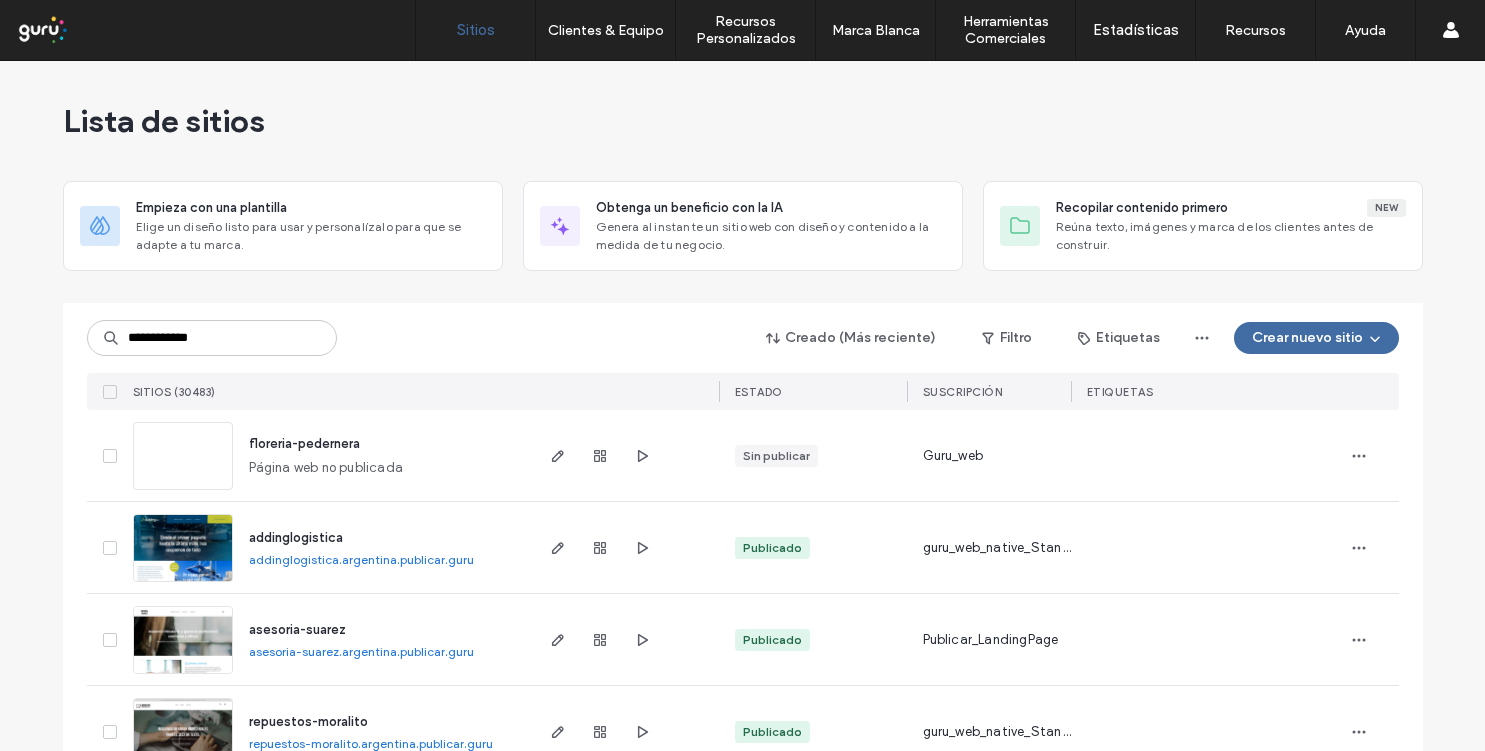 scroll, scrollTop: 0, scrollLeft: 0, axis: both 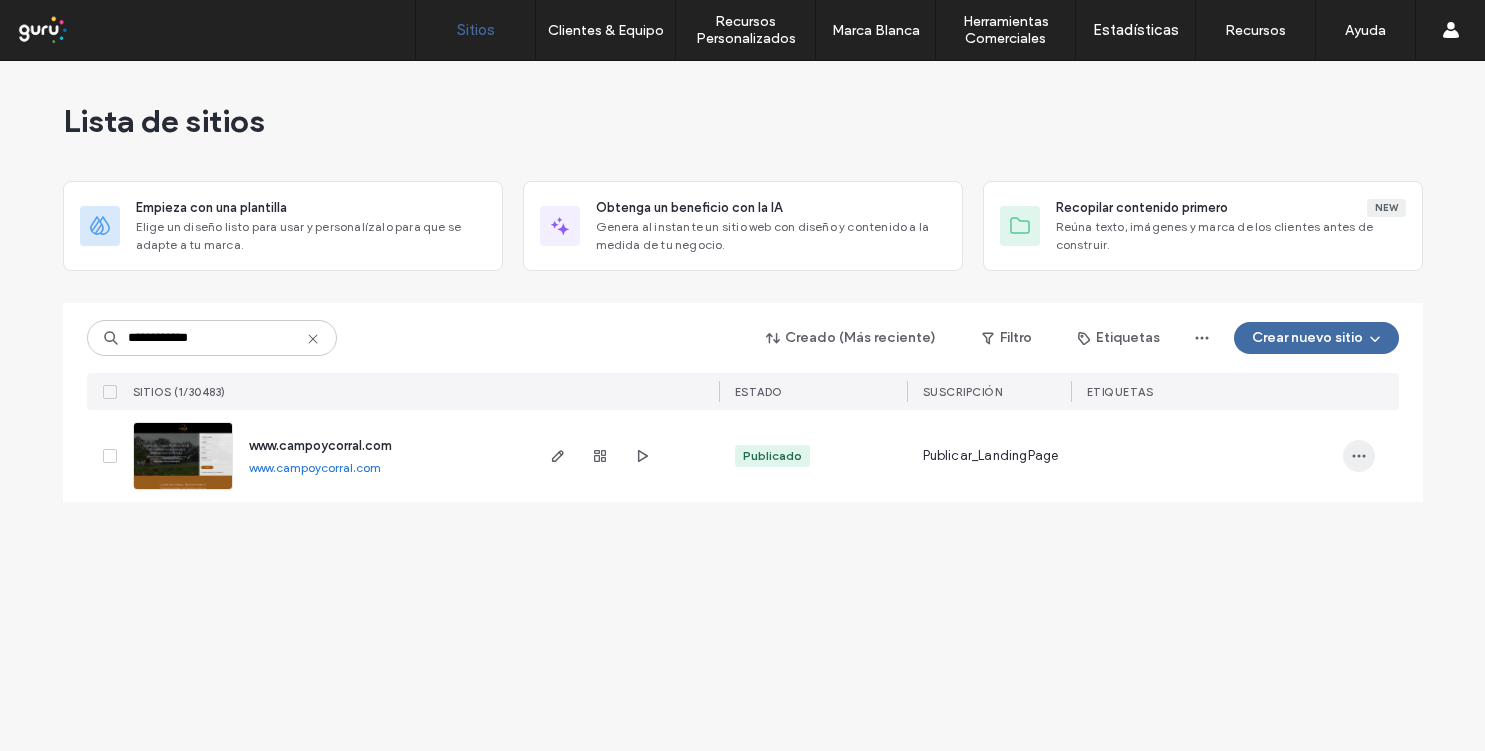 click 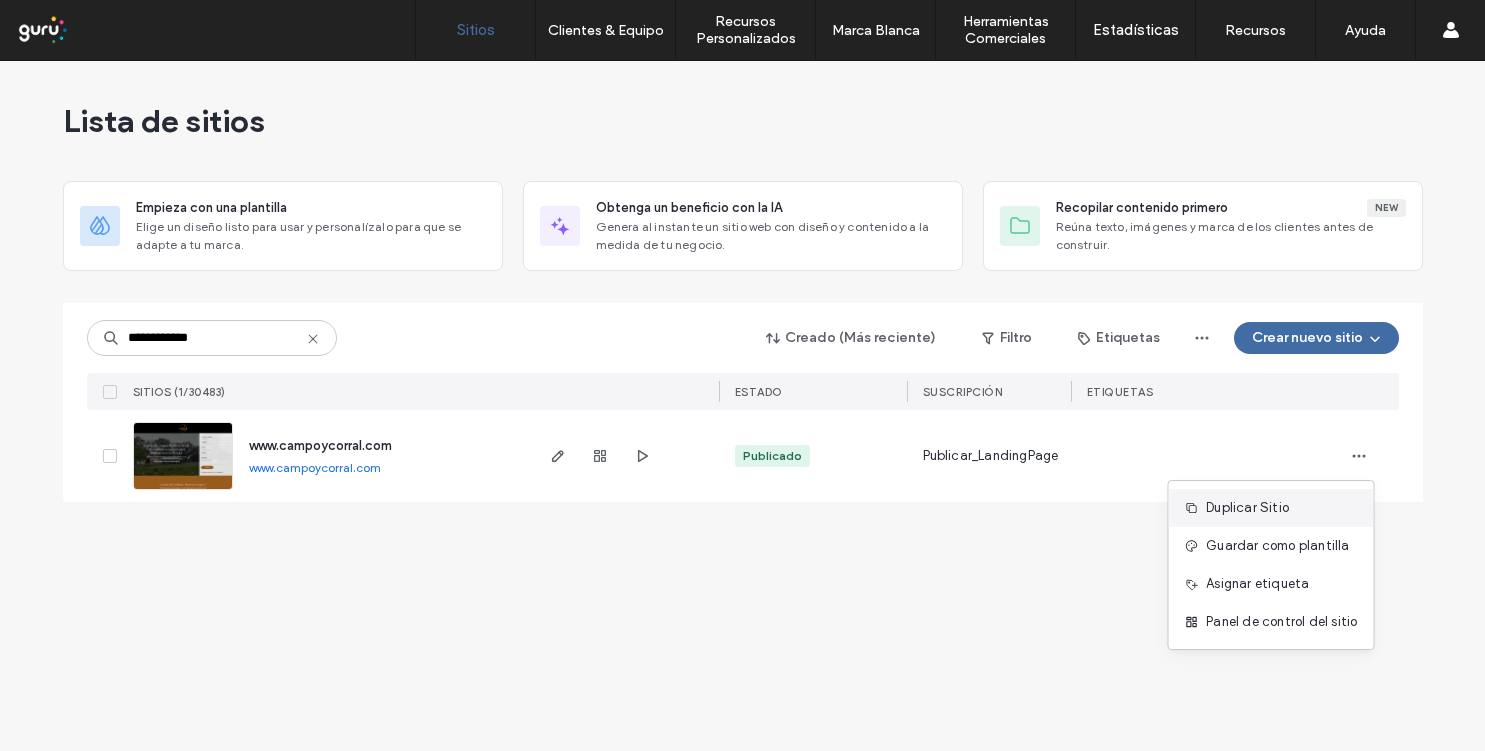 click on "Duplicar Sitio" at bounding box center [1247, 508] 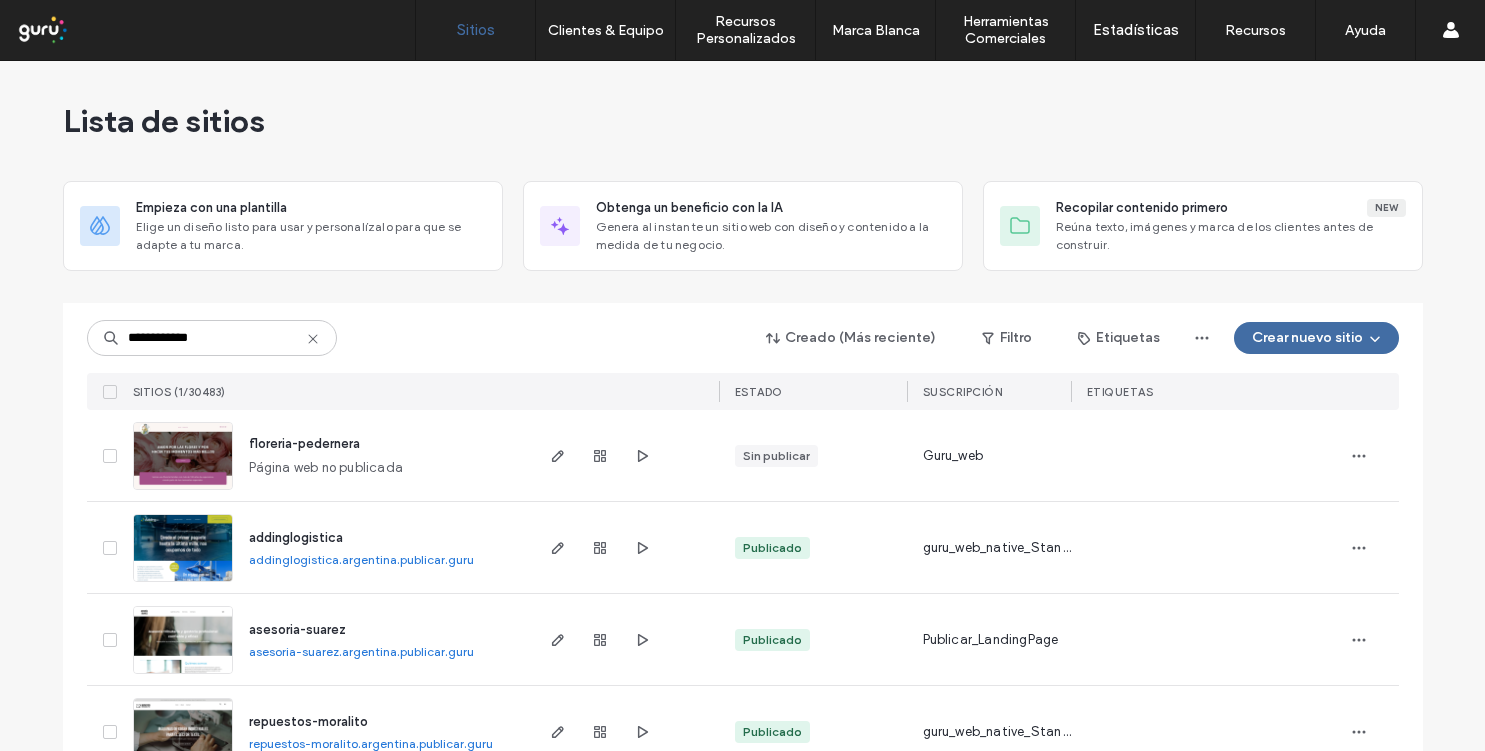 click on "Lista de sitios" at bounding box center [743, 121] 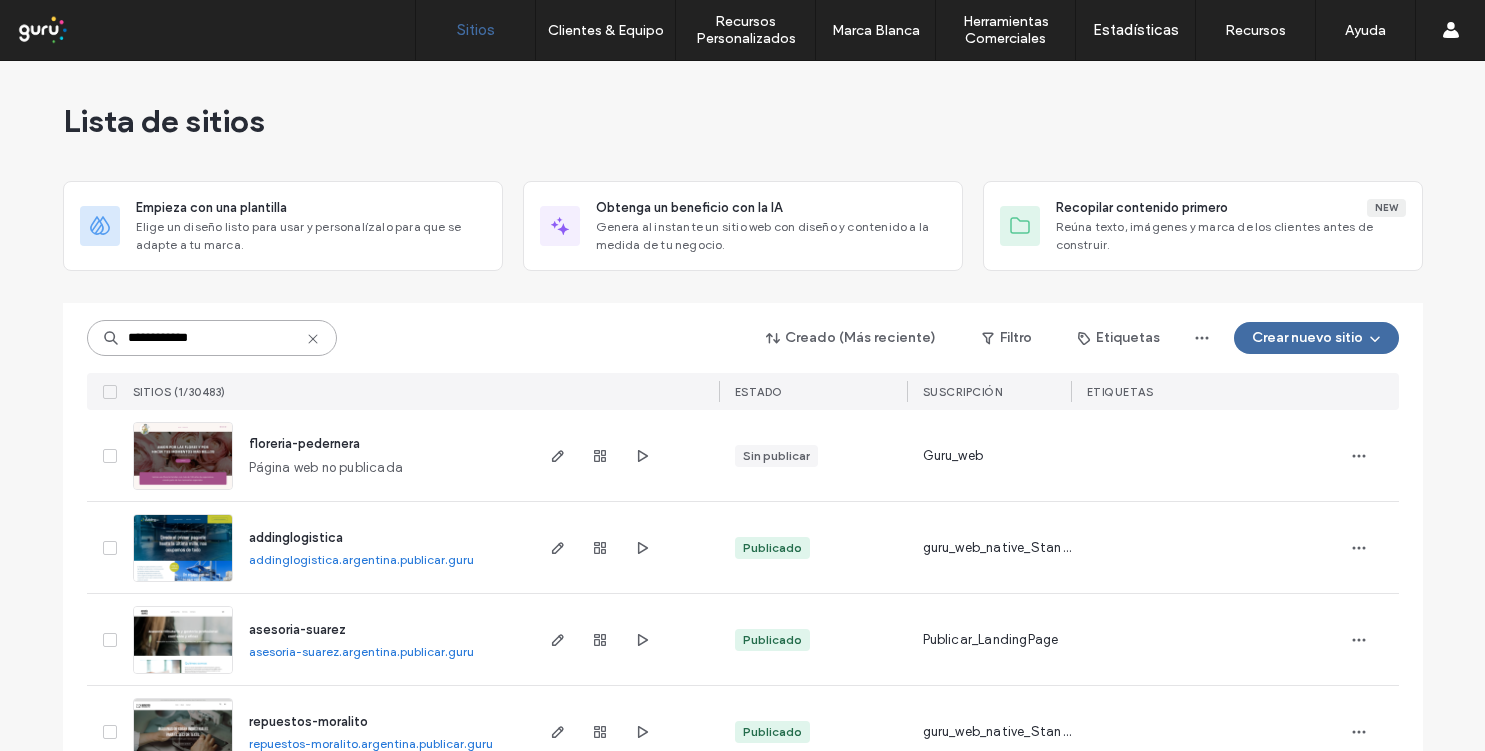 click on "**********" at bounding box center (212, 338) 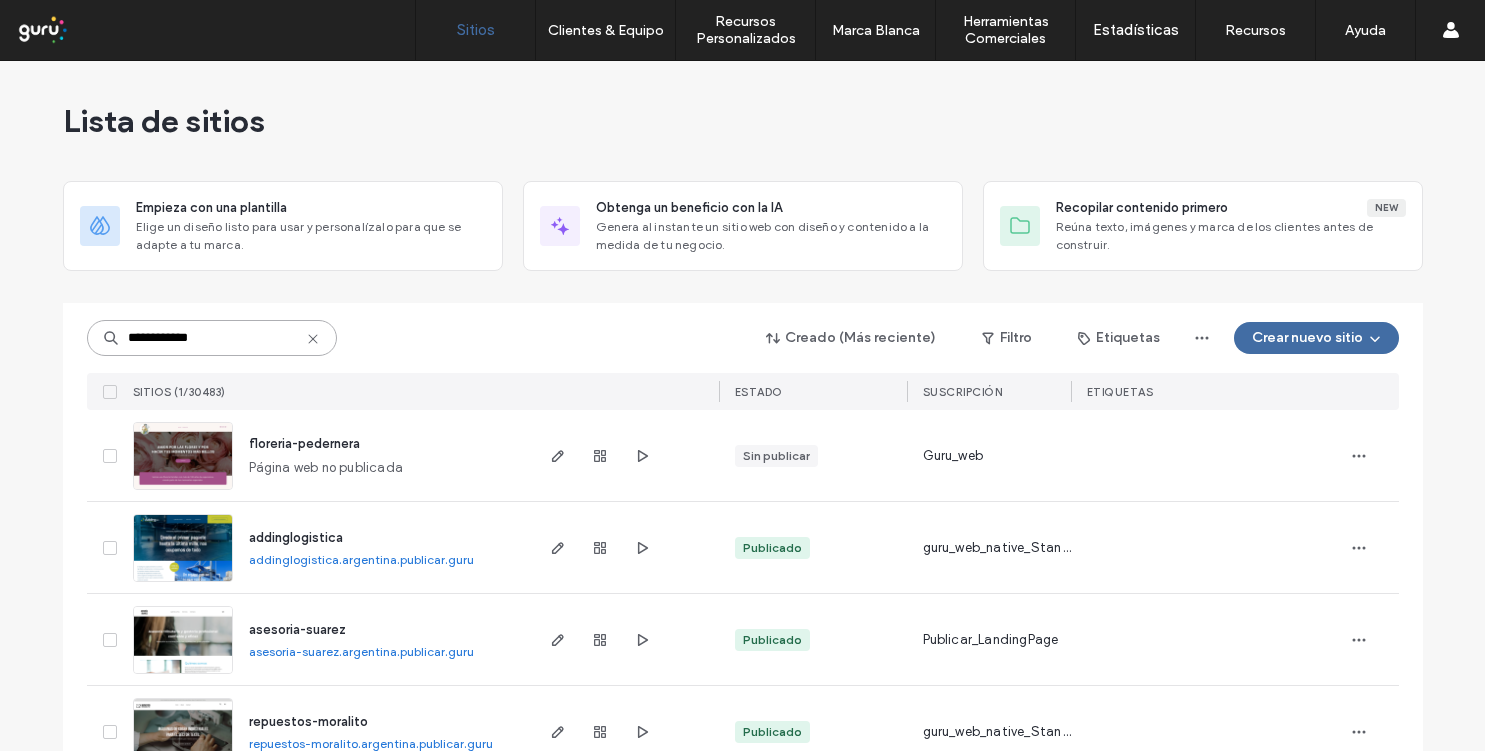 click on "**********" at bounding box center (212, 338) 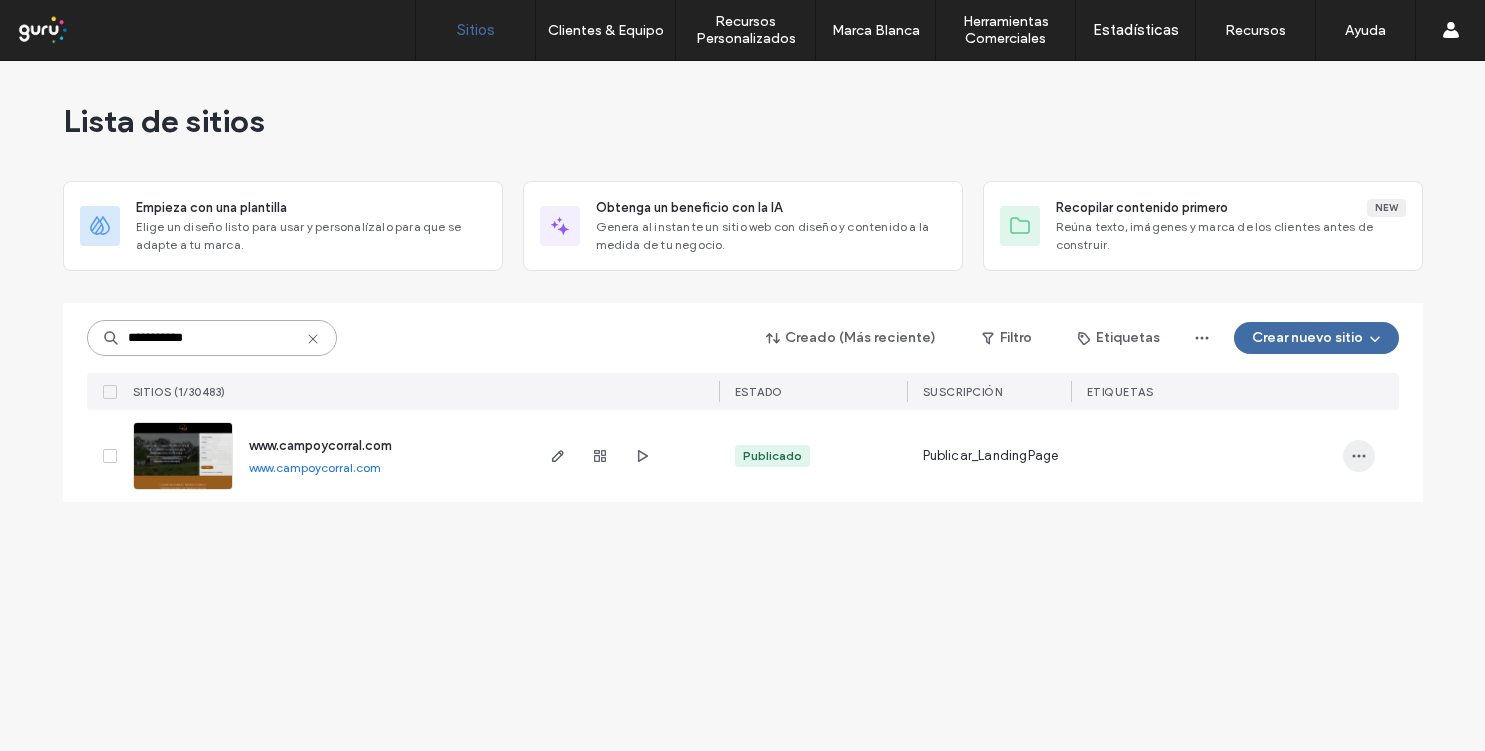 type on "**********" 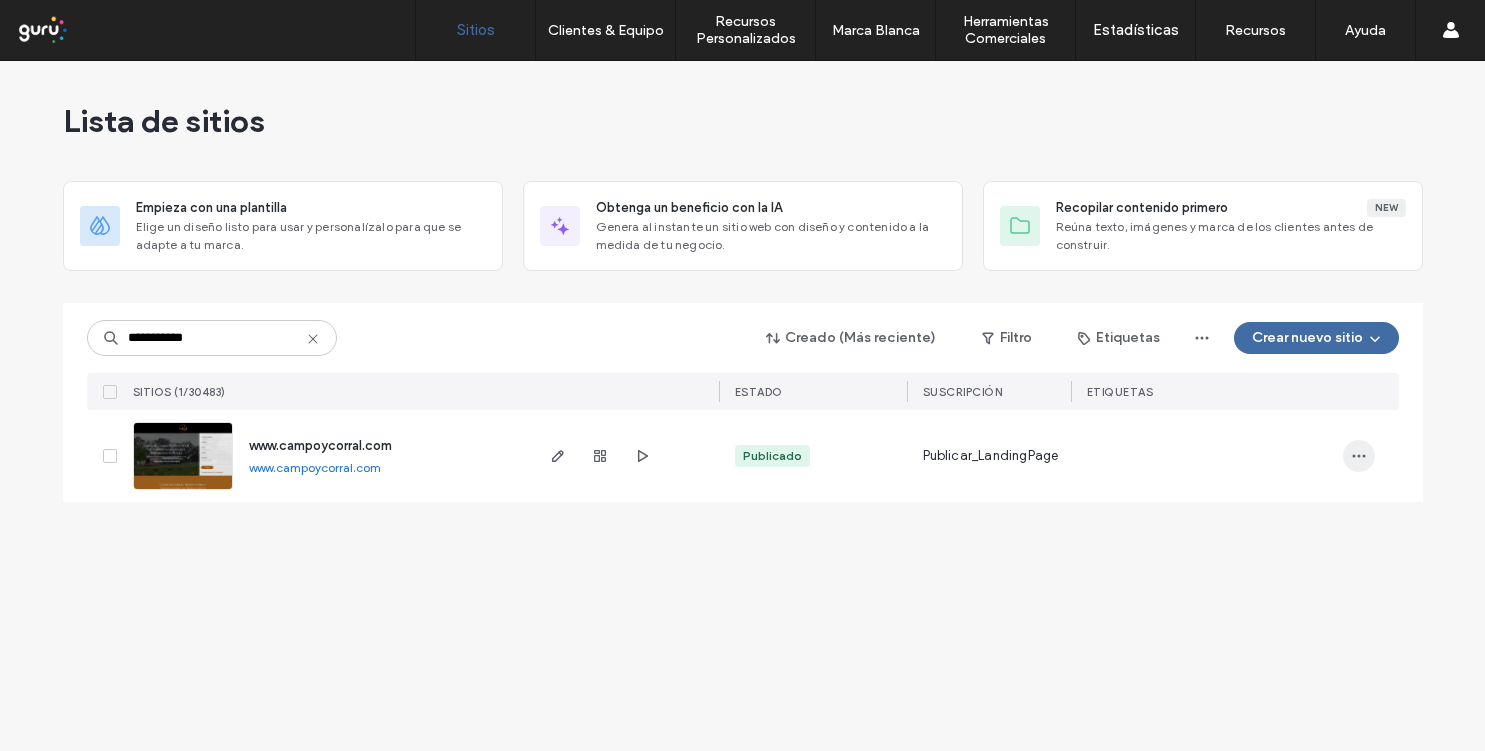 click at bounding box center (1359, 456) 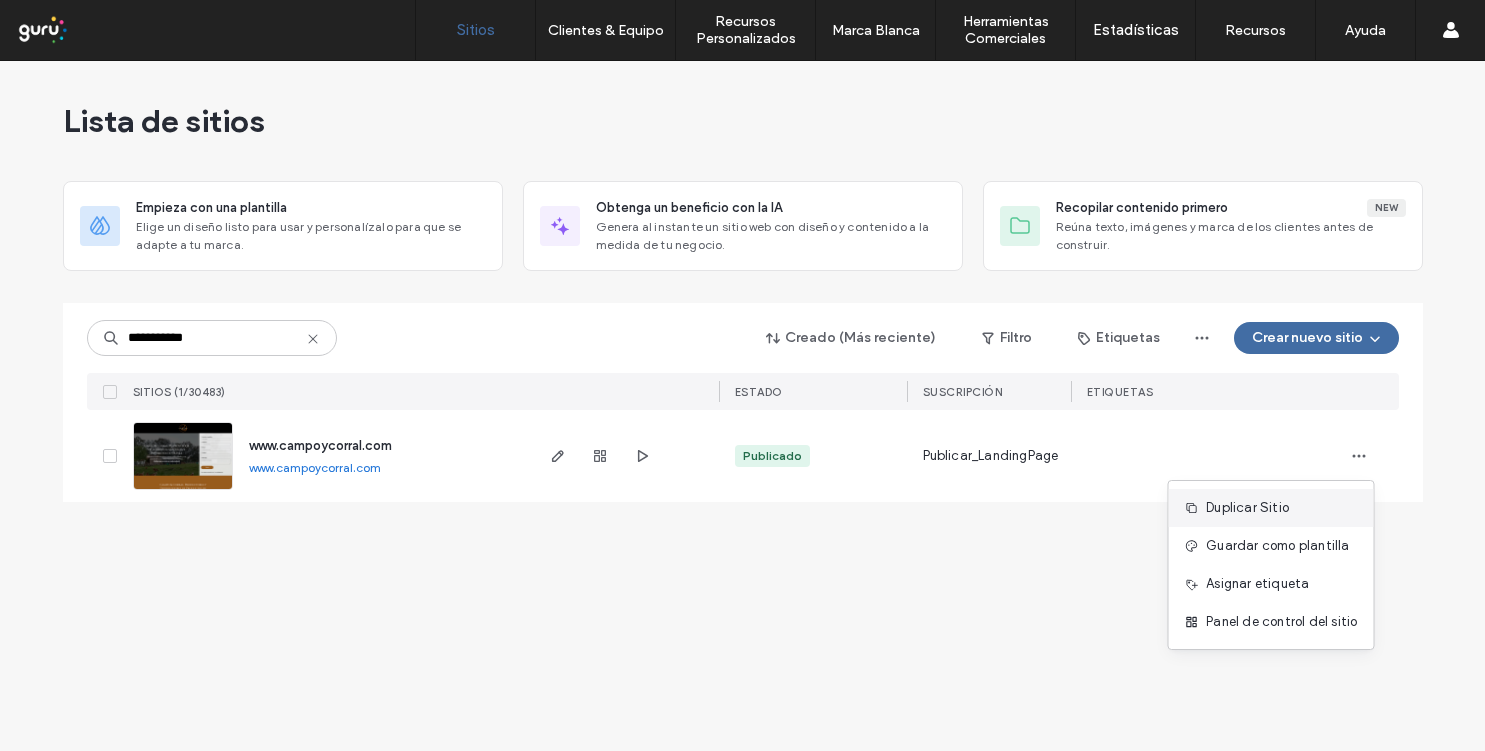 click on "Duplicar Sitio" at bounding box center [1247, 508] 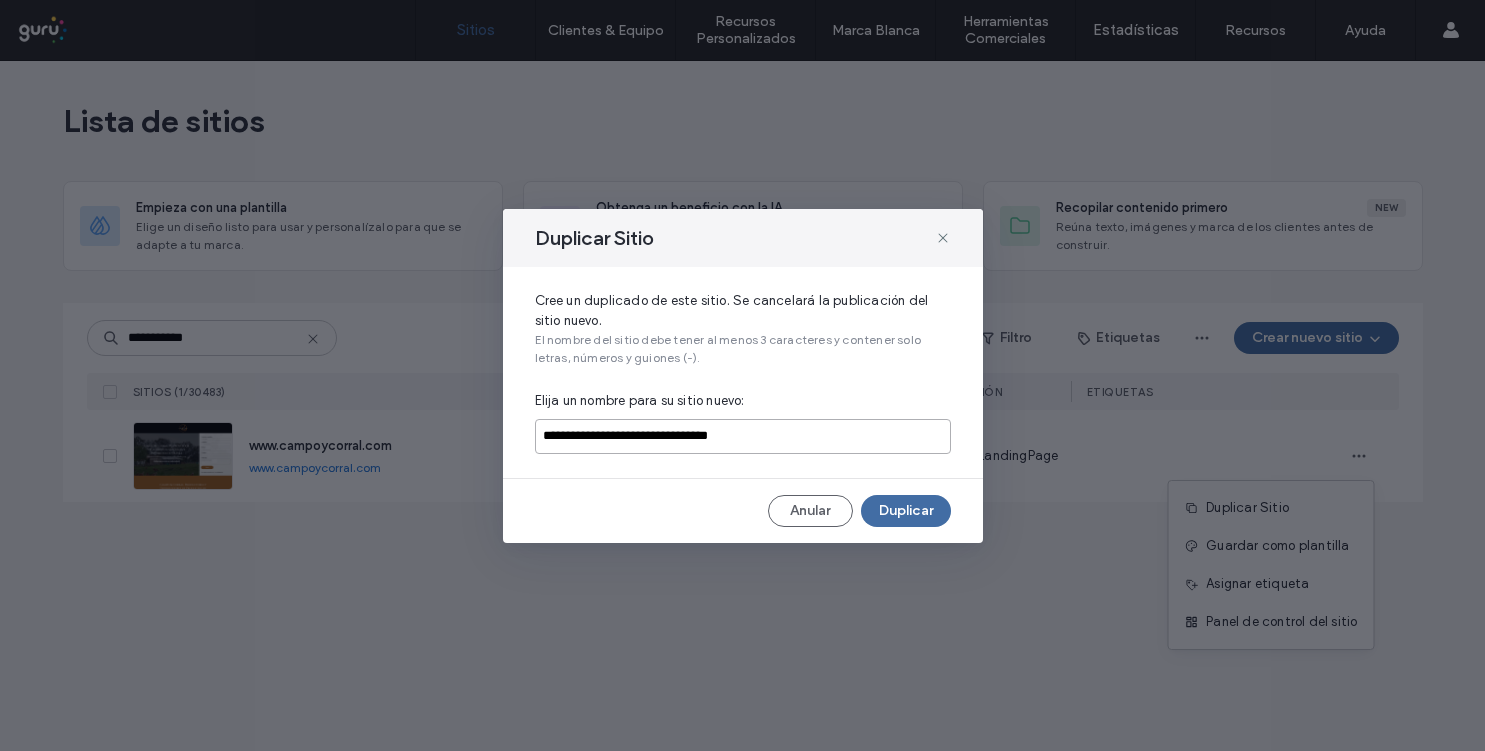 click on "**********" at bounding box center [743, 436] 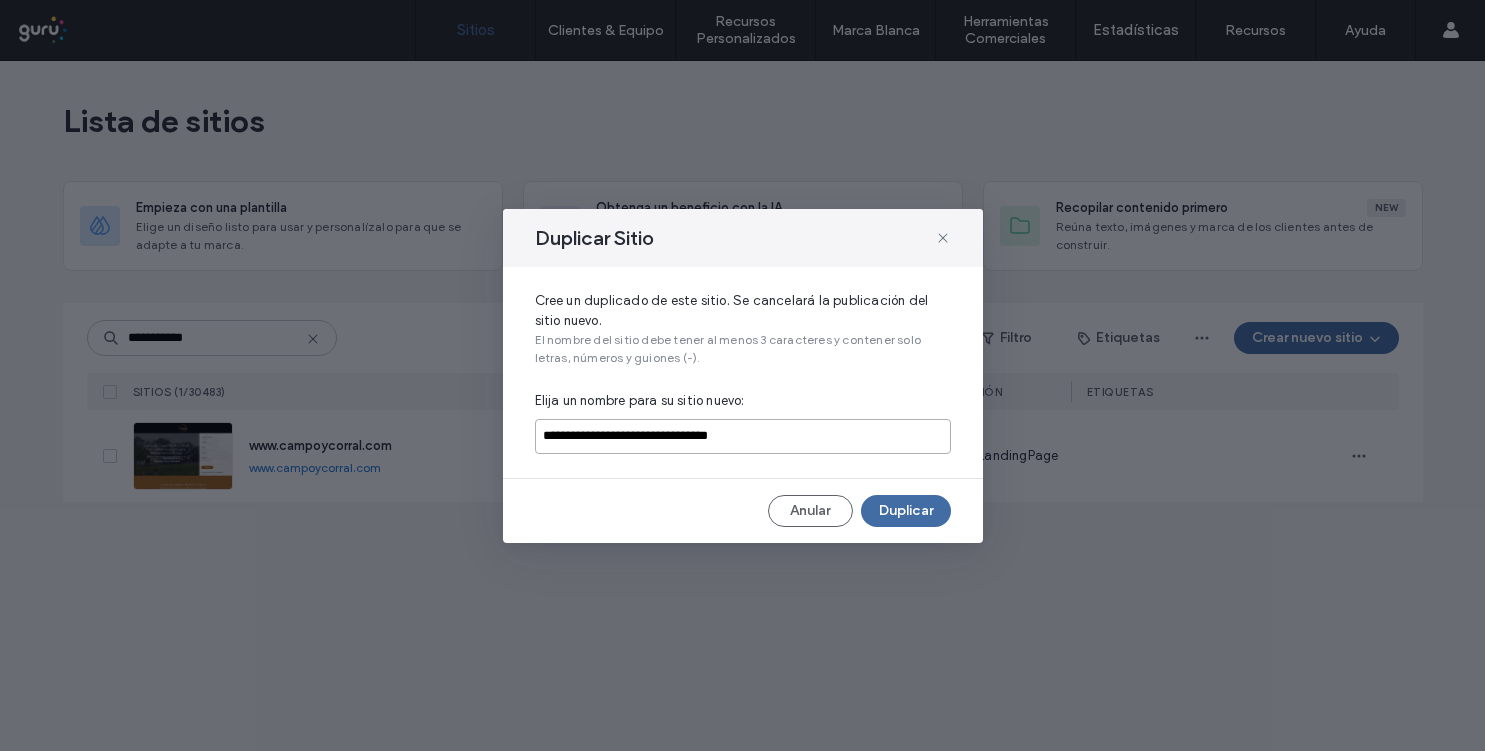 click on "**********" at bounding box center [743, 436] 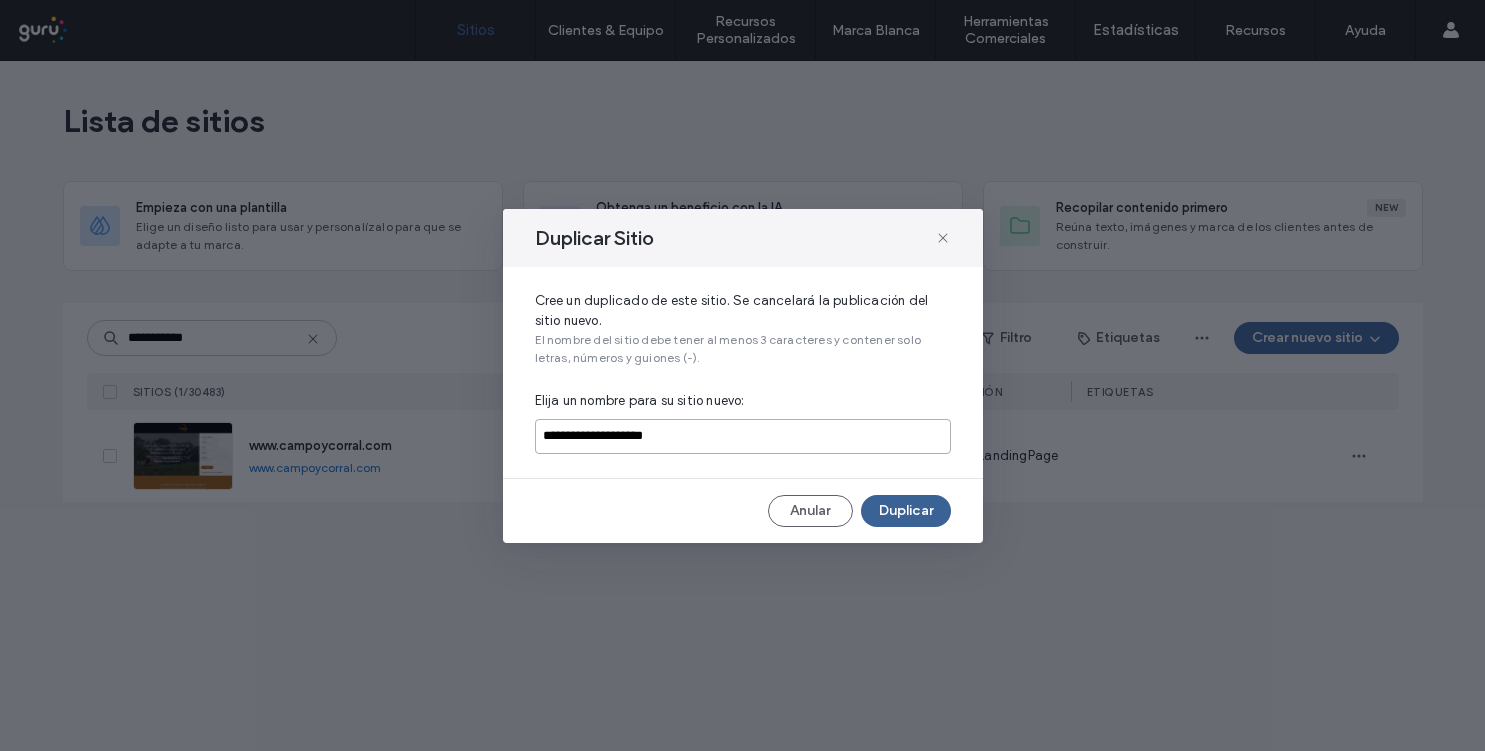 type on "**********" 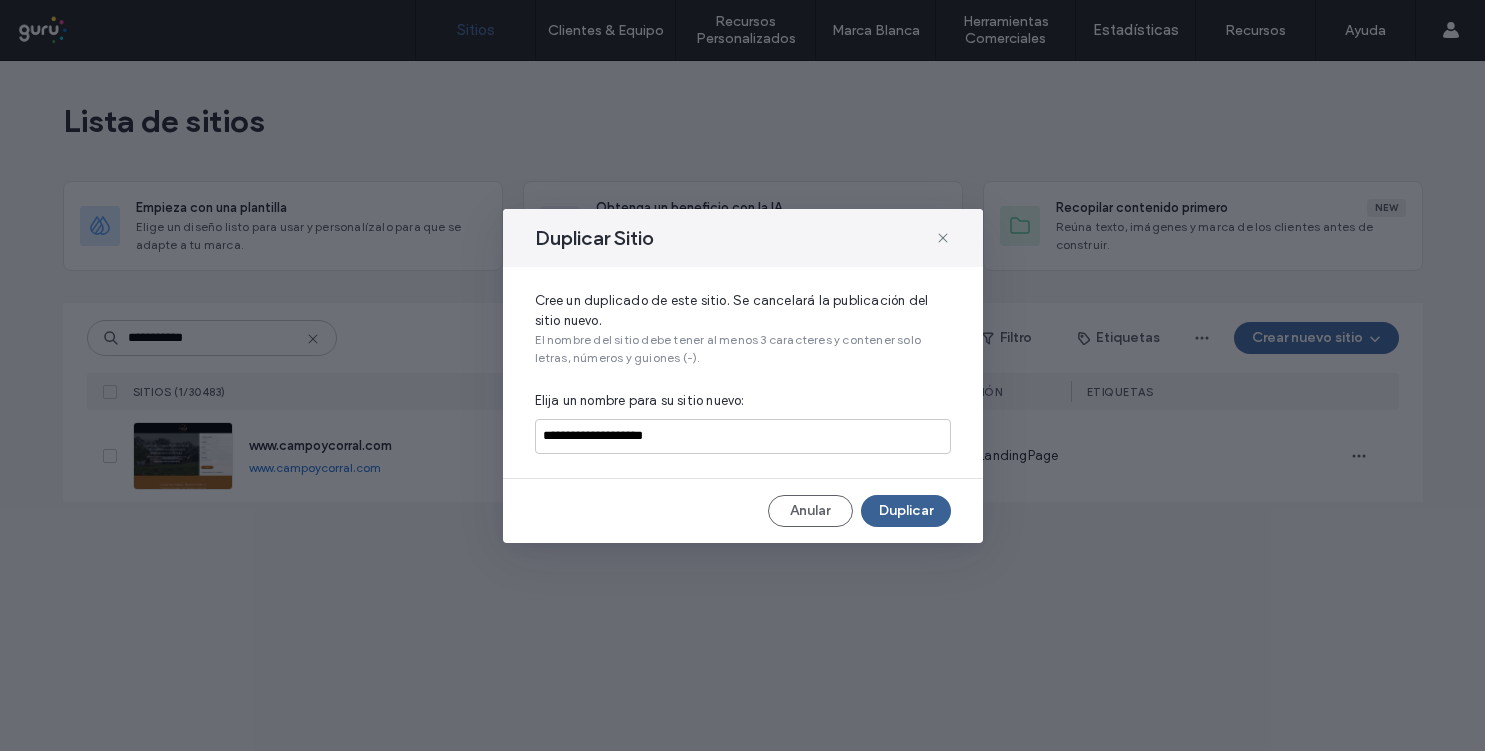 click on "Duplicar" at bounding box center [906, 511] 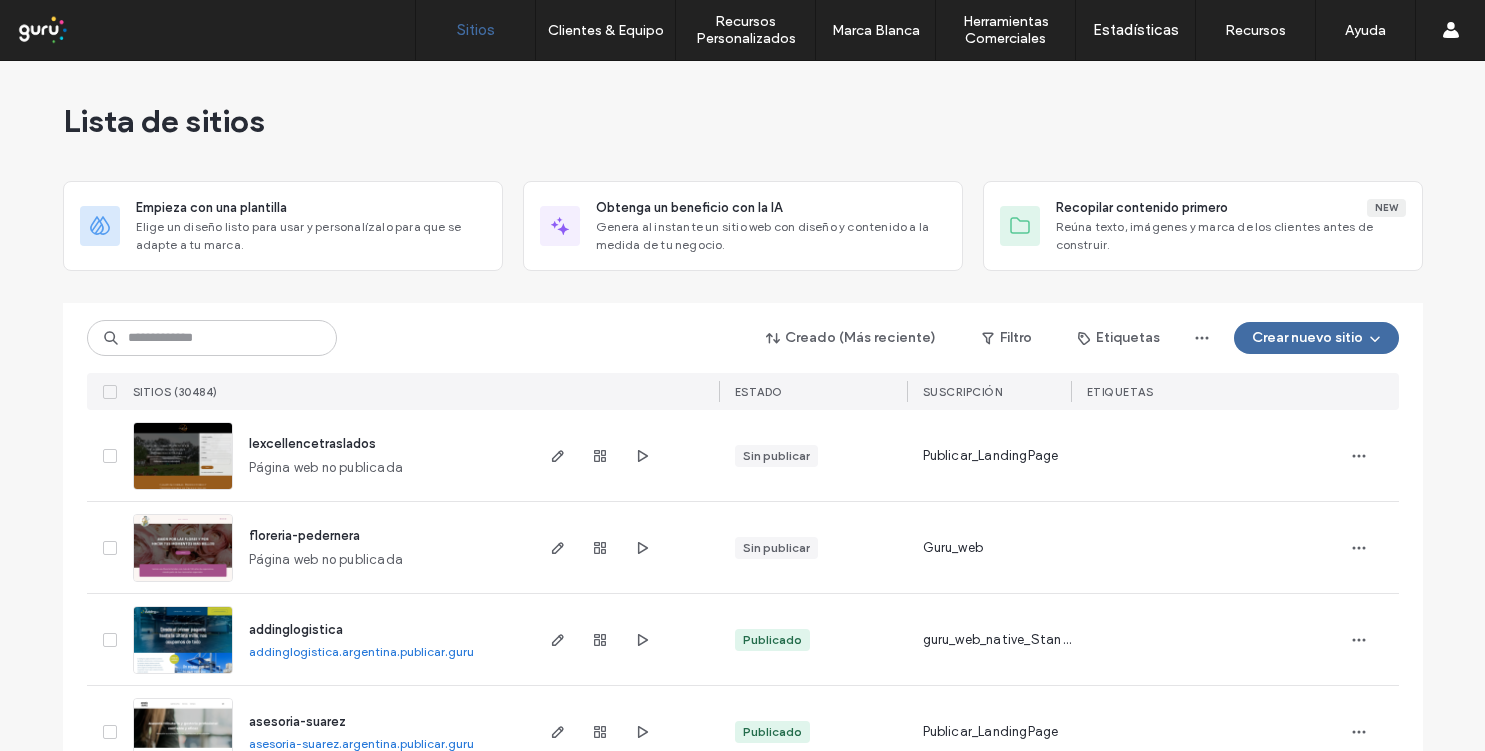 scroll, scrollTop: 0, scrollLeft: 0, axis: both 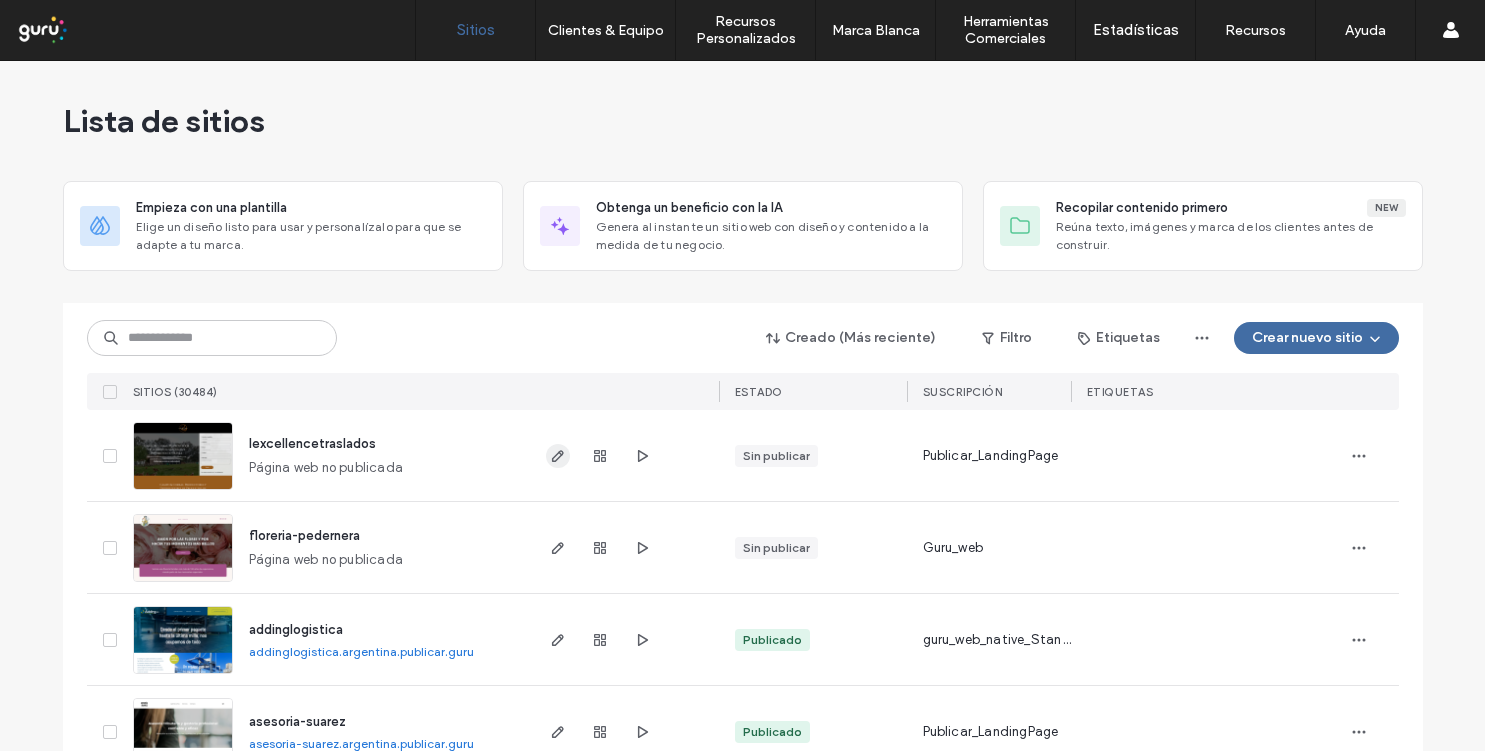 click 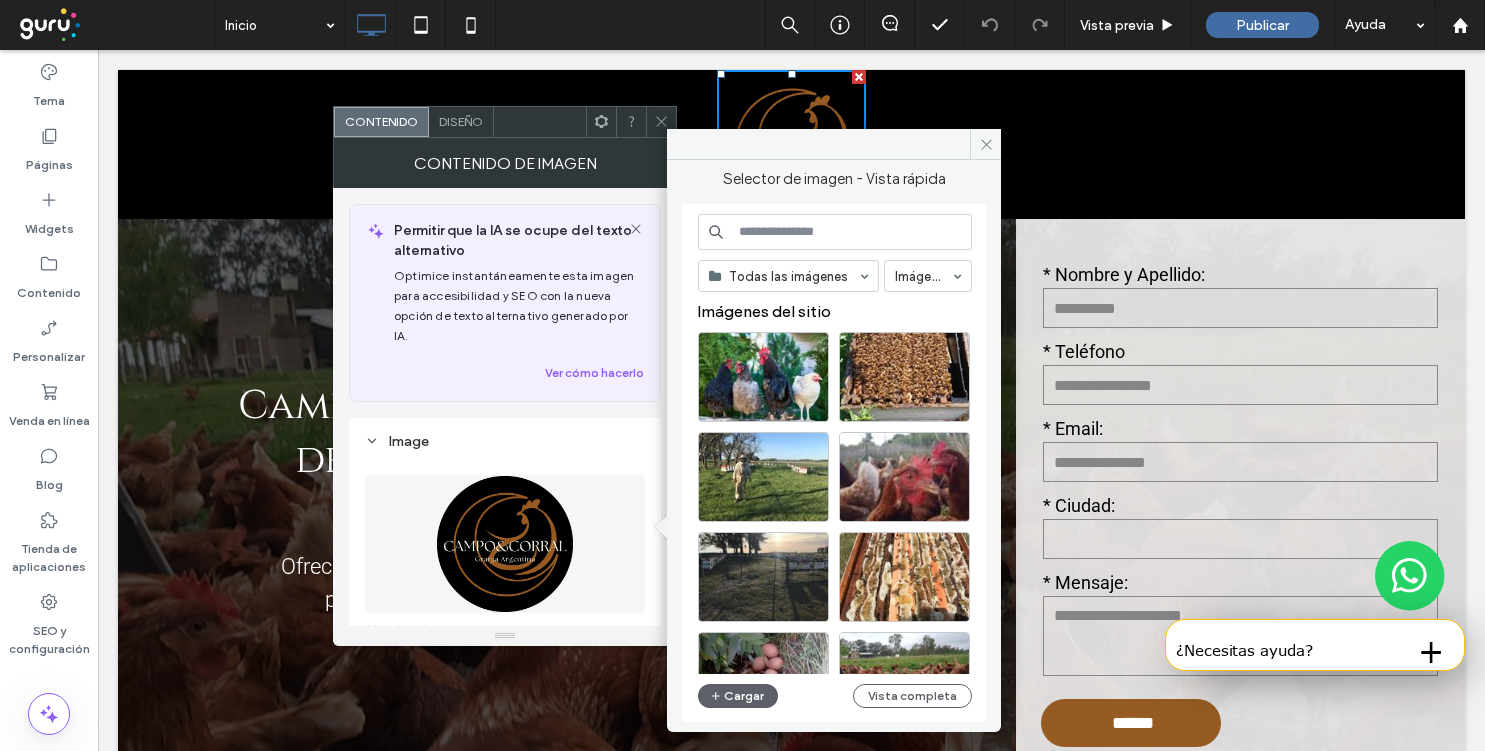 scroll, scrollTop: 0, scrollLeft: 0, axis: both 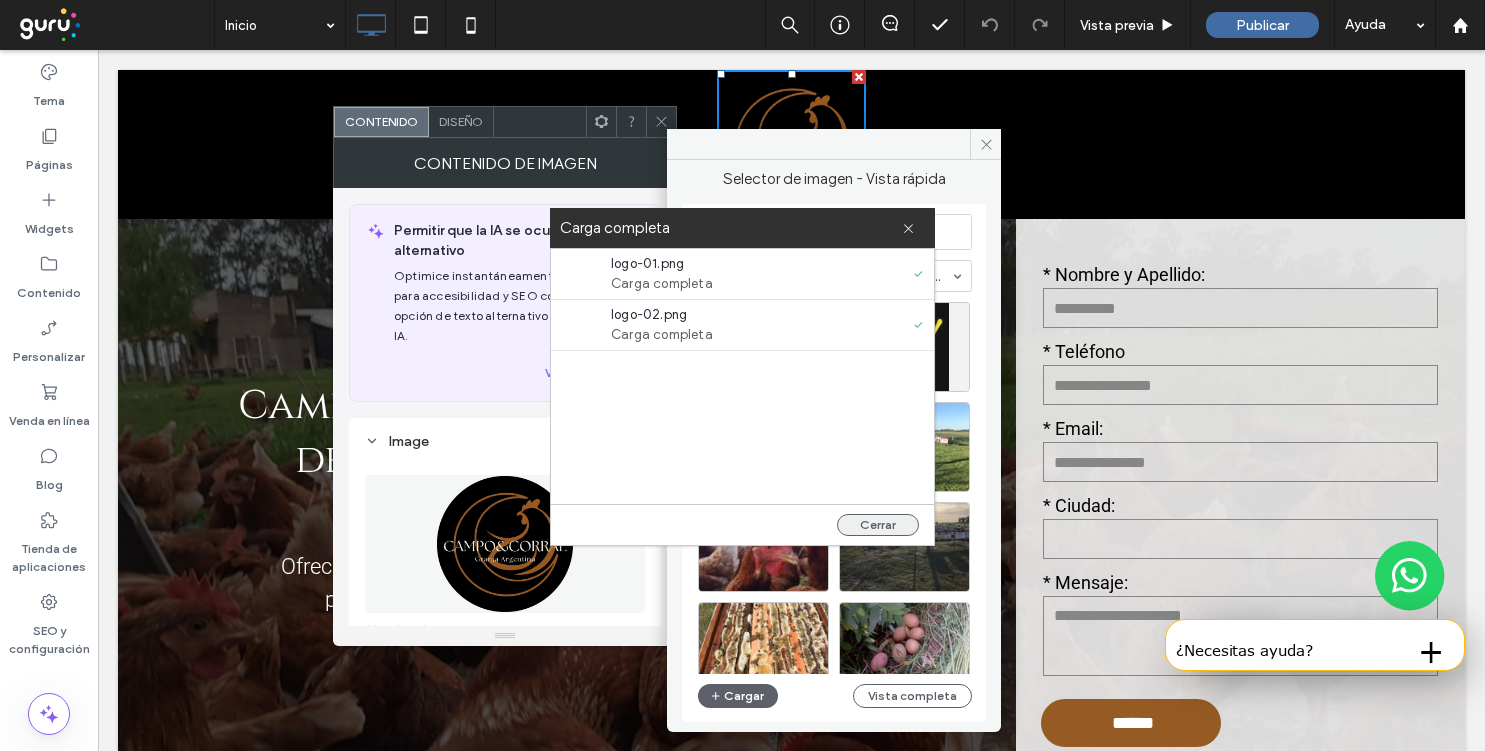 click on "Cerrar" at bounding box center [878, 525] 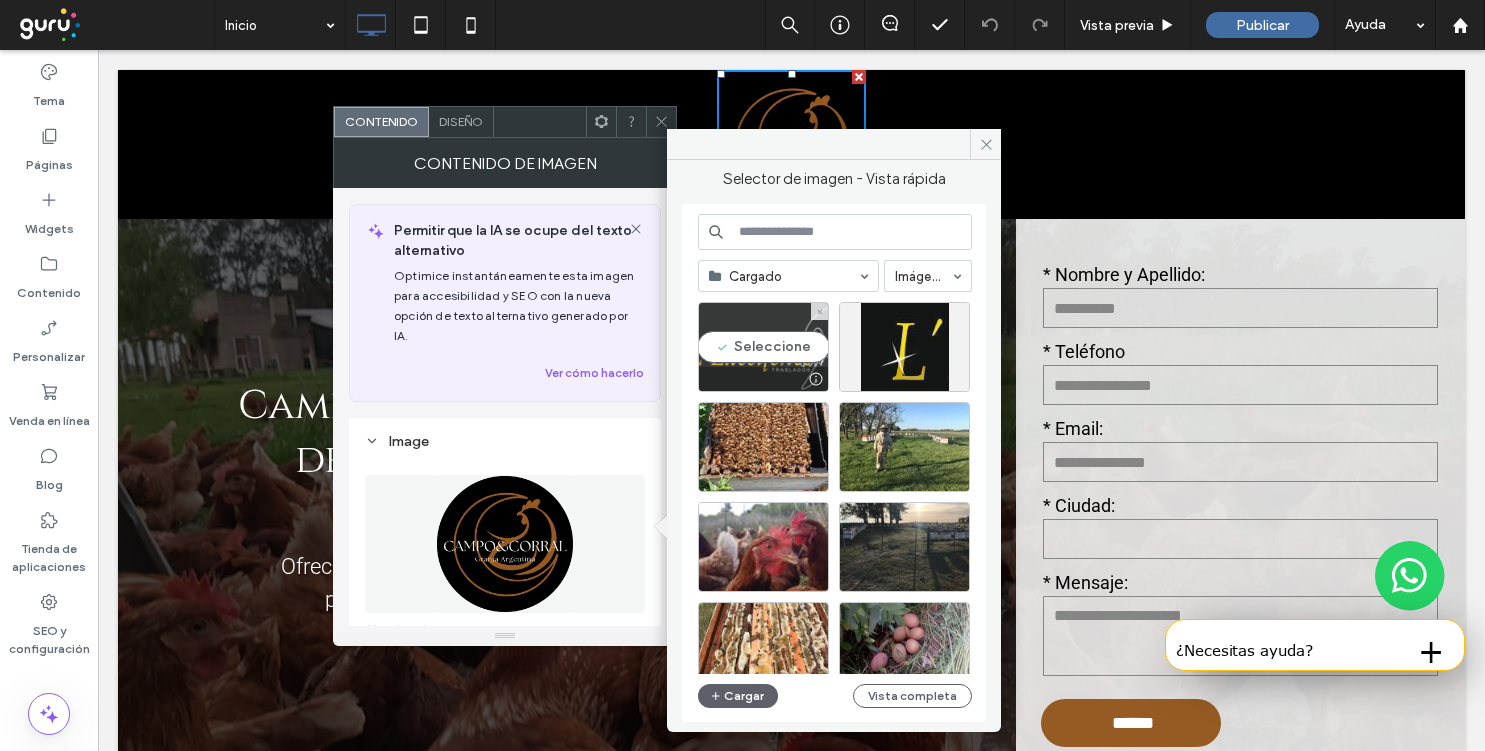 click on "Seleccione" at bounding box center (763, 347) 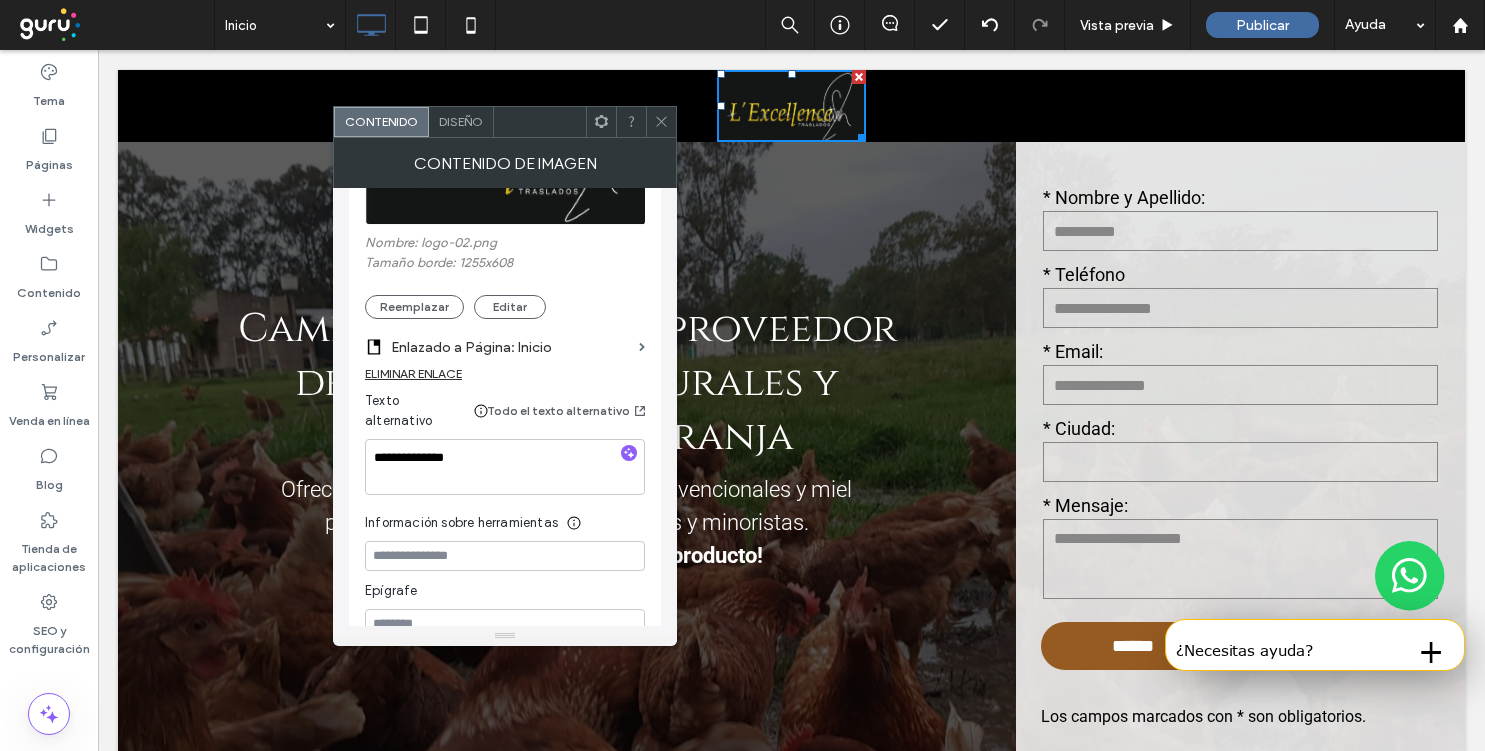 scroll, scrollTop: 414, scrollLeft: 0, axis: vertical 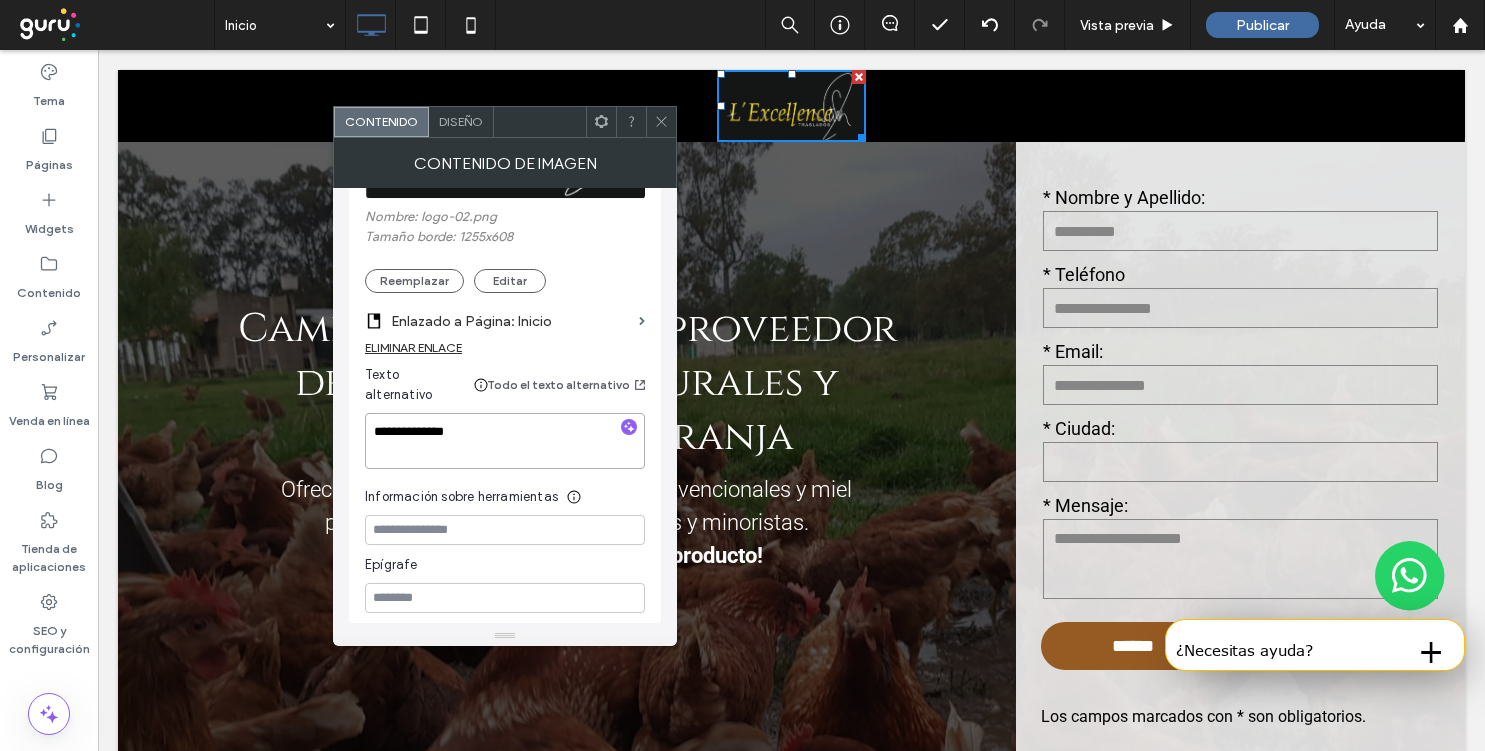 click on "**********" at bounding box center (505, 441) 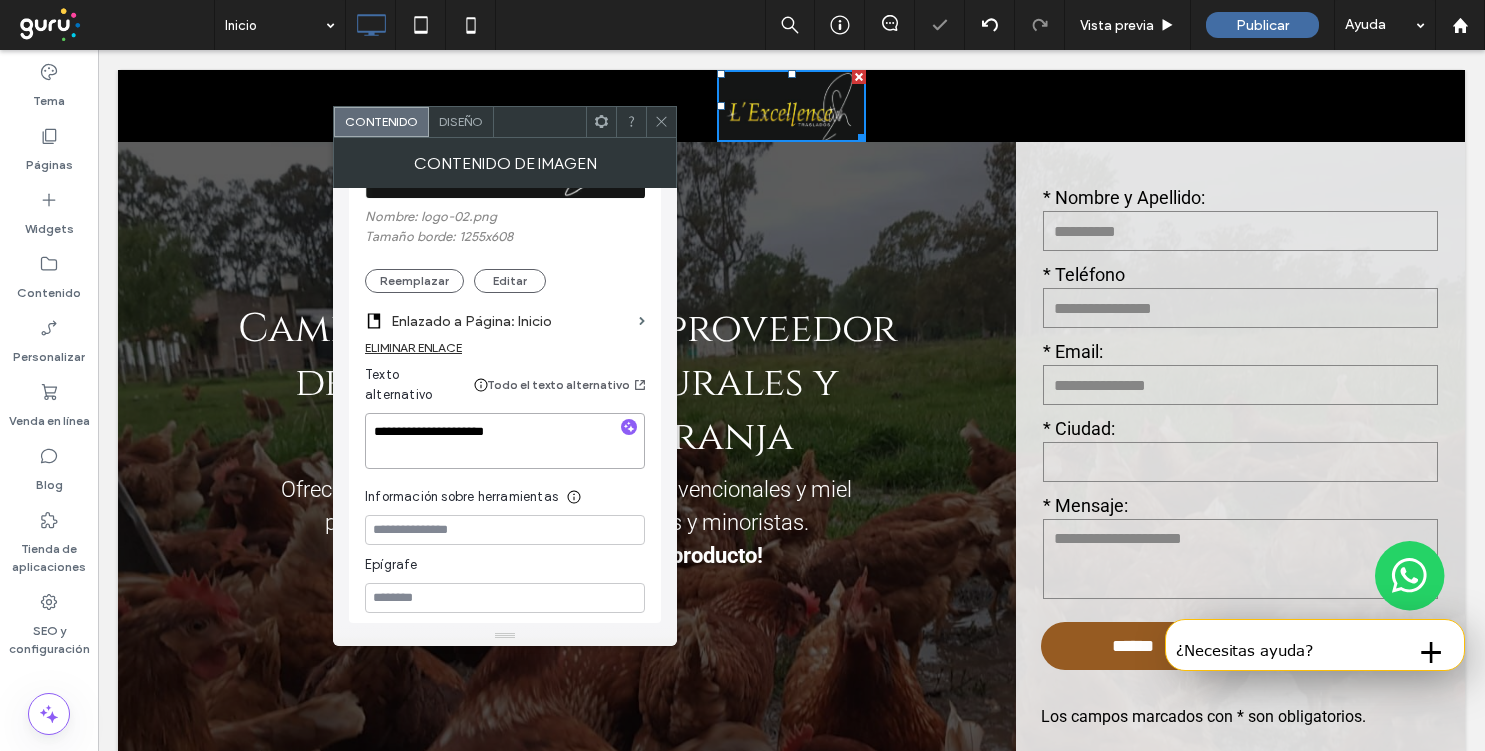 type on "**********" 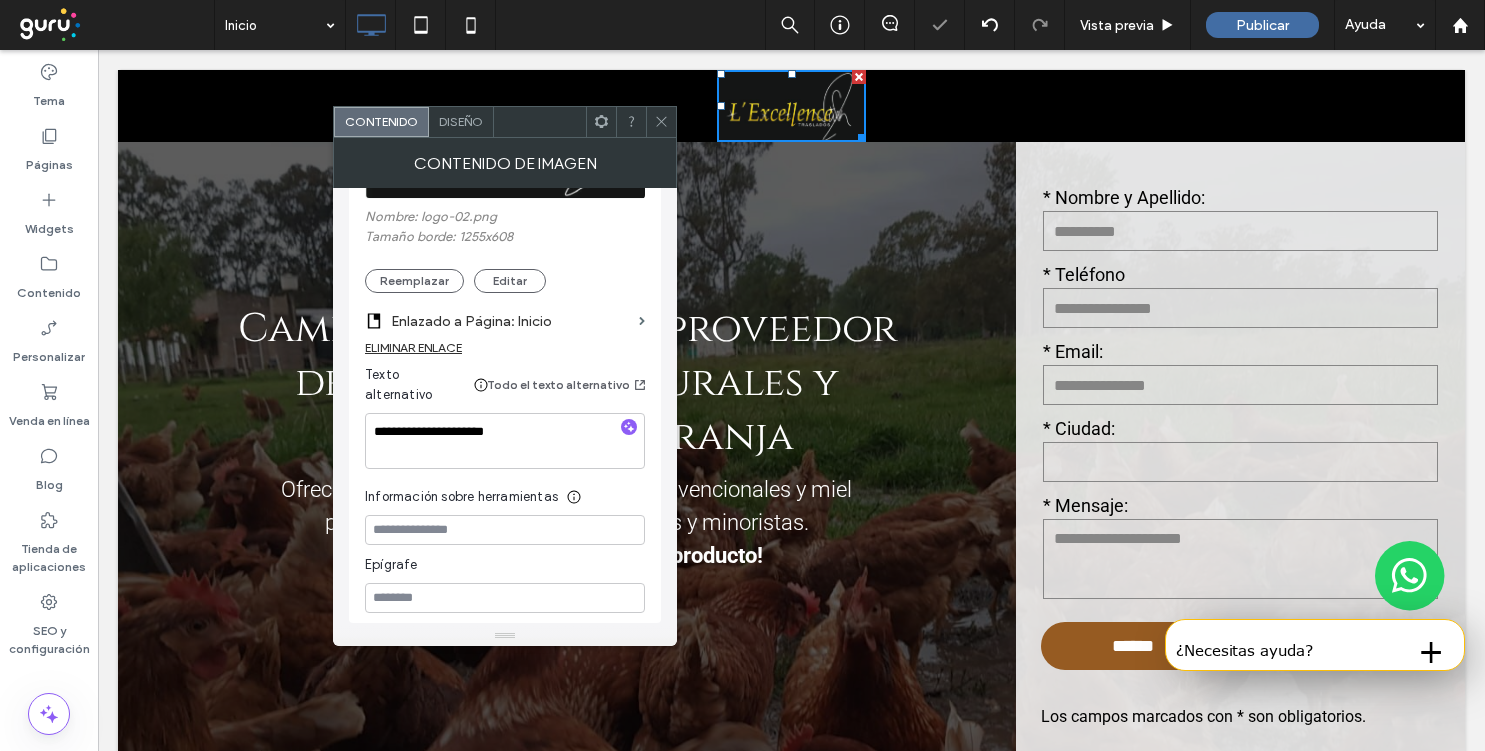 click 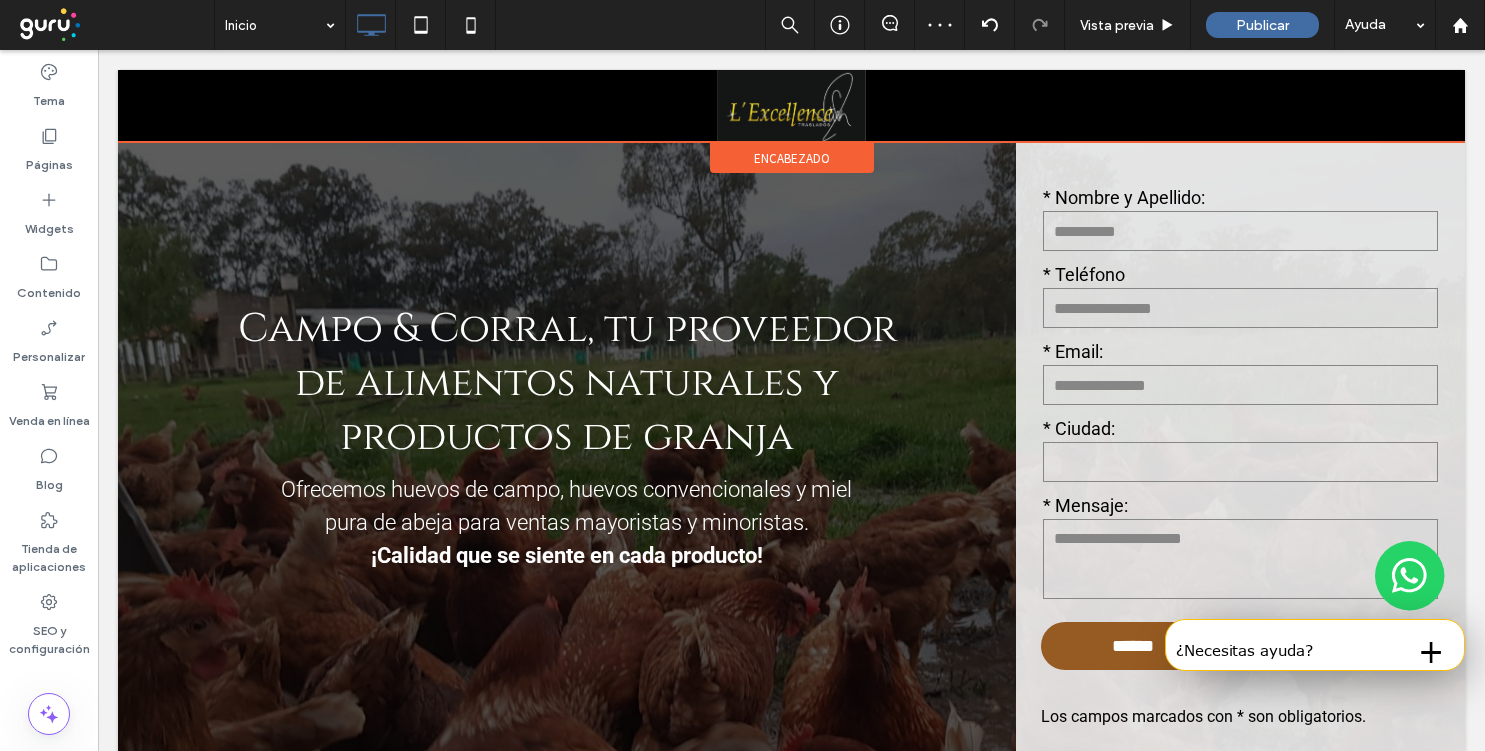 click on "encabezado" at bounding box center [792, 158] 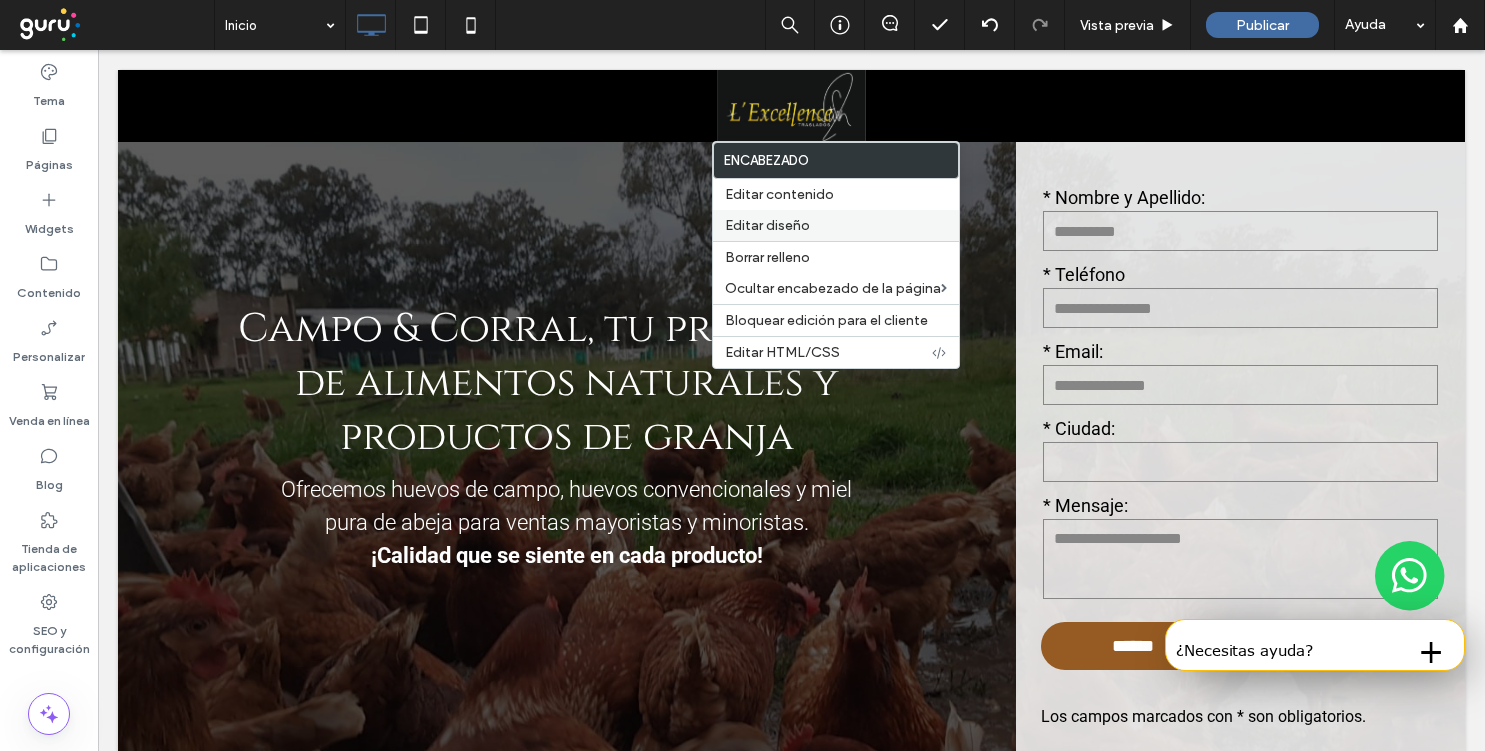 click on "Editar diseño" at bounding box center (767, 225) 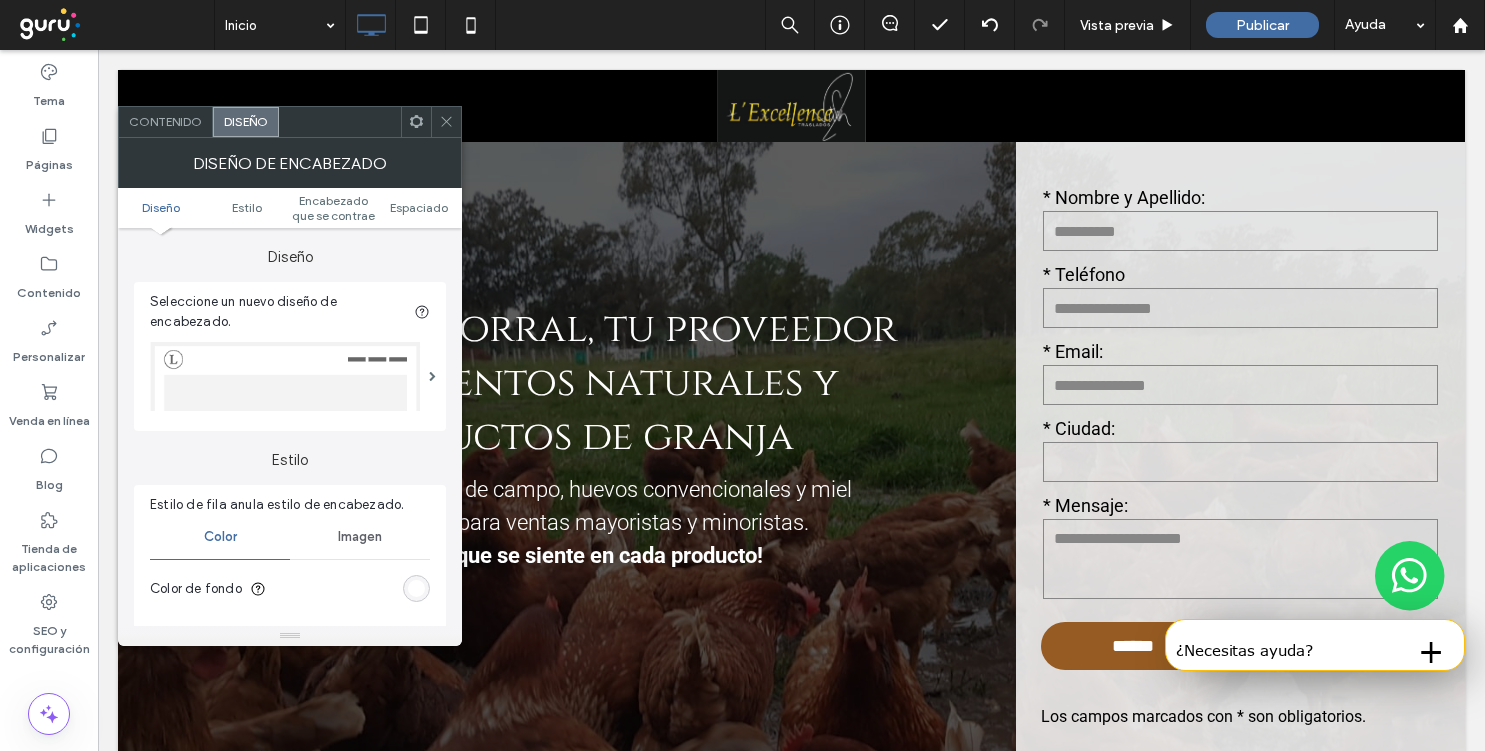 click 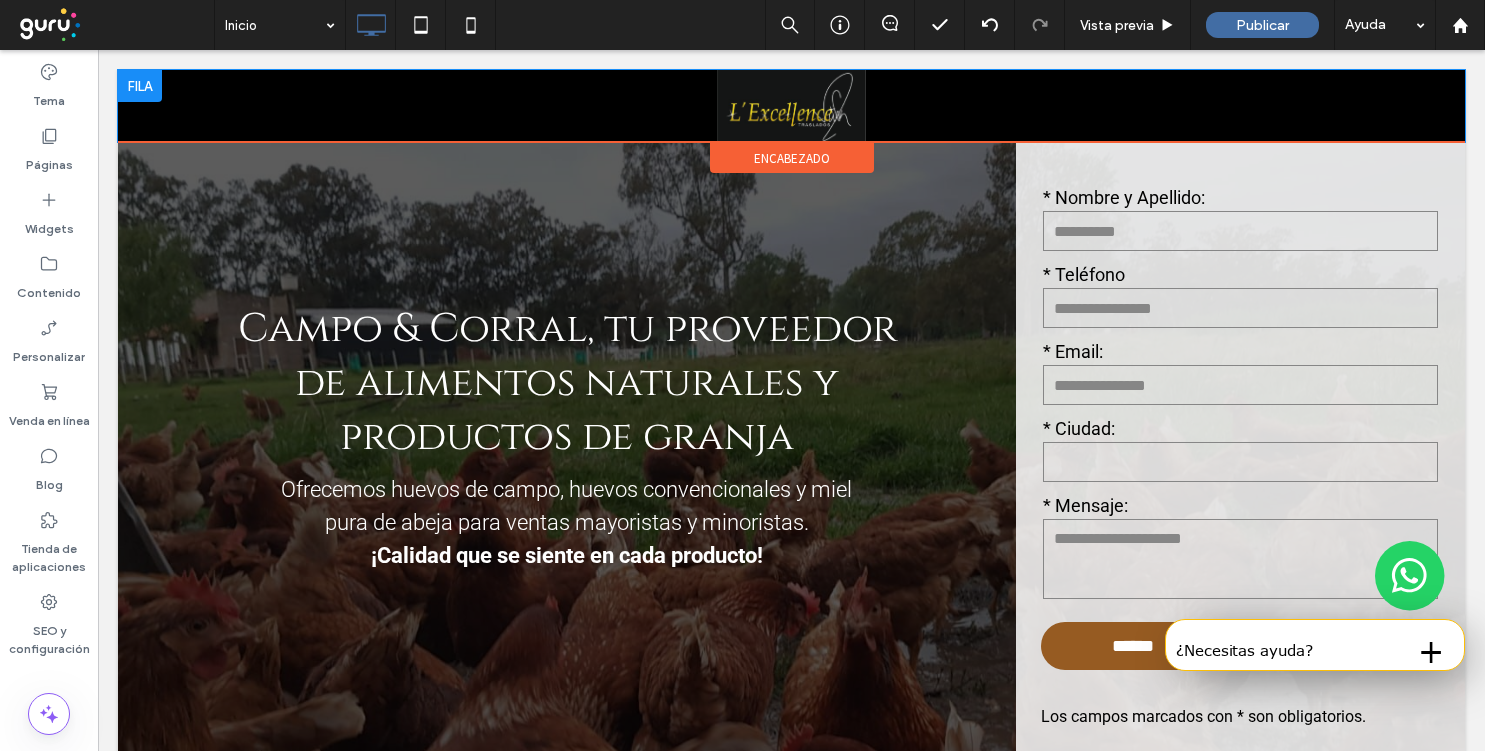 click at bounding box center (140, 86) 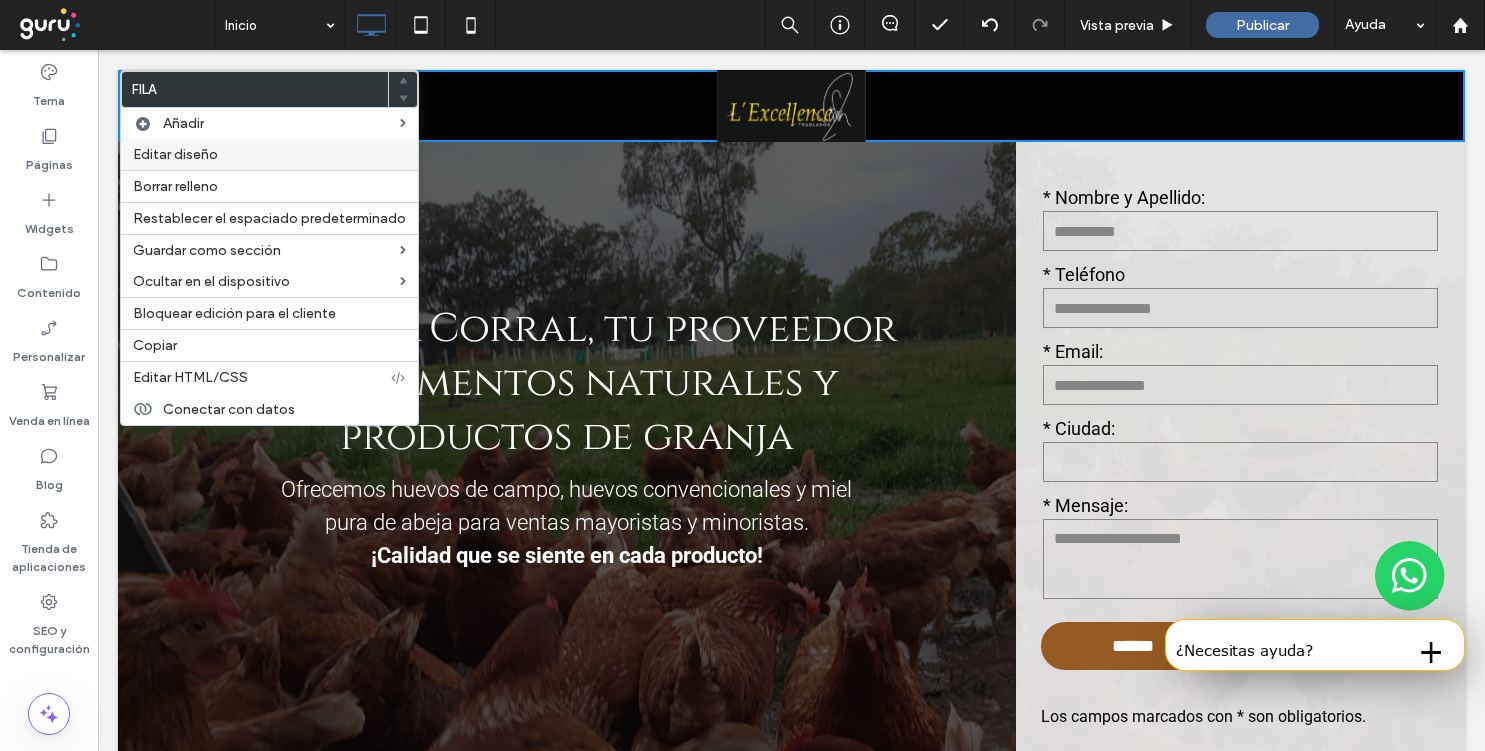 click on "Editar diseño" at bounding box center [269, 154] 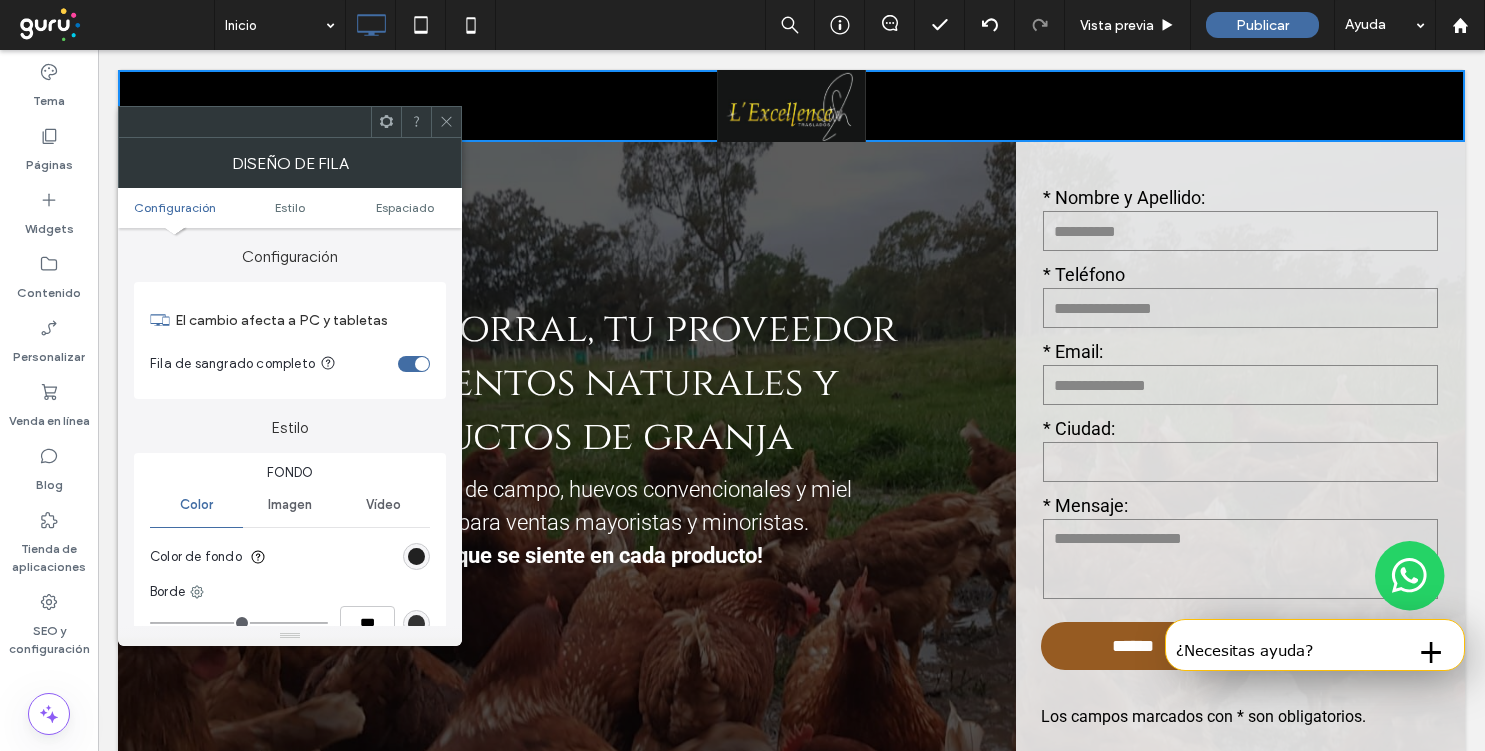 click at bounding box center (416, 556) 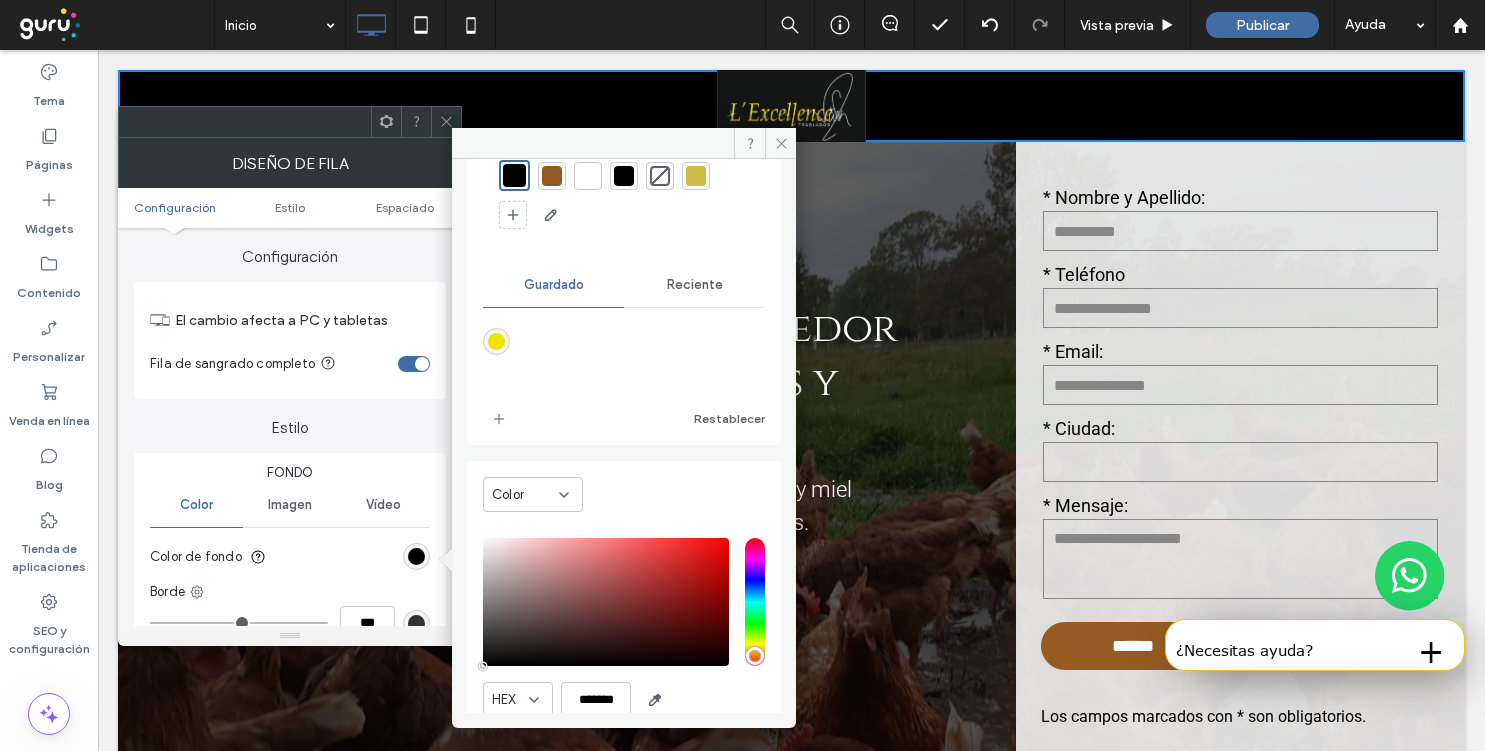 scroll, scrollTop: 169, scrollLeft: 0, axis: vertical 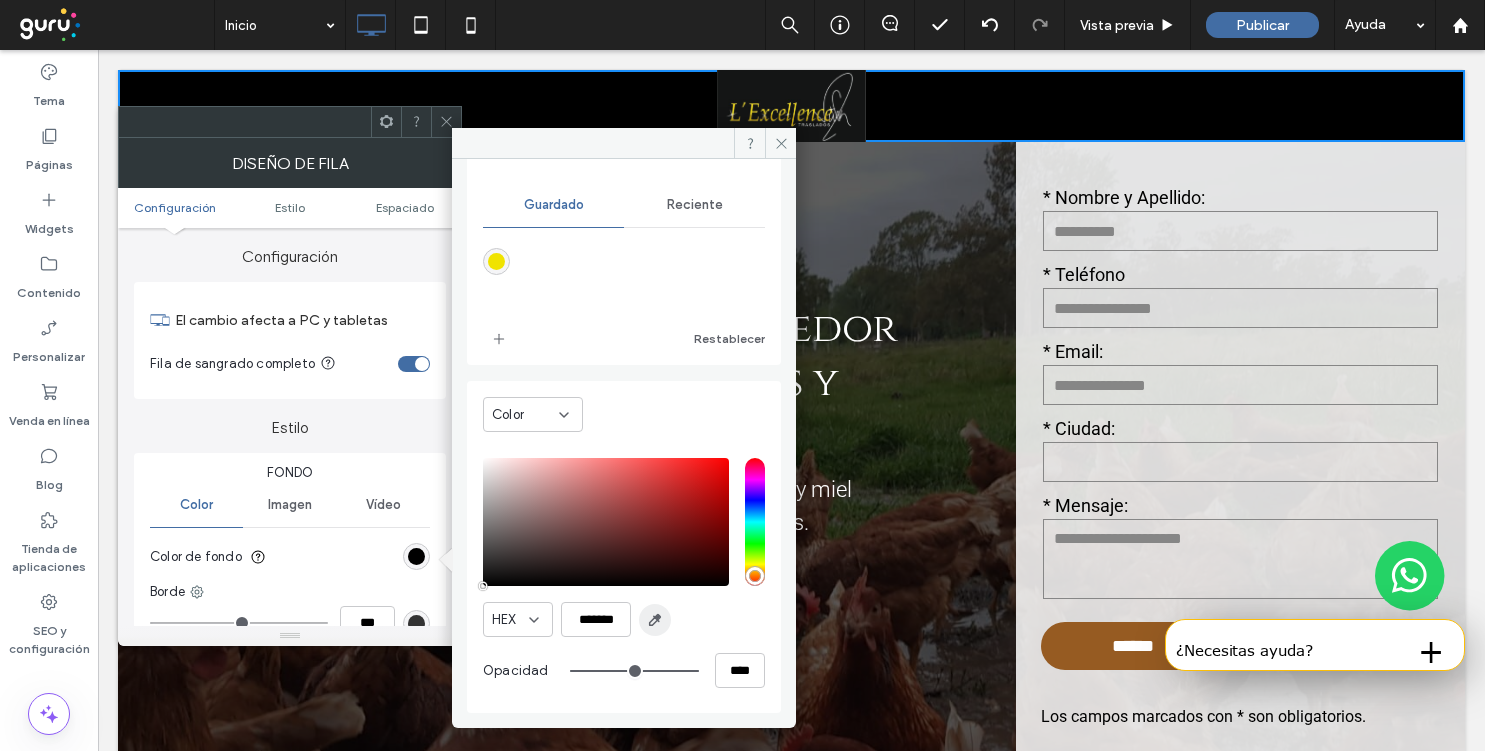 click 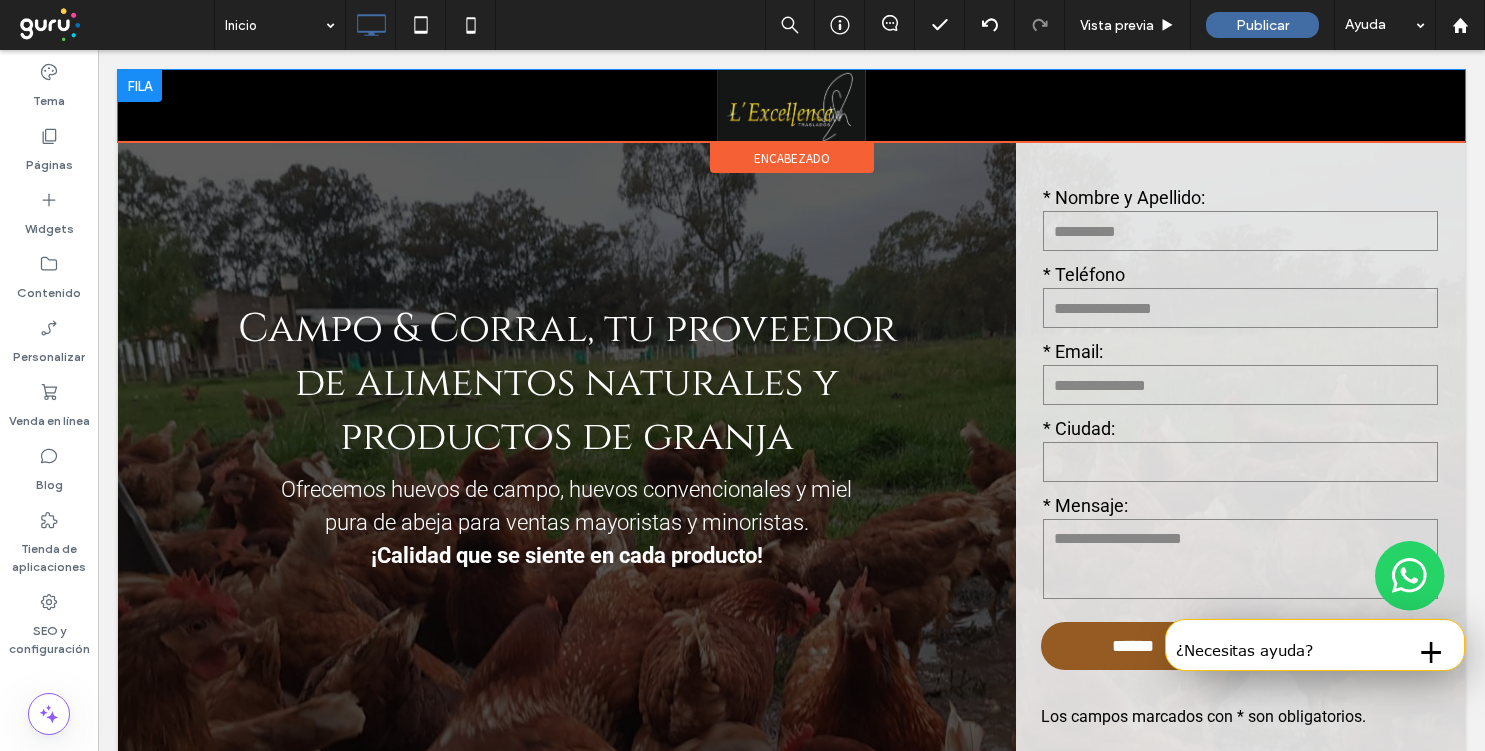 type on "*******" 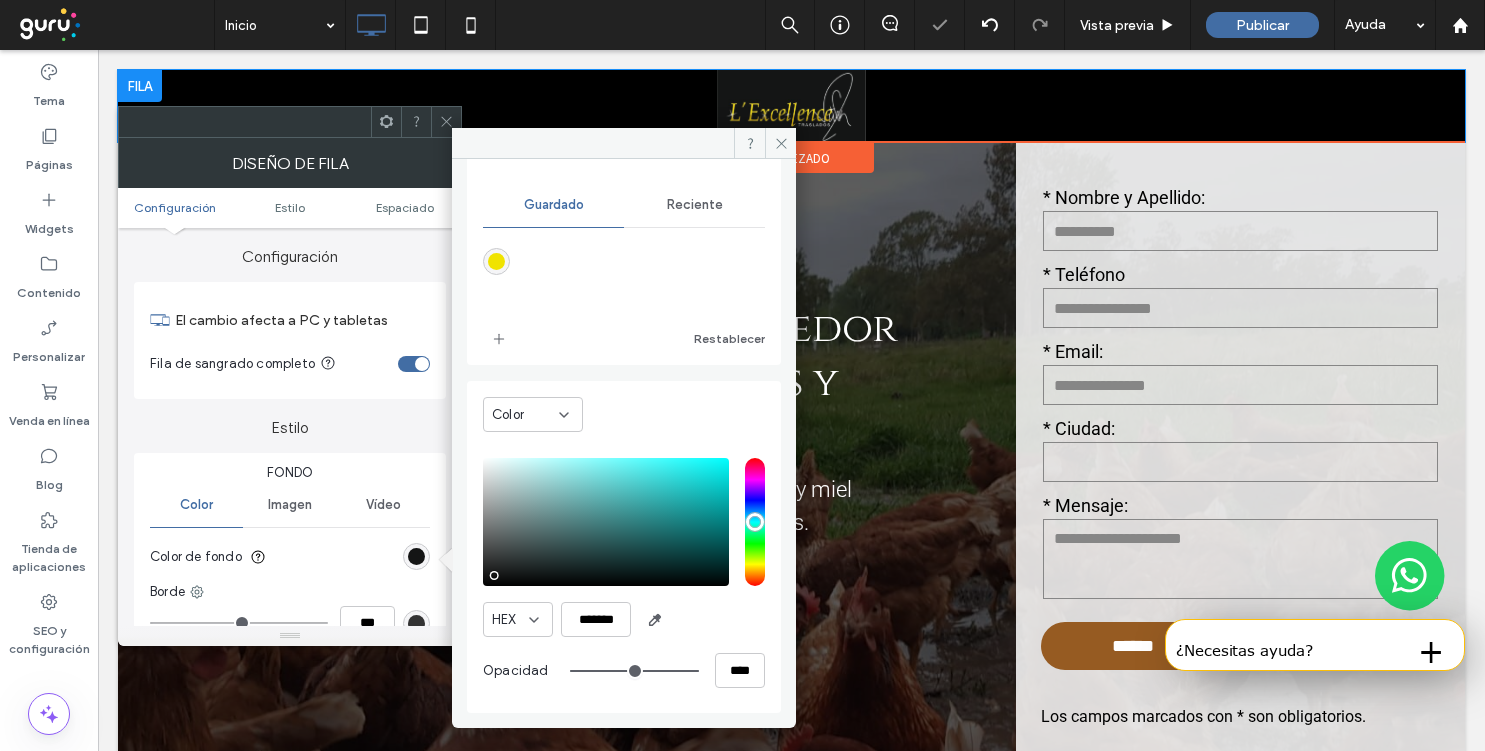 scroll, scrollTop: 166, scrollLeft: 0, axis: vertical 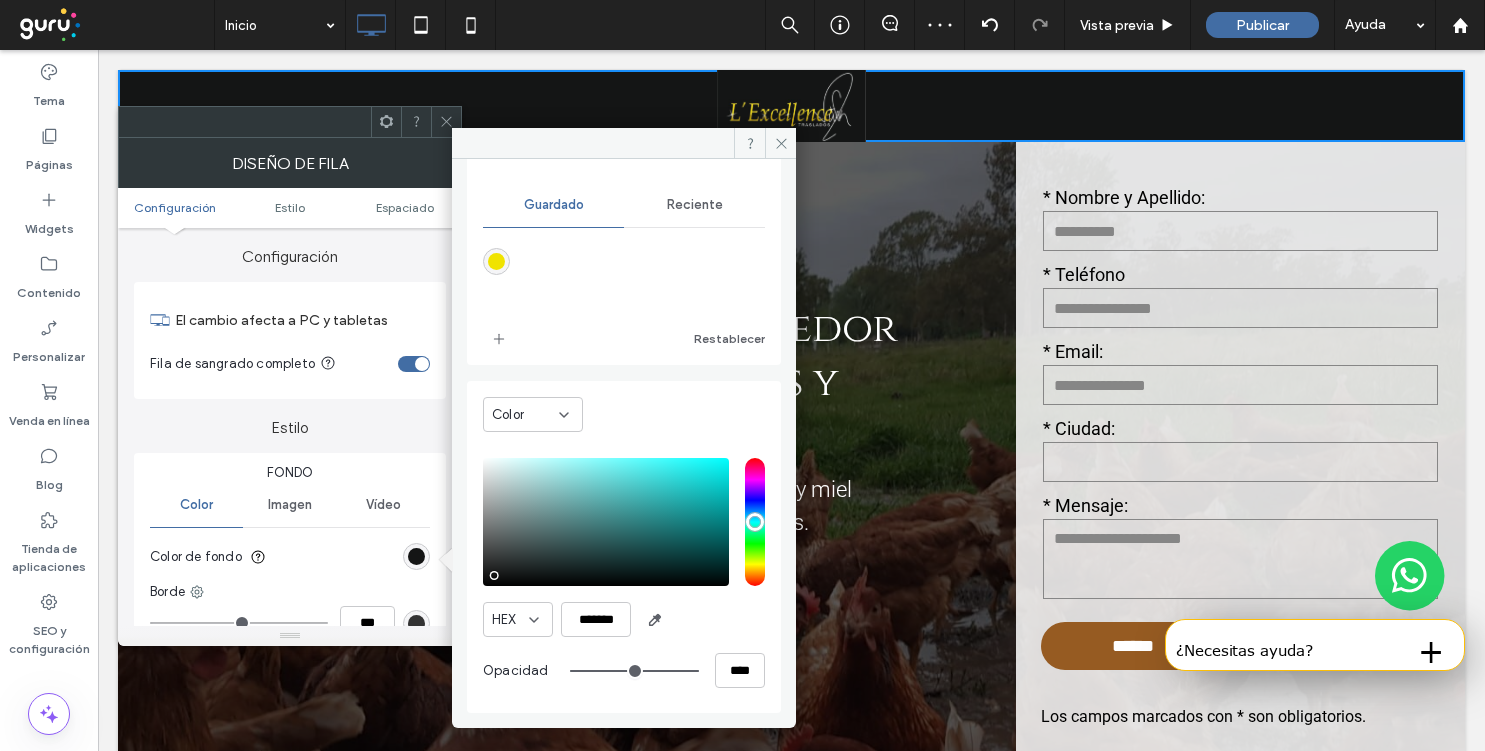 click on "Configuración Estilo Espaciado" at bounding box center [290, 208] 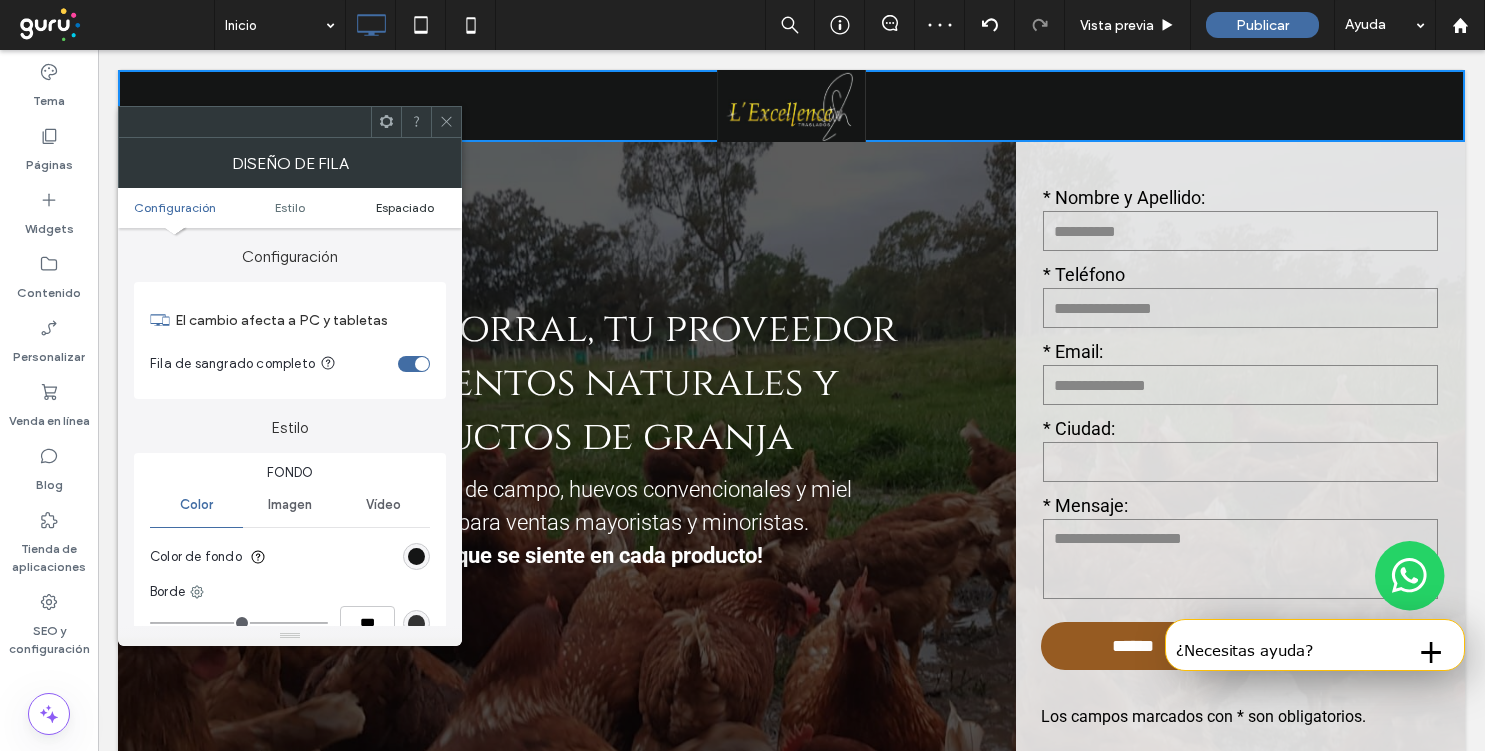 click on "Espaciado" at bounding box center [405, 207] 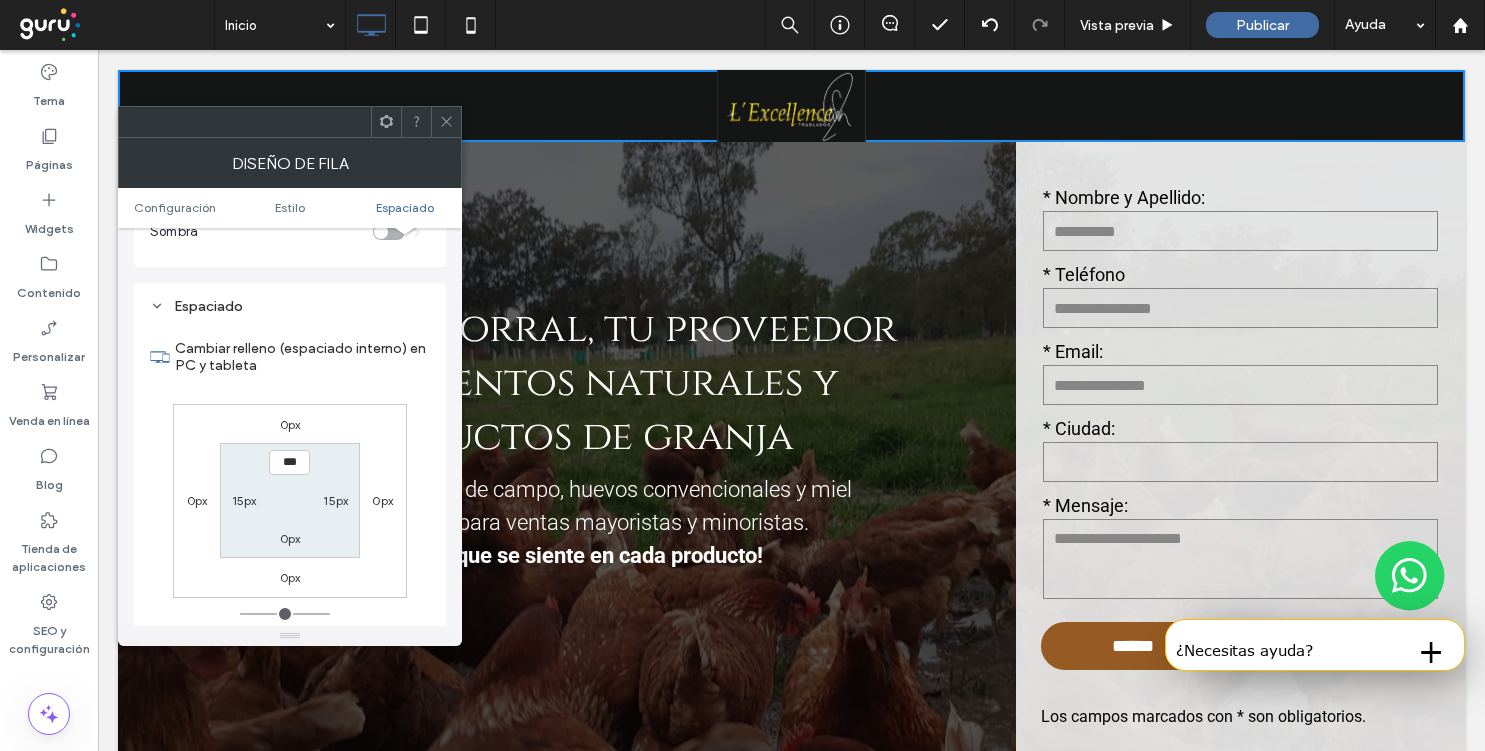 scroll, scrollTop: 503, scrollLeft: 0, axis: vertical 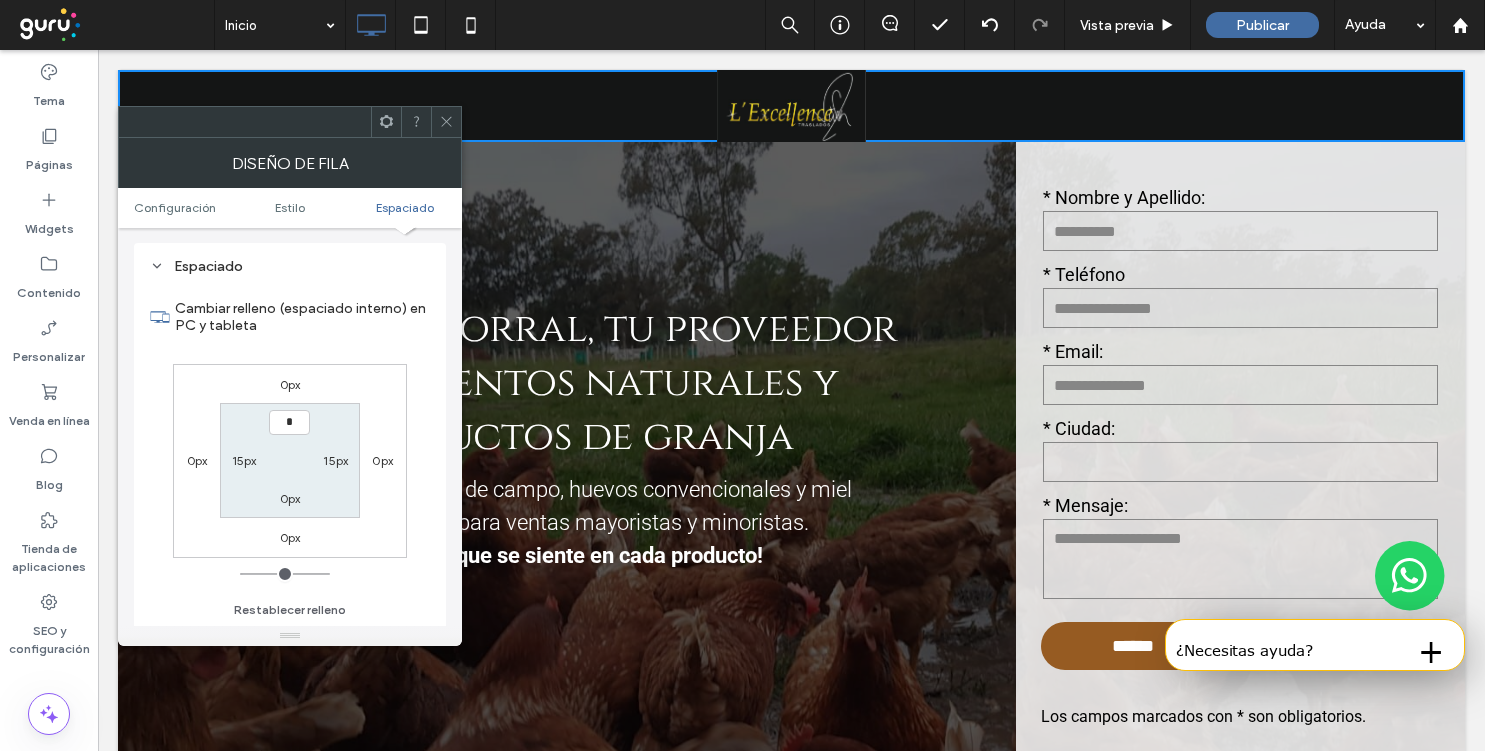 type on "***" 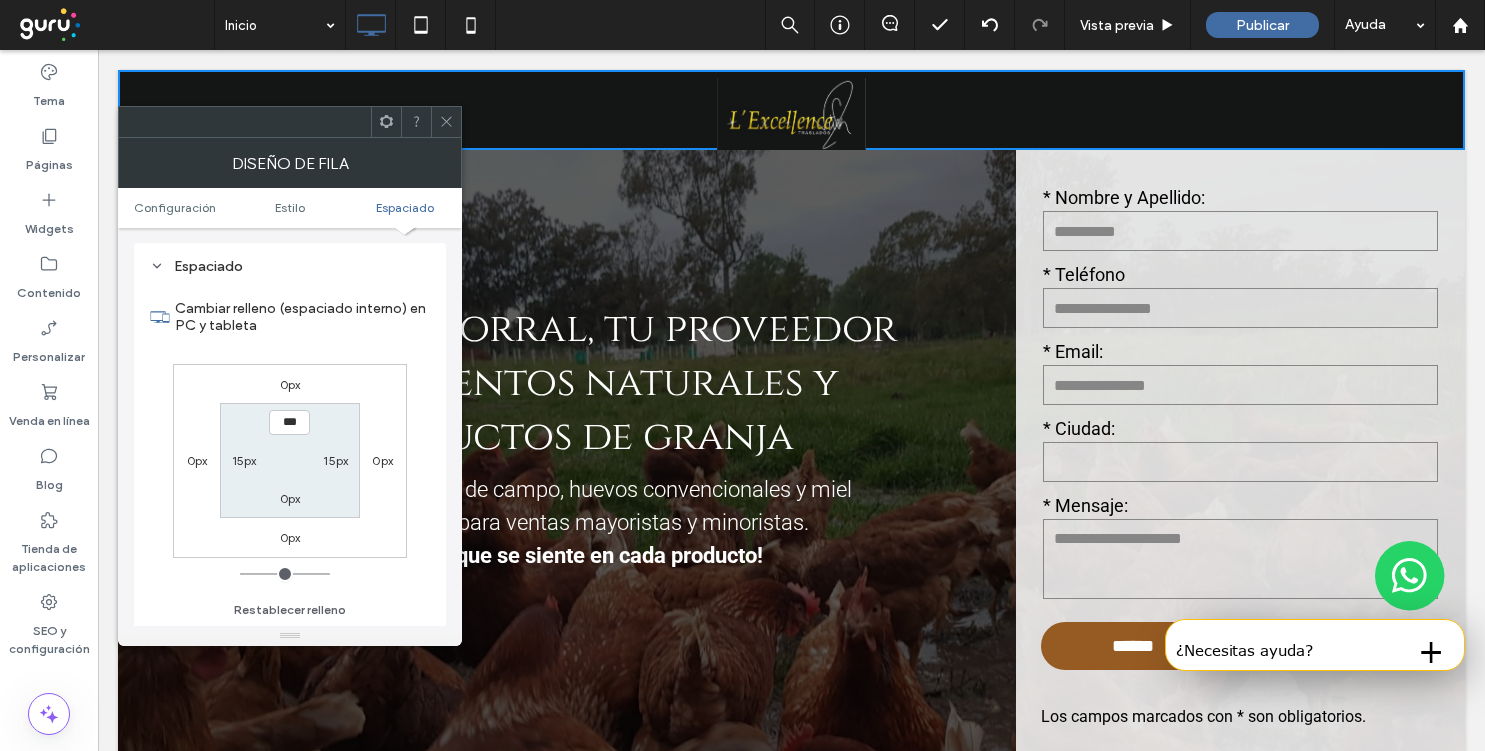 click on "0px" at bounding box center [290, 498] 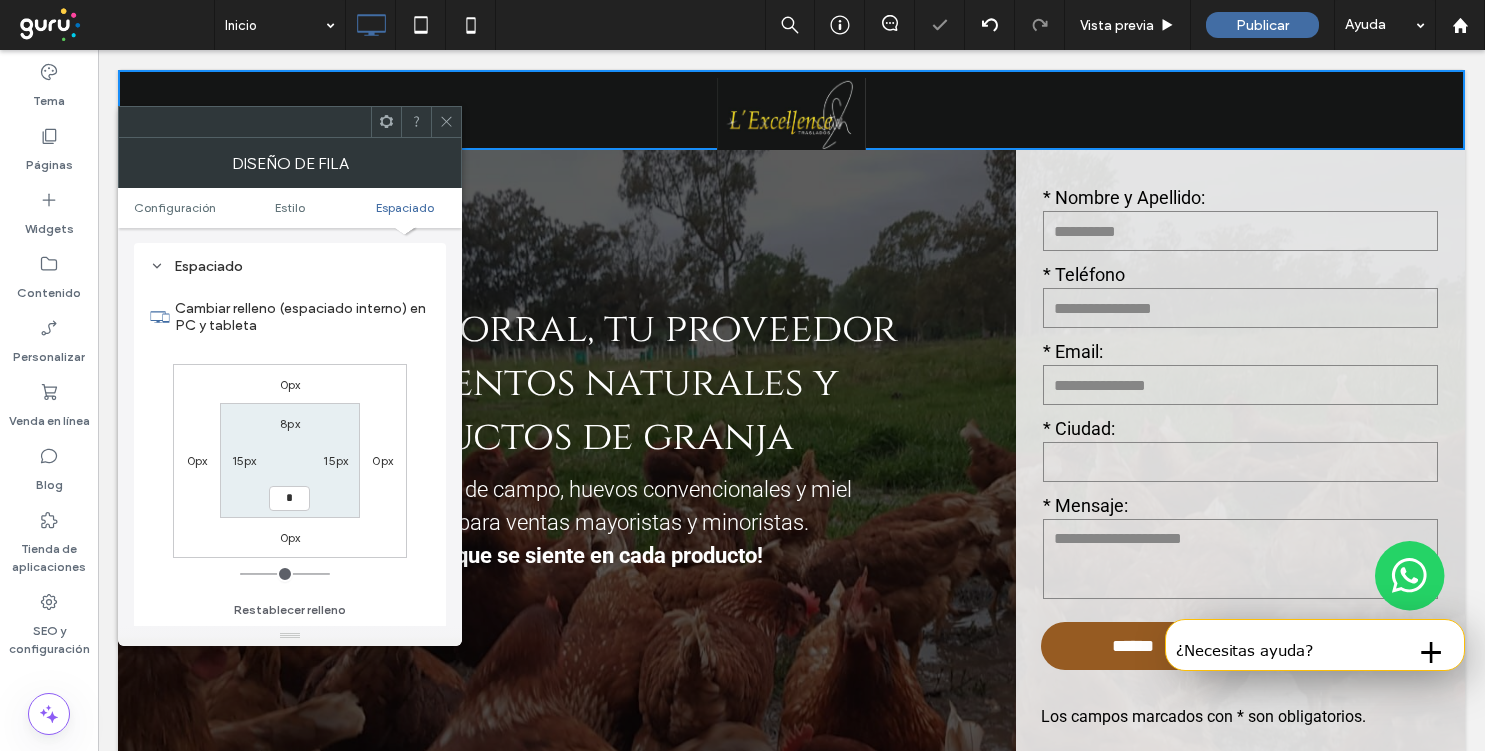 type on "*" 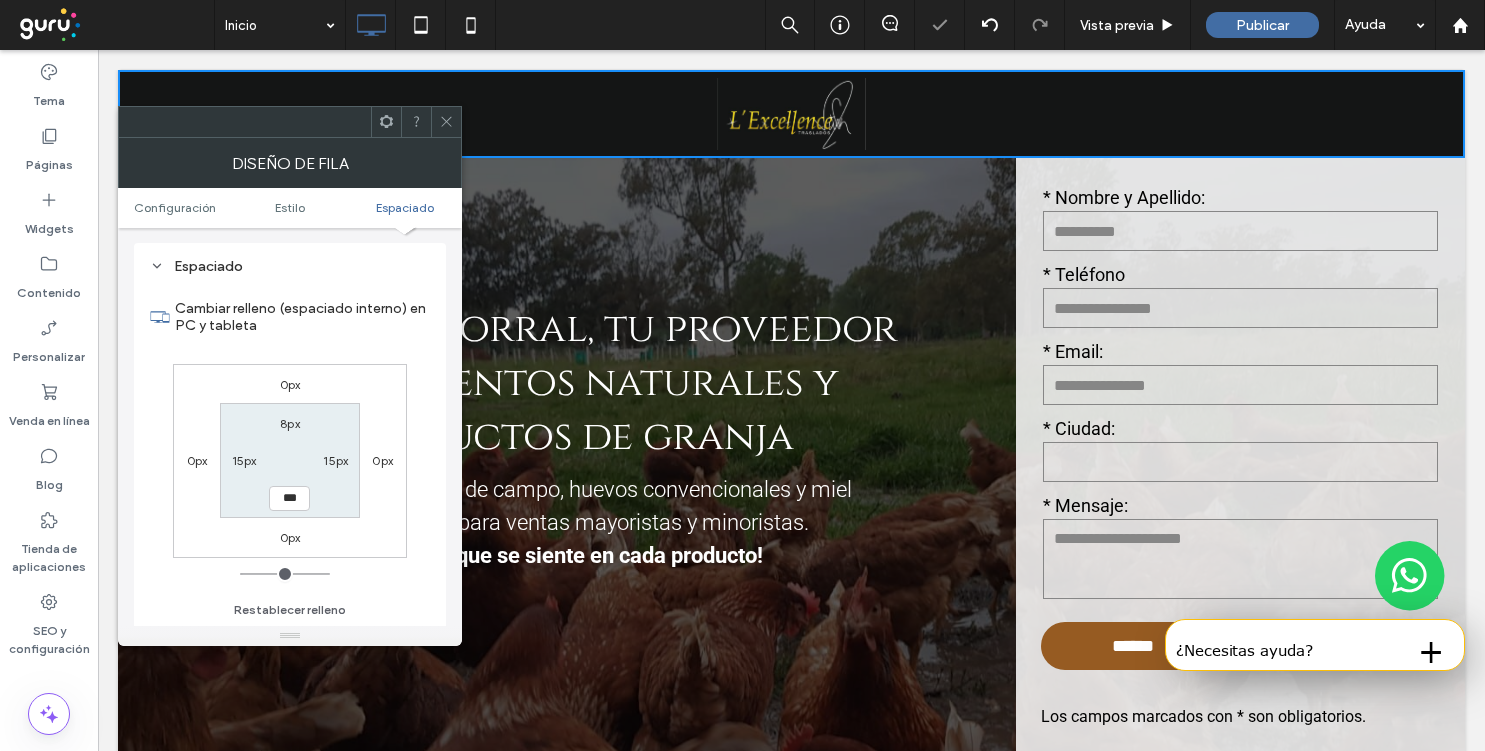 click on "8px" at bounding box center (290, 423) 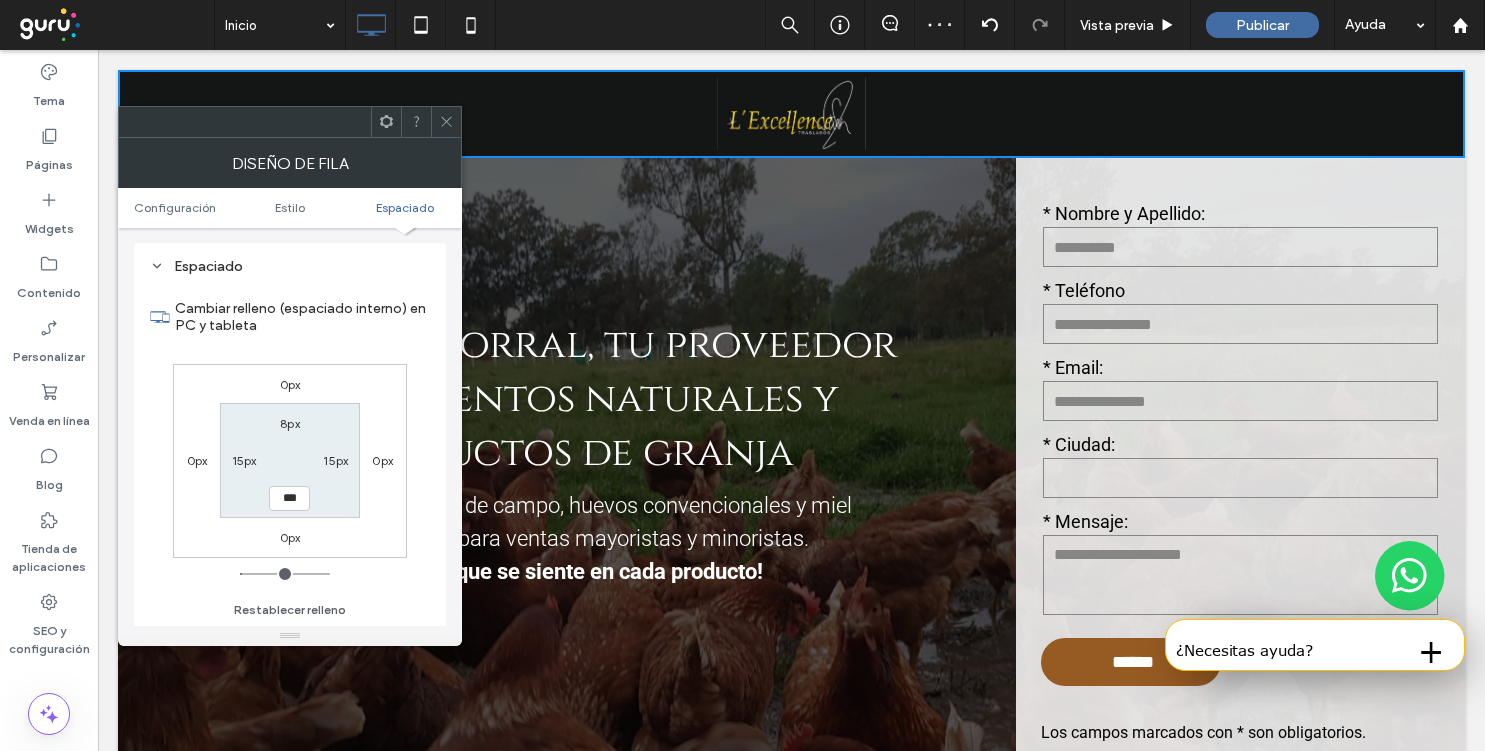 click at bounding box center [446, 122] 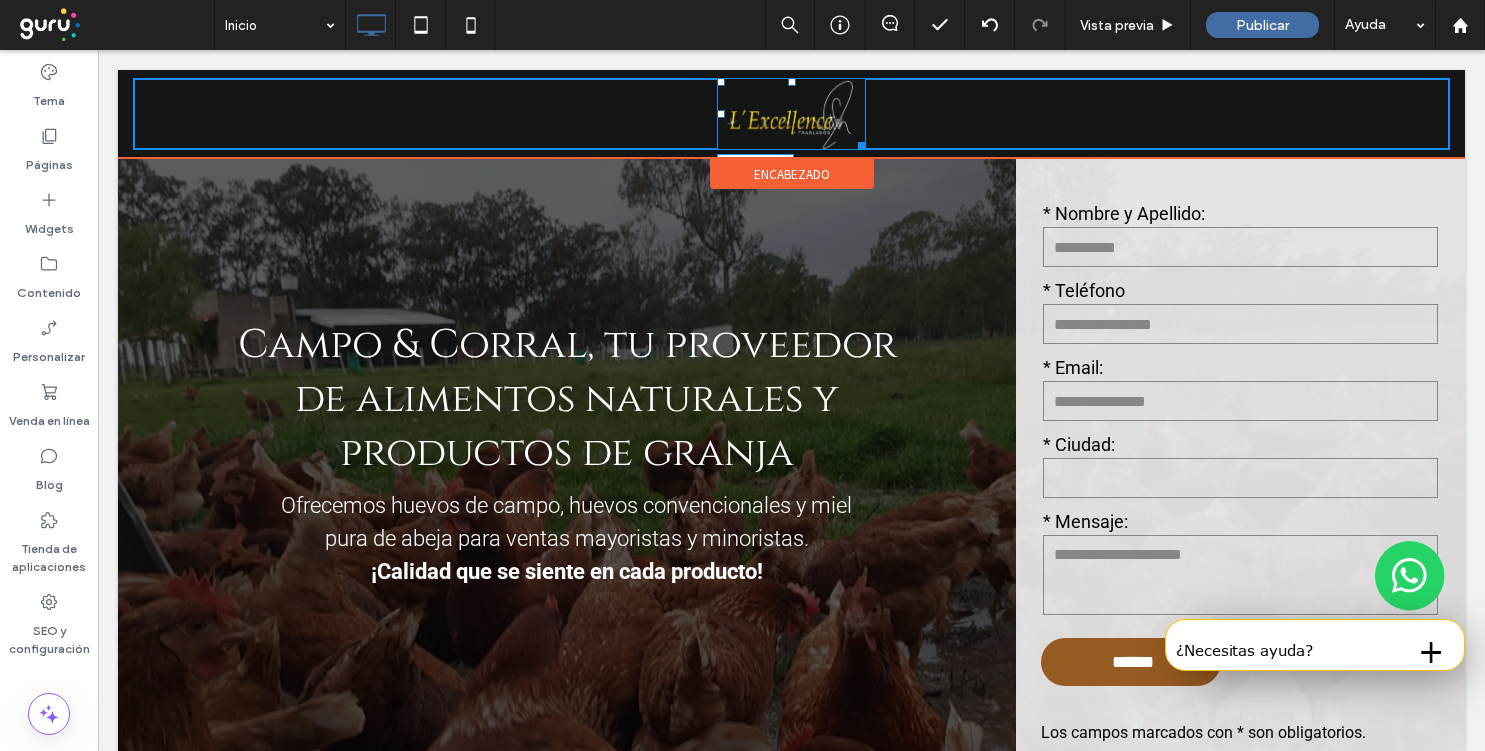 drag, startPoint x: 857, startPoint y: 145, endPoint x: 883, endPoint y: 170, distance: 36.069378 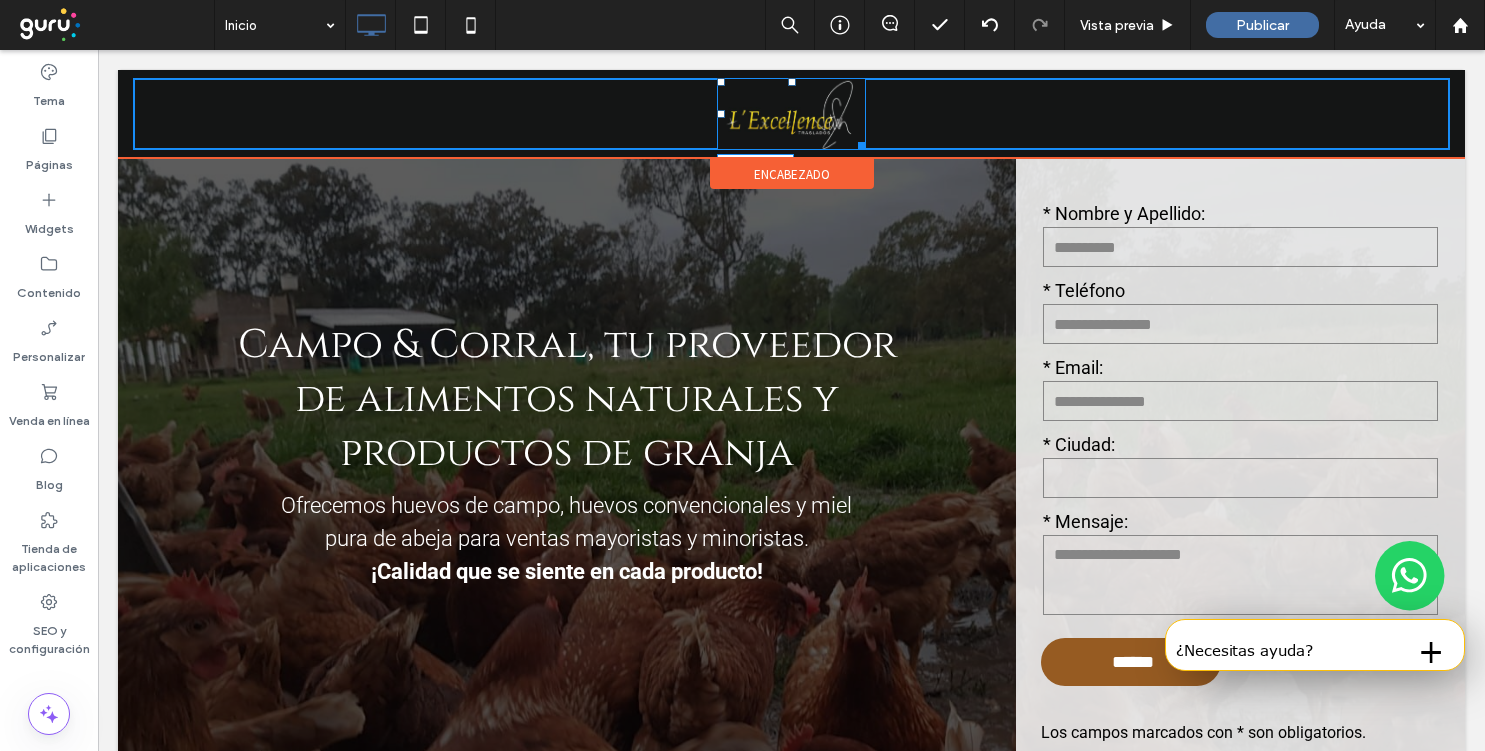 click at bounding box center (858, 142) 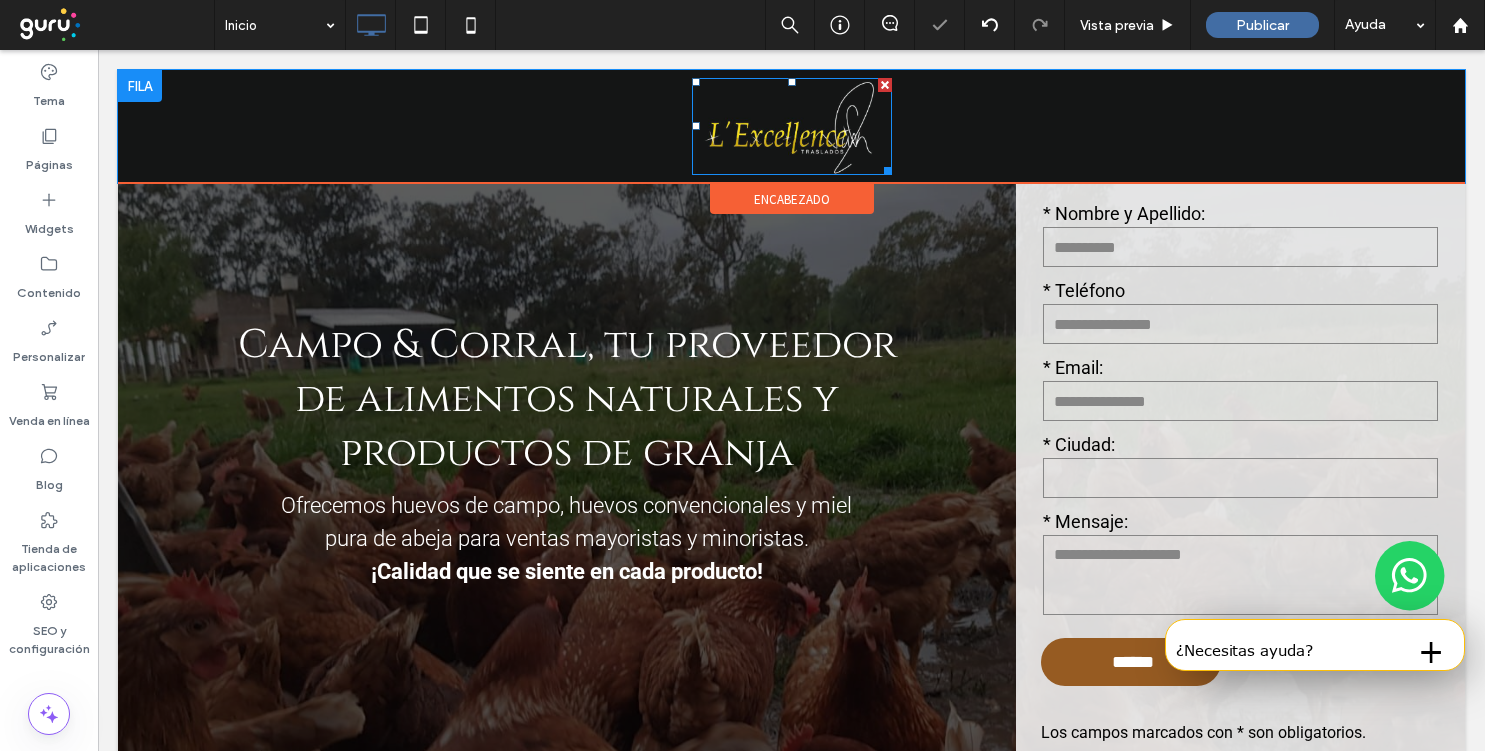 click at bounding box center (792, 126) 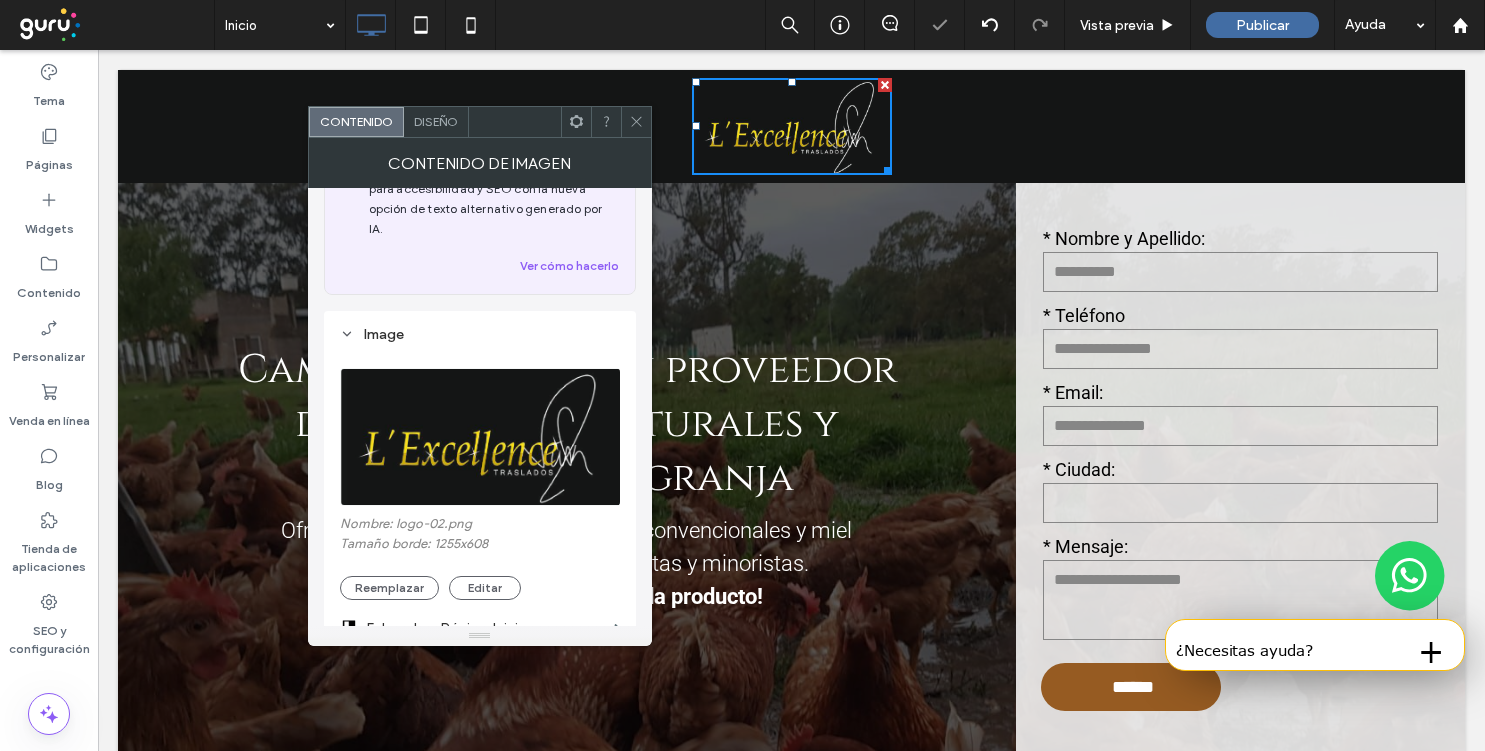scroll, scrollTop: 119, scrollLeft: 0, axis: vertical 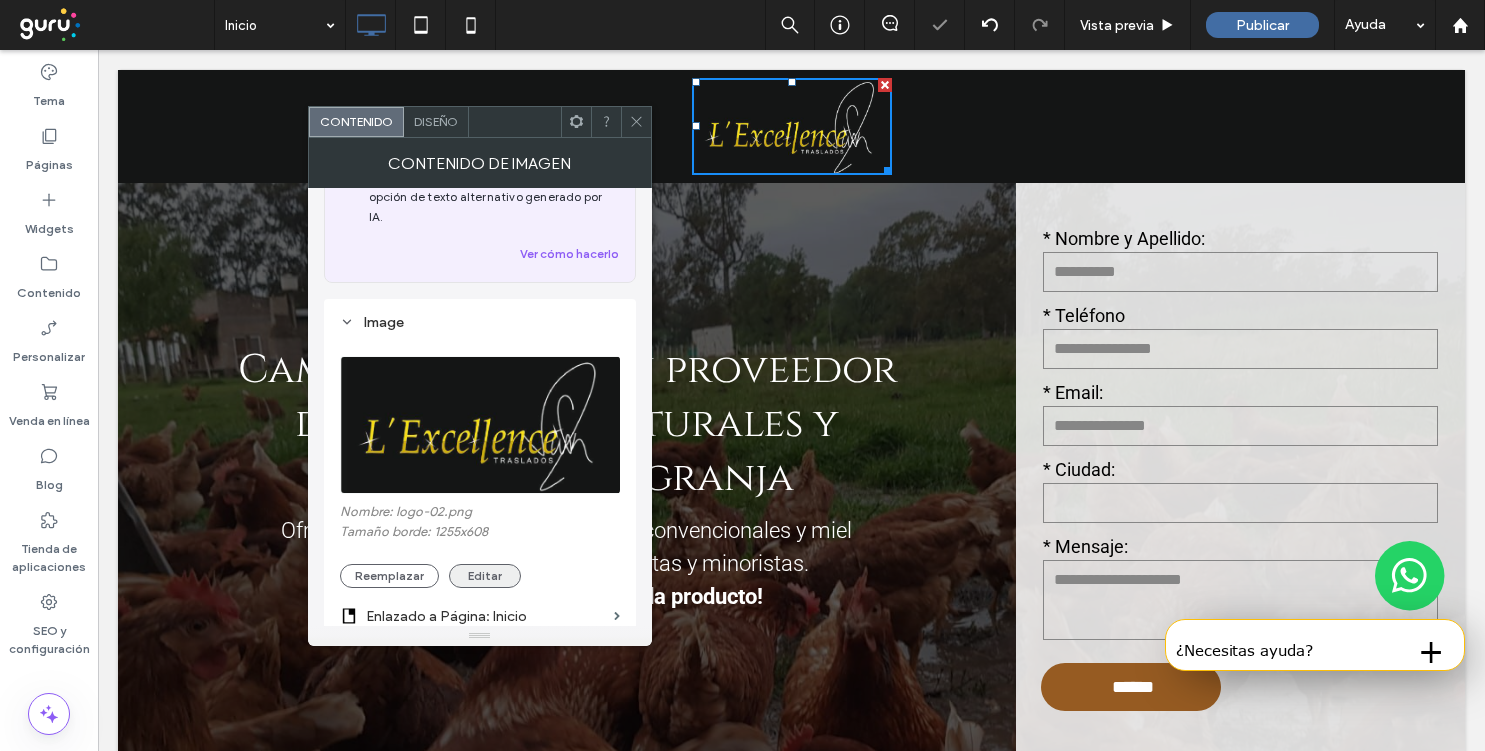 click on "Editar" at bounding box center [485, 576] 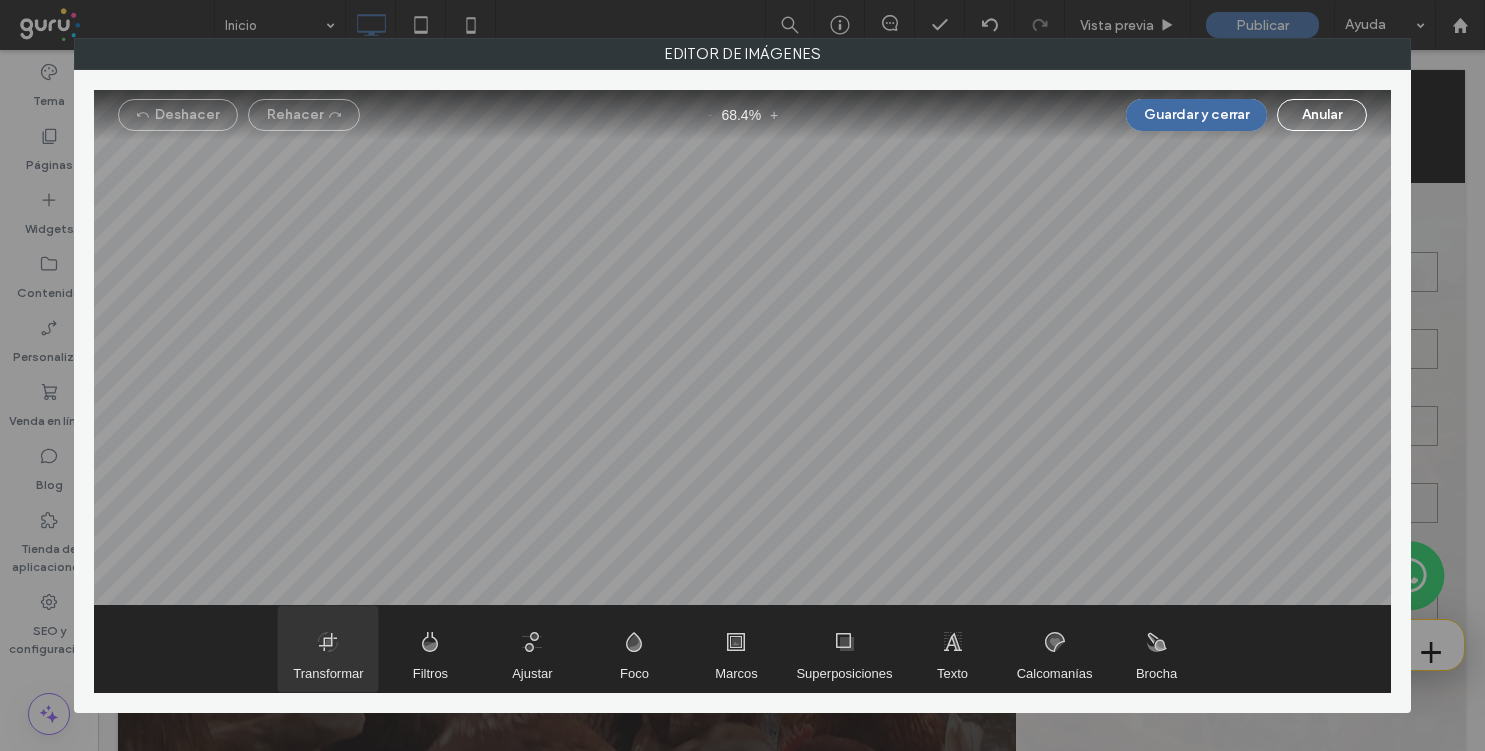 click at bounding box center (328, 649) 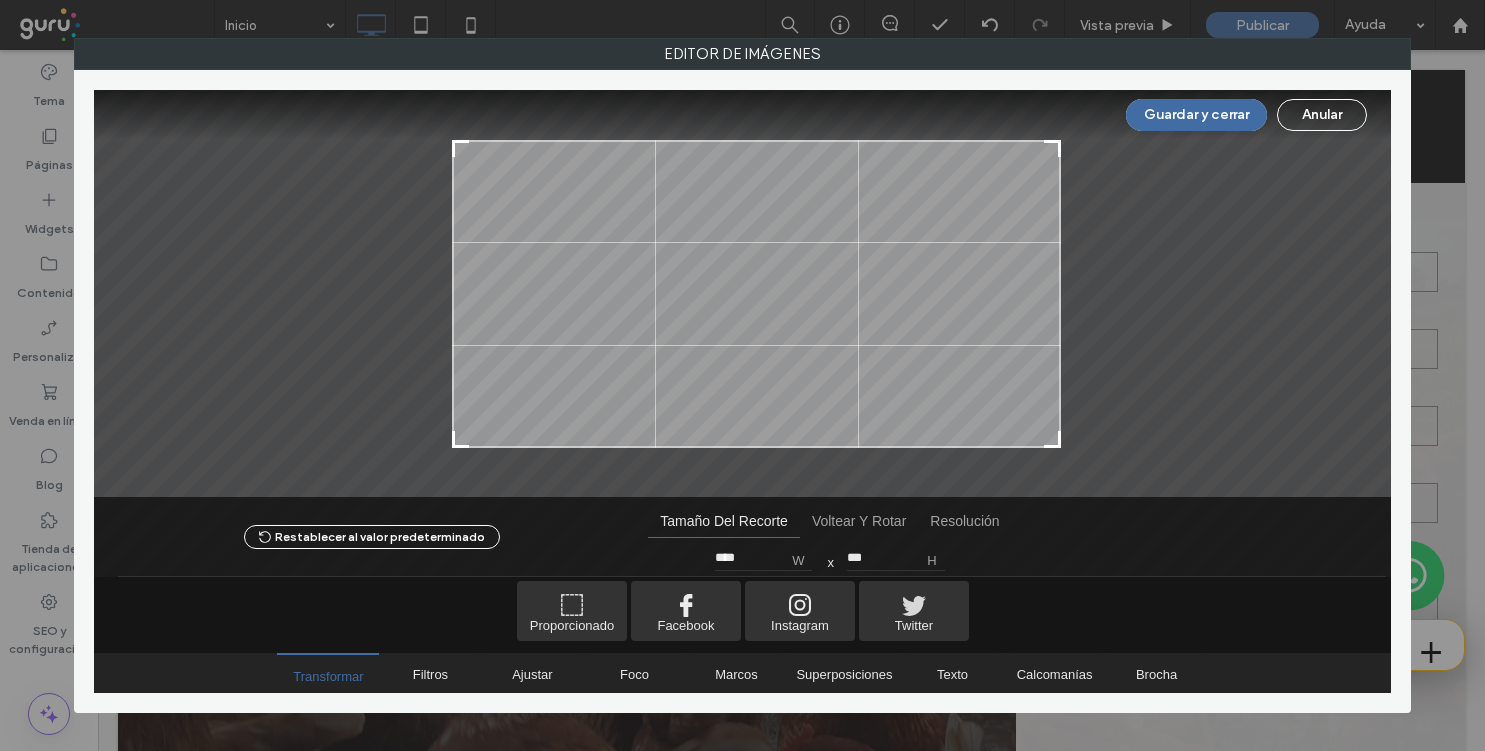 drag, startPoint x: 428, startPoint y: 442, endPoint x: 455, endPoint y: 443, distance: 27.018513 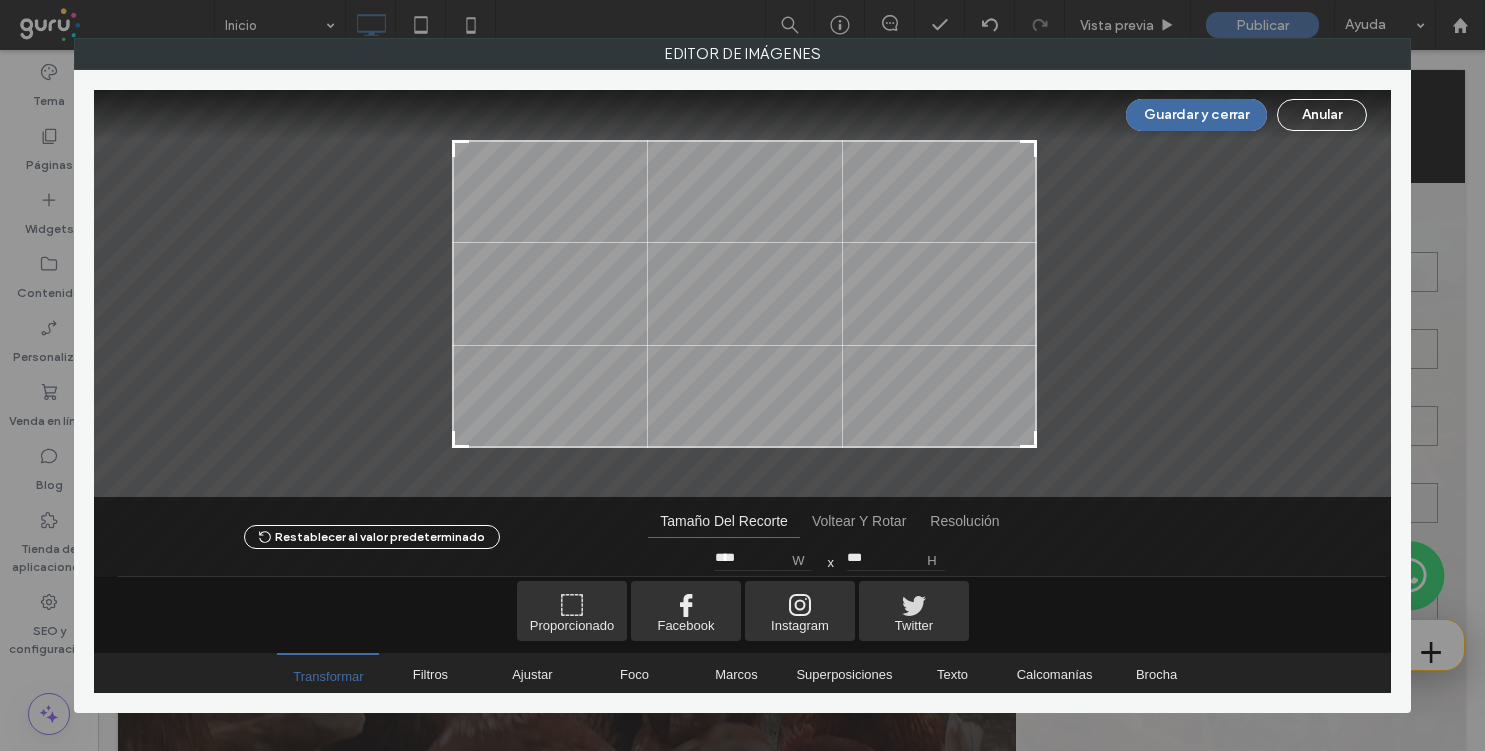 type on "****" 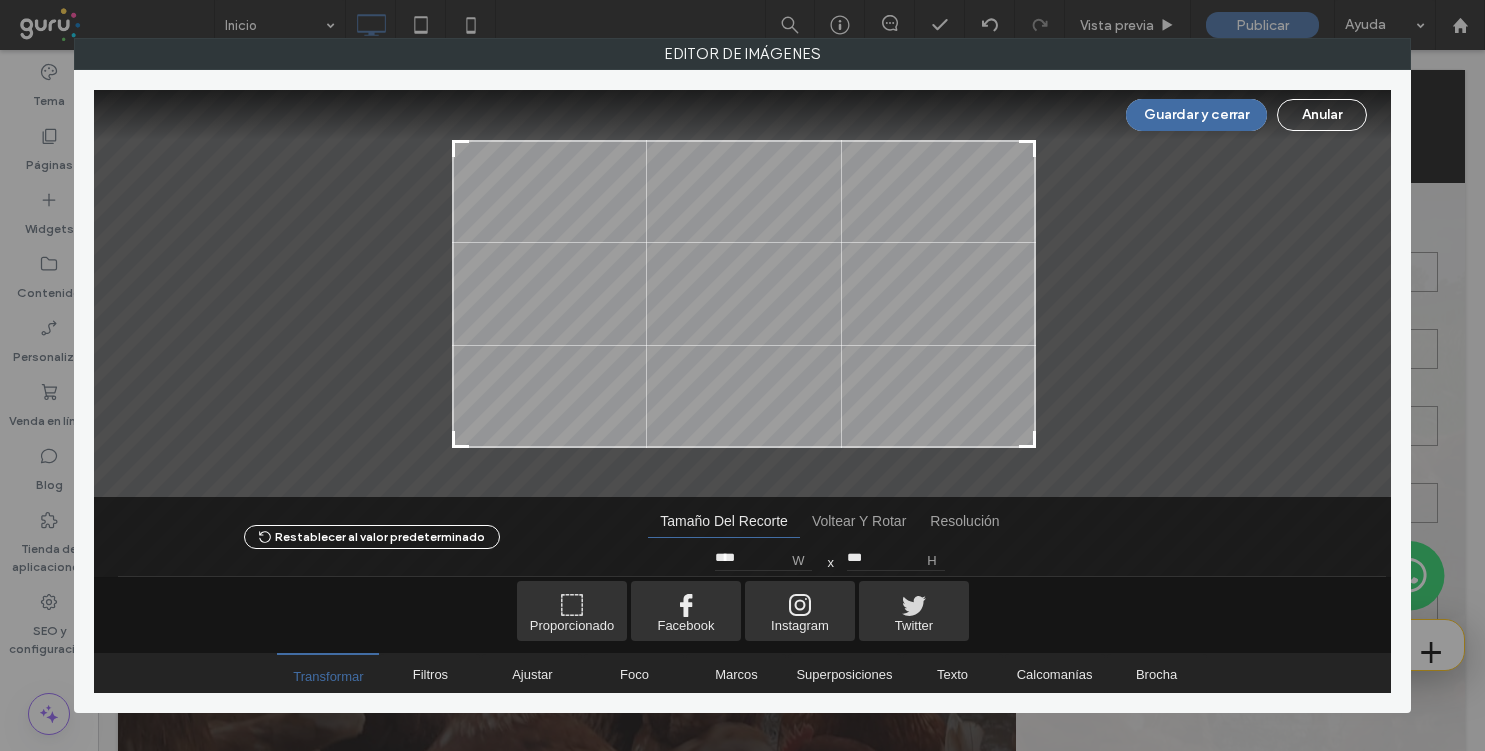 drag, startPoint x: 1059, startPoint y: 145, endPoint x: 1034, endPoint y: 145, distance: 25 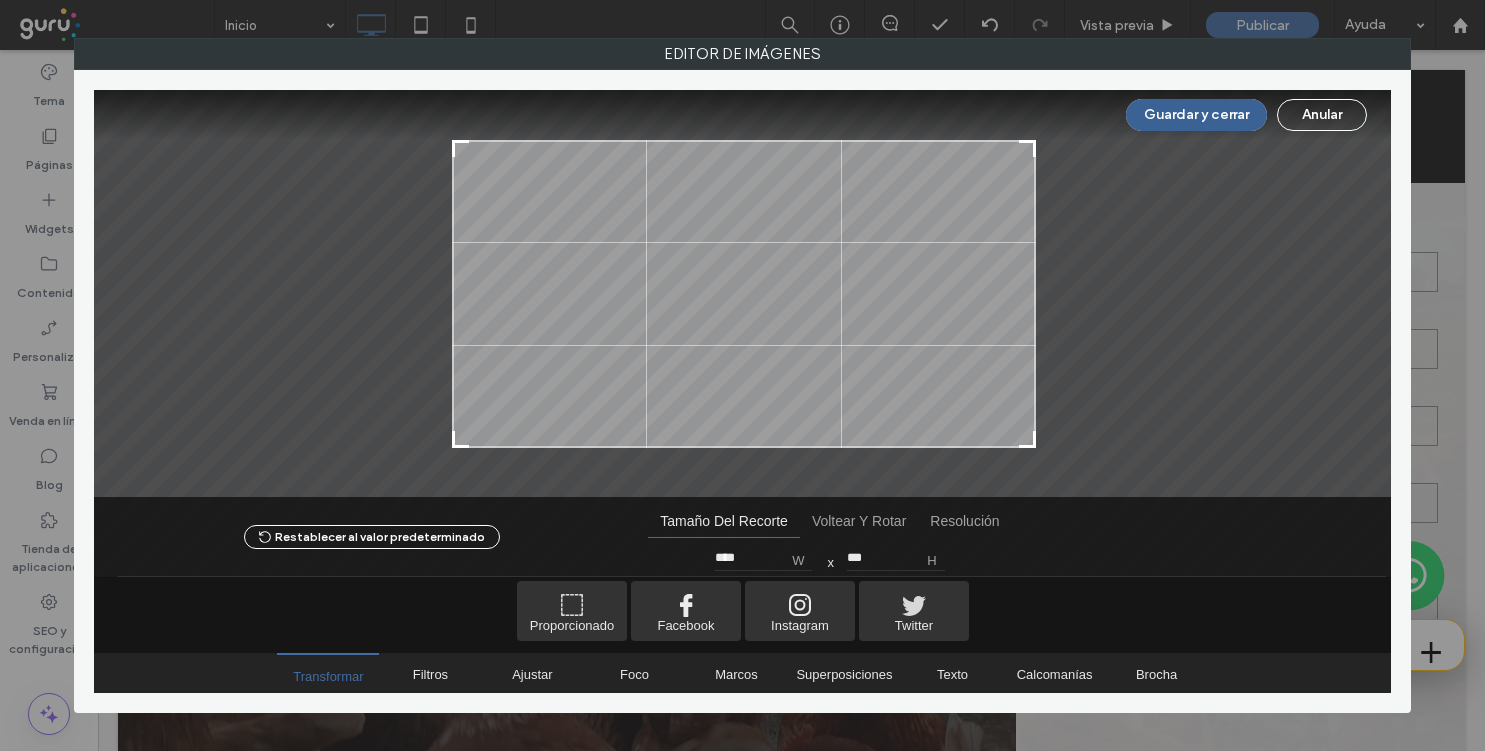 click on "Guardar y cerrar" at bounding box center (1196, 115) 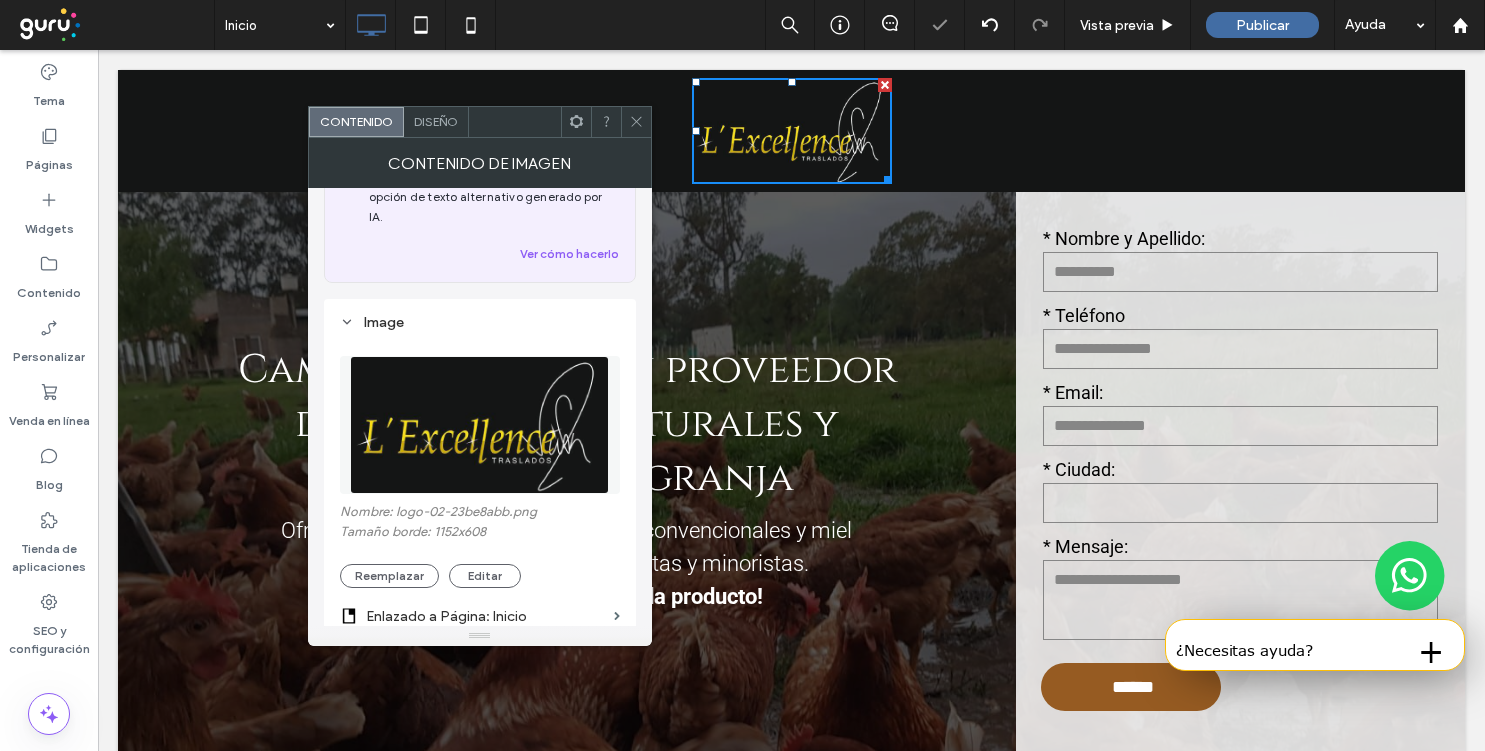 click at bounding box center (636, 122) 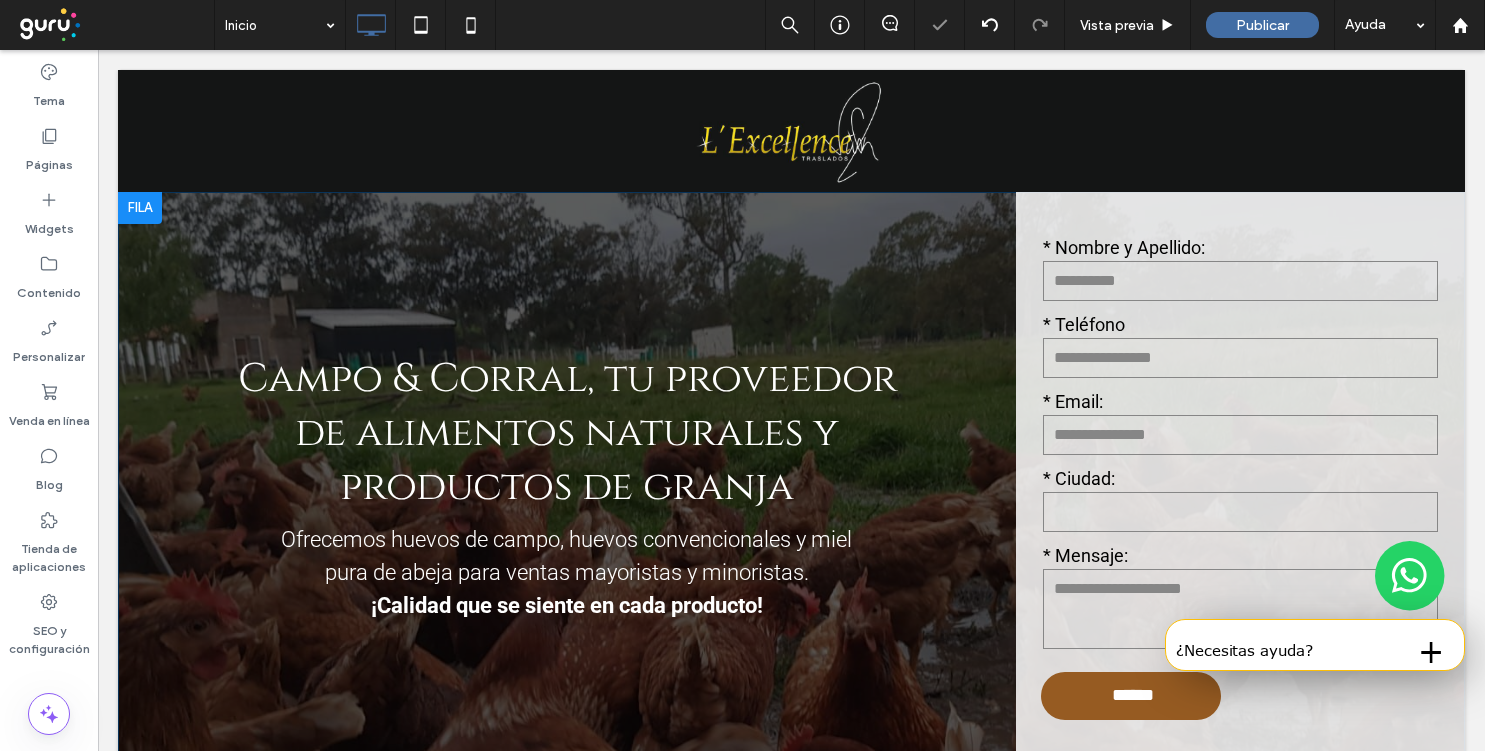click at bounding box center [140, 208] 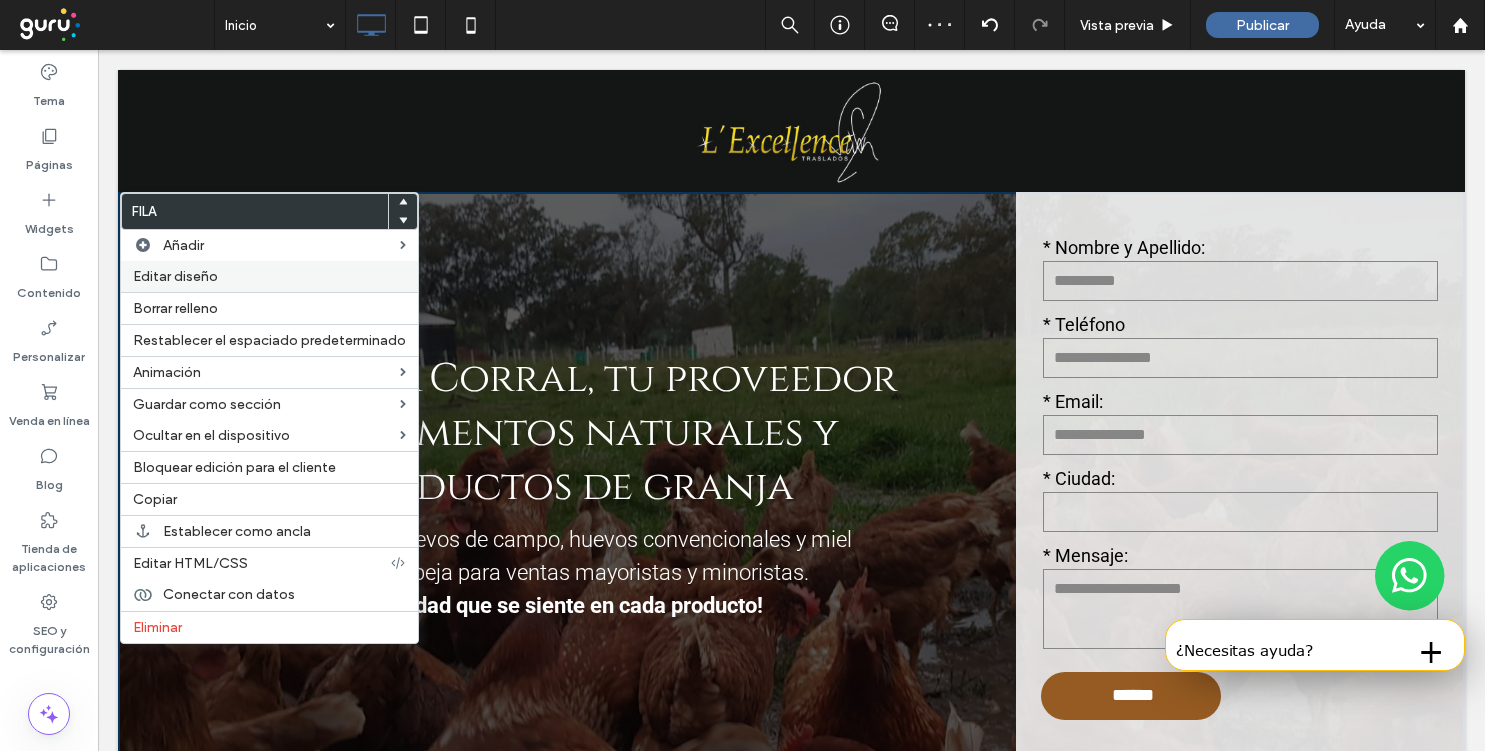 click on "Editar diseño" at bounding box center (269, 276) 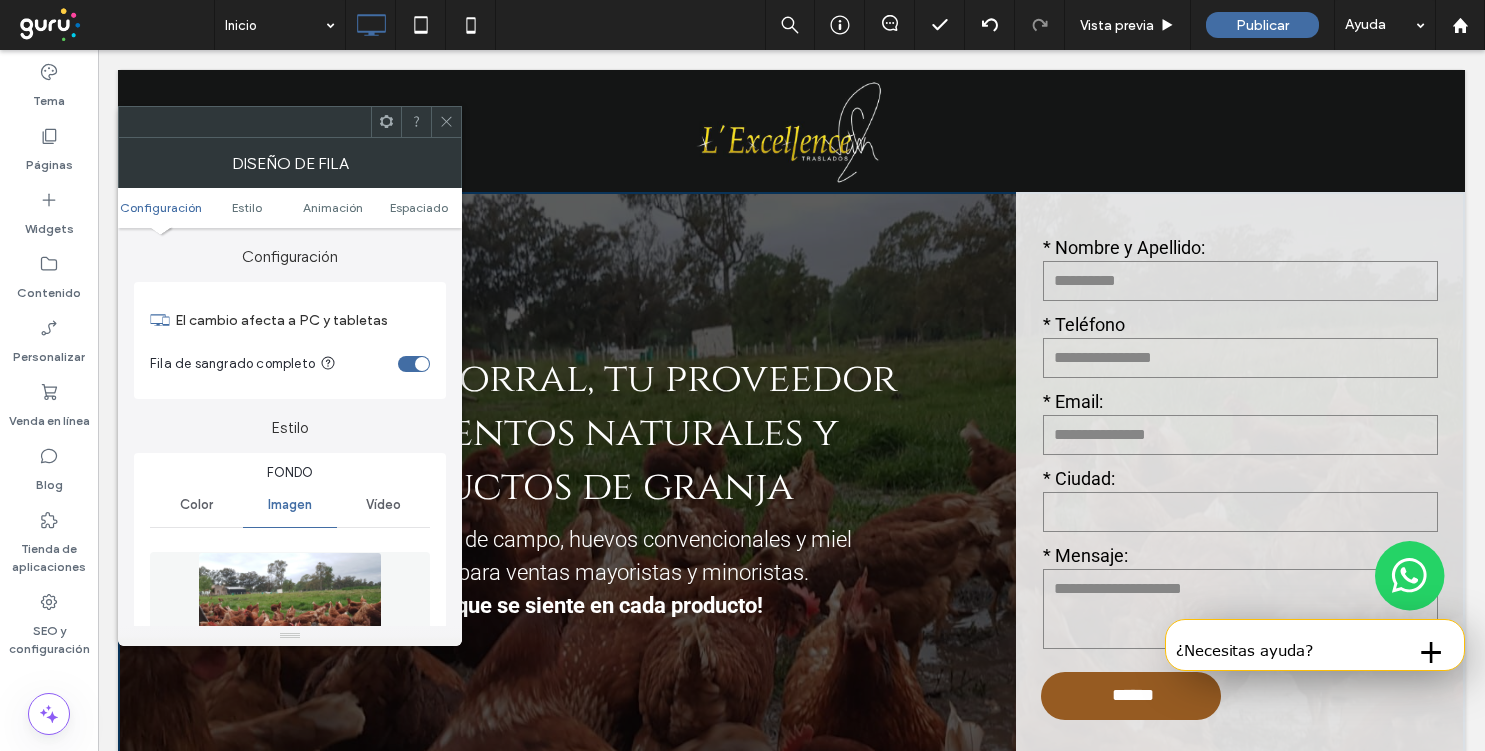 click at bounding box center [289, 621] 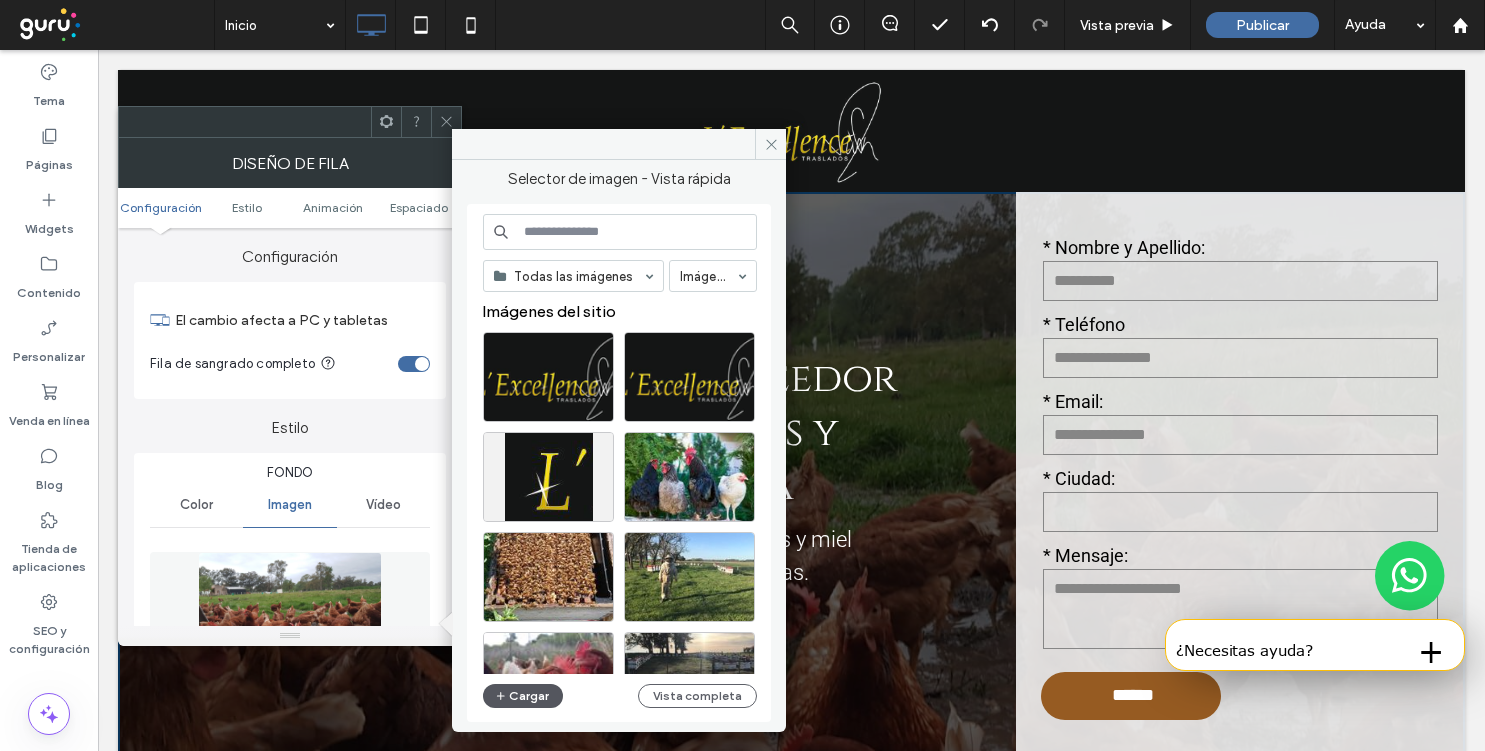 click on "Cargar" at bounding box center [523, 696] 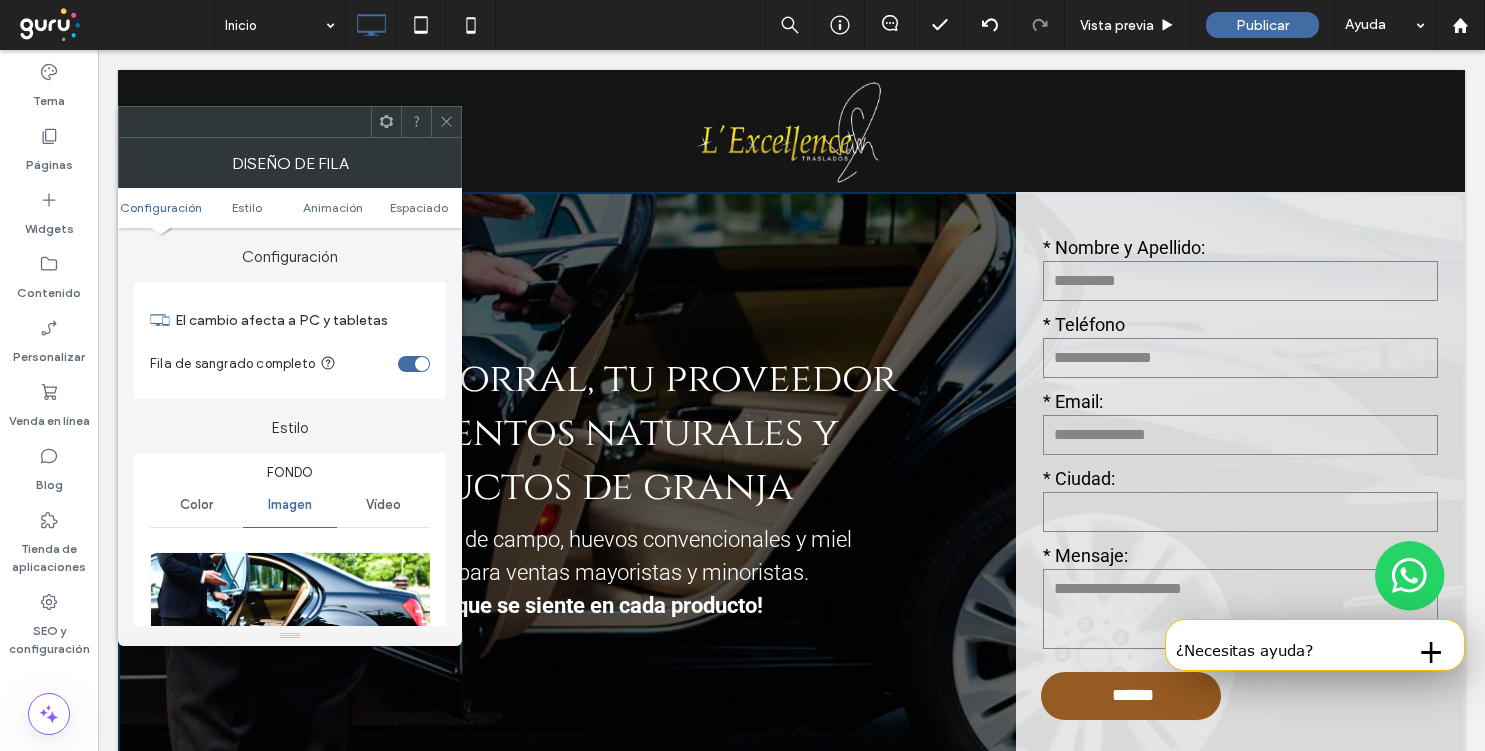 click 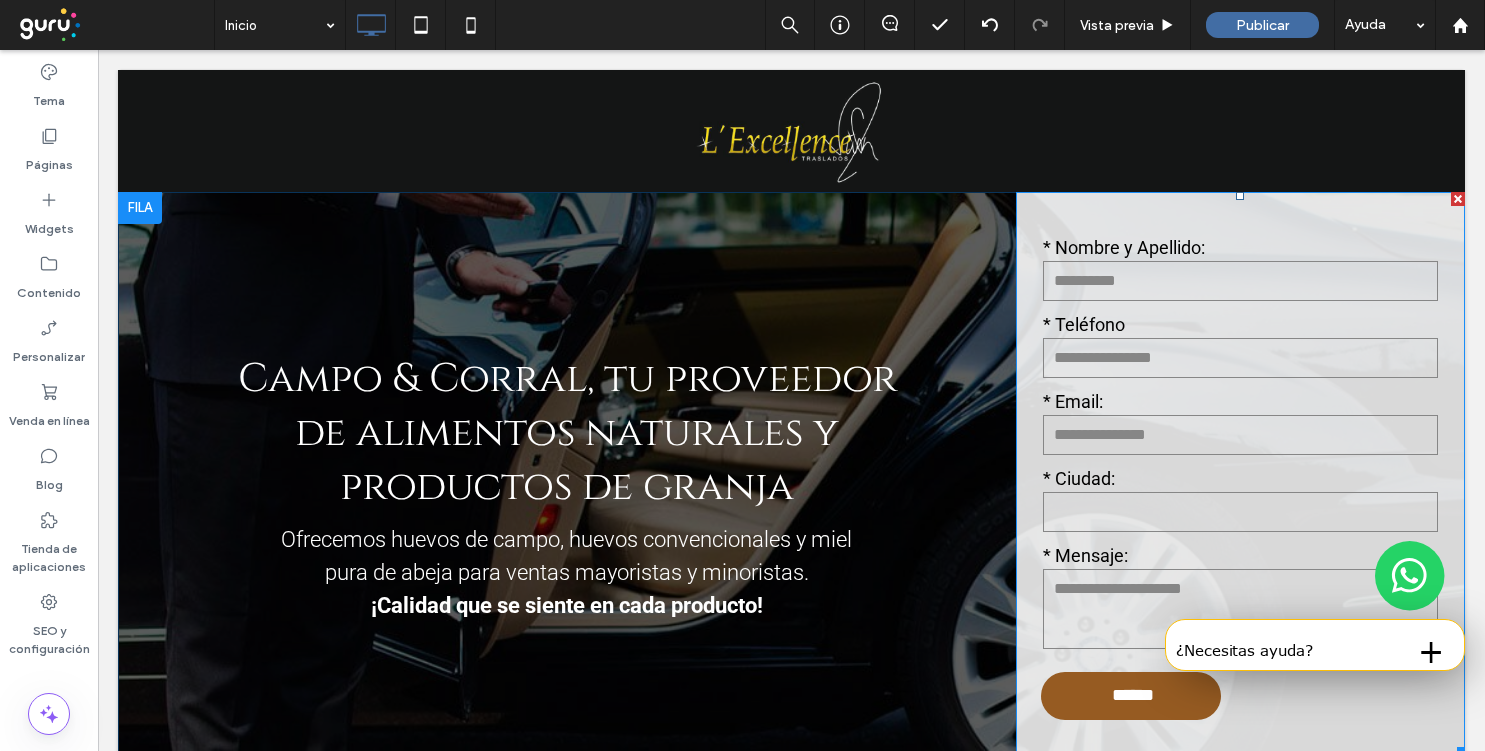 click on "* Nombre y Apellido:
* Teléfono
* Email:
* Ciudad:
* Mensaje:
******
Gracias por contactarnos. Le responderemos lo antes posible.   Se ha producido un error al enviar su mensaje. Inténtelo más tarde." at bounding box center (1240, 473) 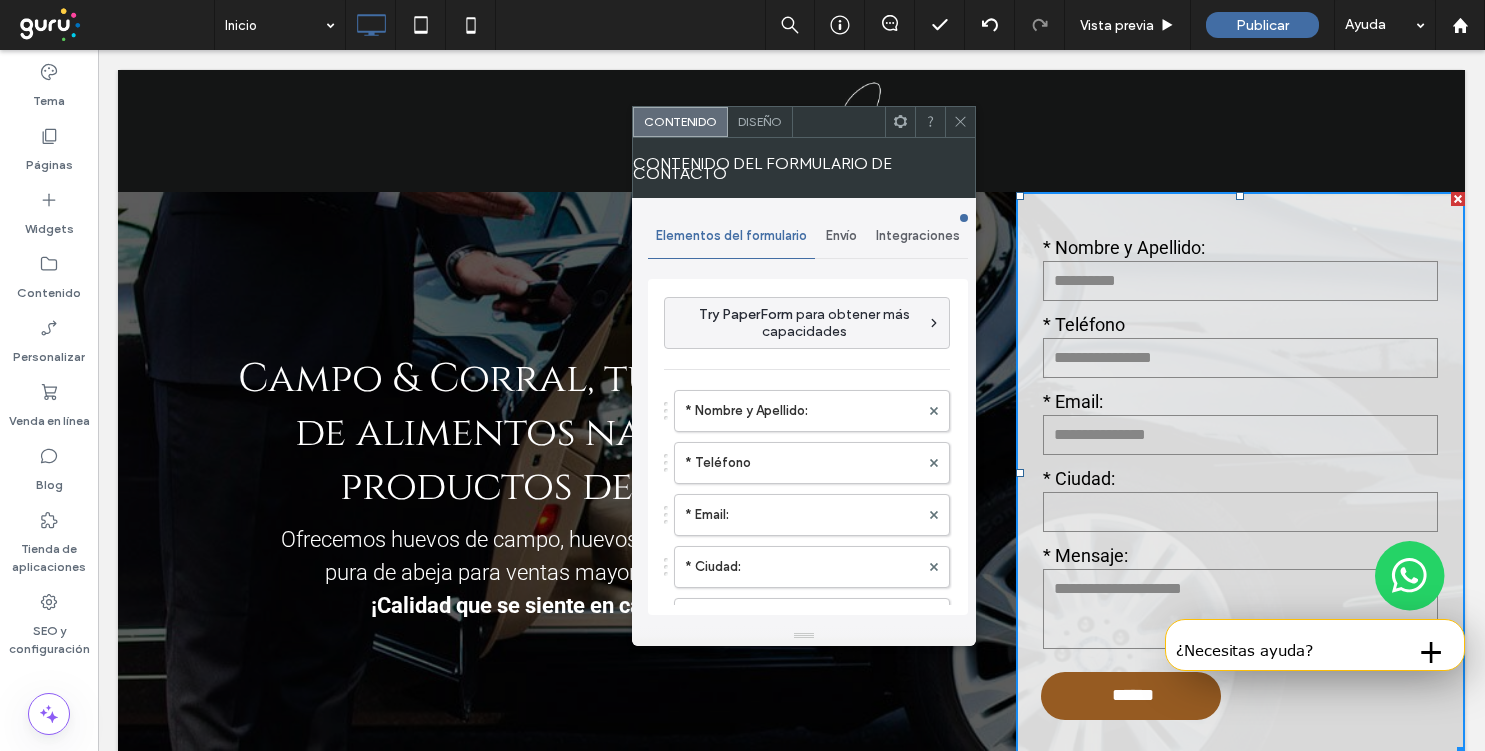 click on "Diseño" at bounding box center [760, 122] 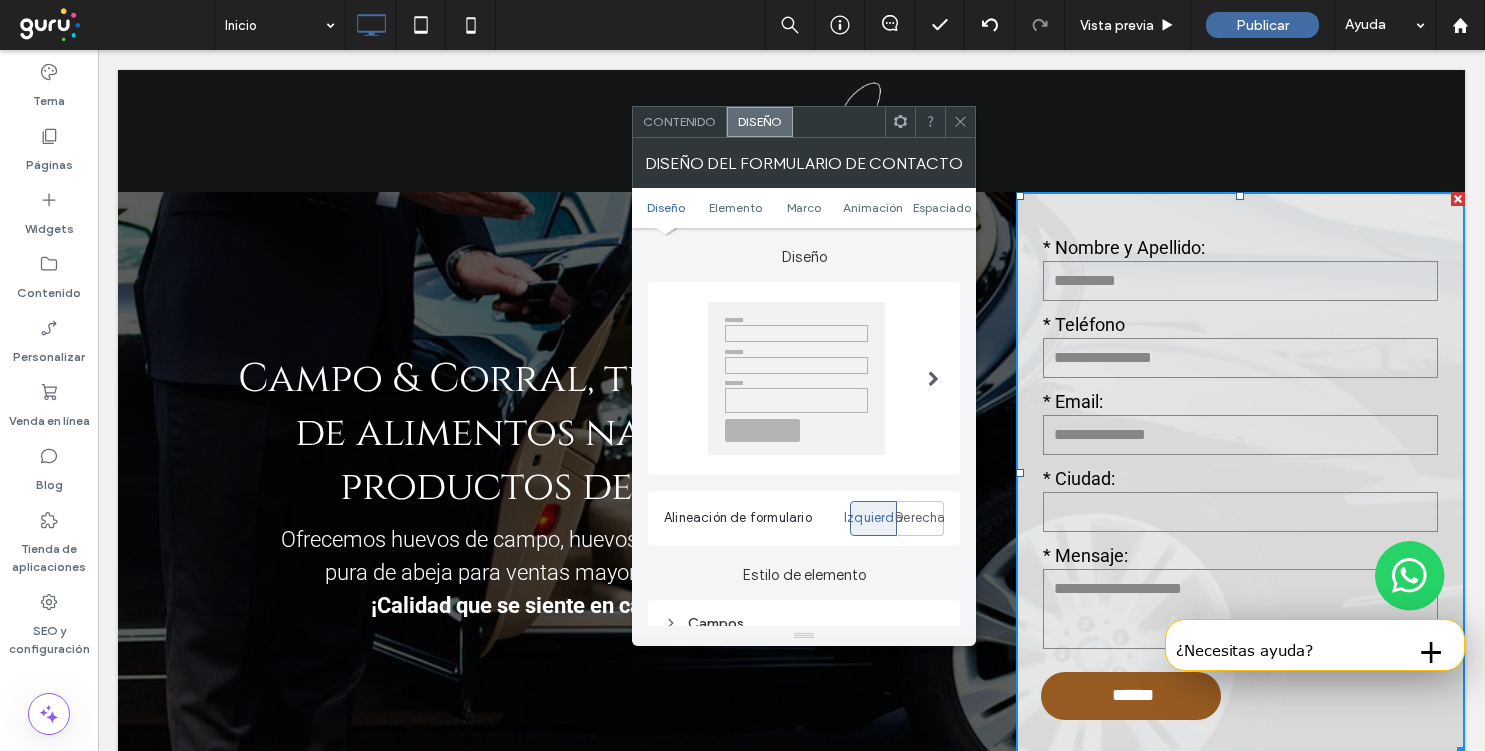 click 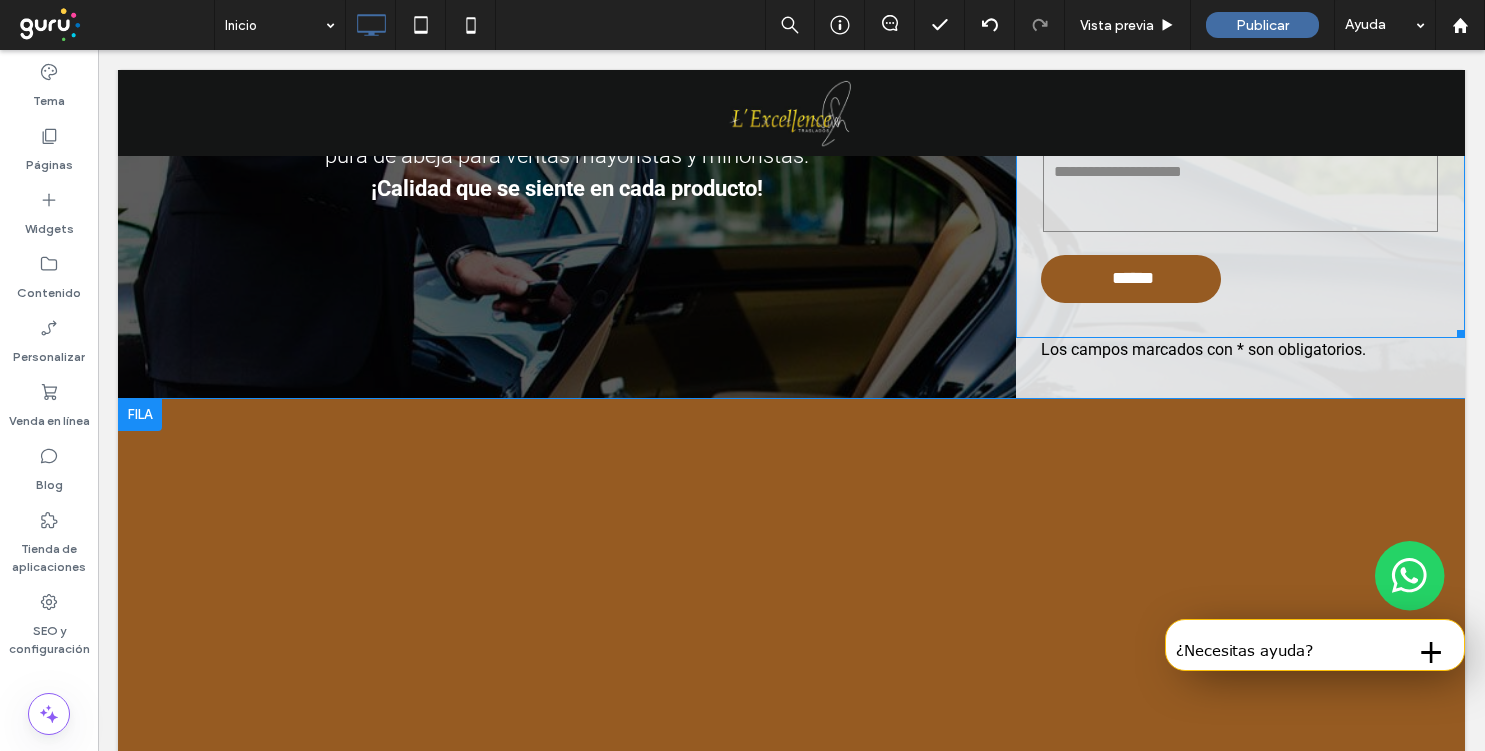 scroll, scrollTop: 437, scrollLeft: 0, axis: vertical 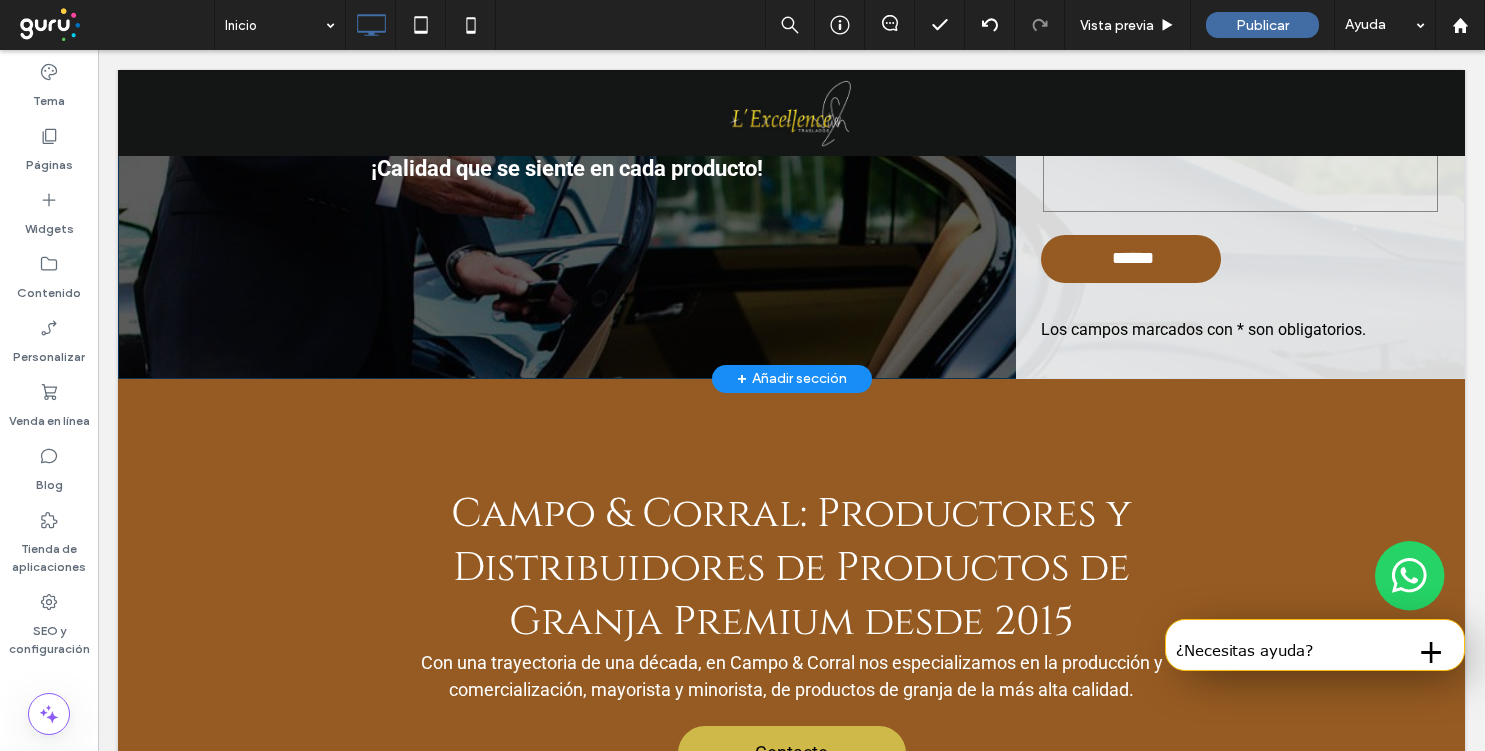 click on "* Nombre y Apellido:
* Teléfono
* Email:
* Ciudad:
* Mensaje:
******
Gracias por contactarnos. Le responderemos lo antes posible.   Se ha producido un error al enviar su mensaje. Inténtelo más tarde.
Los campos marcados con * son obligatorios.
Click To Paste" at bounding box center (1240, 67) 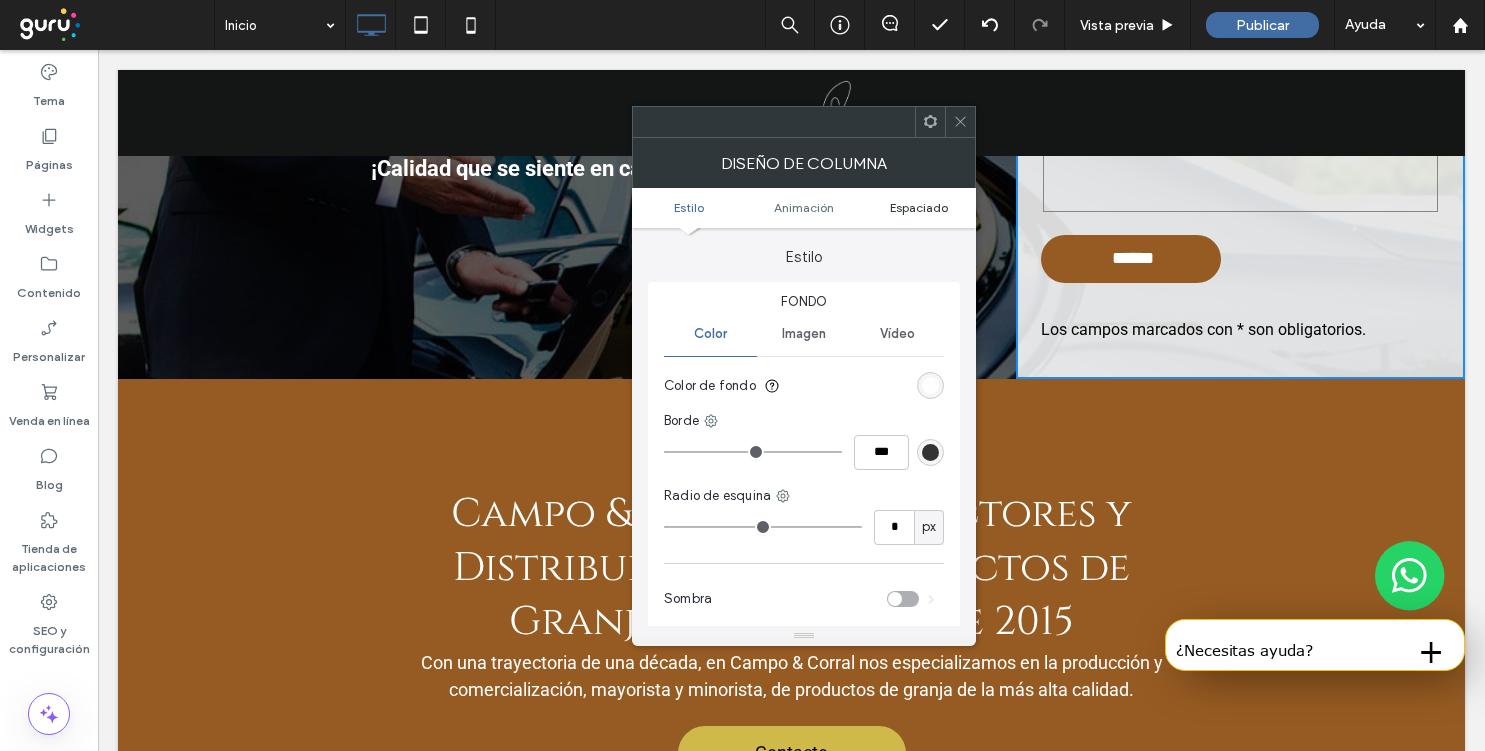 click on "Espaciado" at bounding box center (919, 207) 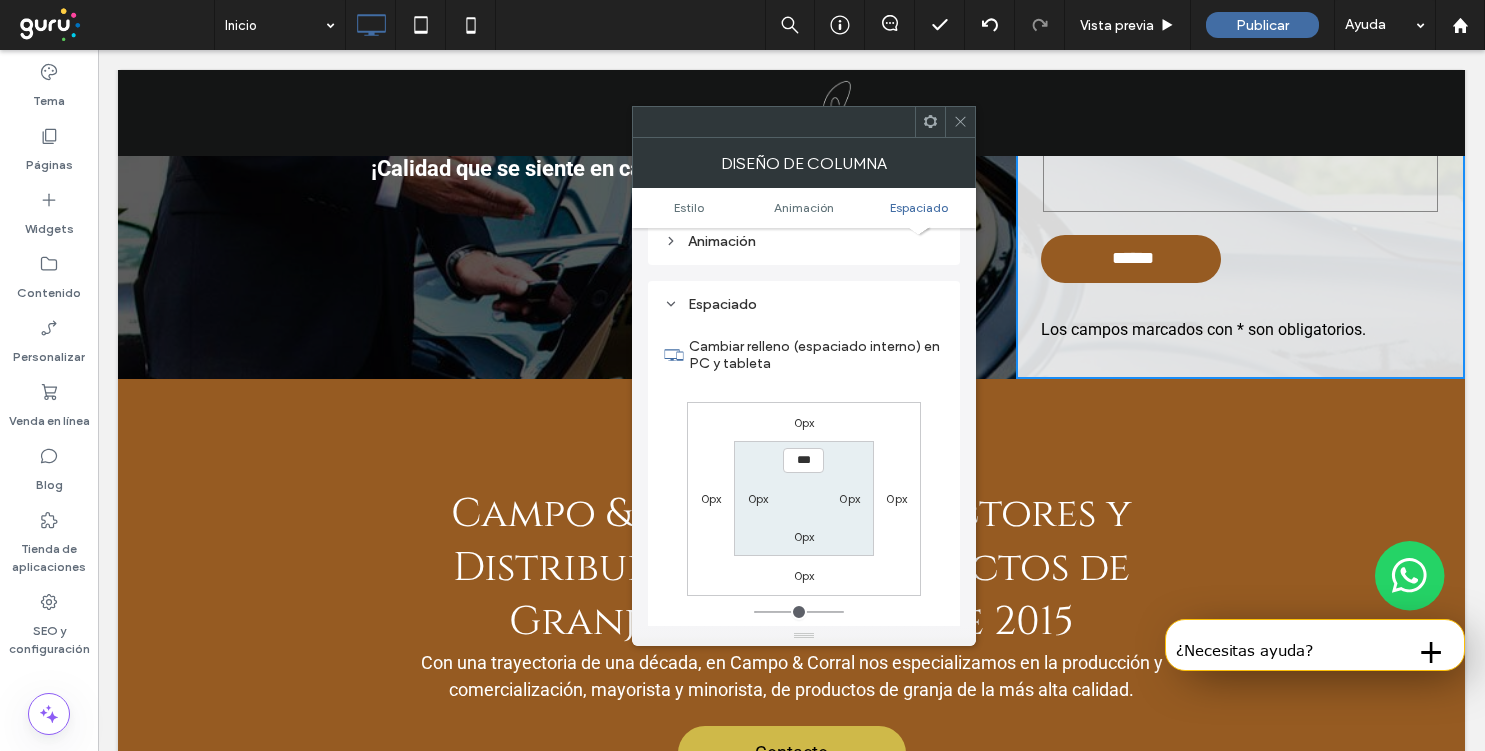 scroll, scrollTop: 470, scrollLeft: 0, axis: vertical 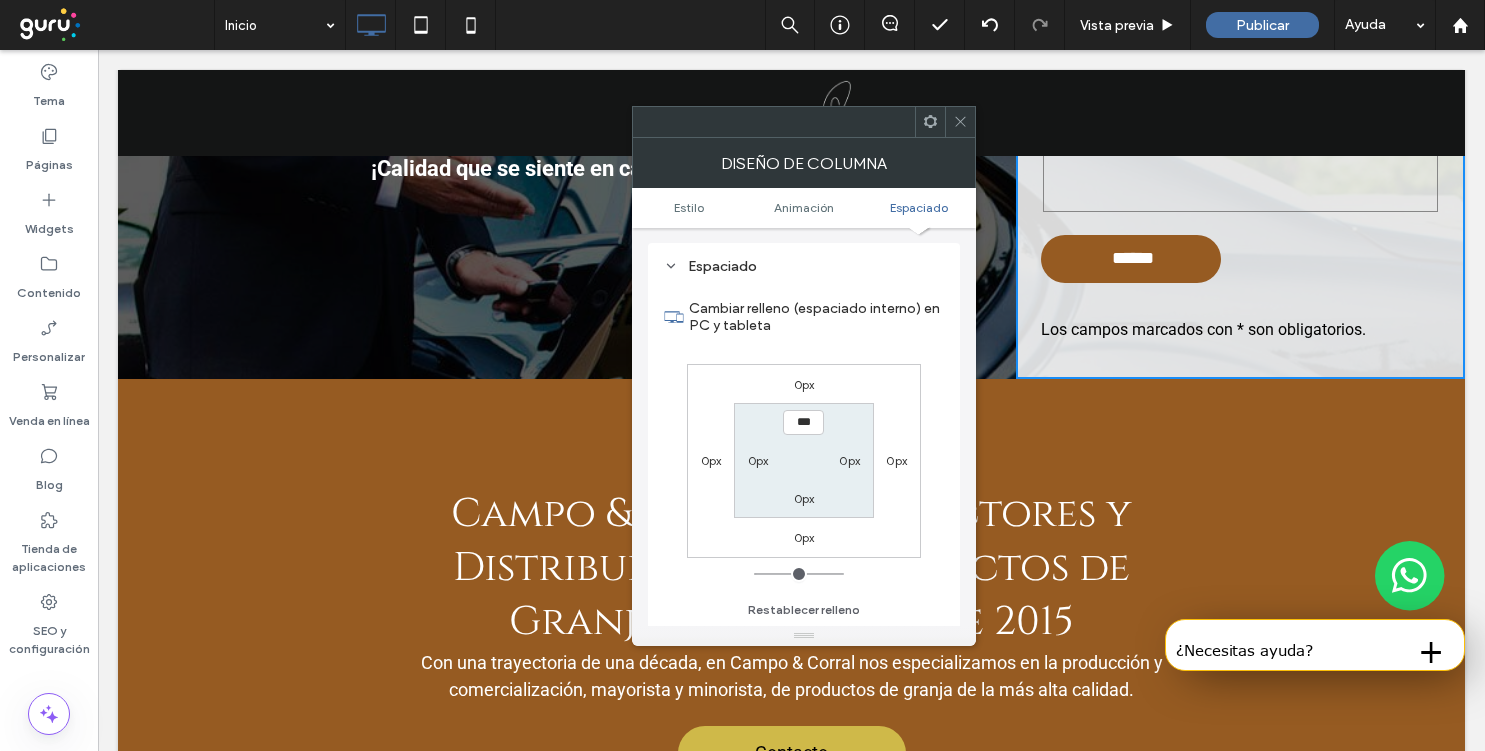 click on "0px" at bounding box center (849, 460) 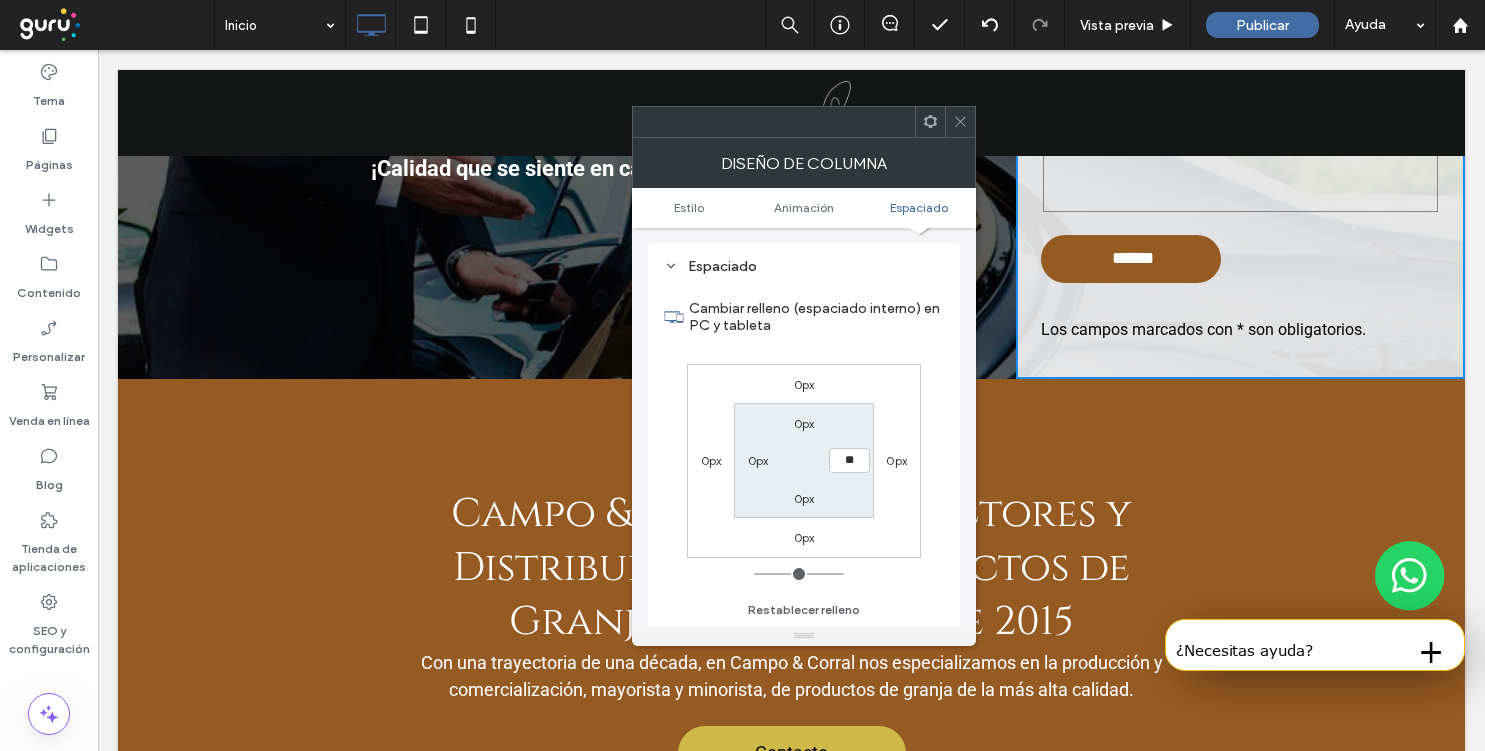 type on "**" 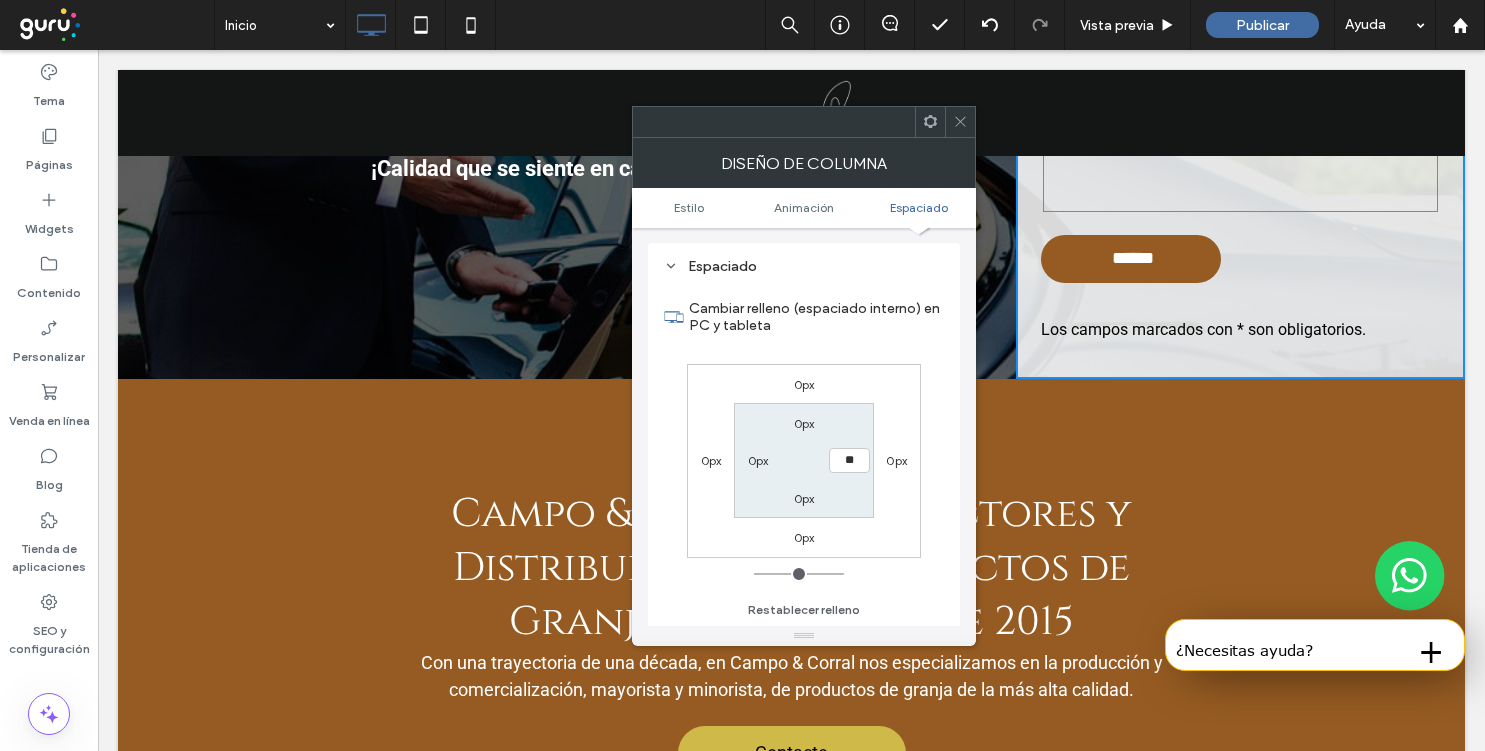 type on "**" 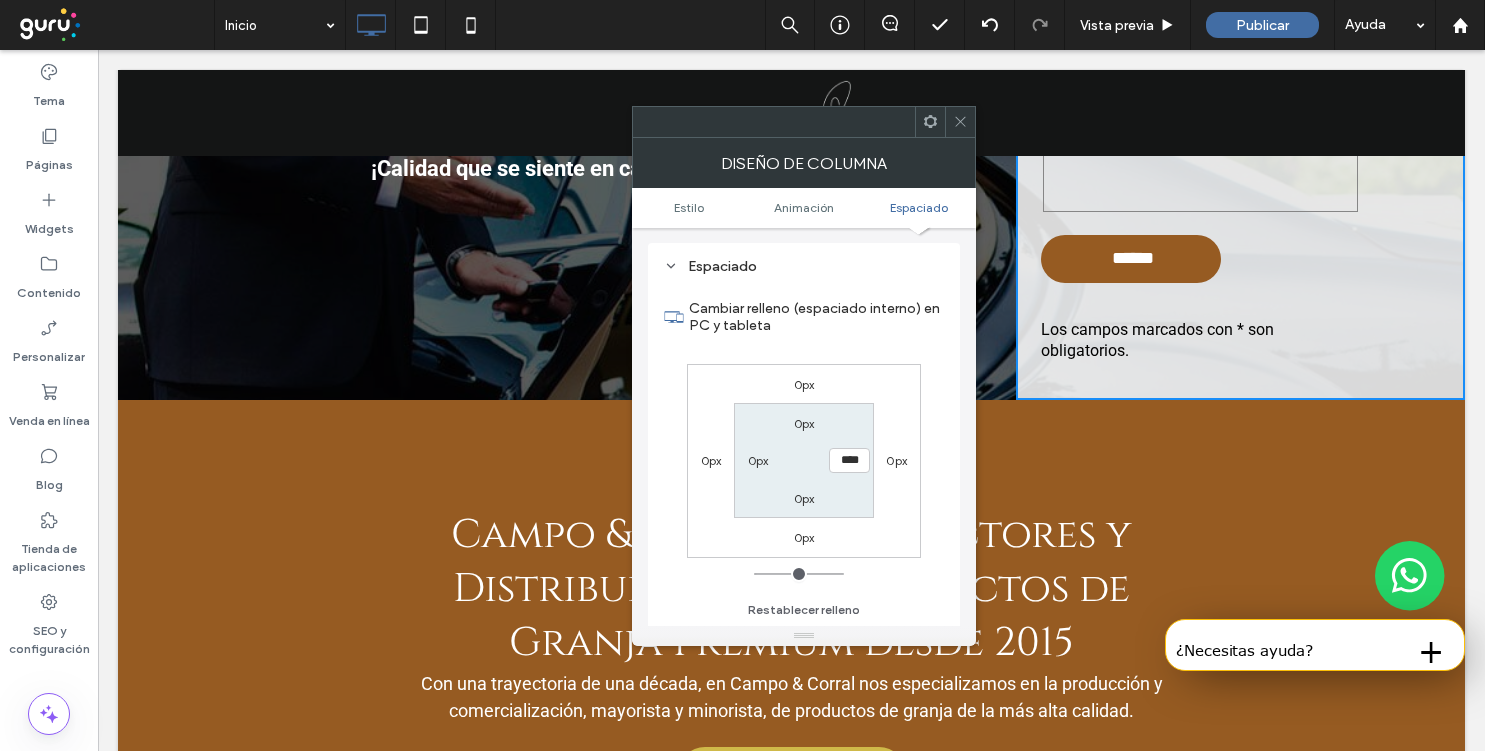 click on "0px" at bounding box center (804, 498) 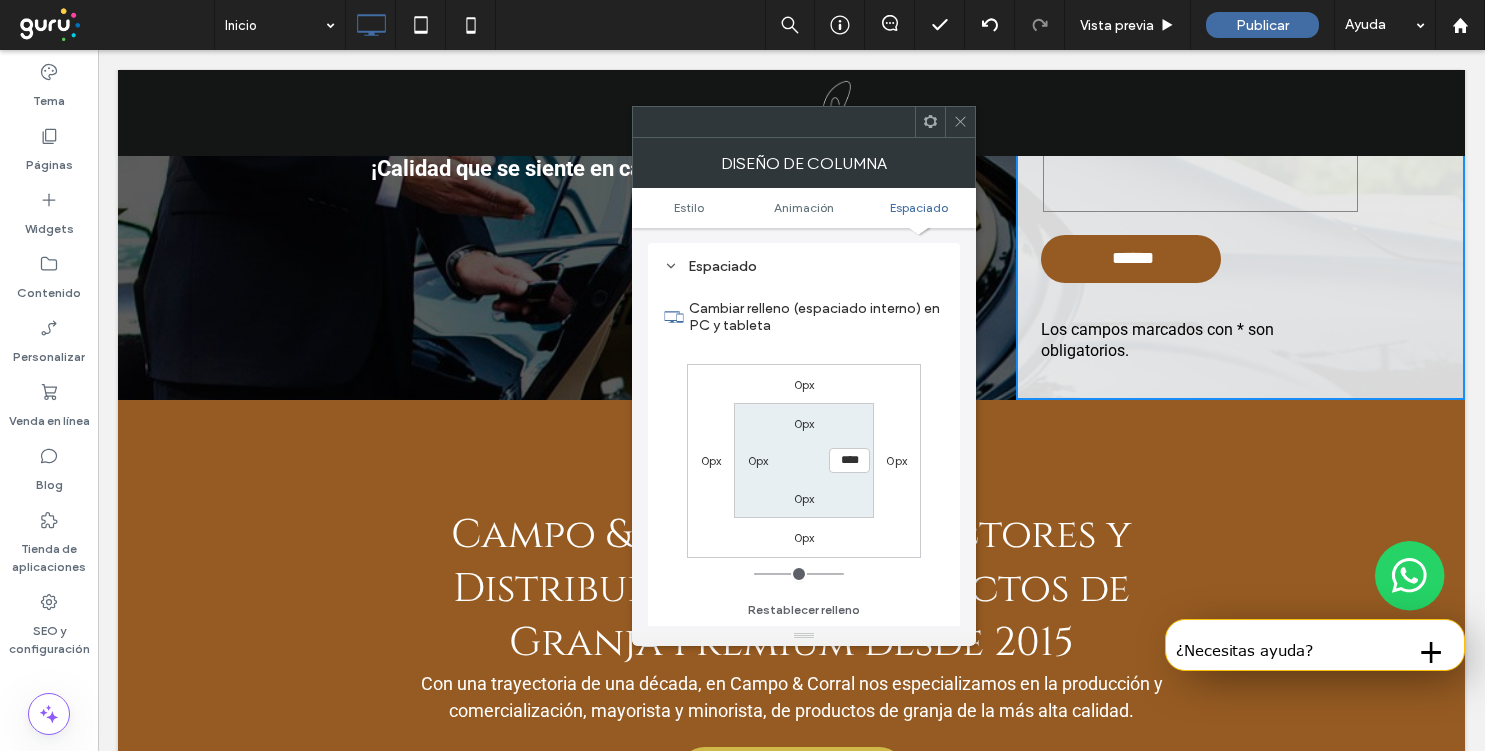 type on "*" 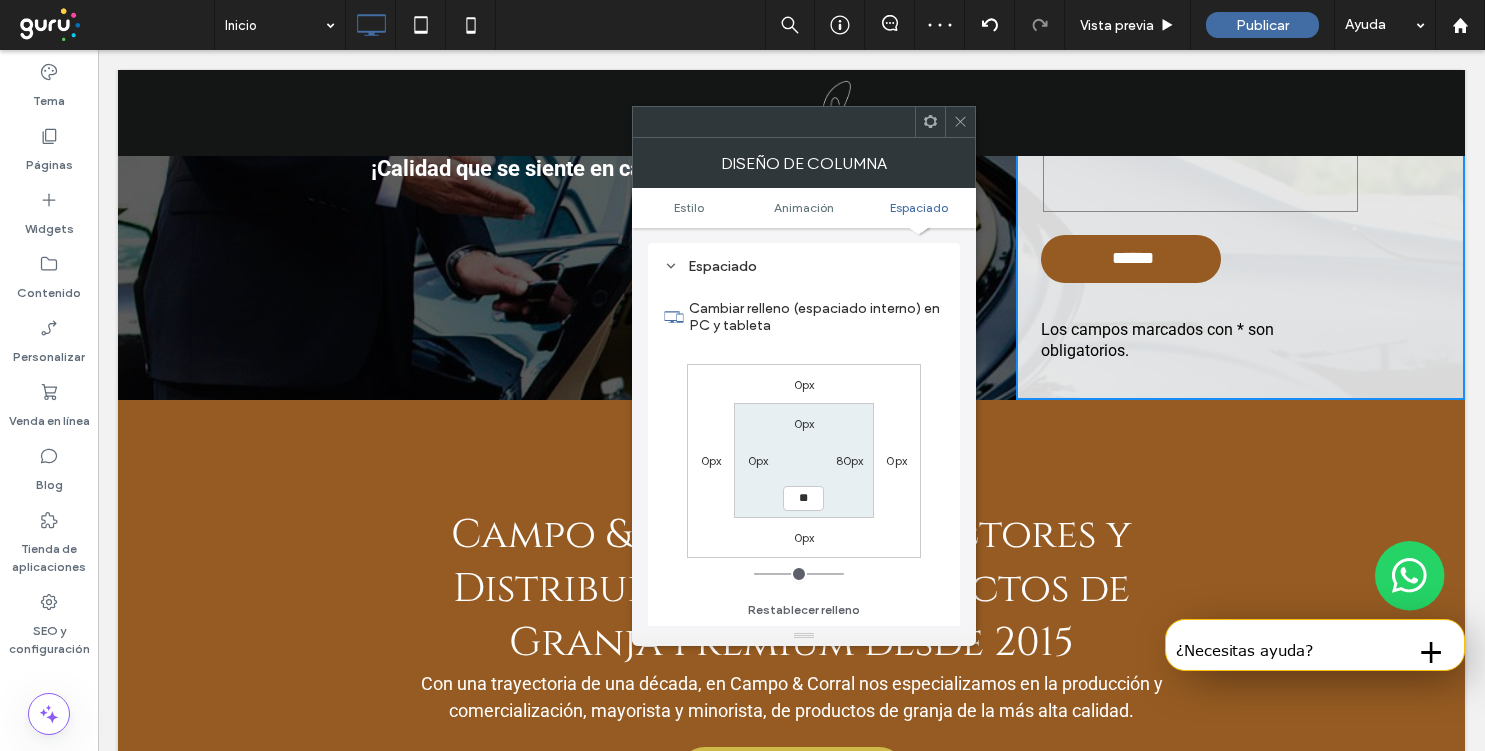 type on "**" 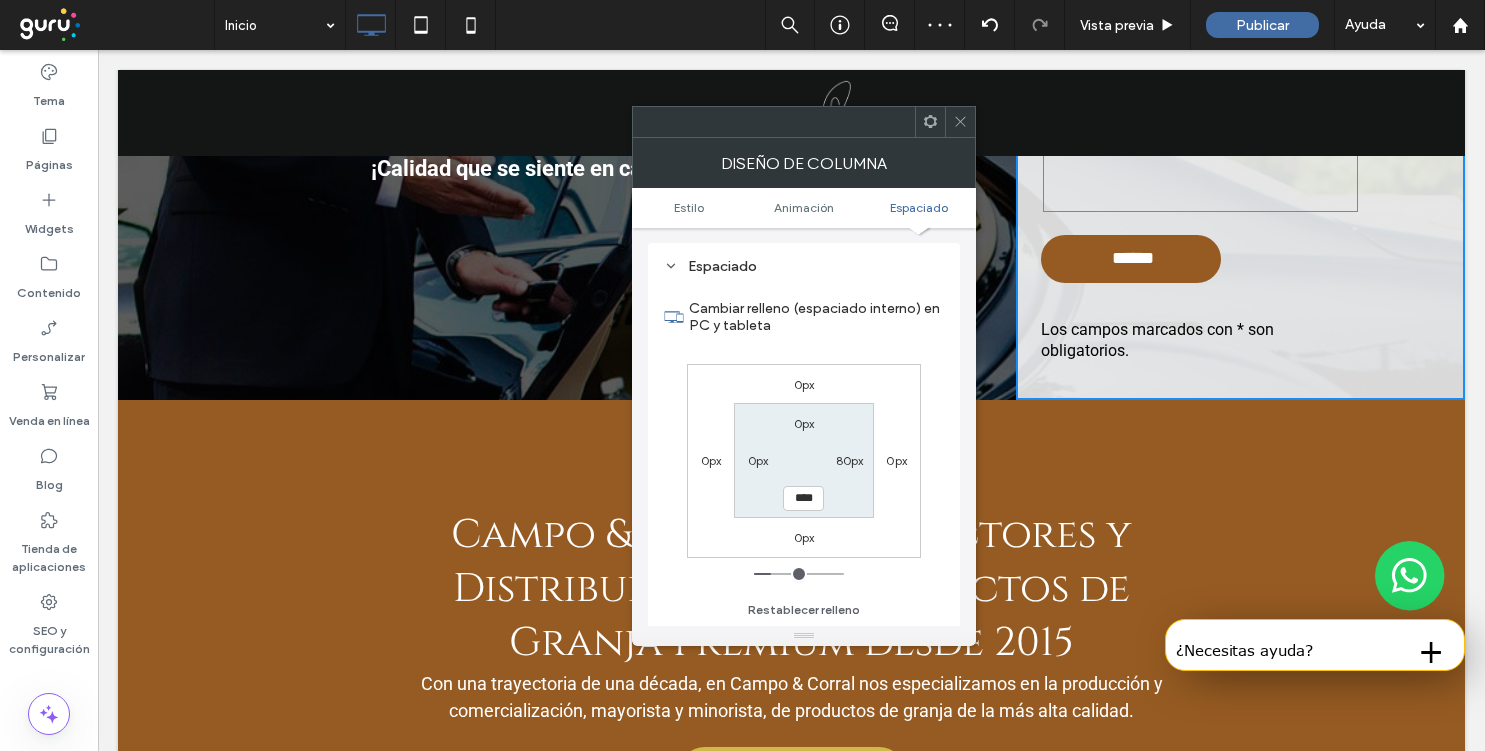 click on "80px" at bounding box center [850, 460] 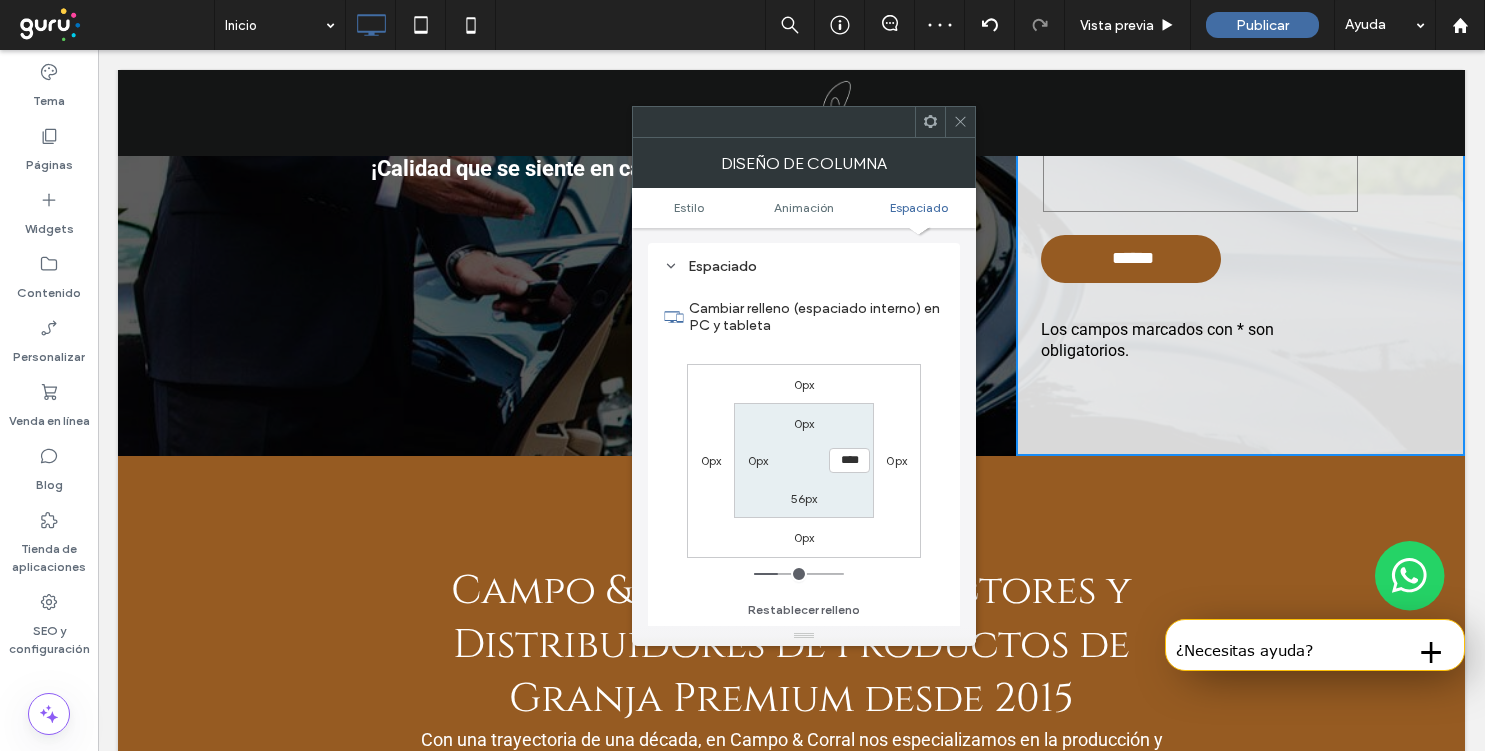 click on "****" at bounding box center (849, 460) 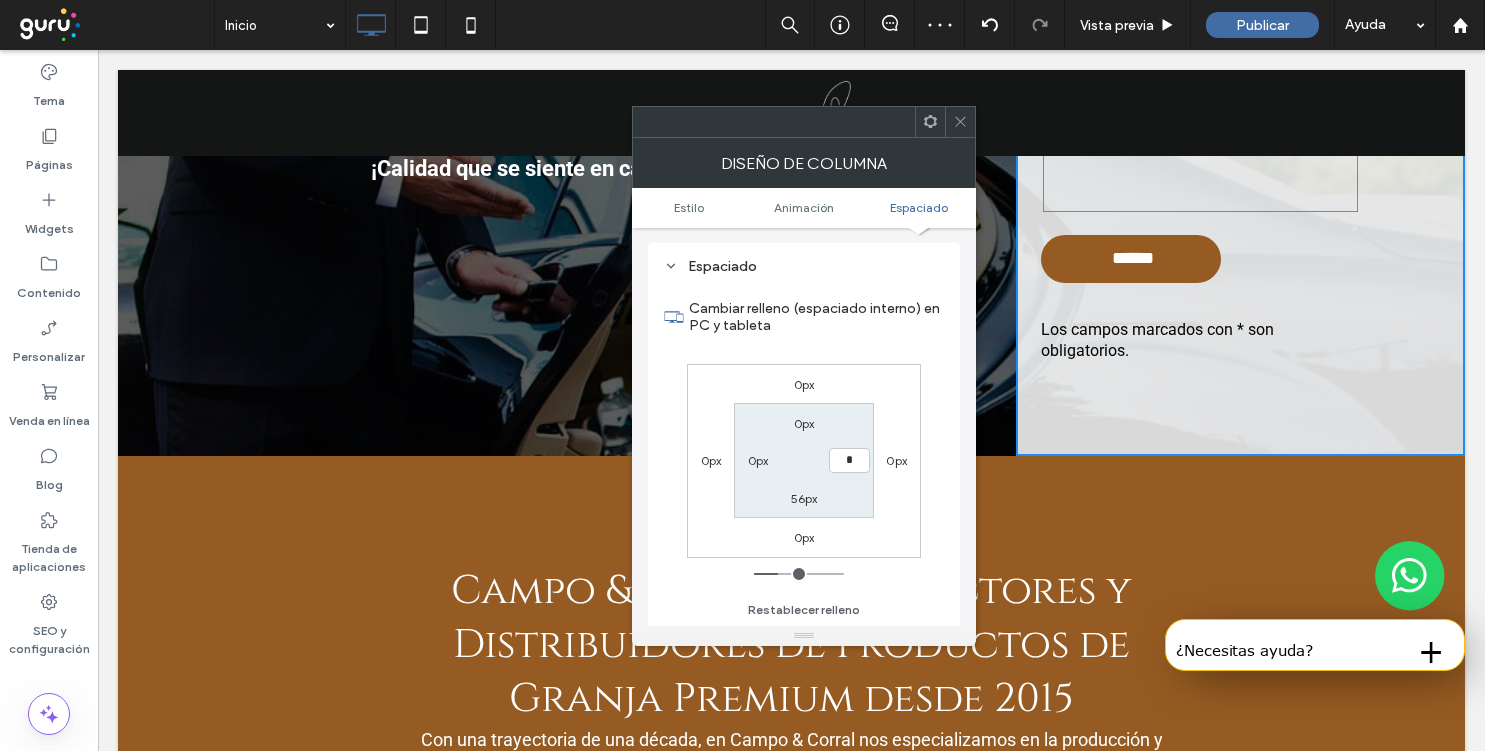type on "*" 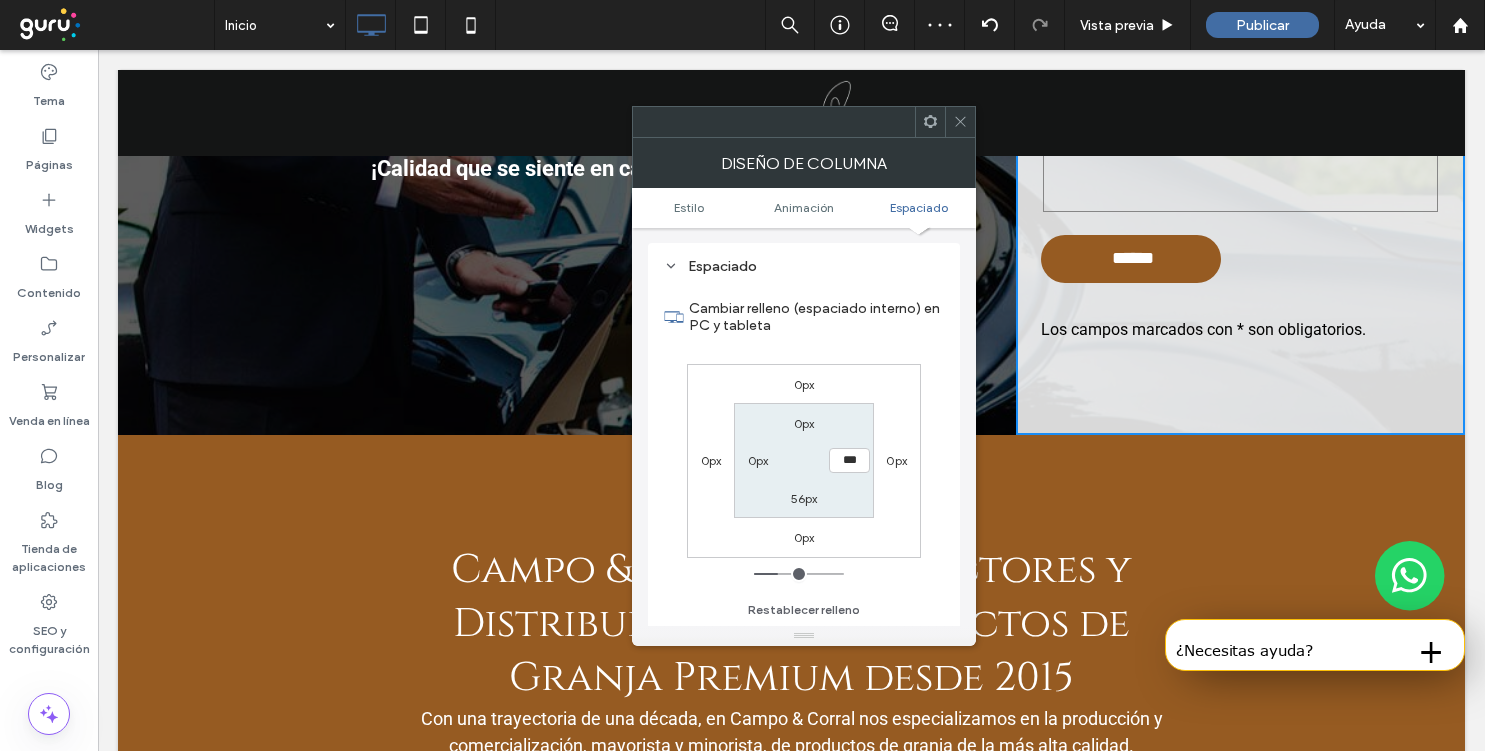 click on "0px" at bounding box center (897, 460) 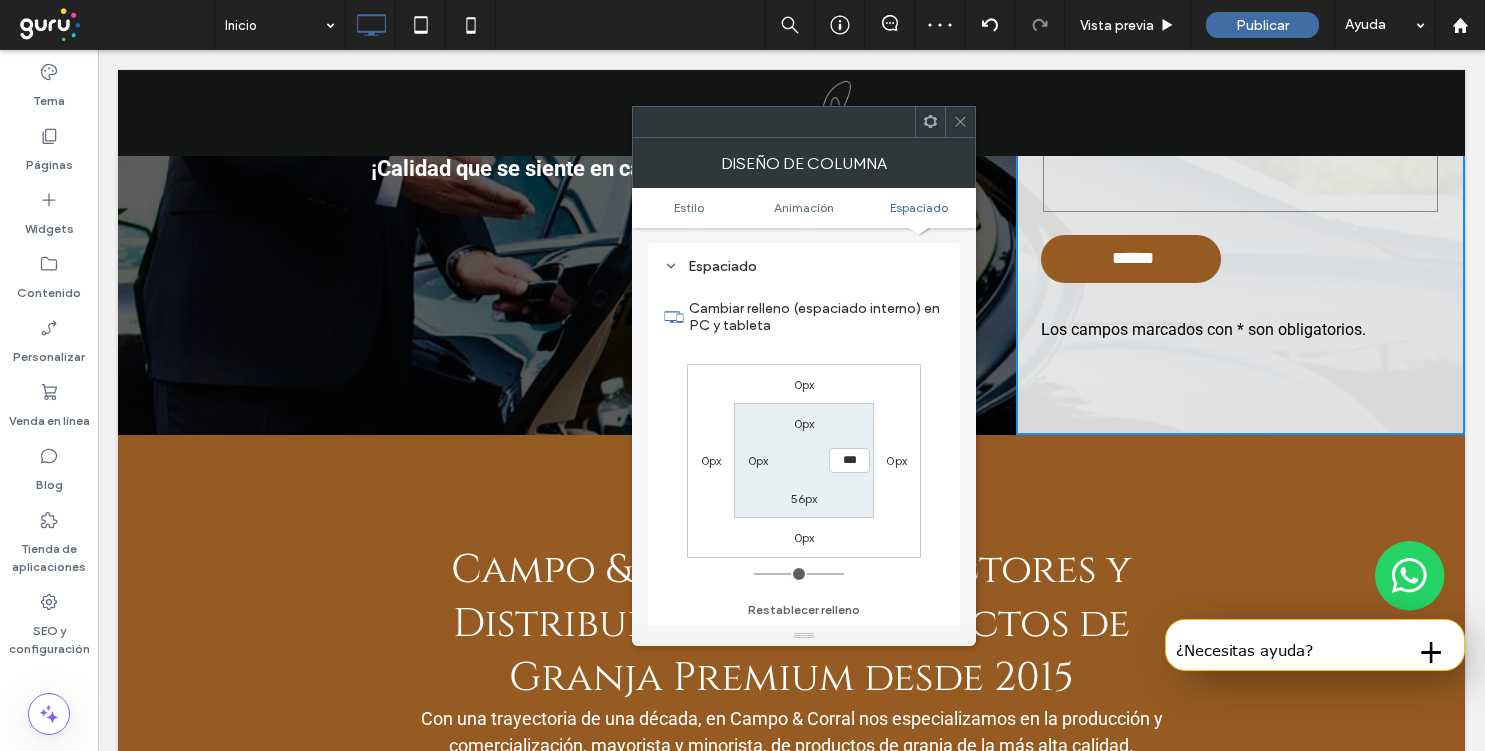 click on "0px" at bounding box center [896, 460] 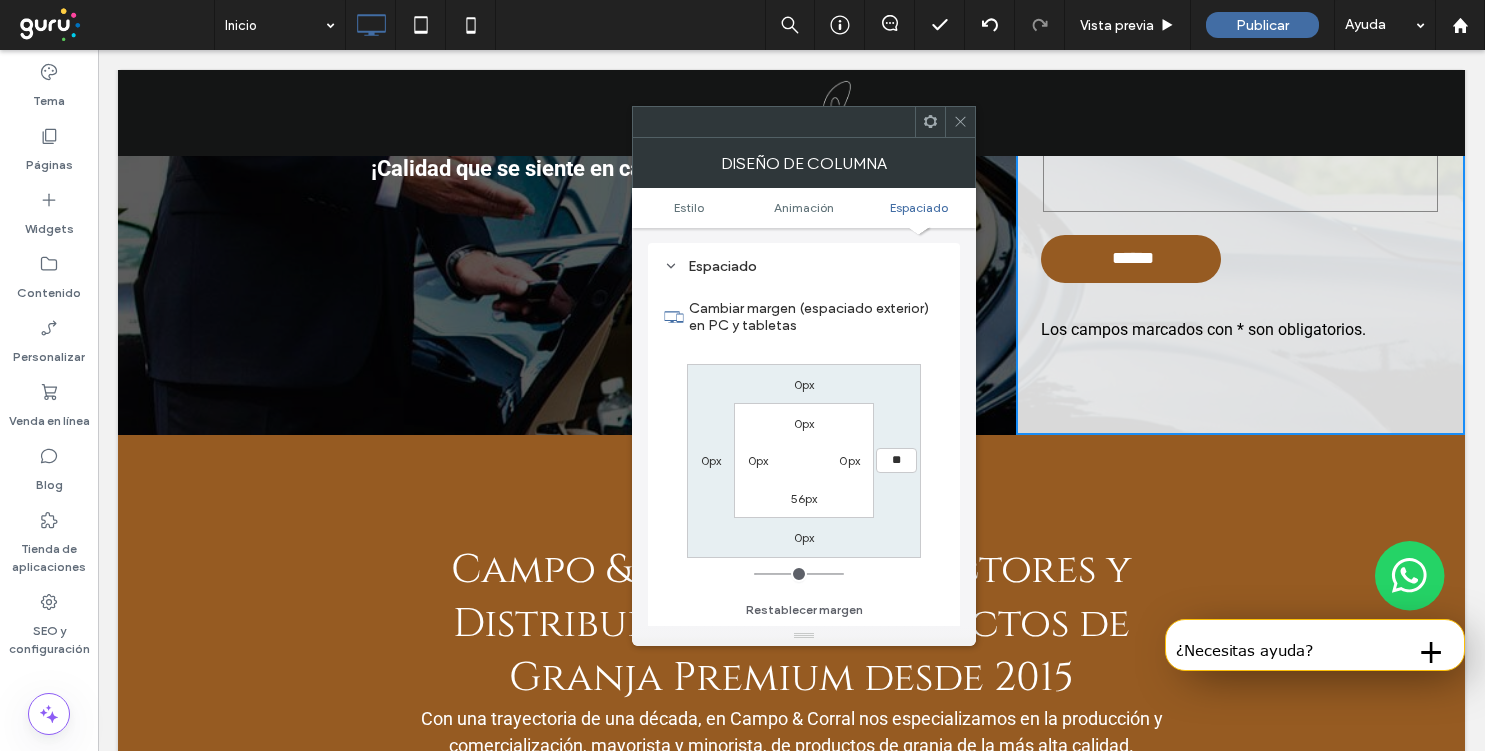type on "**" 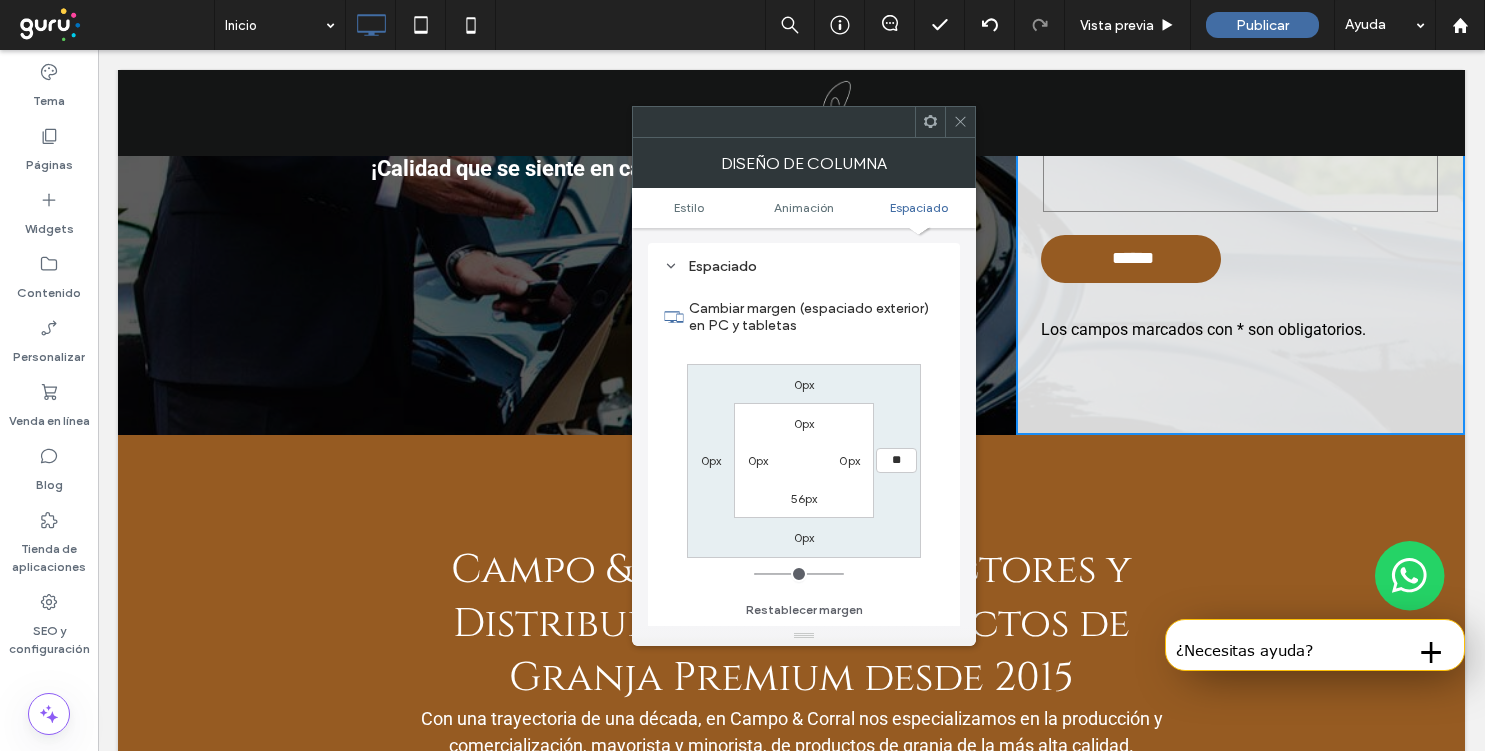 type on "**" 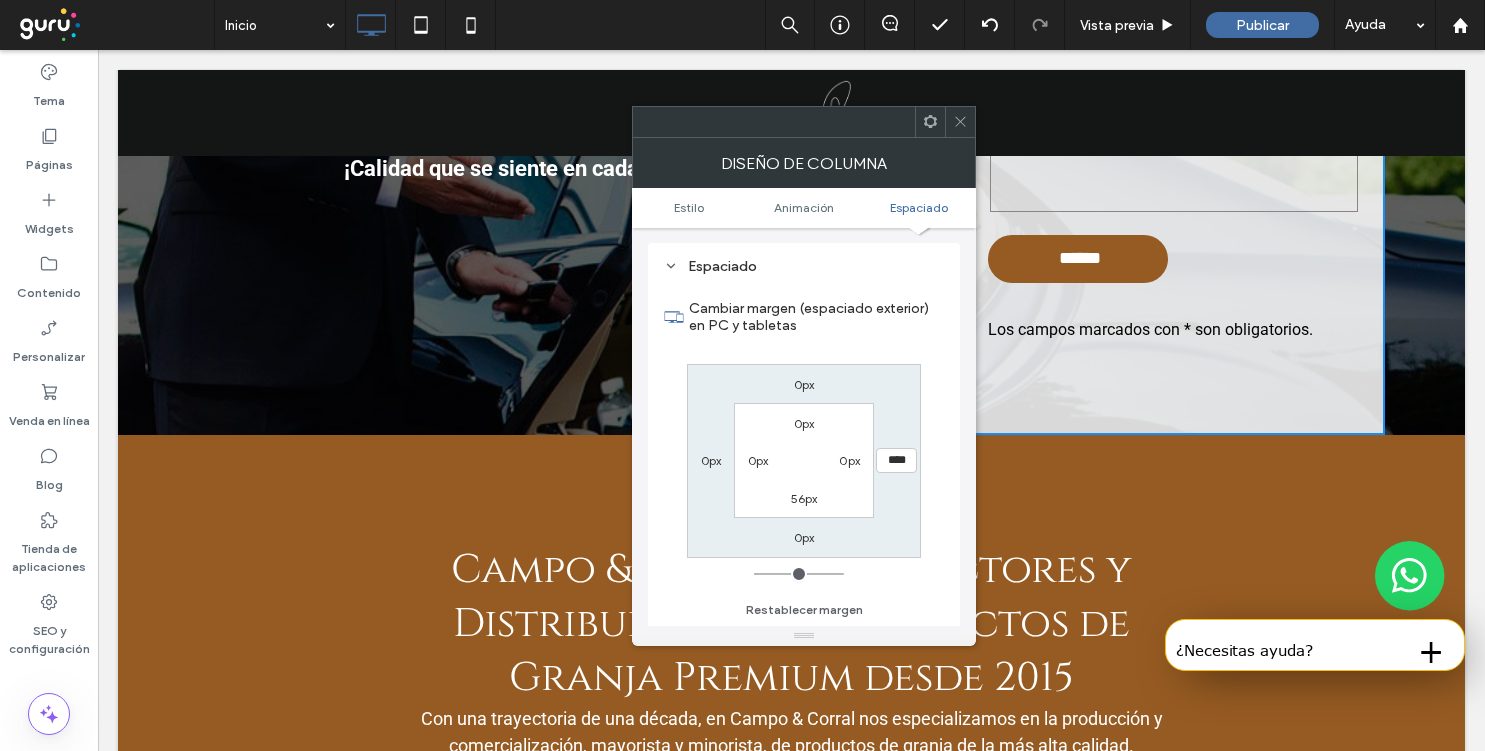 click on "0px" at bounding box center (804, 537) 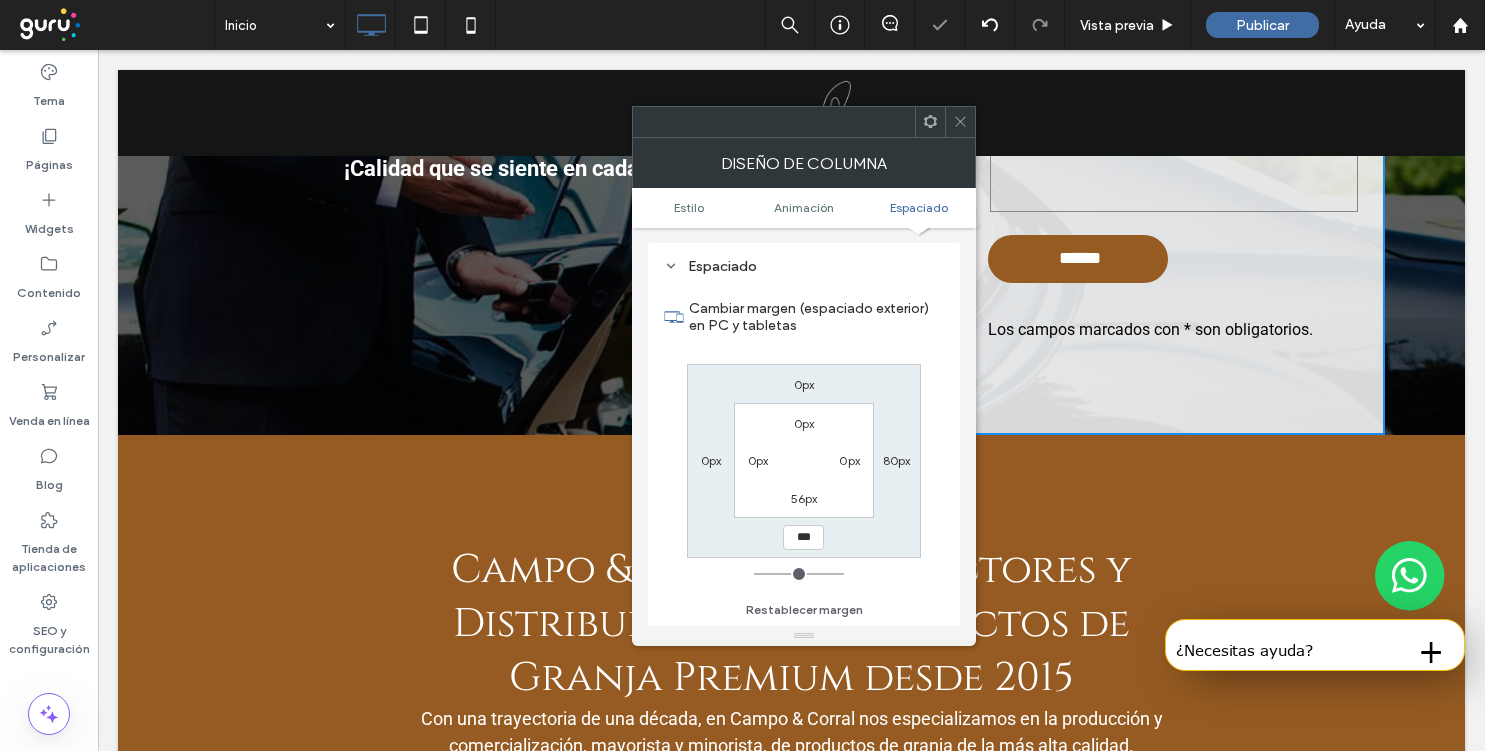 click on "***" at bounding box center [803, 537] 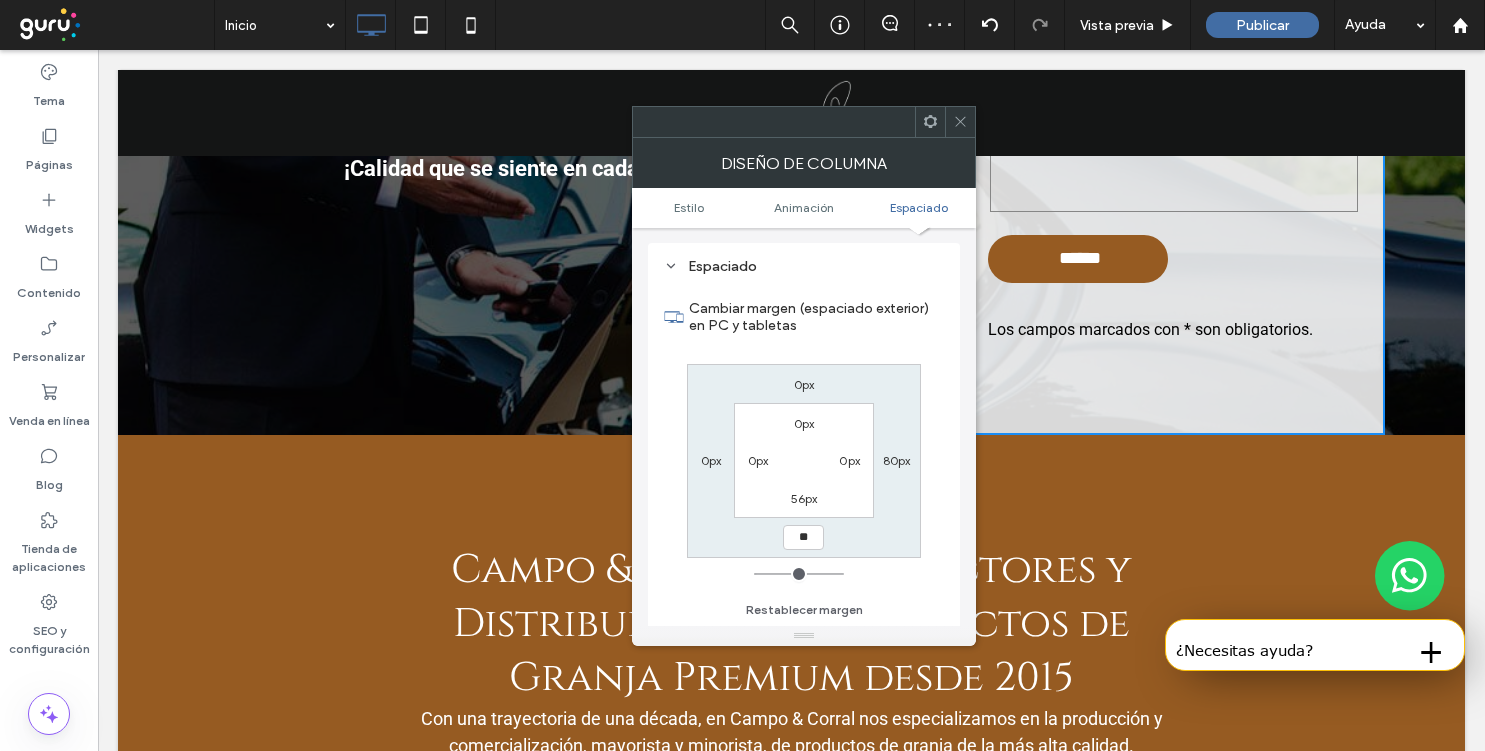 type on "**" 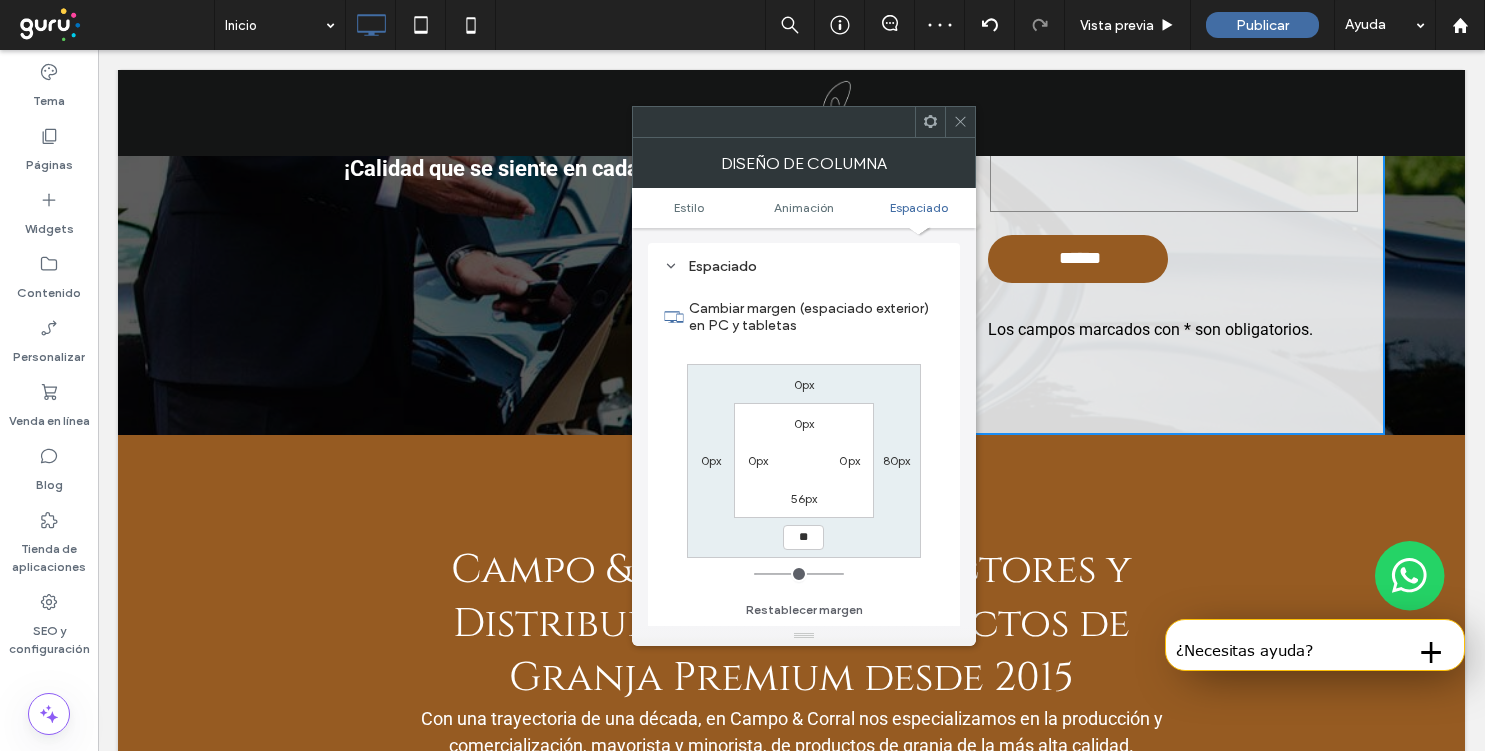 type on "**" 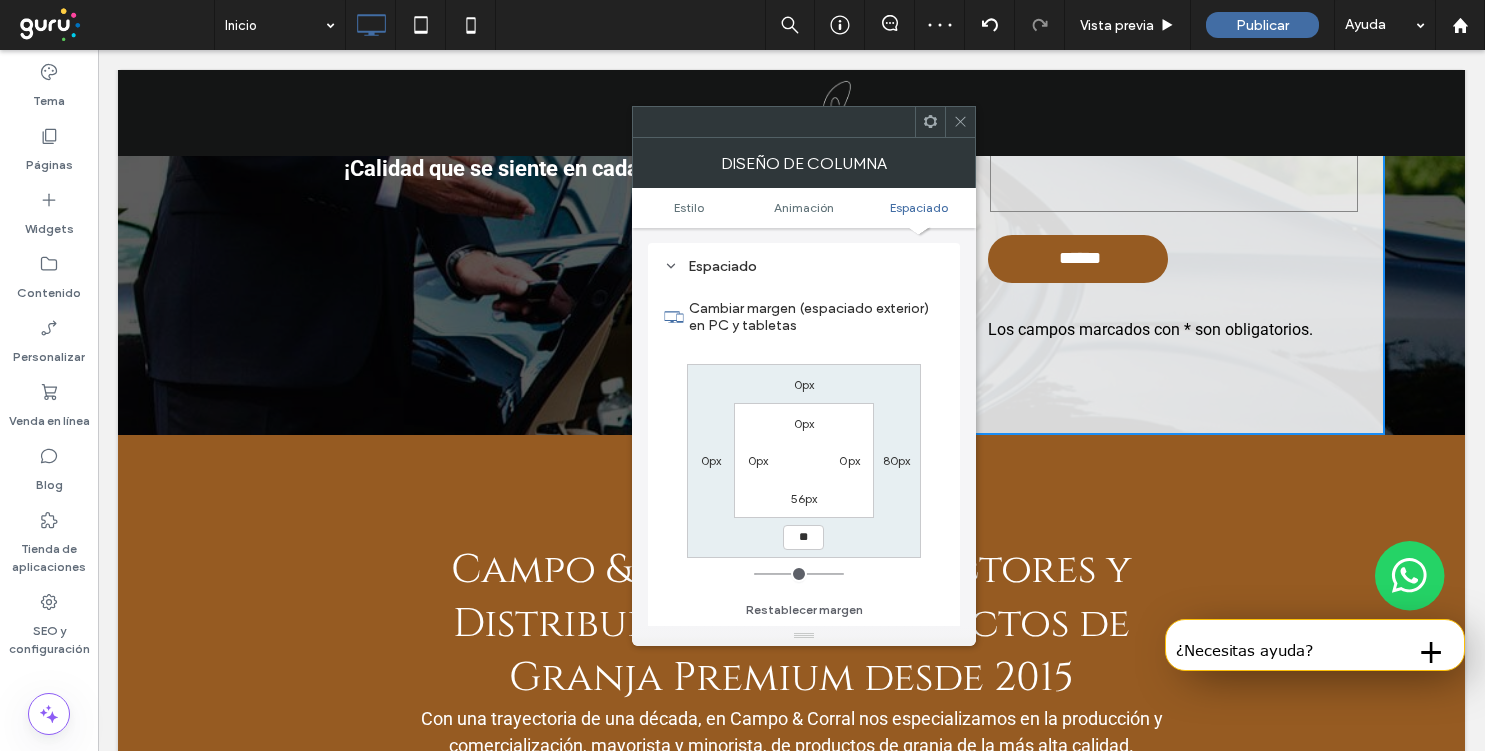 type on "****" 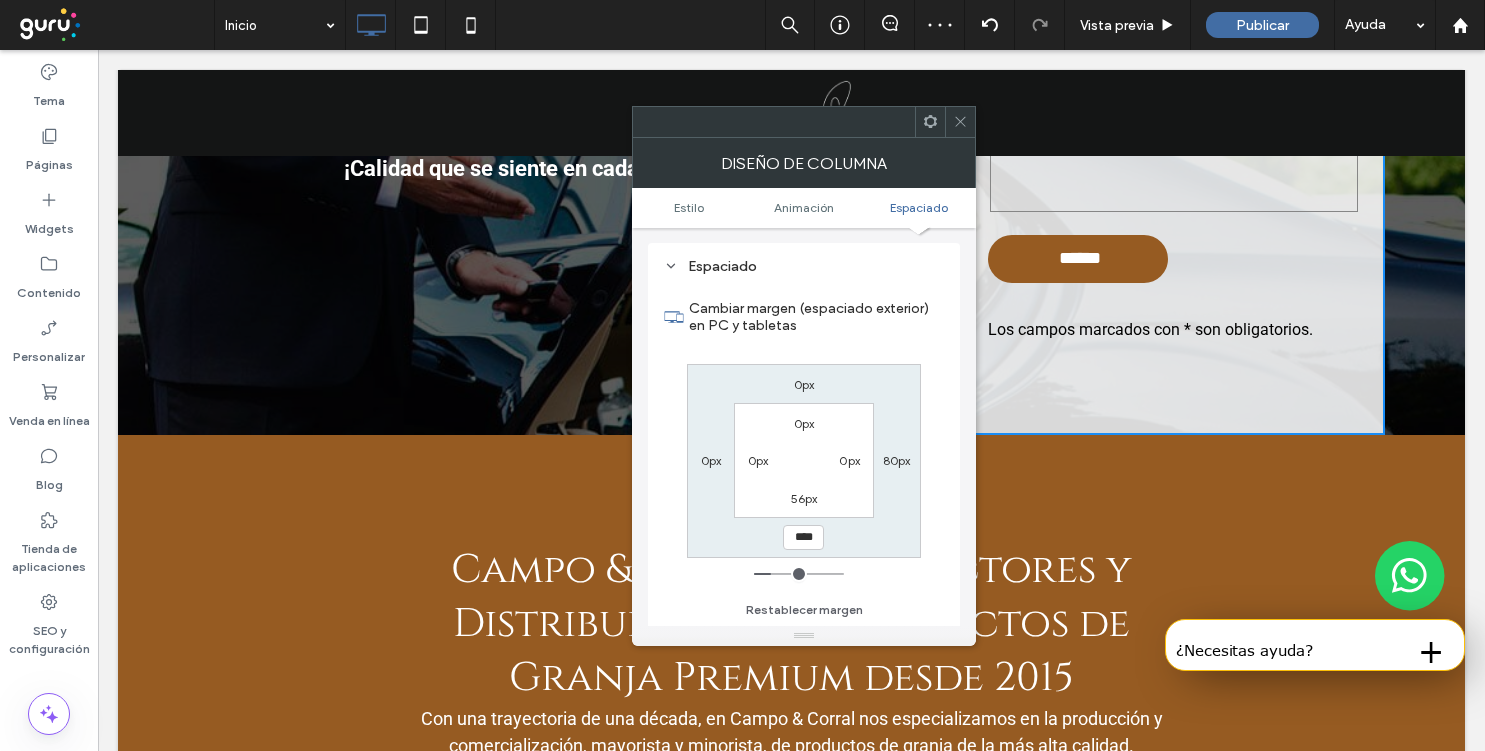 click on "0px" at bounding box center (804, 384) 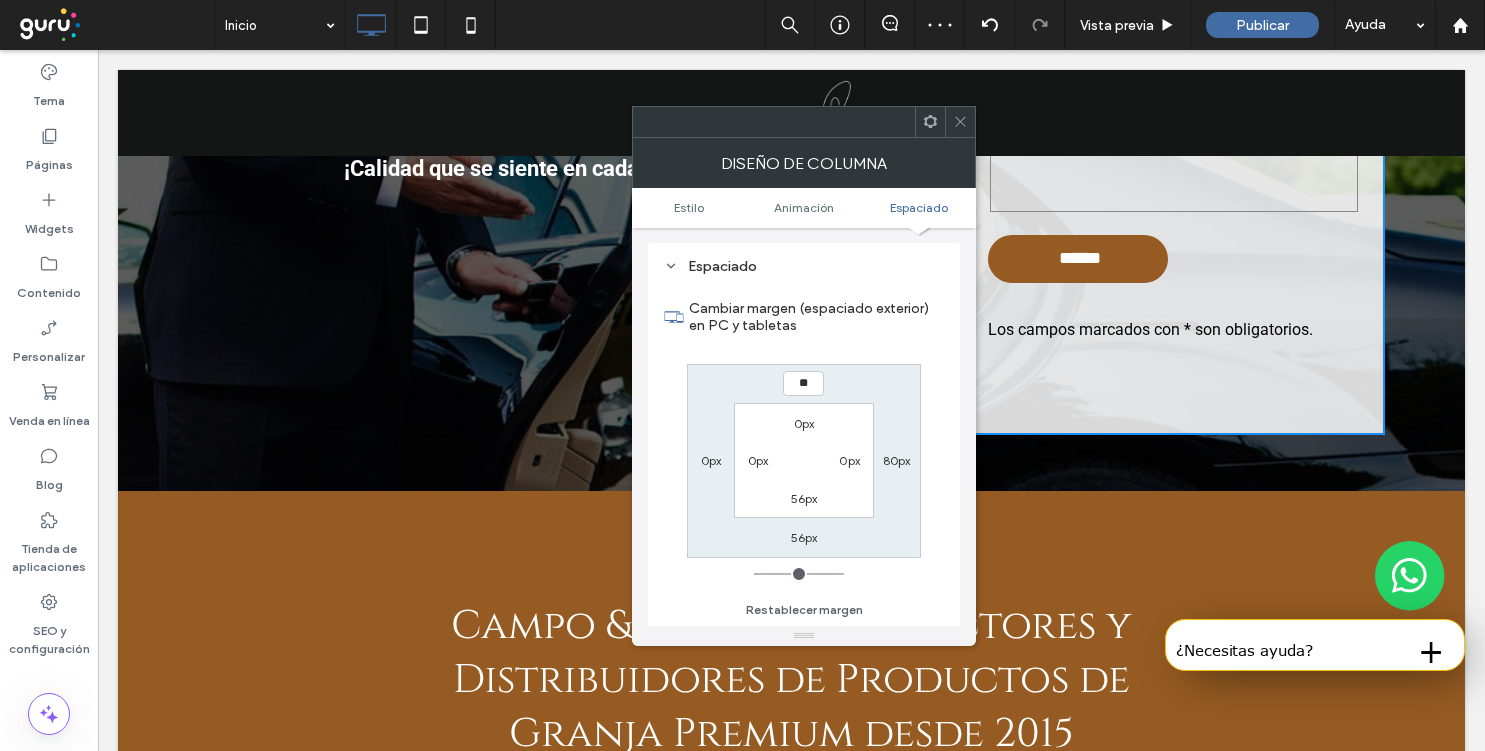 type on "**" 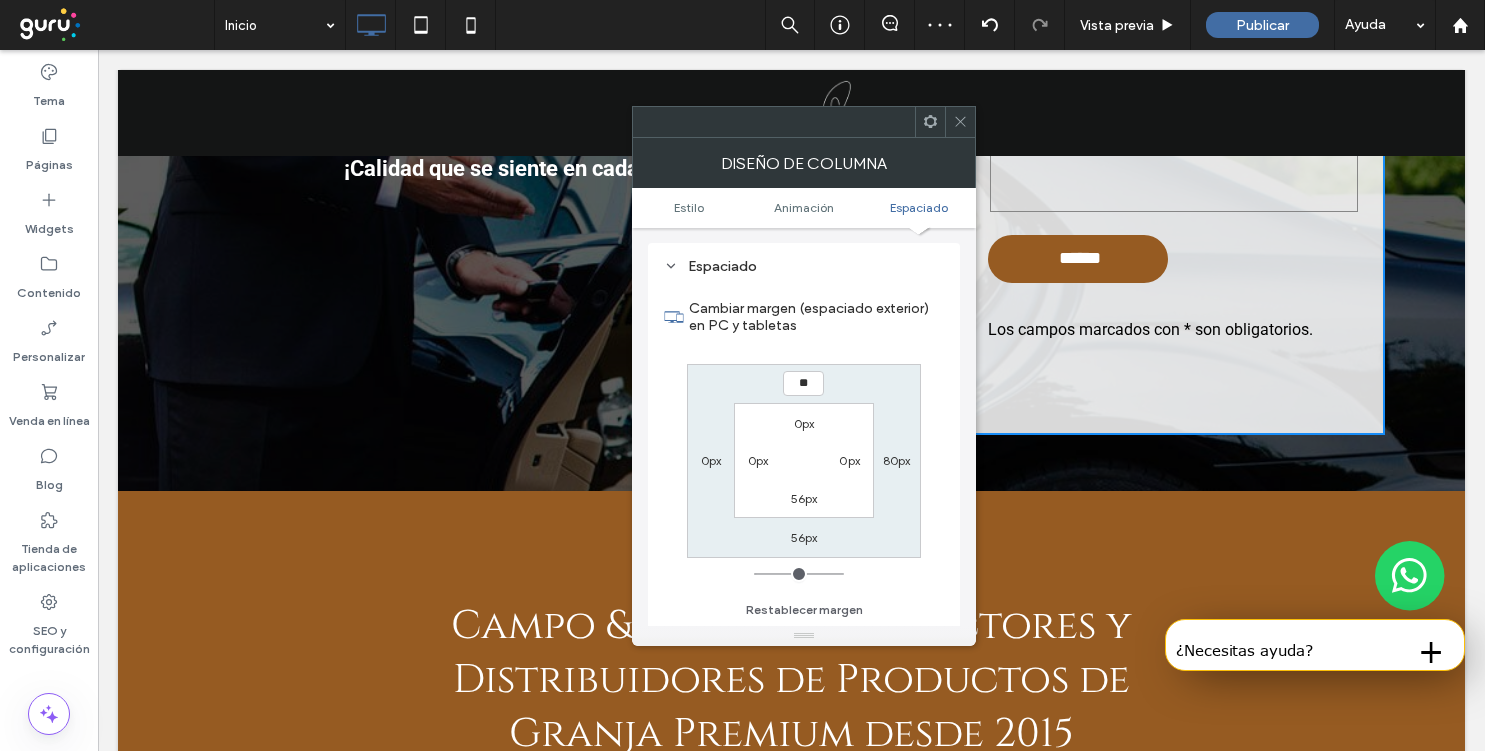 type on "**" 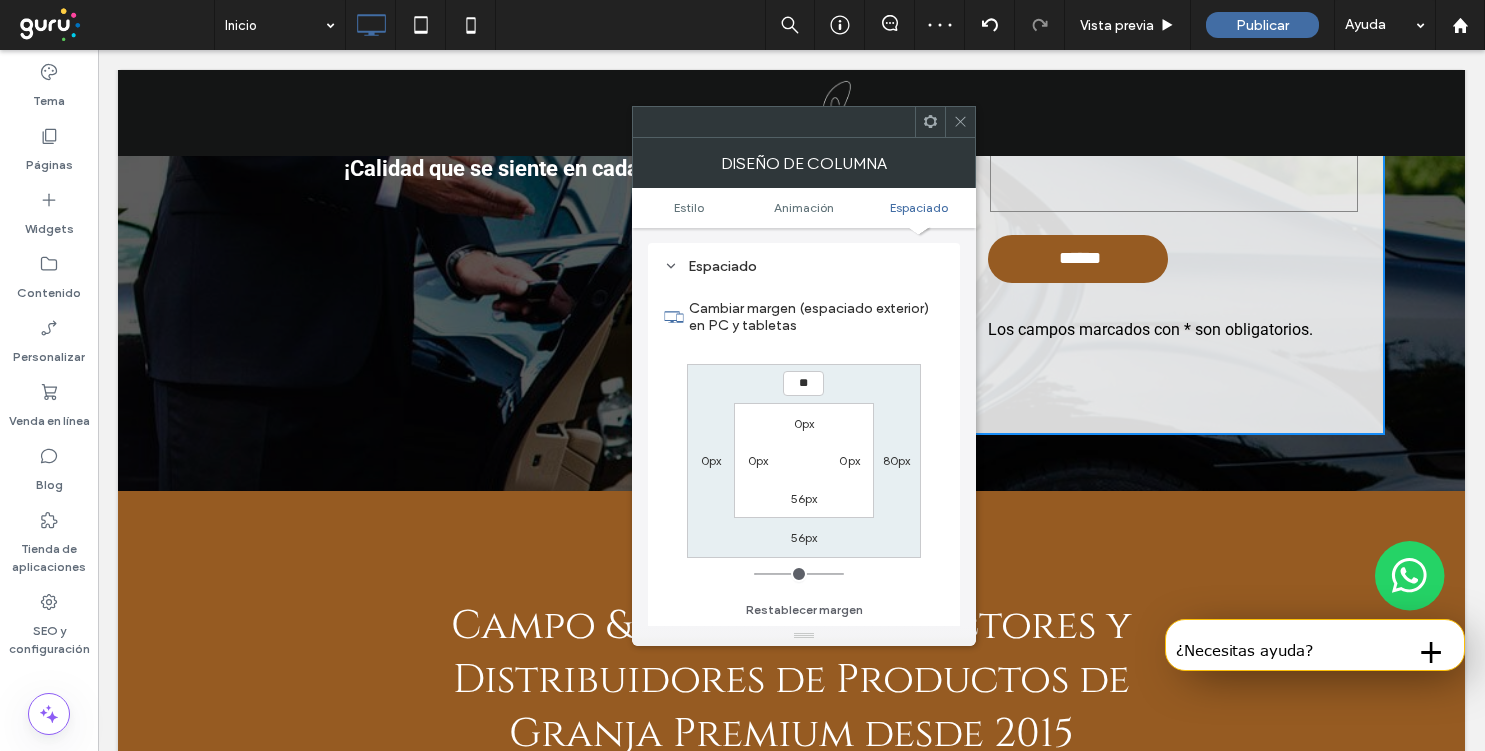 type on "****" 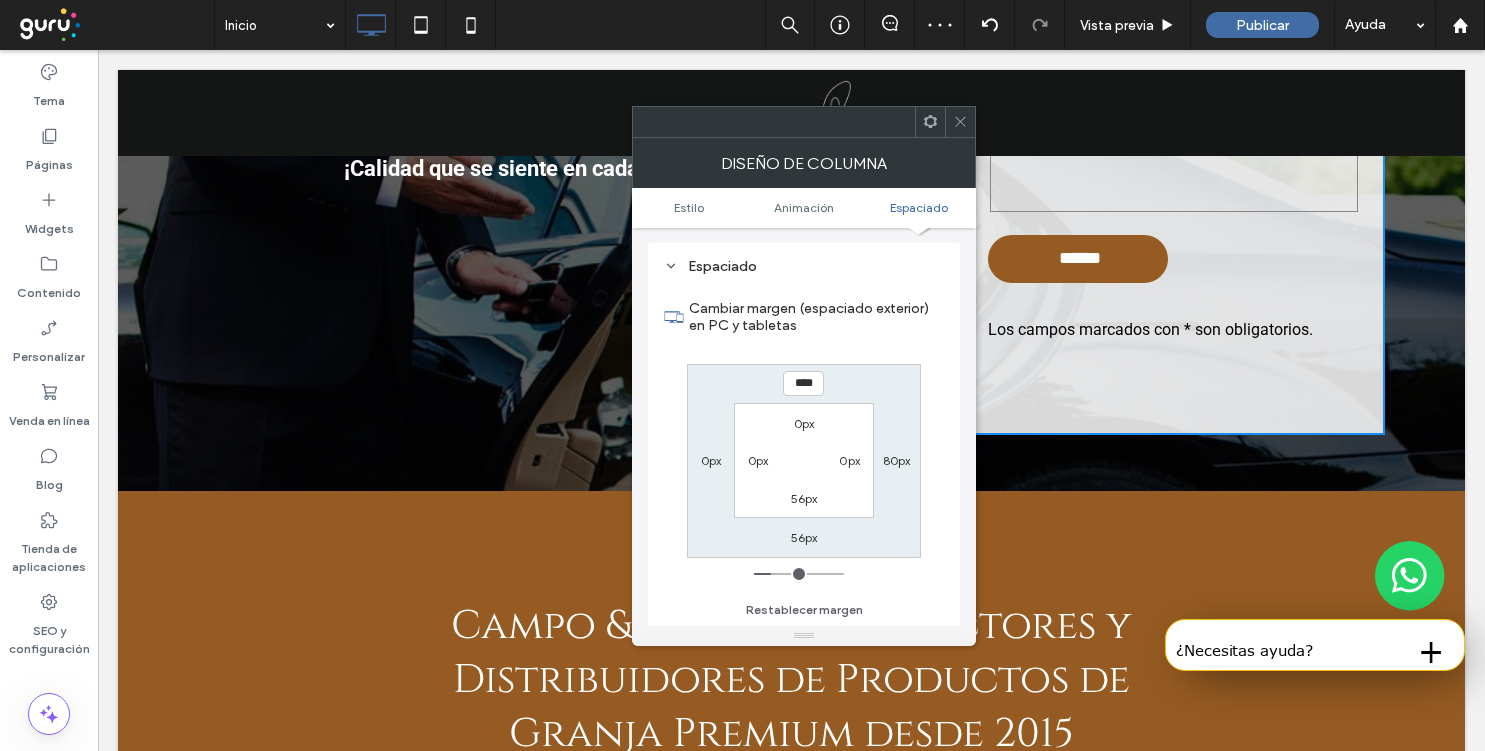 click on "56px" at bounding box center (804, 498) 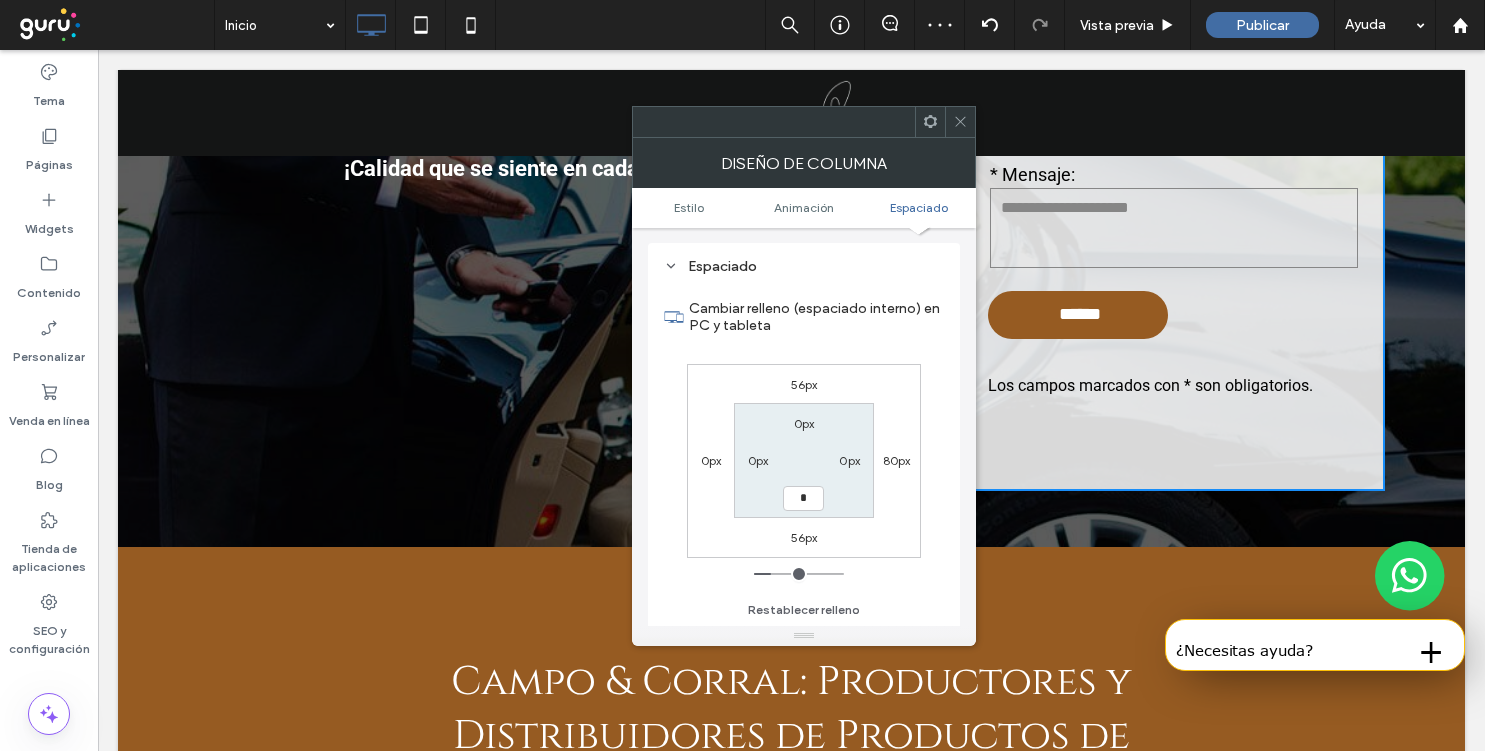type on "*" 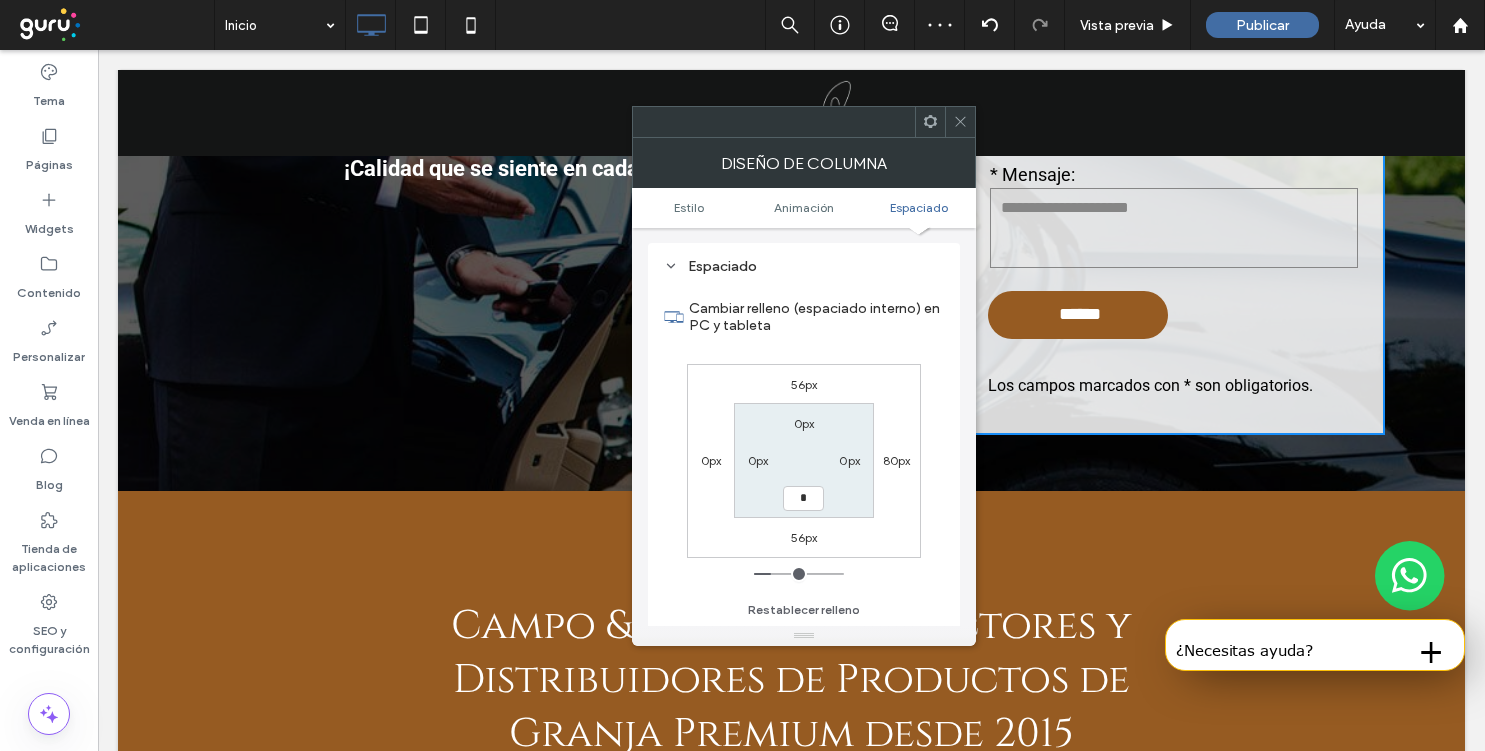 type on "*" 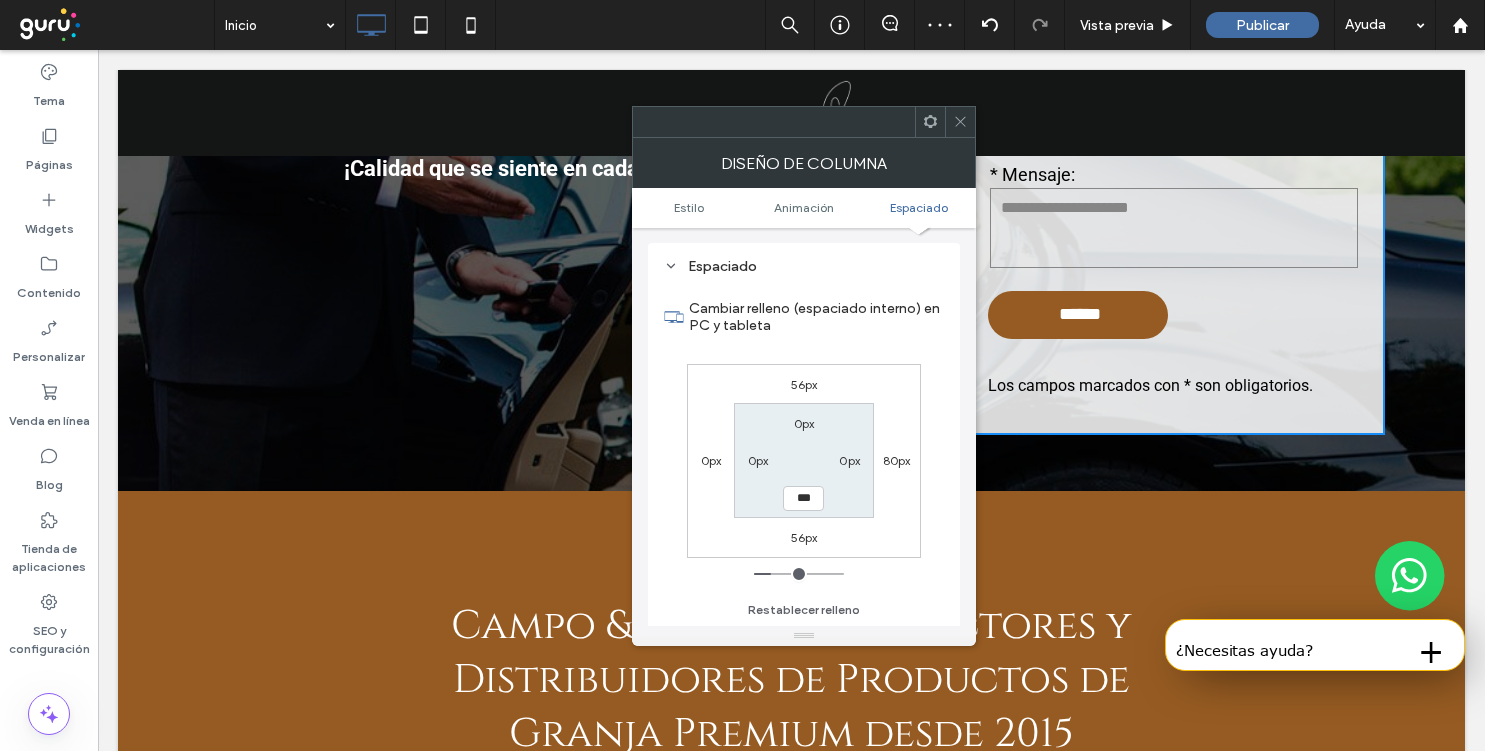 click on "0px 0px *** 0px" at bounding box center [803, 460] 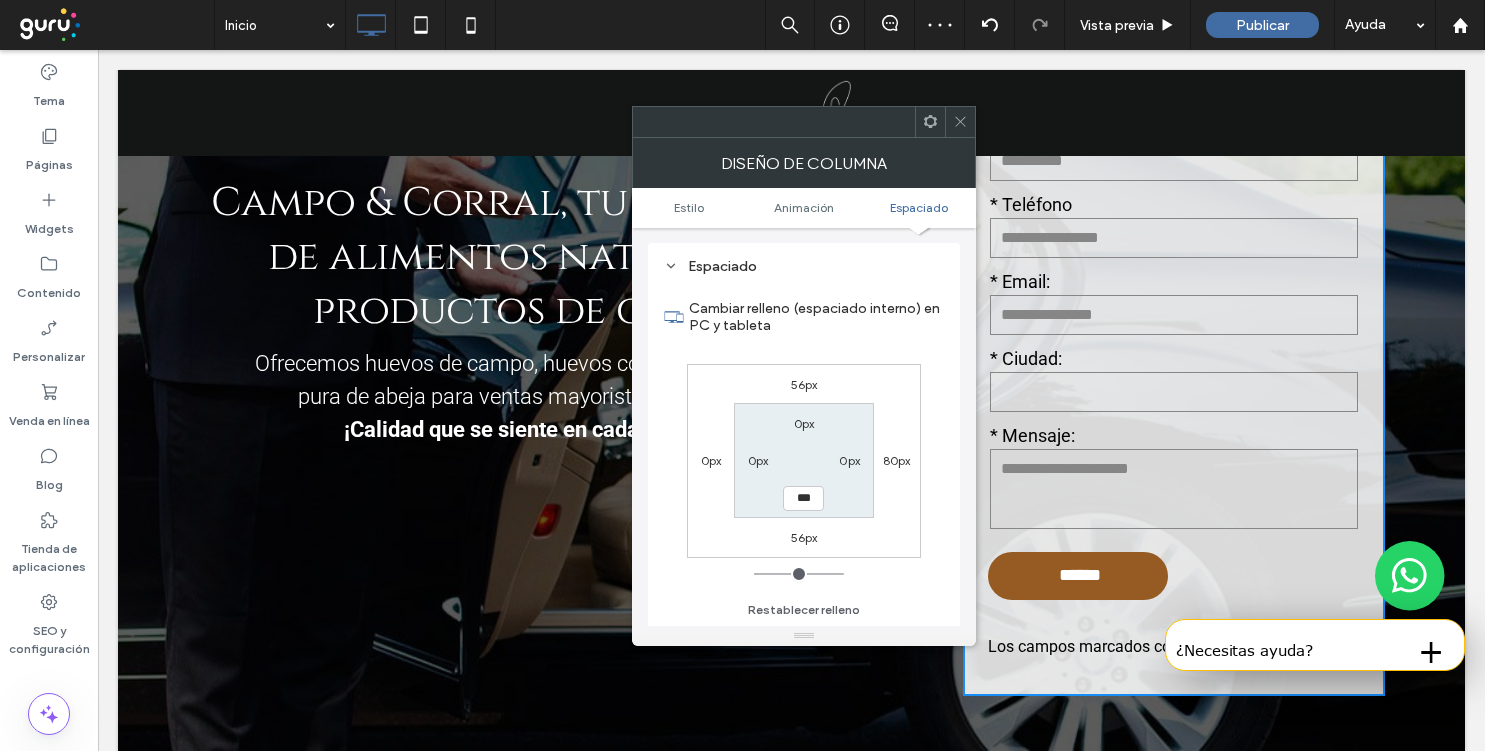 scroll, scrollTop: 163, scrollLeft: 0, axis: vertical 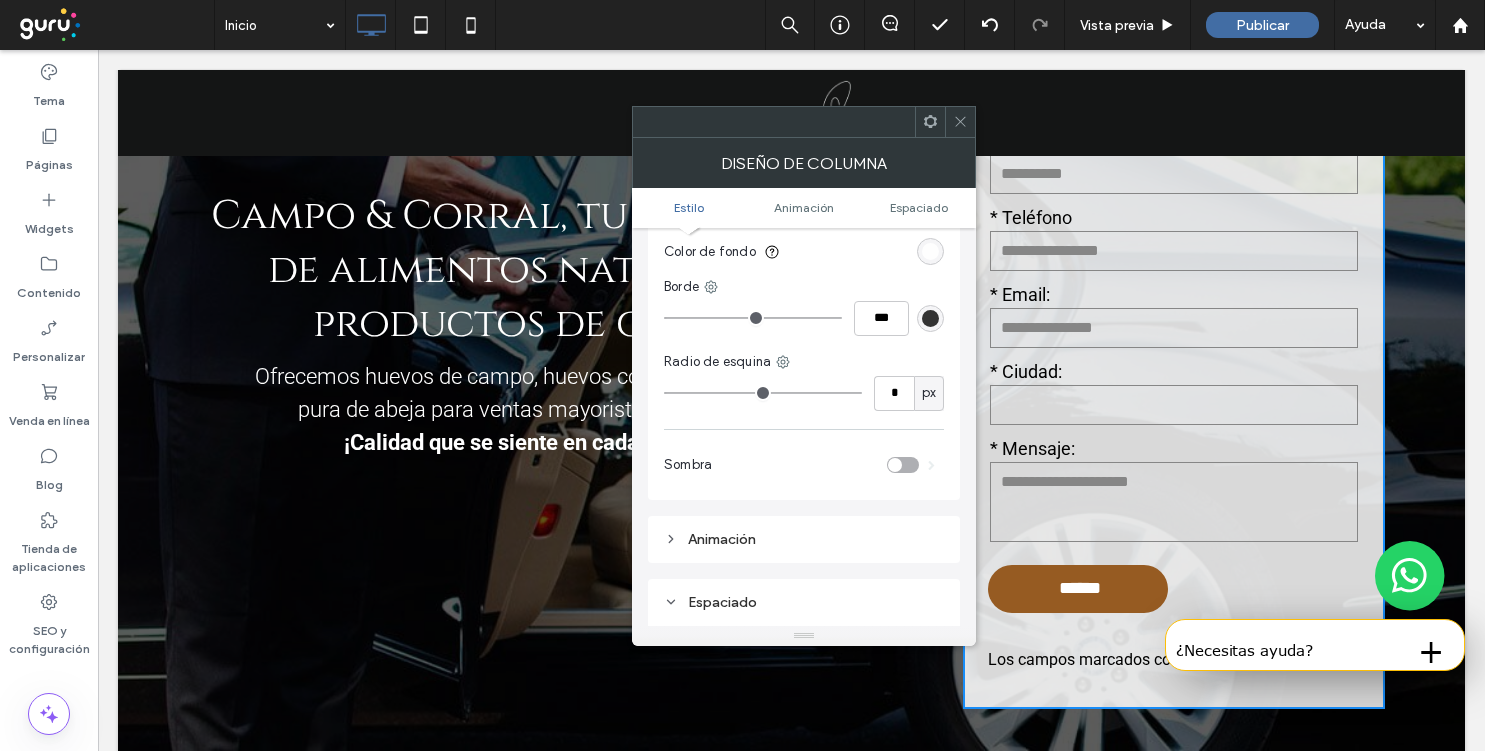 type on "*" 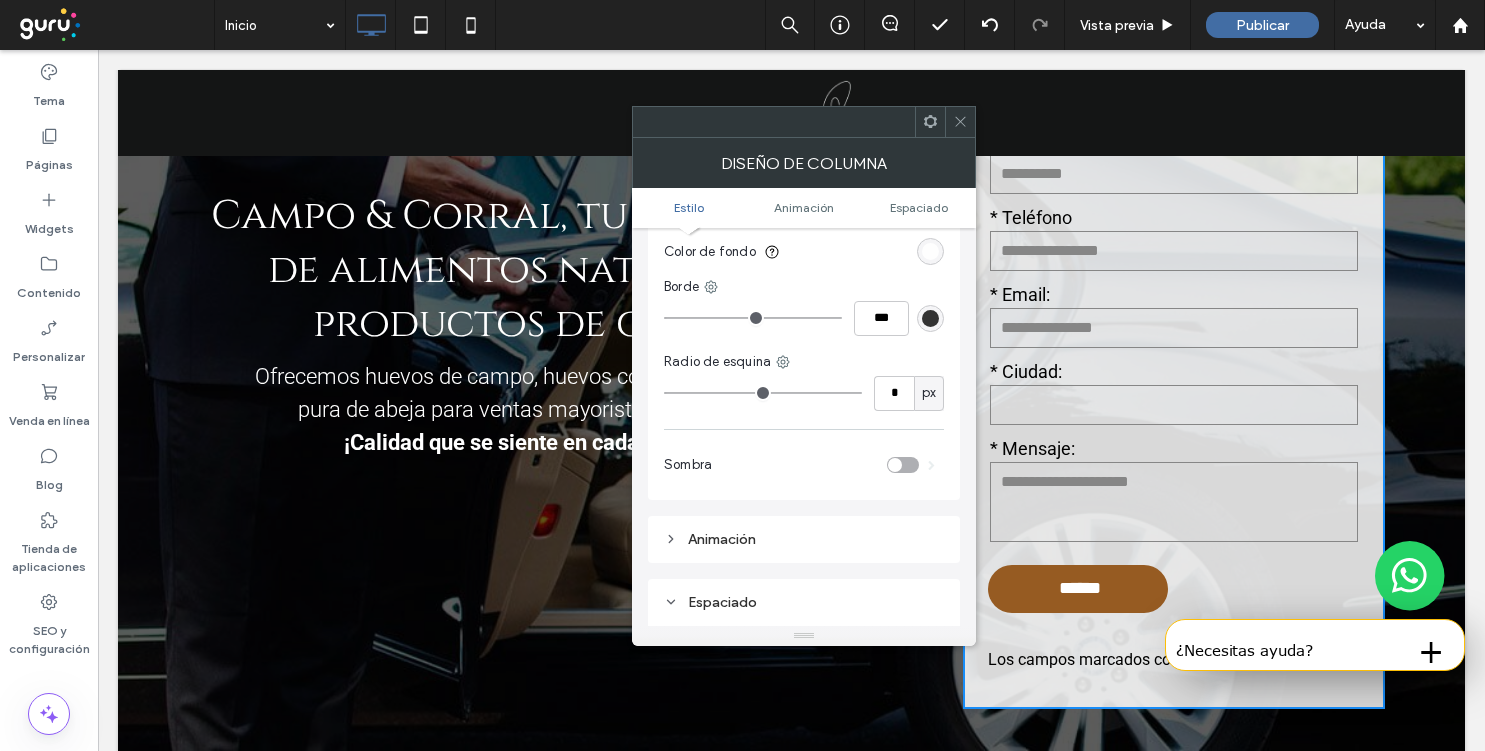 type on "*" 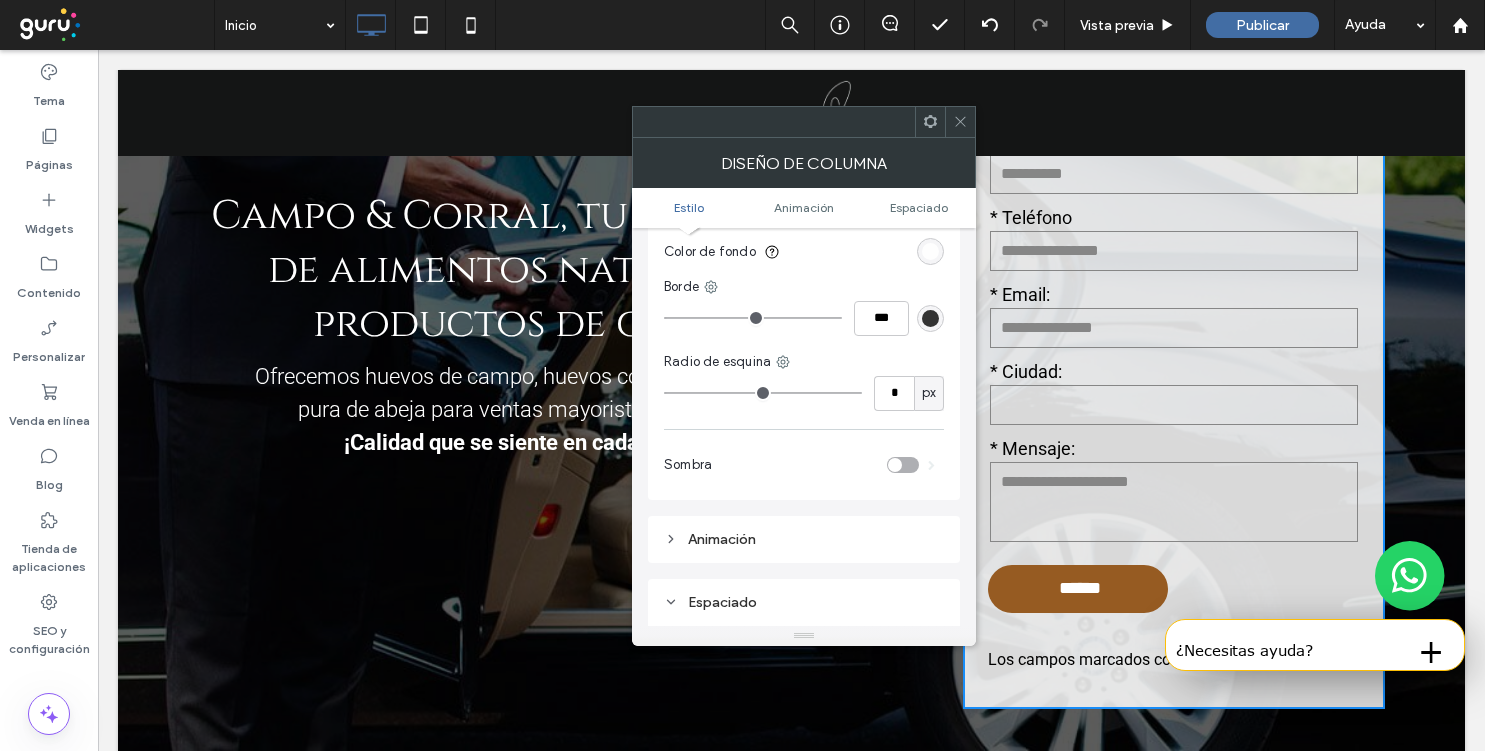type on "**" 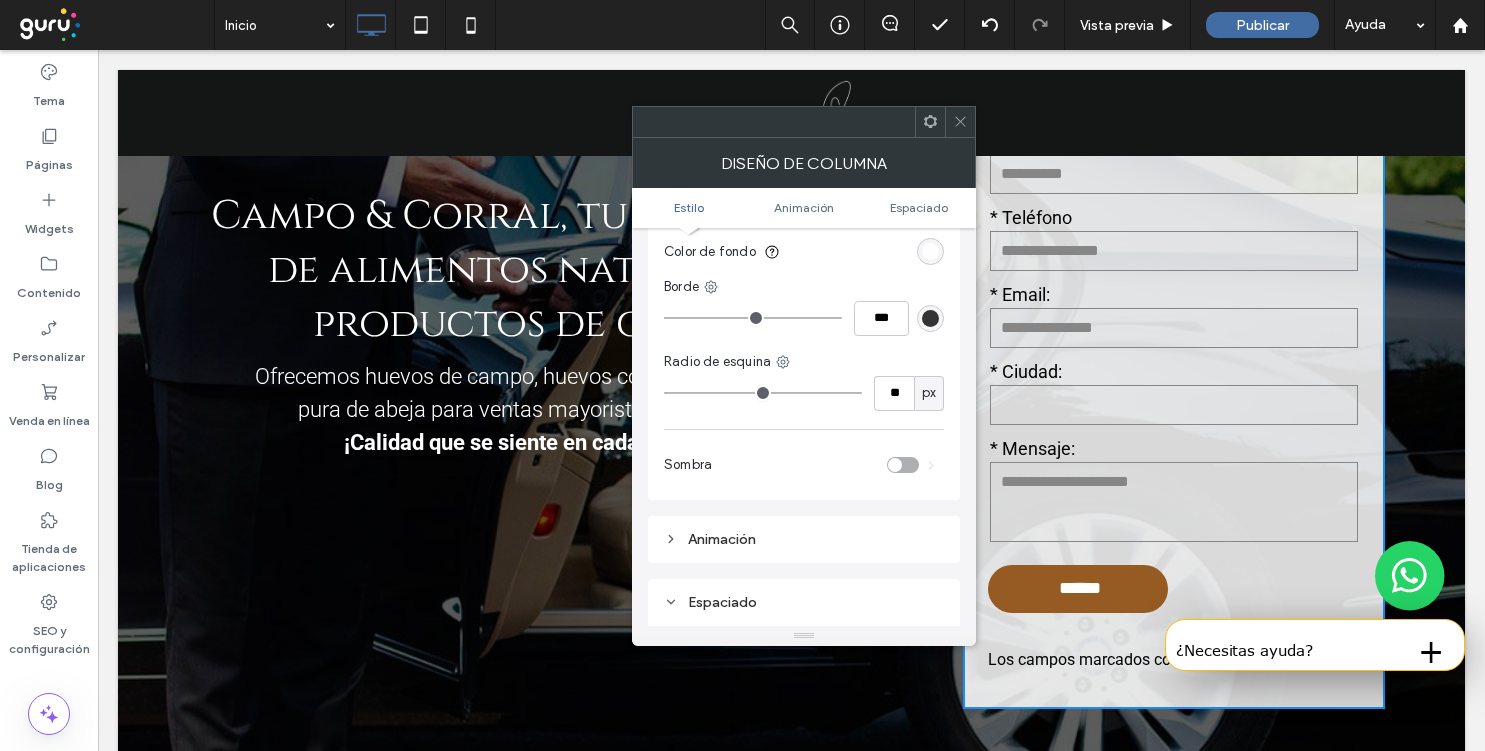 type on "**" 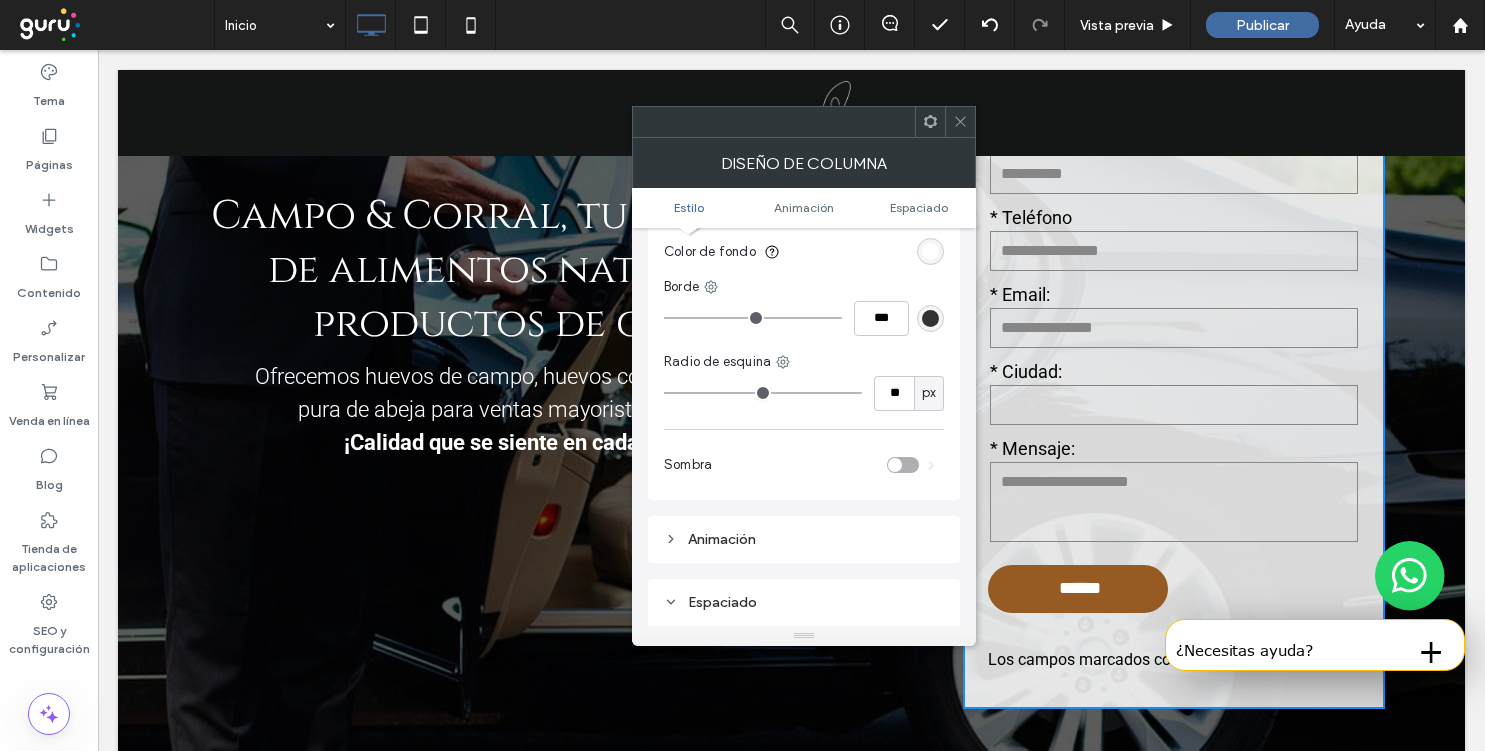 type on "**" 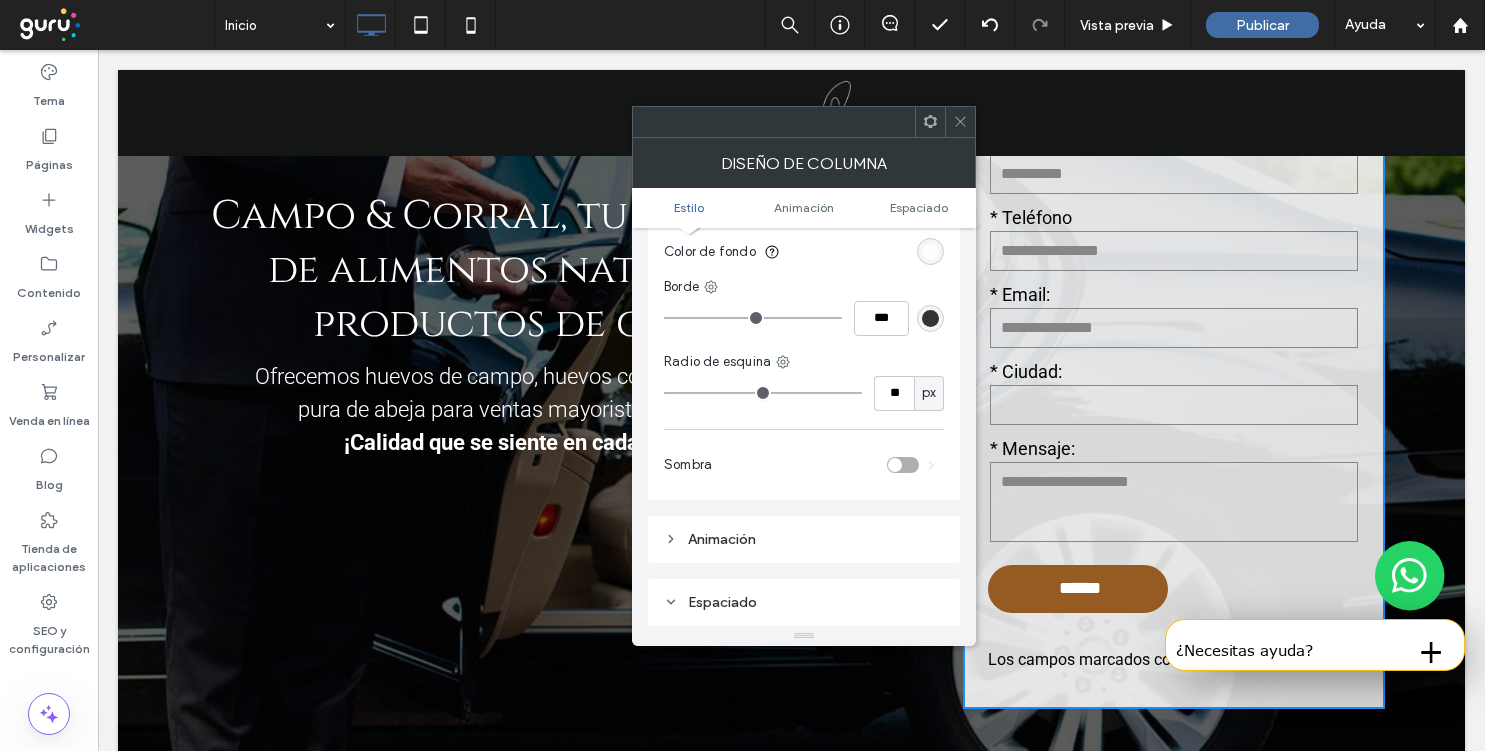 click at bounding box center (763, 393) 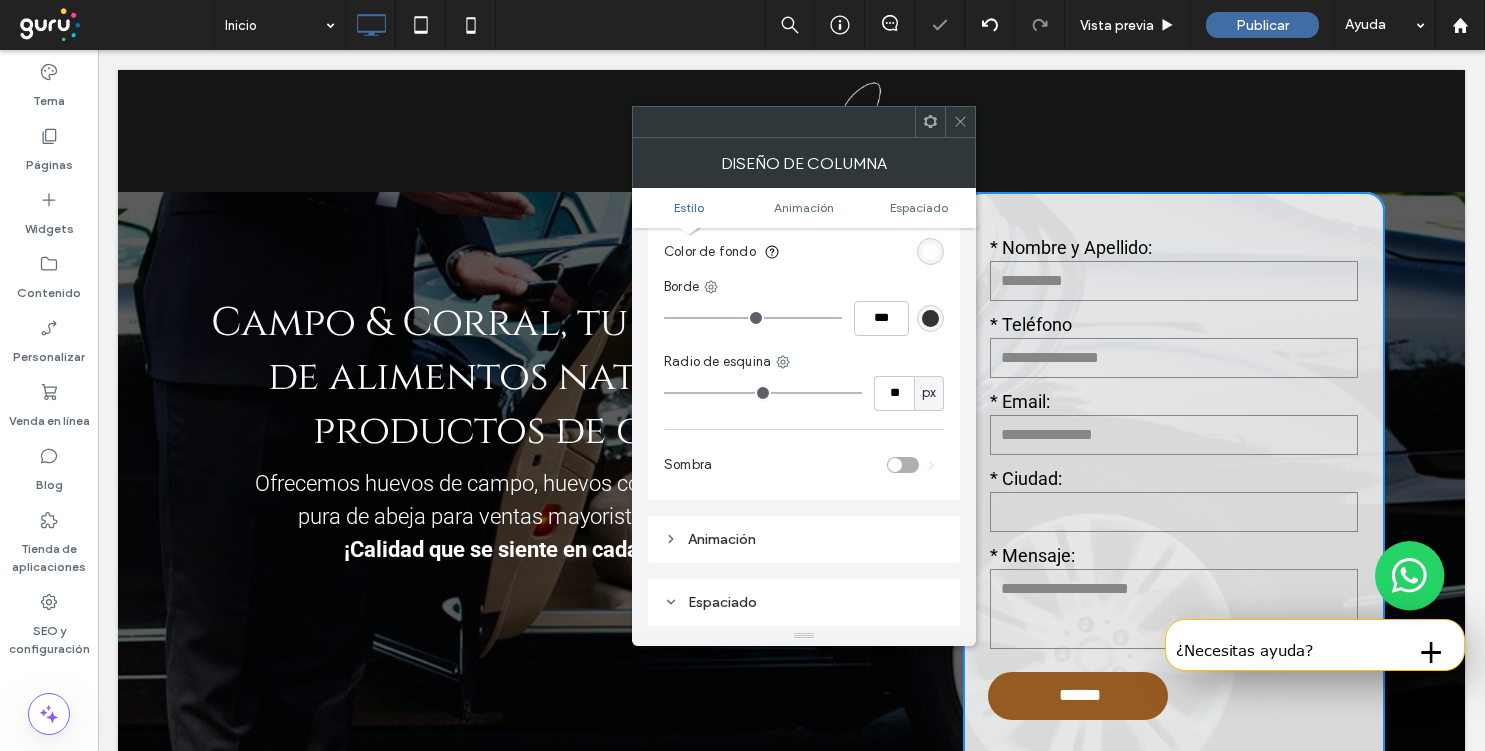 scroll, scrollTop: 18, scrollLeft: 0, axis: vertical 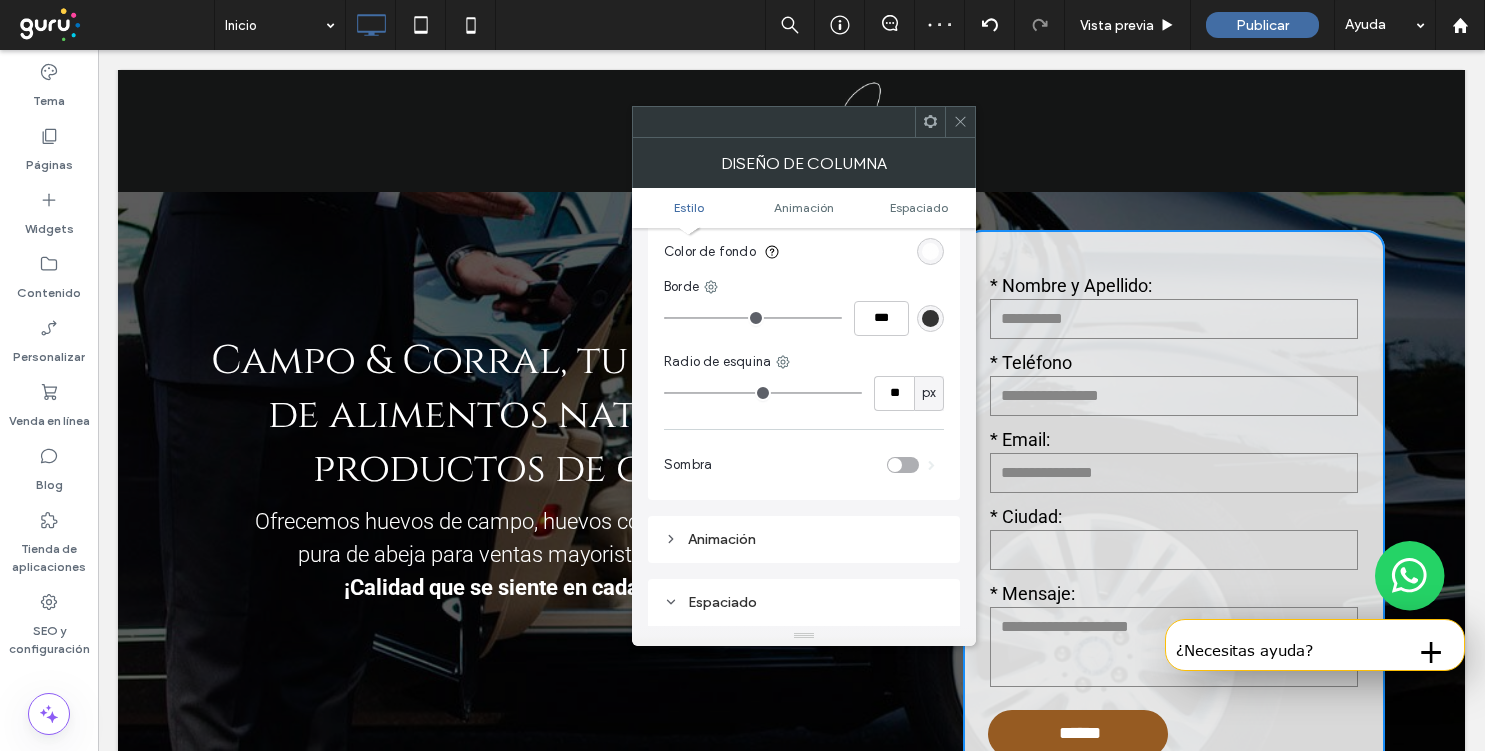 click at bounding box center (930, 251) 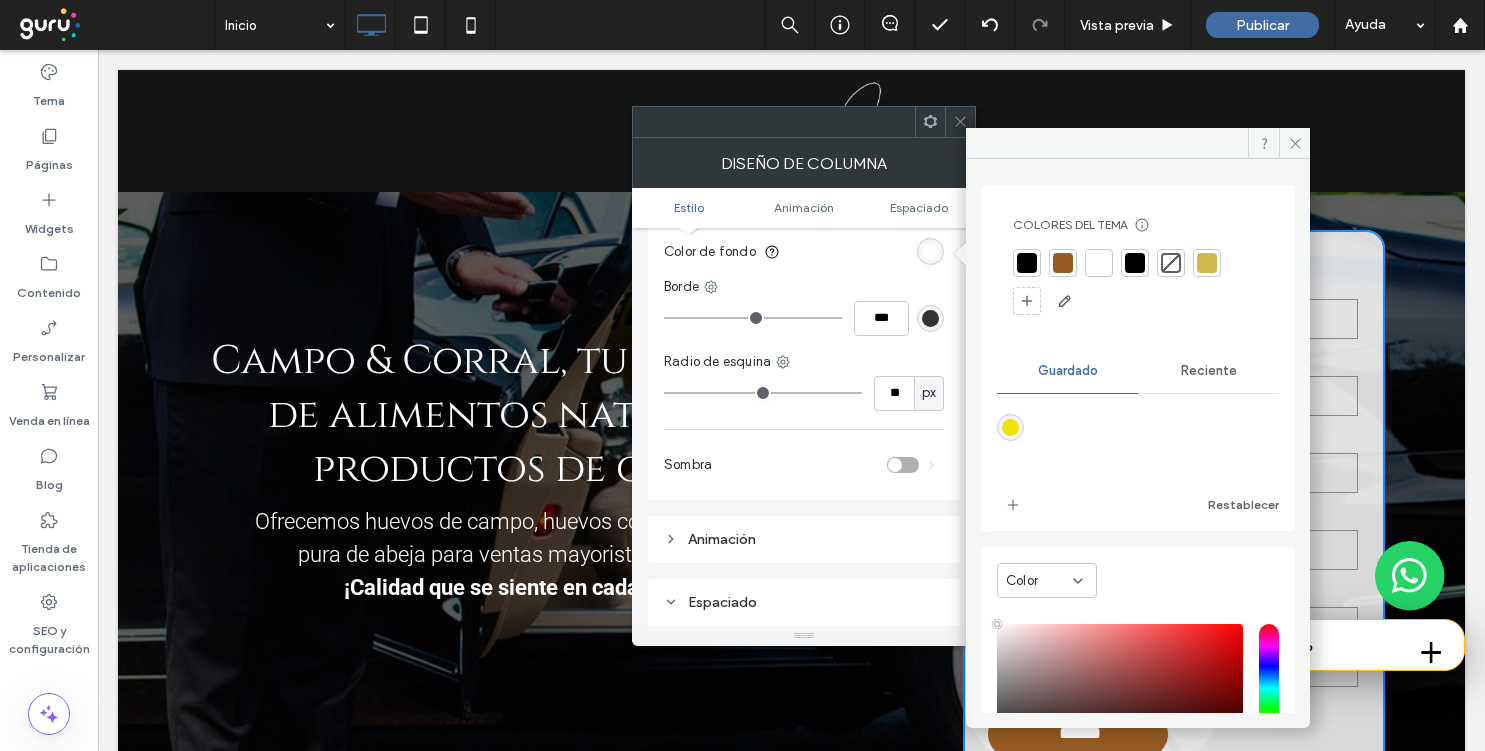 scroll, scrollTop: 166, scrollLeft: 0, axis: vertical 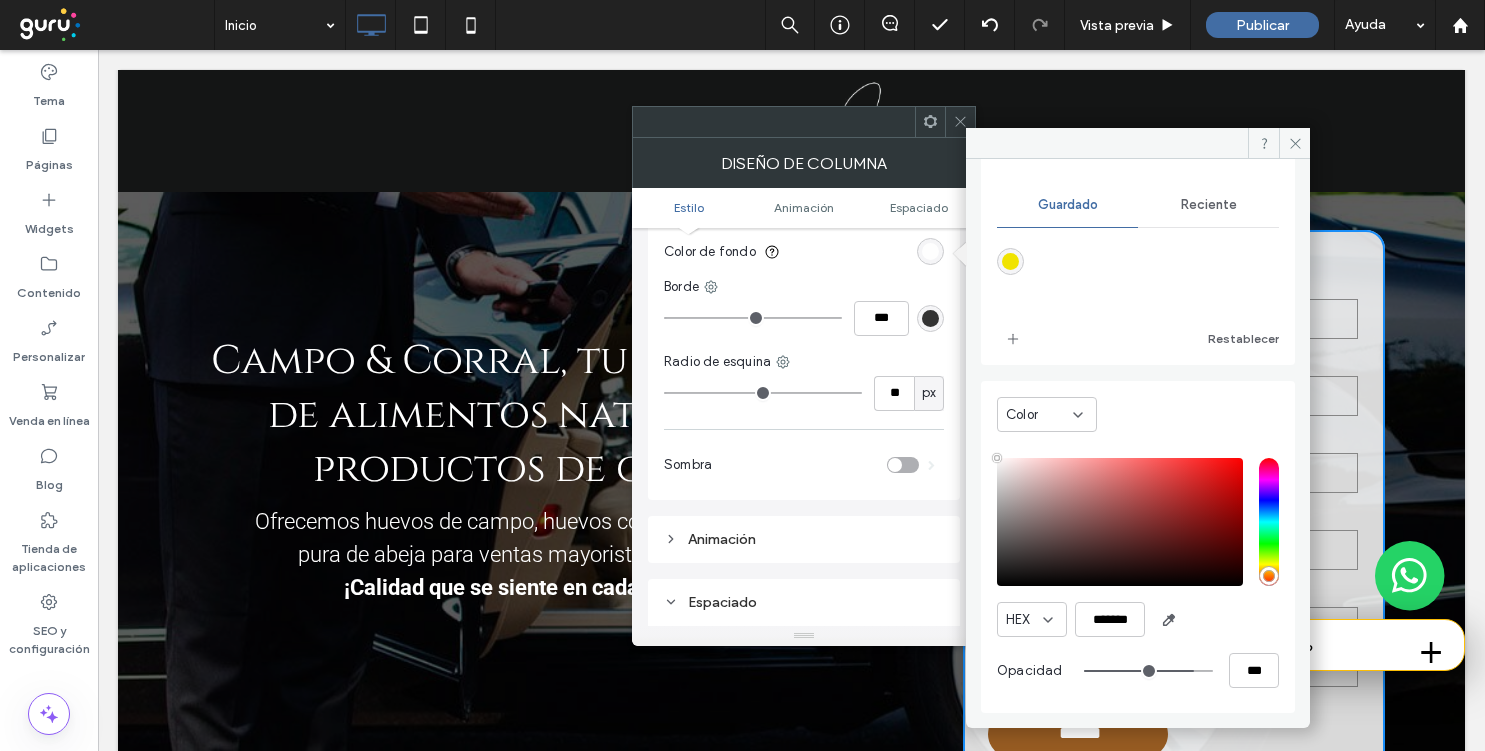 type on "**" 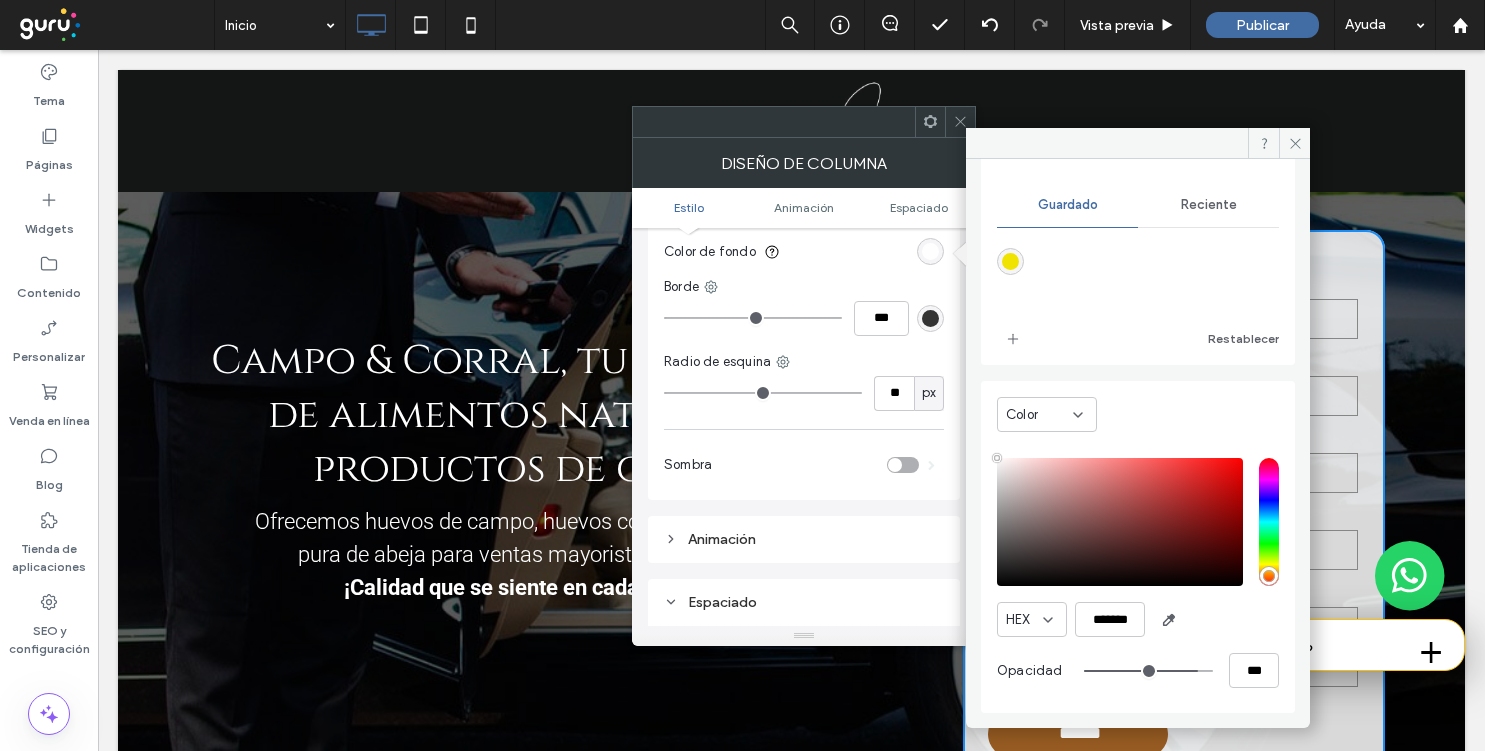 type on "**" 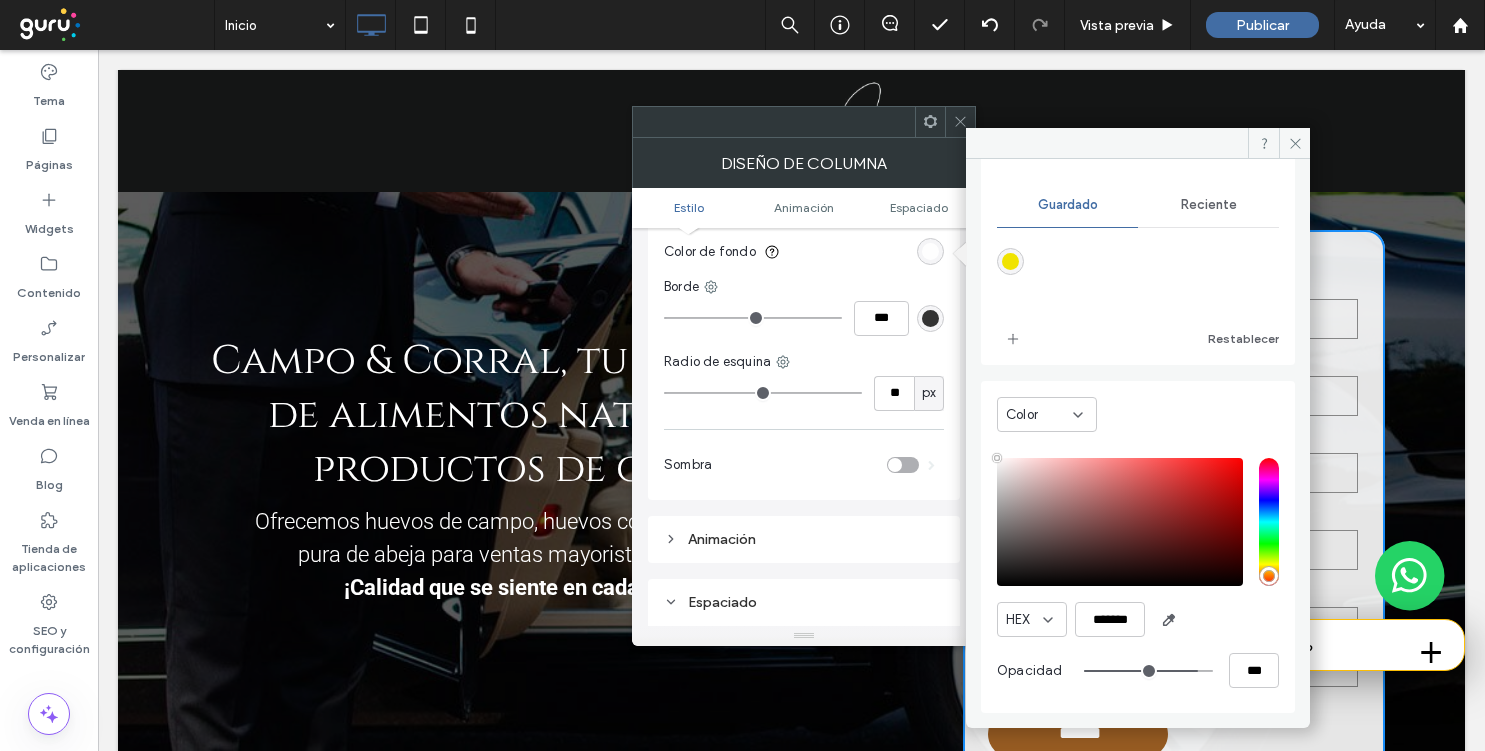 type on "**" 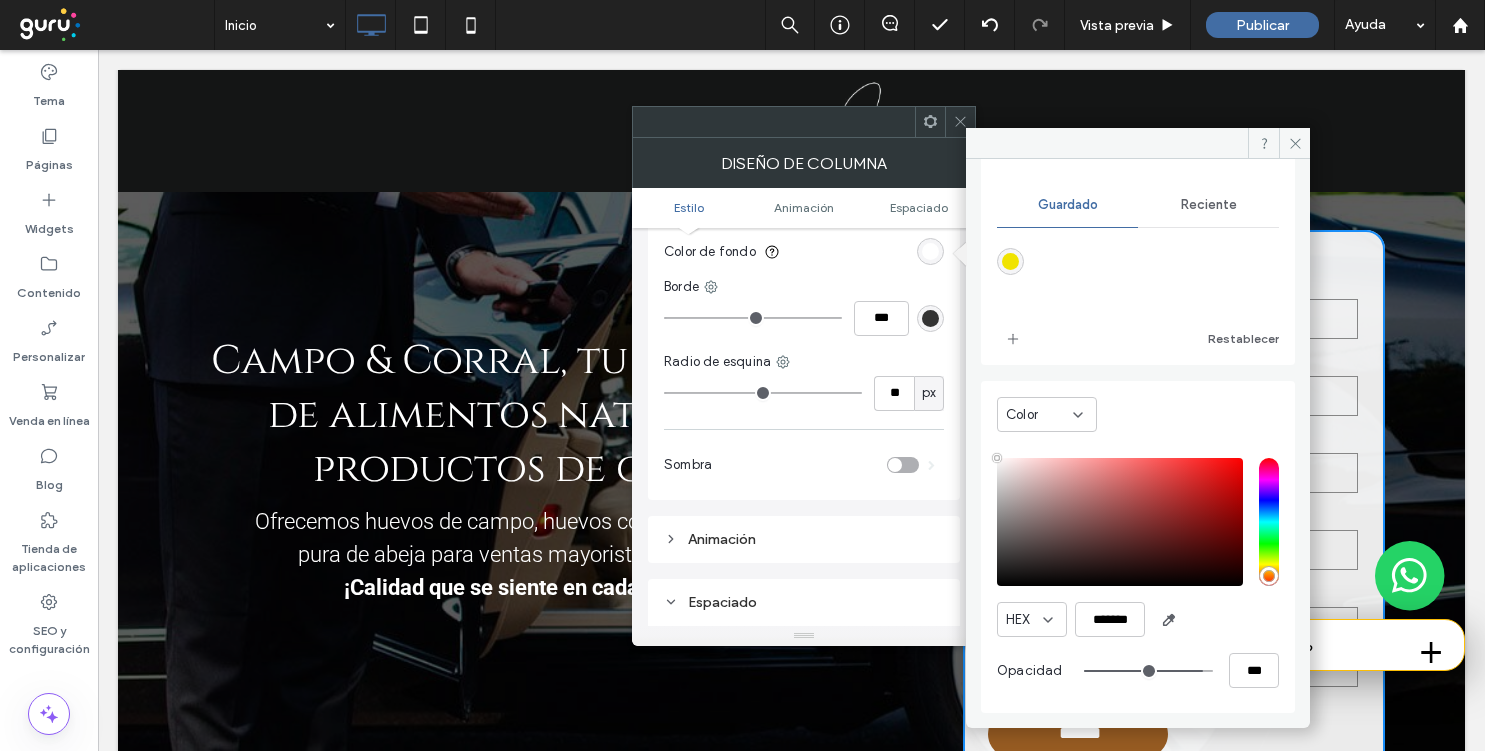 type on "**" 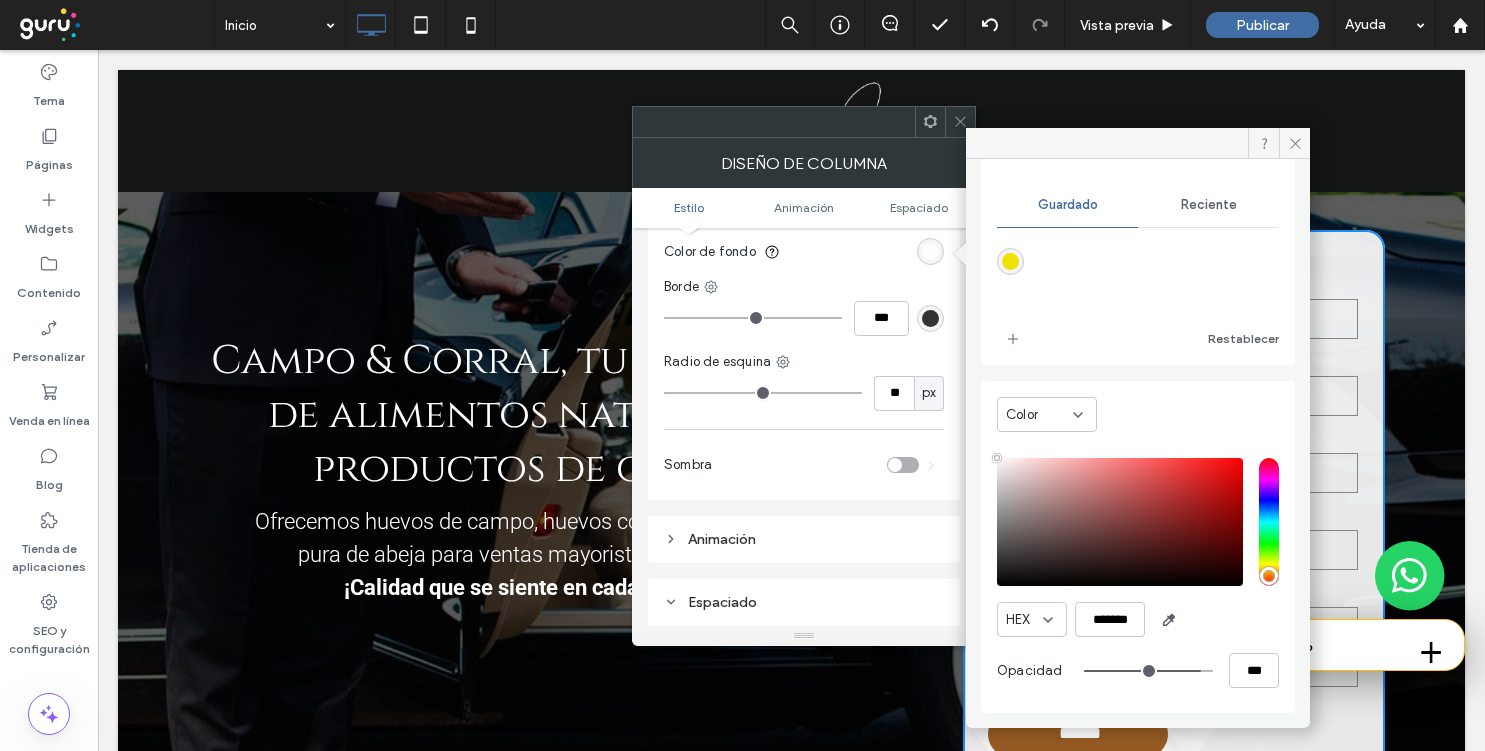 type on "**" 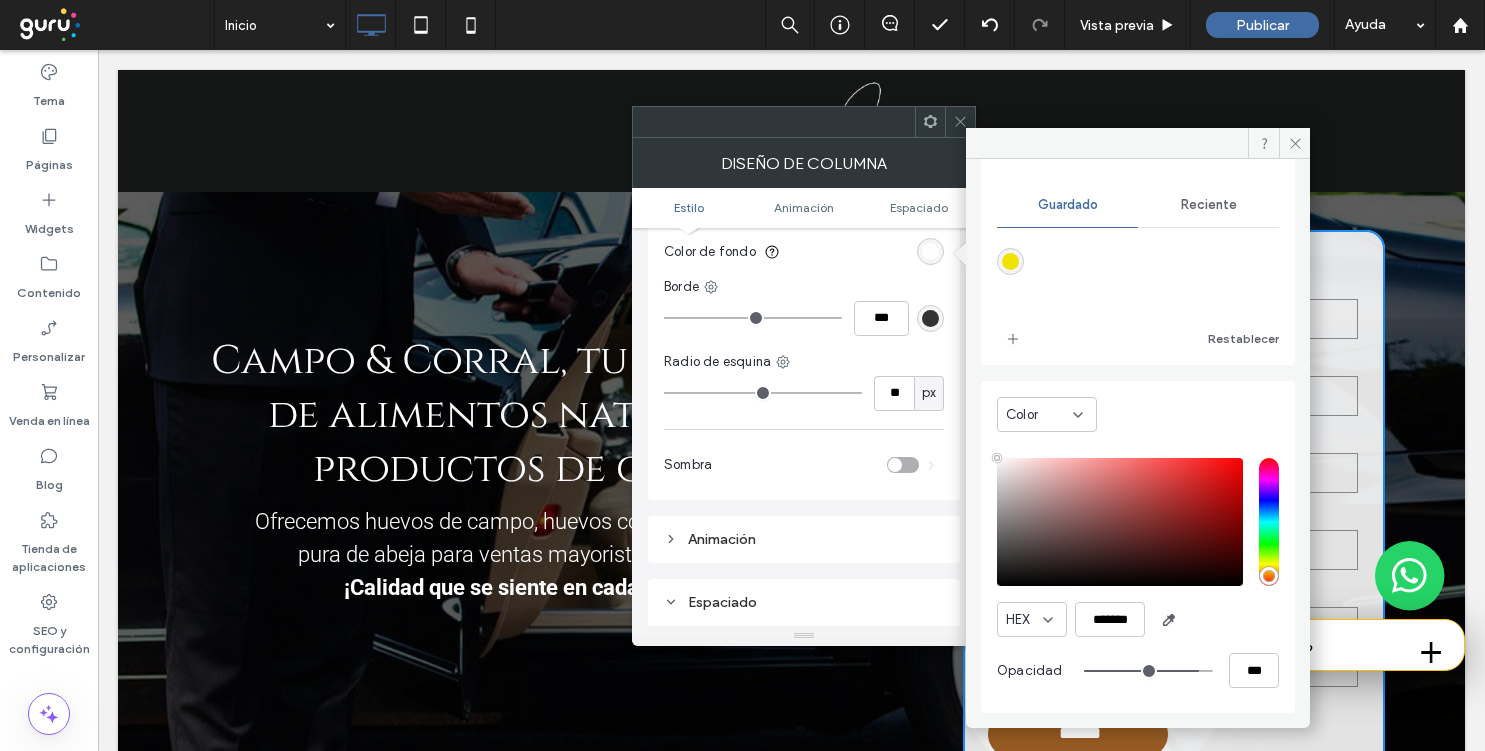 type on "**" 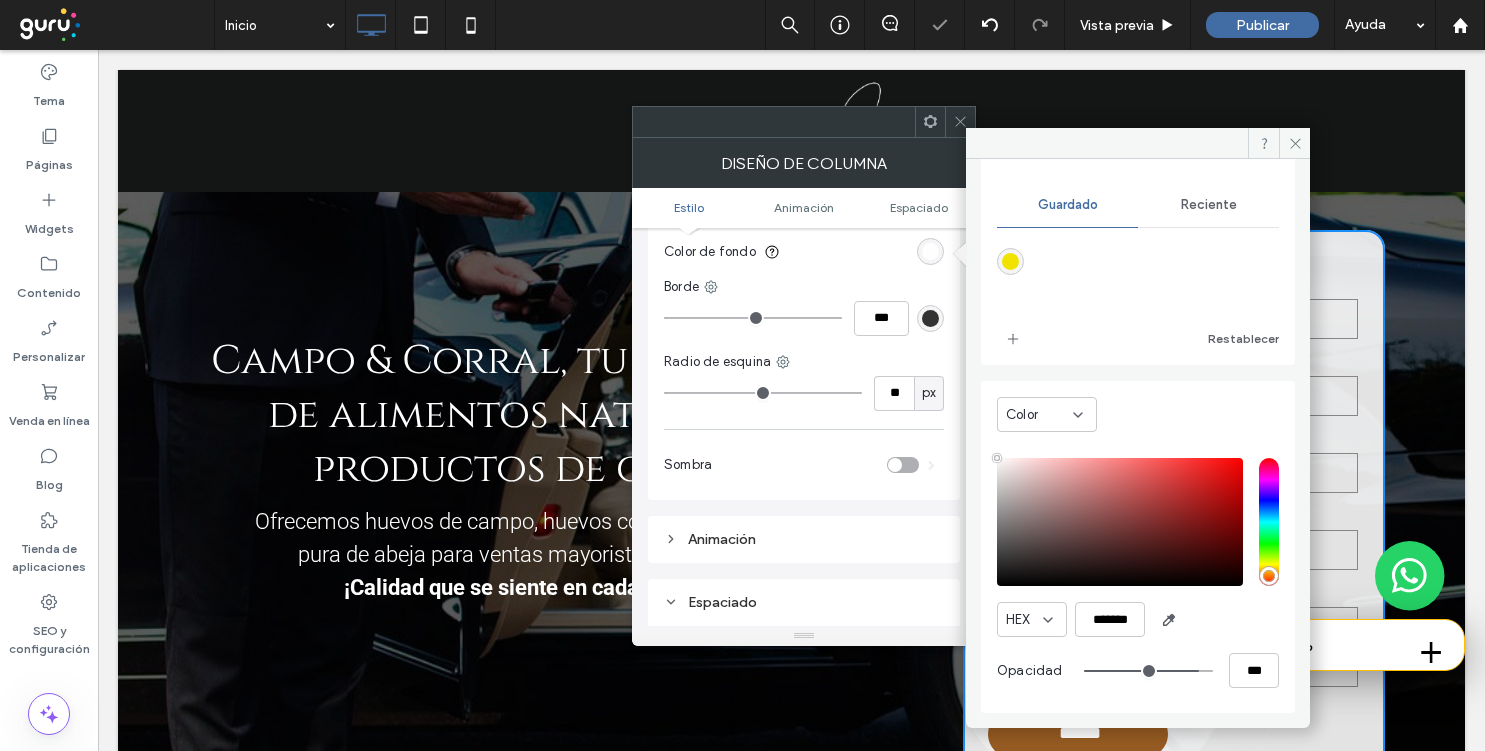 click 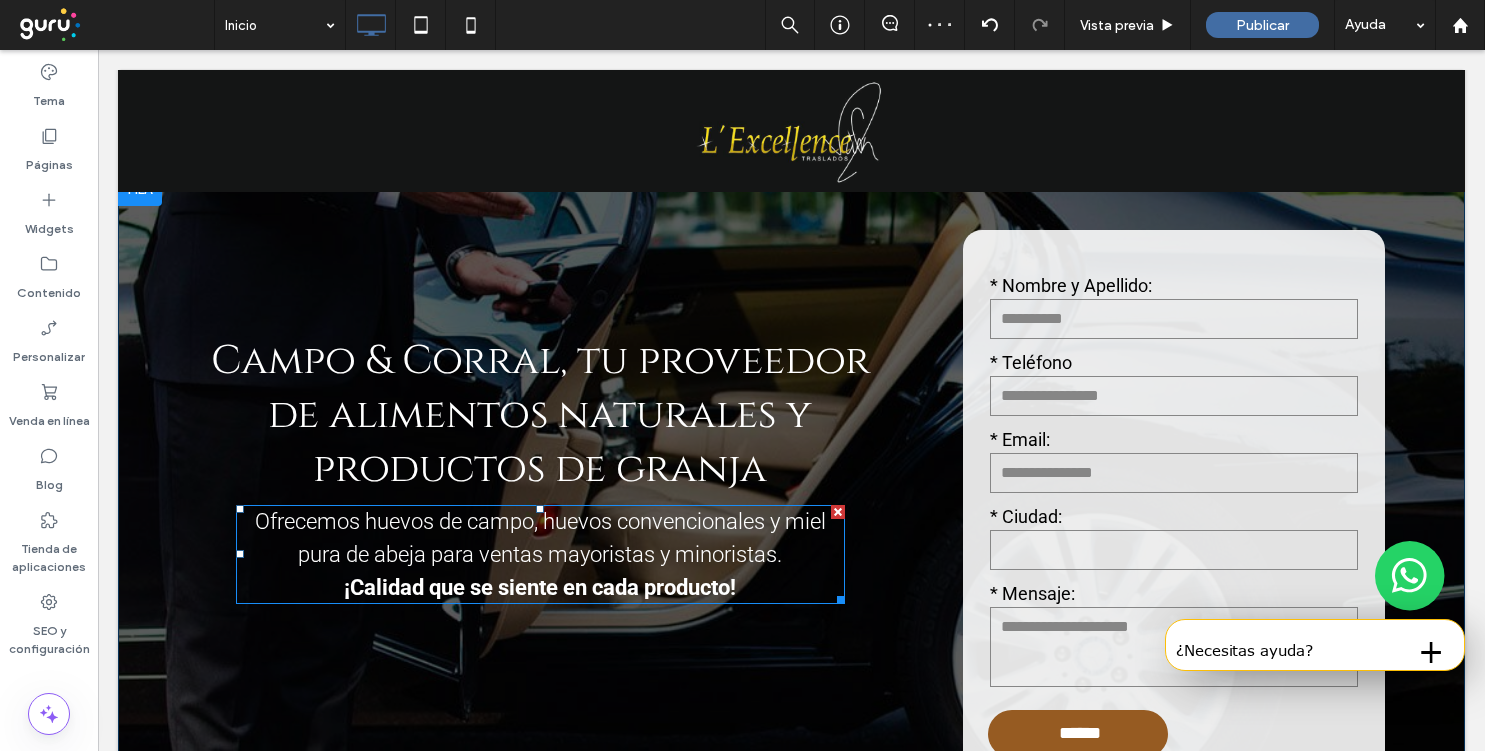 click on "Ofrecemos huevos de campo, huevos convencionales y miel pura de abeja para ventas mayoristas y minoristas." at bounding box center (540, 538) 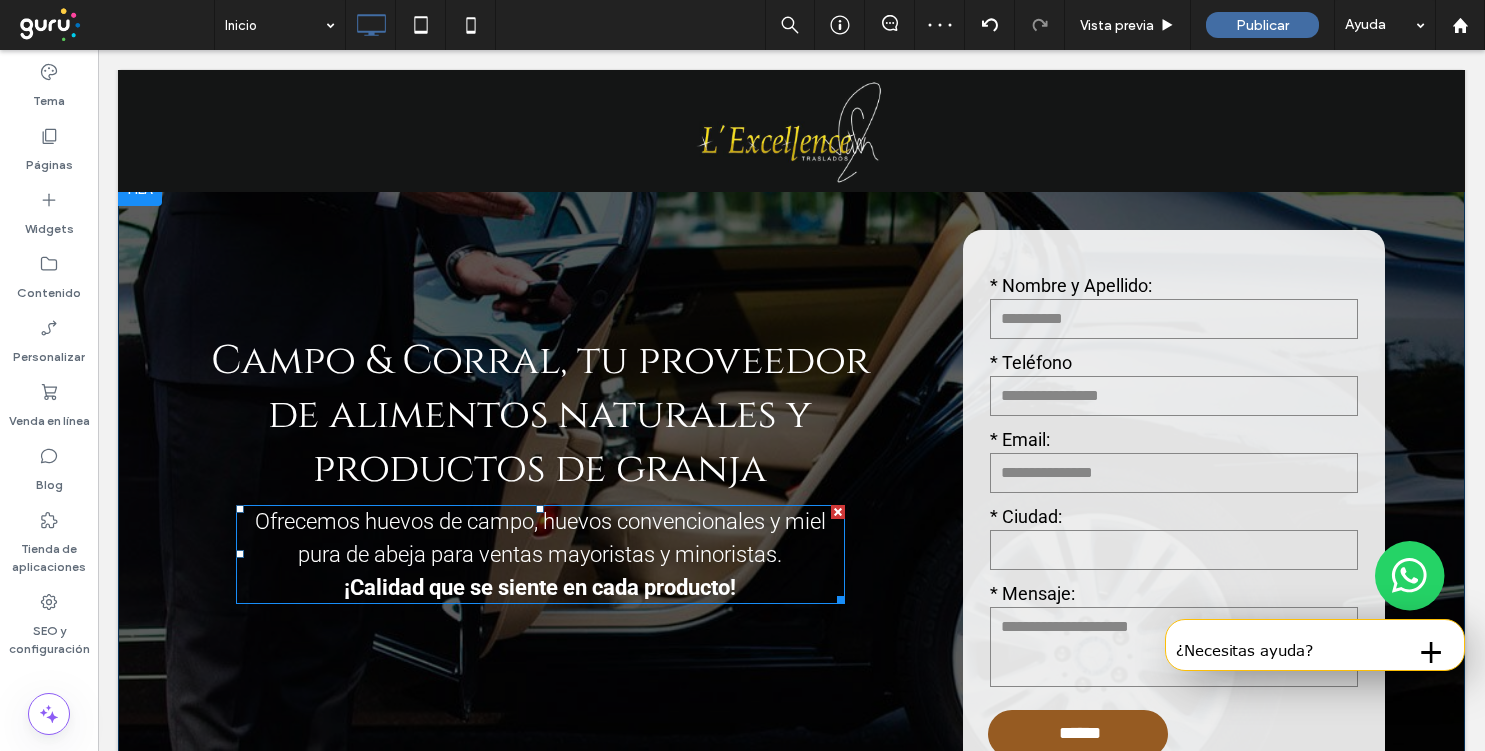 click on "Ofrecemos huevos de campo, huevos convencionales y miel pura de abeja para ventas mayoristas y minoristas." at bounding box center [540, 538] 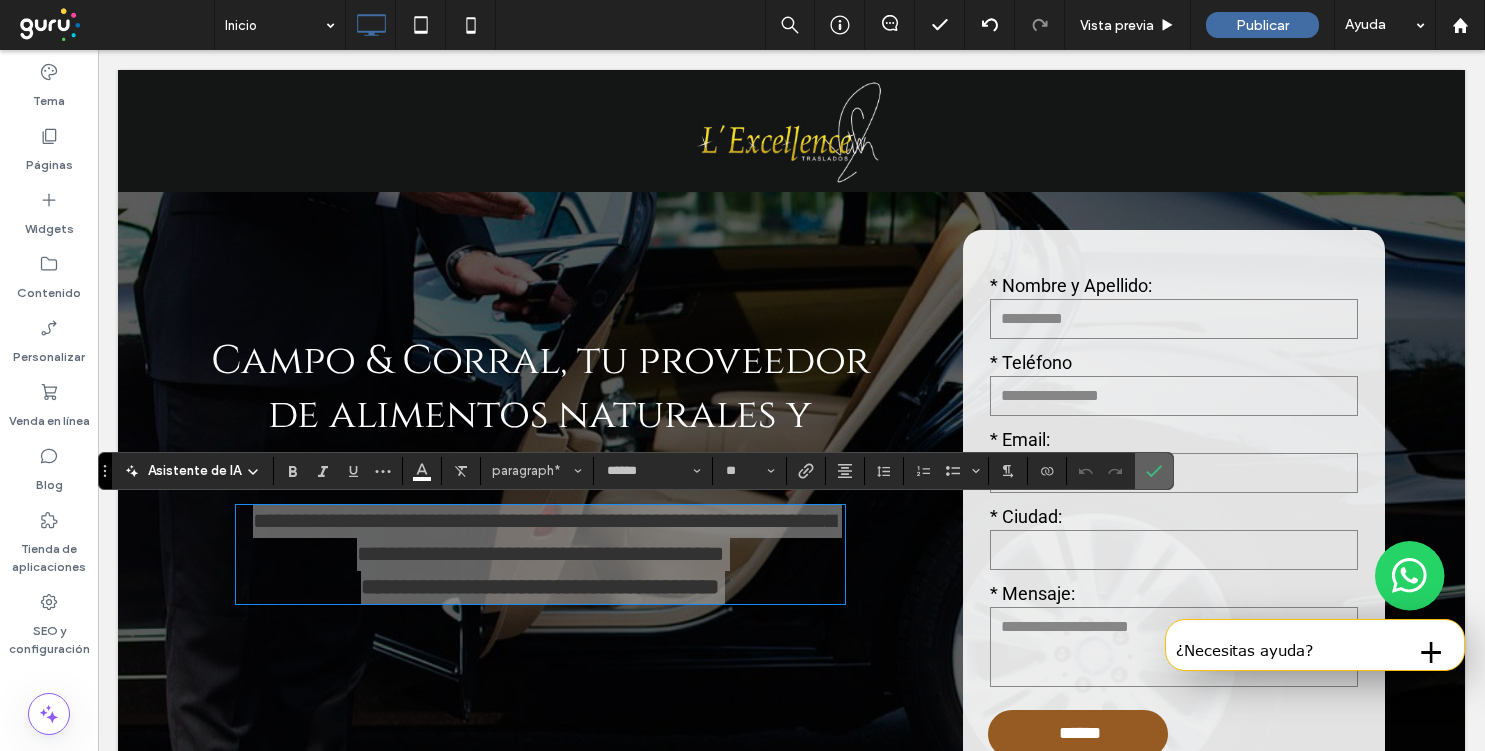click 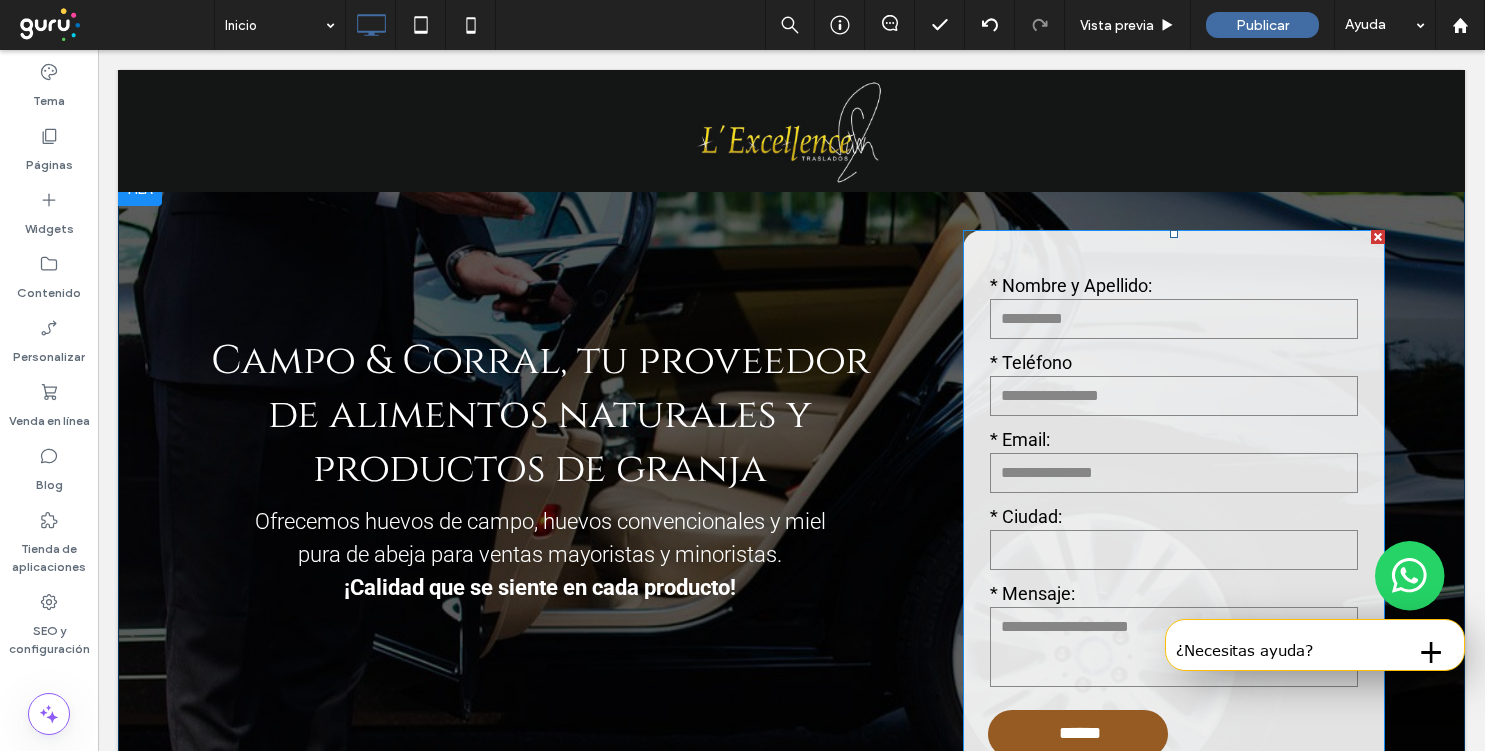 click at bounding box center (1174, 396) 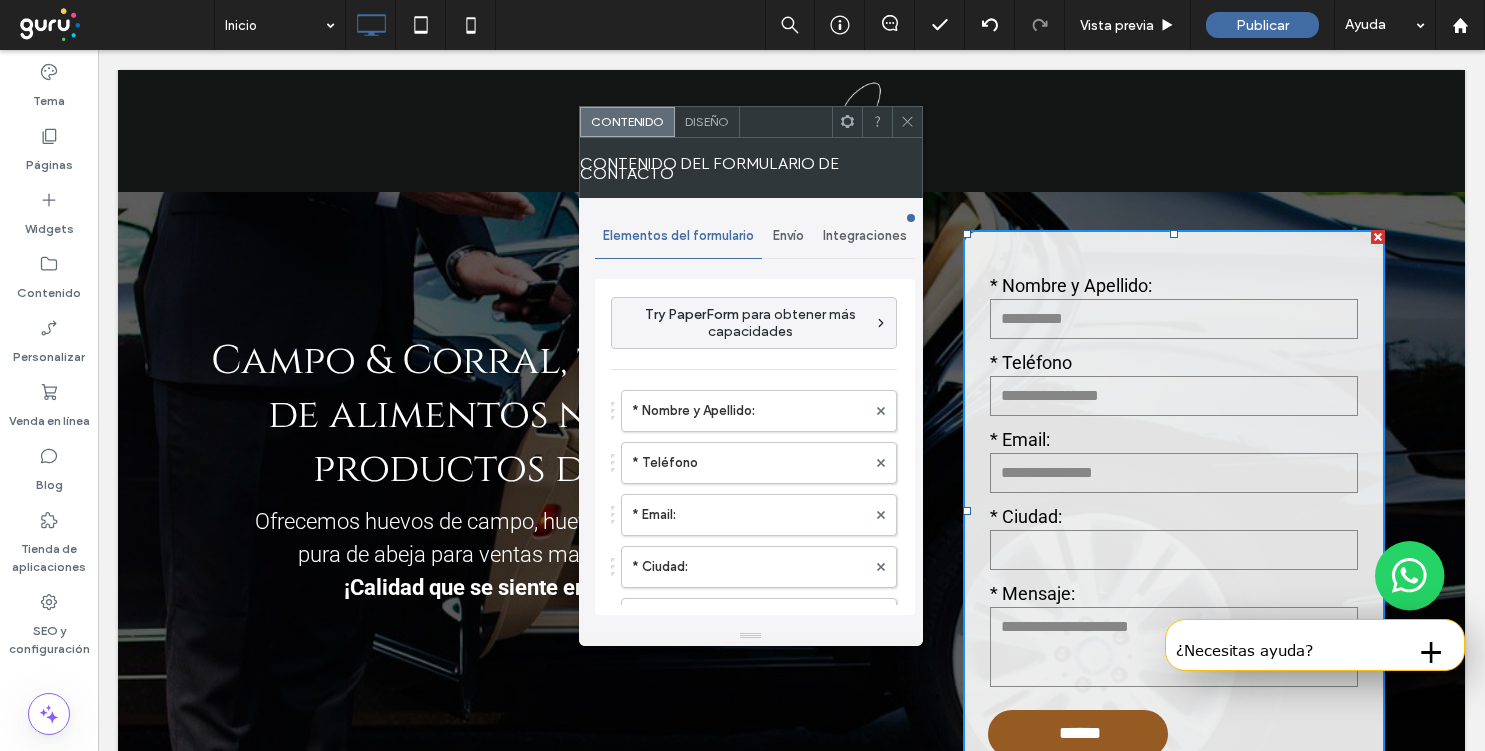 click on "Envío" at bounding box center [788, 236] 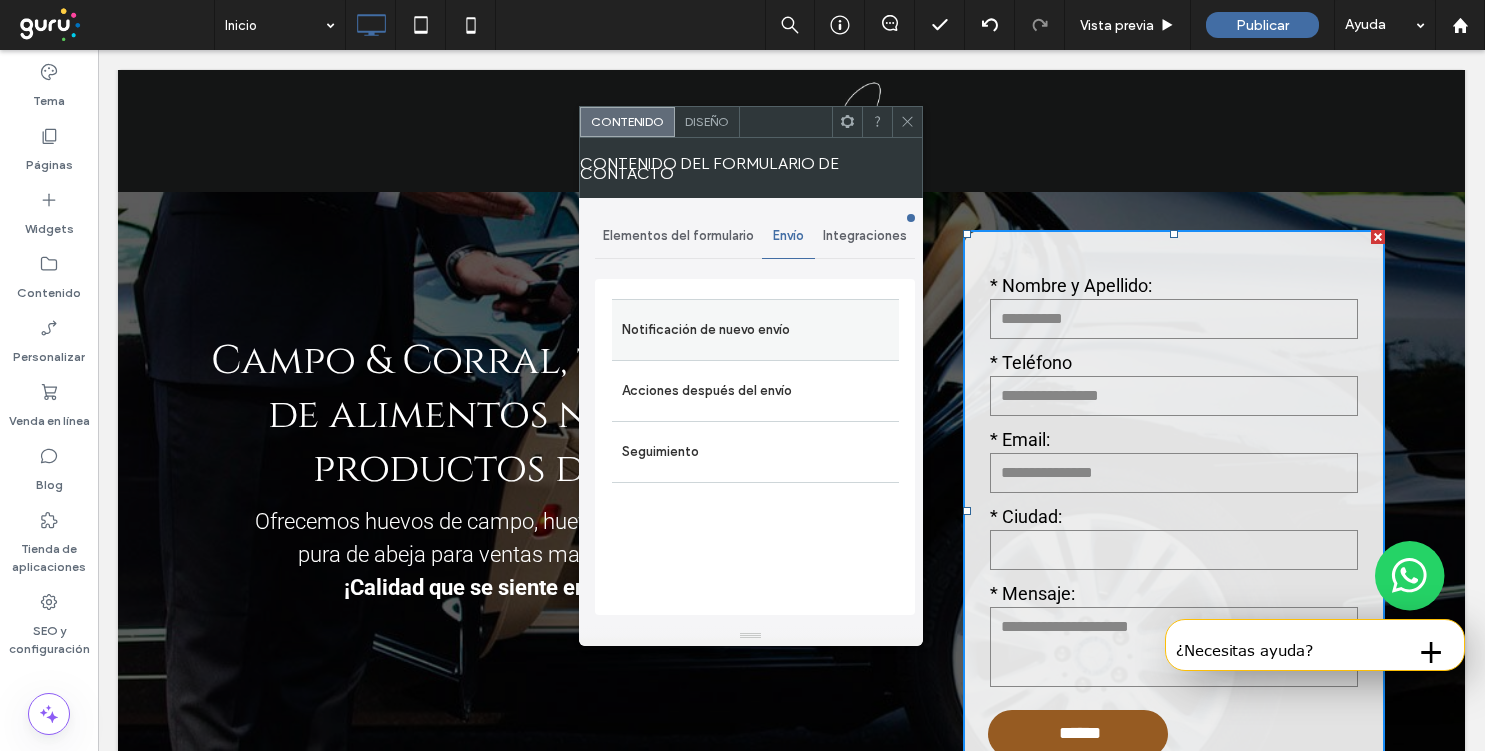 click on "Notificación de nuevo envío" at bounding box center [755, 330] 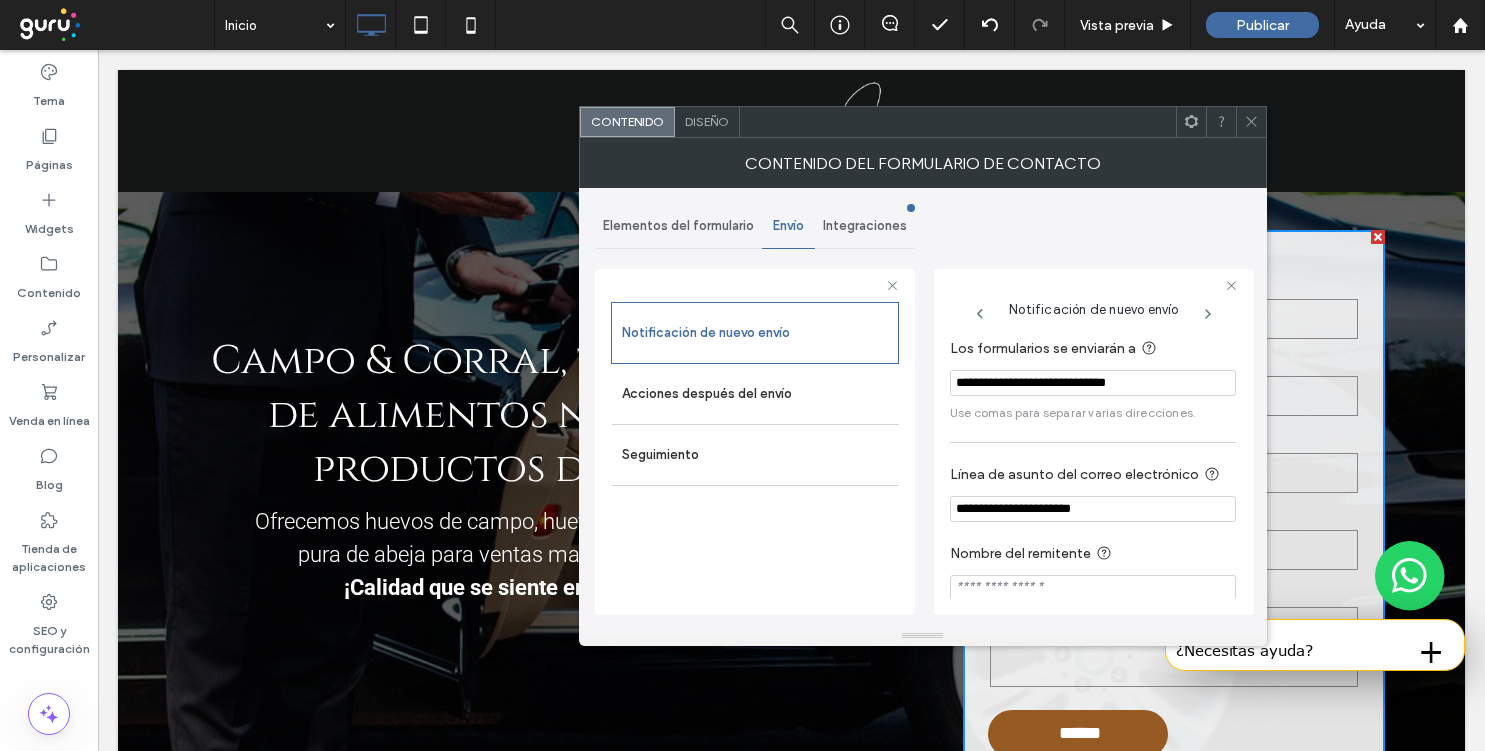 click on "**********" at bounding box center [1093, 383] 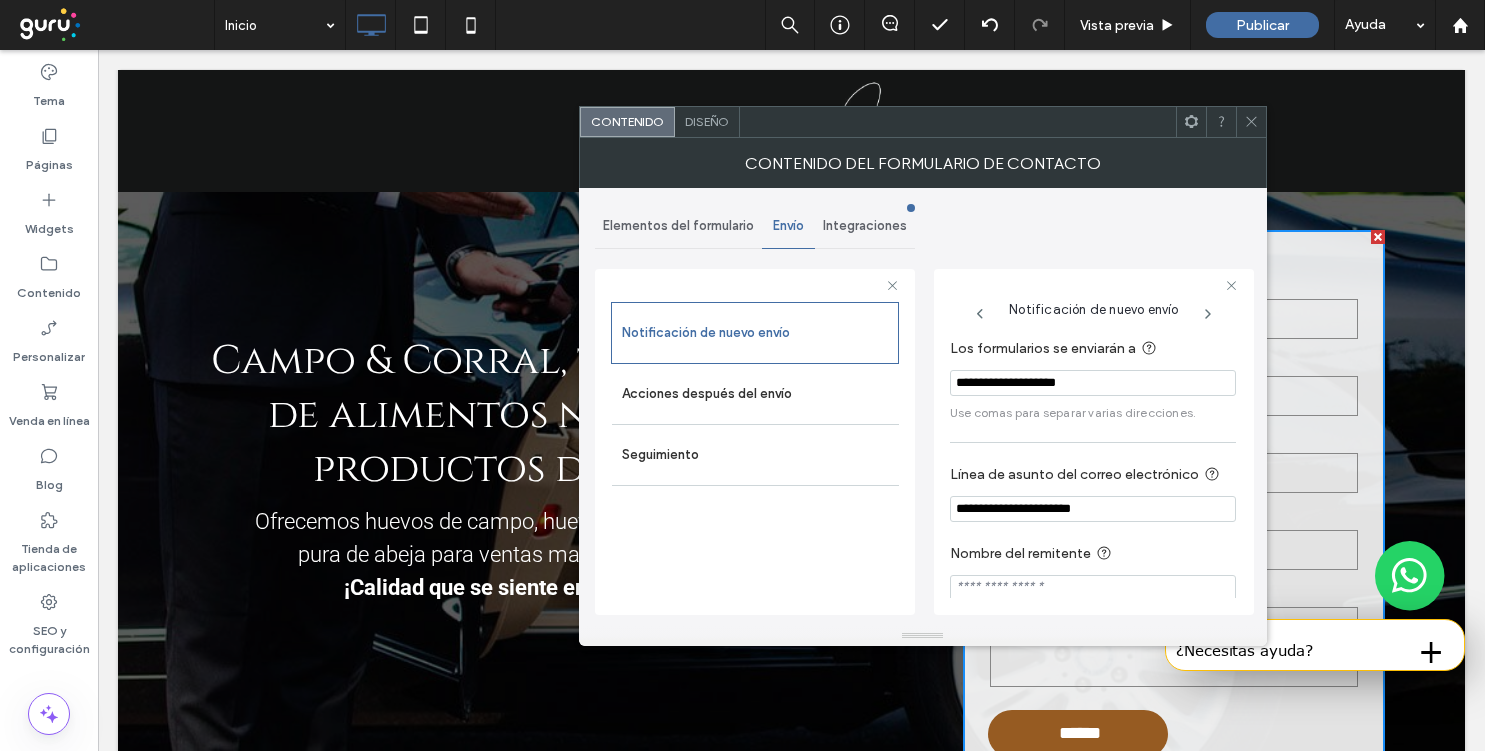 type on "**********" 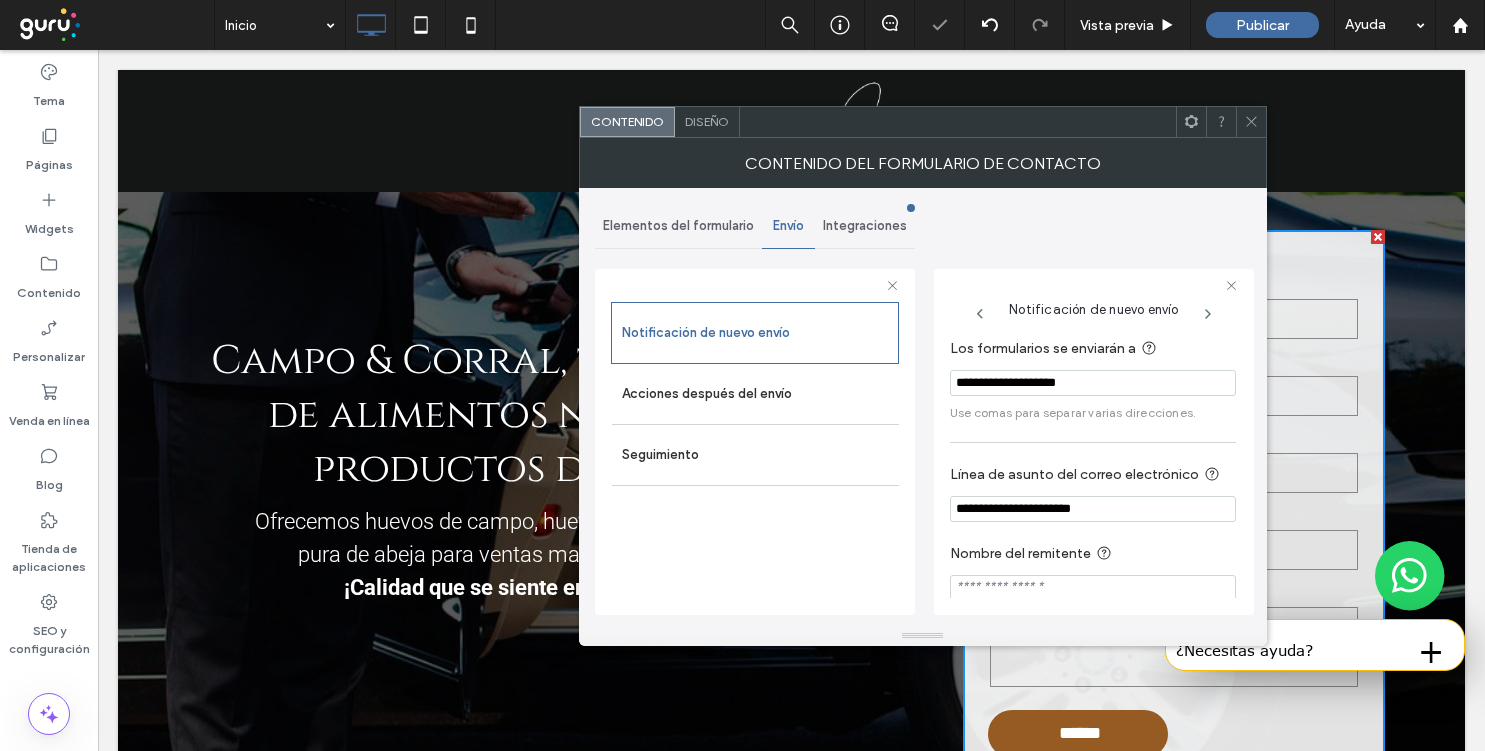 click 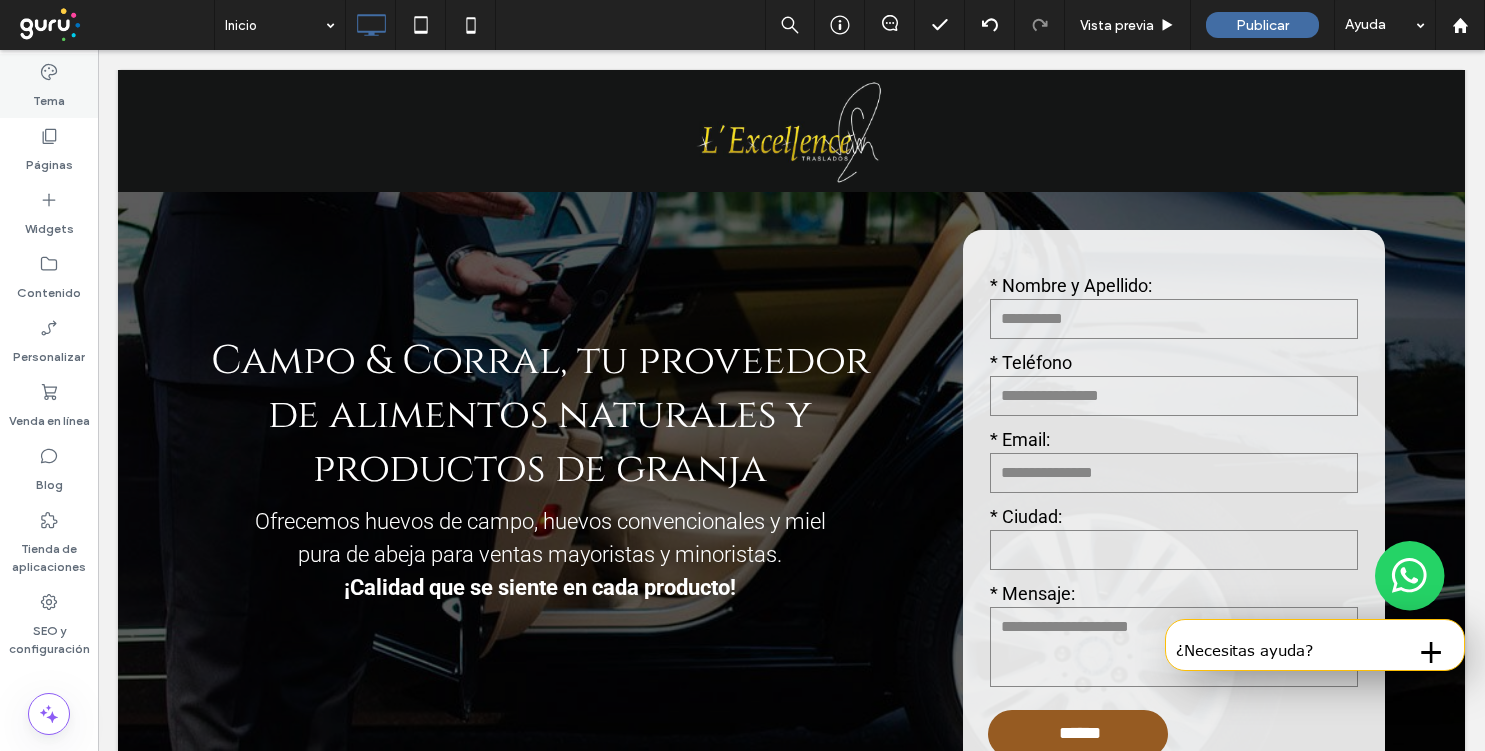 click on "Tema" at bounding box center [49, 96] 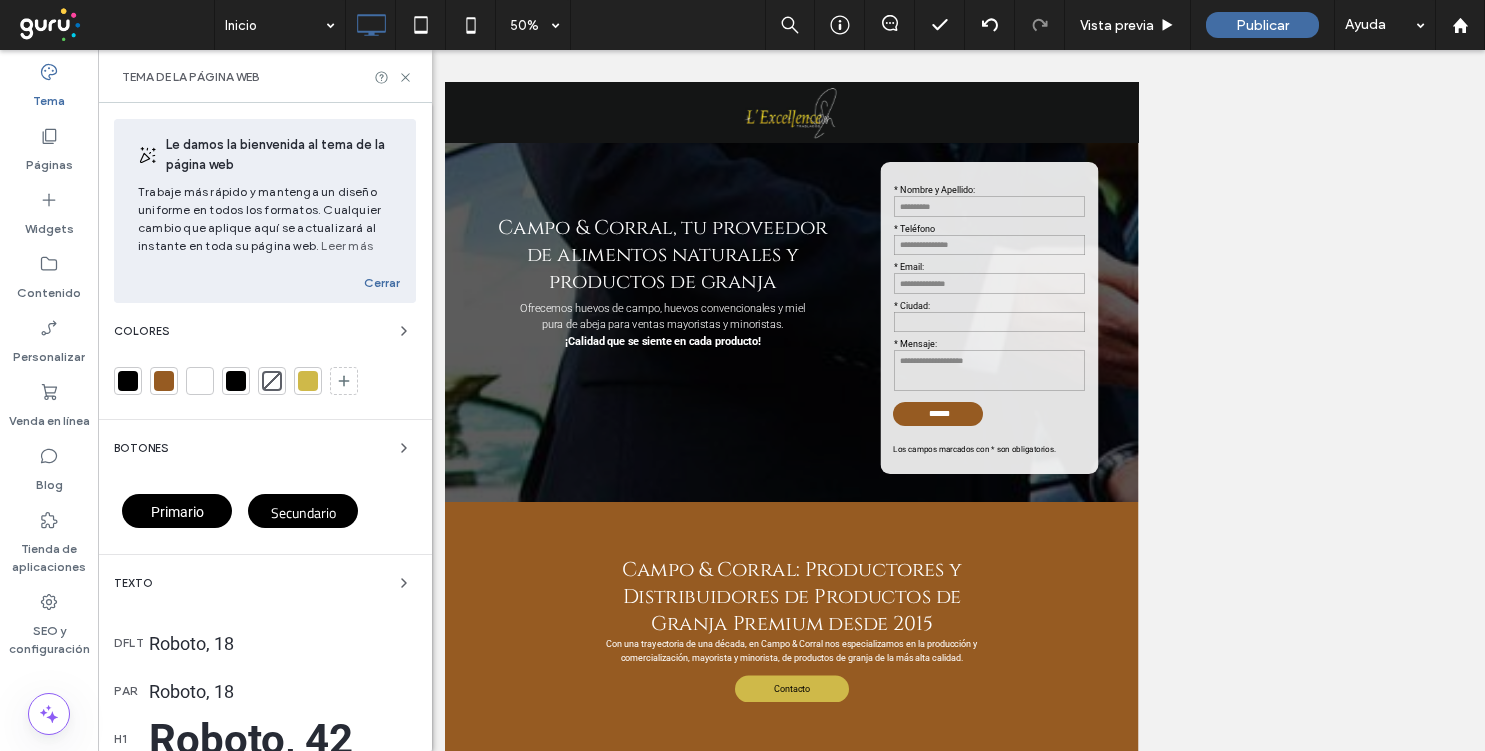 click at bounding box center [164, 381] 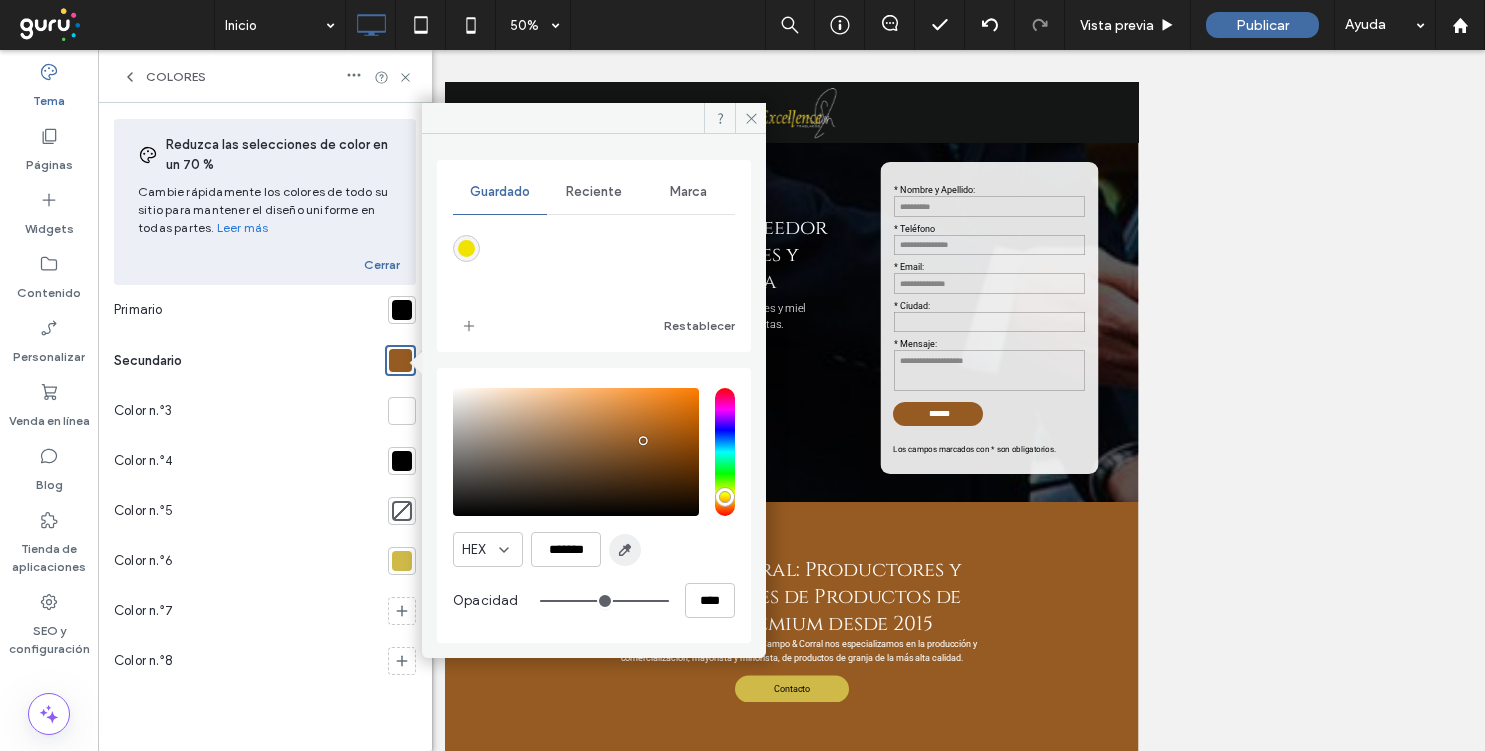 click 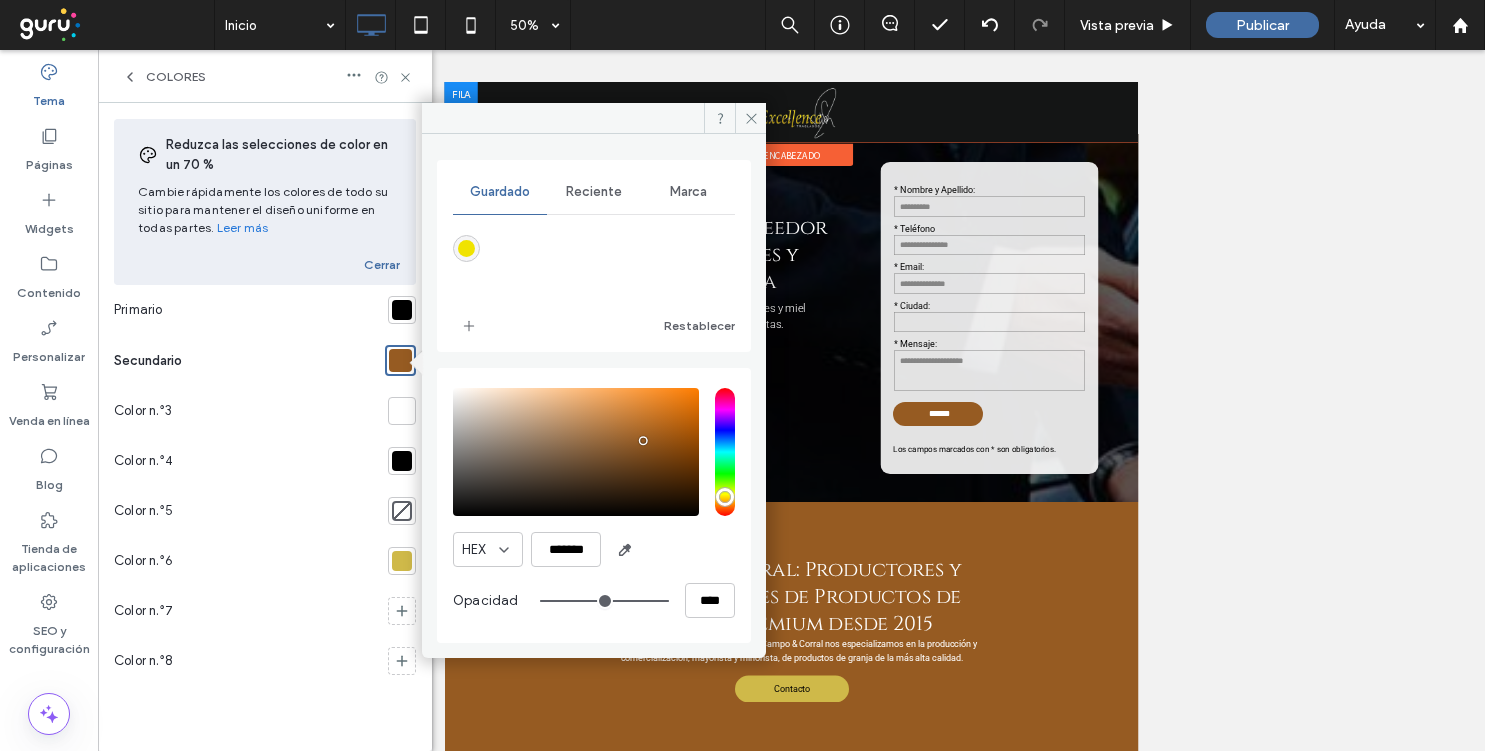 type on "*******" 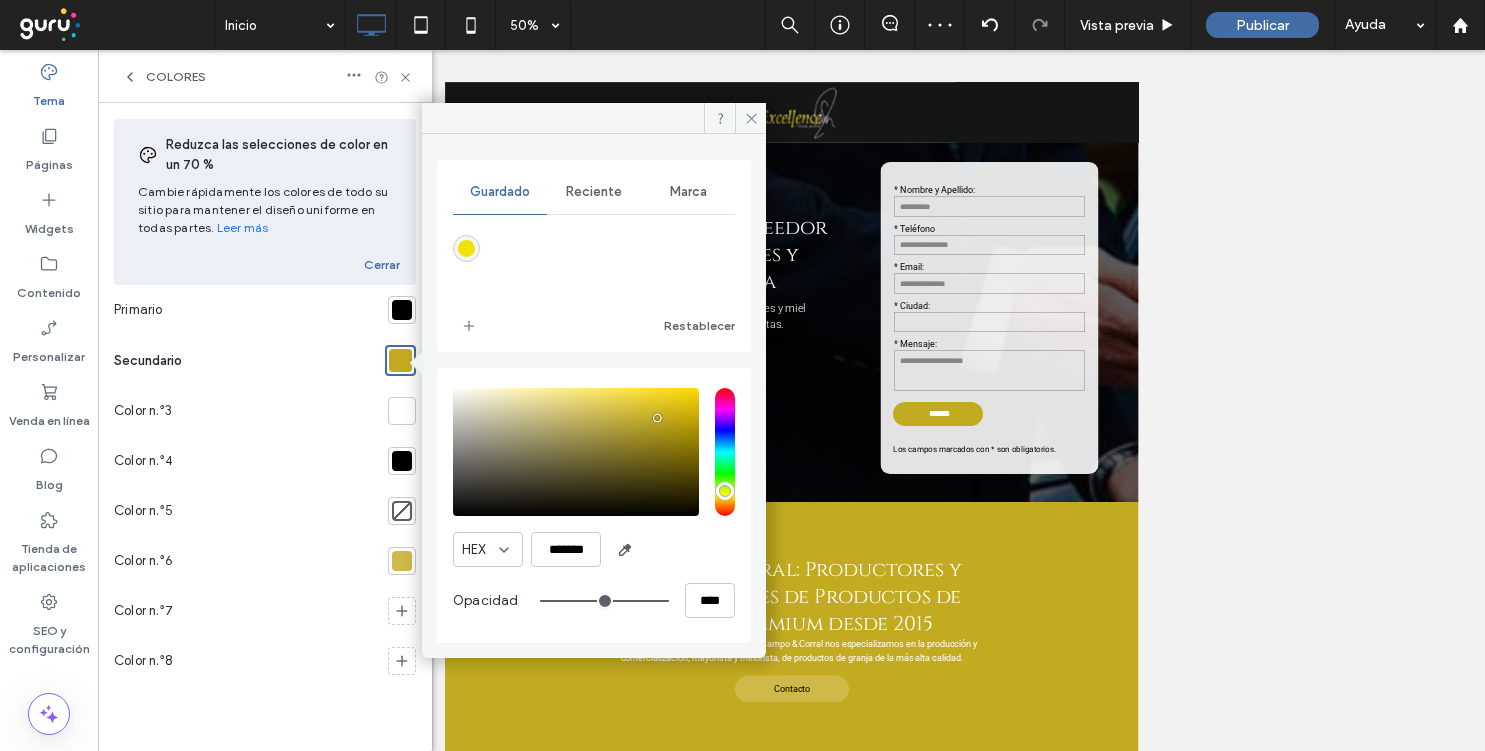 click at bounding box center [402, 561] 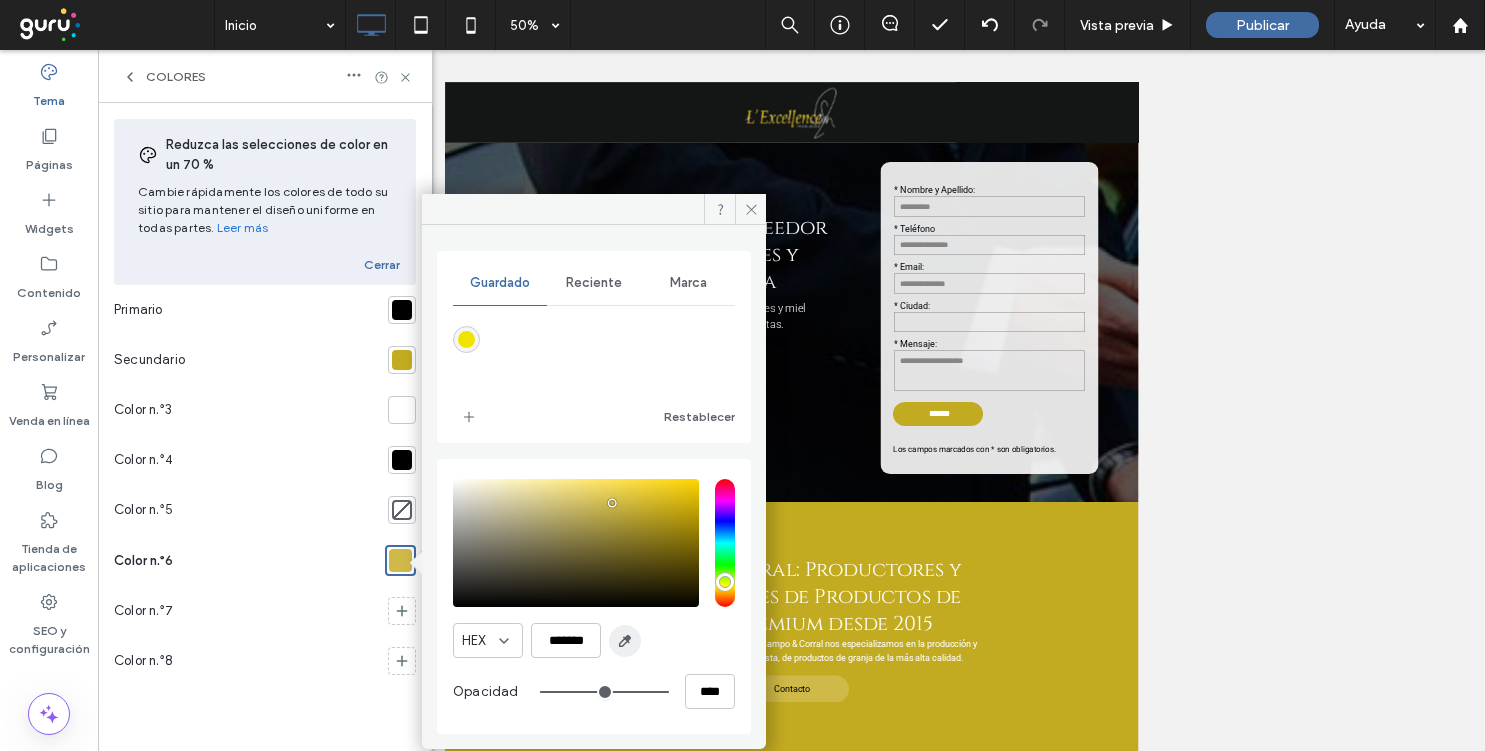 click 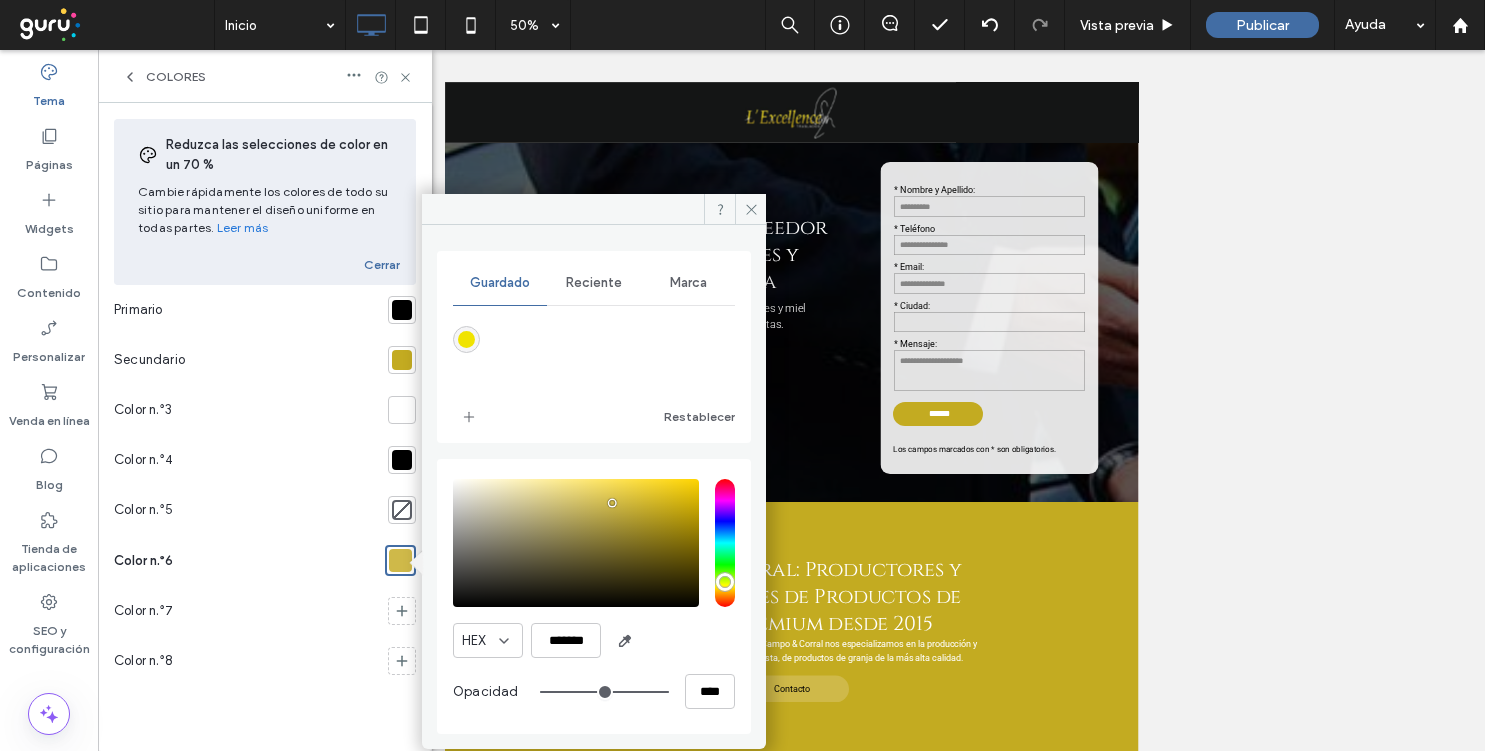 type on "*******" 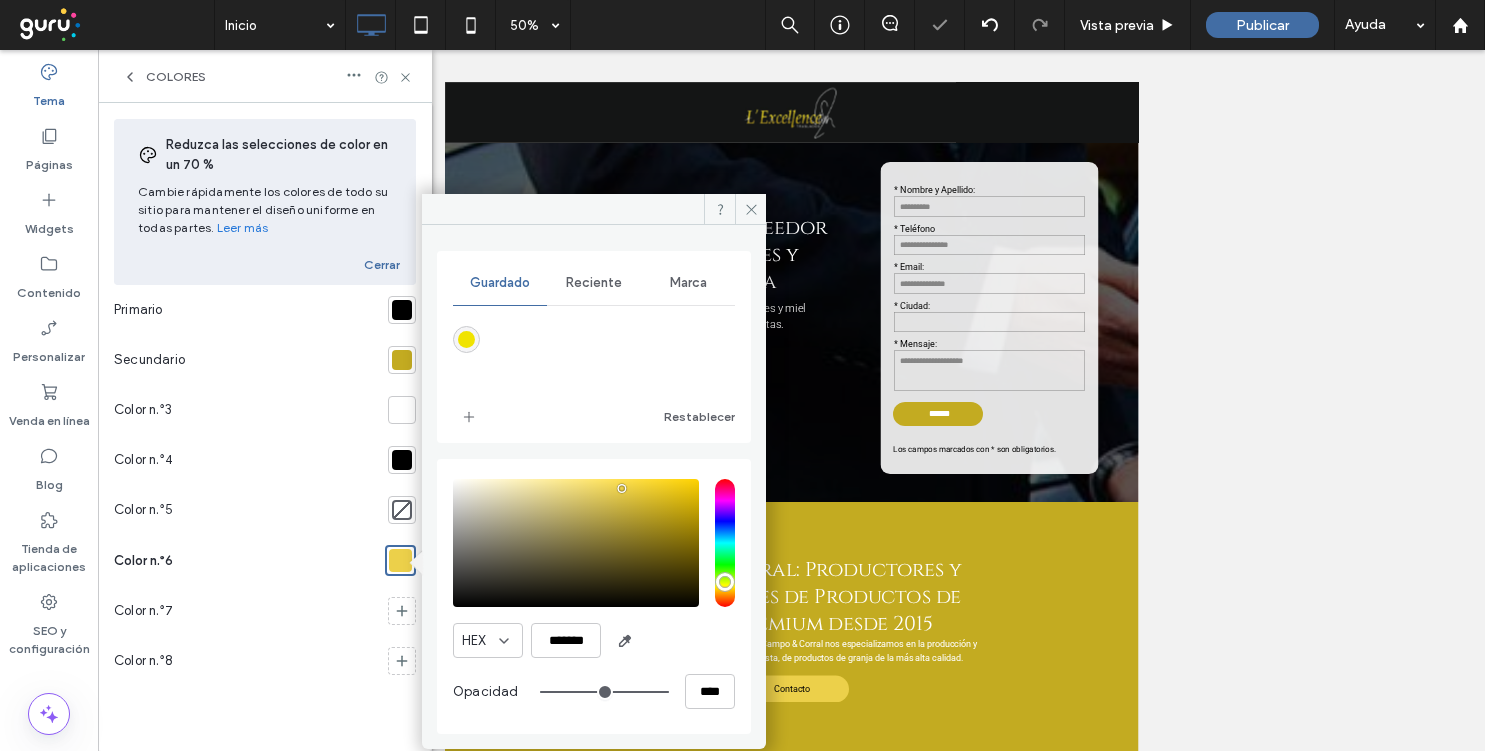 click at bounding box center (402, 410) 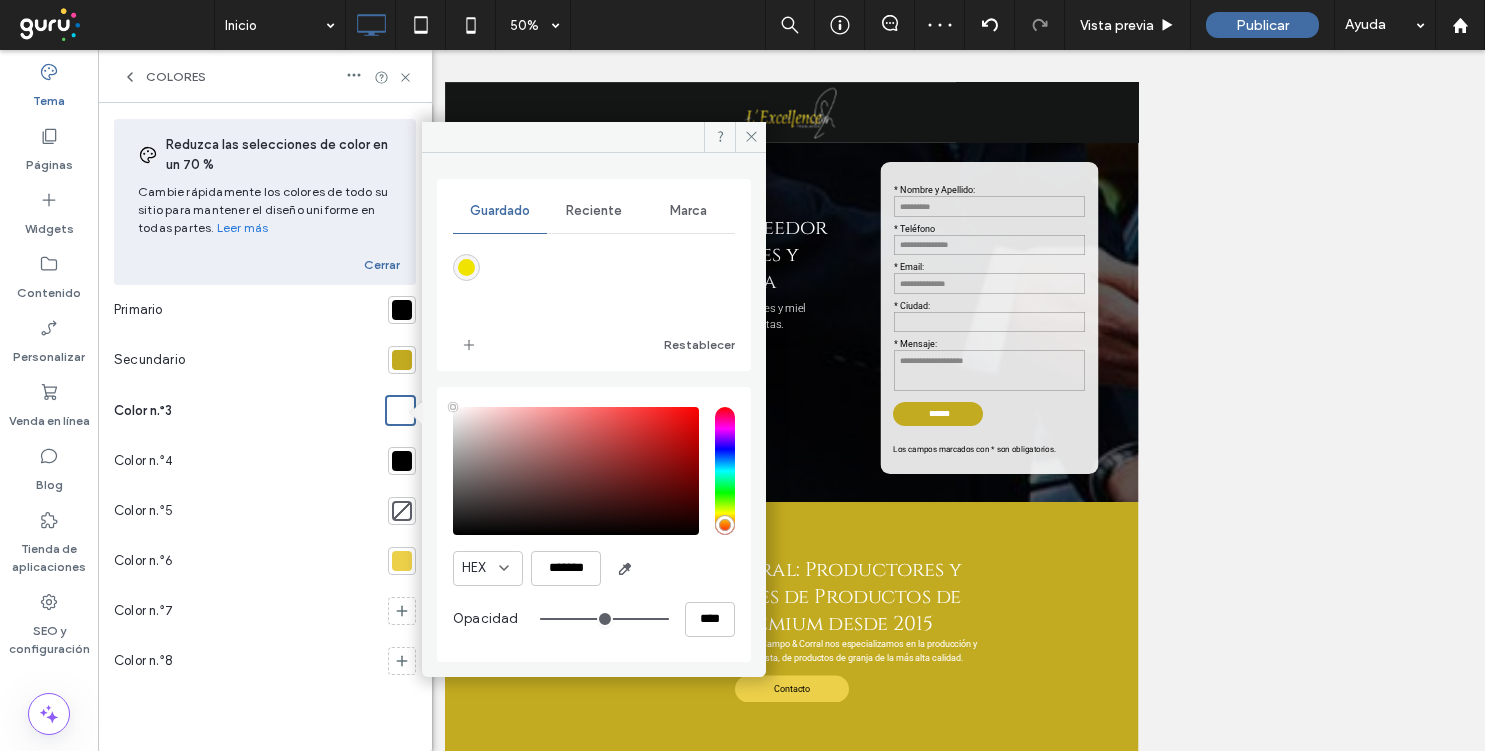 click on "Colores" at bounding box center [265, 76] 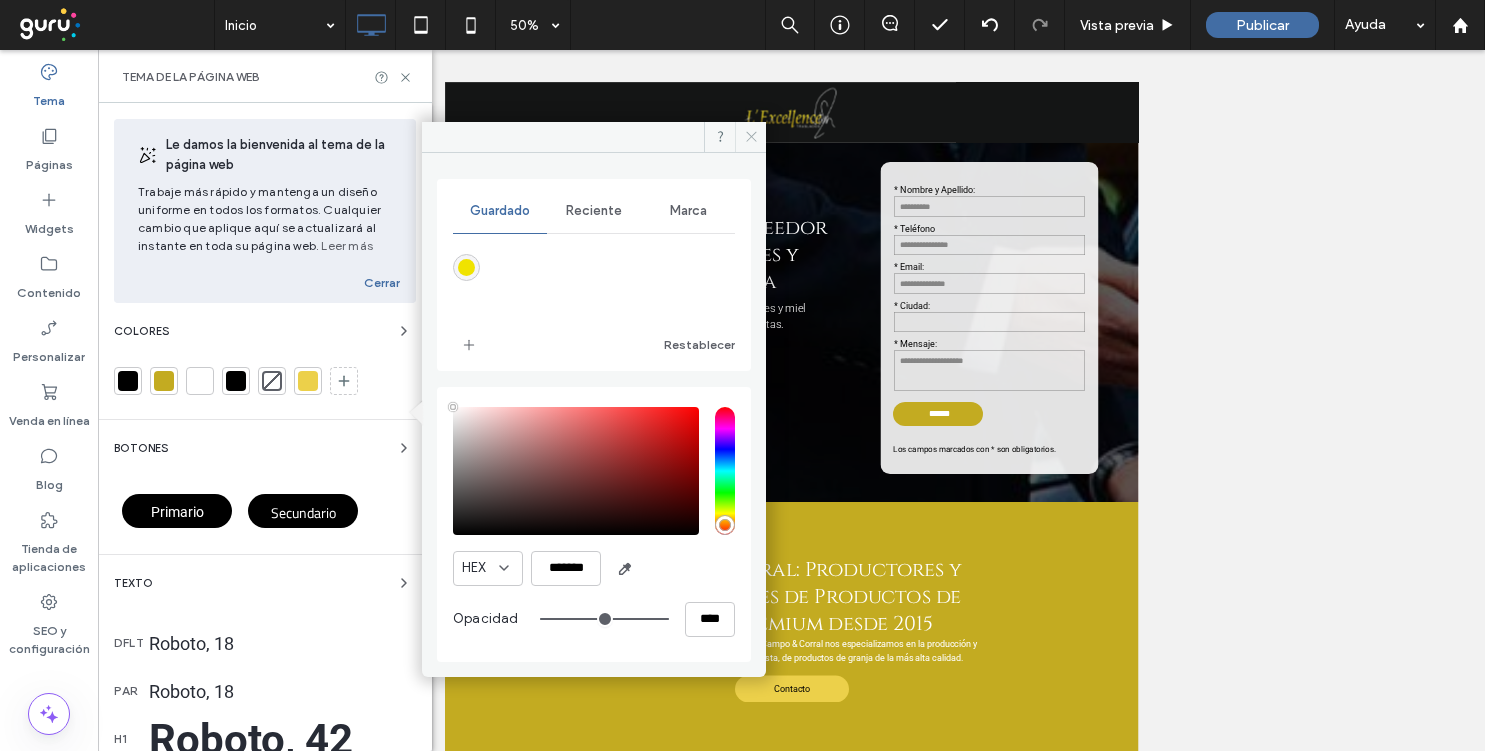 click 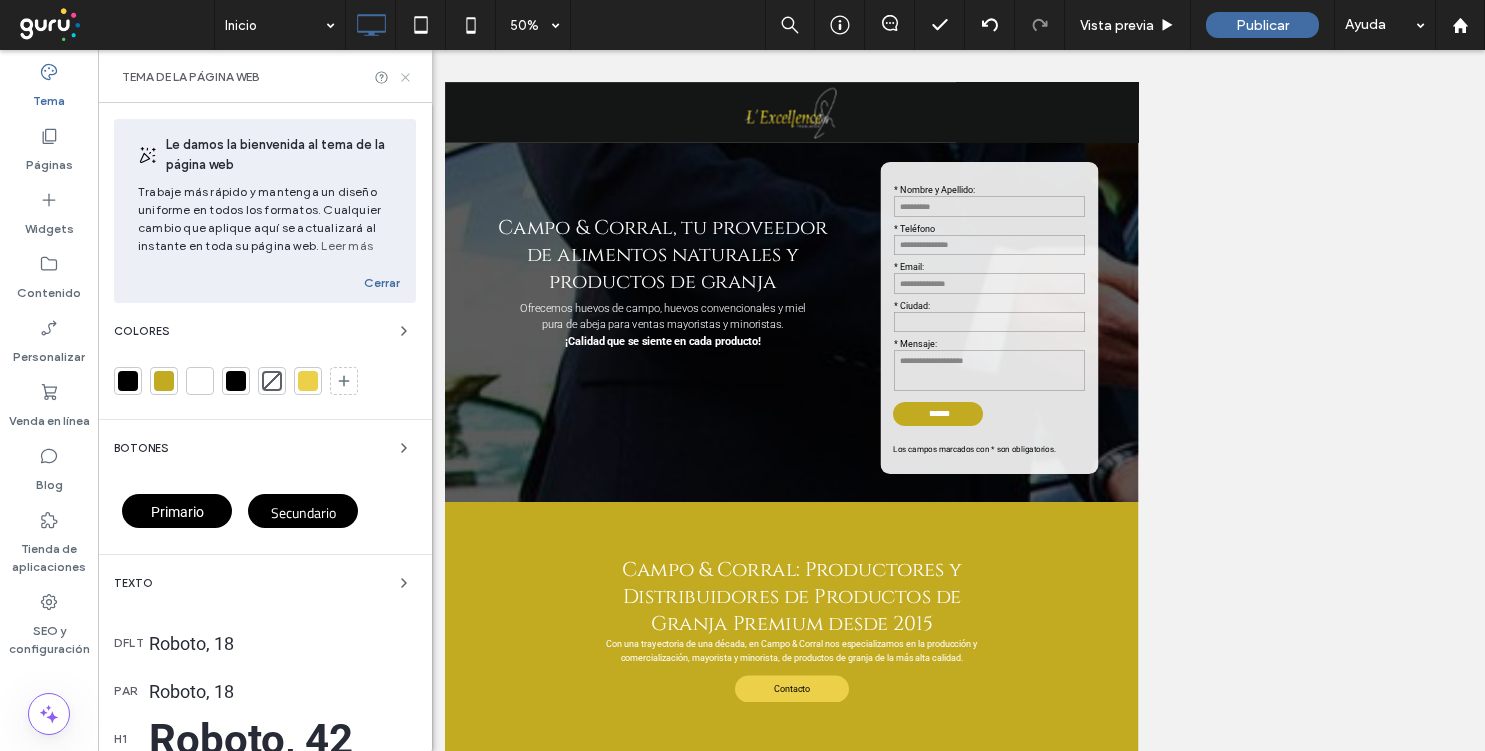 click 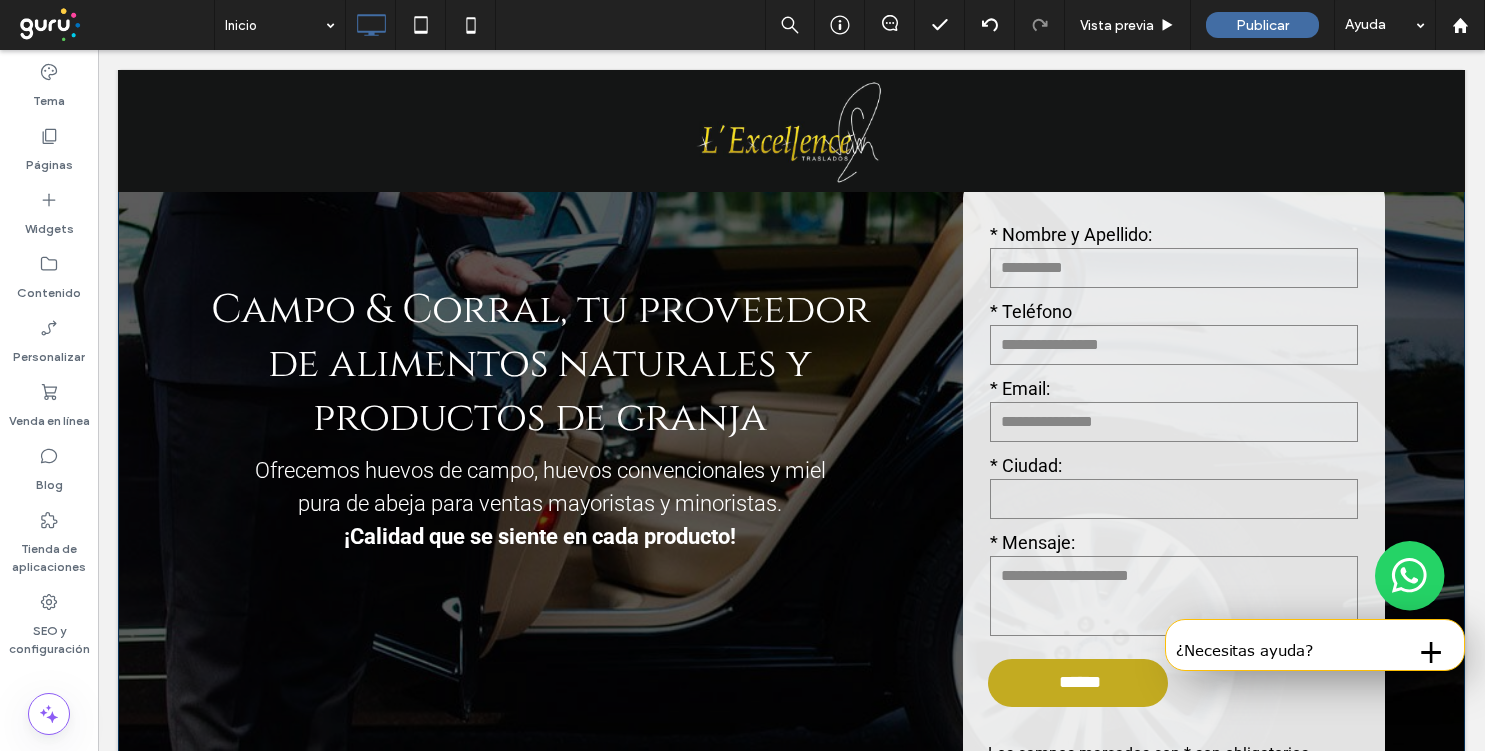 scroll, scrollTop: 111, scrollLeft: 0, axis: vertical 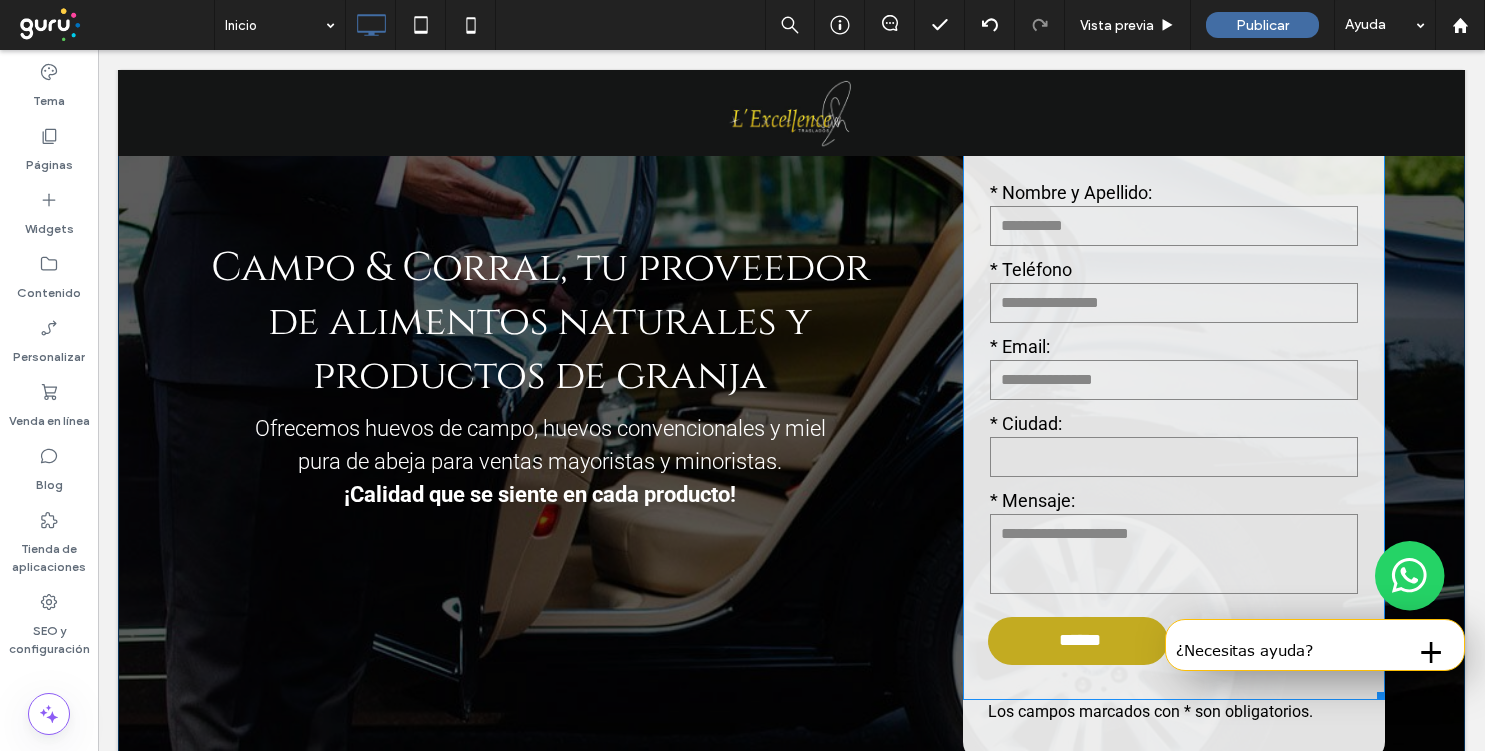 click on "* Nombre y Apellido:
* Teléfono
* Email:
* Ciudad:
* Mensaje:
******" at bounding box center [1174, 428] 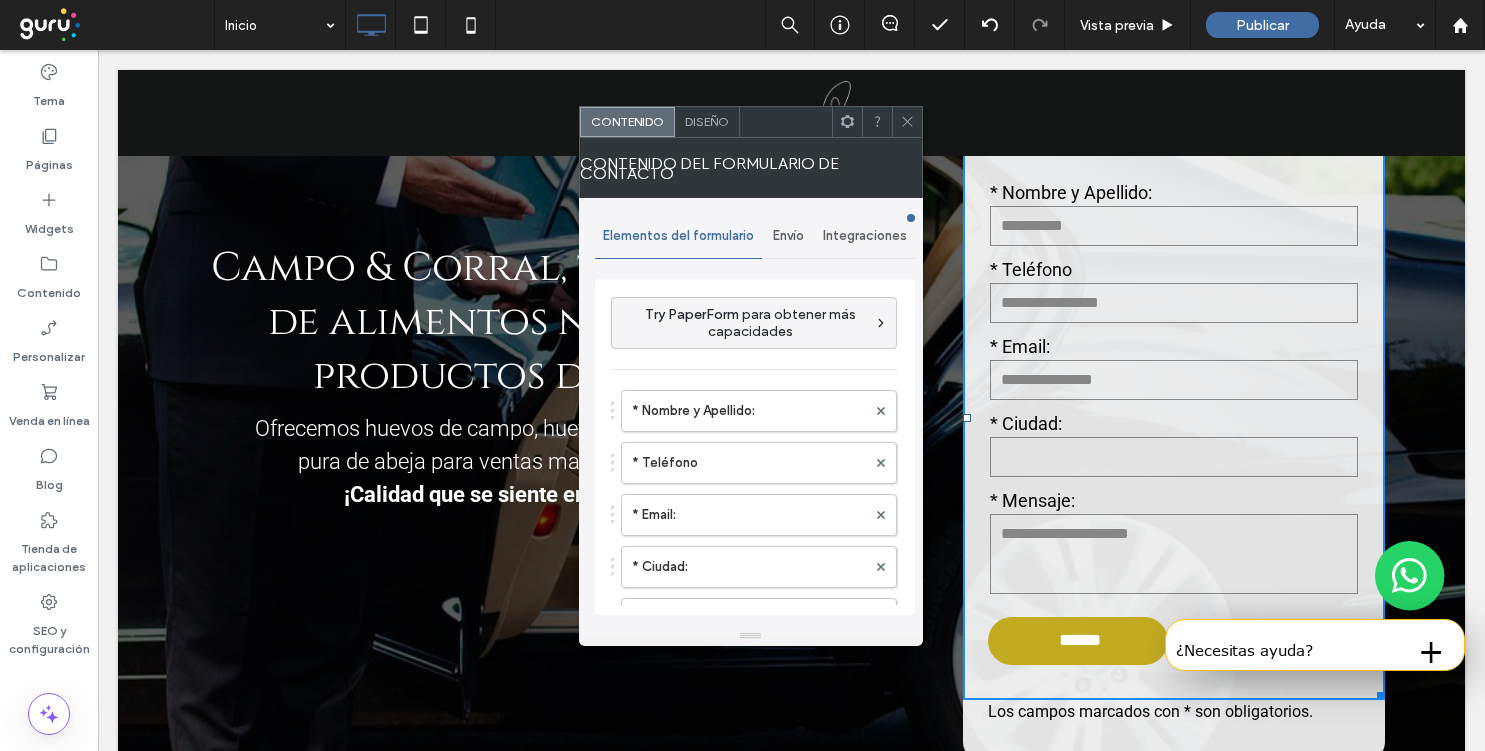 click on "Diseño" at bounding box center [707, 122] 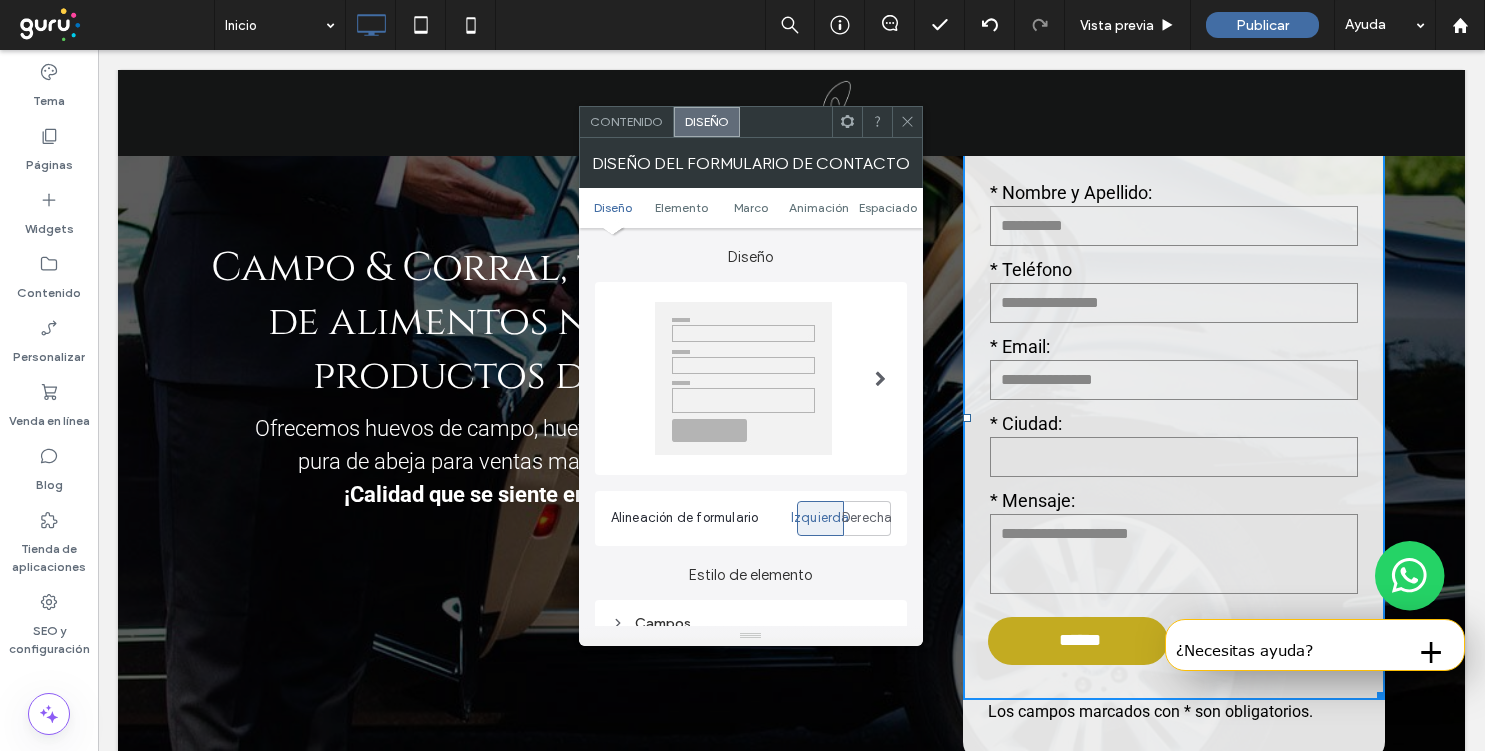 scroll, scrollTop: 264, scrollLeft: 0, axis: vertical 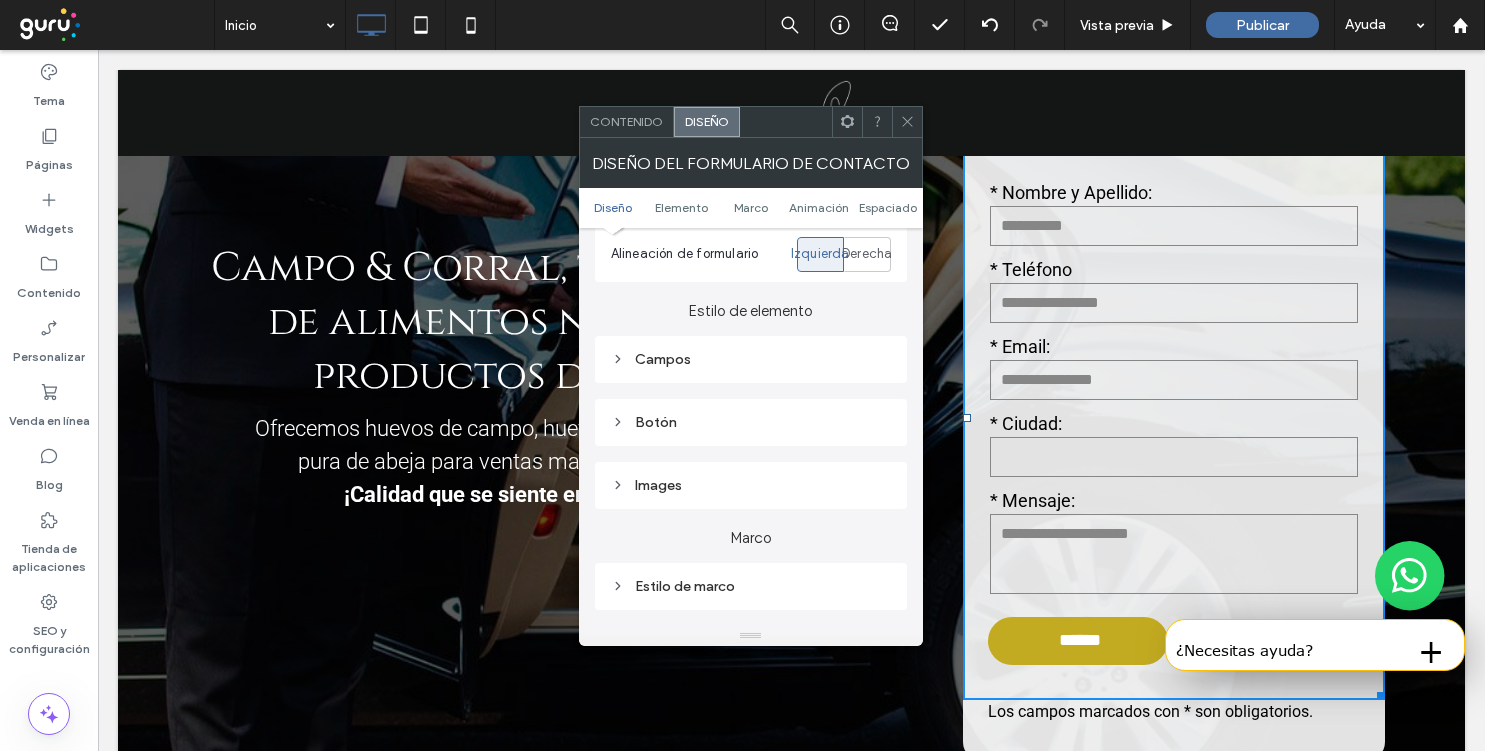 click on "Campos" at bounding box center [751, 359] 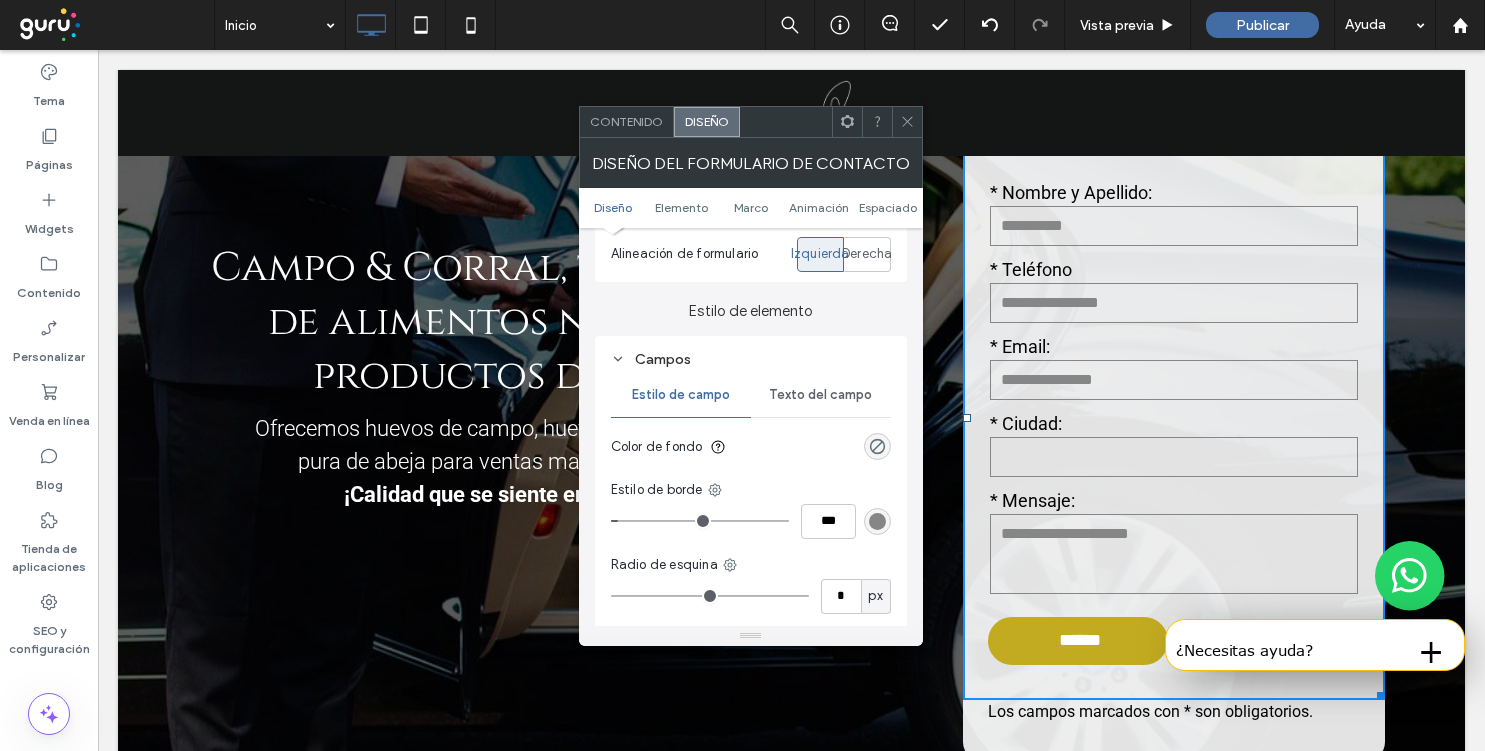 click on "Texto del campo" at bounding box center (820, 395) 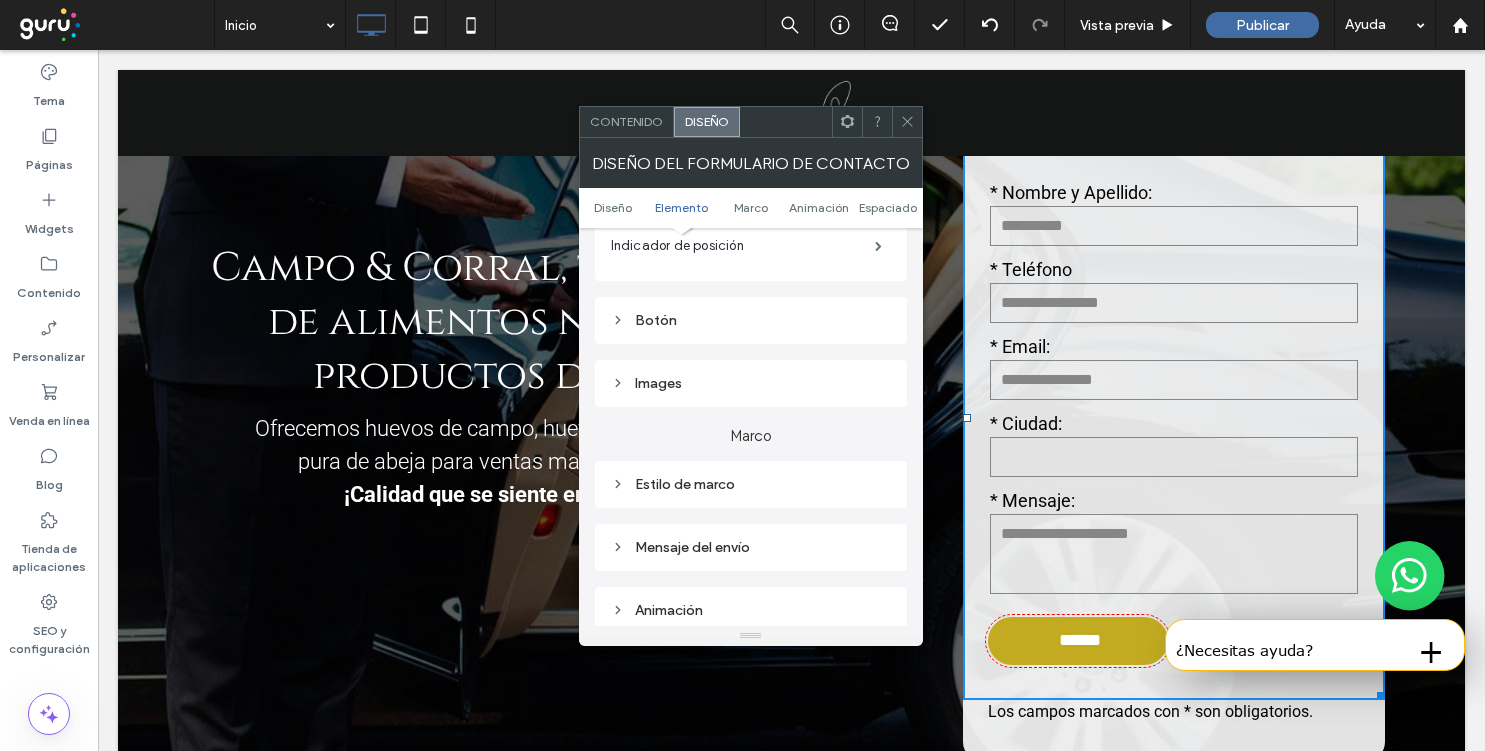 click on "Botón" at bounding box center (751, 320) 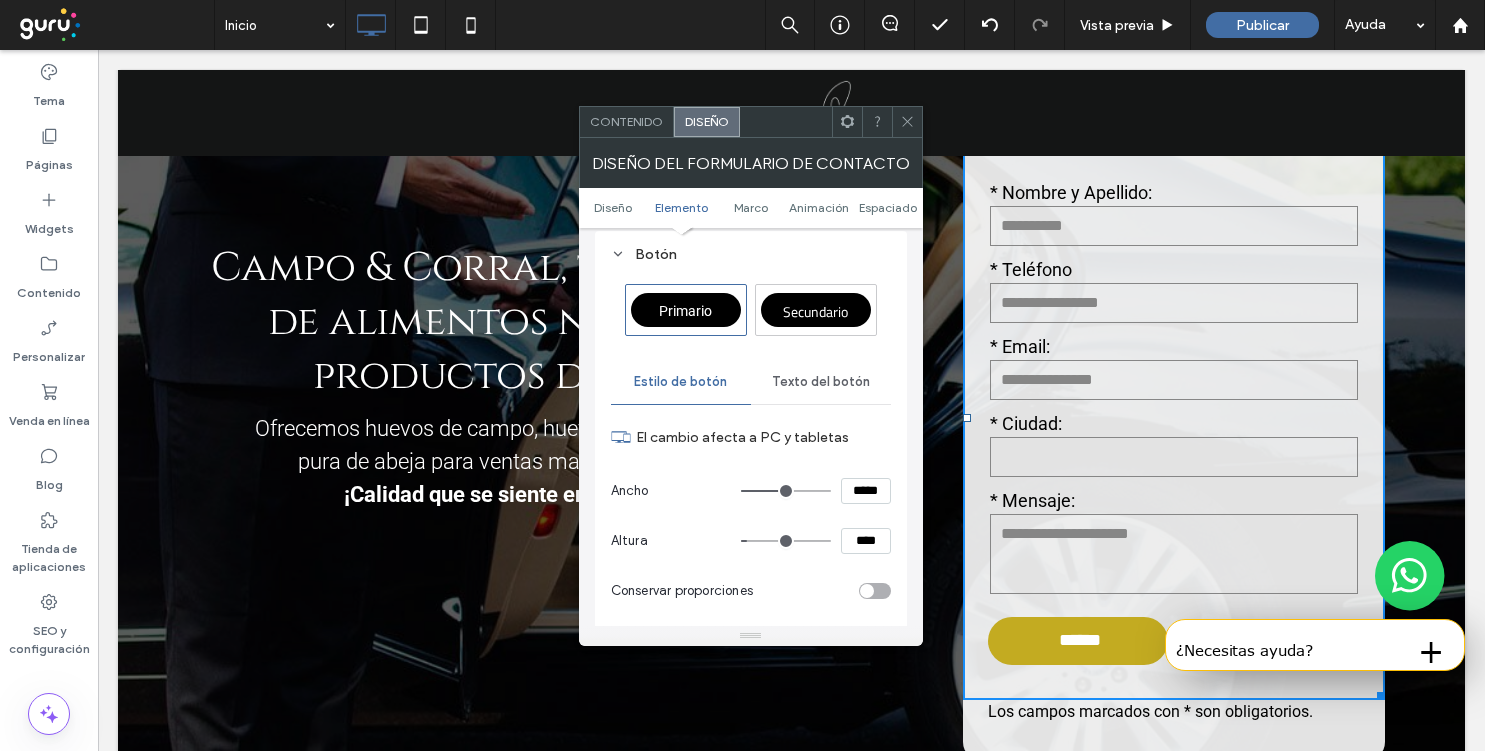 scroll, scrollTop: 652, scrollLeft: 0, axis: vertical 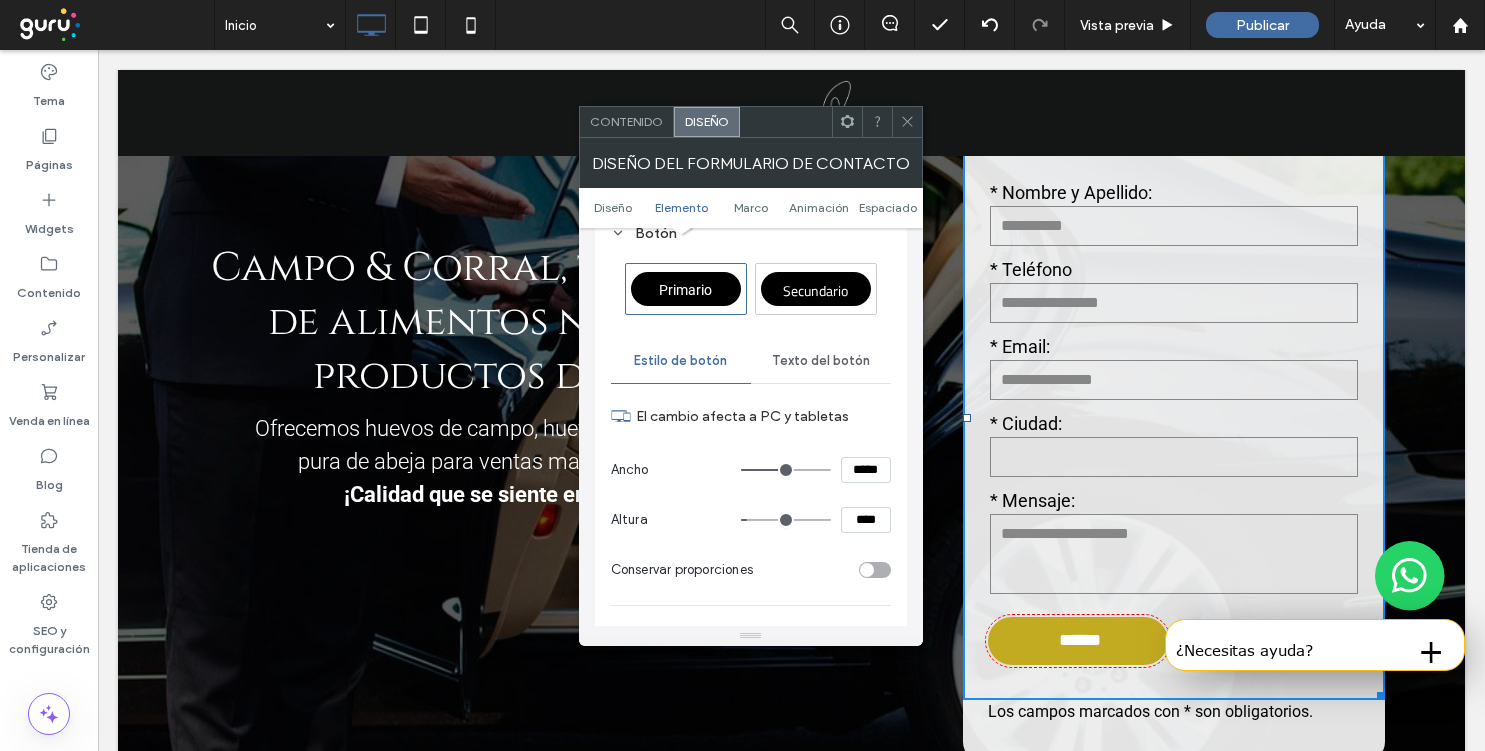 click on "Texto del botón" at bounding box center [821, 361] 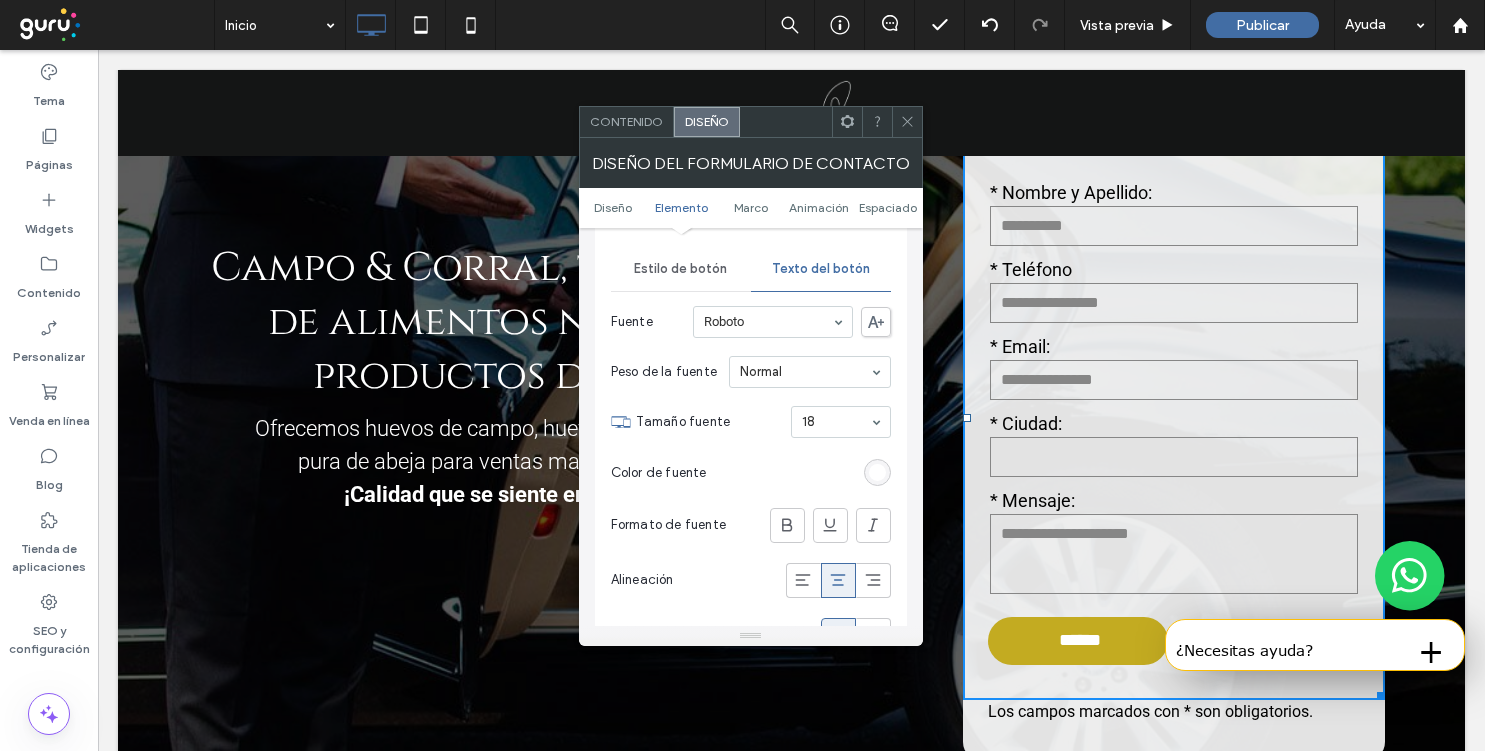 scroll, scrollTop: 832, scrollLeft: 0, axis: vertical 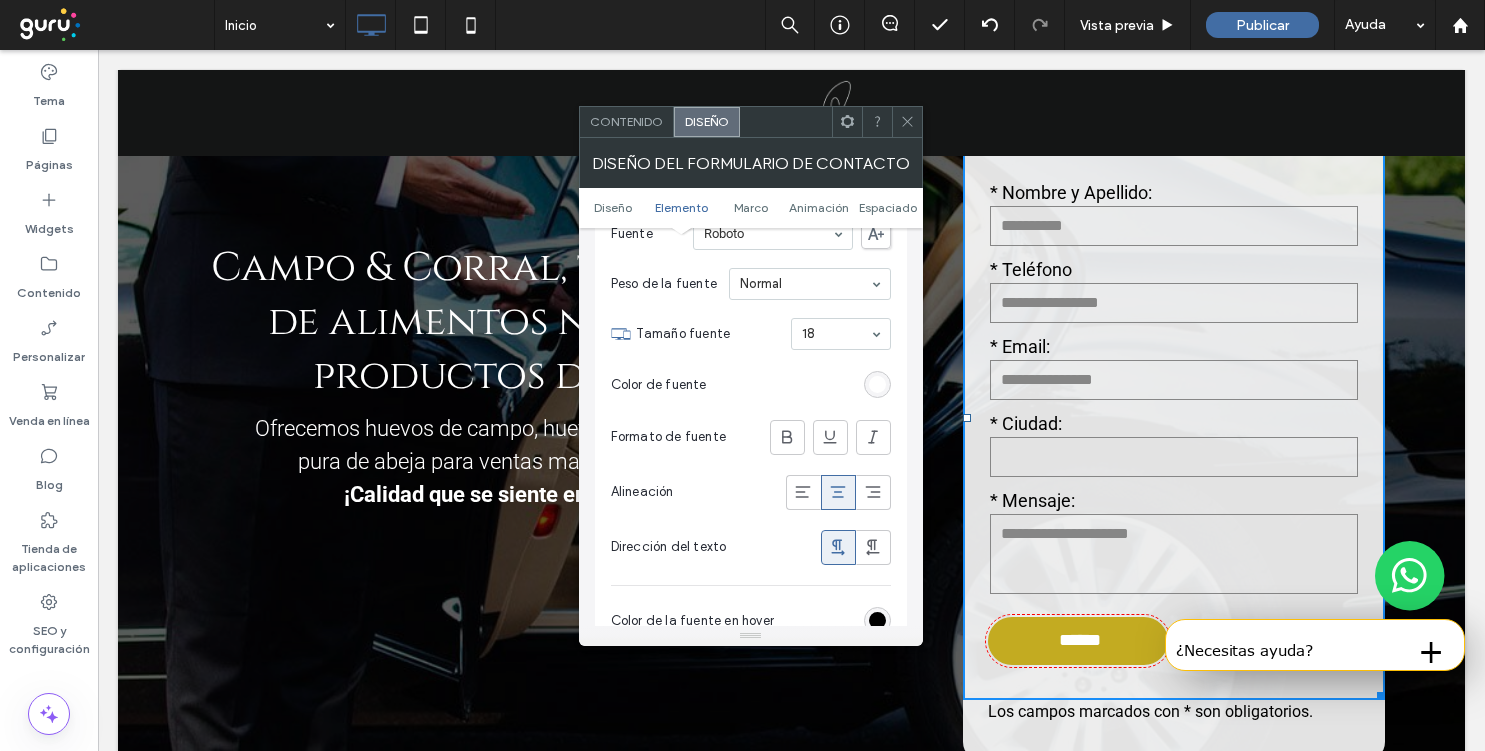 click at bounding box center (877, 384) 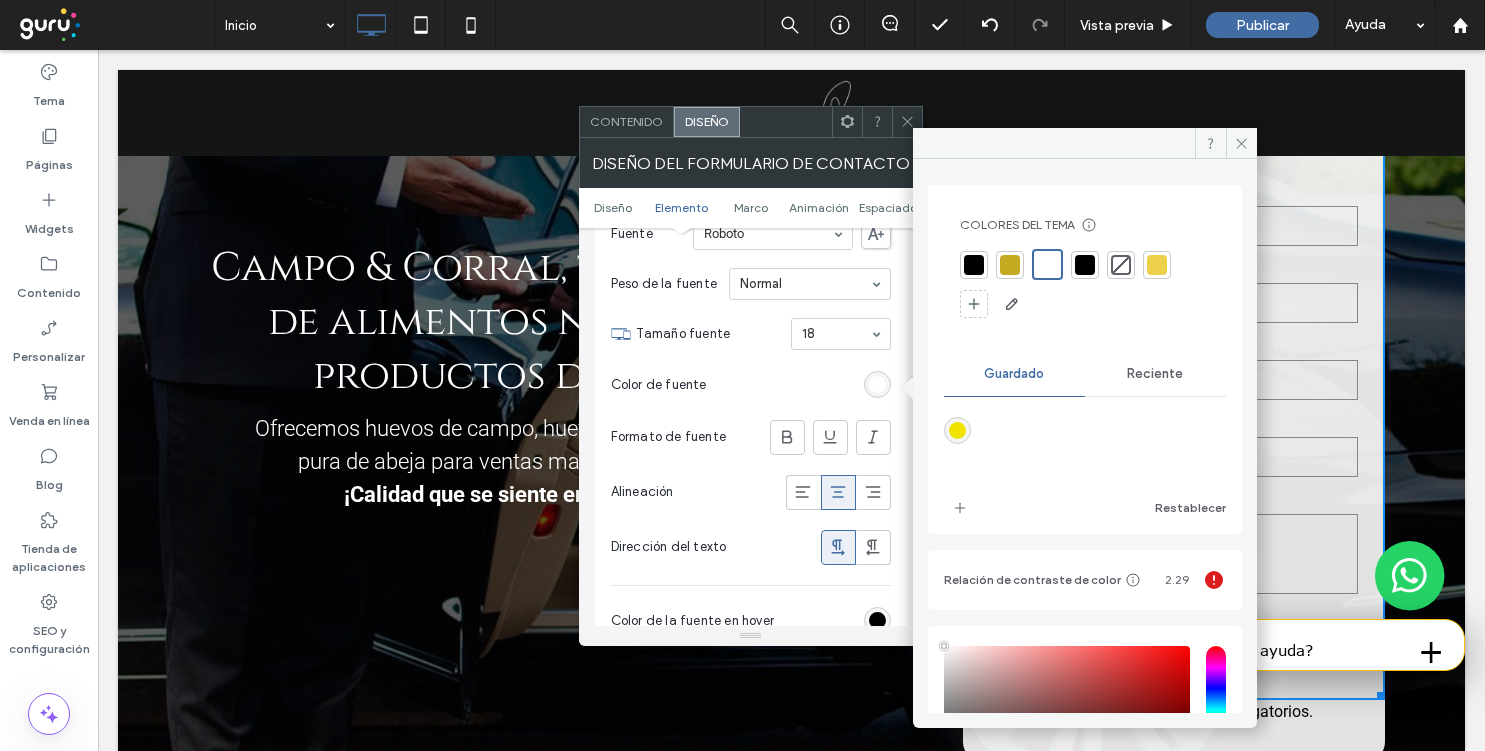 click at bounding box center (974, 265) 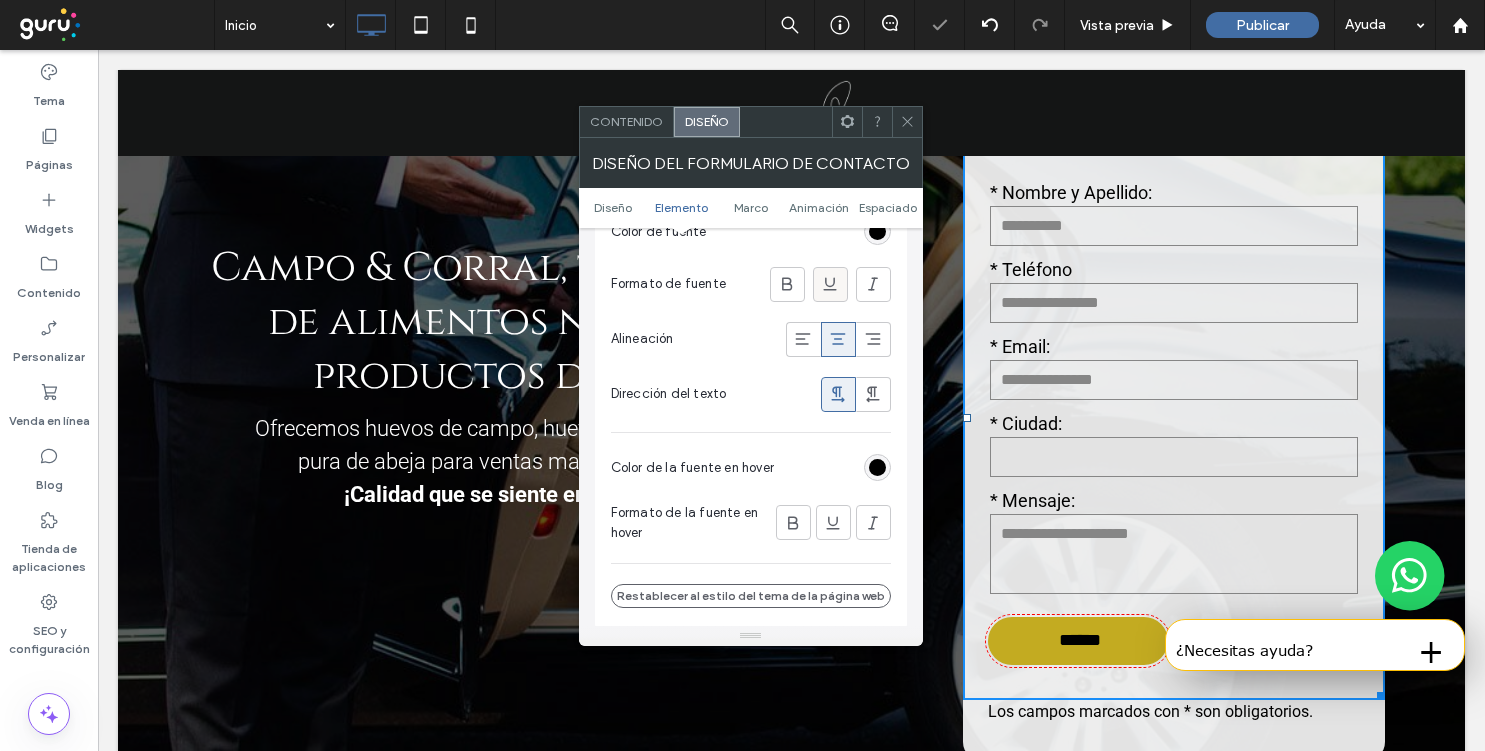 scroll, scrollTop: 1148, scrollLeft: 0, axis: vertical 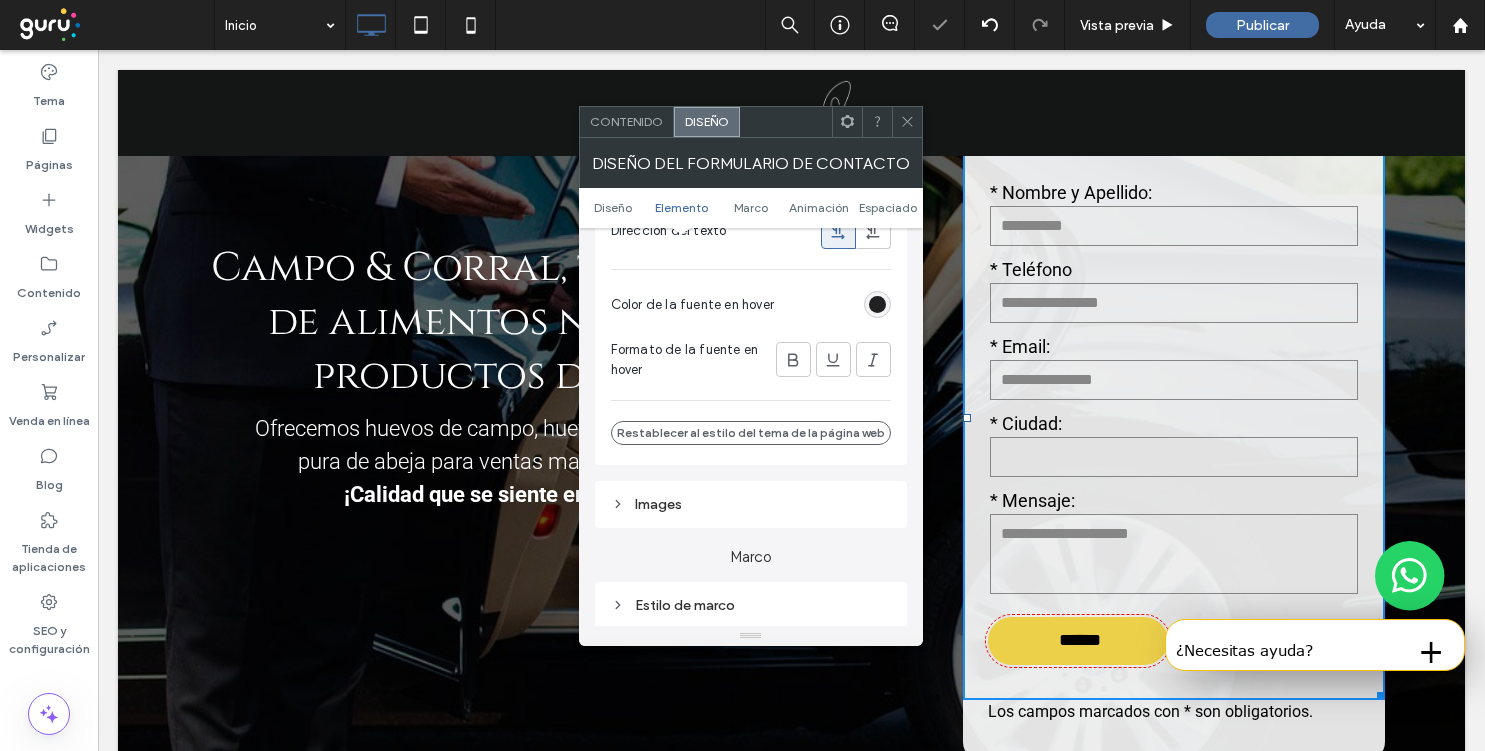 click at bounding box center (877, 304) 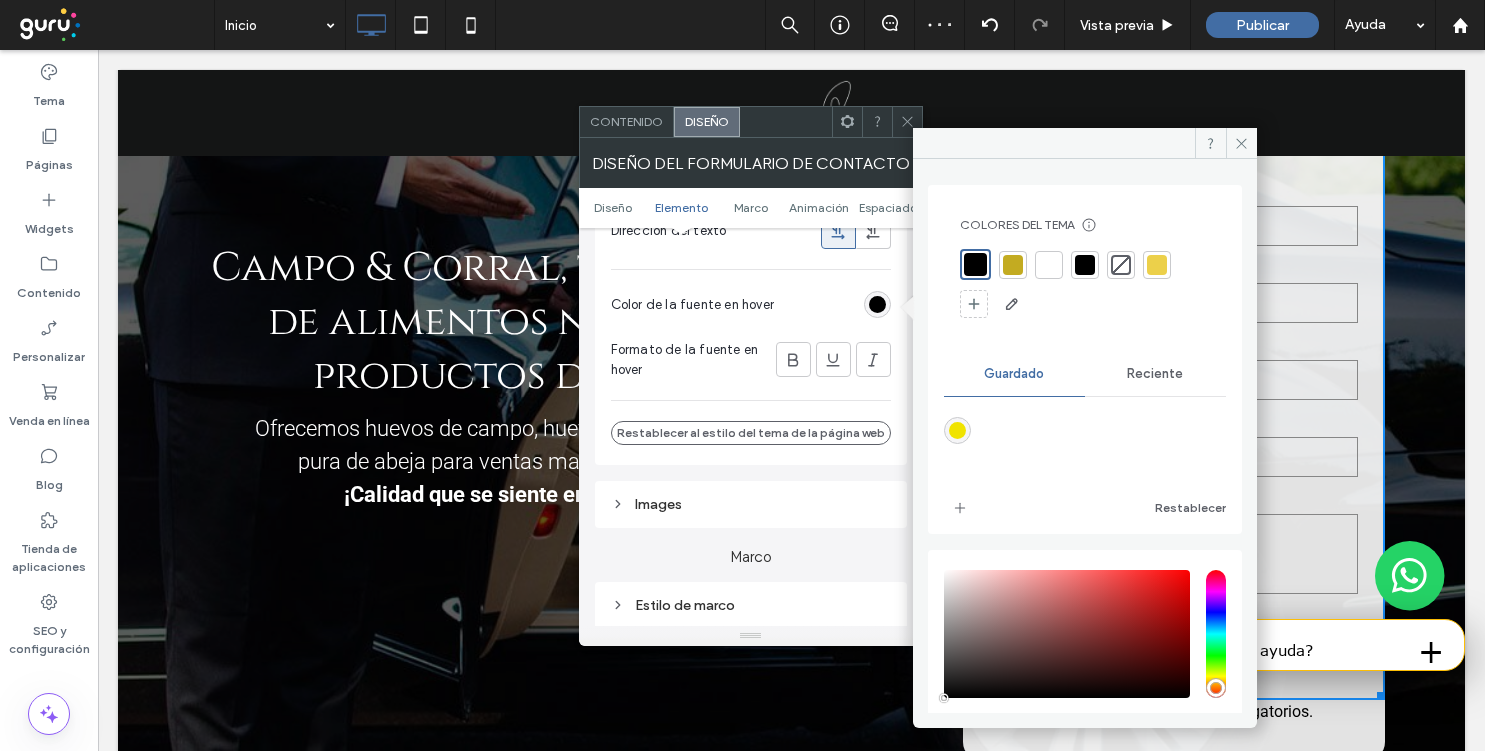 click at bounding box center [975, 264] 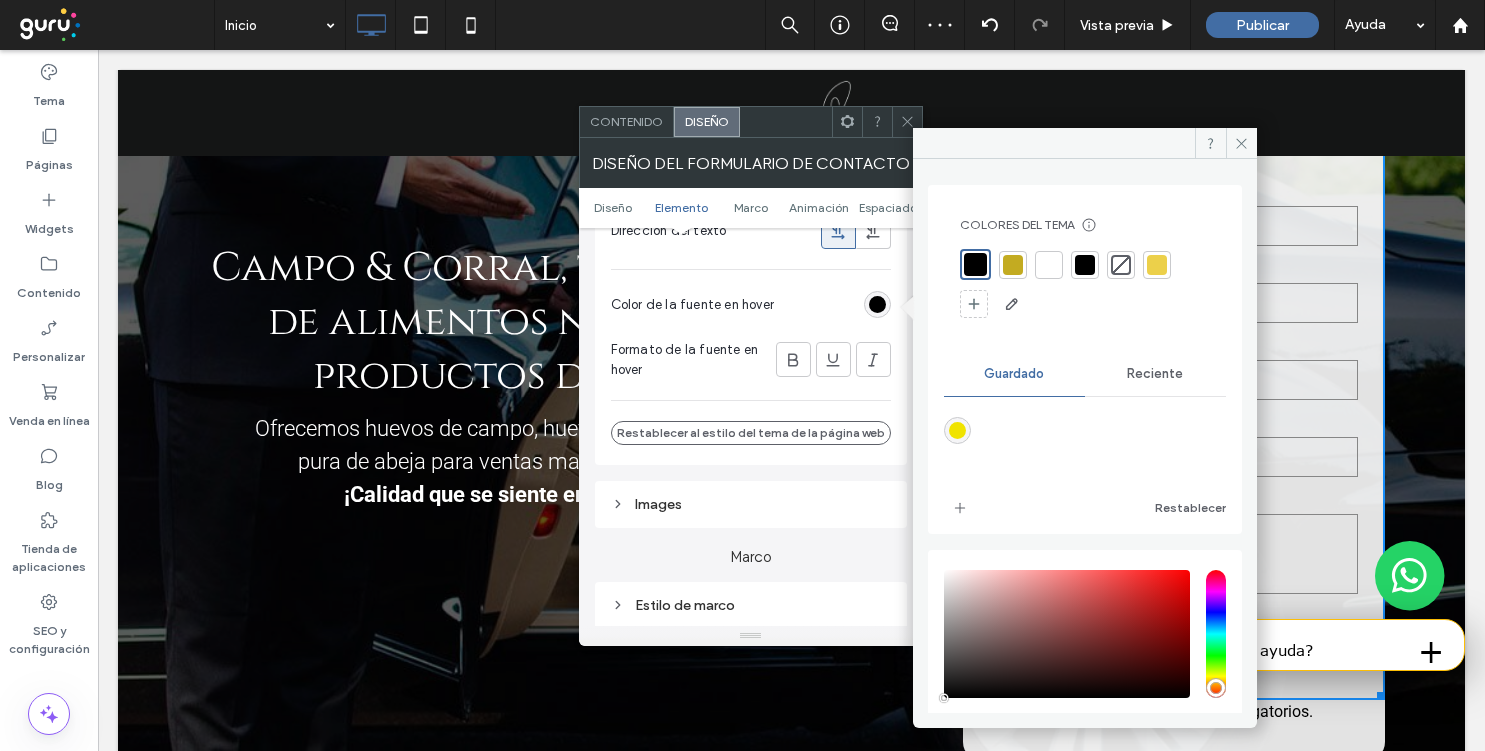 click on "Color de la fuente en hover" at bounding box center [751, 305] 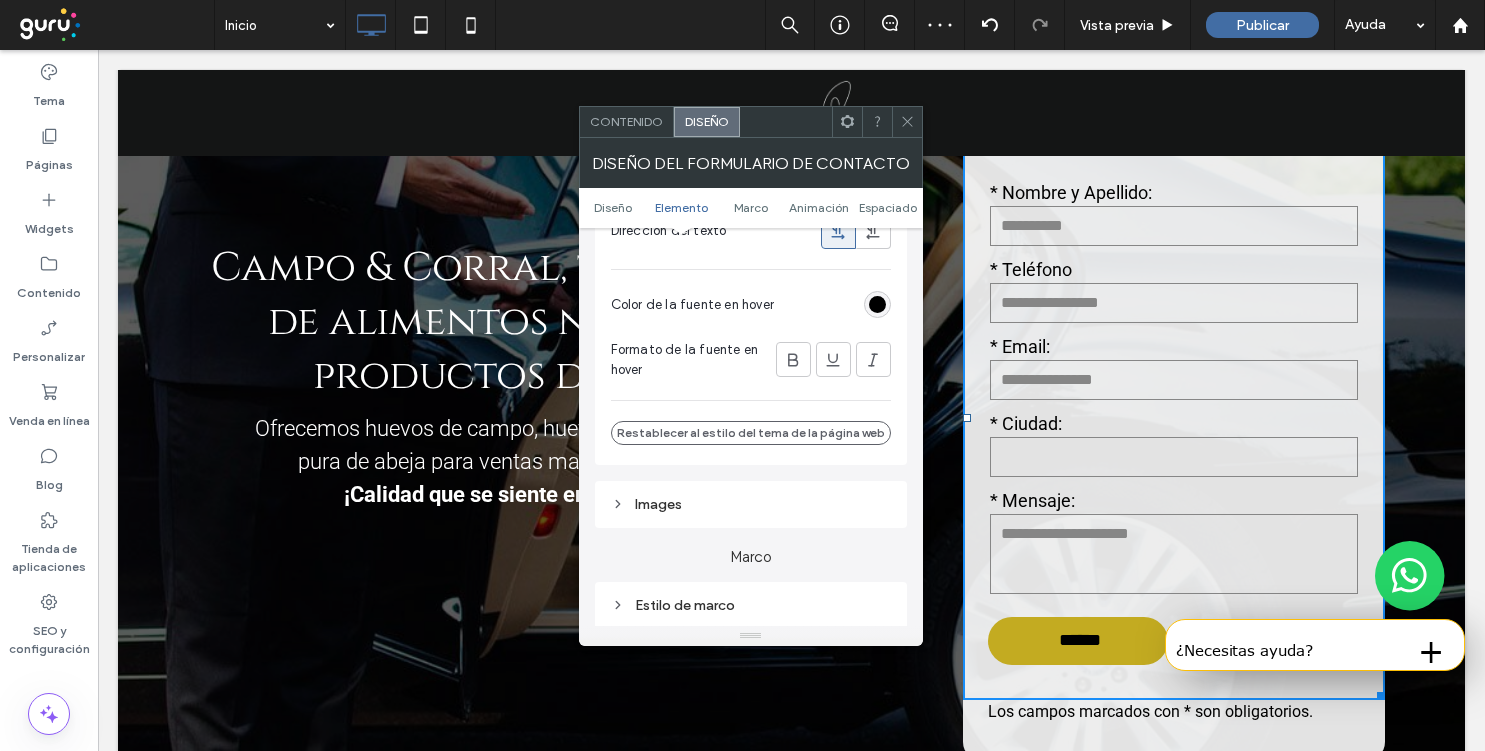 click 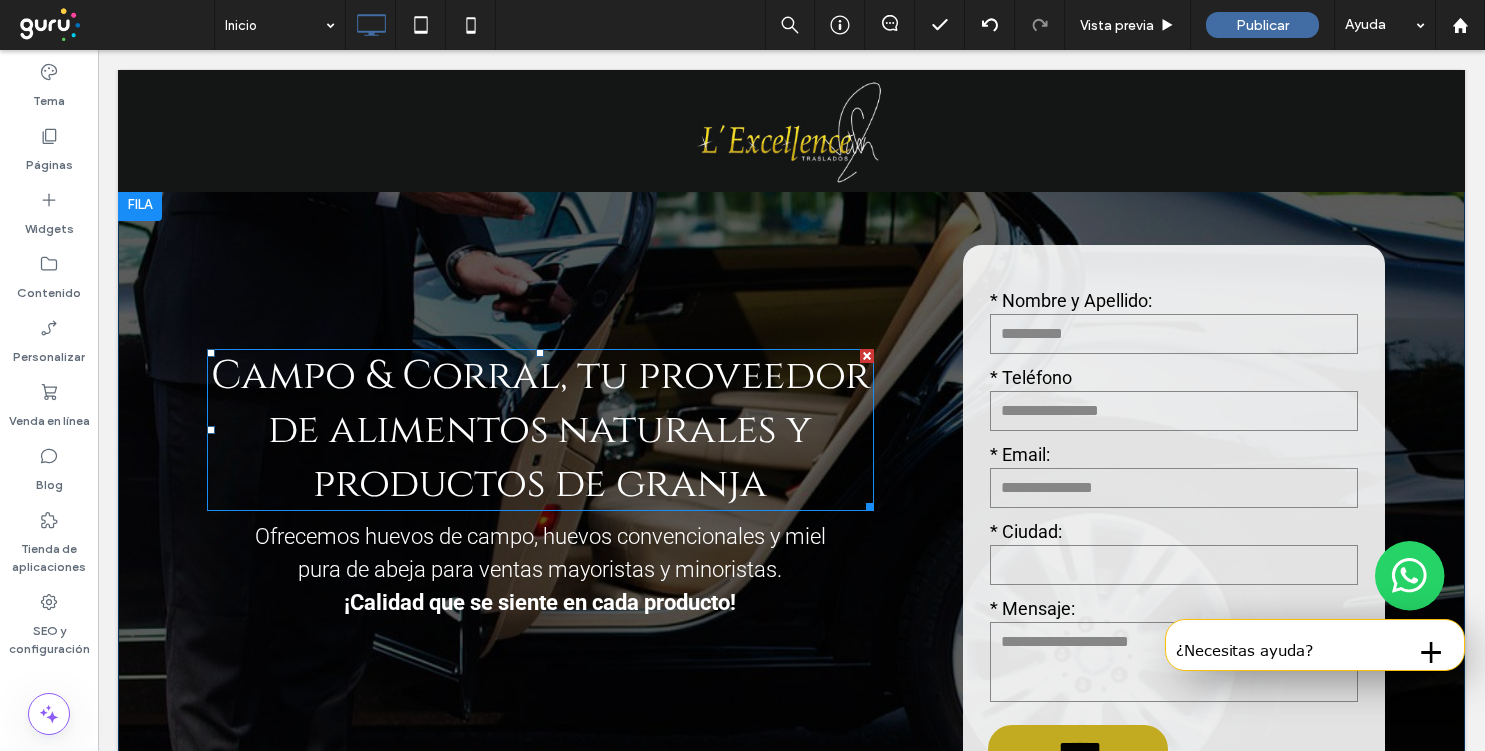 scroll, scrollTop: 0, scrollLeft: 0, axis: both 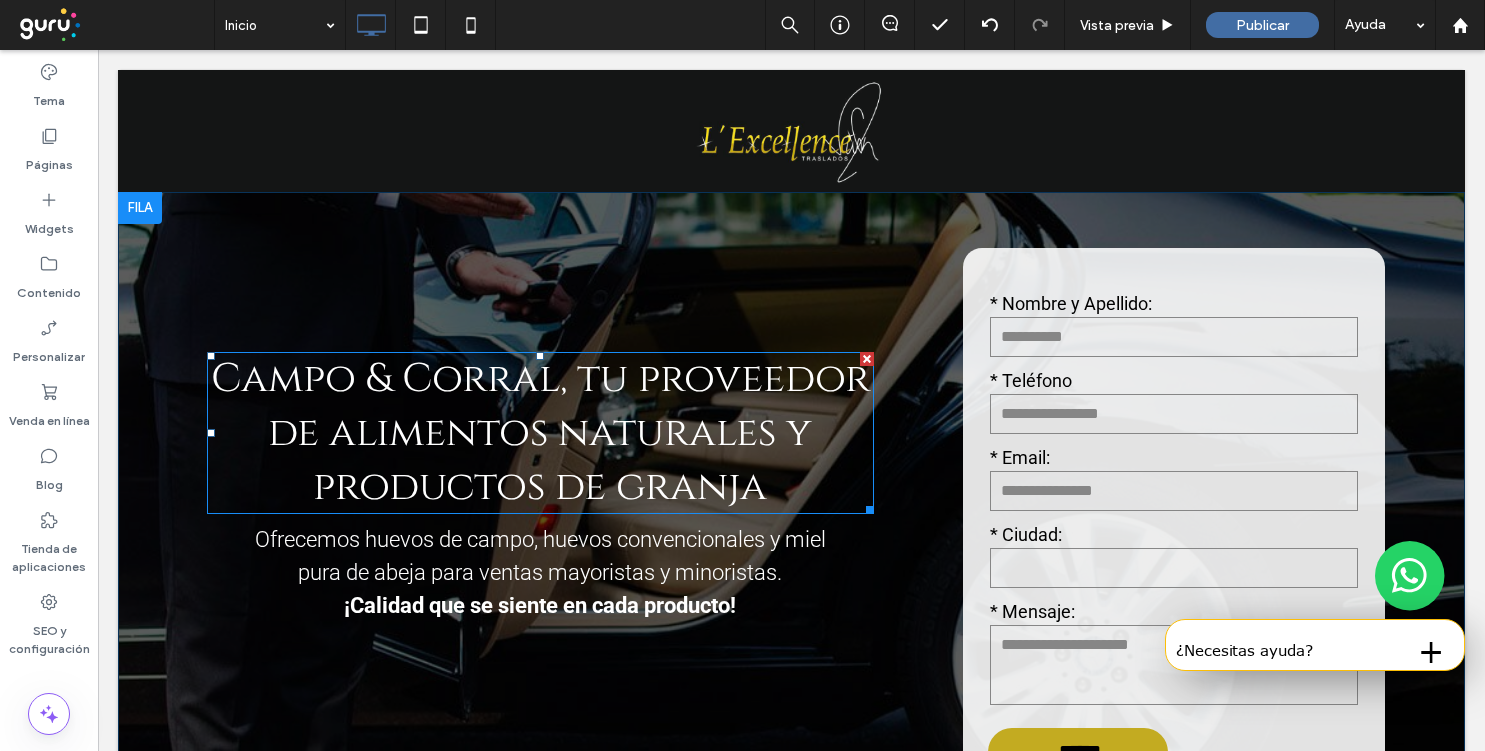 click on "Campo & Corral, tu proveedor de alimentos naturales y productos de granja" at bounding box center (540, 433) 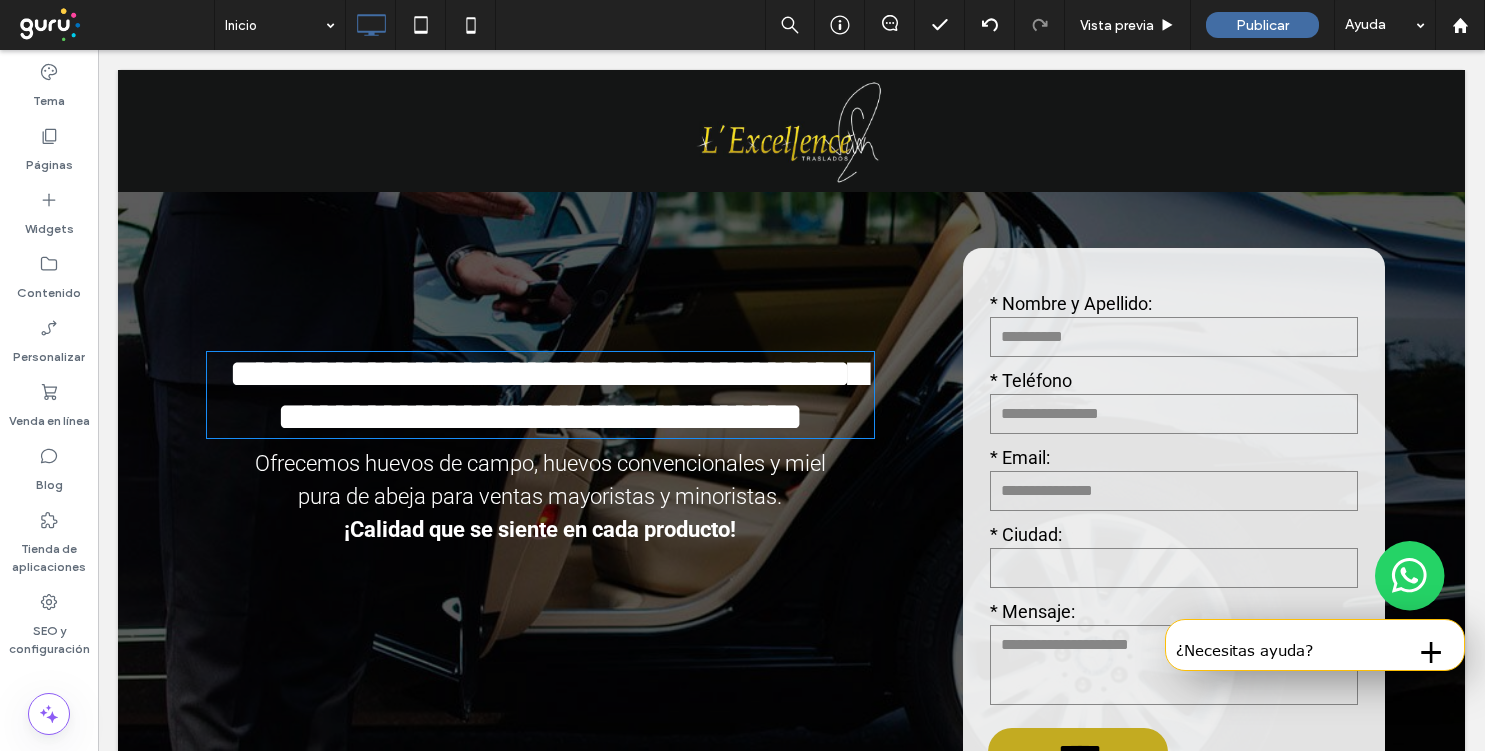 click on "**********" at bounding box center [548, 395] 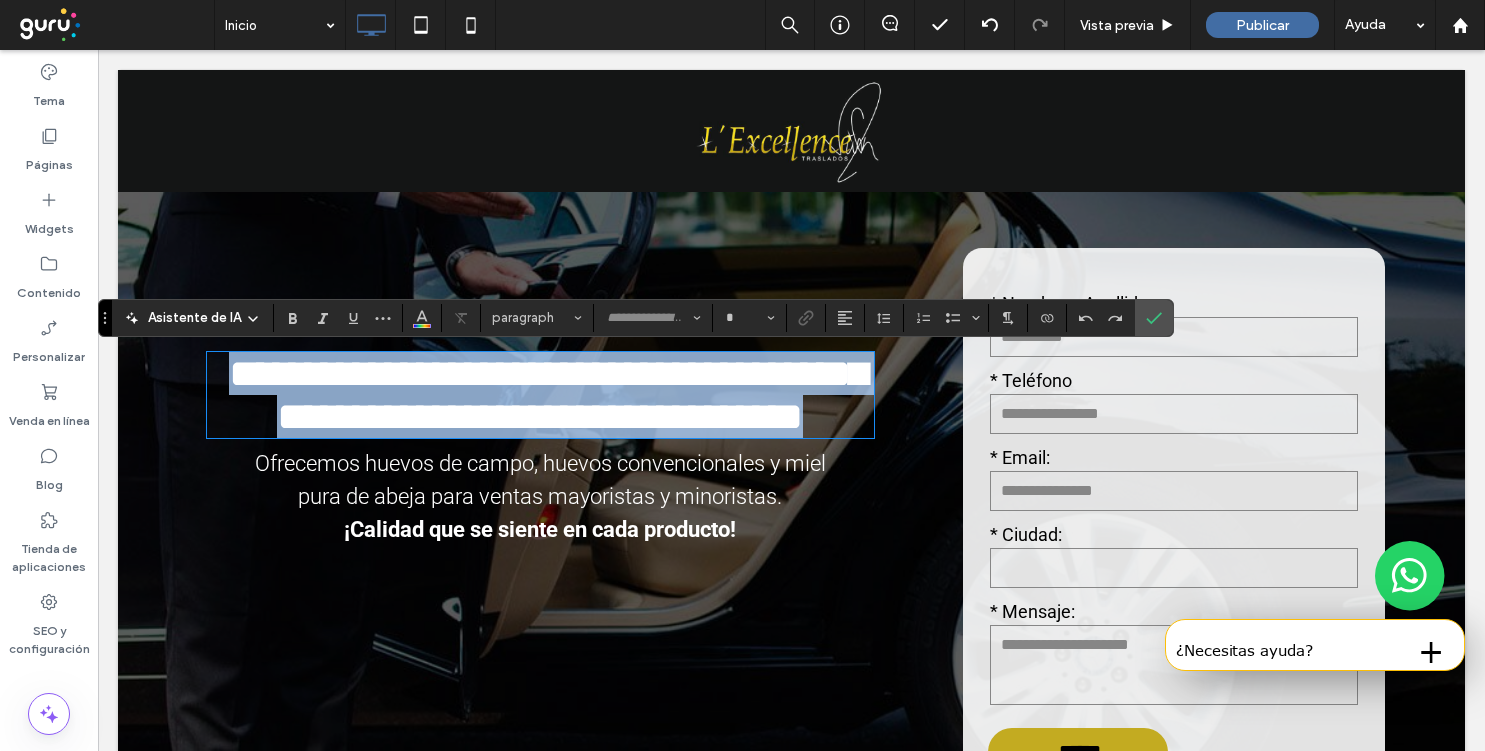 type on "******" 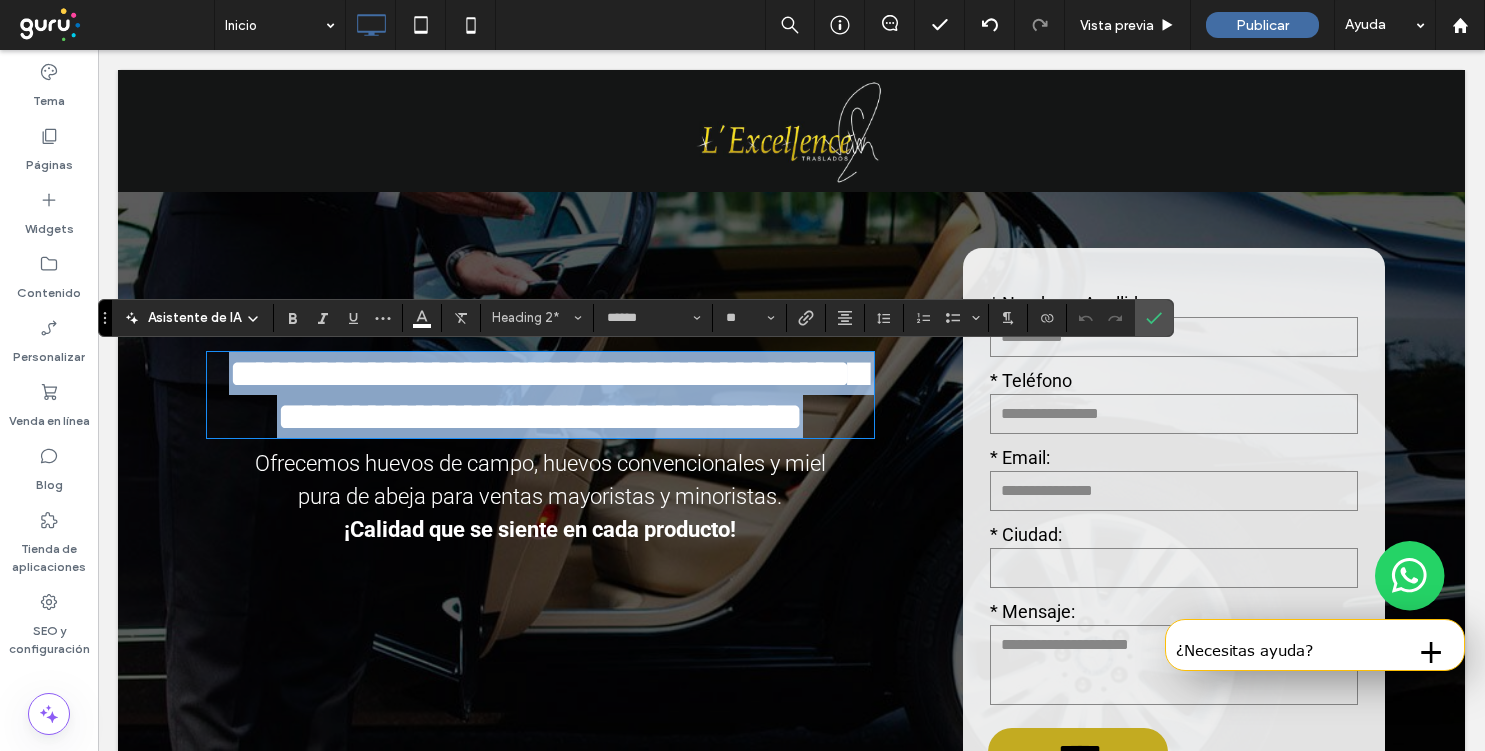 type on "******" 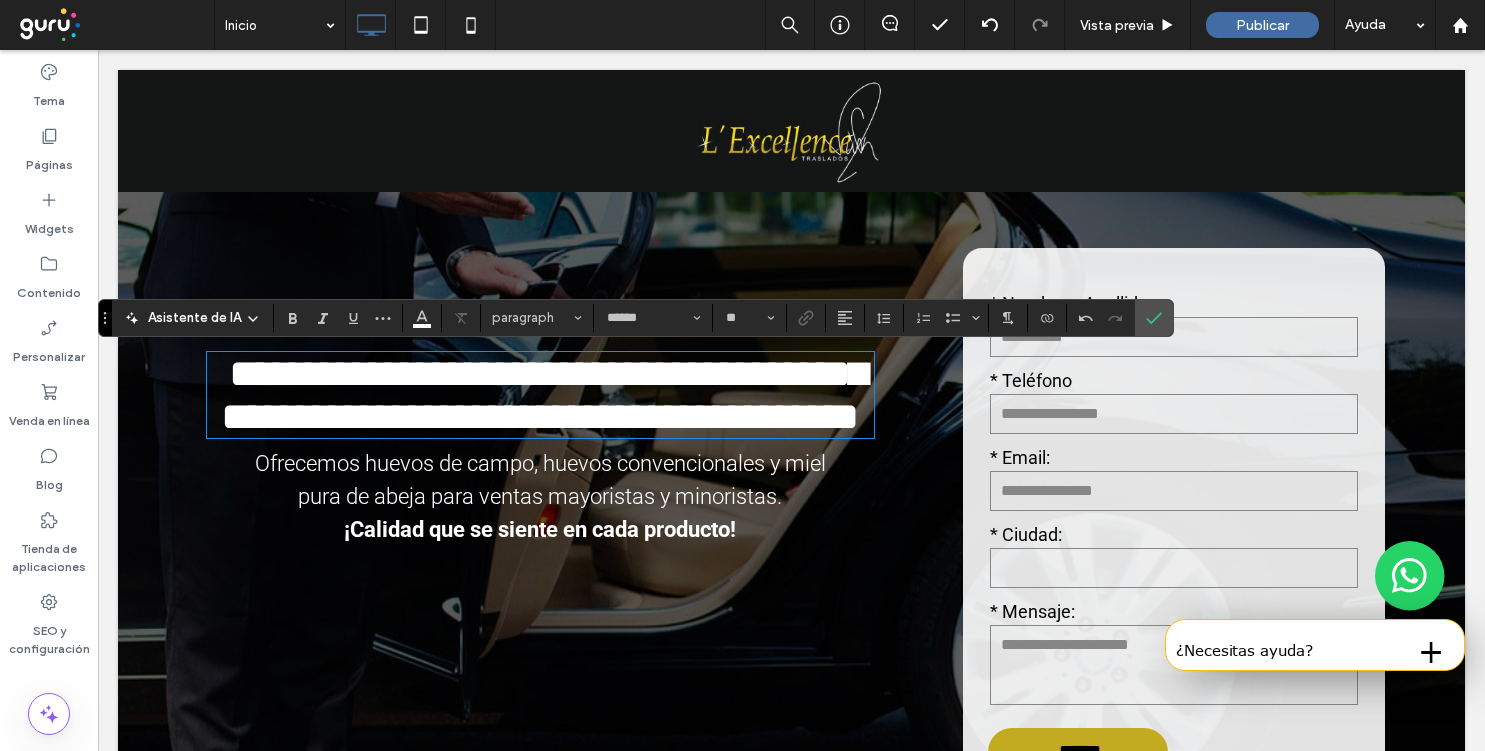 type on "******" 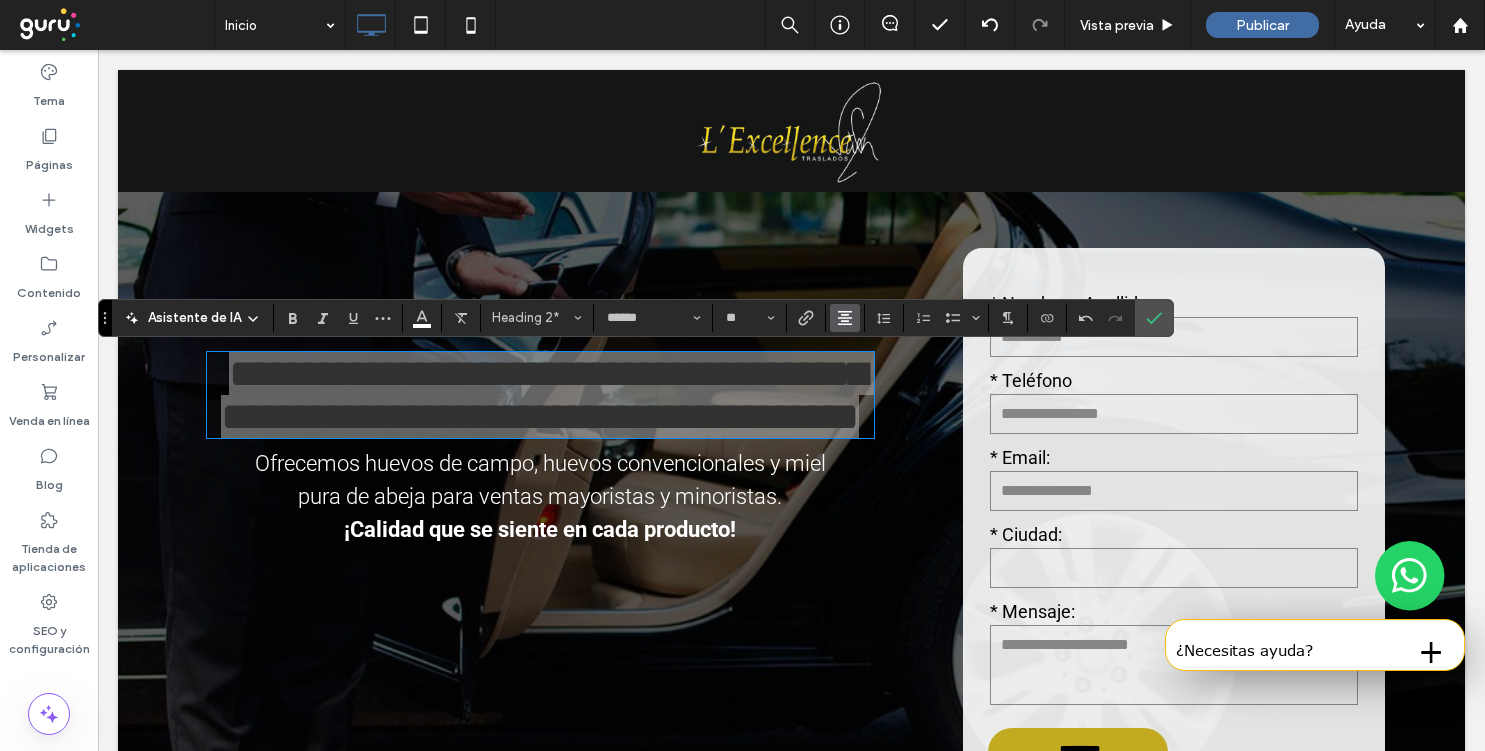 click 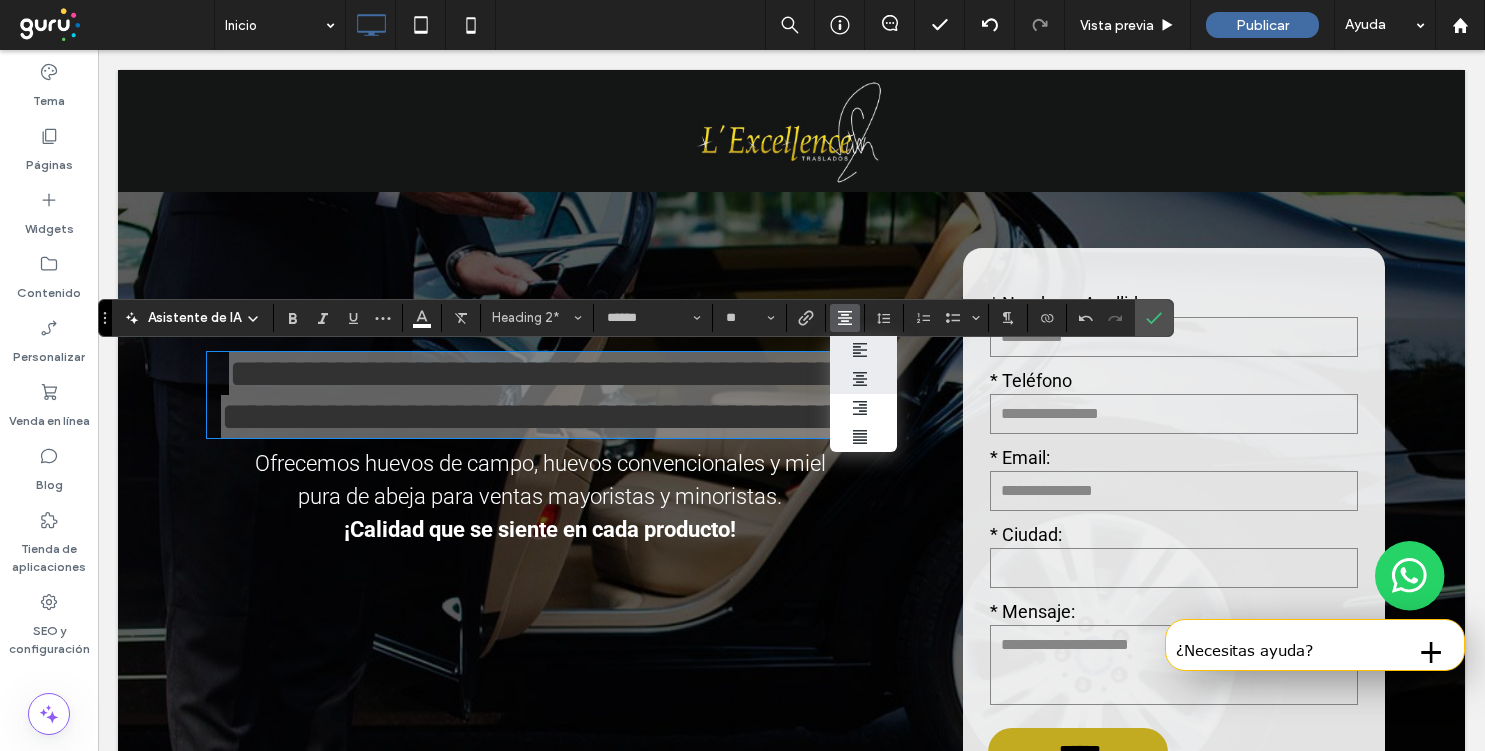 click 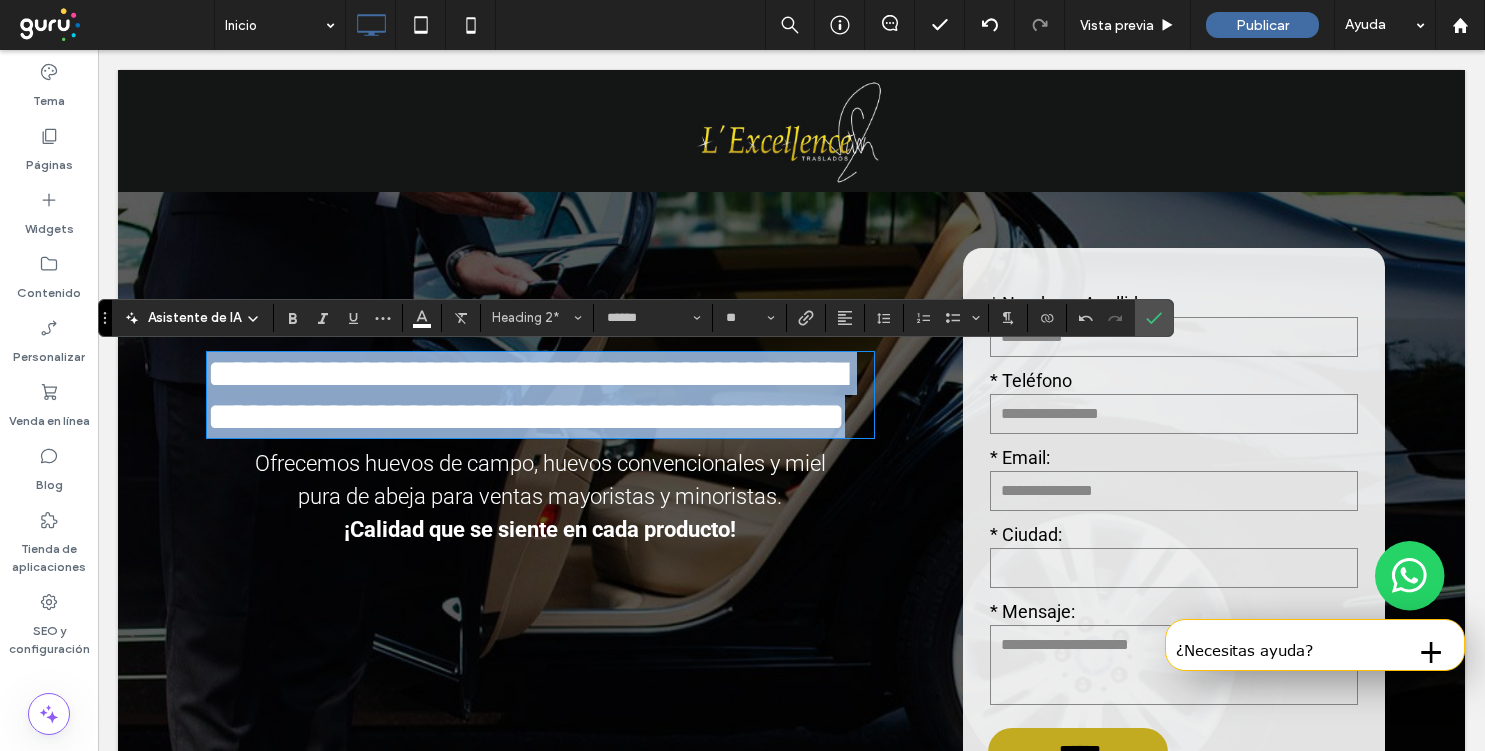 click on "Ofrecemos huevos de campo, huevos convencionales y miel pura de abeja para ventas mayoristas y minoristas.   ¡Calidad que se siente en cada producto!" at bounding box center [541, 496] 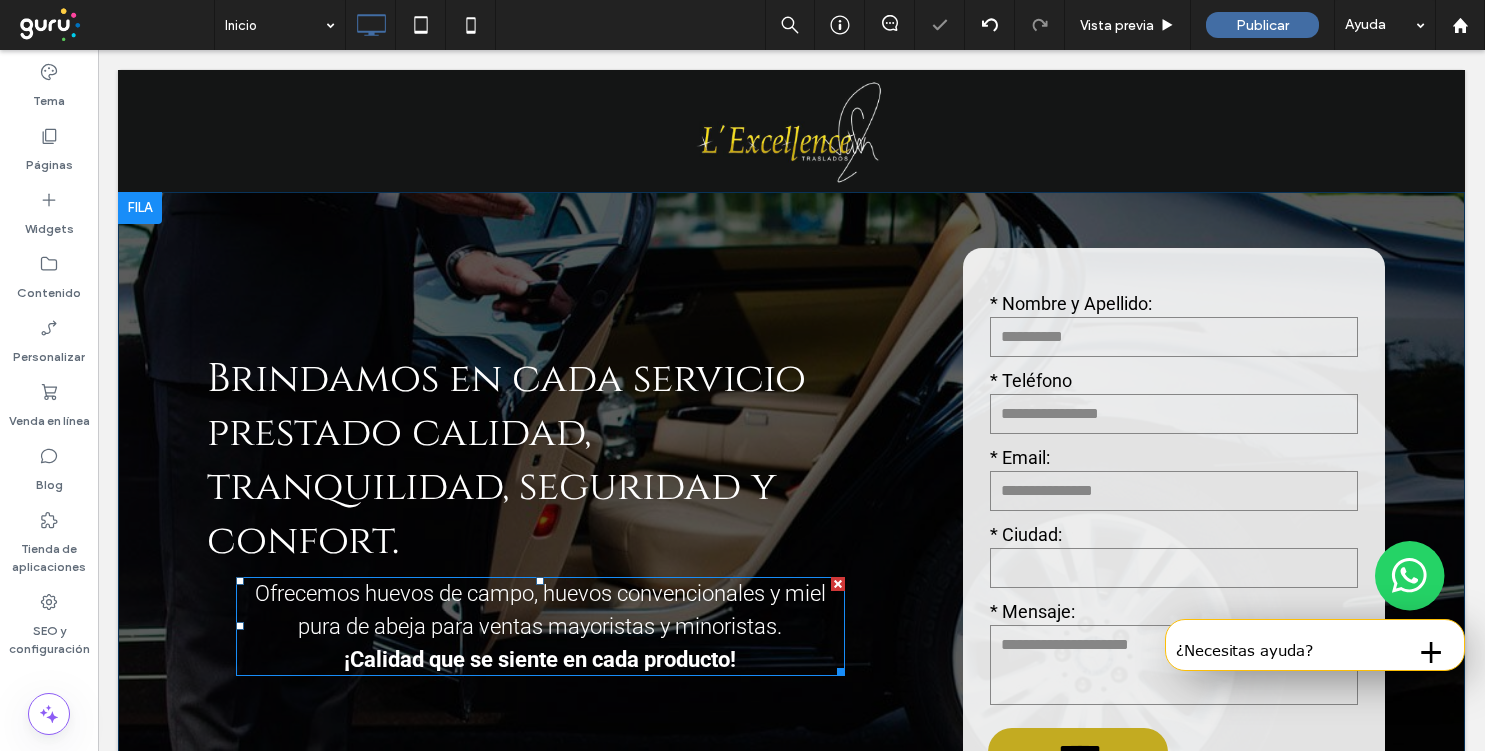 click on "Ofrecemos huevos de campo, huevos convencionales y miel pura de abeja para ventas mayoristas y minoristas.   ¡Calidad que se siente en cada producto!" at bounding box center [541, 626] 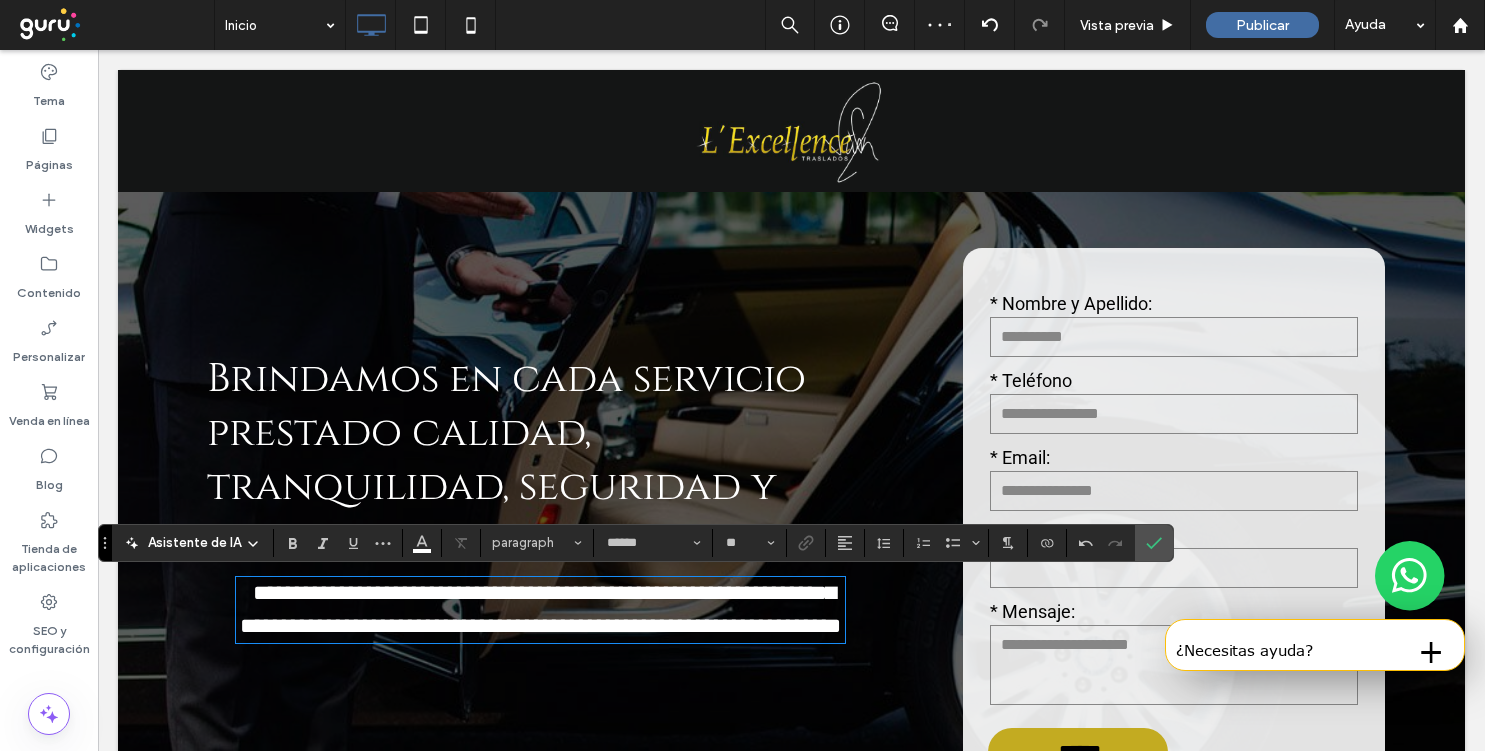type on "**" 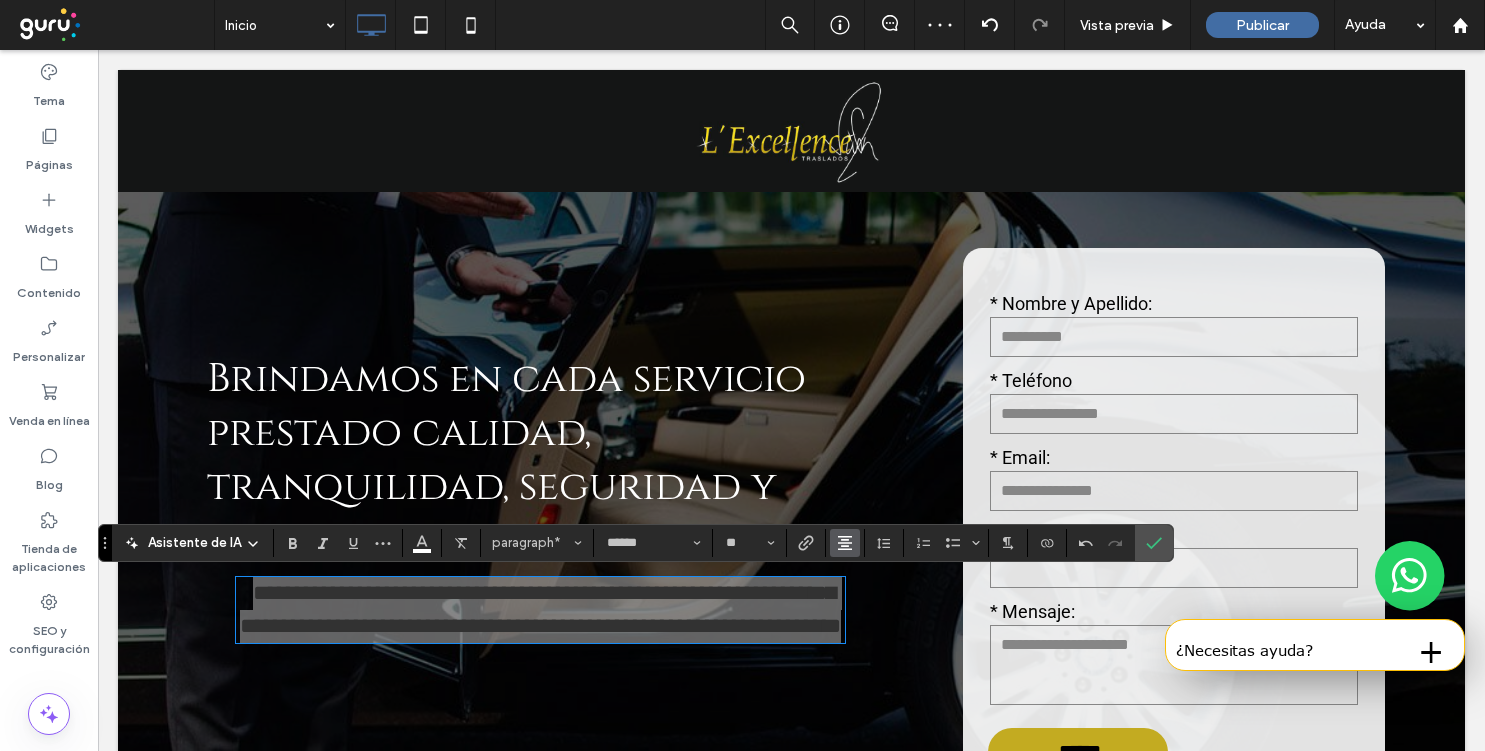 click at bounding box center [845, 543] 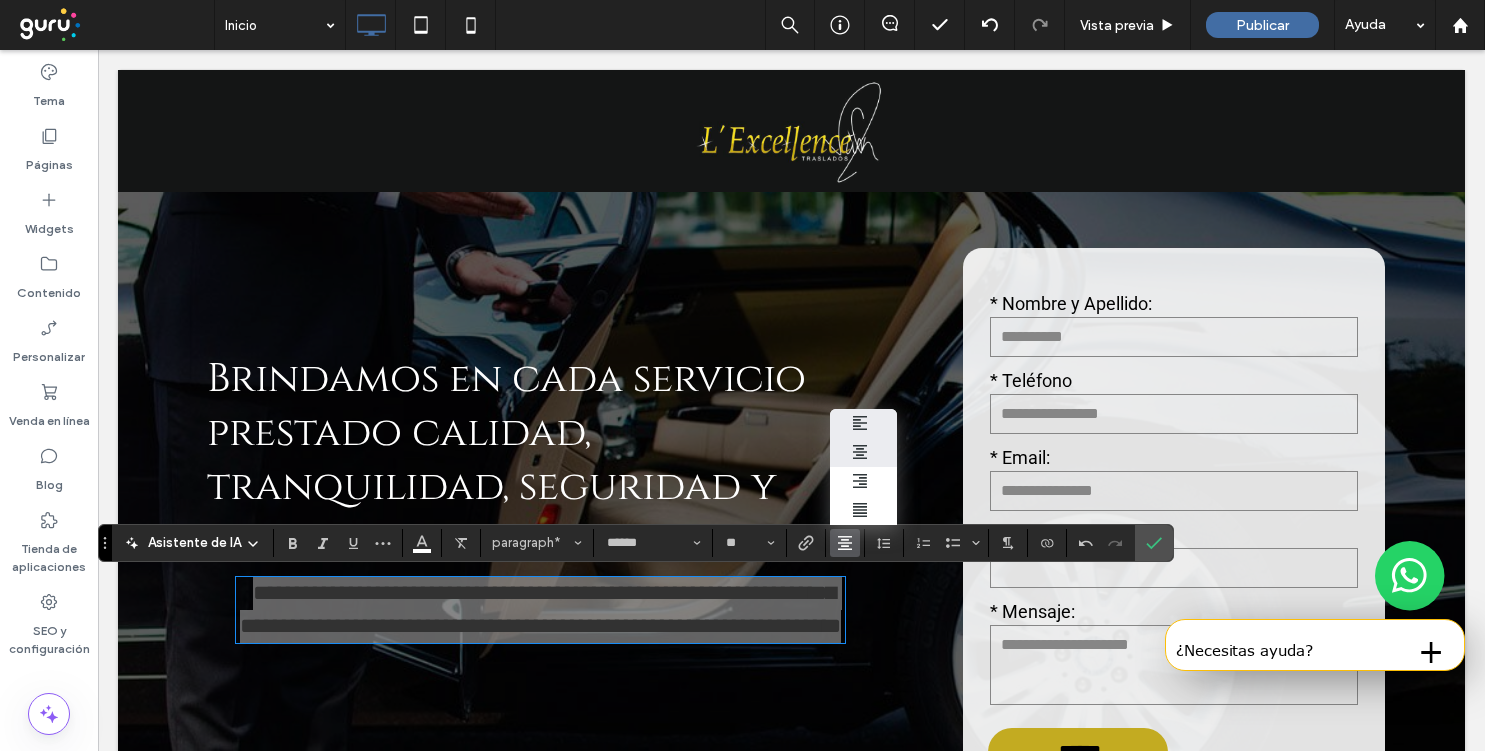 click at bounding box center (863, 423) 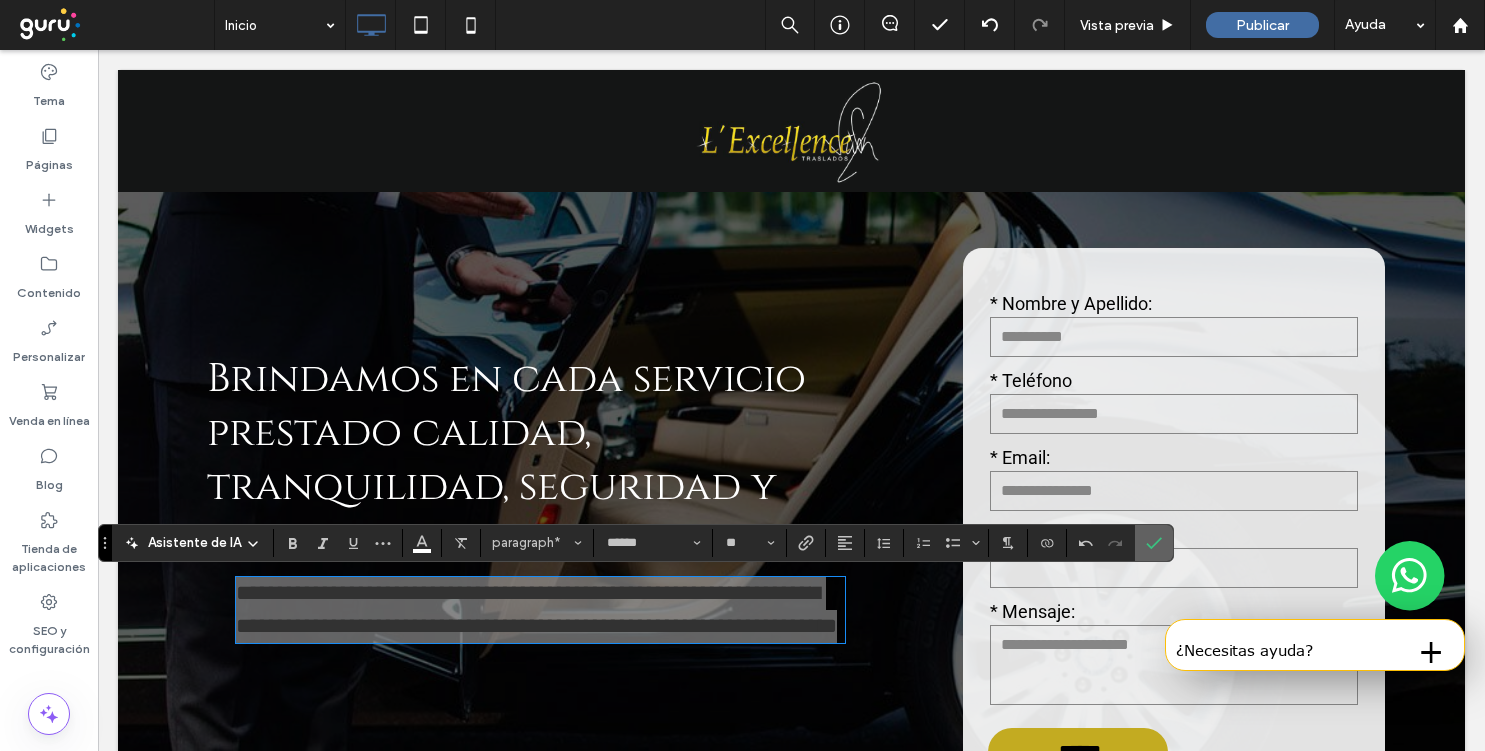 click 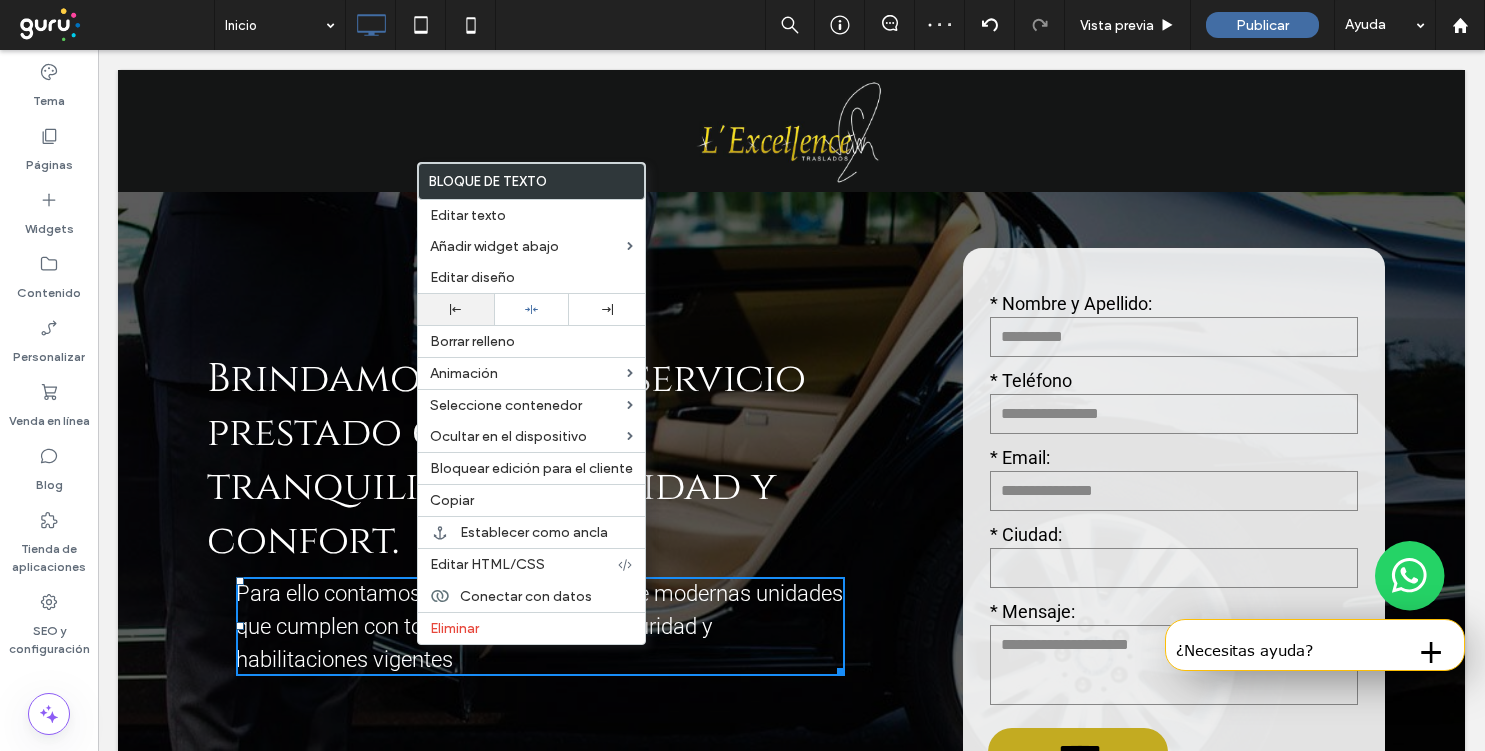 click 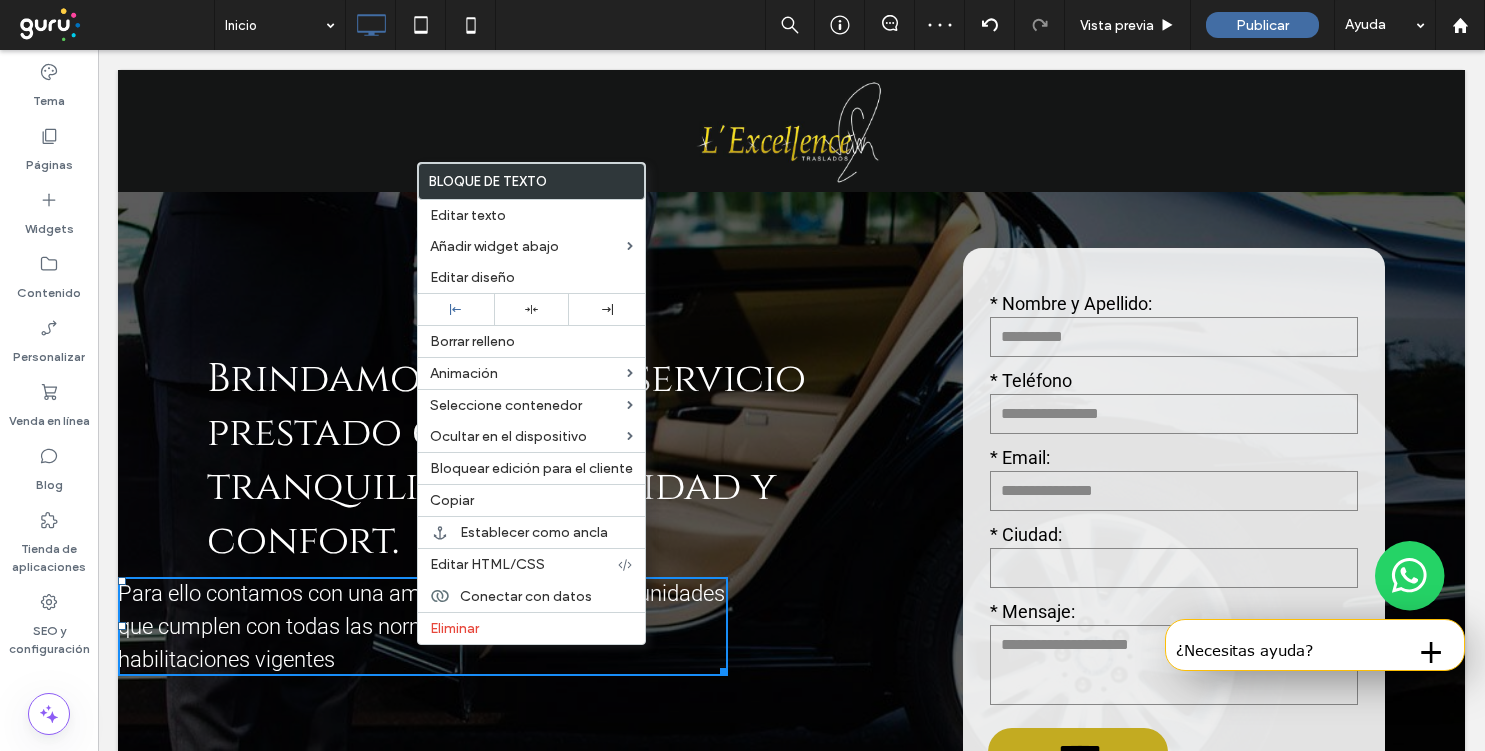 click on "Brindamos en cada servicio prestado calidad, tranquilidad, seguridad y confort.    Para ello contamos con una amplia flota de modernas unidades que cumplen con todas las normas de seguridad y habilitaciones vigentes
Click To Paste" at bounding box center [540, 560] 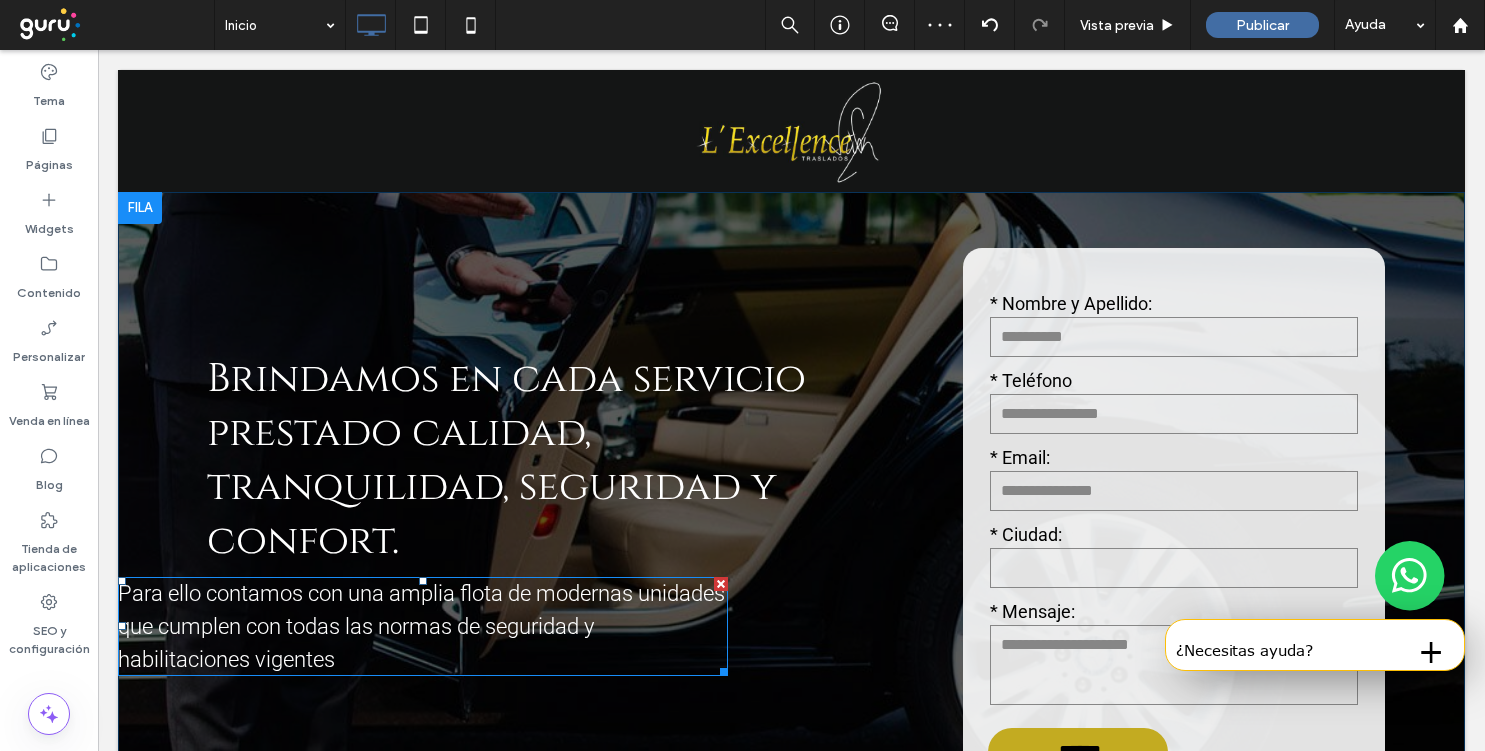 click on "Brindamos en cada servicio prestado calidad, tranquilidad, seguridad y confort.    Para ello contamos con una amplia flota de modernas unidades que cumplen con todas las normas de seguridad y habilitaciones vigentes
Click To Paste" at bounding box center [540, 560] 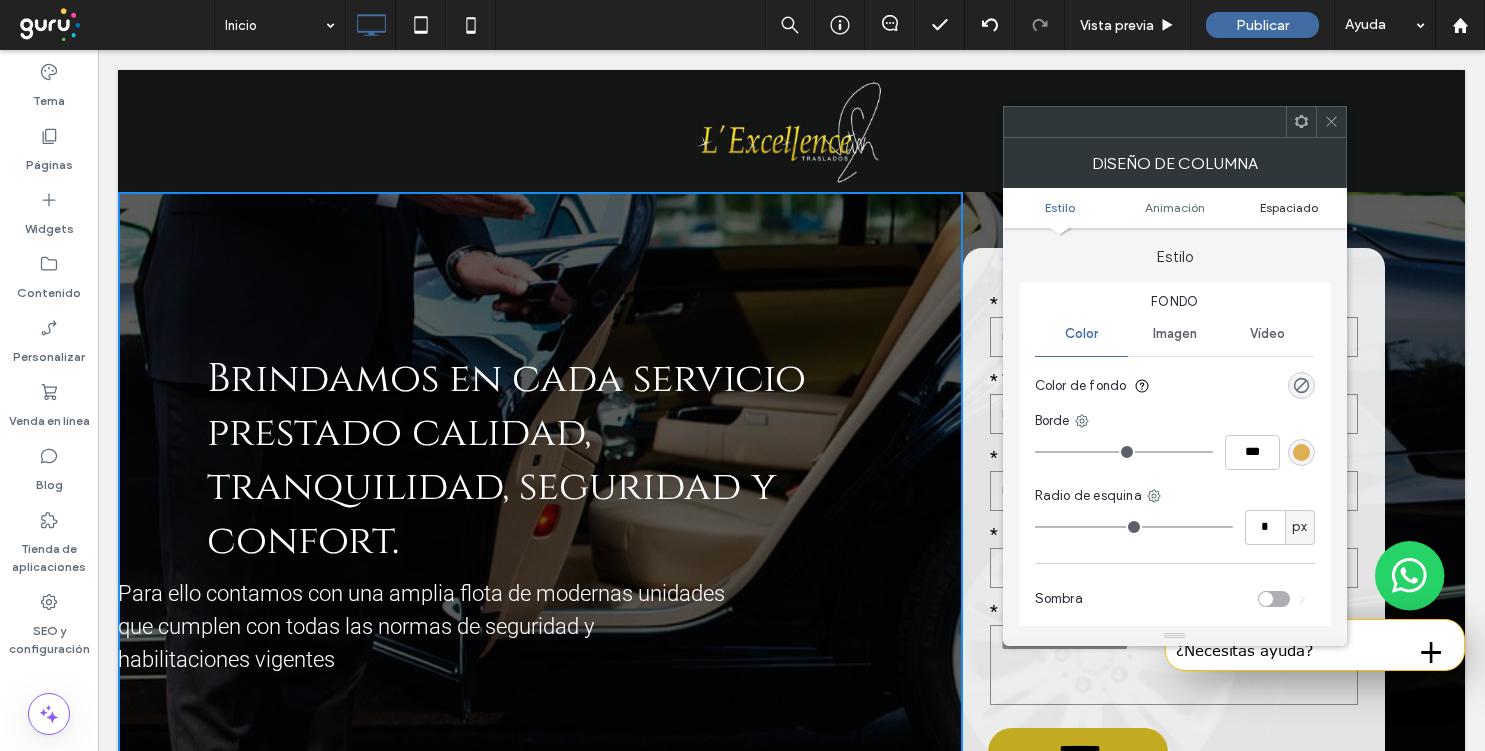 click on "Espaciado" at bounding box center (1289, 207) 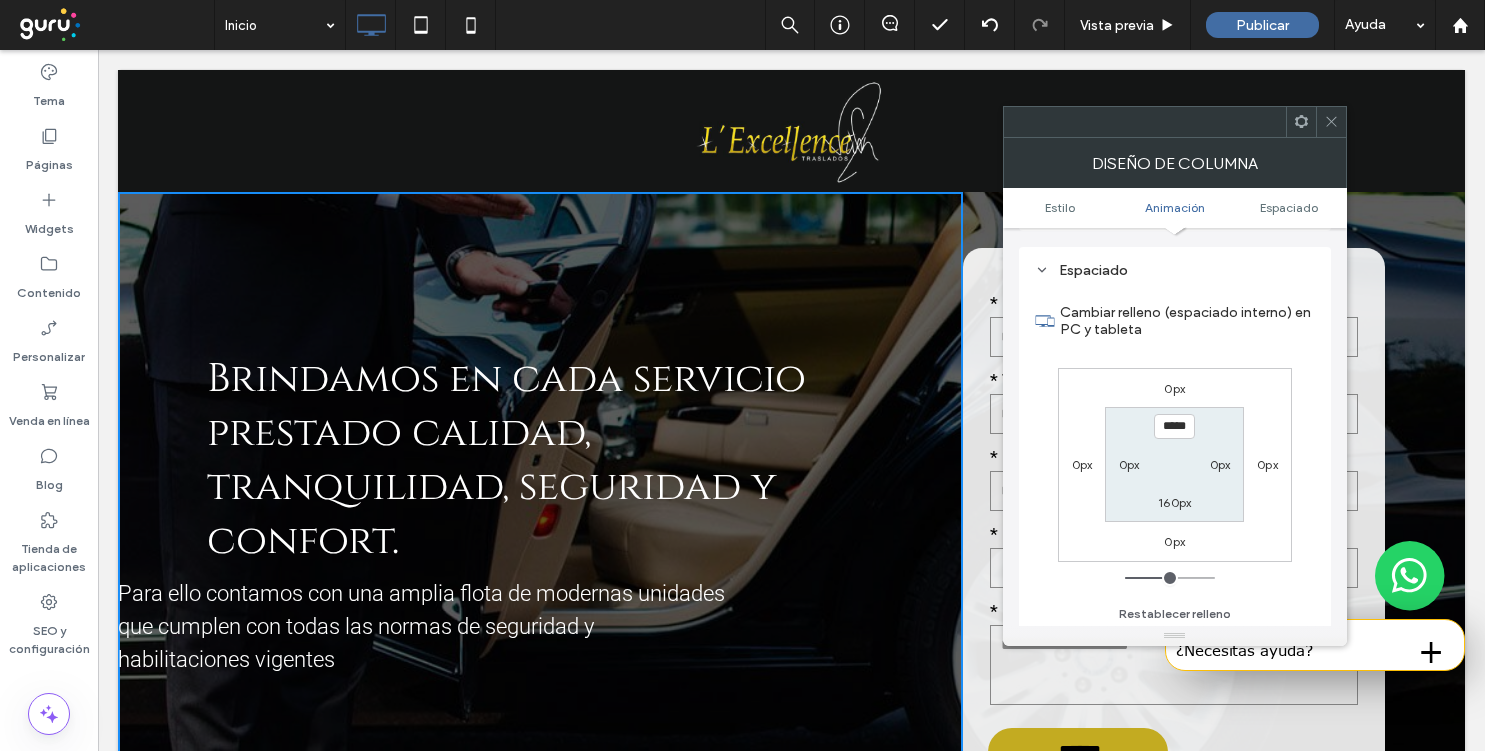 scroll, scrollTop: 470, scrollLeft: 0, axis: vertical 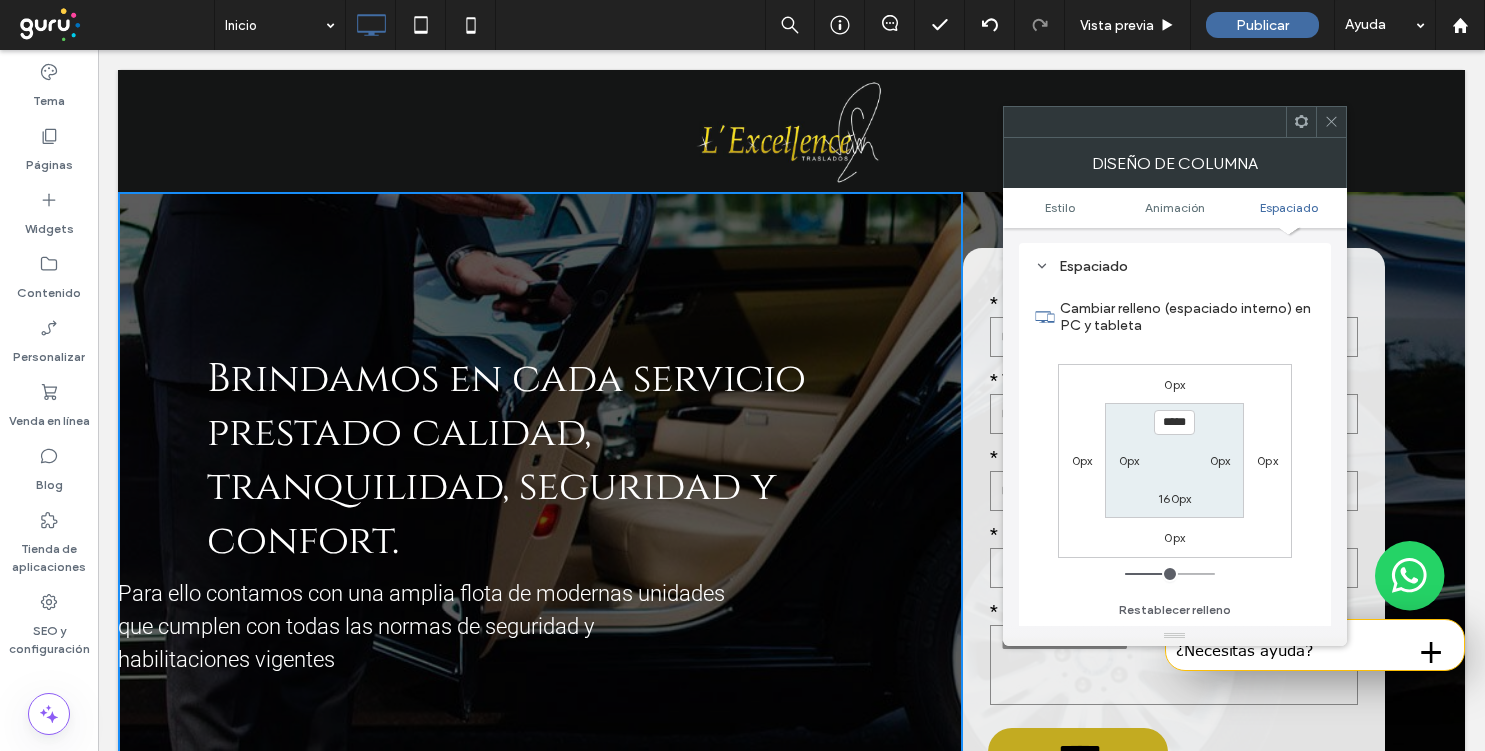 click on "0px" at bounding box center [1129, 460] 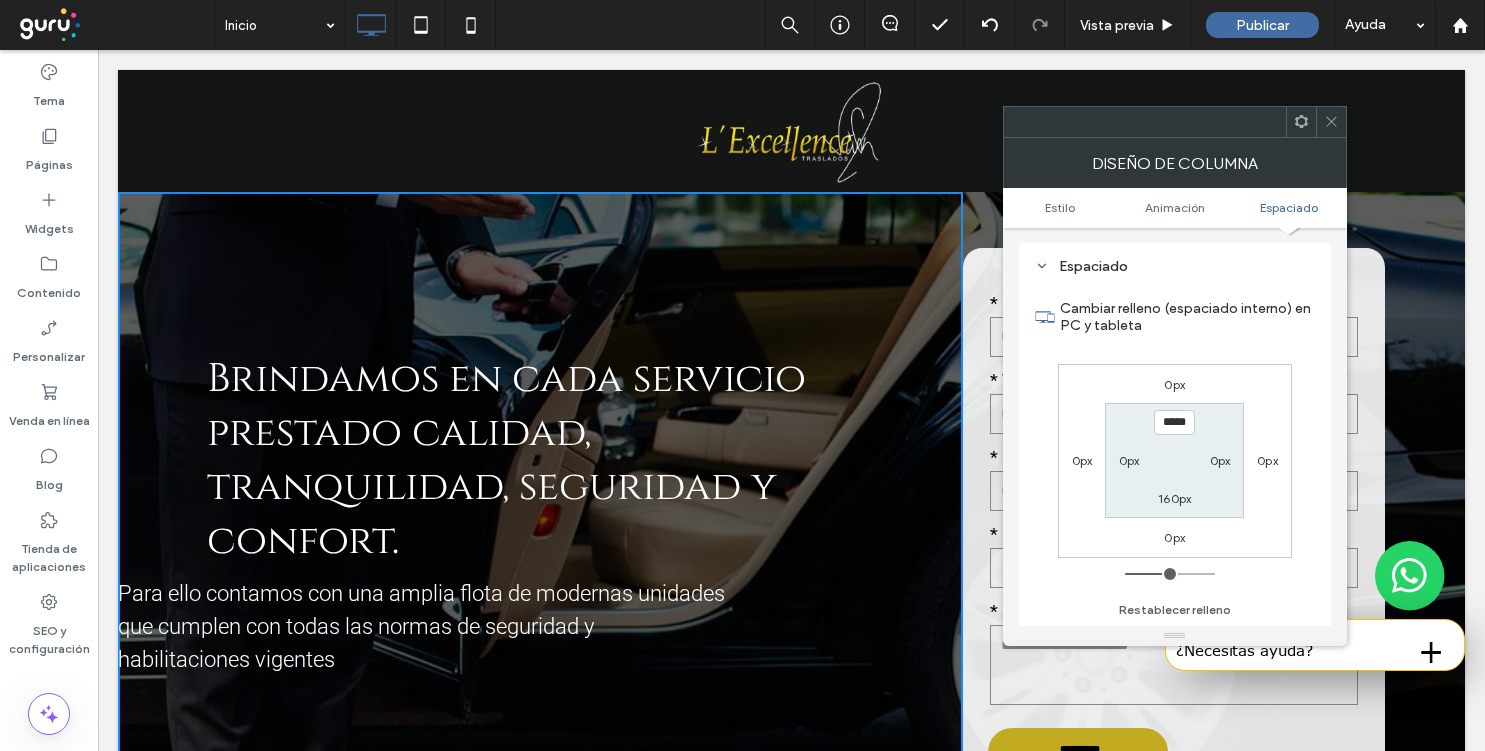 type on "*" 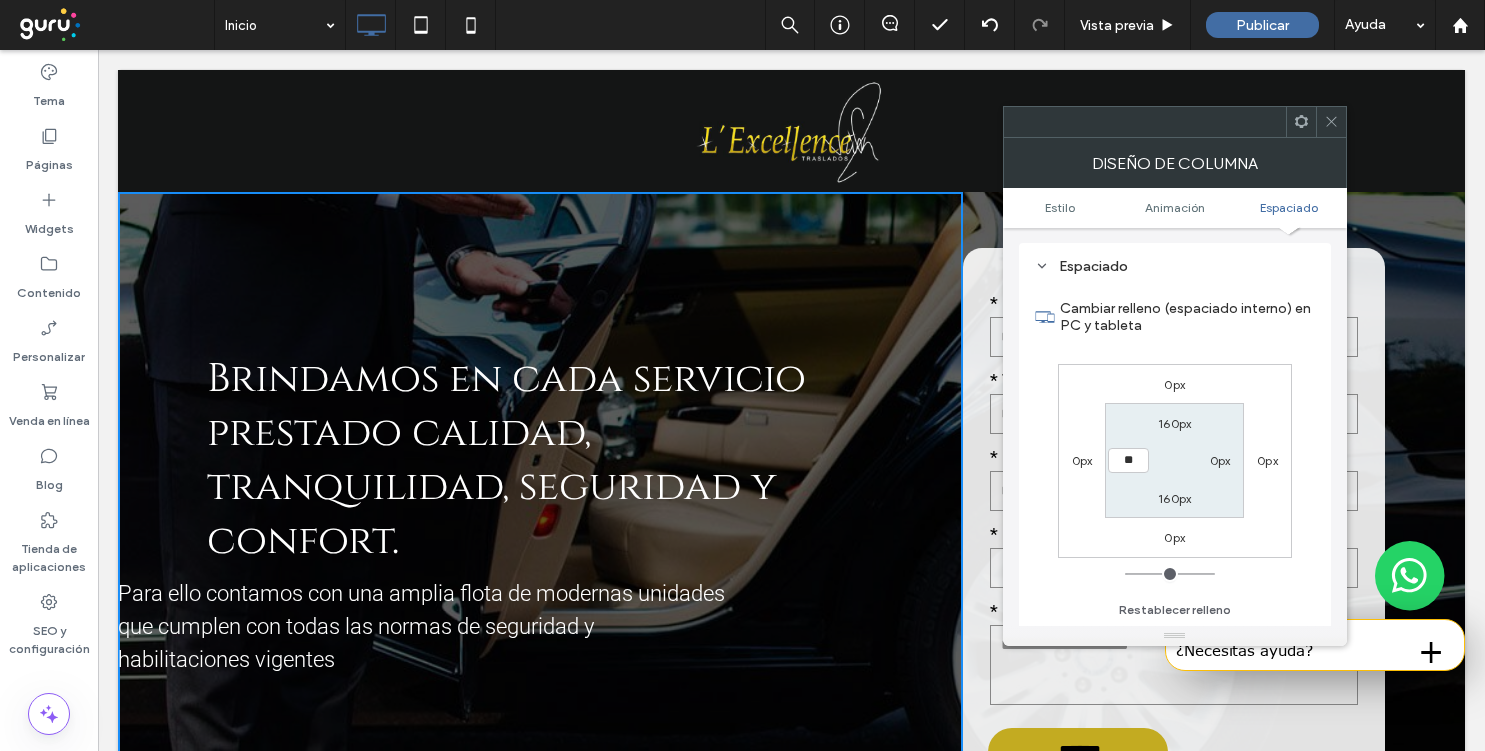 type on "**" 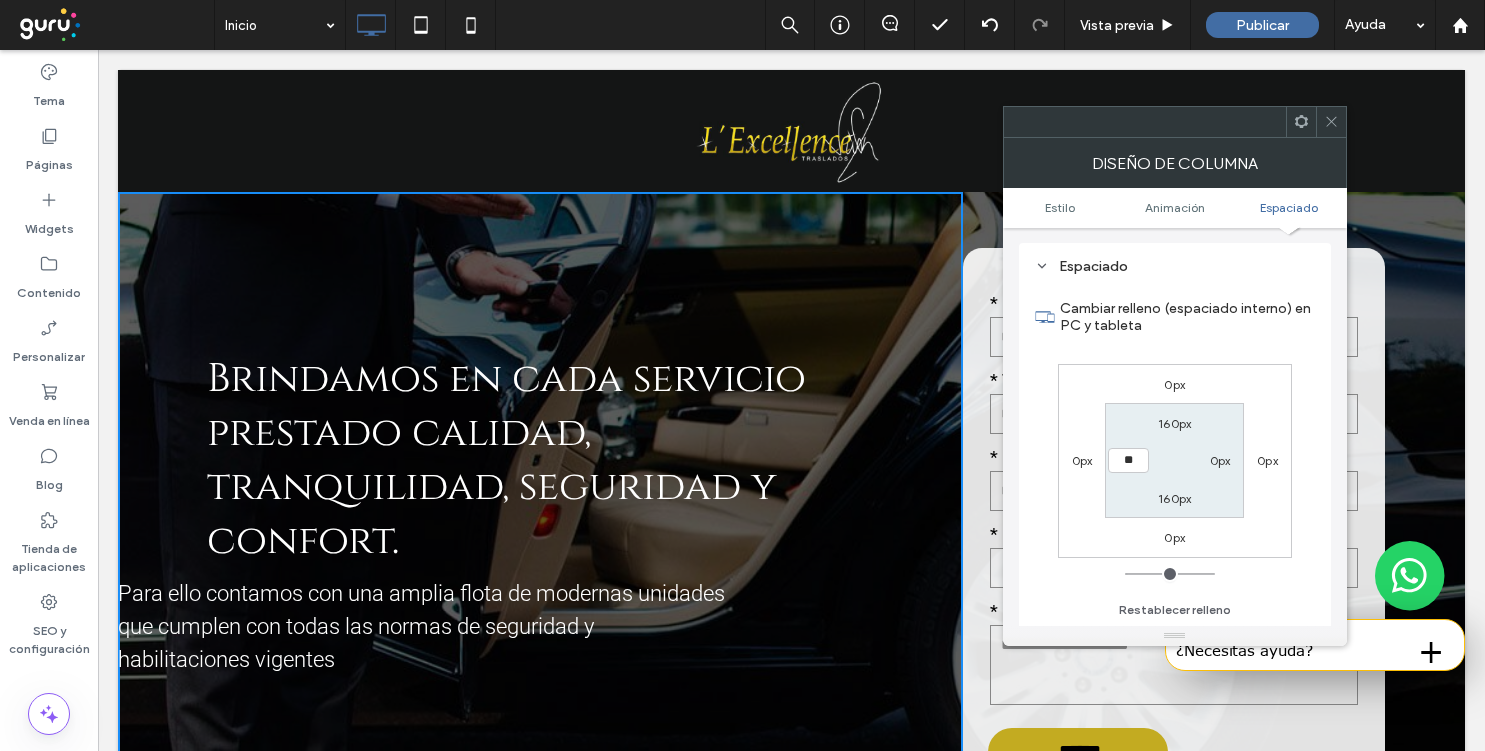 type on "**" 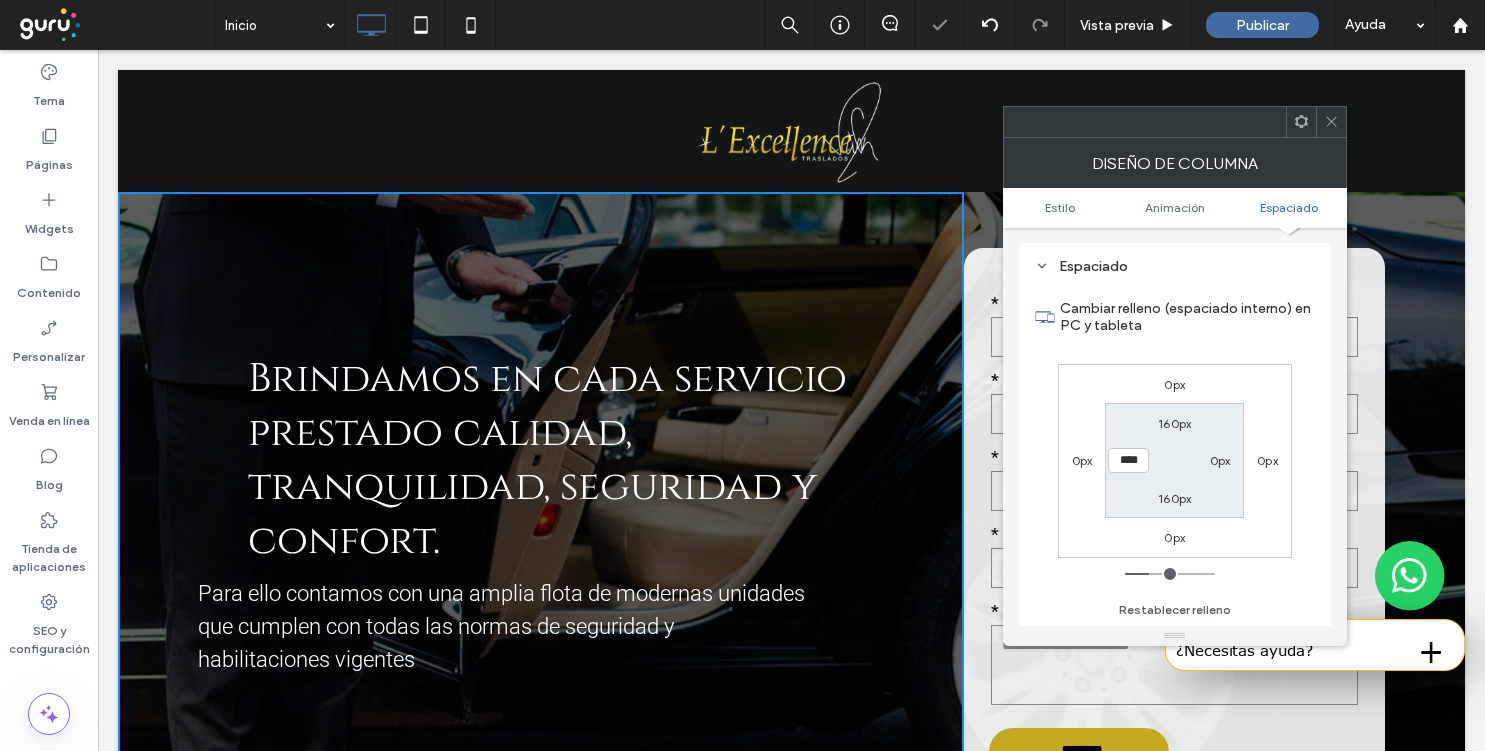 click 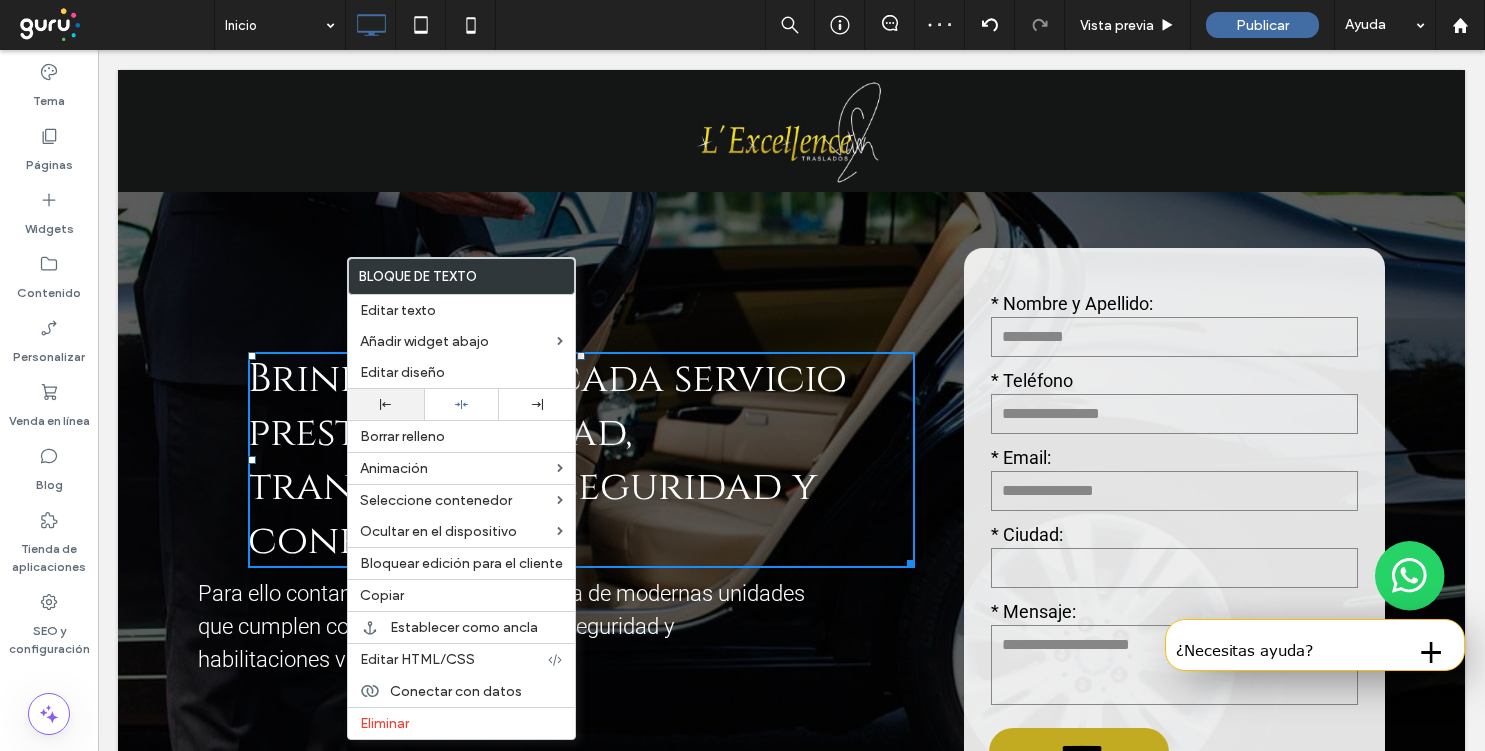 click at bounding box center (386, 404) 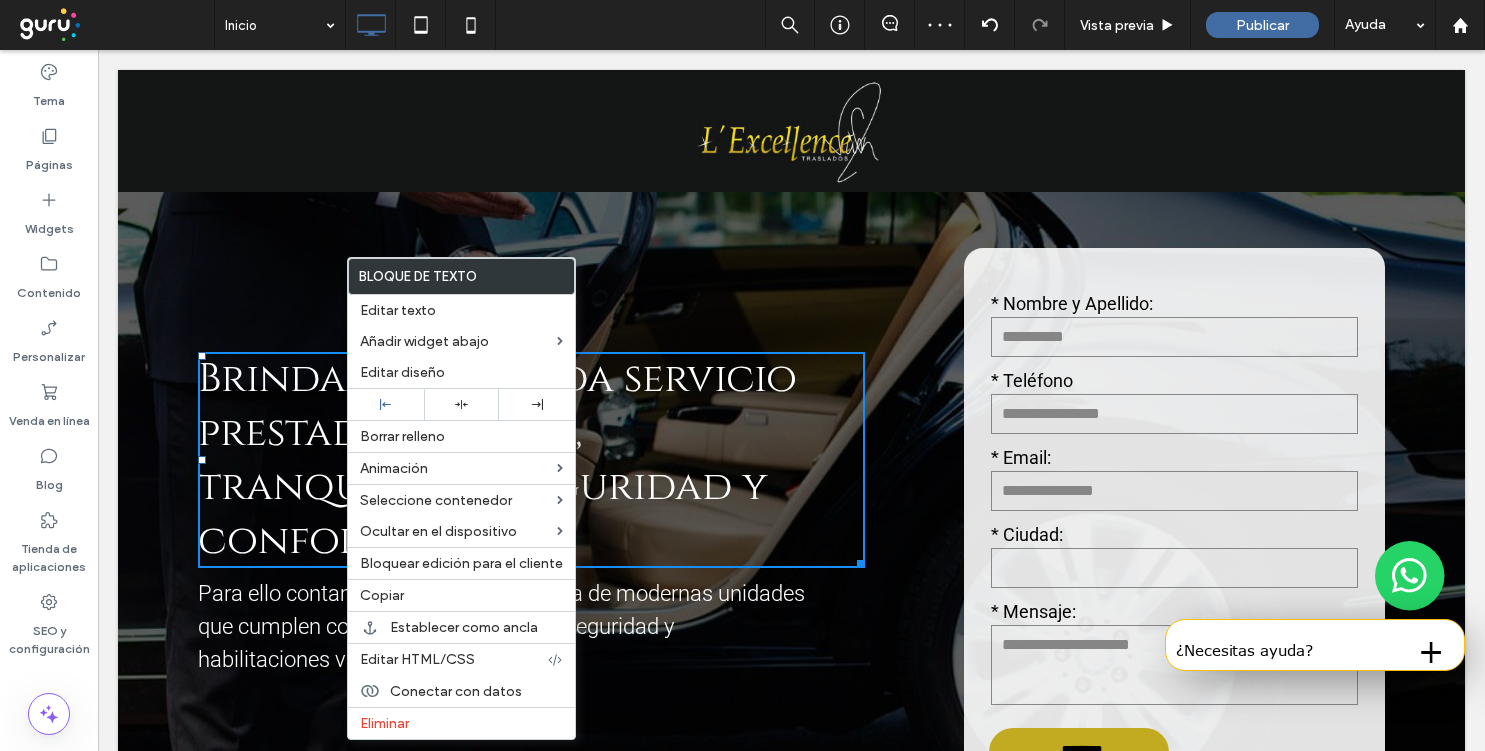 click on "Brindamos en cada servicio prestado calidad, tranquilidad, seguridad y confort.    Para ello contamos con una amplia flota de modernas unidades que cumplen con todas las normas de seguridad y habilitaciones vigentes
Click To Paste" at bounding box center [541, 560] 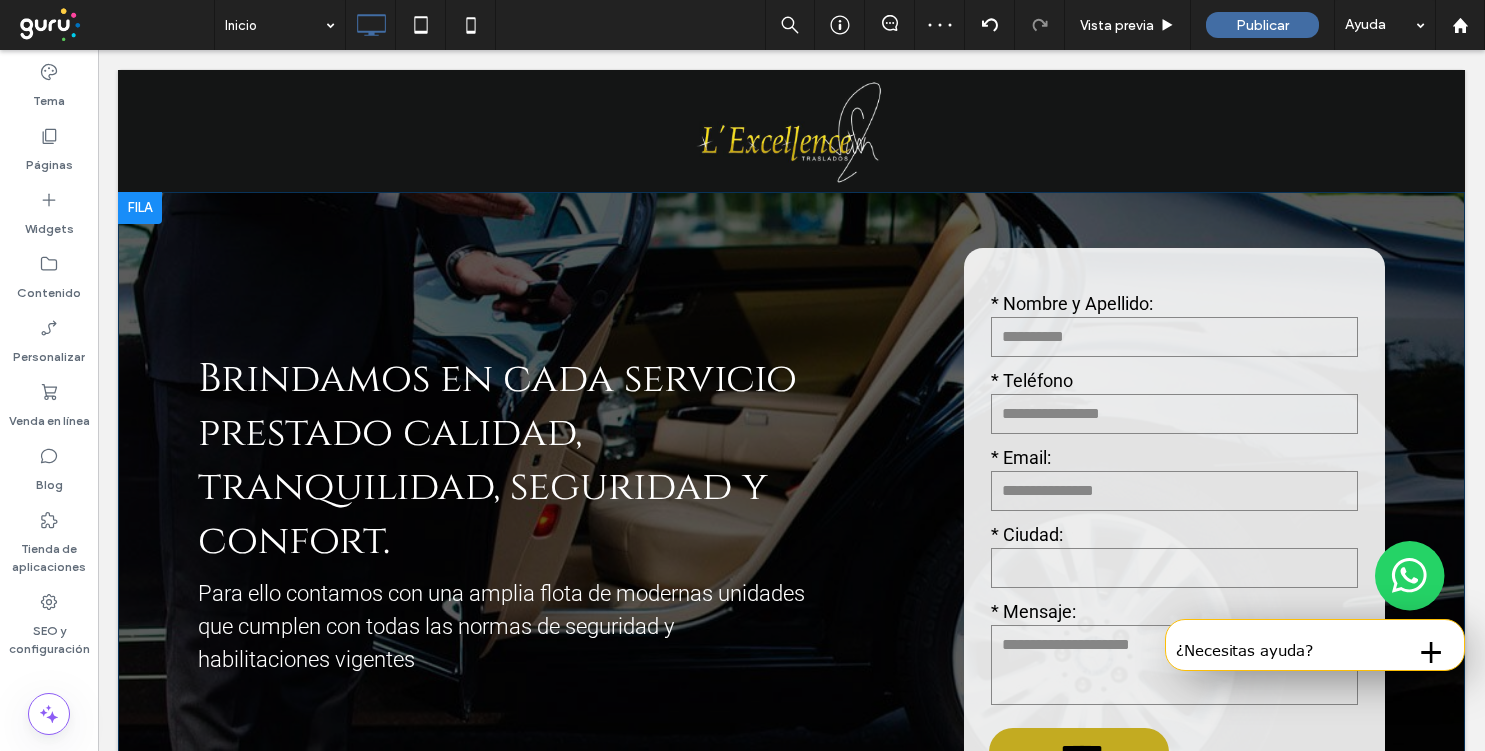 click on "Brindamos en cada servicio prestado calidad, tranquilidad, seguridad y confort.    Para ello contamos con una amplia flota de modernas unidades que cumplen con todas las normas de seguridad y habilitaciones vigentes
Click To Paste" at bounding box center (541, 560) 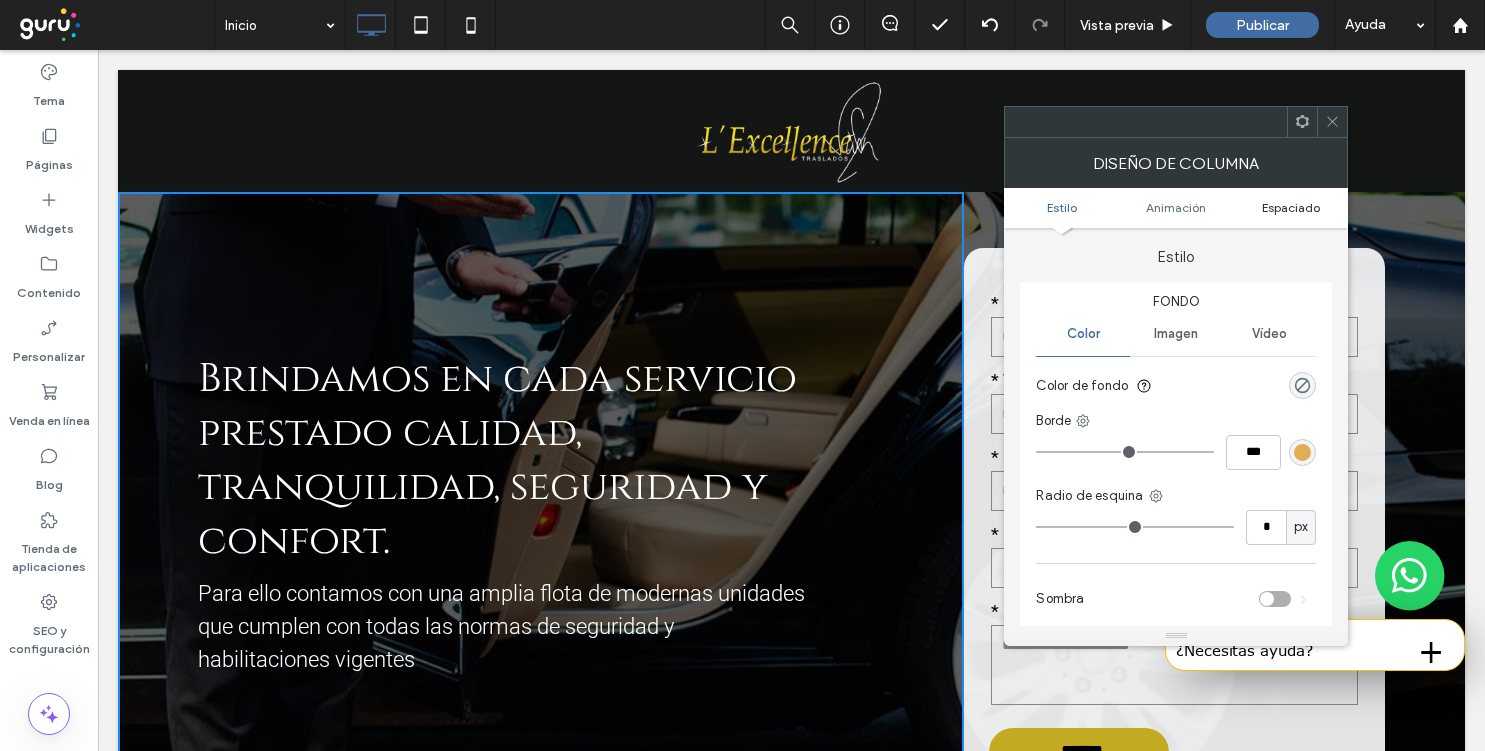 click on "Espaciado" at bounding box center [1291, 207] 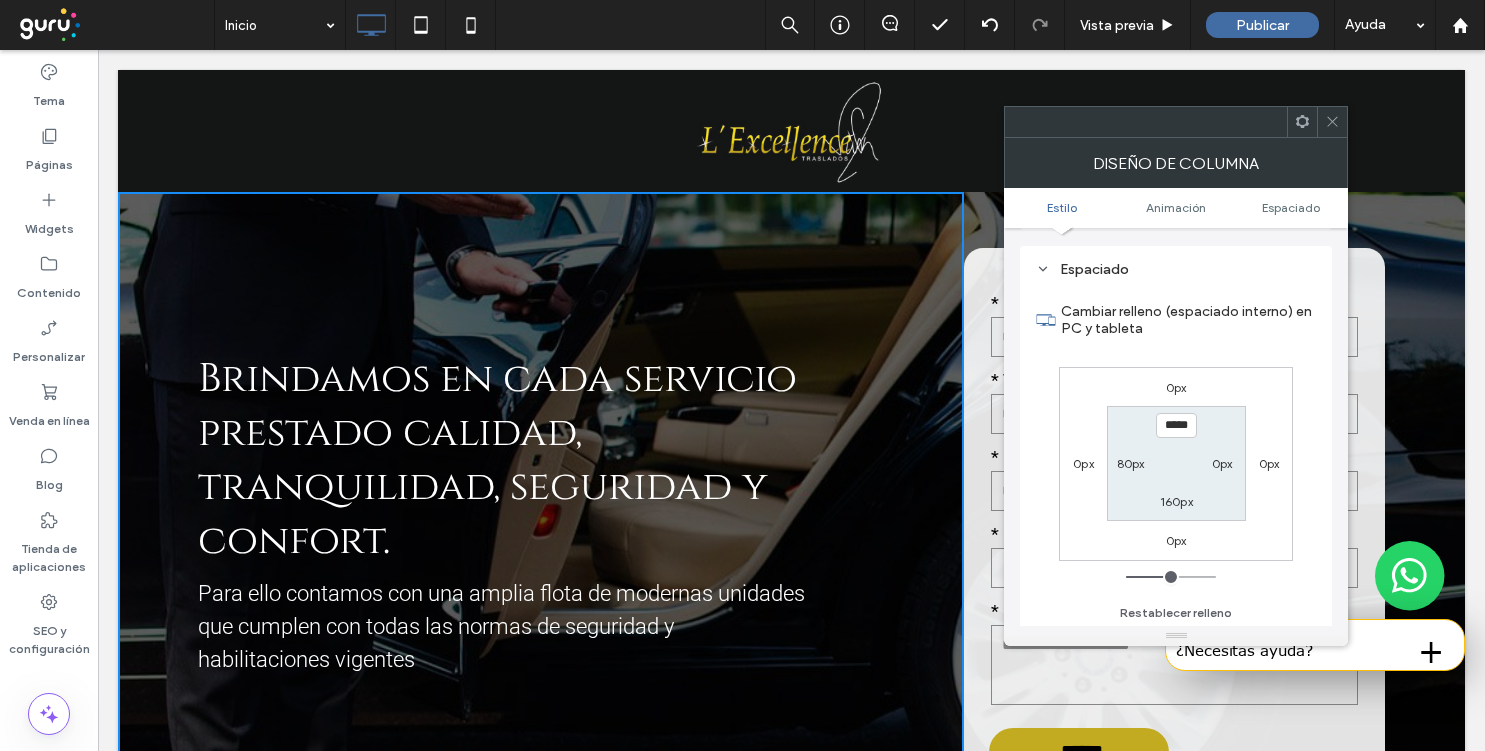 scroll, scrollTop: 470, scrollLeft: 0, axis: vertical 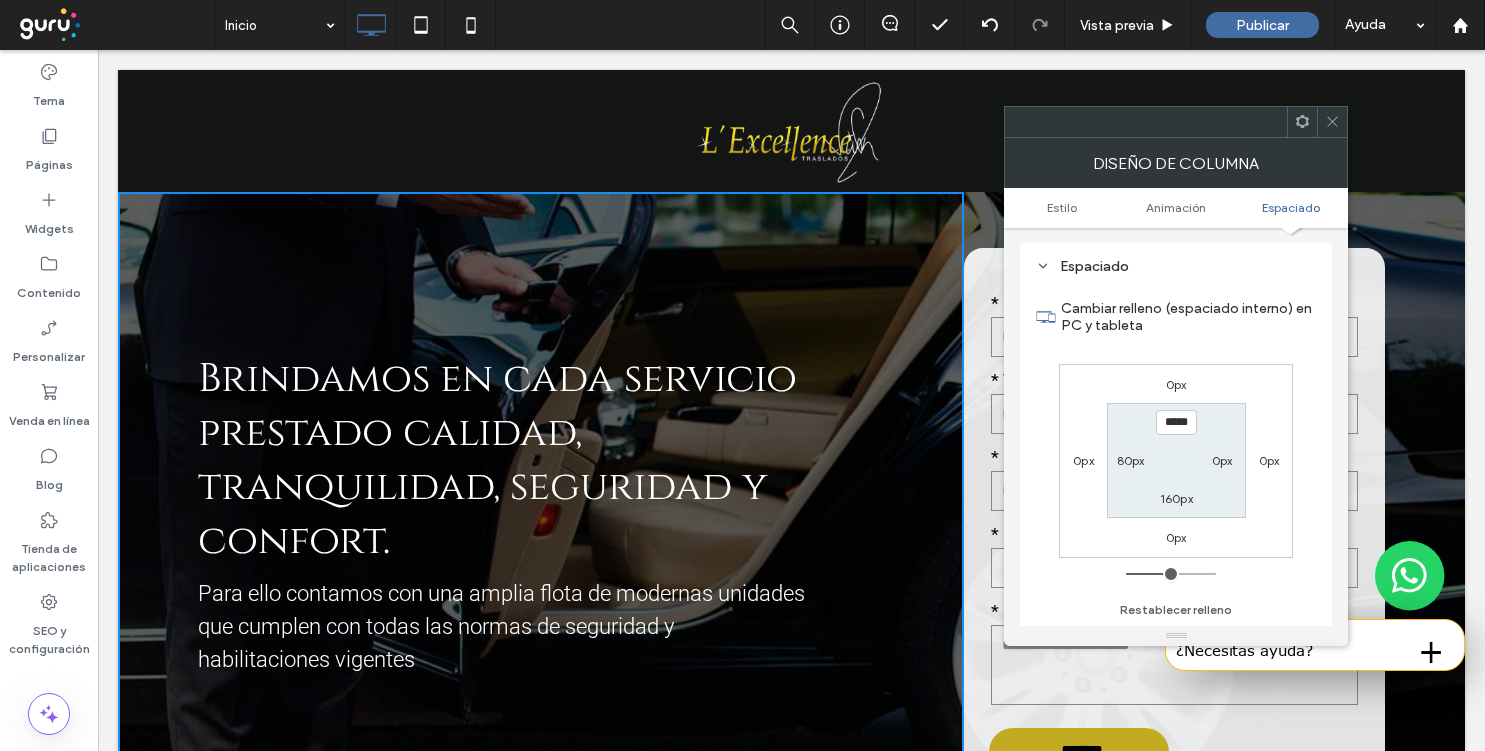 click on "80px" at bounding box center [1131, 460] 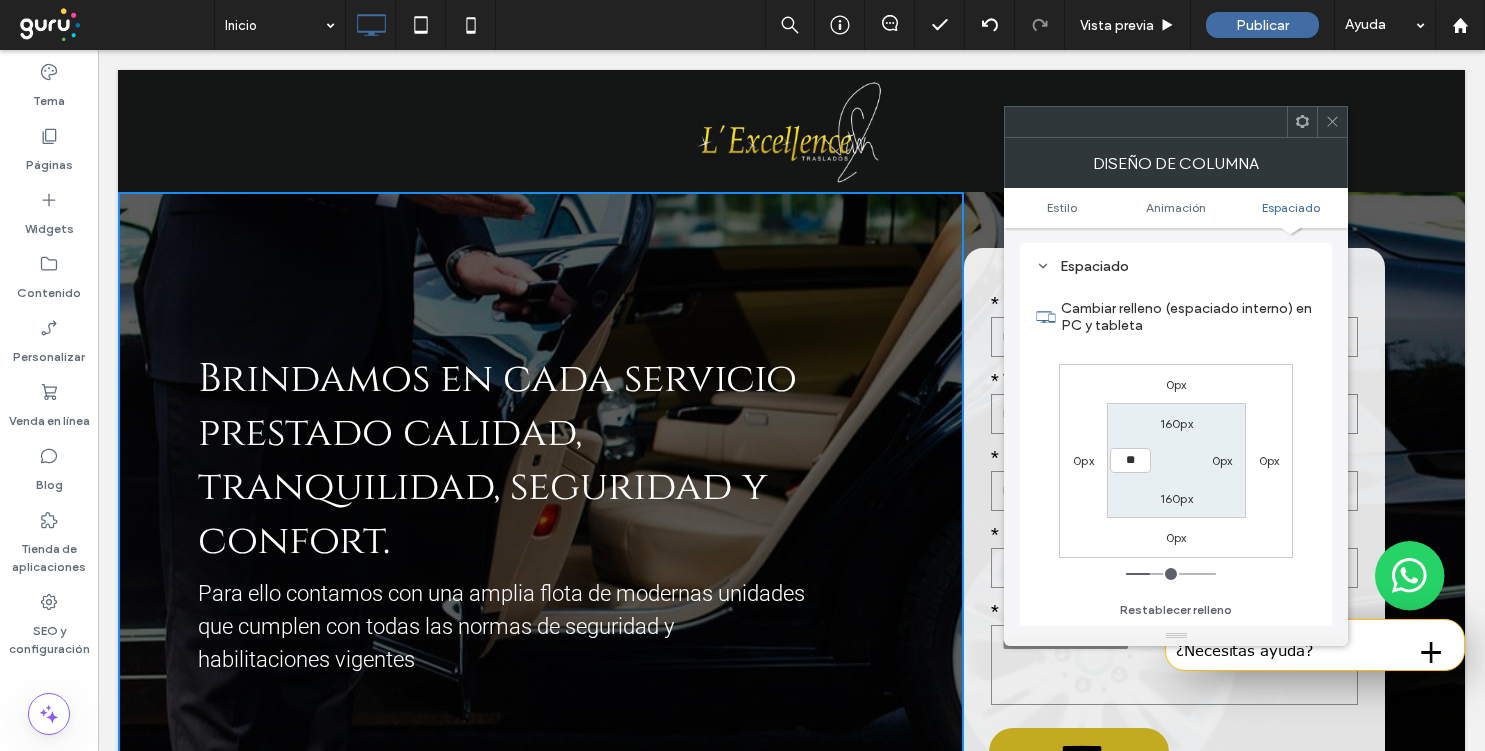 type on "**" 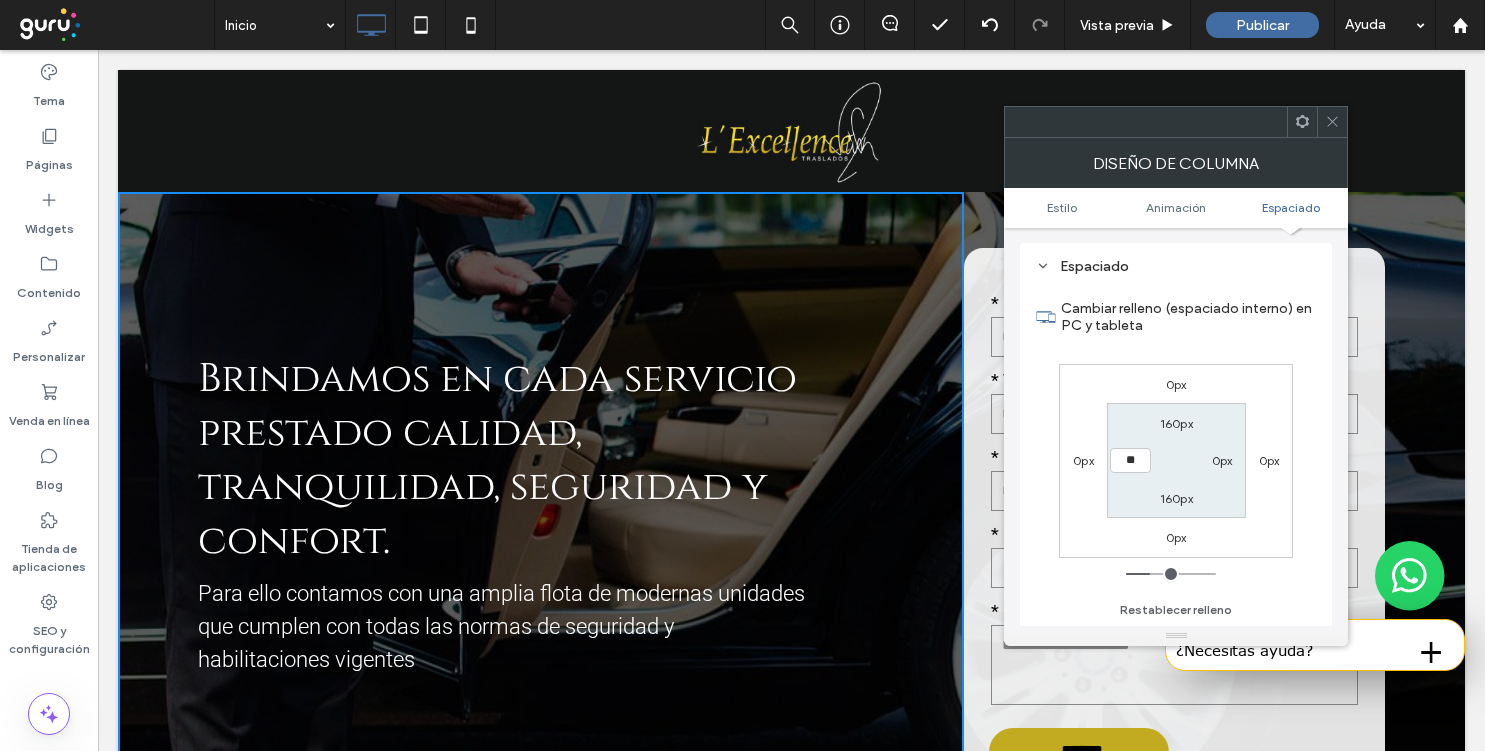 type on "**" 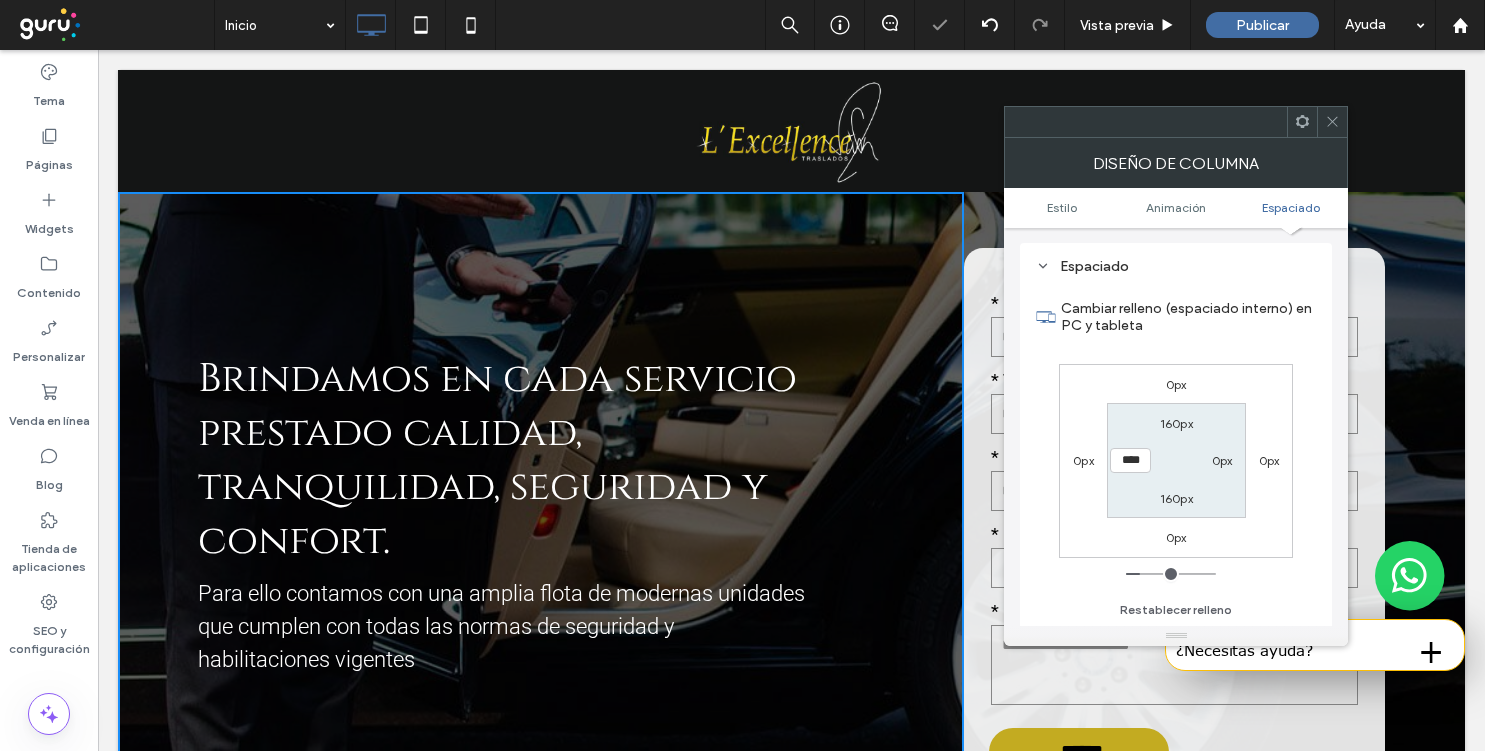 click on "160px 0px 160px ****" at bounding box center (1176, 460) 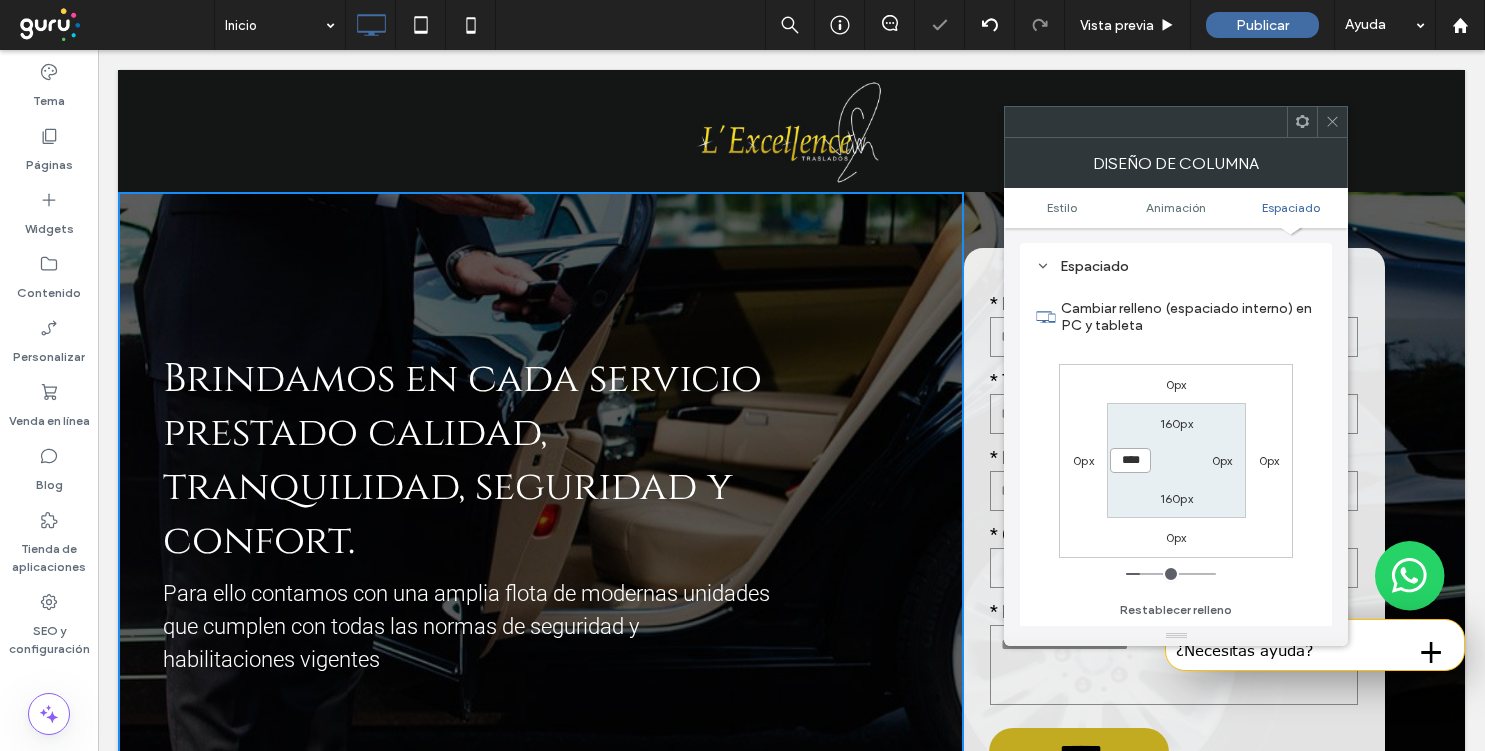 click on "****" at bounding box center [1130, 460] 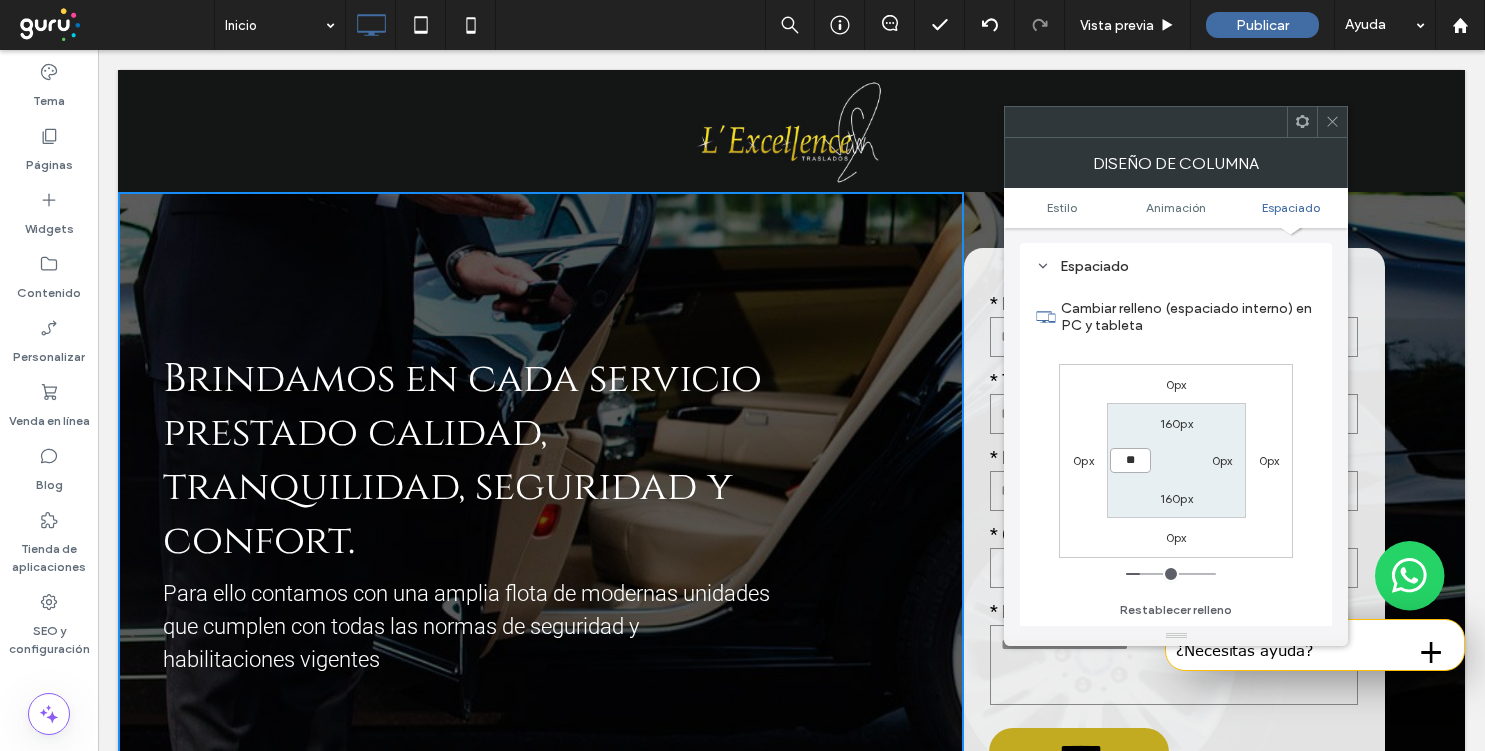 click on "**" at bounding box center [1130, 460] 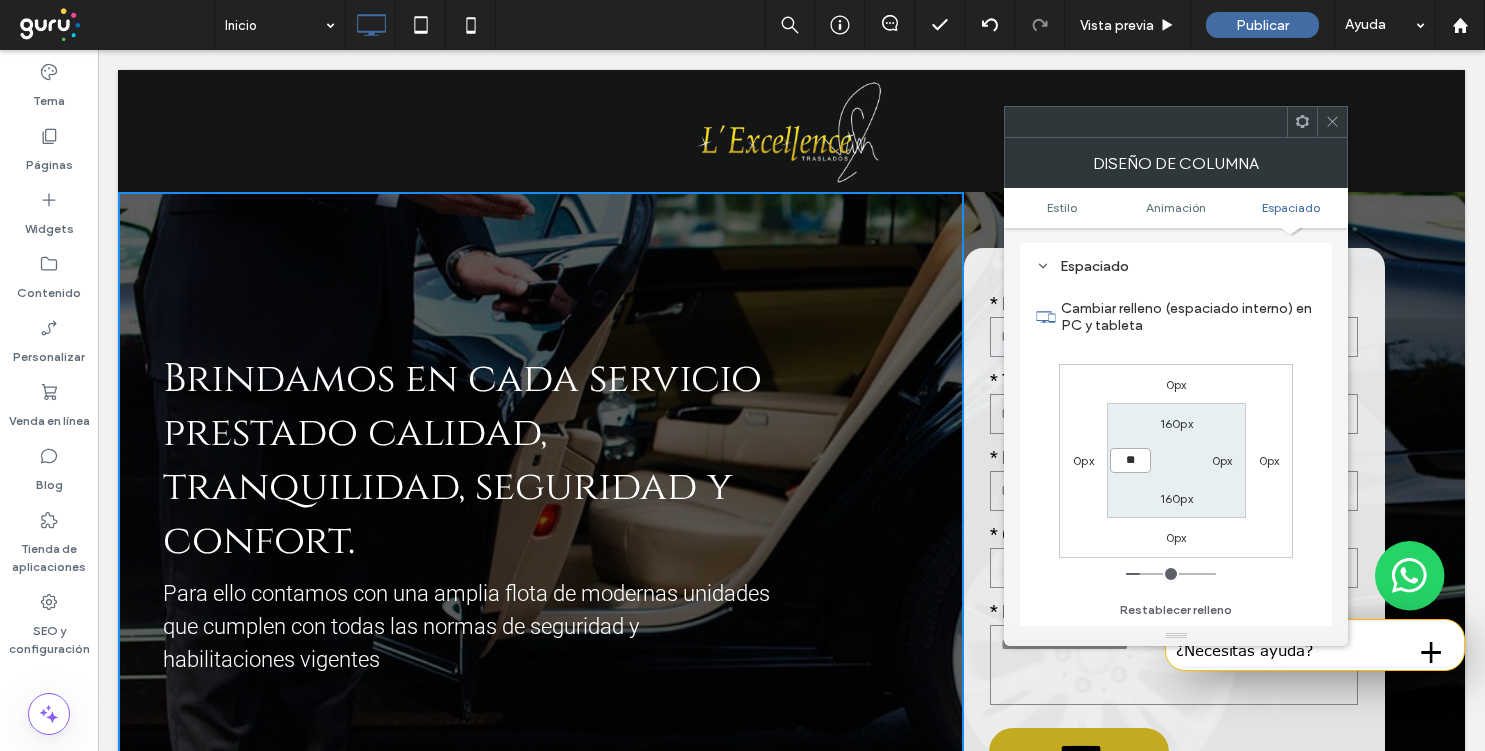 click on "**" at bounding box center (1130, 460) 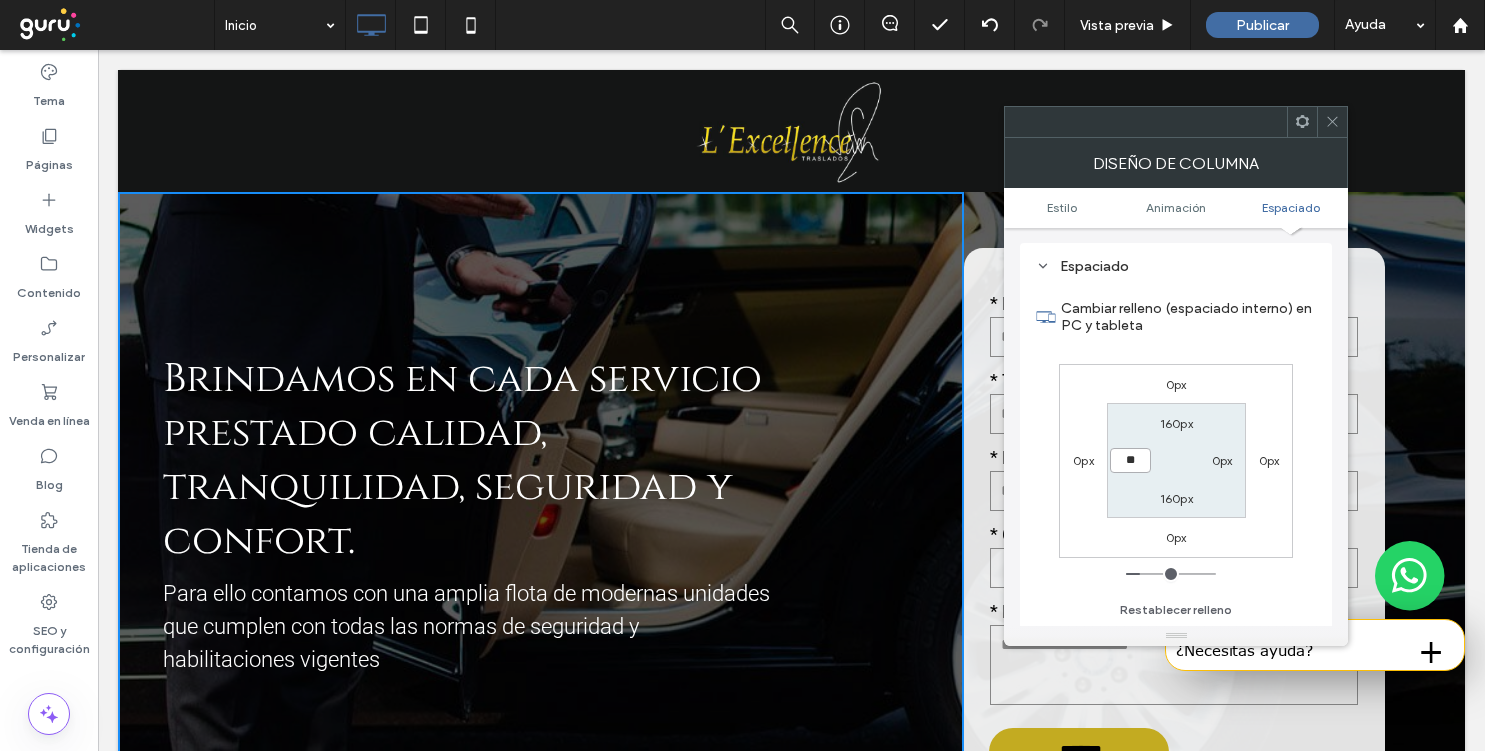 type on "**" 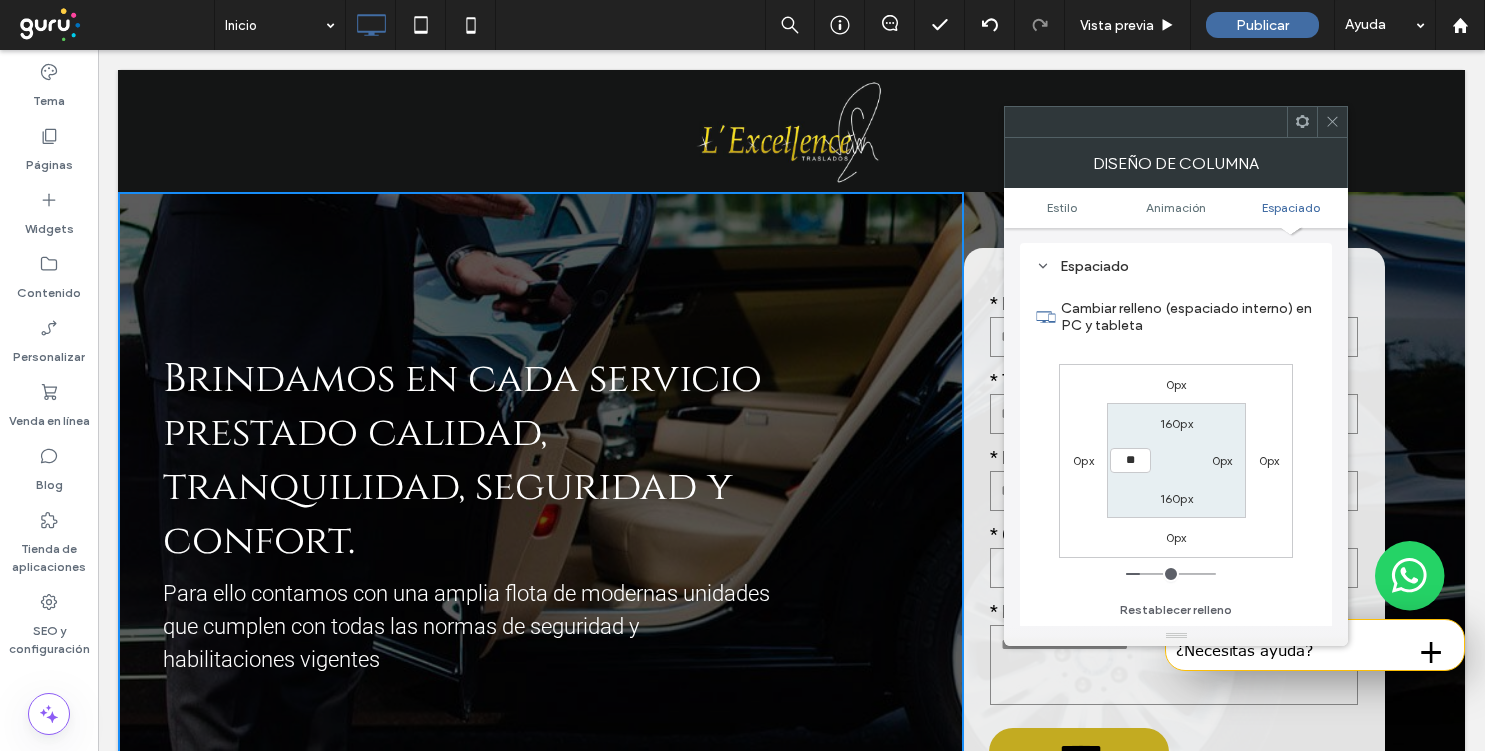 type on "**" 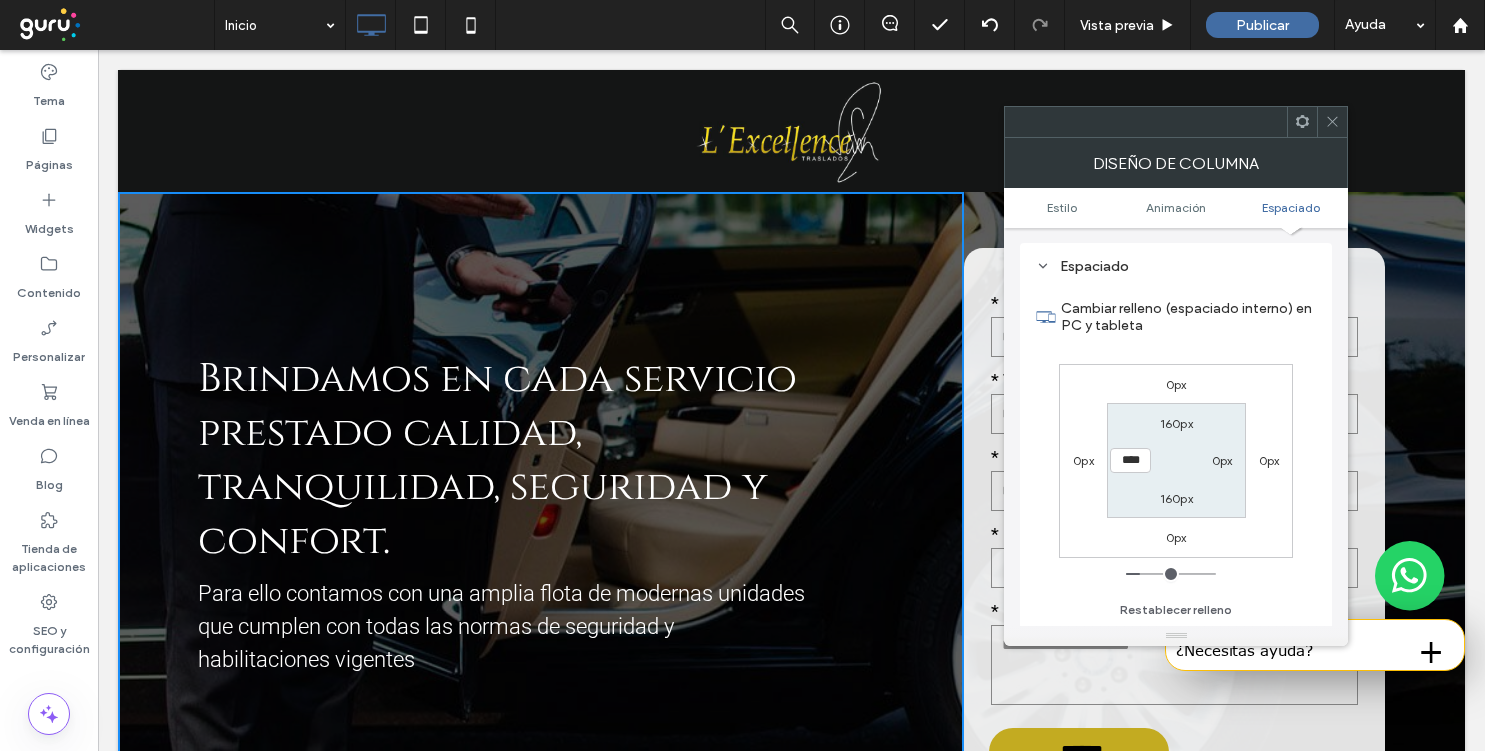 click on "0px" at bounding box center (1222, 460) 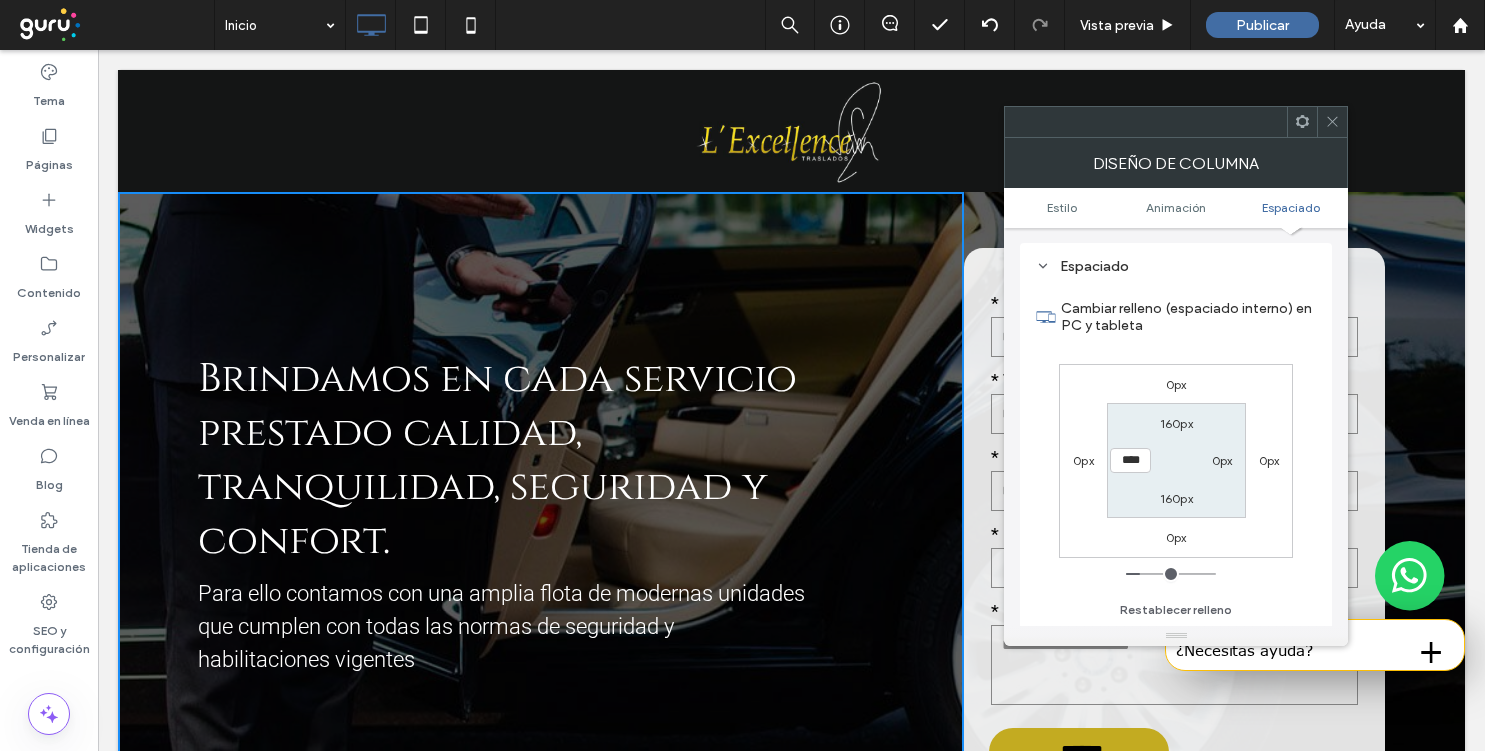 type on "*" 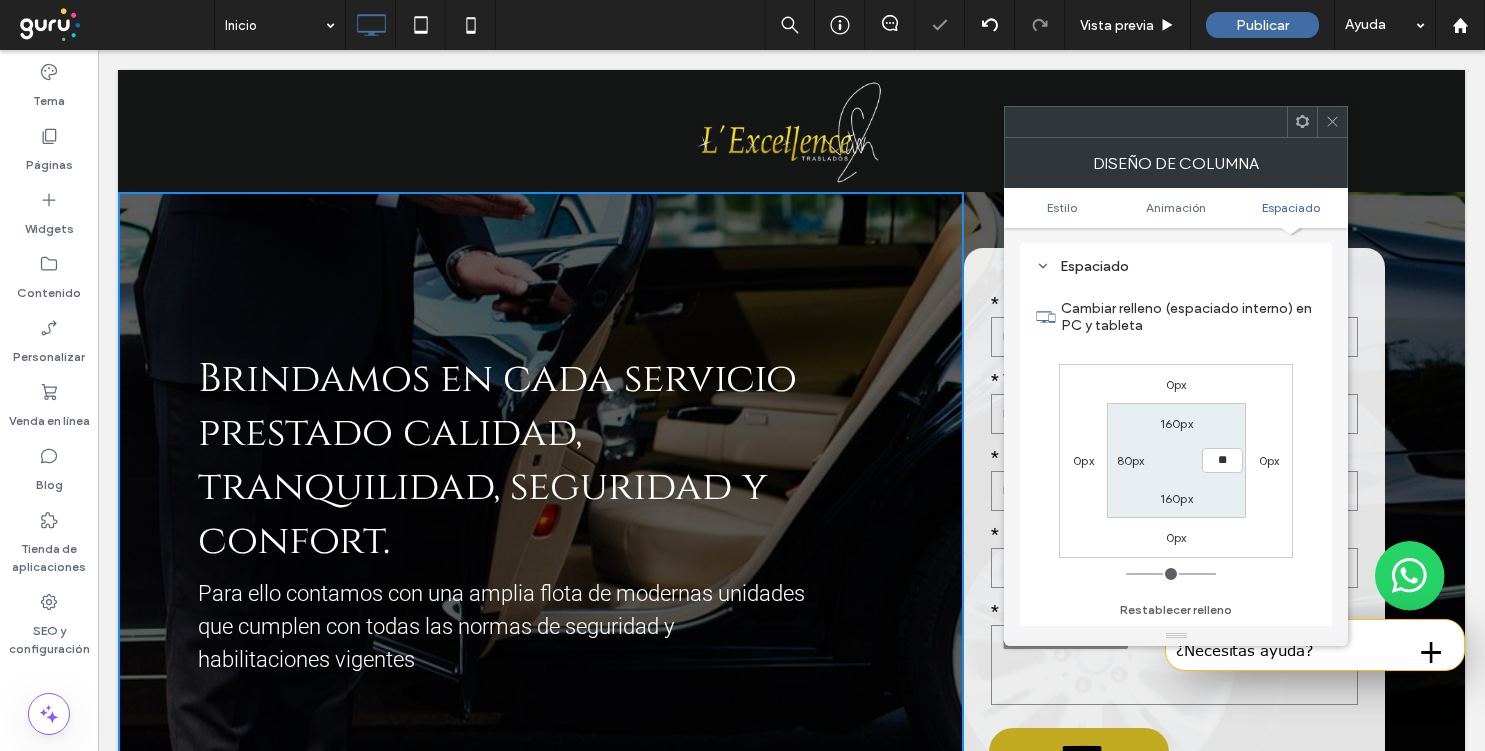 type on "**" 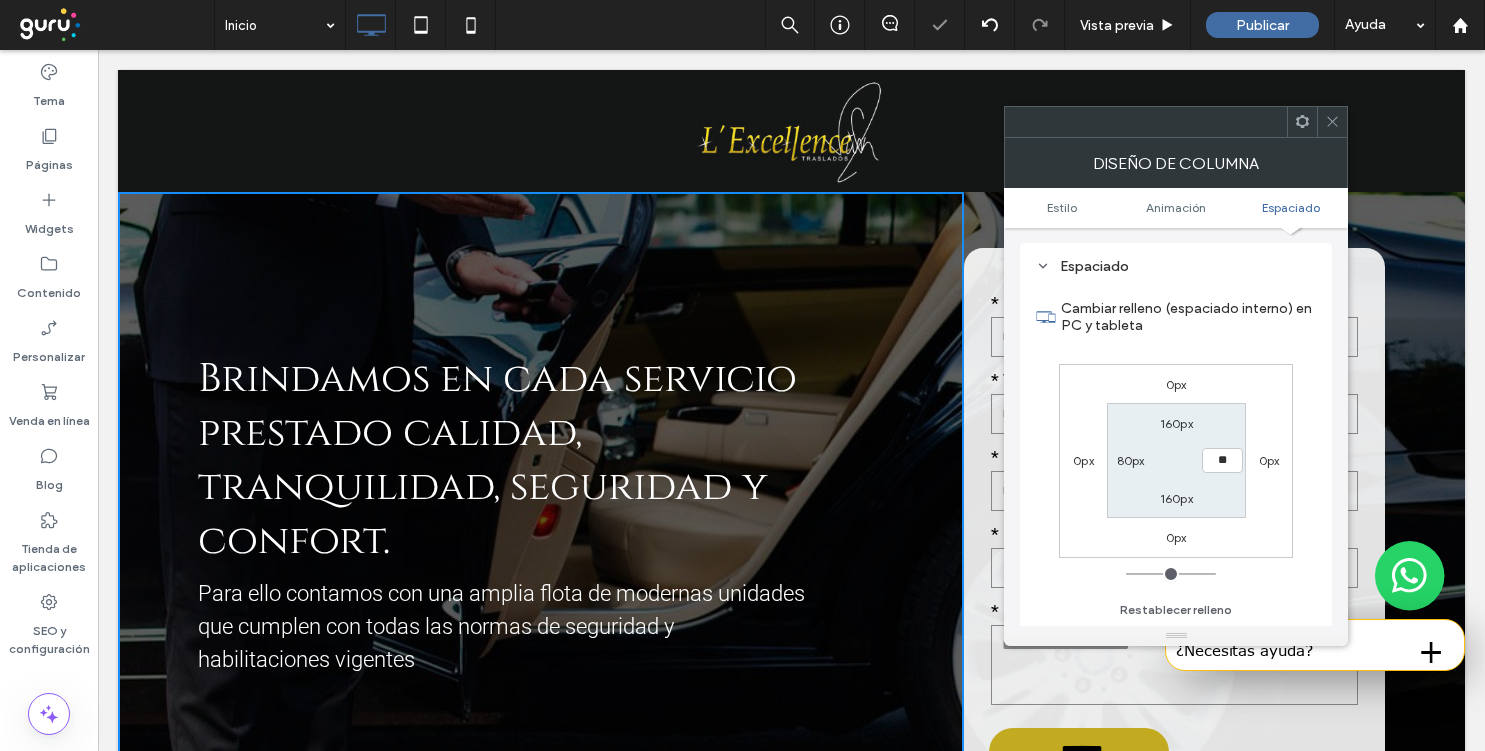 type on "**" 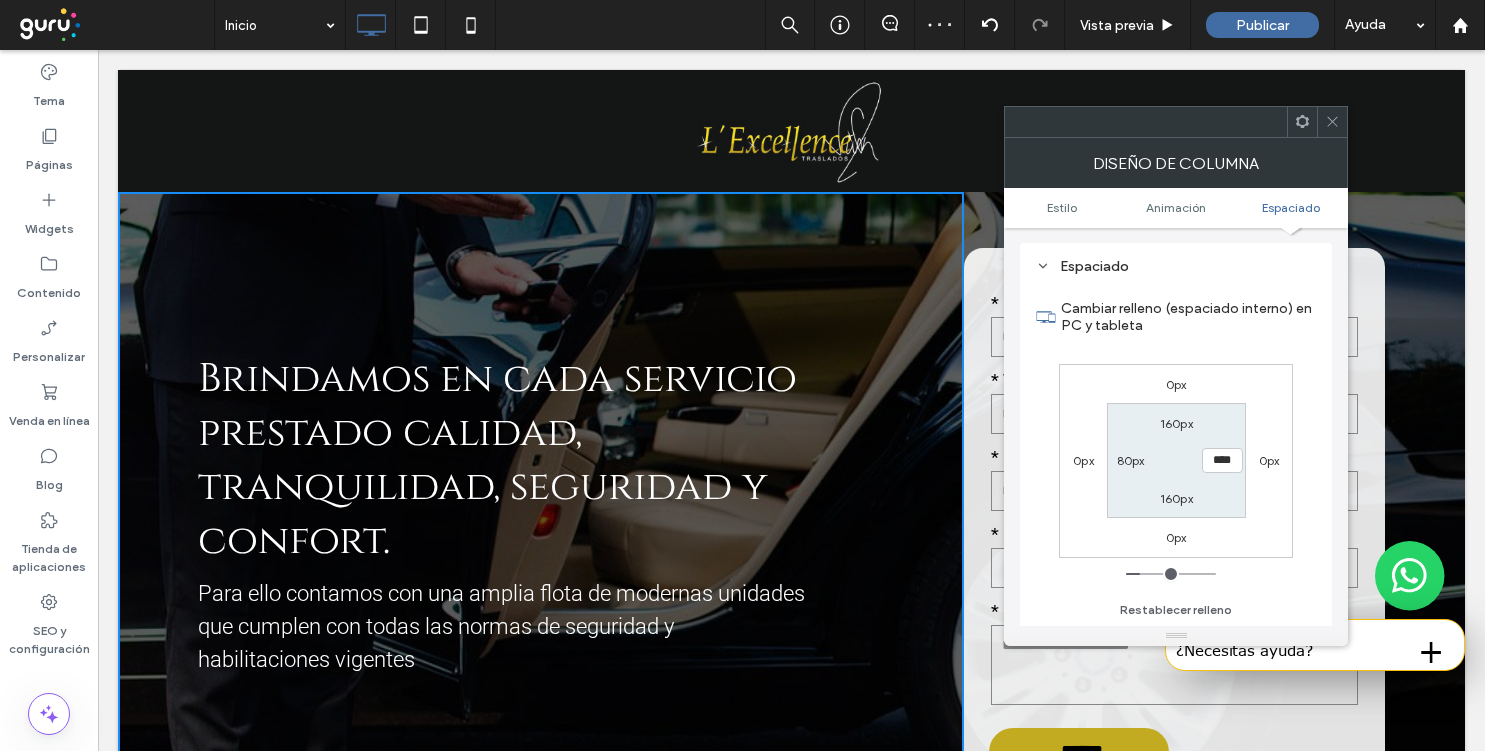 click on "160px **** 160px 80px" at bounding box center (1176, 460) 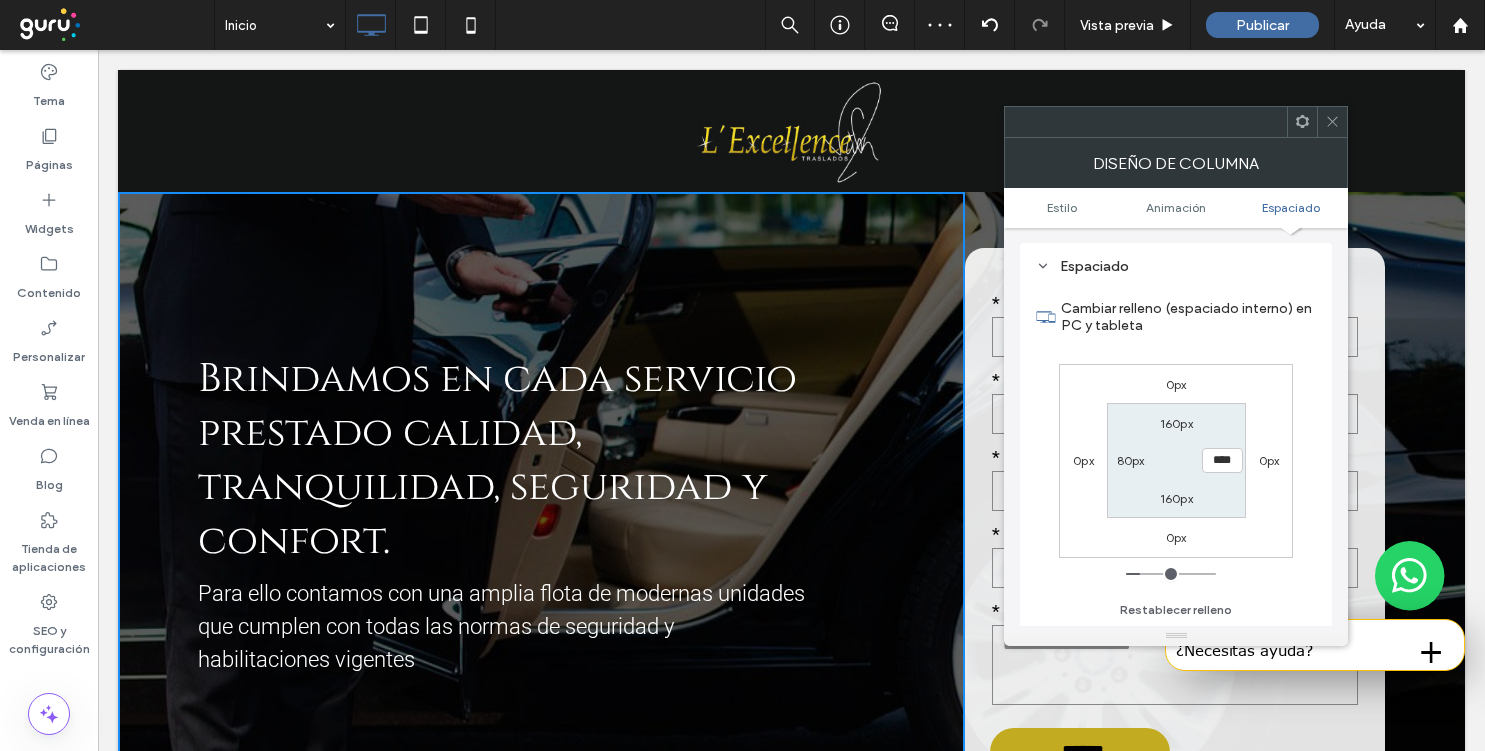 click 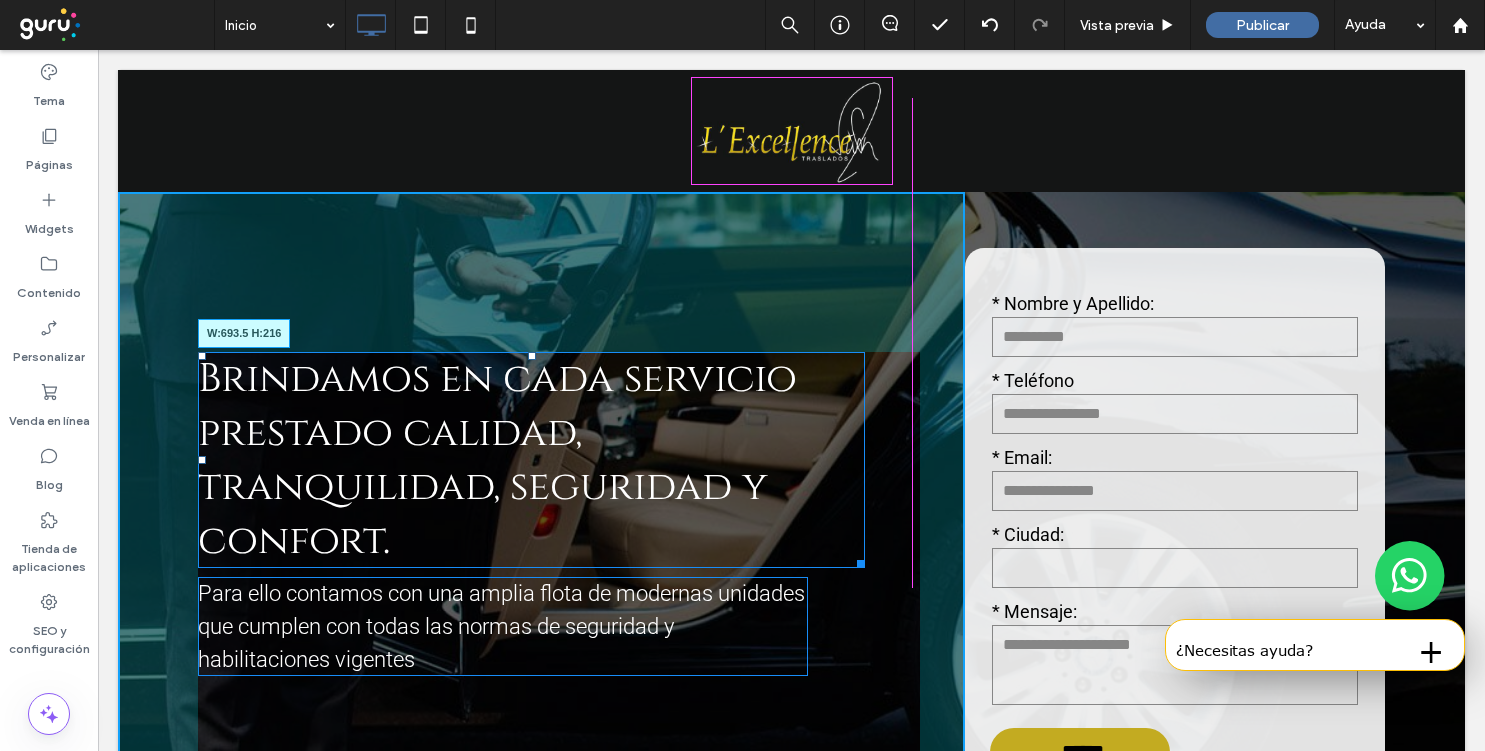 drag, startPoint x: 856, startPoint y: 558, endPoint x: 884, endPoint y: 554, distance: 28.284271 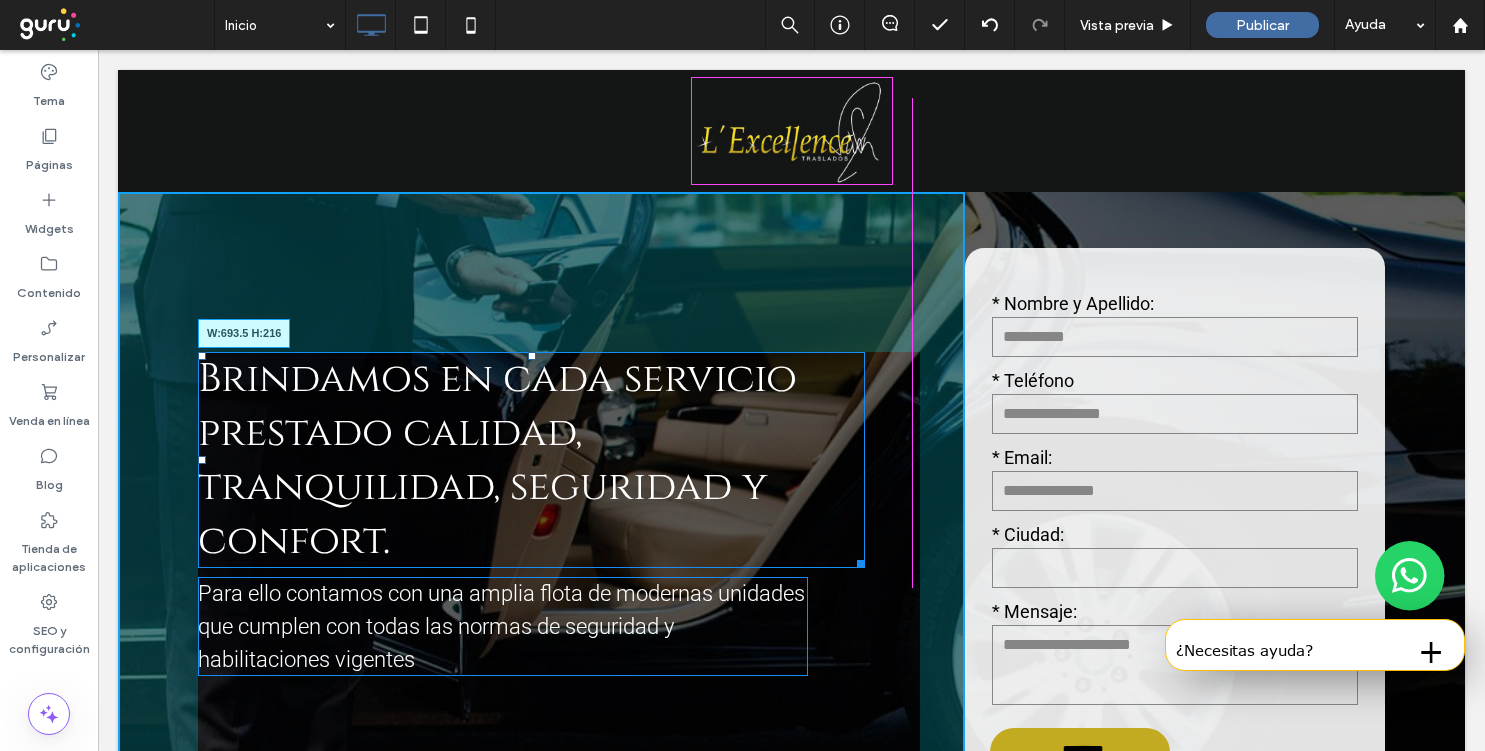 click at bounding box center [857, 560] 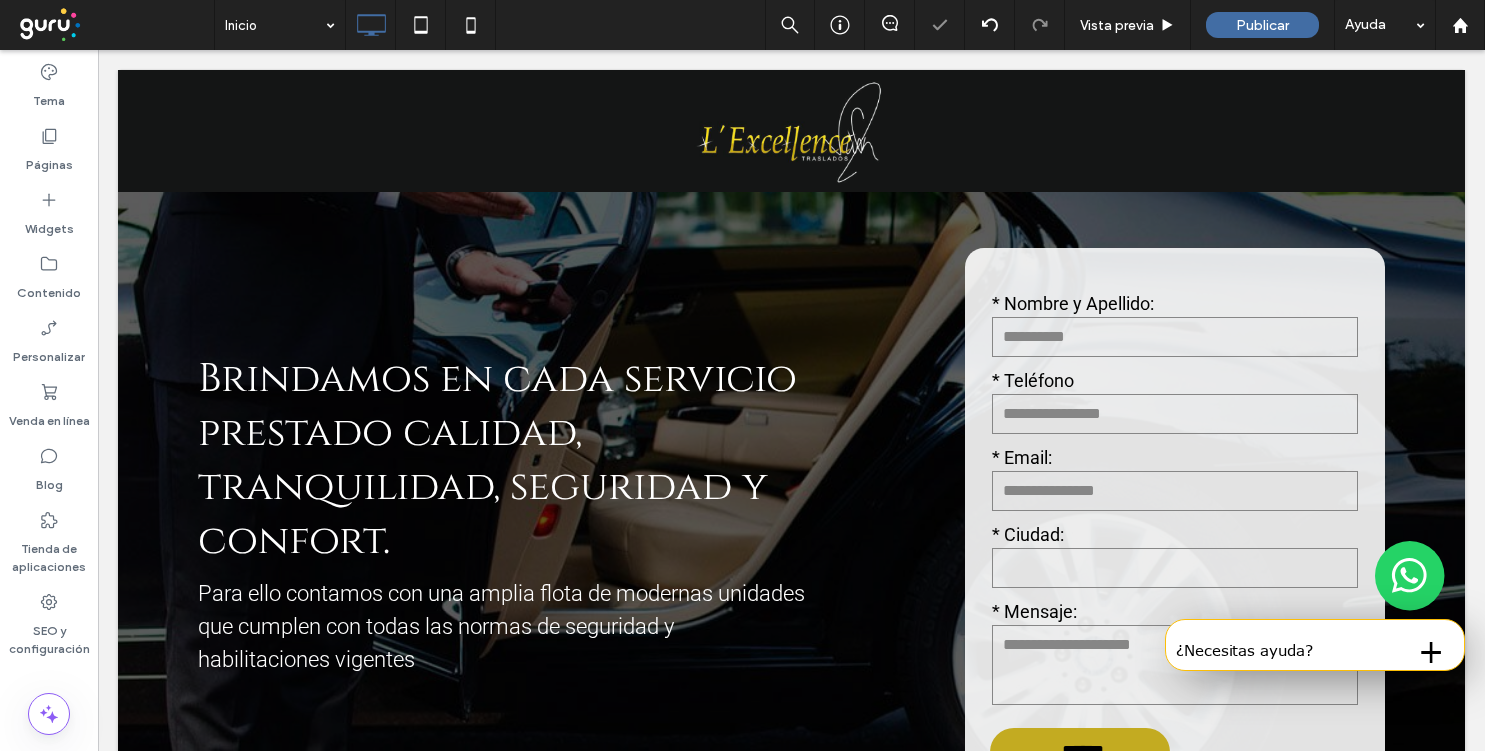 click on "Brindamos en cada servicio prestado calidad, tranquilidad, seguridad y confort.    Para ello contamos con una amplia flota de modernas unidades que cumplen con todas las normas de seguridad y habilitaciones vigentes
Click To Paste" at bounding box center [541, 560] 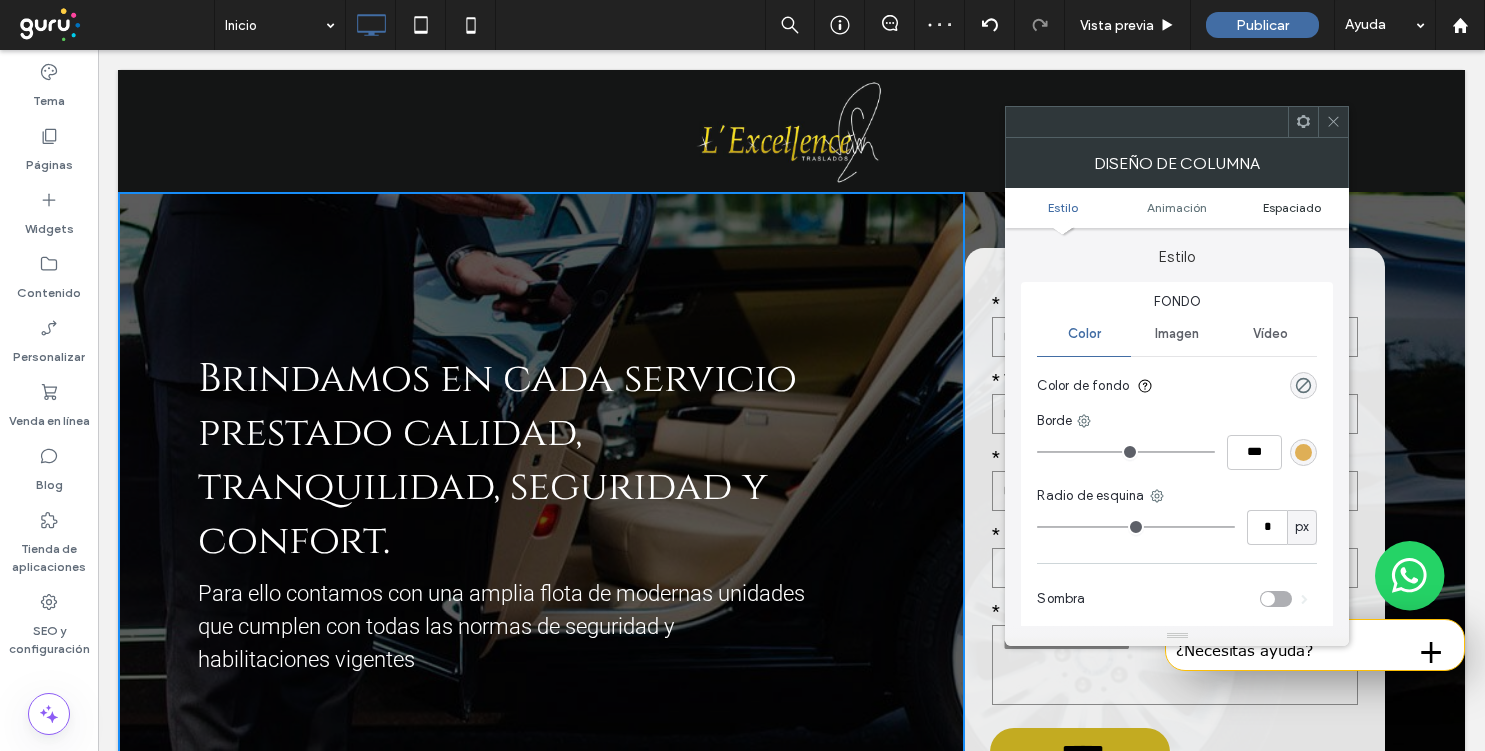 click on "Espaciado" at bounding box center (1292, 207) 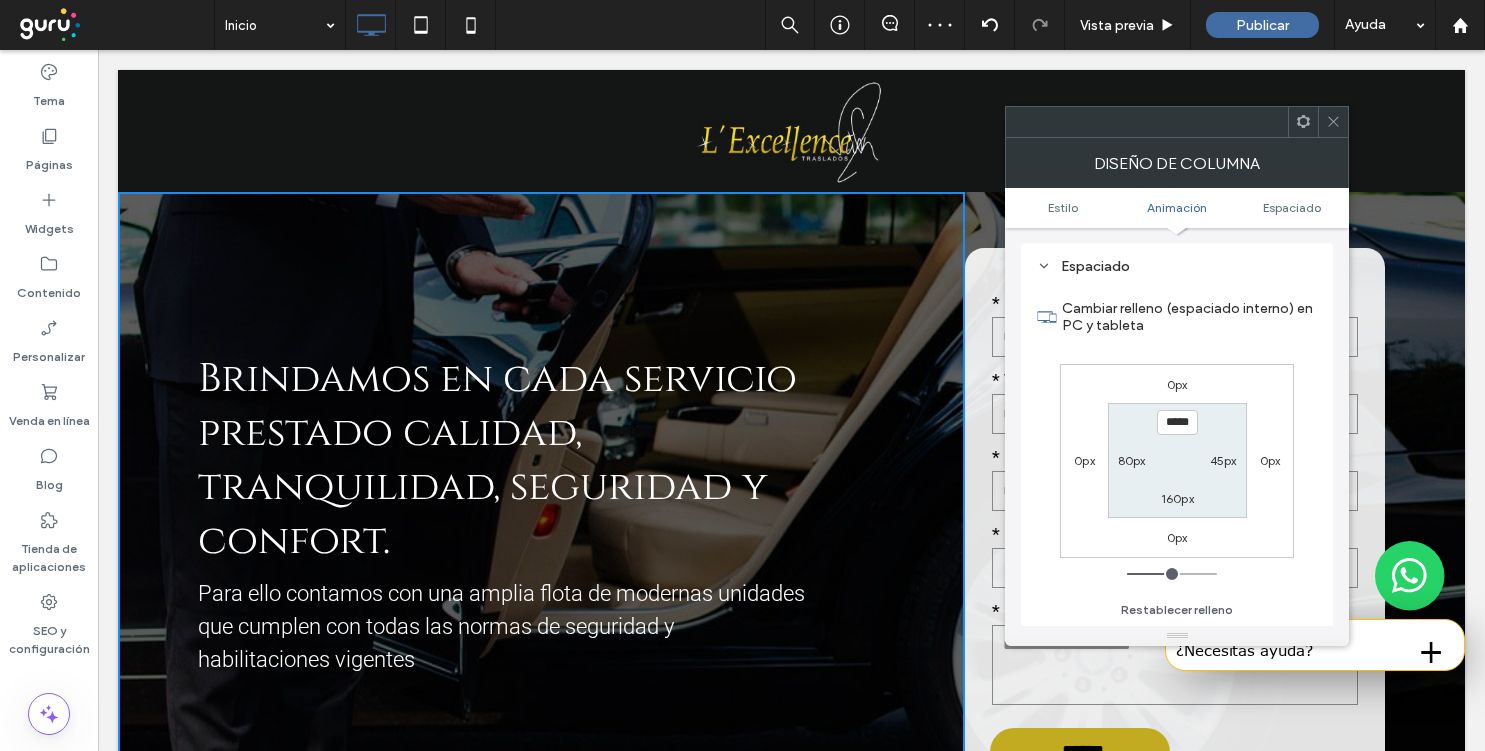 scroll, scrollTop: 470, scrollLeft: 0, axis: vertical 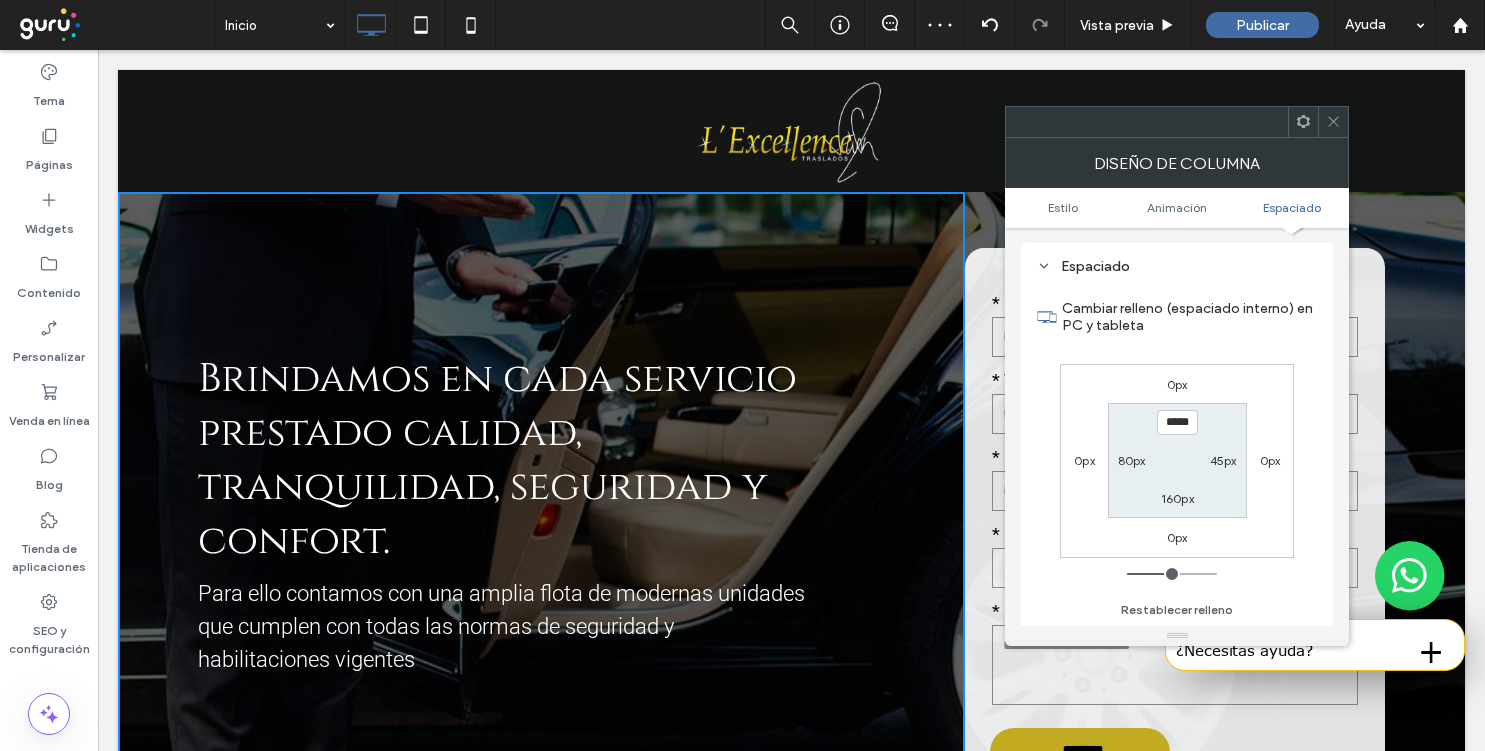 click on "45px" at bounding box center (1223, 460) 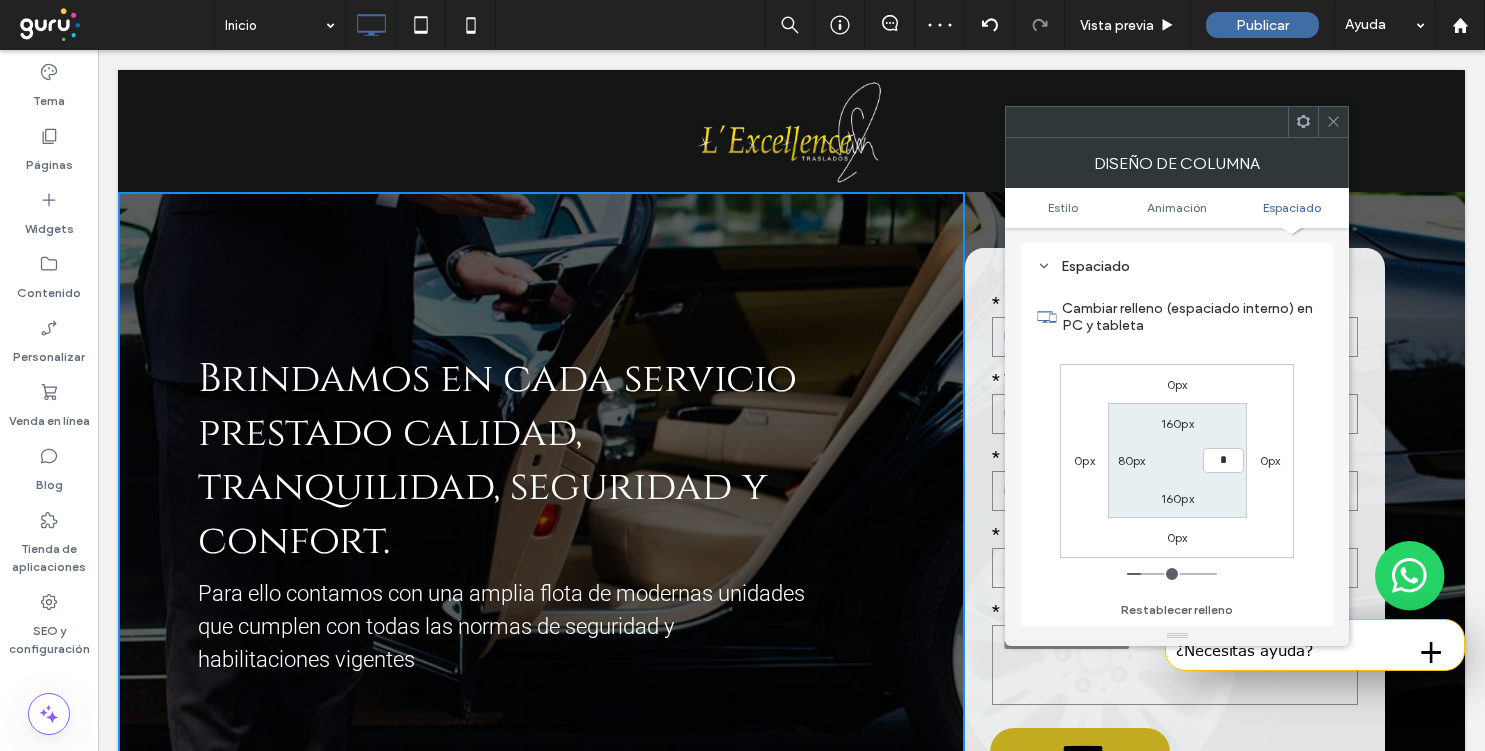 type on "*" 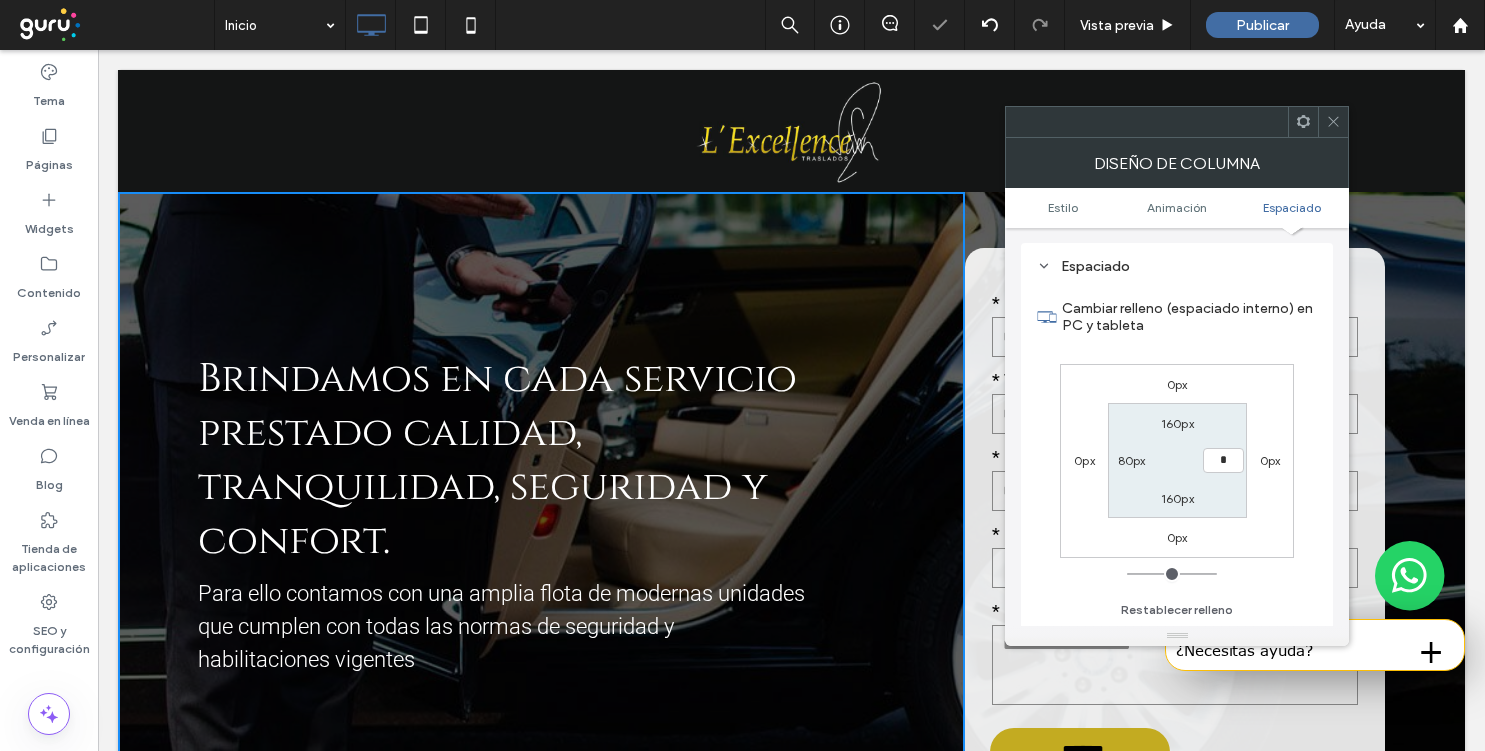 type on "*" 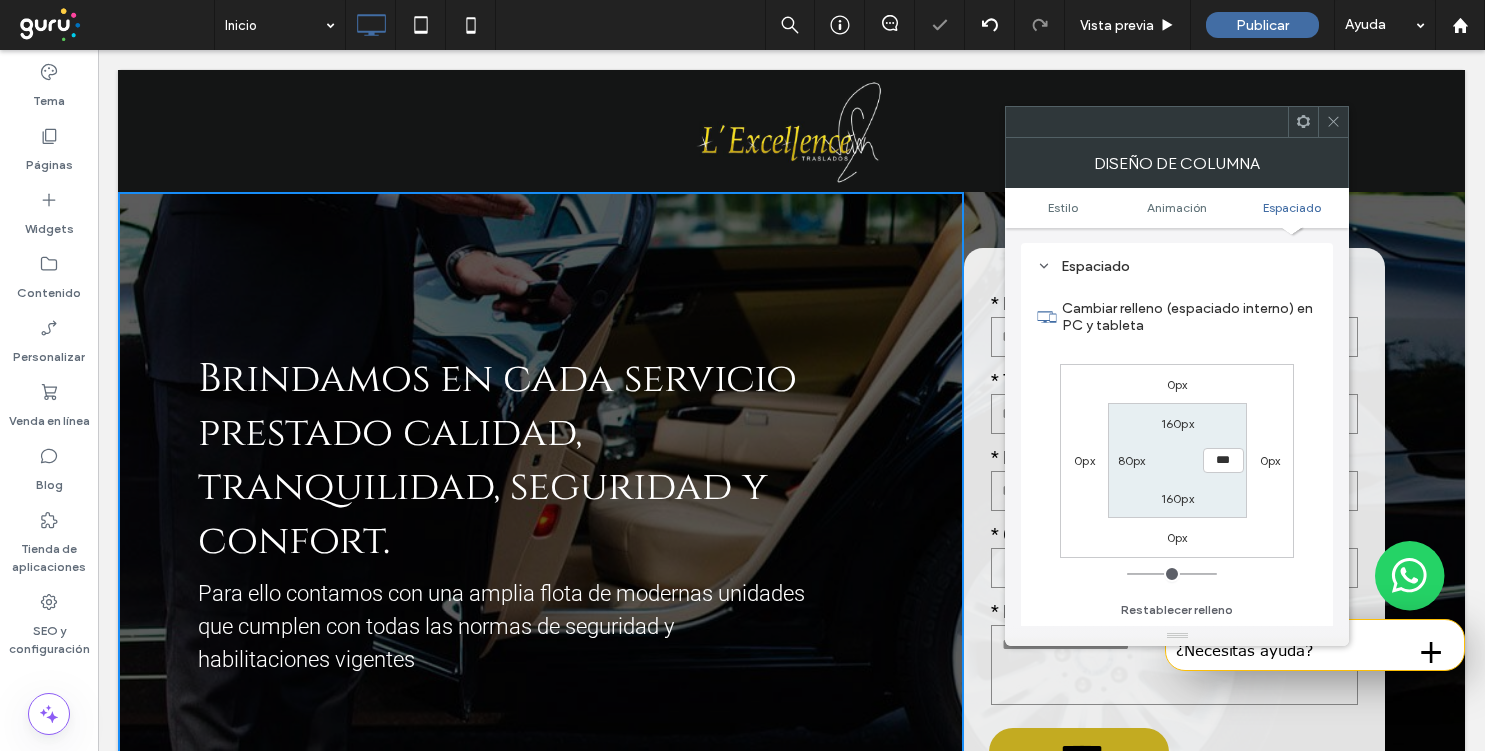 click at bounding box center (1333, 122) 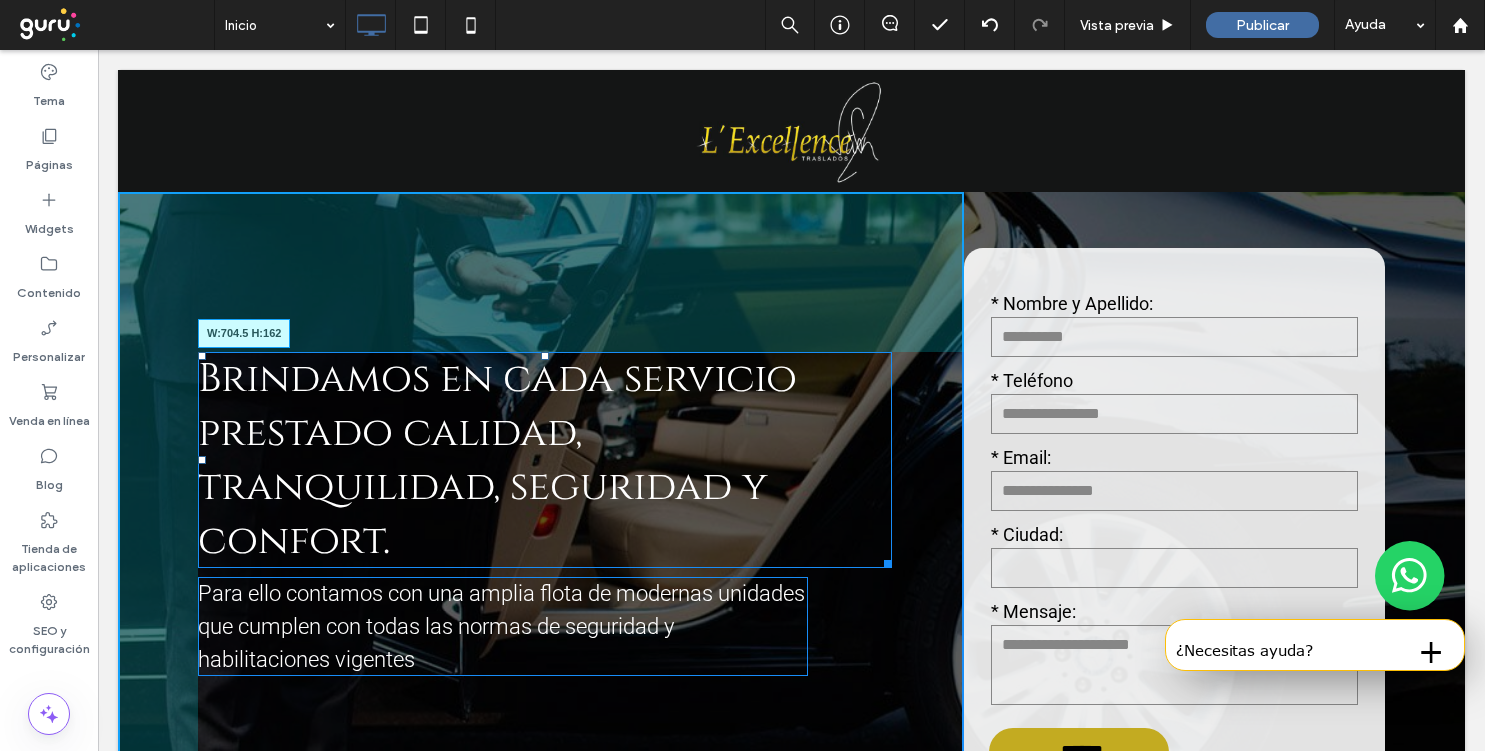 drag, startPoint x: 883, startPoint y: 563, endPoint x: 894, endPoint y: 562, distance: 11.045361 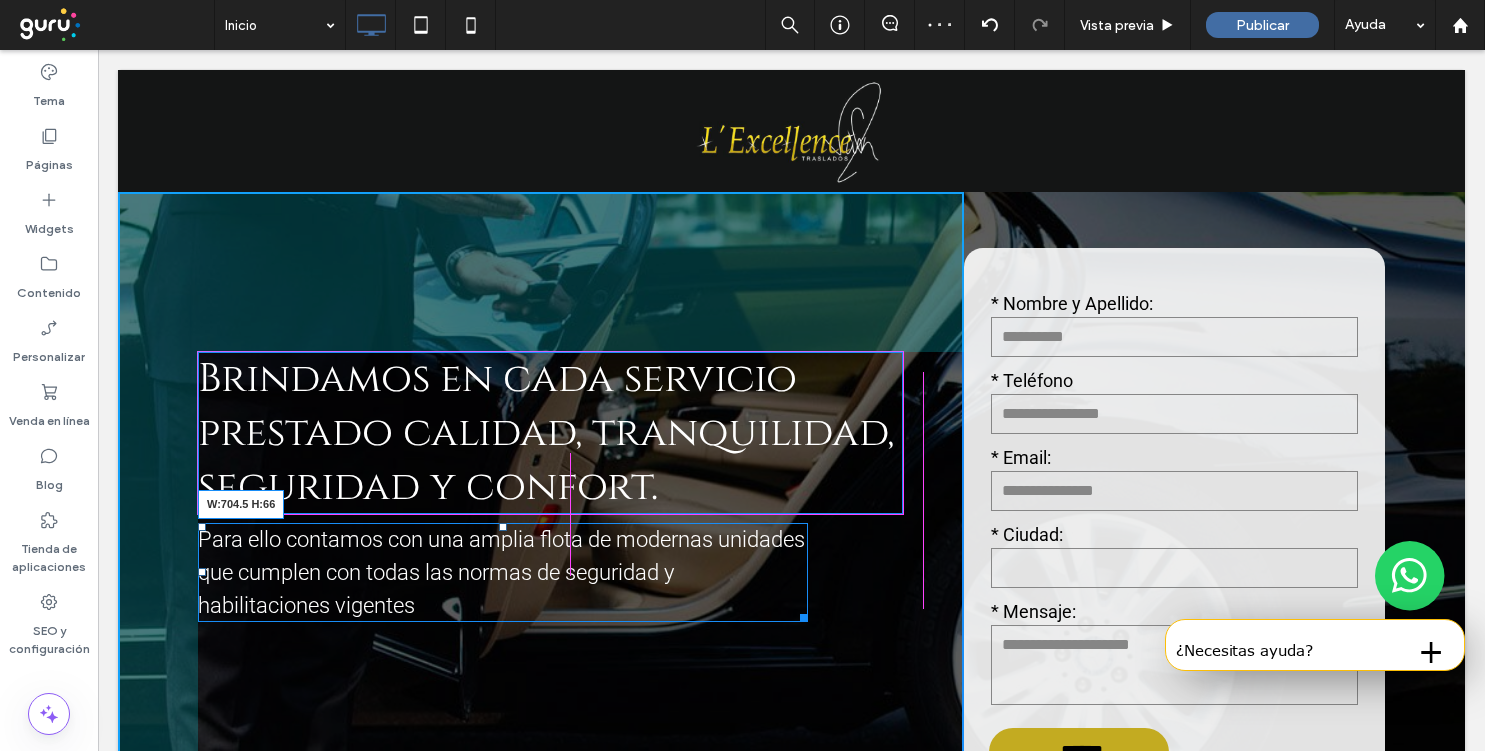 drag, startPoint x: 802, startPoint y: 615, endPoint x: 898, endPoint y: 616, distance: 96.00521 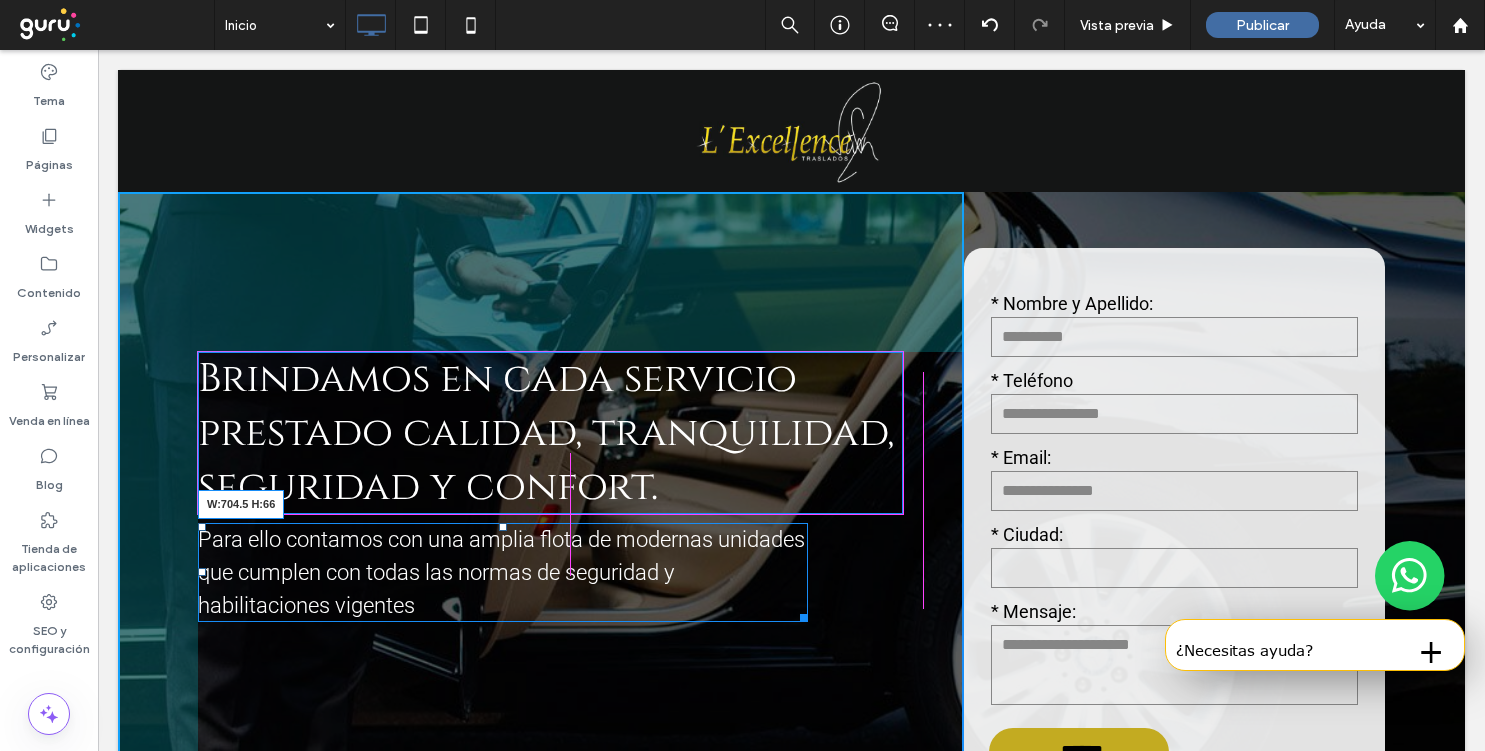 click on "Brindamos en cada servicio prestado calidad, tranquilidad, seguridad y confort.    Para ello contamos con una amplia flota de modernas unidades que cumplen con todas las normas de seguridad y habilitaciones vigentes W:704.5 H:66
Click To Paste" at bounding box center (541, 560) 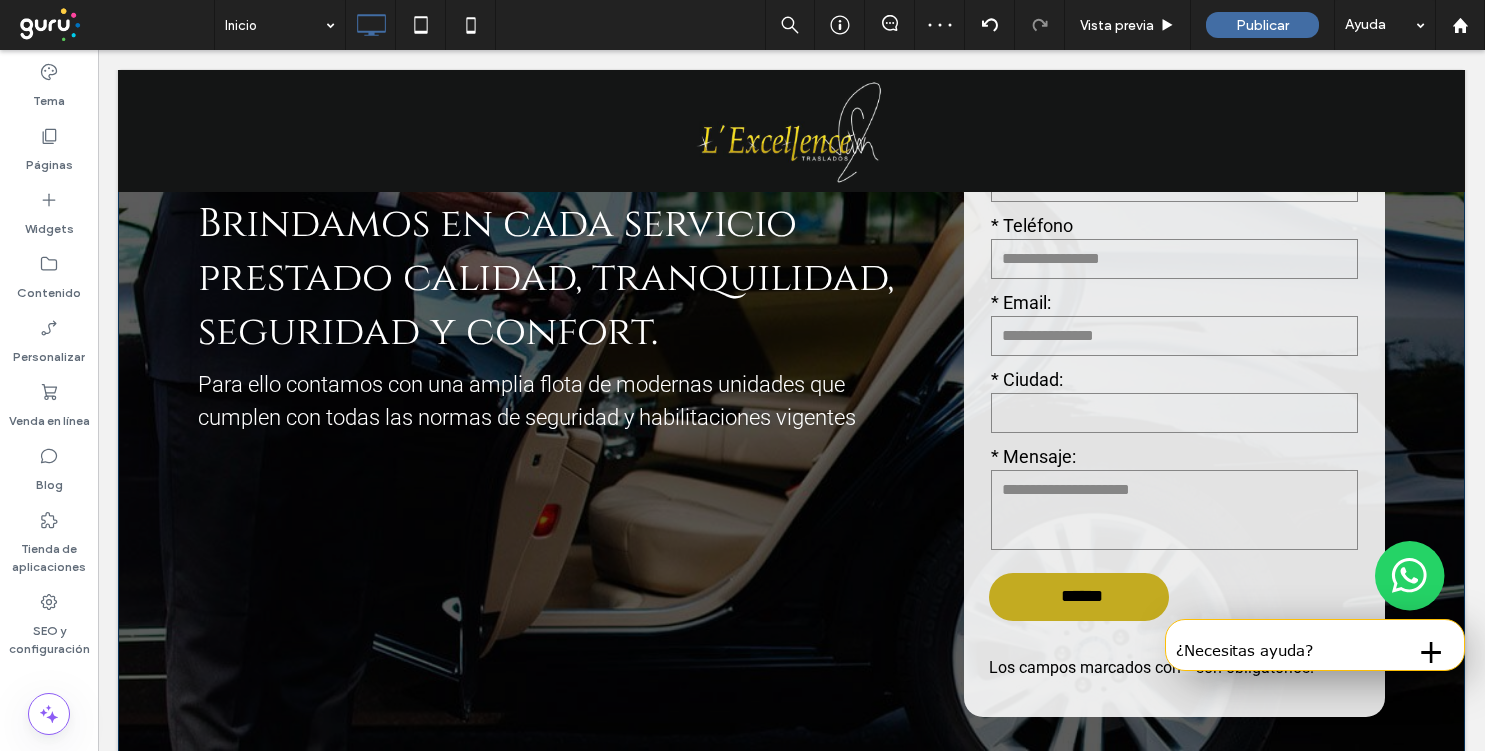 scroll, scrollTop: 0, scrollLeft: 0, axis: both 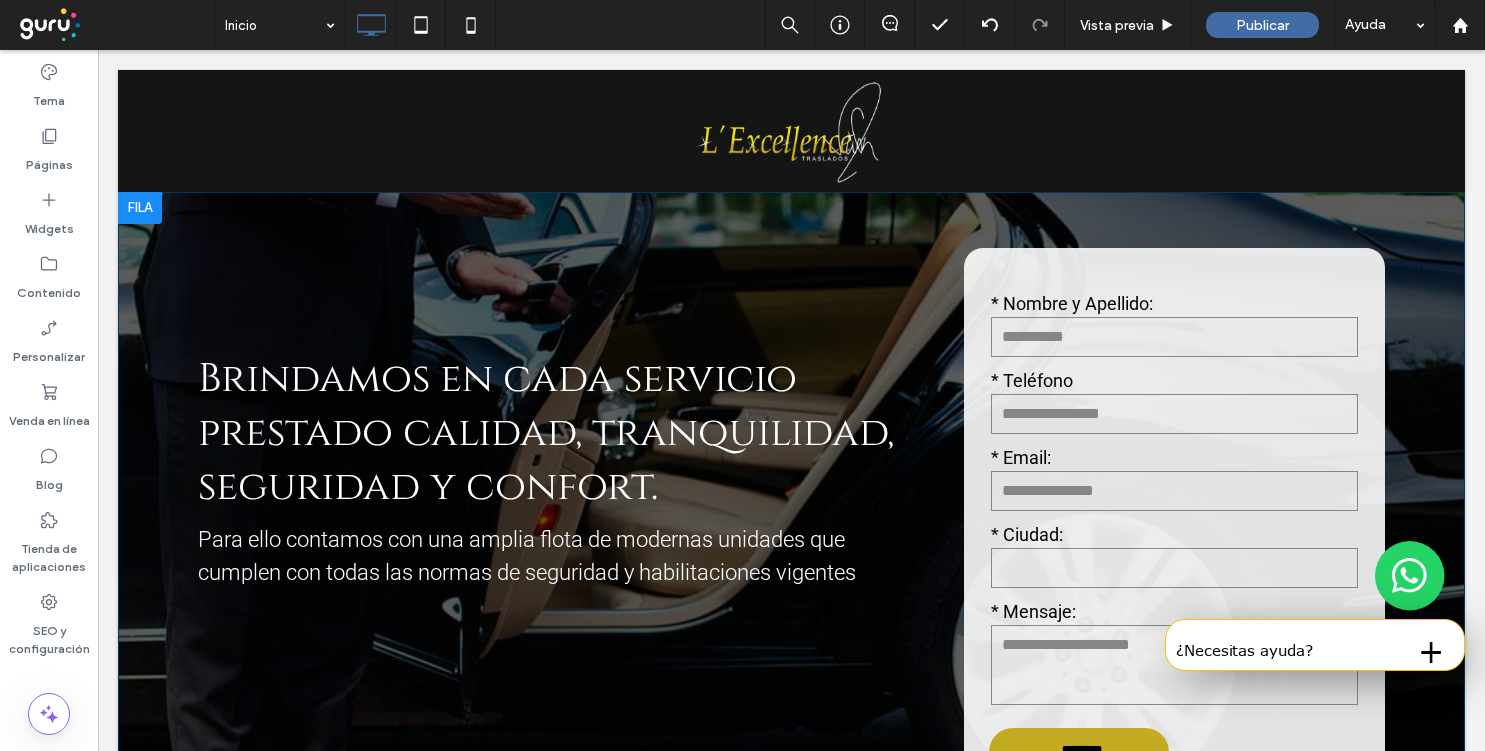 click on "Brindamos en cada servicio prestado calidad, tranquilidad, seguridad y confort.    Para ello contamos con una amplia flota de modernas unidades que cumplen con todas las normas de seguridad y habilitaciones vigentes
Click To Paste" at bounding box center (541, 560) 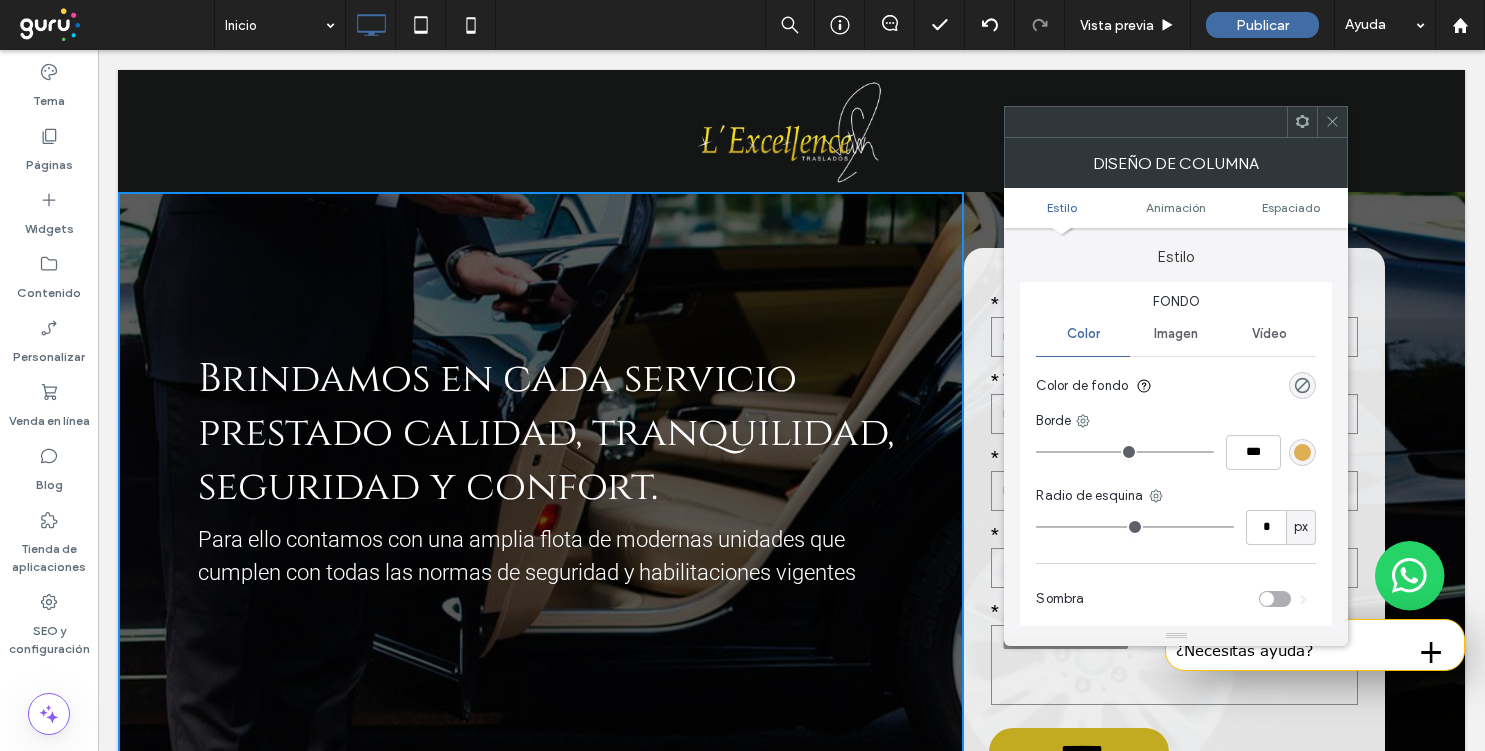 click 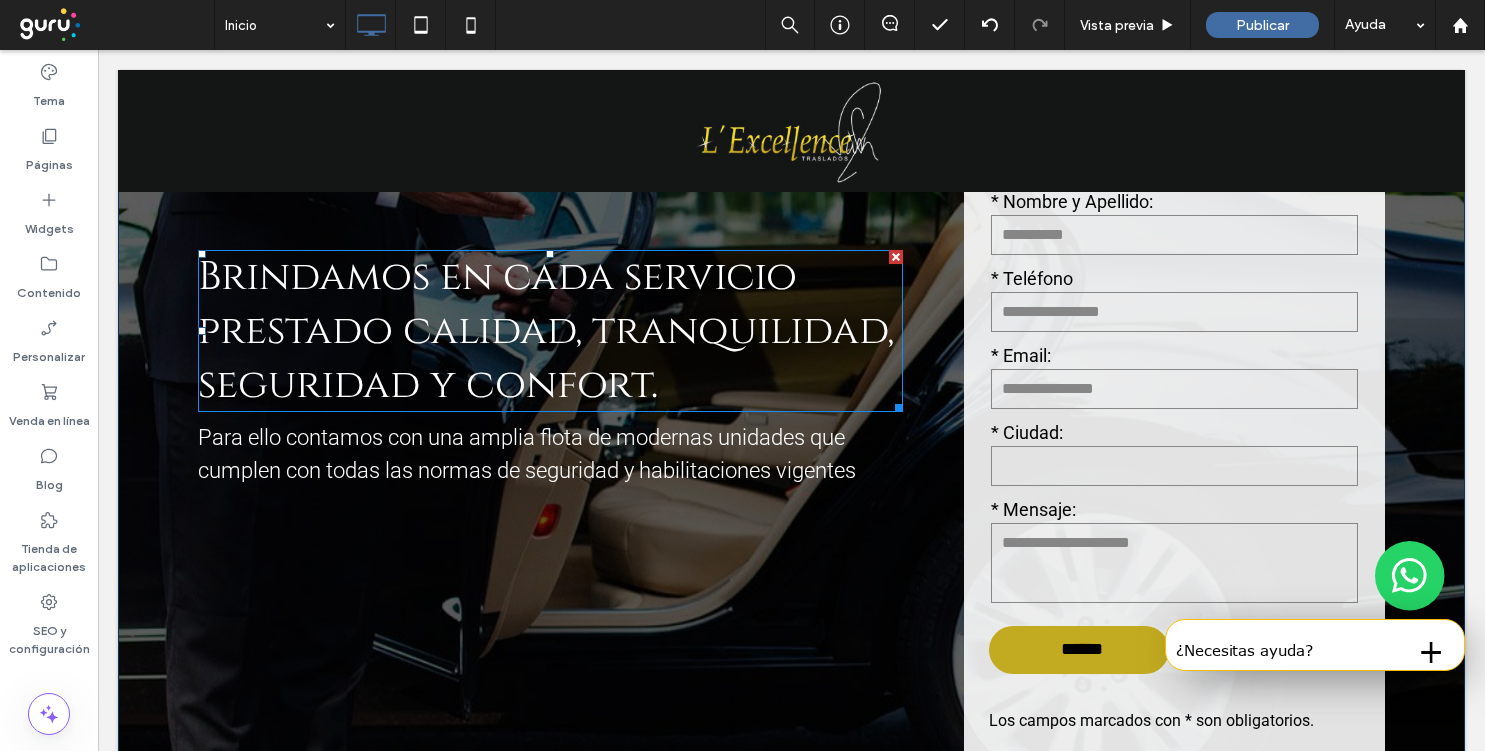 scroll, scrollTop: 98, scrollLeft: 0, axis: vertical 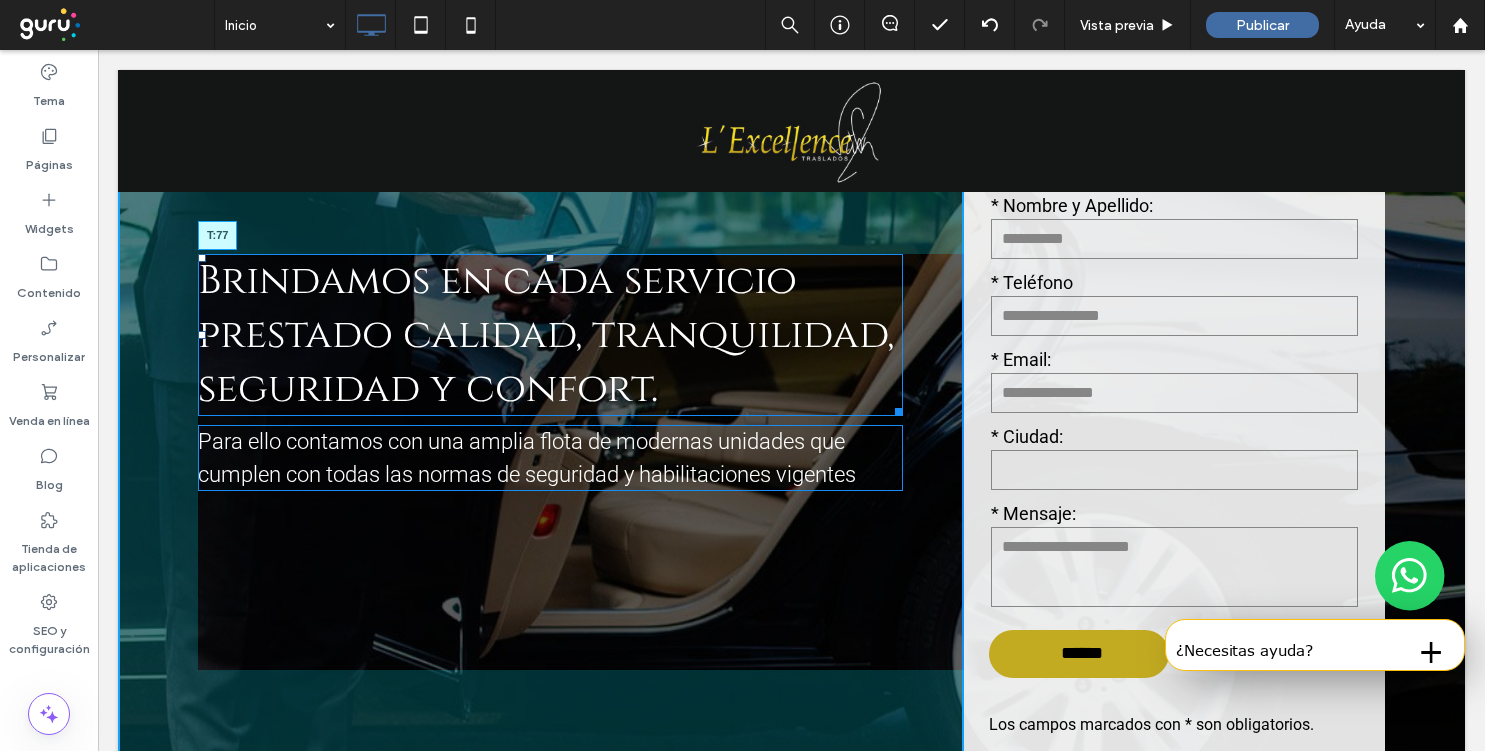 drag, startPoint x: 548, startPoint y: 256, endPoint x: 542, endPoint y: 330, distance: 74.24284 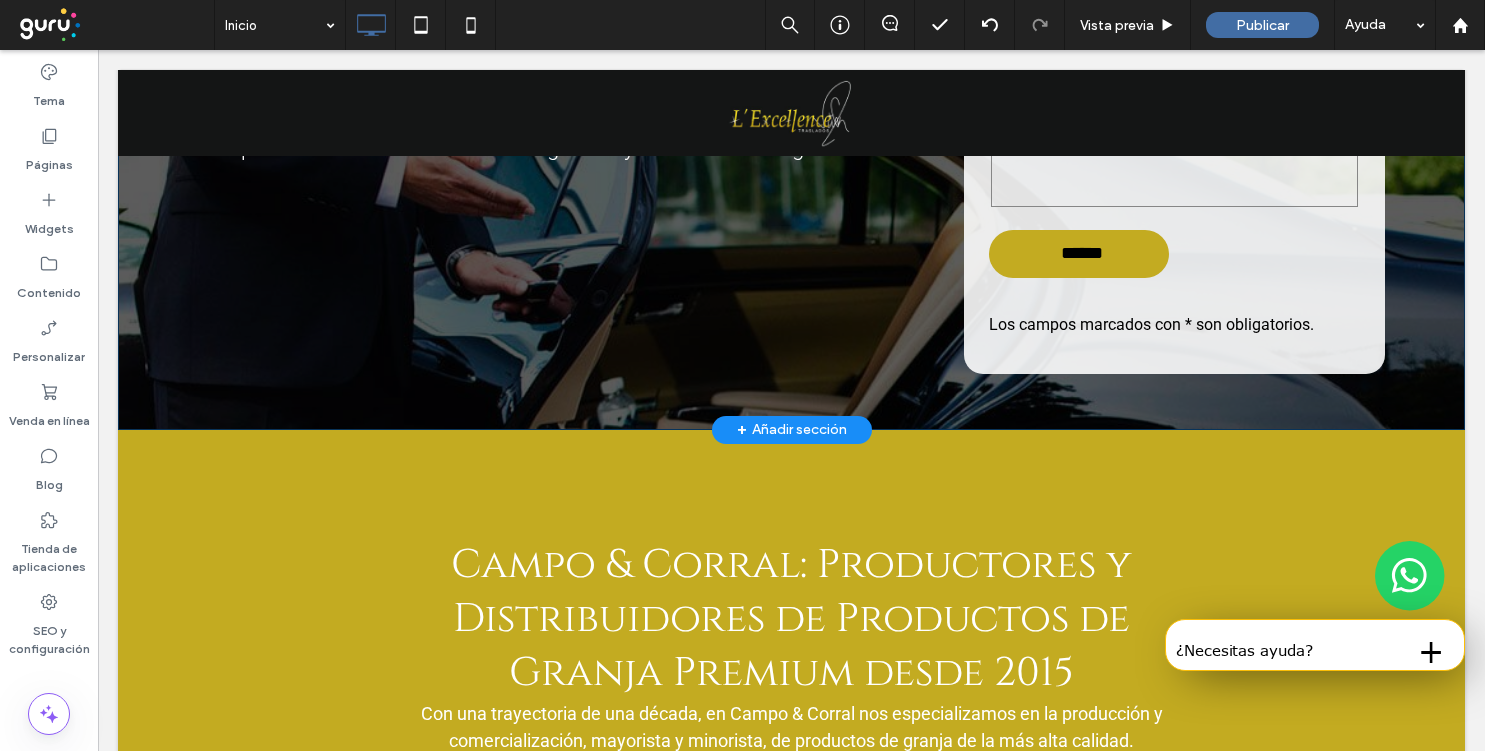 scroll, scrollTop: 503, scrollLeft: 0, axis: vertical 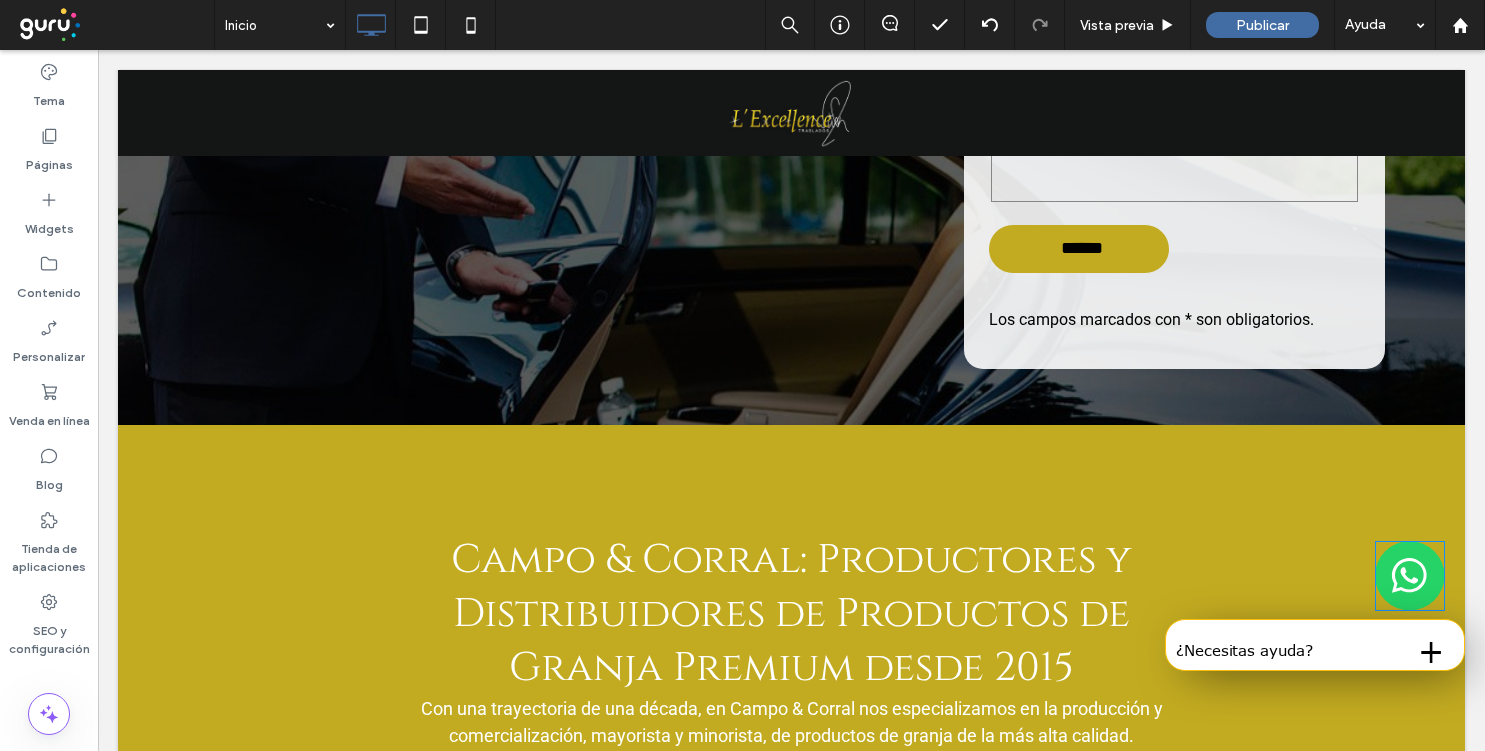 click at bounding box center [1410, 576] 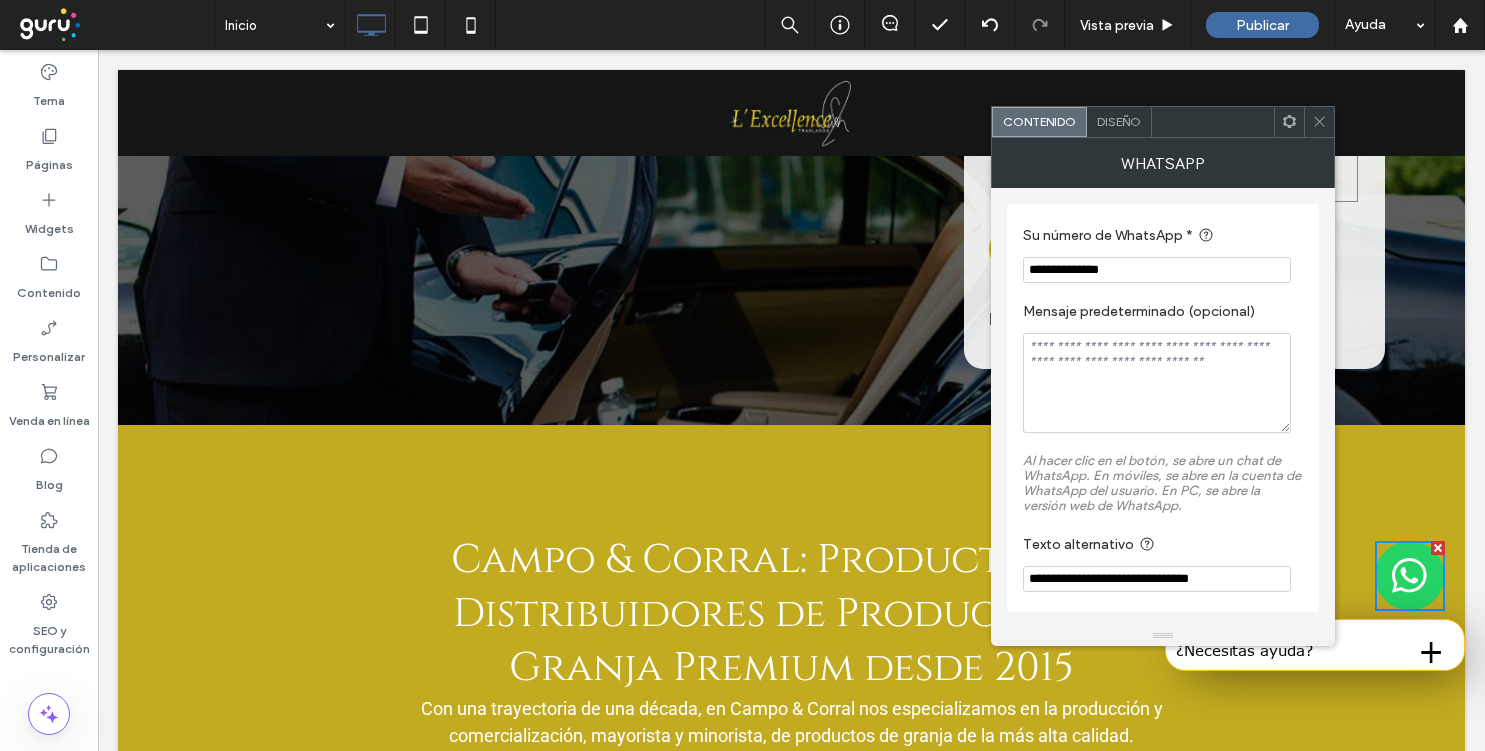 click on "**********" at bounding box center [1163, 253] 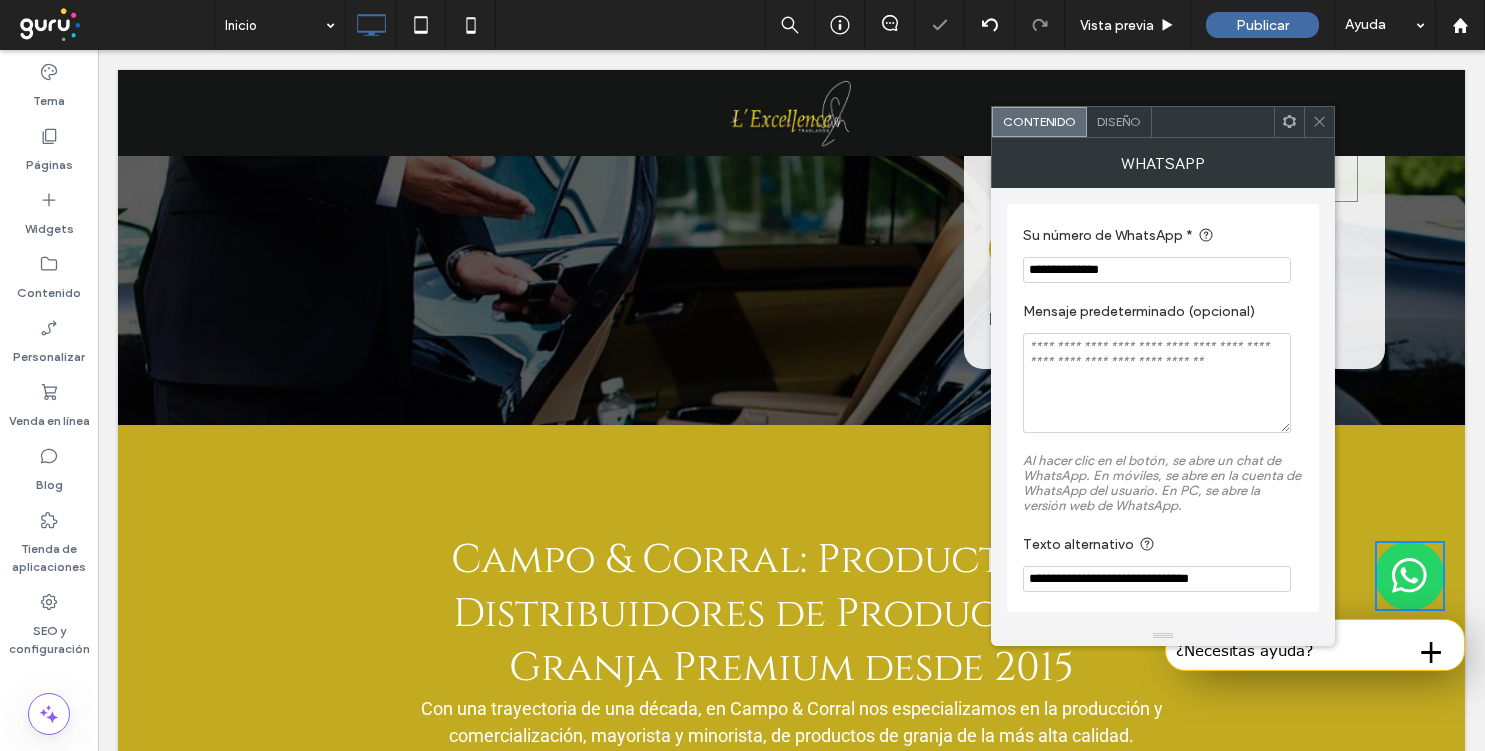 type on "**********" 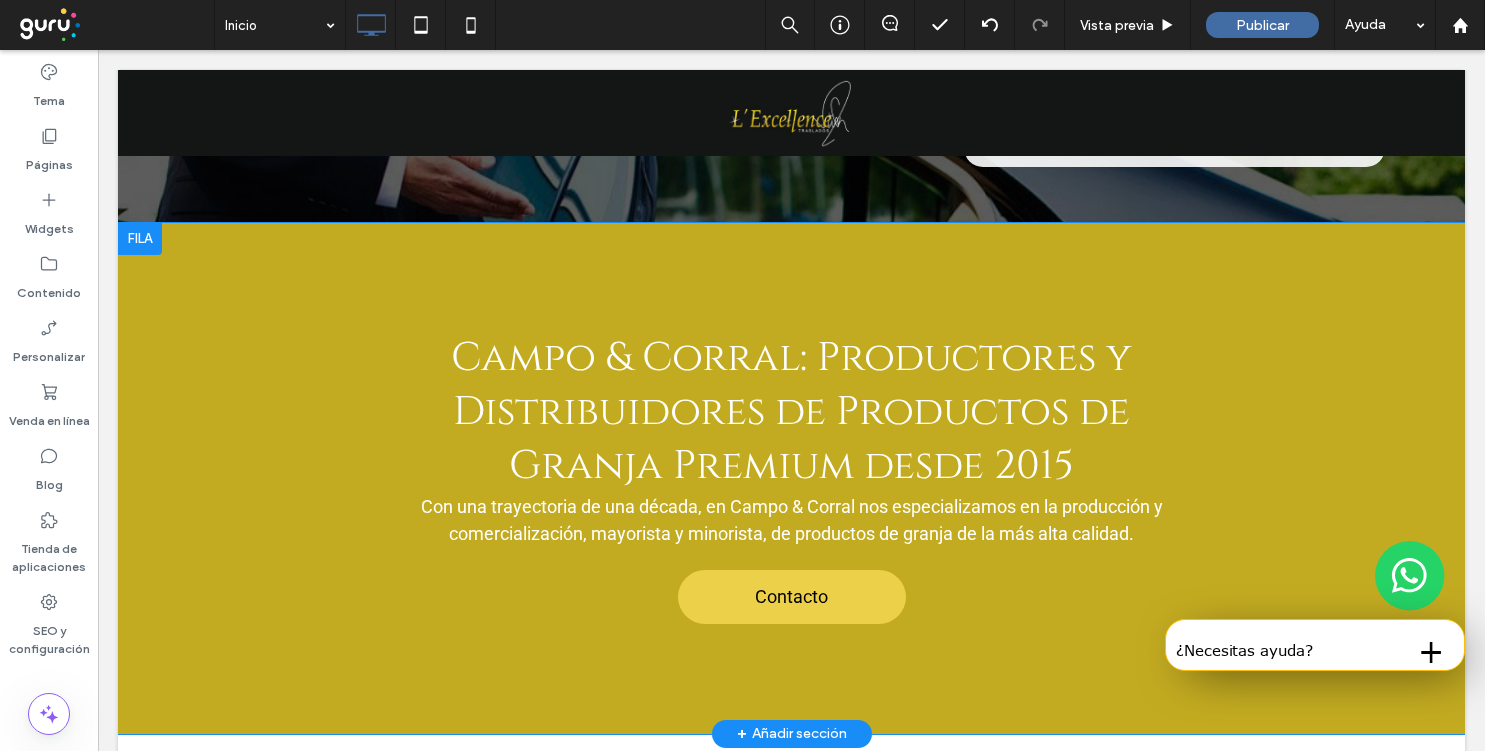 scroll, scrollTop: 753, scrollLeft: 0, axis: vertical 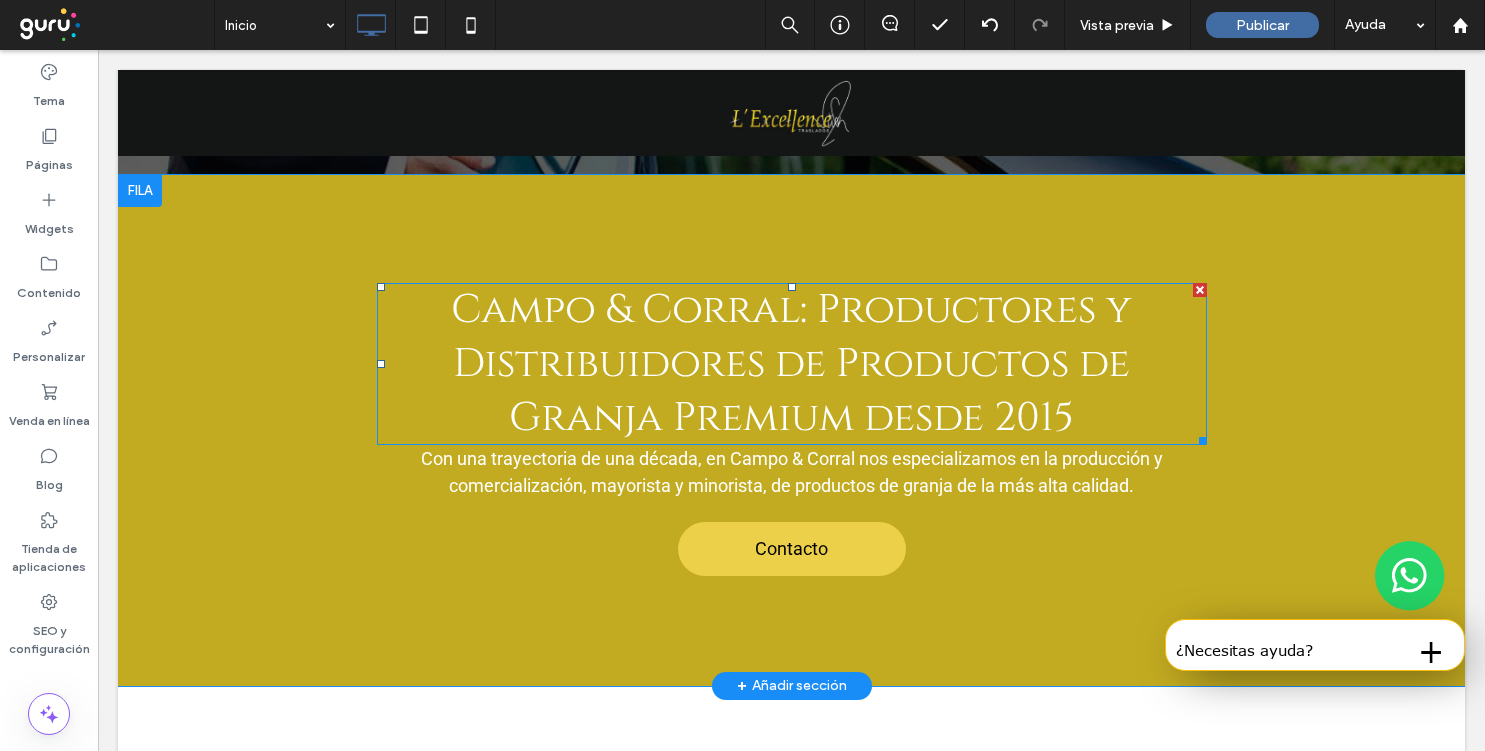 click on "Campo & Corral: Productores y Distribuidores de Productos de Granja Premium desde 2015" at bounding box center (791, 364) 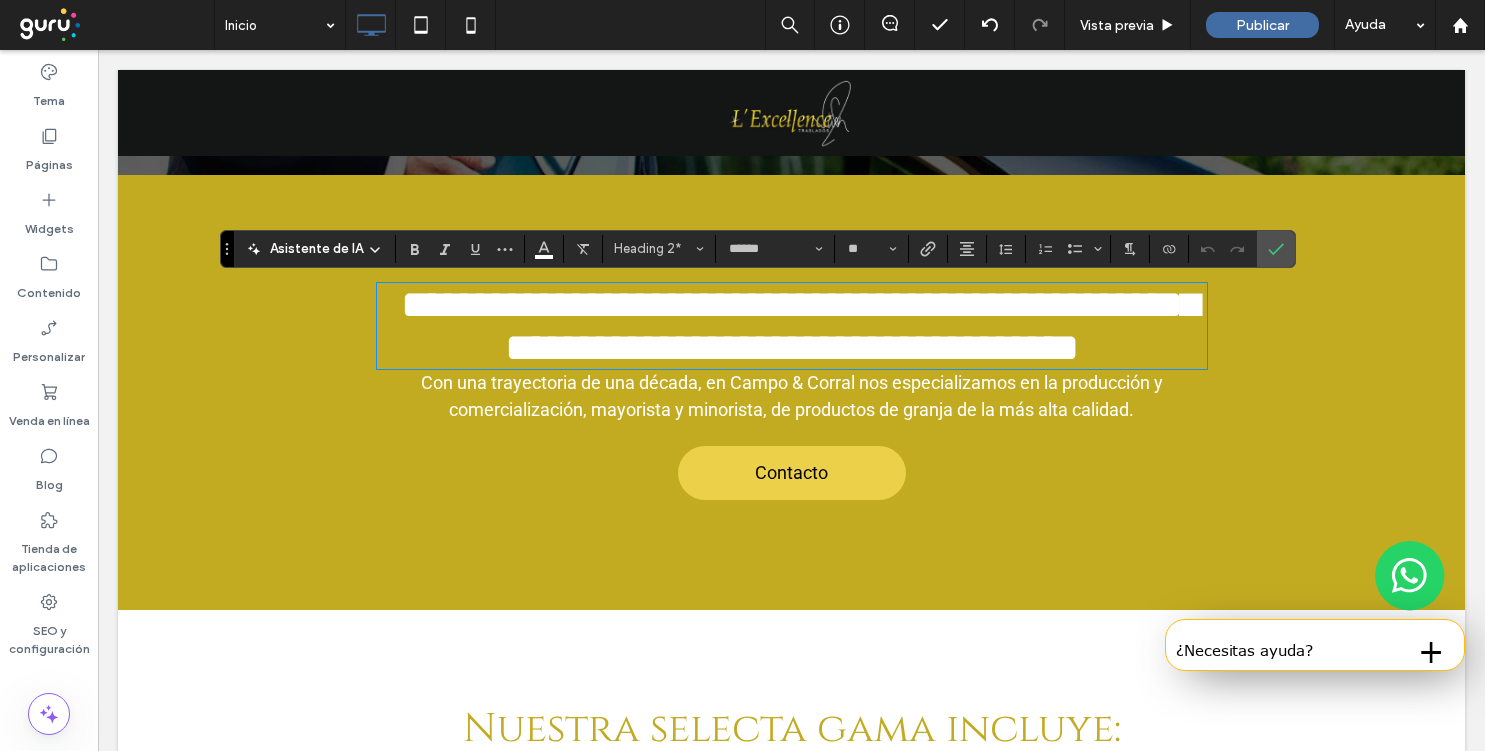 type on "******" 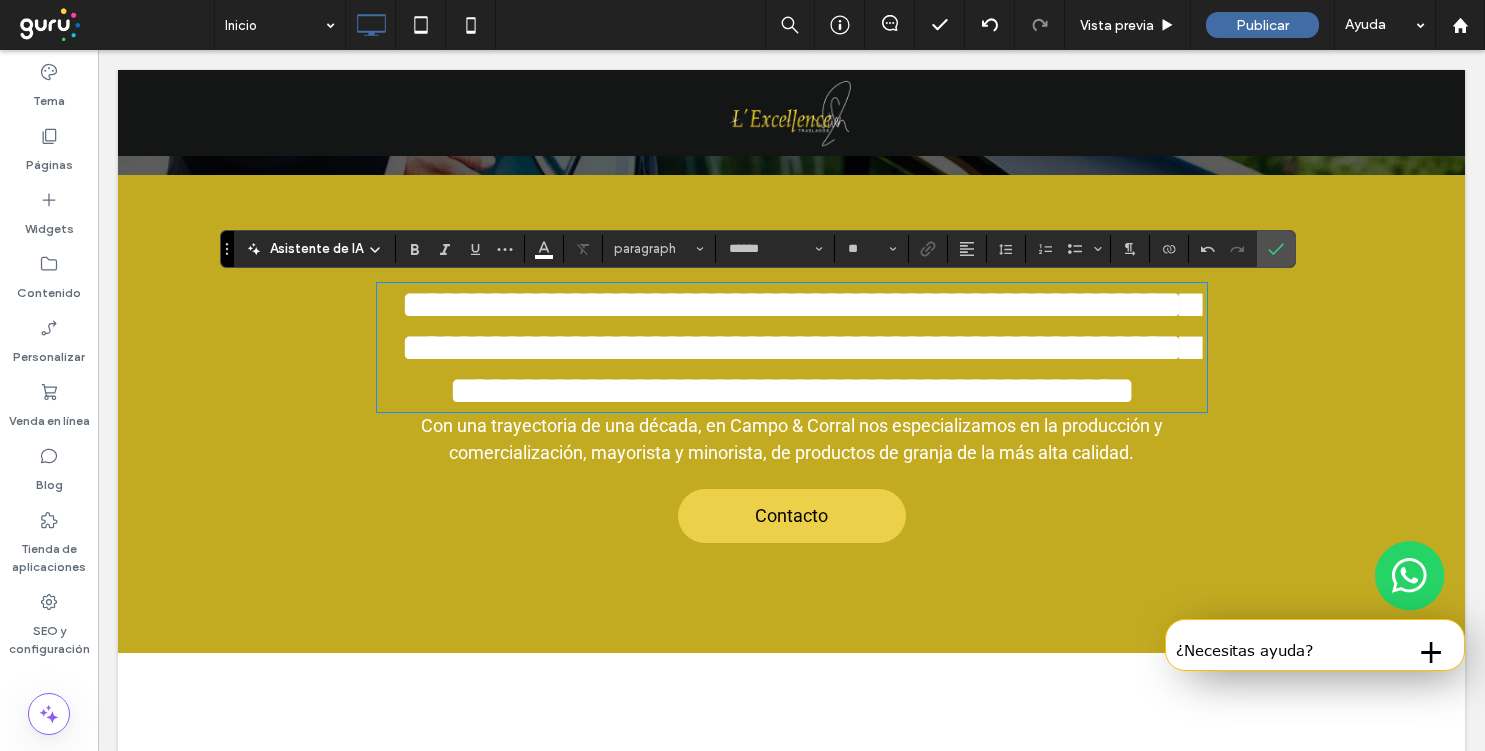 type on "******" 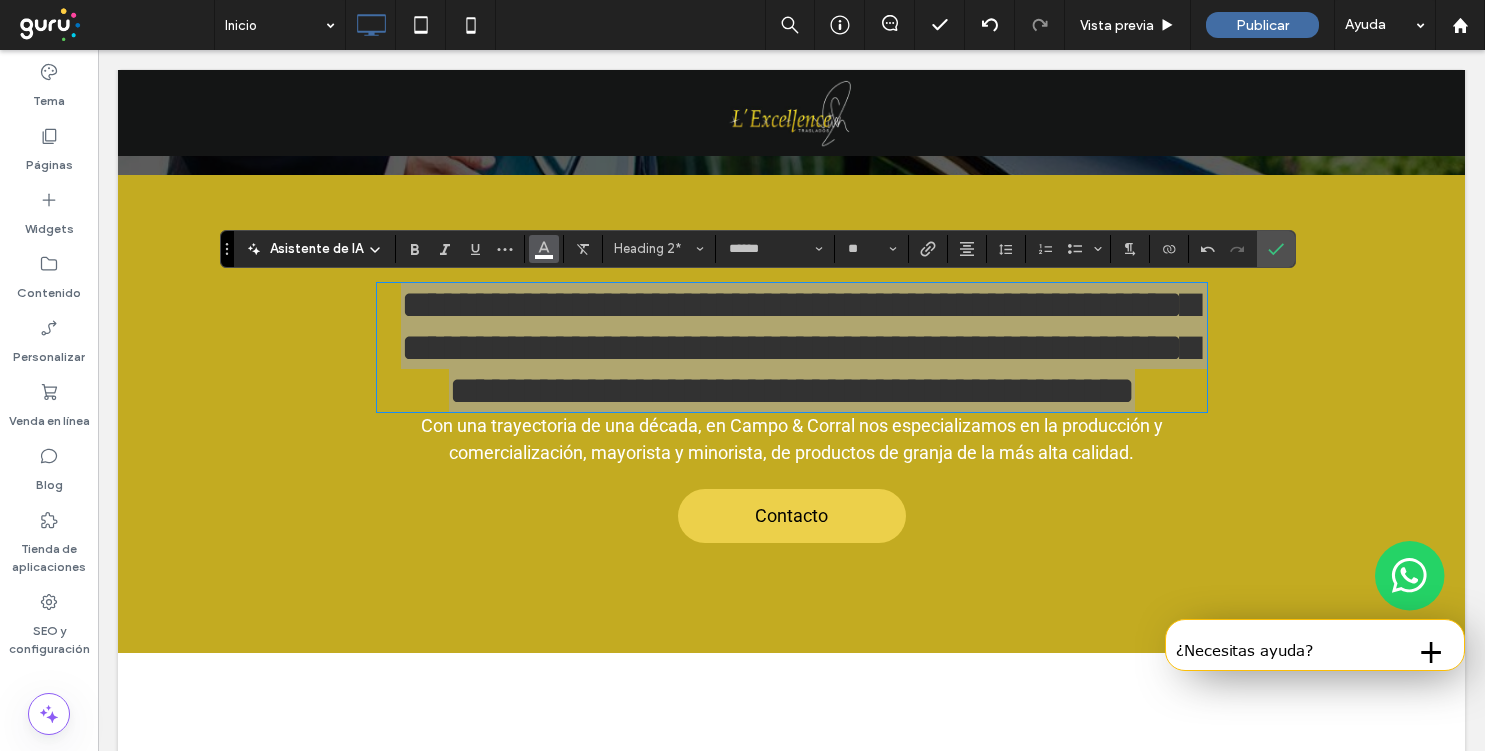 click at bounding box center (544, 247) 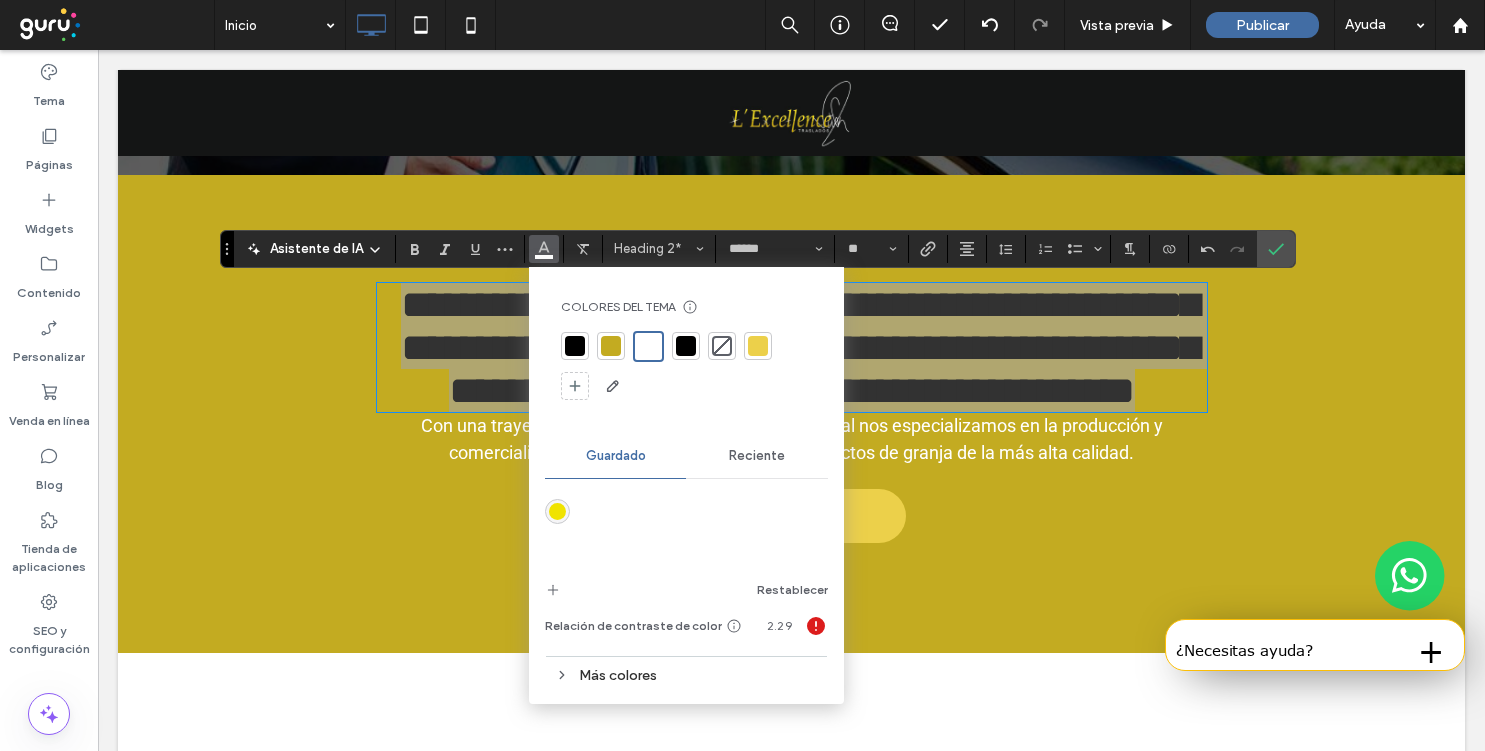 click at bounding box center [575, 346] 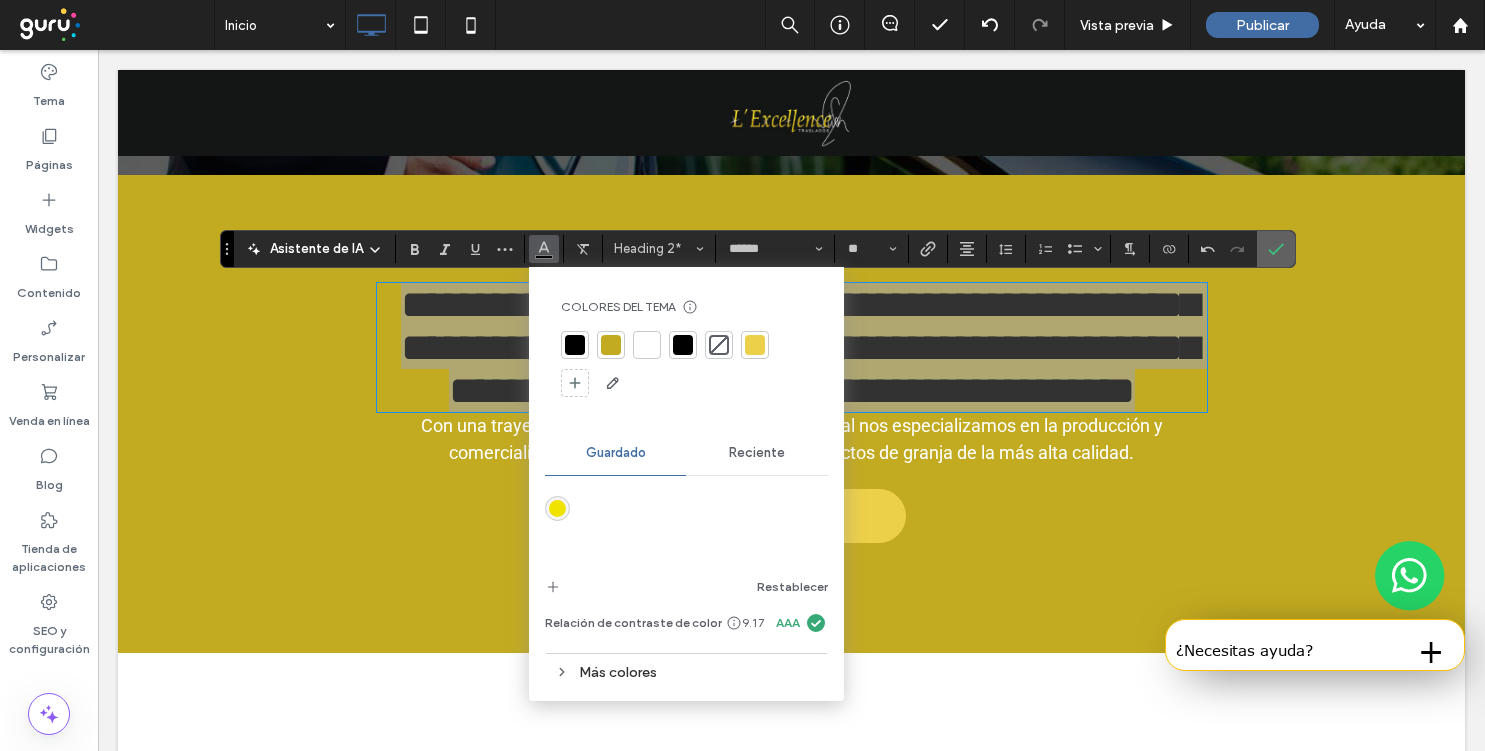 click 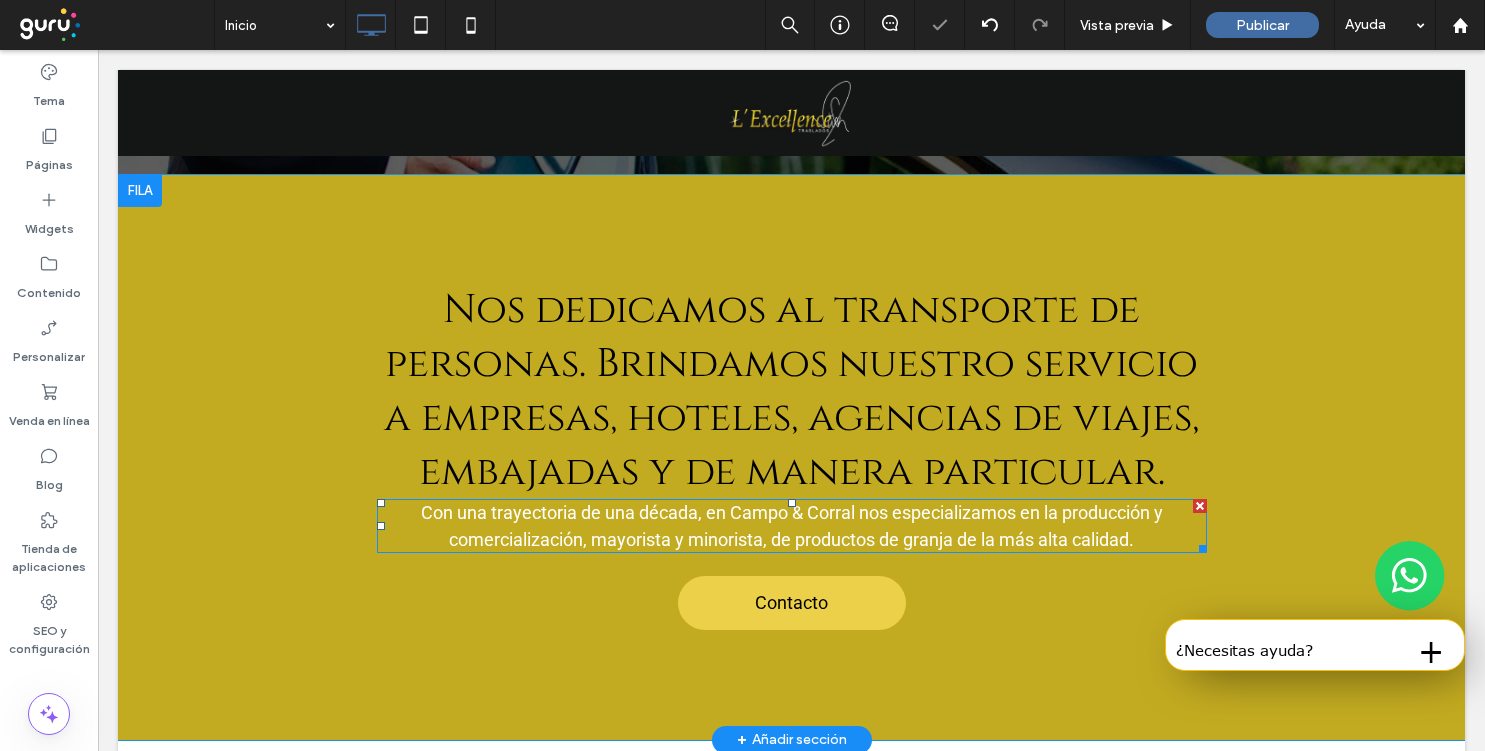 click at bounding box center (1200, 506) 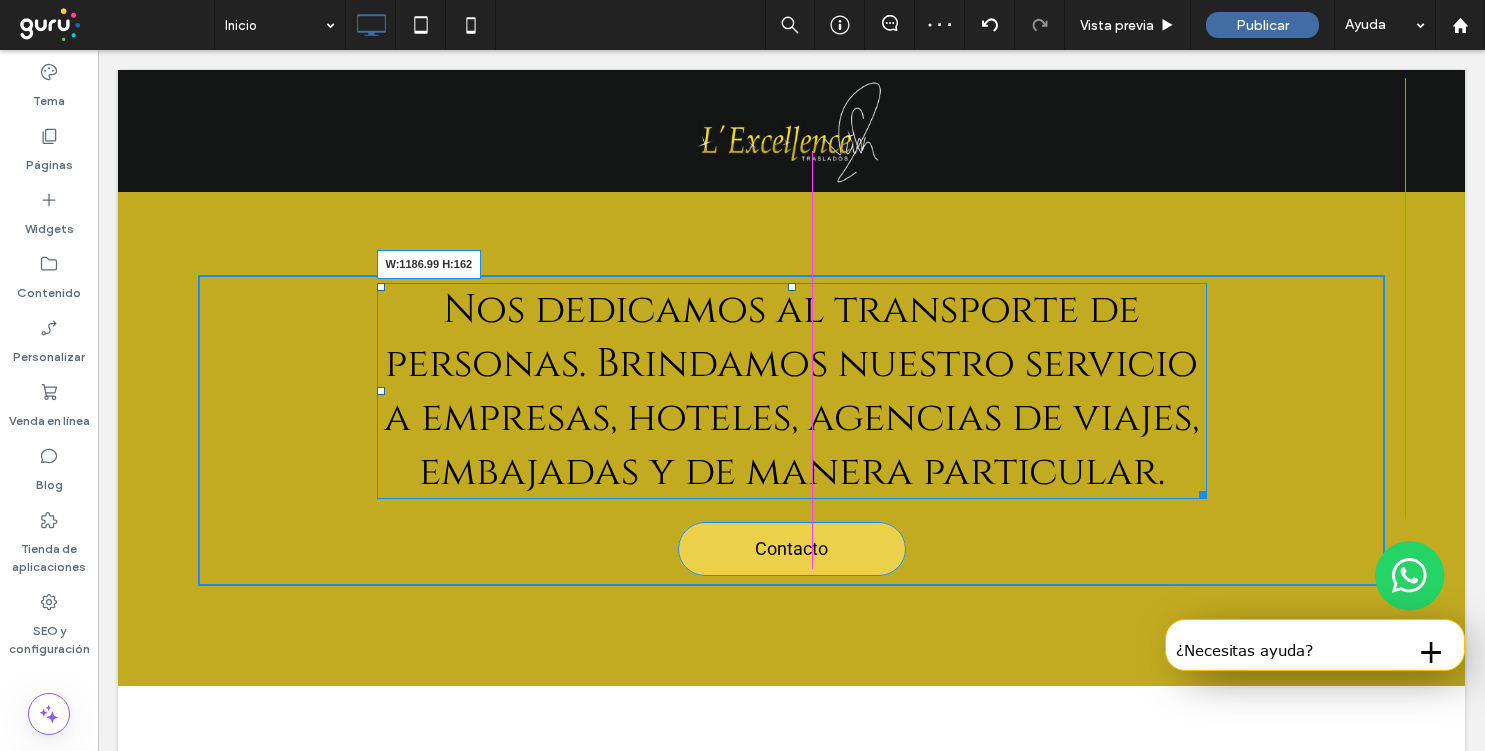 drag, startPoint x: 1202, startPoint y: 490, endPoint x: 1382, endPoint y: 481, distance: 180.22485 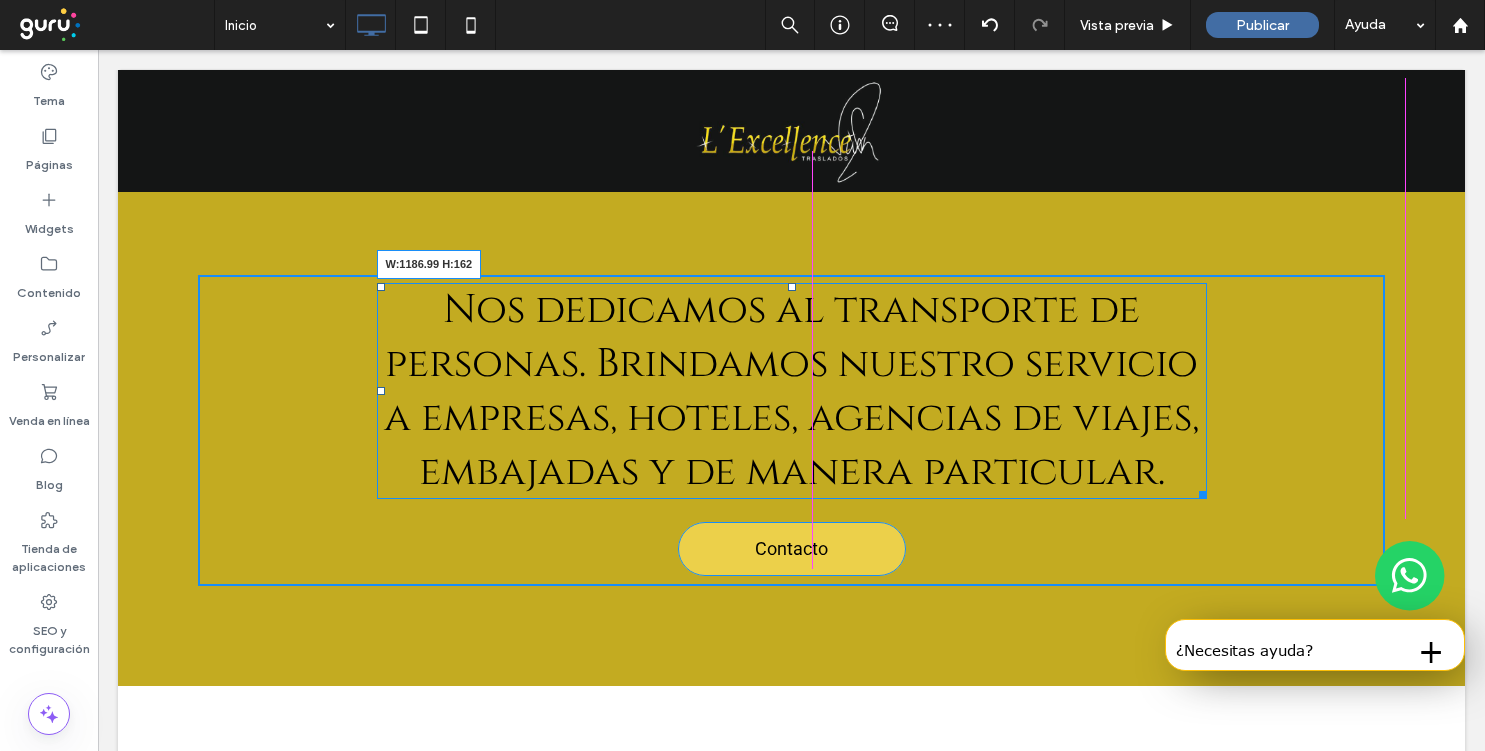 click on "Nos dedicamos al transporte de personas. Brindamos nuestro servicio a empresas, hoteles, agencias de viajes, embajadas y de manera particular.  W:1186.99 H:162
Contacto
Click To Paste" at bounding box center (791, 430) 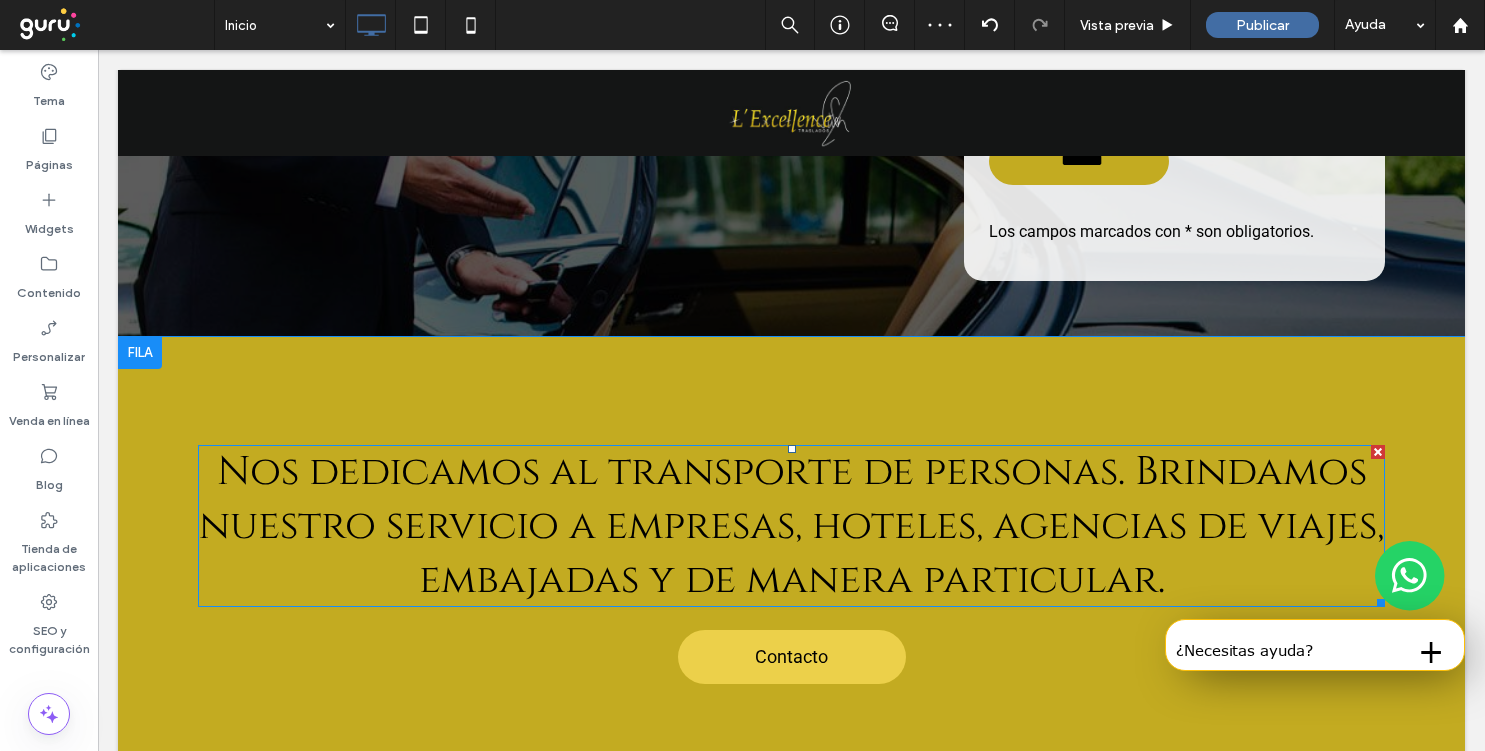 click on "Nos dedicamos al transporte de personas. Brindamos nuestro servicio a empresas, hoteles, agencias de viajes, embajadas y de manera particular." at bounding box center [791, 526] 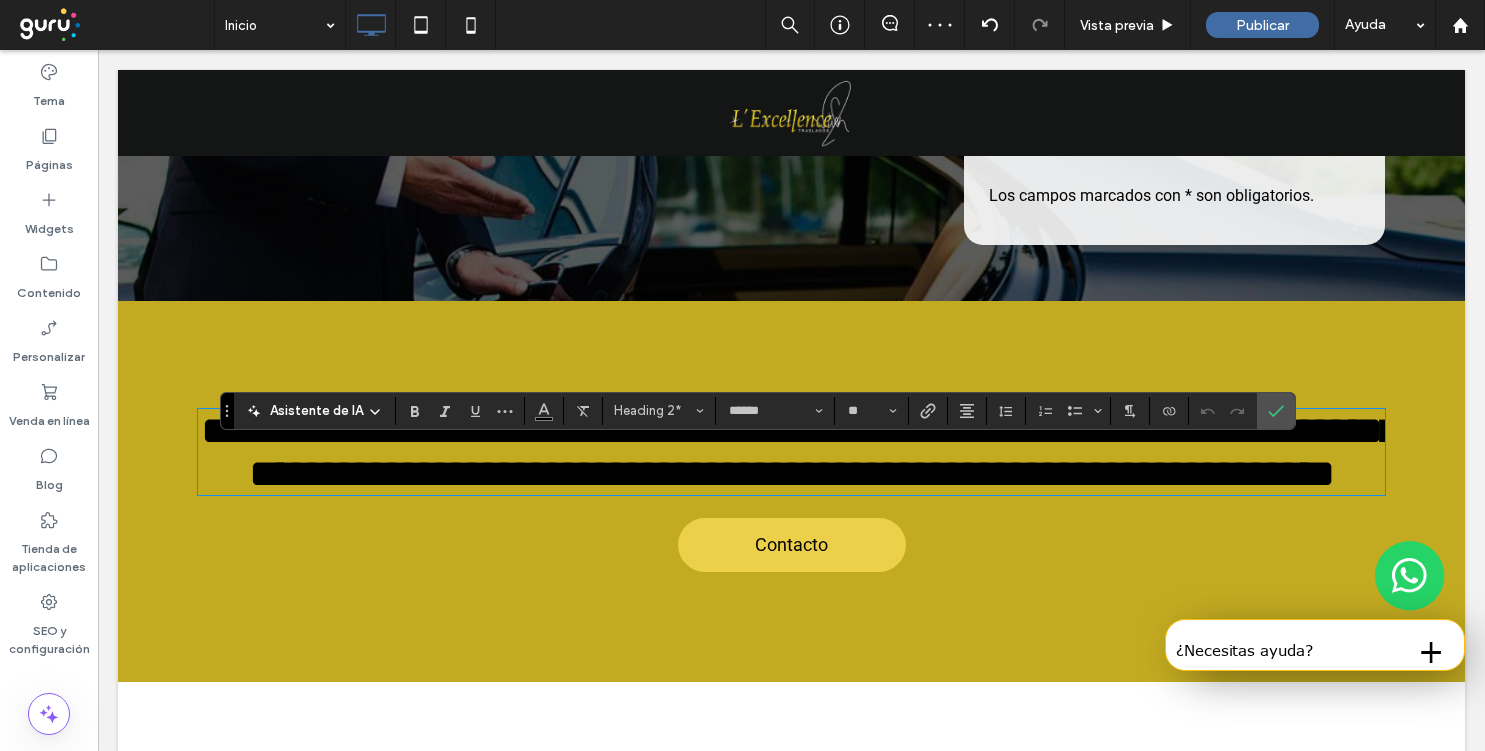 scroll, scrollTop: 555, scrollLeft: 0, axis: vertical 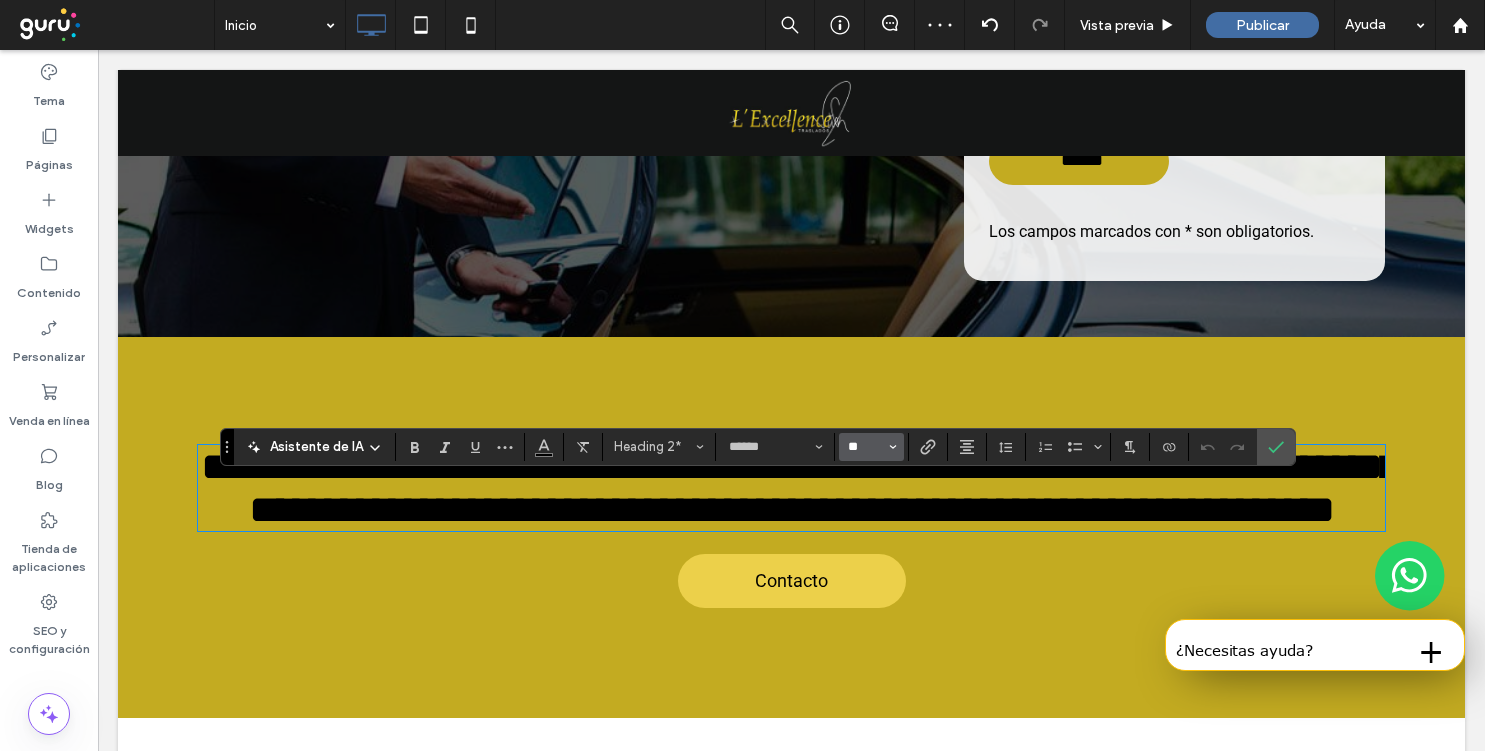 click on "**" at bounding box center [865, 447] 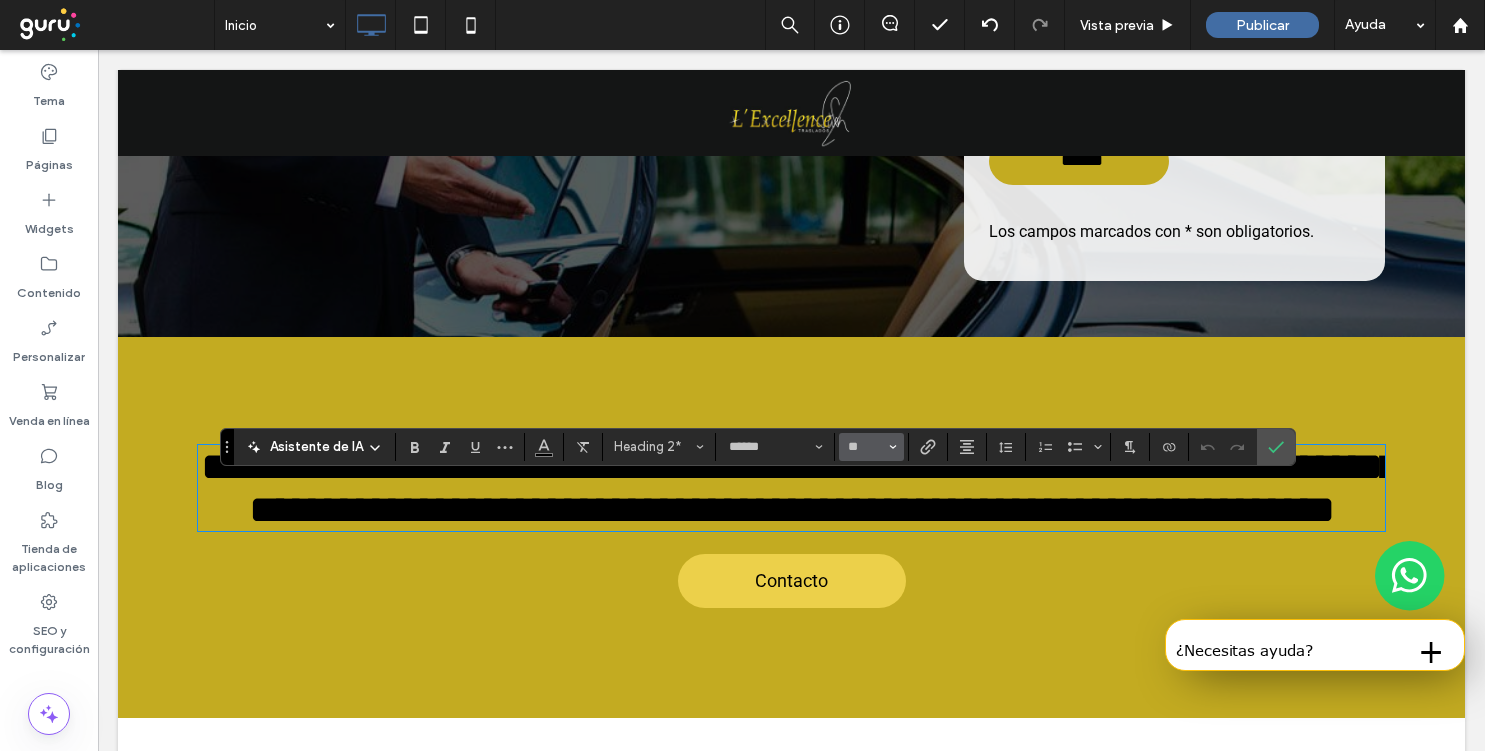 type on "**" 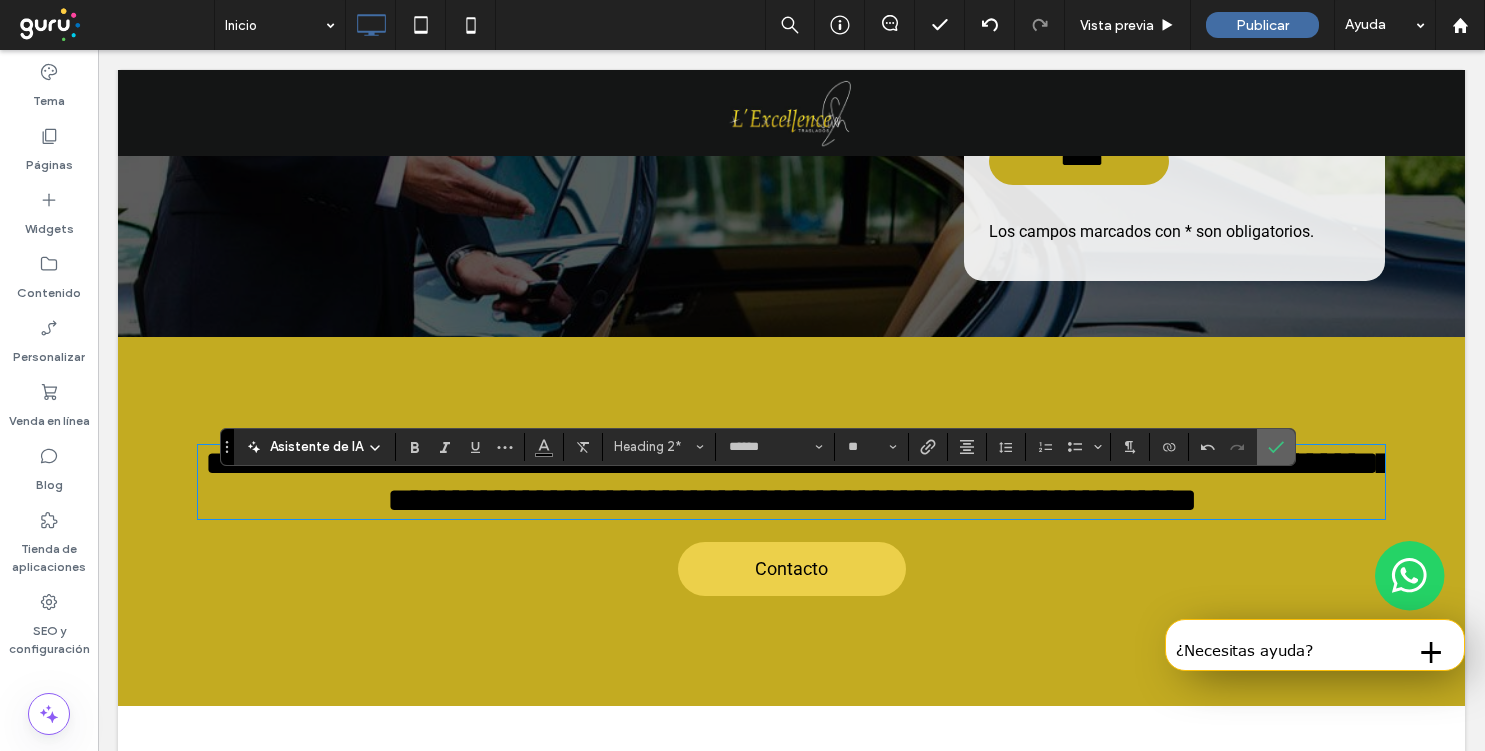 click 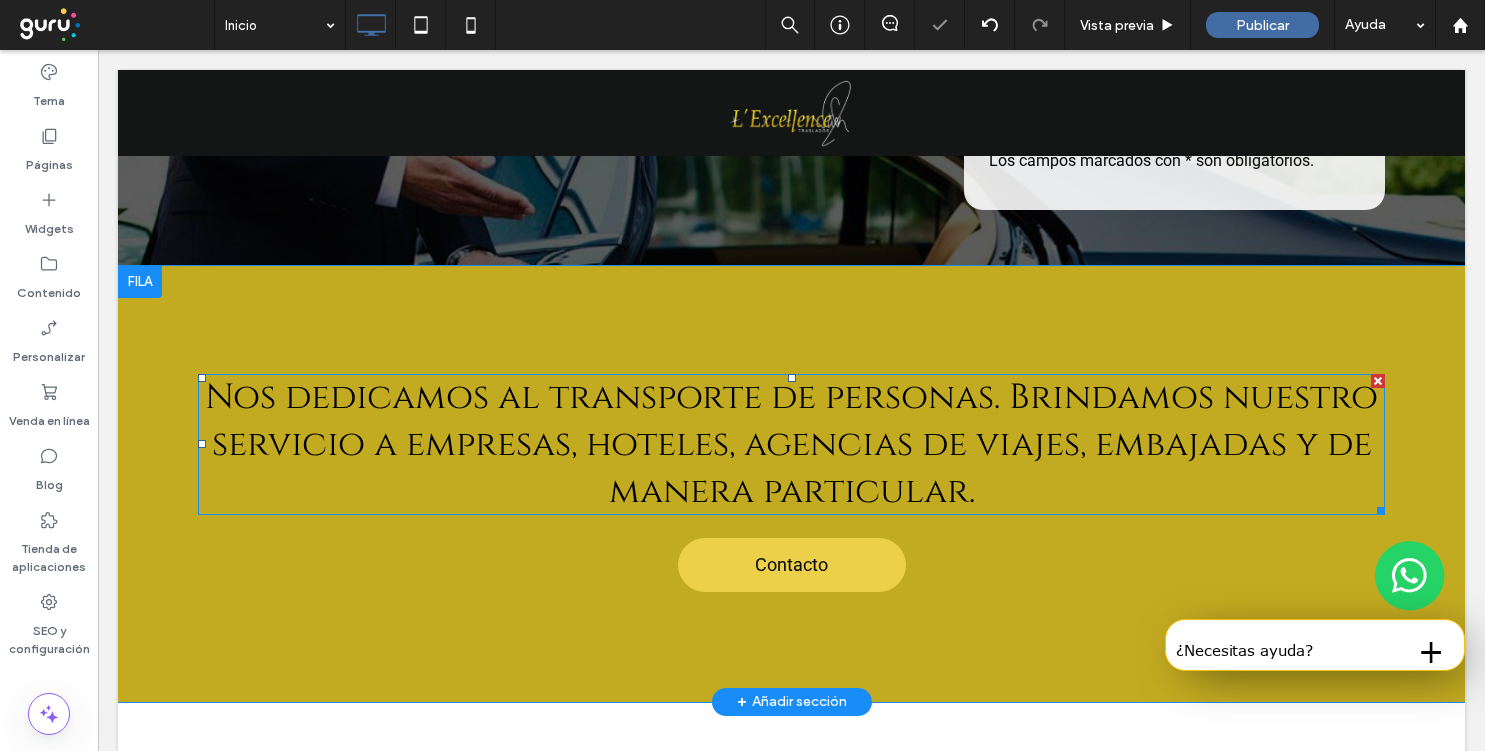 scroll, scrollTop: 642, scrollLeft: 0, axis: vertical 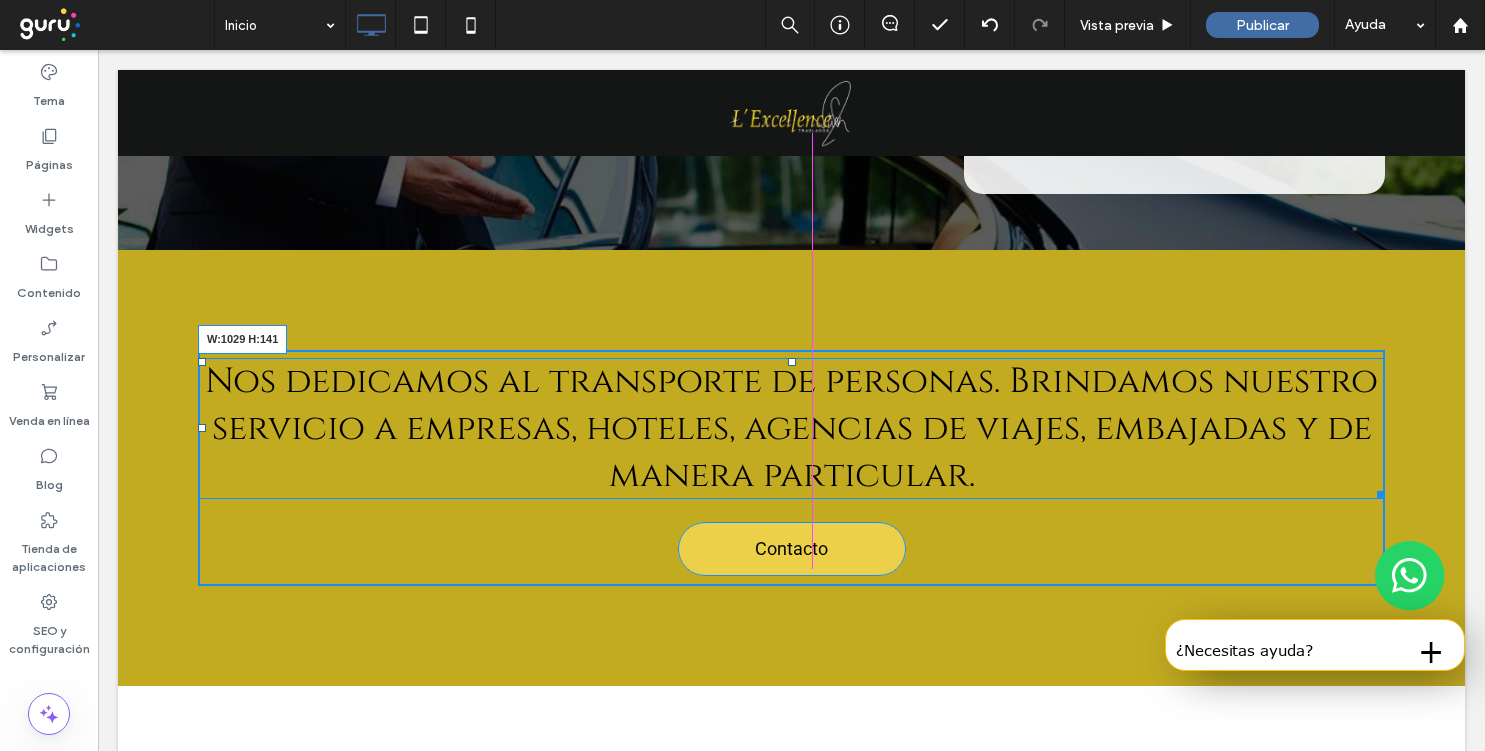 drag, startPoint x: 1378, startPoint y: 490, endPoint x: 1299, endPoint y: 469, distance: 81.7435 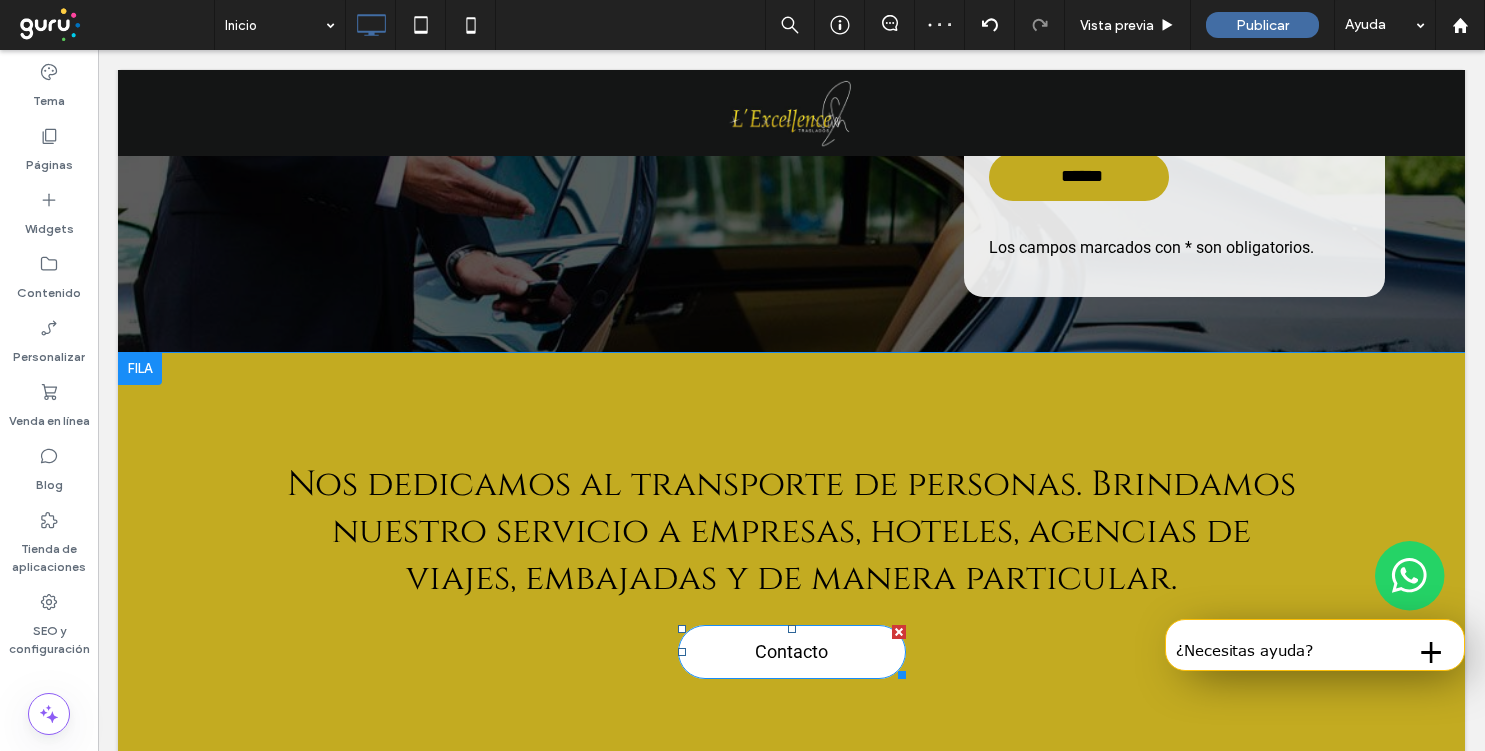 scroll, scrollTop: 611, scrollLeft: 0, axis: vertical 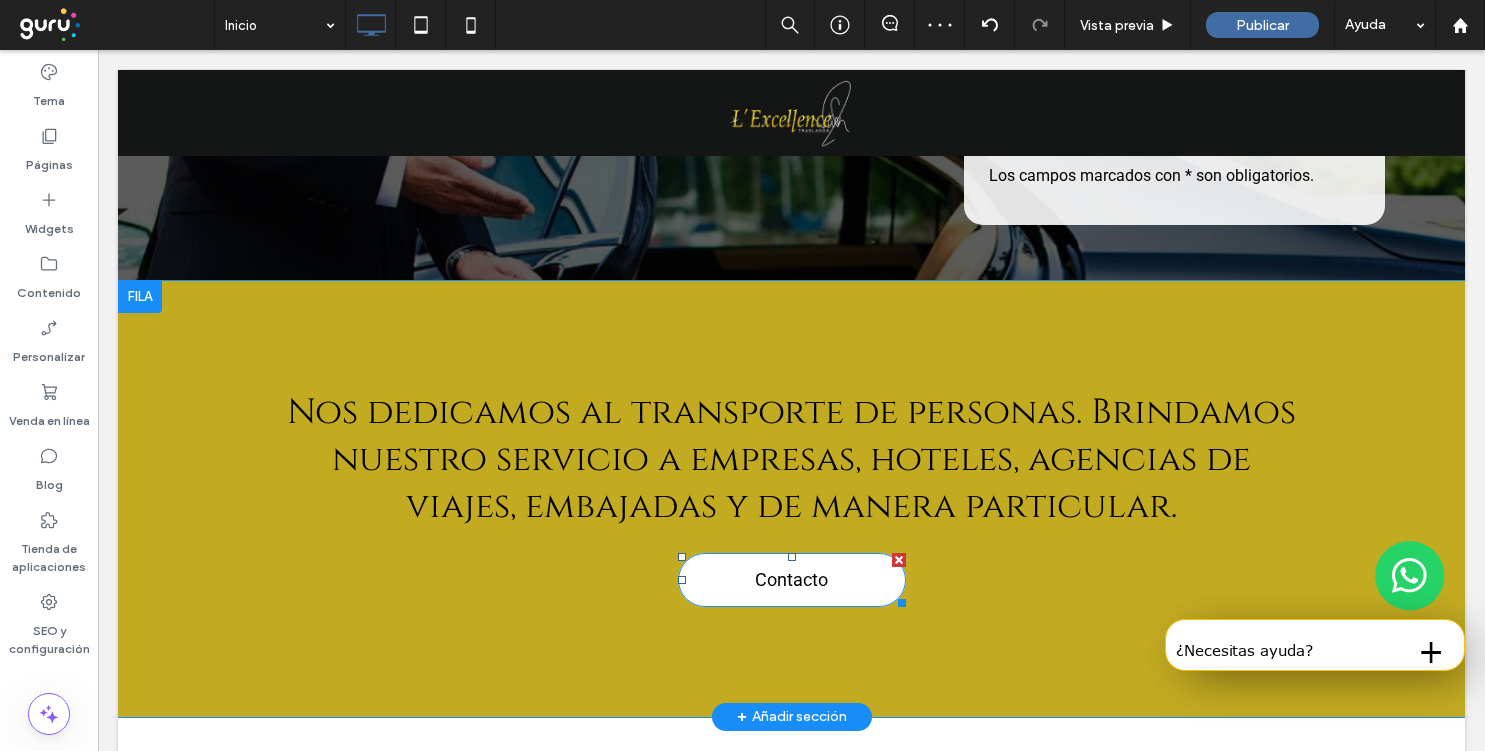 click on "Contacto" at bounding box center [792, 580] 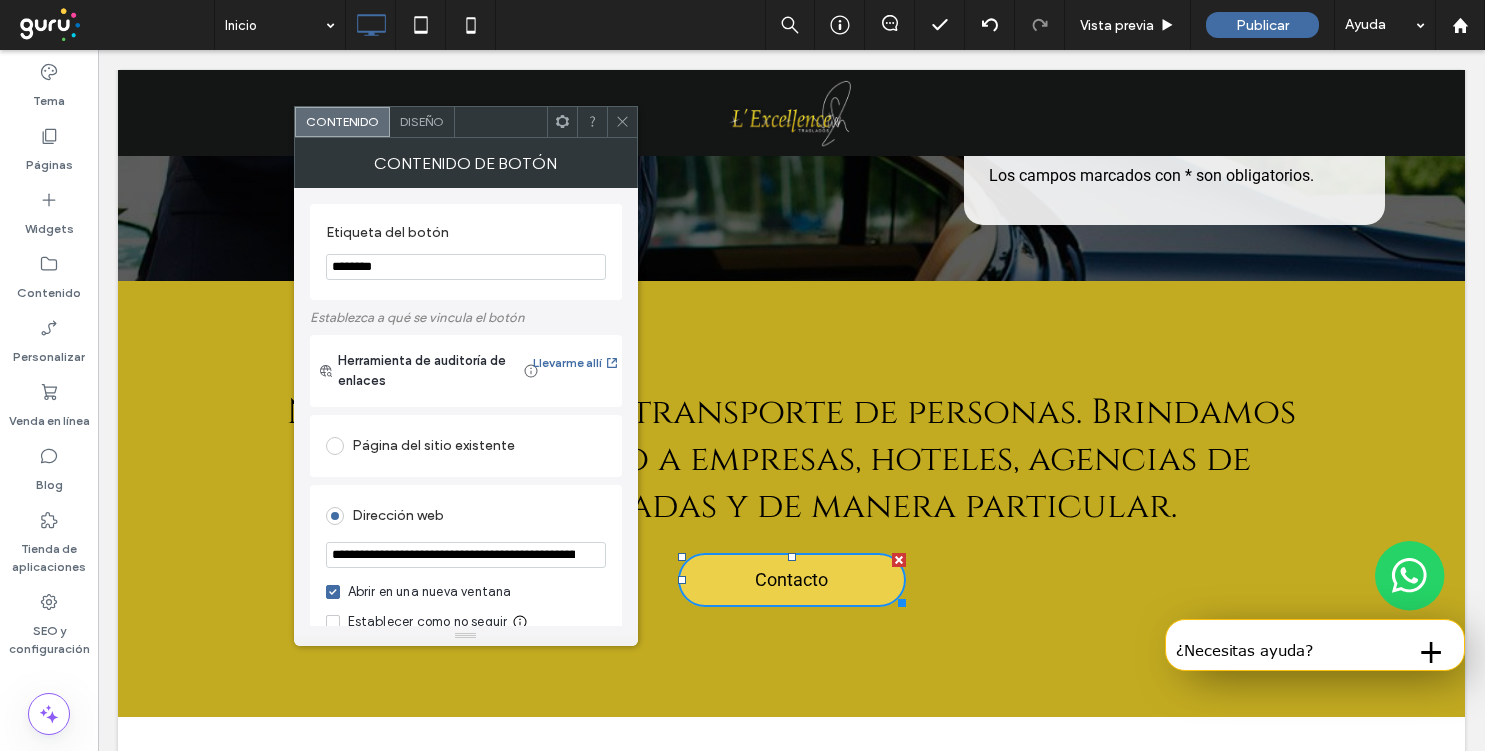 scroll, scrollTop: 0, scrollLeft: 415, axis: horizontal 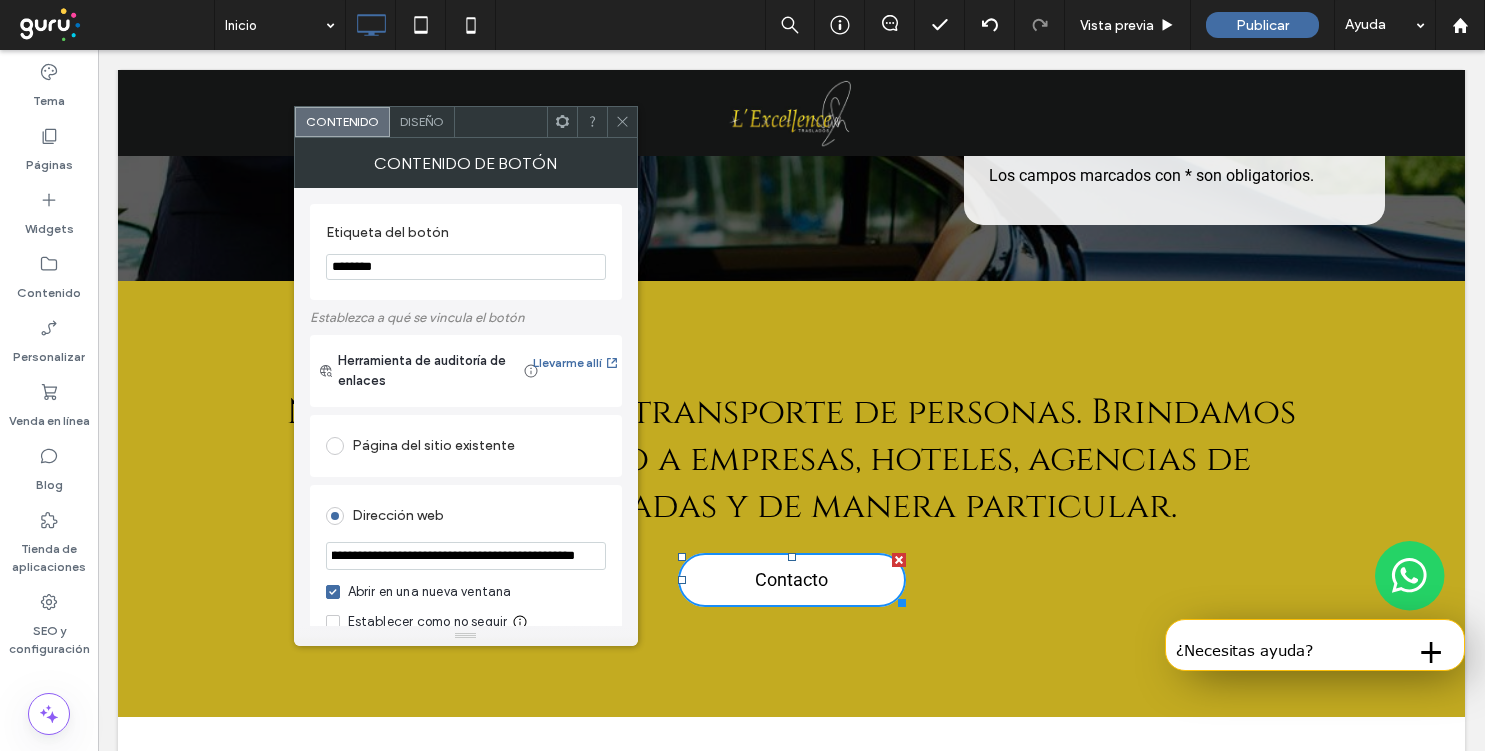 drag, startPoint x: 576, startPoint y: 609, endPoint x: 766, endPoint y: 571, distance: 193.76274 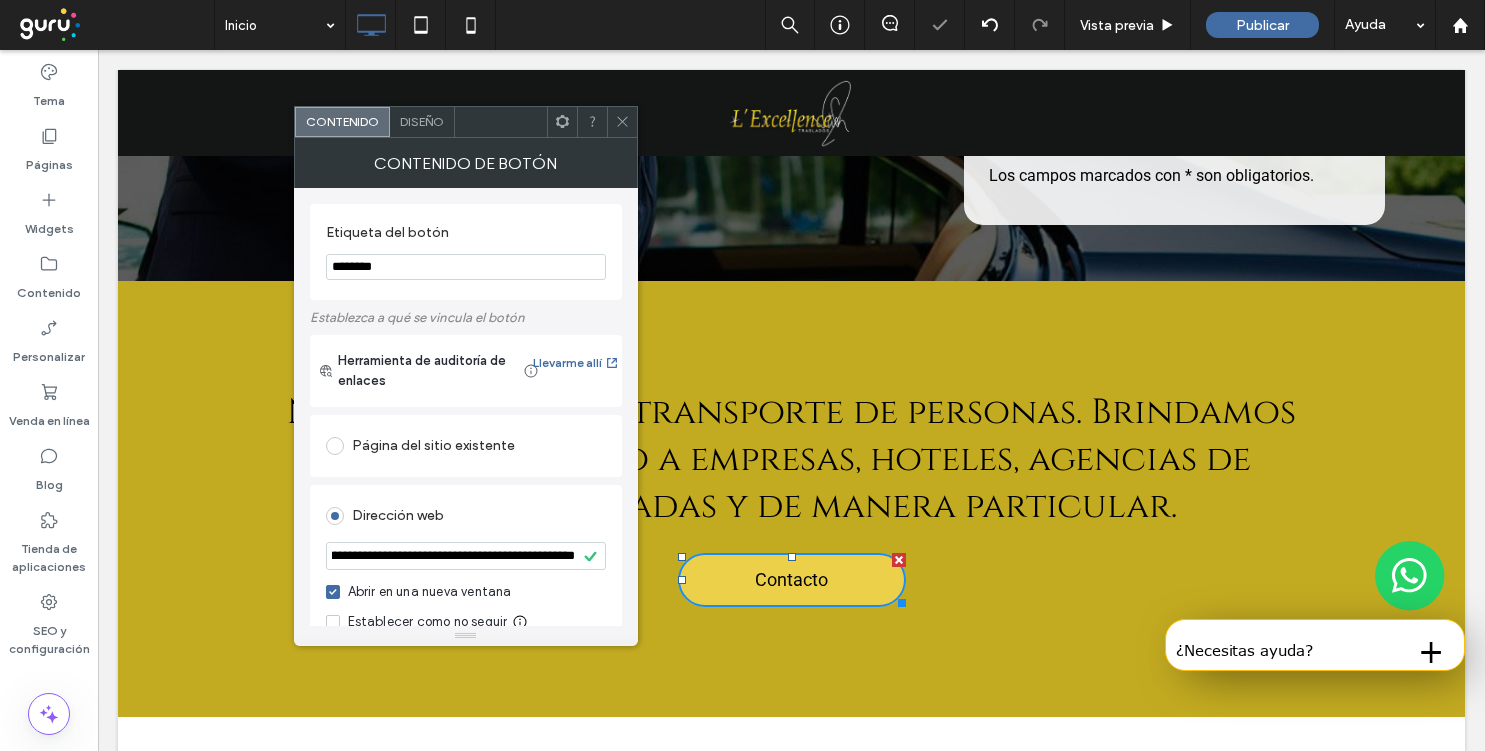 click on "Diseño" at bounding box center [422, 121] 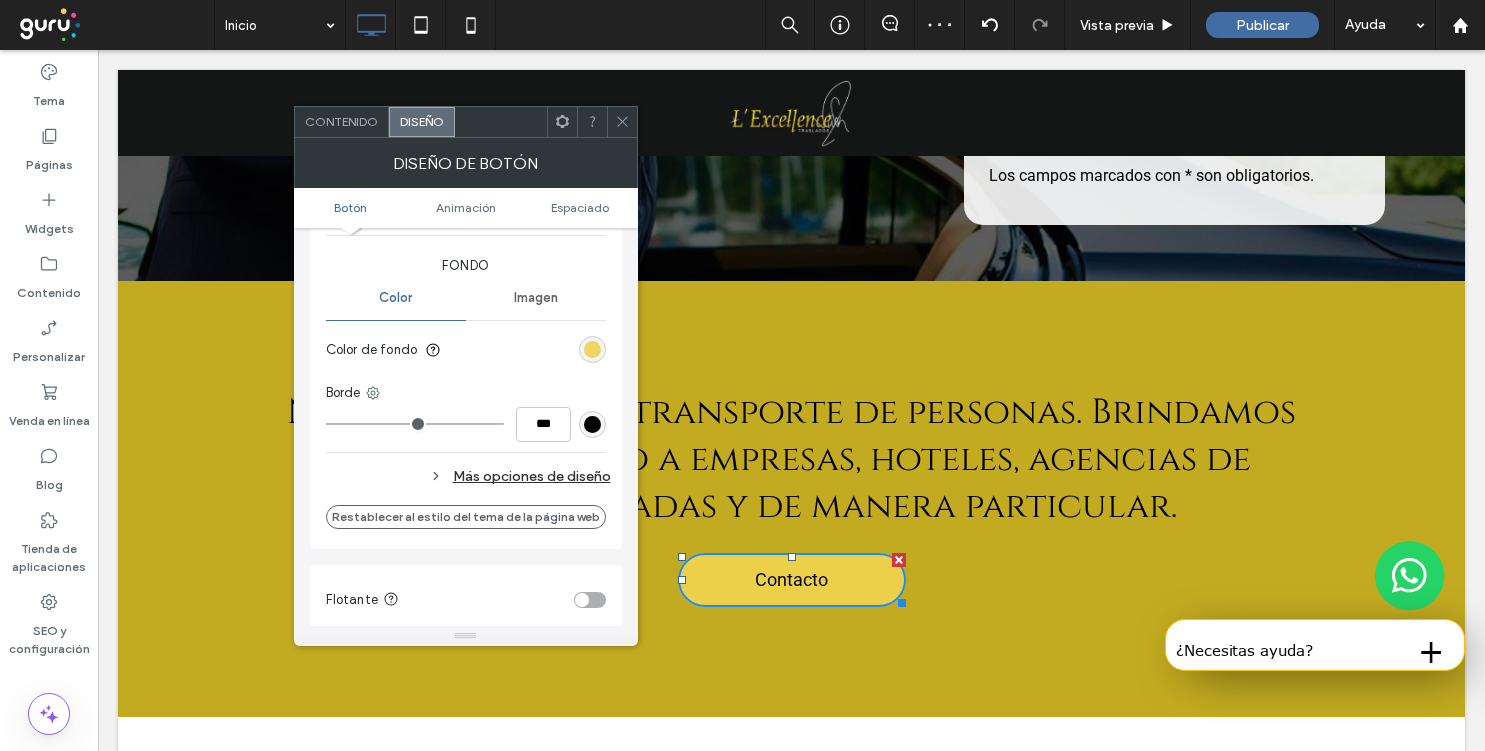 scroll, scrollTop: 471, scrollLeft: 0, axis: vertical 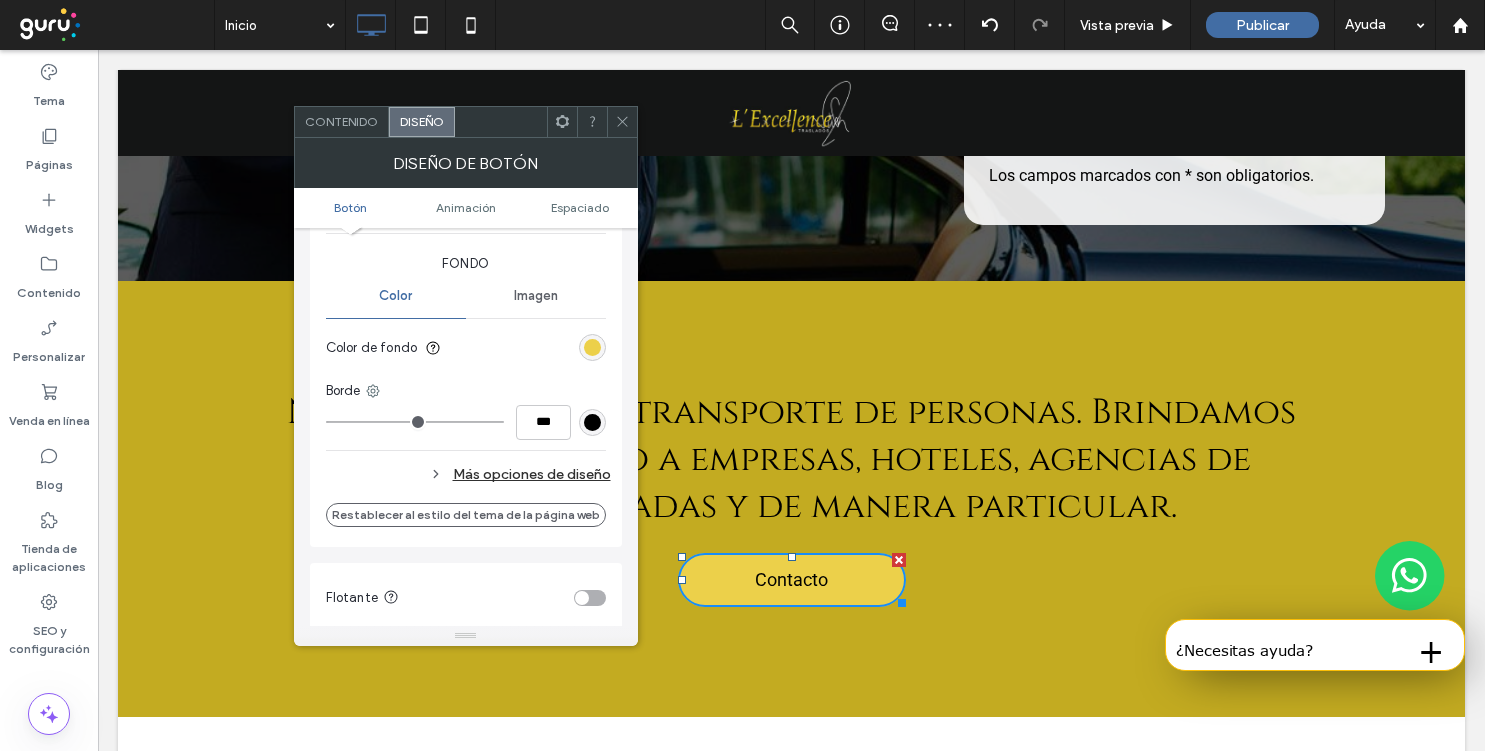click at bounding box center (592, 347) 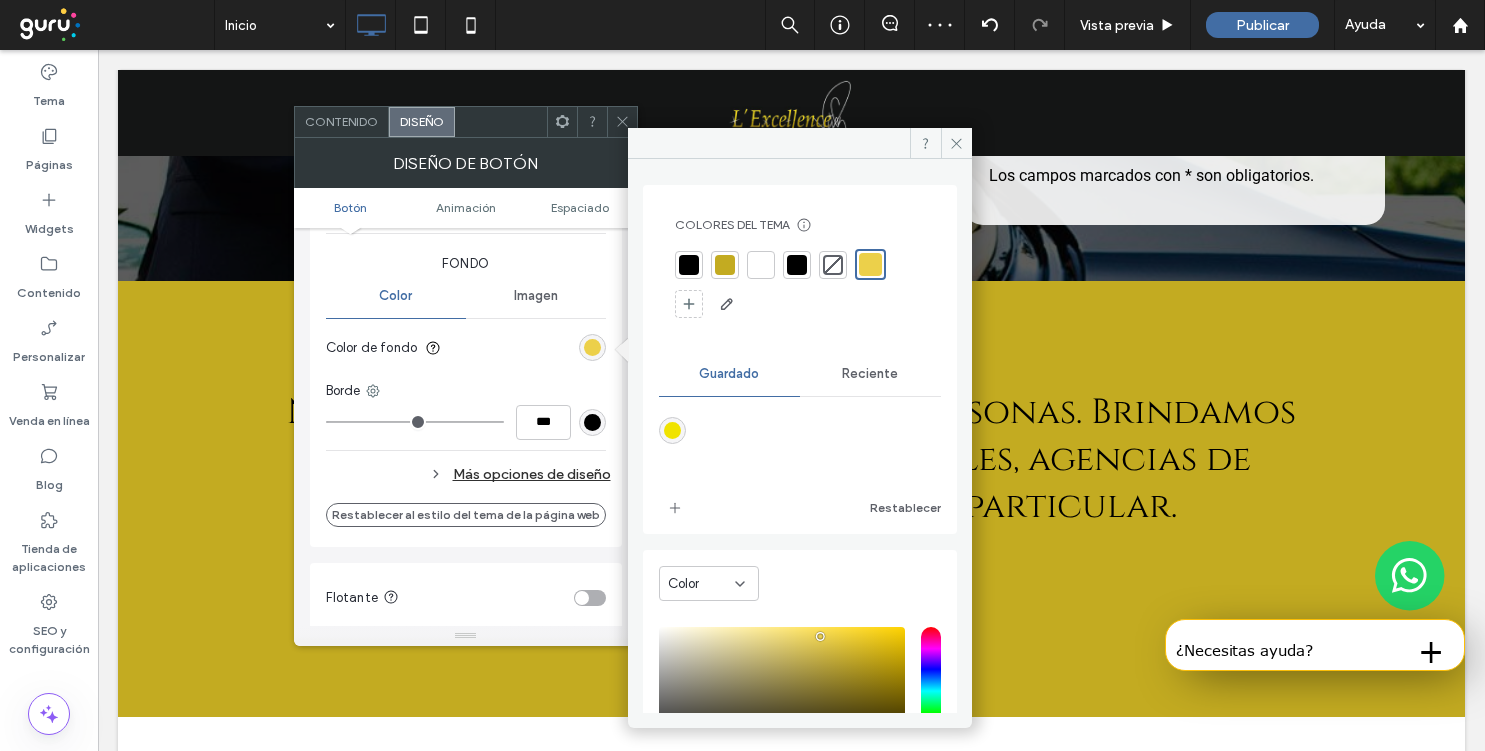 click at bounding box center [689, 265] 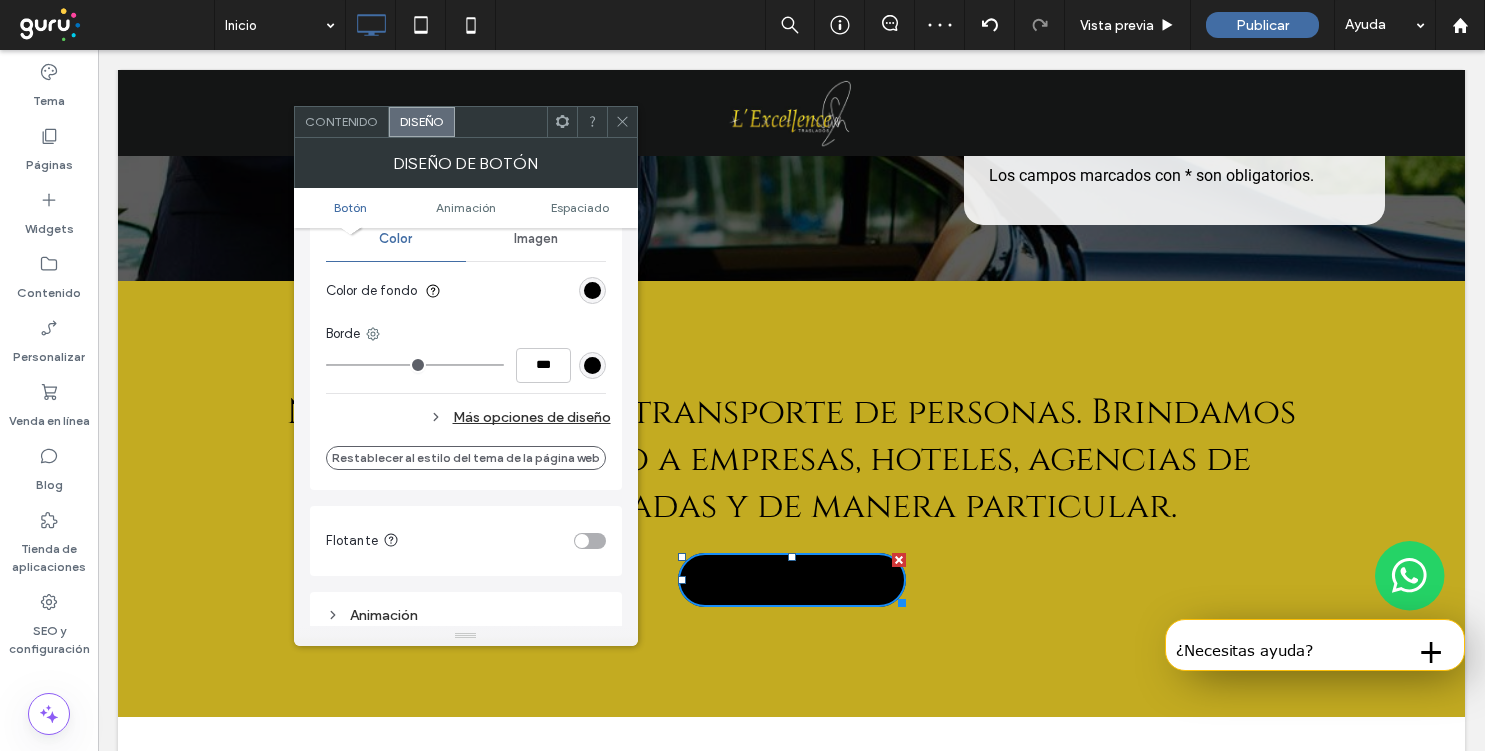 scroll, scrollTop: 531, scrollLeft: 0, axis: vertical 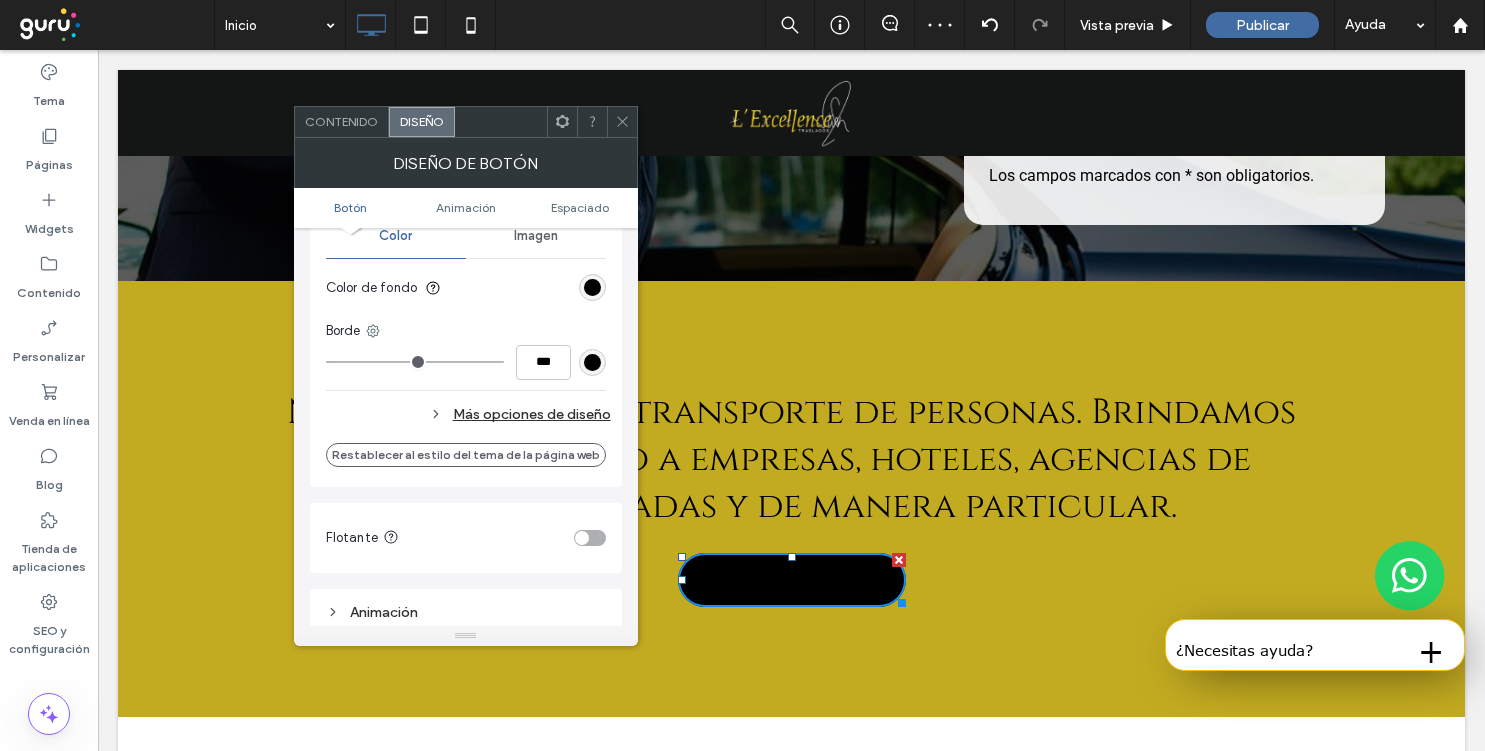 click on "Más opciones de diseño" at bounding box center [468, 414] 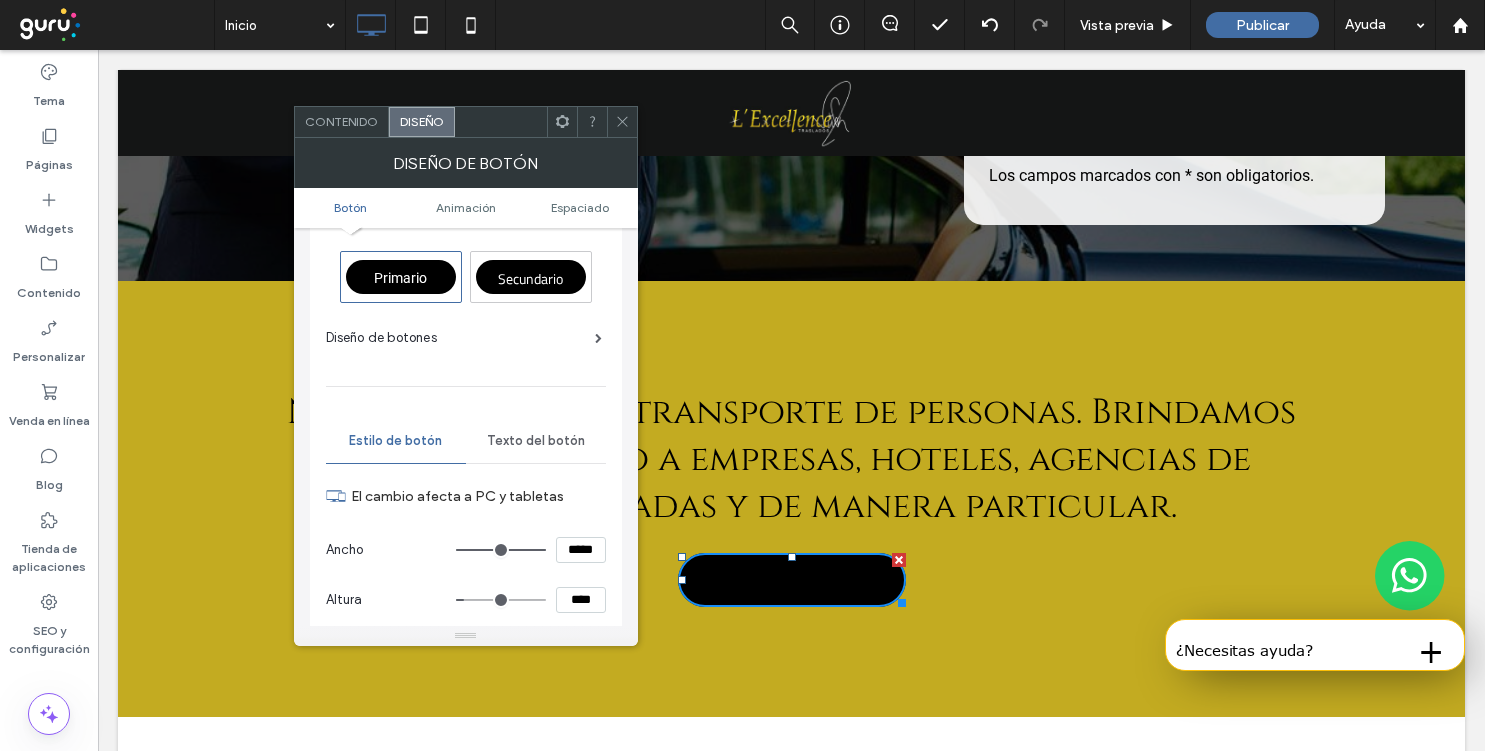 scroll, scrollTop: 0, scrollLeft: 0, axis: both 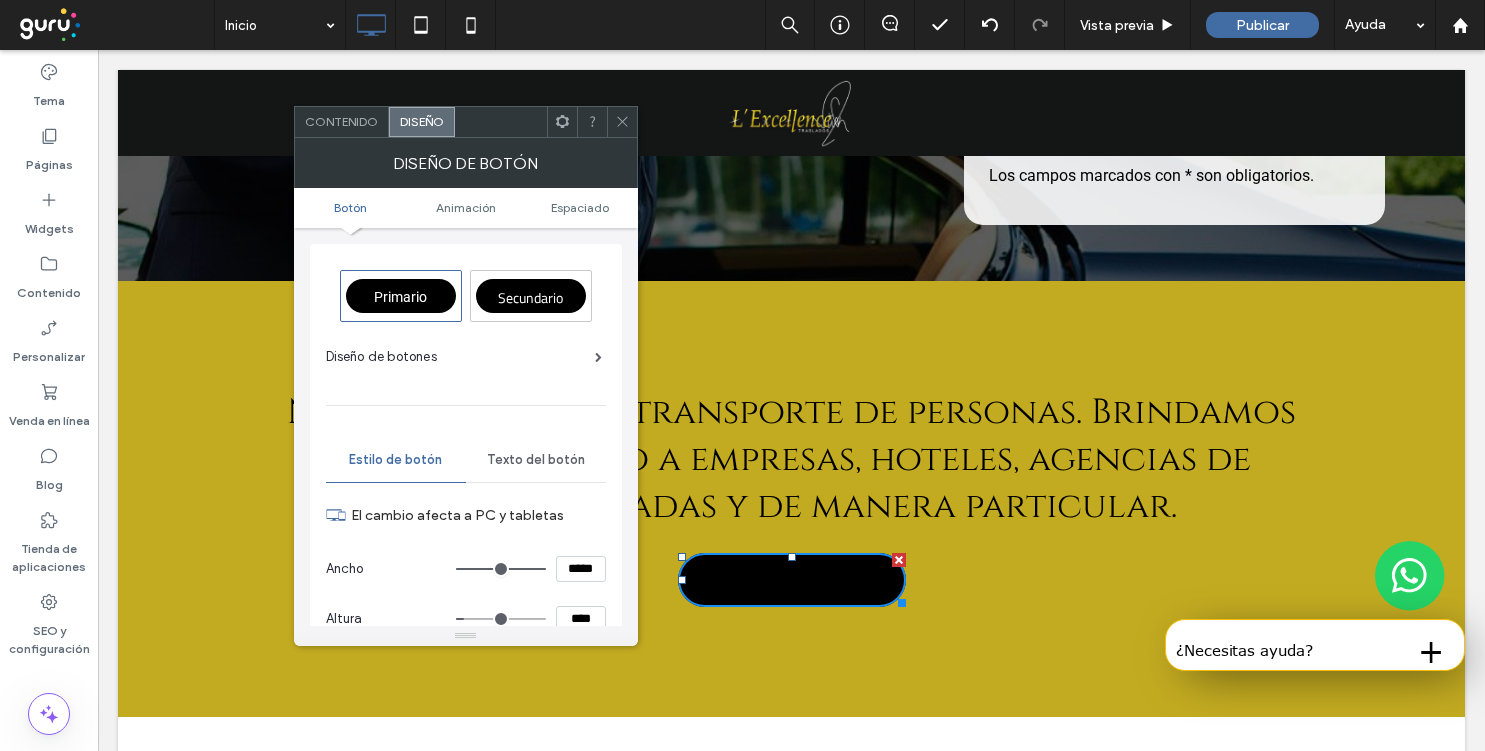 click on "Texto del botón" at bounding box center [536, 460] 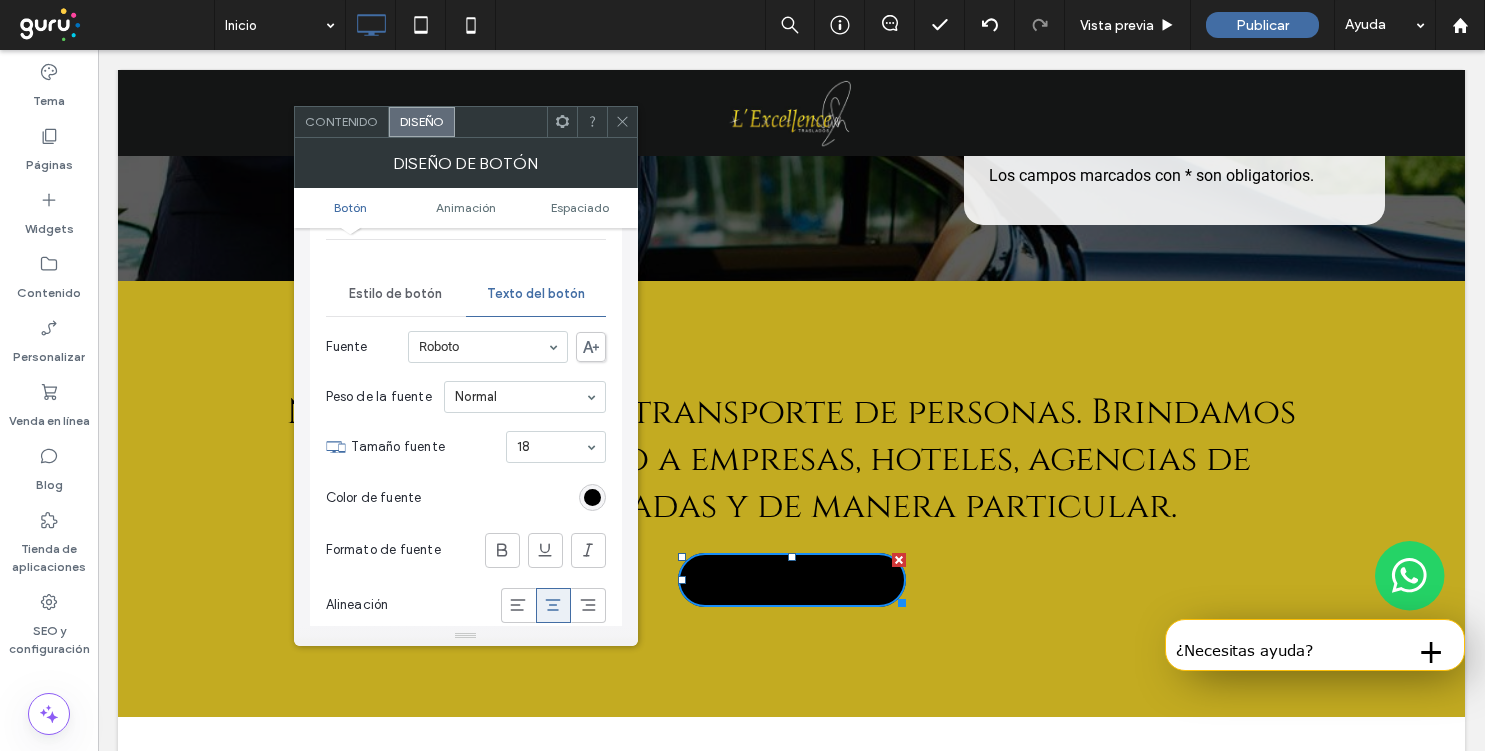 scroll, scrollTop: 305, scrollLeft: 0, axis: vertical 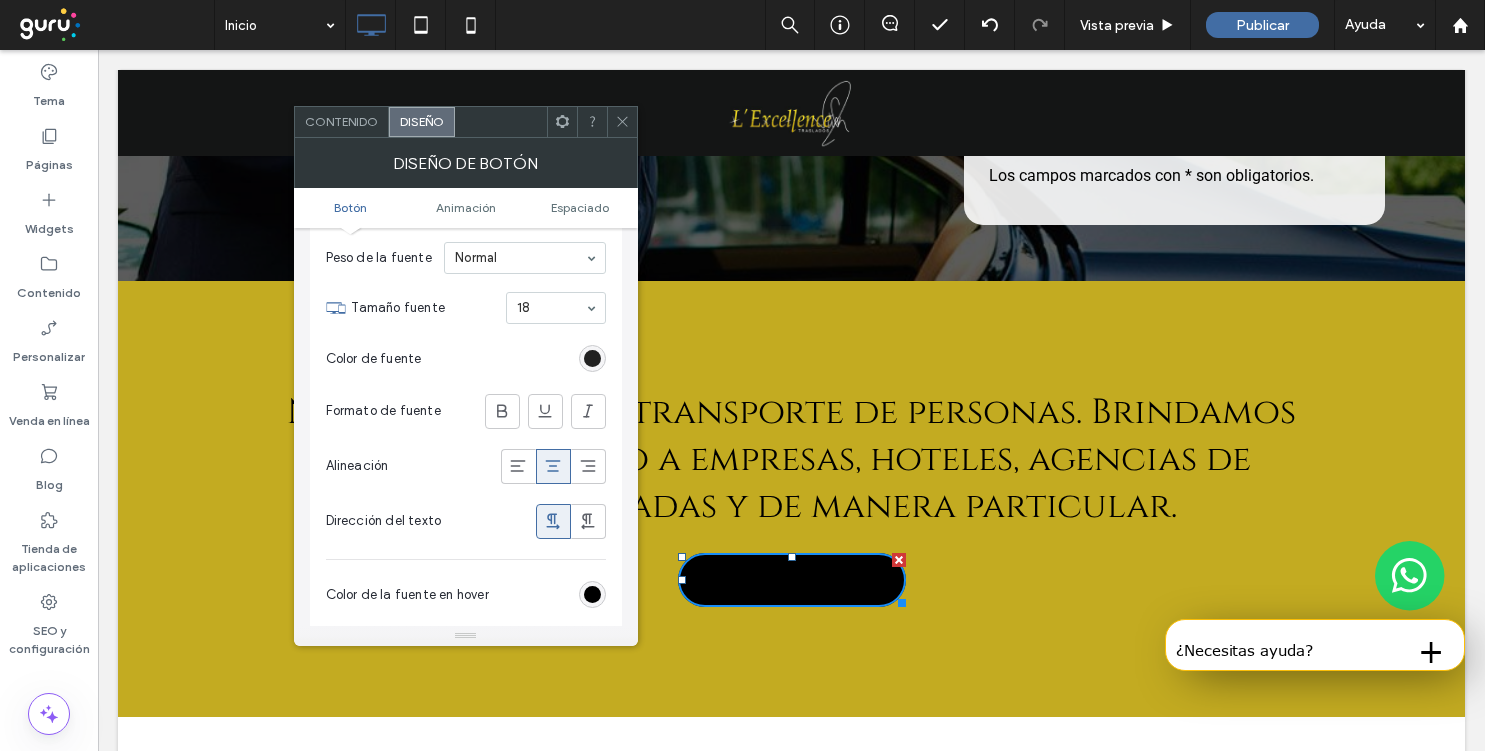 click at bounding box center [592, 358] 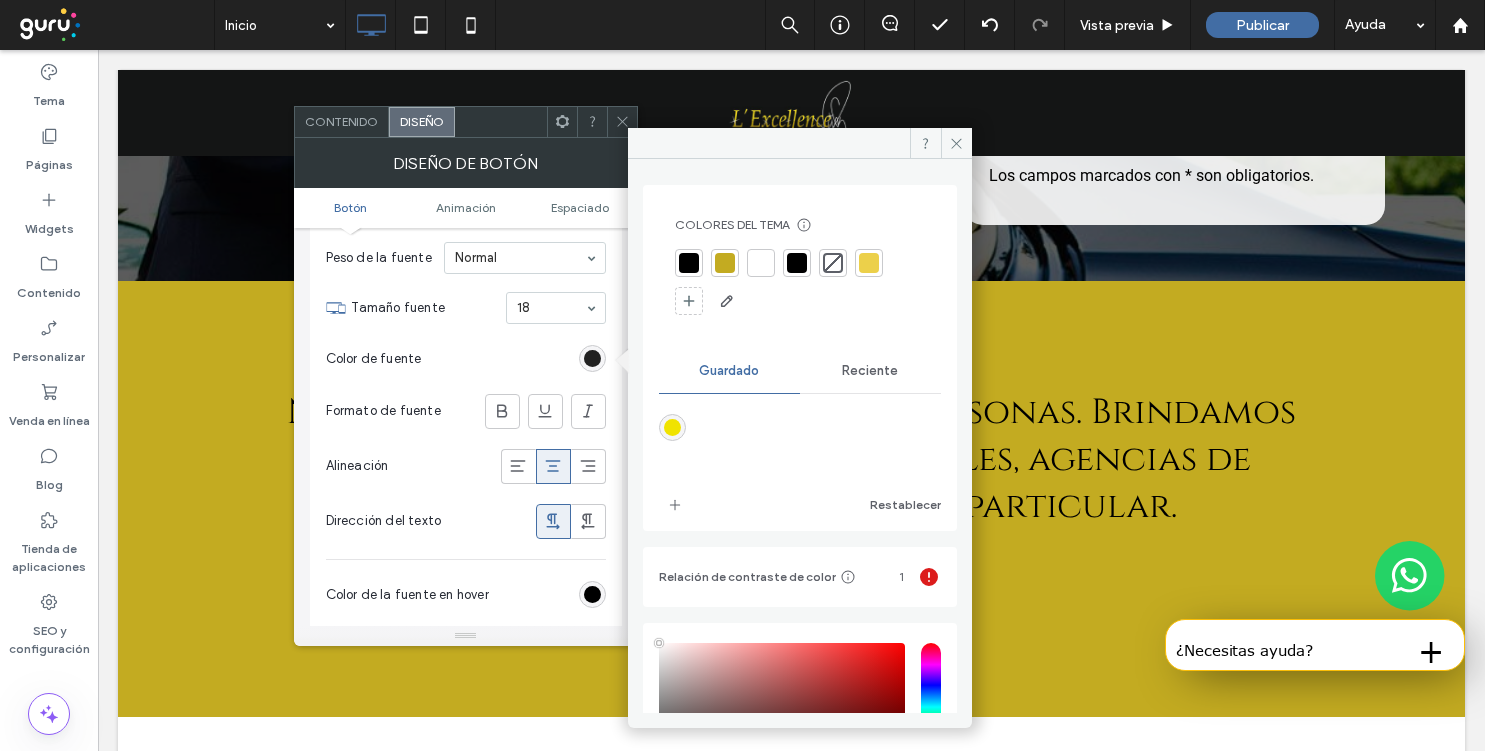 type on "****" 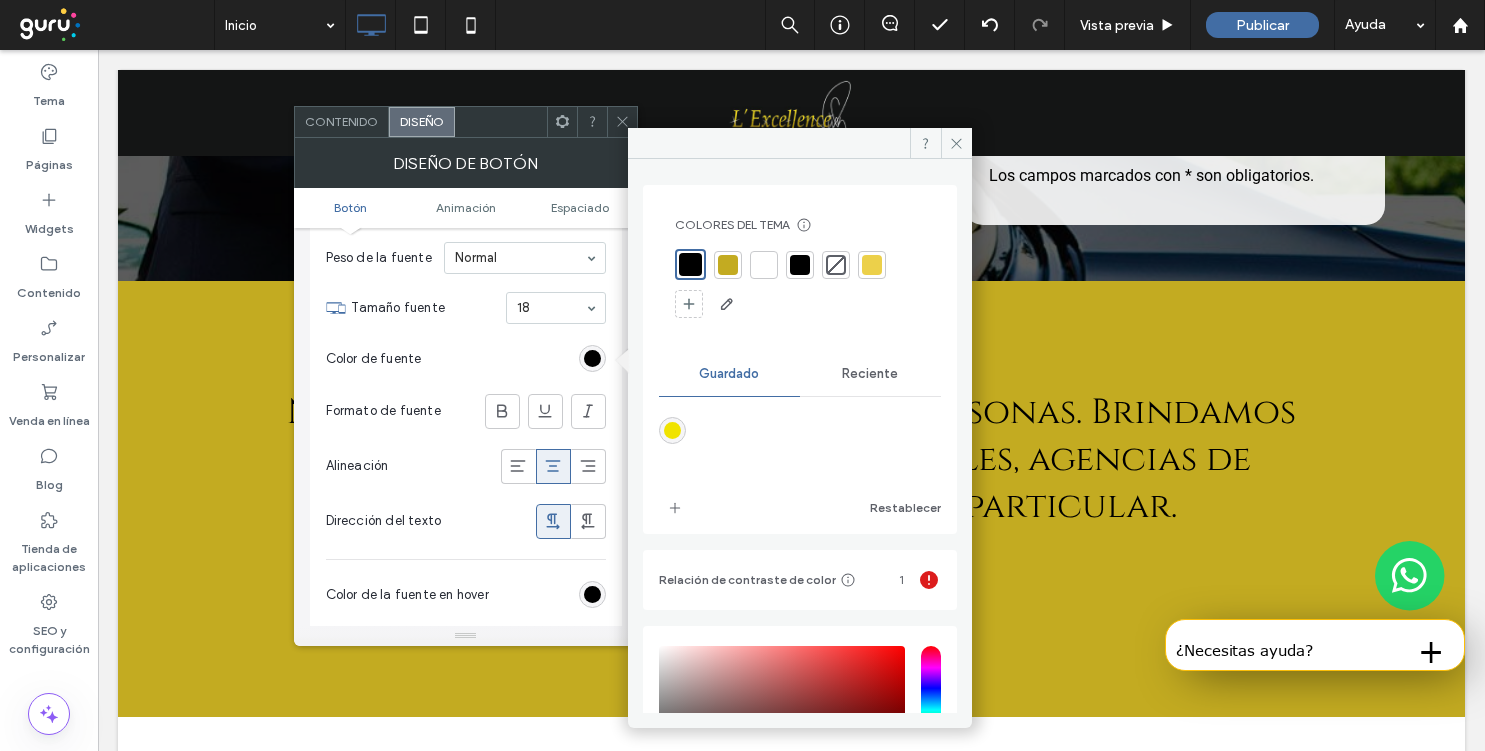 click at bounding box center (872, 265) 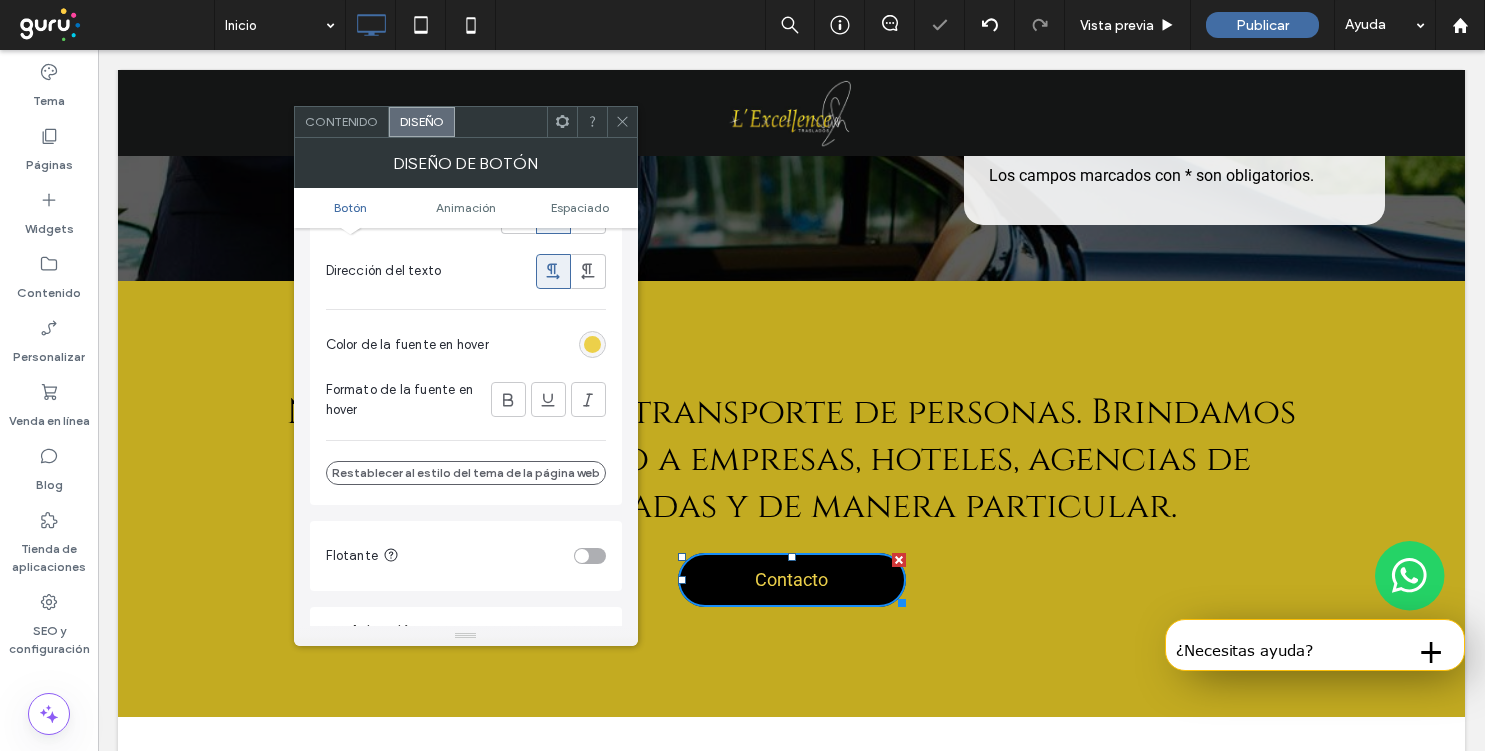 scroll, scrollTop: 573, scrollLeft: 0, axis: vertical 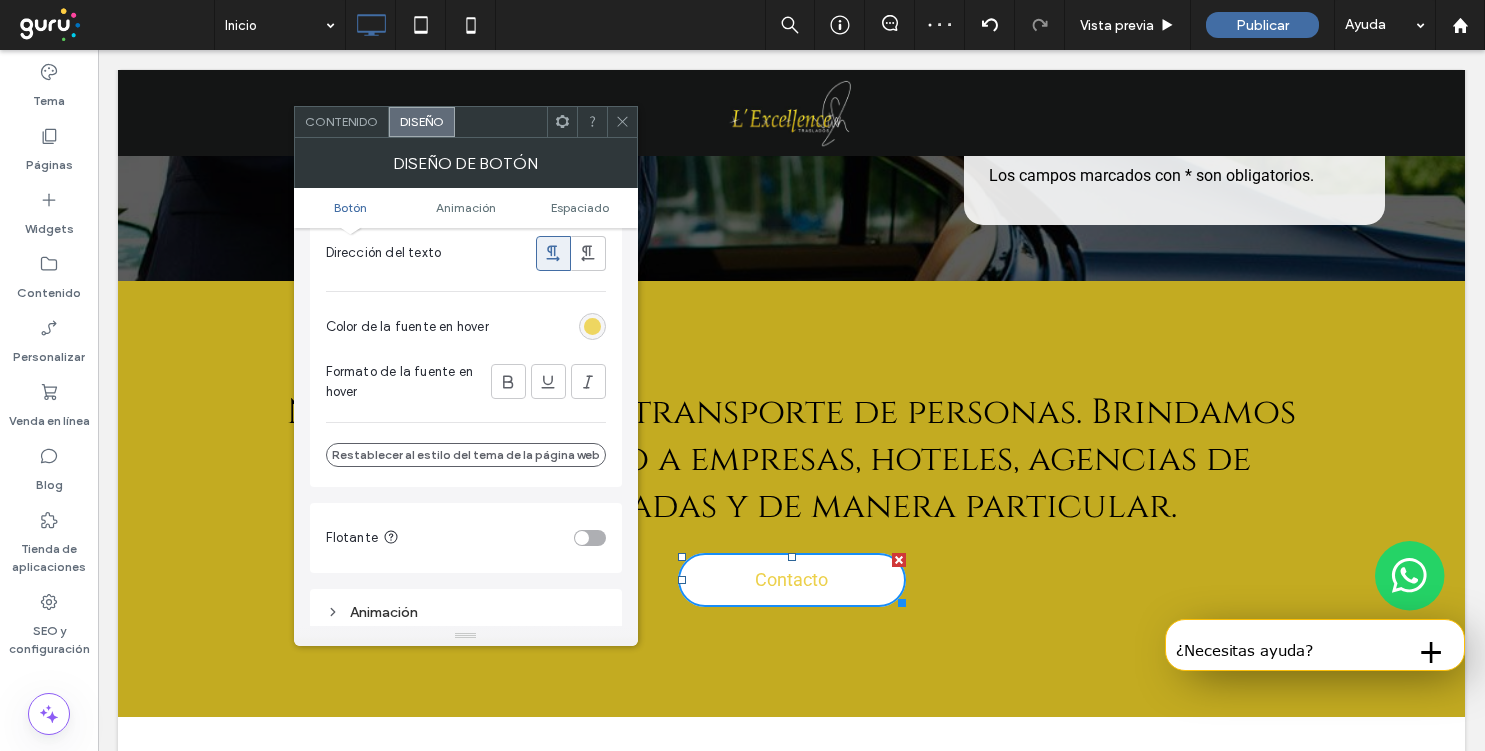 click at bounding box center (592, 326) 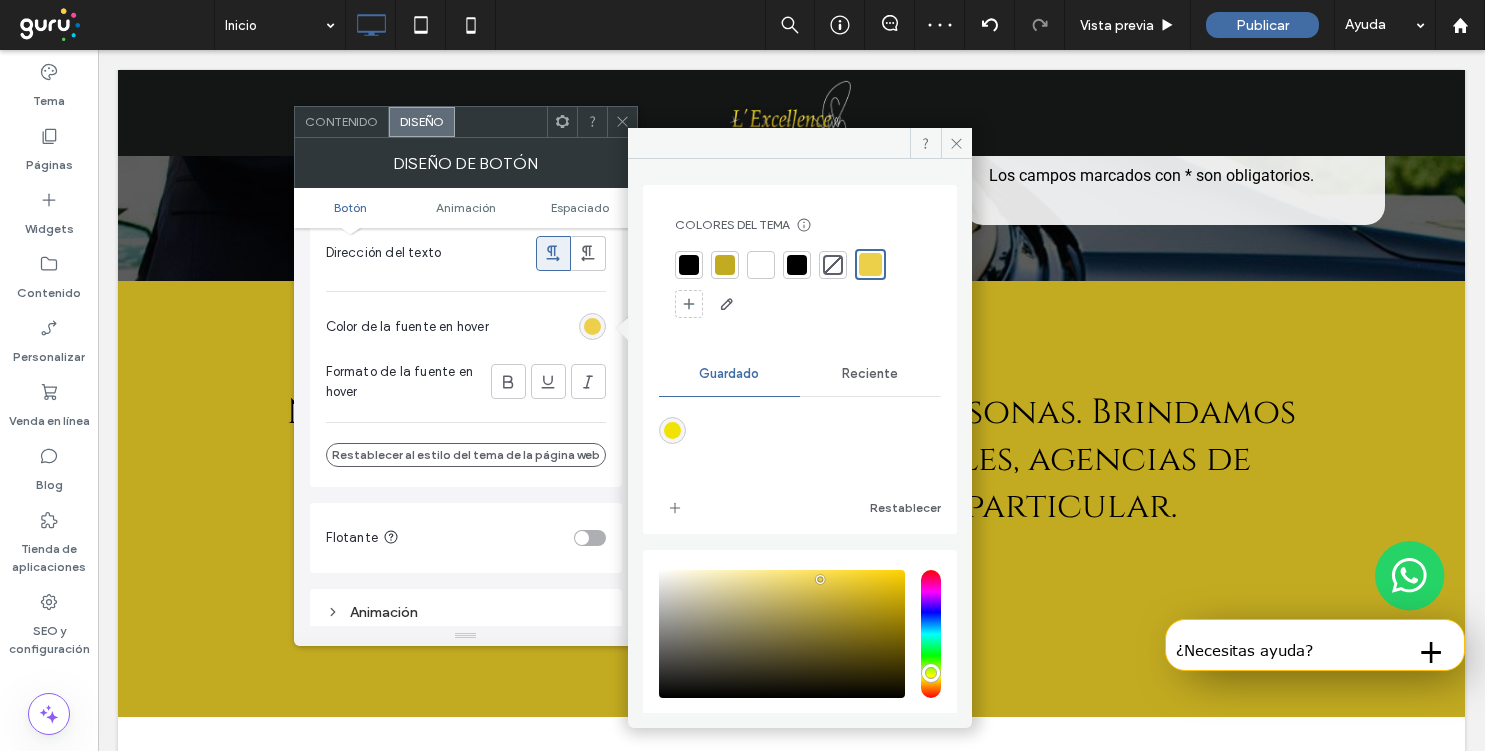 click at bounding box center [689, 265] 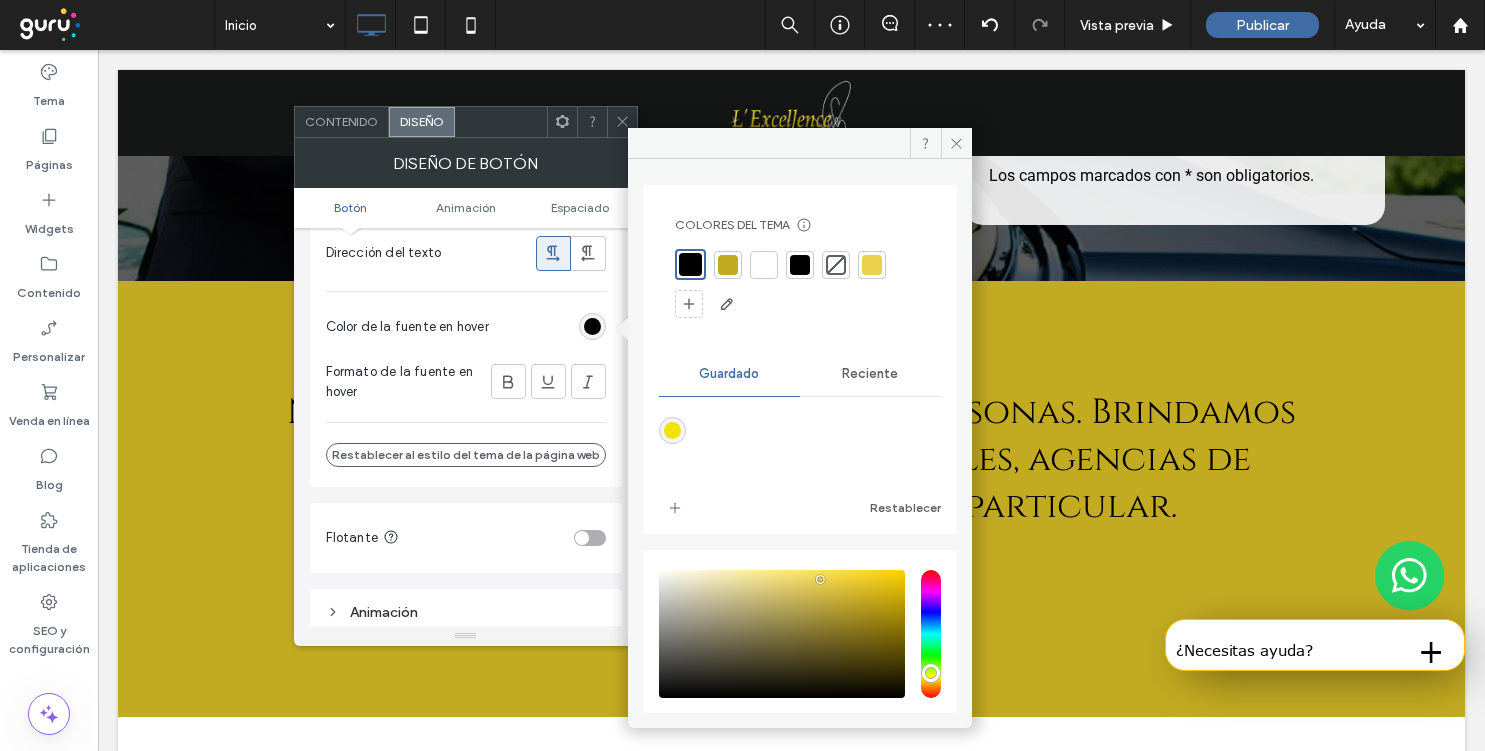 click 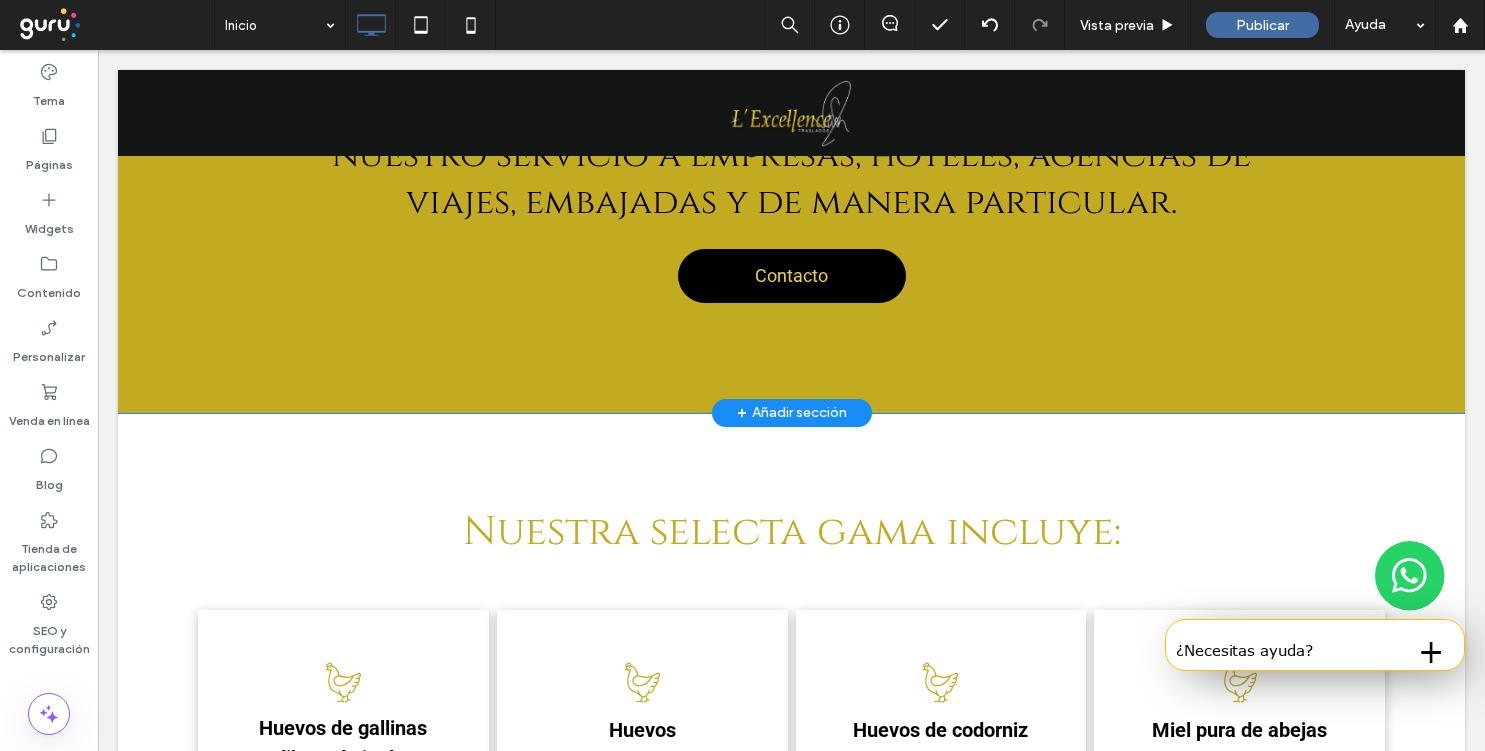 scroll, scrollTop: 921, scrollLeft: 0, axis: vertical 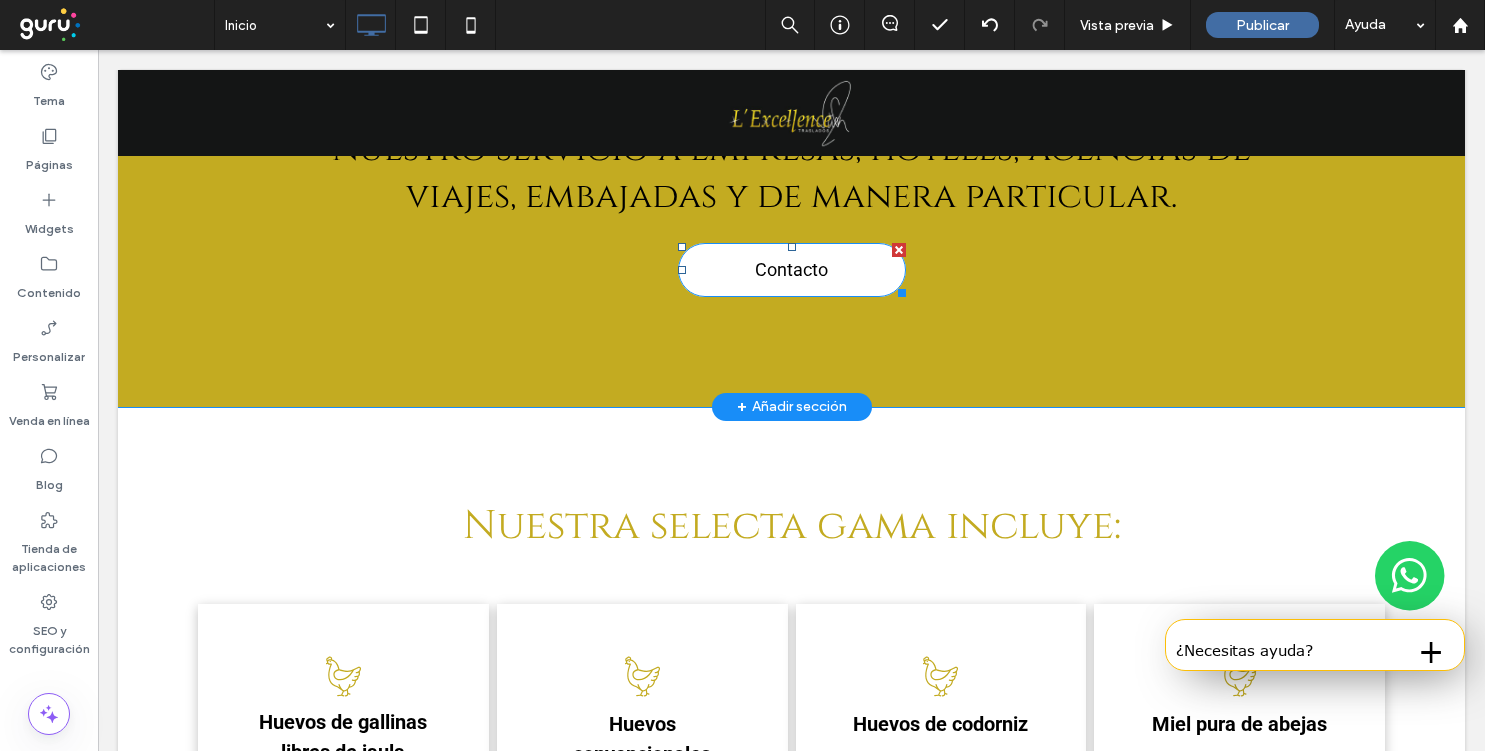 click on "Contacto" at bounding box center (792, 270) 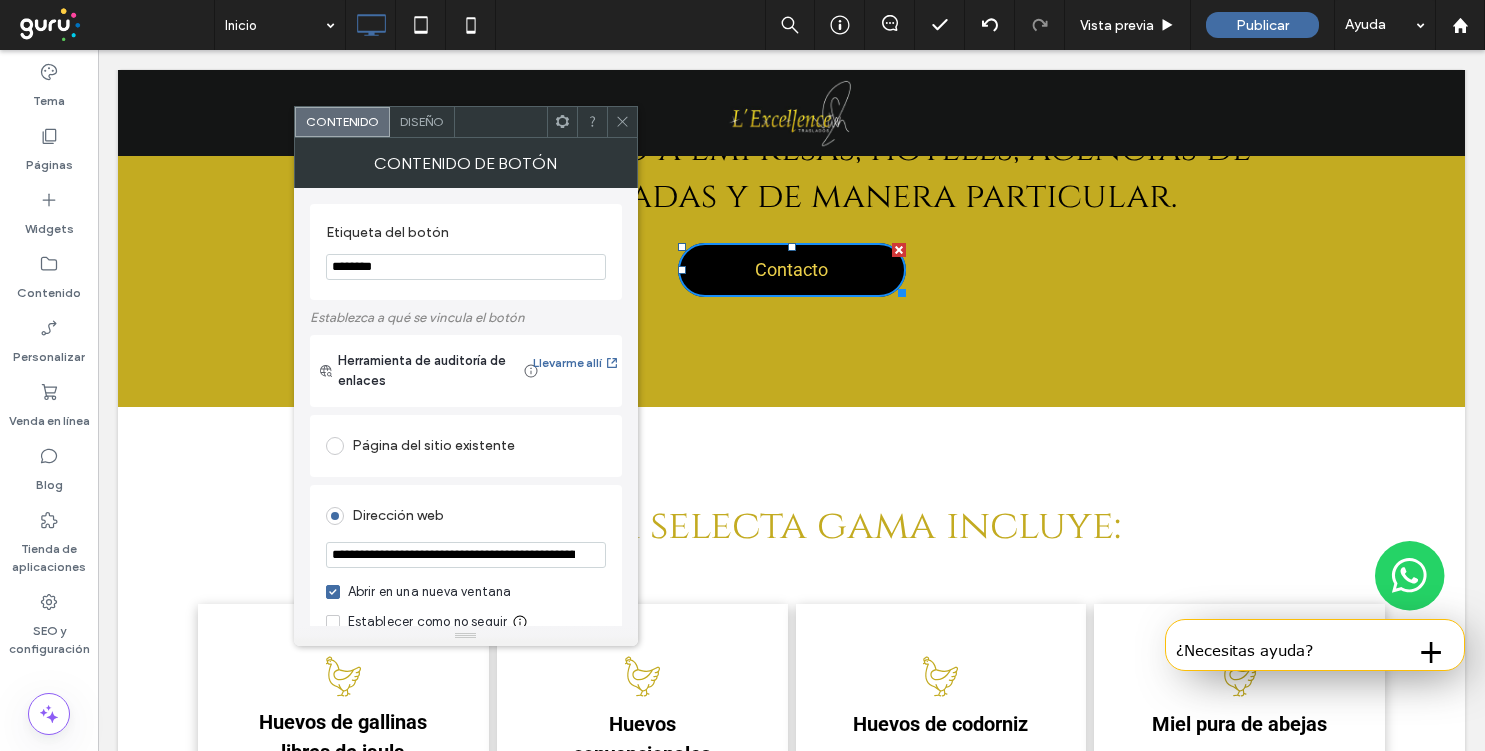 scroll, scrollTop: 18, scrollLeft: 0, axis: vertical 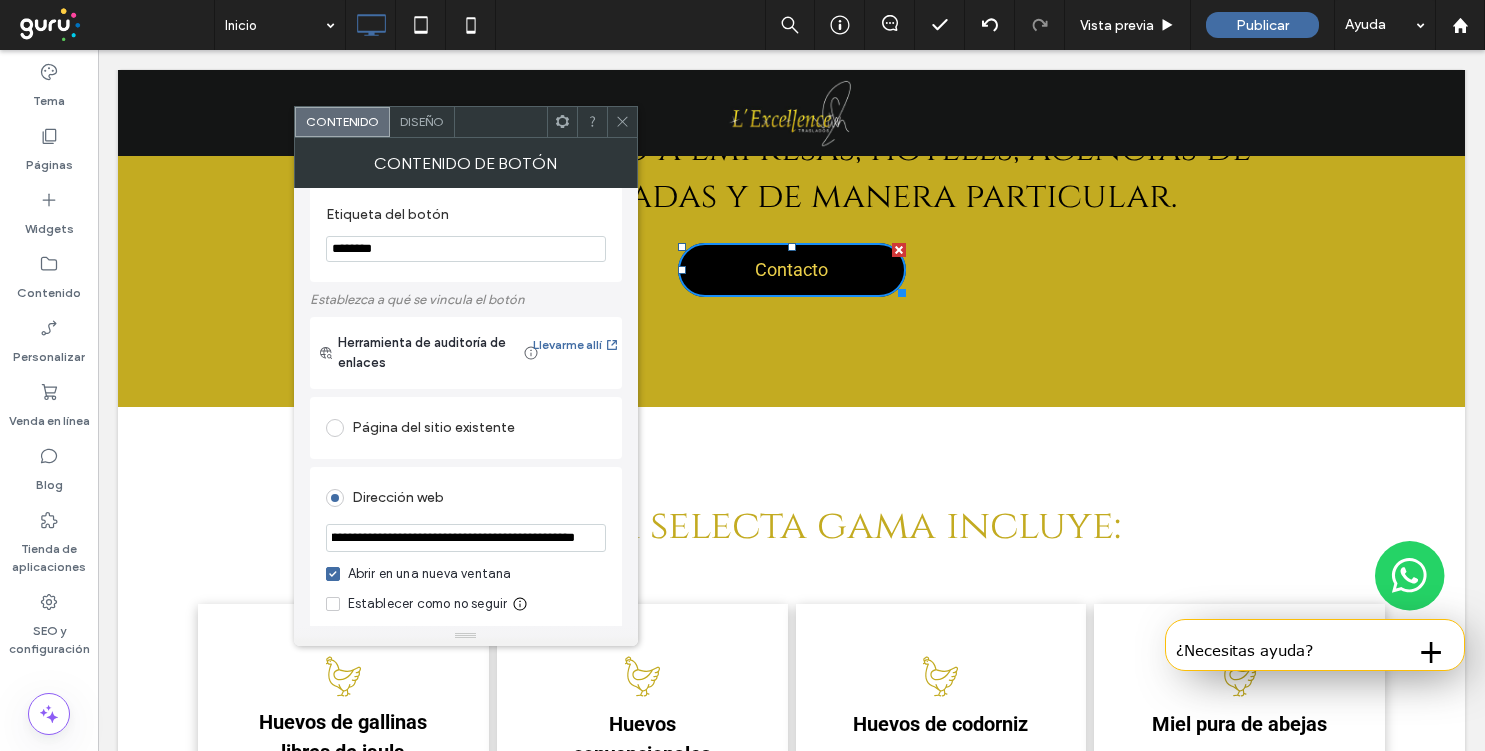 drag, startPoint x: 615, startPoint y: 597, endPoint x: 661, endPoint y: 545, distance: 69.426216 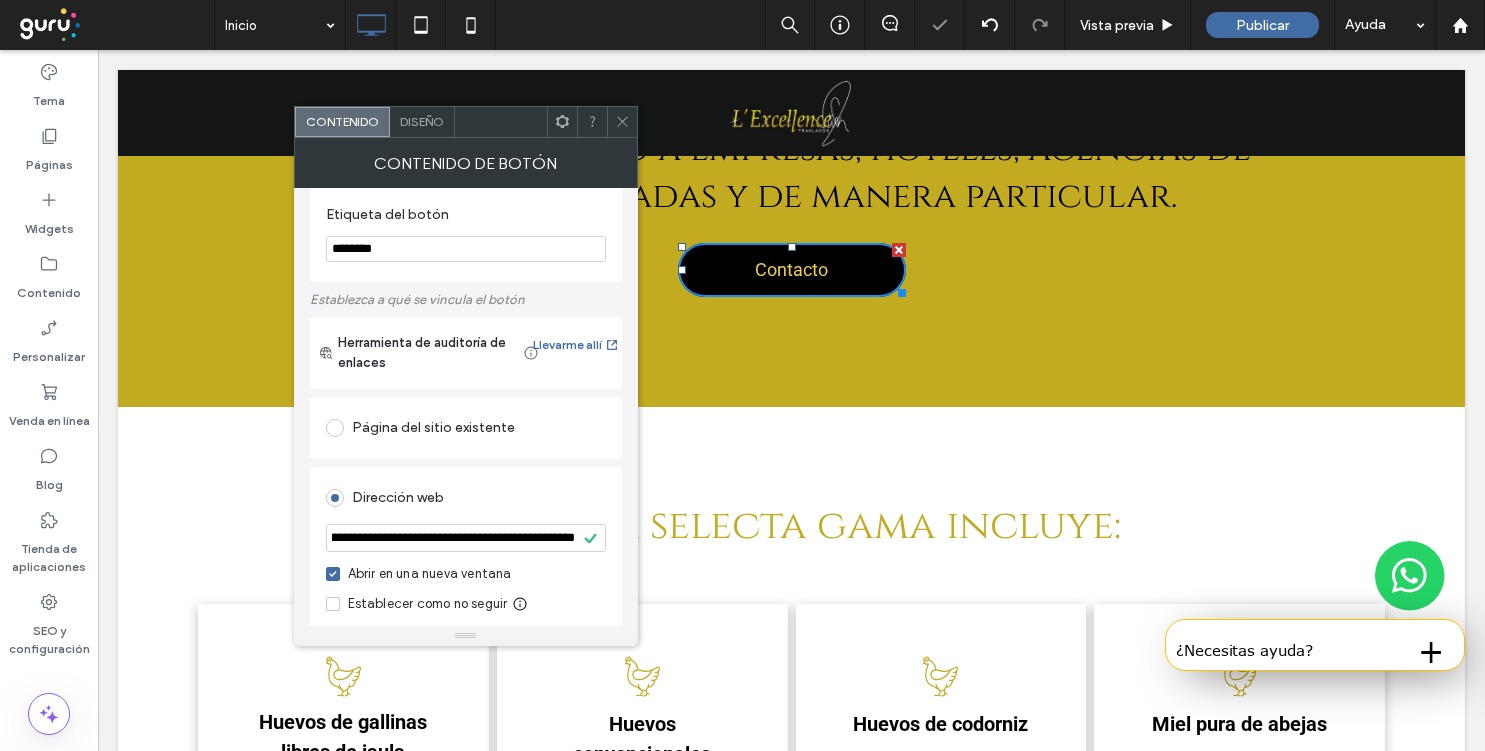 click 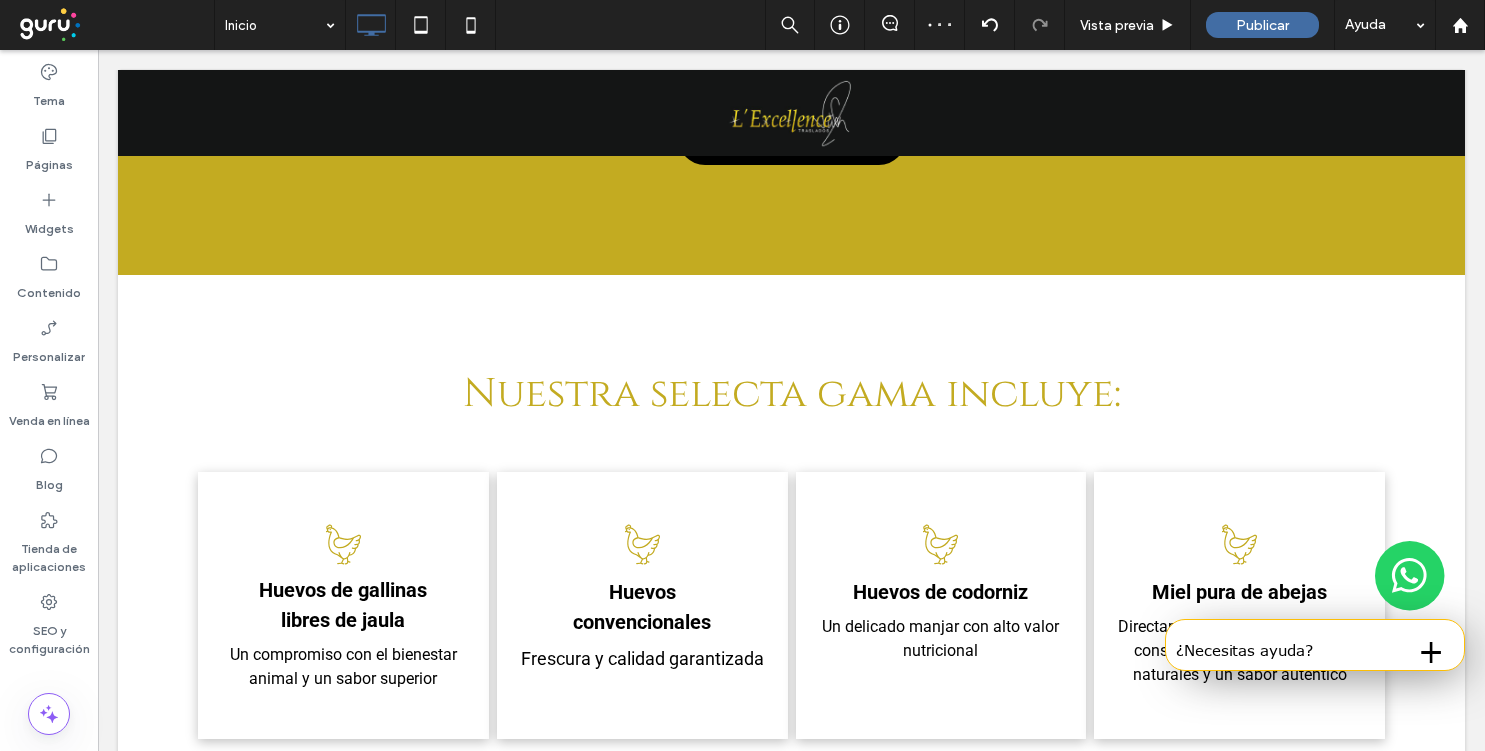 scroll, scrollTop: 1106, scrollLeft: 0, axis: vertical 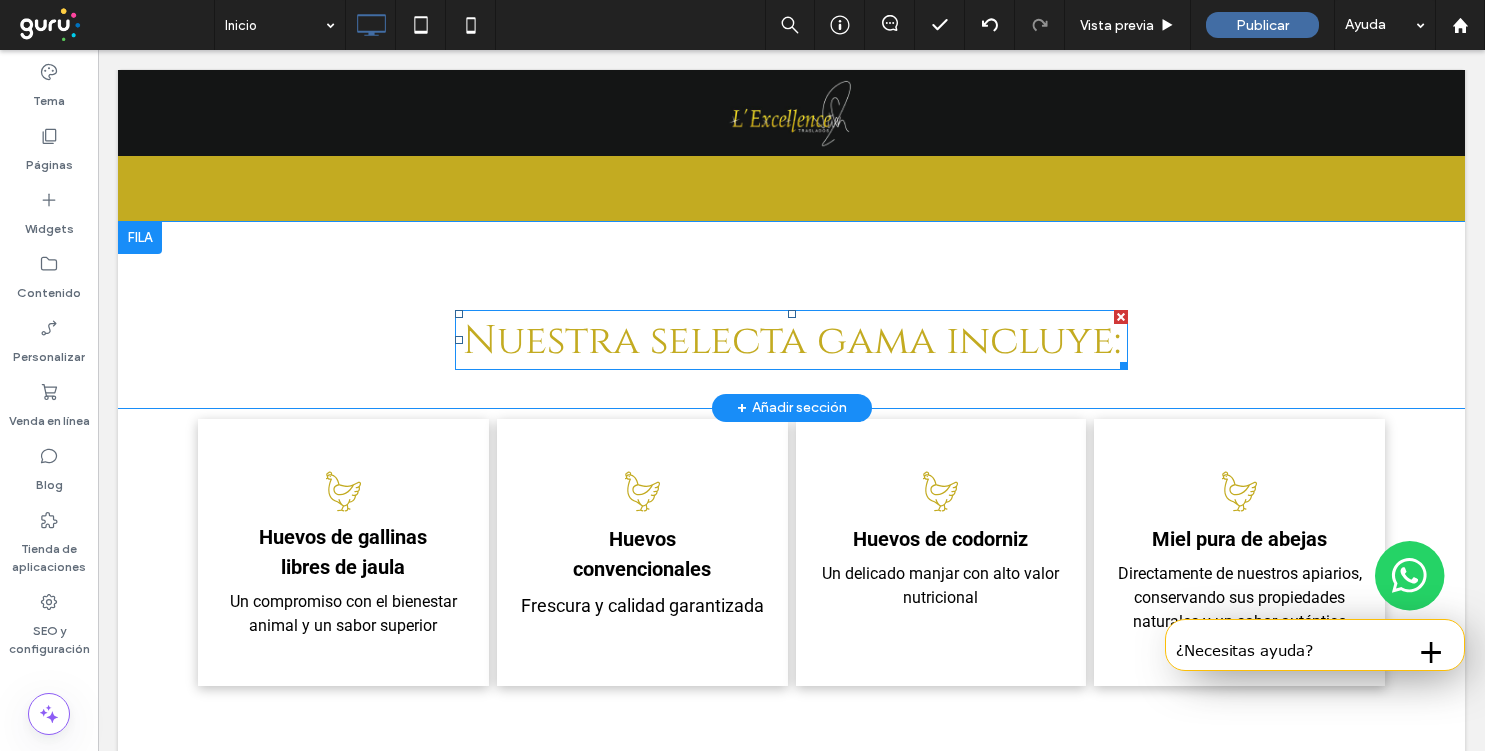 click on "Nuestra selecta gama incluye:" at bounding box center (792, 341) 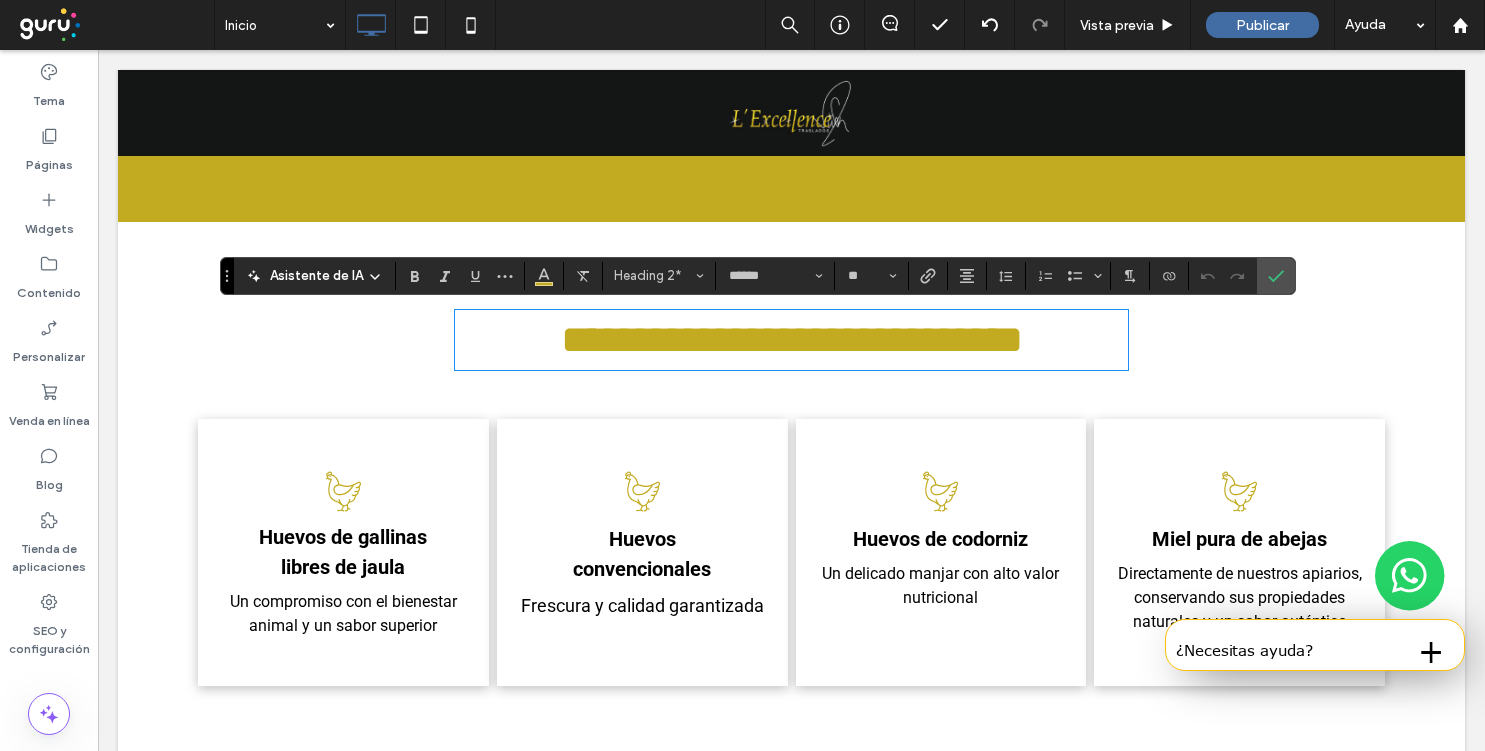 type on "******" 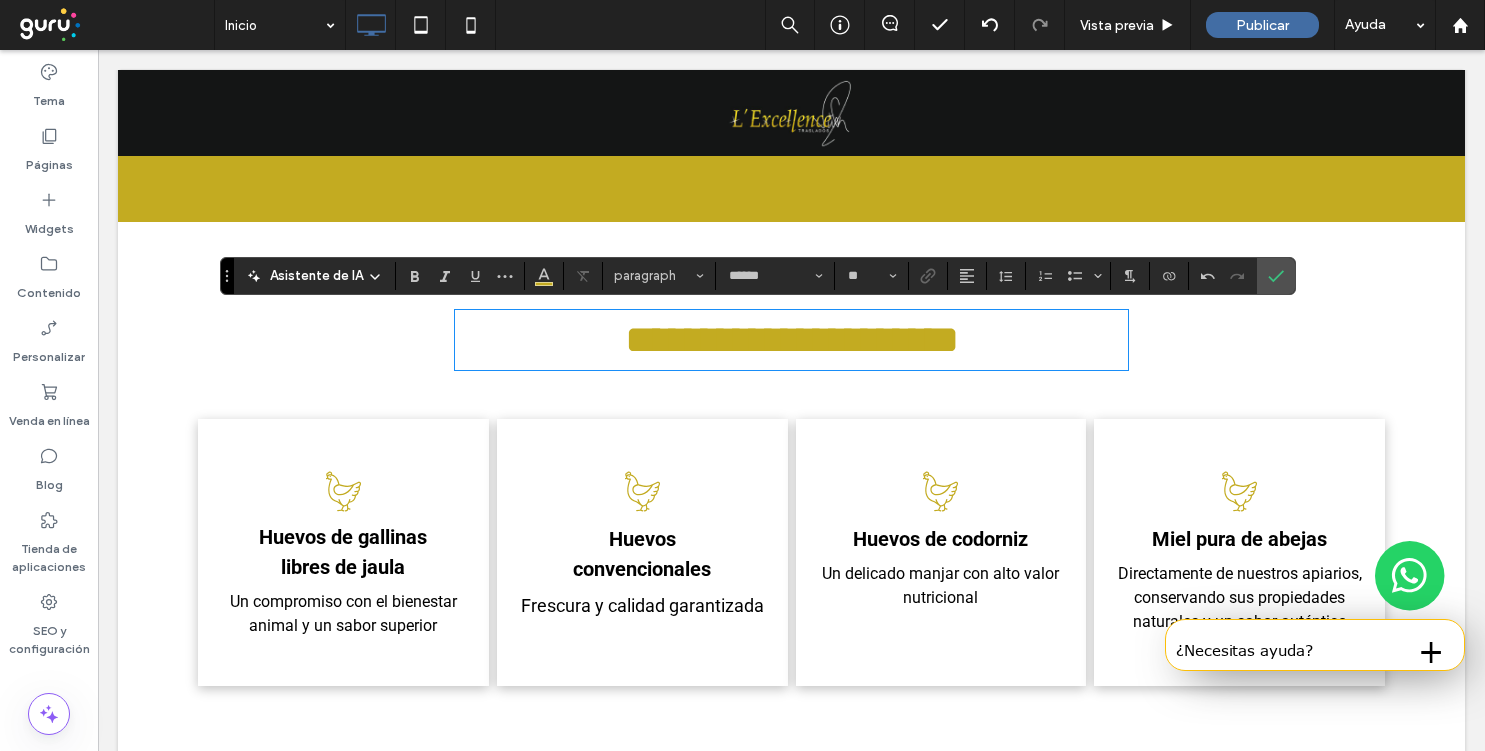 type on "******" 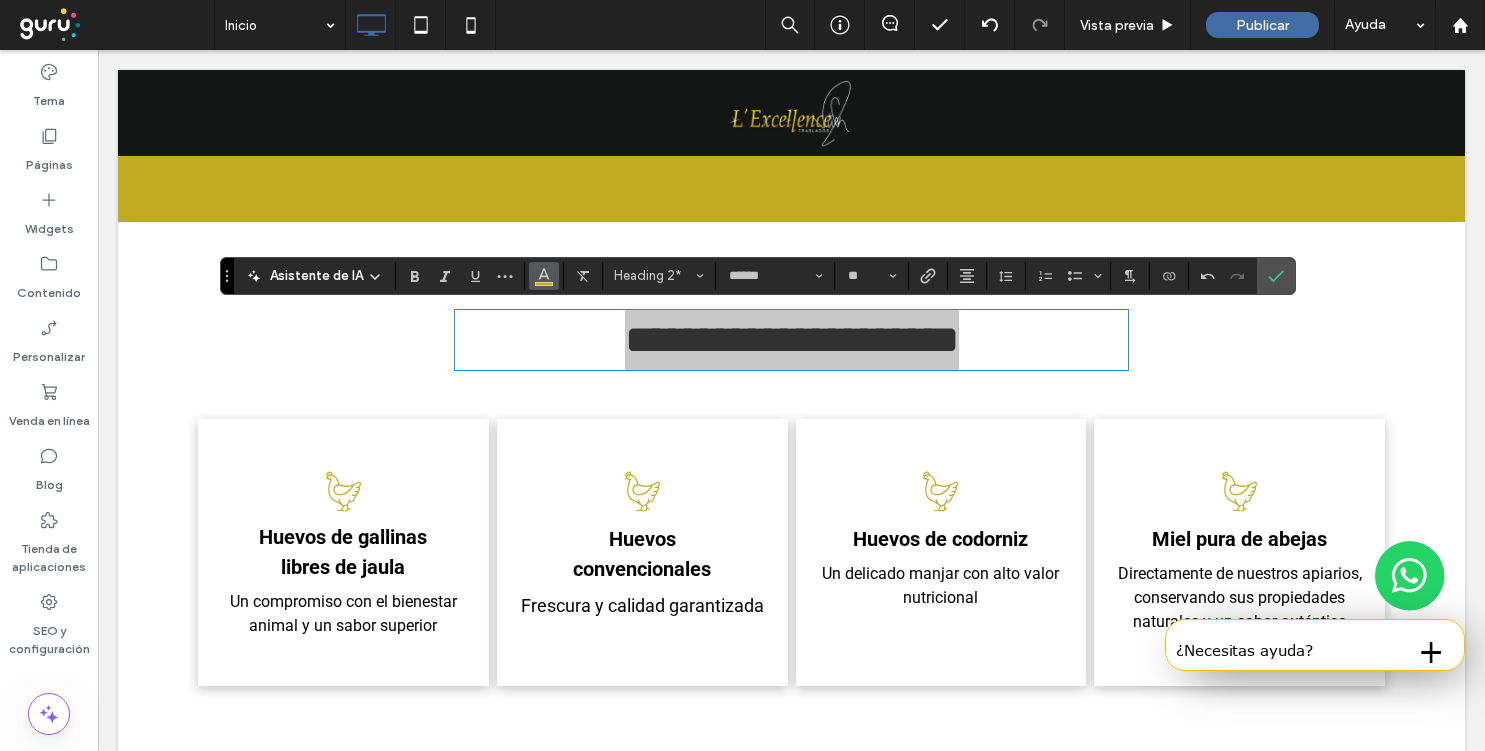 click 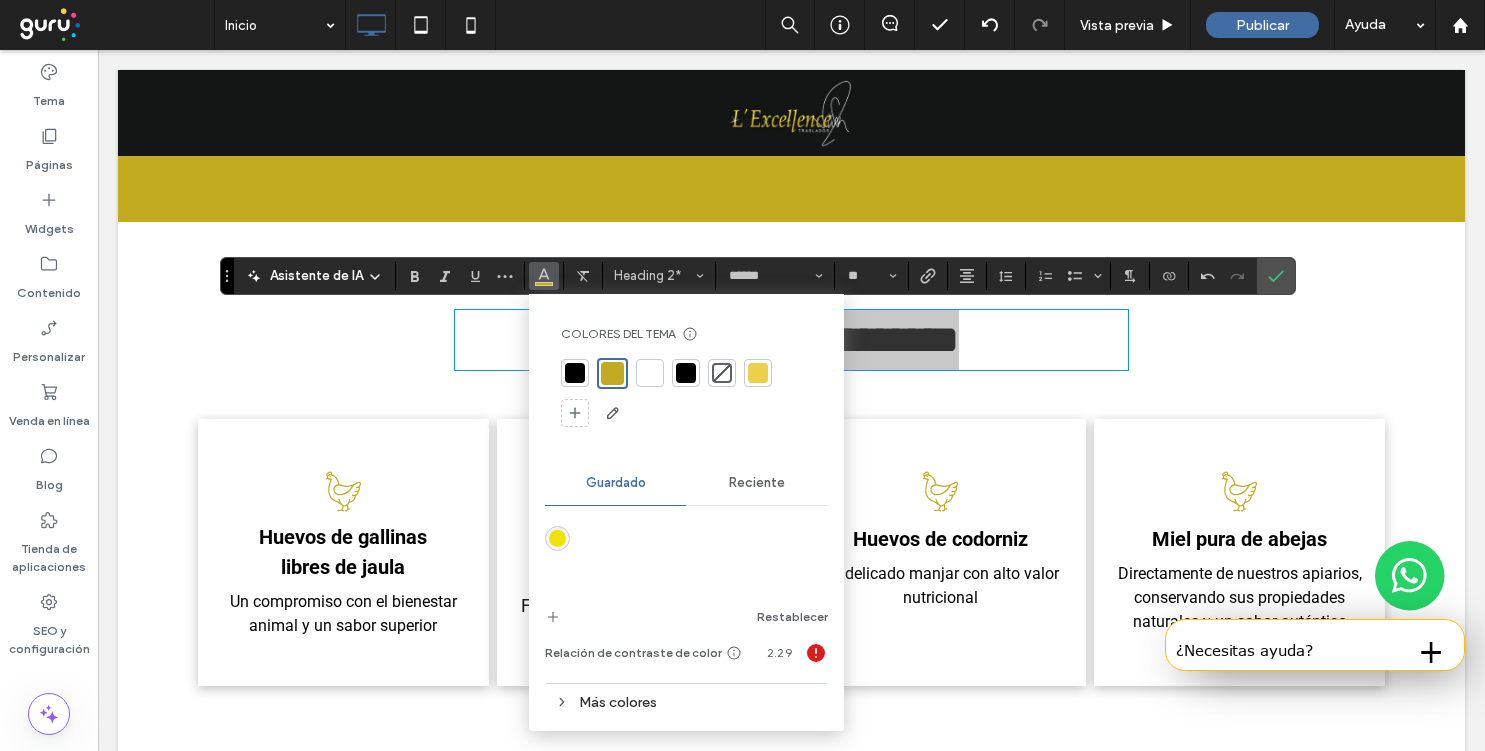 click at bounding box center (575, 373) 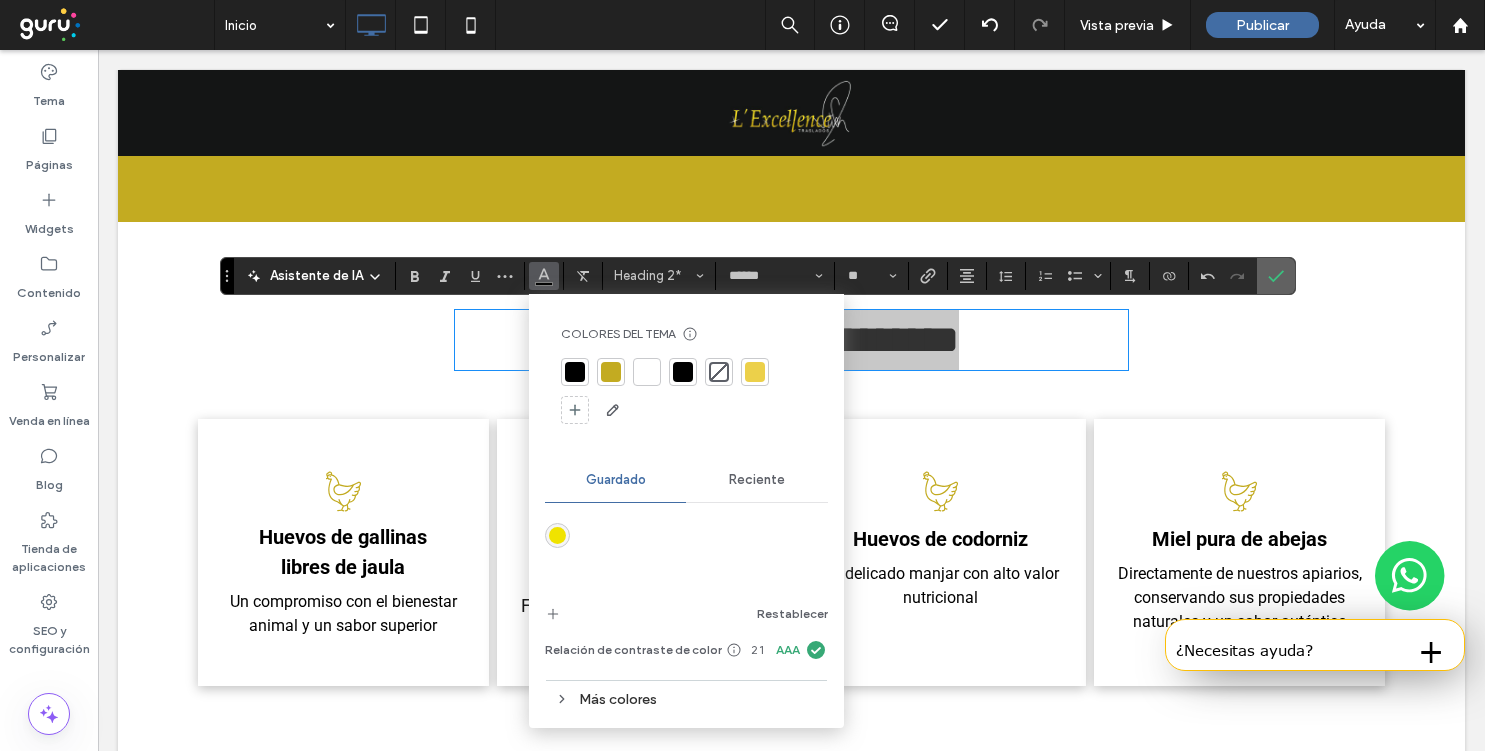 click 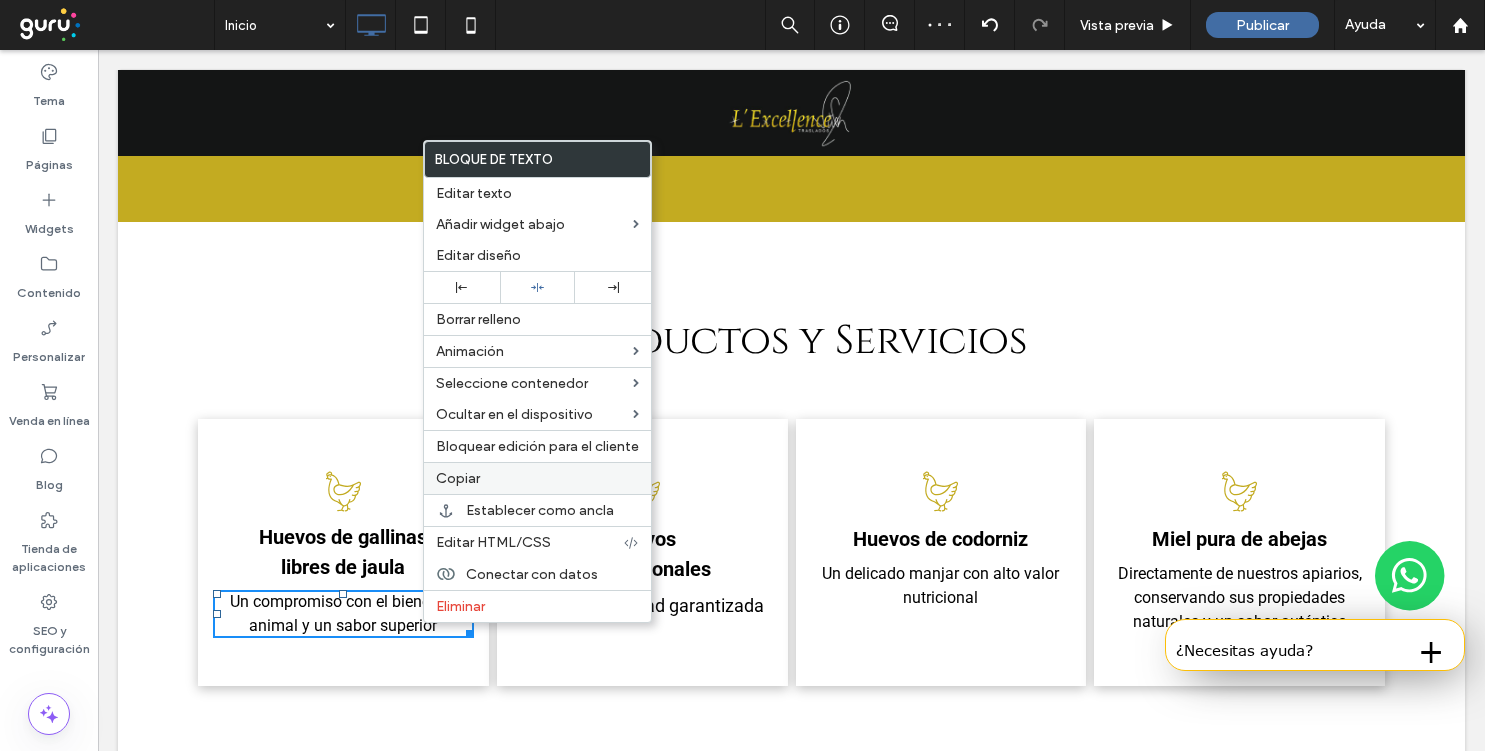 click on "Copiar" at bounding box center [537, 478] 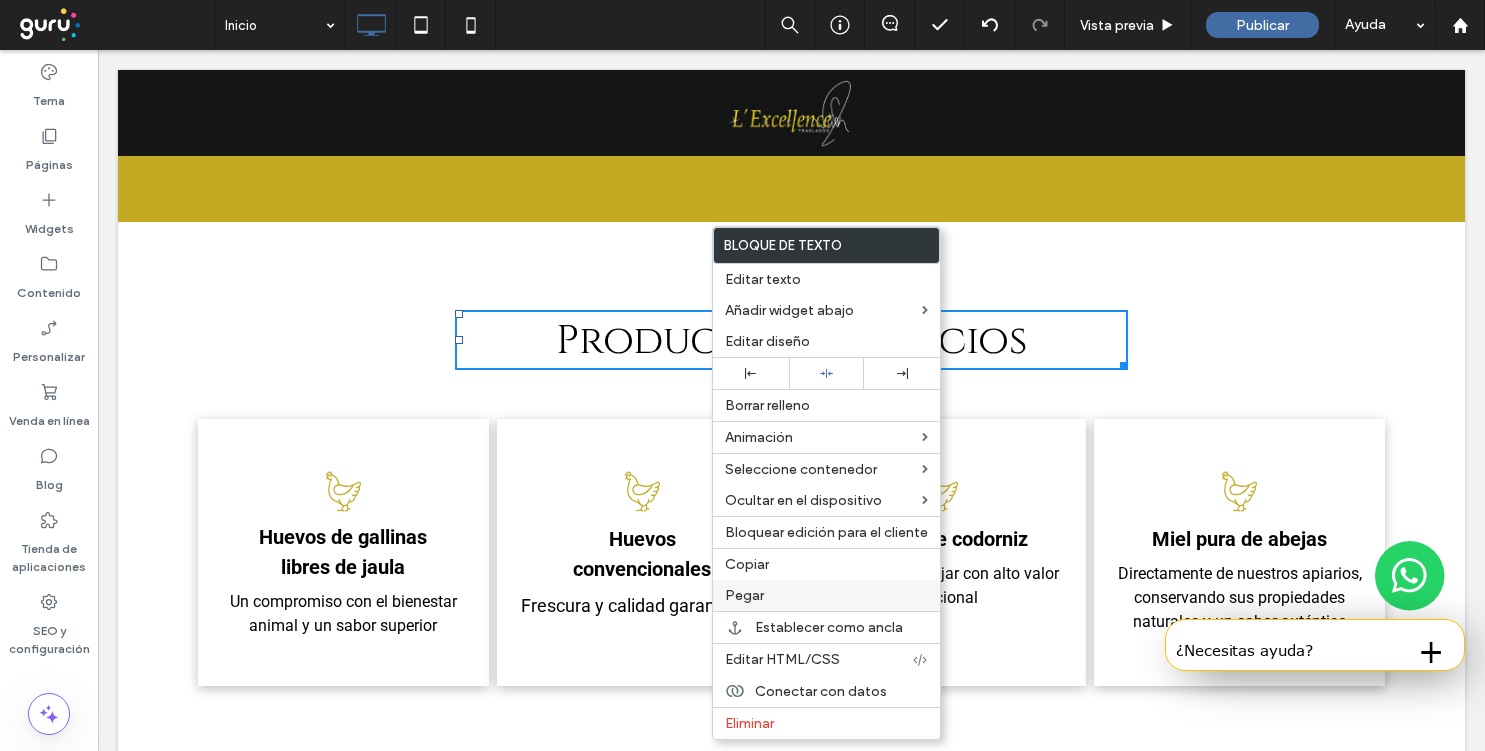 click on "Pegar" at bounding box center (826, 595) 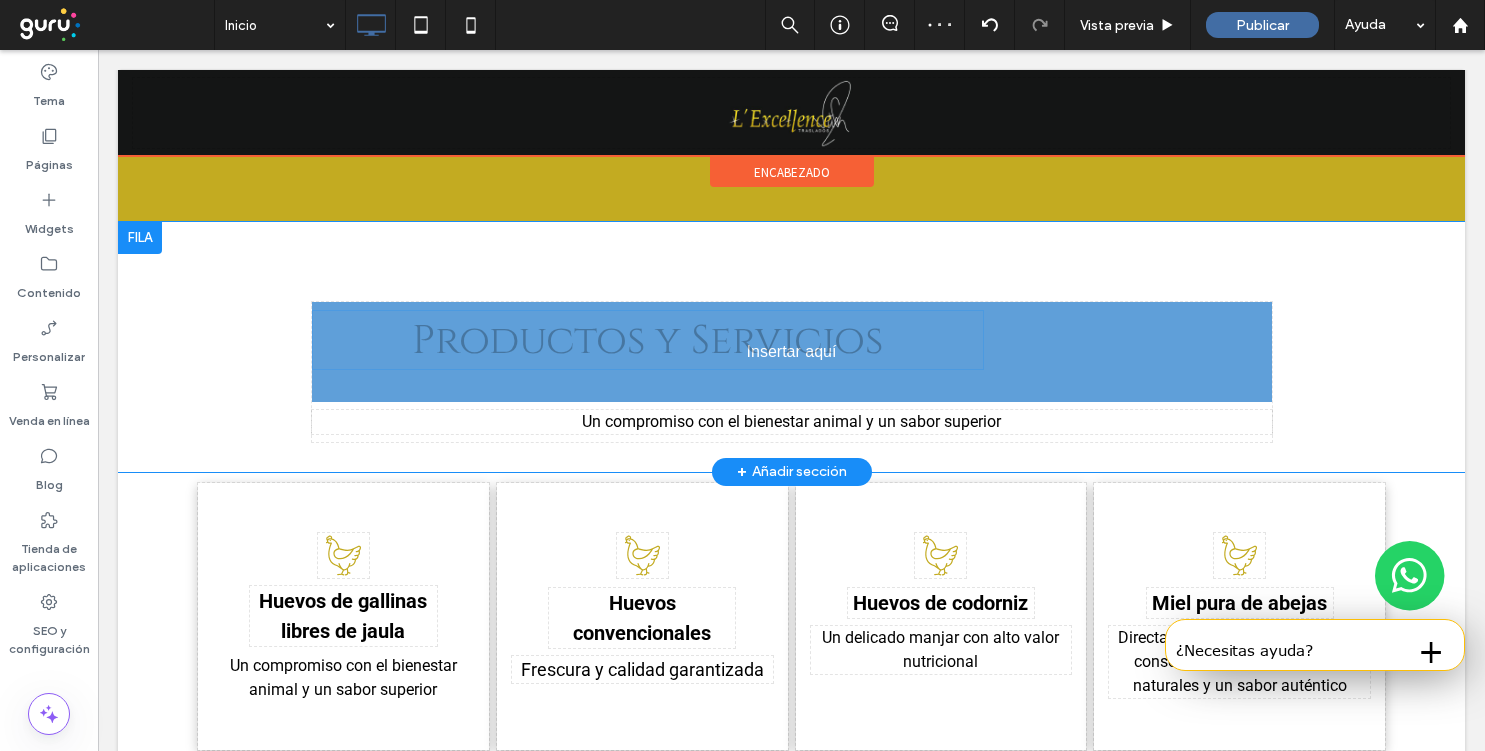 drag, startPoint x: 742, startPoint y: 370, endPoint x: 743, endPoint y: 321, distance: 49.010204 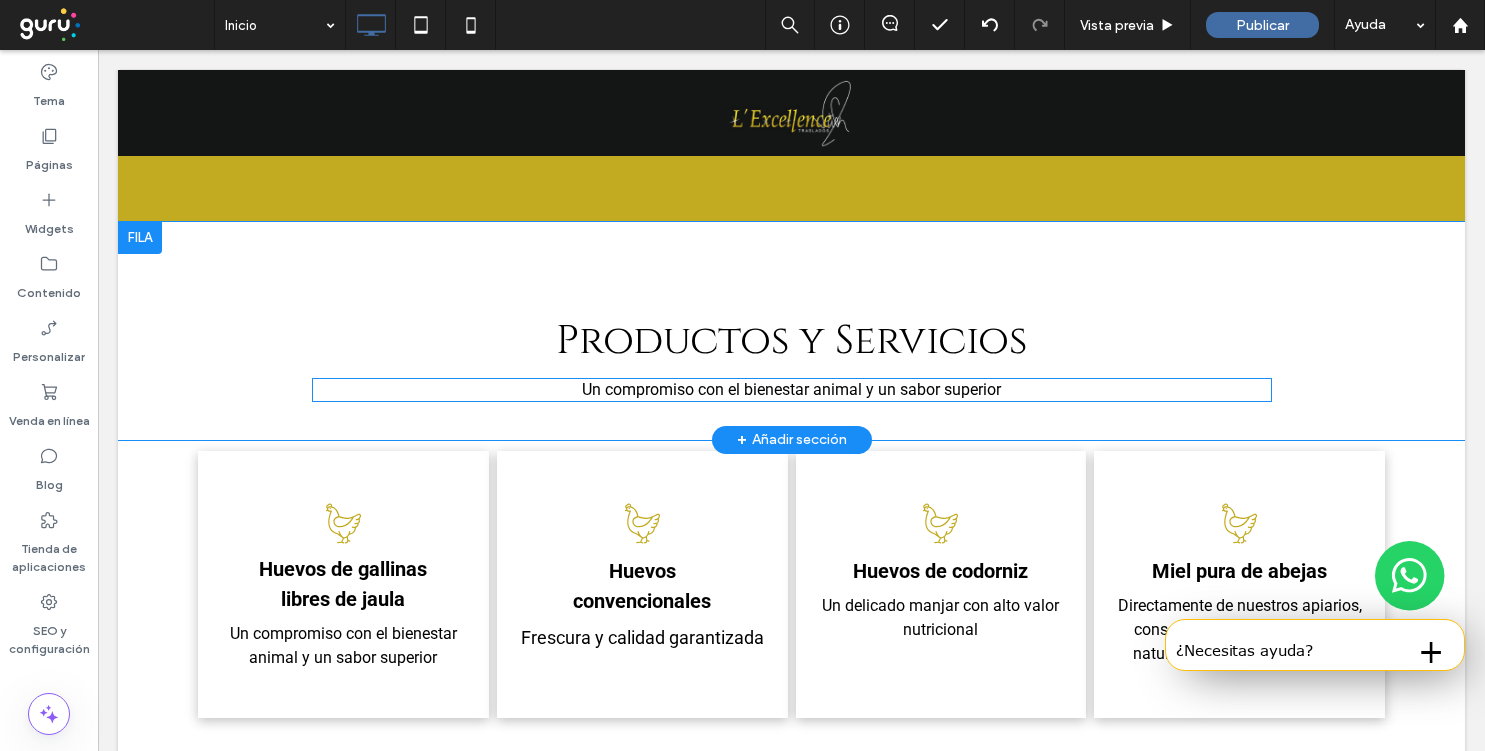 click on "Un compromiso con el bienestar animal y un sabor superior" at bounding box center (791, 389) 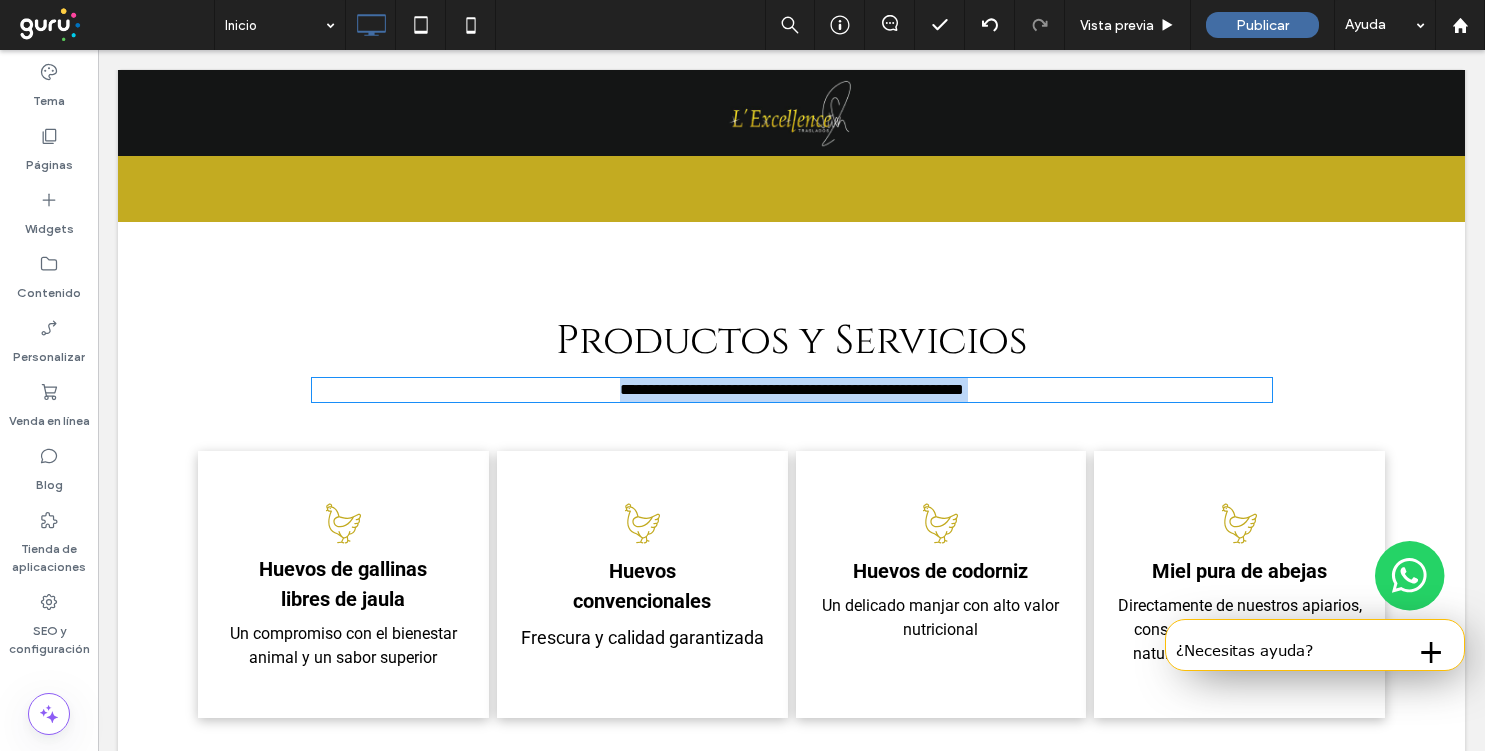 click on "**********" at bounding box center [792, 389] 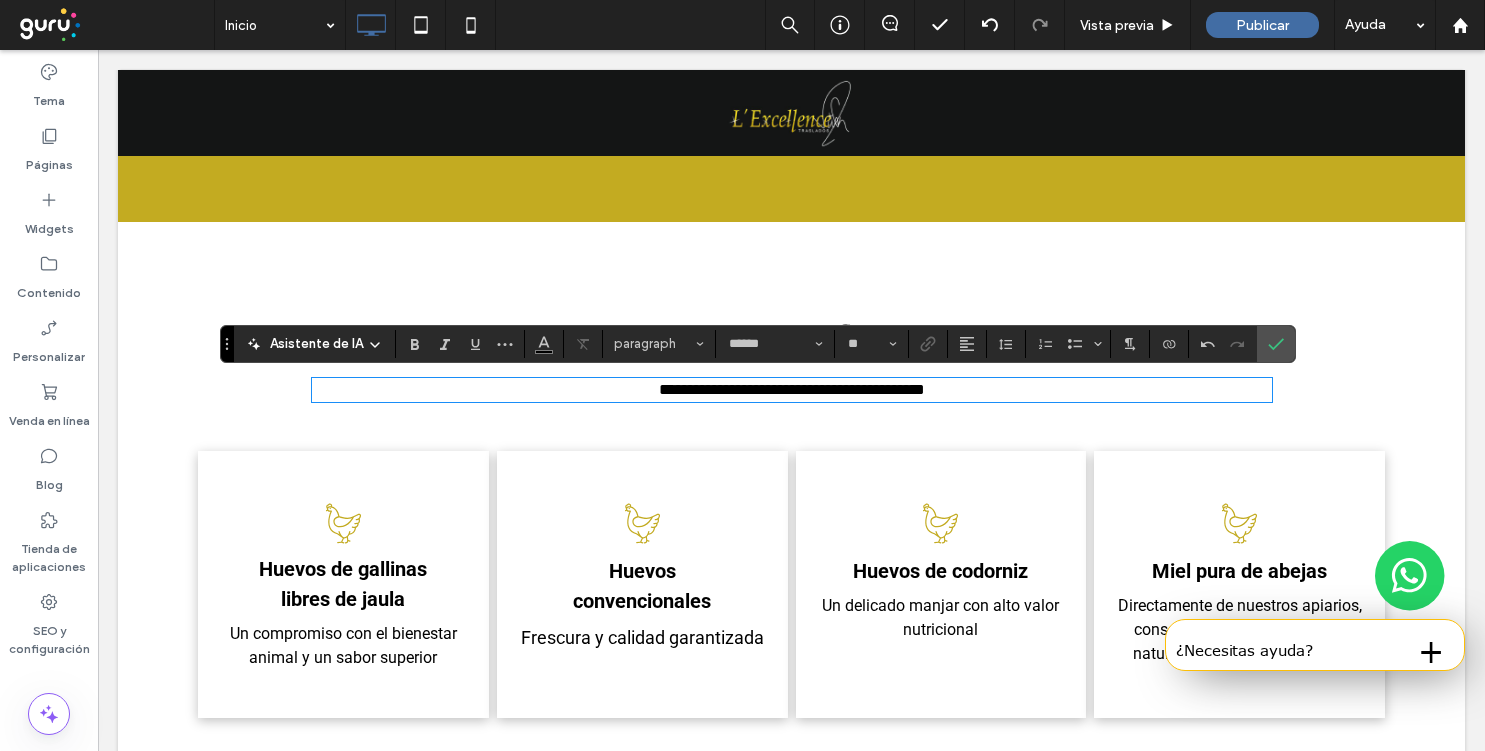 type on "**" 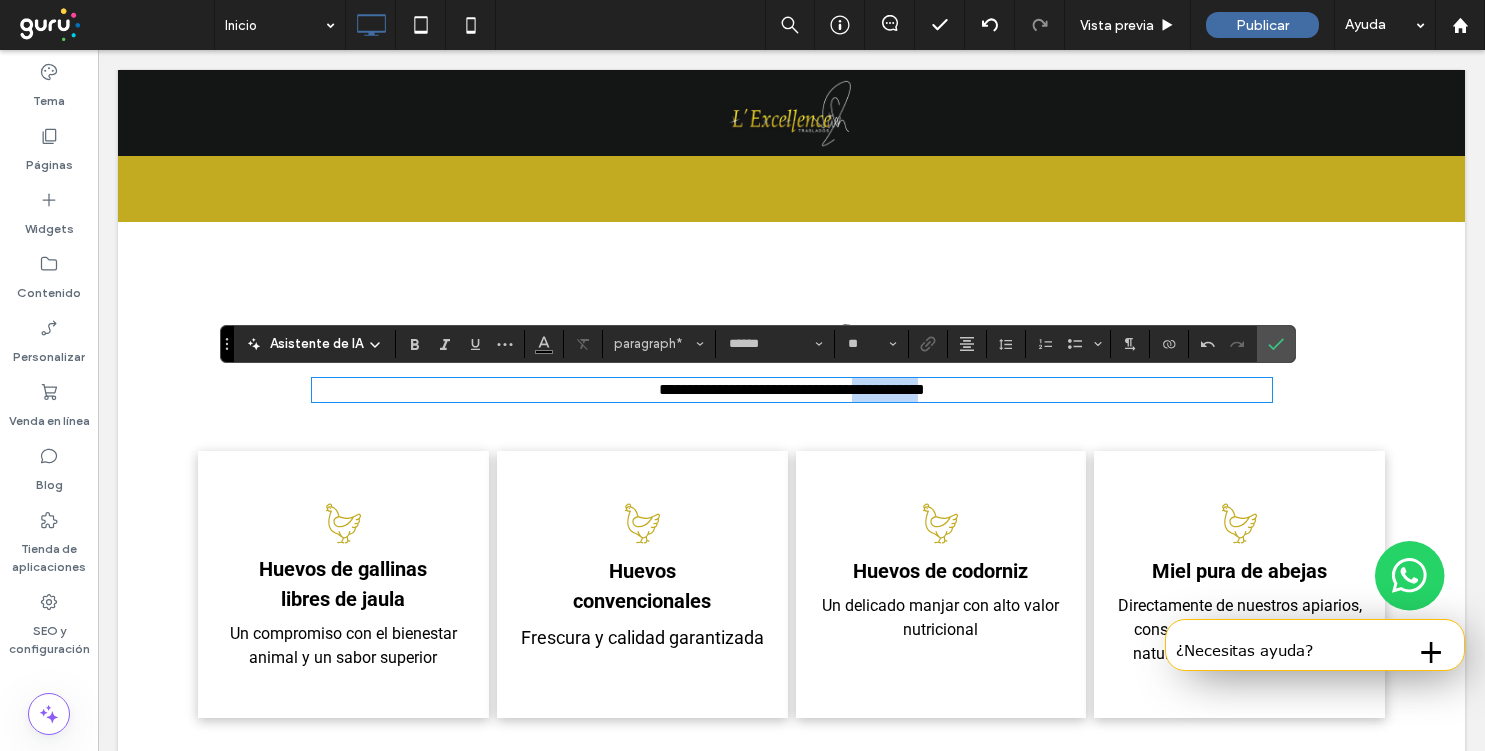 click on "**********" at bounding box center [792, 389] 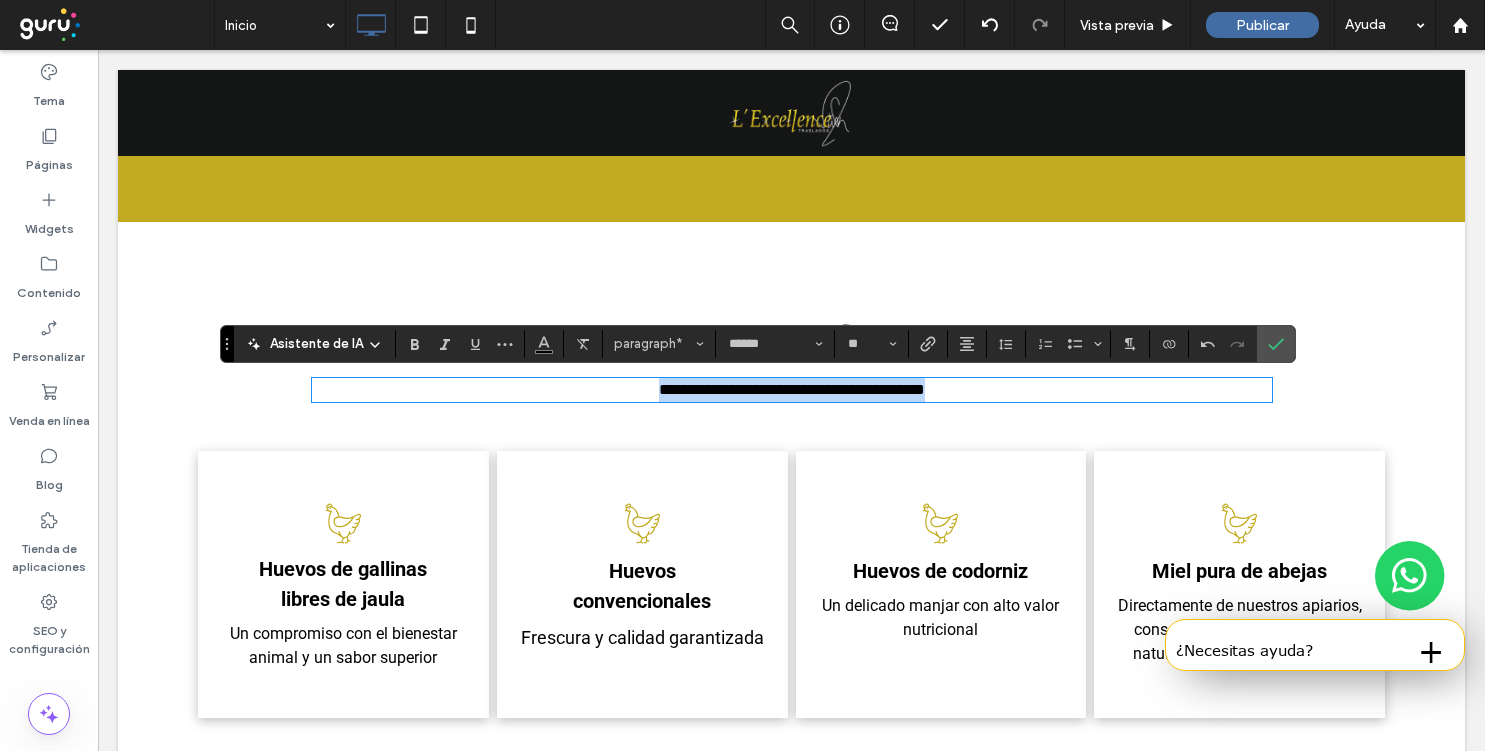 click on "**********" at bounding box center (792, 389) 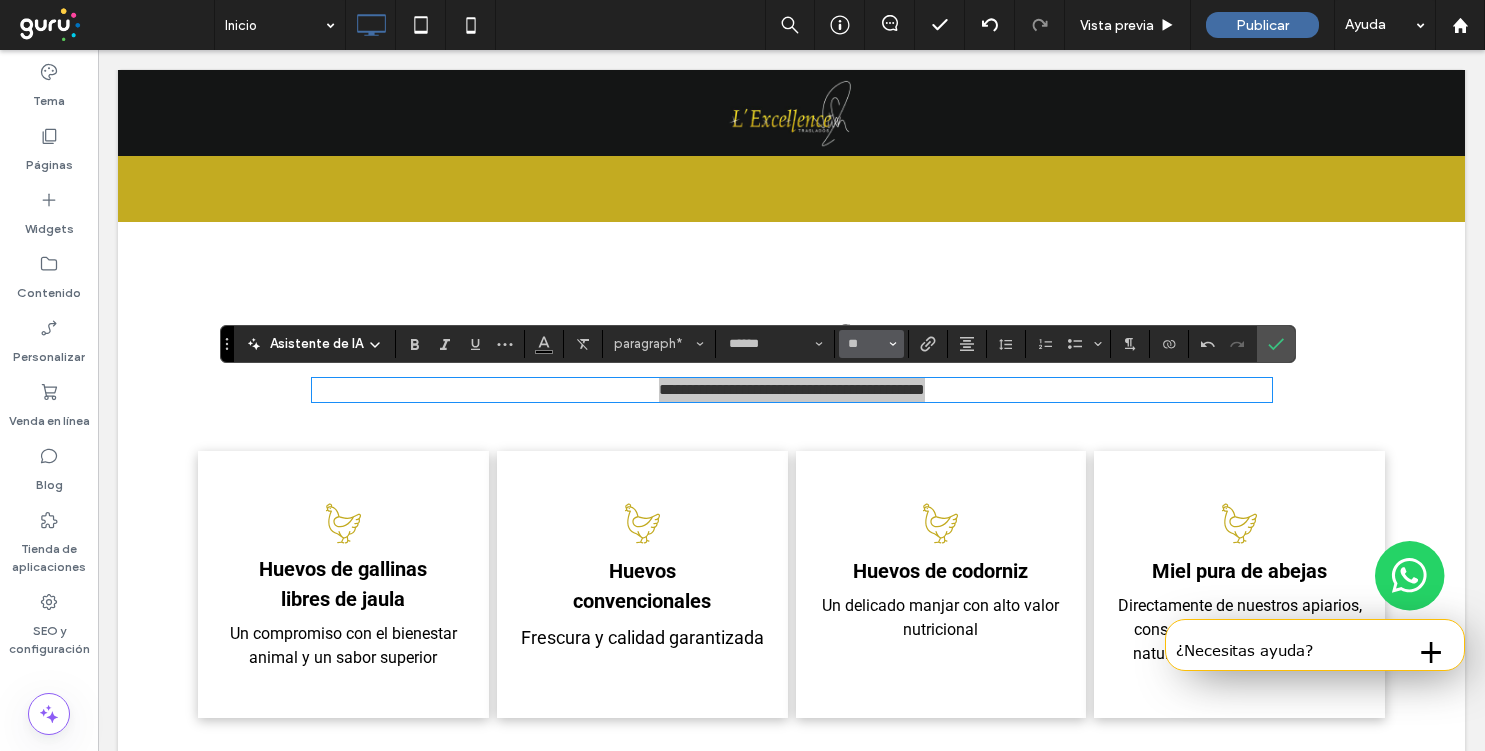 click 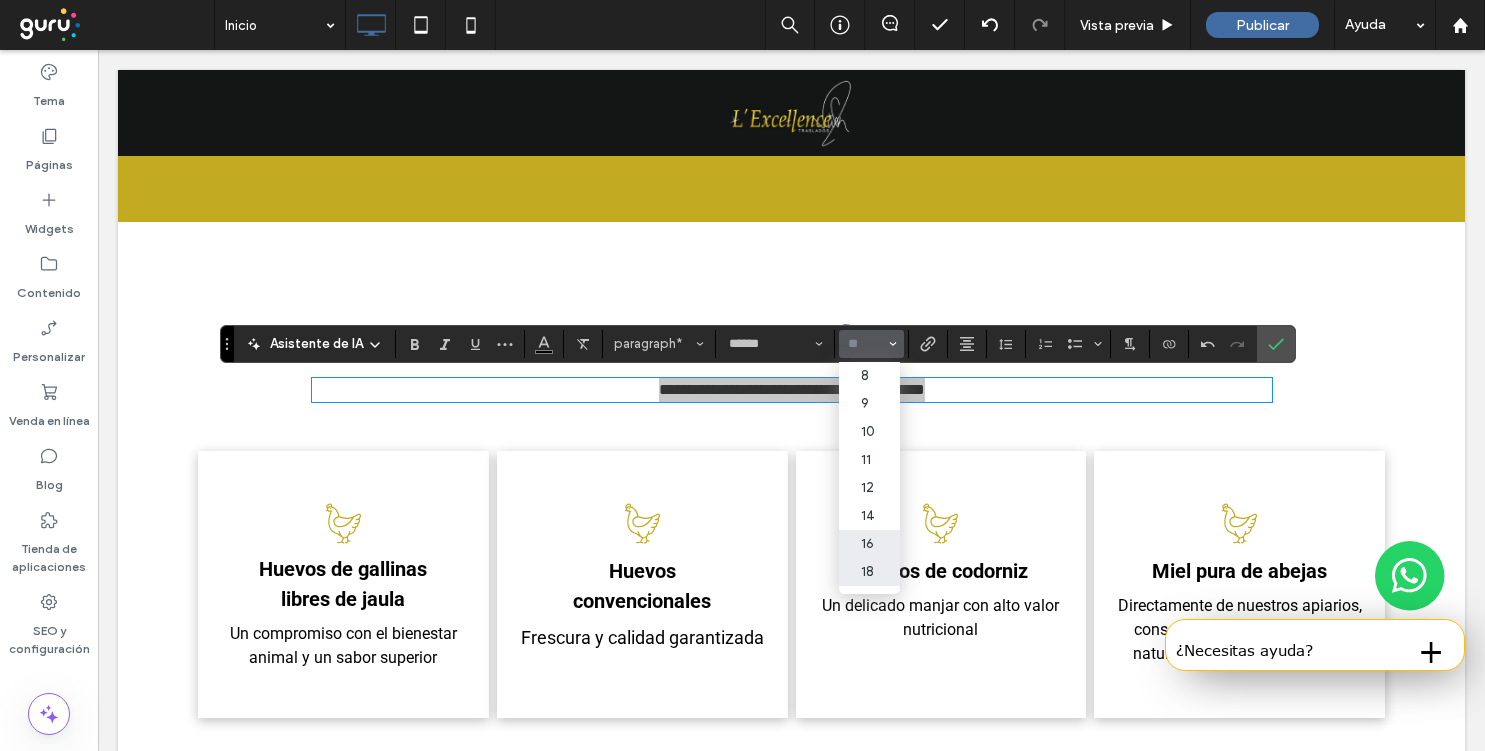 click on "18" at bounding box center [869, 572] 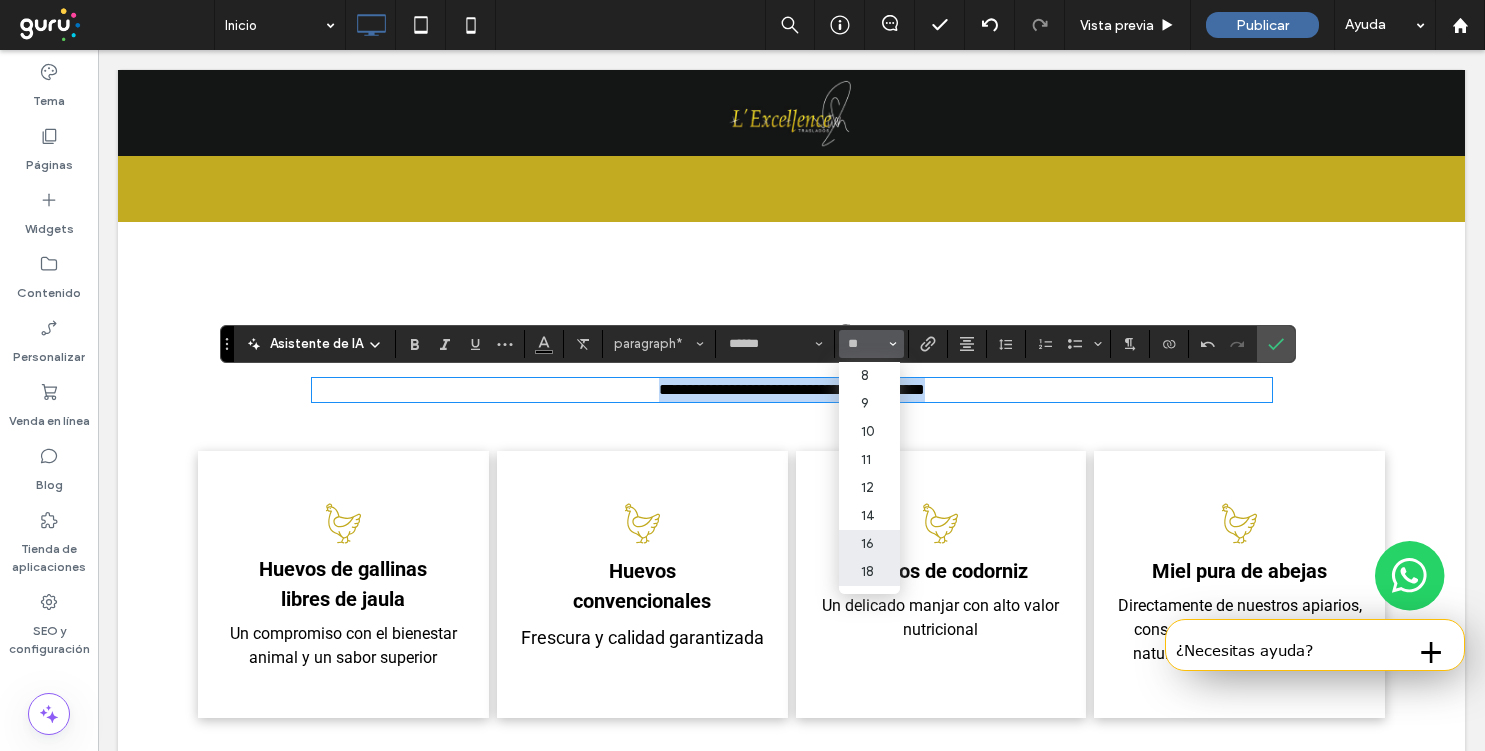 type on "**" 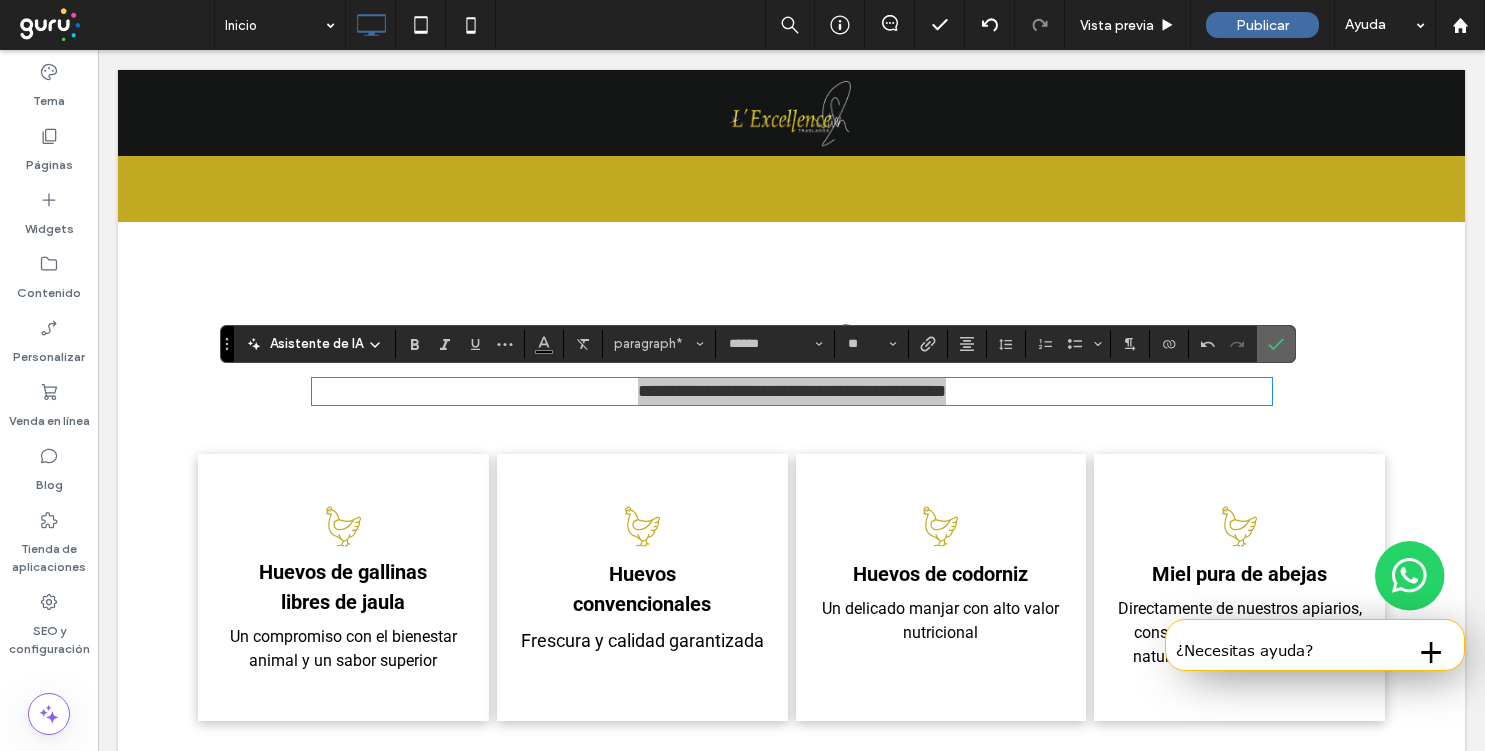 click 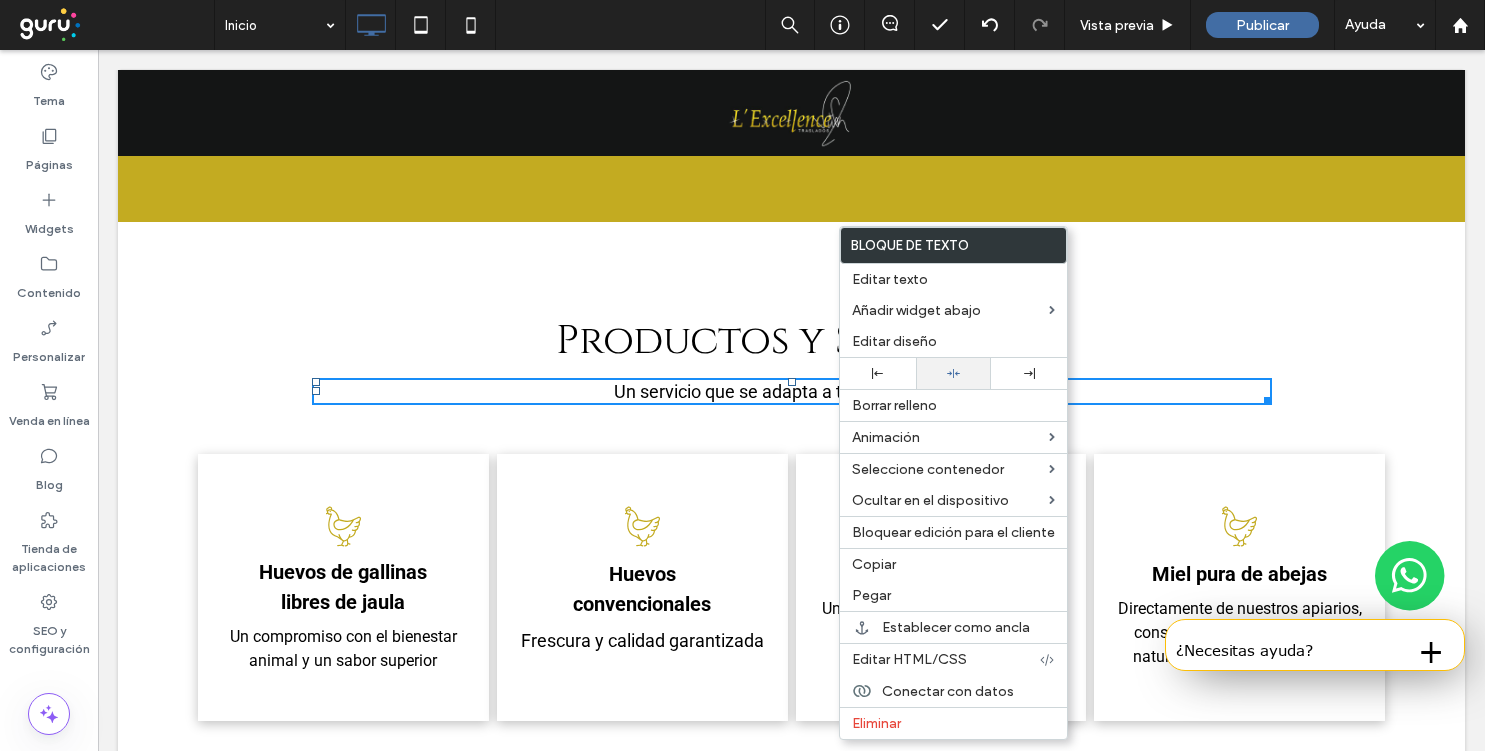click at bounding box center [954, 373] 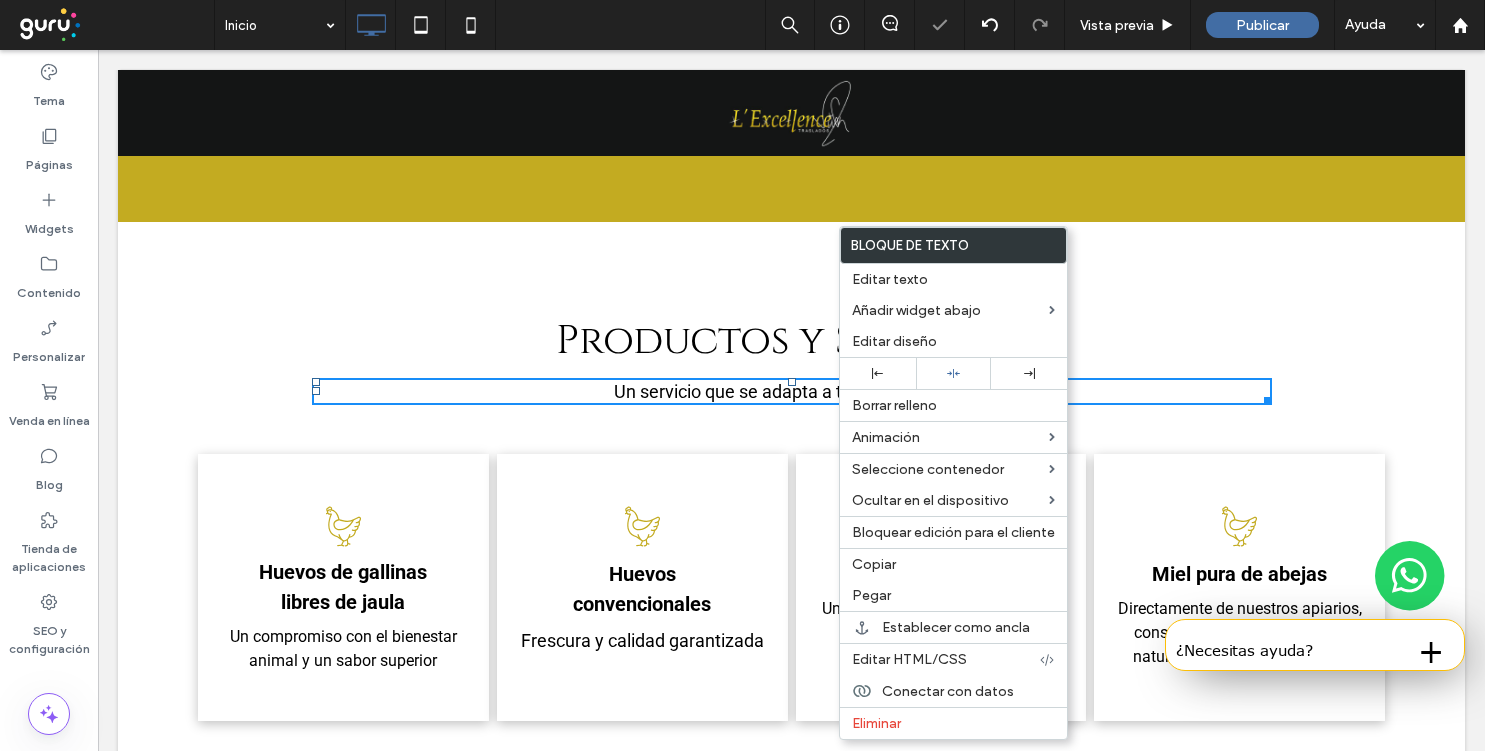 click at bounding box center [742, 375] 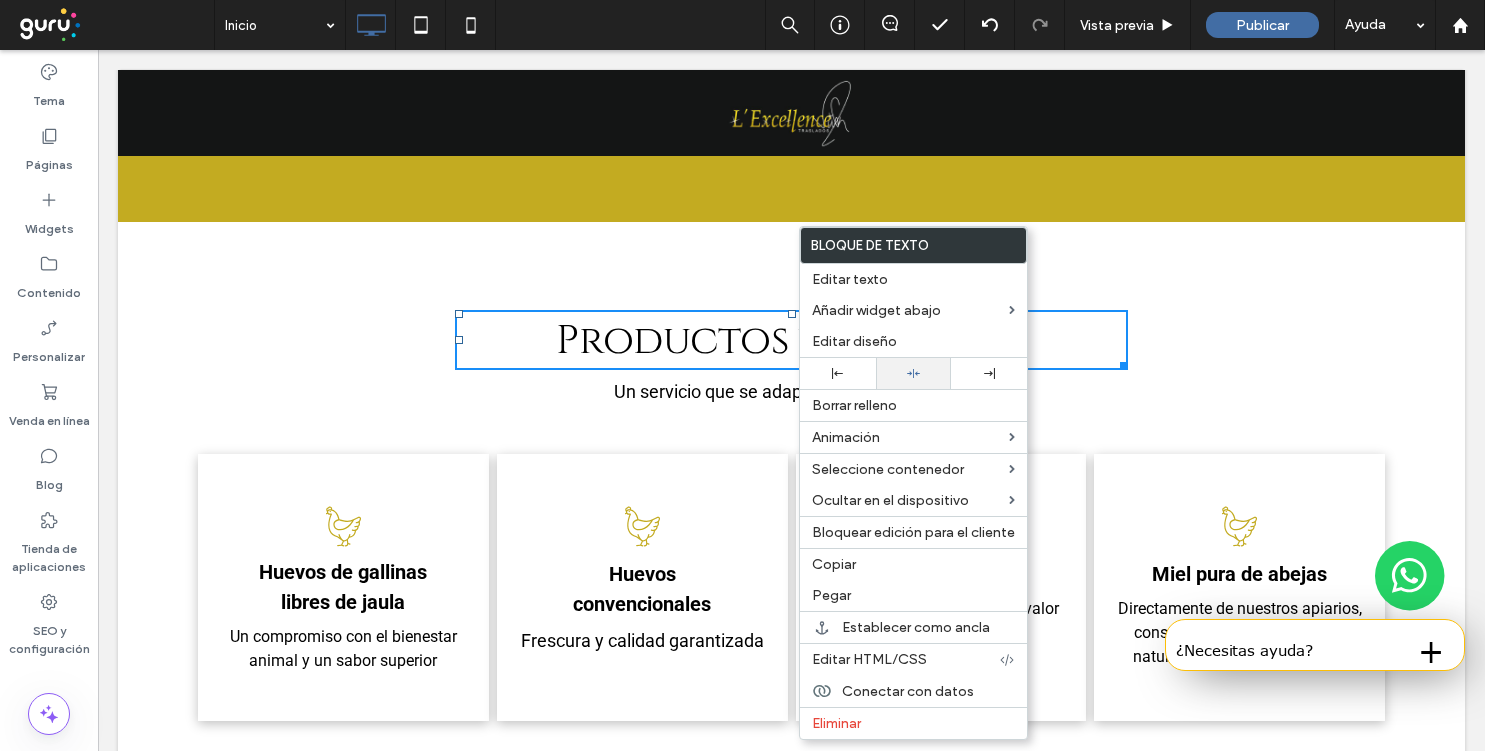 click at bounding box center (914, 373) 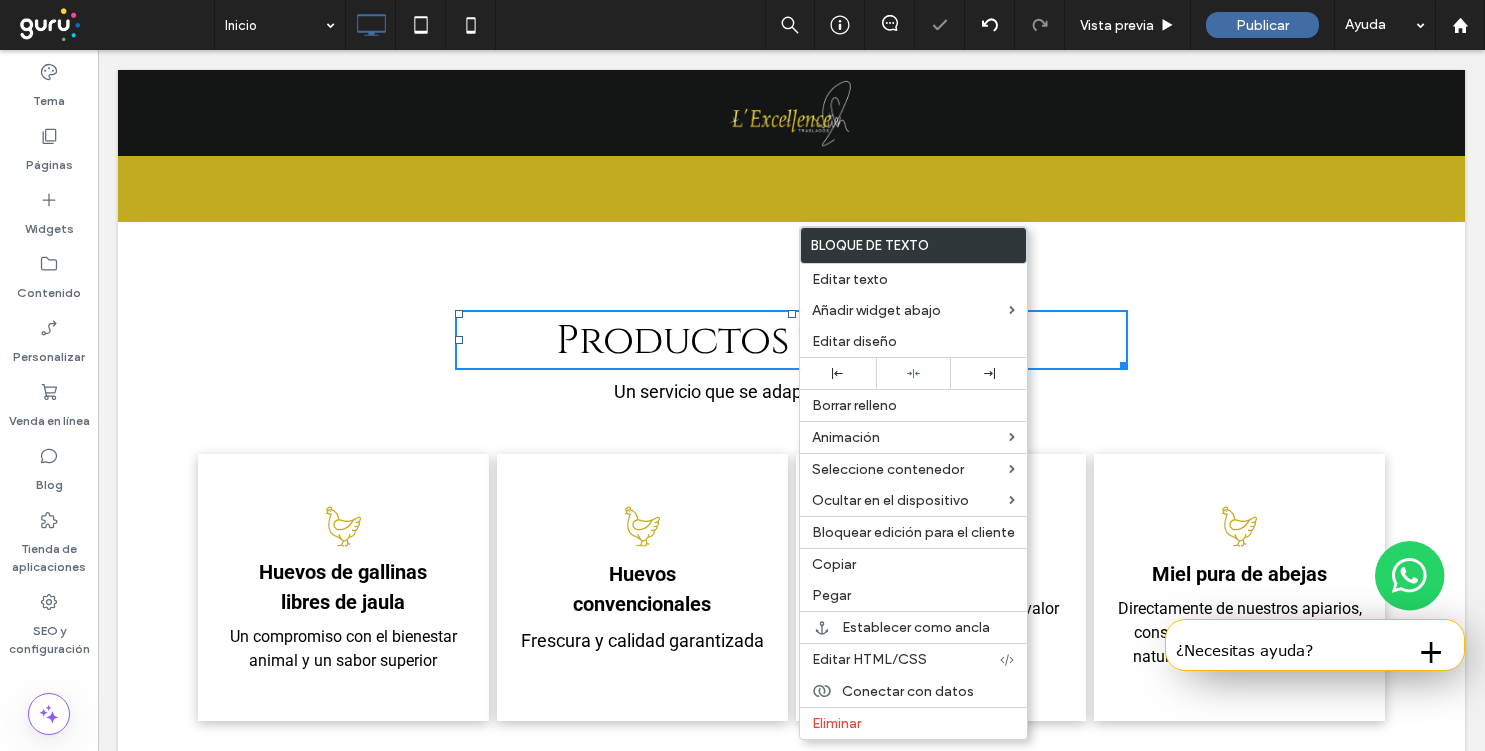 click at bounding box center (742, 375) 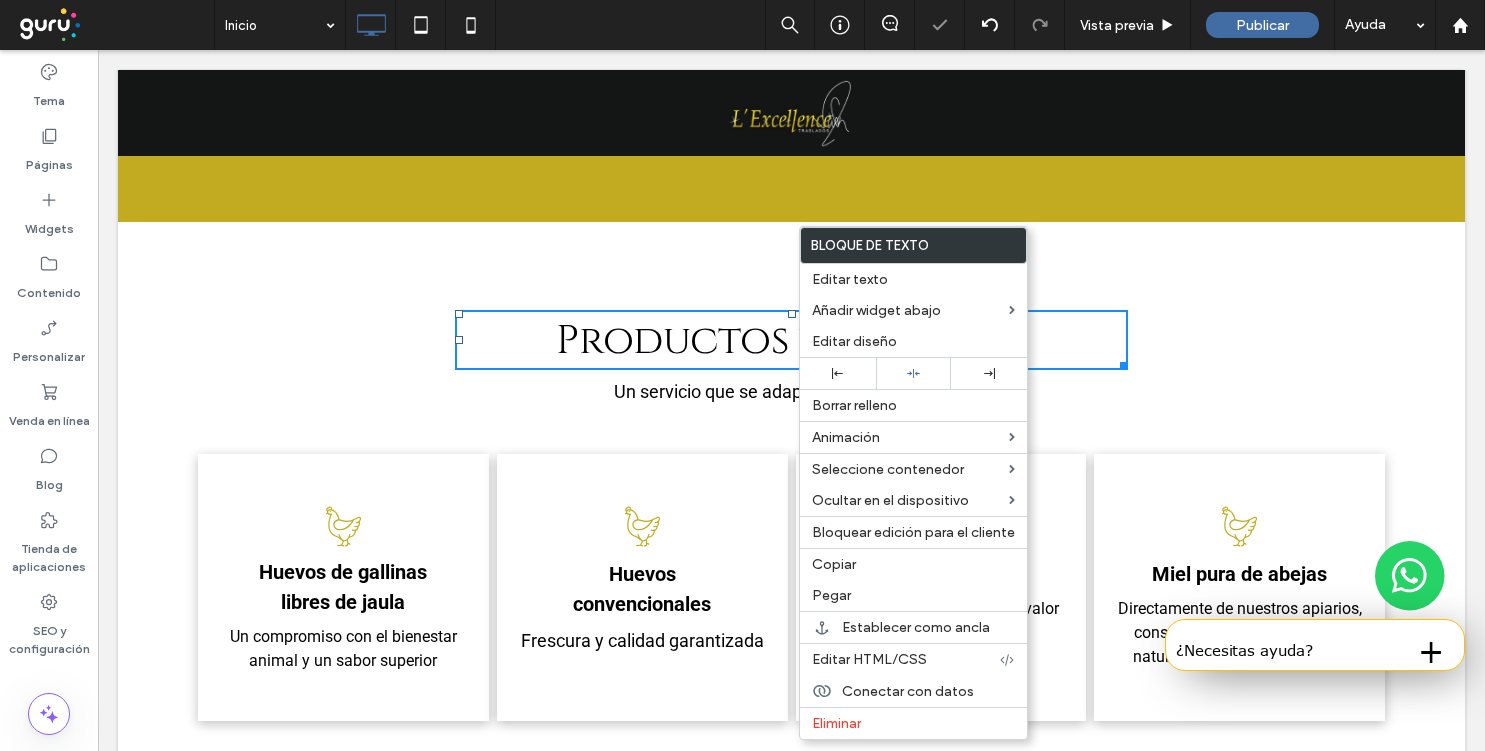 click on "Productos y Servicios Un servicio que se adapta a tus necesidades:
Click To Paste
Fila + Añadir sección" at bounding box center (791, 332) 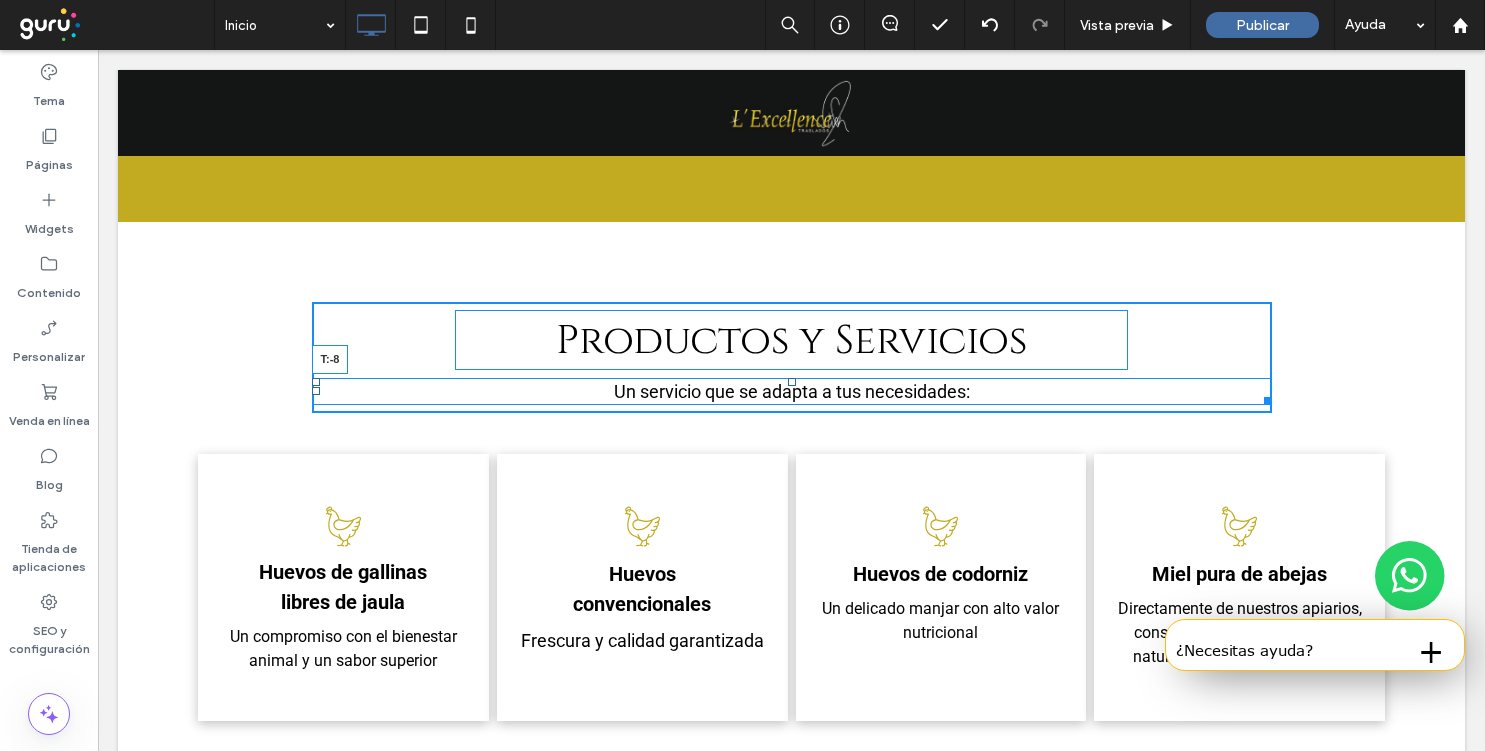 drag, startPoint x: 794, startPoint y: 378, endPoint x: 794, endPoint y: 358, distance: 20 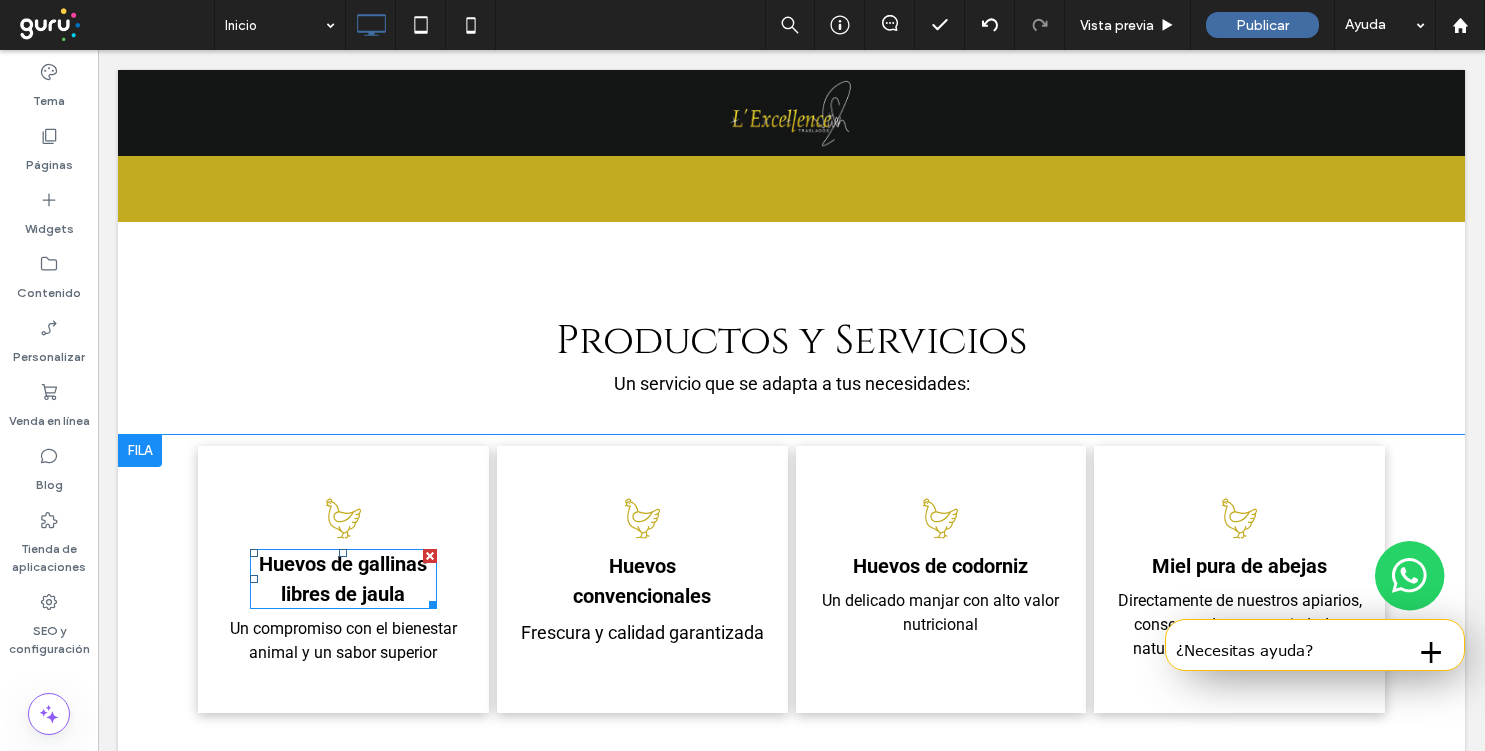 click on "Huevos de gallinas libres de jaula" at bounding box center [343, 579] 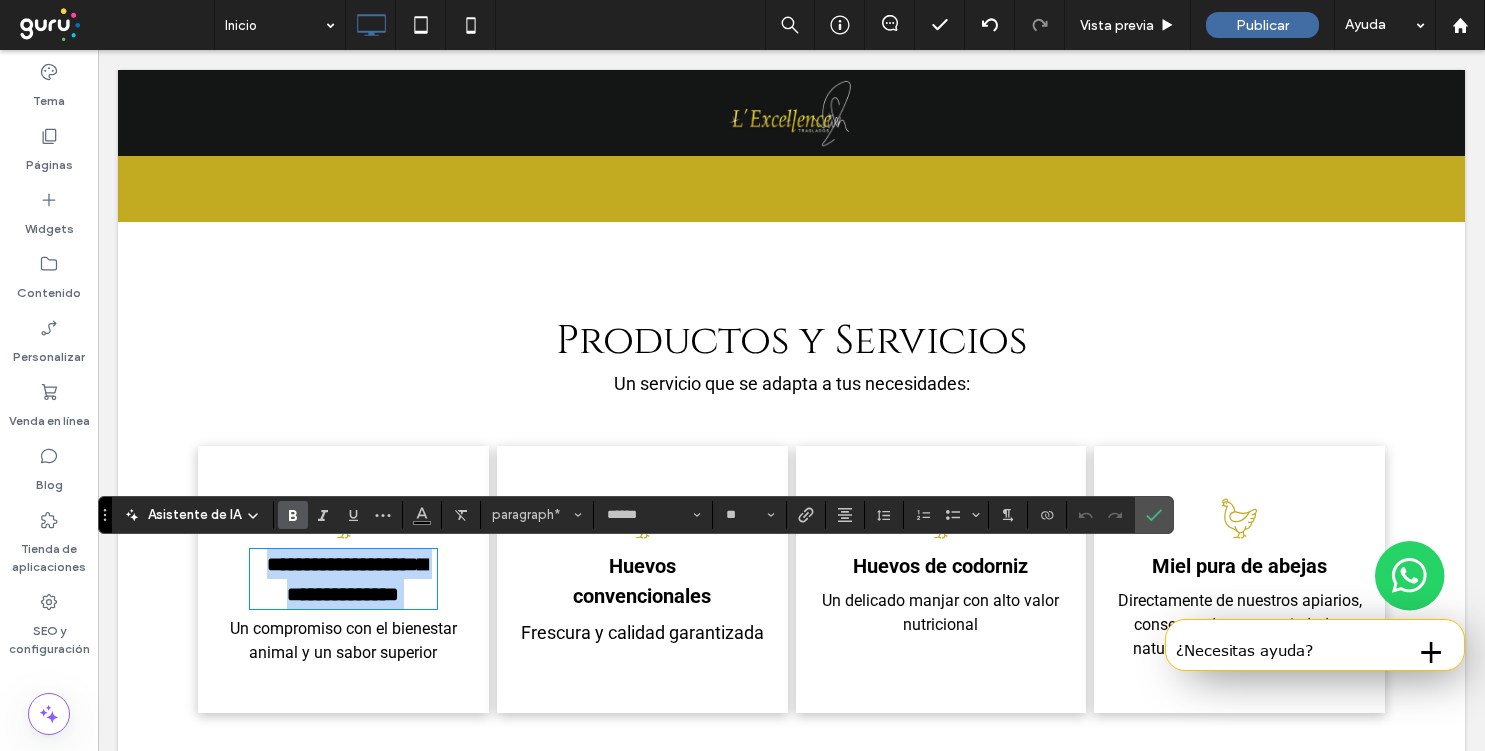 paste 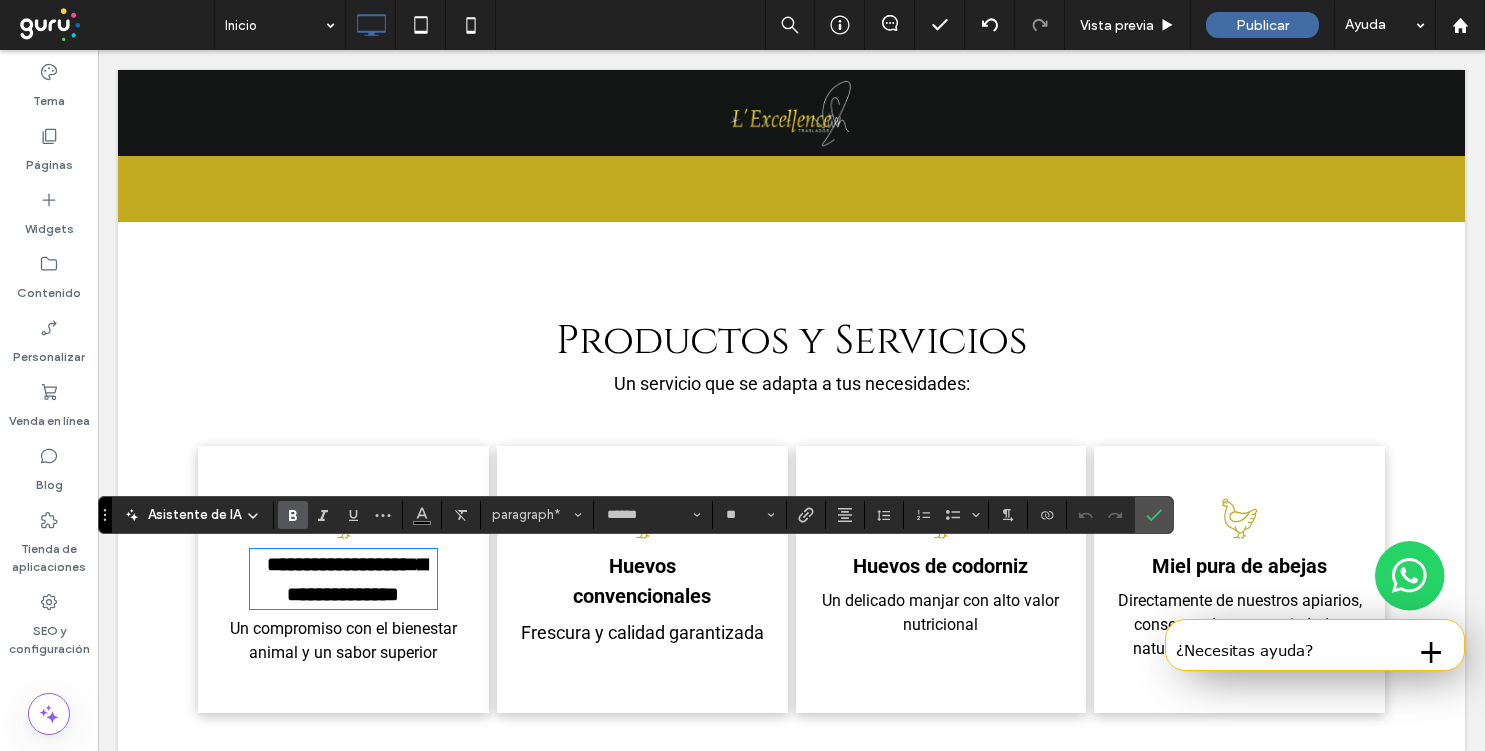 type on "**" 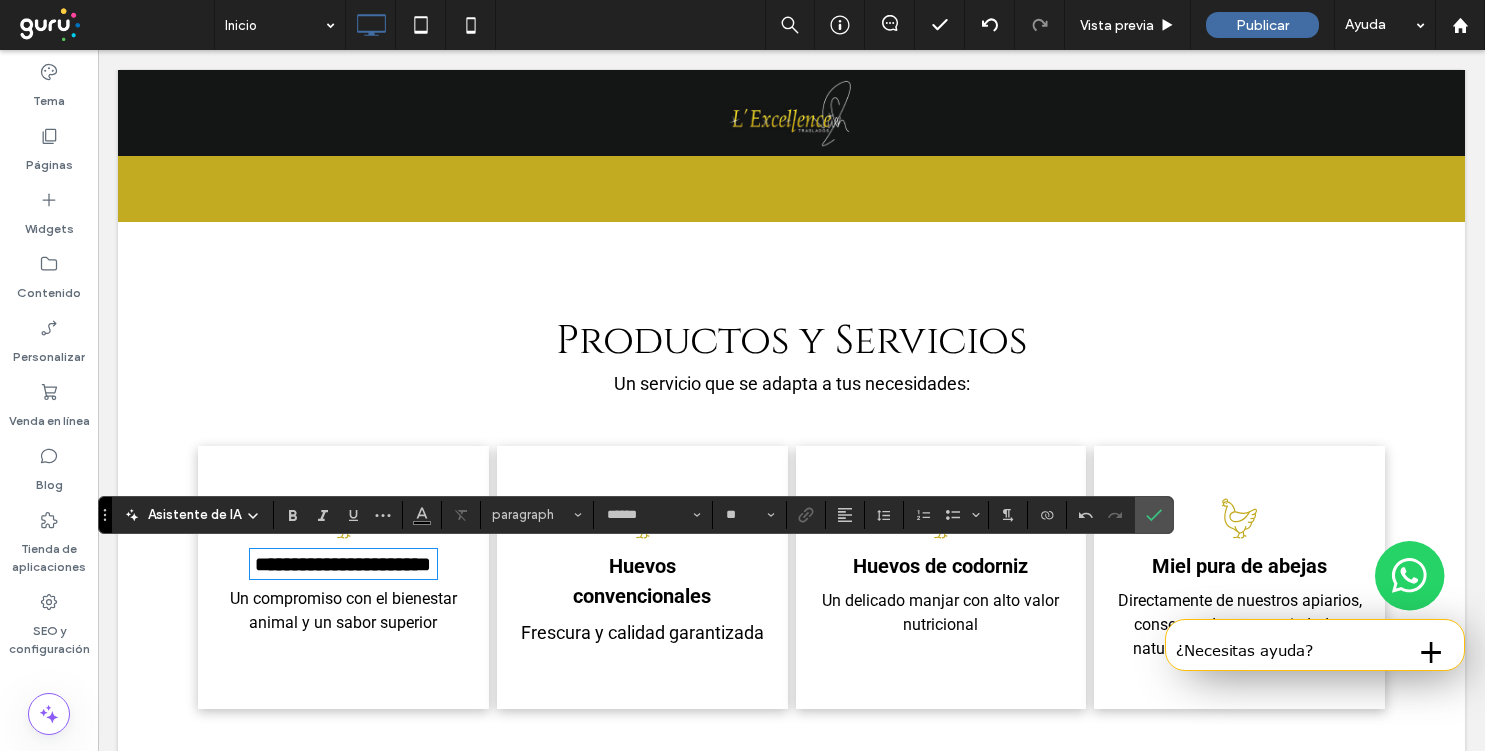 click on "Un compromiso con el bienestar animal y un sabor superior" at bounding box center (343, 610) 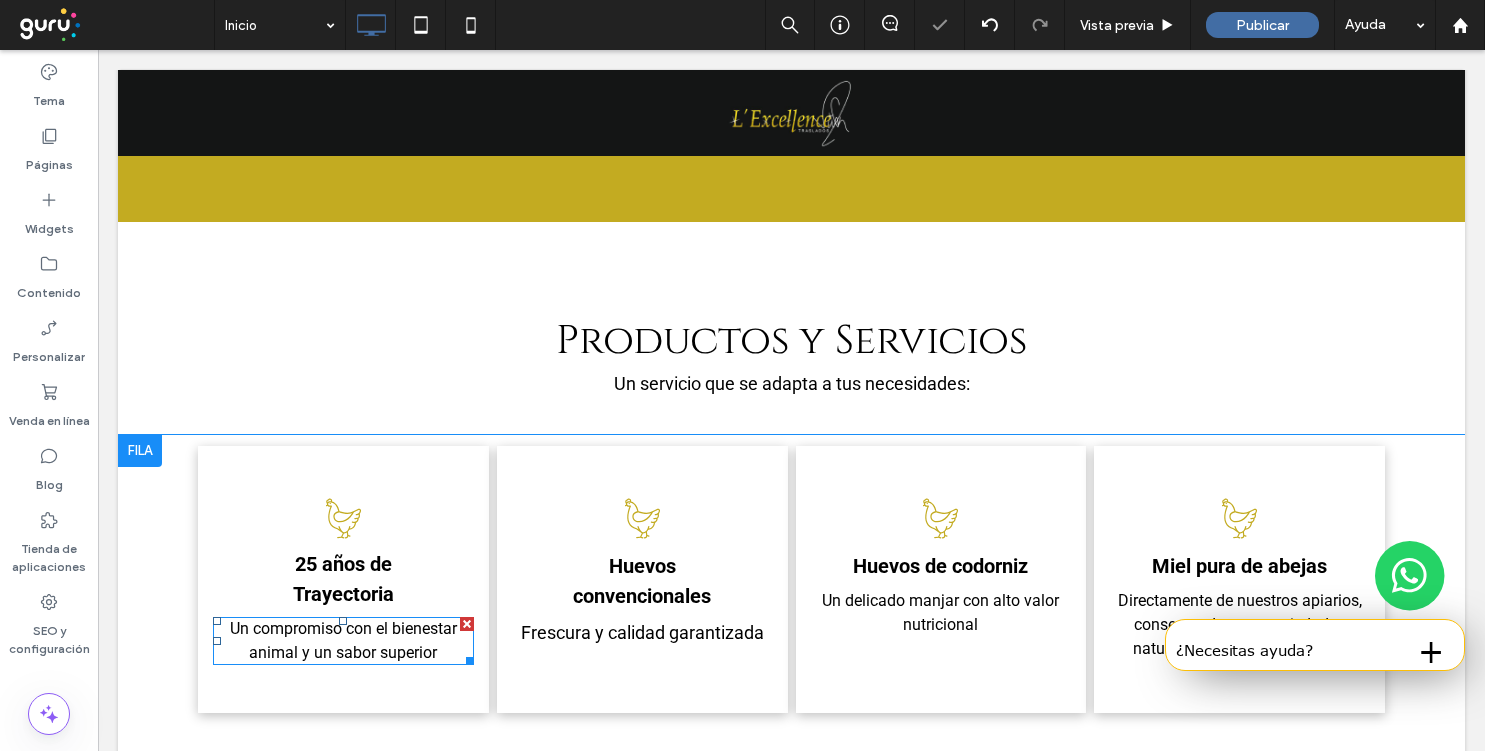 click on "Un compromiso con el bienestar animal y un sabor superior" at bounding box center [343, 640] 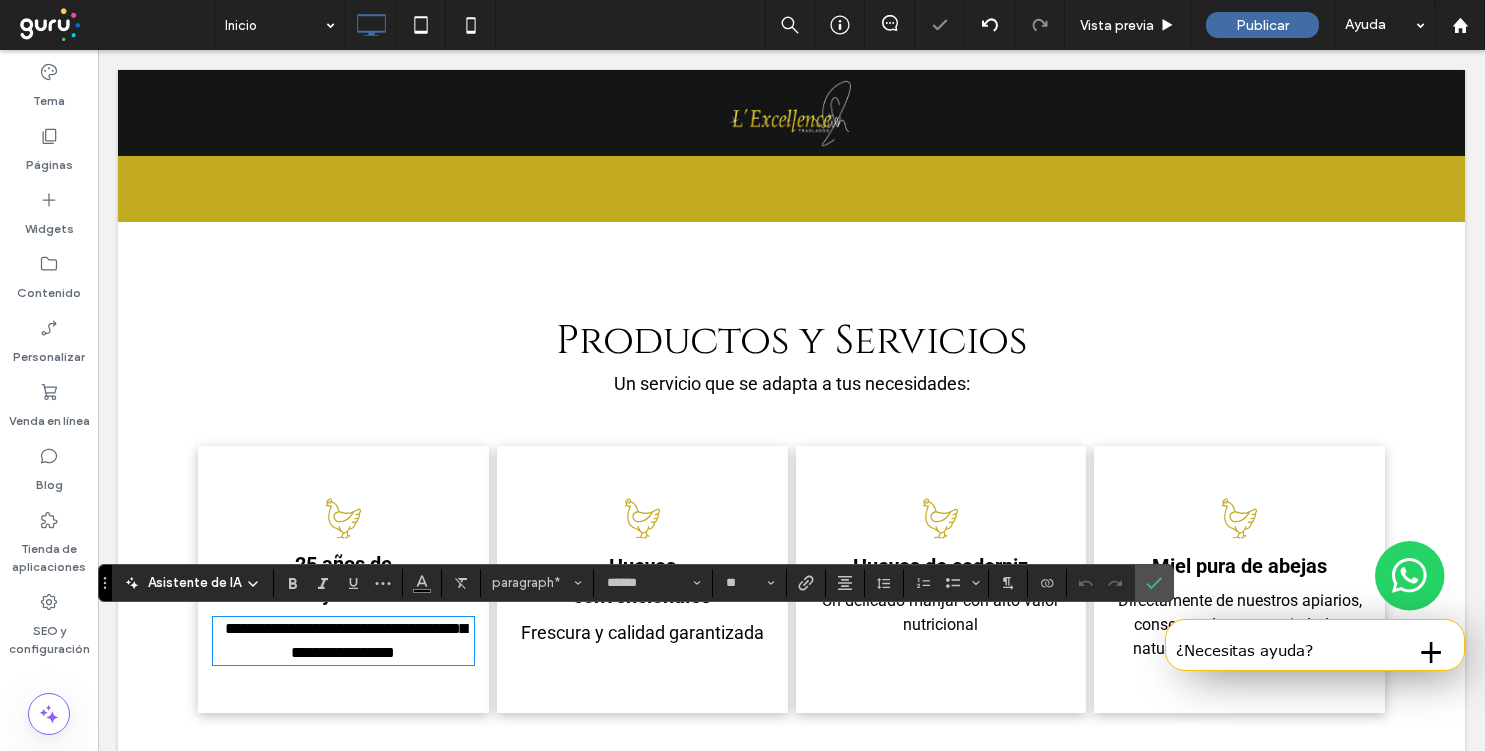 type on "**" 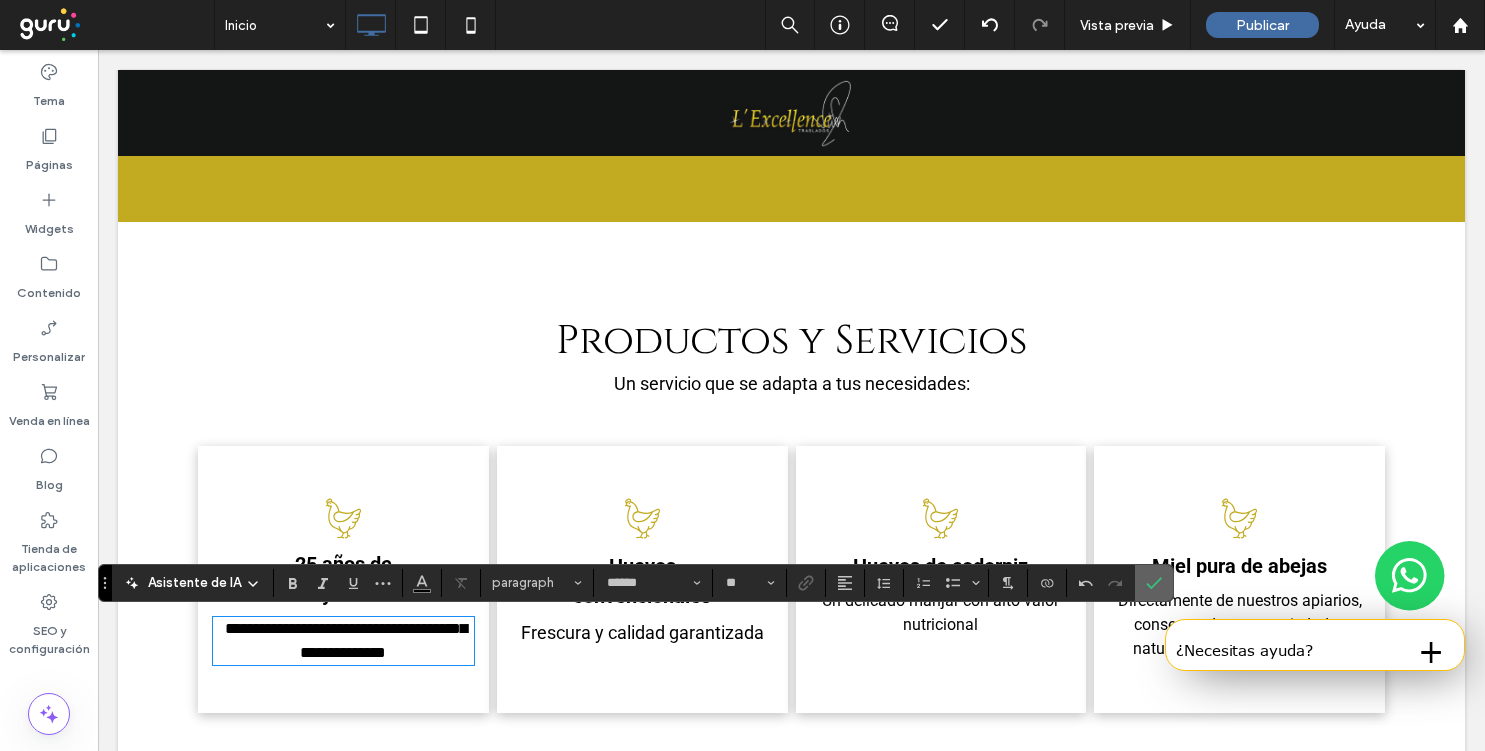 click at bounding box center [1154, 583] 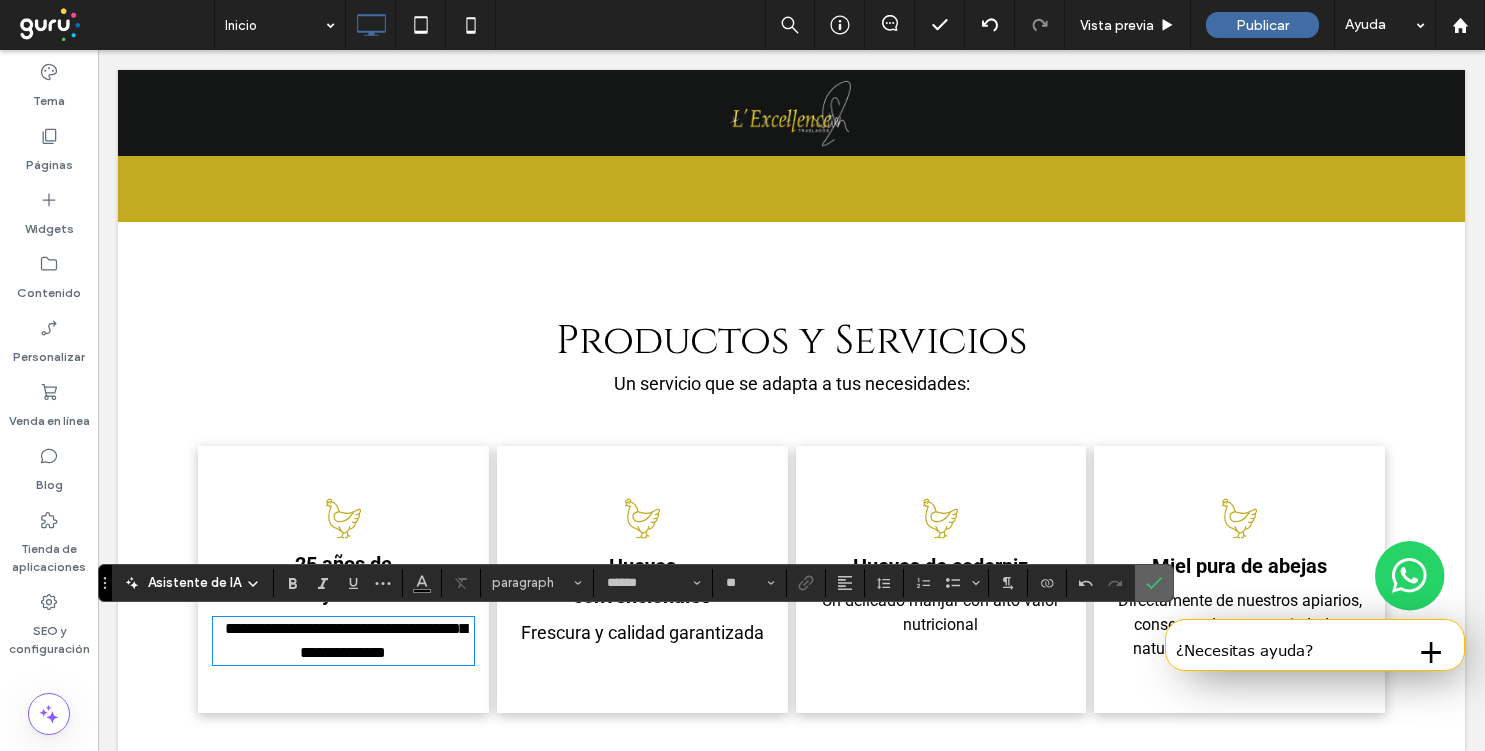 click 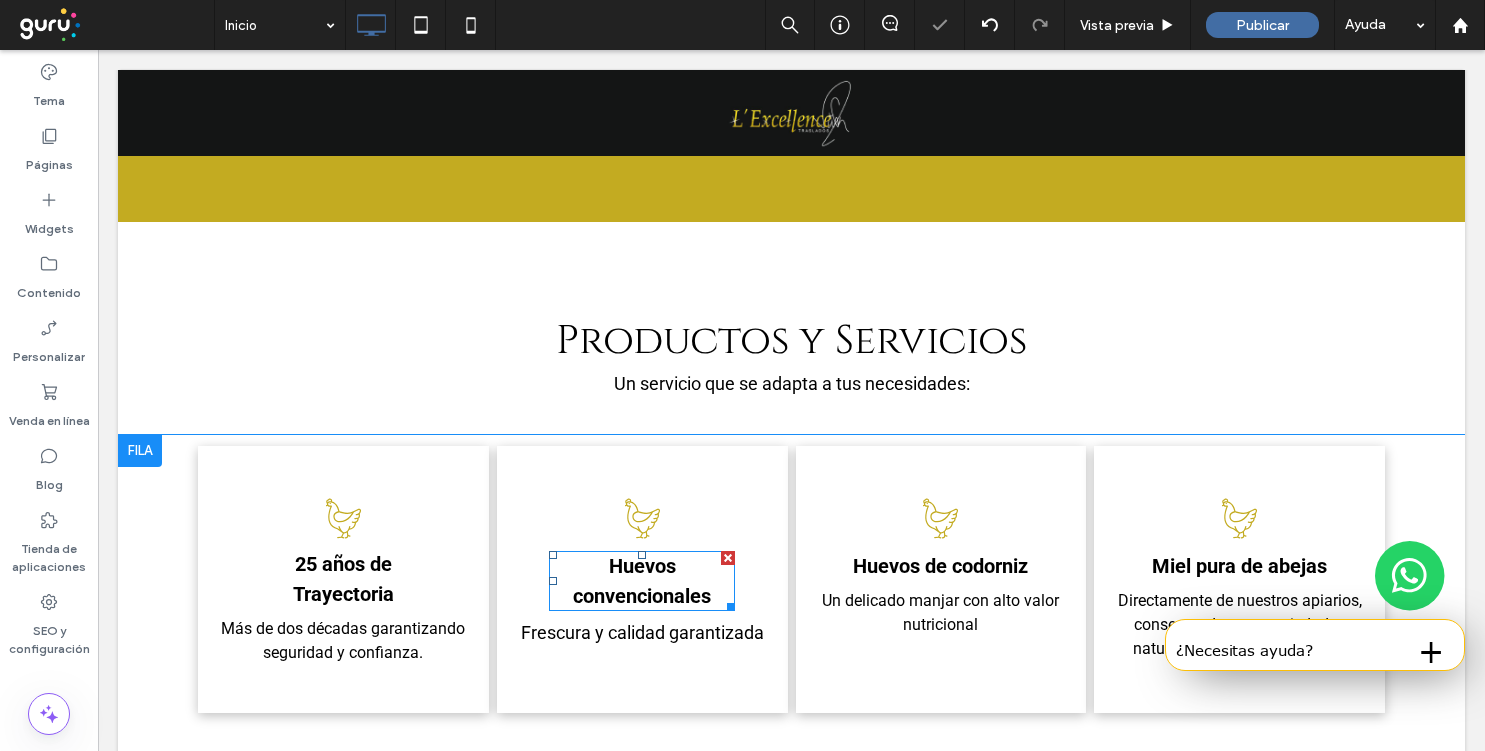 click on "Huevos convencionales" at bounding box center (642, 581) 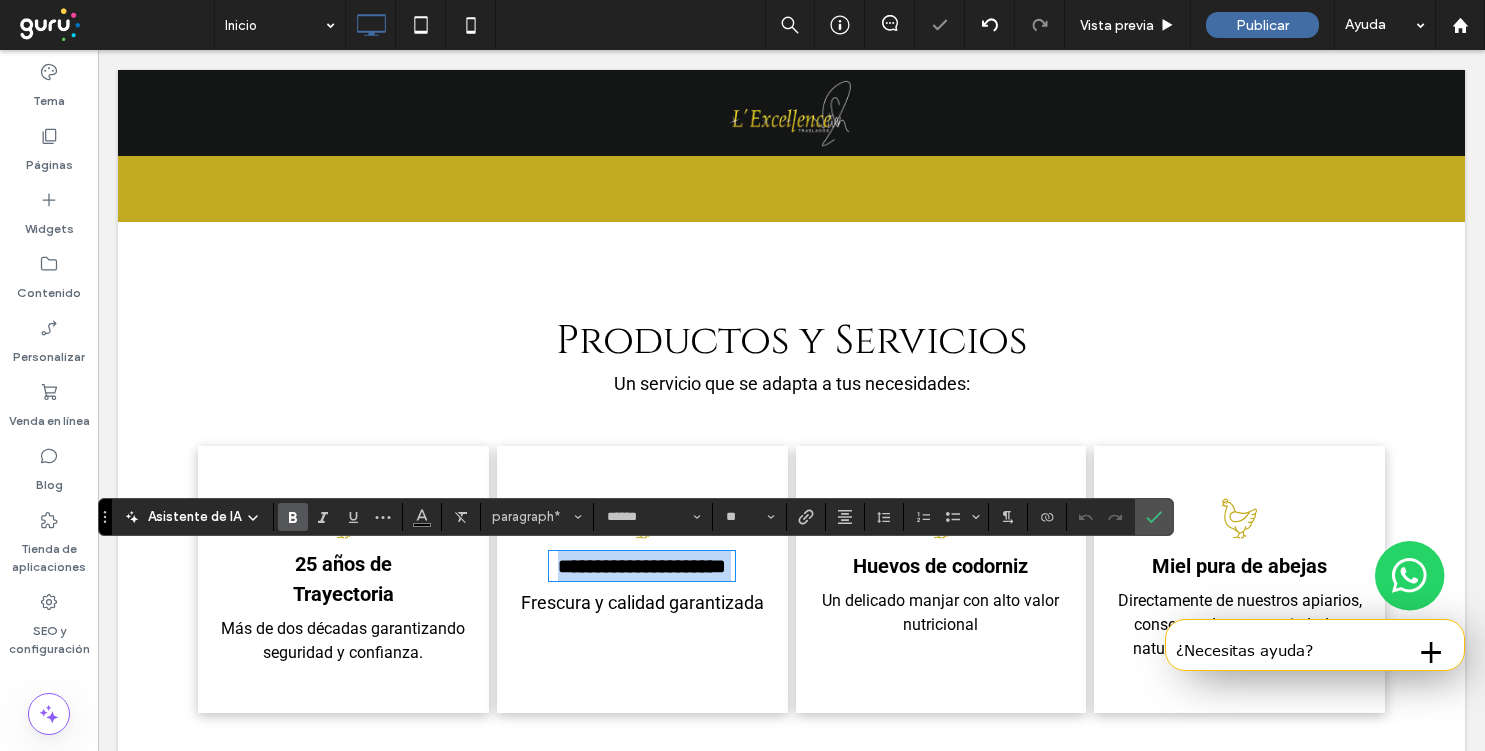paste 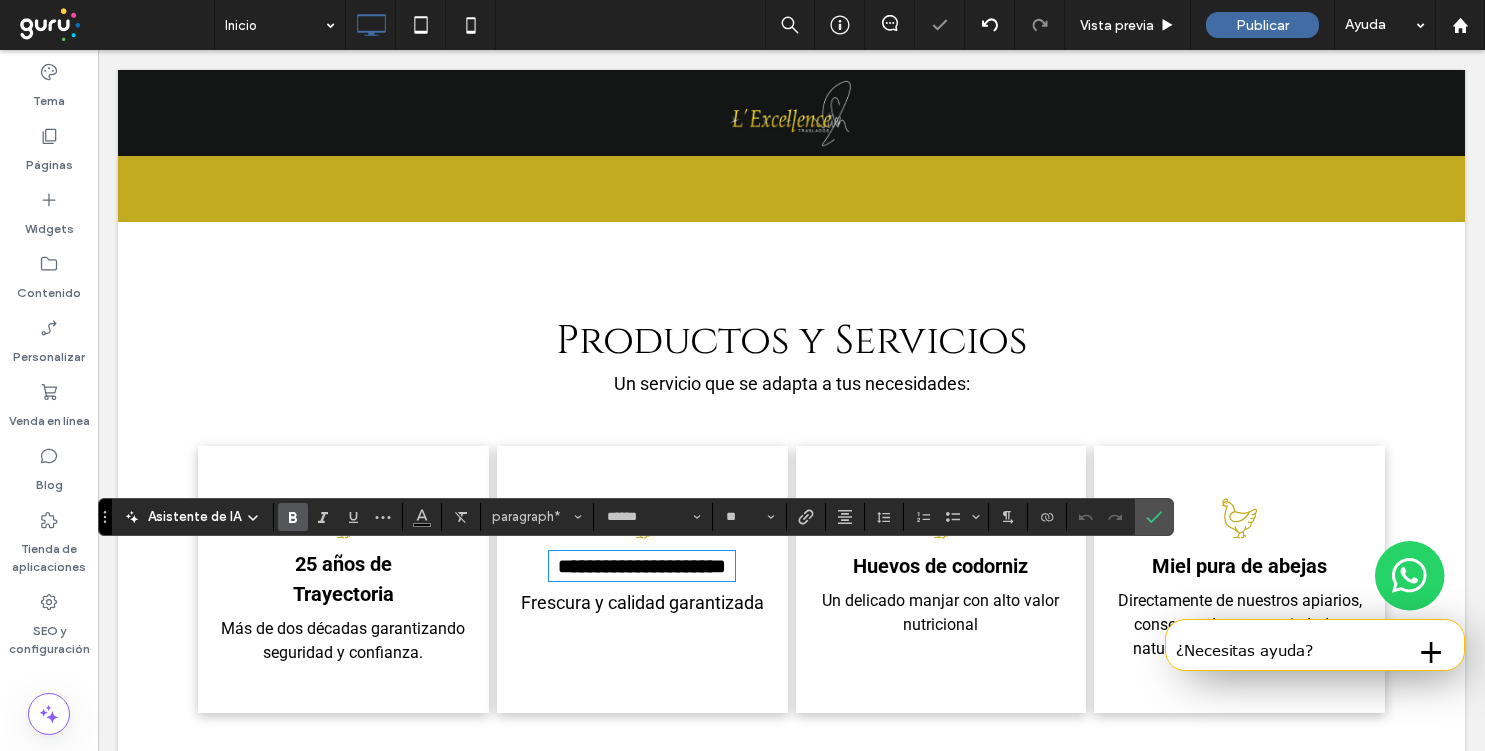 type on "**" 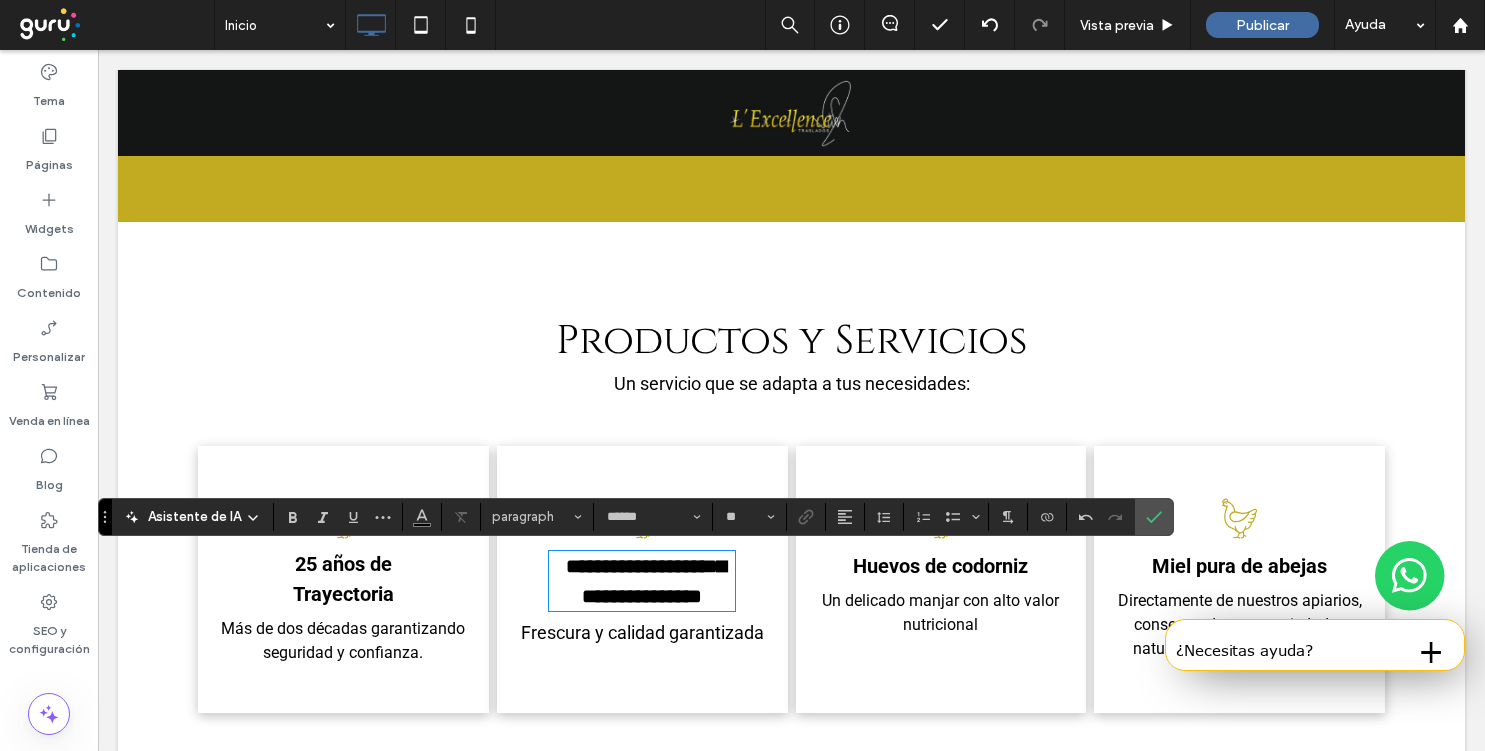 click on "Frescura y calidad garantizada" at bounding box center (642, 632) 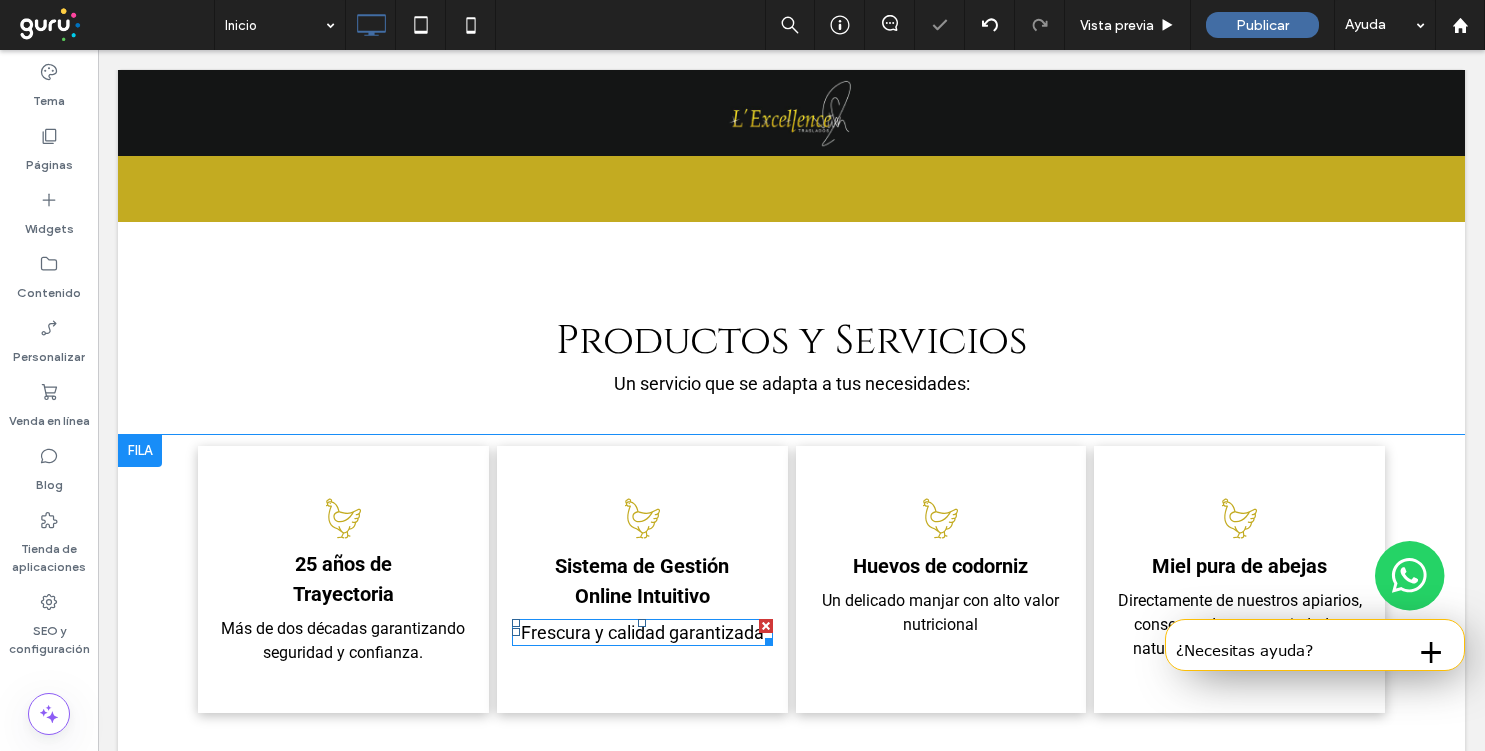 click on "Frescura y calidad garantizada" at bounding box center (642, 632) 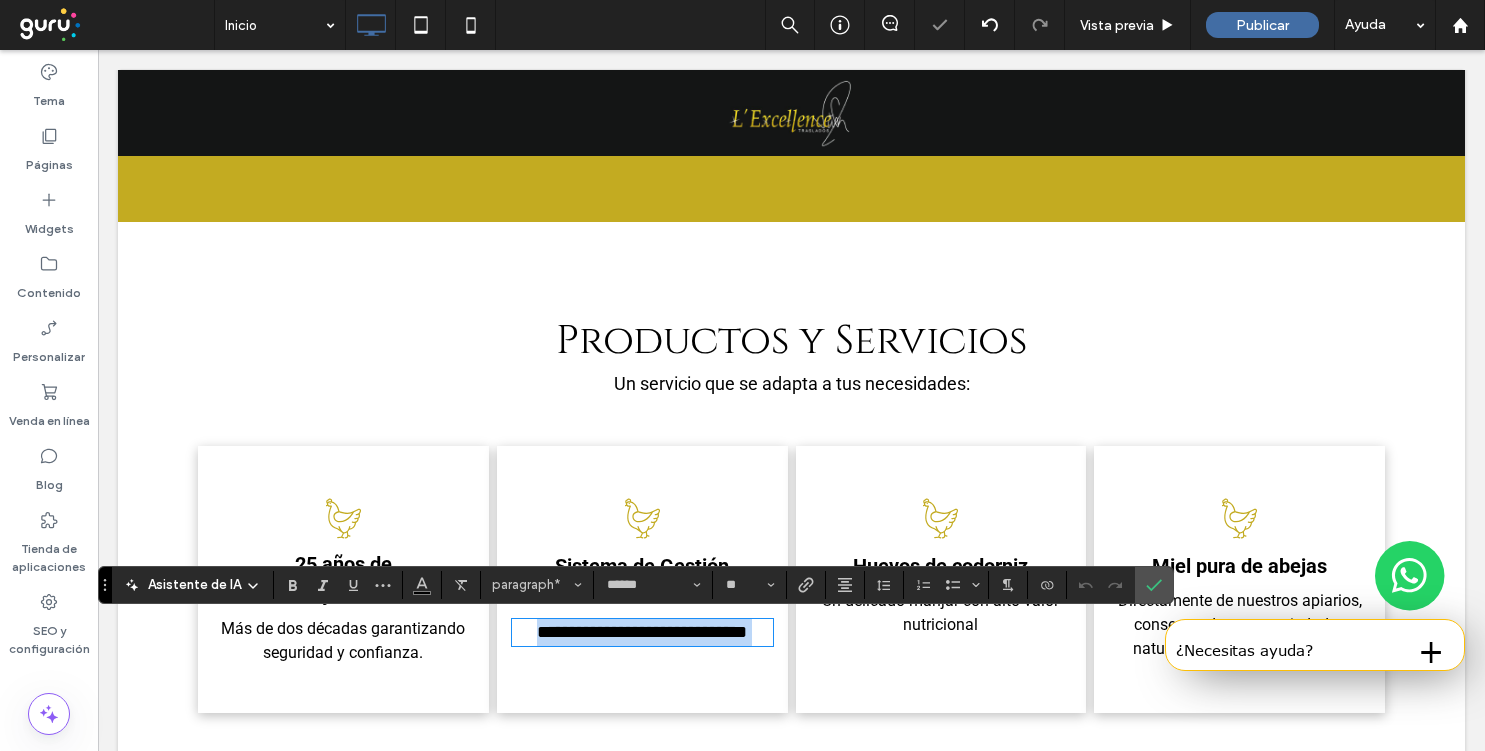click on "**********" at bounding box center (642, 632) 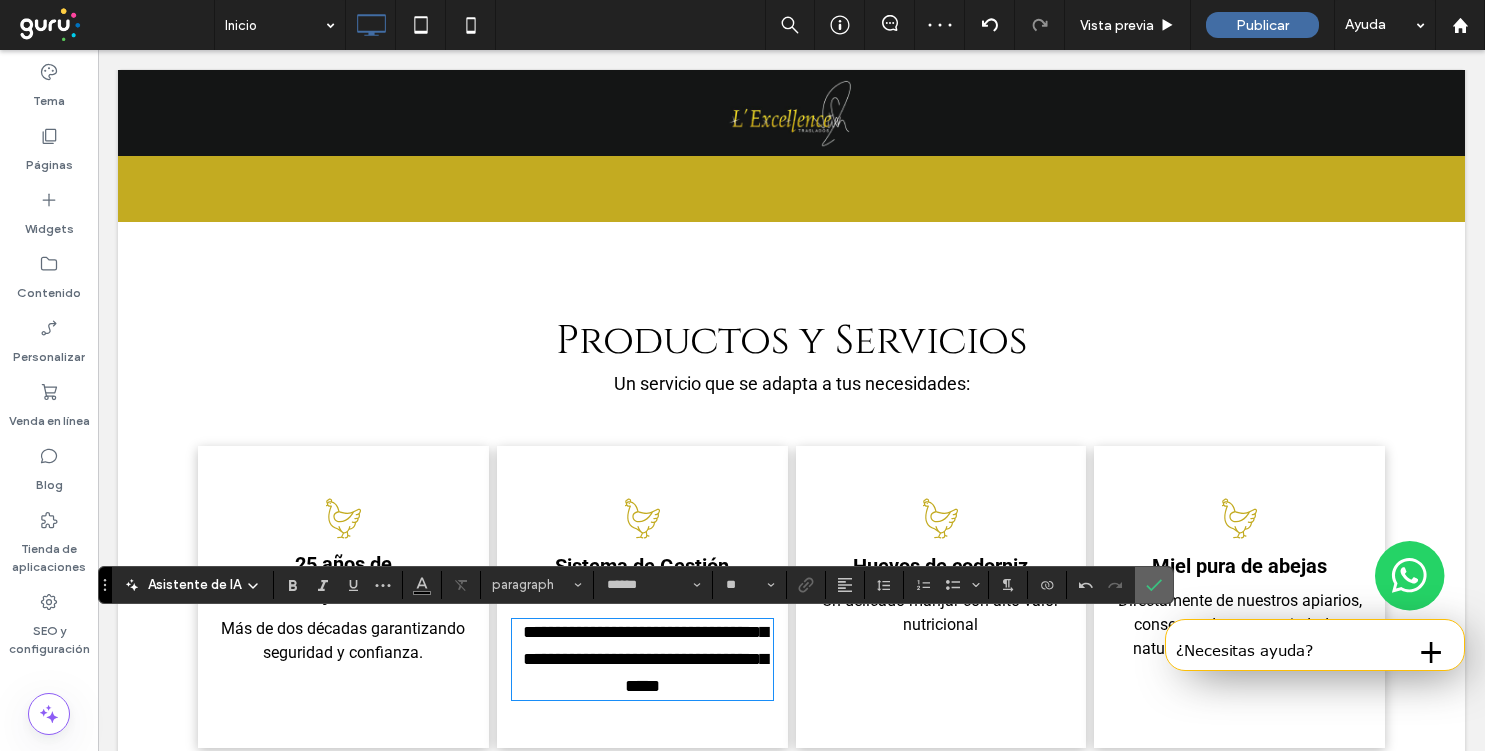 click 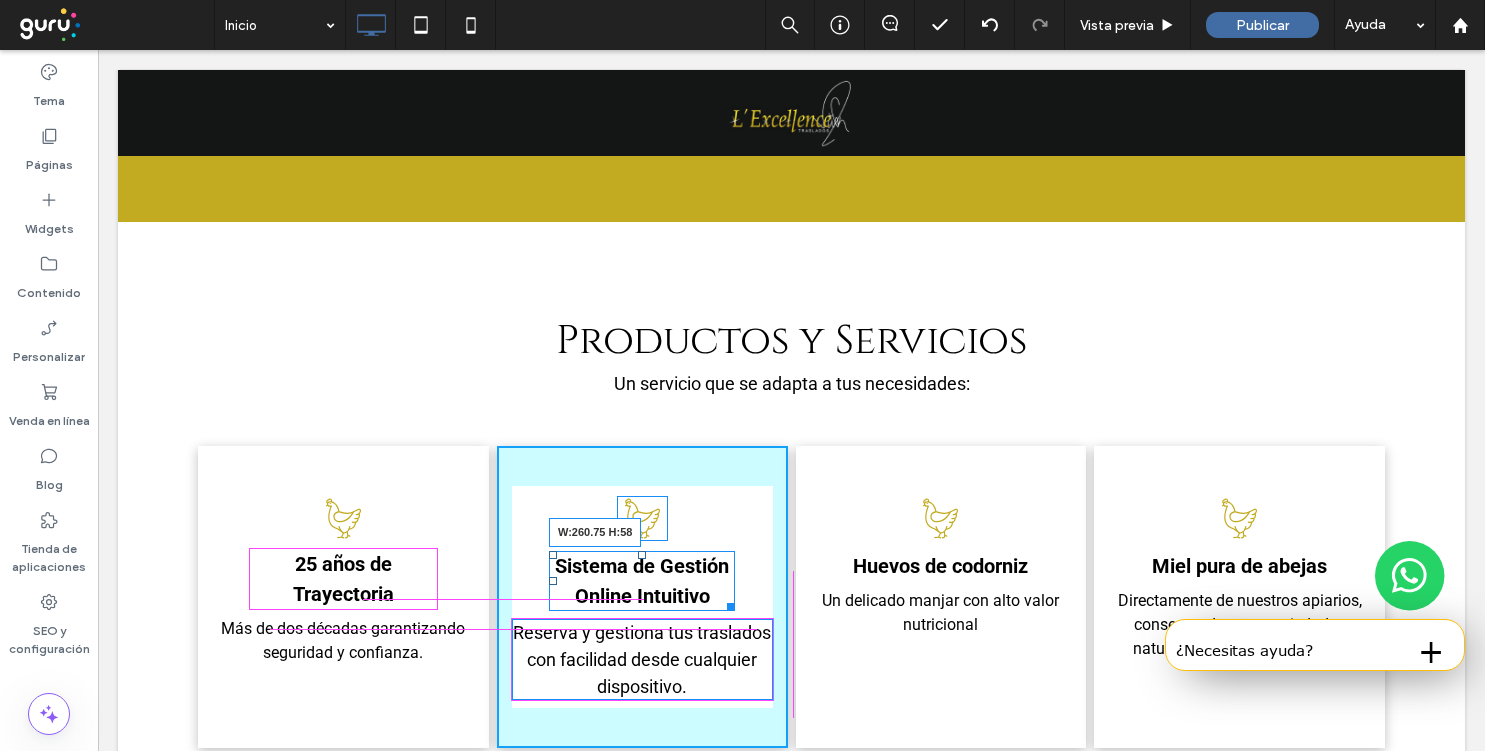 drag, startPoint x: 731, startPoint y: 608, endPoint x: 770, endPoint y: 608, distance: 39 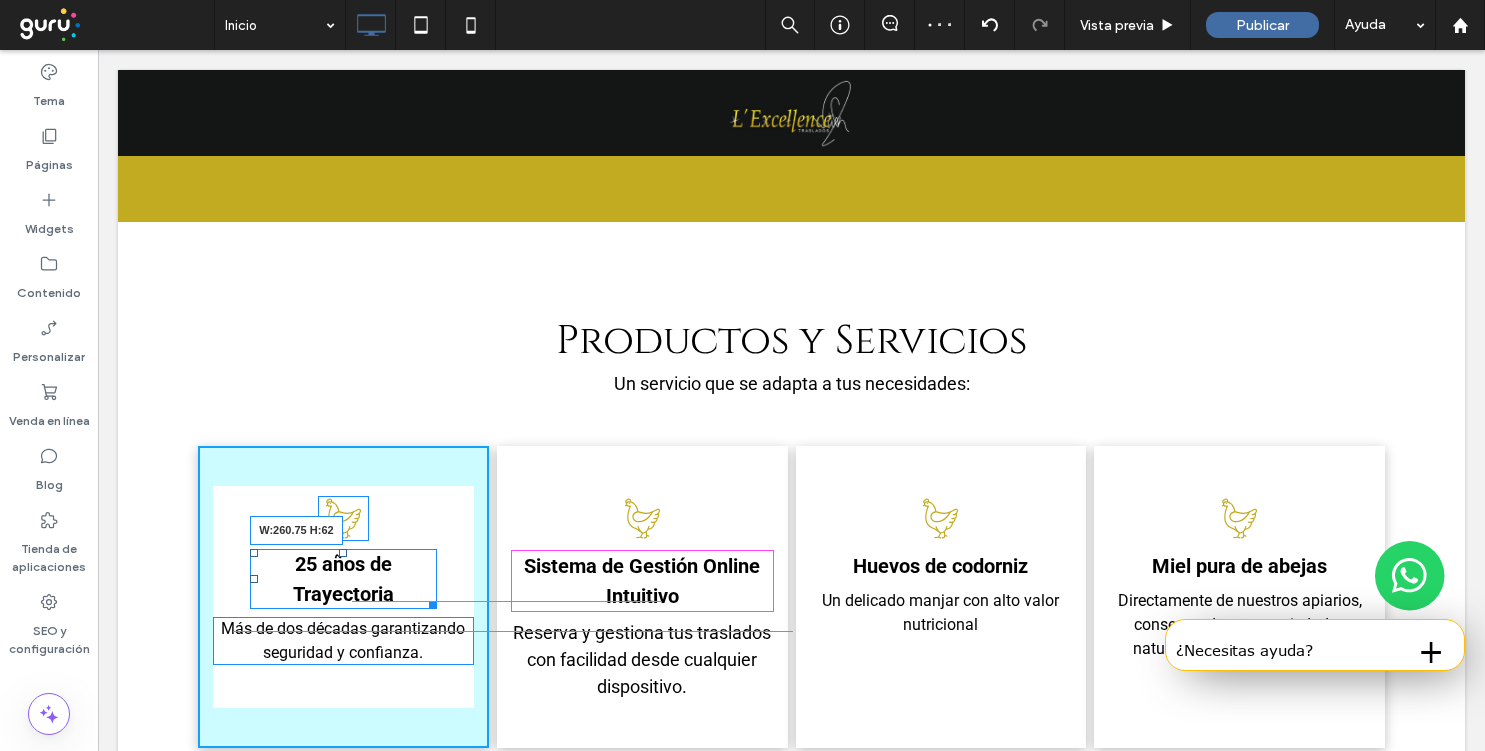 drag, startPoint x: 431, startPoint y: 602, endPoint x: 482, endPoint y: 603, distance: 51.009804 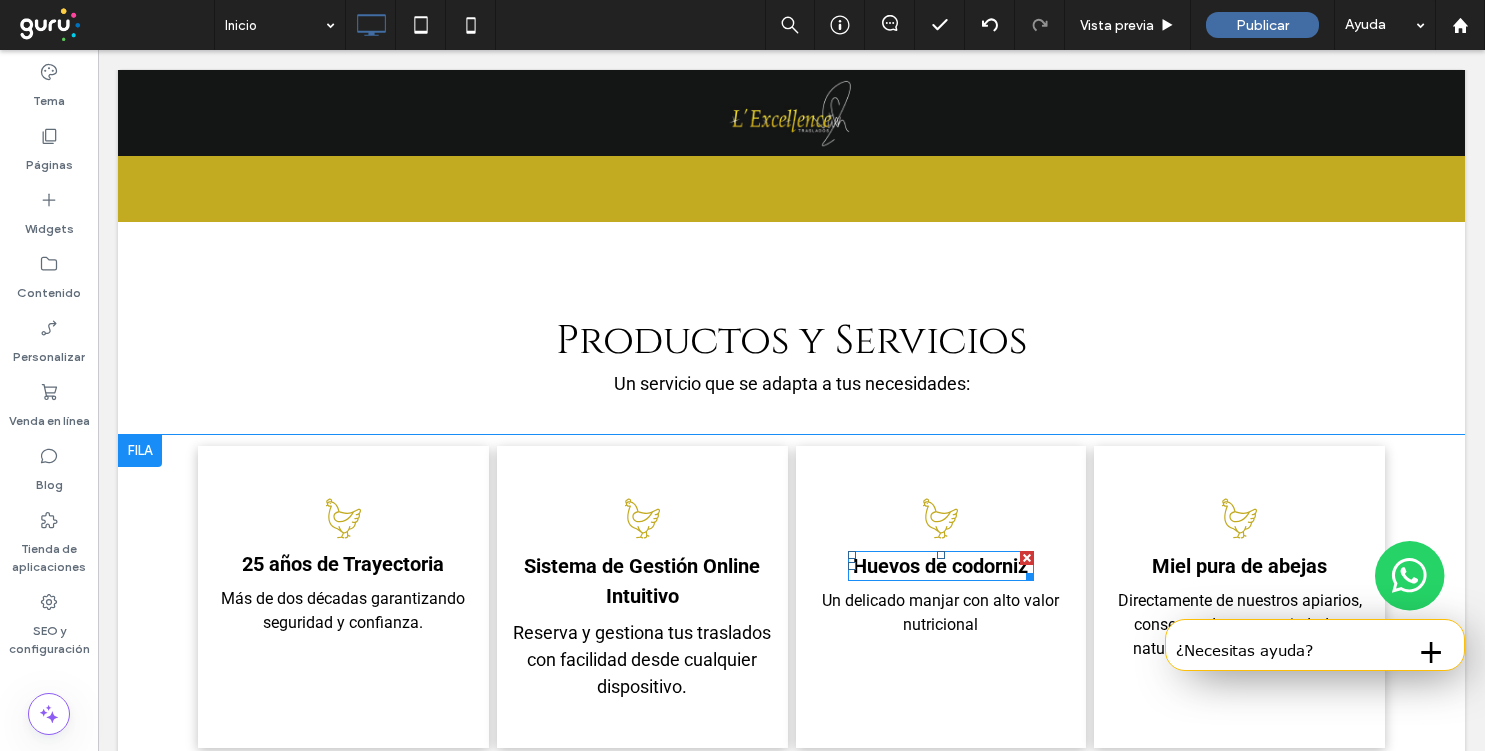 click on "Huevos de codorniz" at bounding box center (940, 566) 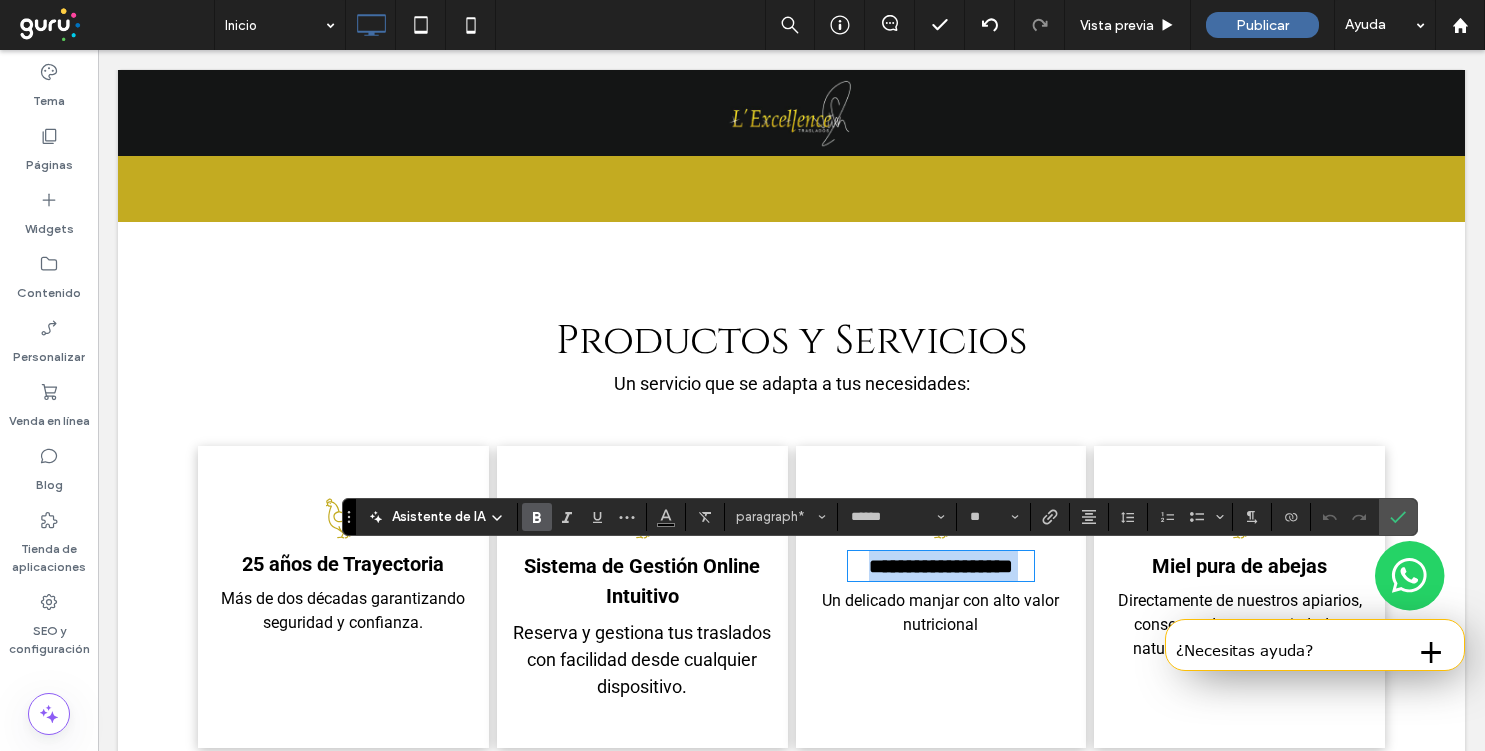 click on "**********" at bounding box center [941, 566] 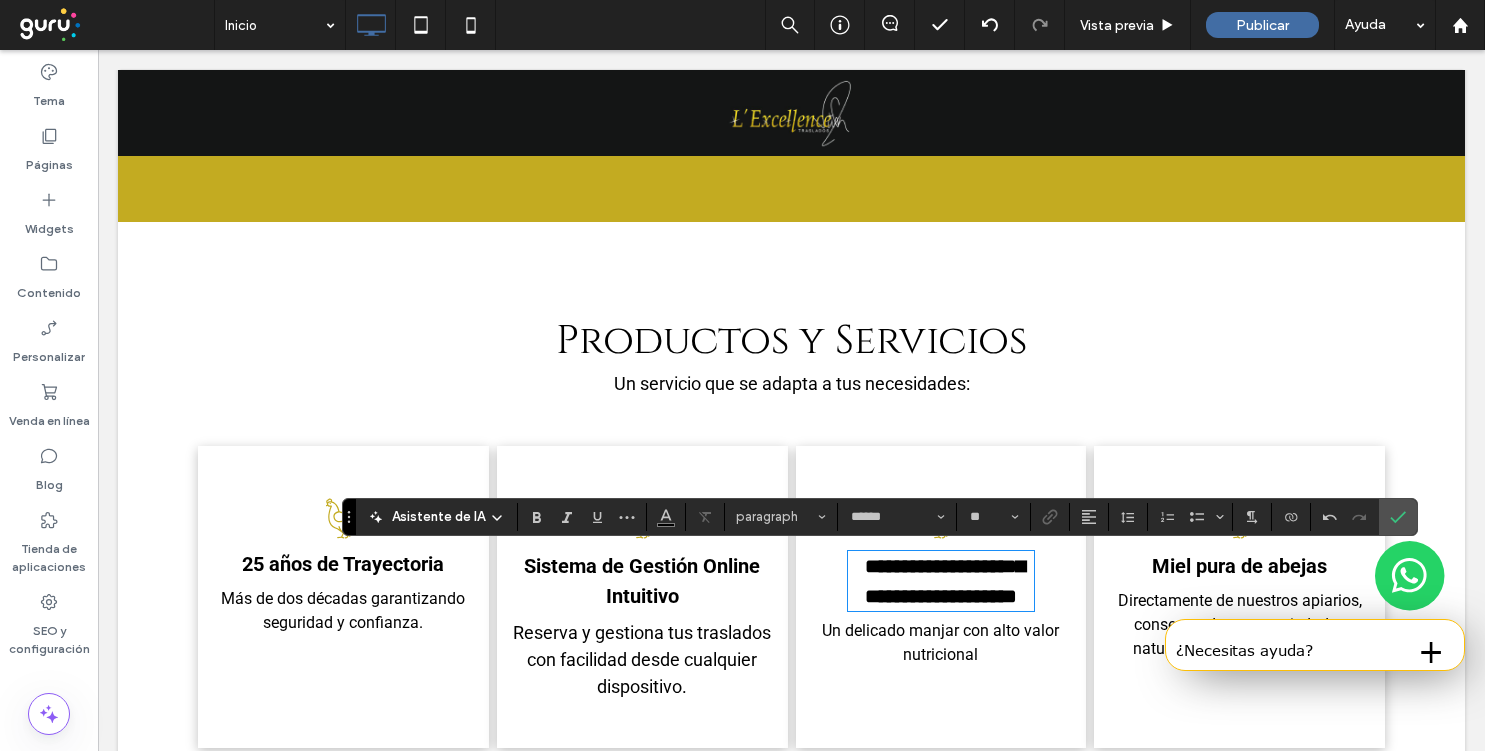 type on "**" 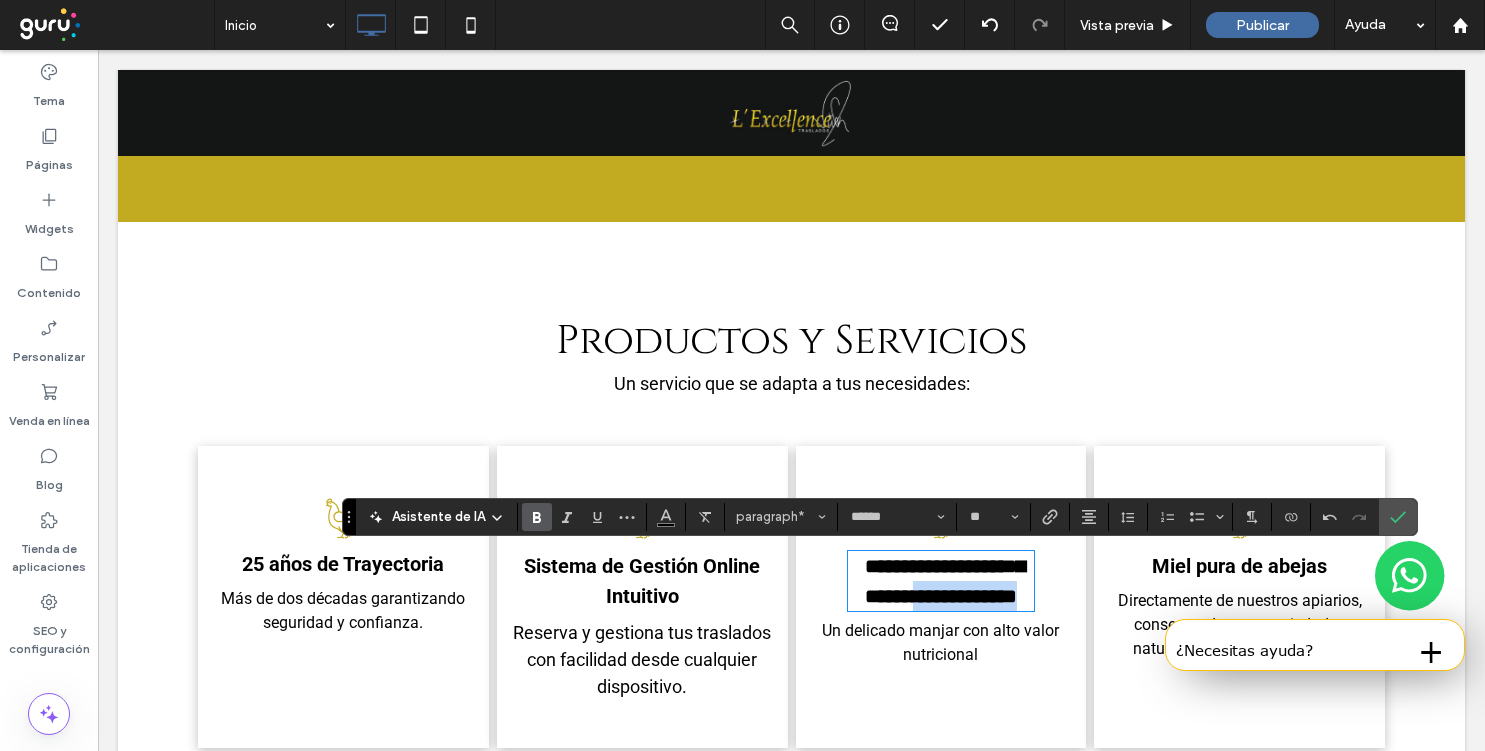 drag, startPoint x: 951, startPoint y: 598, endPoint x: 963, endPoint y: 629, distance: 33.24154 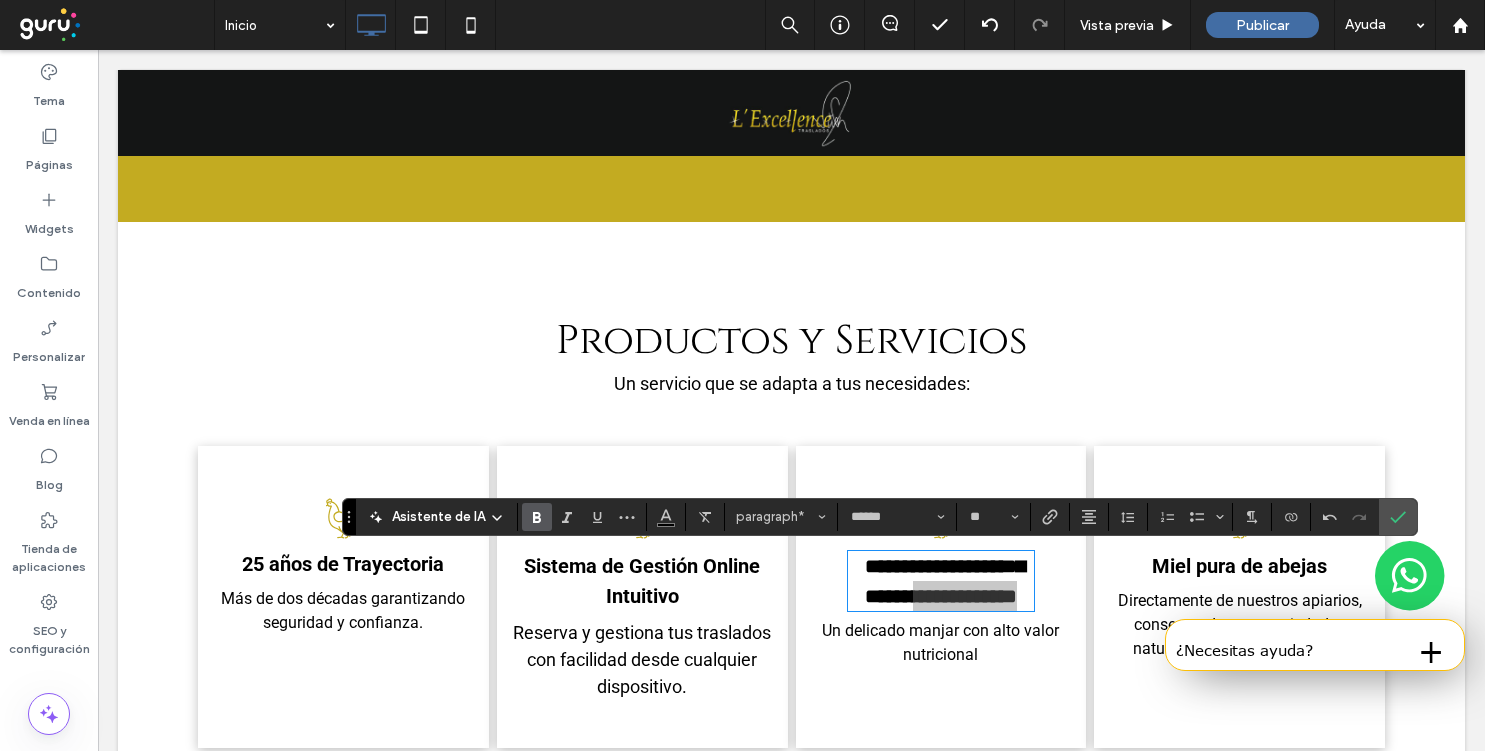 click 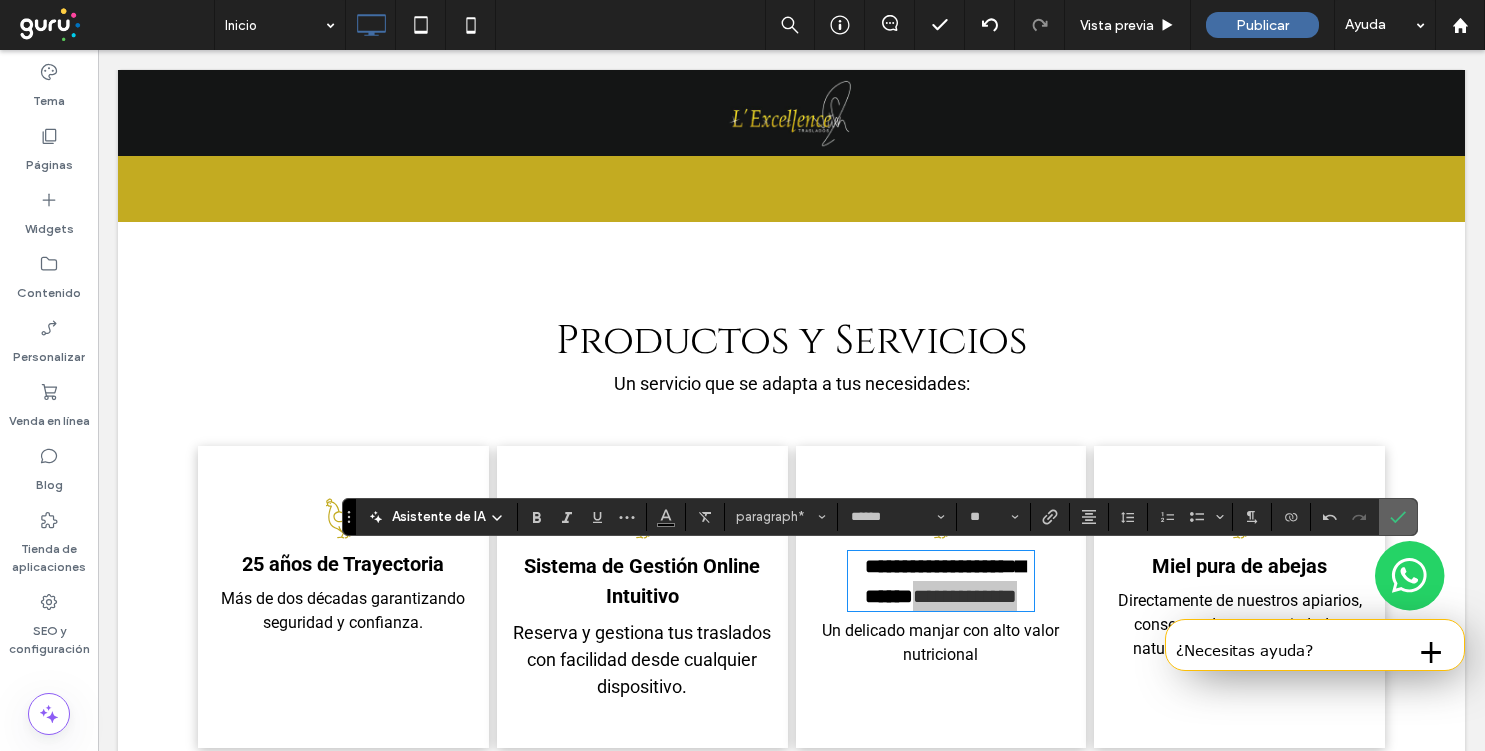 click at bounding box center (1394, 517) 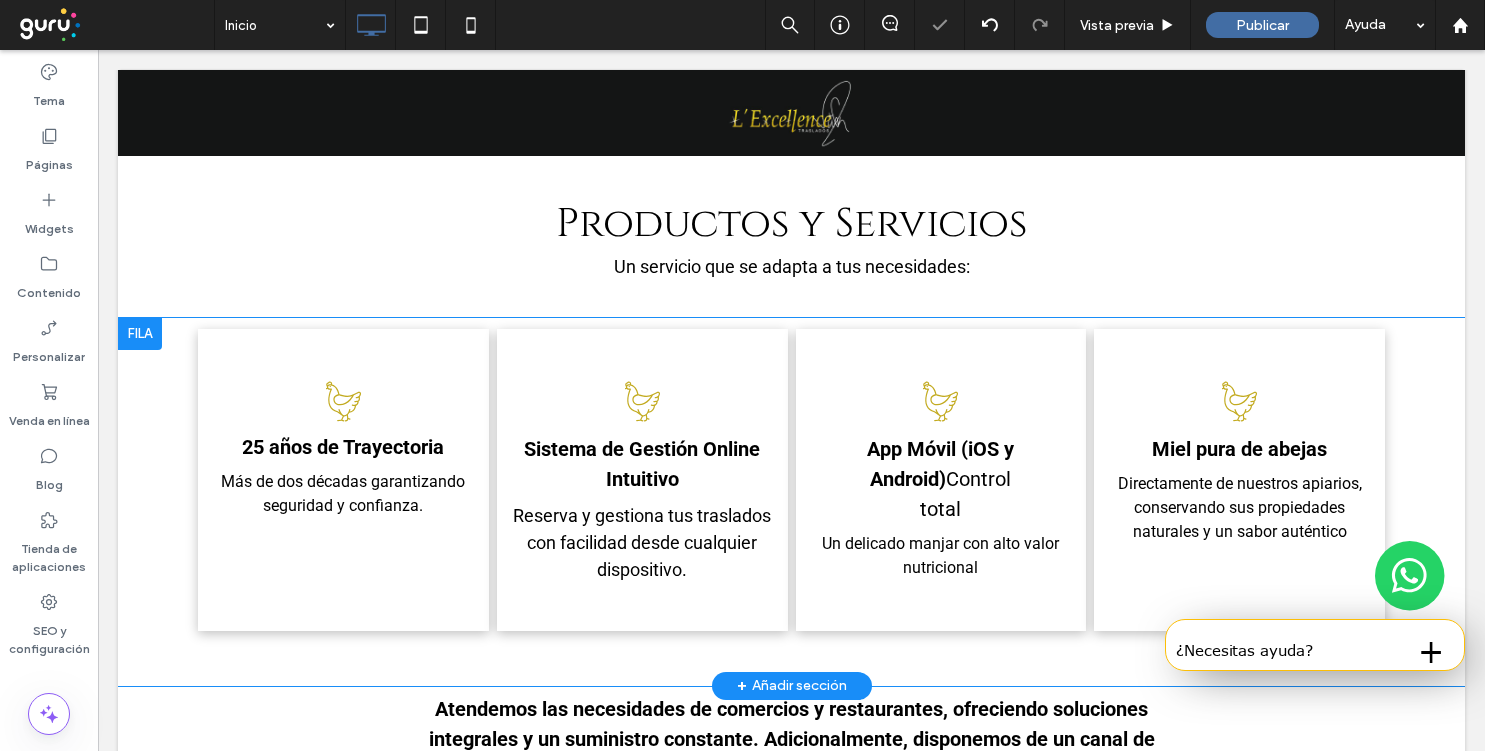 scroll, scrollTop: 1247, scrollLeft: 0, axis: vertical 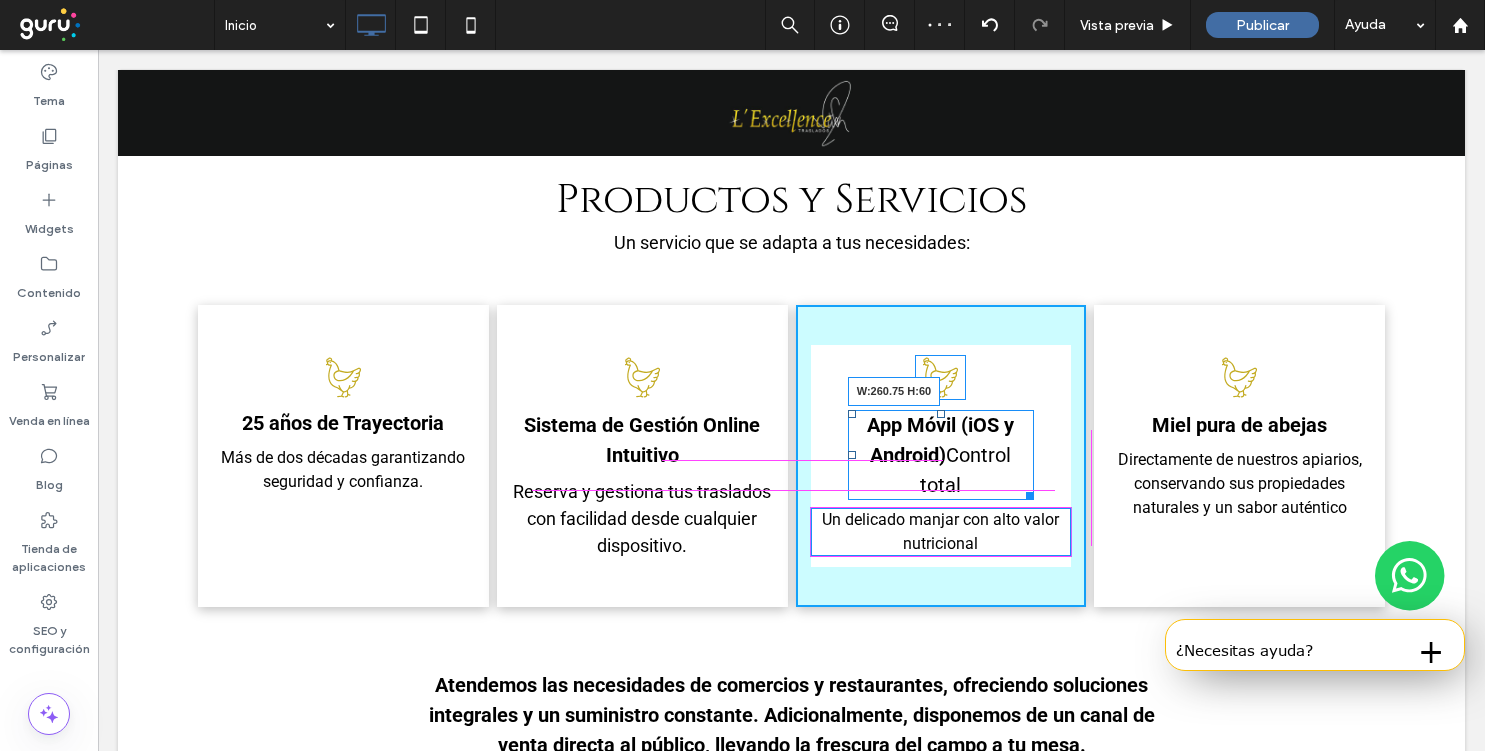 drag, startPoint x: 1031, startPoint y: 491, endPoint x: 1069, endPoint y: 491, distance: 38 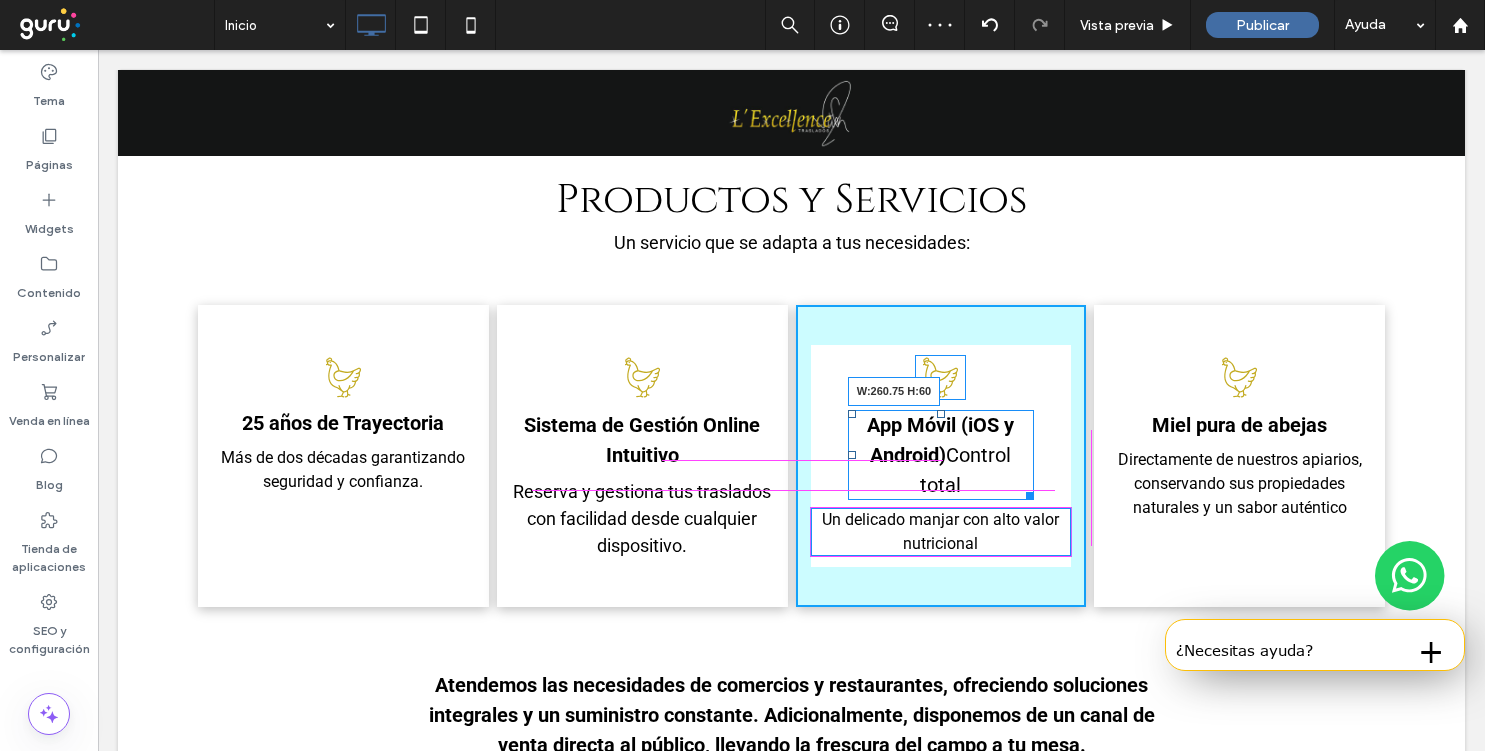 click on "Un dibujo en blanco y negro de un pollo sobre un fondo blanco.
App Móvil (iOS y Android)  Control total W:260.75 H:60
Un delicado manjar con alto valor nutricional
Click To Paste" at bounding box center [941, 456] 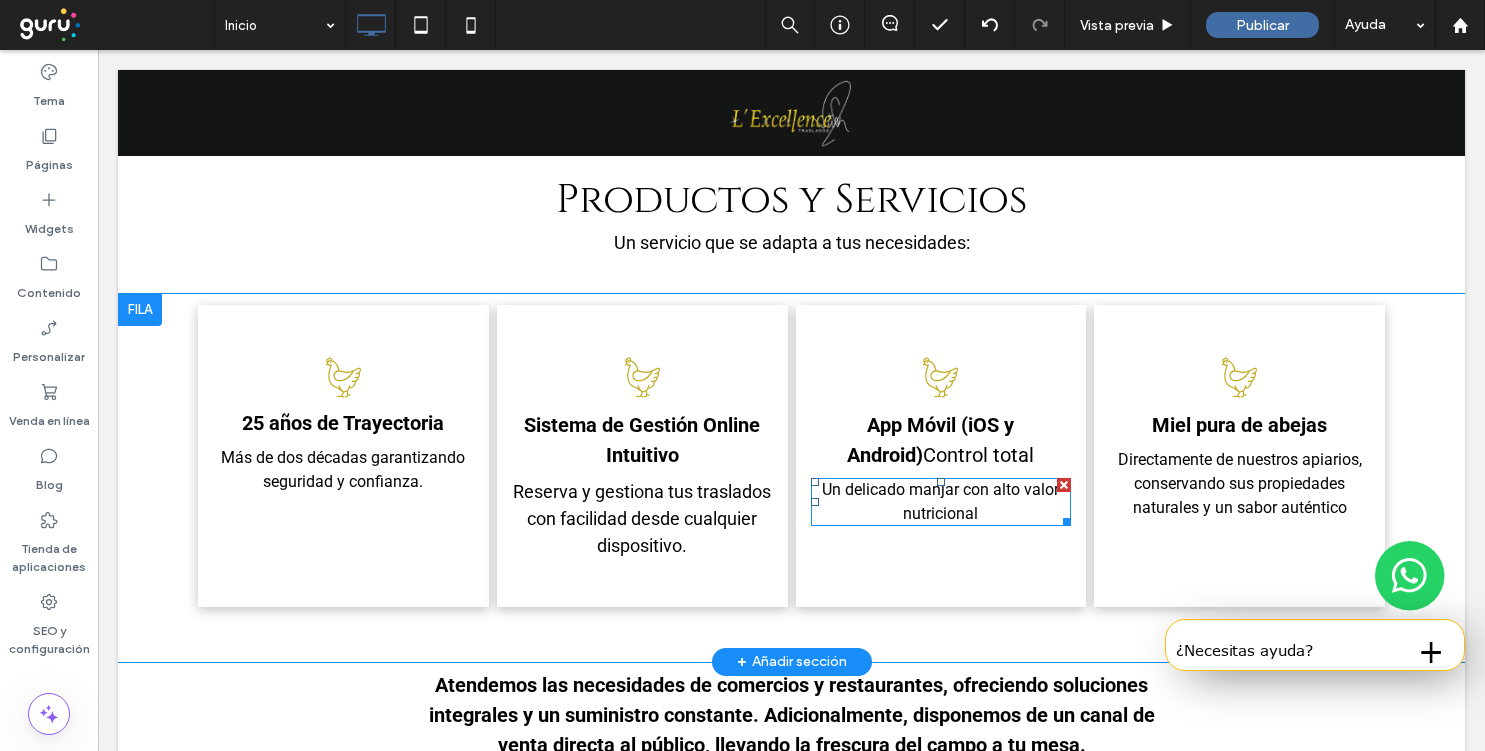 click on "Un delicado manjar con alto valor nutricional" at bounding box center (940, 501) 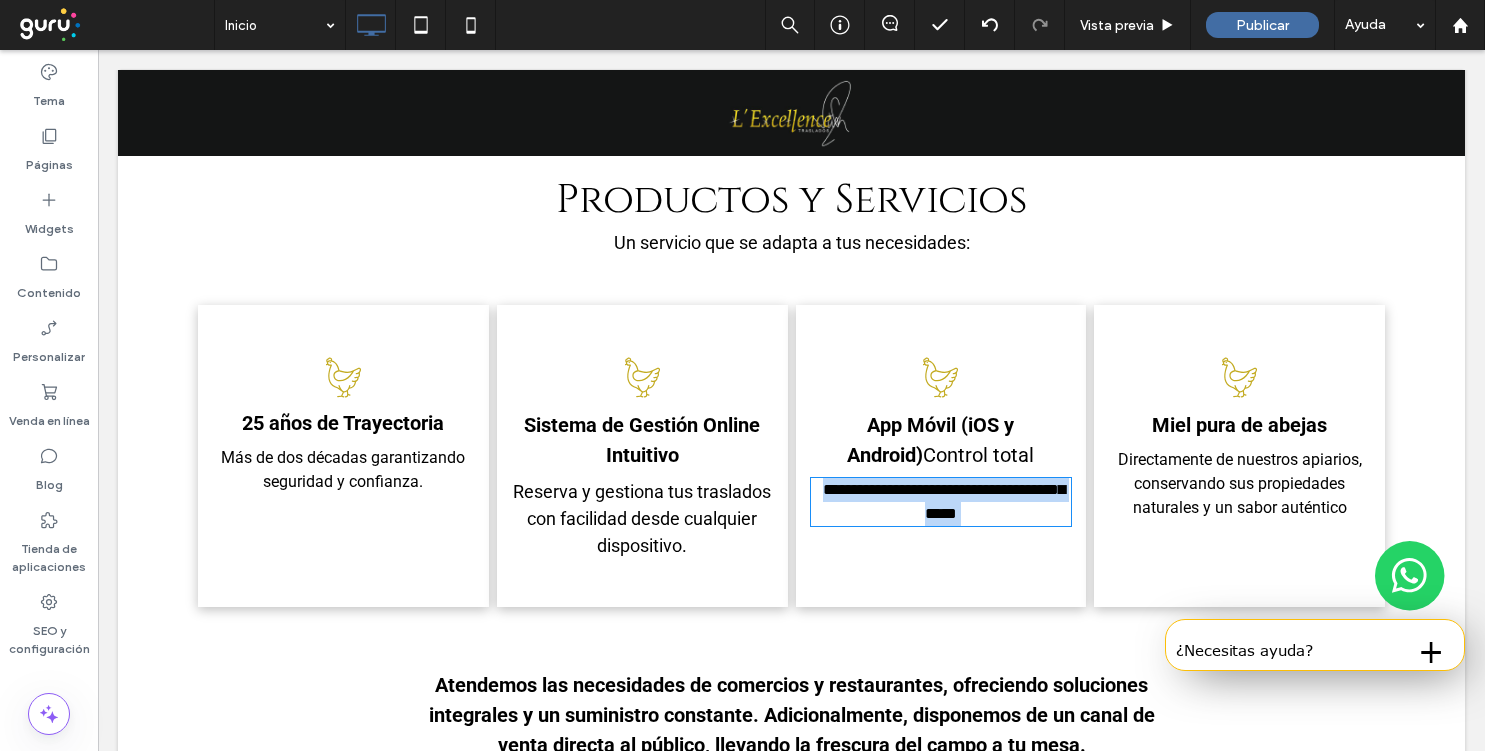 click on "**********" at bounding box center [944, 501] 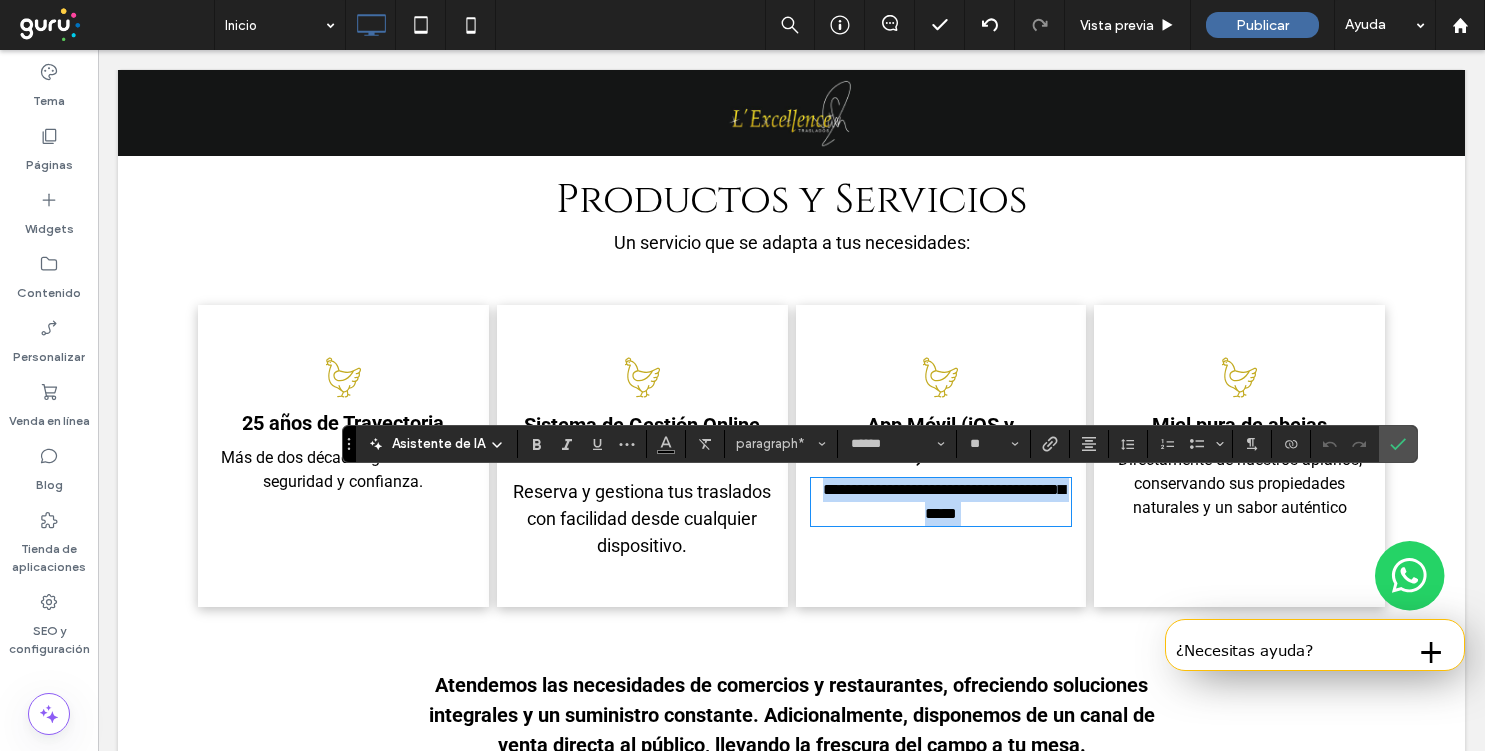type on "**" 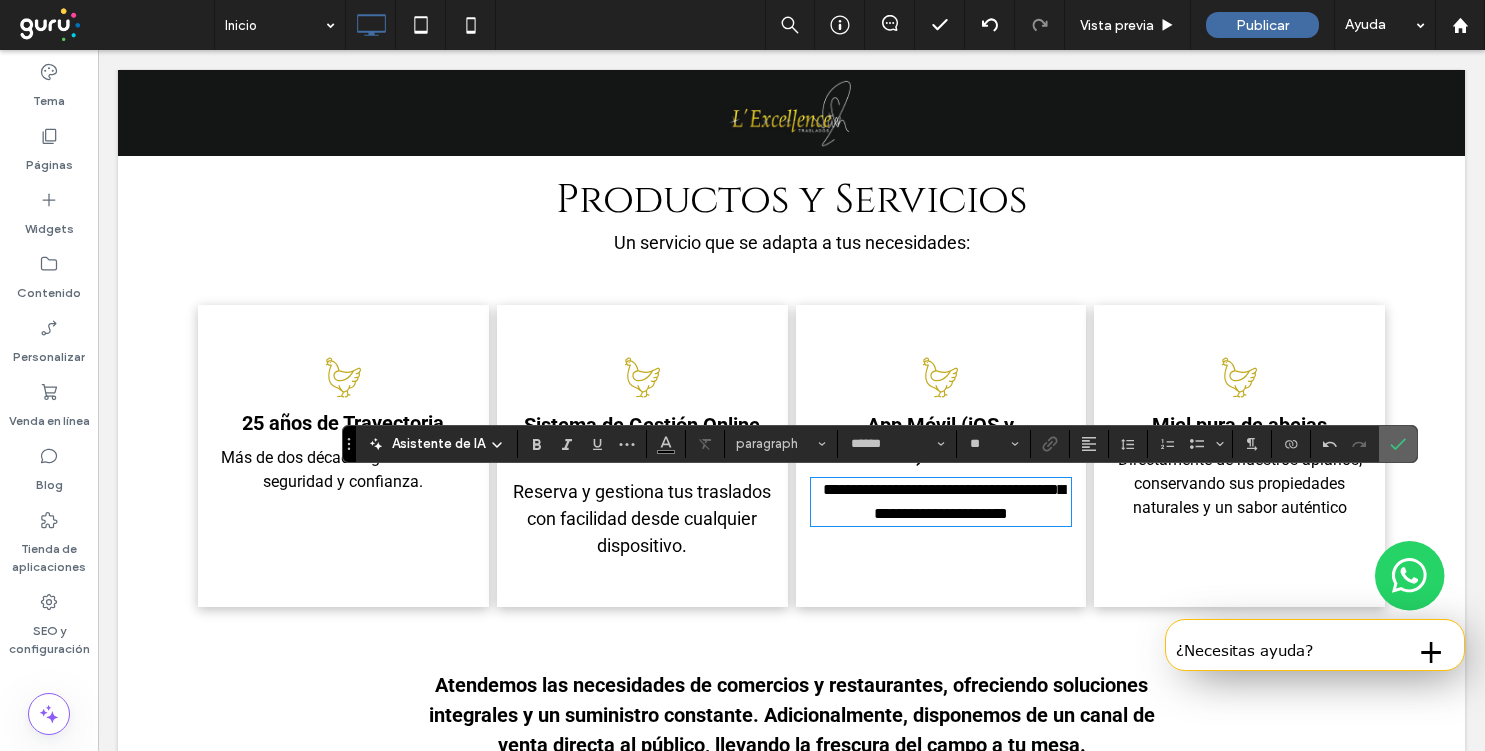 click 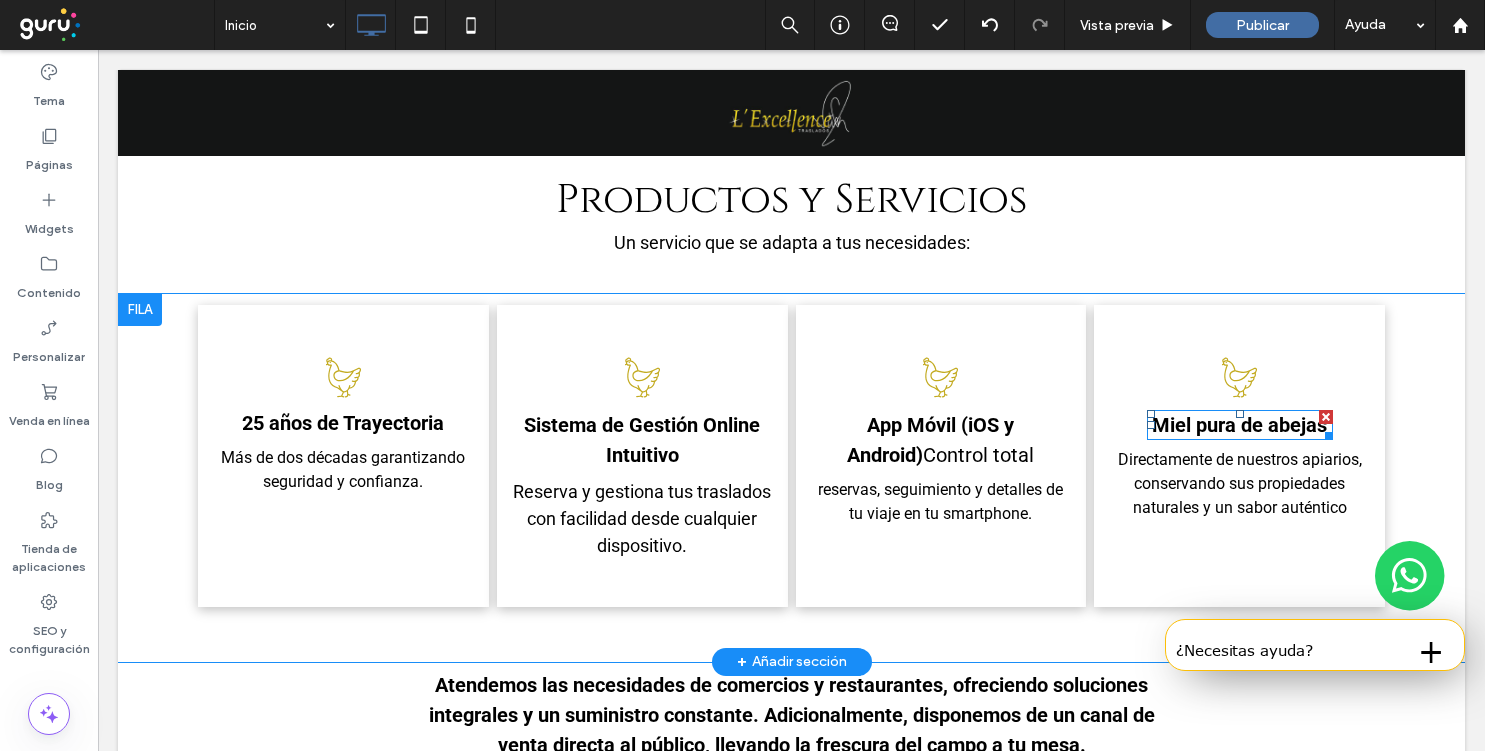 click on "Miel pura de abejas" at bounding box center [1239, 425] 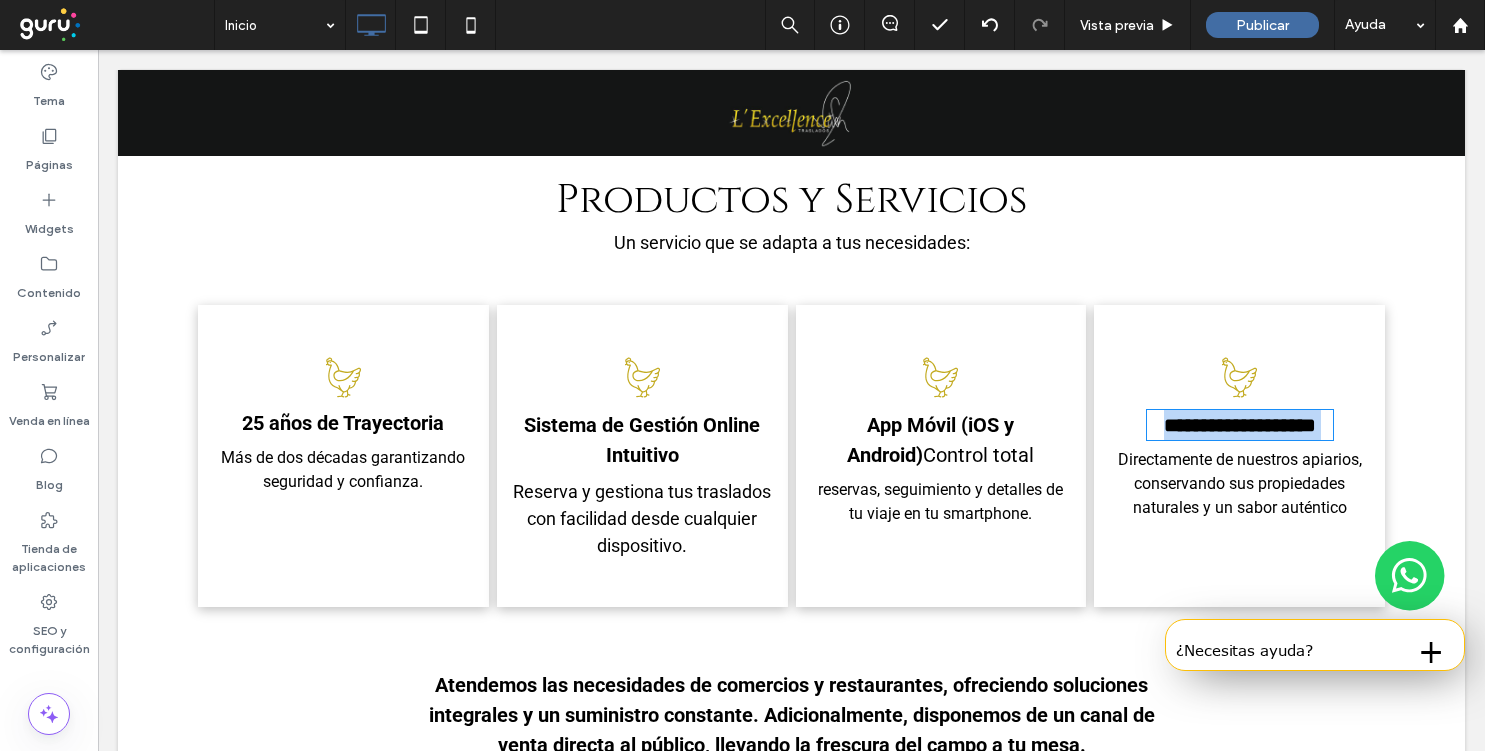 click on "**********" at bounding box center (1240, 425) 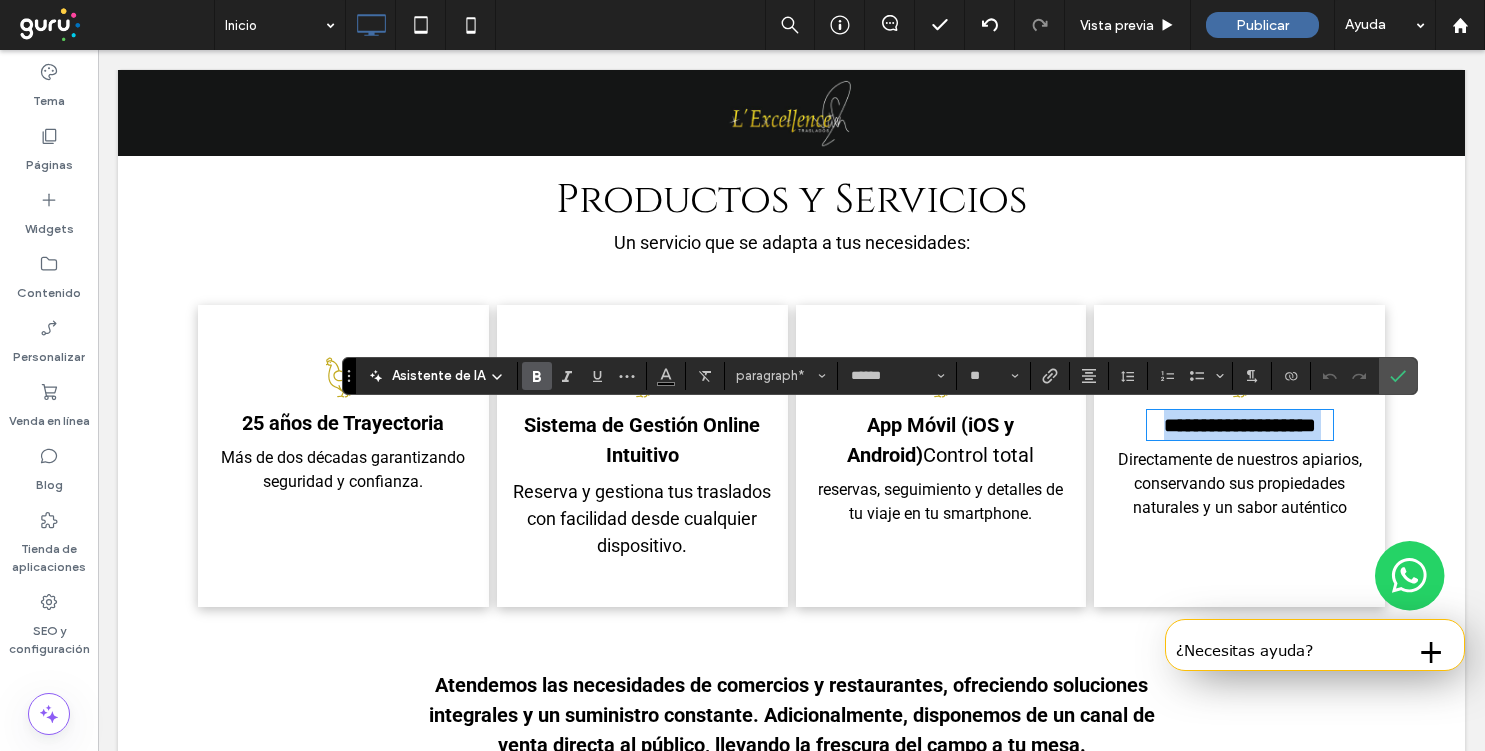 type on "**" 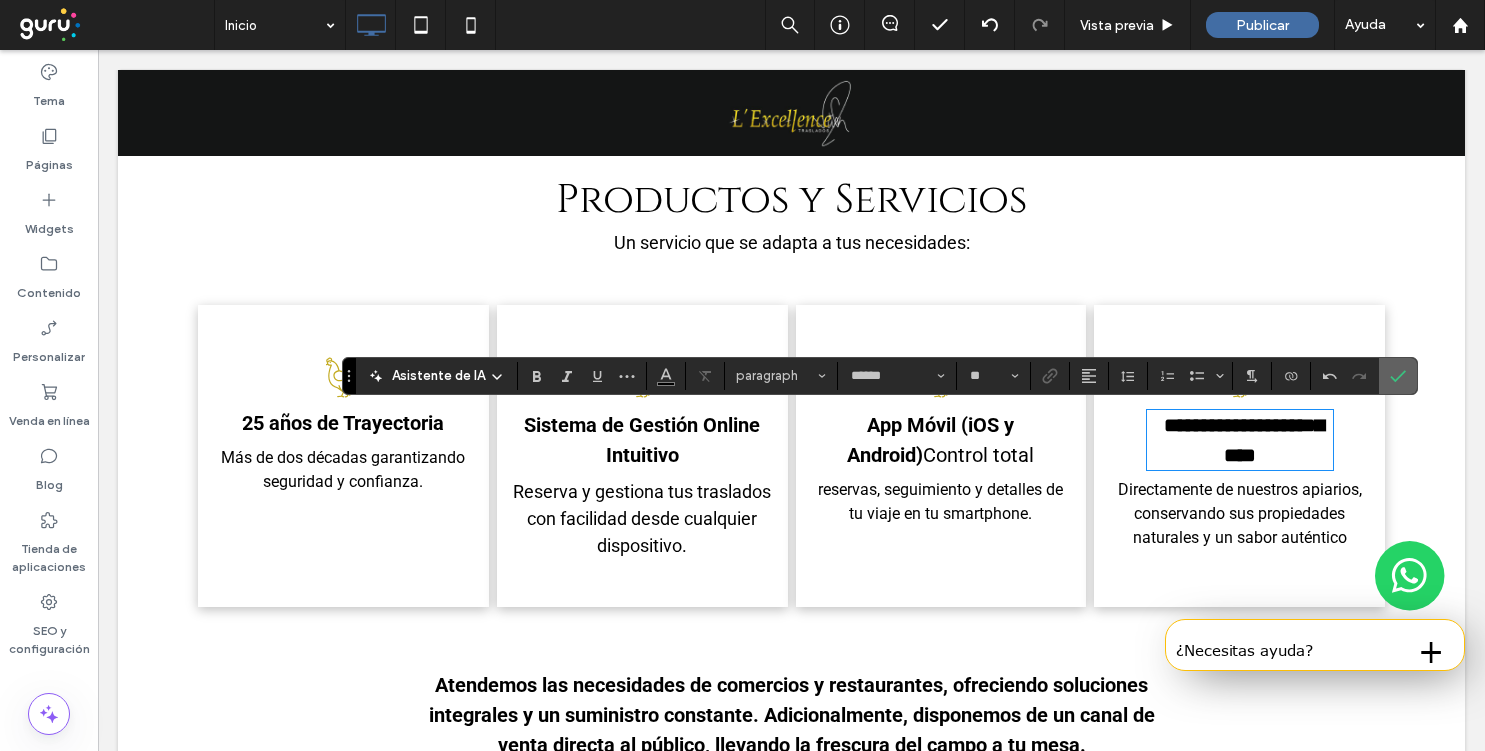 click 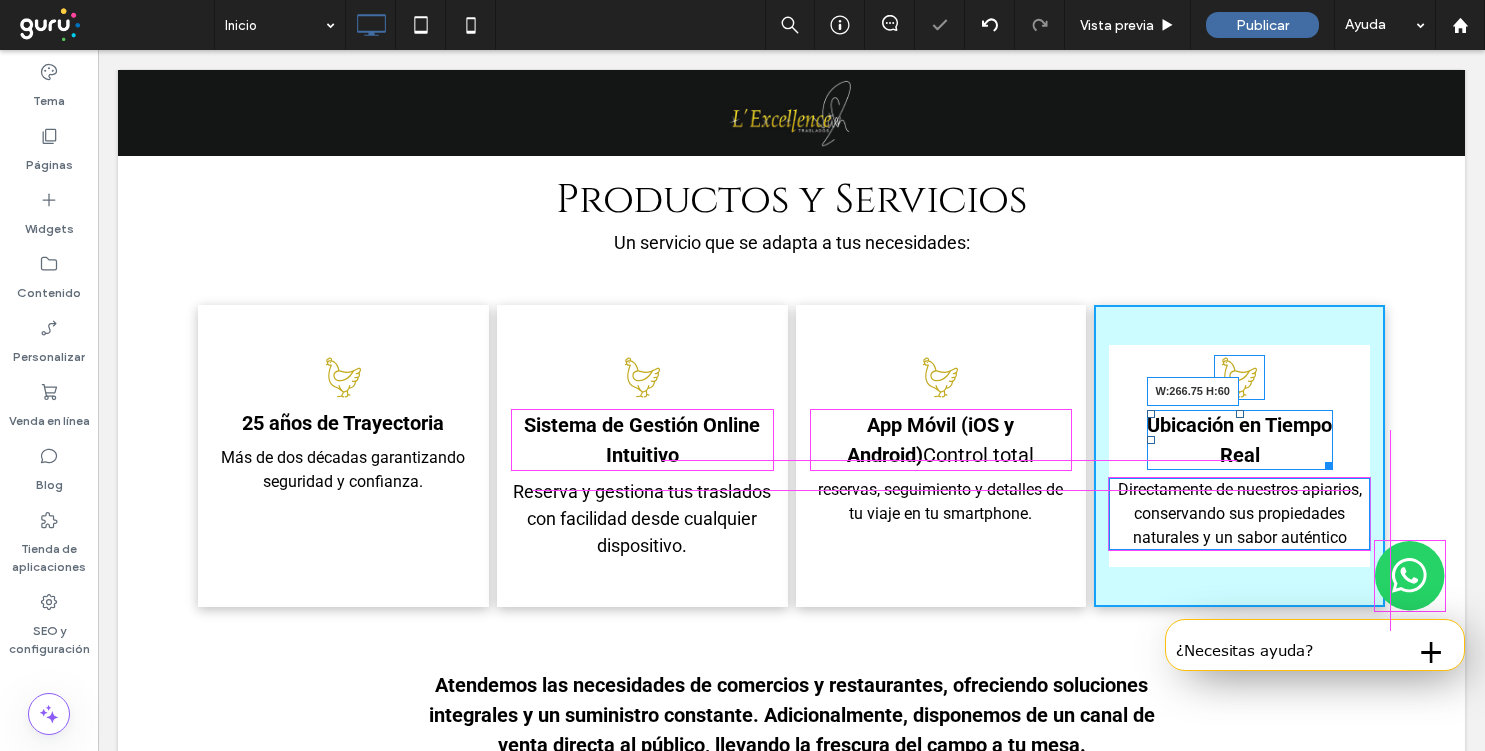 drag, startPoint x: 1327, startPoint y: 460, endPoint x: 1369, endPoint y: 459, distance: 42.0119 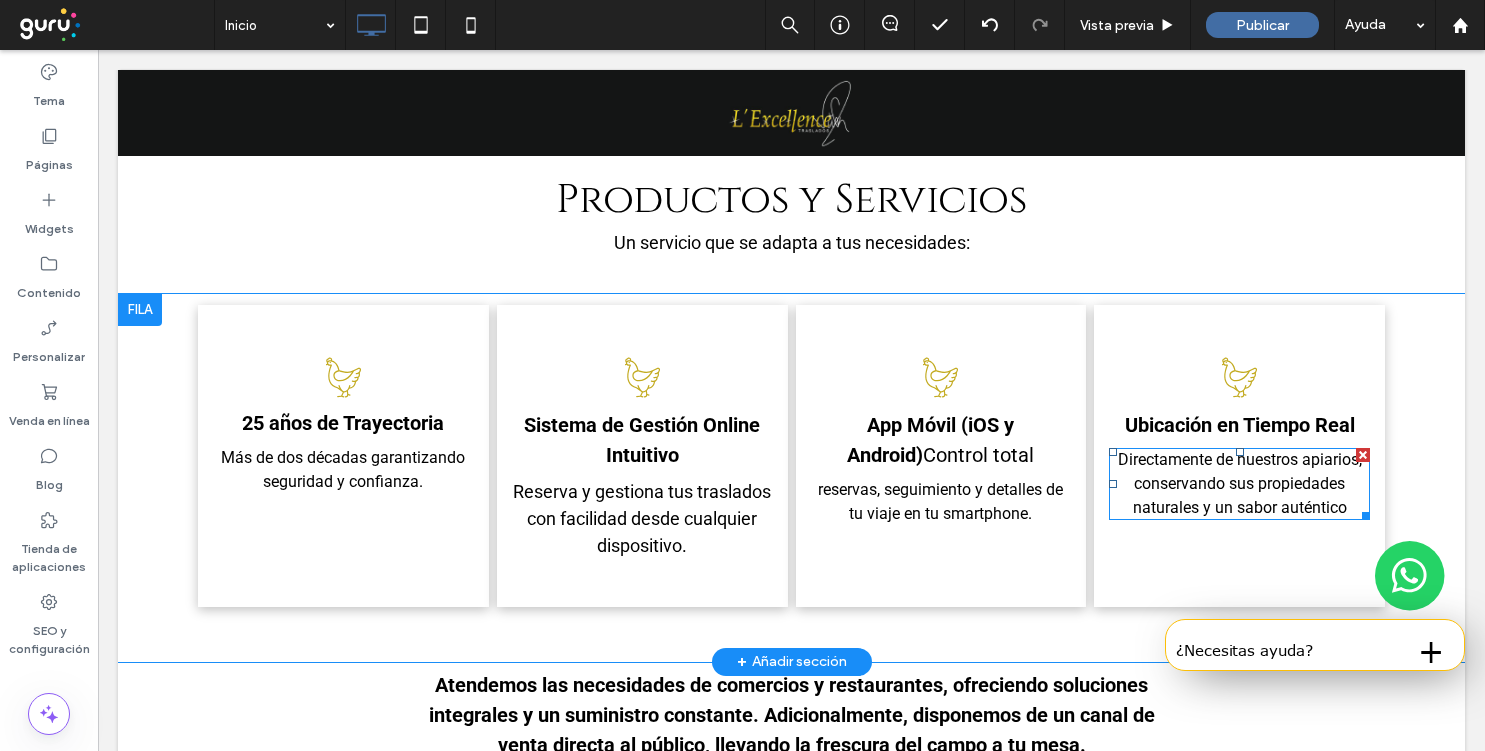 click on "Directamente de nuestros apiarios, conservando sus propiedades naturales y un sabor auténtico" at bounding box center (1239, 484) 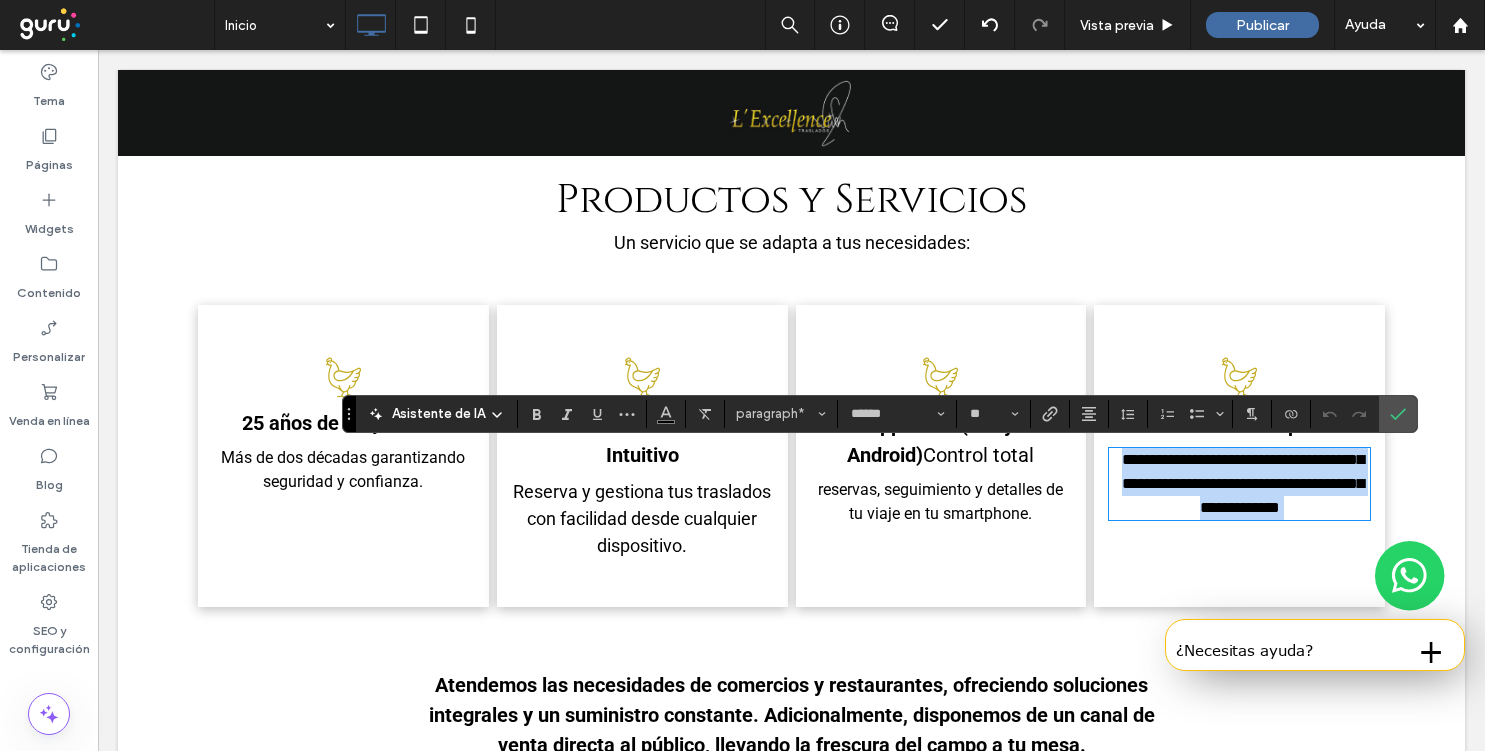 paste 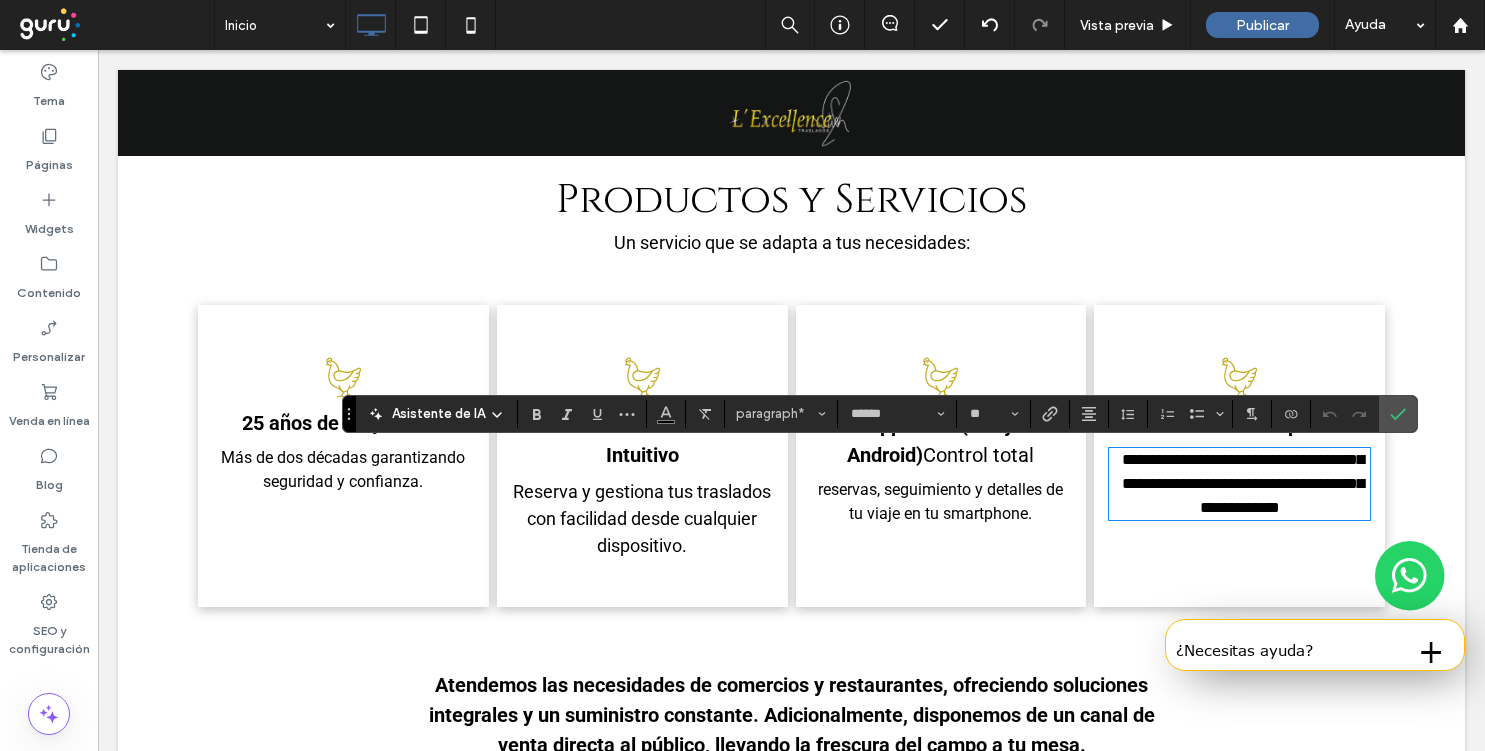 type on "**" 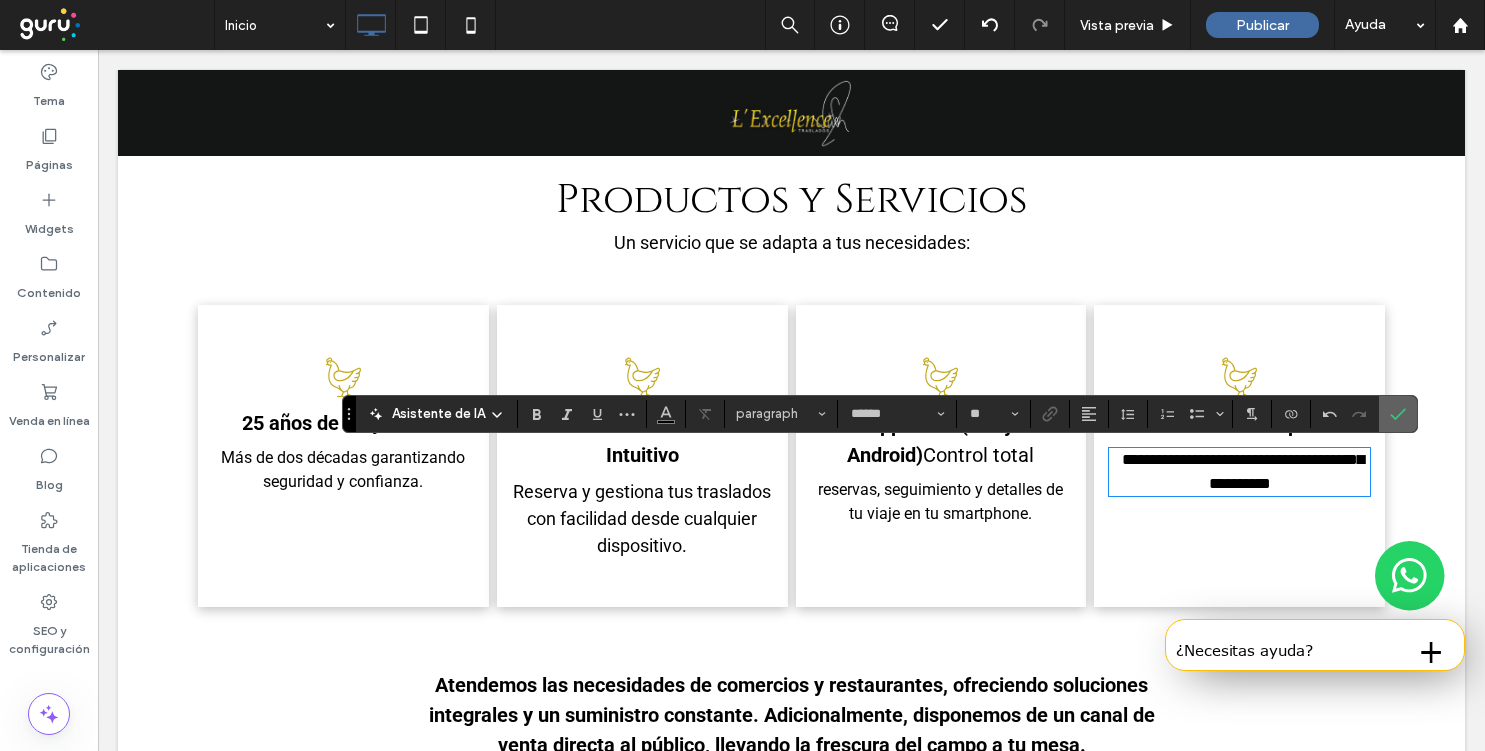click 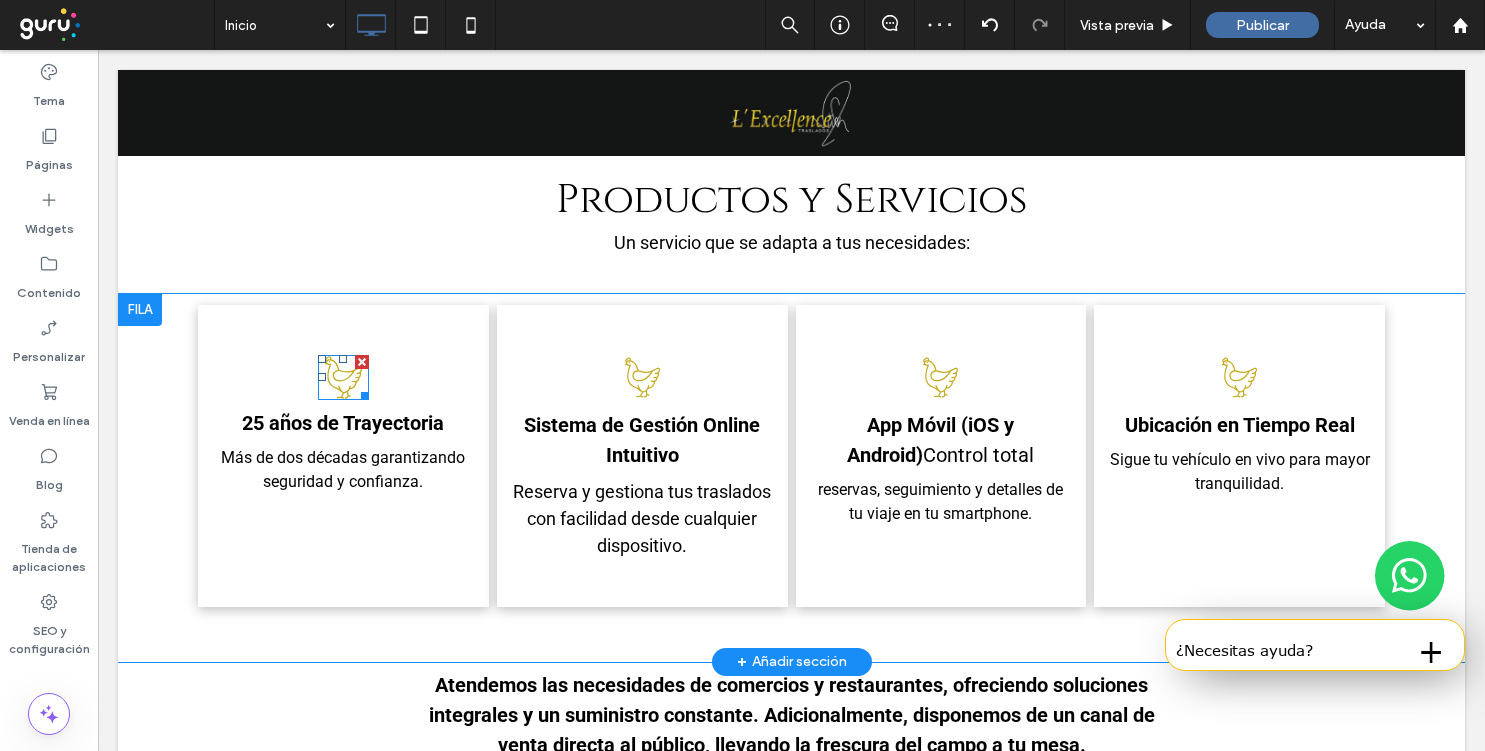 click 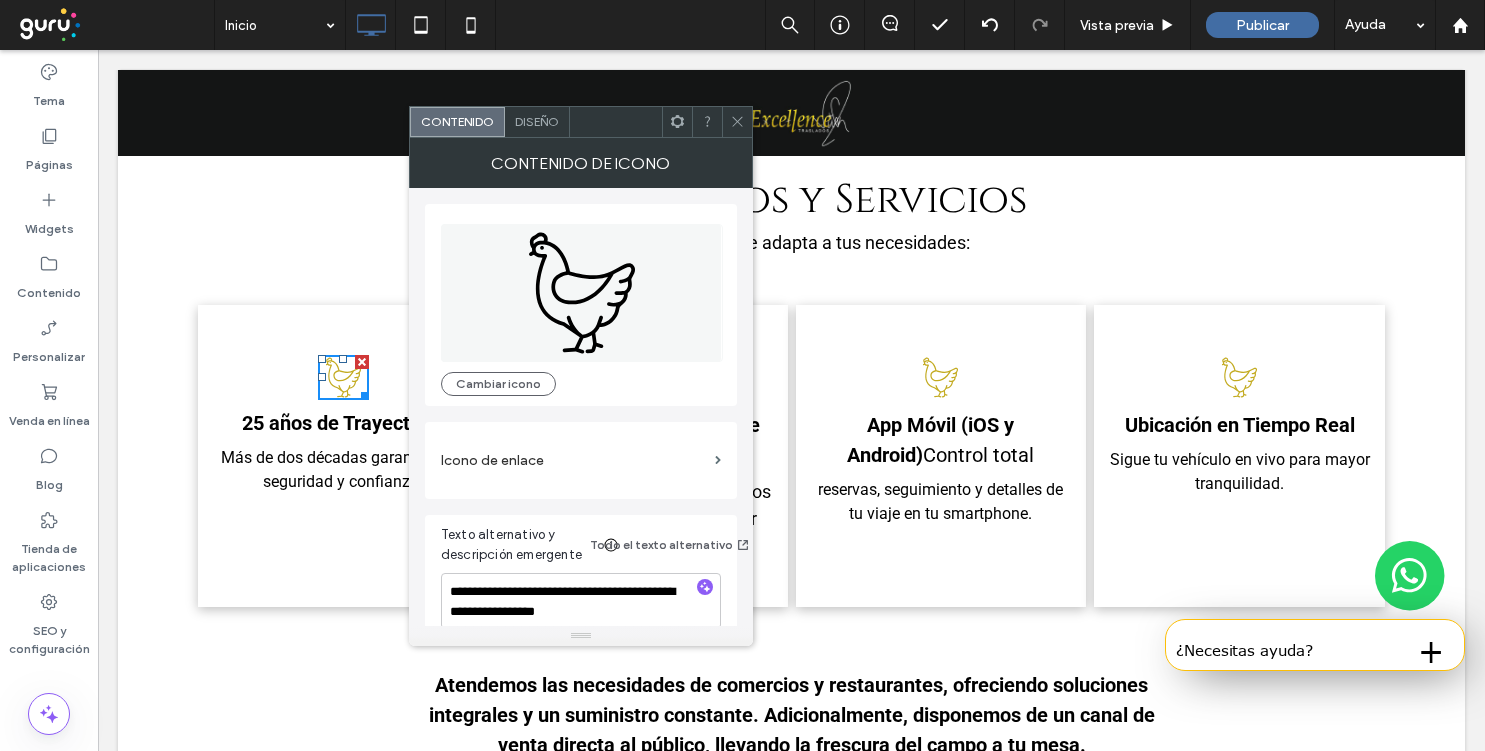 click on "Un dibujo en blanco y negro de un pollo sobre un fondo blanco." 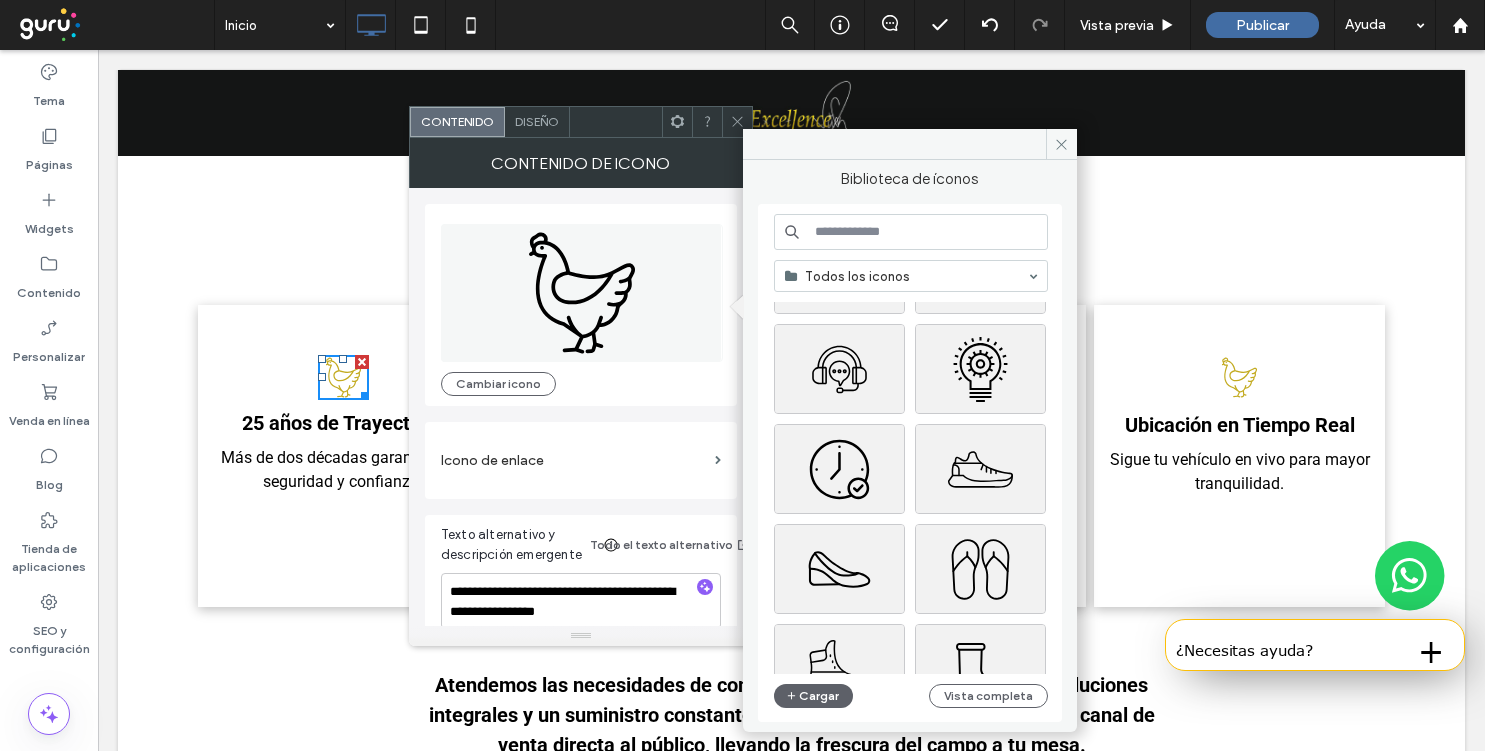 scroll, scrollTop: 279, scrollLeft: 0, axis: vertical 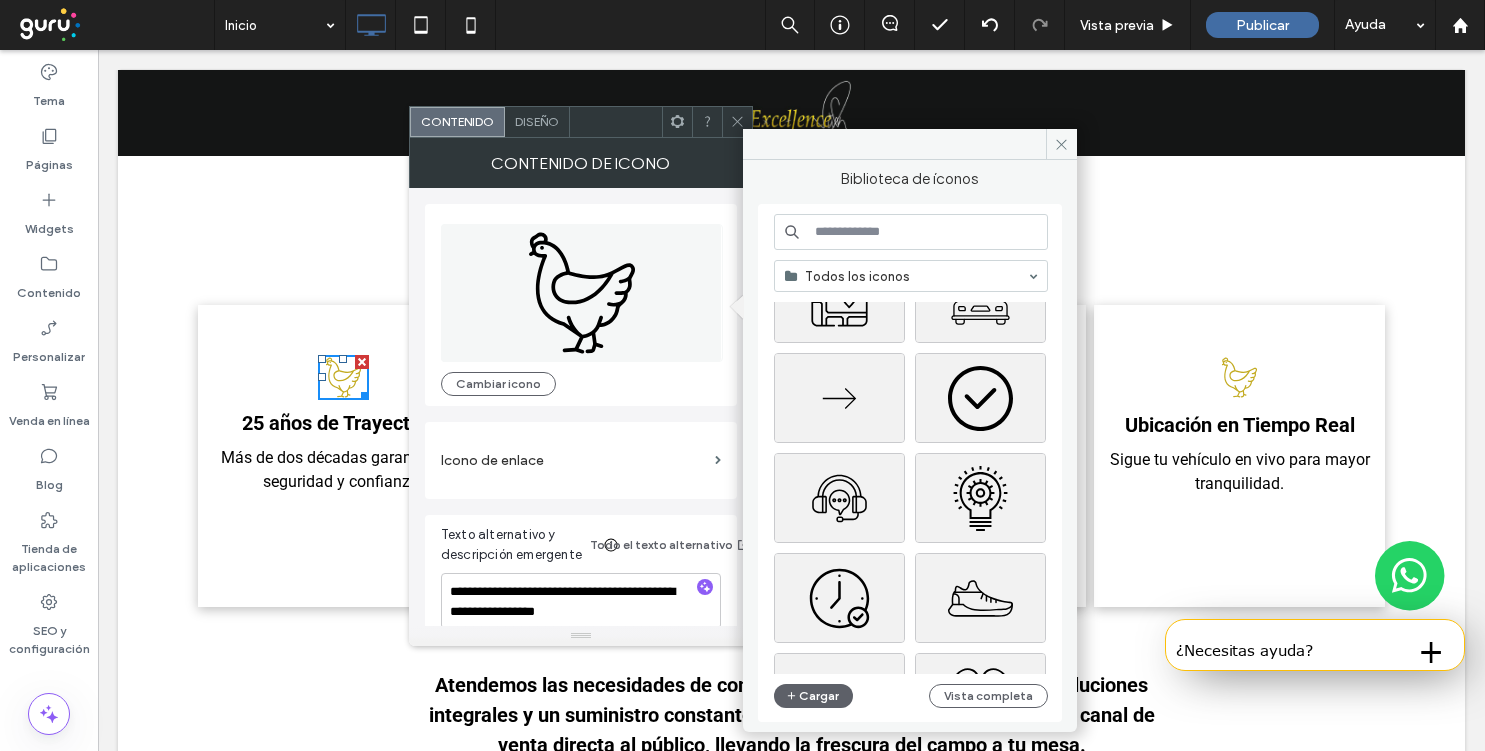 click at bounding box center [911, 232] 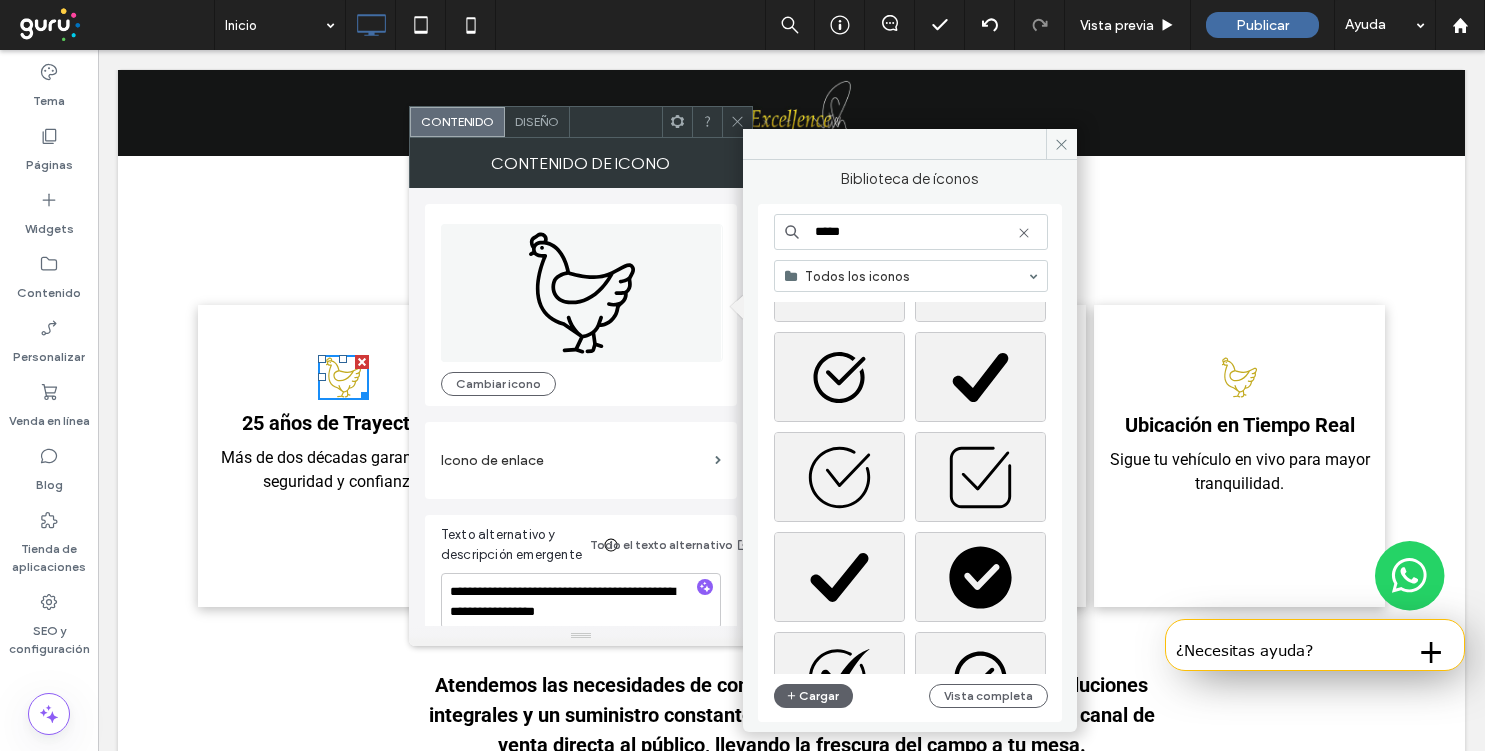 scroll, scrollTop: 458, scrollLeft: 0, axis: vertical 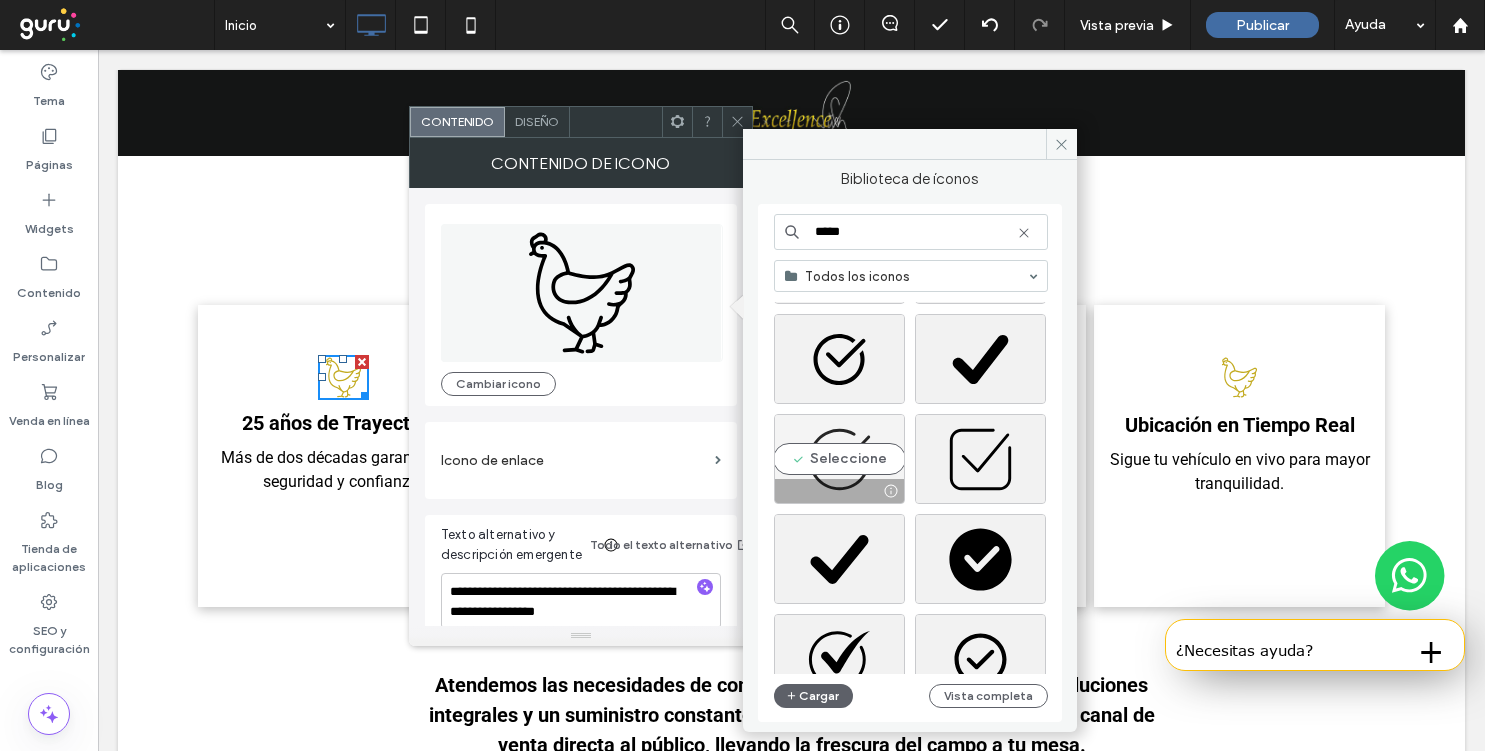 type on "*****" 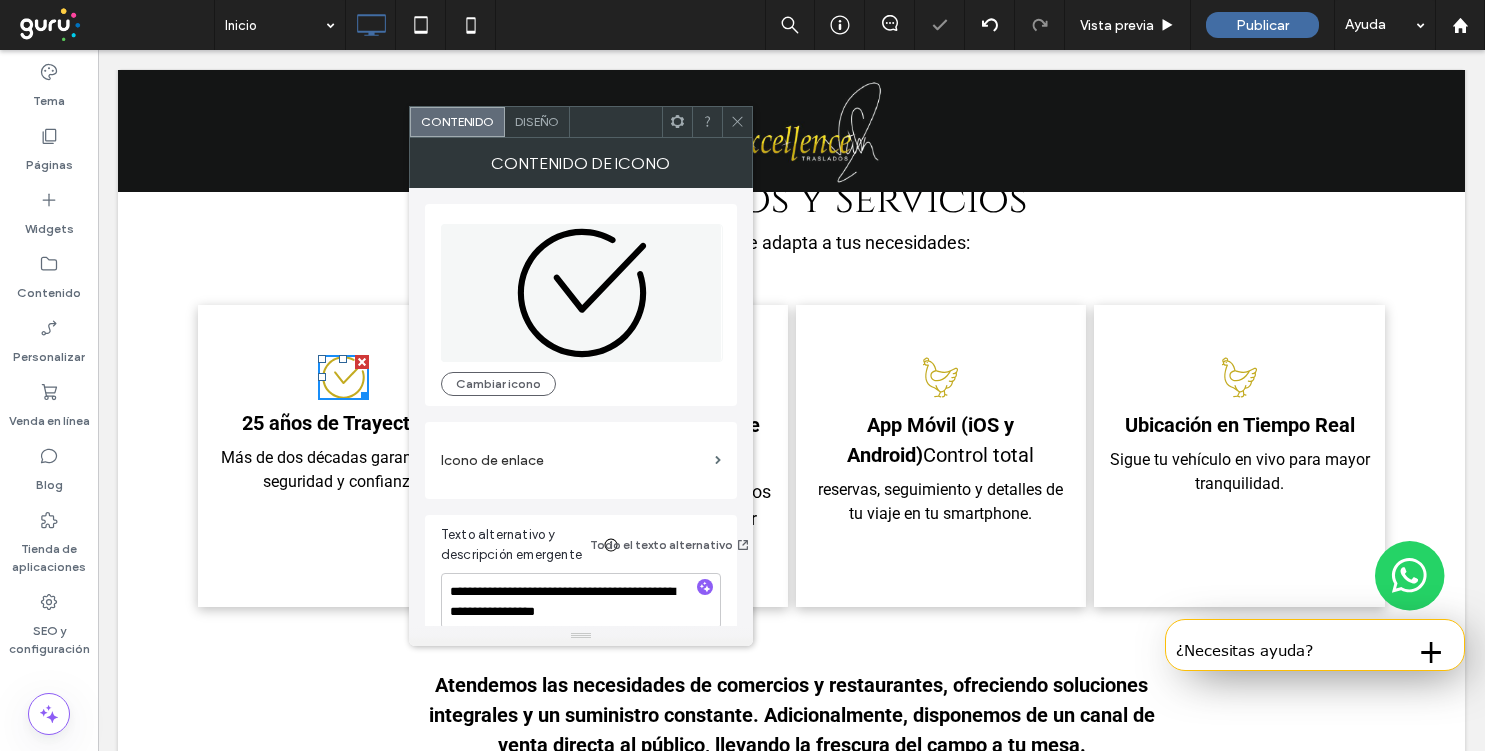 click 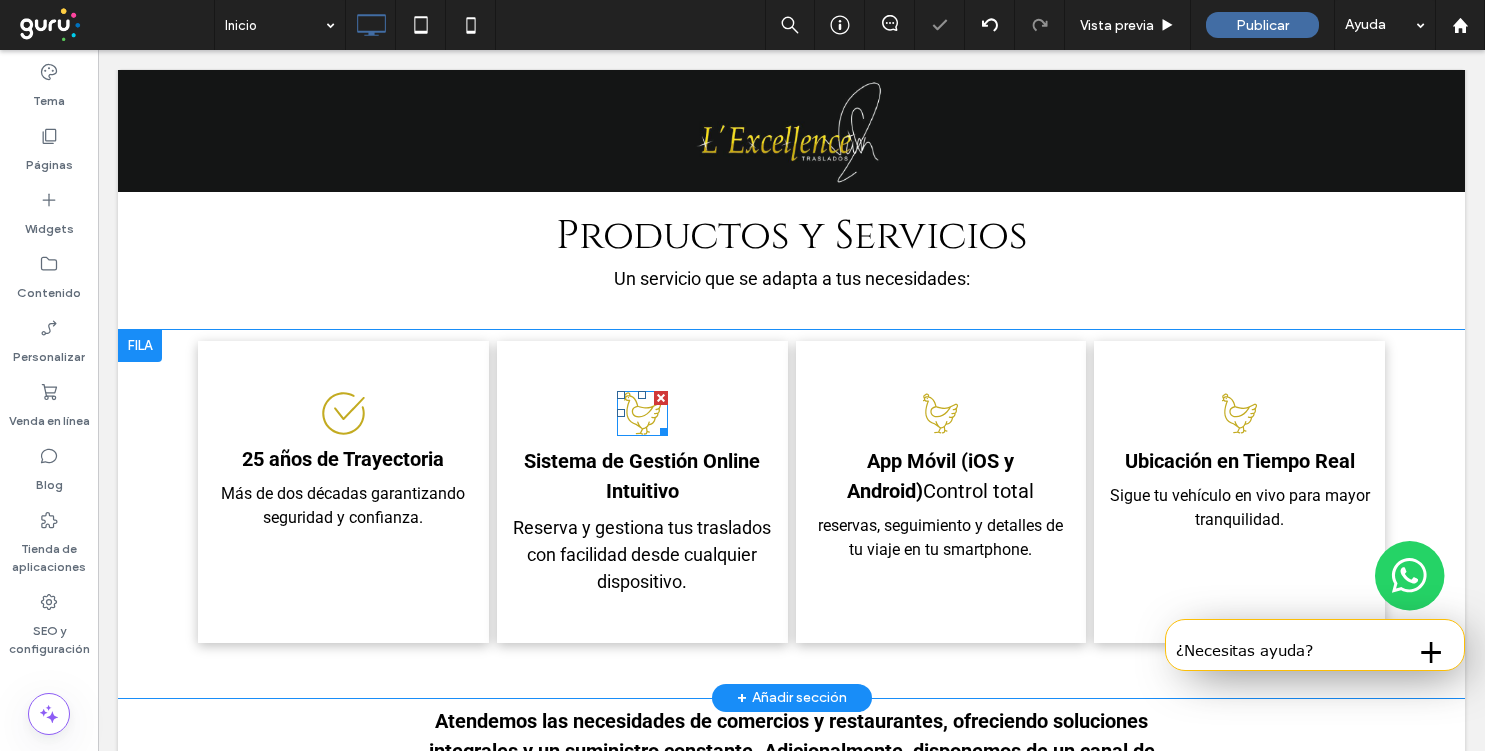 click on "Un dibujo en blanco y negro de un pollo sobre un fondo blanco." 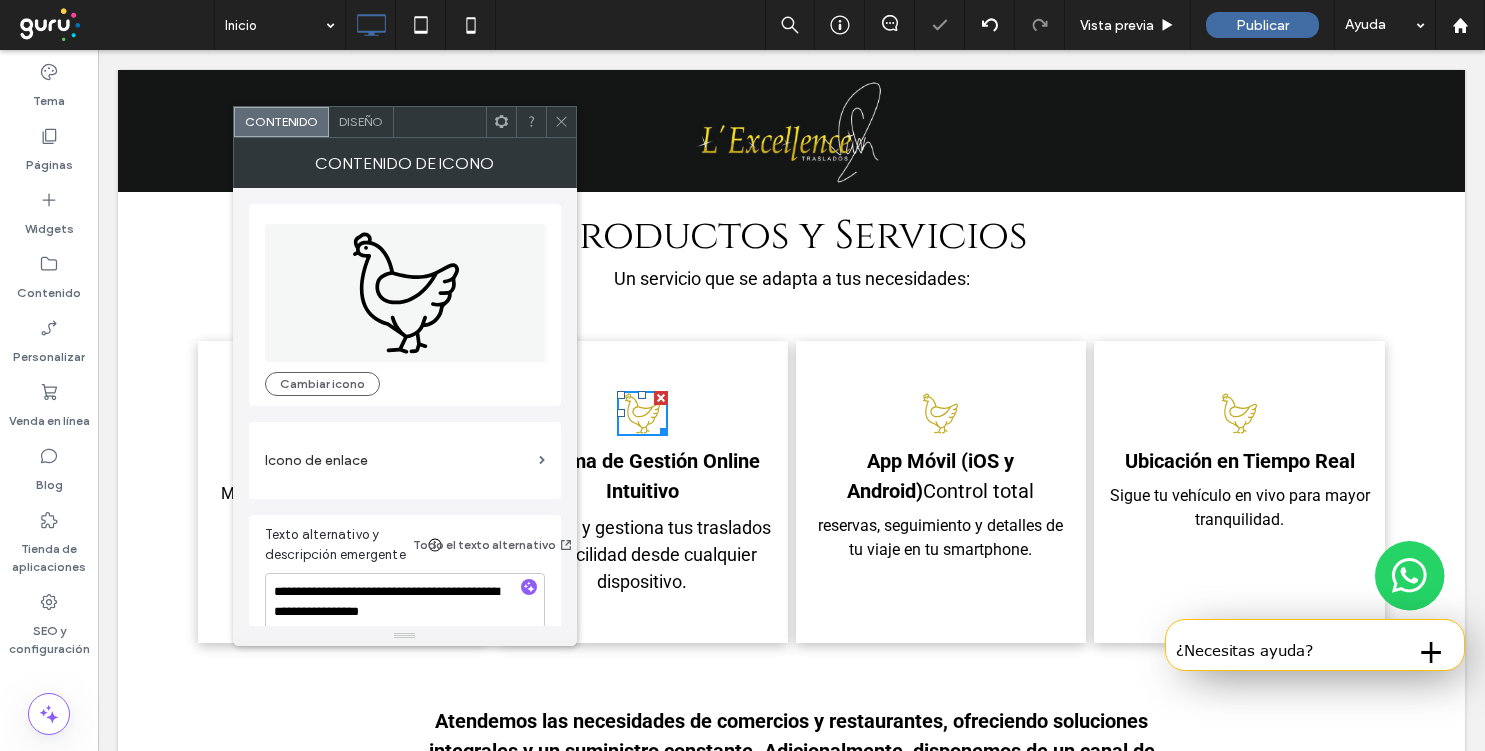click 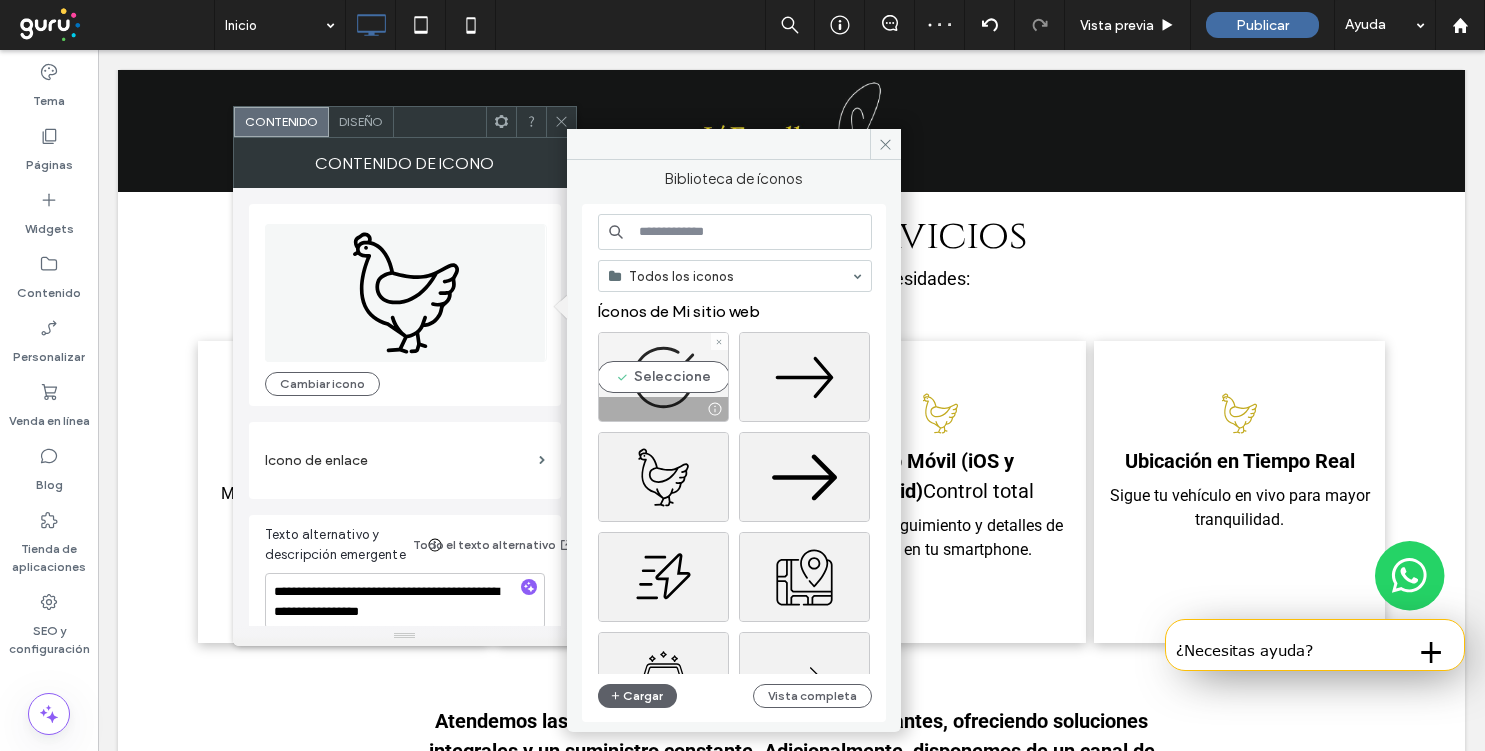 click on "Seleccione" at bounding box center (663, 377) 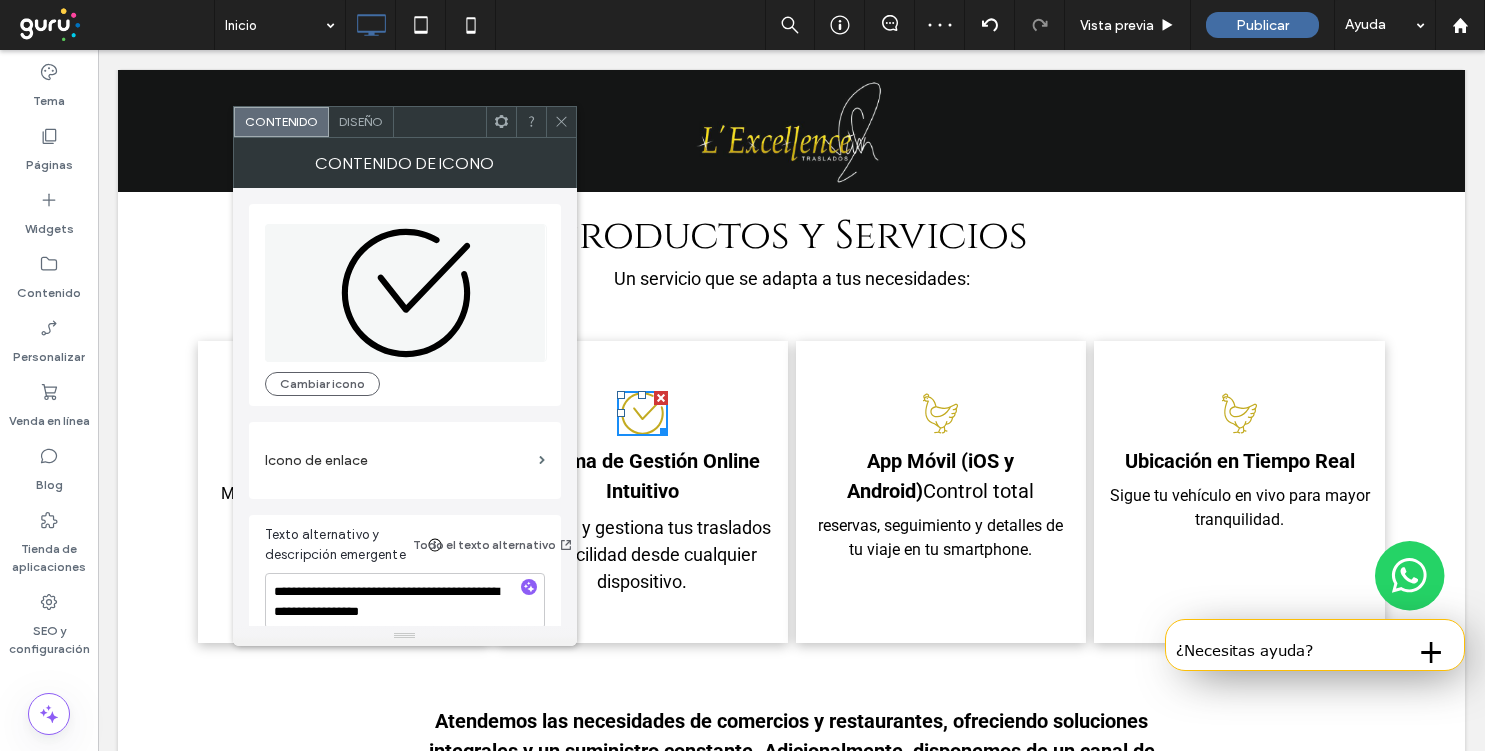 click 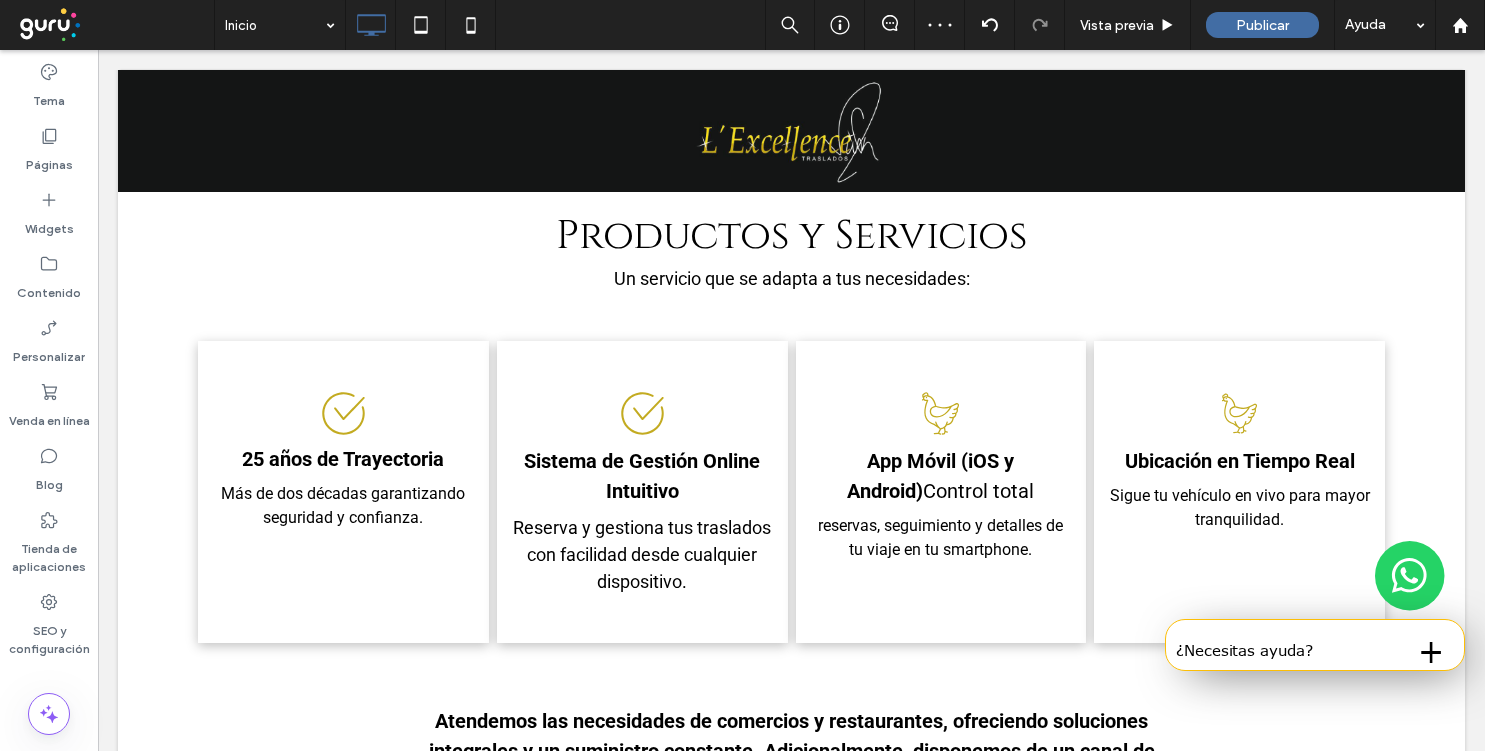 click on "Un dibujo en blanco y negro de un pollo sobre un fondo blanco." 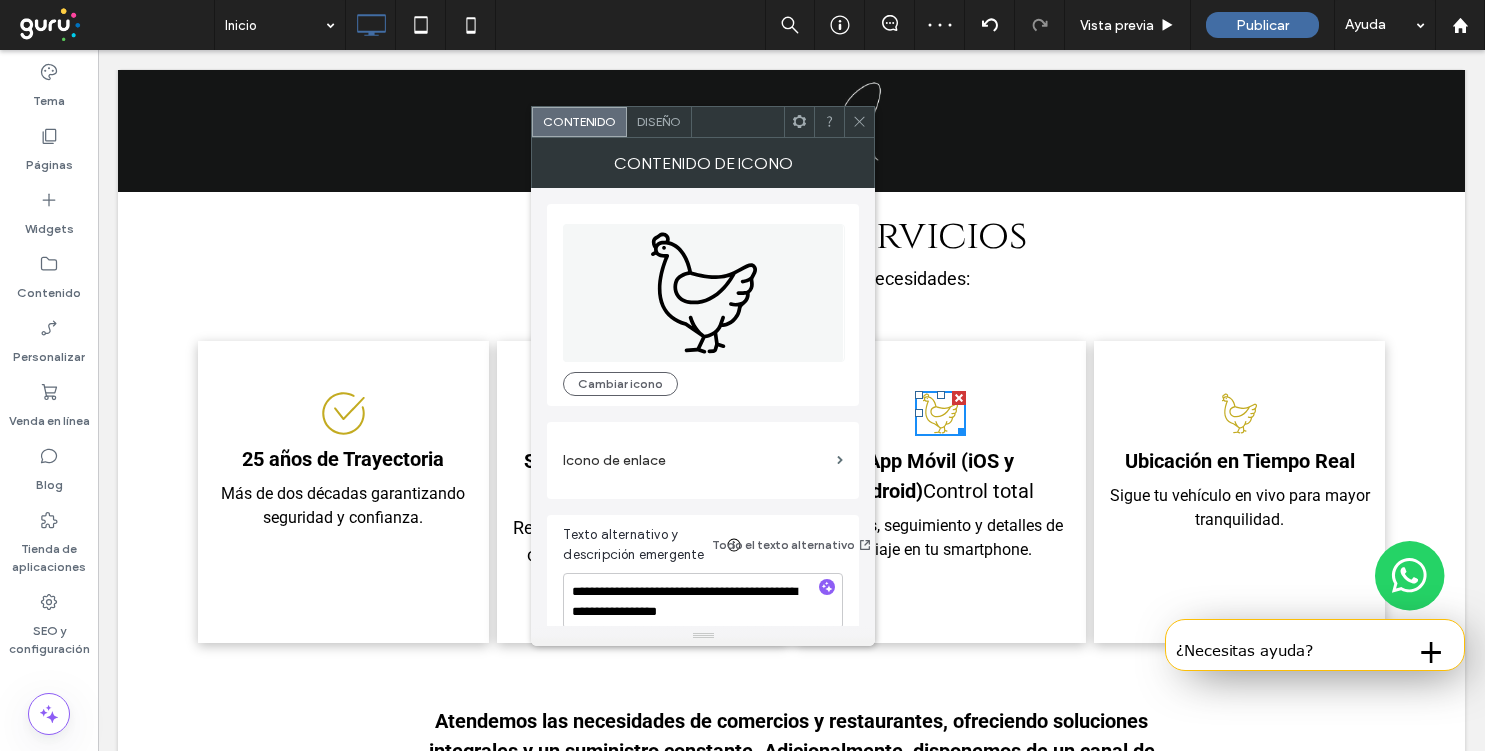 click on "Un dibujo en blanco y negro de un pollo sobre un fondo blanco." 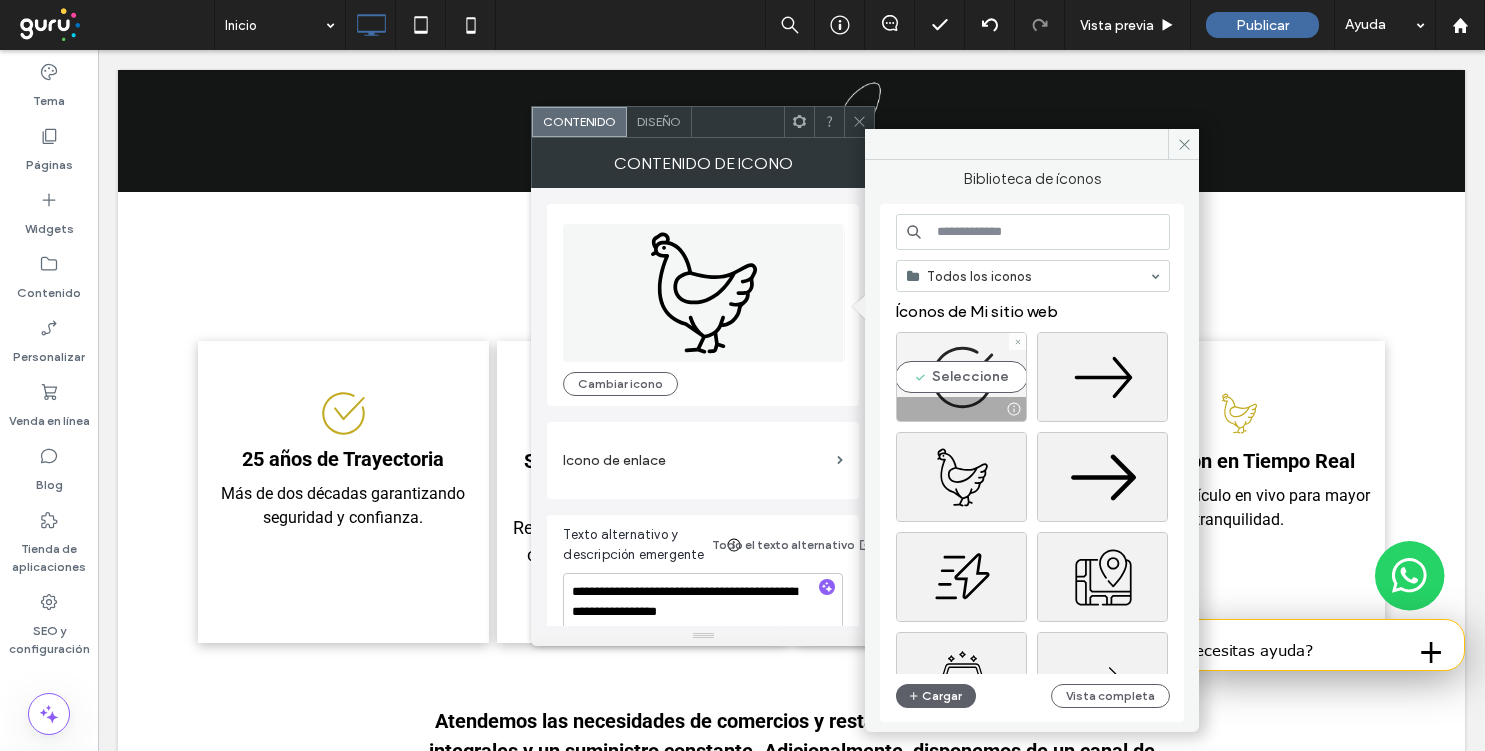 click on "Seleccione" at bounding box center [961, 377] 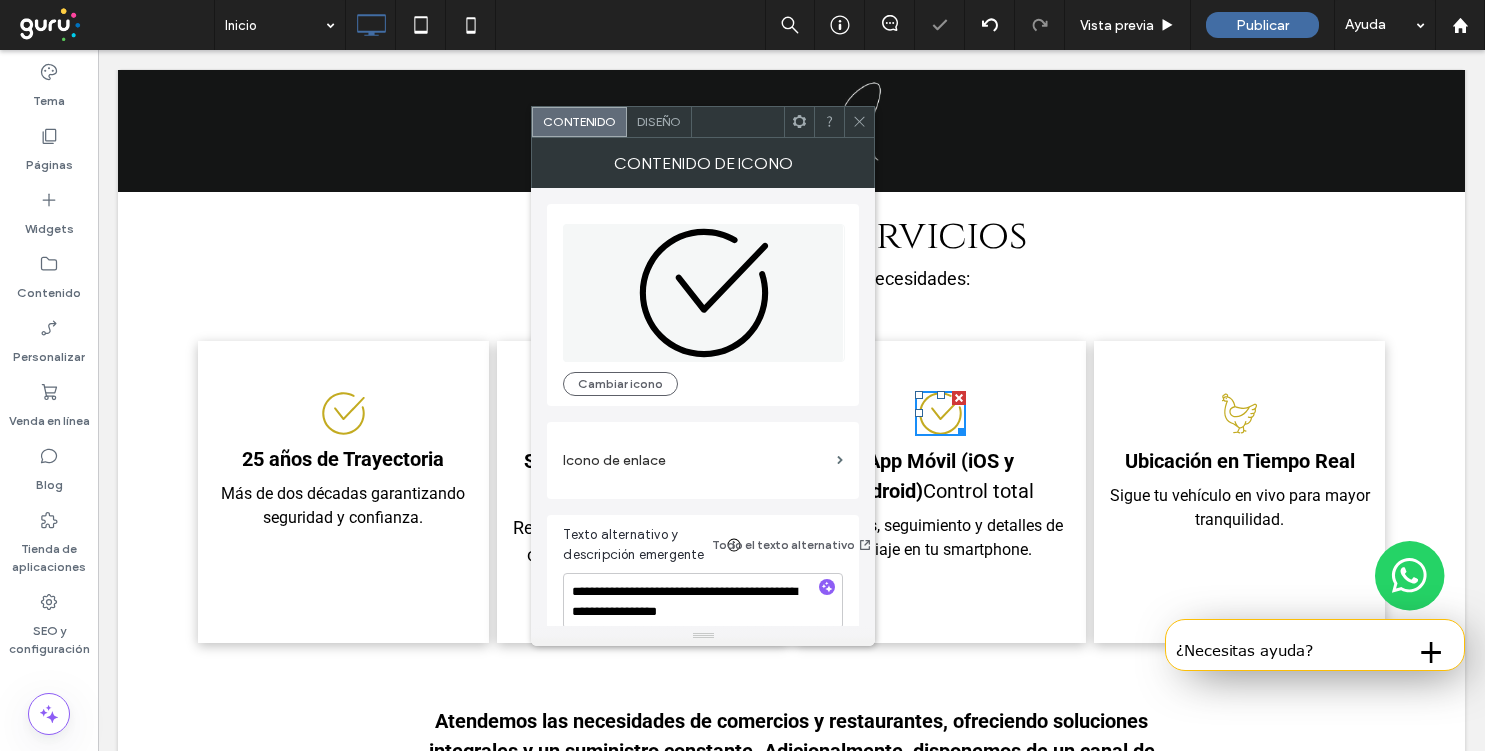 click 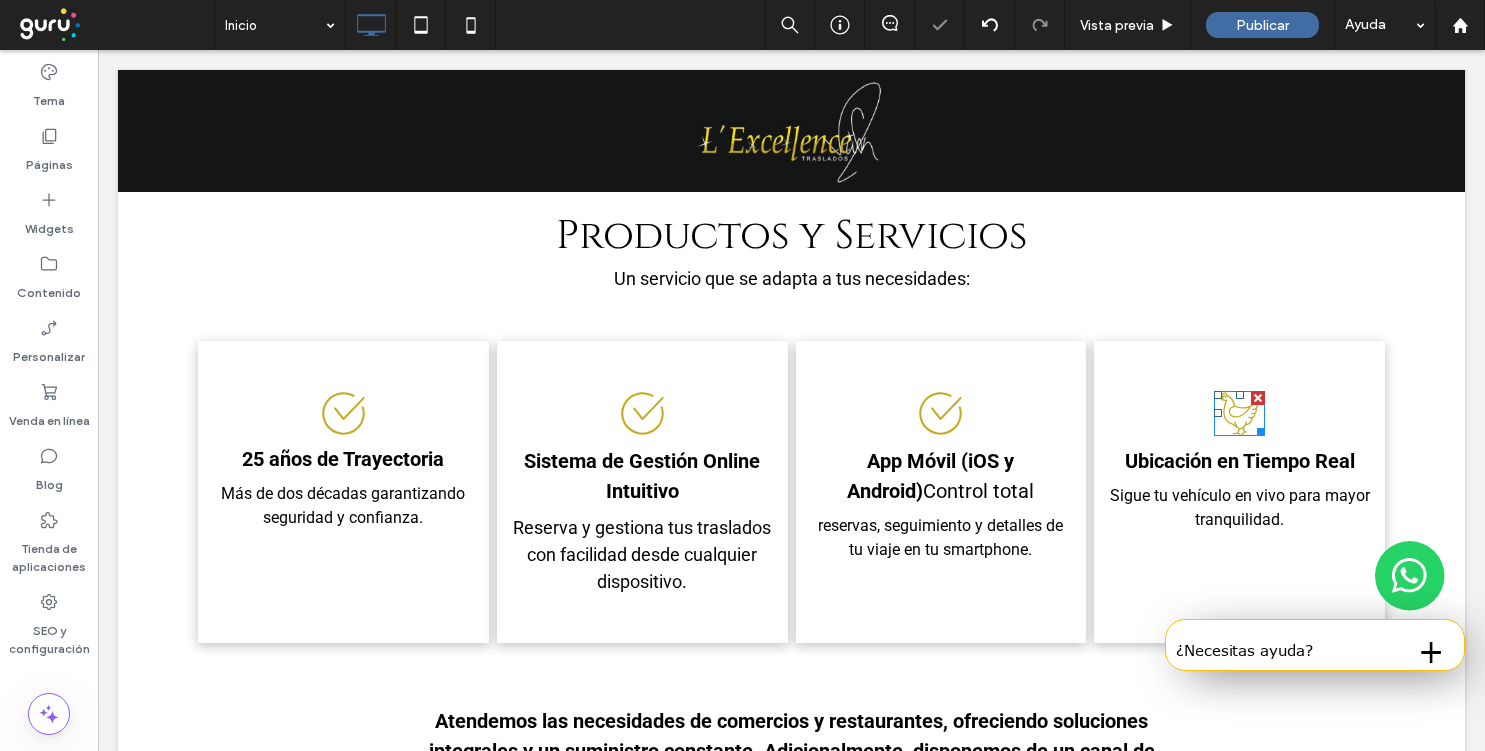 click on "Un dibujo en blanco y negro de un pollo sobre un fondo blanco." 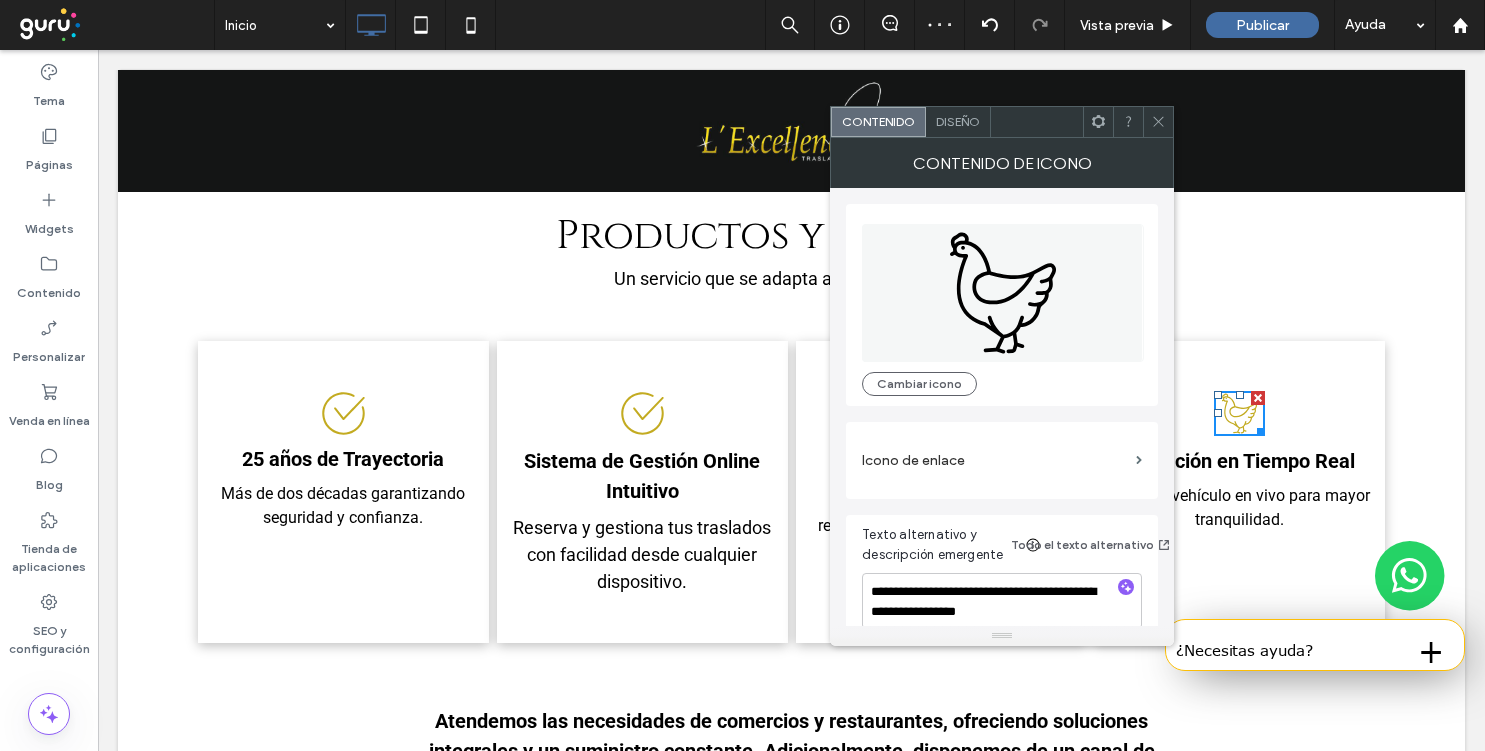 click on "Un dibujo en blanco y negro de un pollo sobre un fondo blanco." 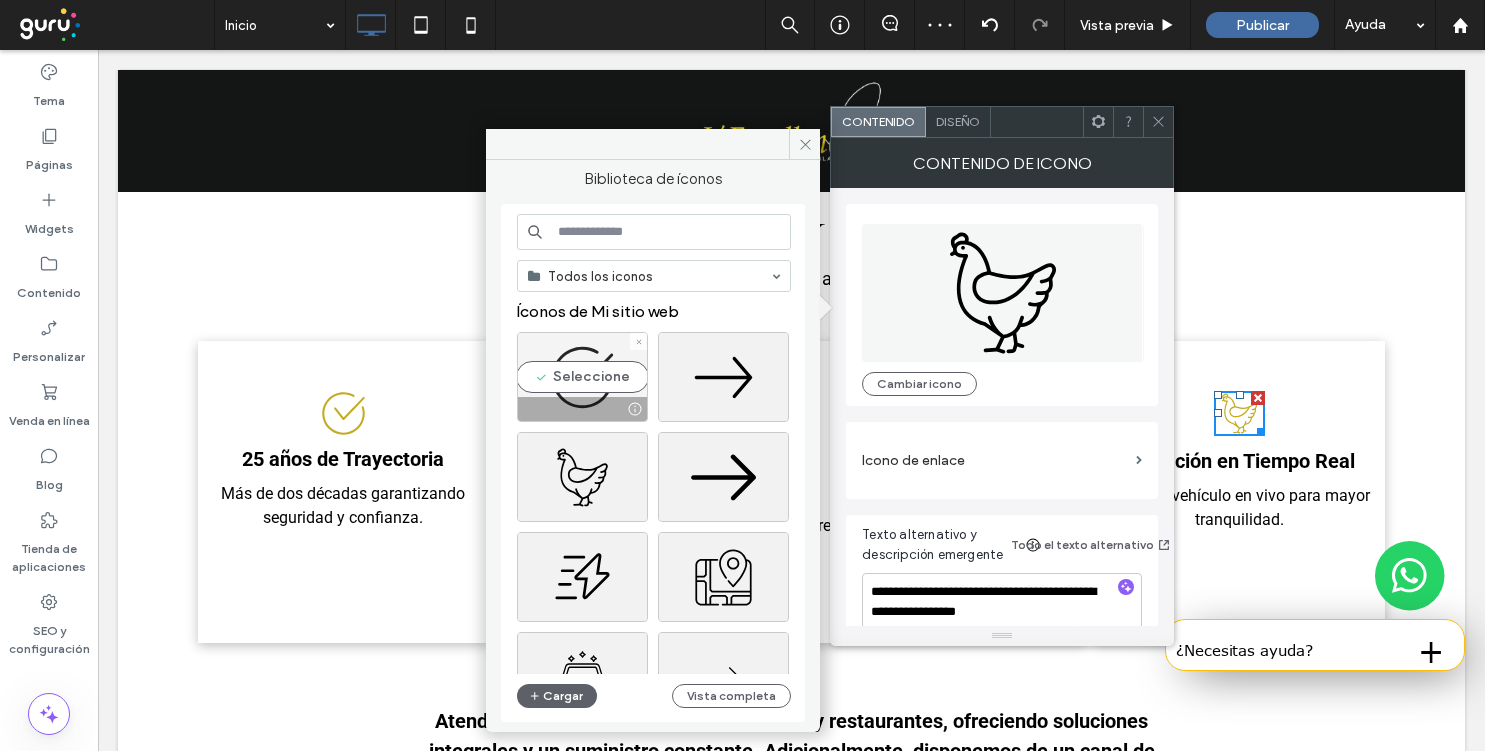 click on "Seleccione" at bounding box center (582, 377) 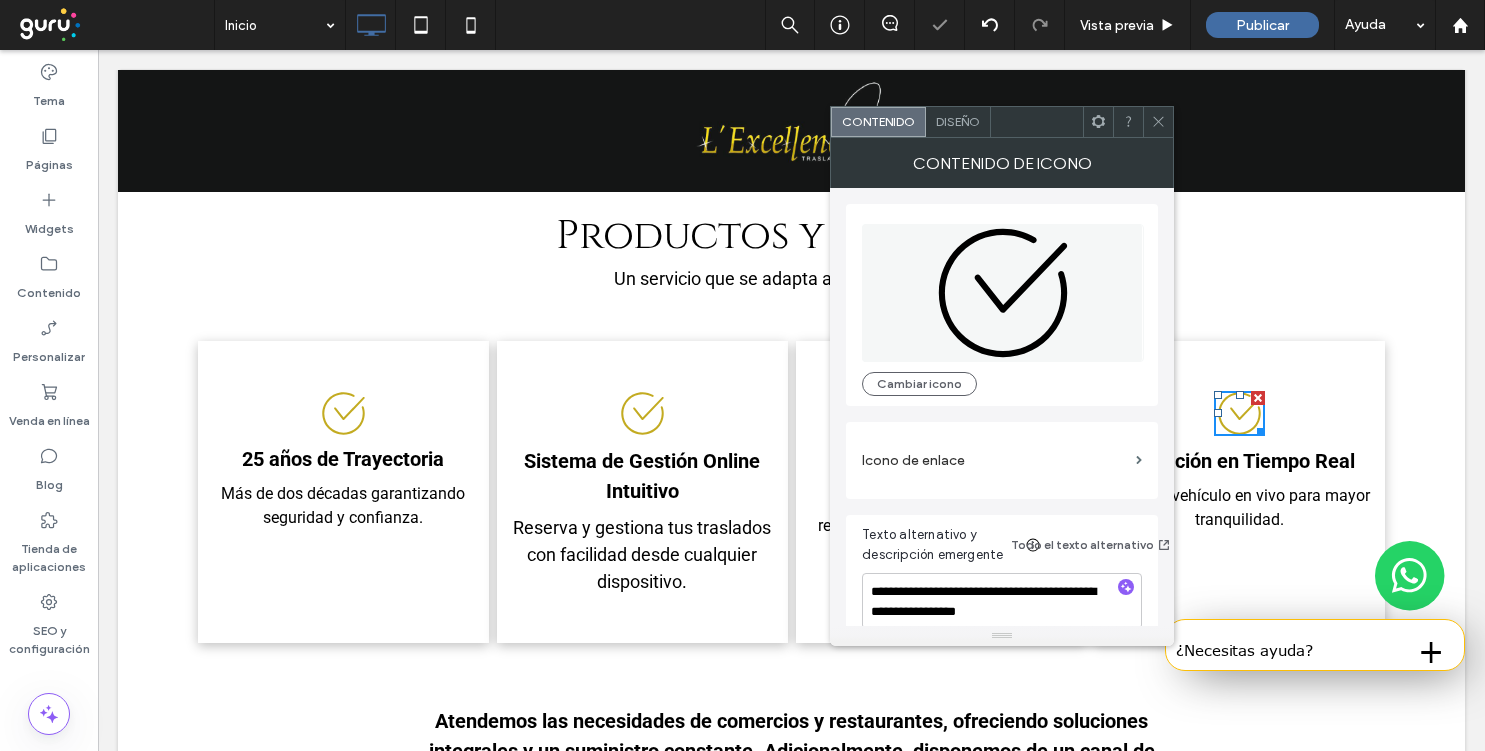 click 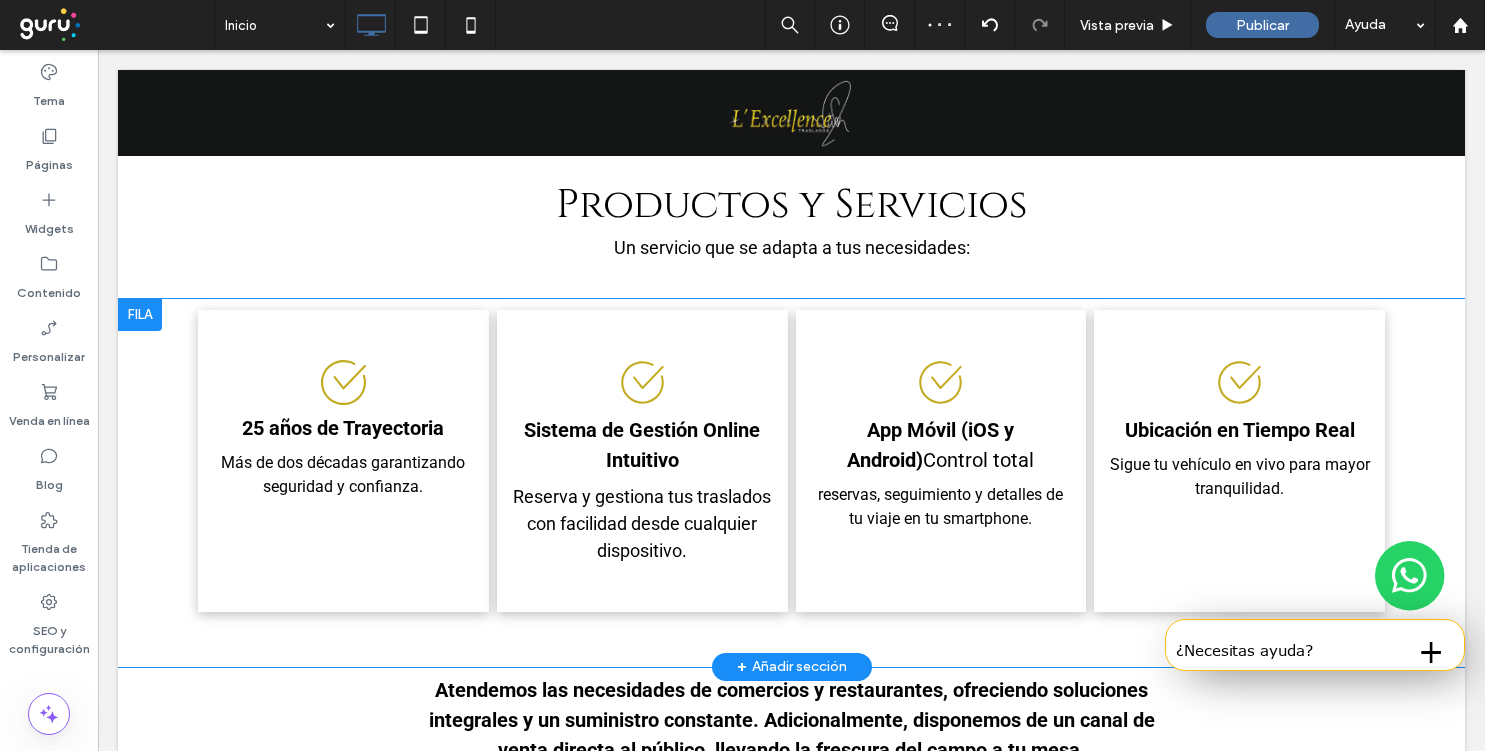 scroll, scrollTop: 1271, scrollLeft: 0, axis: vertical 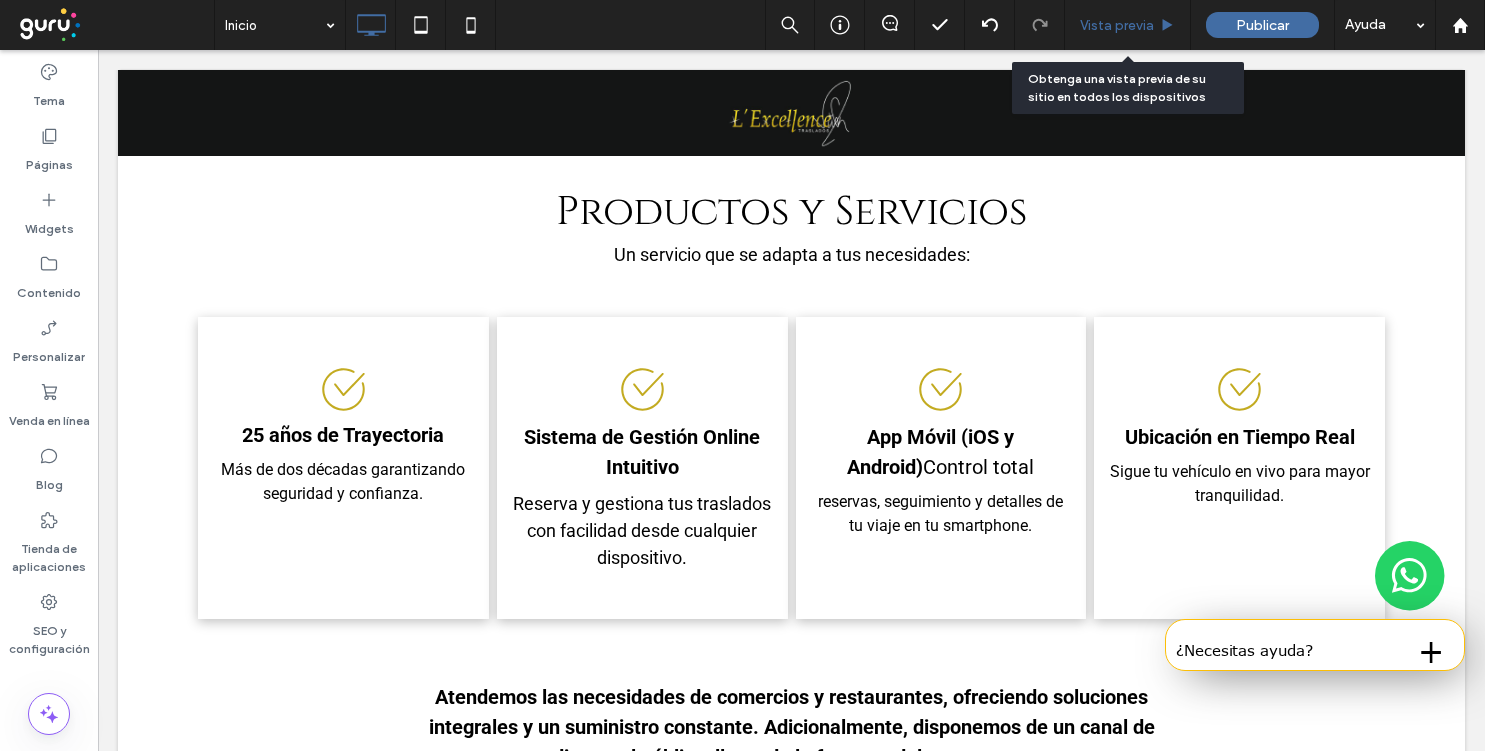 click on "Vista previa" at bounding box center (1117, 25) 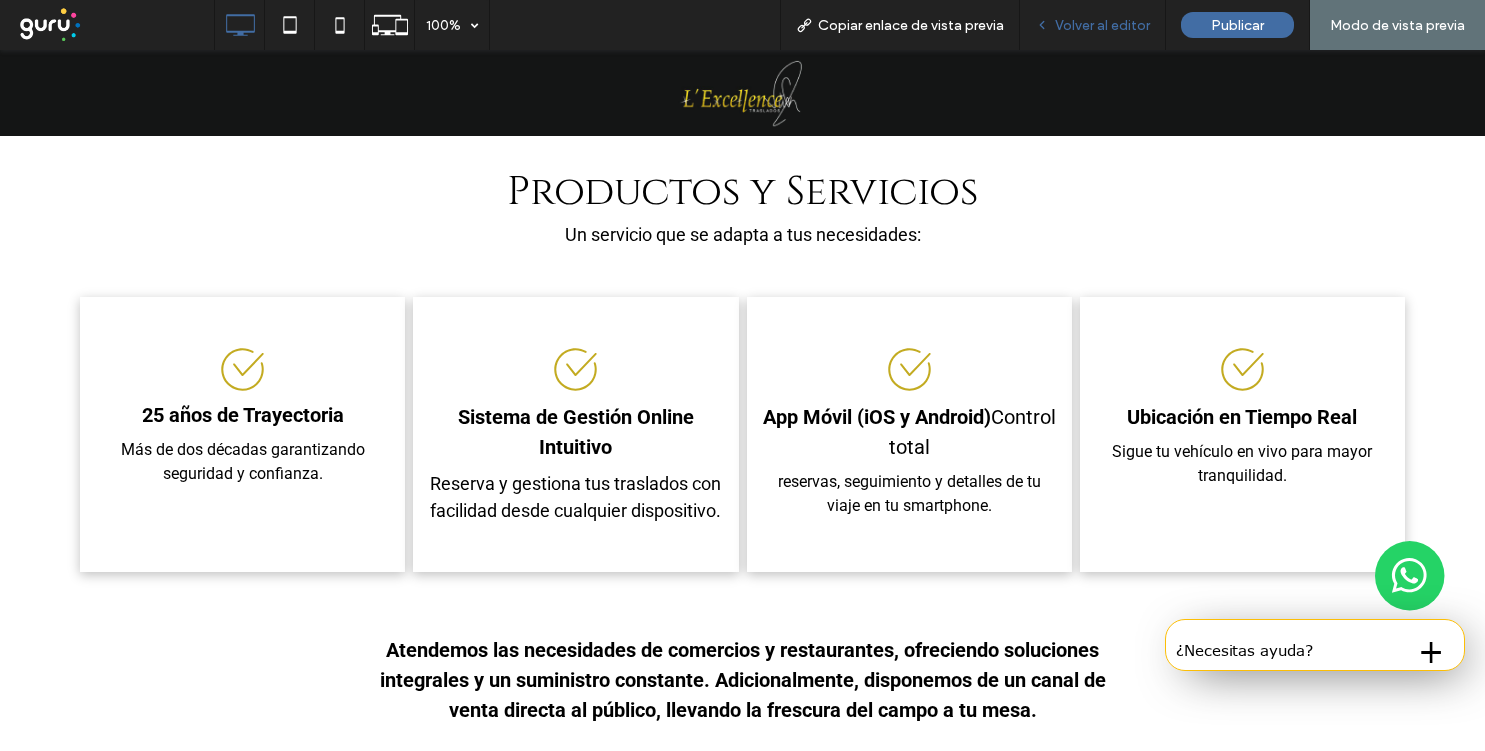 click on "Volver al editor" at bounding box center (1102, 25) 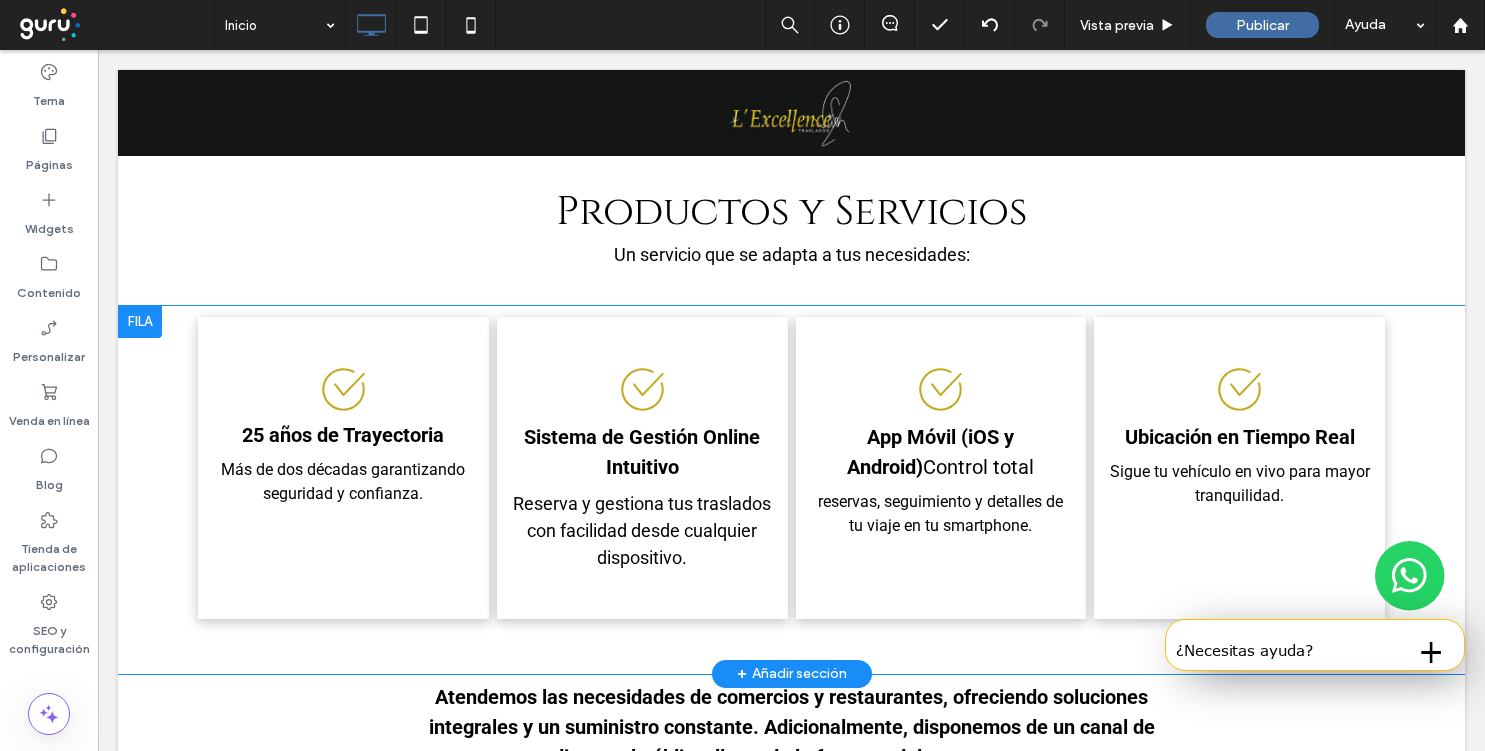 click at bounding box center (140, 322) 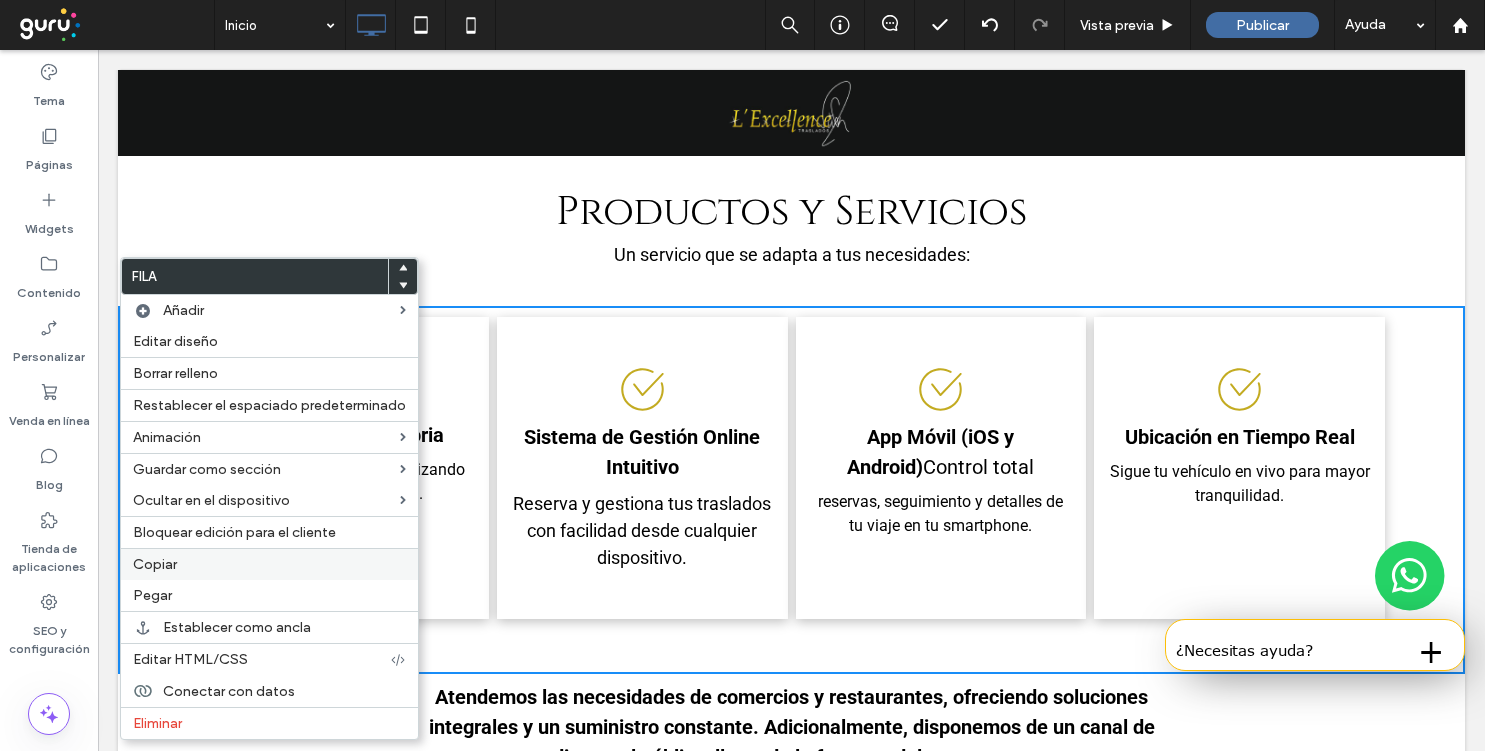 click on "Copiar" at bounding box center [269, 564] 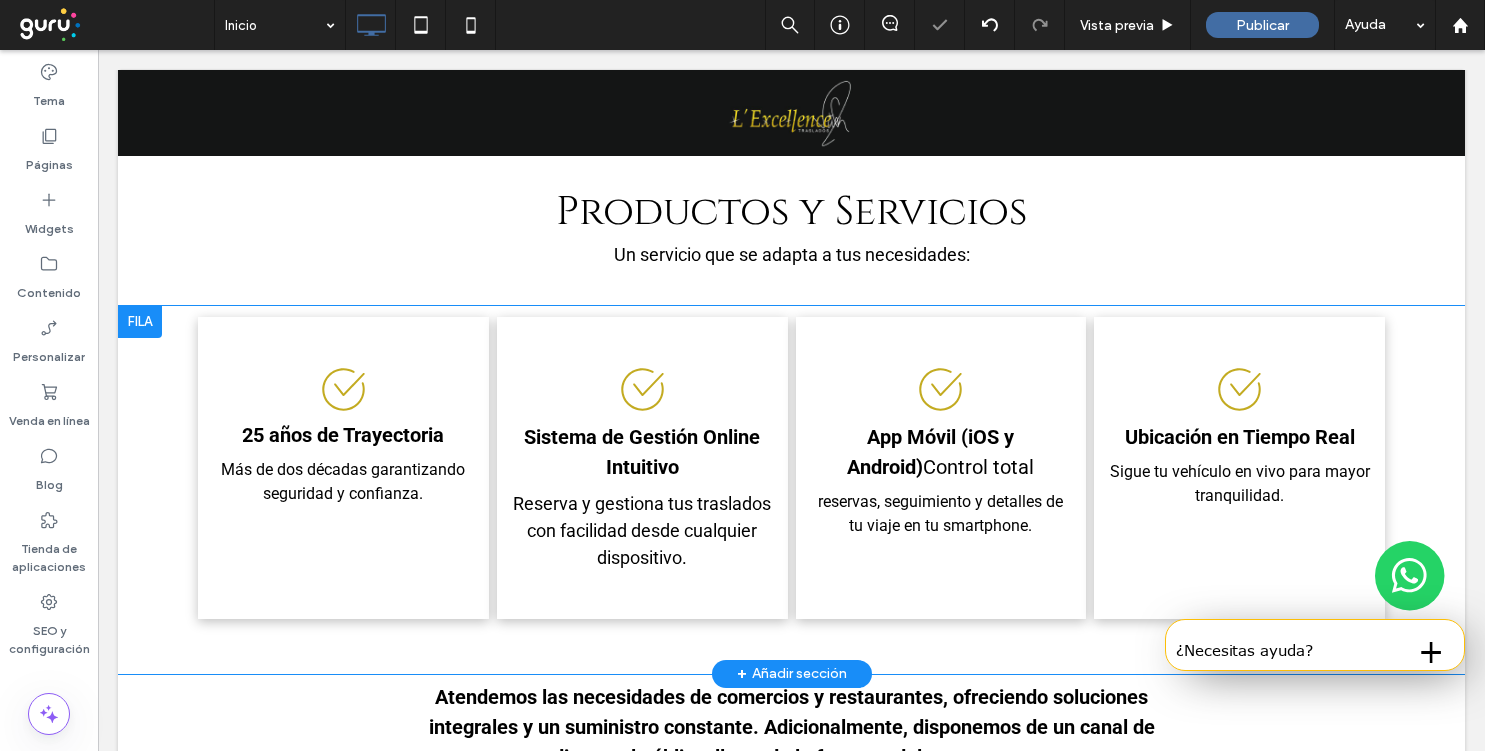 click at bounding box center [140, 322] 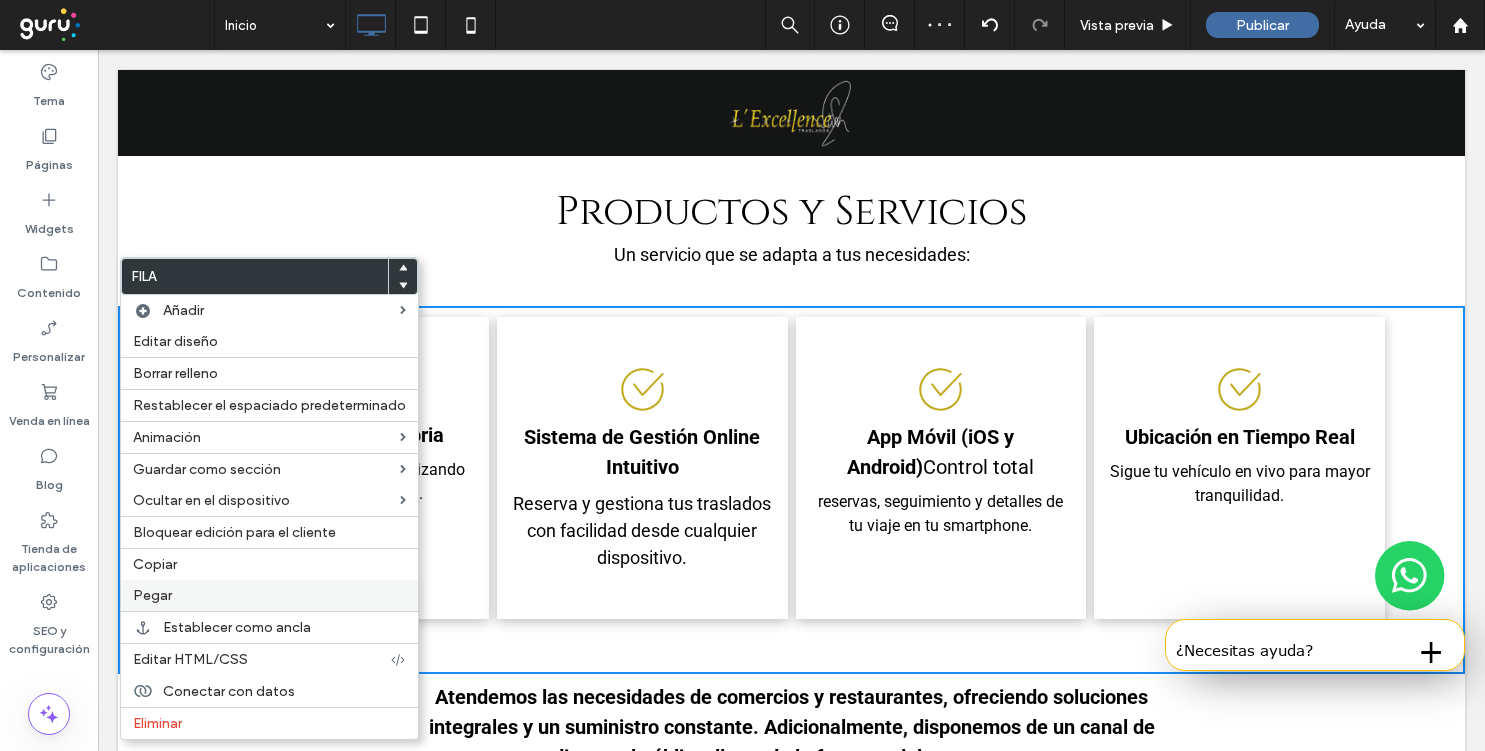click on "Pegar" at bounding box center (269, 595) 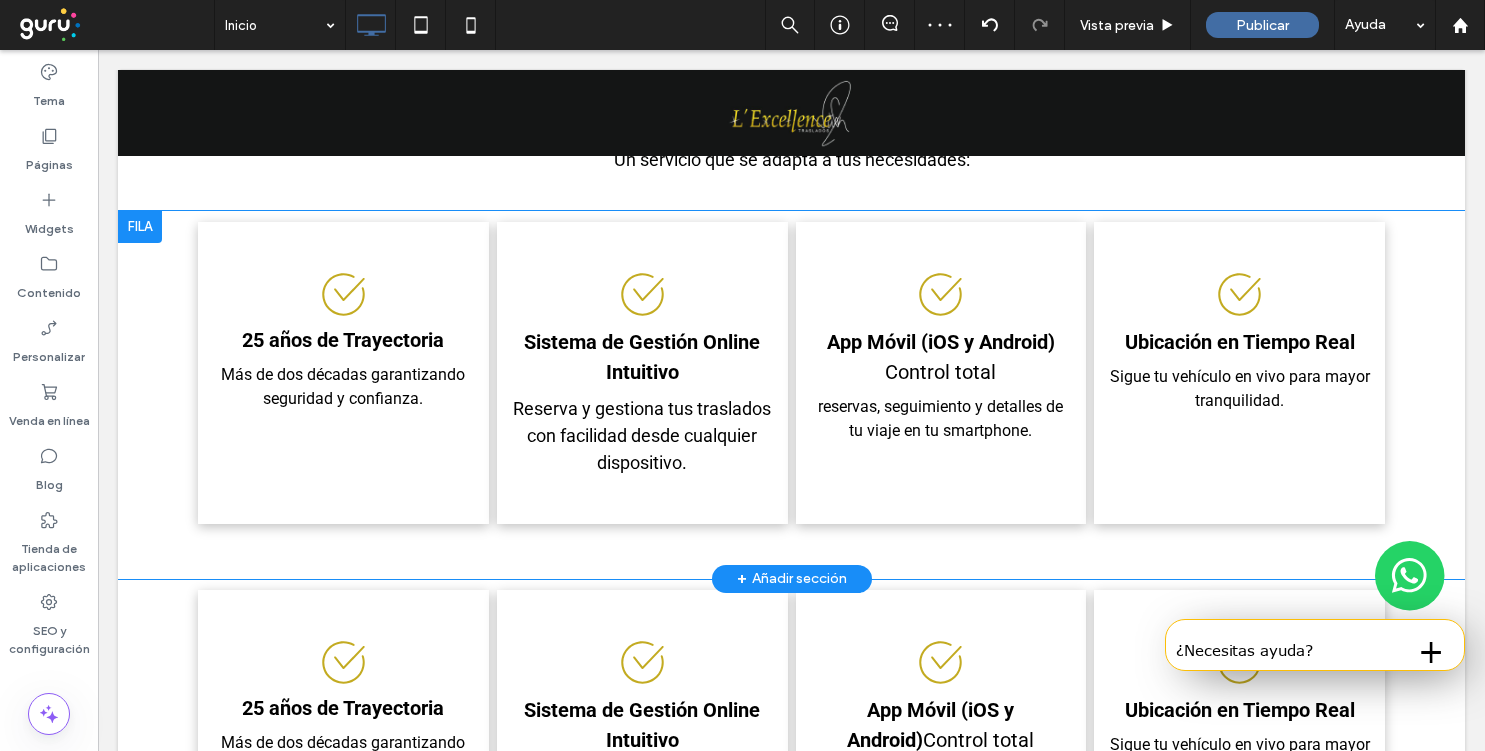 scroll, scrollTop: 1435, scrollLeft: 0, axis: vertical 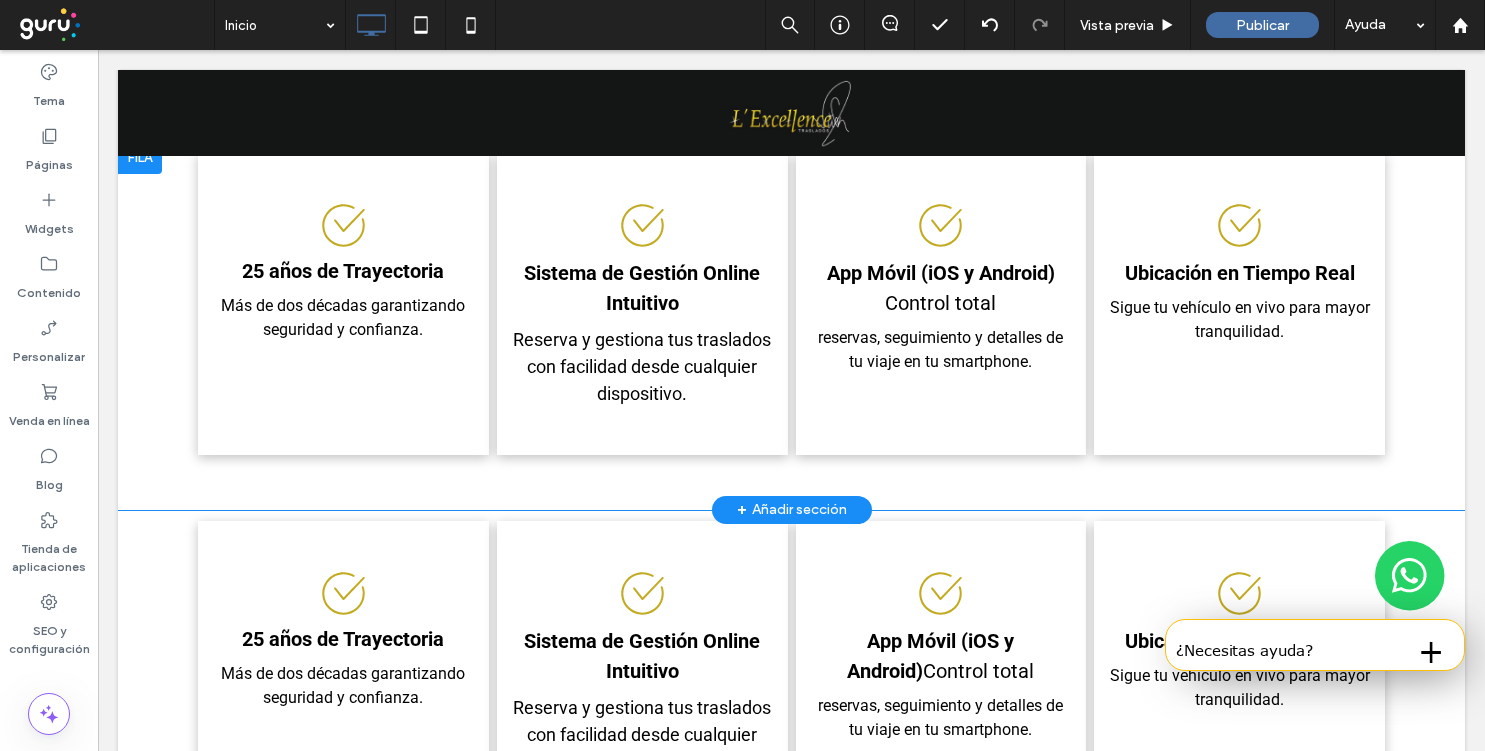 click on "25 años de Trayectoria
Más de dos décadas garantizando seguridad y confianza.
Click To Paste     Click To Paste
Sistema de Gestión Online Intuitivo
Reserva y gestiona tus traslados con facilidad desde cualquier dispositivo.
Click To Paste     Click To Paste
App Móvil (iOS y Android)
Control total
reservas, seguimiento y detalles de tu viaje en tu smartphone.
Click To Paste     Click To Paste
Ubicación en Tiempo Real
Sigue tu vehículo en vivo para mayor tranquilidad.
Click To Paste     Click To Paste
Fila + Añadir sección" at bounding box center [791, 326] 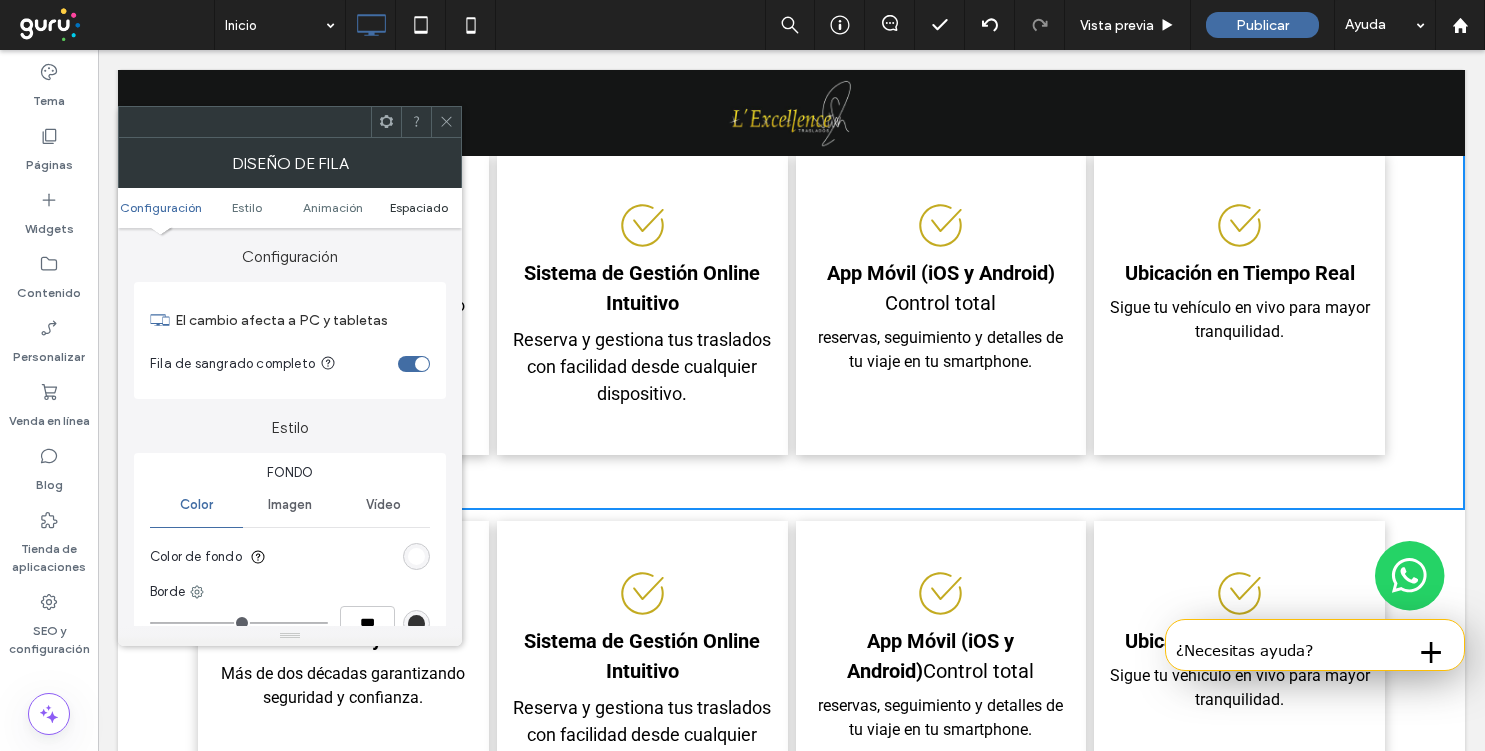 click on "Espaciado" at bounding box center (419, 207) 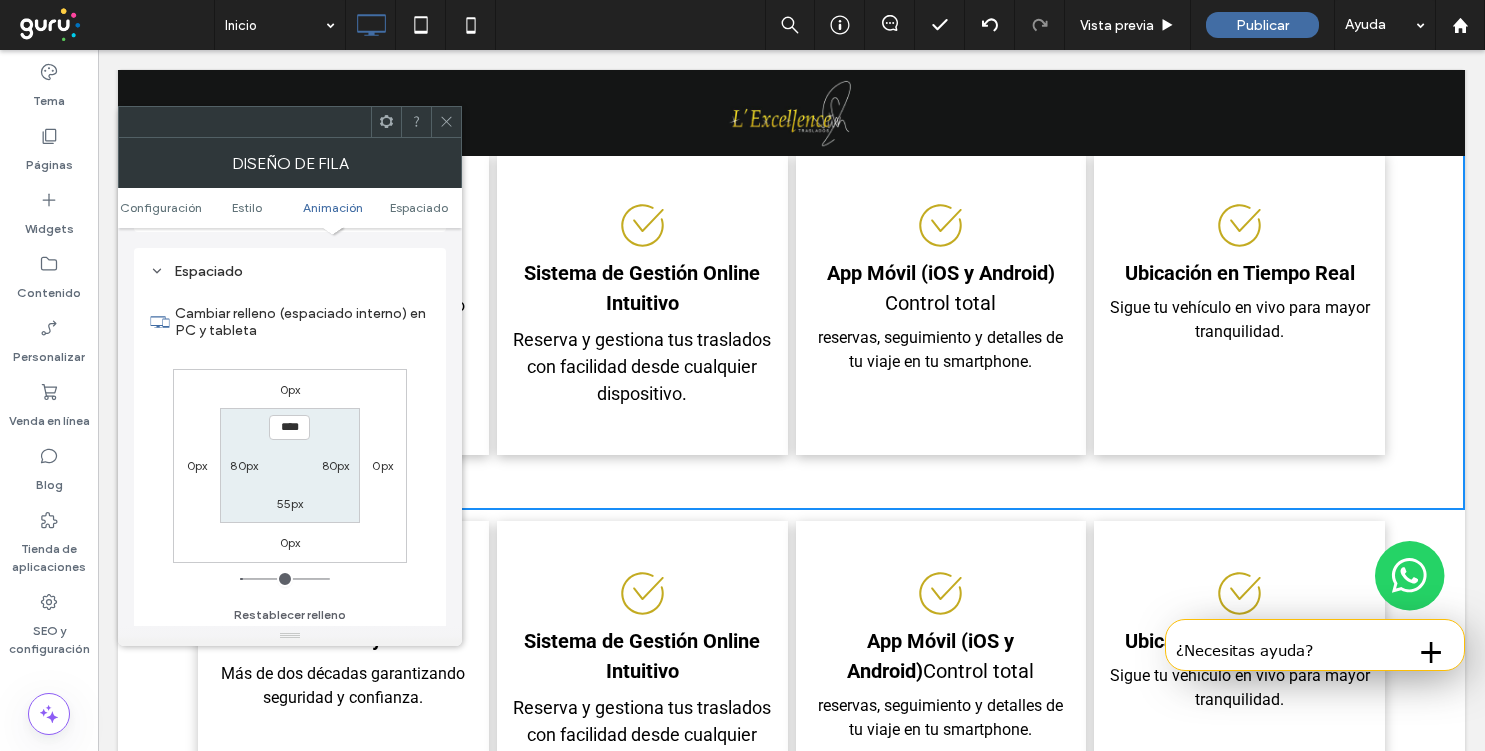 scroll, scrollTop: 566, scrollLeft: 0, axis: vertical 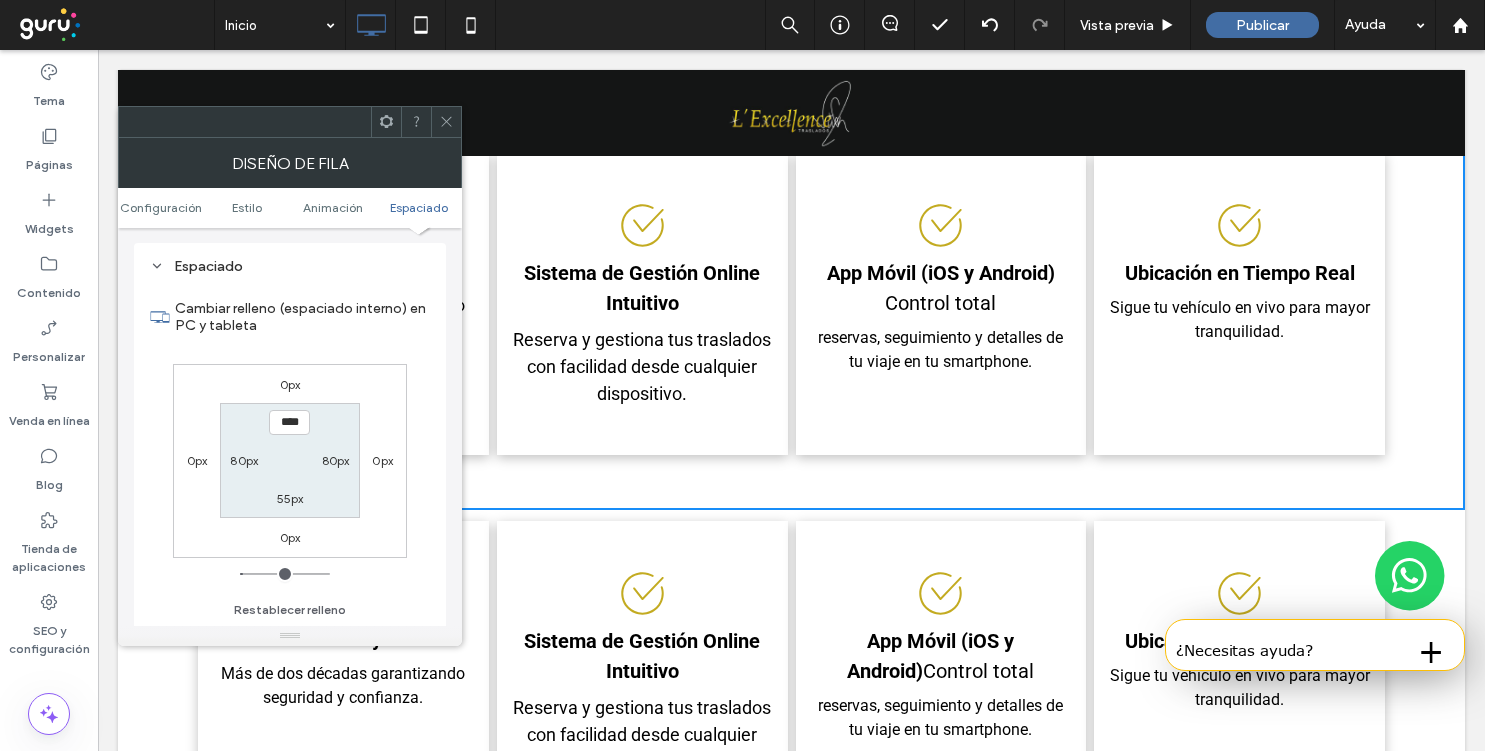 click on "55px" at bounding box center (290, 498) 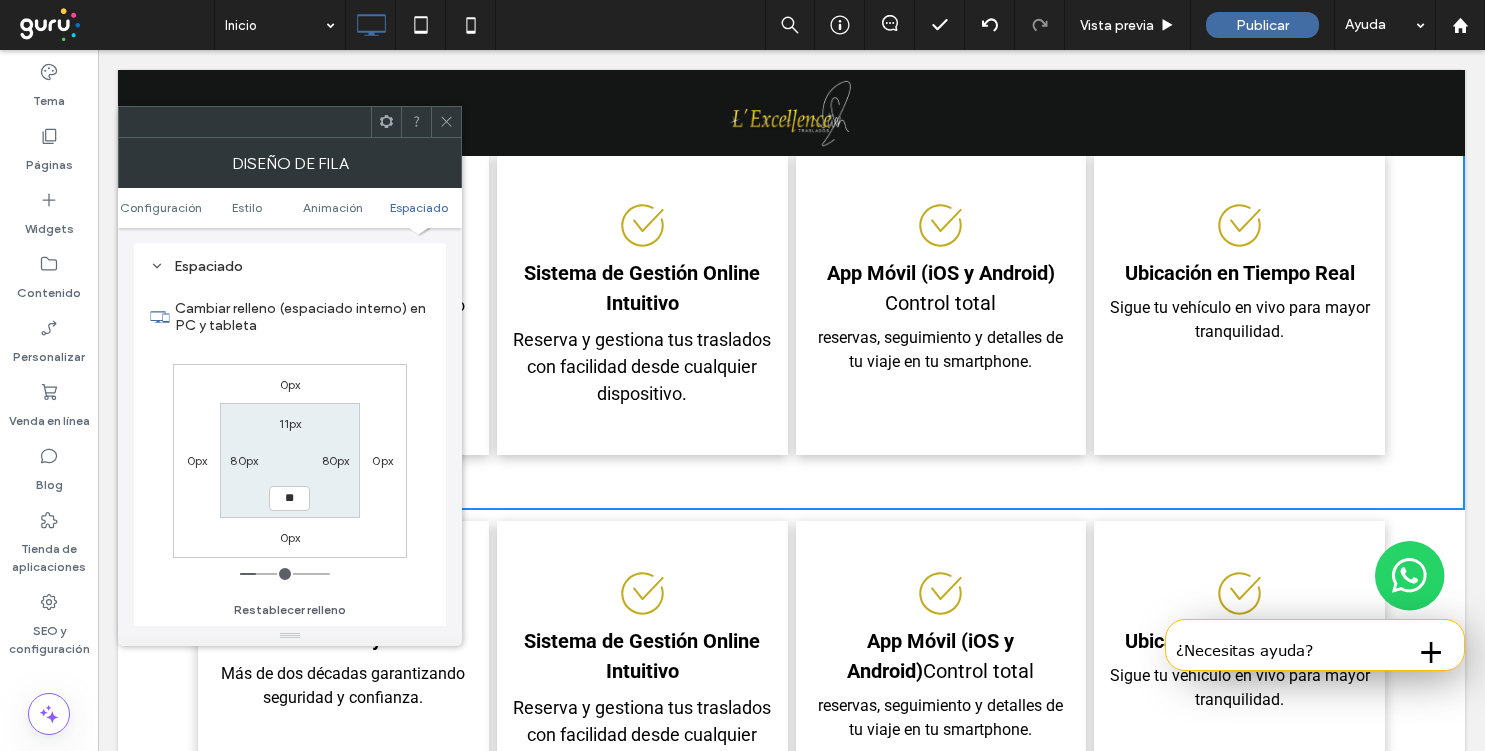 type on "**" 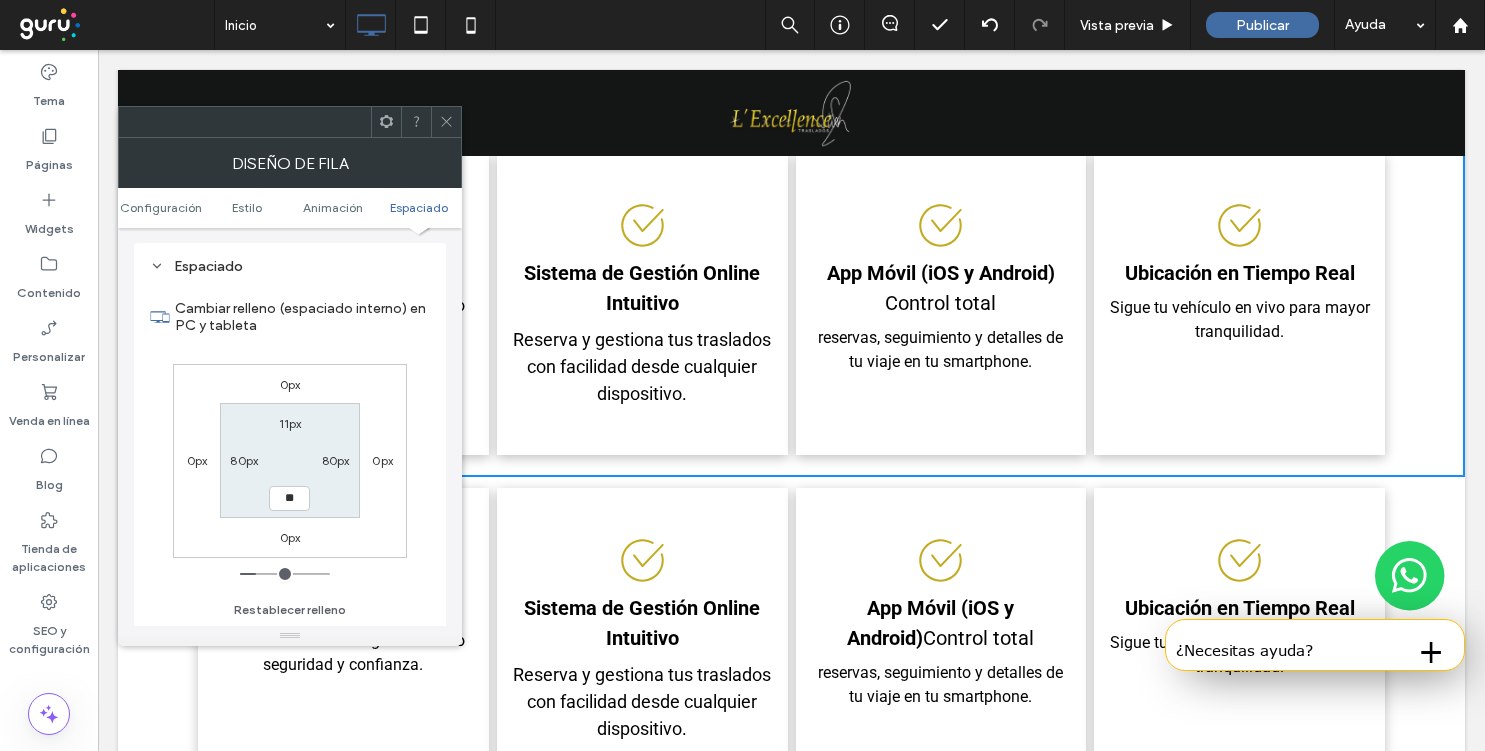 type on "**" 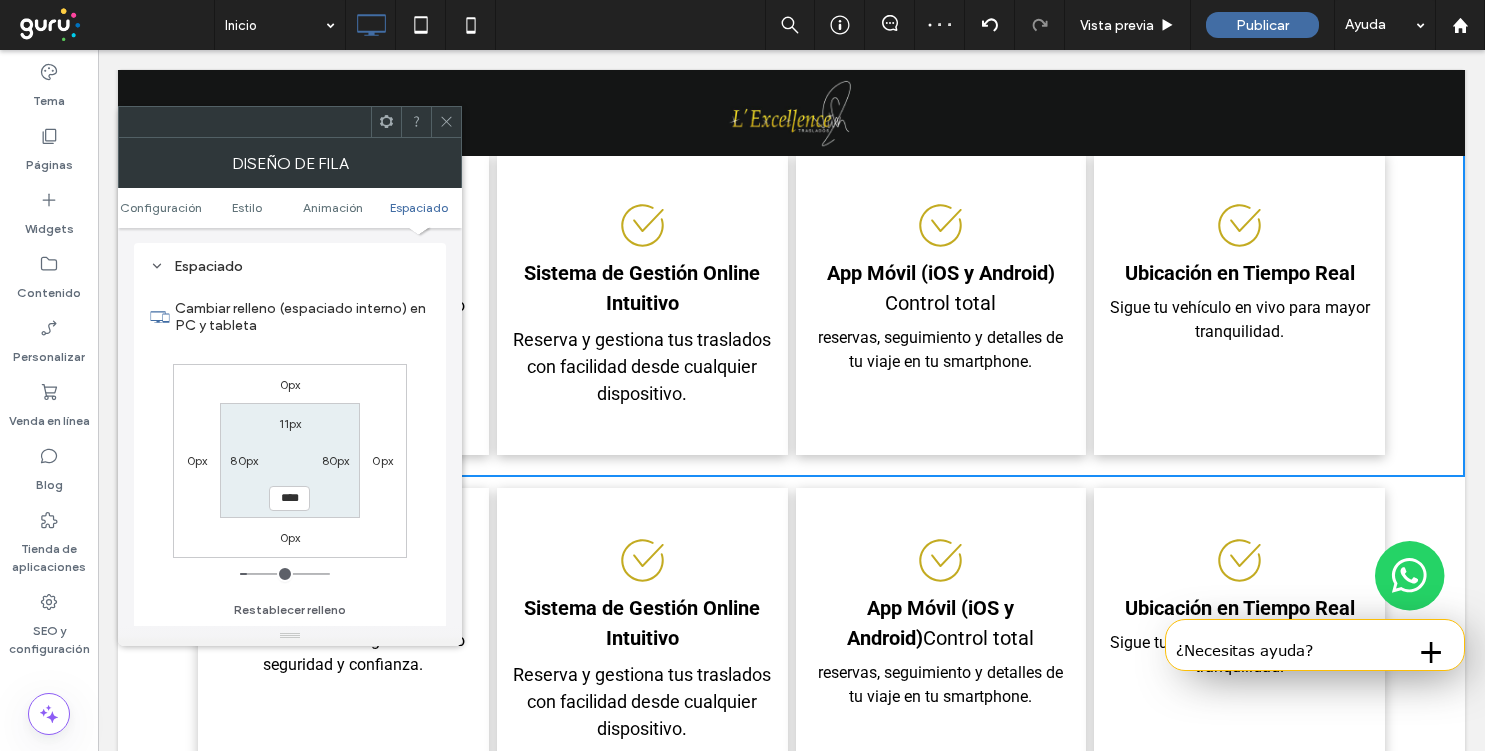 click on "****" at bounding box center (289, 498) 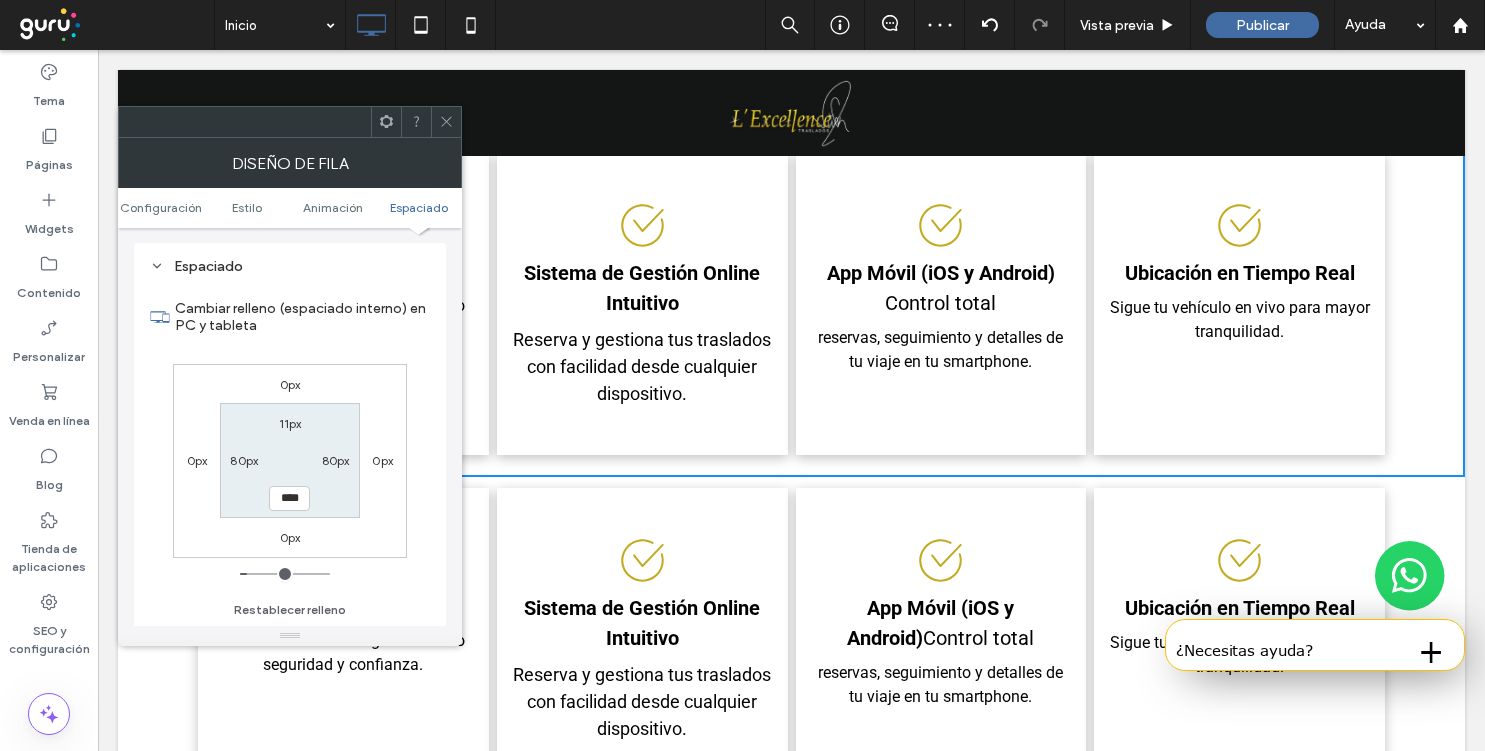 click on "****" at bounding box center [289, 498] 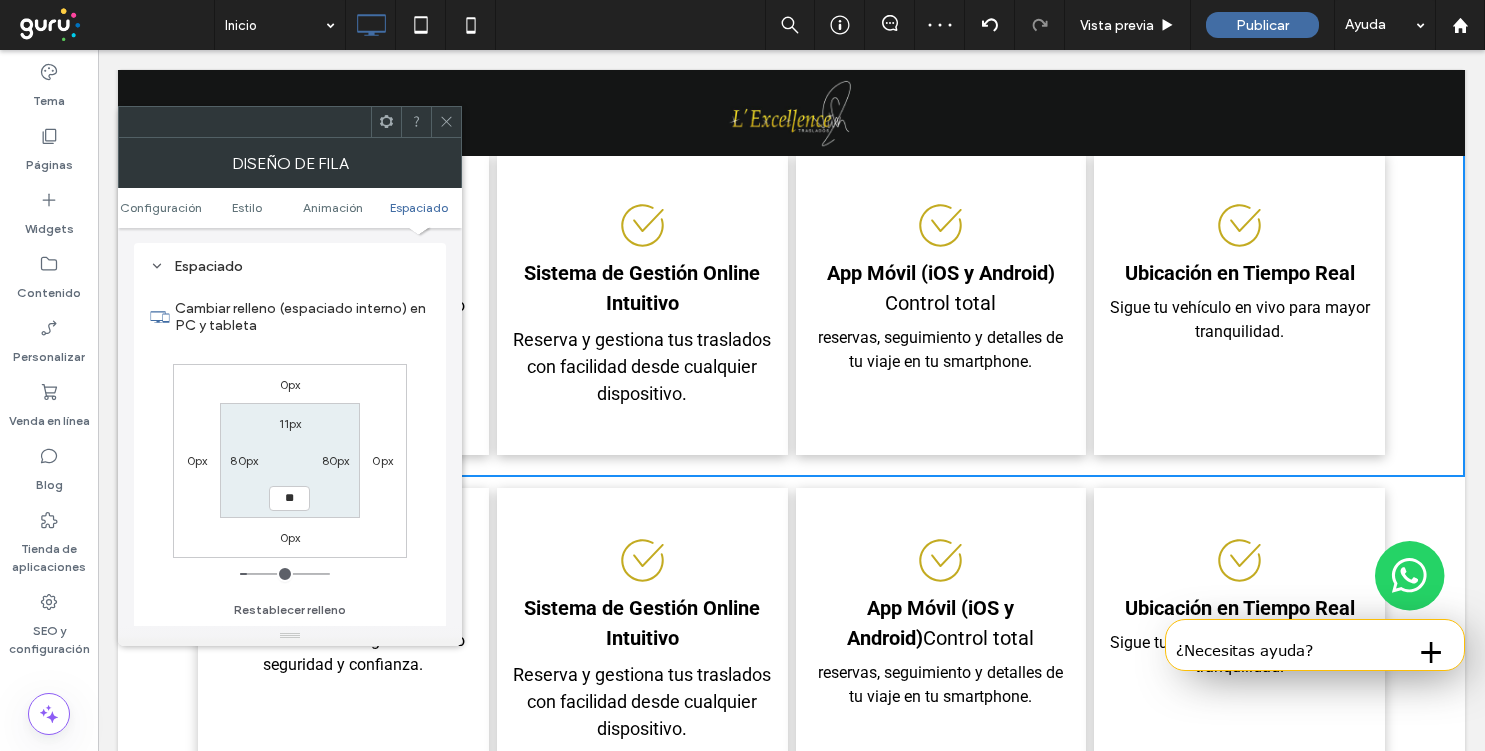 type on "**" 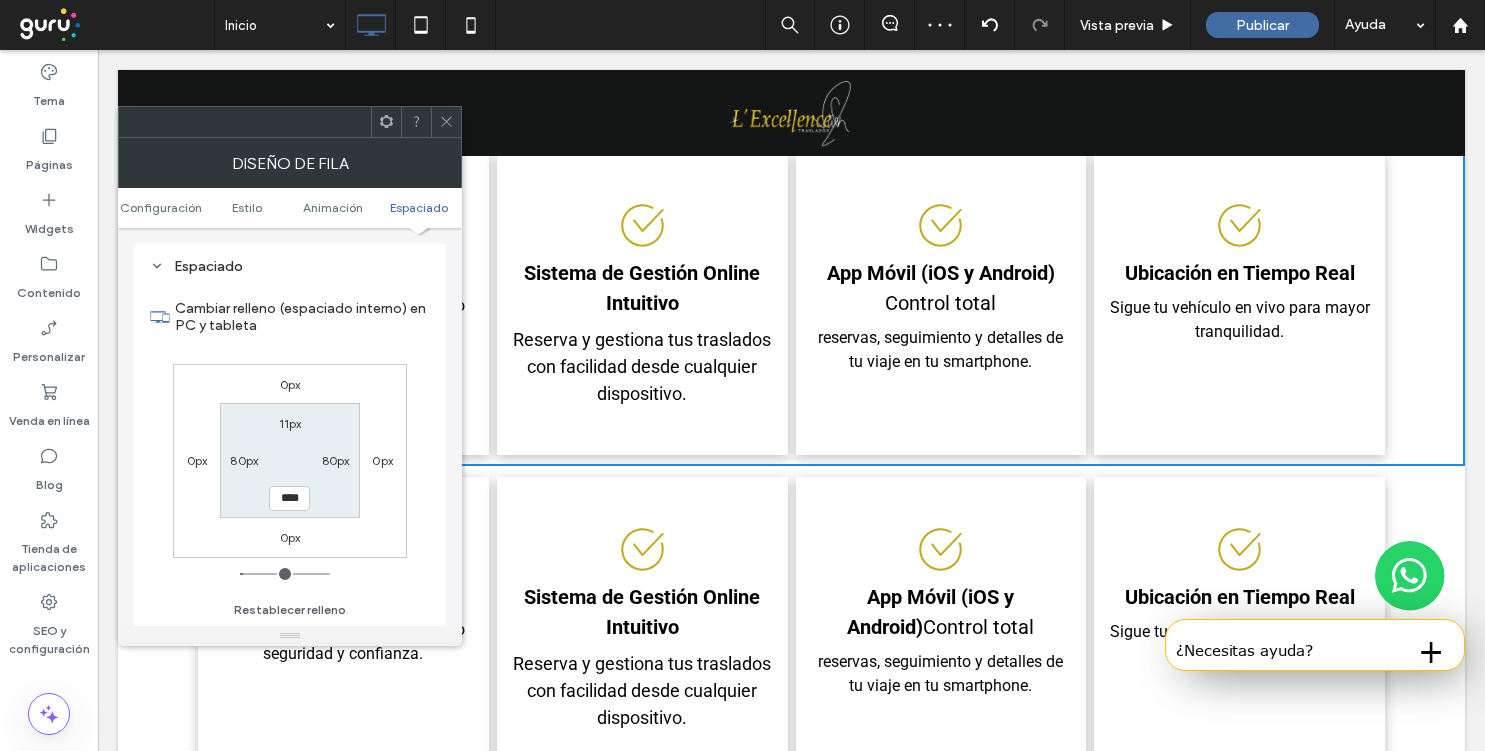 click 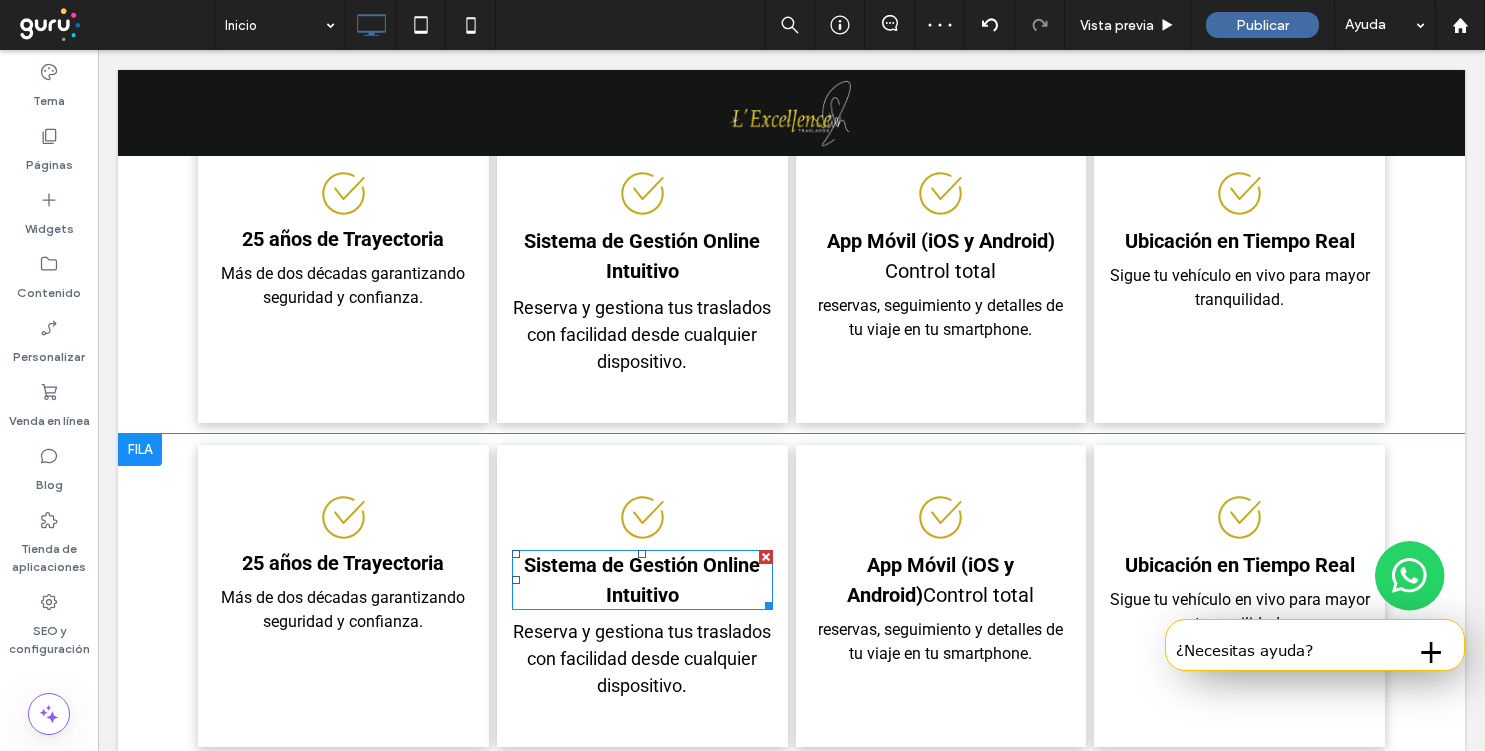 scroll, scrollTop: 1571, scrollLeft: 0, axis: vertical 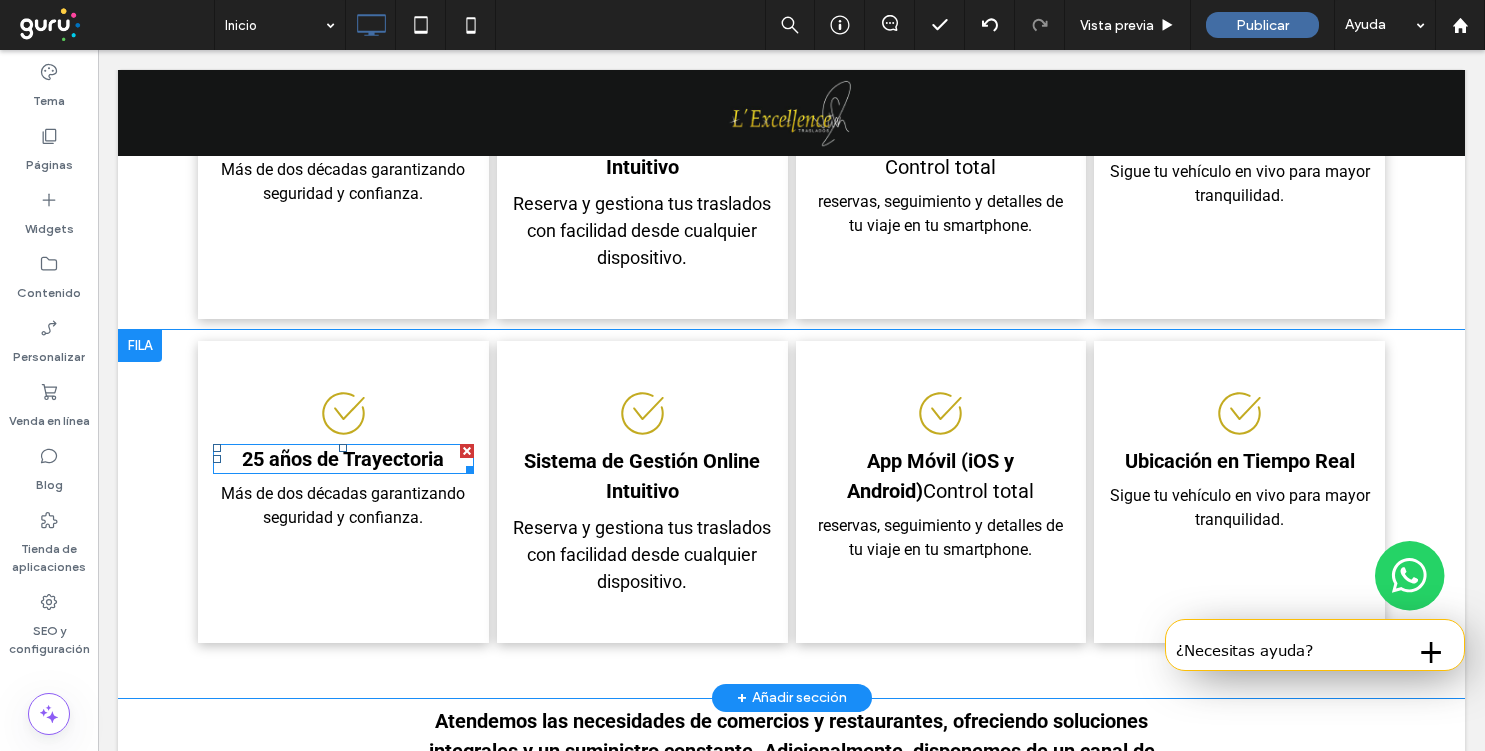 click on "25 años de Trayectoria" at bounding box center [343, 459] 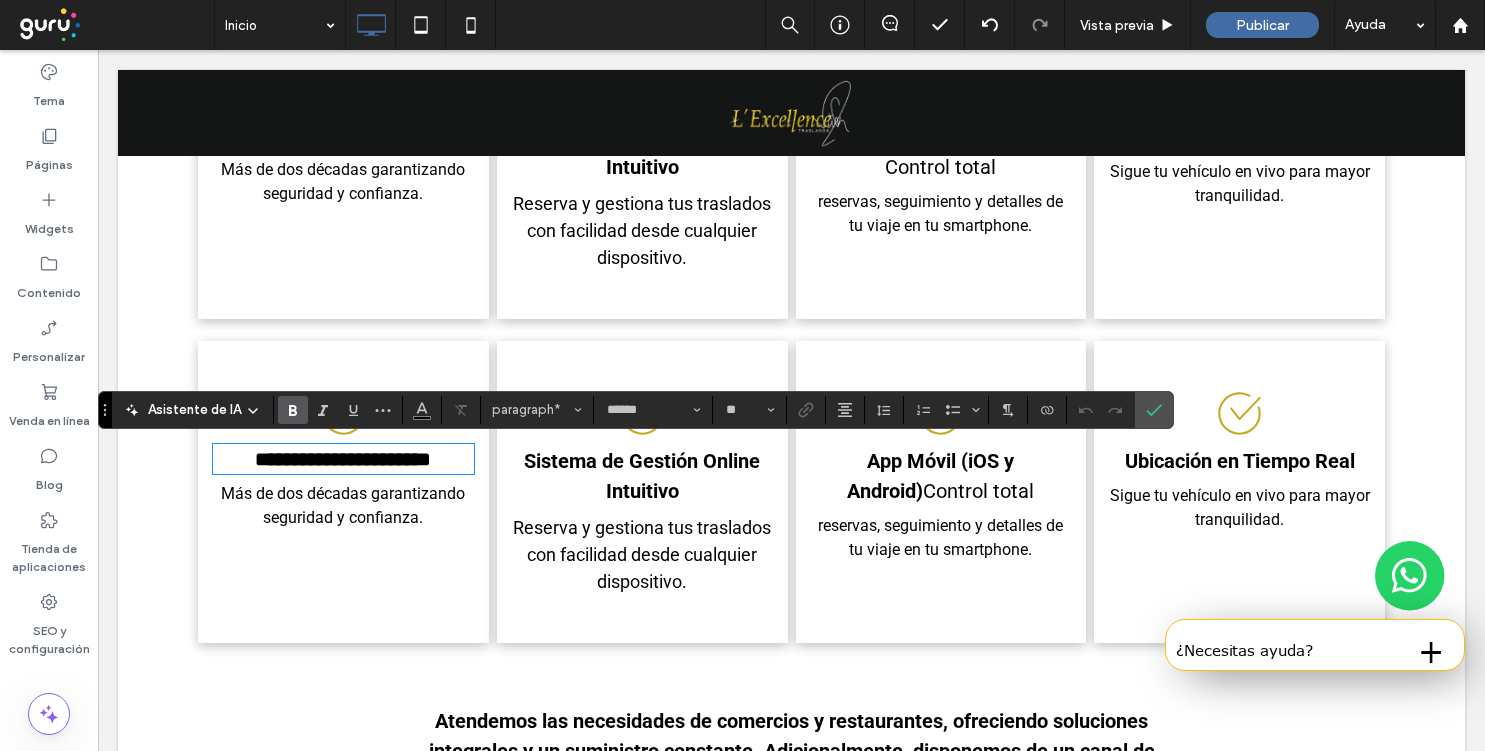 click on "**********" at bounding box center (343, 459) 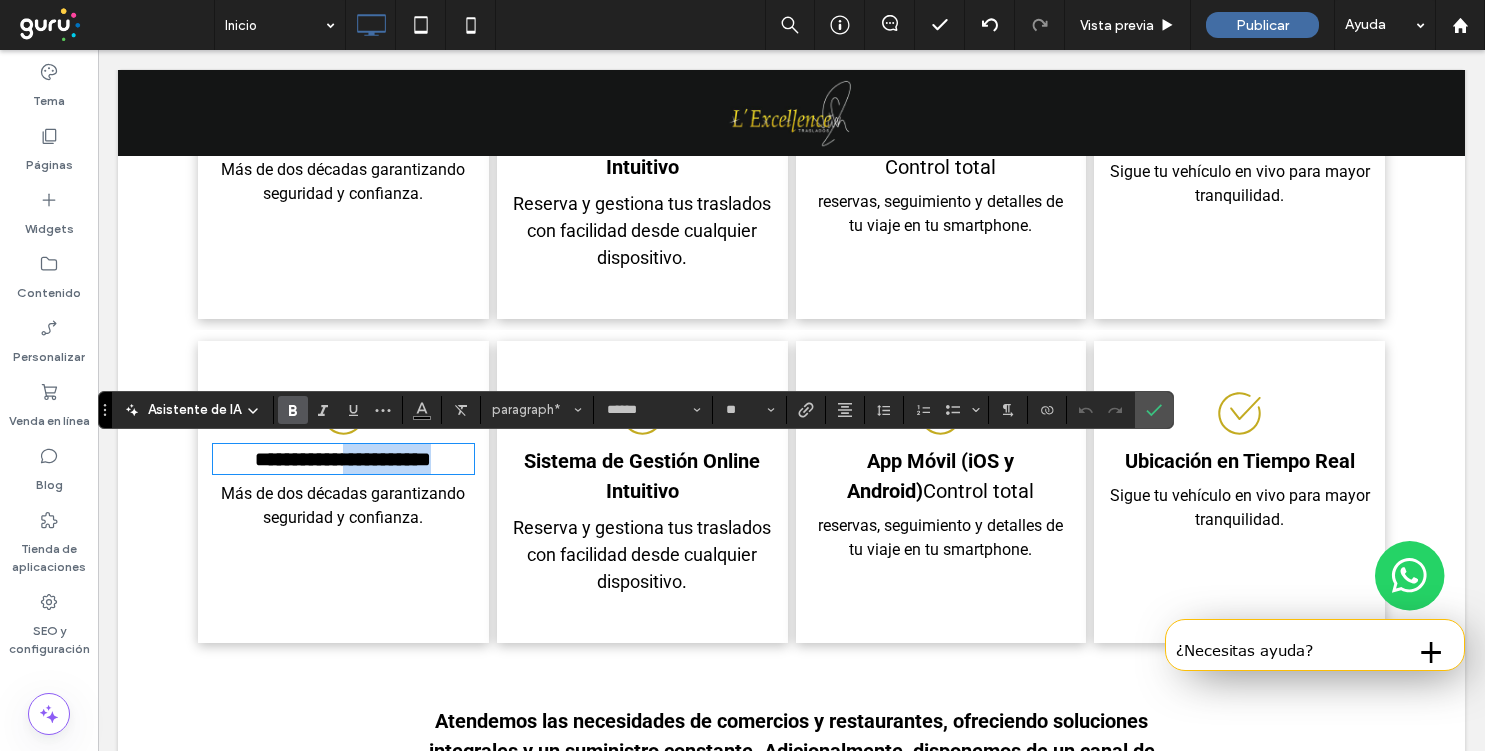 click on "**********" at bounding box center [343, 459] 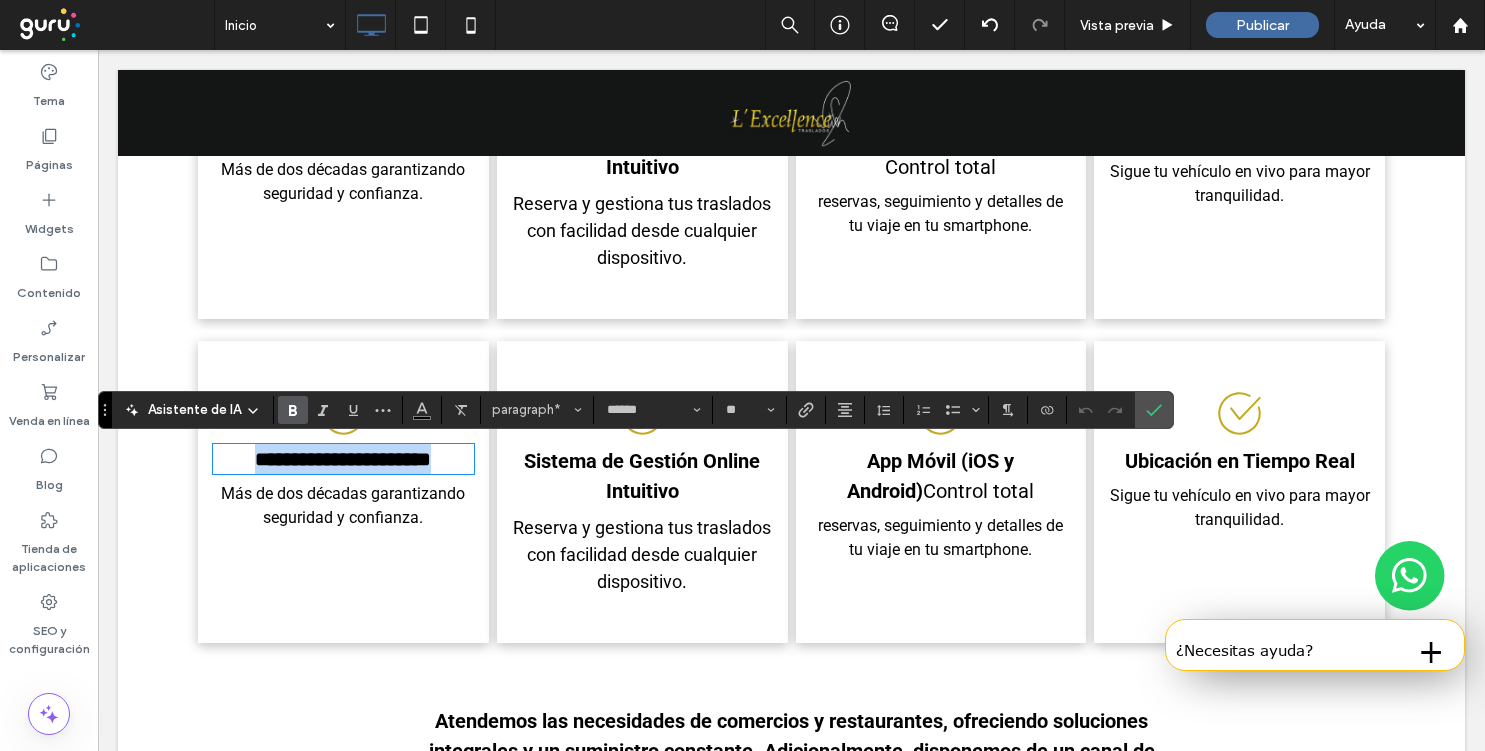 type on "**" 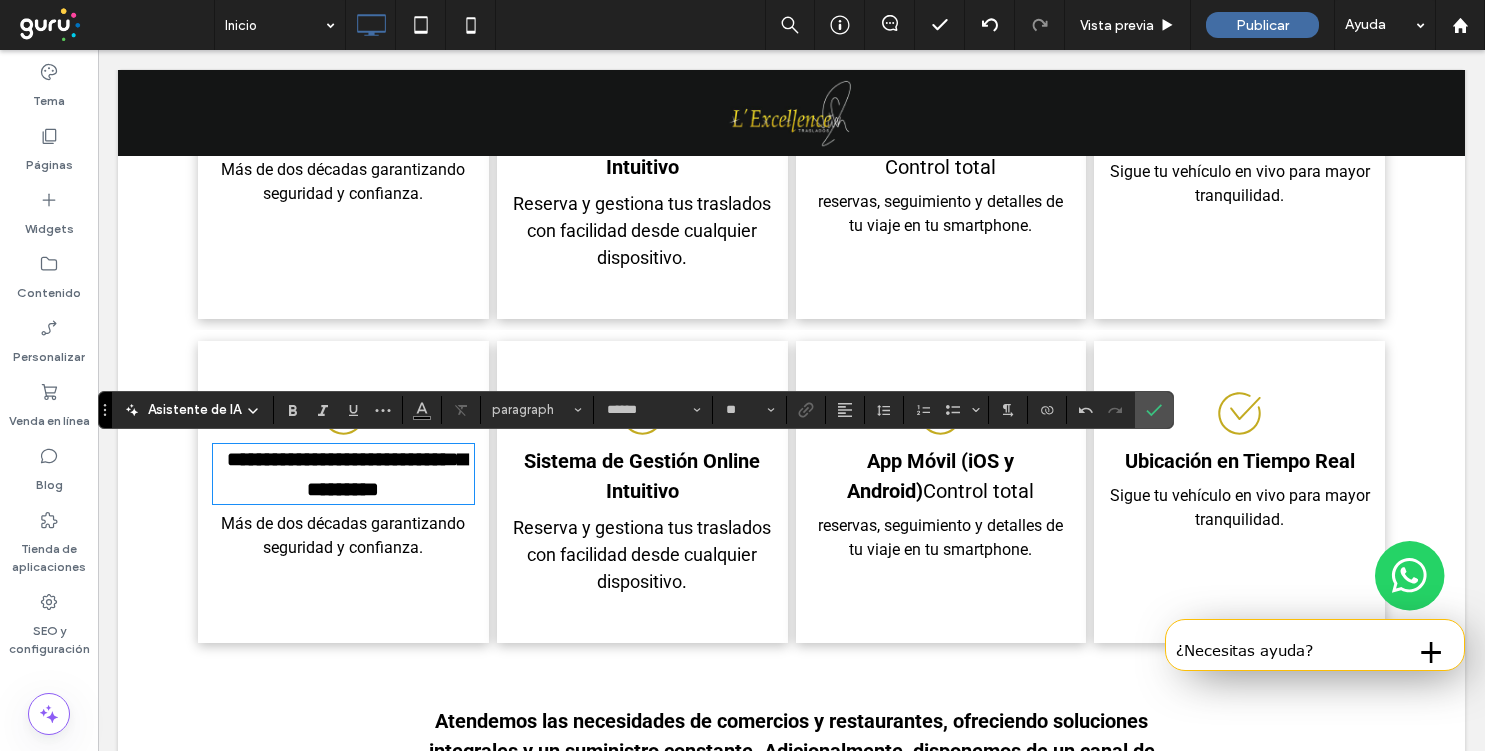 click on "Más de dos décadas garantizando seguridad y confianza." at bounding box center [343, 536] 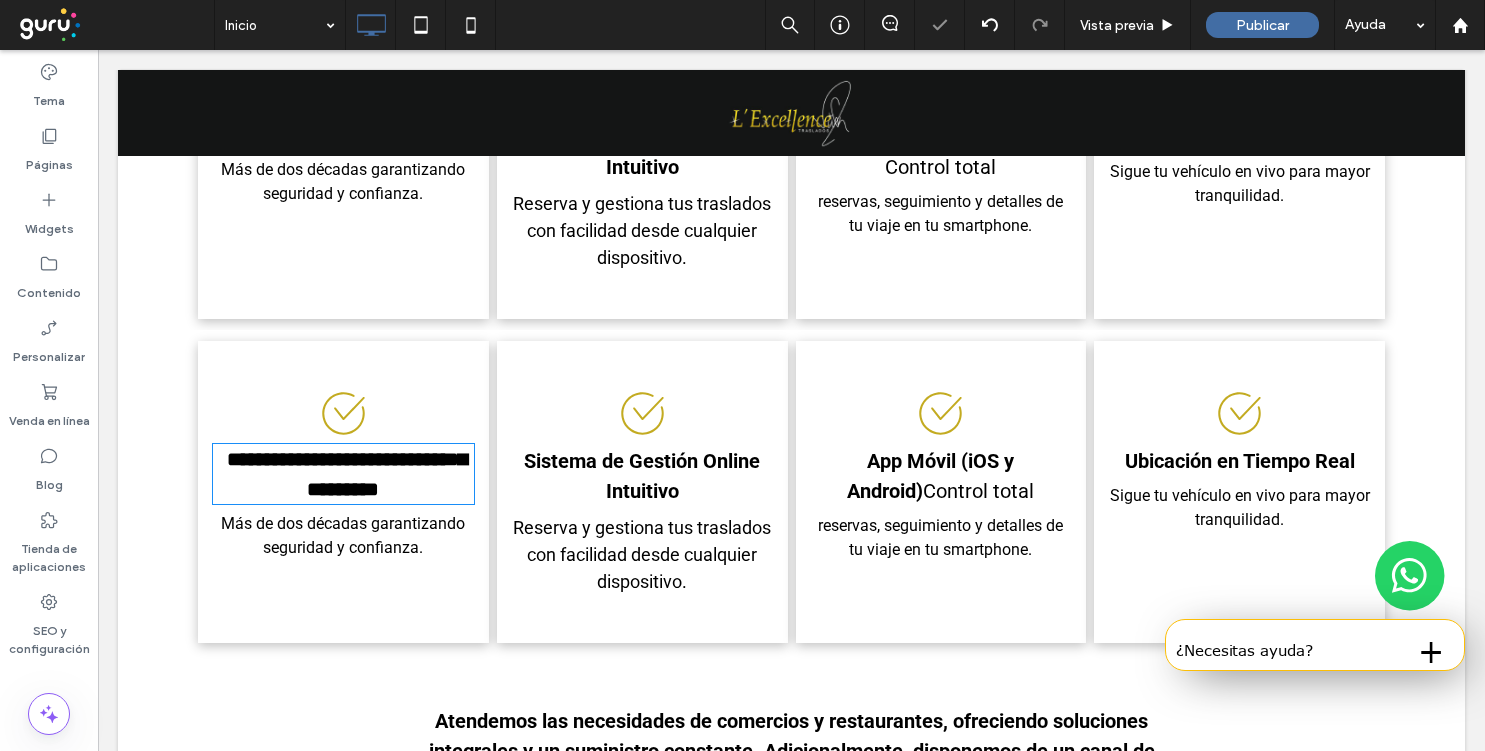 click on "Más de dos décadas garantizando seguridad y confianza." at bounding box center [343, 536] 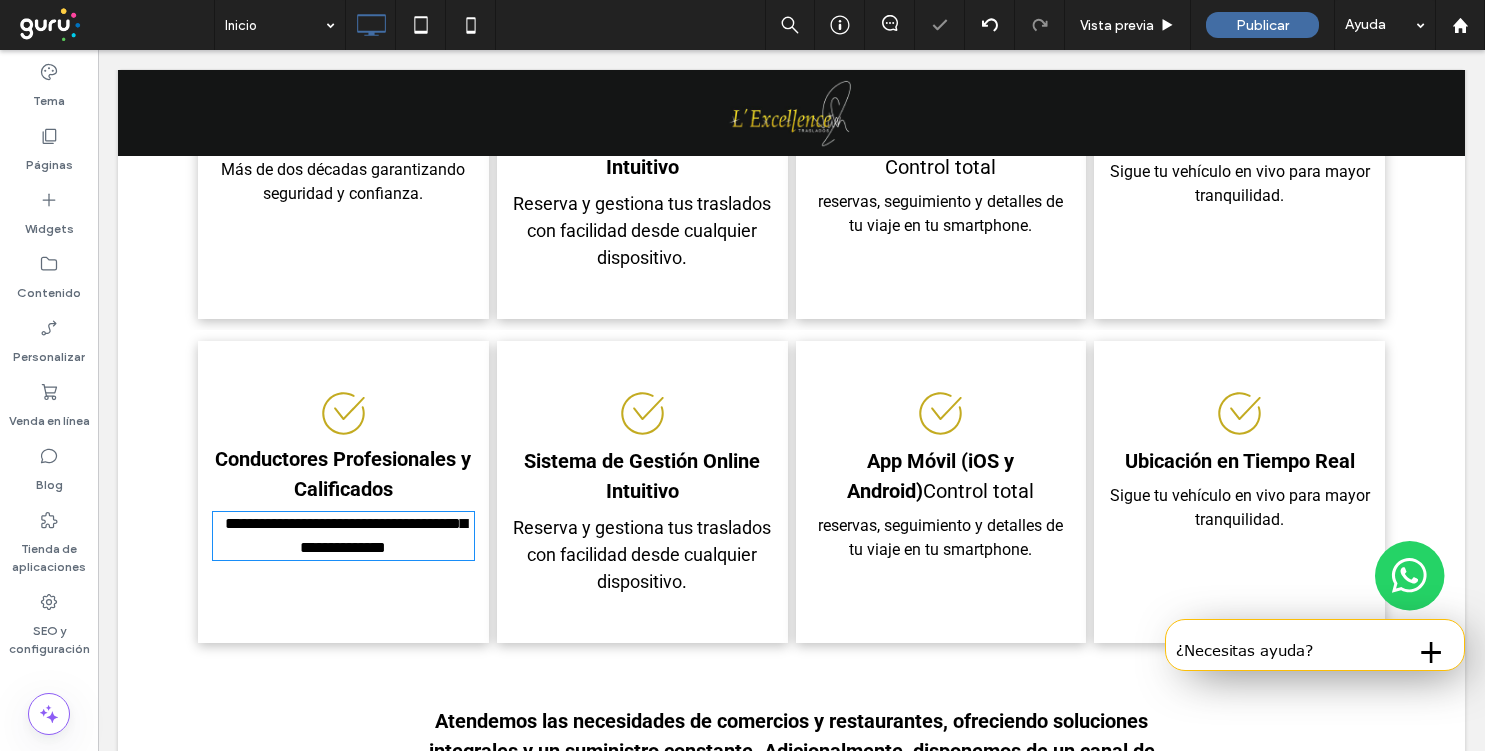 click on "**********" at bounding box center [343, 536] 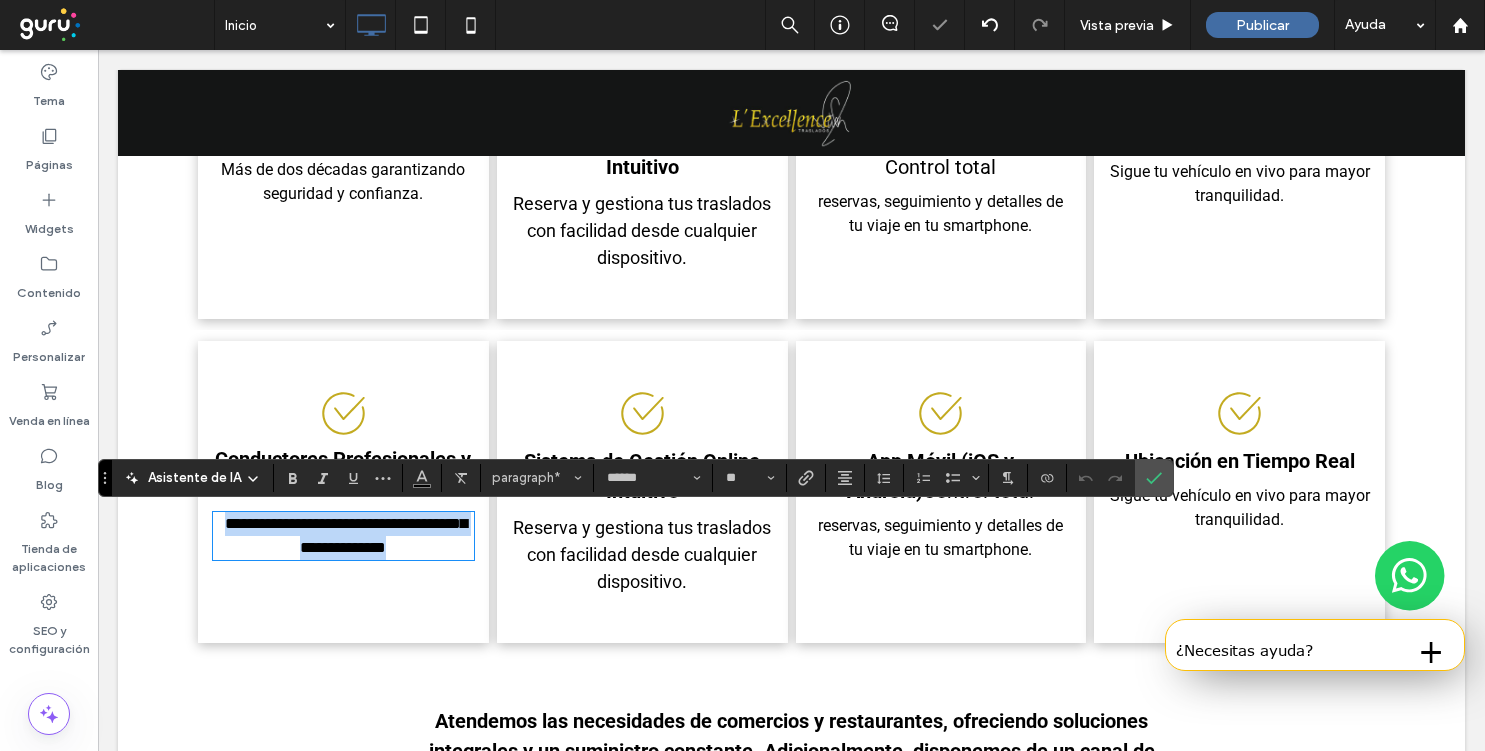 type on "**" 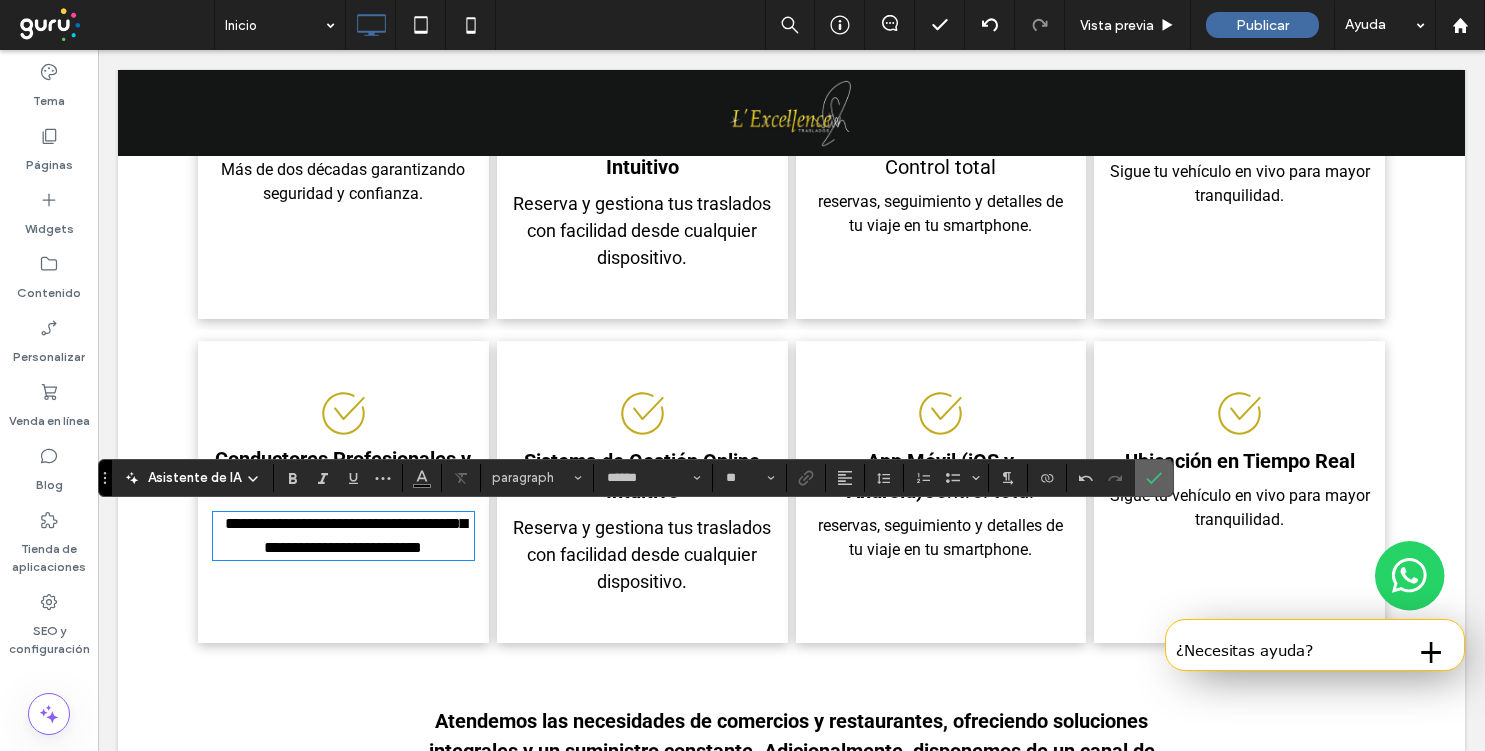 click at bounding box center (1154, 478) 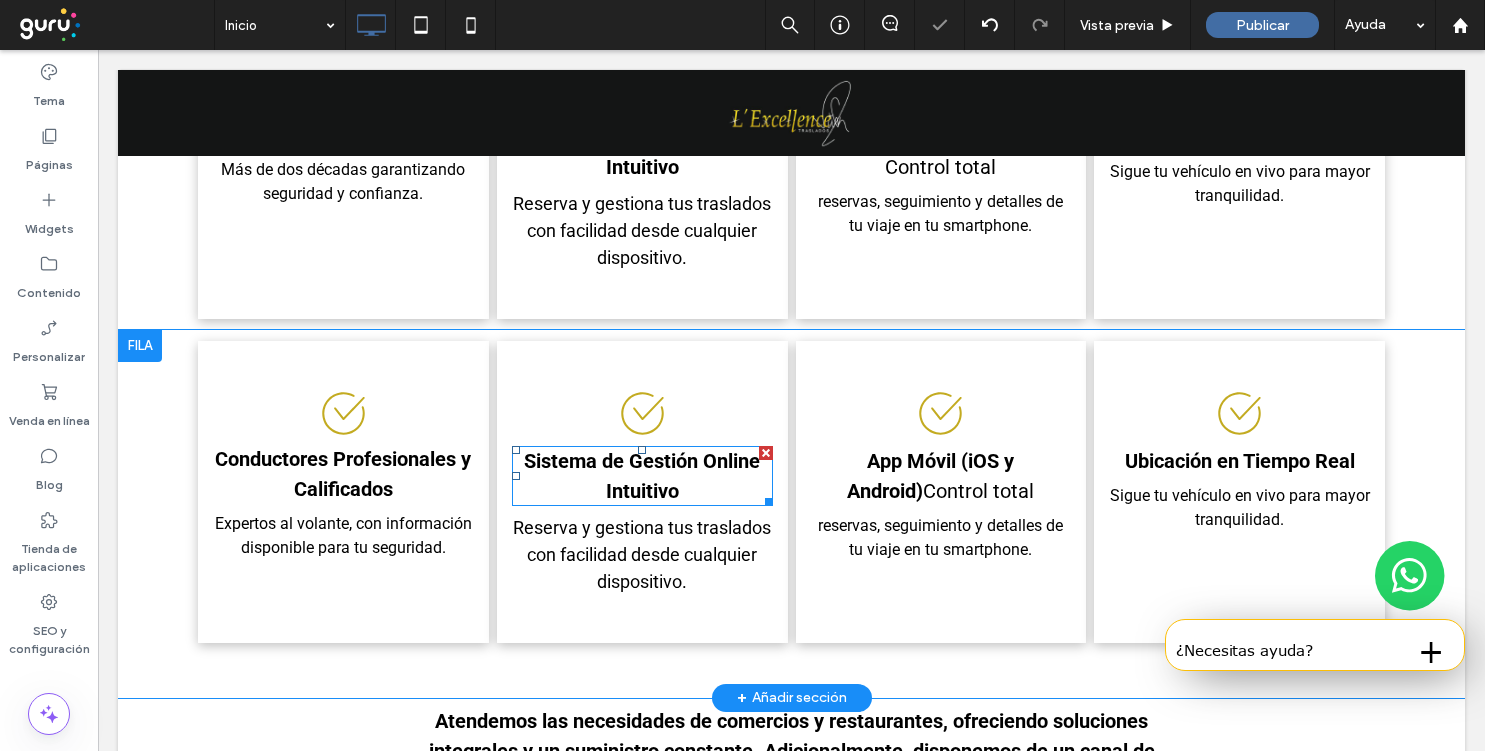 click on "Sistema de Gestión Online Intuitivo" at bounding box center (642, 476) 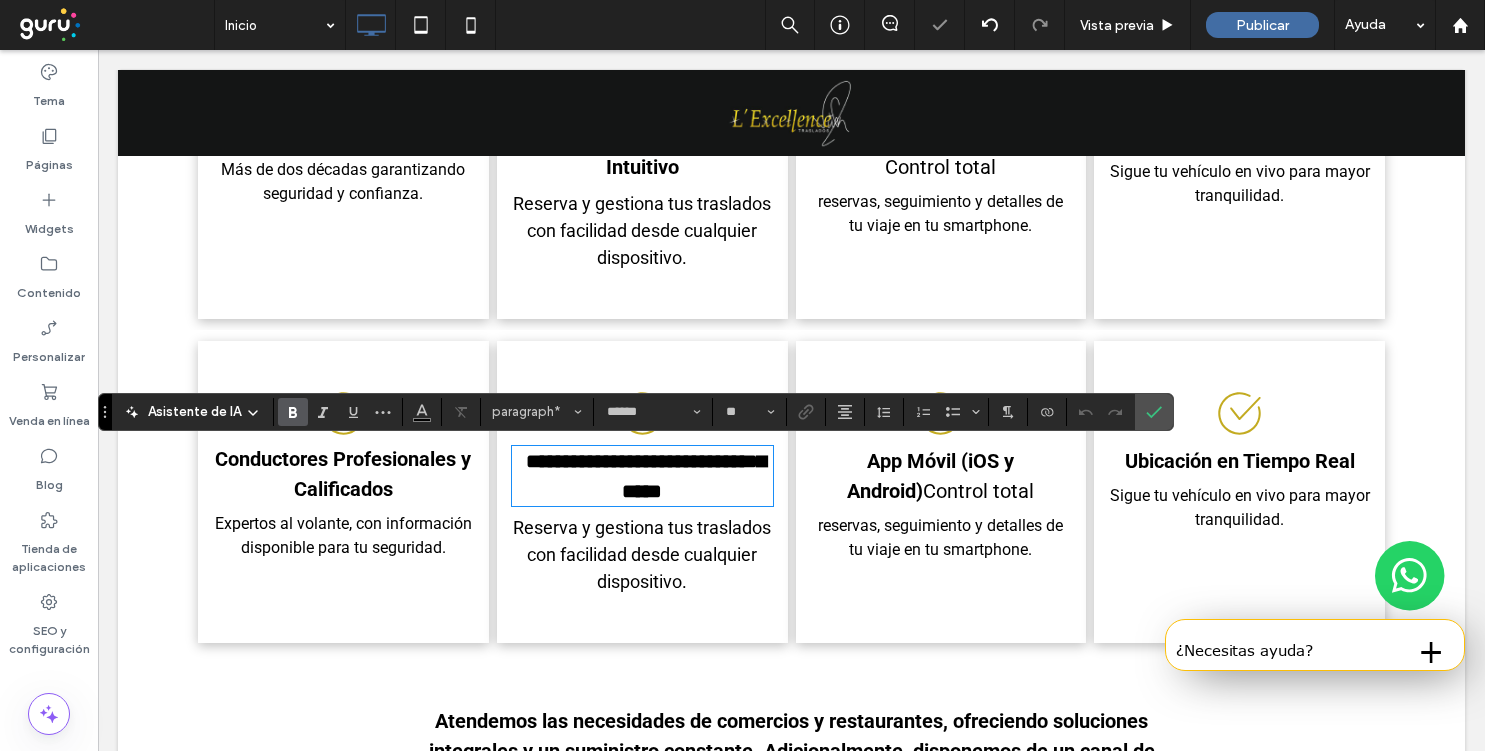 click on "**********" at bounding box center [642, 476] 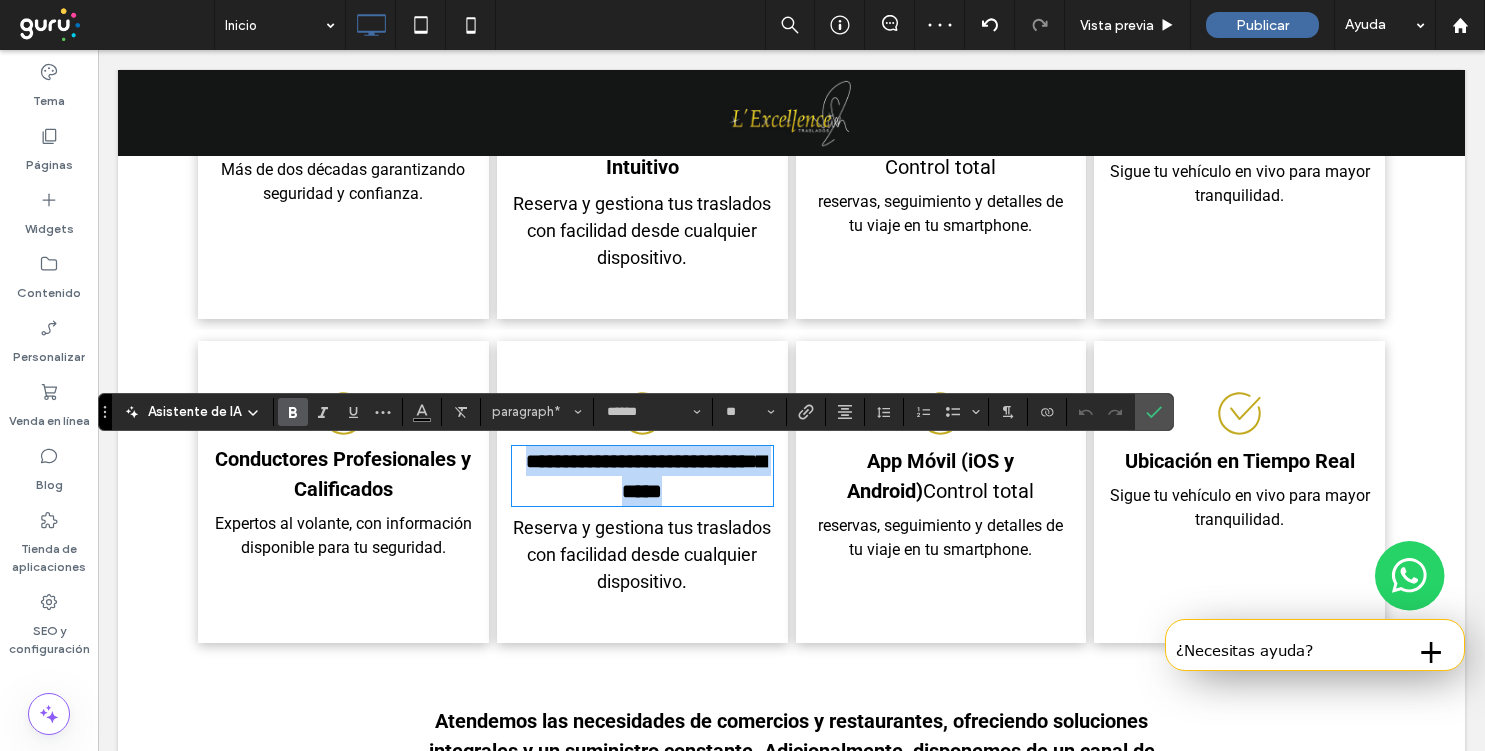 type on "**" 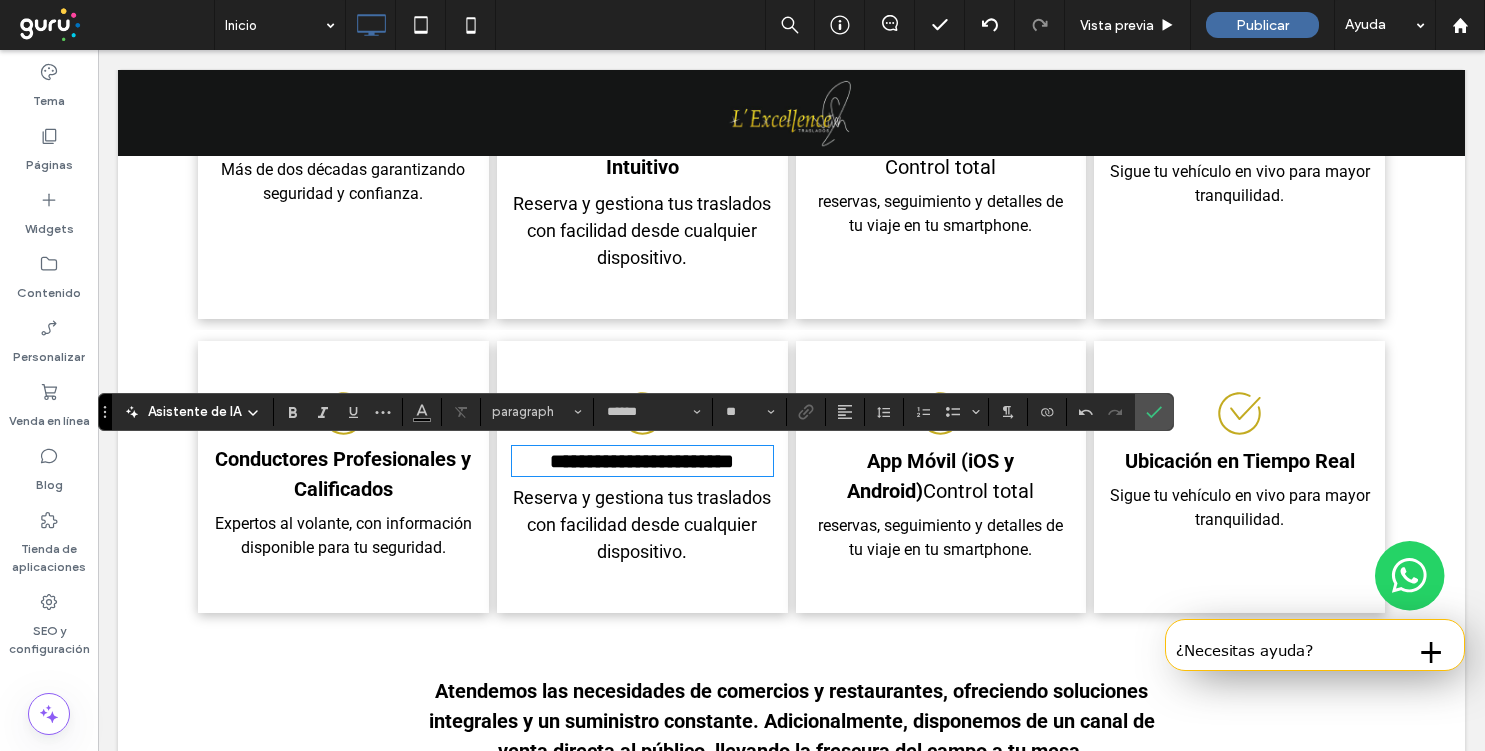 click on "Reserva y gestiona tus traslados con facilidad desde cualquier dispositivo." at bounding box center (642, 524) 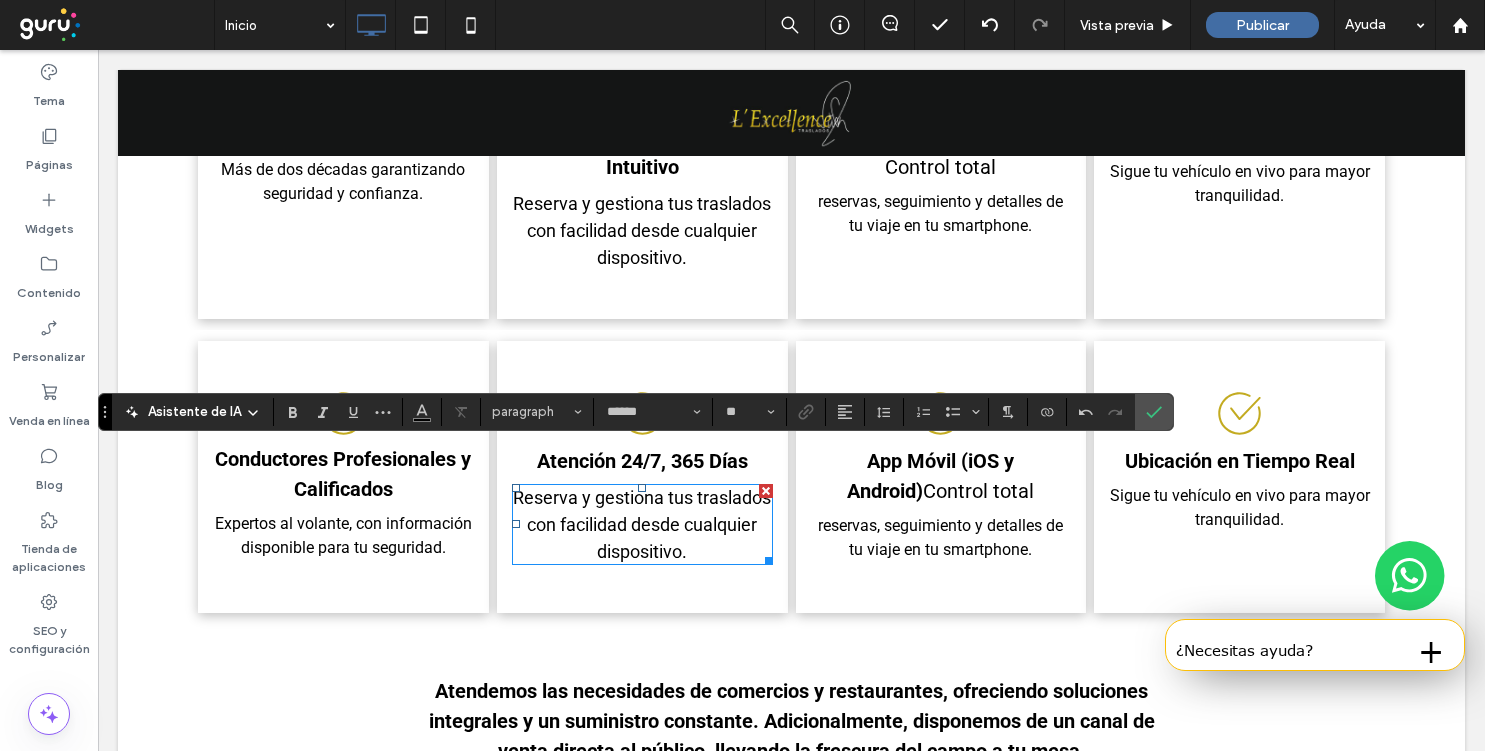 click on "Reserva y gestiona tus traslados con facilidad desde cualquier dispositivo." at bounding box center [642, 524] 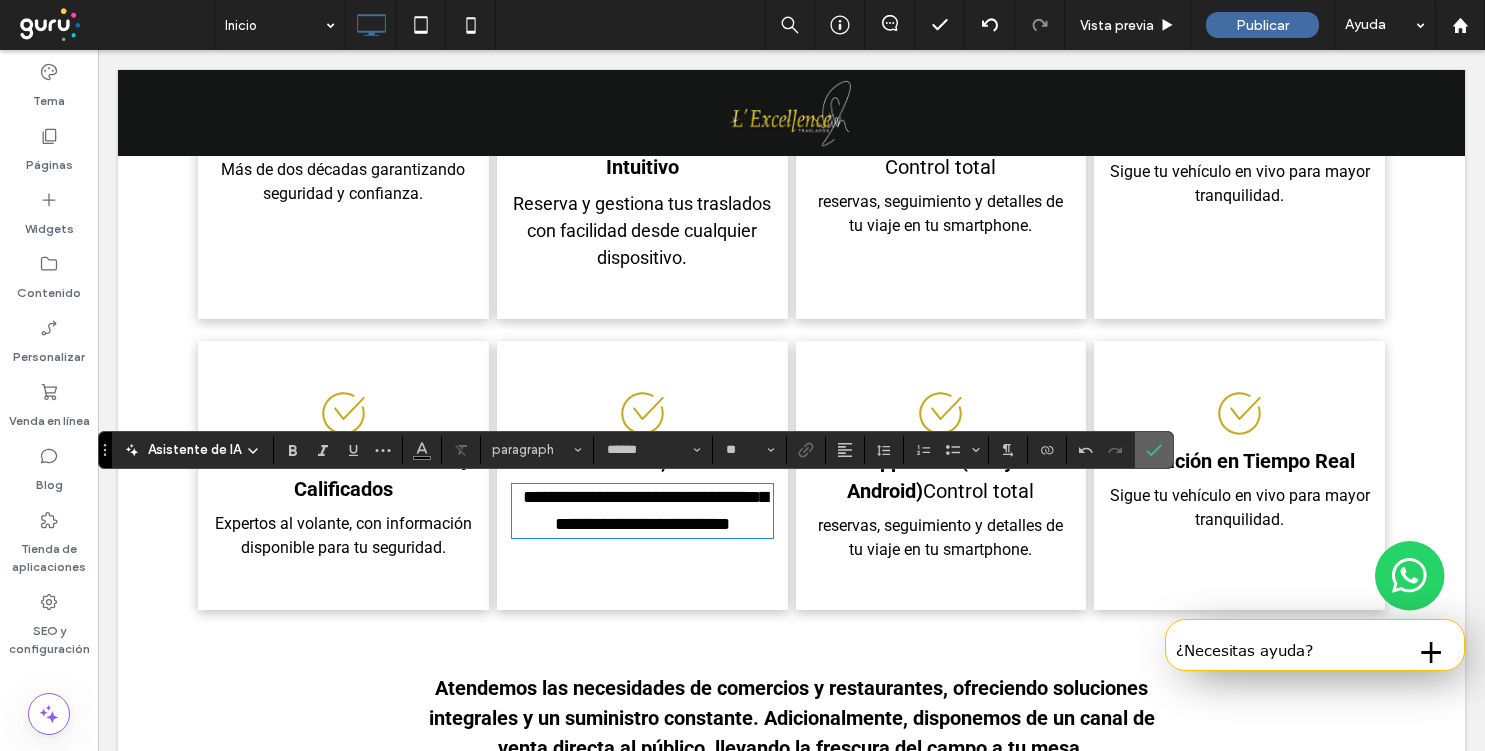 click 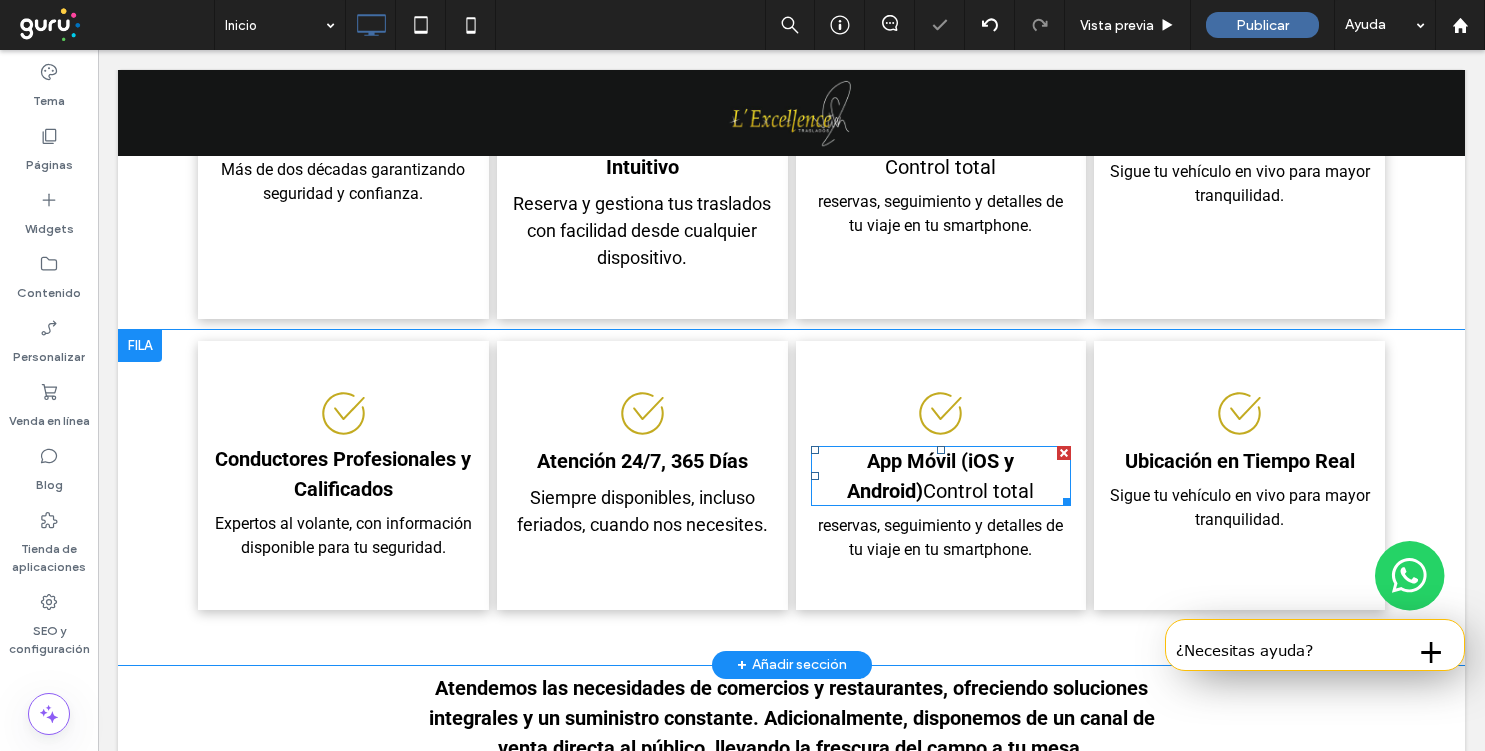 click on "App Móvil (iOS y Android)" at bounding box center (930, 476) 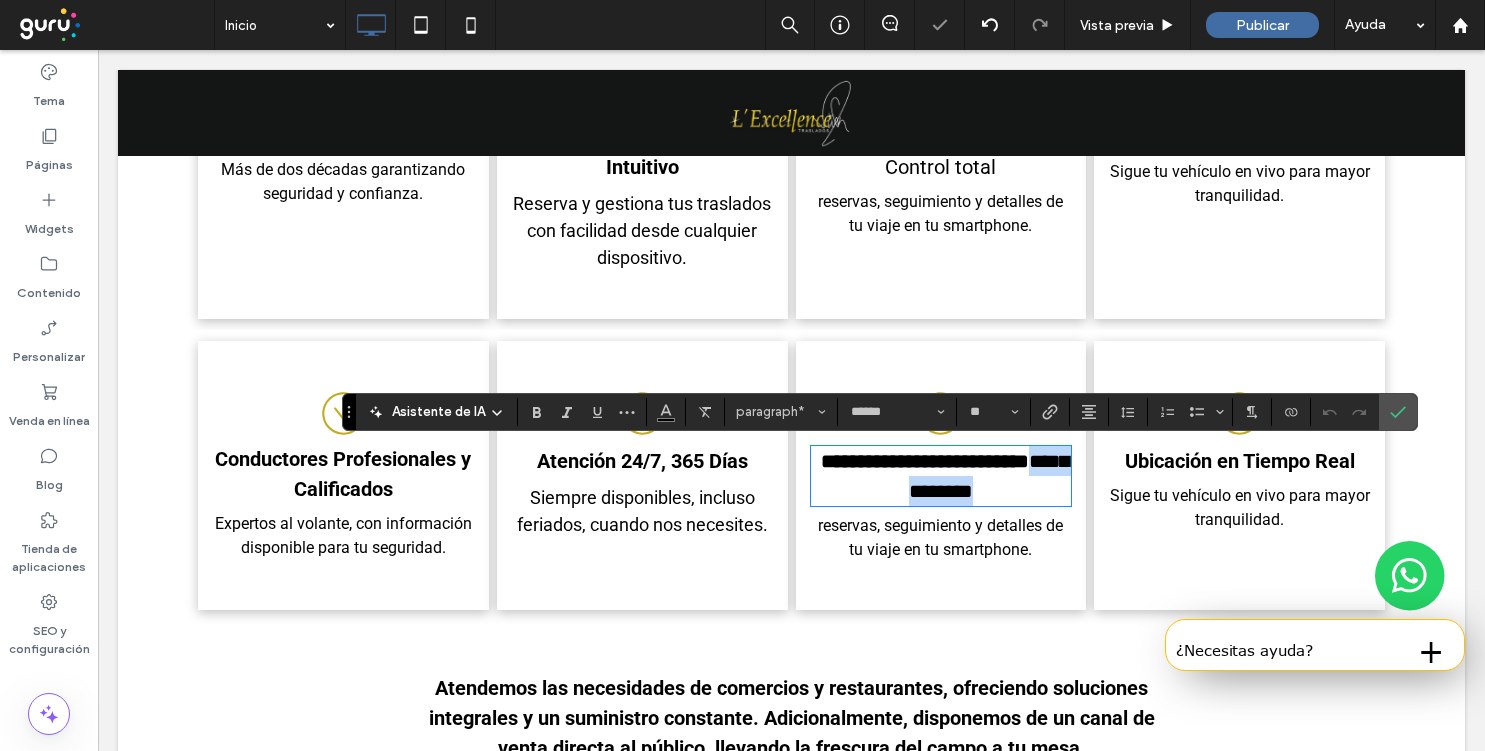 click on "**********" at bounding box center (925, 461) 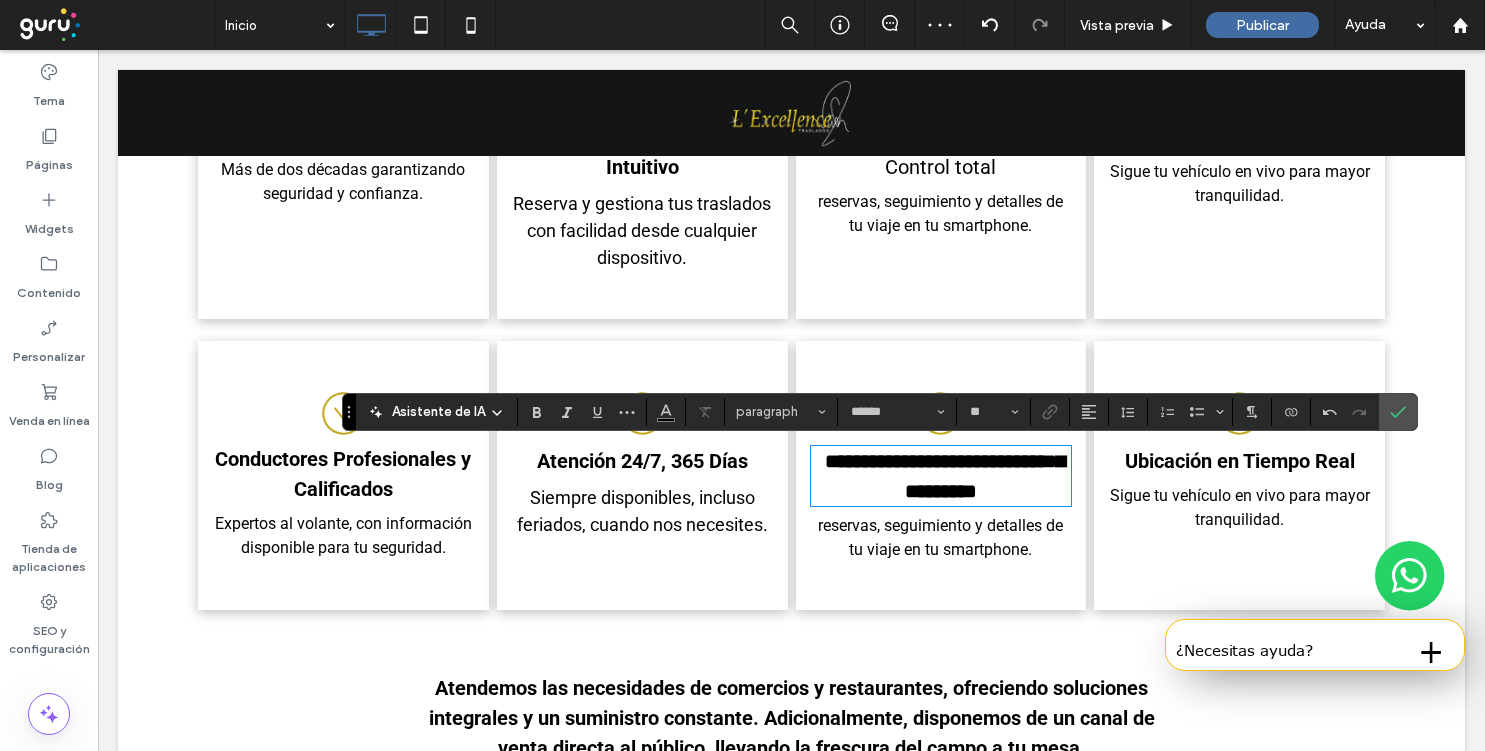 type on "**" 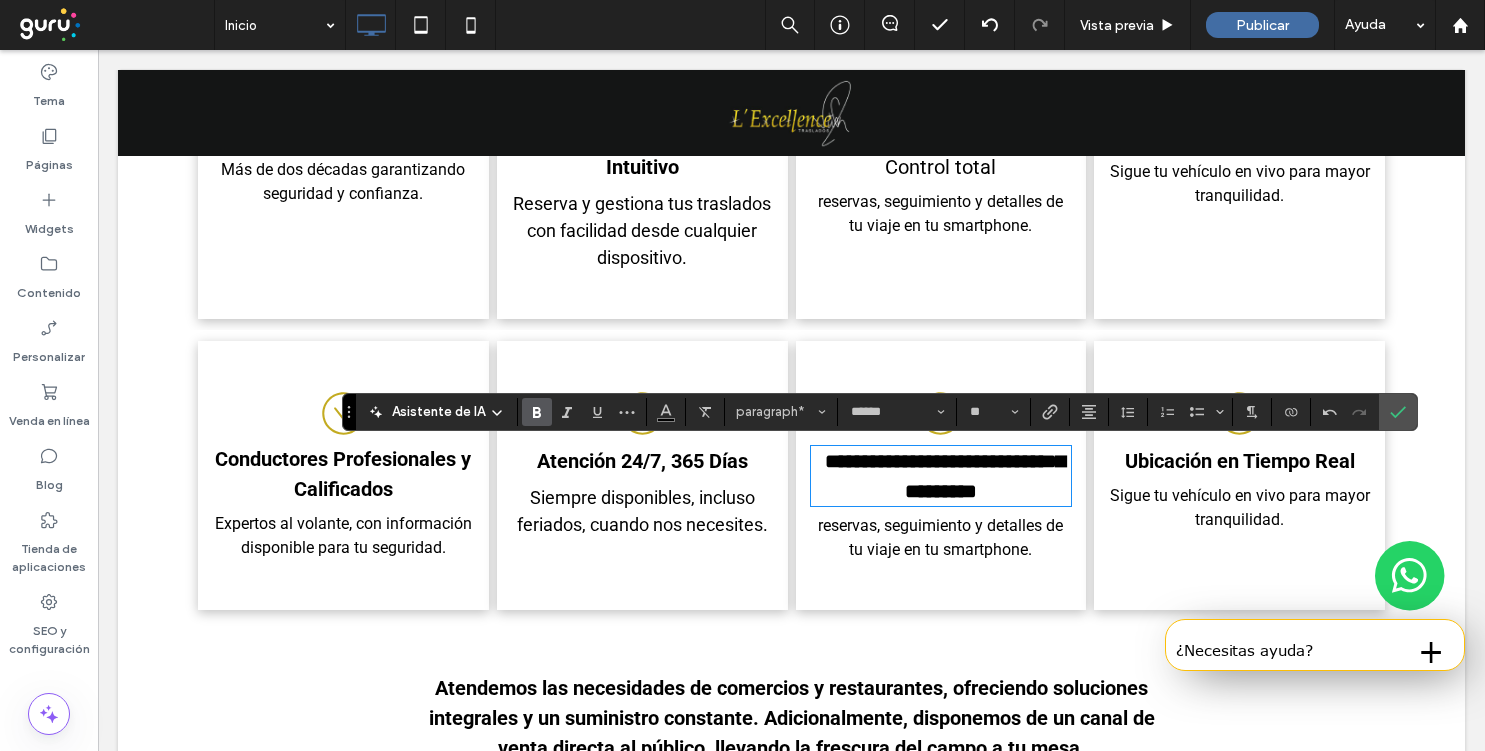 click on "reservas, seguimiento y detalles de tu viaje en tu smartphone." at bounding box center [940, 537] 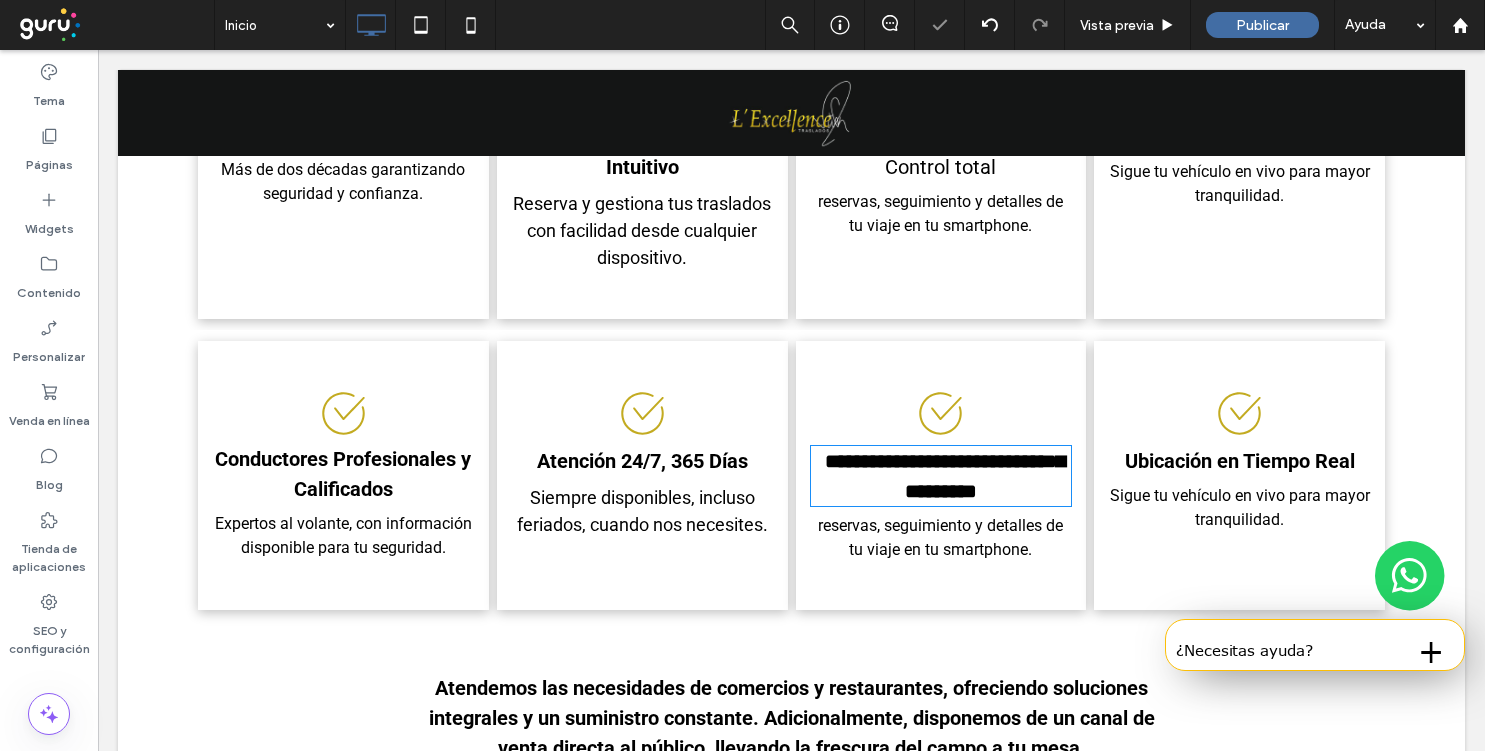 click on "reservas, seguimiento y detalles de tu viaje en tu smartphone." at bounding box center (940, 537) 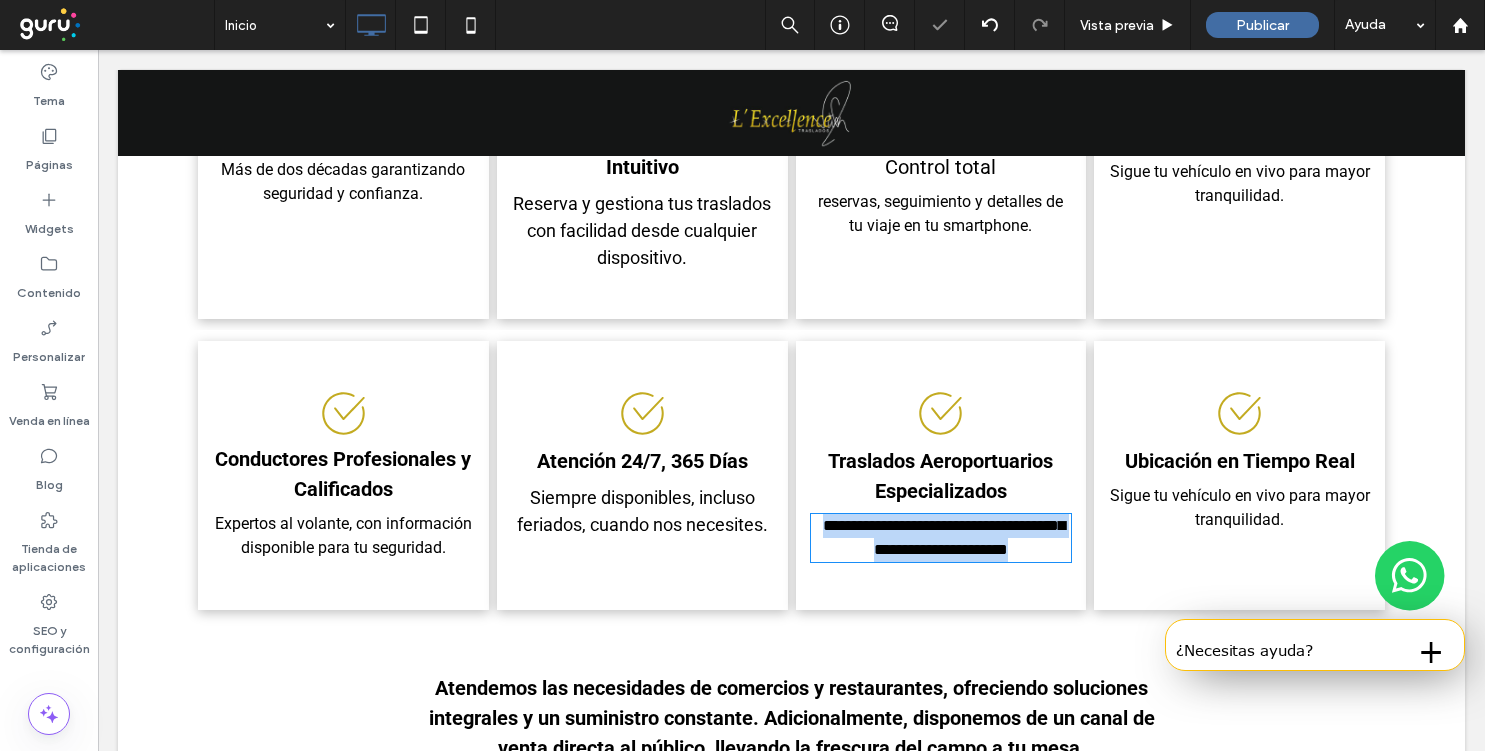 click on "**********" at bounding box center [944, 537] 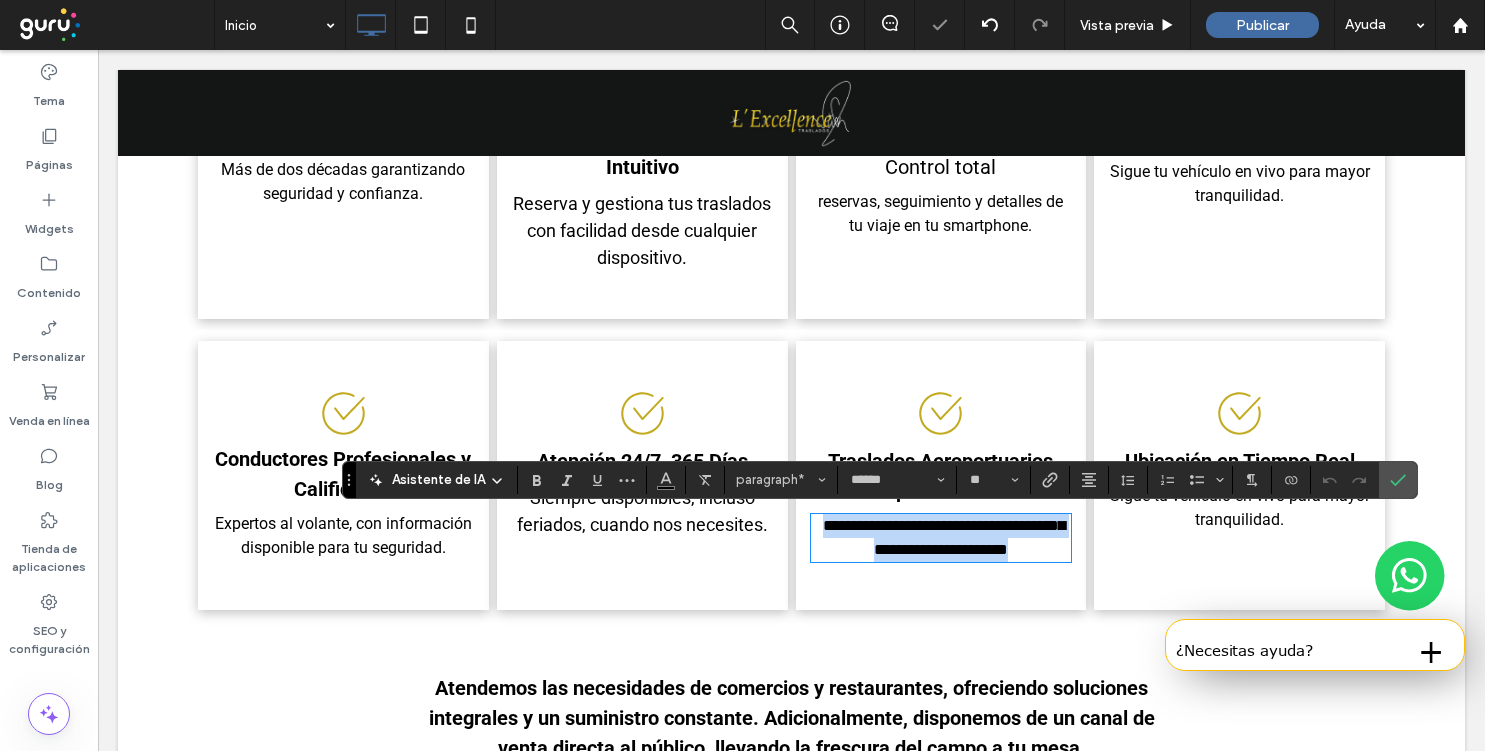 type on "**" 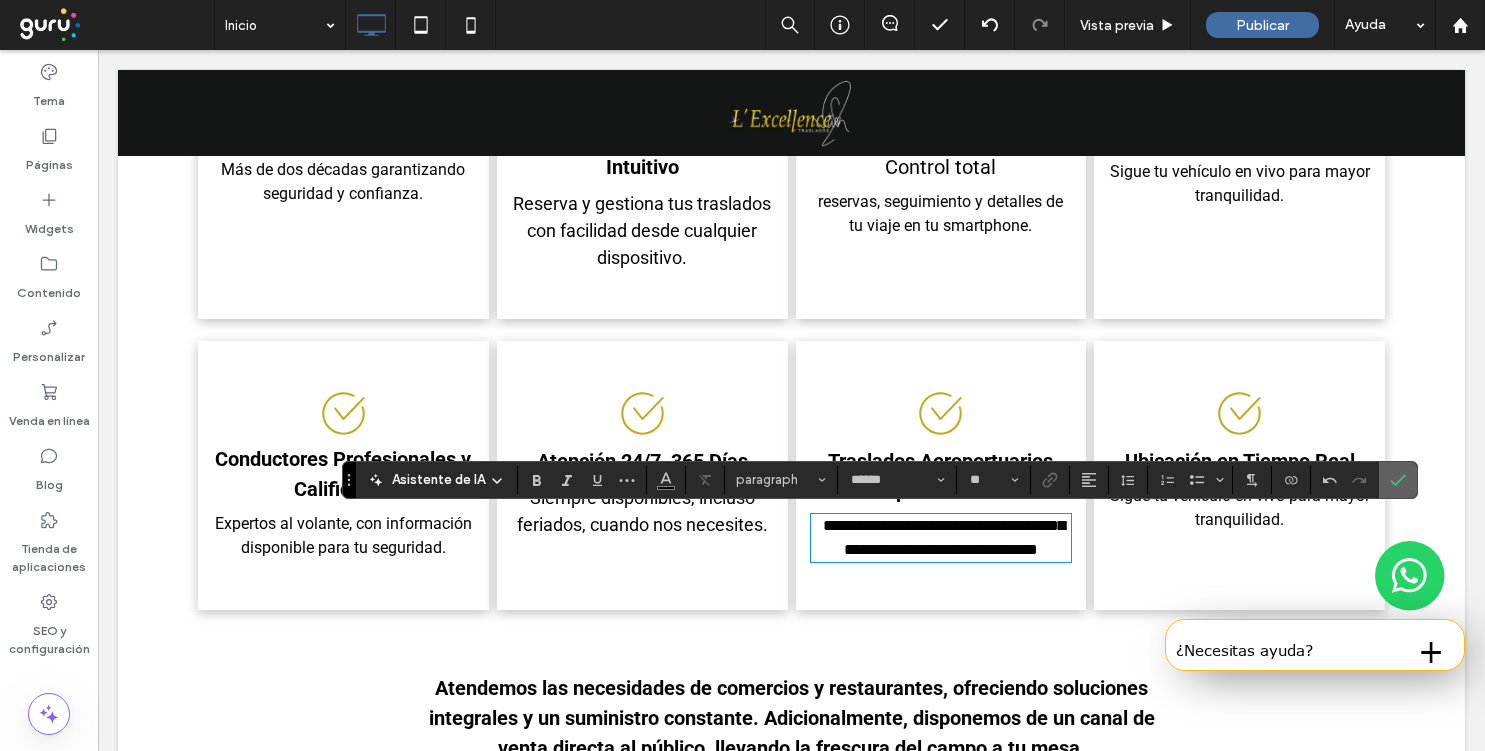 click 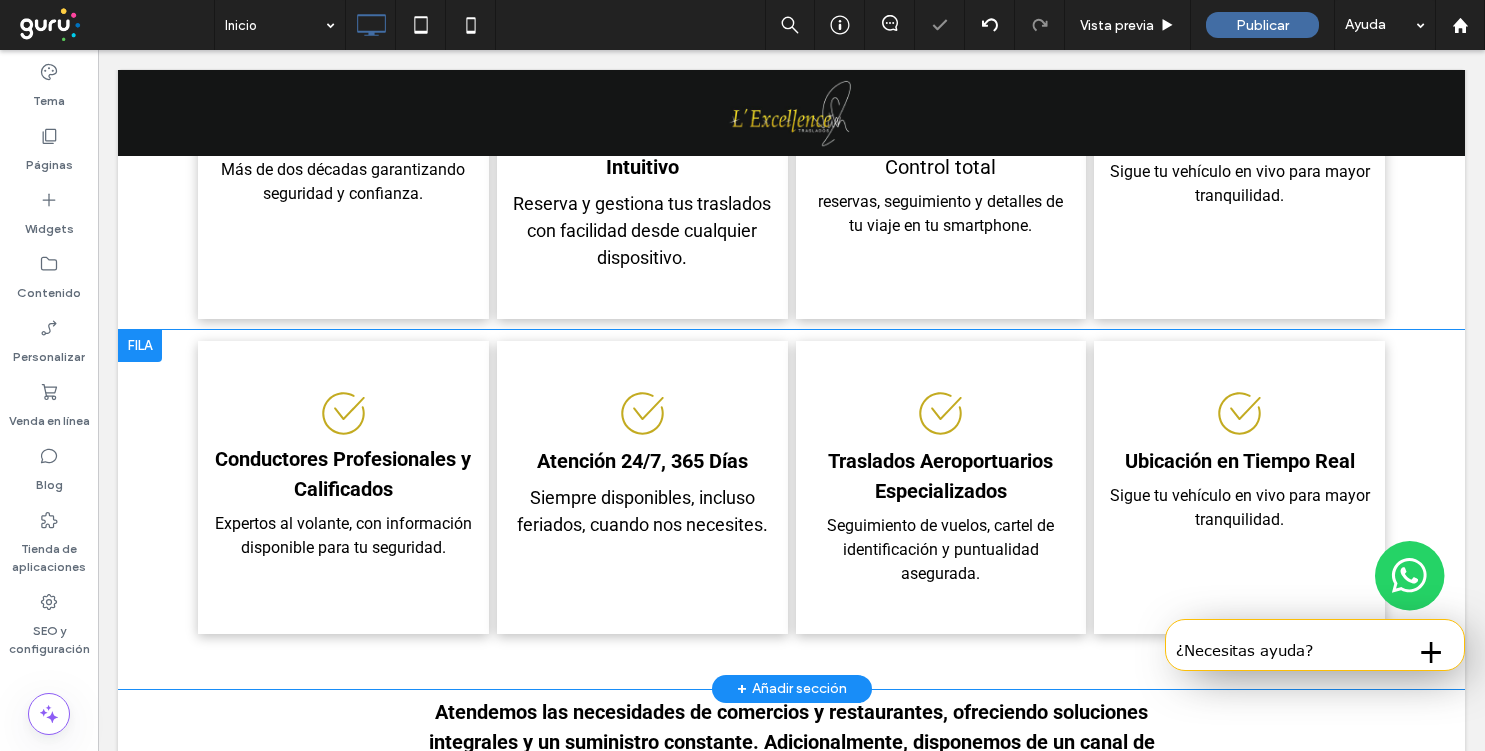 click on "Ubicación en Tiempo Real
Sigue tu vehículo en vivo para mayor tranquilidad.
Click To Paste" at bounding box center (1239, 487) 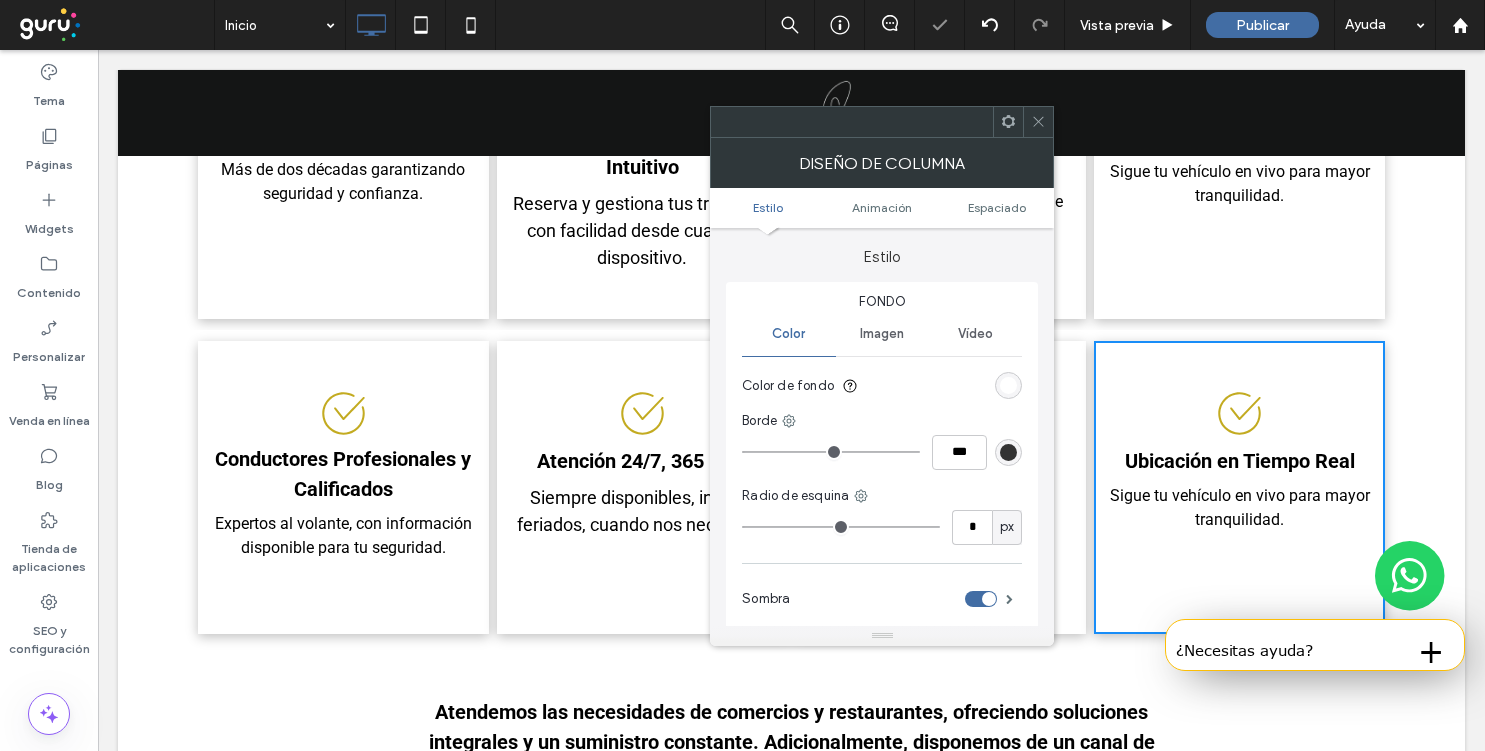 click 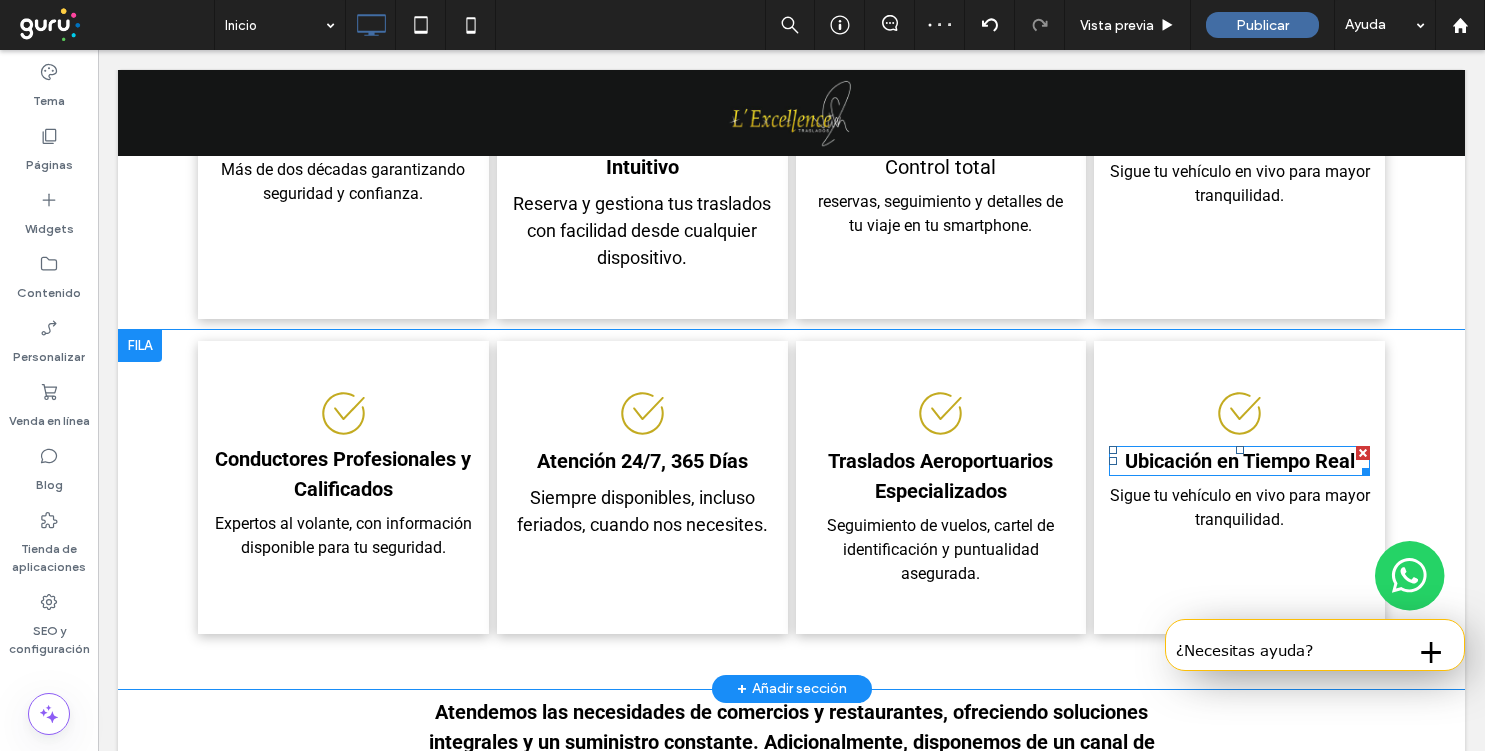 click at bounding box center (1240, 450) 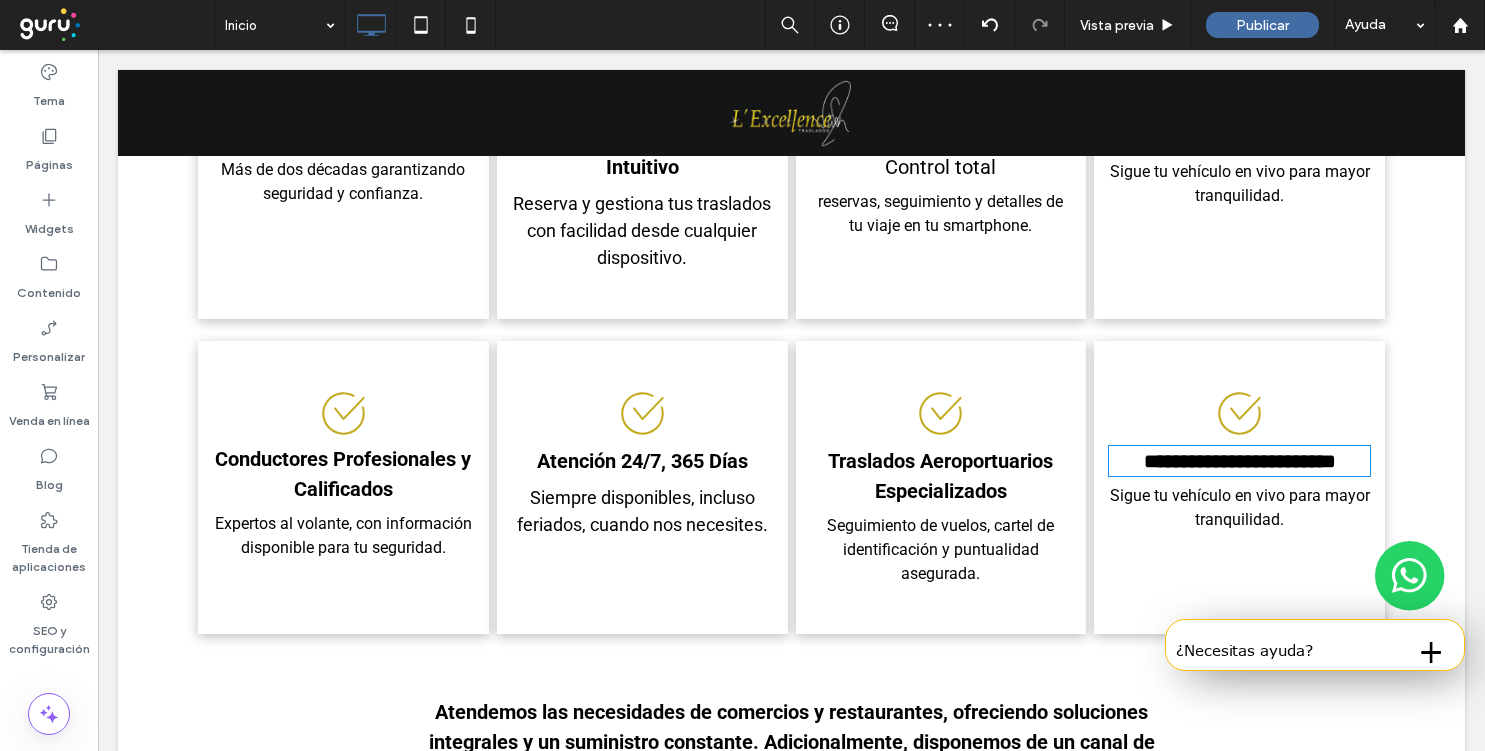 click on "**********" at bounding box center (1240, 461) 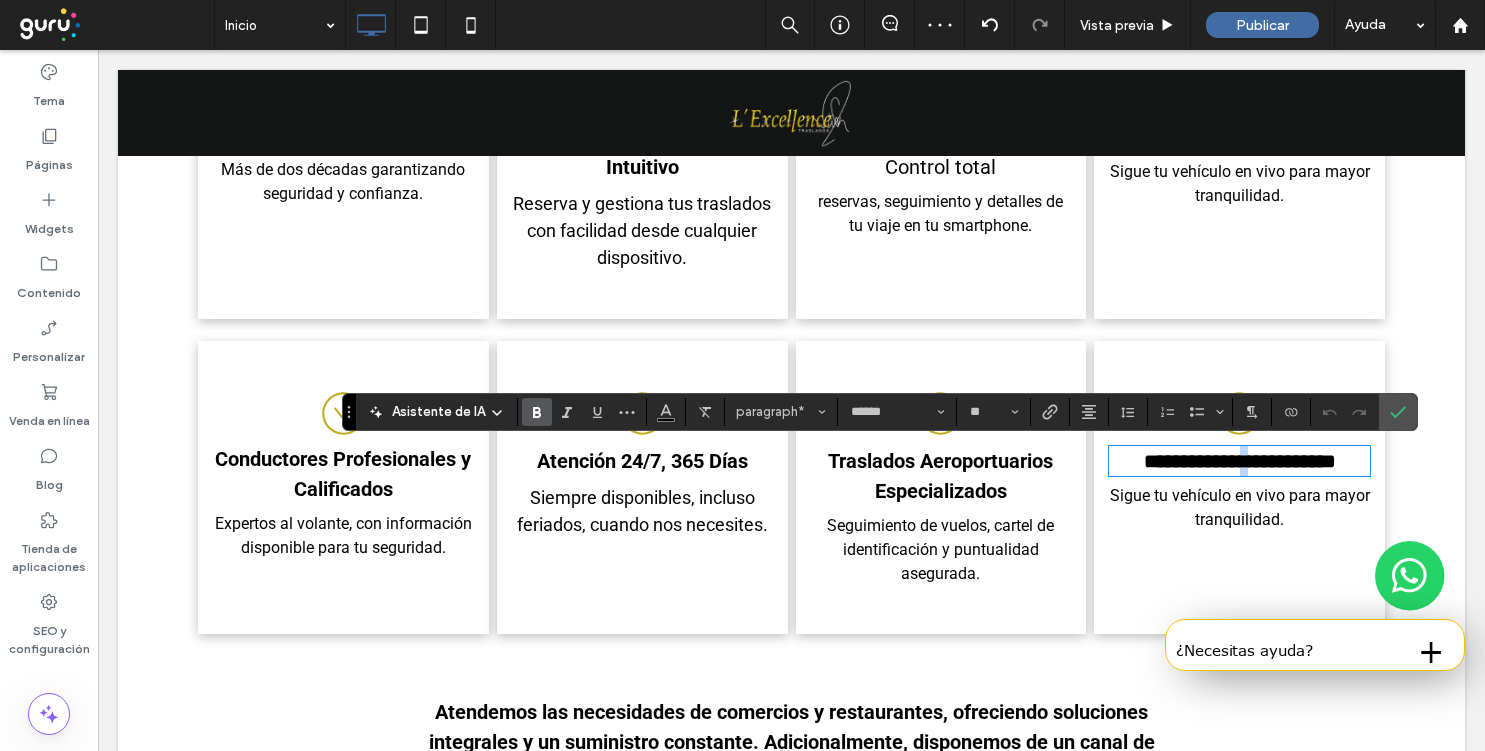 click on "**********" at bounding box center (1240, 461) 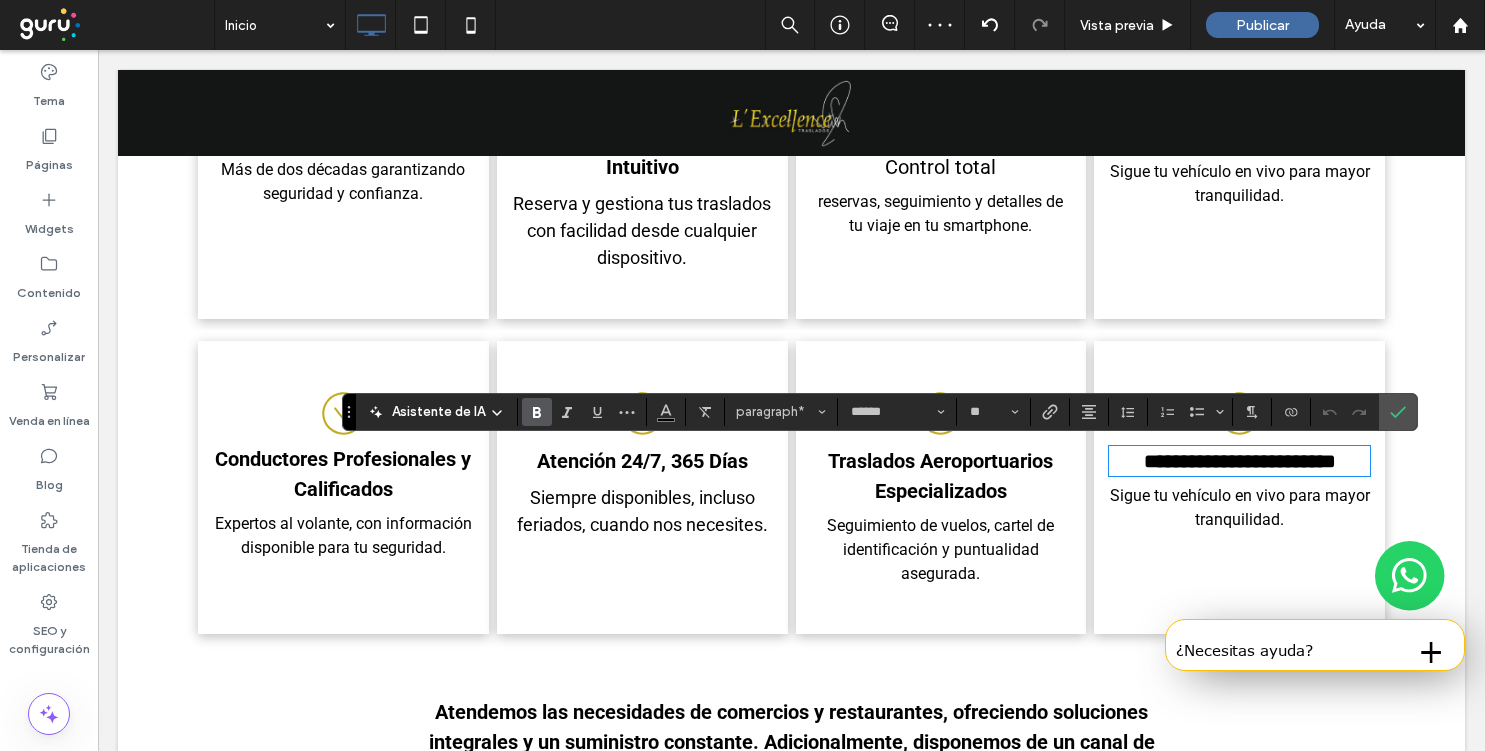 click on "**********" at bounding box center (1240, 461) 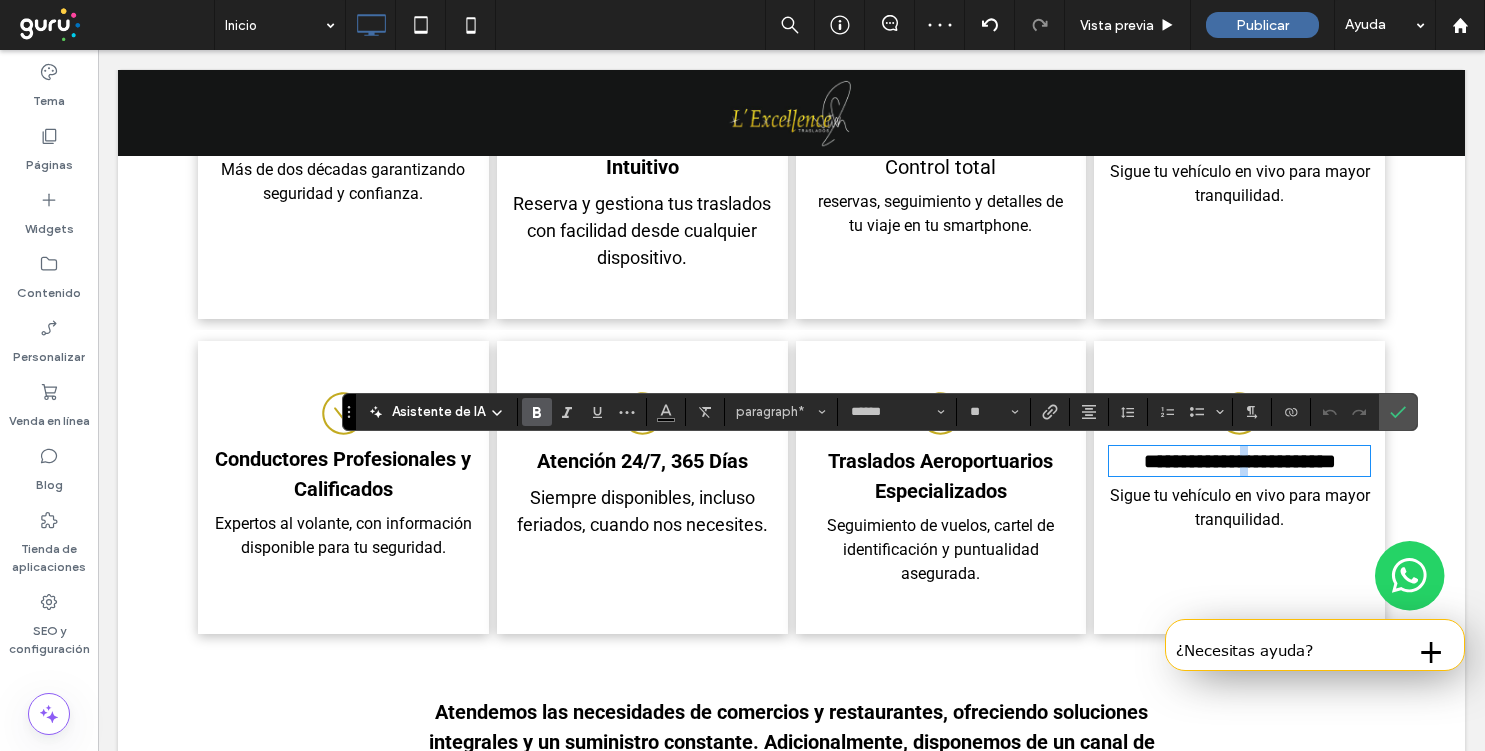 click on "**********" at bounding box center (1240, 461) 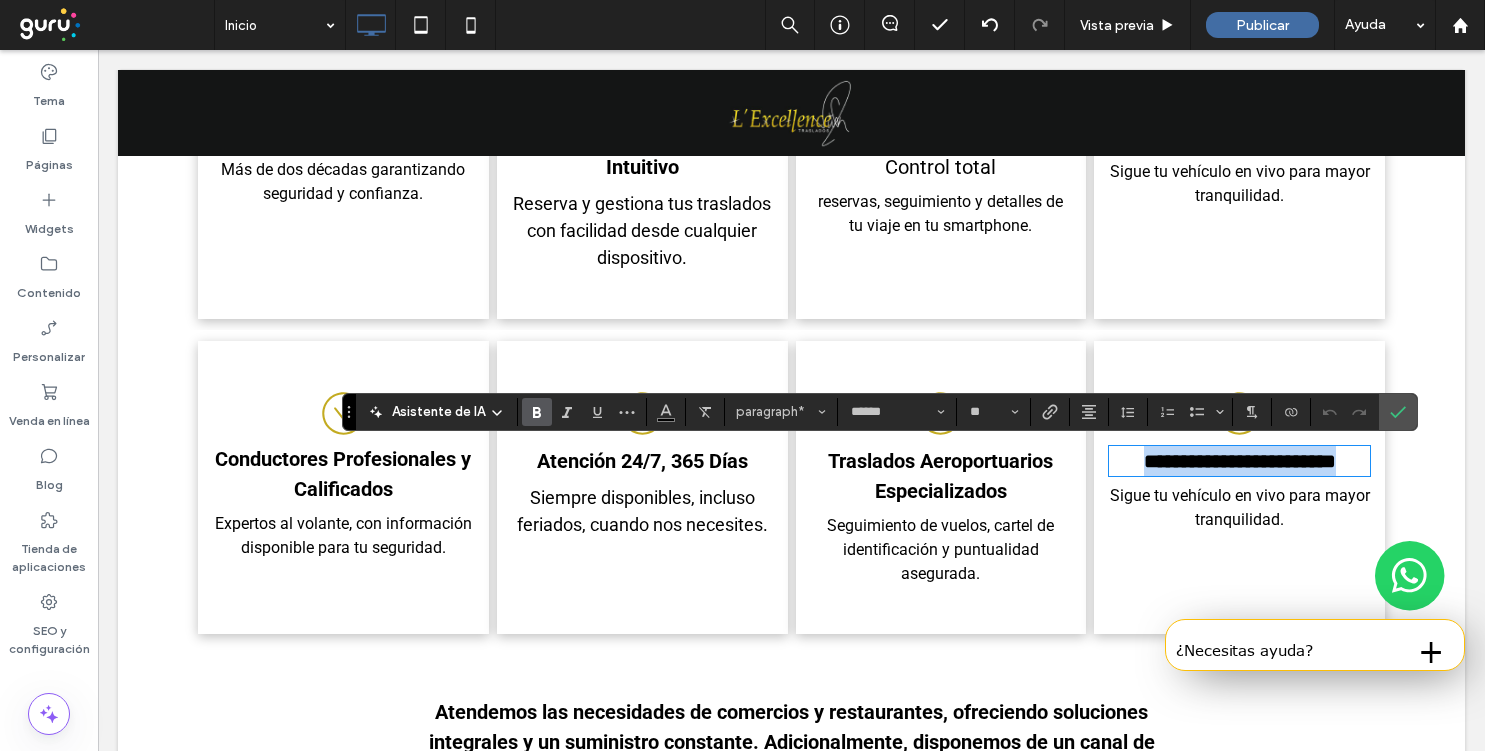 type on "**" 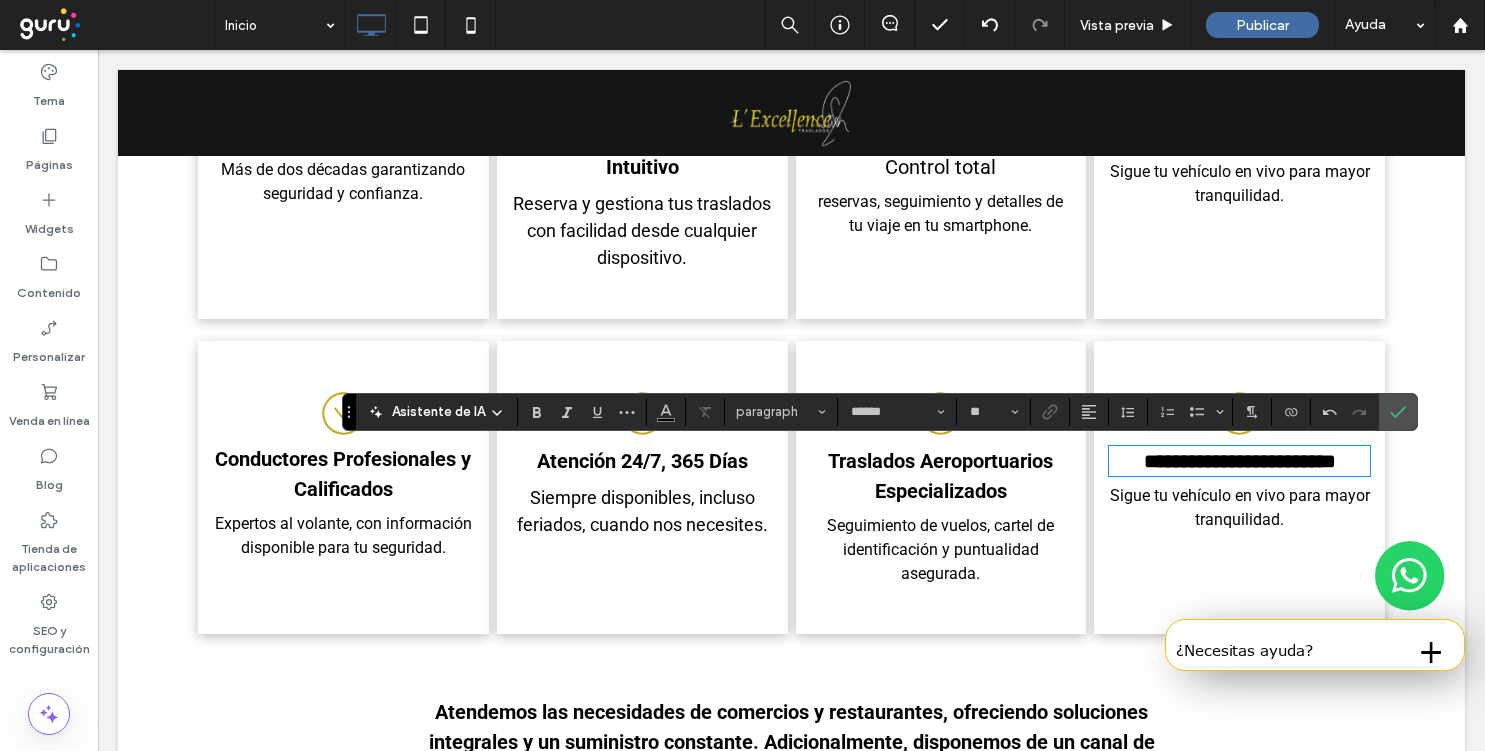 click on "Sigue tu vehículo en vivo para mayor tranquilidad." at bounding box center (1240, 507) 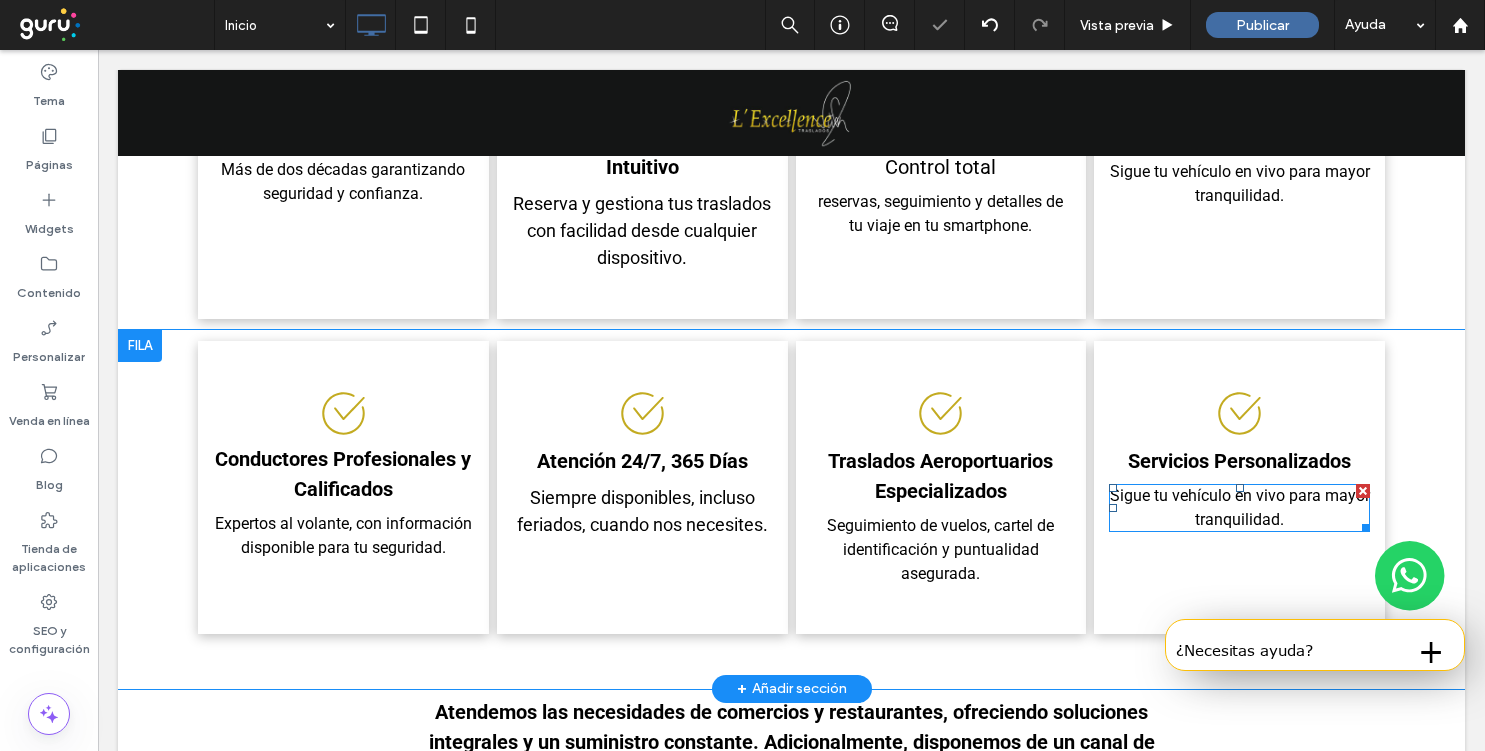 click on "Sigue tu vehículo en vivo para mayor tranquilidad." at bounding box center [1240, 507] 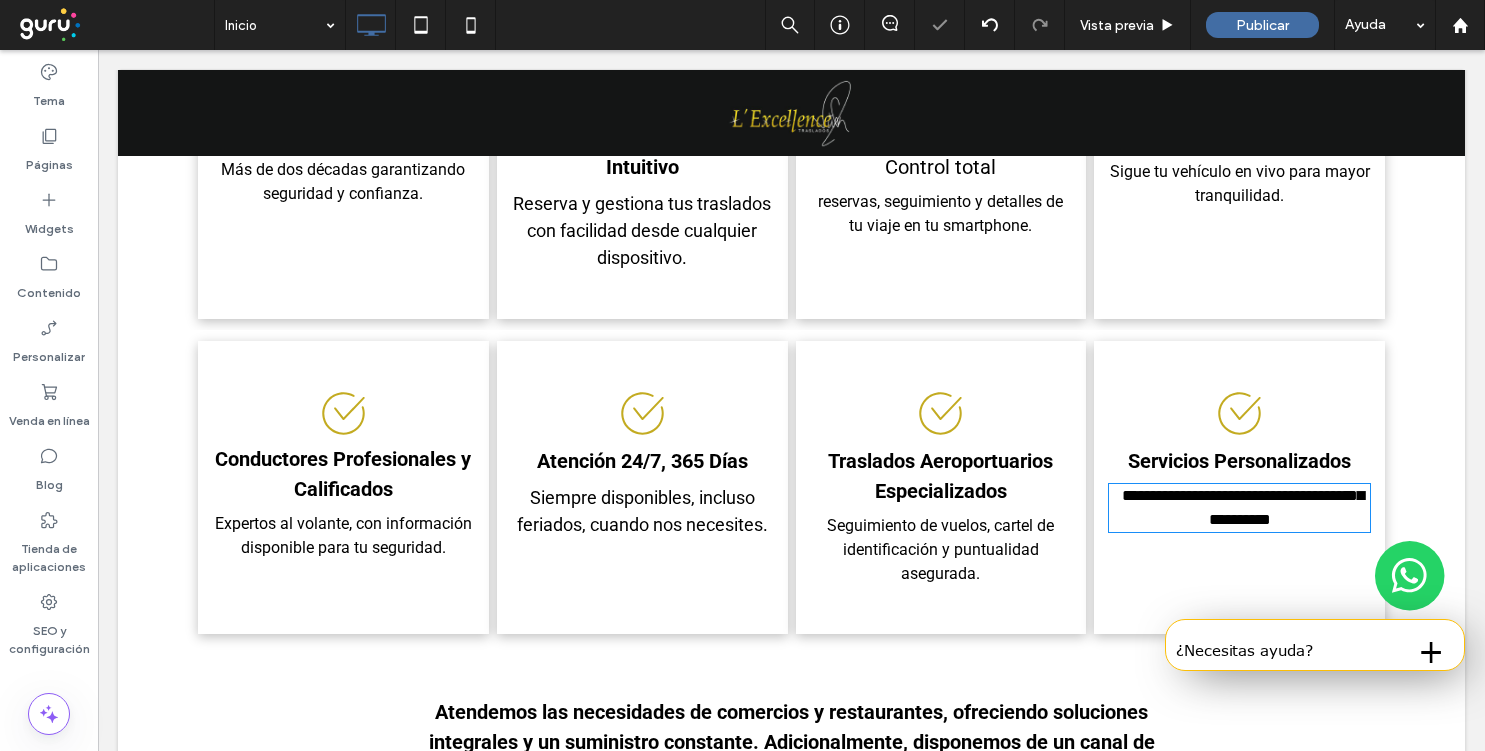 click on "**********" at bounding box center [1243, 507] 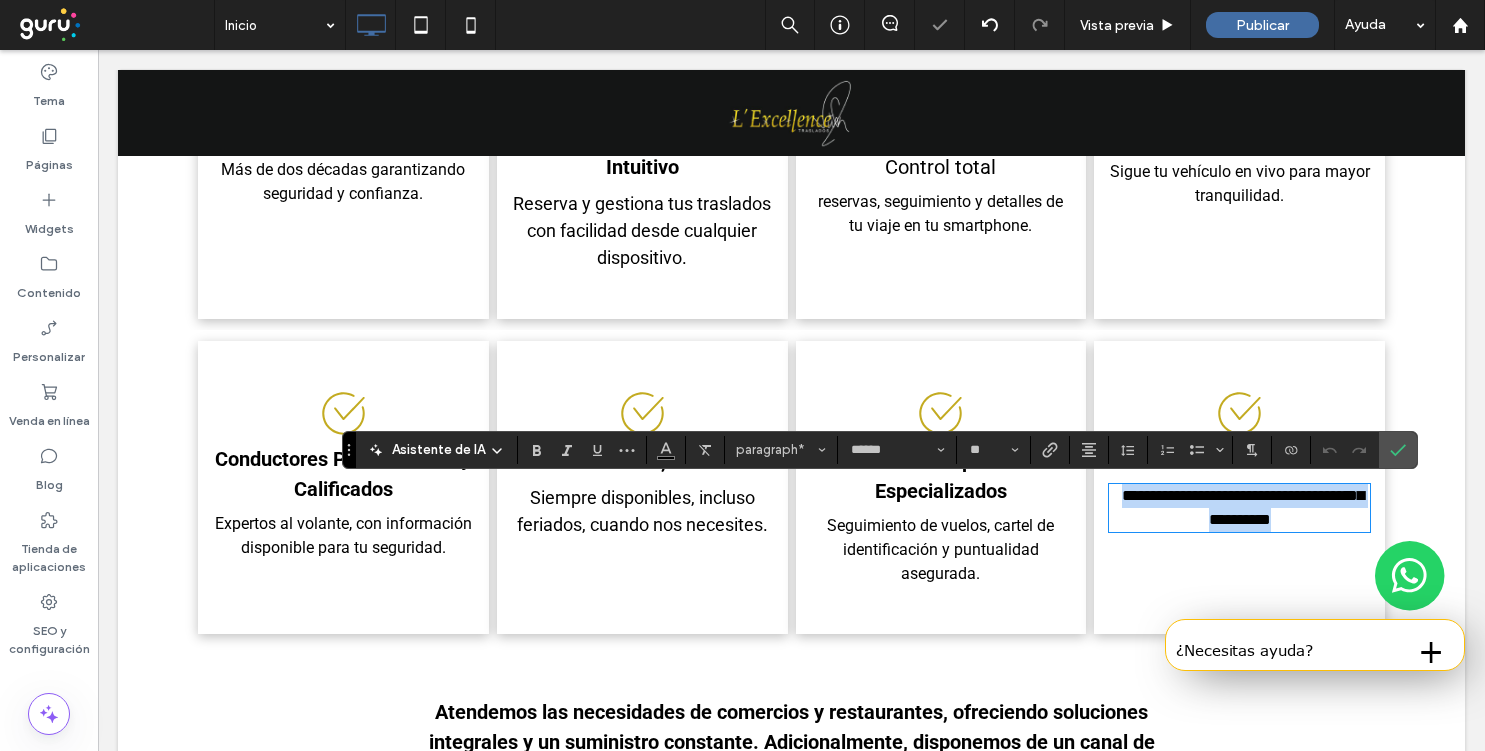type on "**" 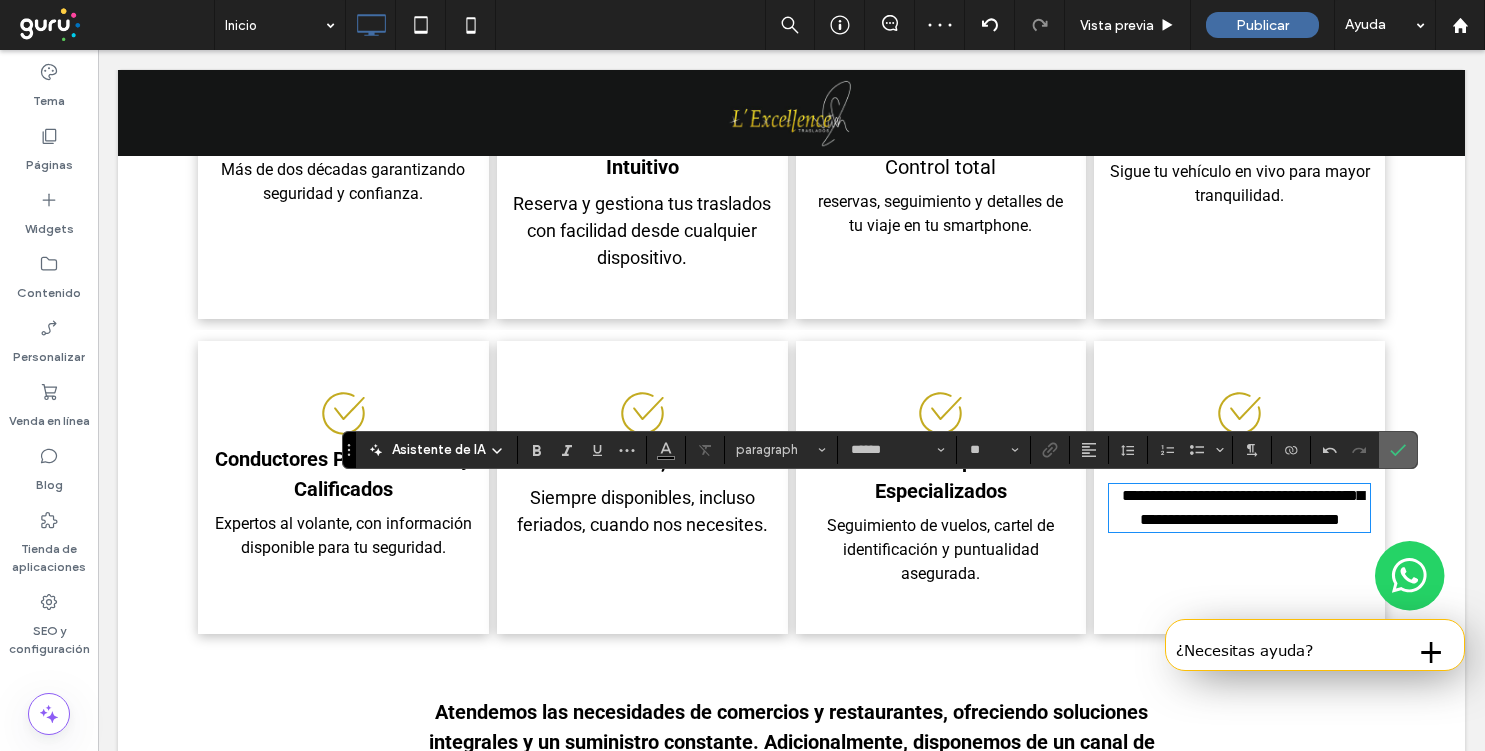 click 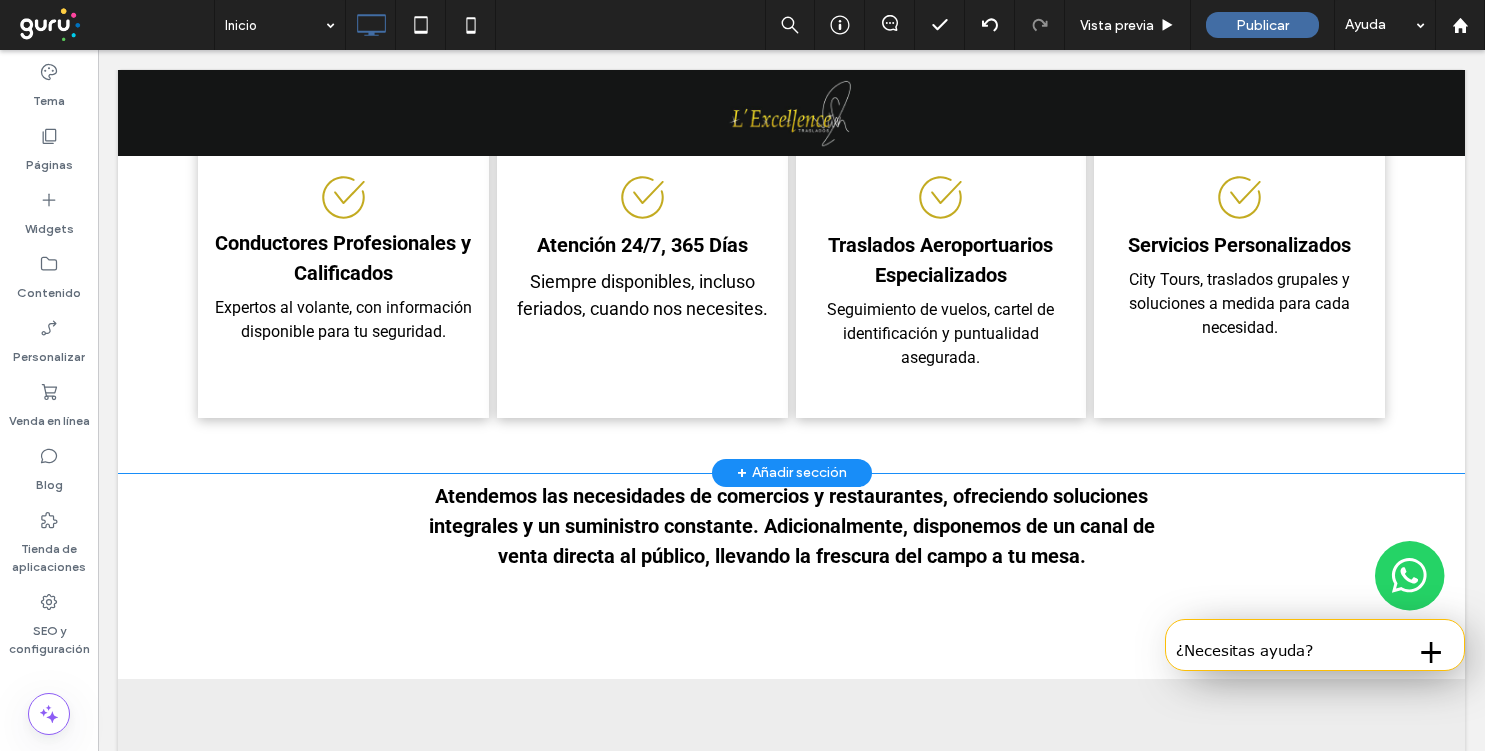 scroll, scrollTop: 1811, scrollLeft: 0, axis: vertical 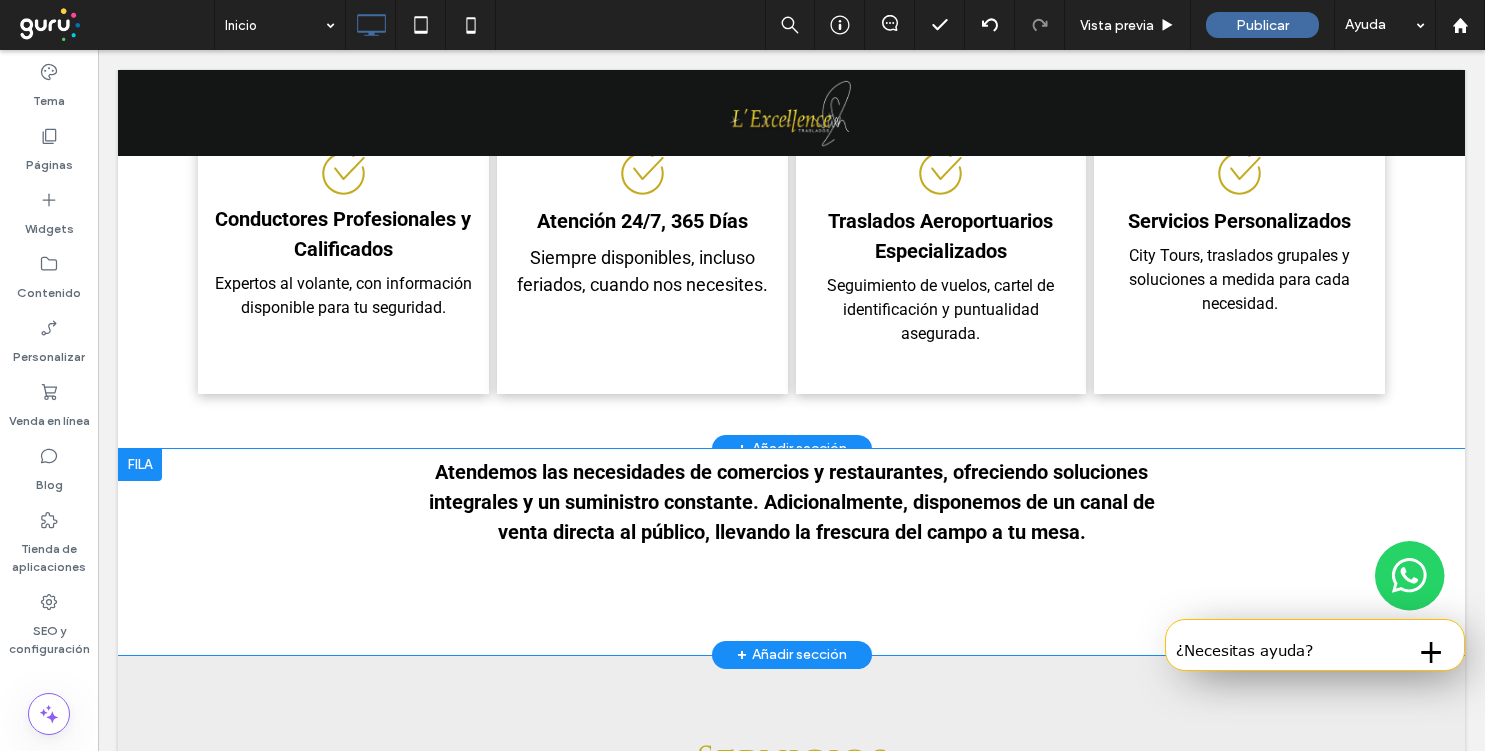click at bounding box center (140, 465) 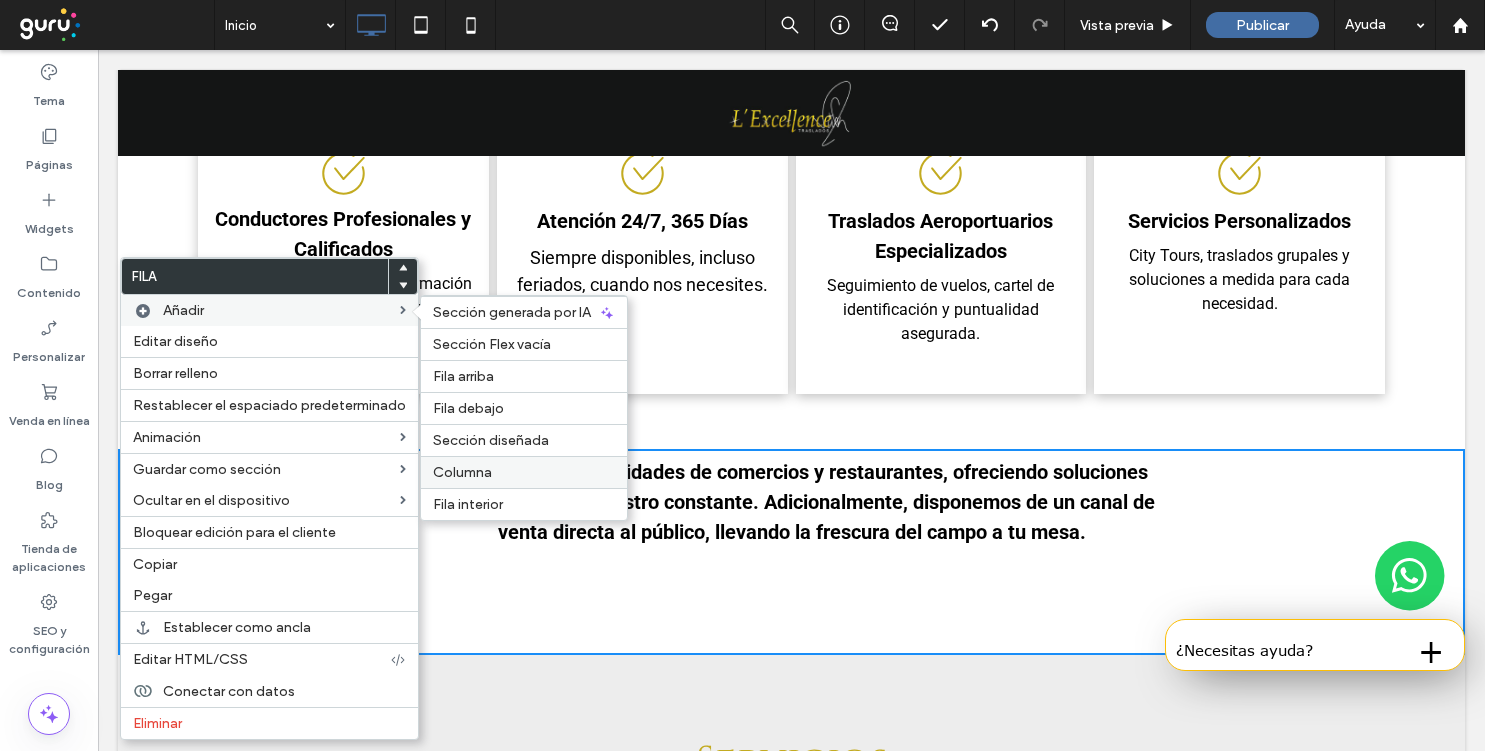 click on "Columna" at bounding box center (524, 472) 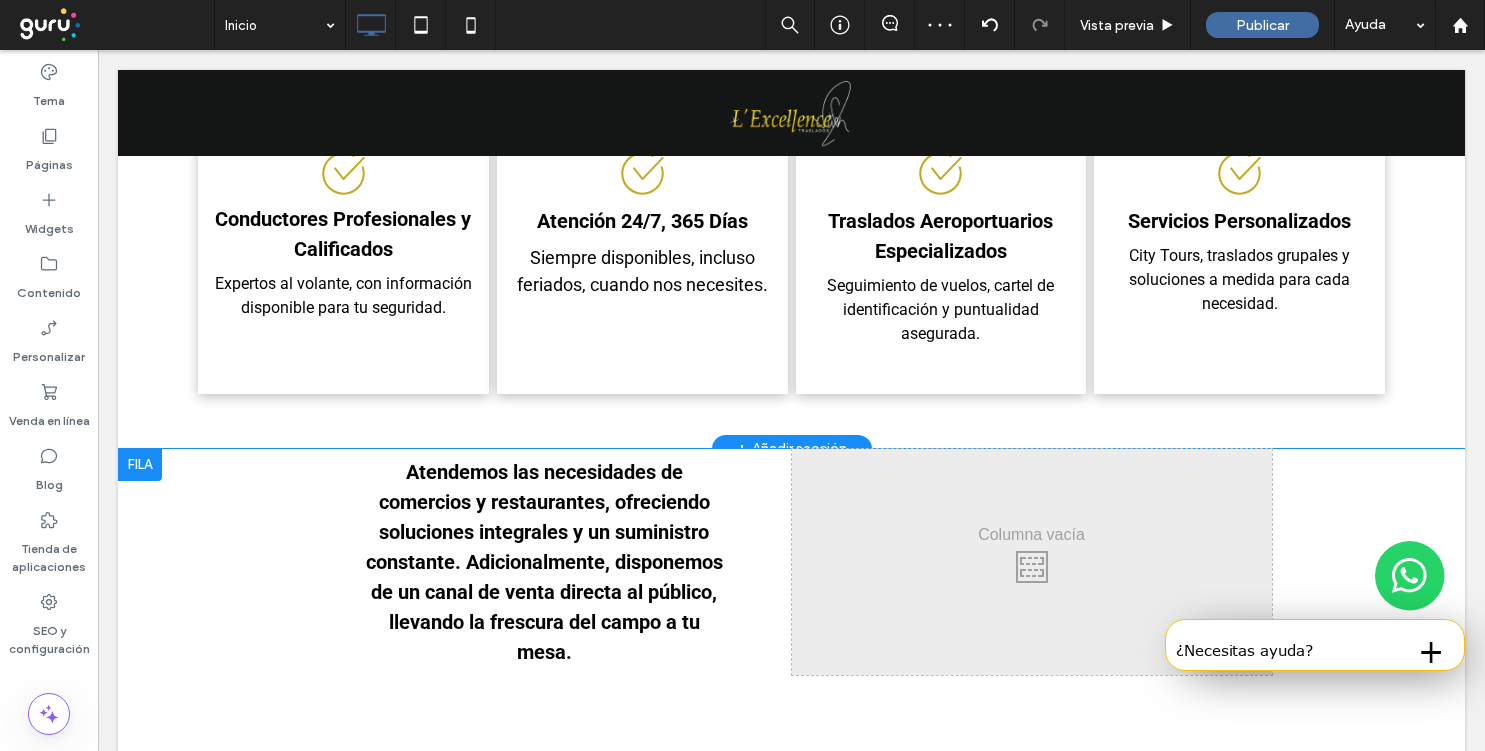 click on "Atendemos las necesidades de comercios y restaurantes, ofreciendo soluciones integrales y un suministro constante. Adicionalmente, disponemos de un canal de venta directa al público, llevando la frescura del campo a tu mesa.
Click To Paste" at bounding box center (552, 562) 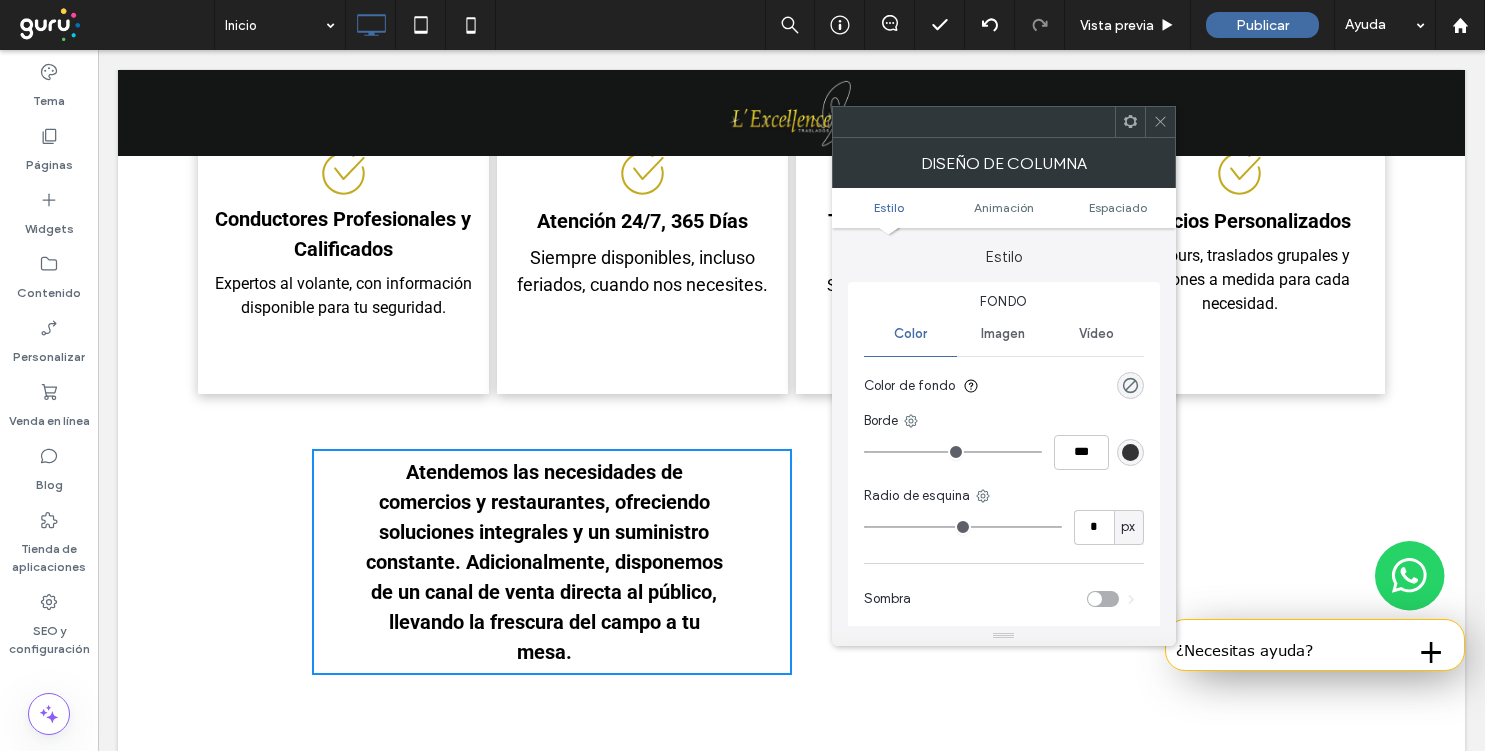 click on "Atendemos las necesidades de comercios y restaurantes, ofreciendo soluciones integrales y un suministro constante. Adicionalmente, disponemos de un canal de venta directa al público, llevando la frescura del campo a tu mesa.
Click To Paste
Click To Paste     Click To Paste
Fila + Añadir sección" at bounding box center (791, 612) 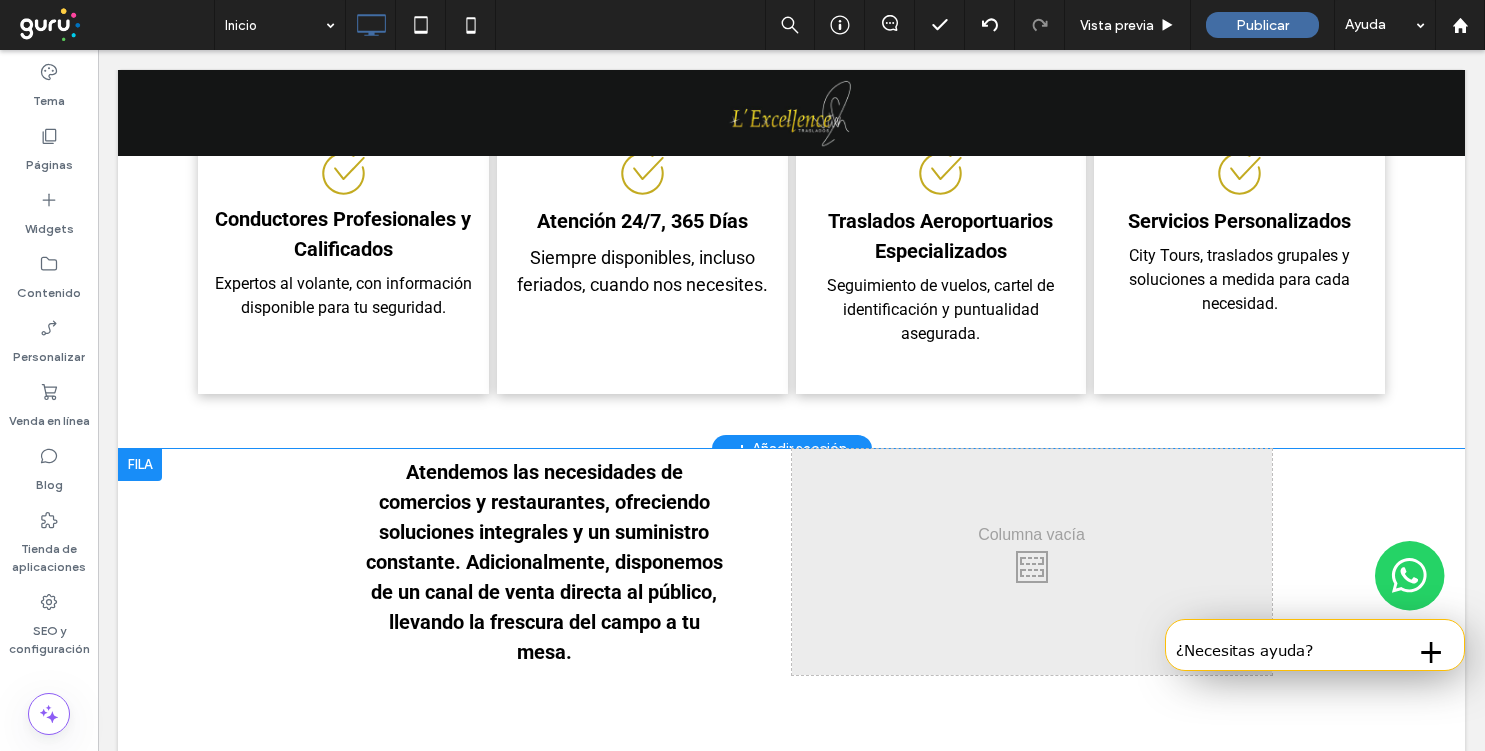 click on "Atendemos las necesidades de comercios y restaurantes, ofreciendo soluciones integrales y un suministro constante. Adicionalmente, disponemos de un canal de venta directa al público, llevando la frescura del campo a tu mesa.
Click To Paste
Click To Paste     Click To Paste
Fila + Añadir sección" at bounding box center [791, 612] 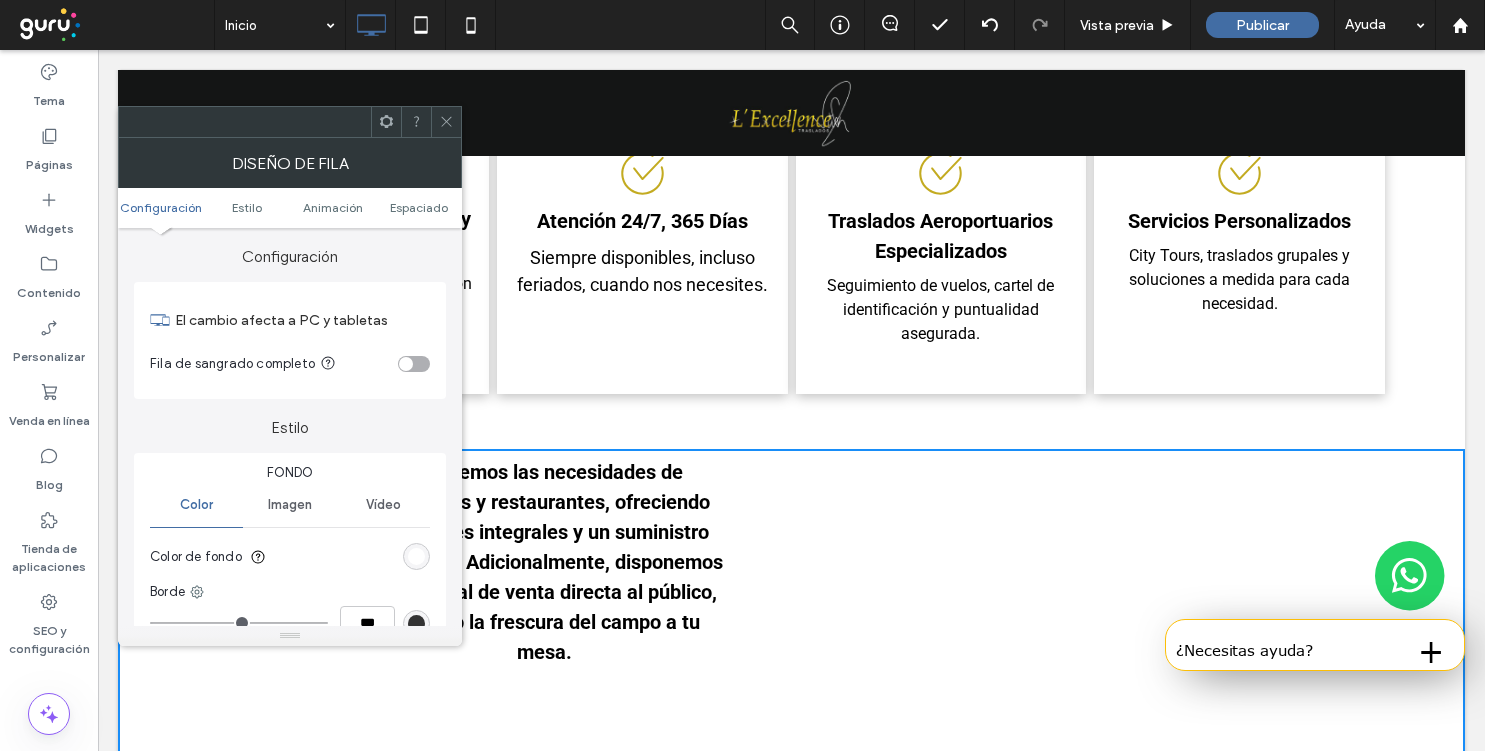 click at bounding box center [414, 364] 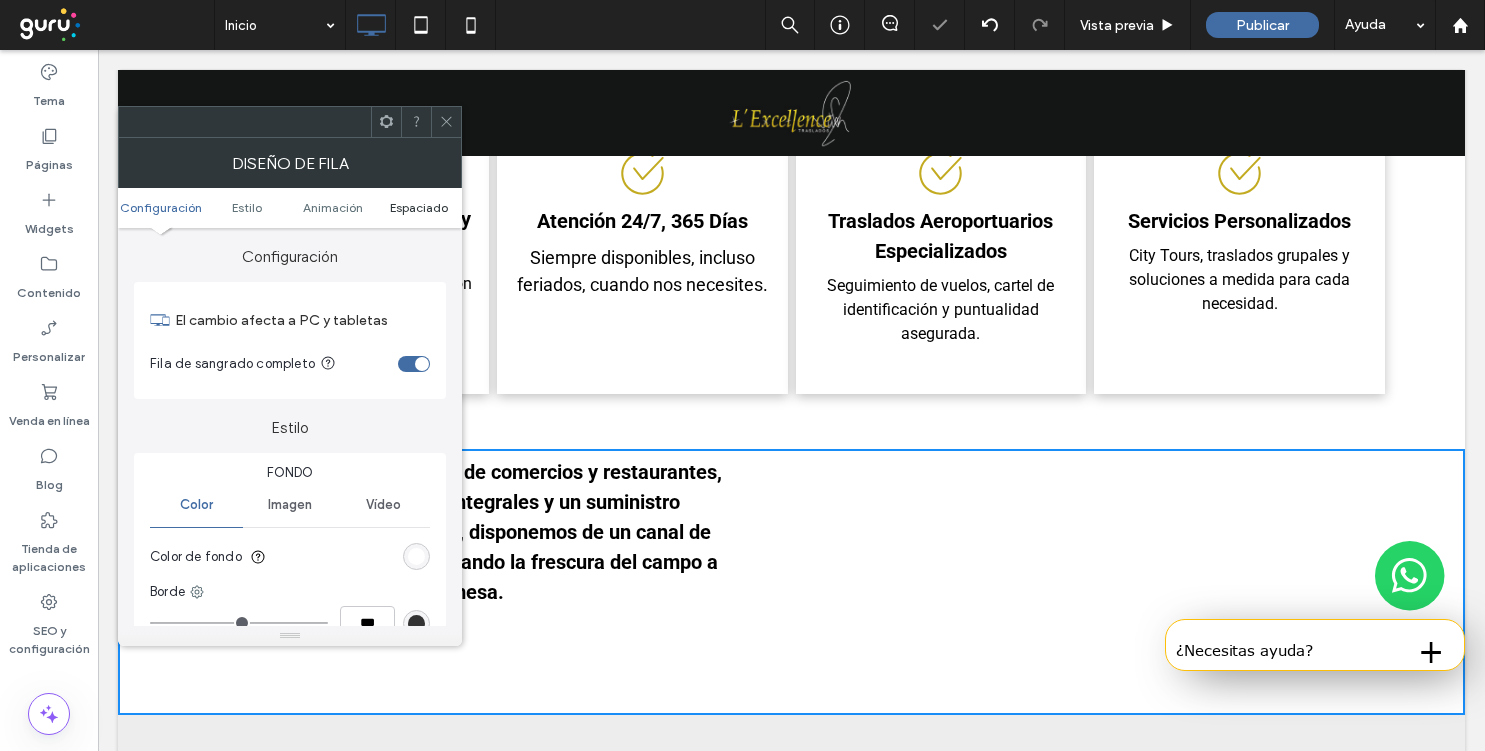 click on "Espaciado" at bounding box center [419, 207] 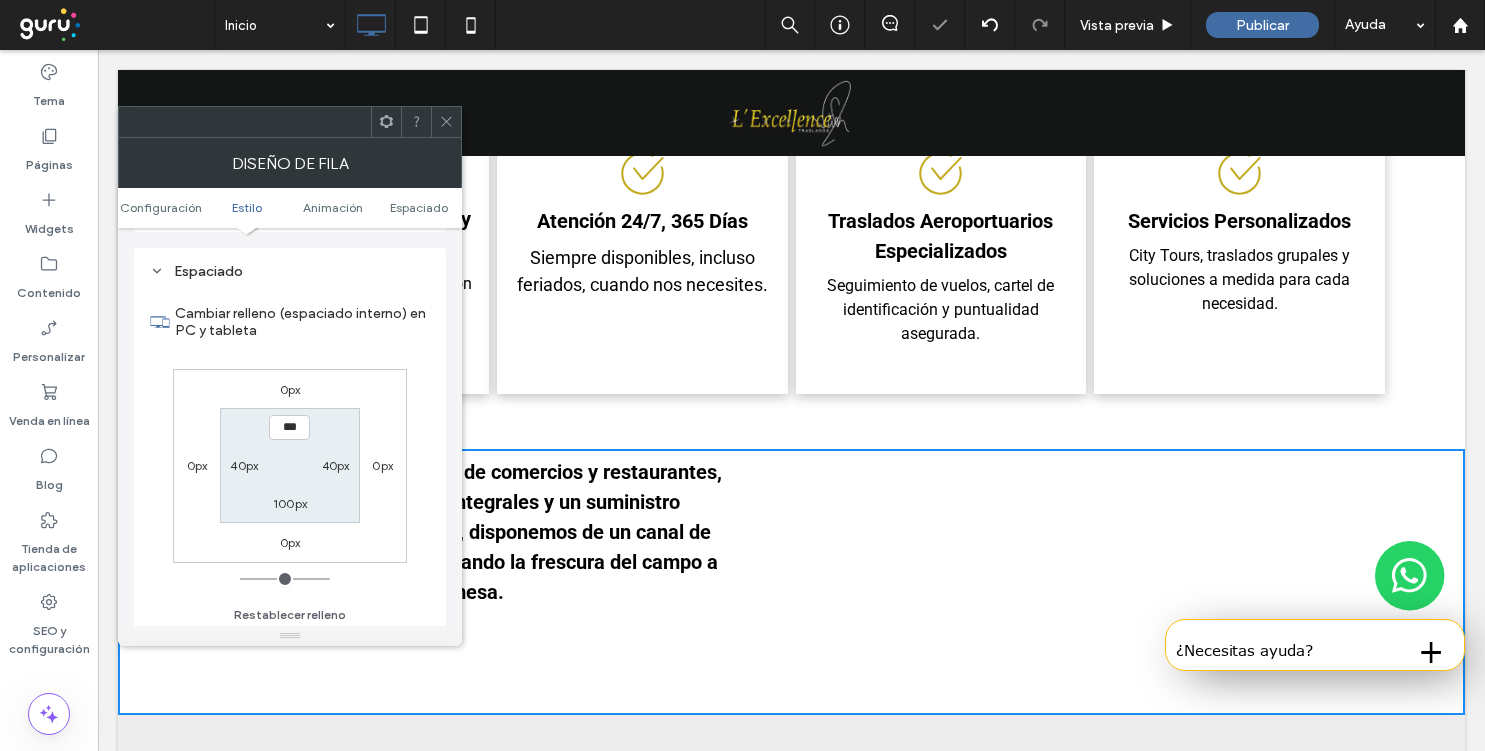 scroll, scrollTop: 566, scrollLeft: 0, axis: vertical 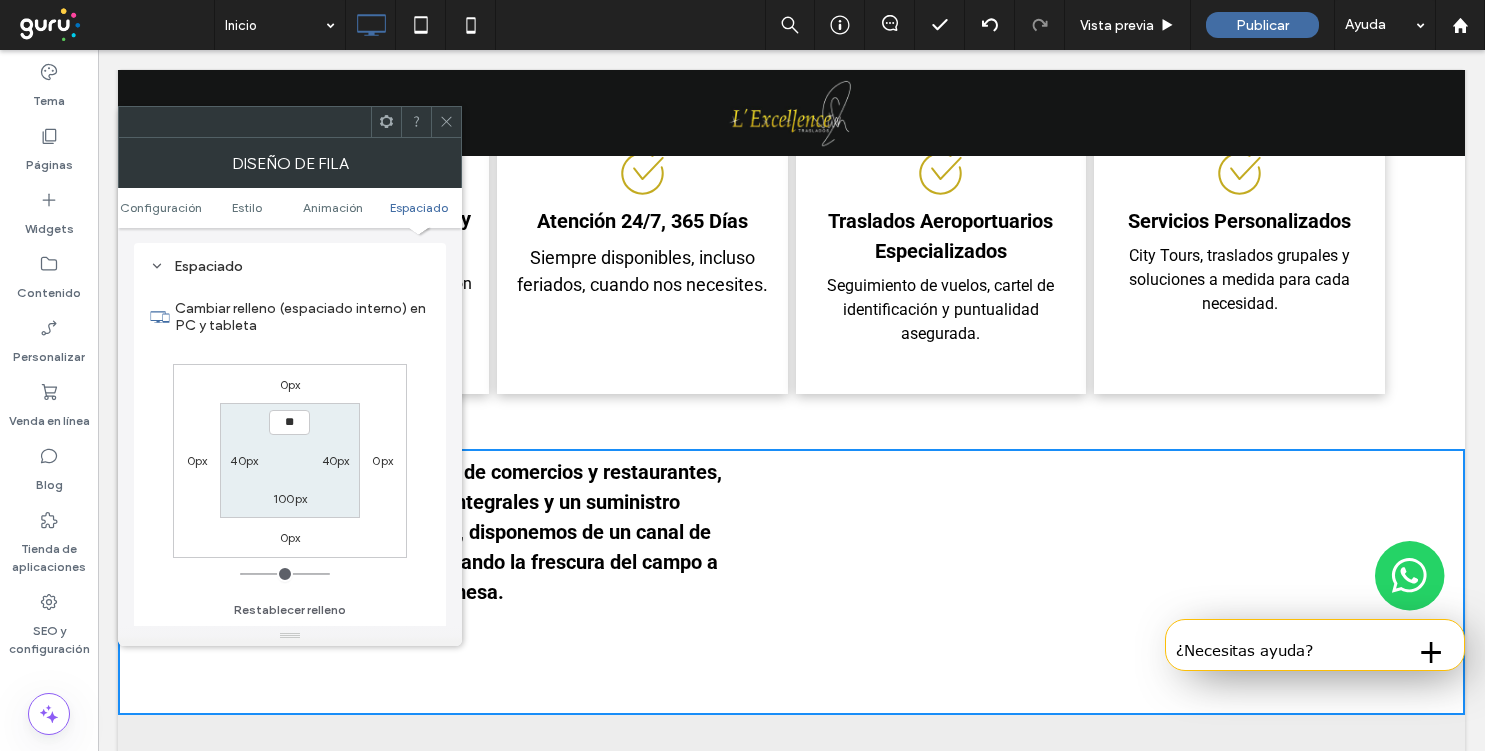 type on "****" 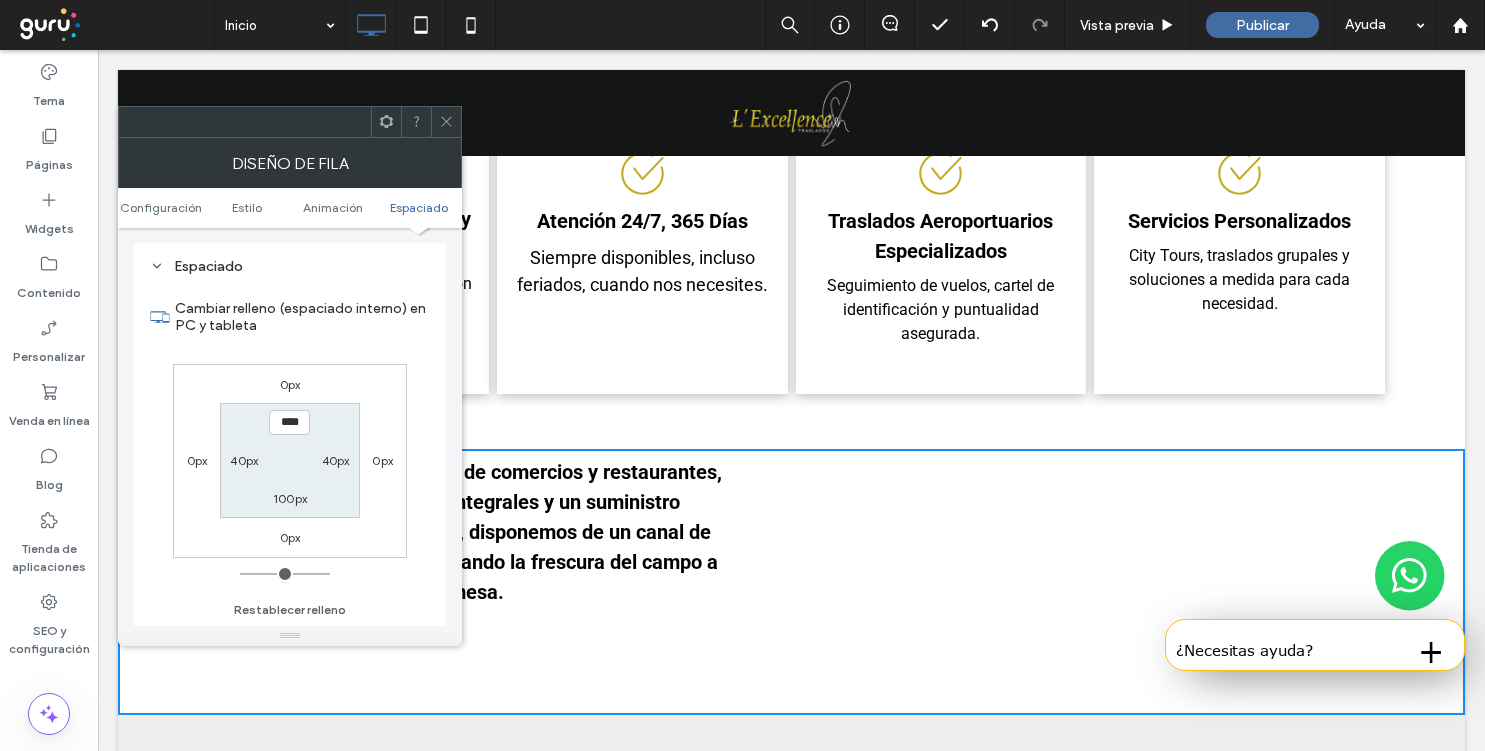 click on "**** 40px 100px 40px" at bounding box center [289, 460] 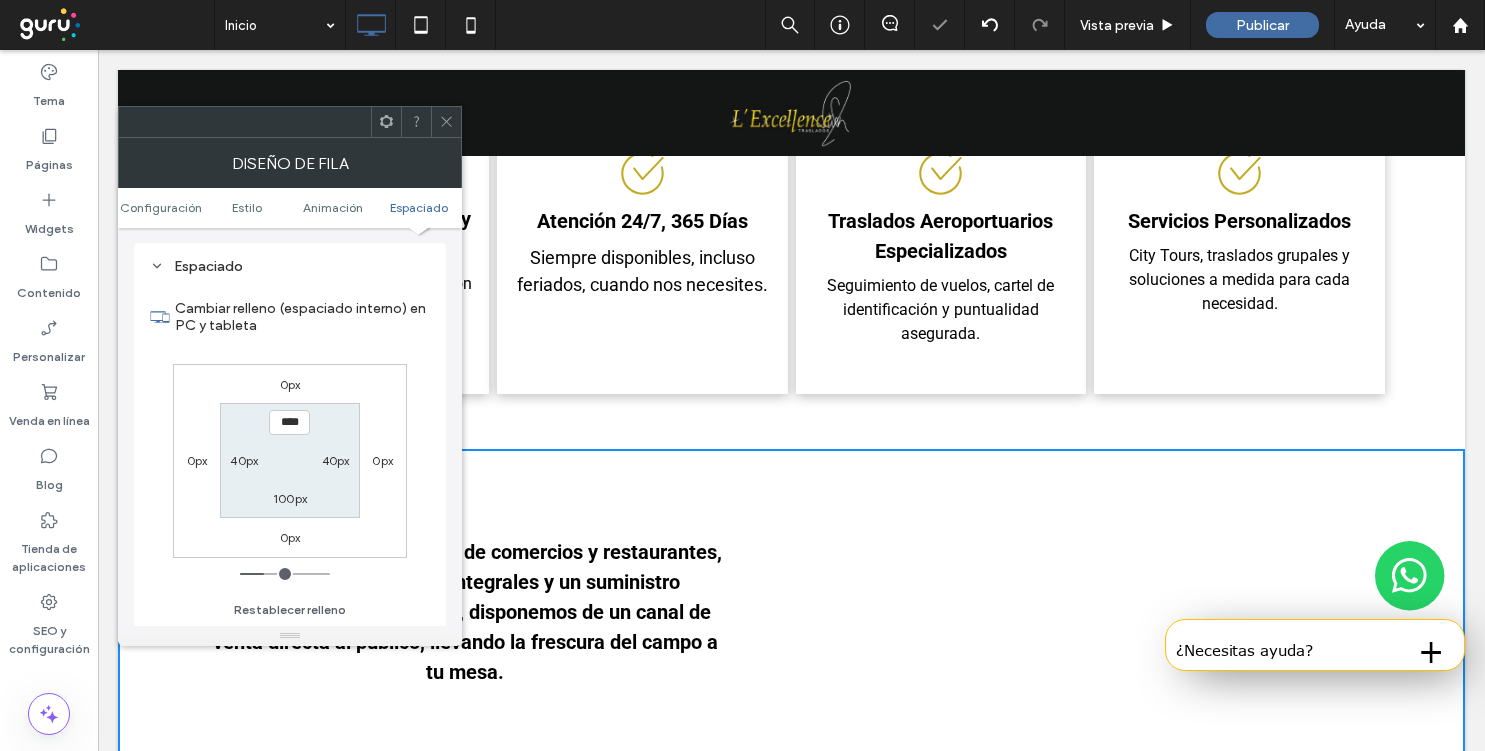click on "100px" at bounding box center [290, 498] 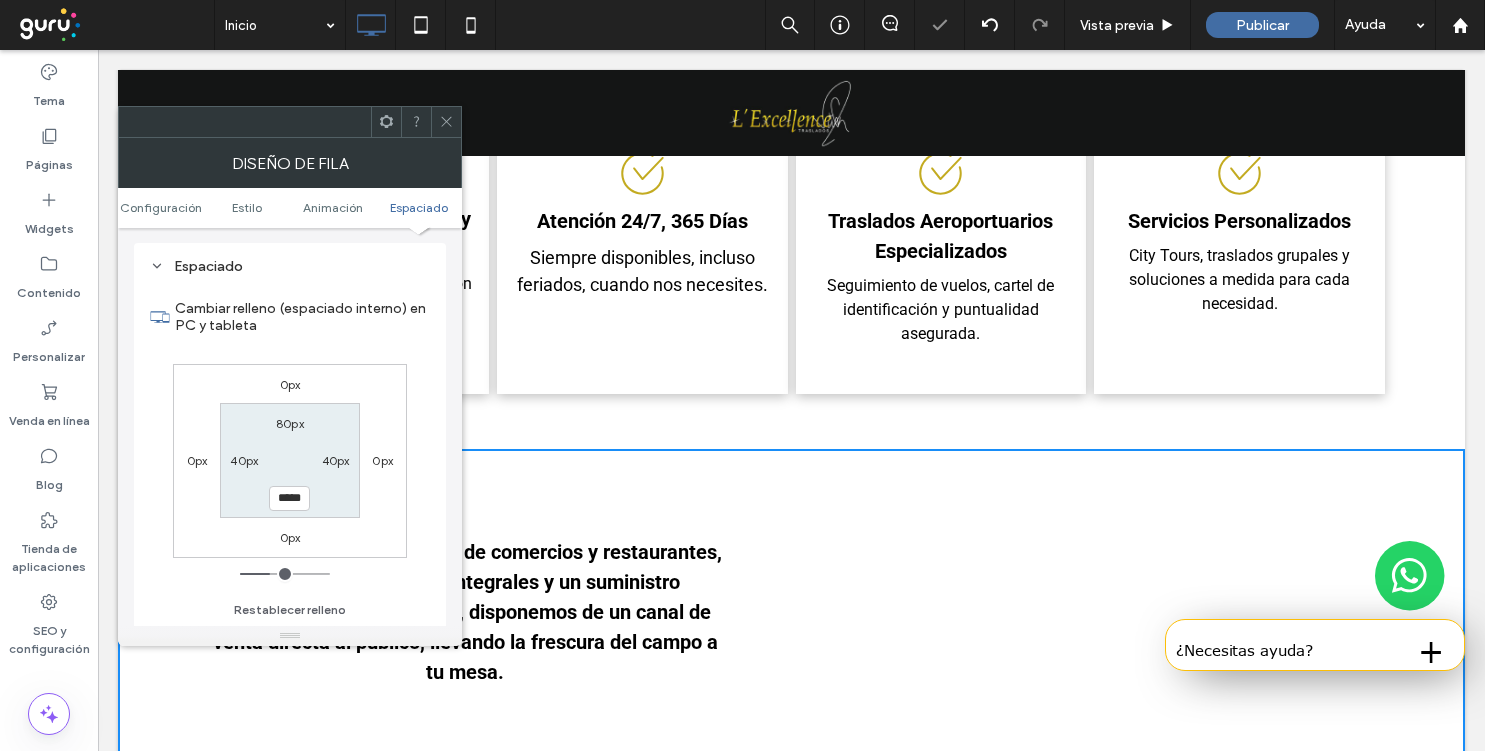 click on "*****" at bounding box center (289, 498) 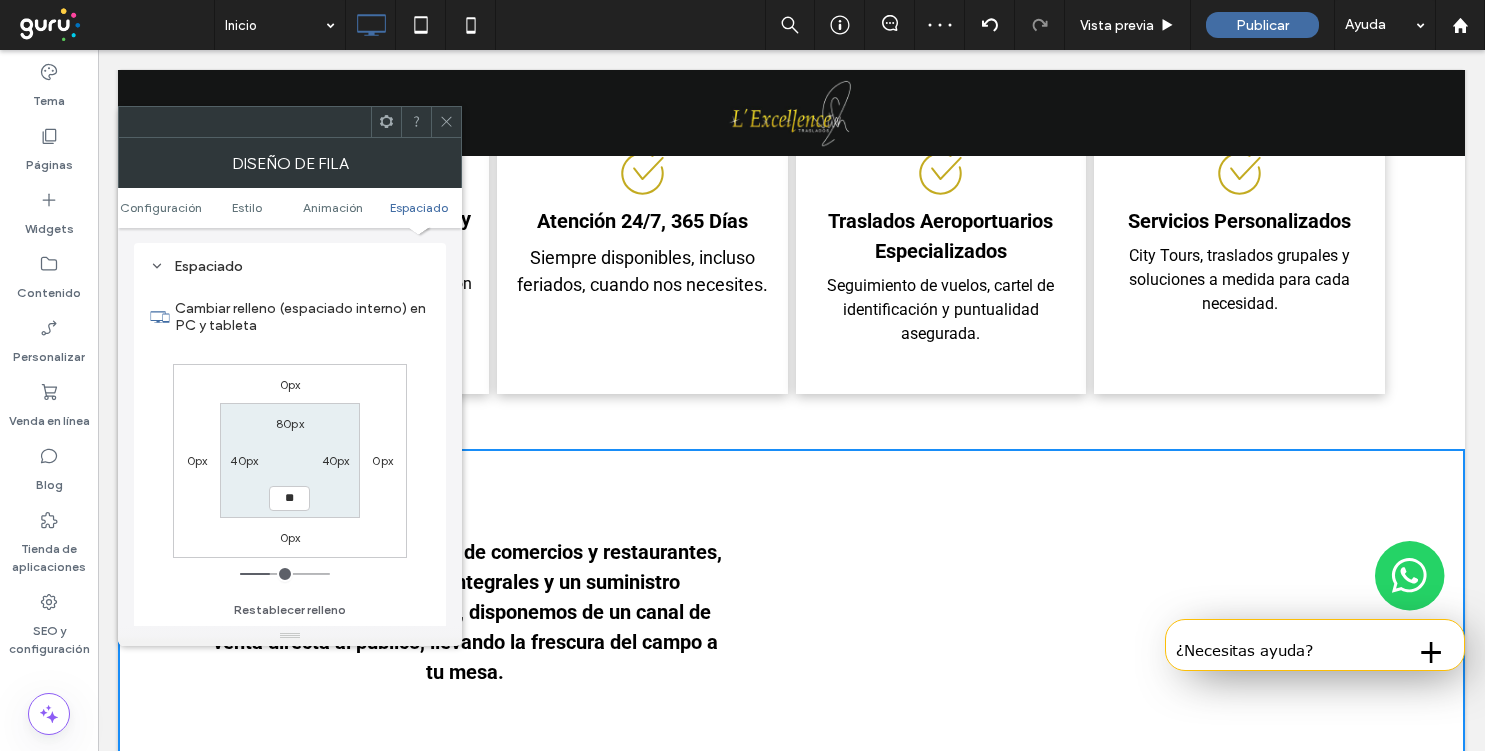 click on "**" at bounding box center [289, 498] 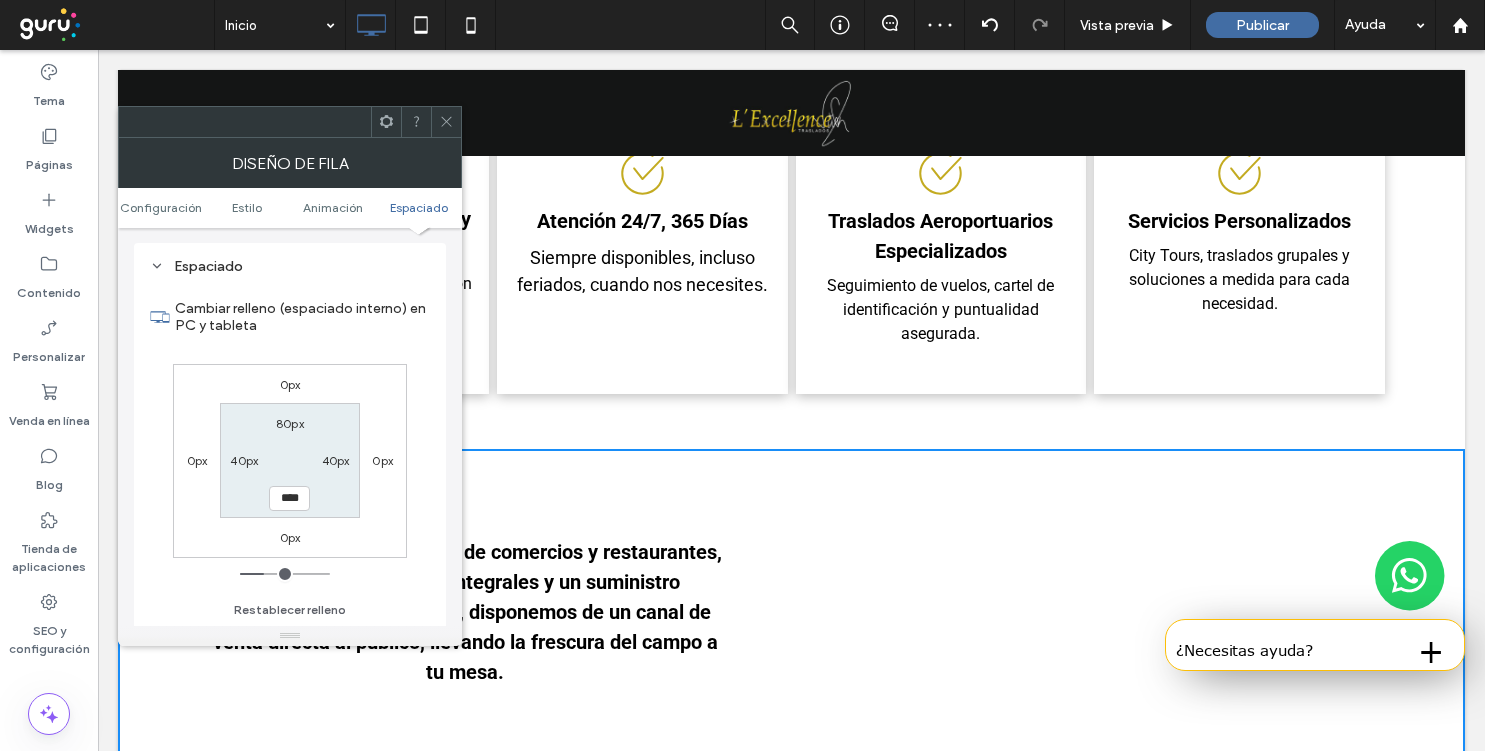 click on "40px" at bounding box center [244, 460] 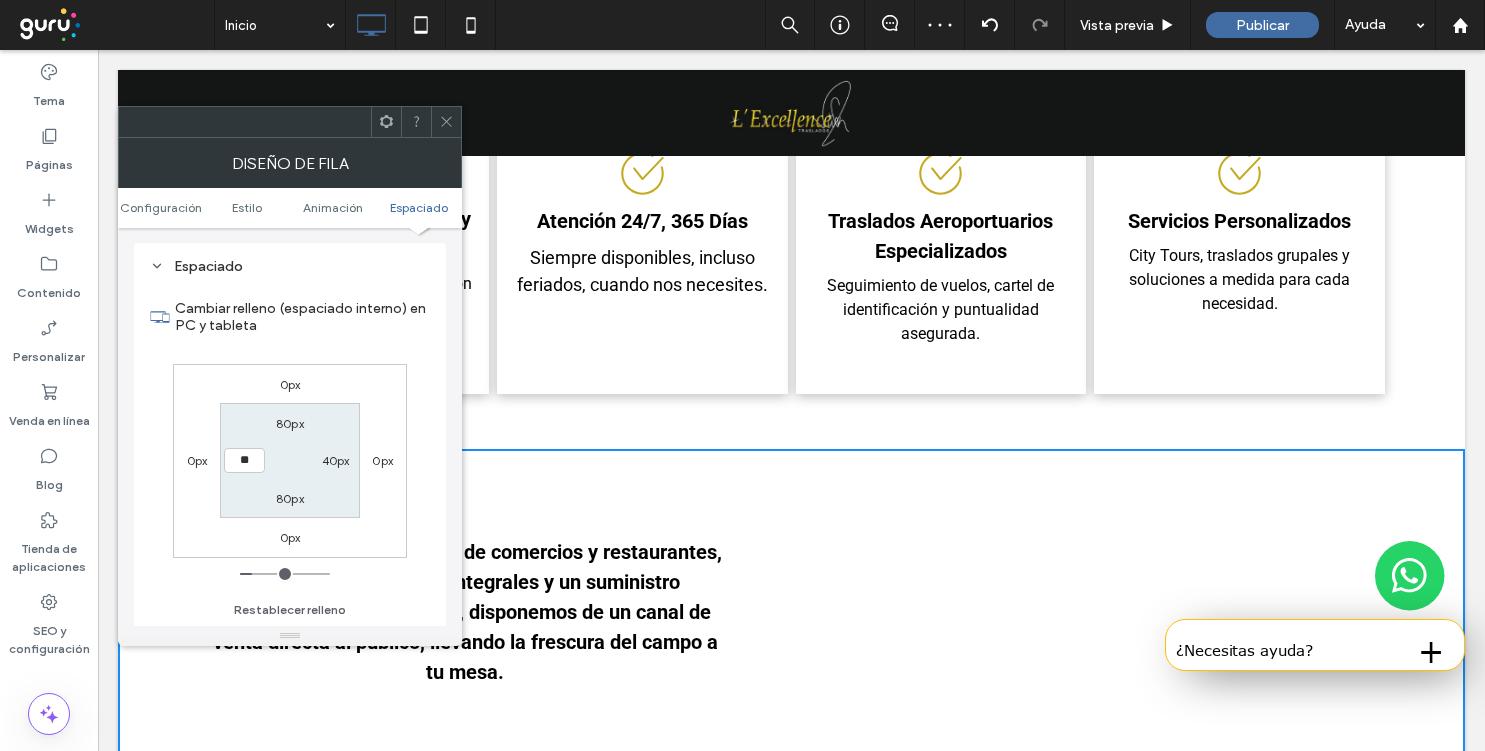 type on "**" 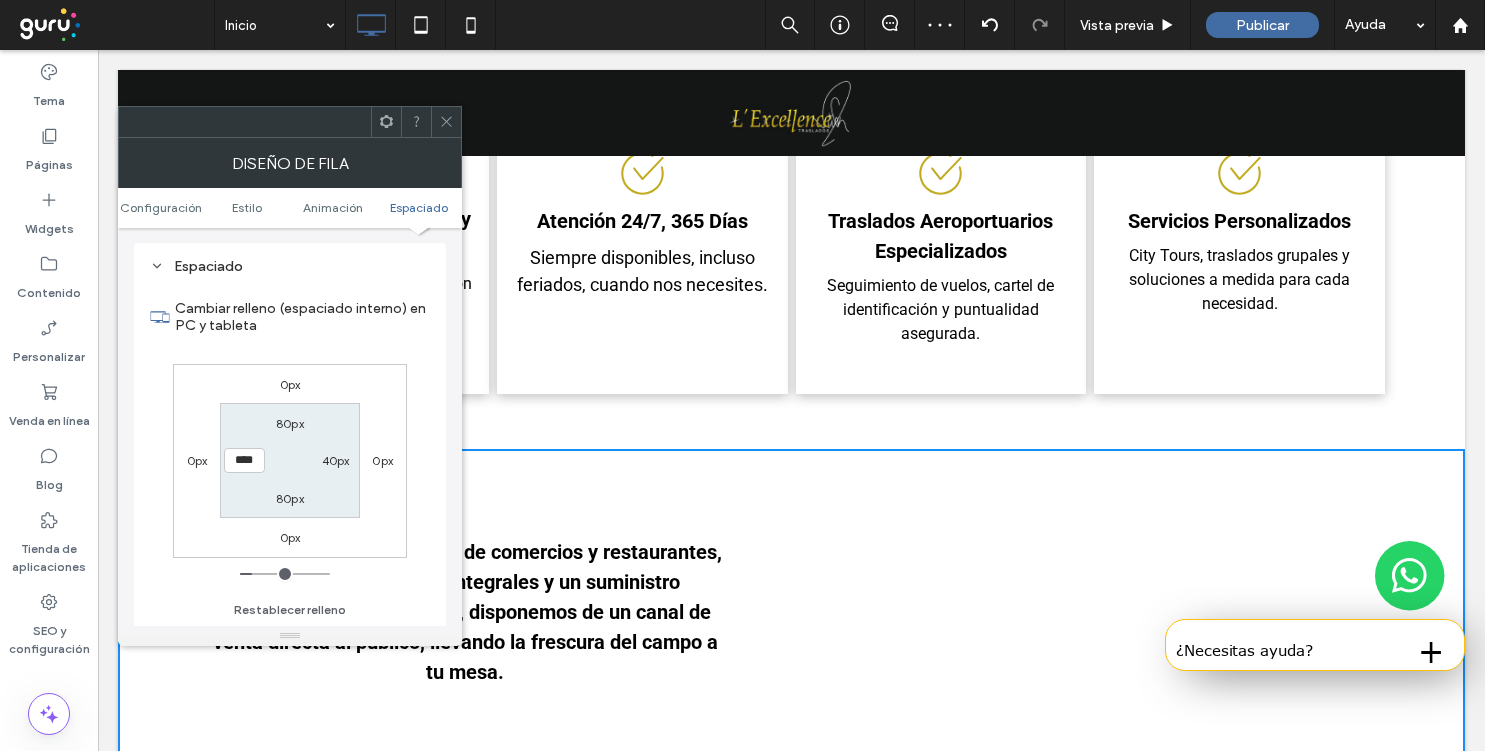 click on "40px" at bounding box center [336, 460] 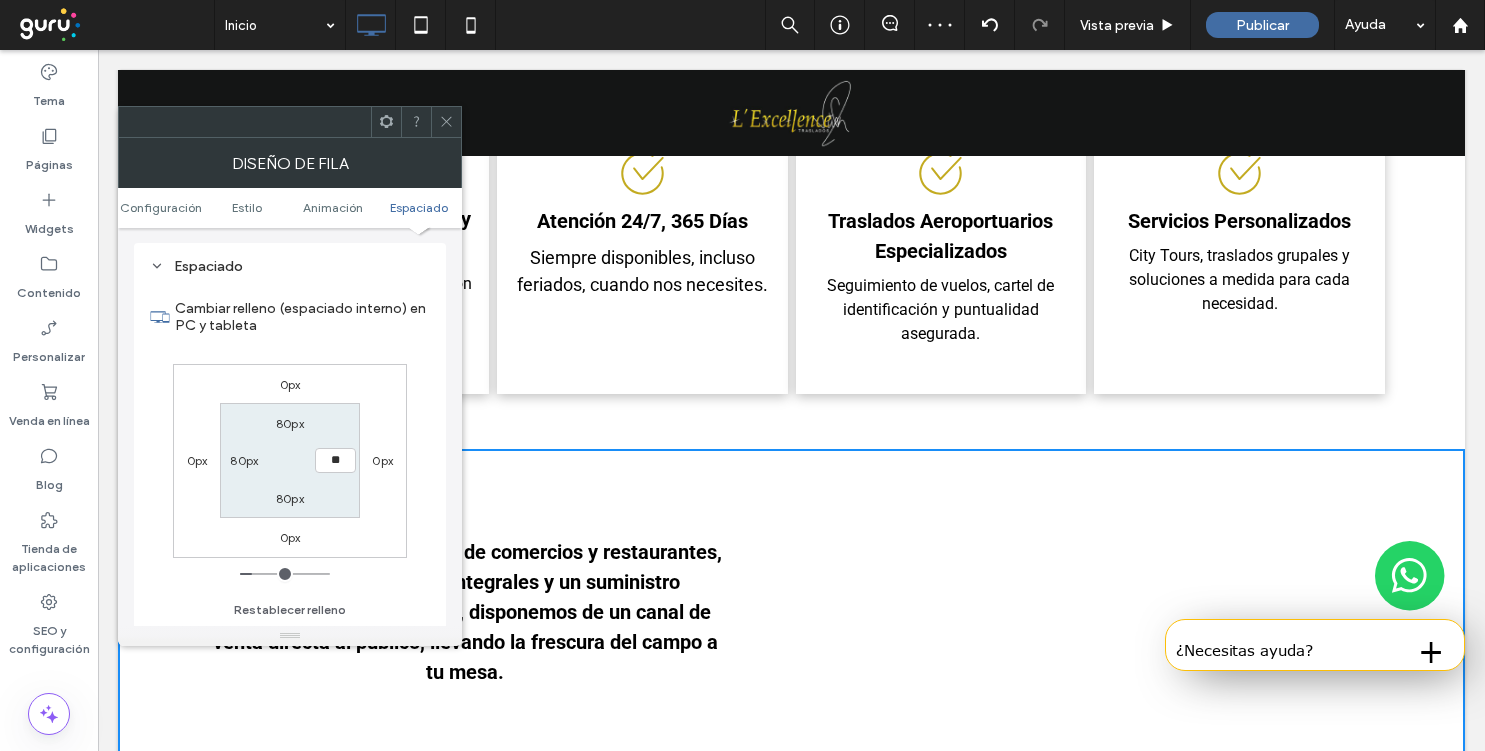 type on "**" 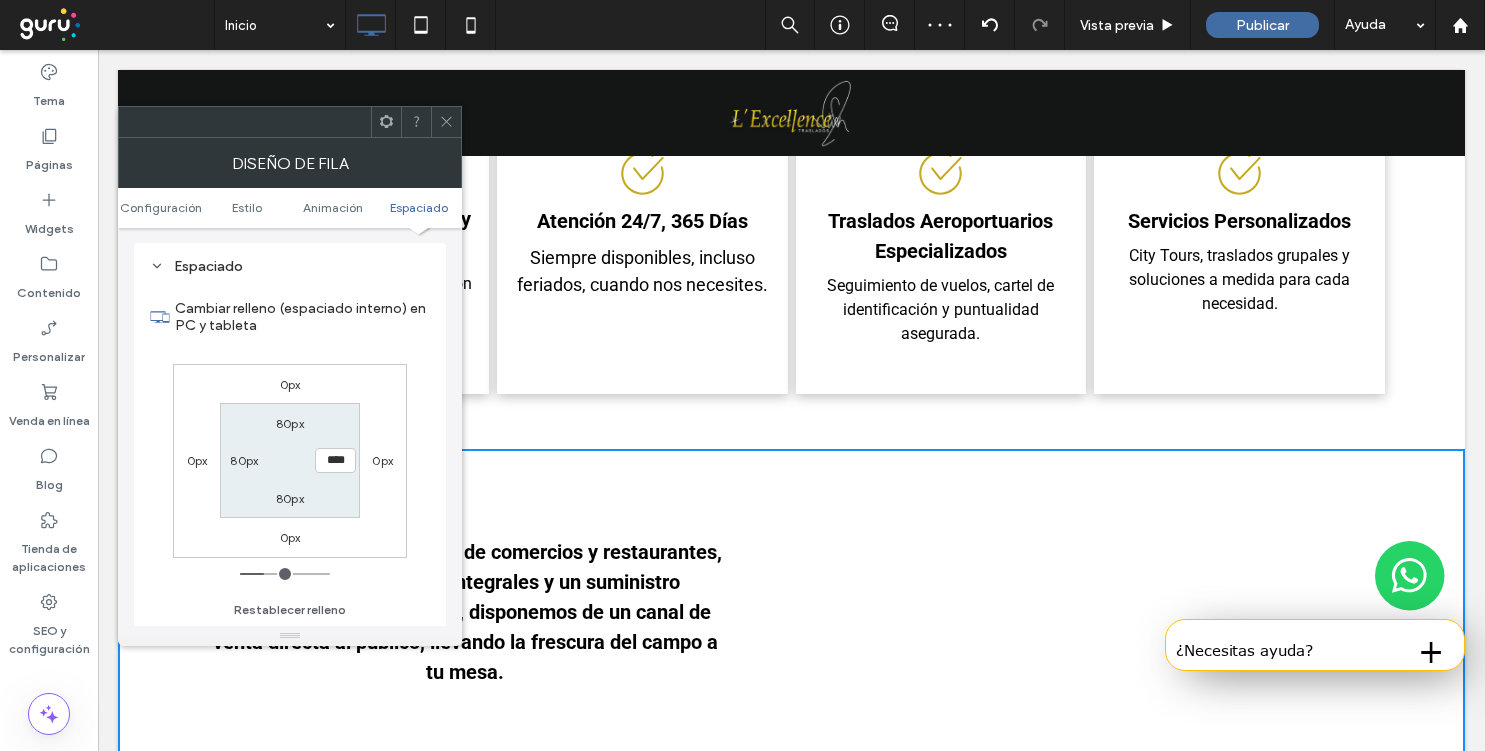 click on "80px **** 80px 80px" at bounding box center [289, 460] 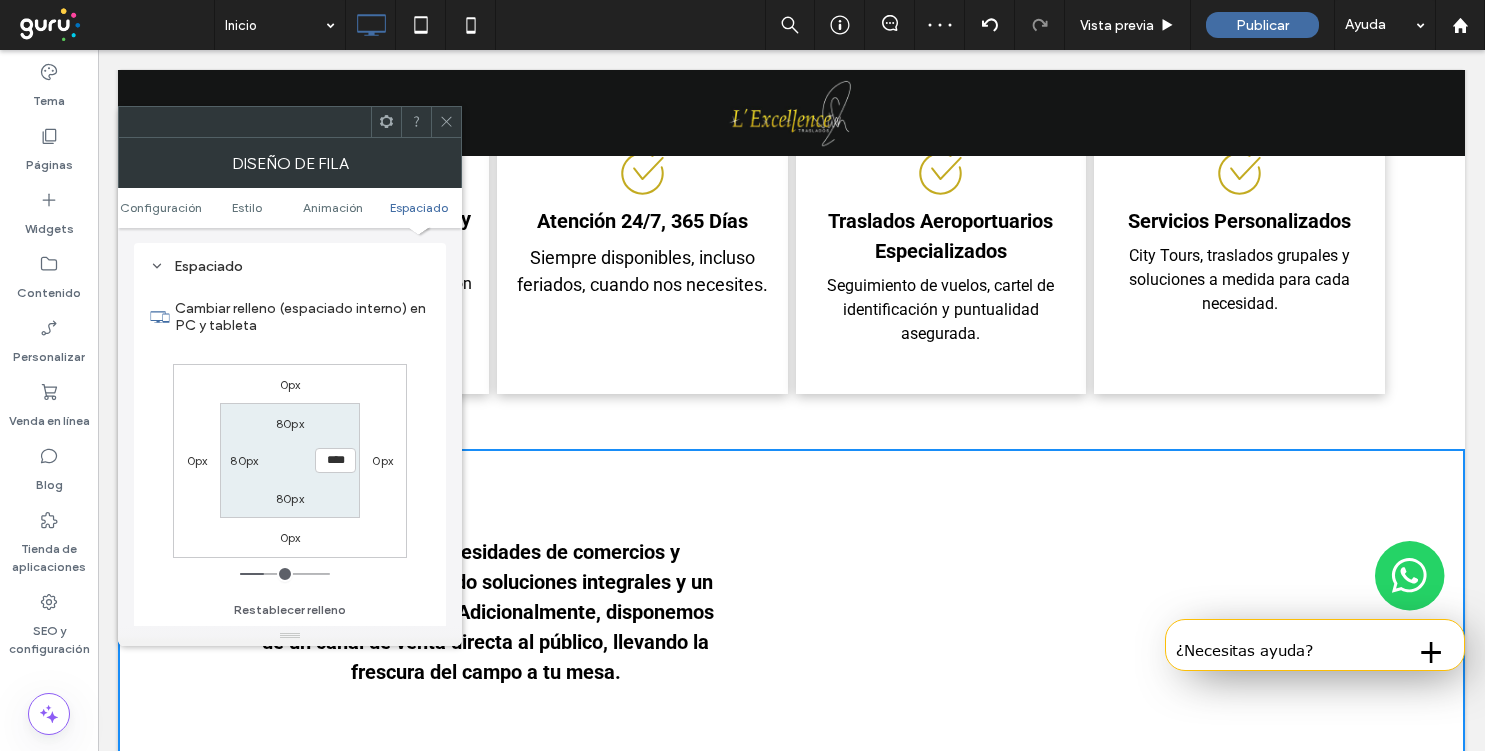 click 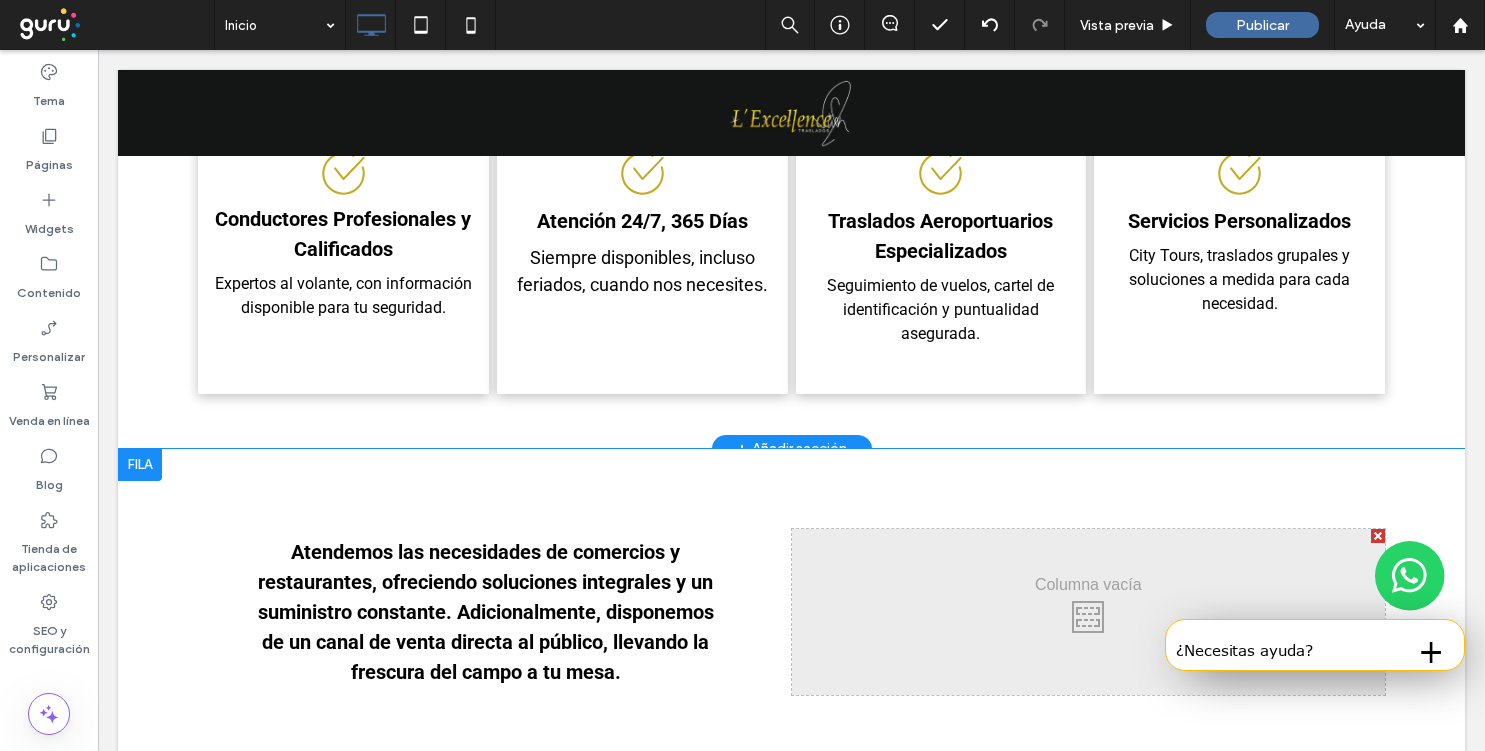 click on "Atendemos las necesidades de comercios y restaurantes, ofreciendo soluciones integrales y un suministro constante. Adicionalmente, disponemos de un canal de venta directa al público, llevando la frescura del campo a tu mesa.
Click To Paste" at bounding box center (495, 612) 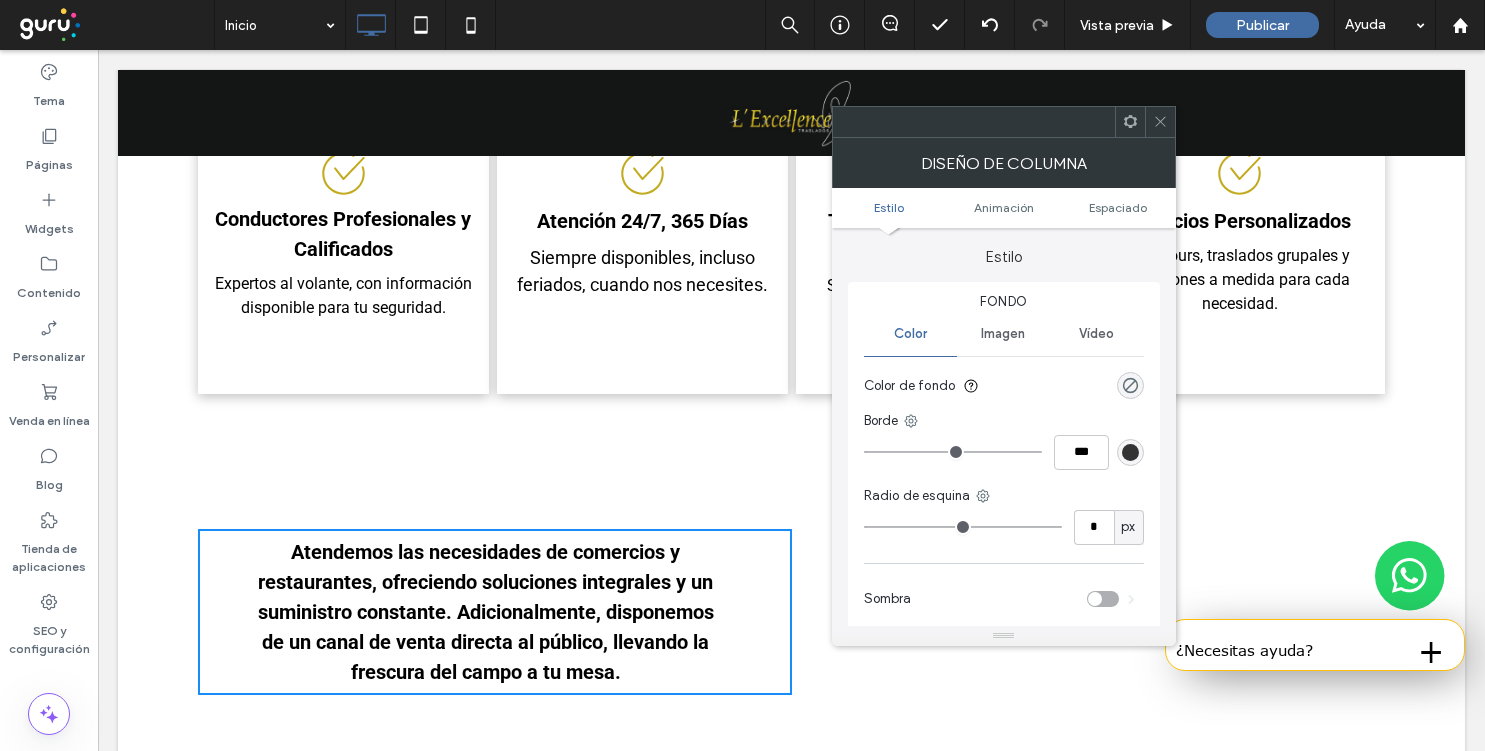 click at bounding box center [1130, 385] 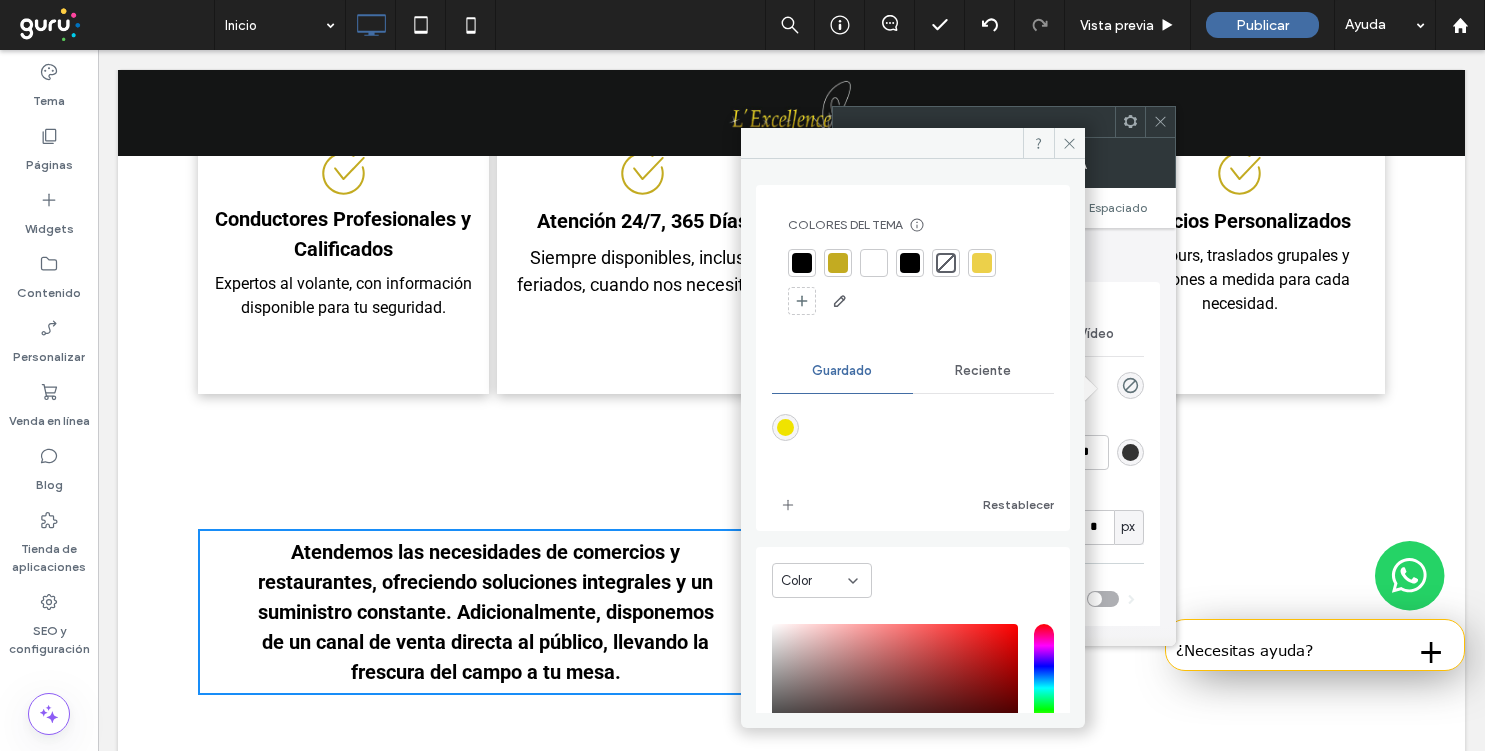 click at bounding box center (802, 263) 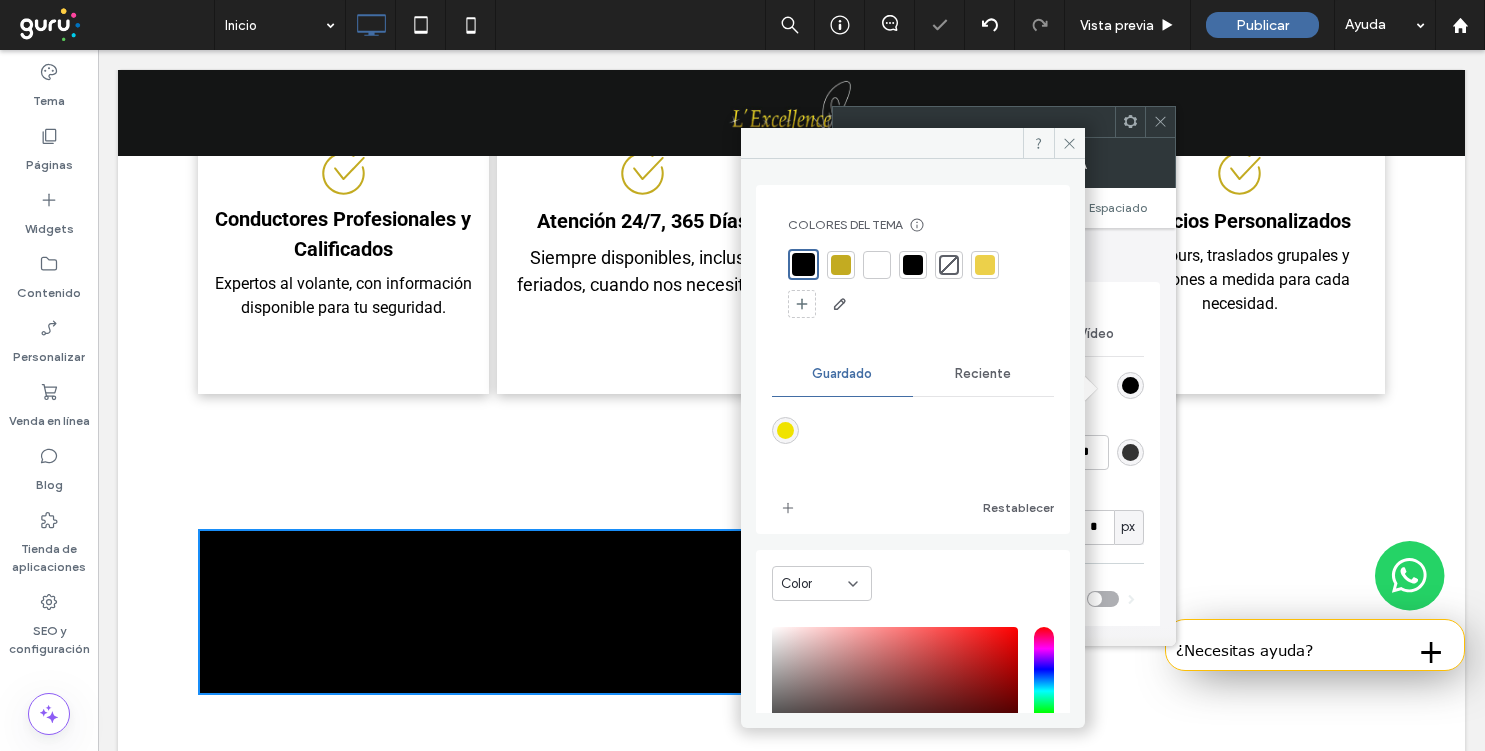 click on "Estilo" at bounding box center [1004, 247] 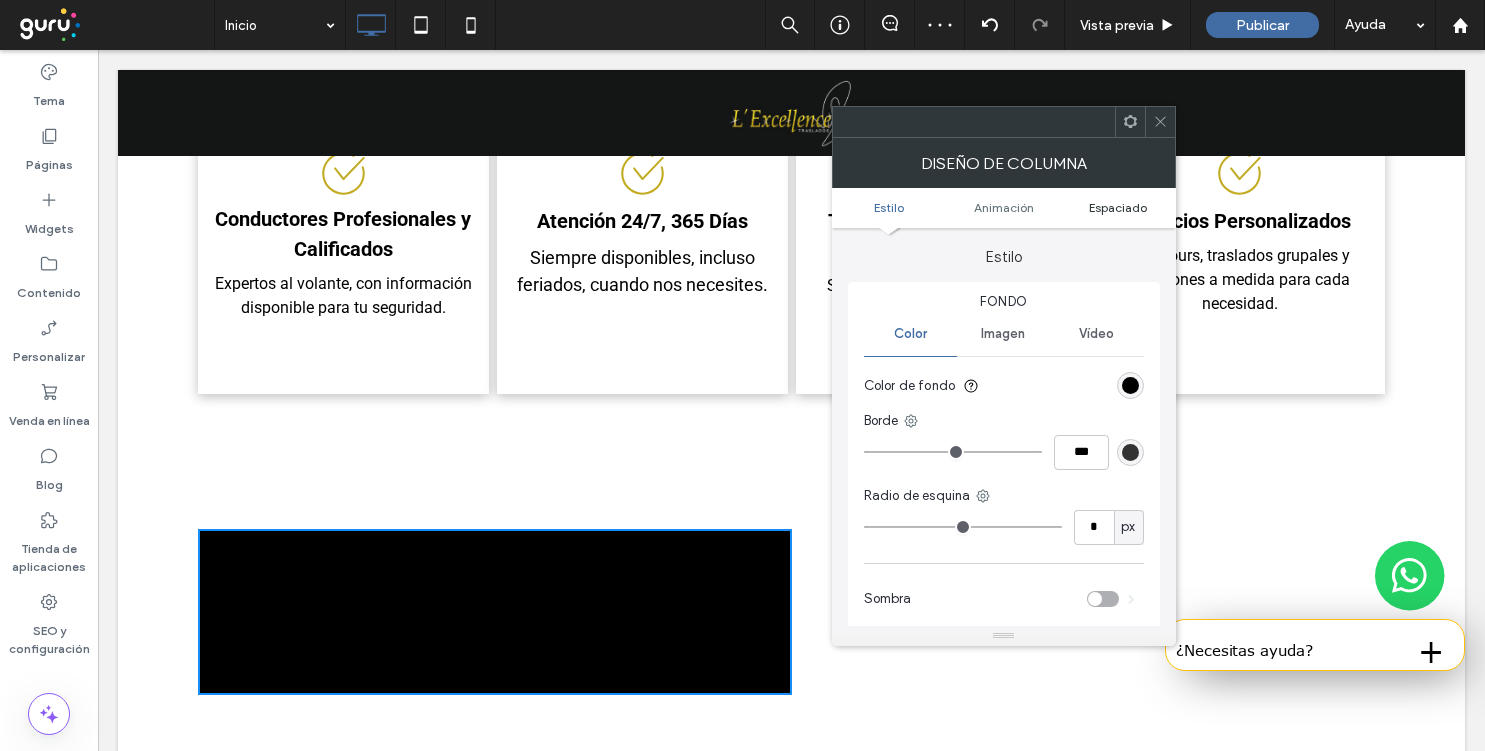 click on "Espaciado" at bounding box center [1118, 207] 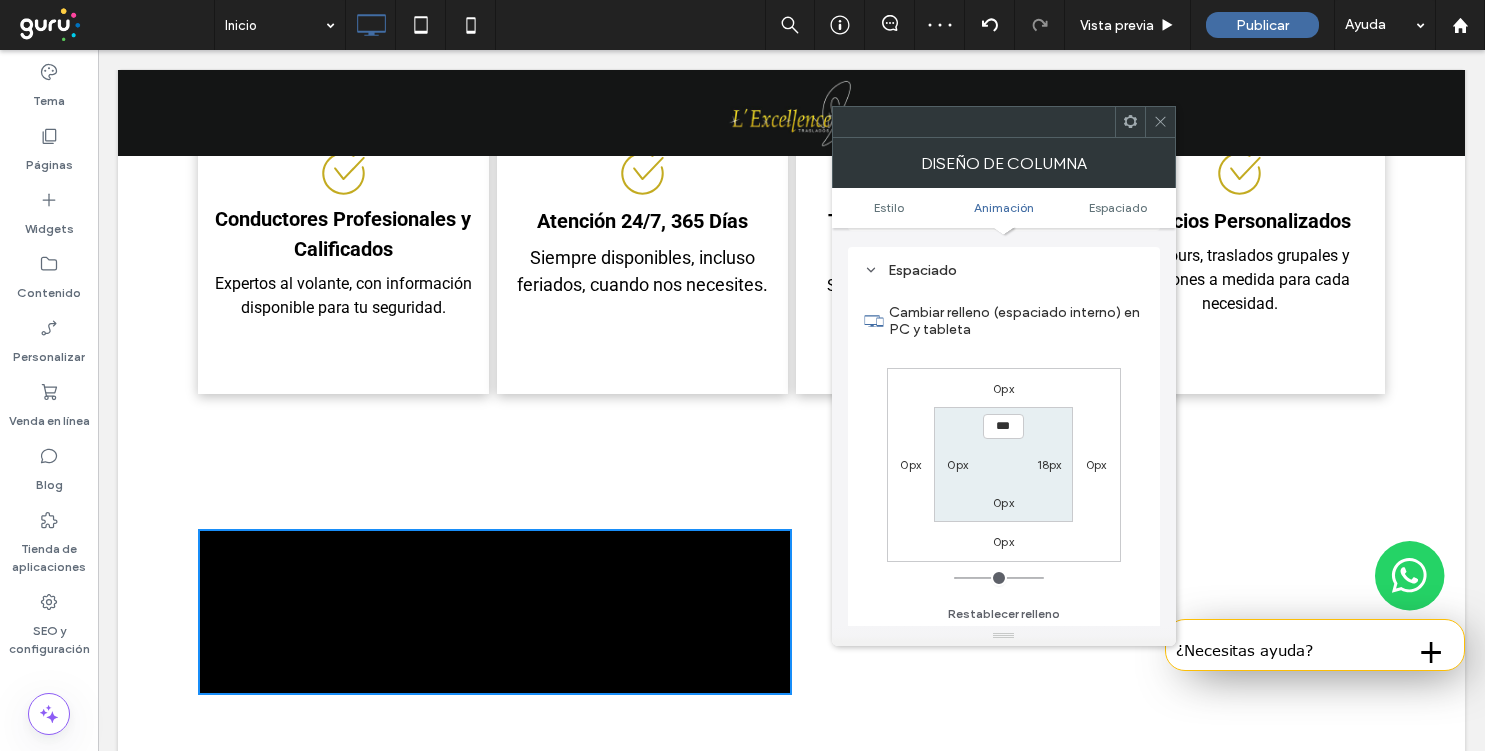 scroll, scrollTop: 470, scrollLeft: 0, axis: vertical 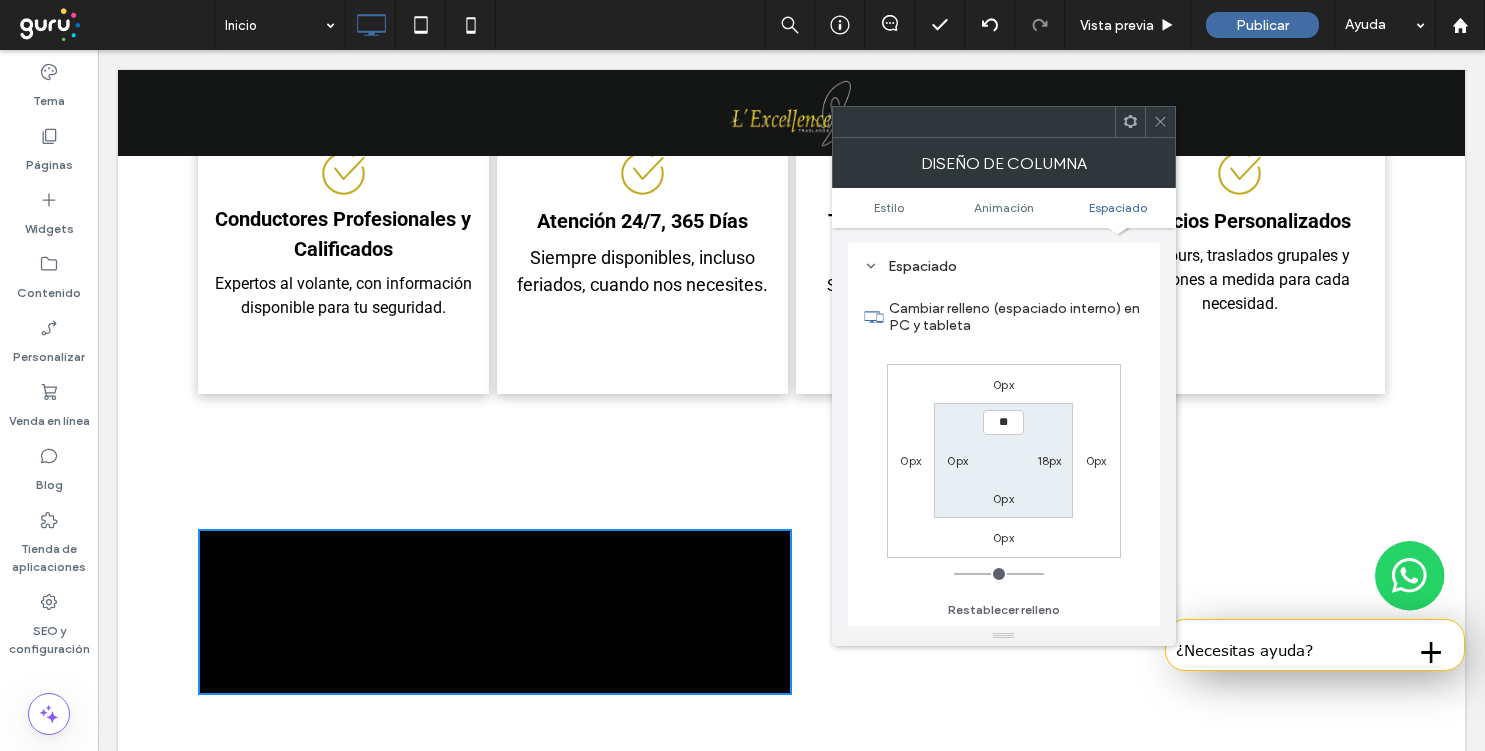 type on "****" 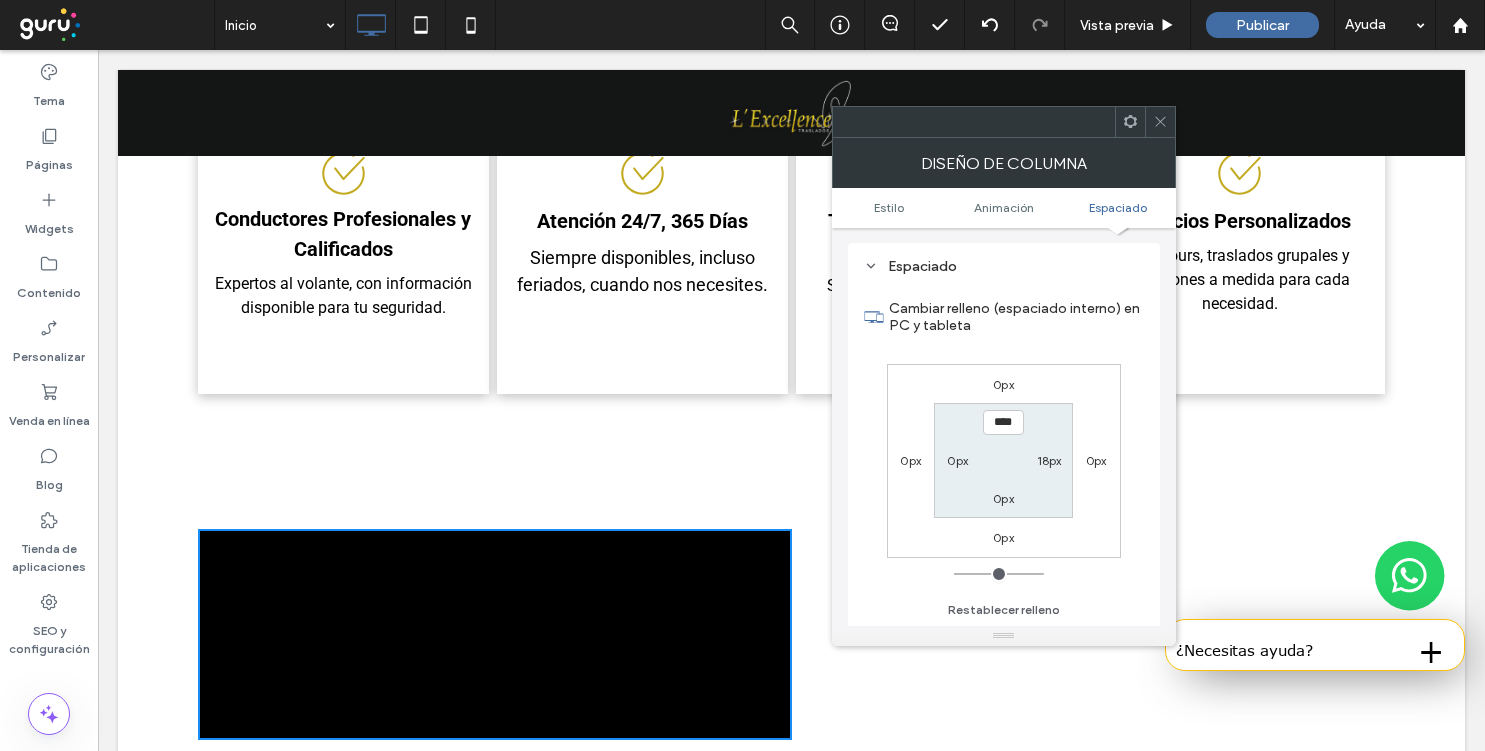 click on "0px" at bounding box center [957, 460] 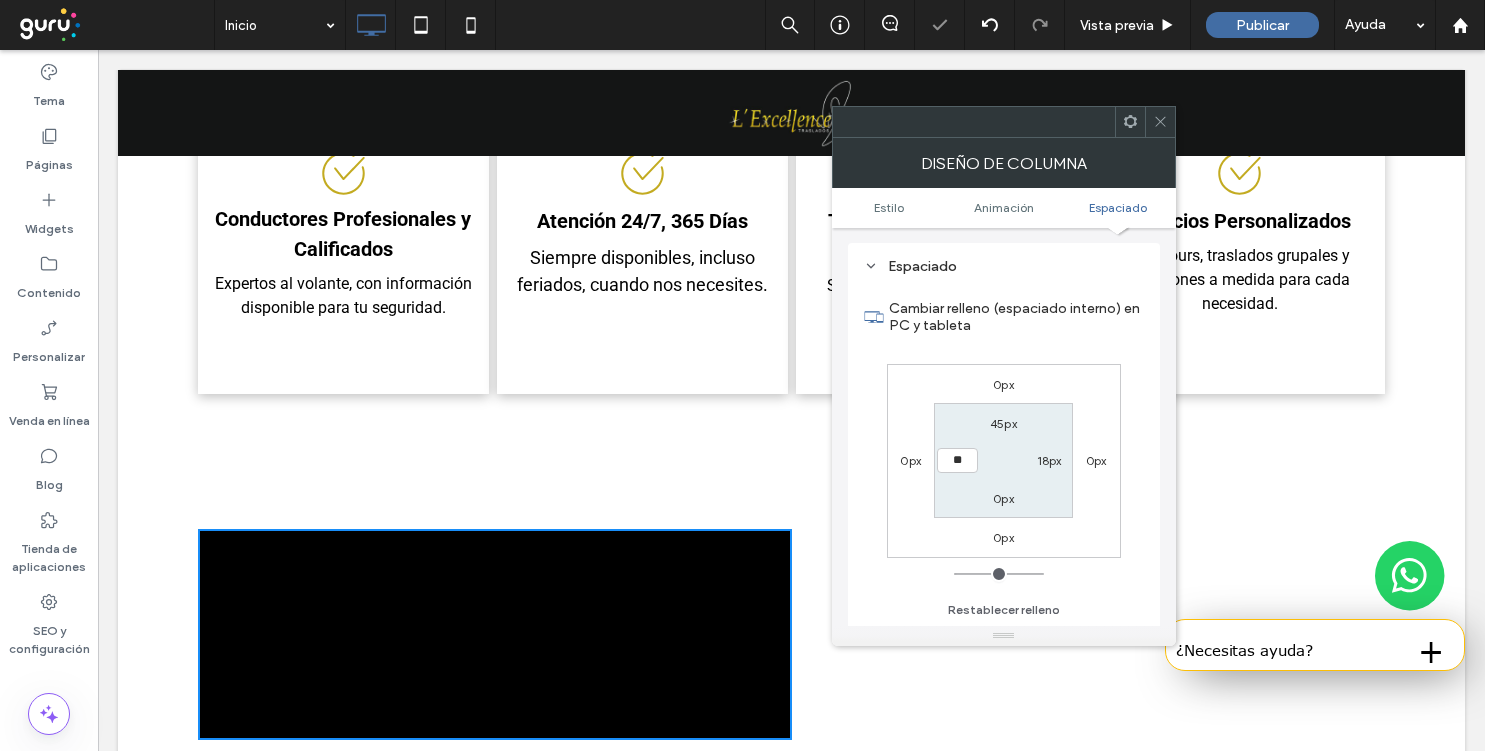 type on "**" 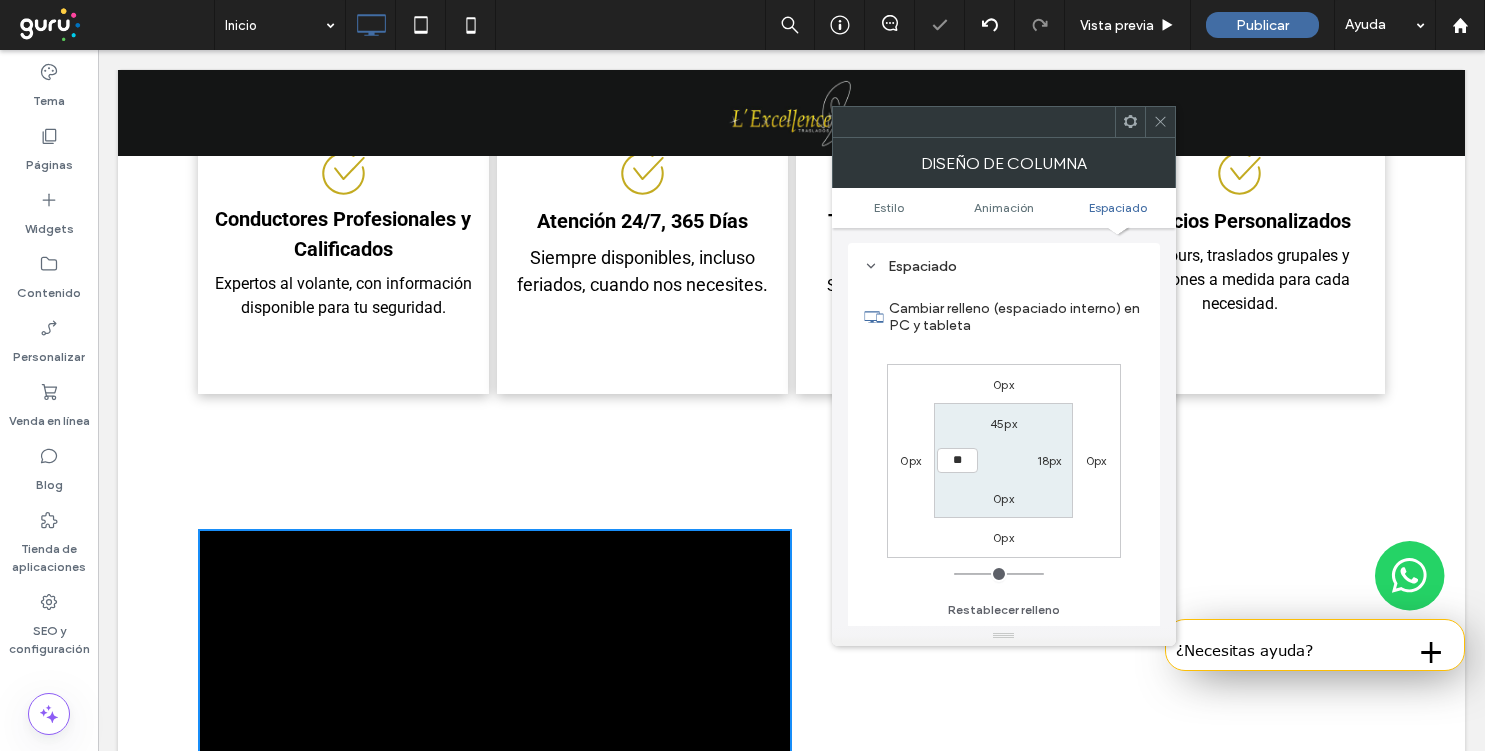 type on "**" 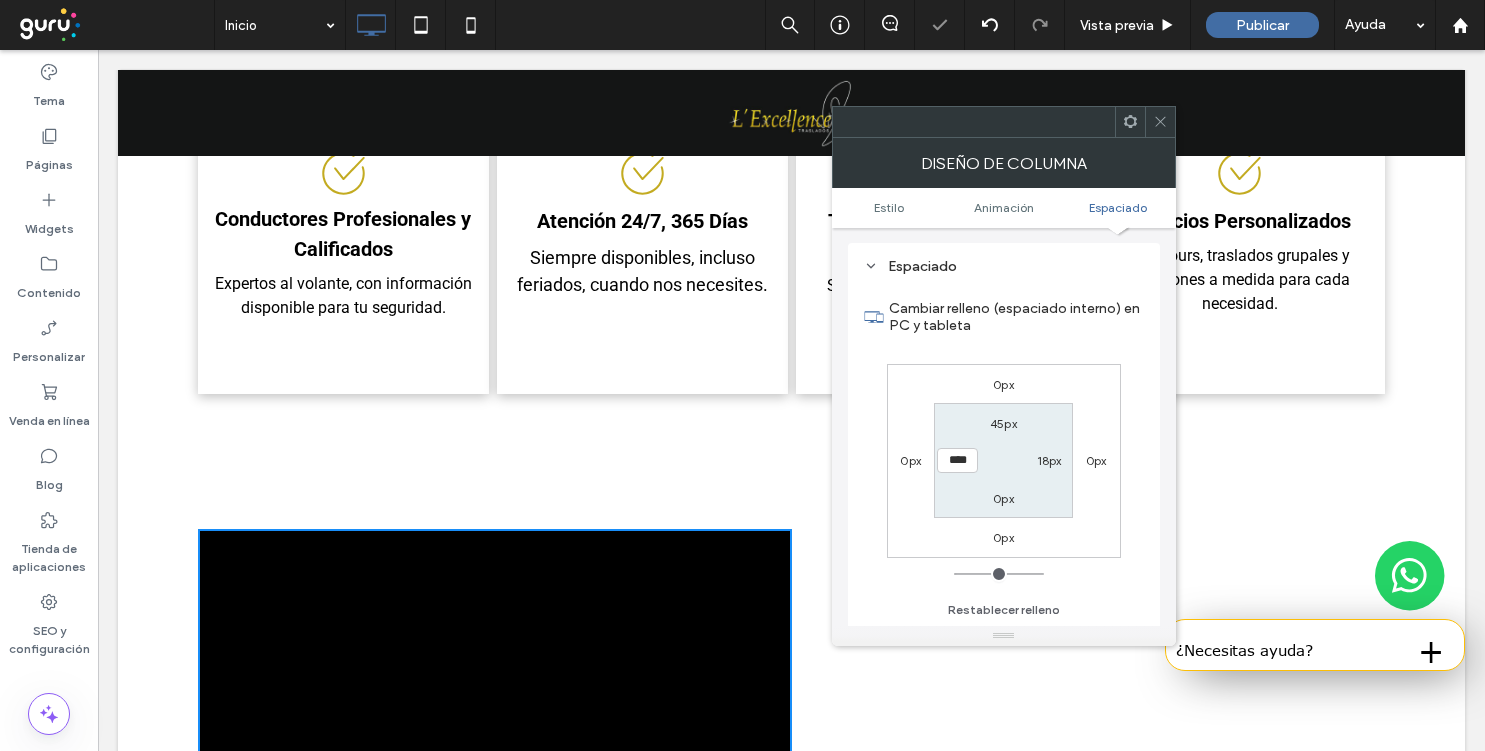 click on "18px" at bounding box center [1049, 460] 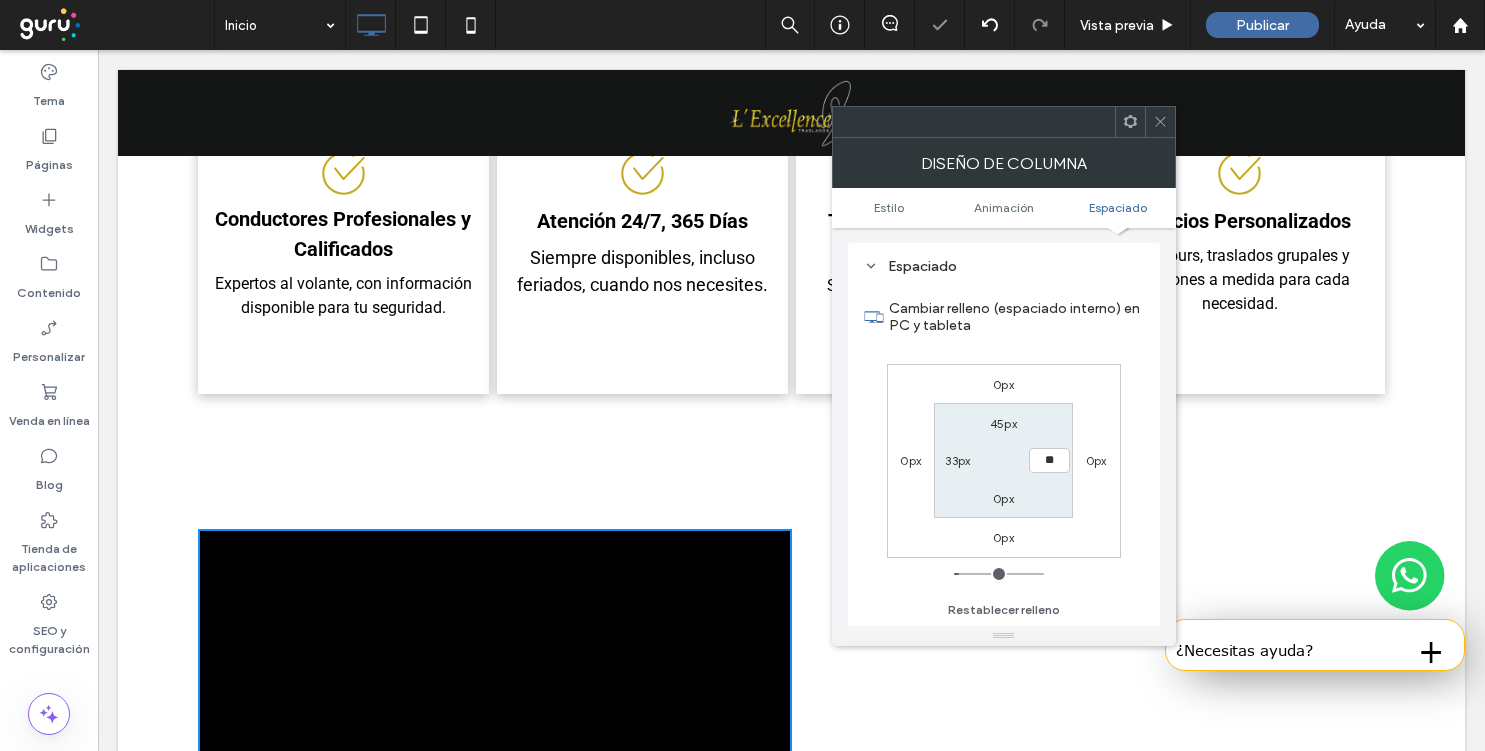 type on "**" 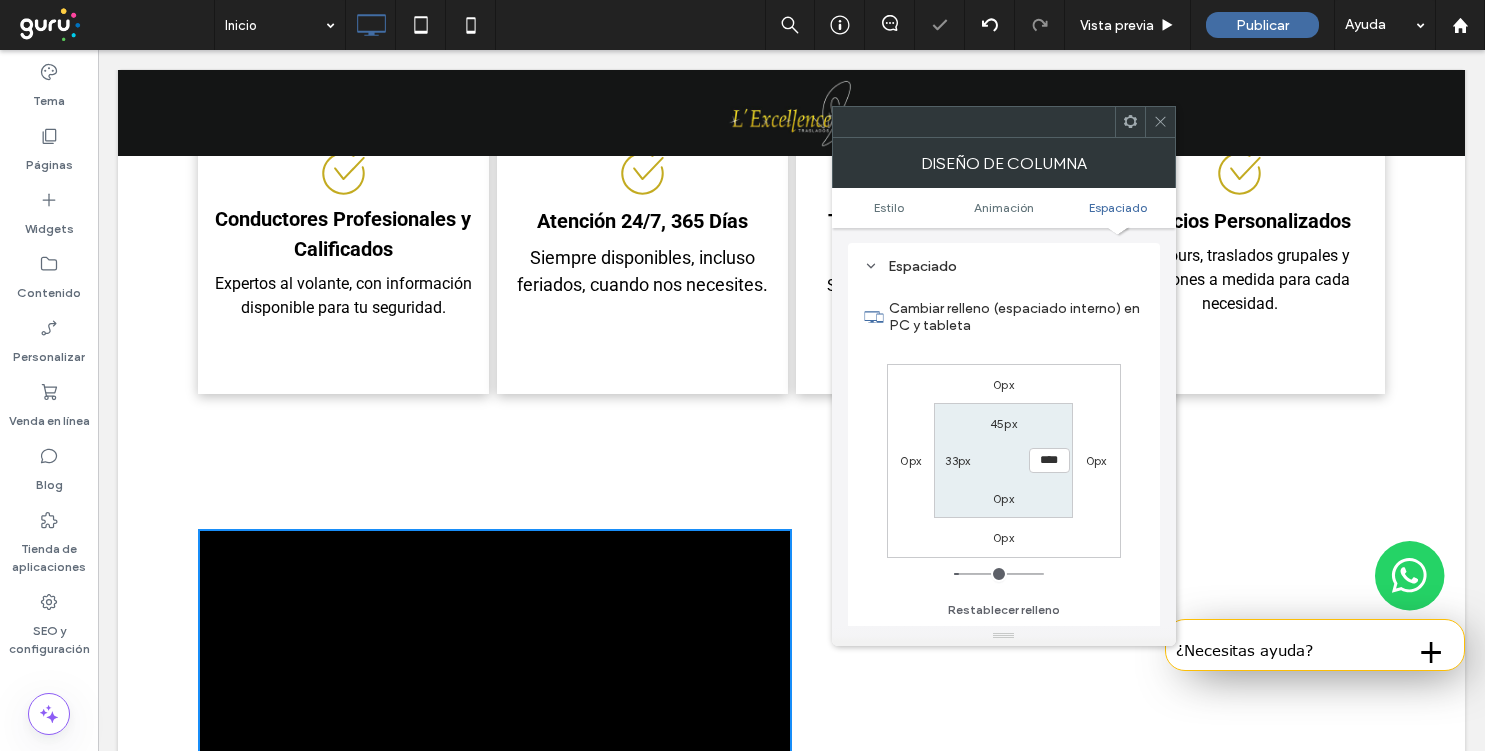 click on "0px" at bounding box center [1003, 498] 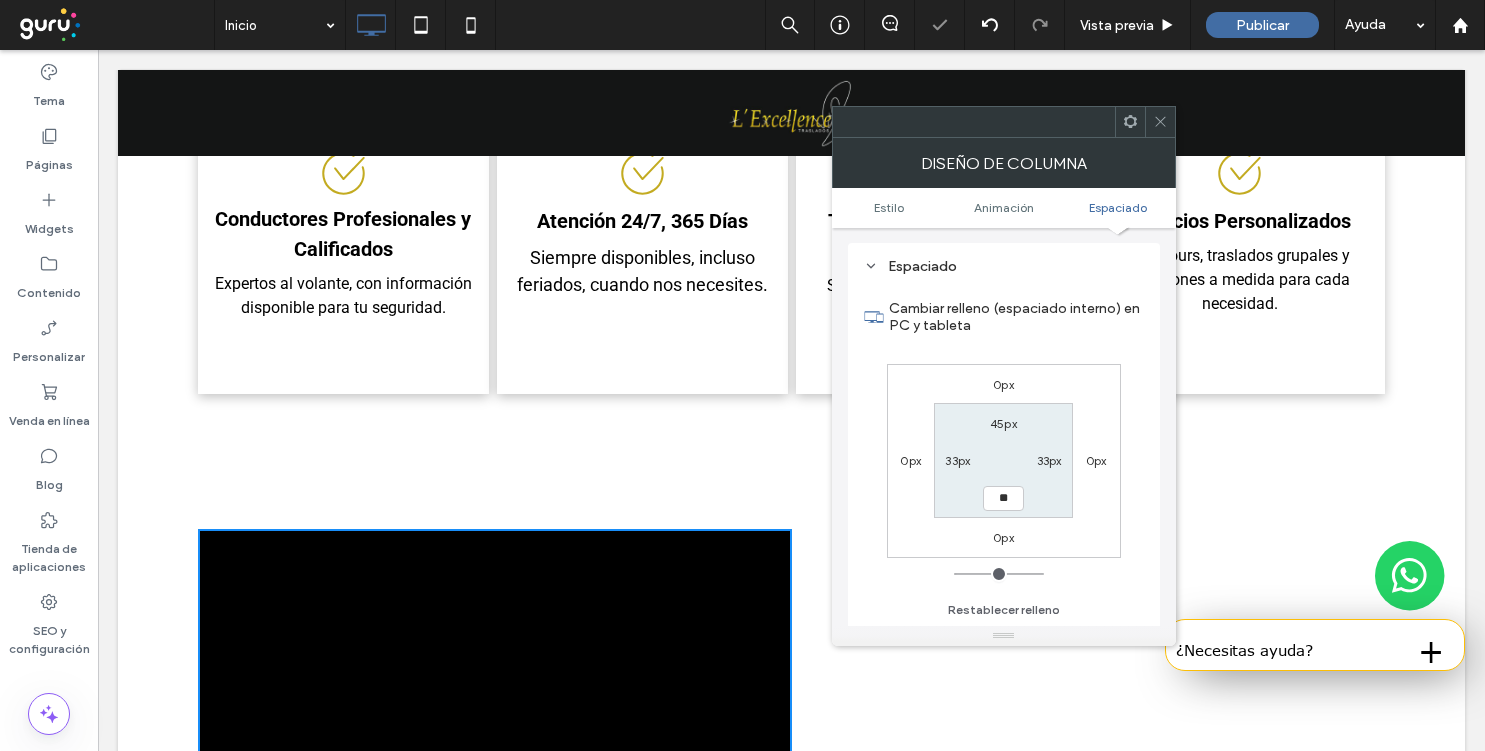 type on "**" 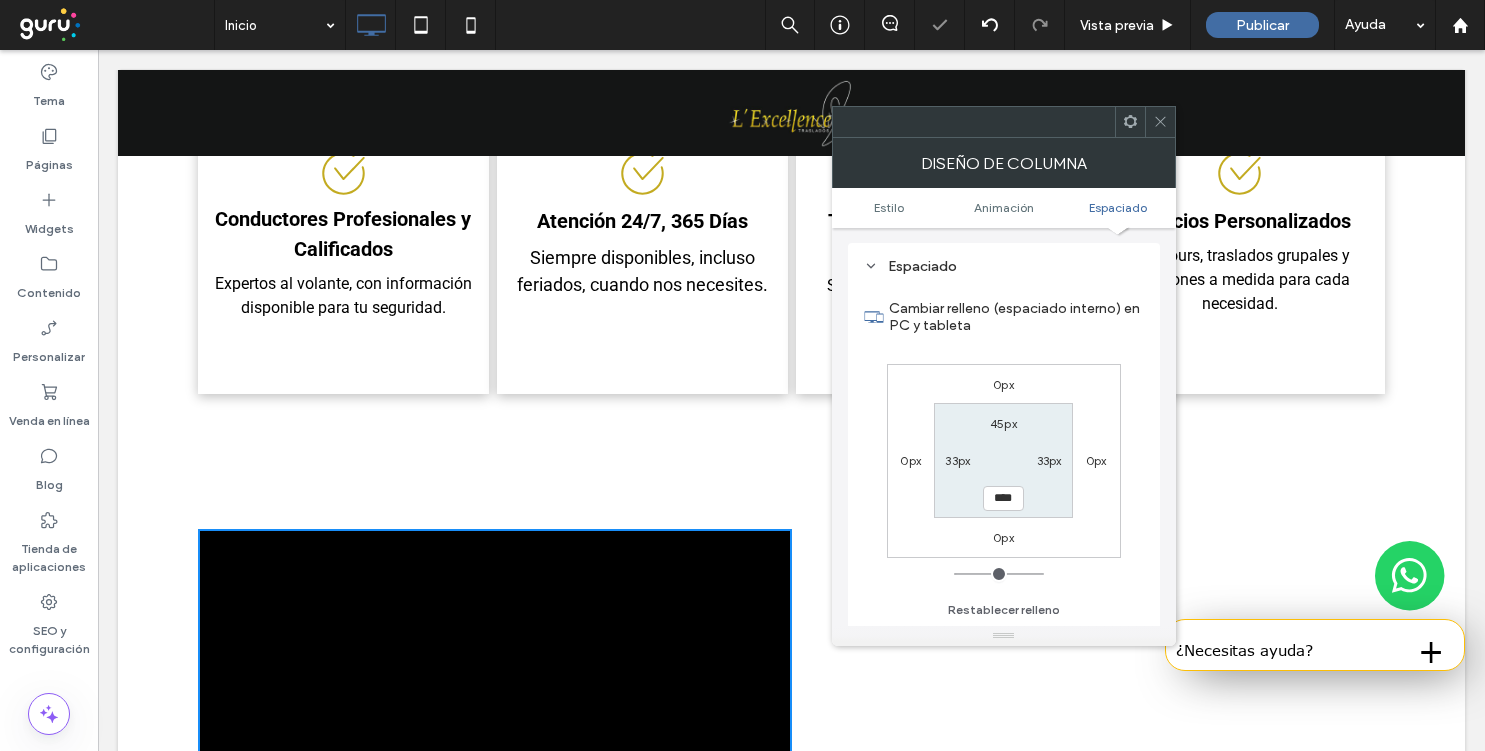 click on "45px 33px **** 33px" at bounding box center [1003, 460] 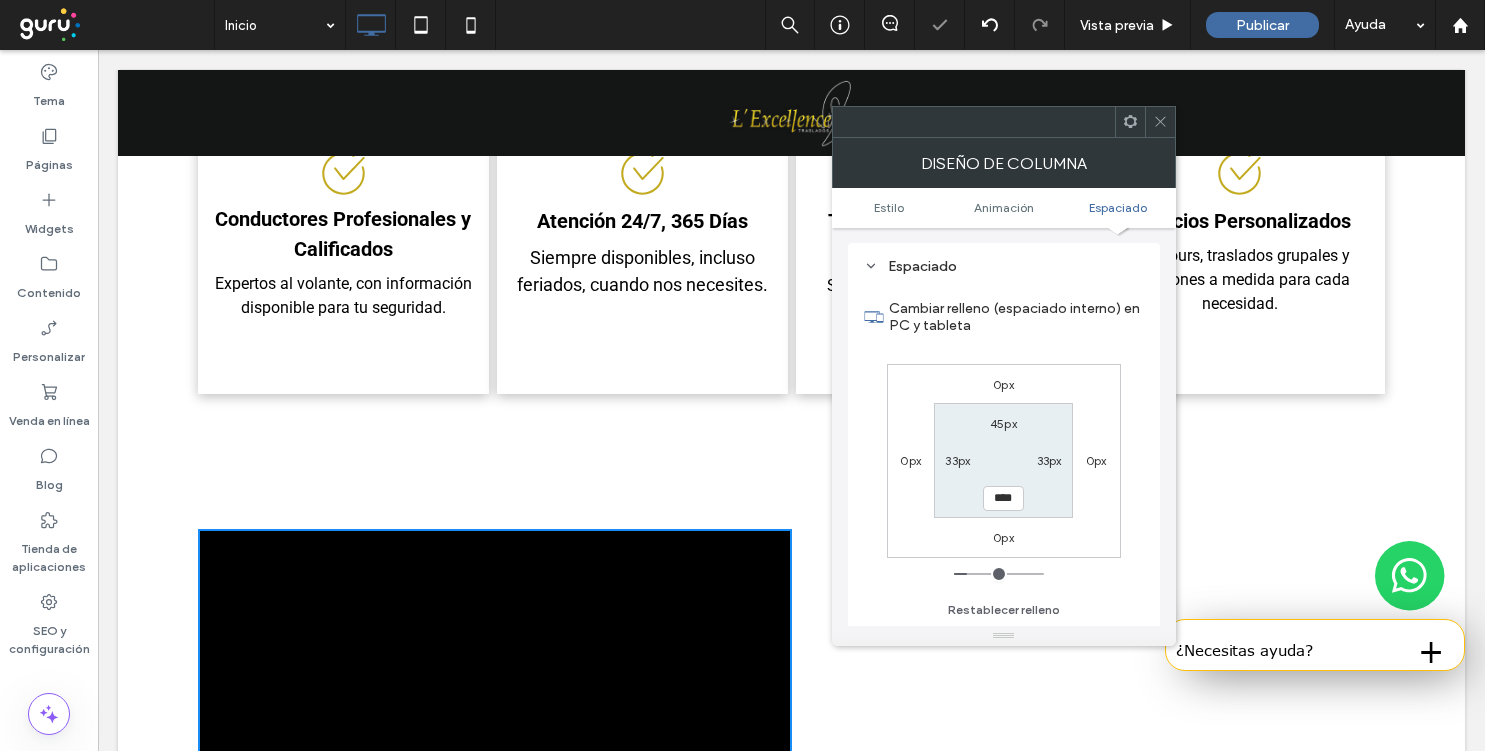 click 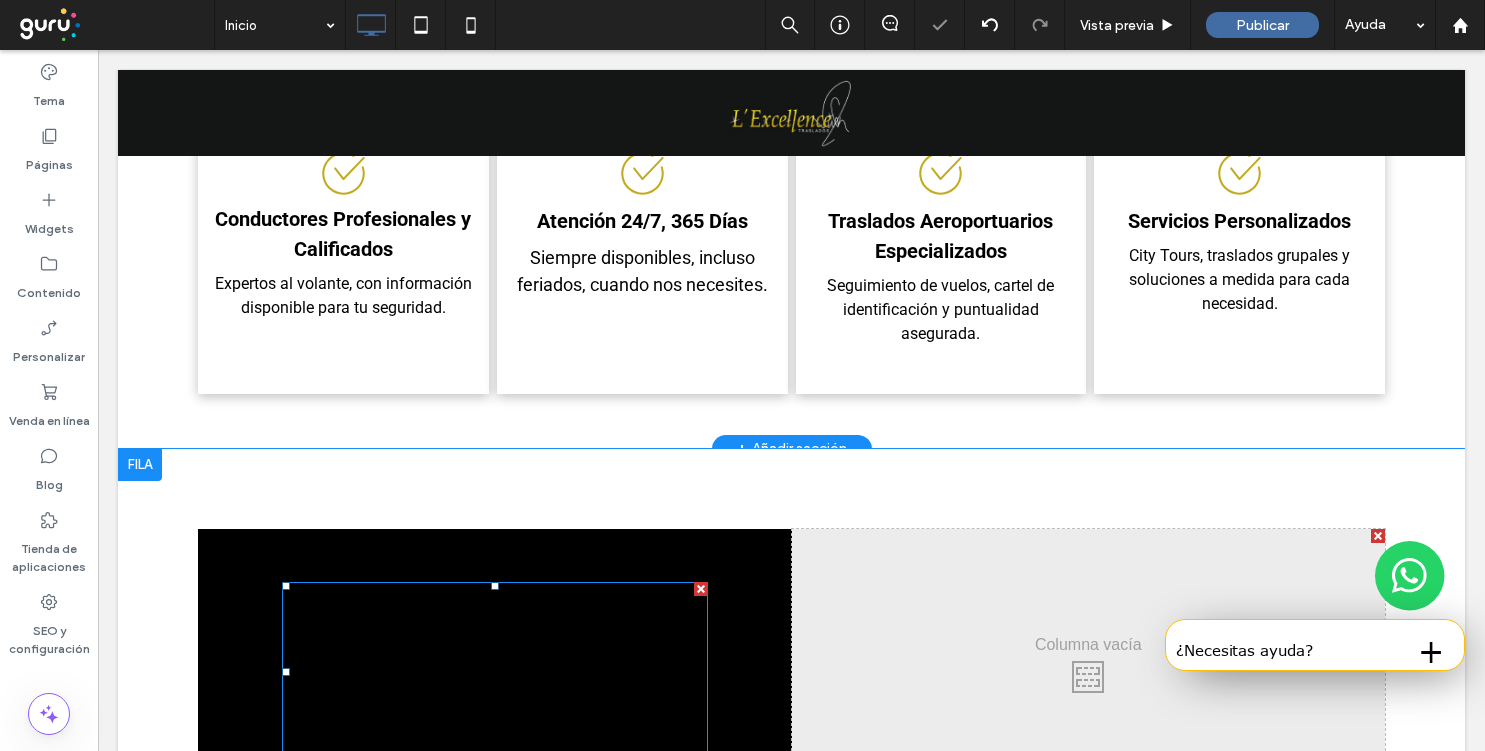 click on "Atendemos las necesidades de comercios y restaurantes, ofreciendo soluciones integrales y un suministro constante. Adicionalmente, disponemos de un canal de venta directa al público, llevando la frescura del campo a tu mesa." at bounding box center (494, 672) 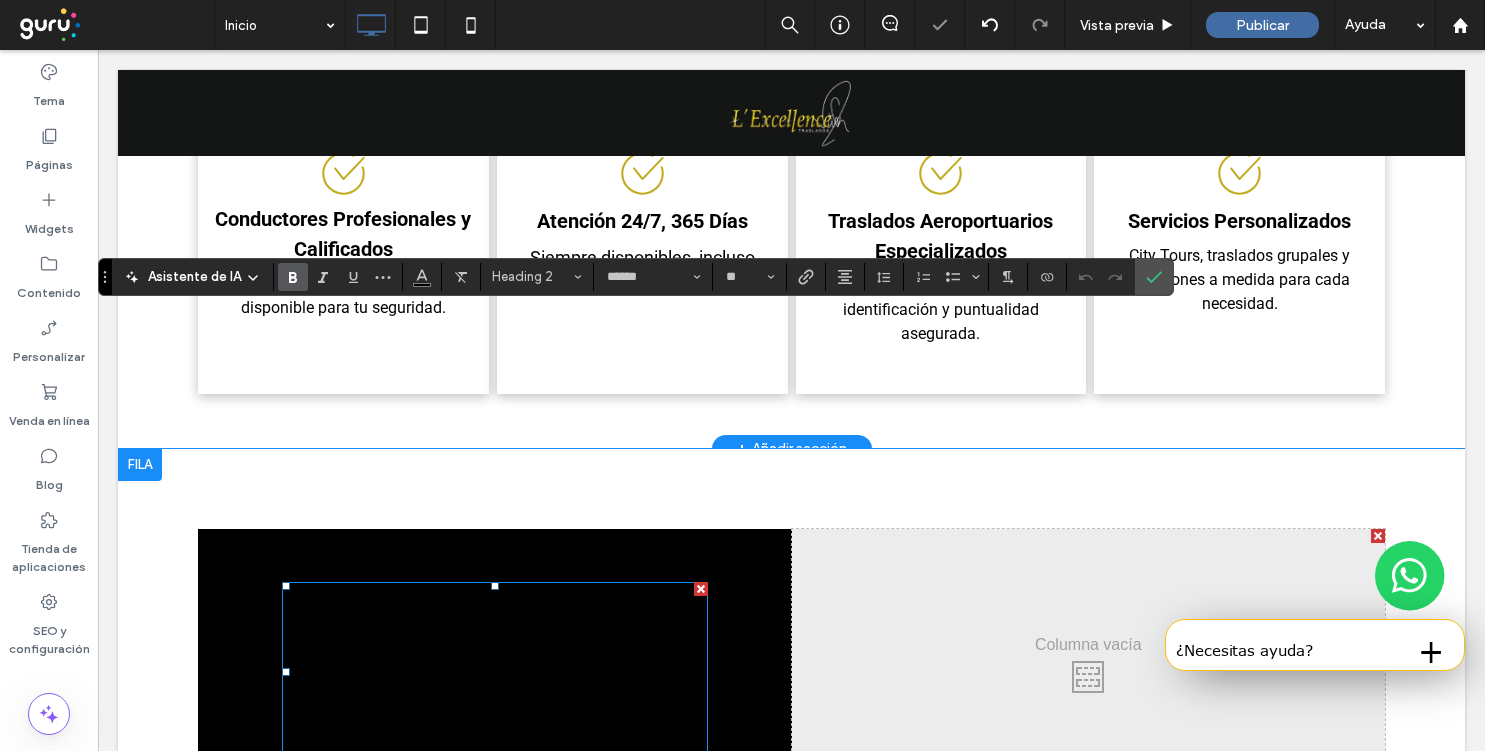 scroll, scrollTop: 2082, scrollLeft: 0, axis: vertical 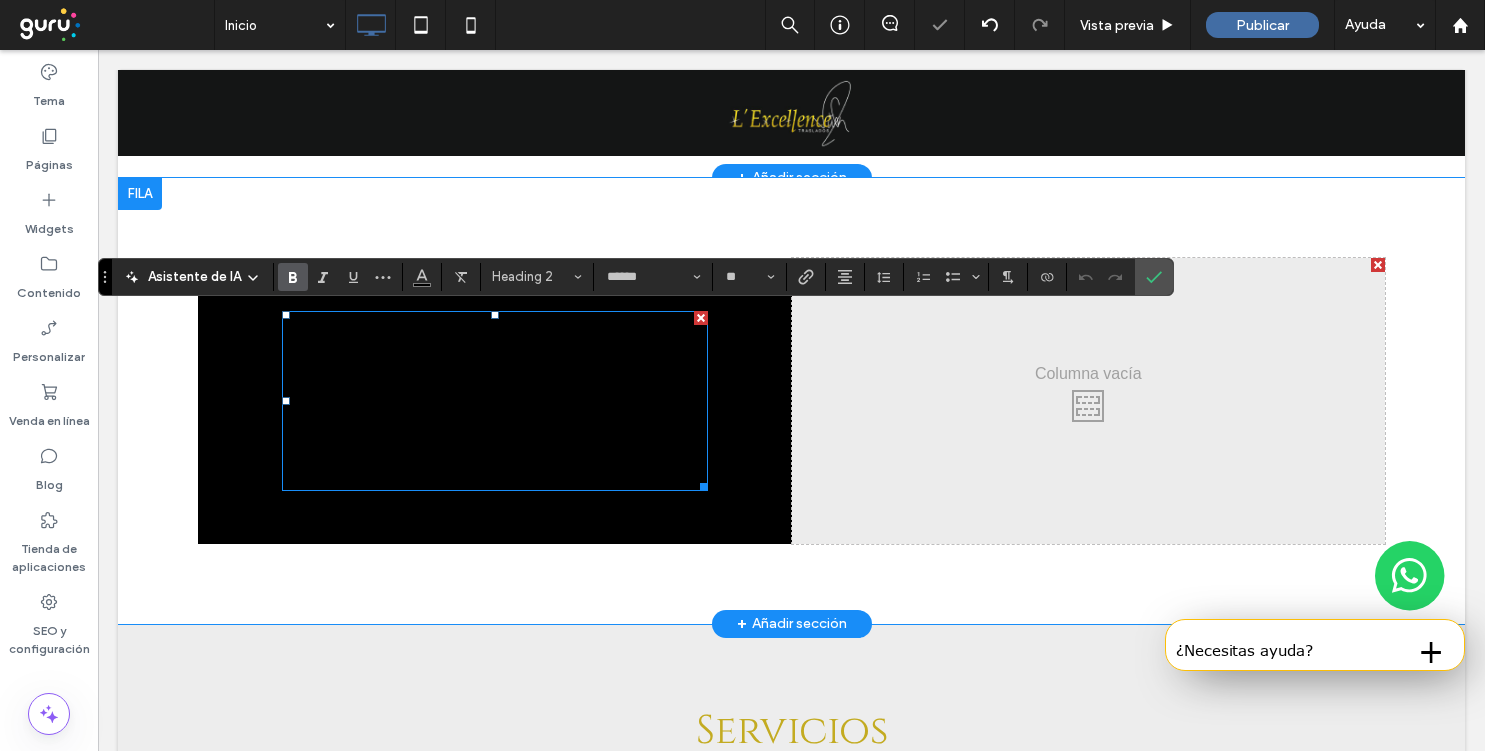click on "Servicios
Nos especializamos en la comercialización de una selecta gama de productos regionales naturales, atendiendo tanto al sector mayorista (restaurantes, comercios) como al consumidor final. Nuestro catálogo presenta una cuidada variedad de alimentos, caracterizados por su origen natural y la ausencia de químicos y aditivos artificiales. Nuestra oferta, que incluye:
Click To Paste" at bounding box center [792, 816] 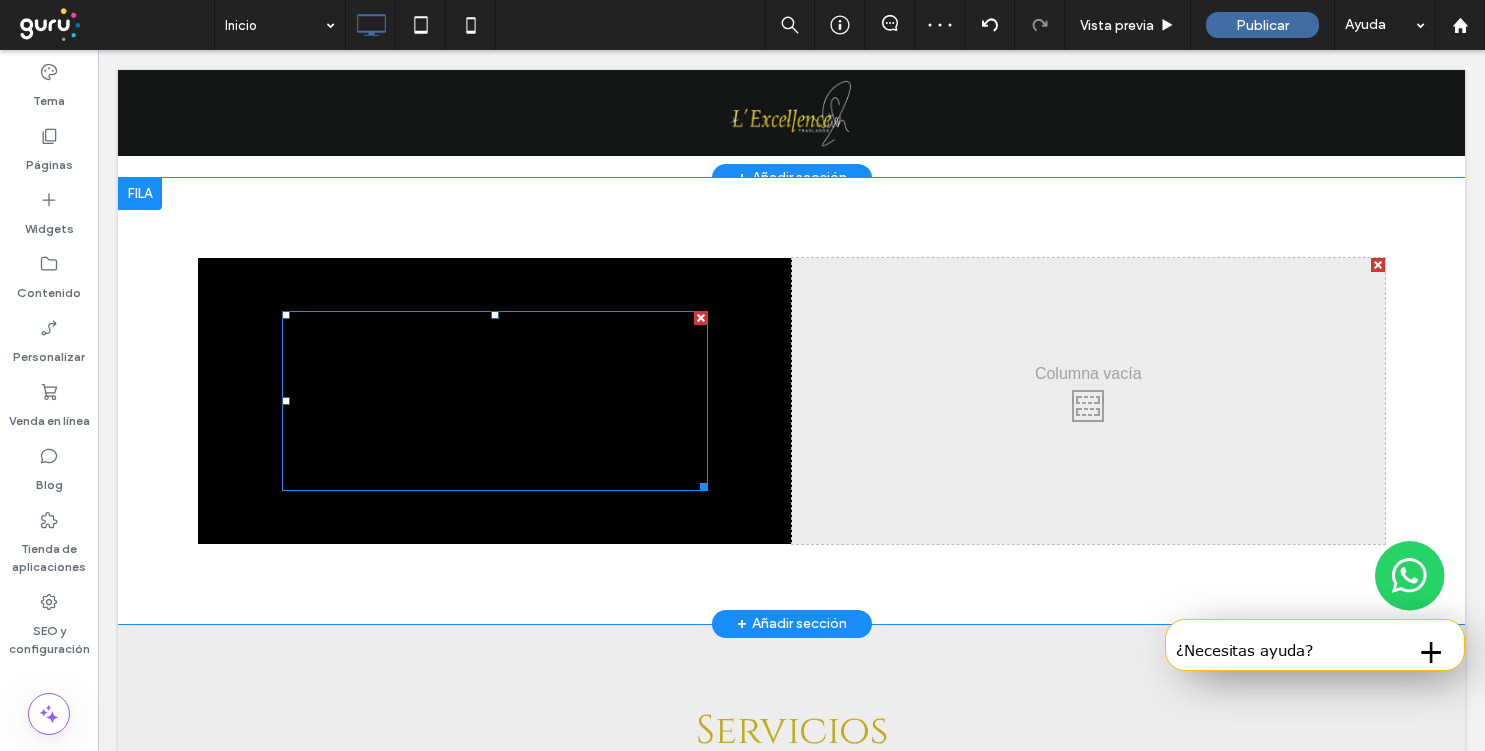click on "Atendemos las necesidades de comercios y restaurantes, ofreciendo soluciones integrales y un suministro constante. Adicionalmente, disponemos de un canal de venta directa al público, llevando la frescura del campo a tu mesa." at bounding box center (494, 401) 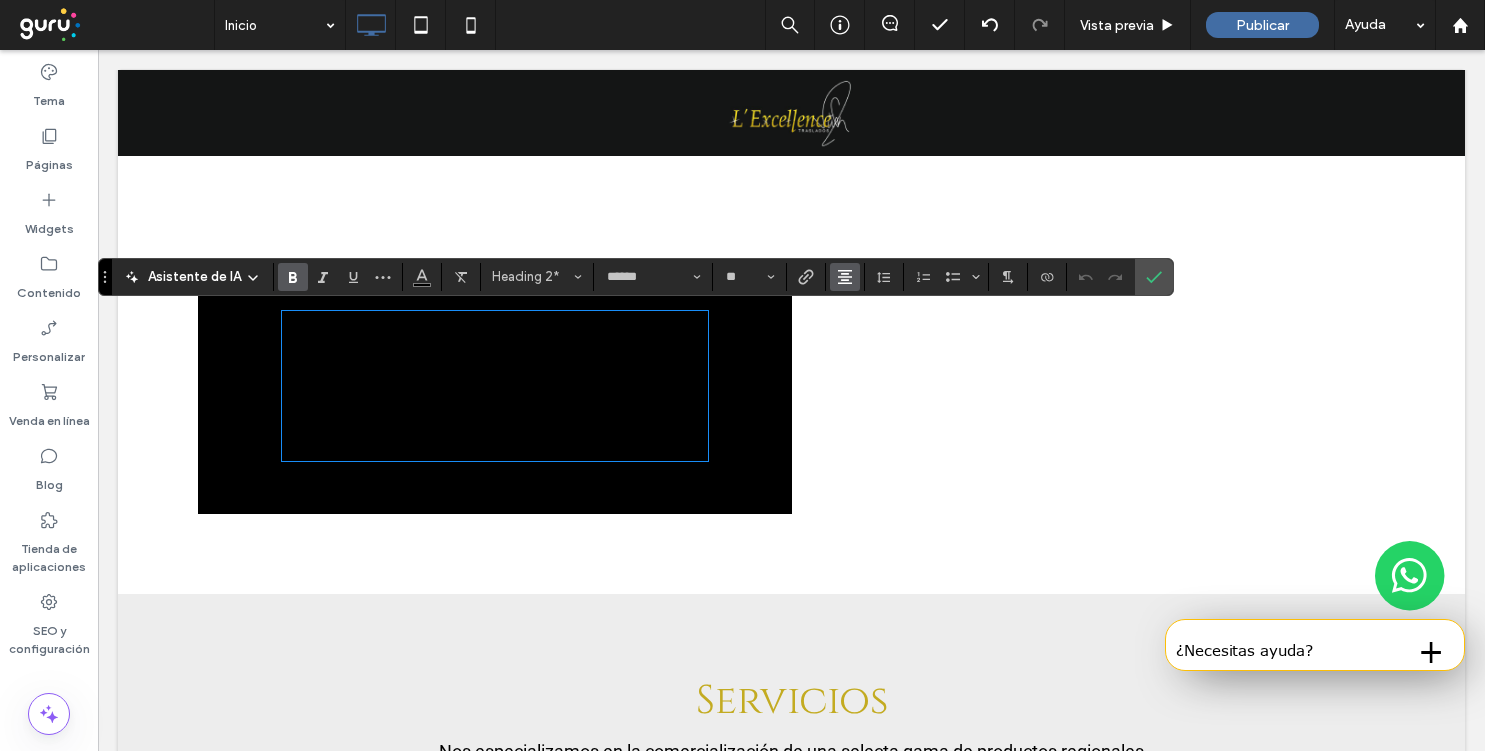 click 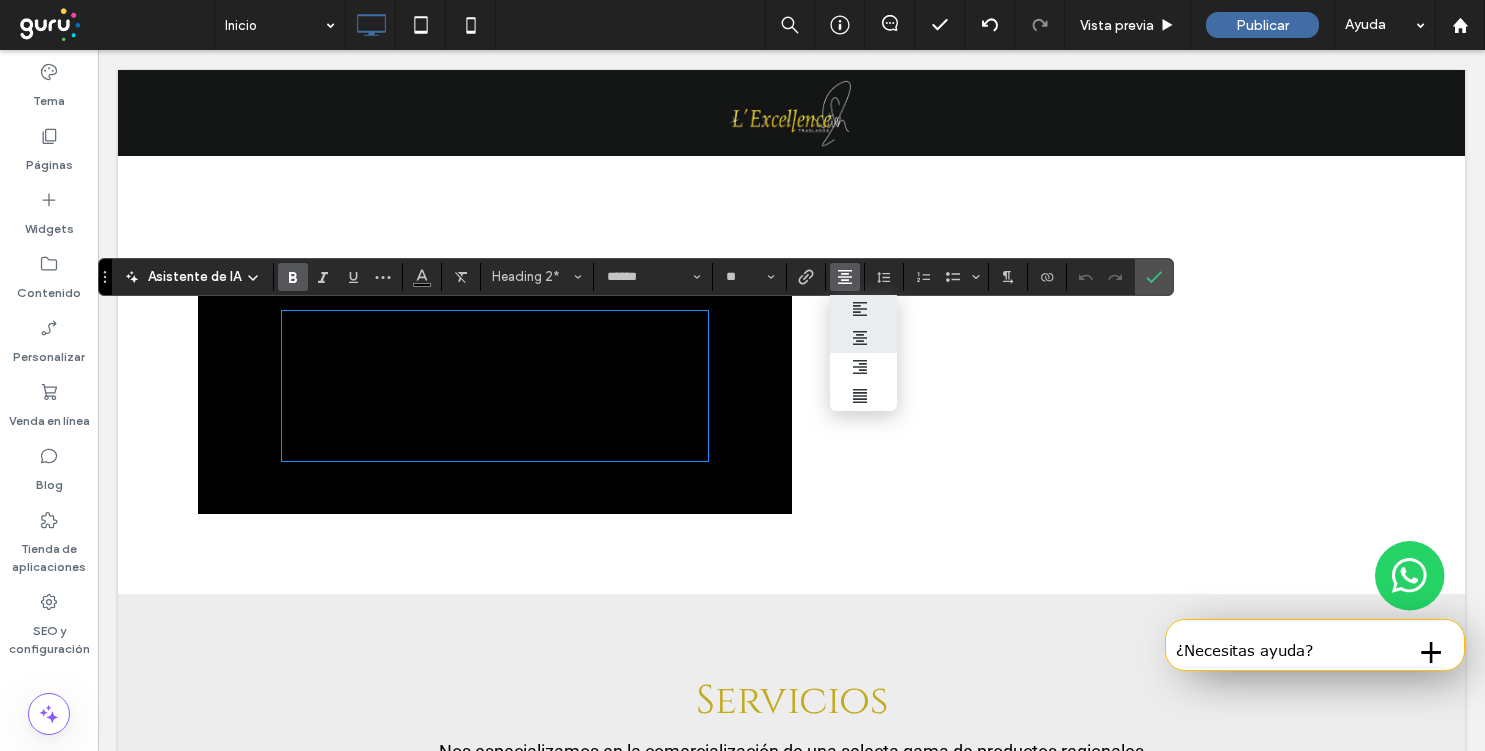click 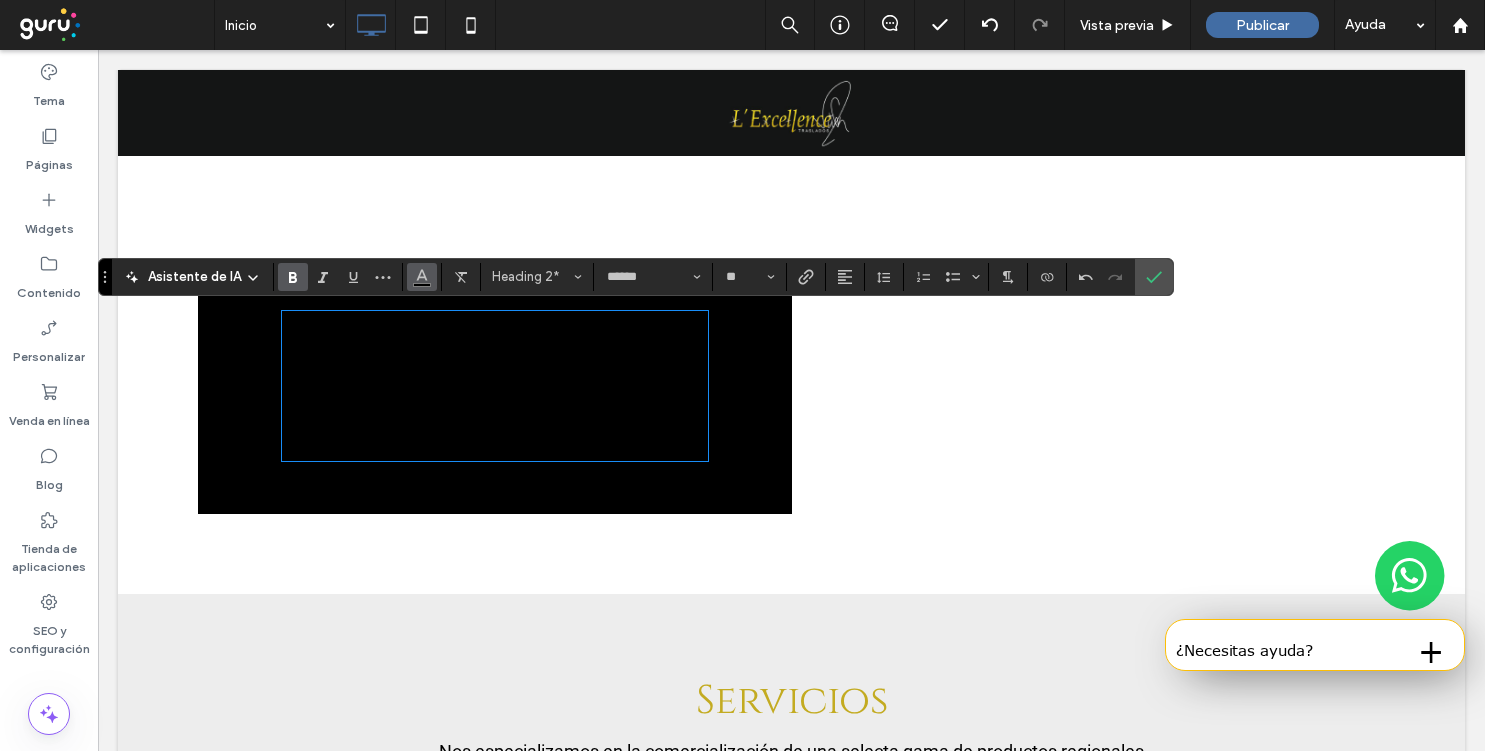 click at bounding box center [422, 275] 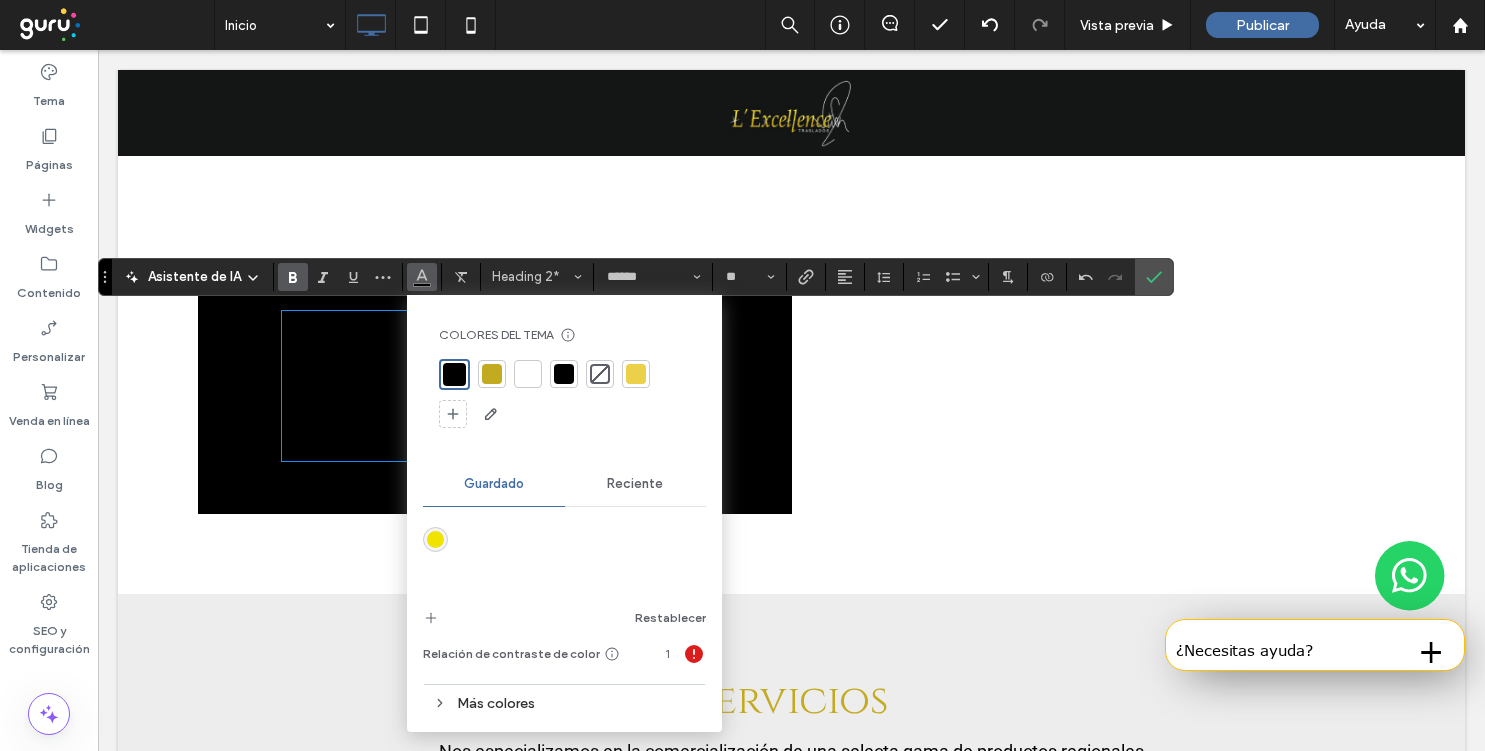 click at bounding box center (528, 374) 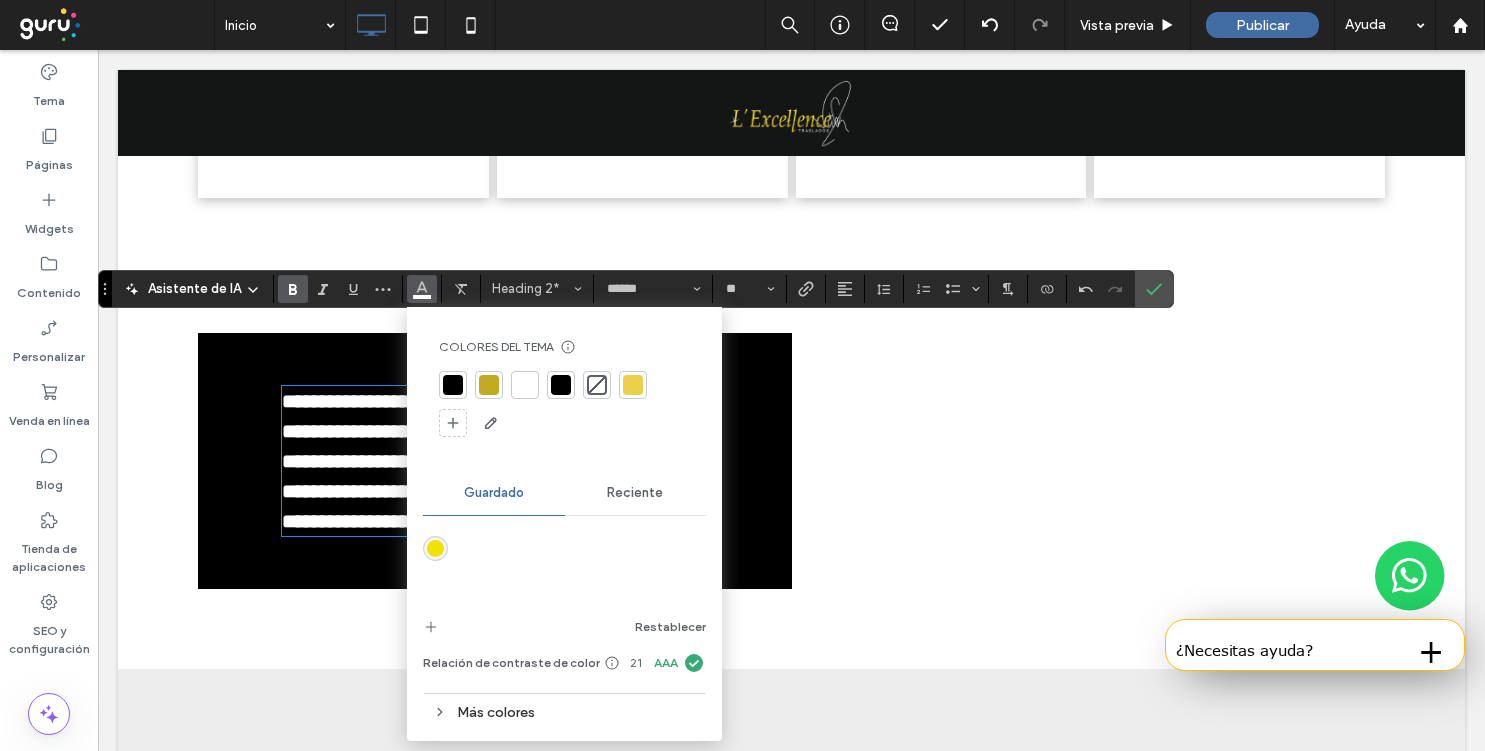 scroll, scrollTop: 1971, scrollLeft: 0, axis: vertical 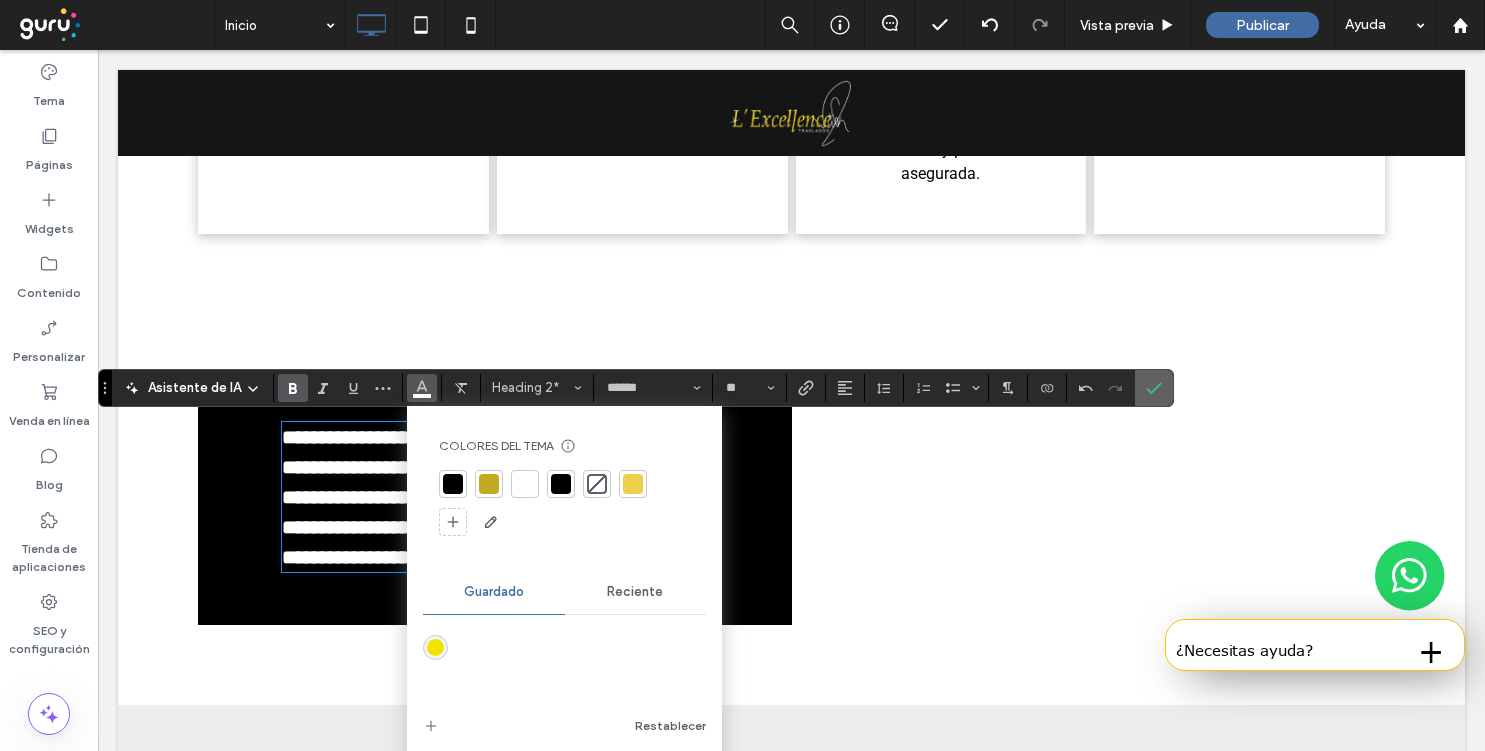 click at bounding box center [1154, 388] 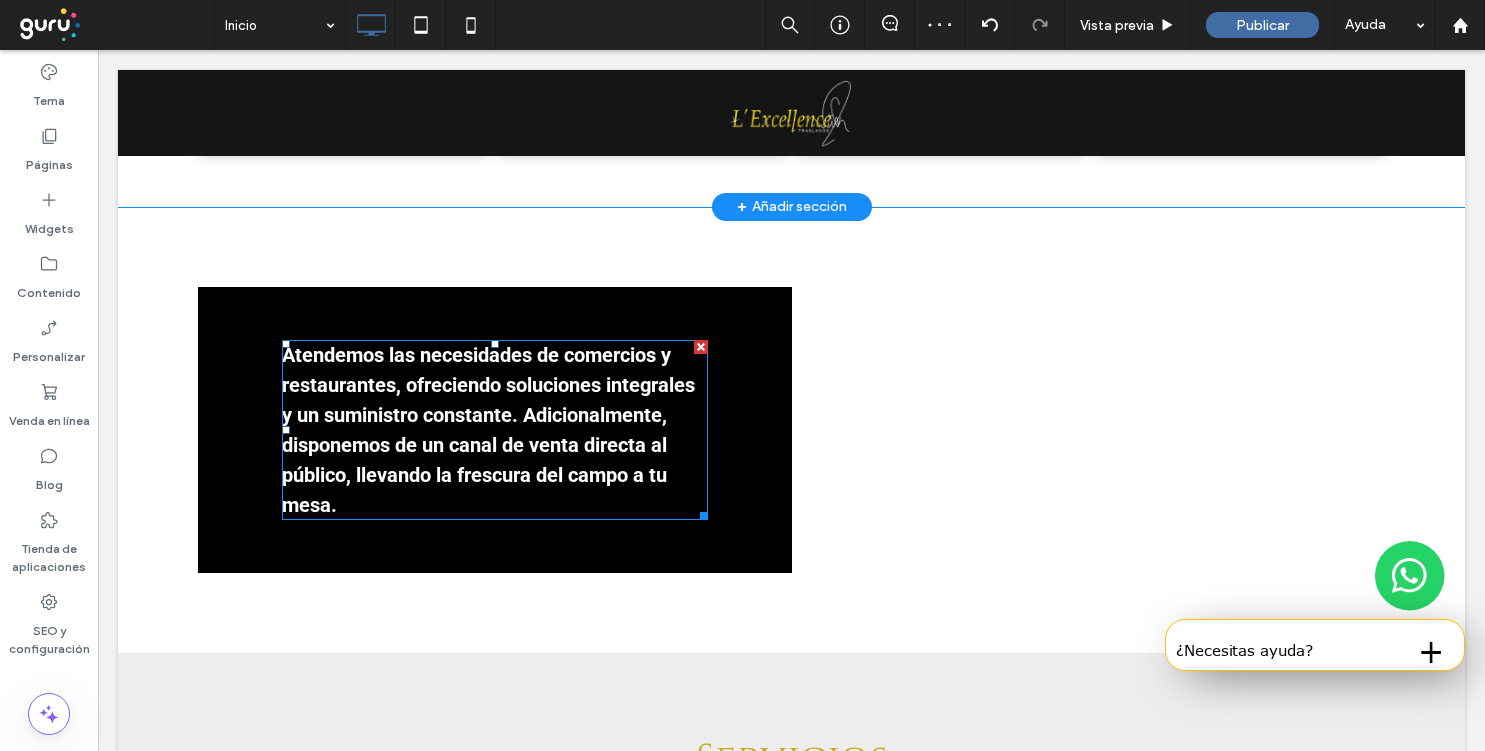 scroll, scrollTop: 2056, scrollLeft: 0, axis: vertical 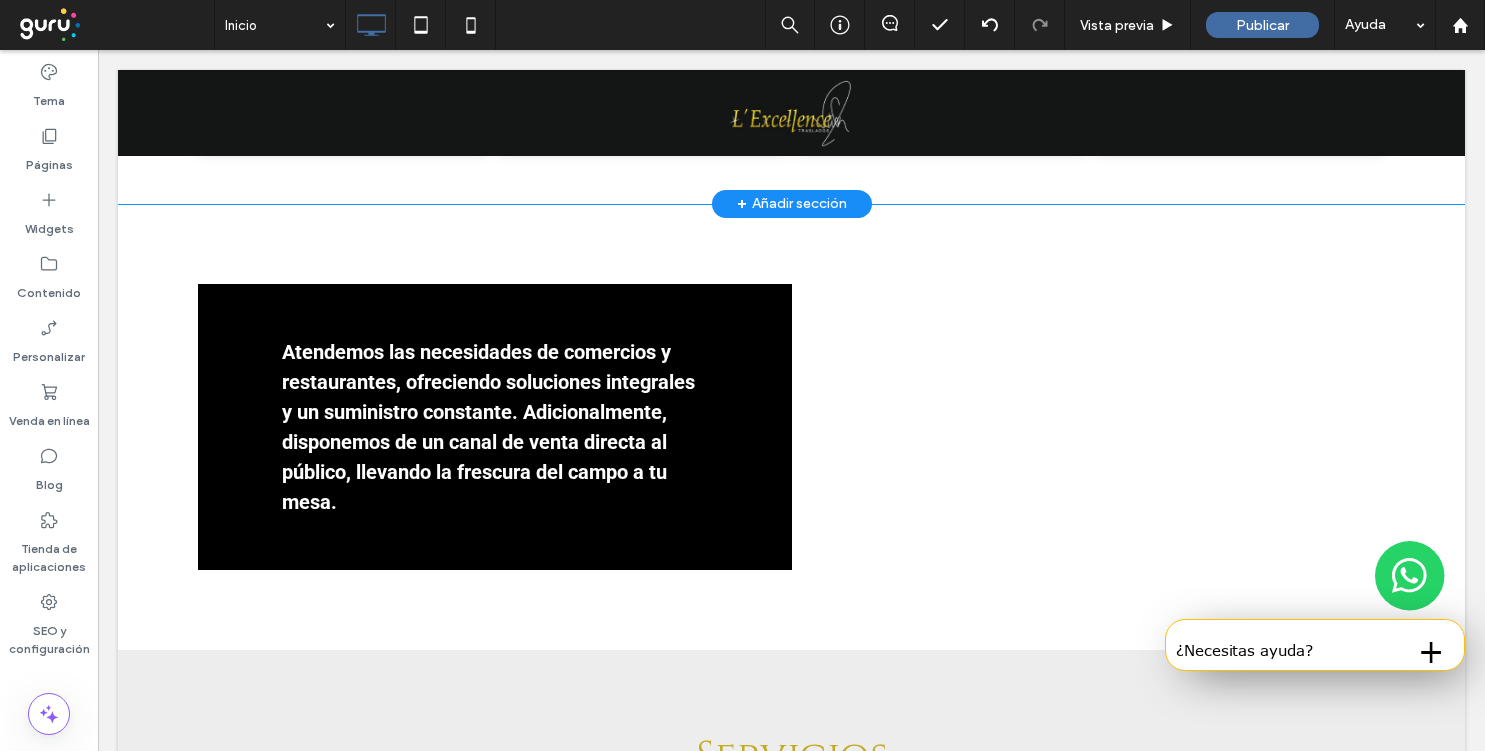 click at bounding box center [140, 220] 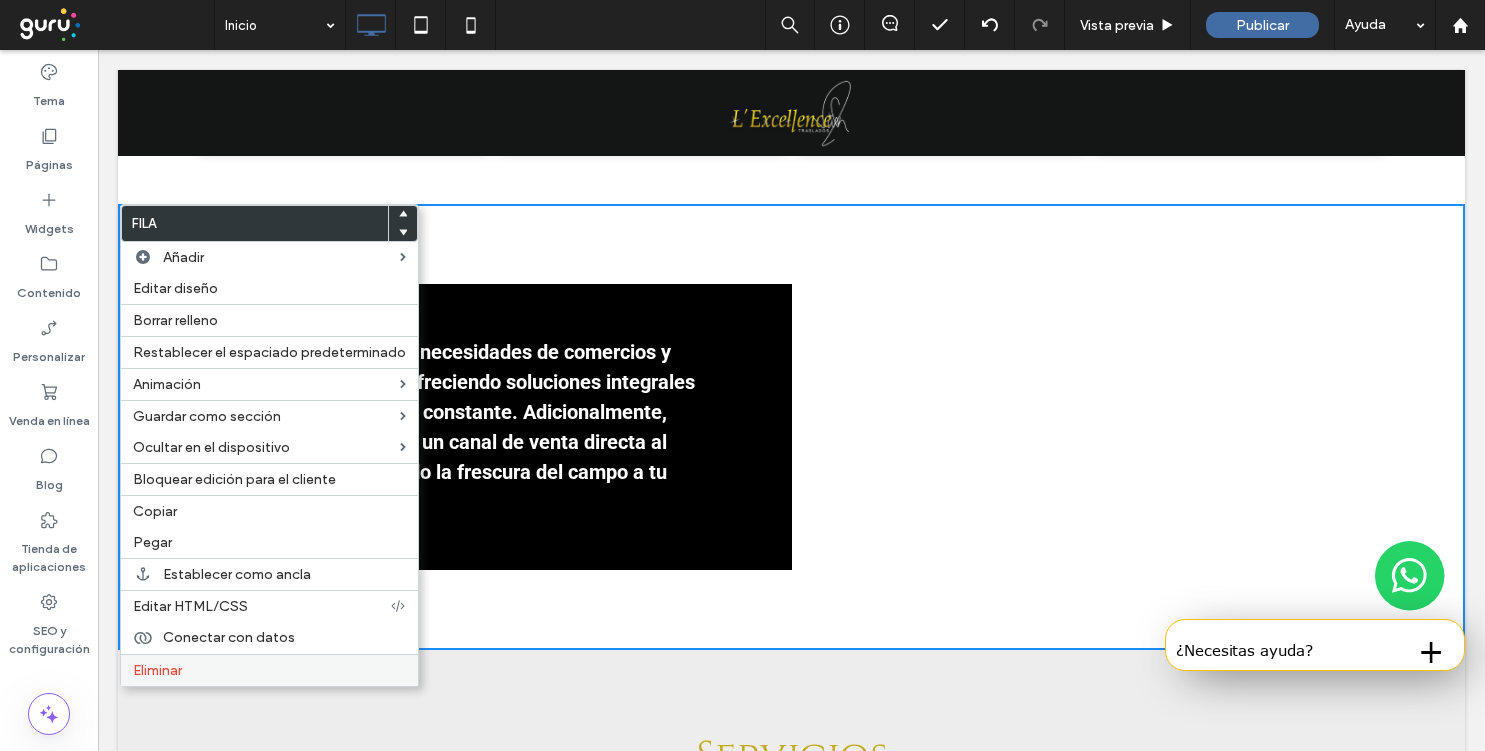 click on "Eliminar" at bounding box center (269, 670) 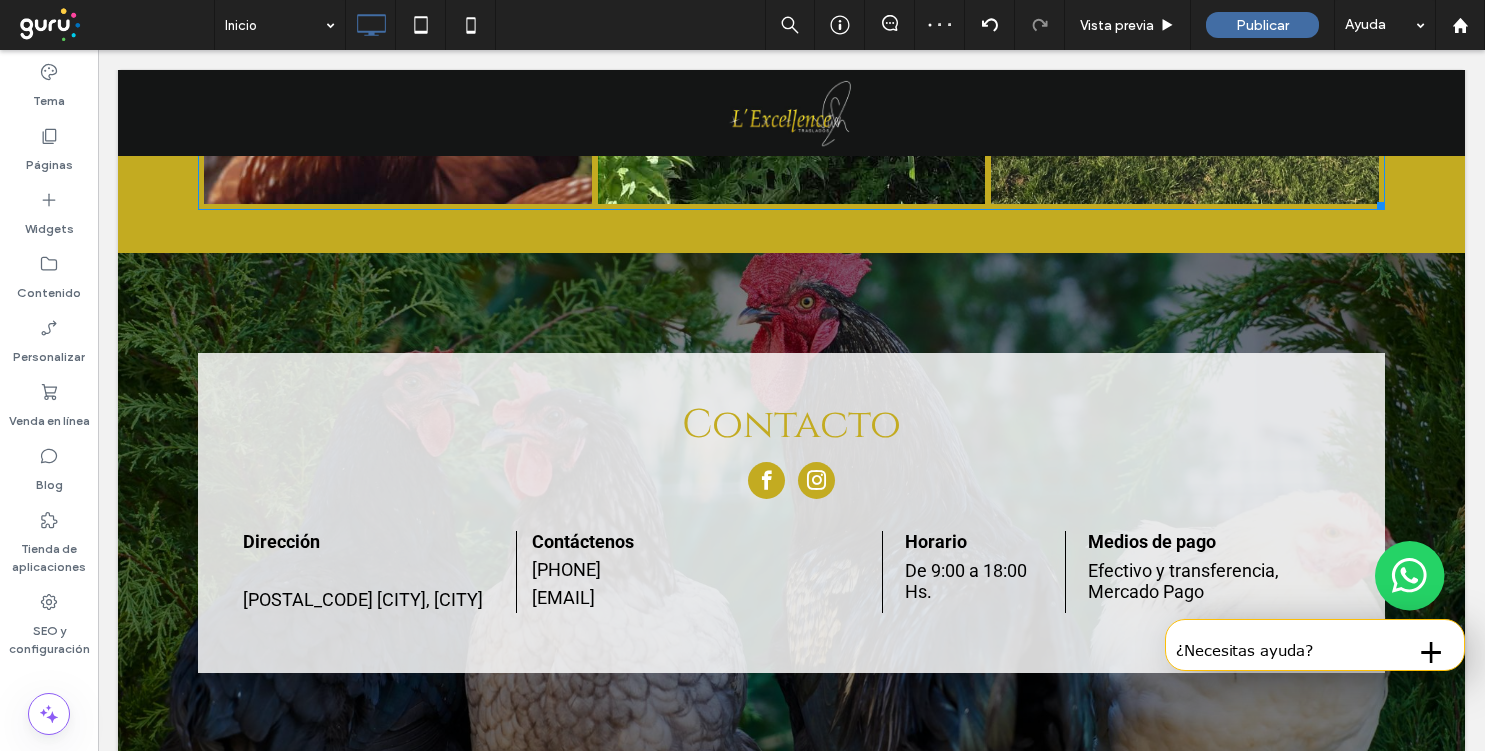 scroll, scrollTop: 4596, scrollLeft: 0, axis: vertical 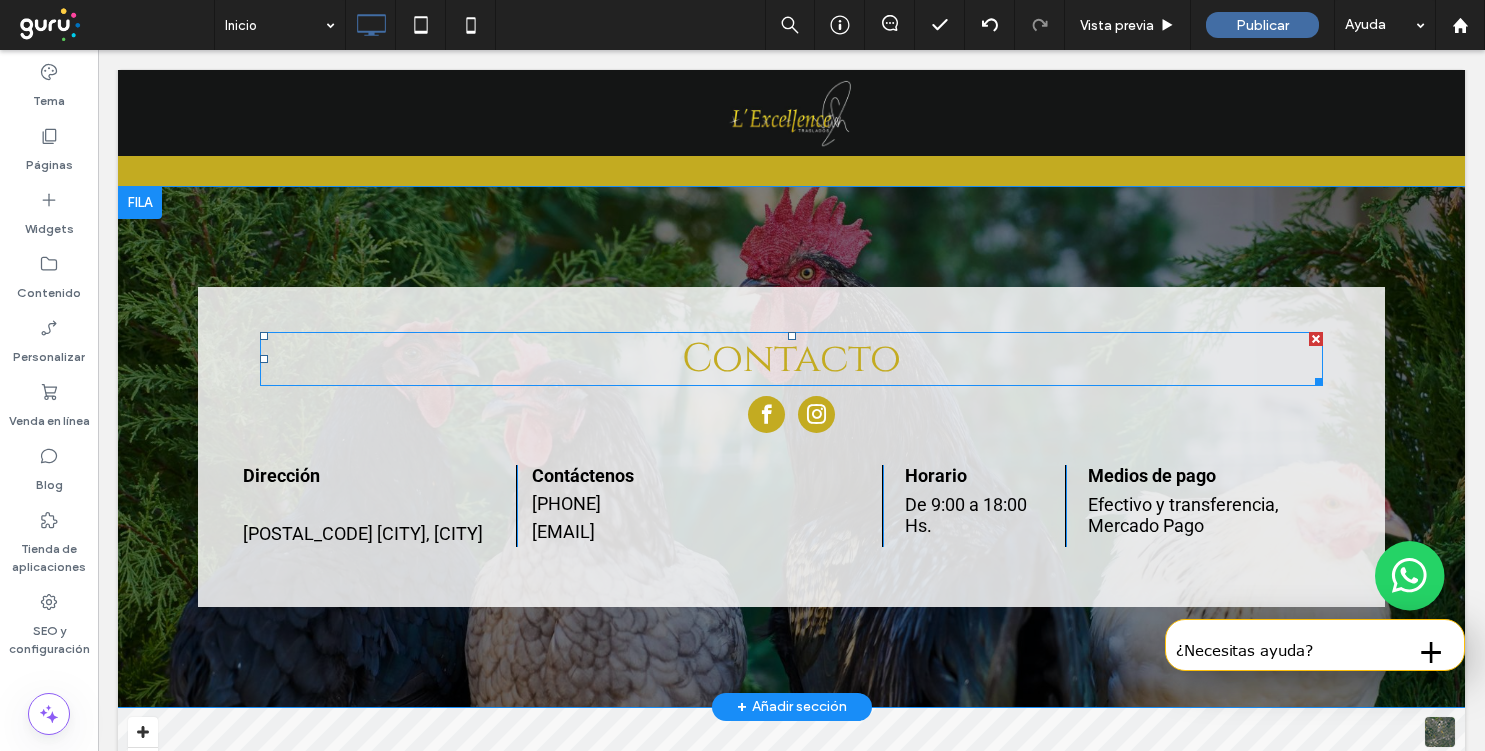 click on "Contacto" at bounding box center [791, 359] 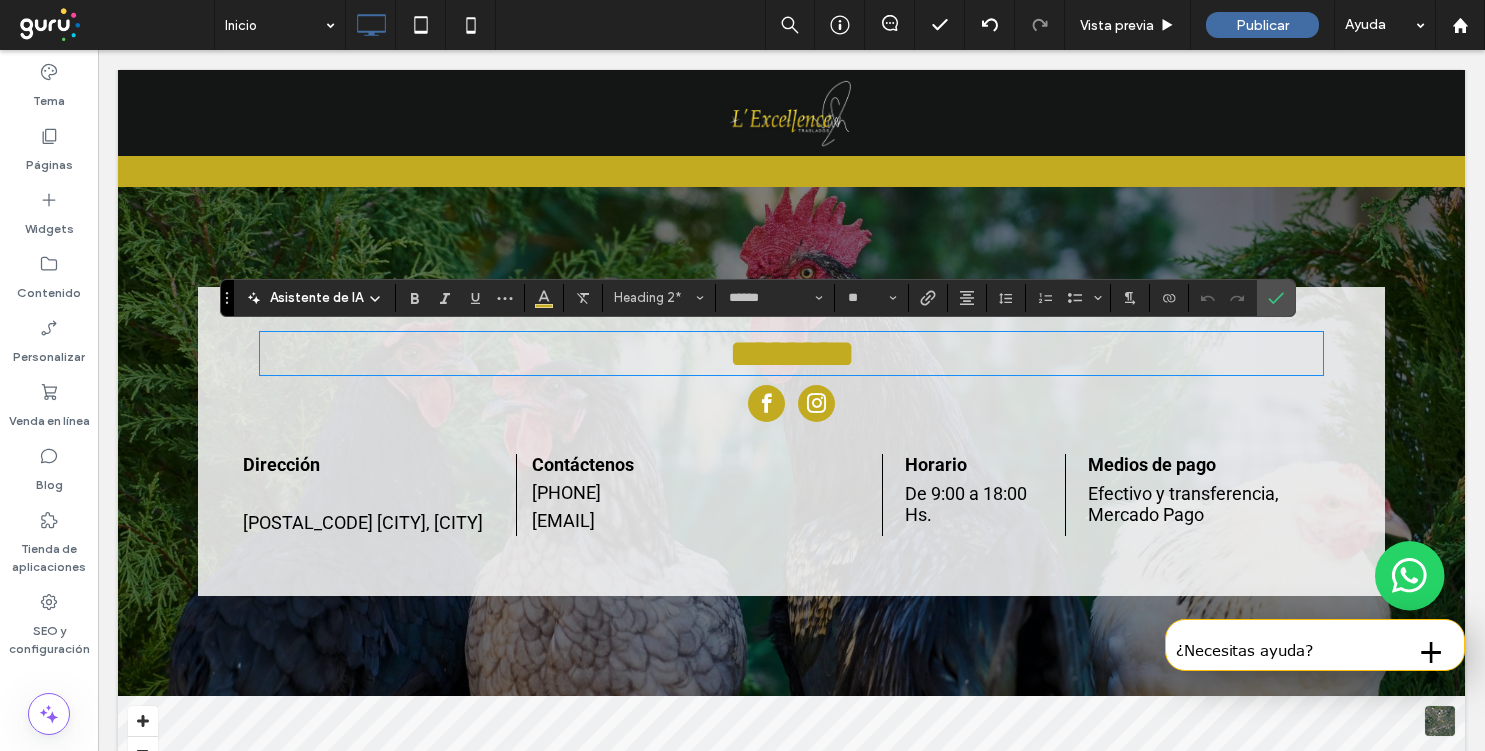 click on "********" at bounding box center [792, 353] 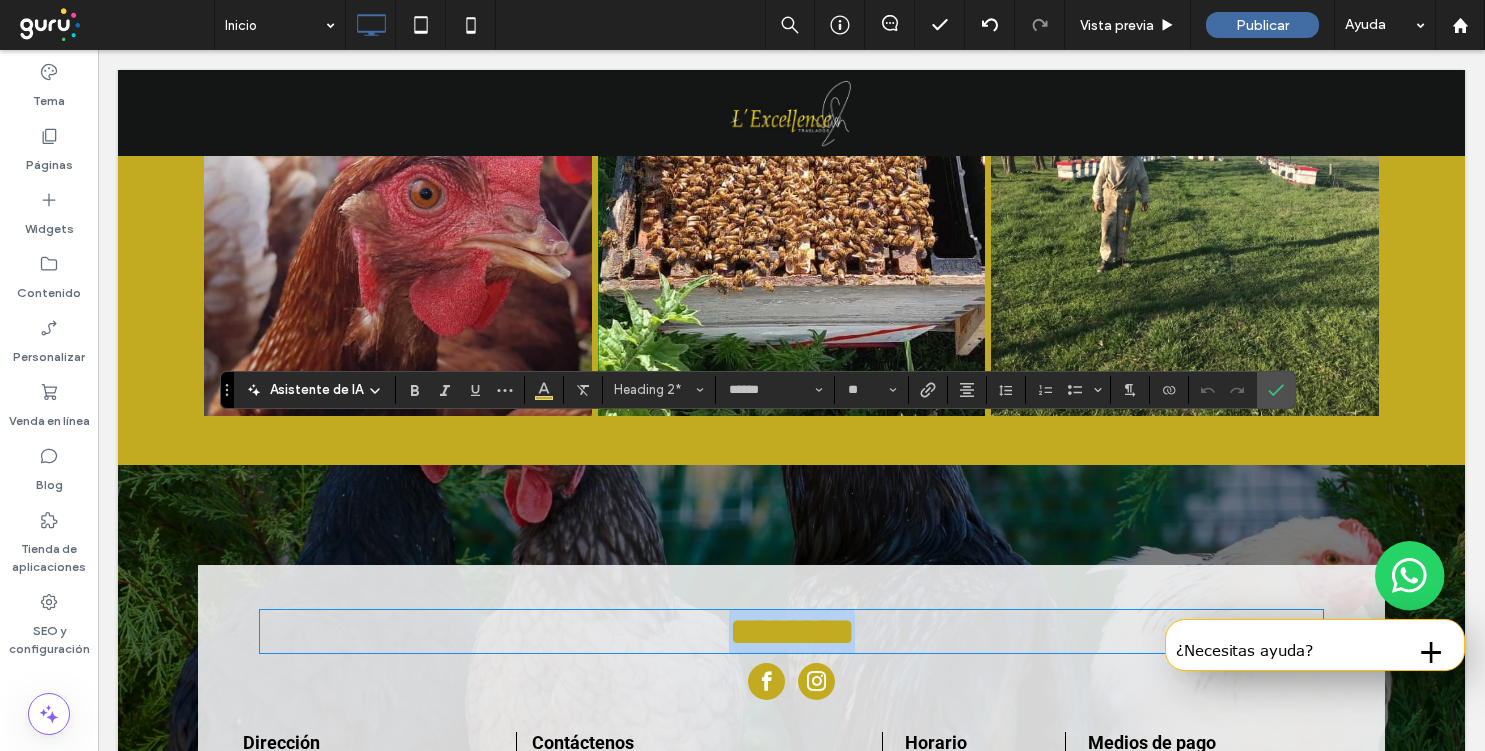scroll, scrollTop: 3962, scrollLeft: 0, axis: vertical 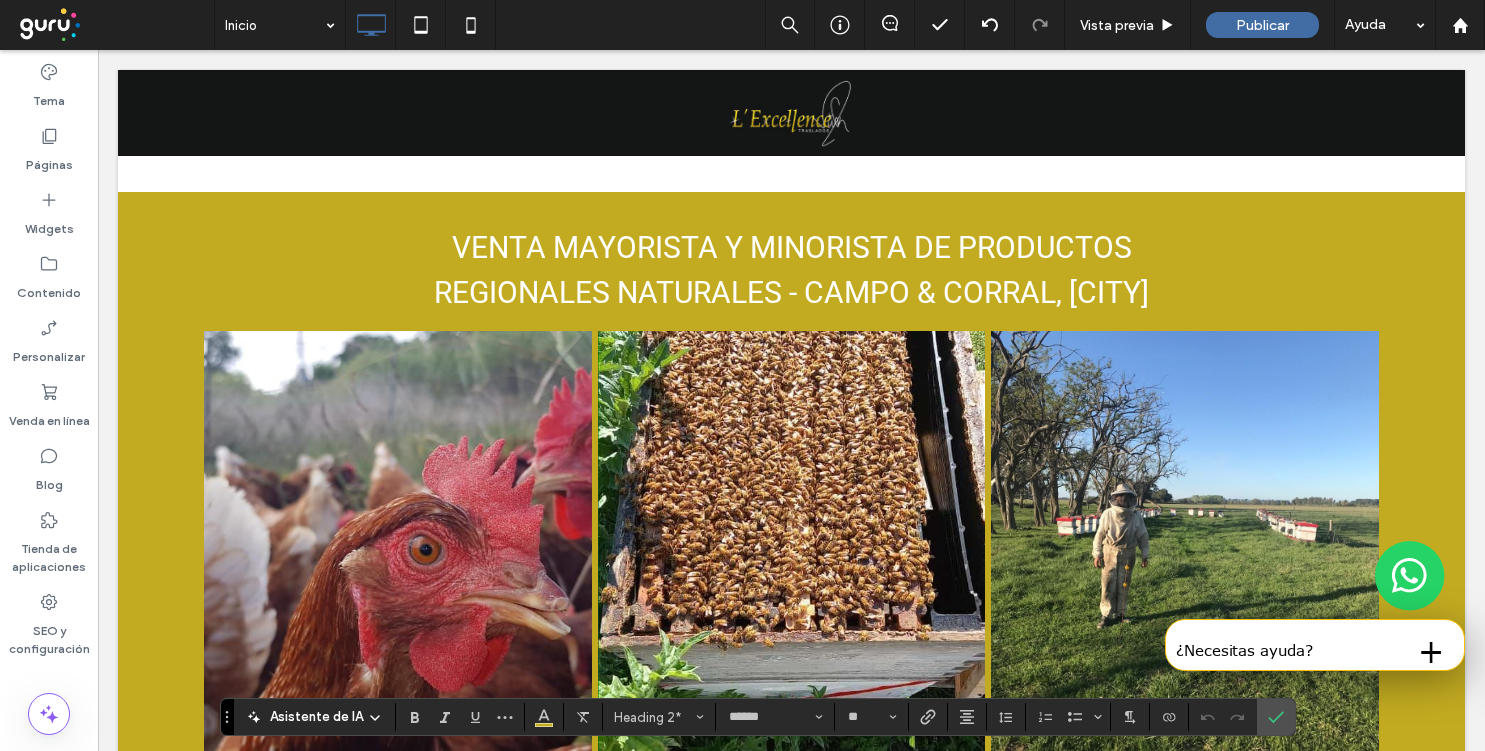 click on "Venta mayorista y minorista de productos regionales naturales - Campo & Corral, C.A.B.A." at bounding box center [791, 270] 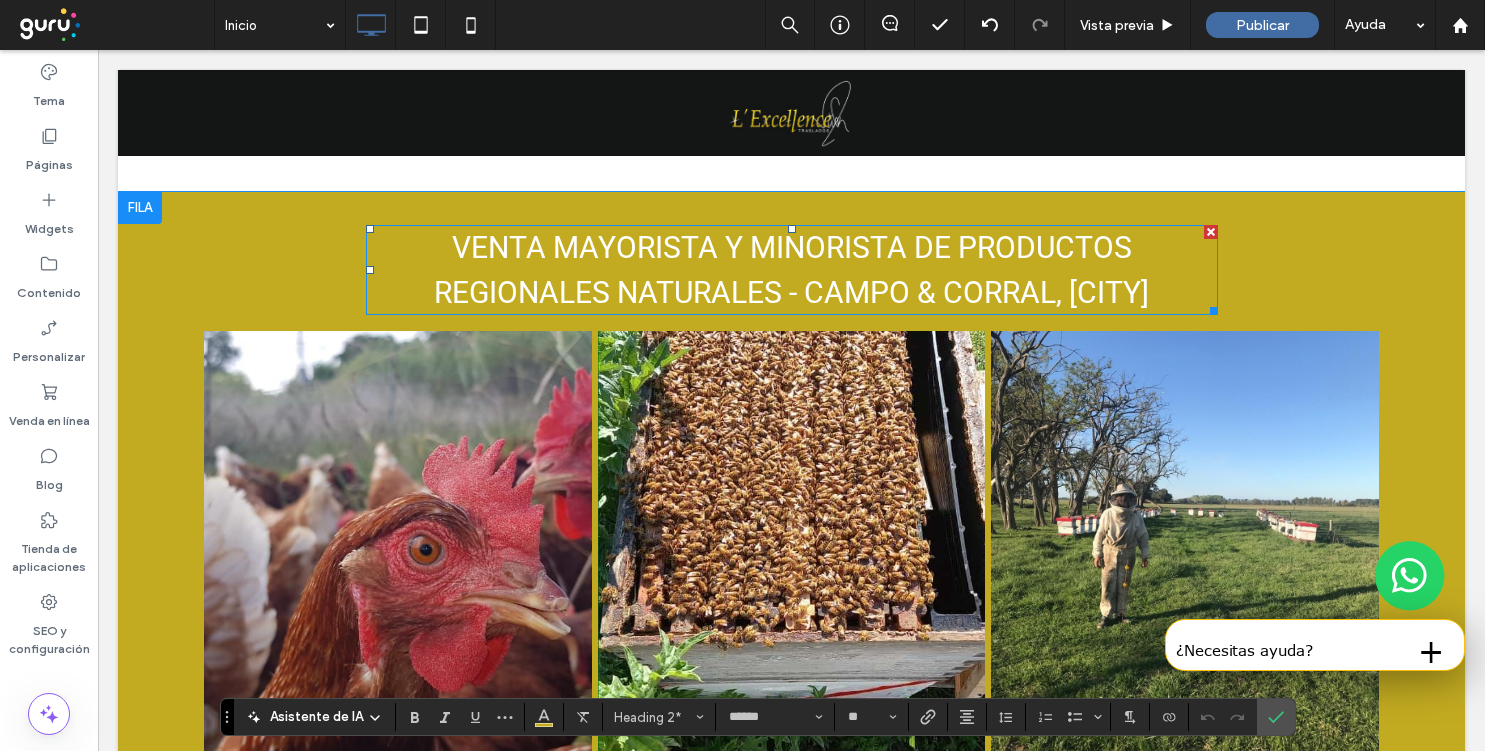click on "Venta mayorista y minorista de productos regionales naturales - Campo & Corral, C.A.B.A." at bounding box center (791, 270) 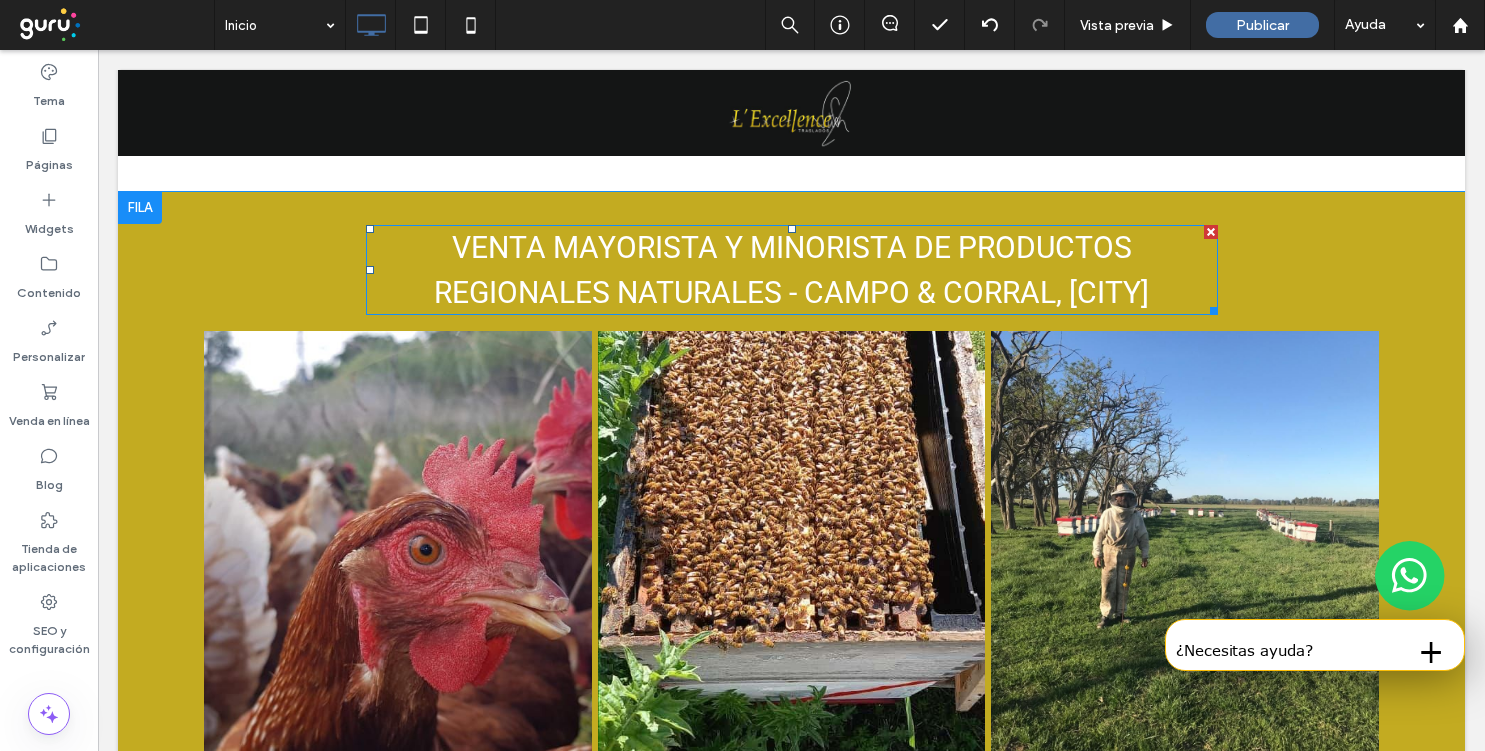 type on "******" 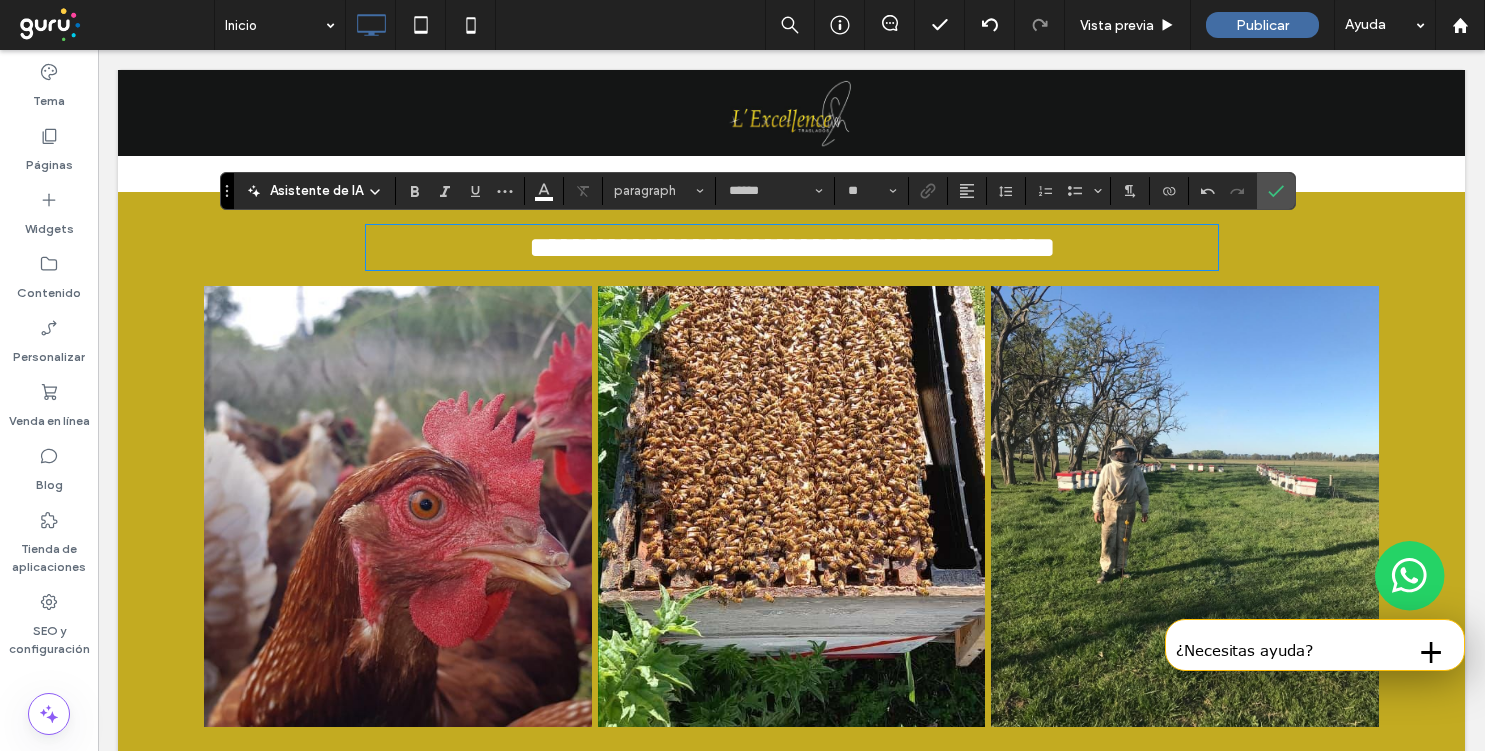 type on "**" 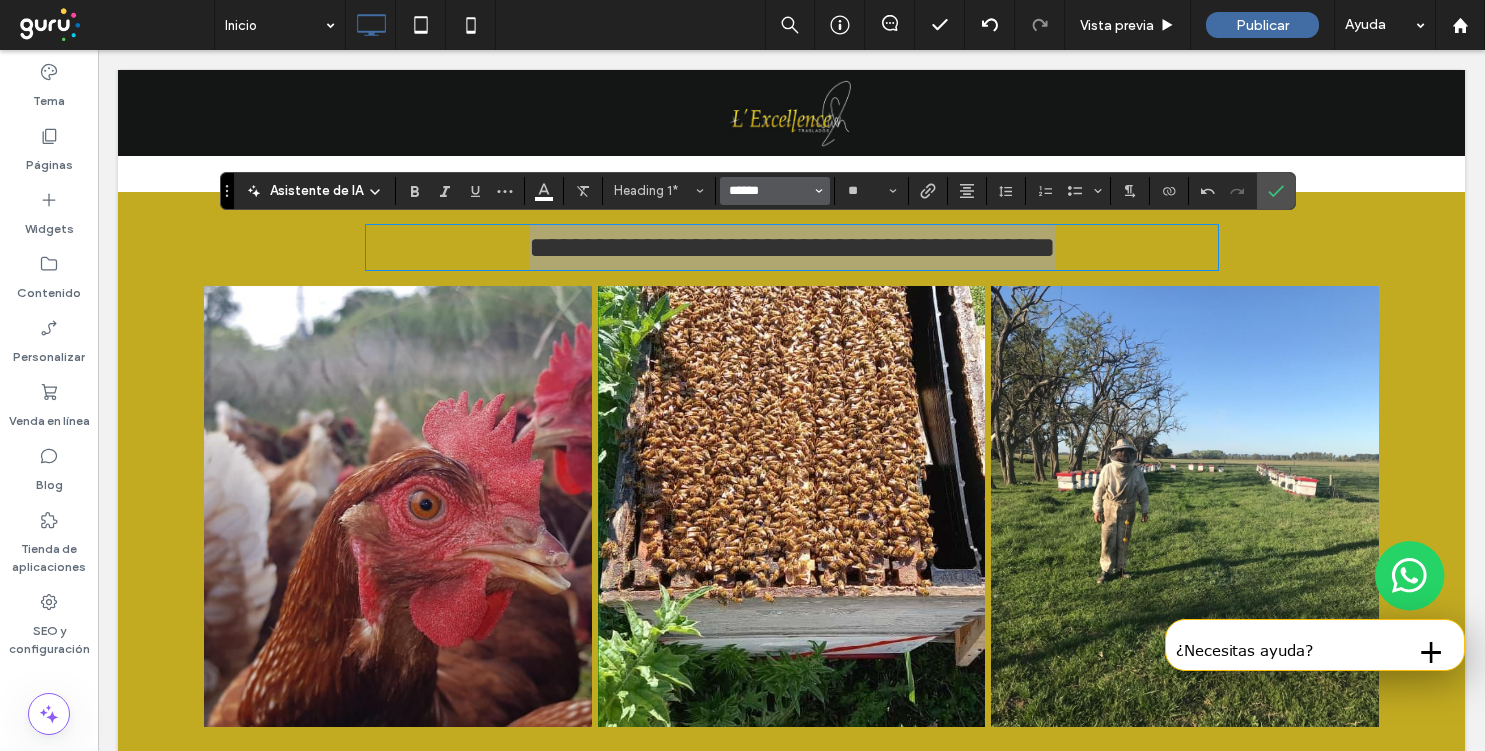 click on "******" at bounding box center [769, 191] 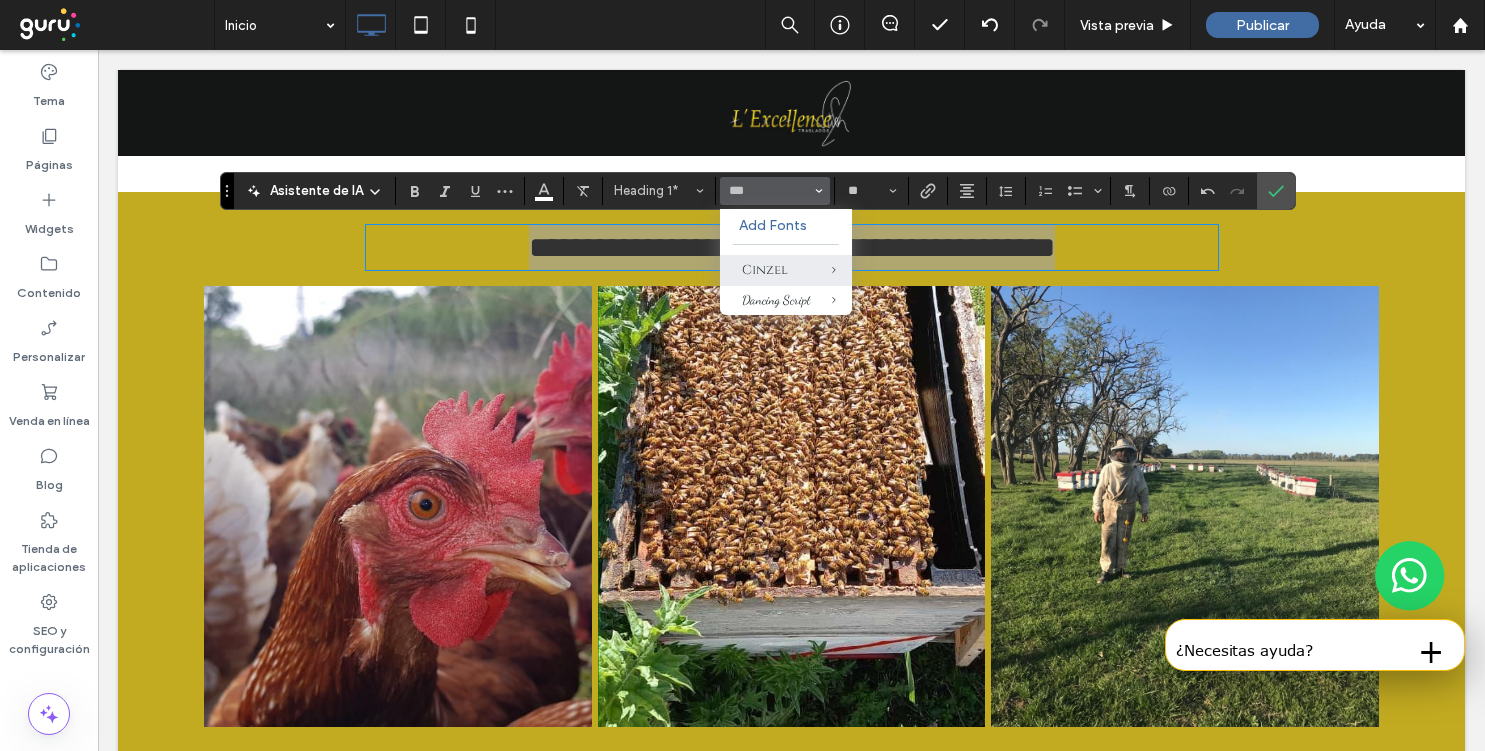 click on "Cinzel" at bounding box center (786, 270) 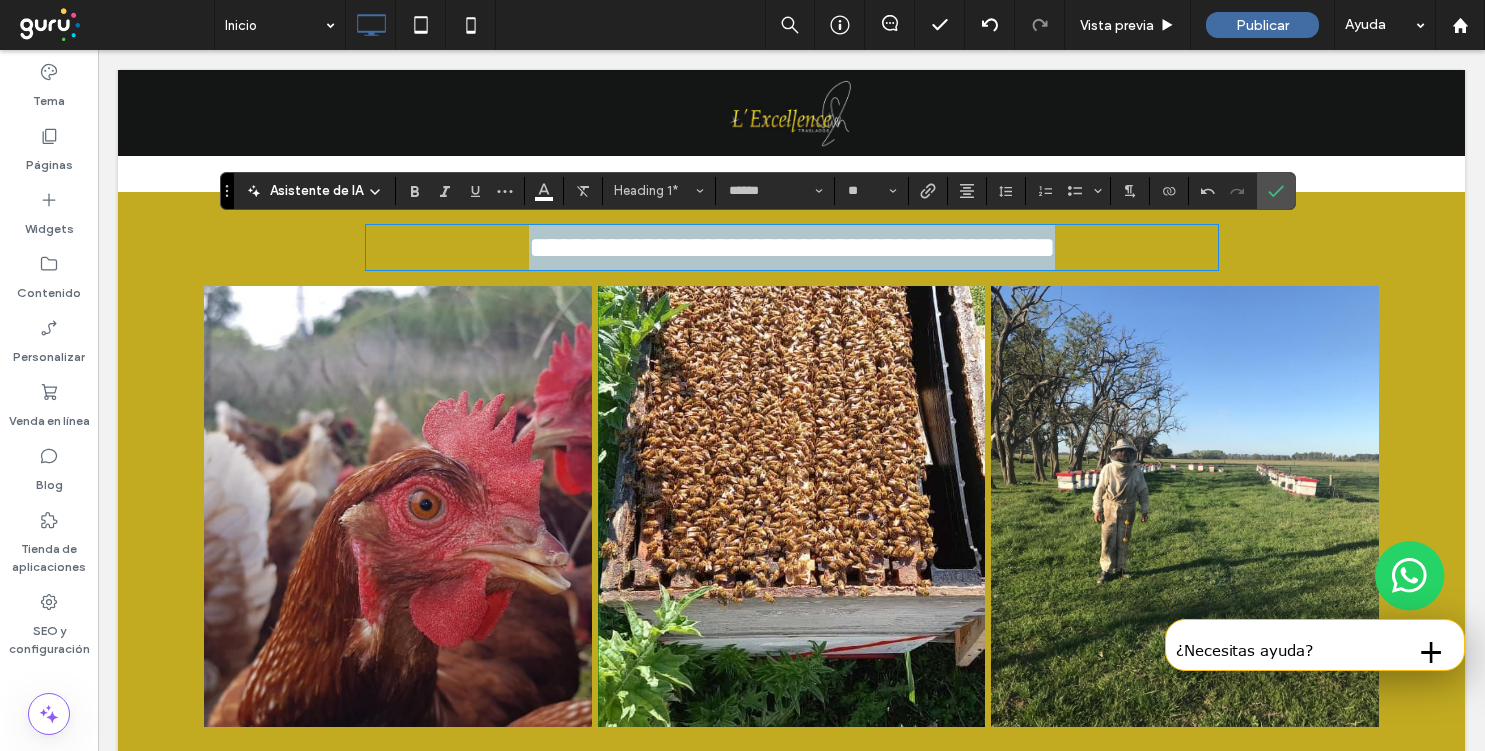 type on "******" 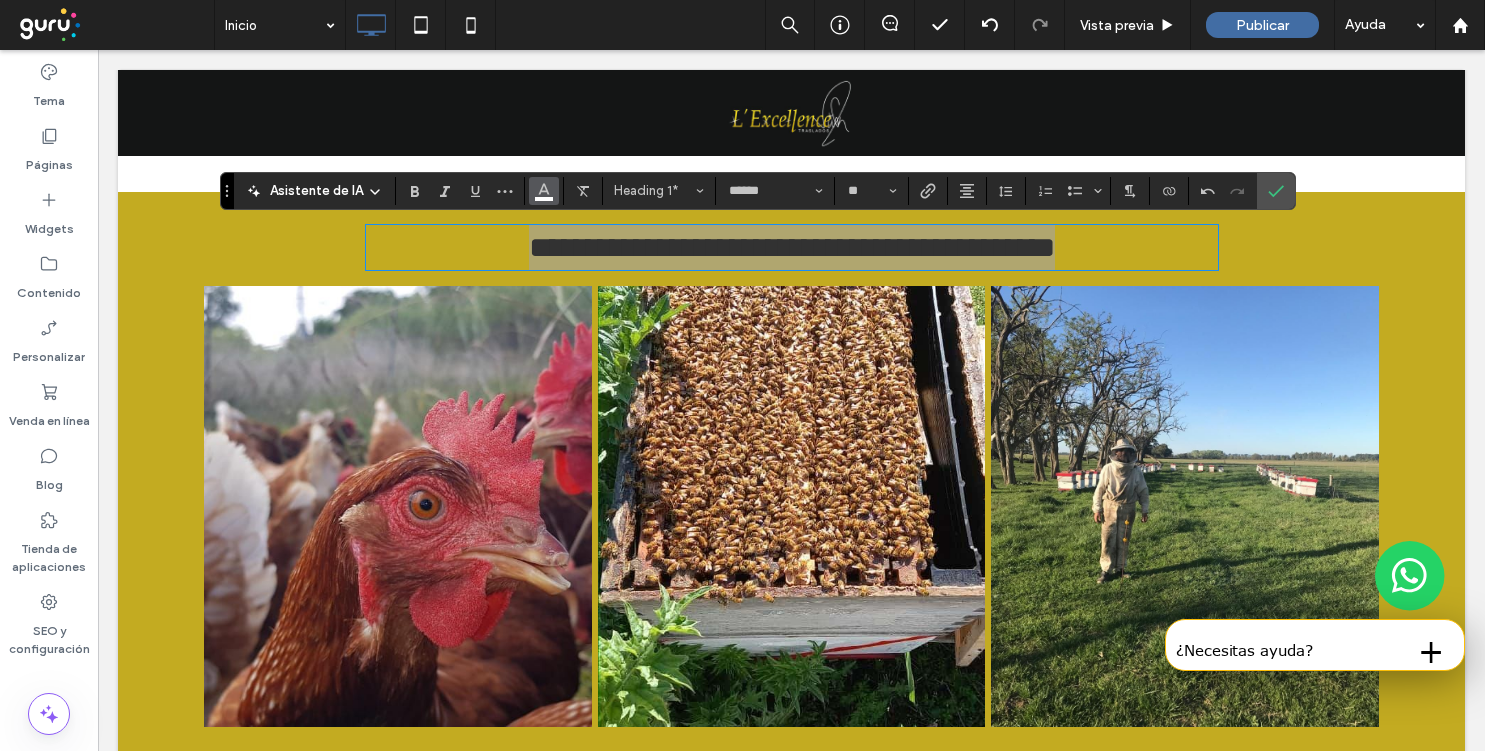 click 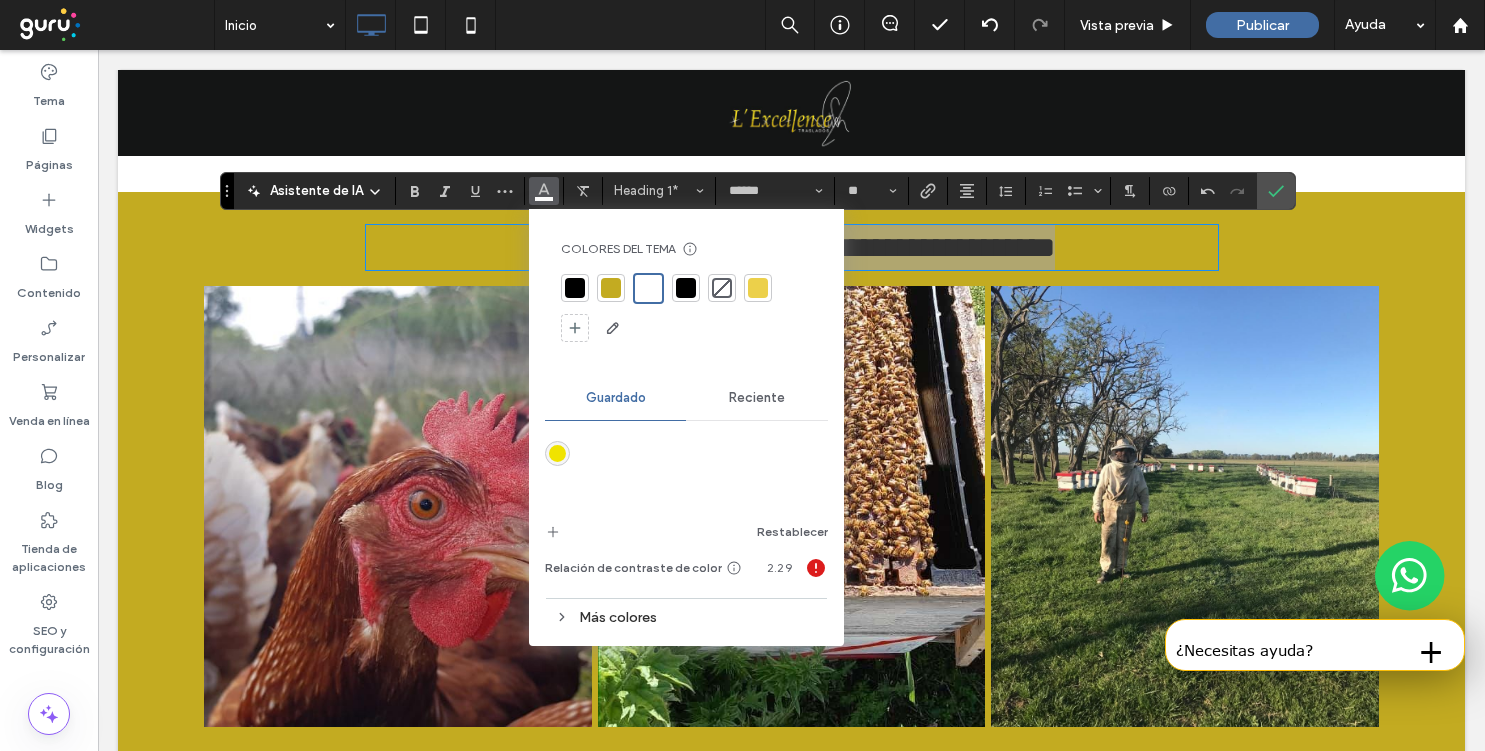 click at bounding box center [575, 288] 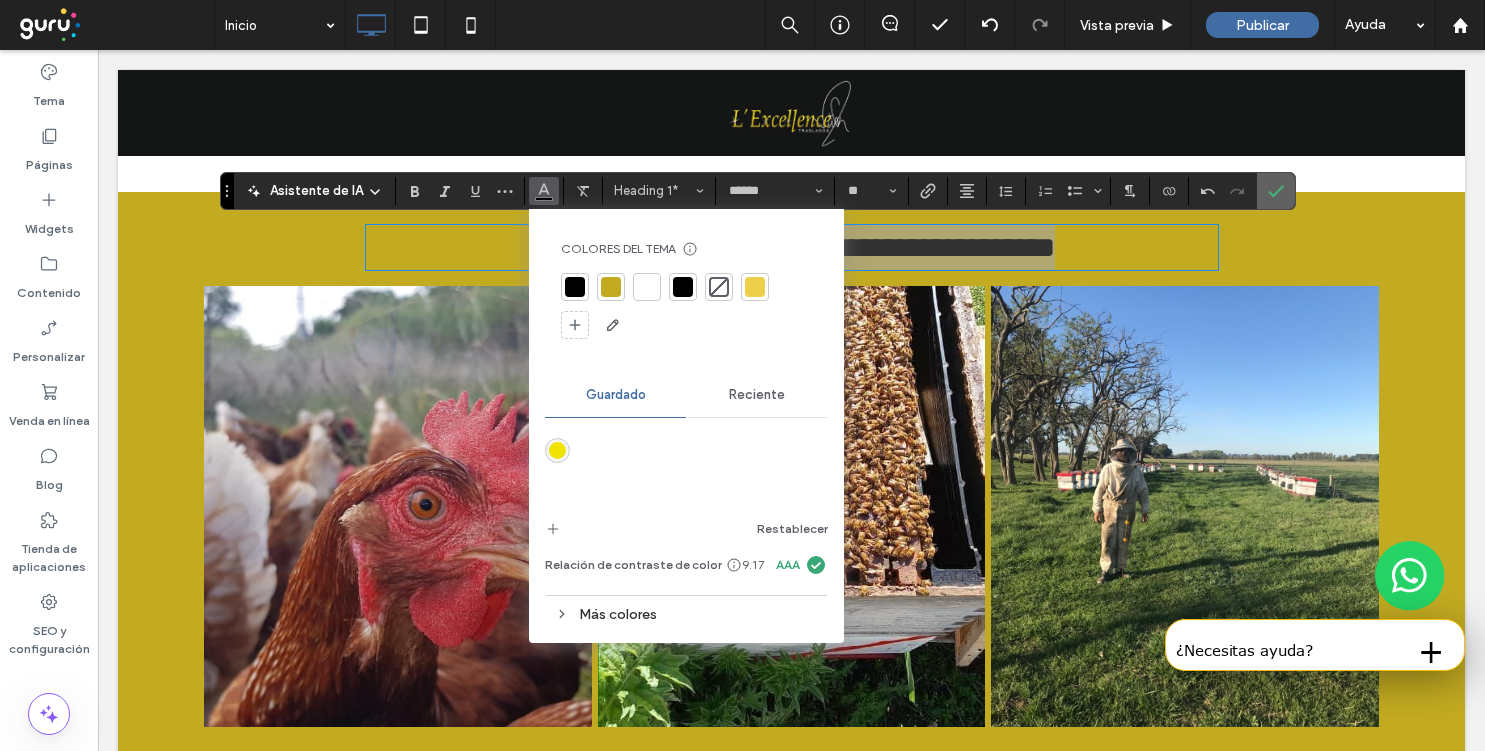 click 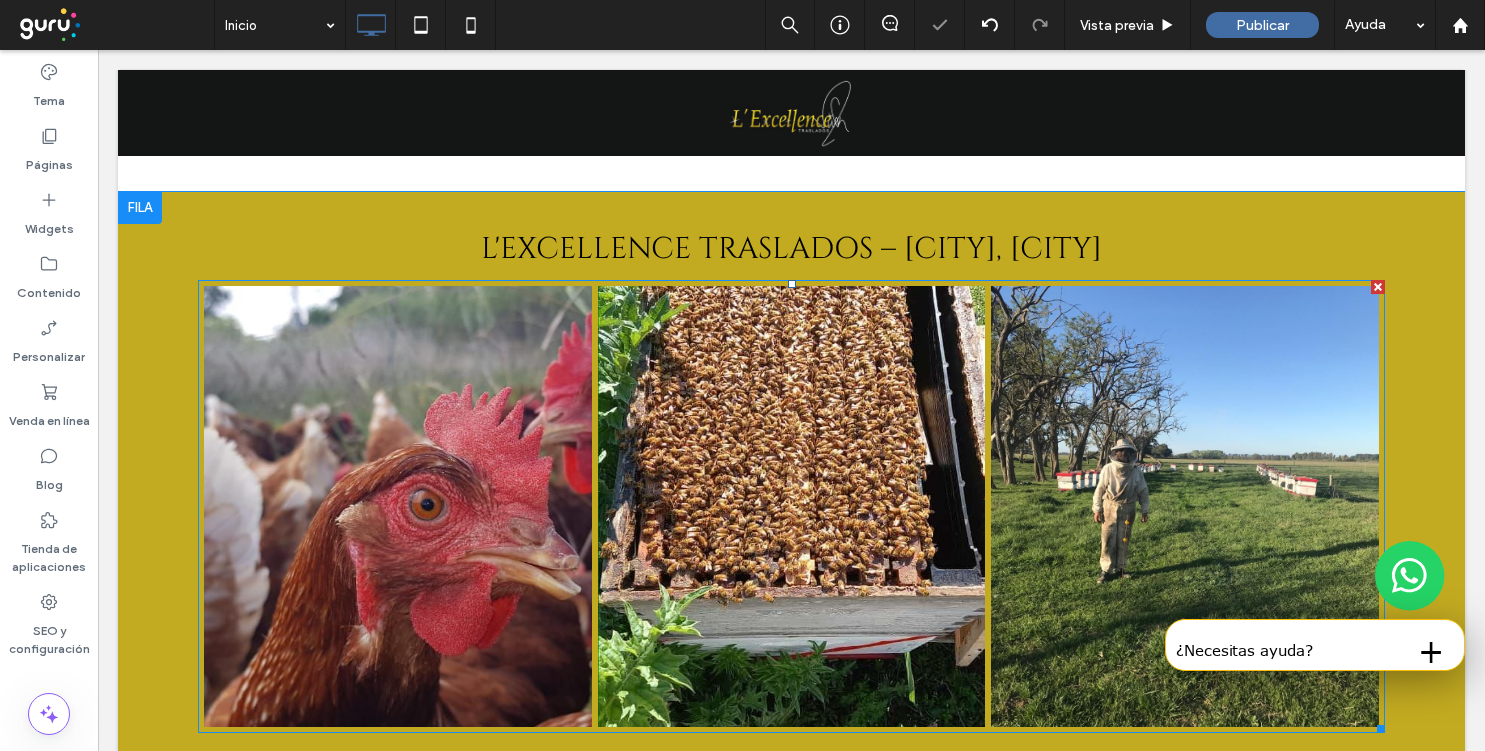 click at bounding box center [397, 505] 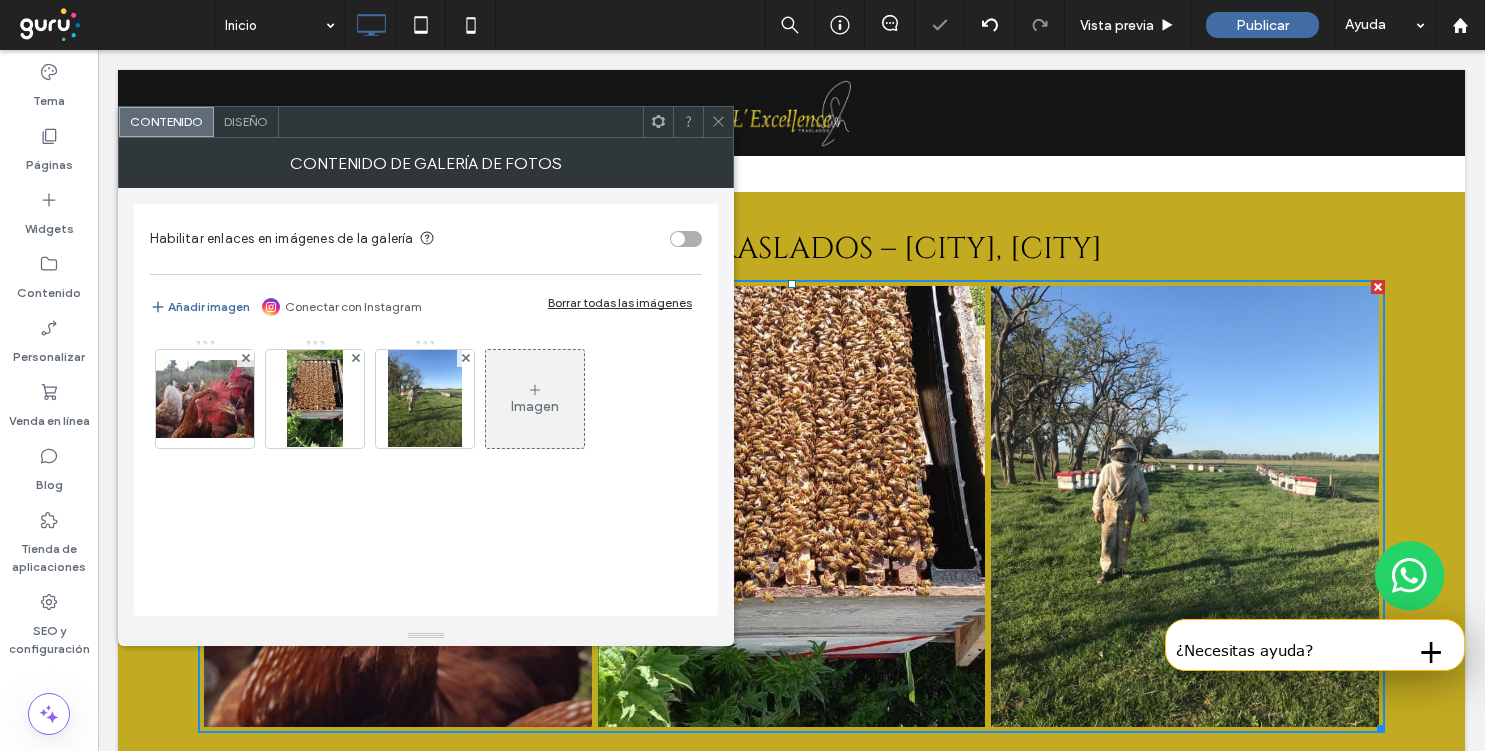 click on "Borrar todas las imágenes" at bounding box center (620, 302) 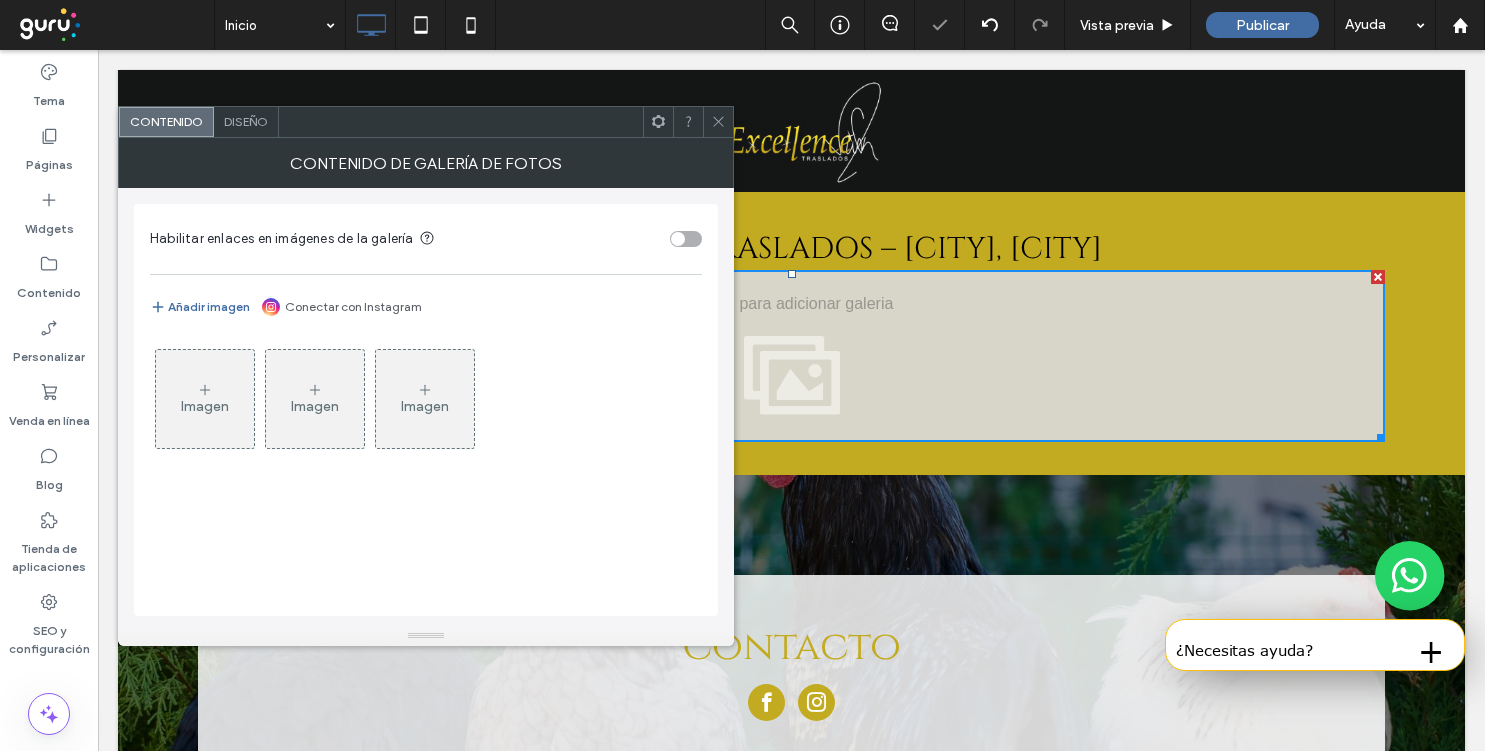 click on "Imagen" at bounding box center (205, 399) 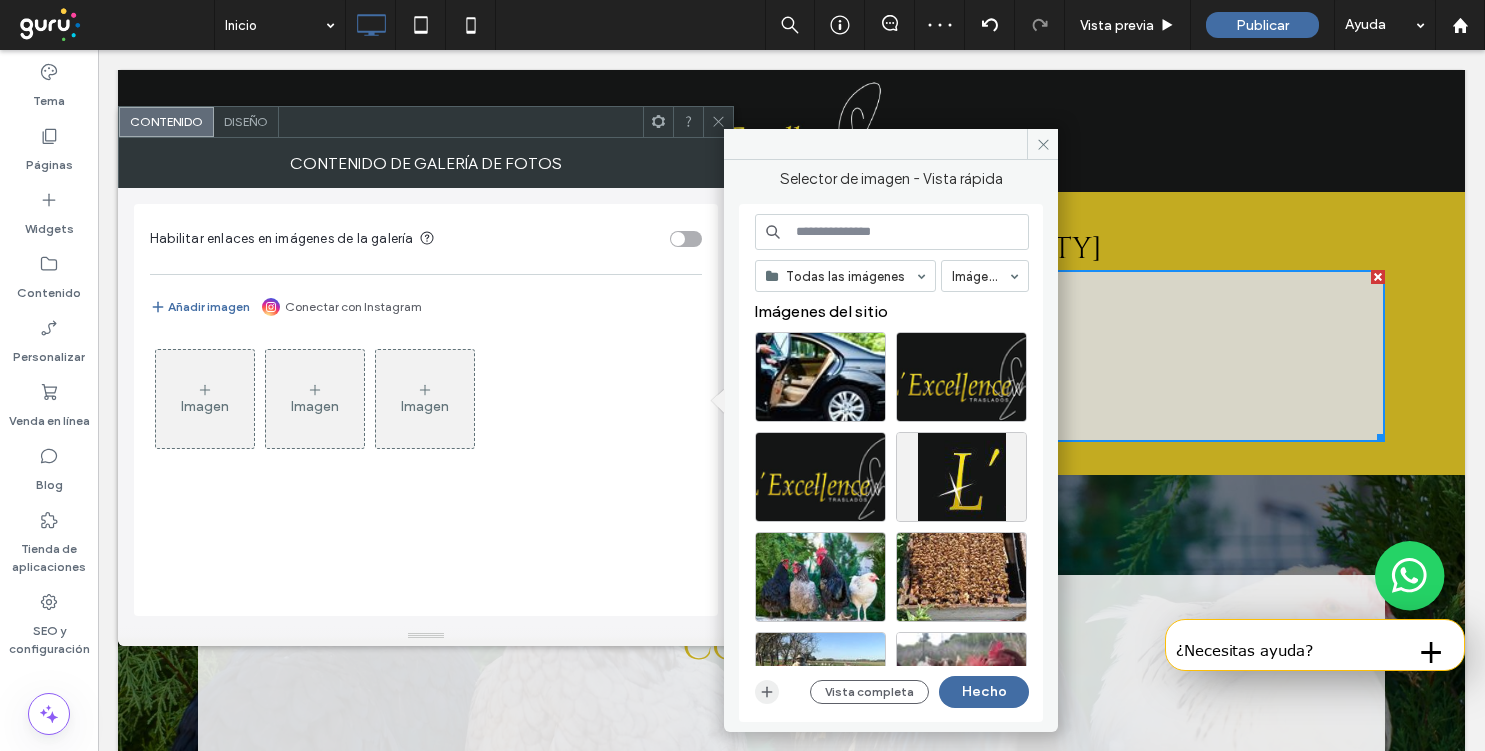 click 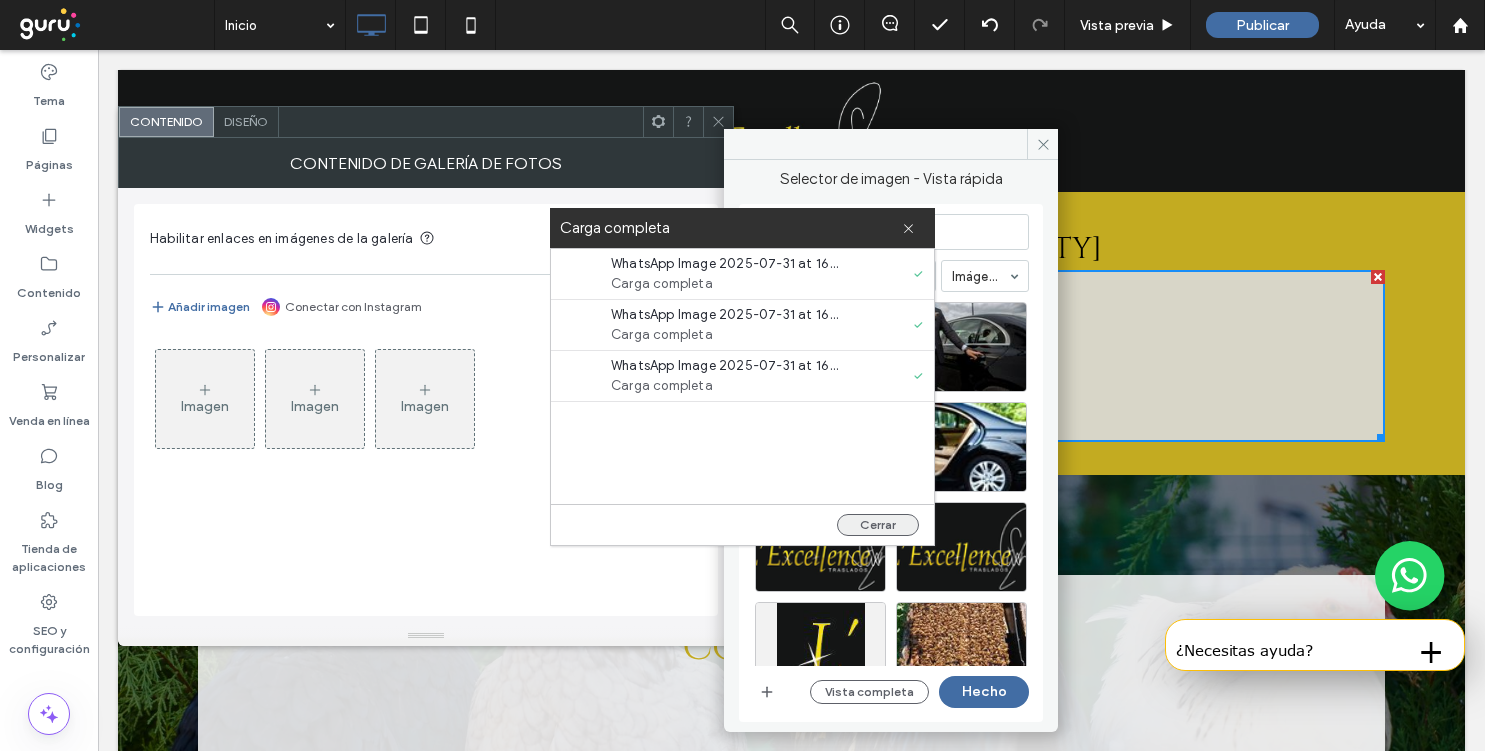 click on "Cerrar" at bounding box center [742, 524] 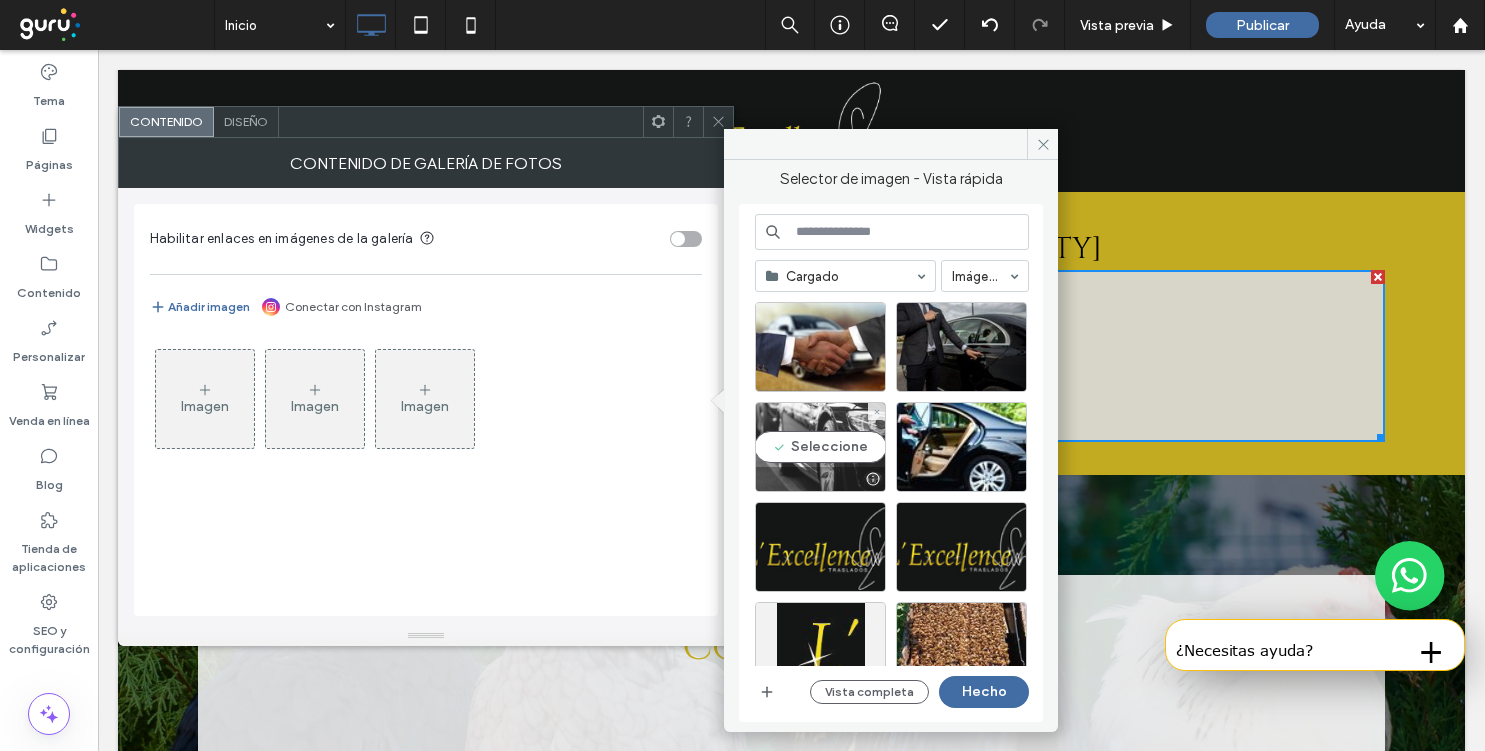 click on "Seleccione" at bounding box center (820, 447) 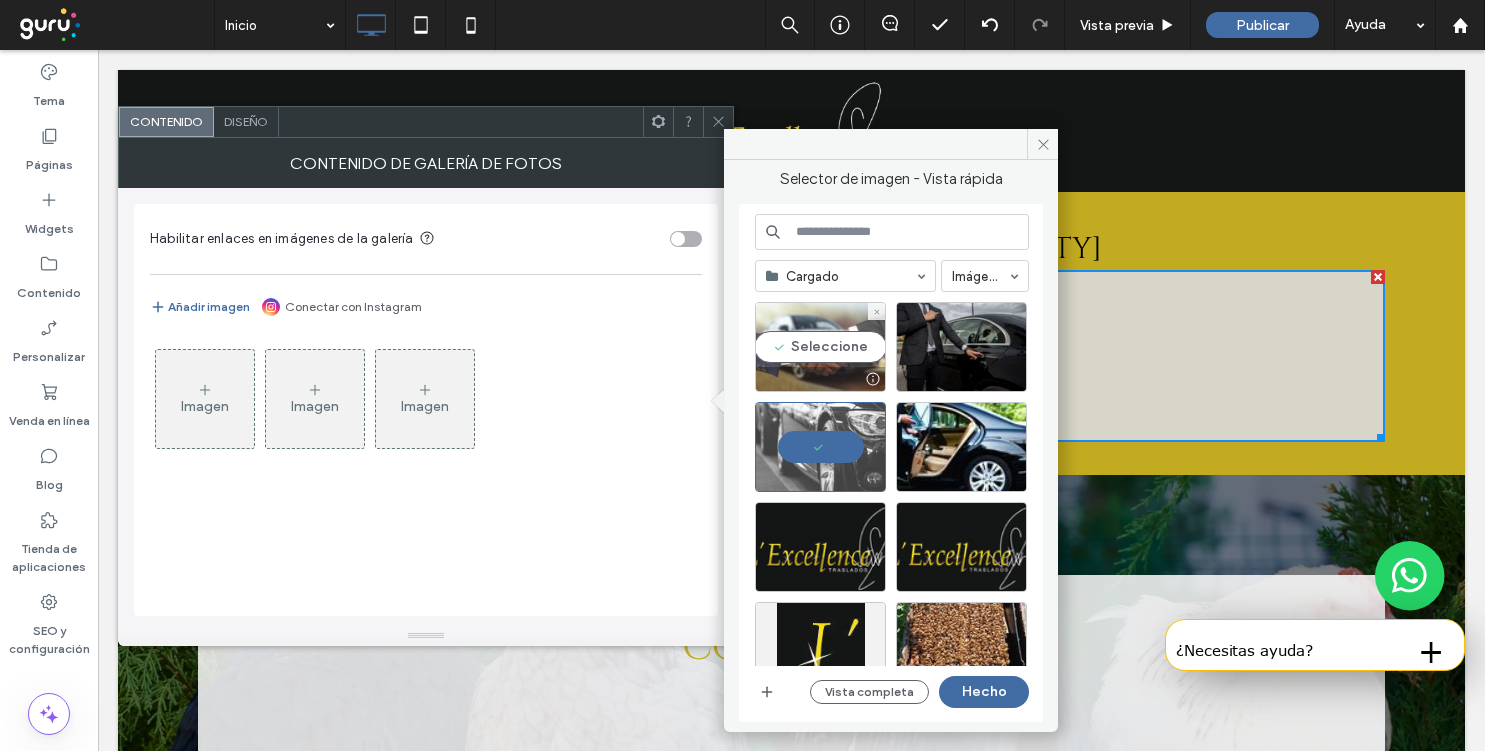 click on "Seleccione" at bounding box center [820, 347] 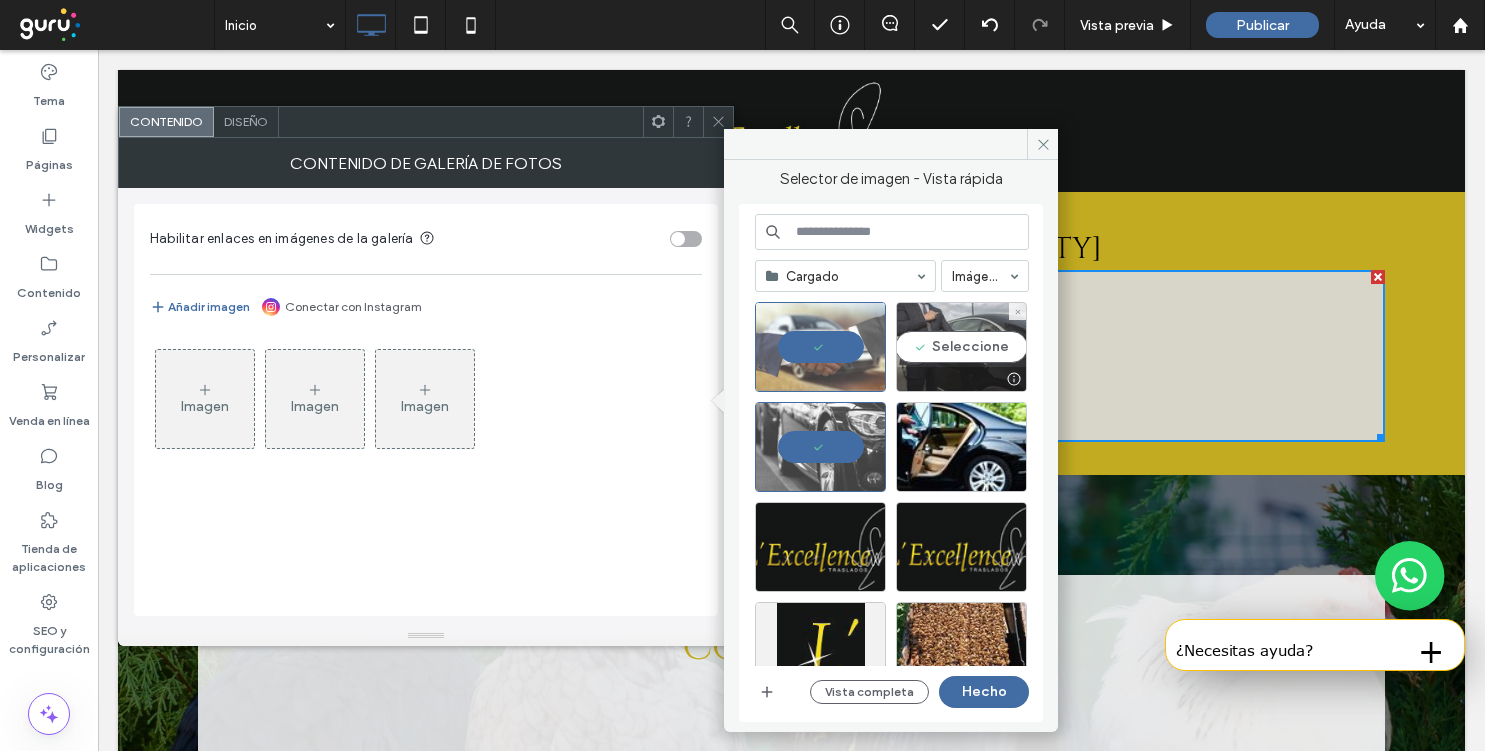 click on "Seleccione" at bounding box center [961, 347] 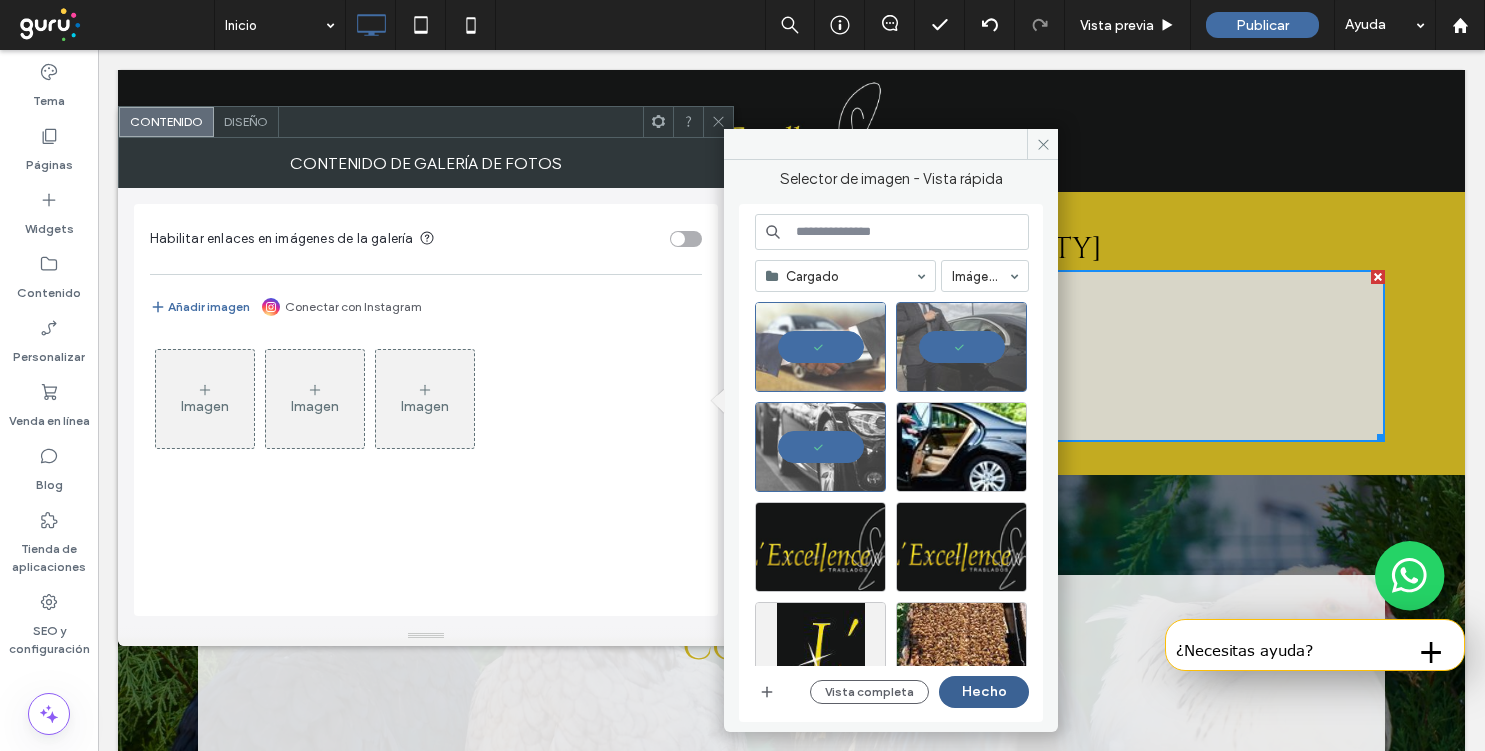click on "Hecho" at bounding box center [984, 692] 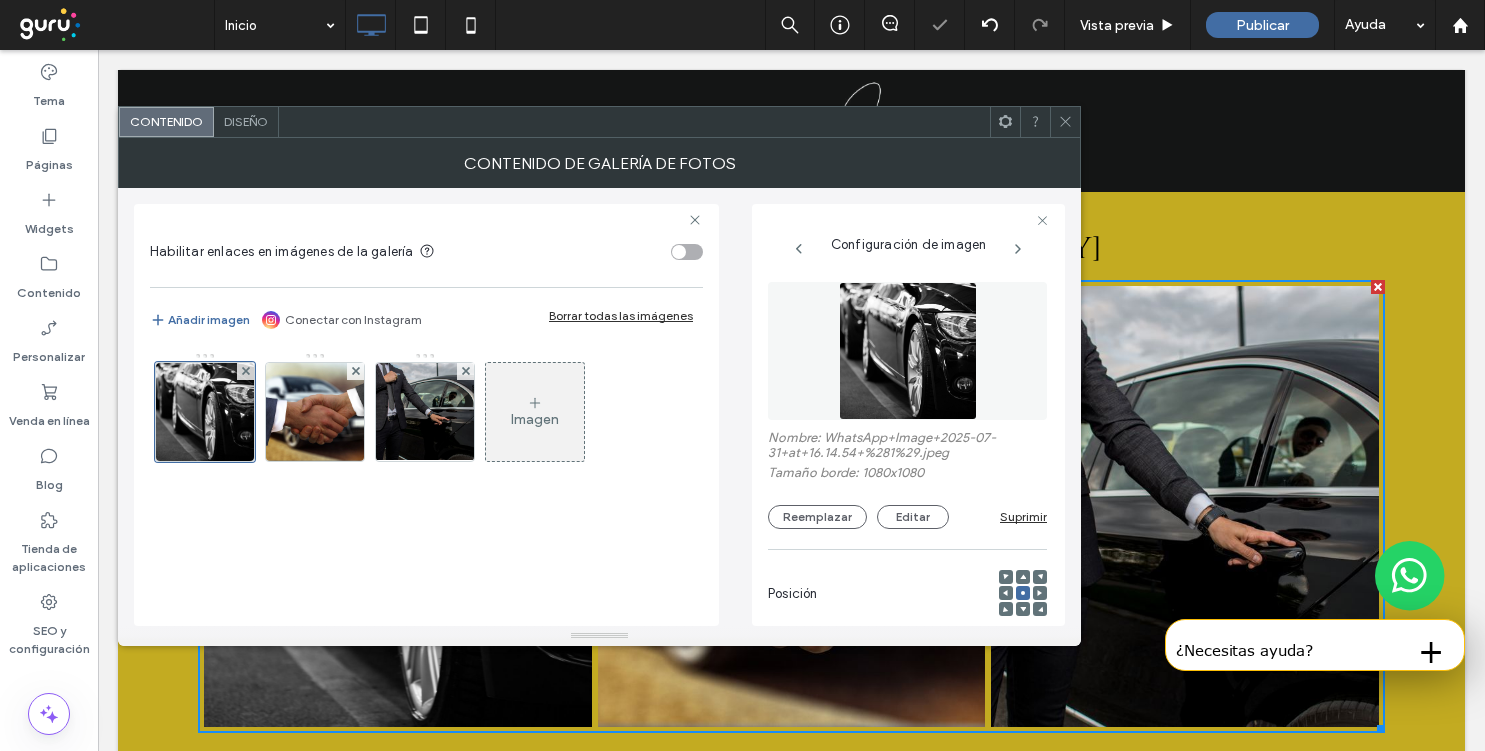 click on "Habilitar enlaces en imágenes de la galería Añadir imagen Conectar con Instagram Borrar todas las imágenes Imagen Configuración de imagen Nombre: WhatsApp+Image+2025-07-31+at+16.14.54+%281%29.jpeg Tamaño borde: 1080x1080 Reemplazar Editar Suprimir Posición Título Descripción Botón ****** Texto alternativo Todo el texto alternativo" at bounding box center (599, 407) 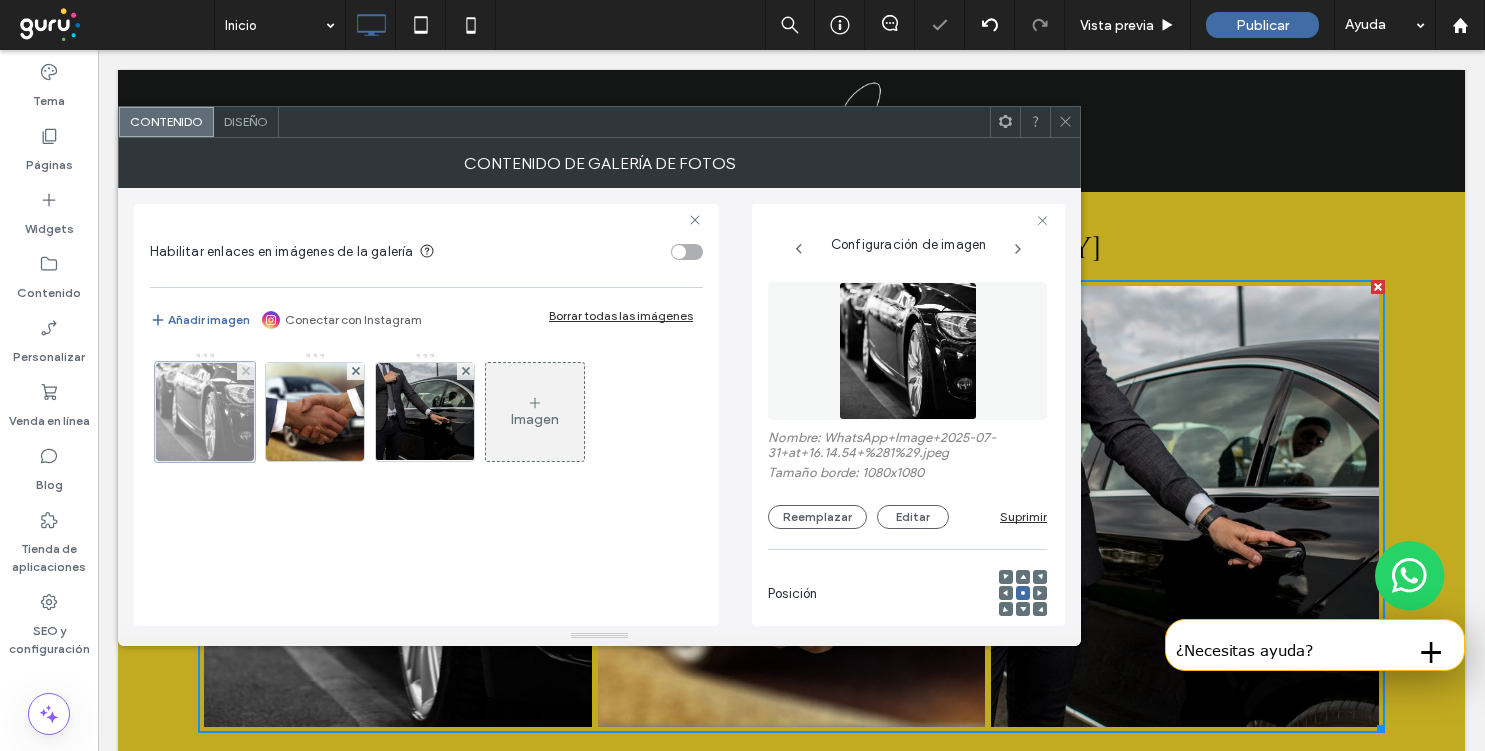 click at bounding box center [205, 412] 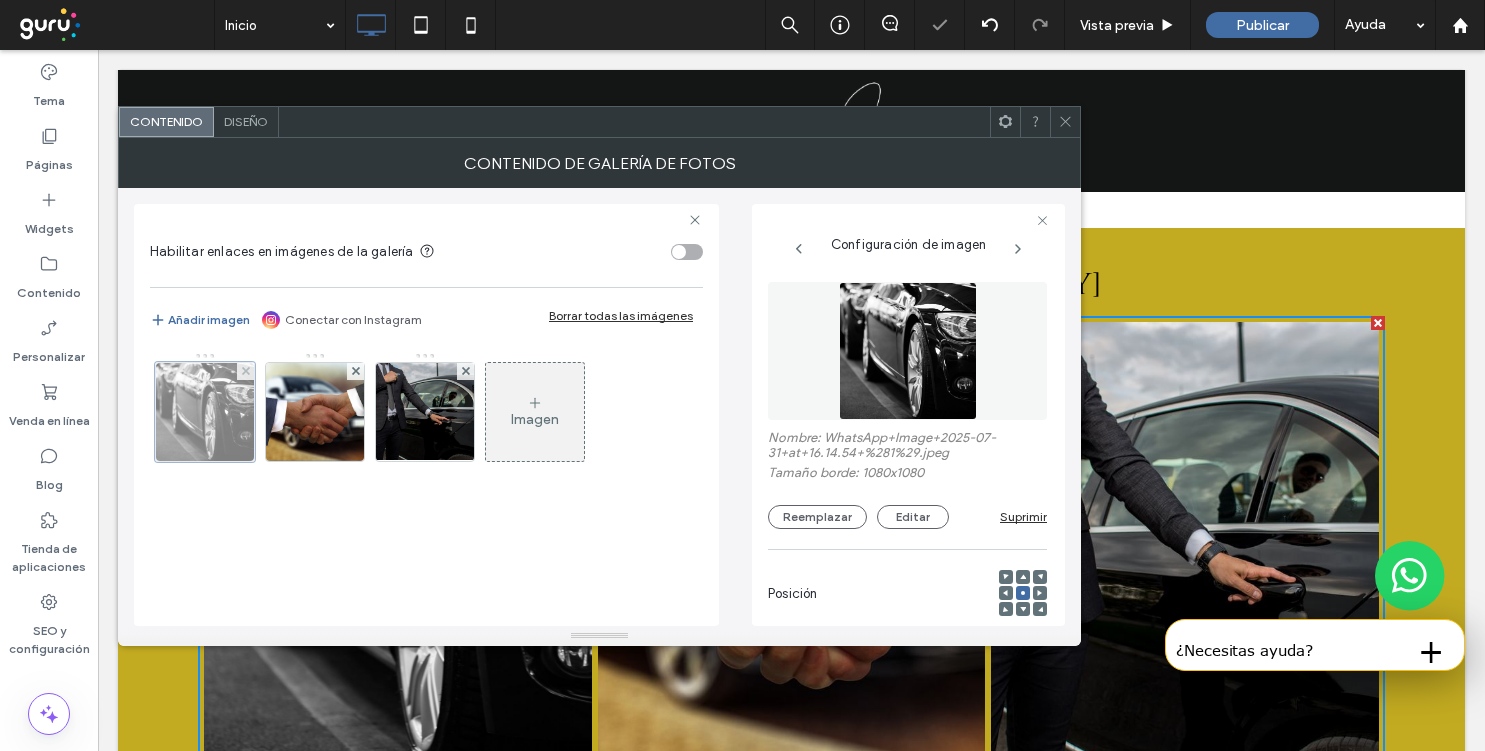 scroll, scrollTop: 3998, scrollLeft: 0, axis: vertical 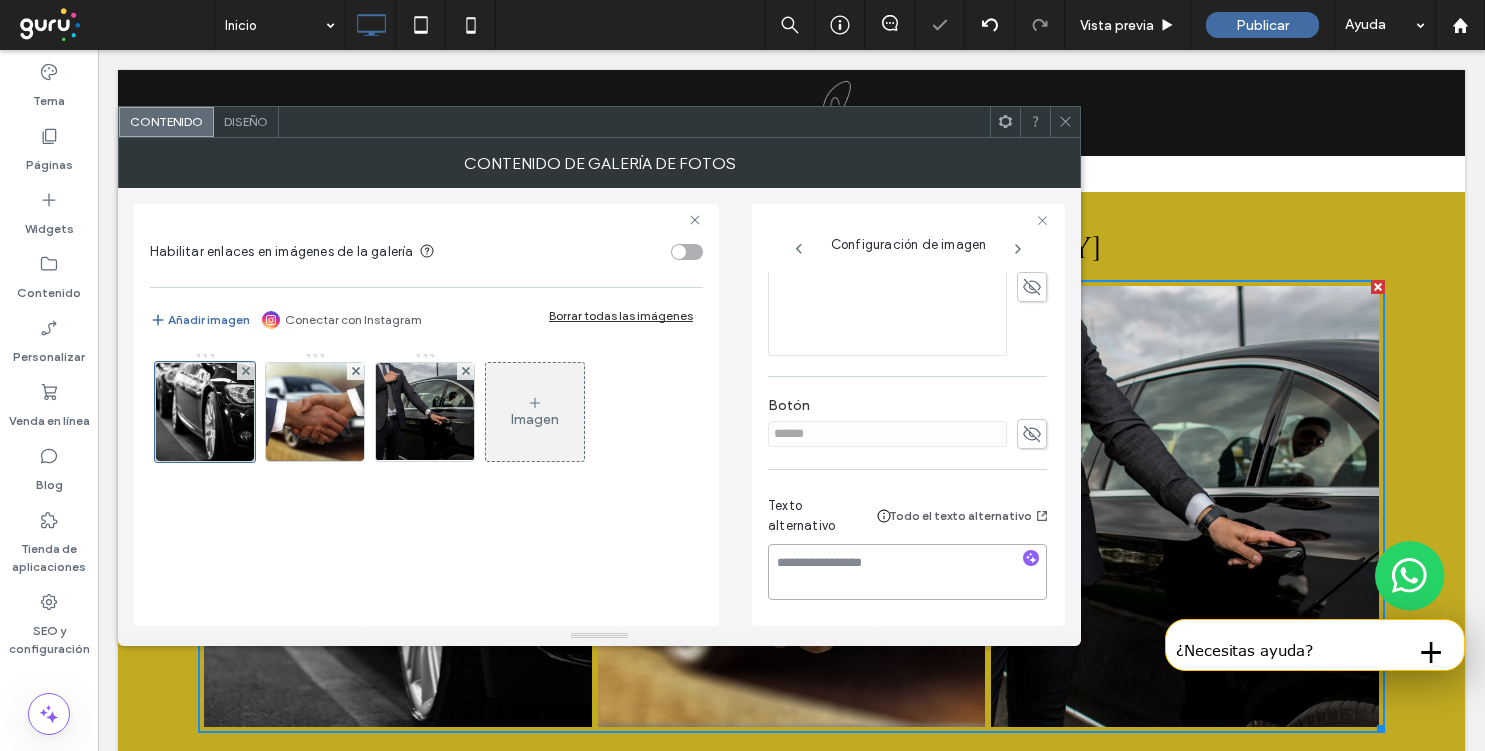 click at bounding box center [907, 572] 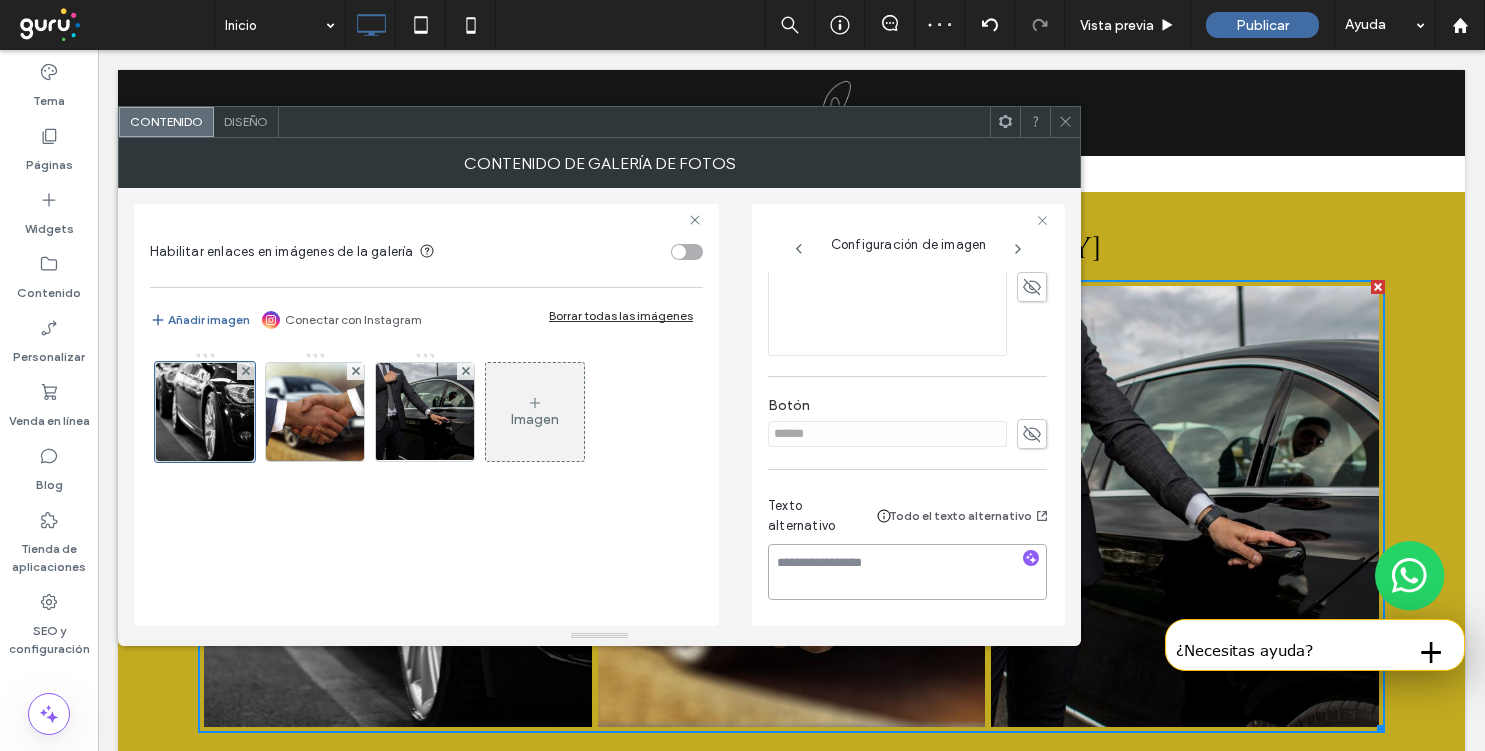 paste on "**********" 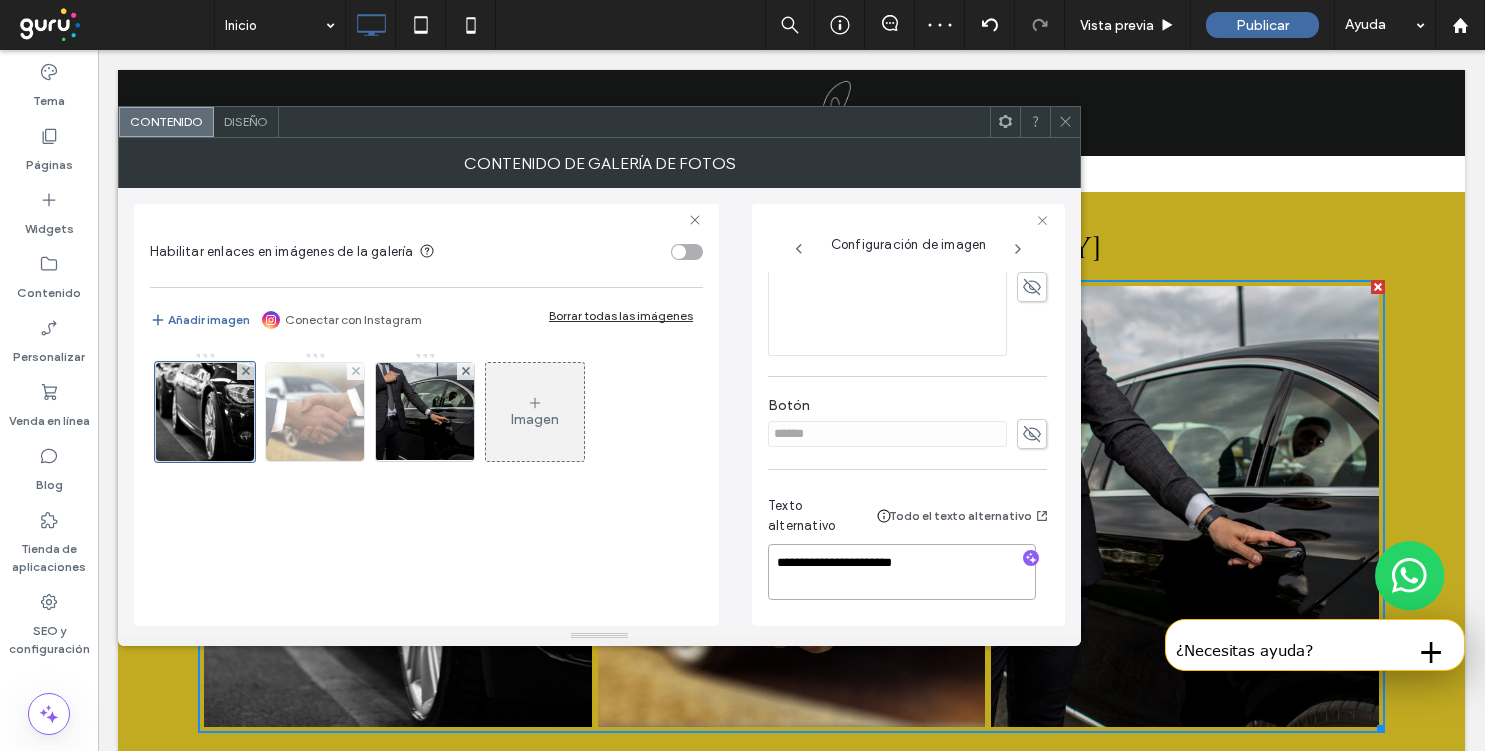 type on "**********" 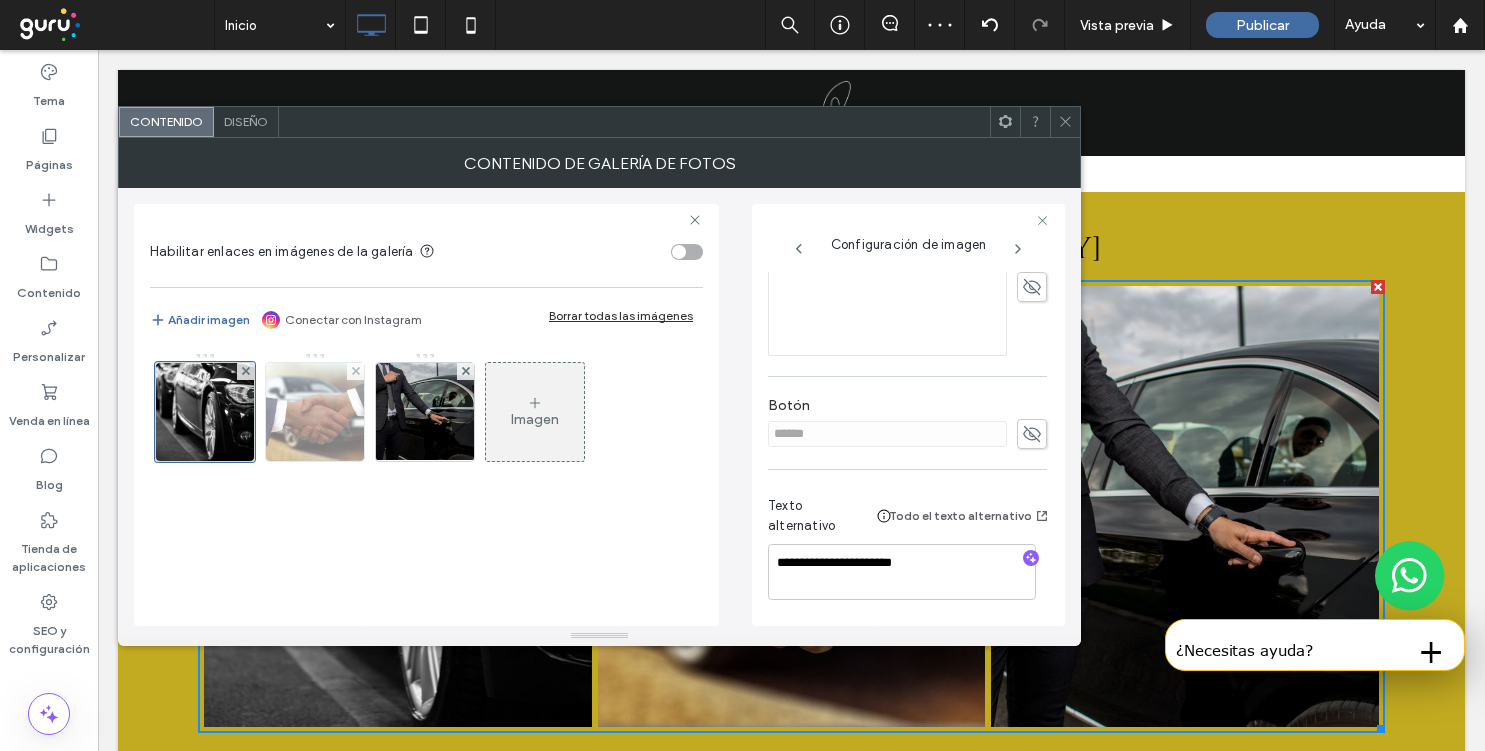 click at bounding box center [315, 412] 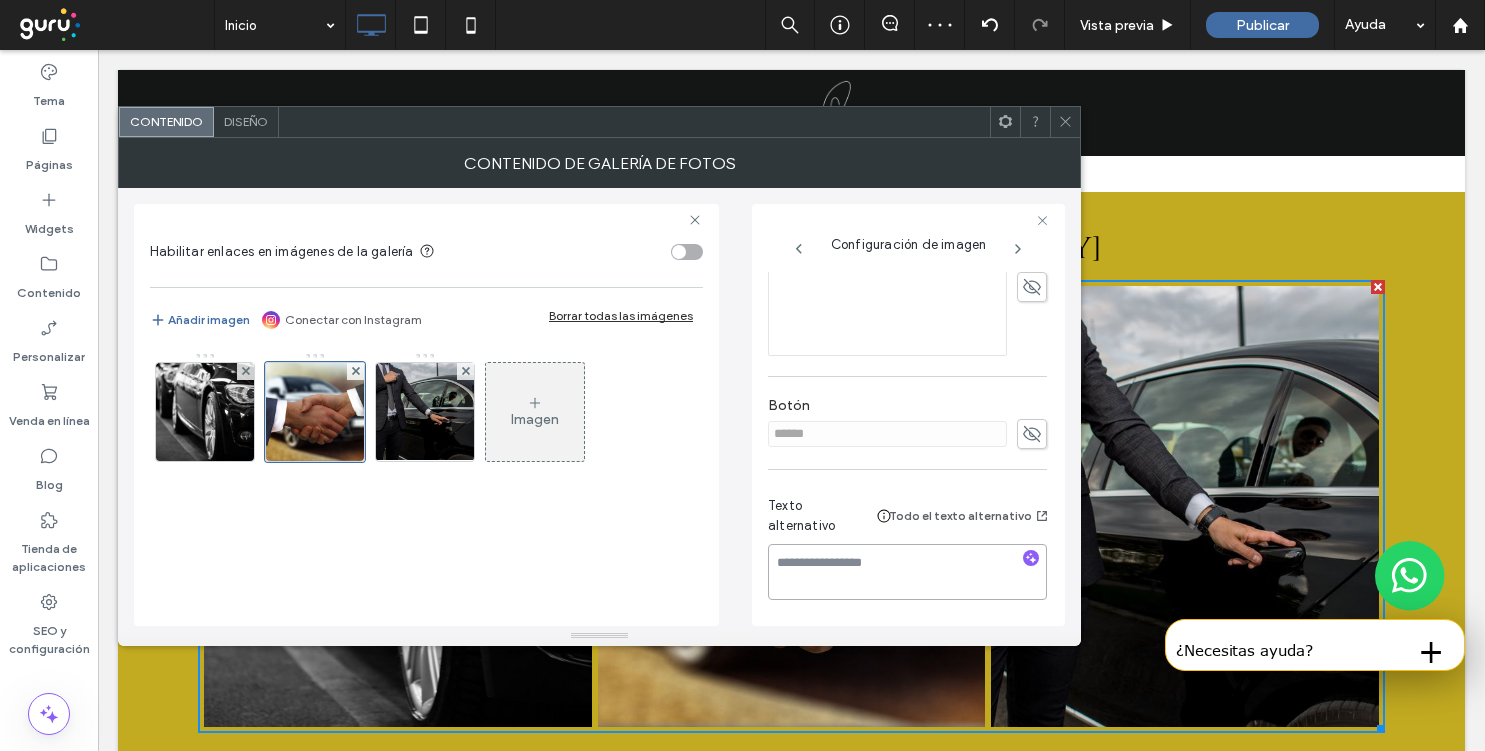 click at bounding box center (907, 572) 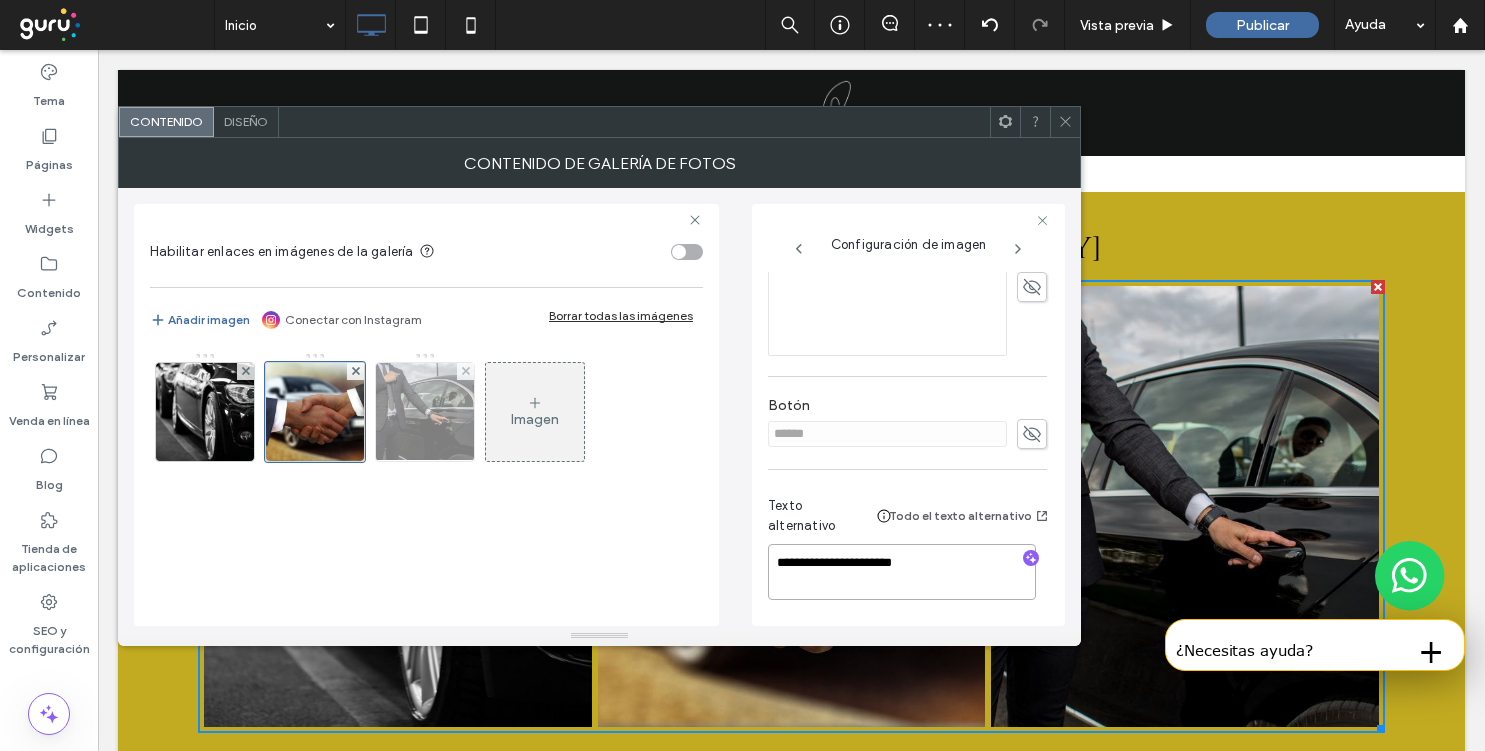 type on "**********" 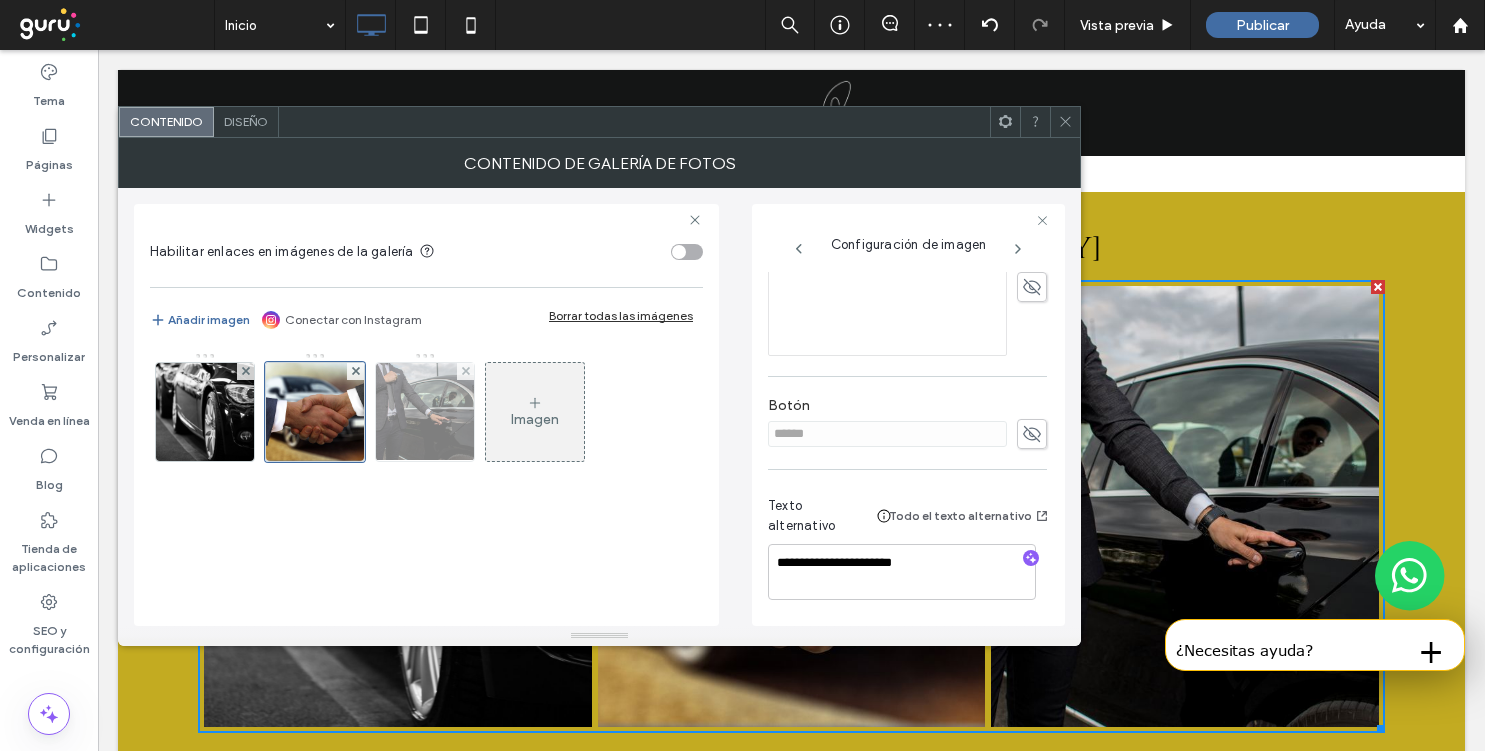 click at bounding box center [425, 412] 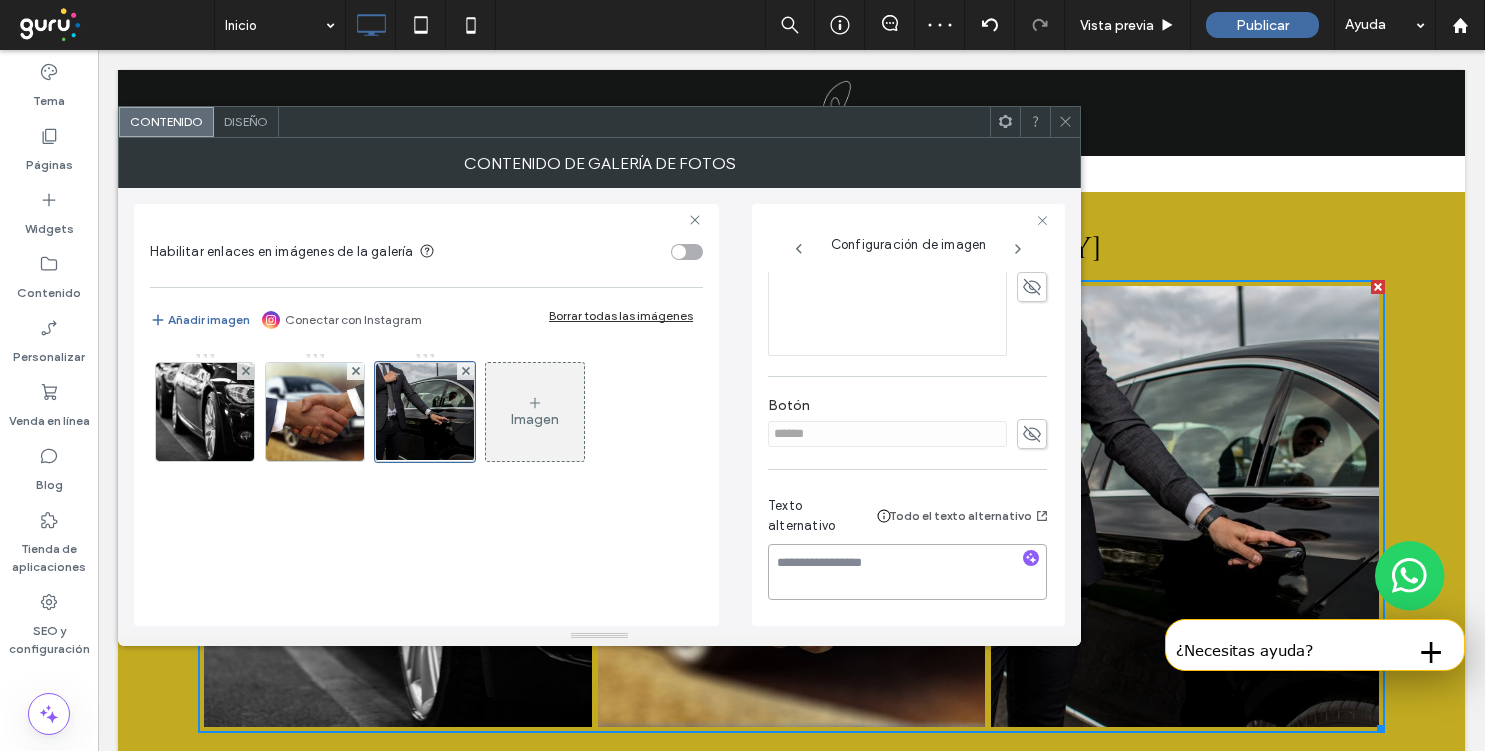 click at bounding box center (907, 572) 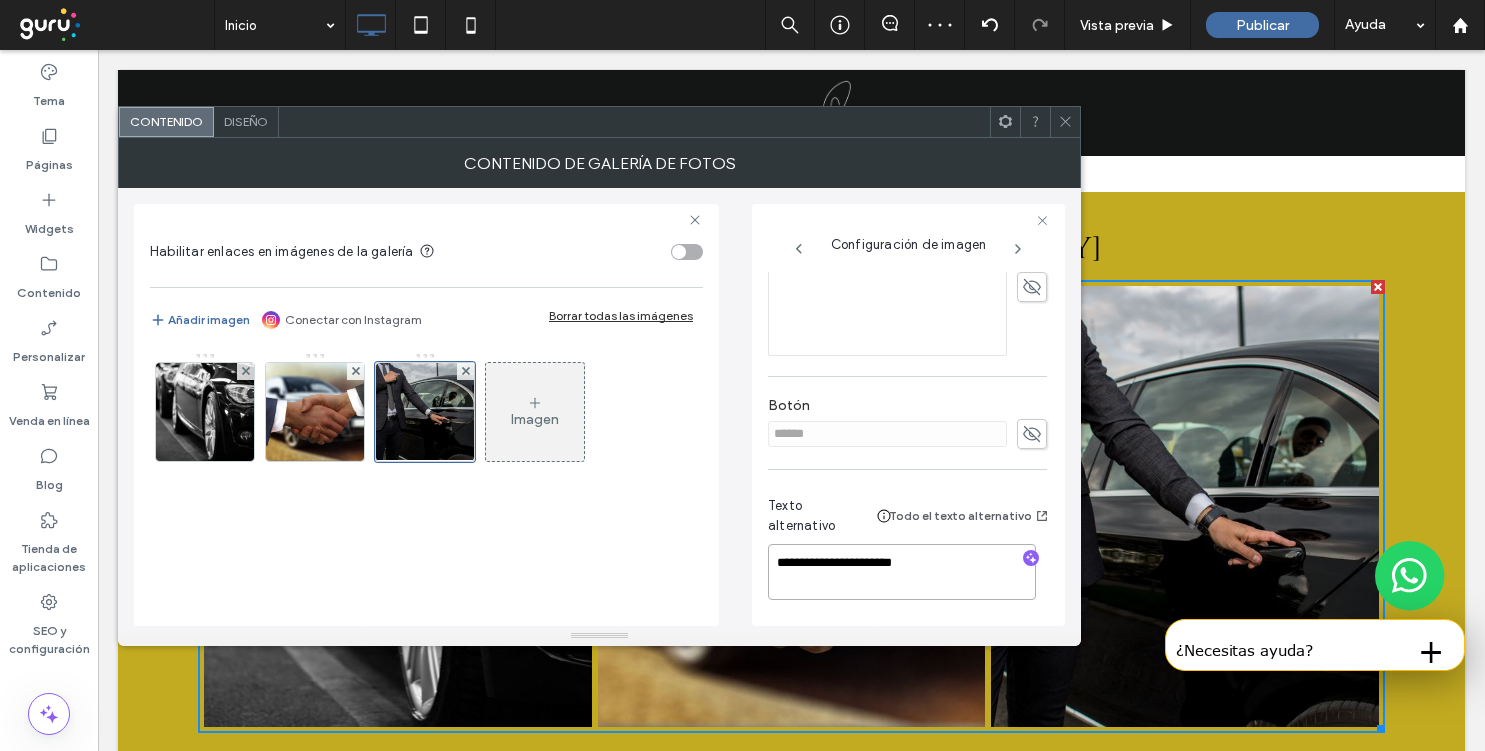 type on "**********" 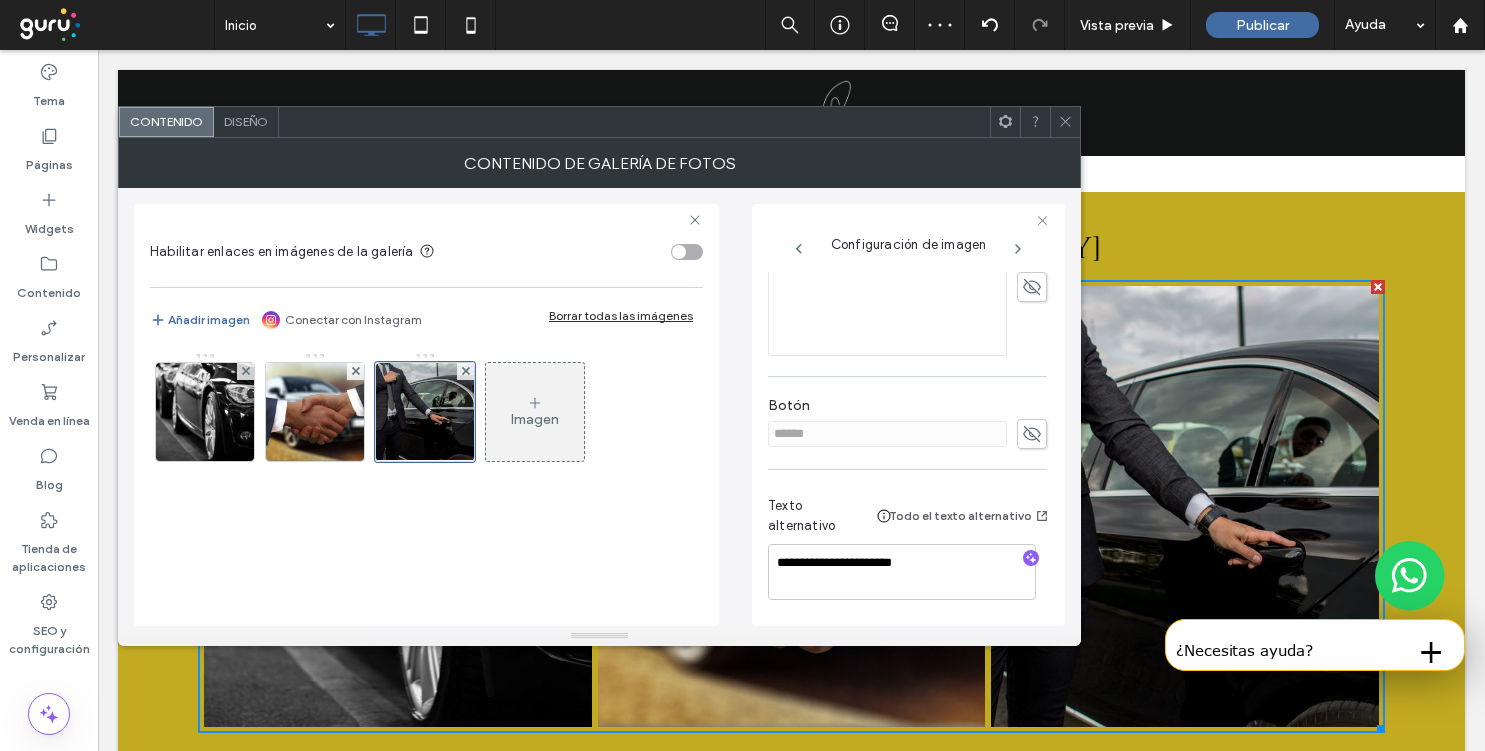 click on "Imagen" at bounding box center (426, 479) 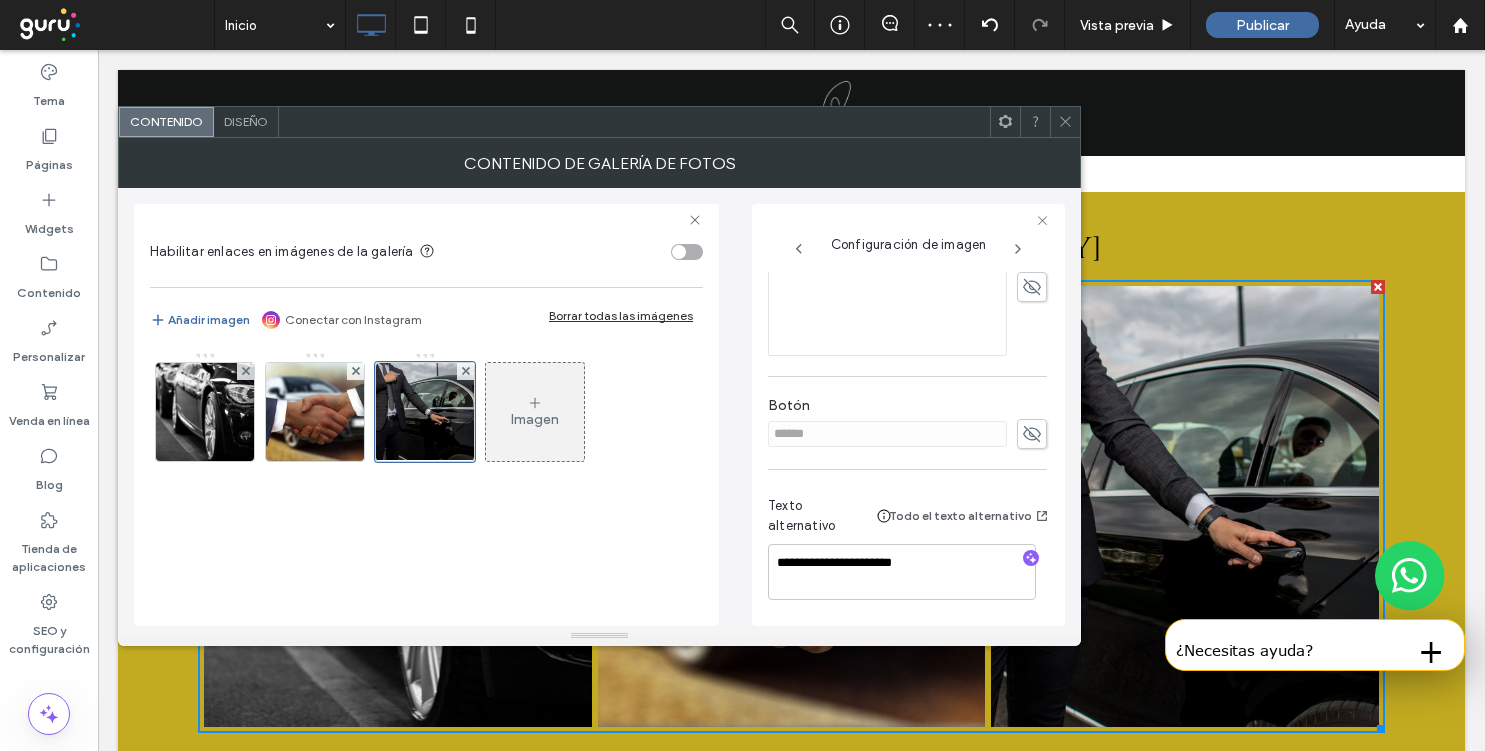 click at bounding box center (1065, 122) 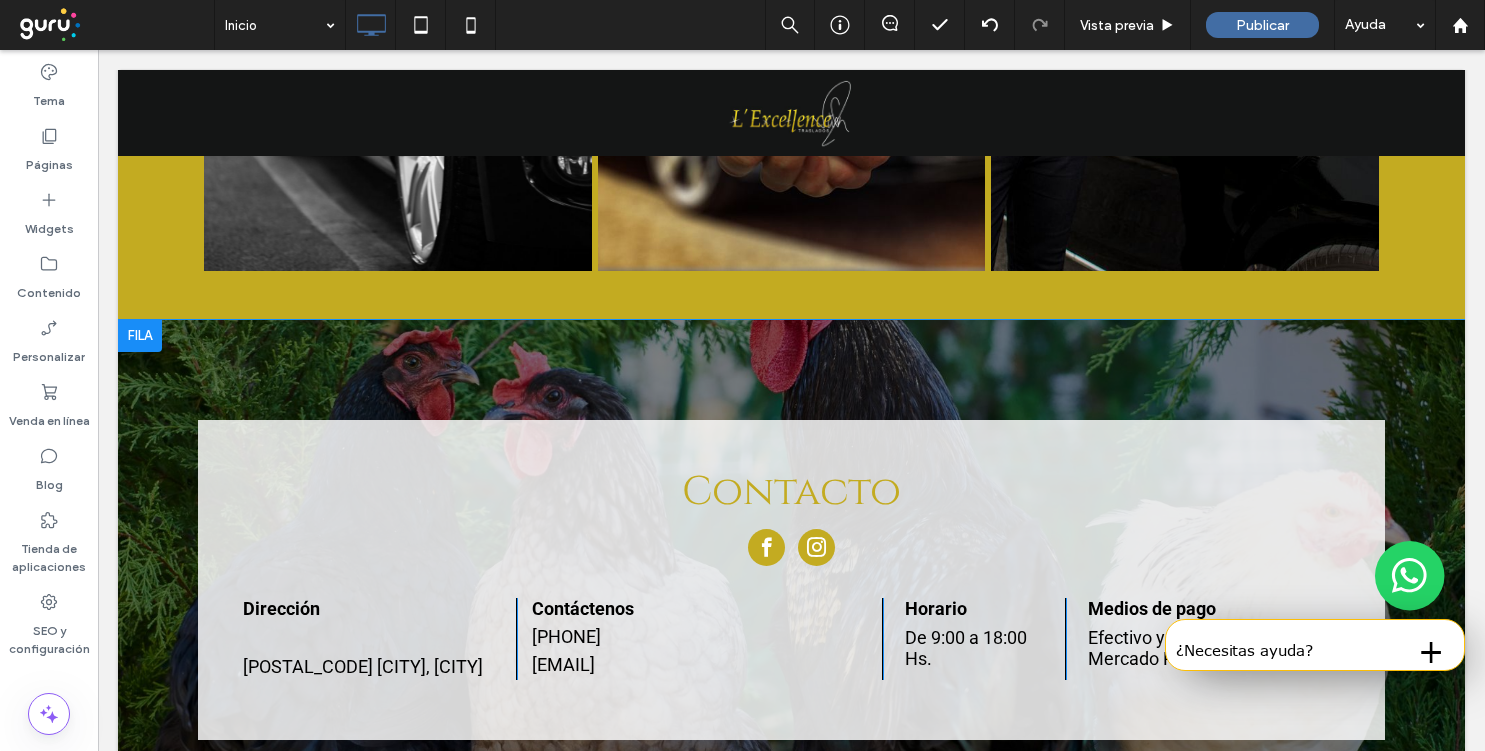 scroll, scrollTop: 4447, scrollLeft: 0, axis: vertical 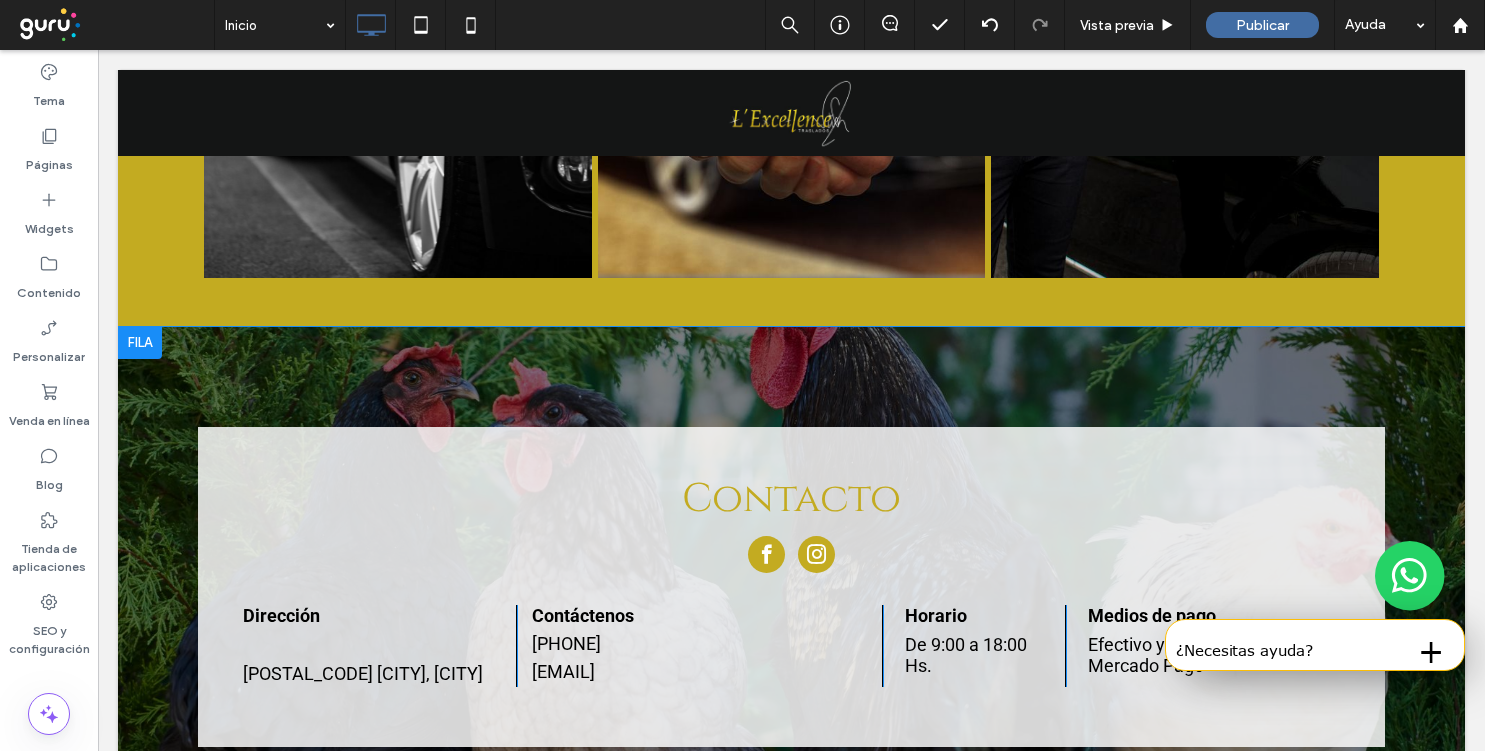 click on "Contacto
Dirección   ﻿ (1097) C.A.B.A., Buenos Aires Click To Paste
Contáctenos   15 6961-4849   campocorralargentina@gmail.com Click To Paste
Horario   De 9:00 a 18:00 Hs. Click To Paste
Medios de pago   Efectivo y transferencia, Mercado Pago Click To Paste
Click To Paste
Fila + Añadir sección" at bounding box center [791, 587] 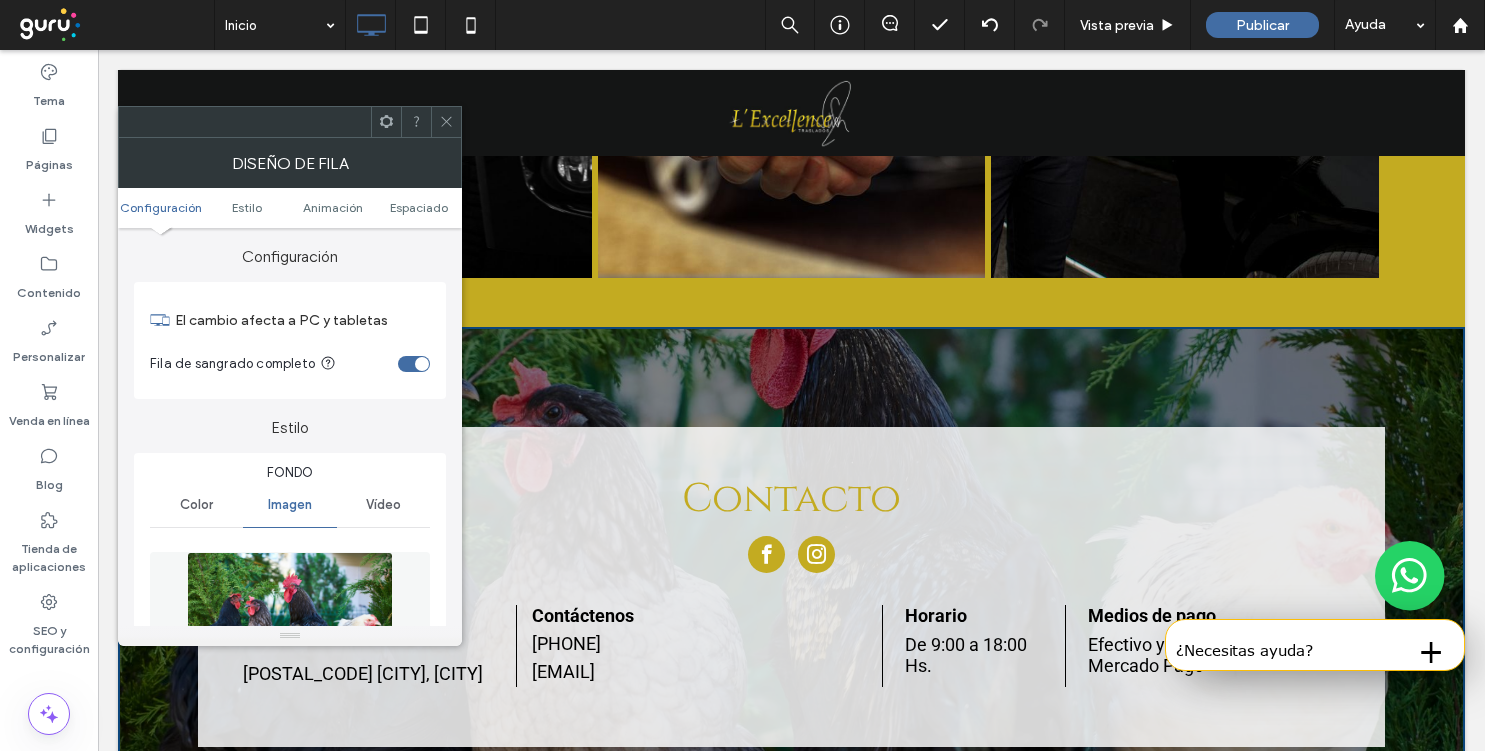 click at bounding box center [290, 621] 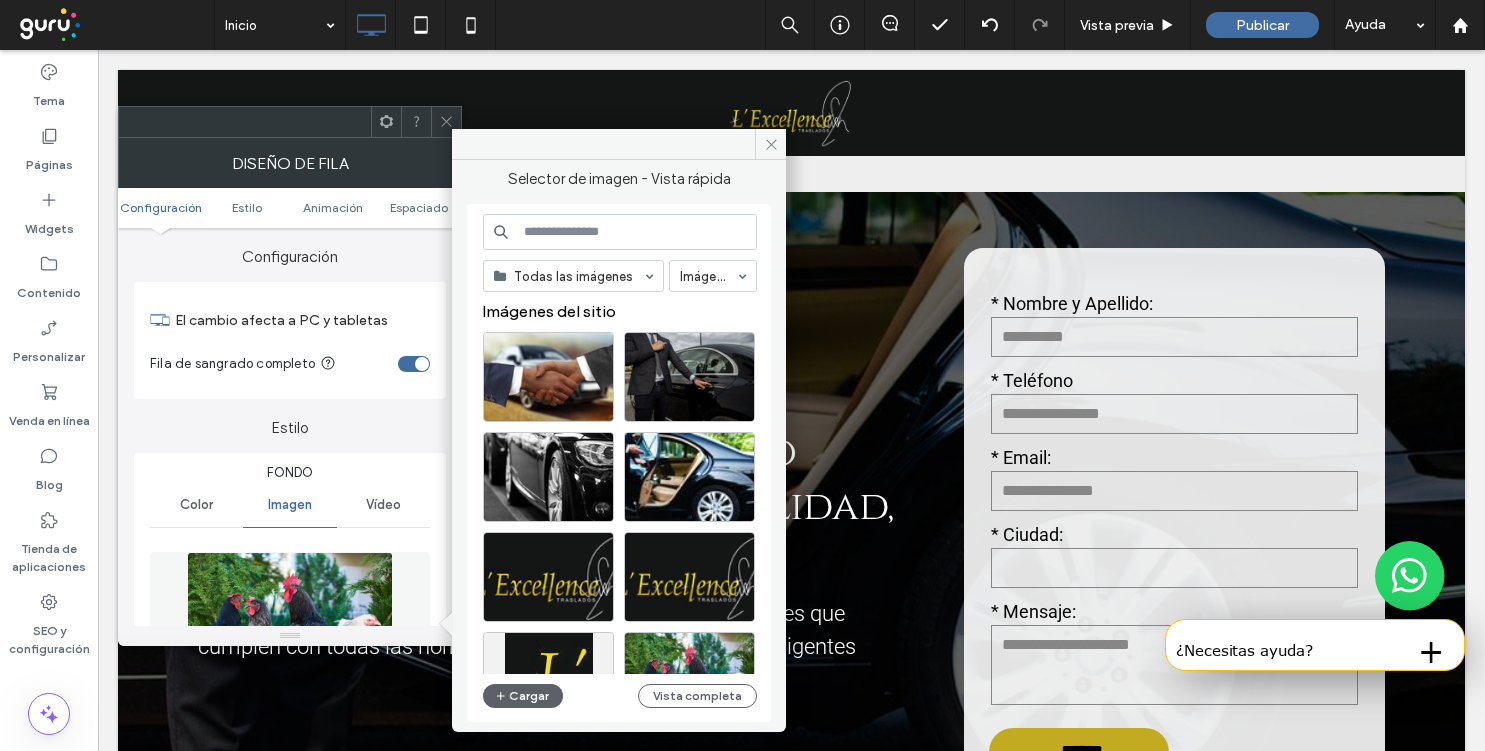 scroll, scrollTop: 4447, scrollLeft: 0, axis: vertical 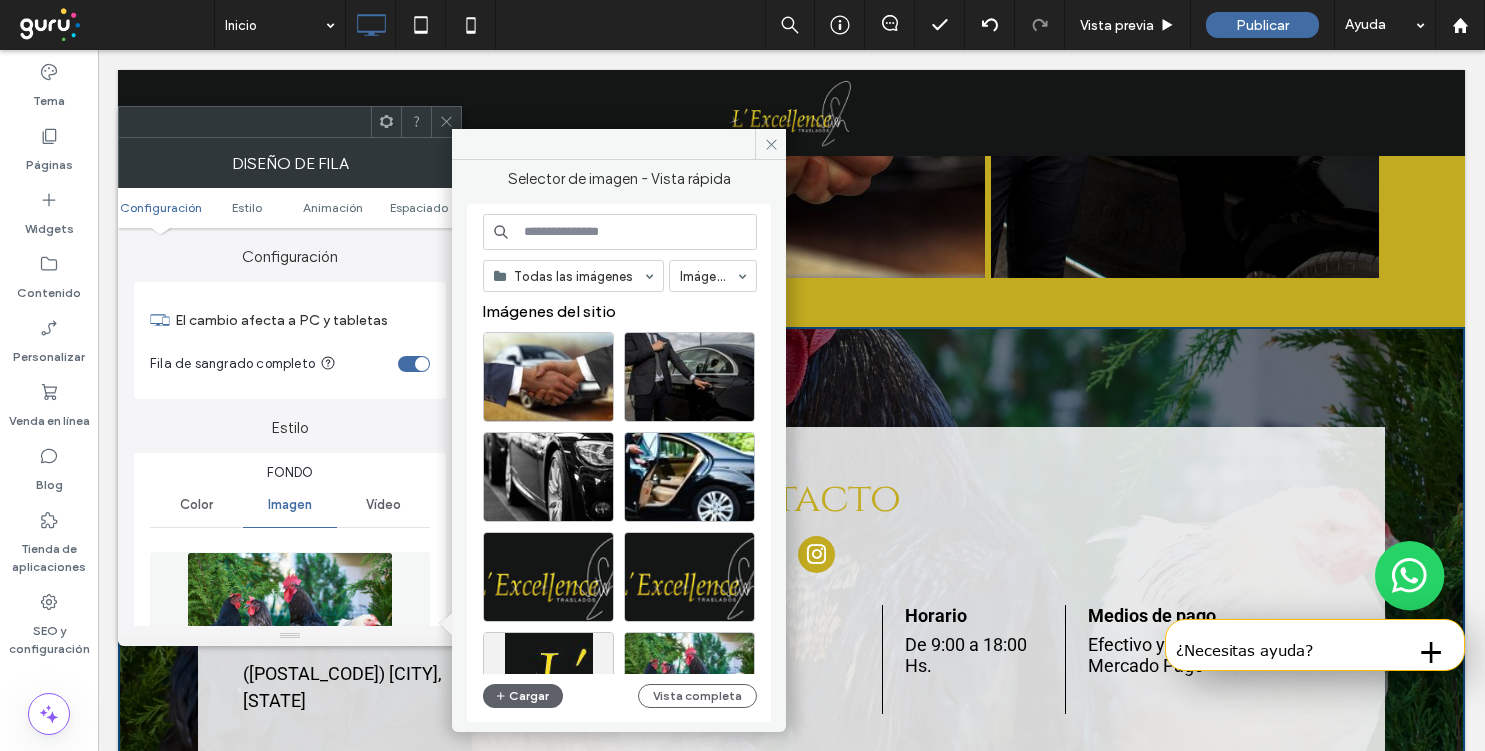 click on "Cargar" at bounding box center (523, 696) 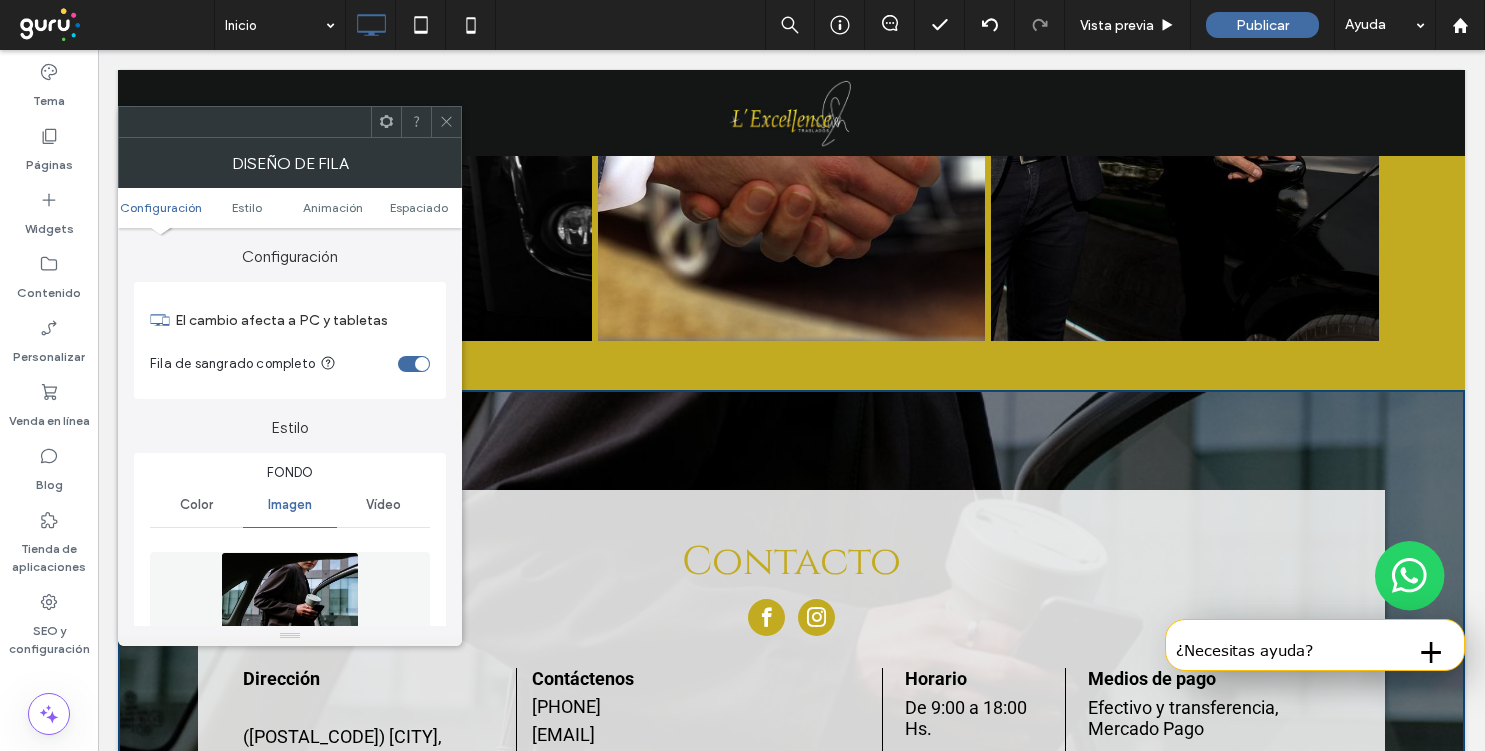 scroll, scrollTop: 4380, scrollLeft: 0, axis: vertical 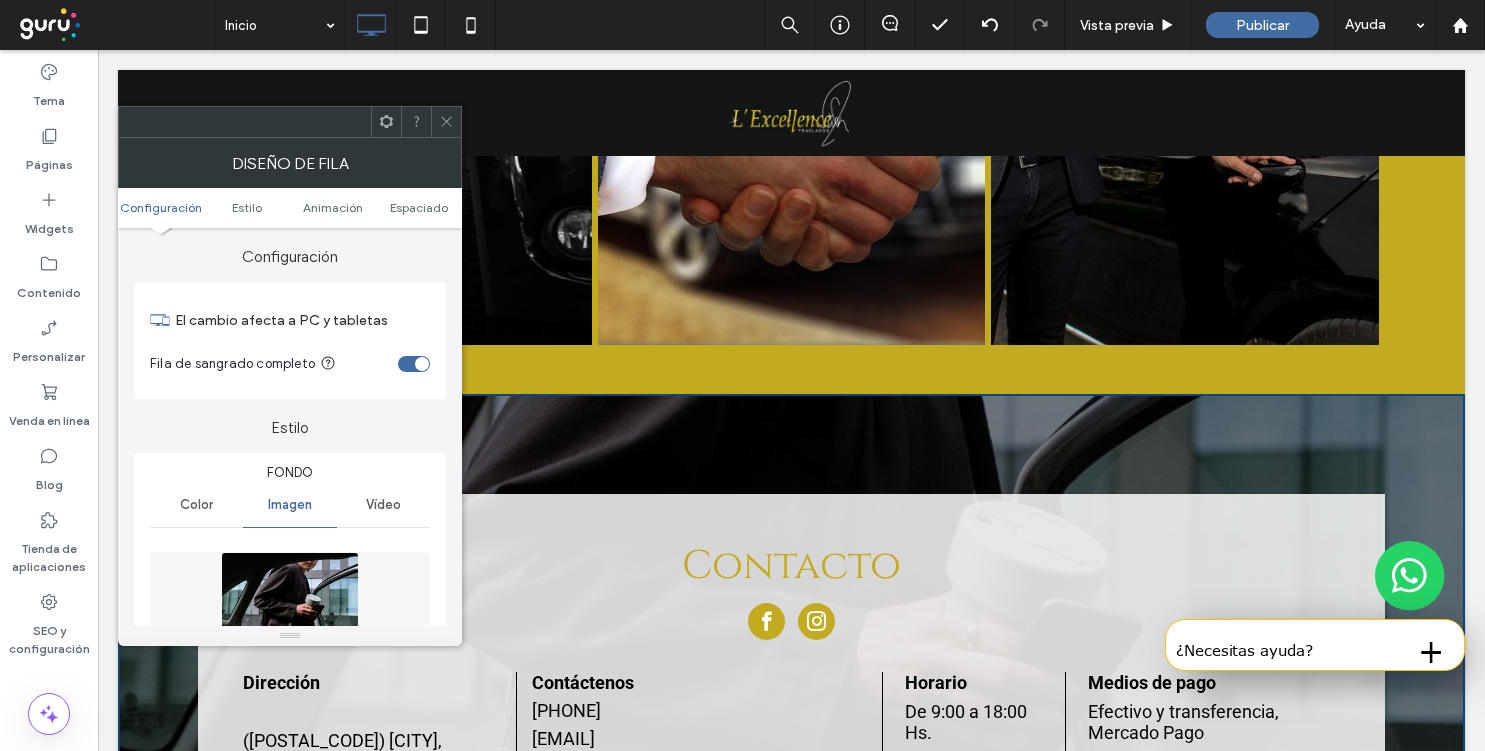 click 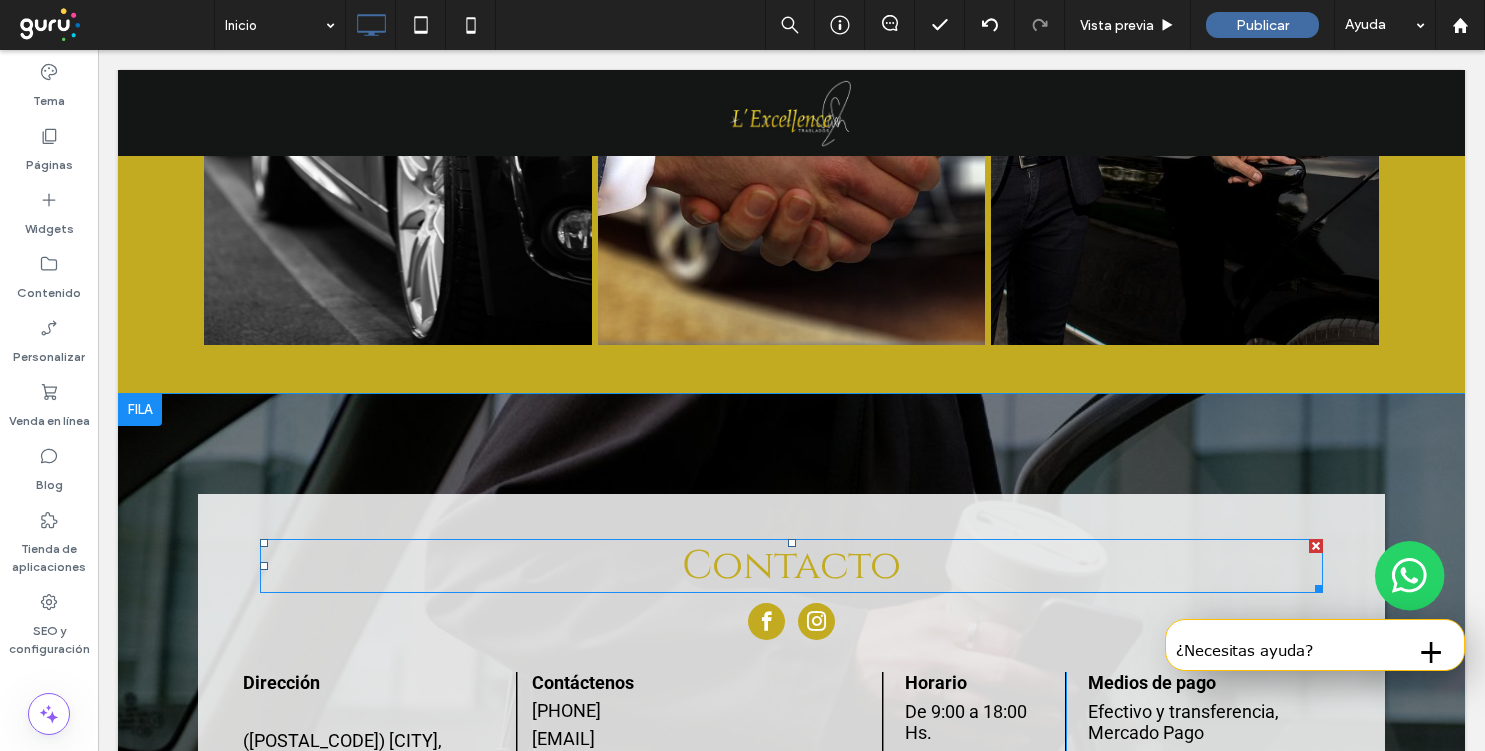 click on "Contacto" at bounding box center [791, 566] 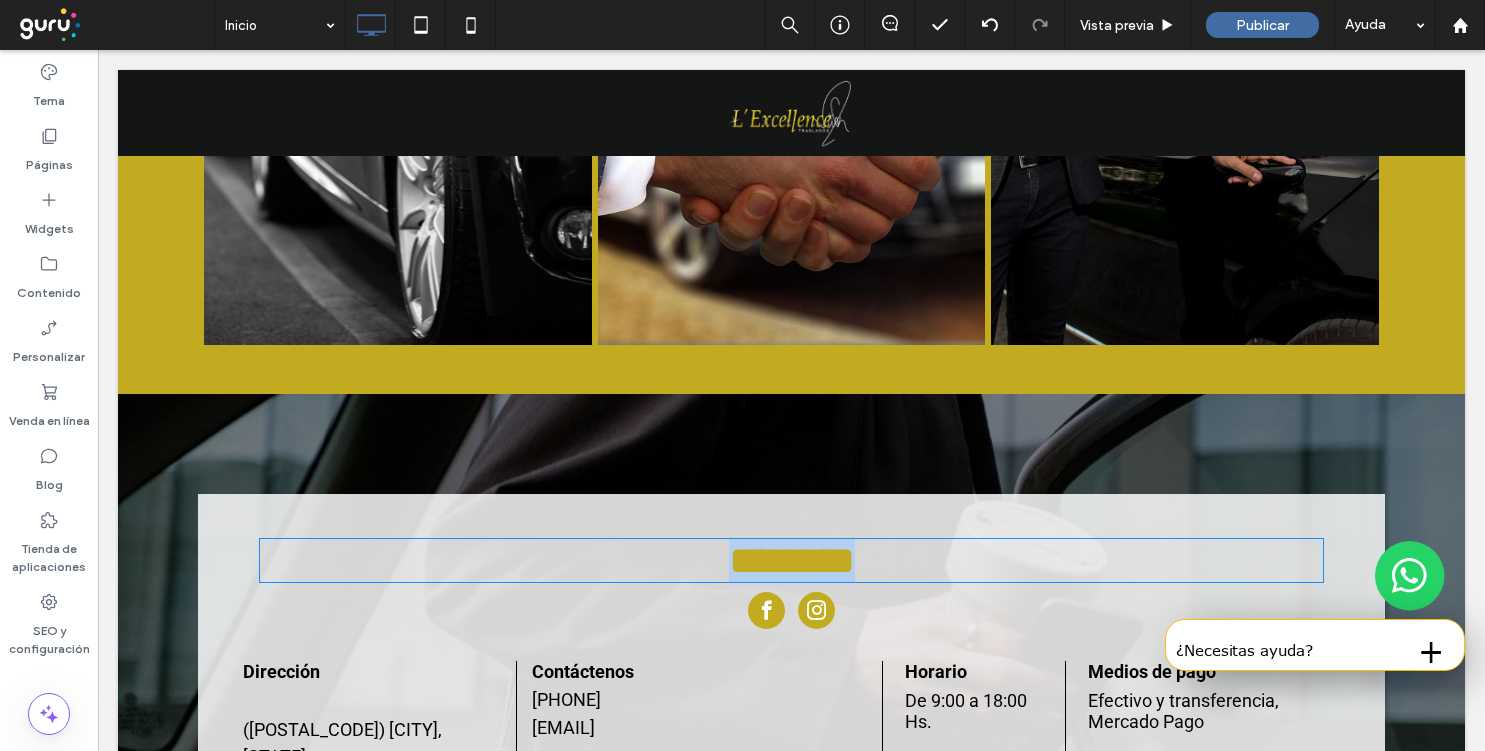 click on "********" at bounding box center [792, 560] 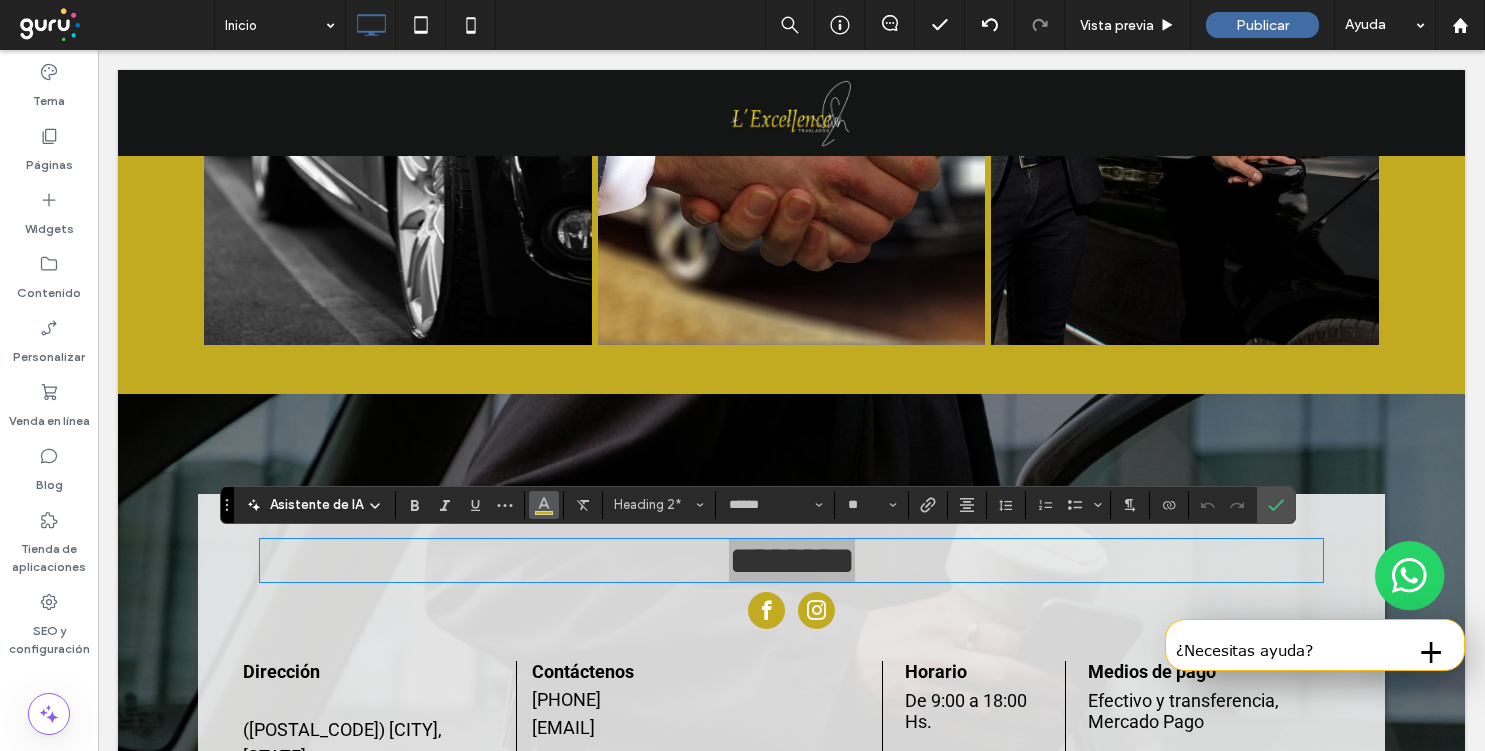 click 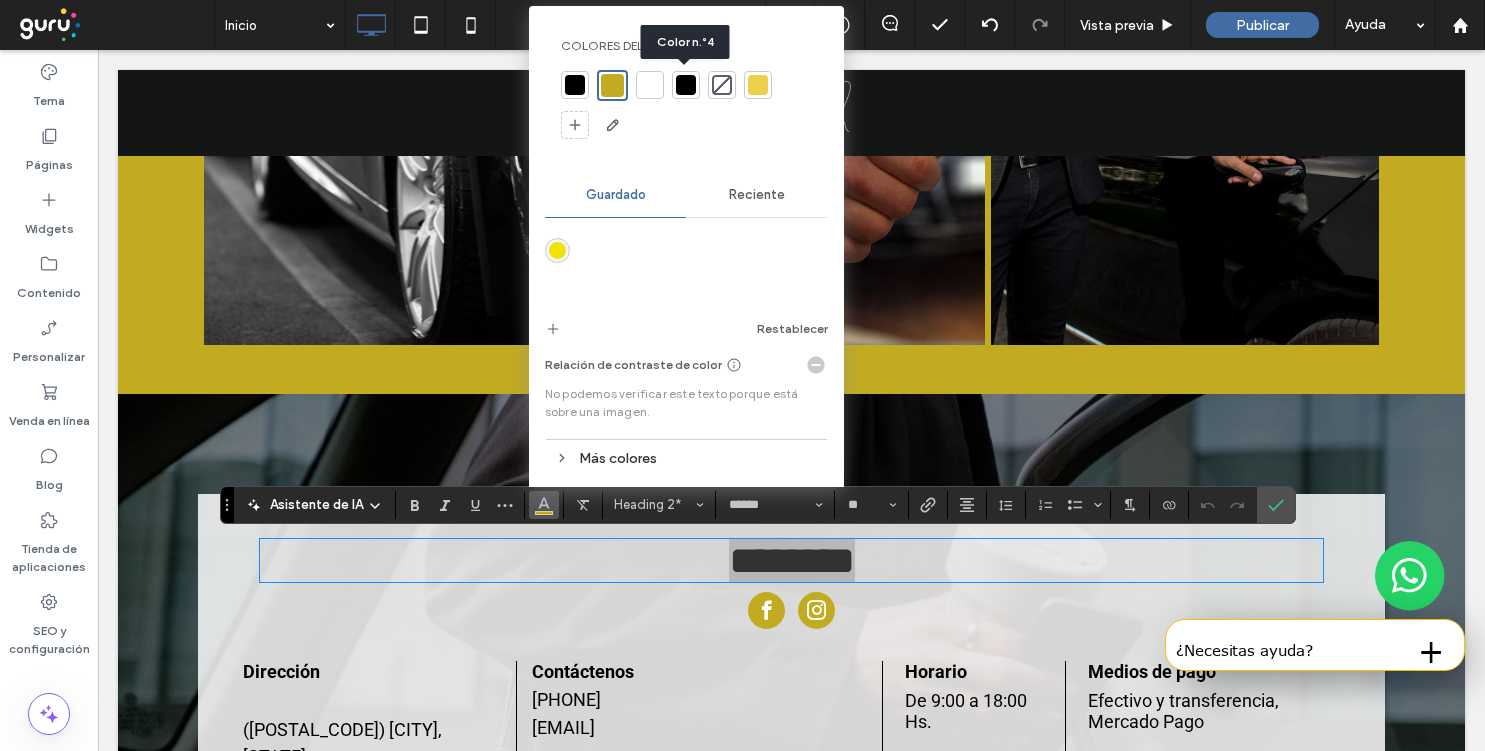 click at bounding box center (686, 85) 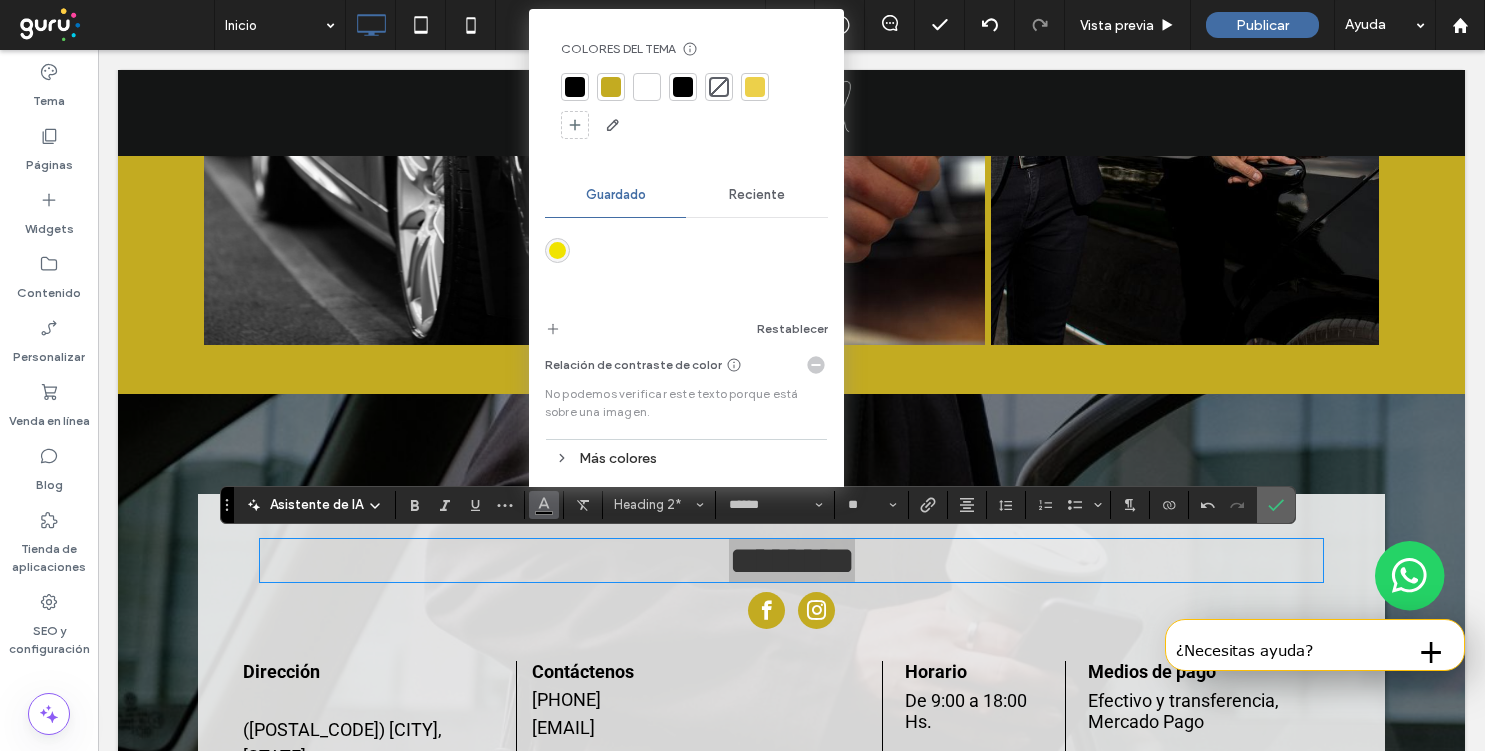 click at bounding box center (1276, 505) 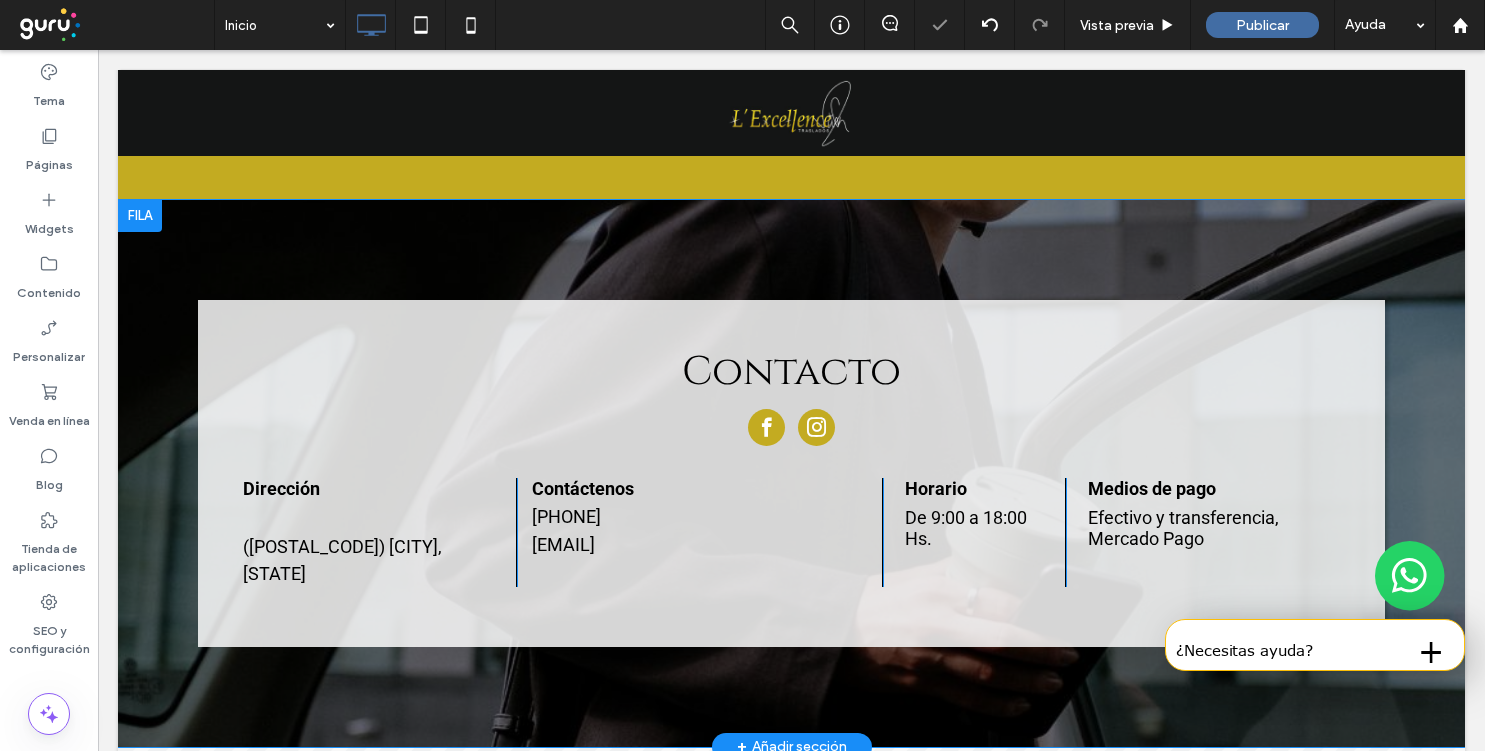 scroll, scrollTop: 4599, scrollLeft: 0, axis: vertical 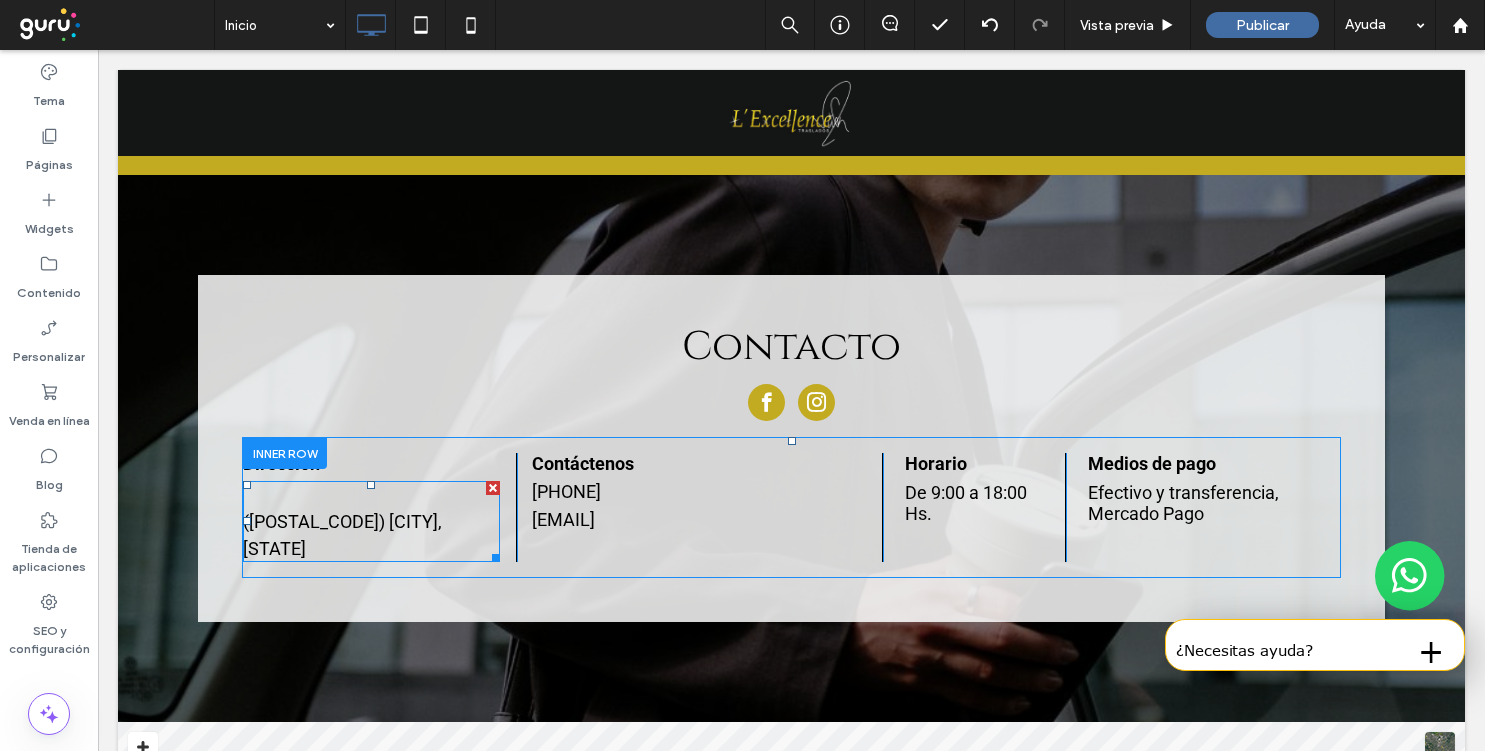 click on "([POSTAL_CODE]) [CITY], [STATE]" at bounding box center [342, 535] 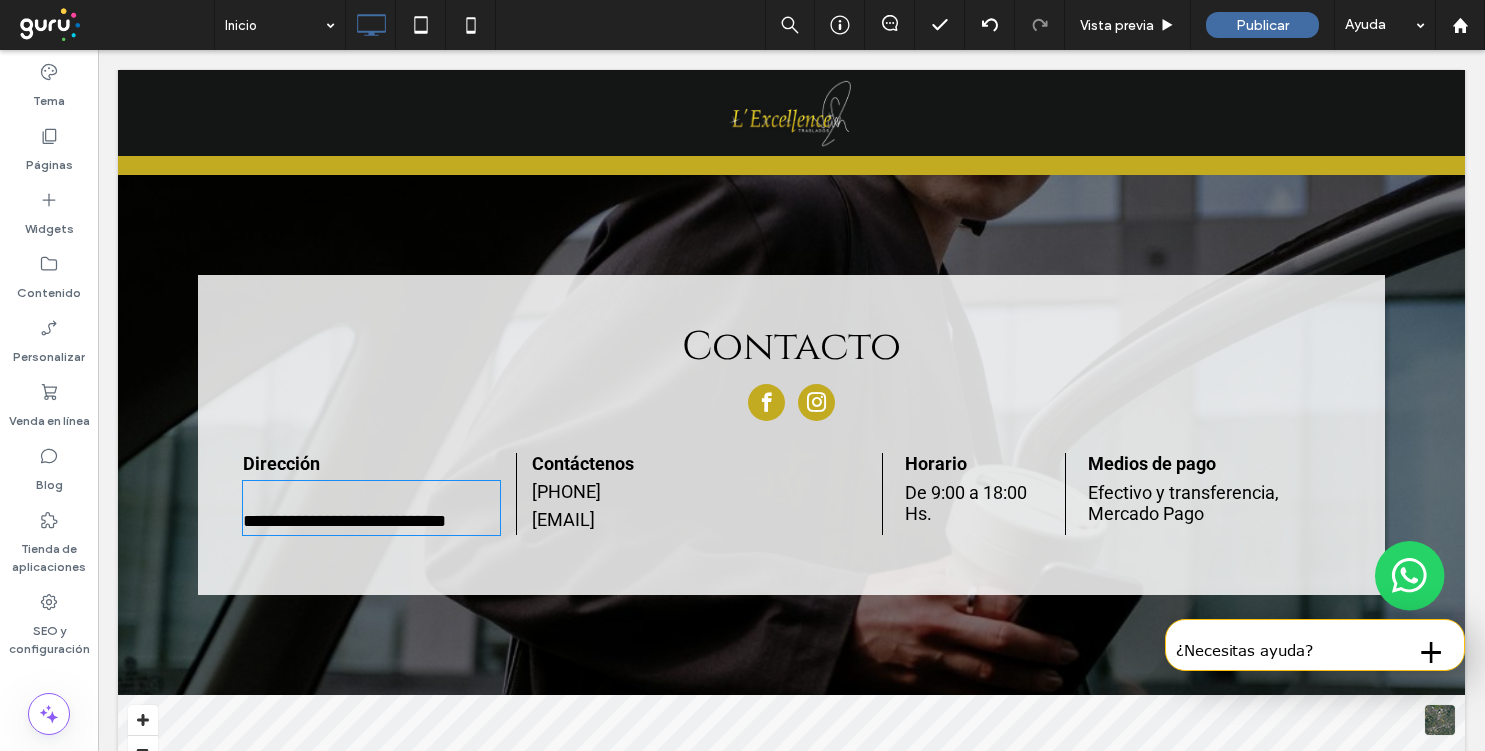 type on "******" 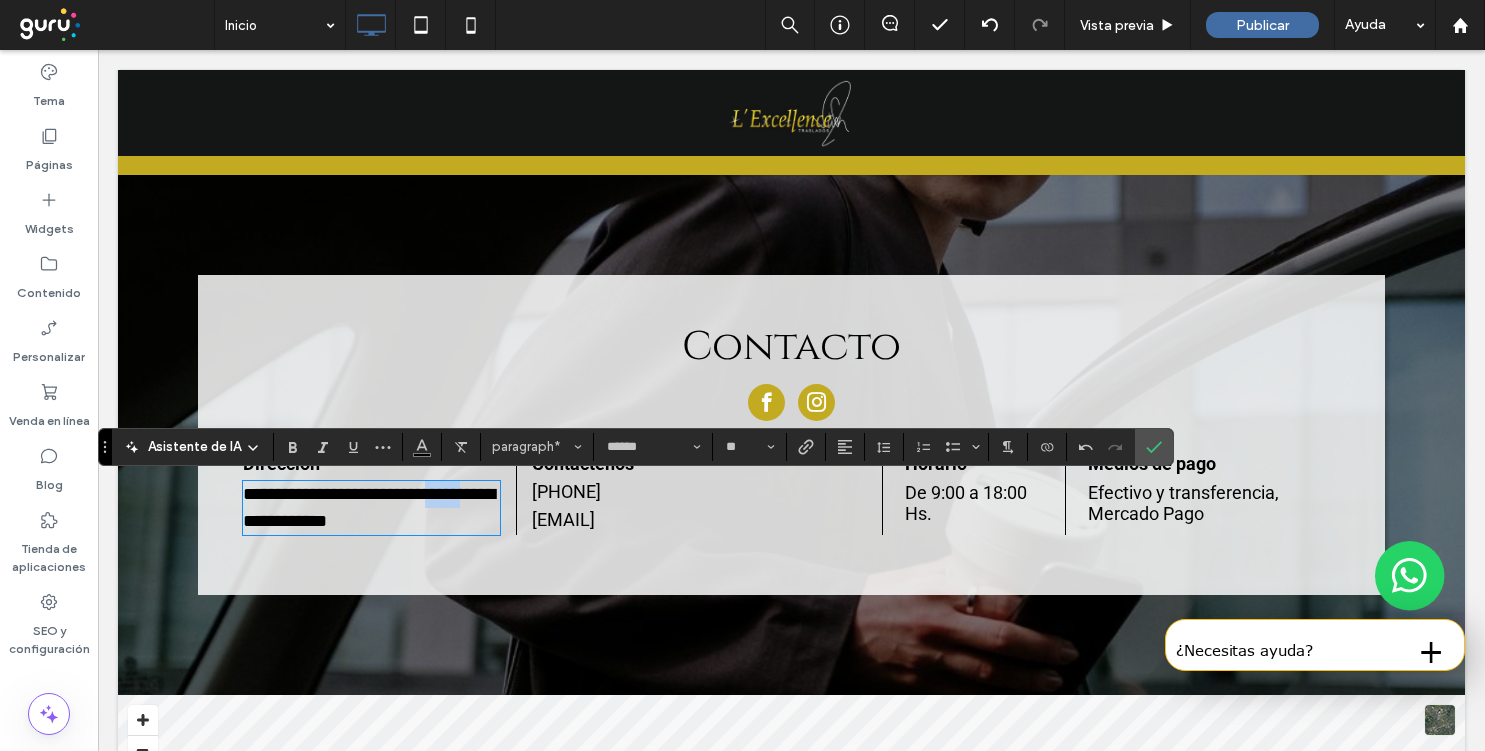drag, startPoint x: 450, startPoint y: 496, endPoint x: 484, endPoint y: 496, distance: 34 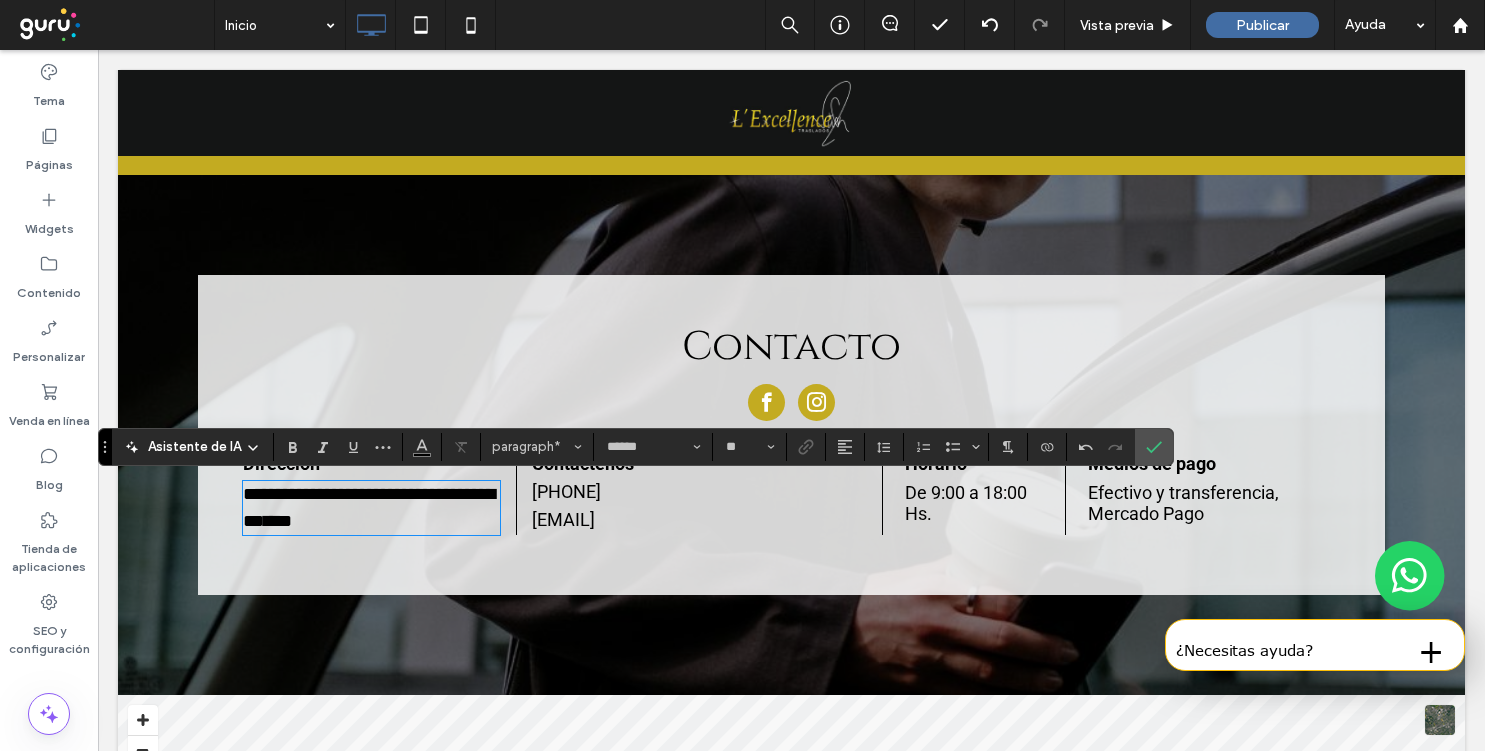 click on "**********" at bounding box center [371, 508] 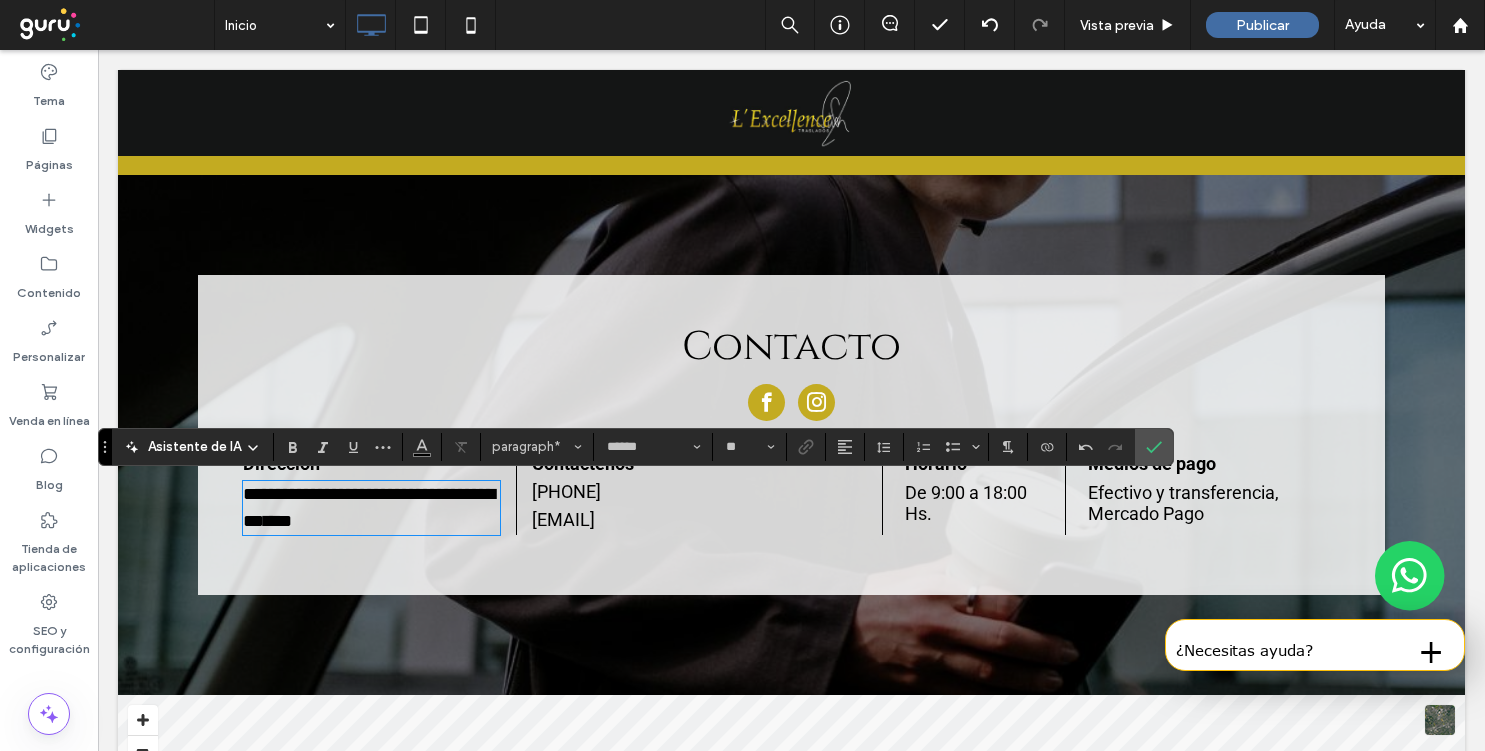type 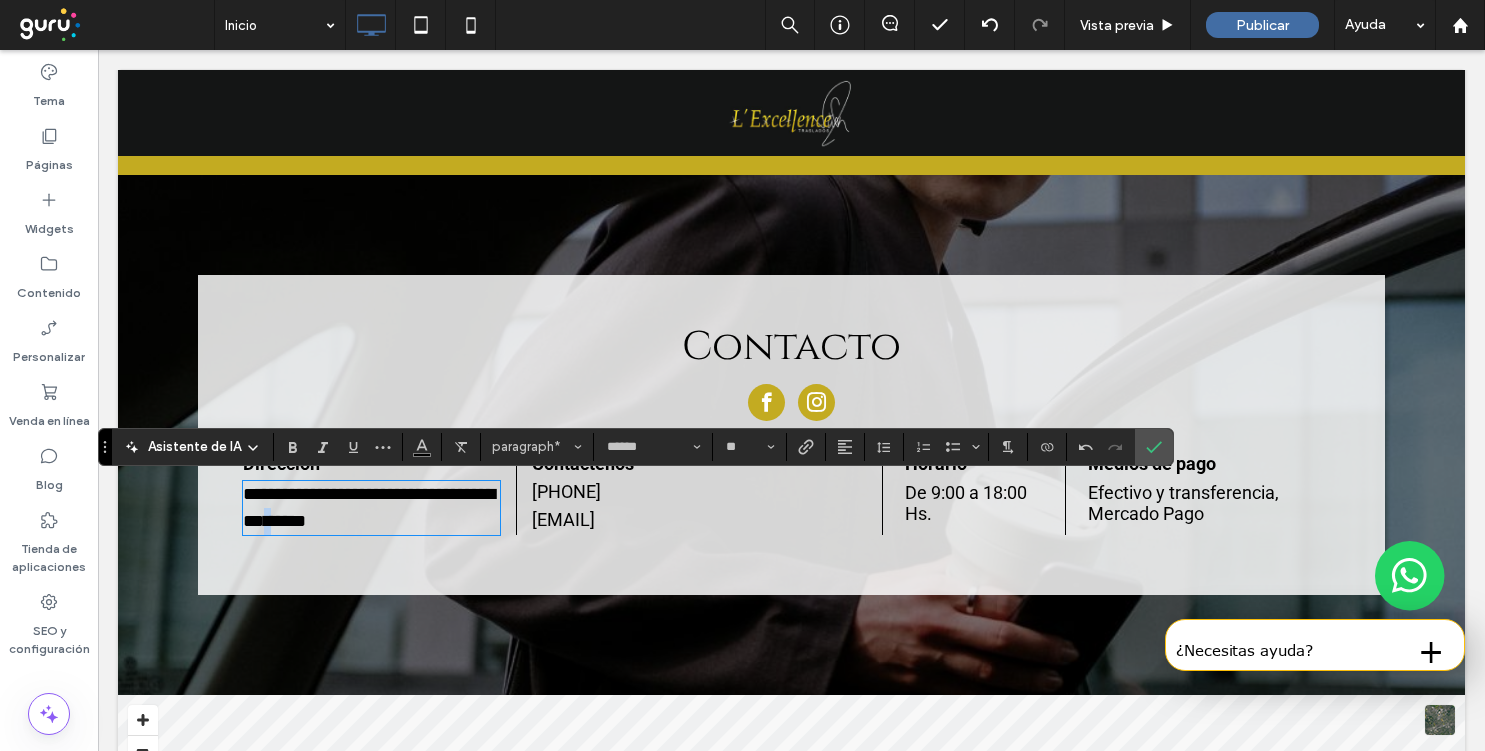 click on "**********" at bounding box center [371, 508] 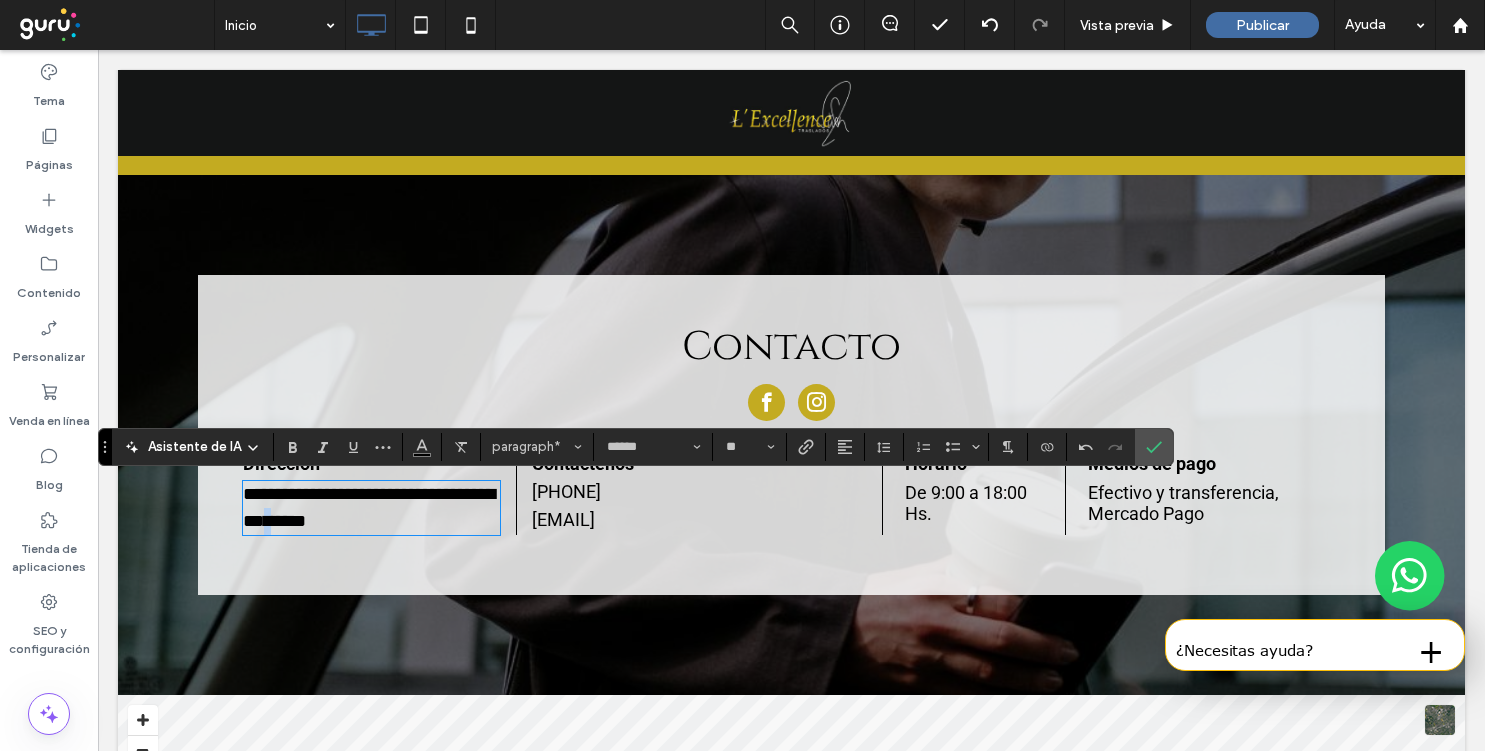 drag, startPoint x: 383, startPoint y: 527, endPoint x: 328, endPoint y: 523, distance: 55.145264 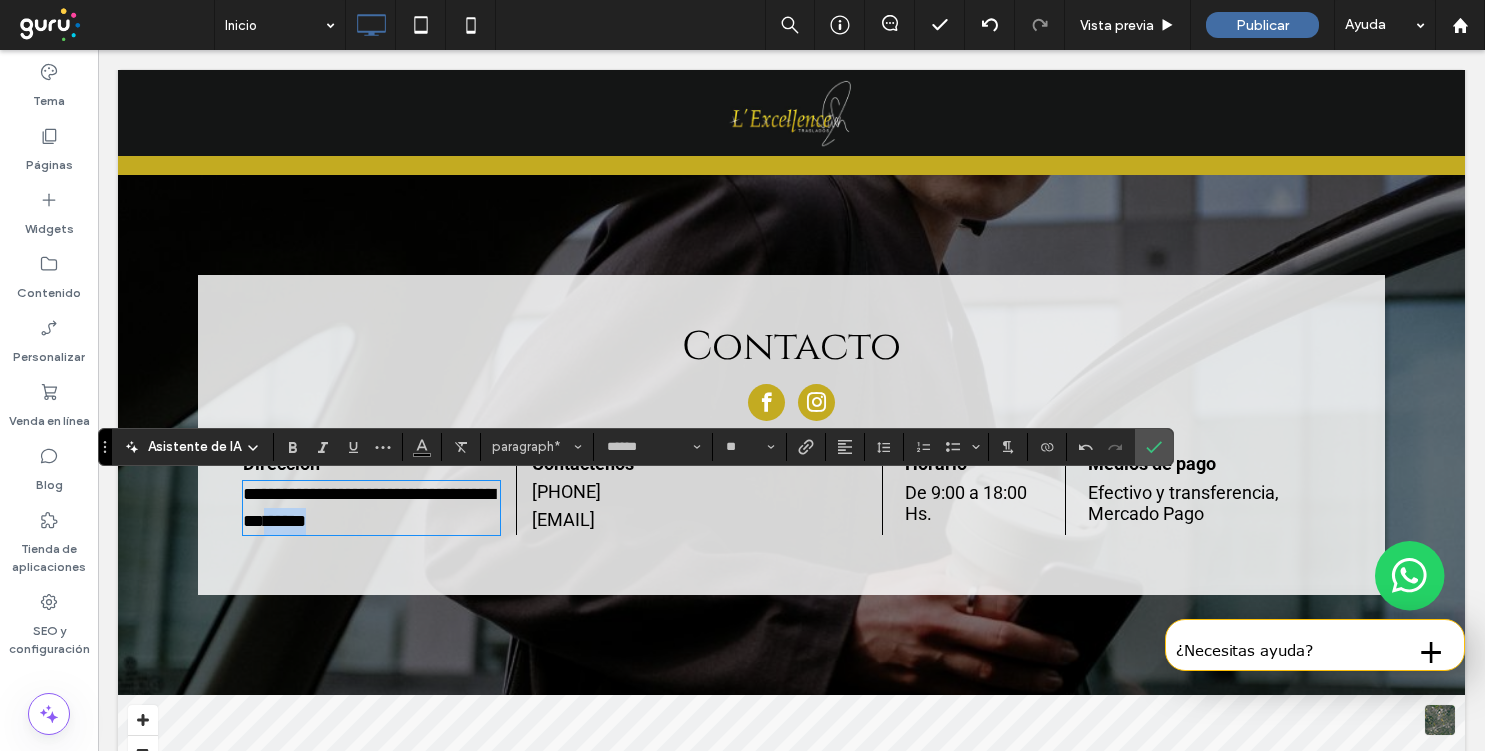 drag, startPoint x: 325, startPoint y: 521, endPoint x: 398, endPoint y: 522, distance: 73.00685 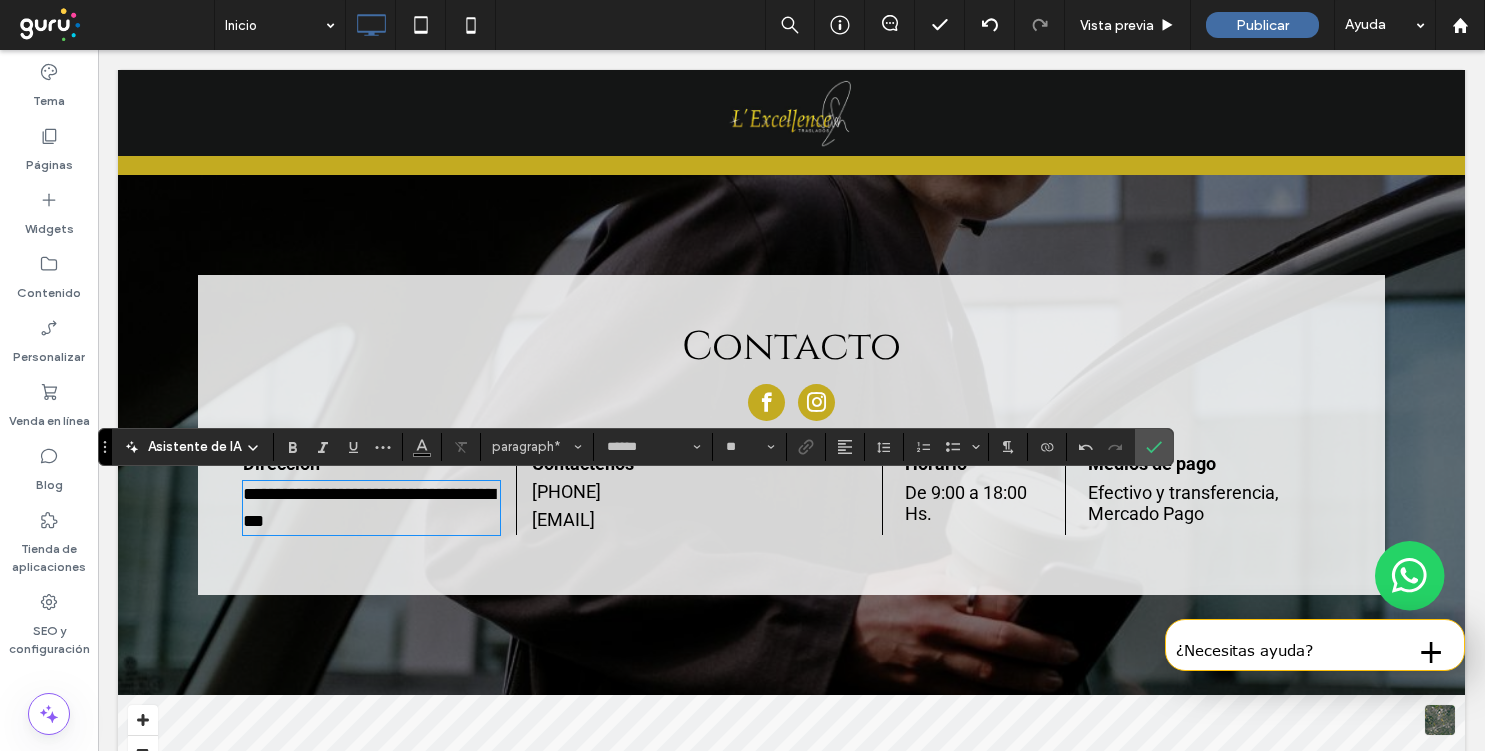 click on "**********" at bounding box center (371, 508) 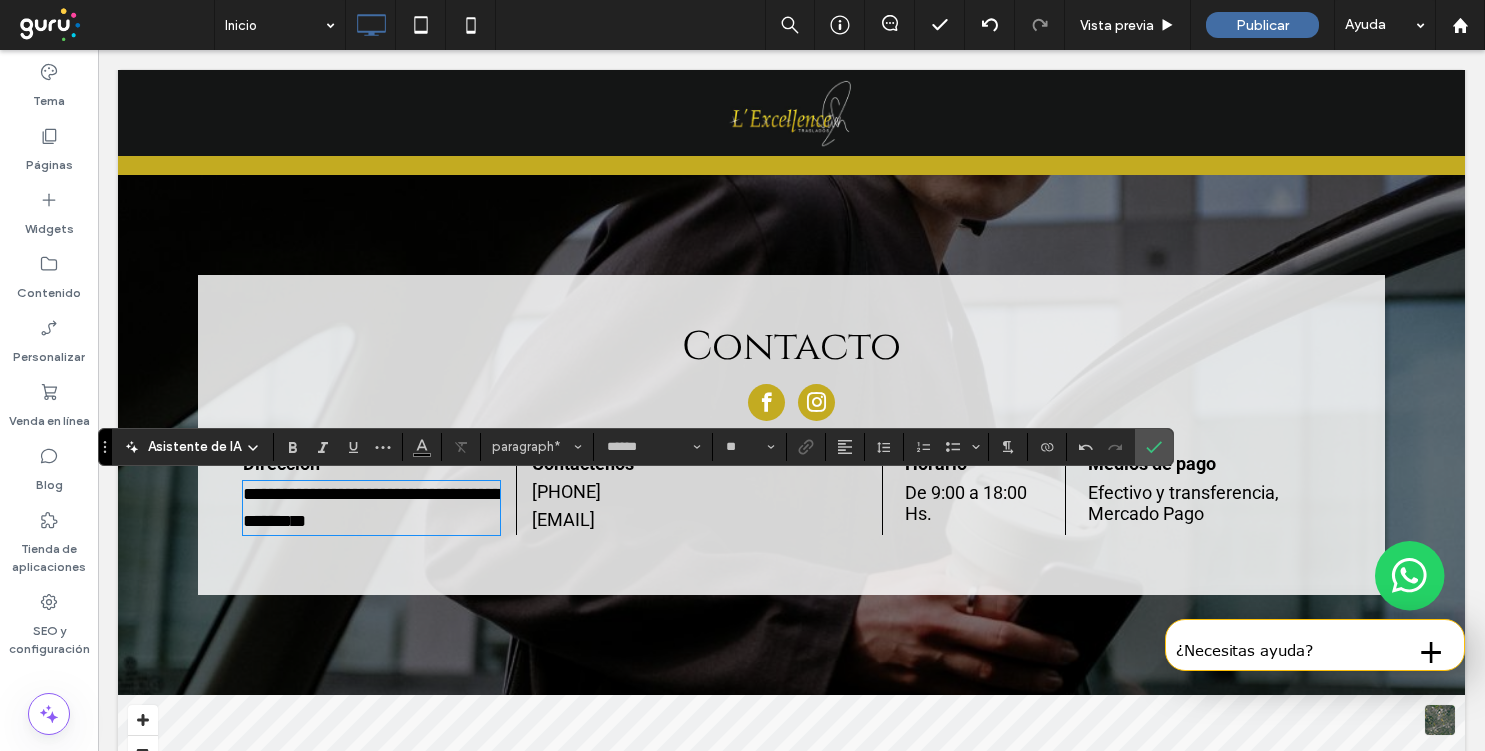 drag, startPoint x: 397, startPoint y: 517, endPoint x: 361, endPoint y: 518, distance: 36.013885 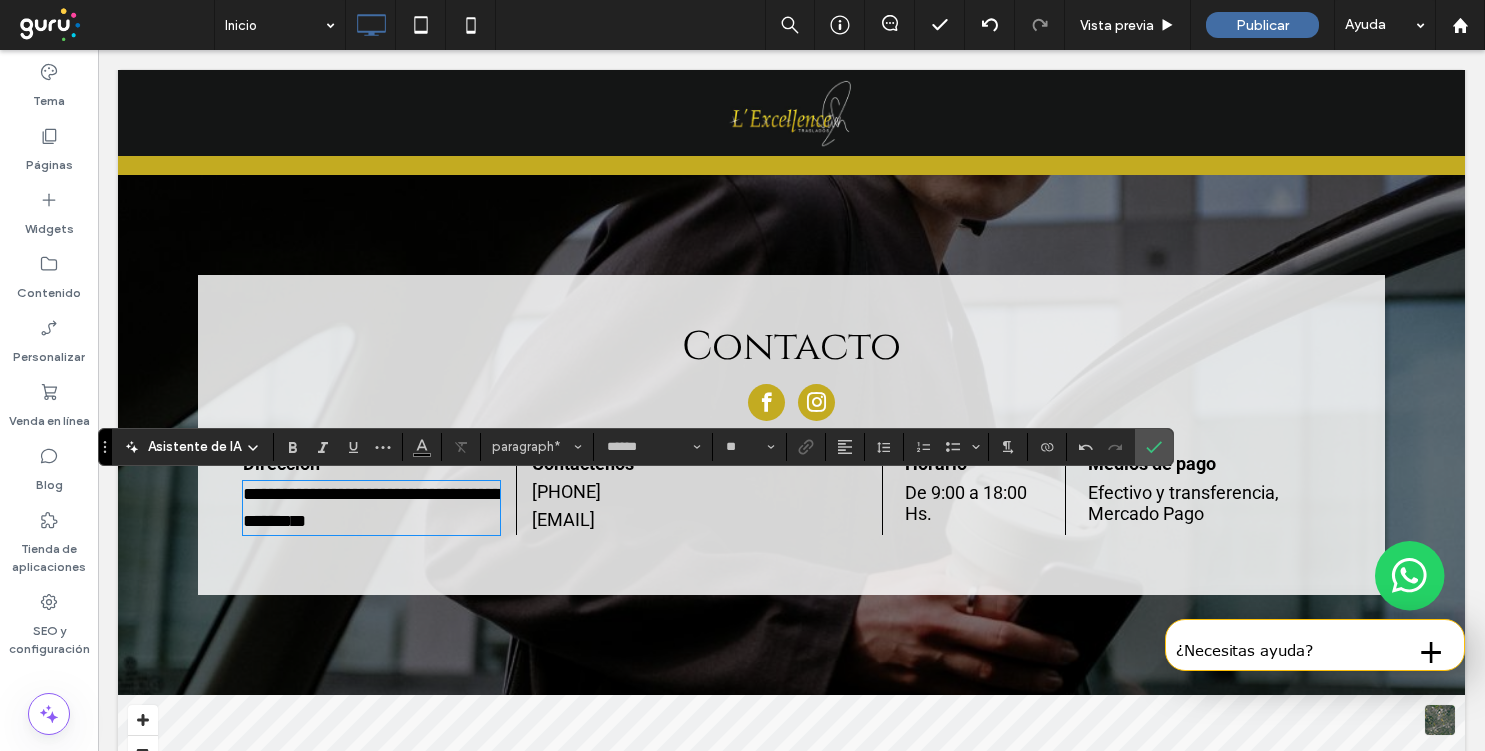 click on "**********" at bounding box center [371, 508] 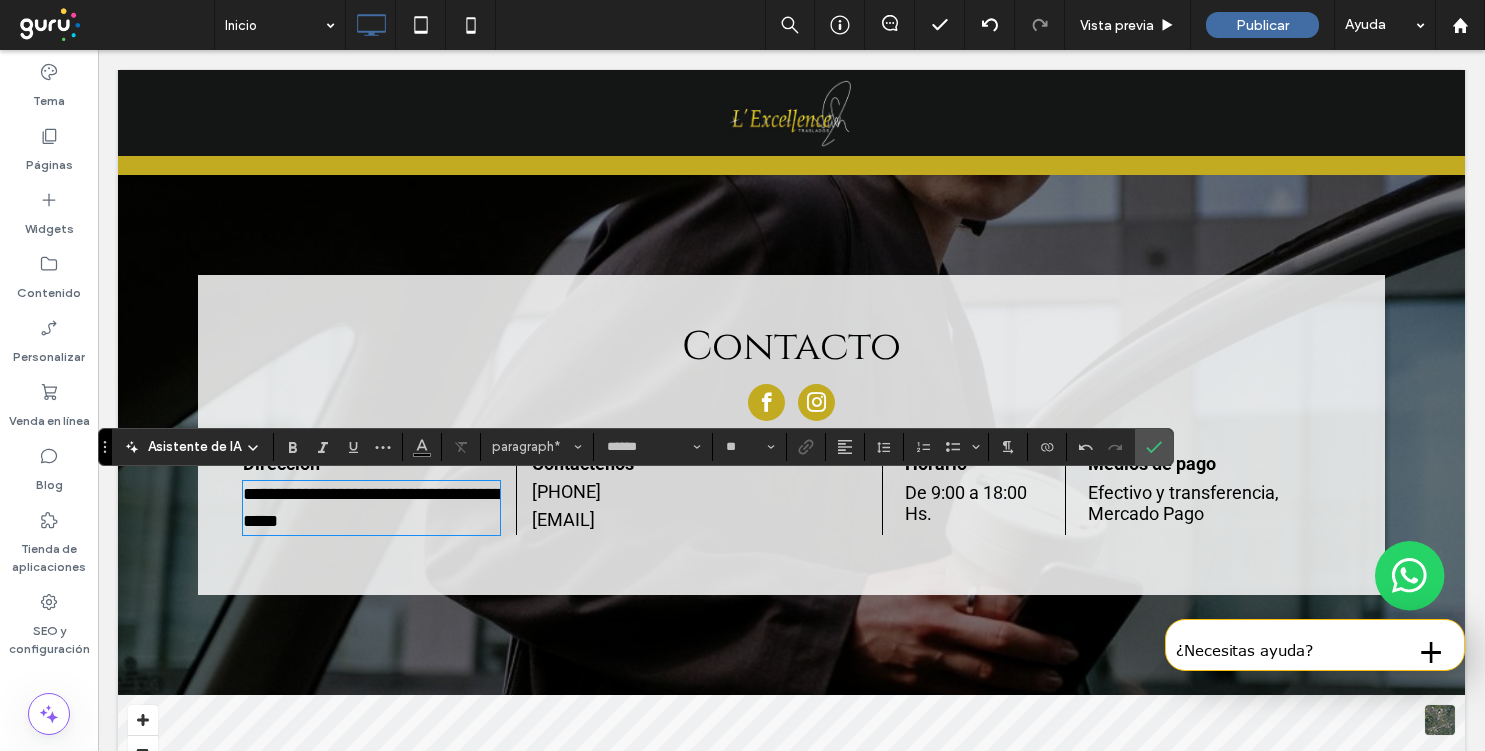 click on "**********" at bounding box center (334, 494) 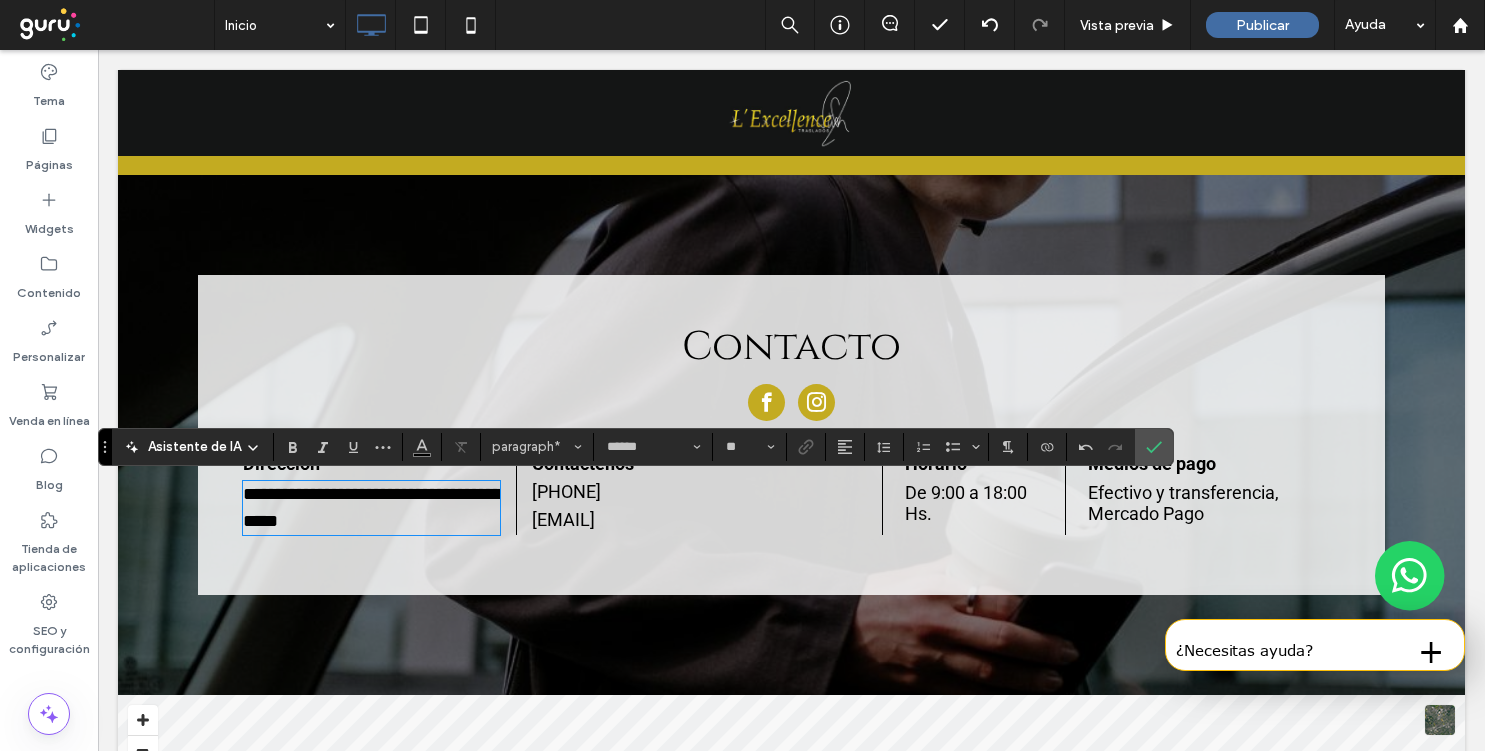 click on "**********" at bounding box center (334, 494) 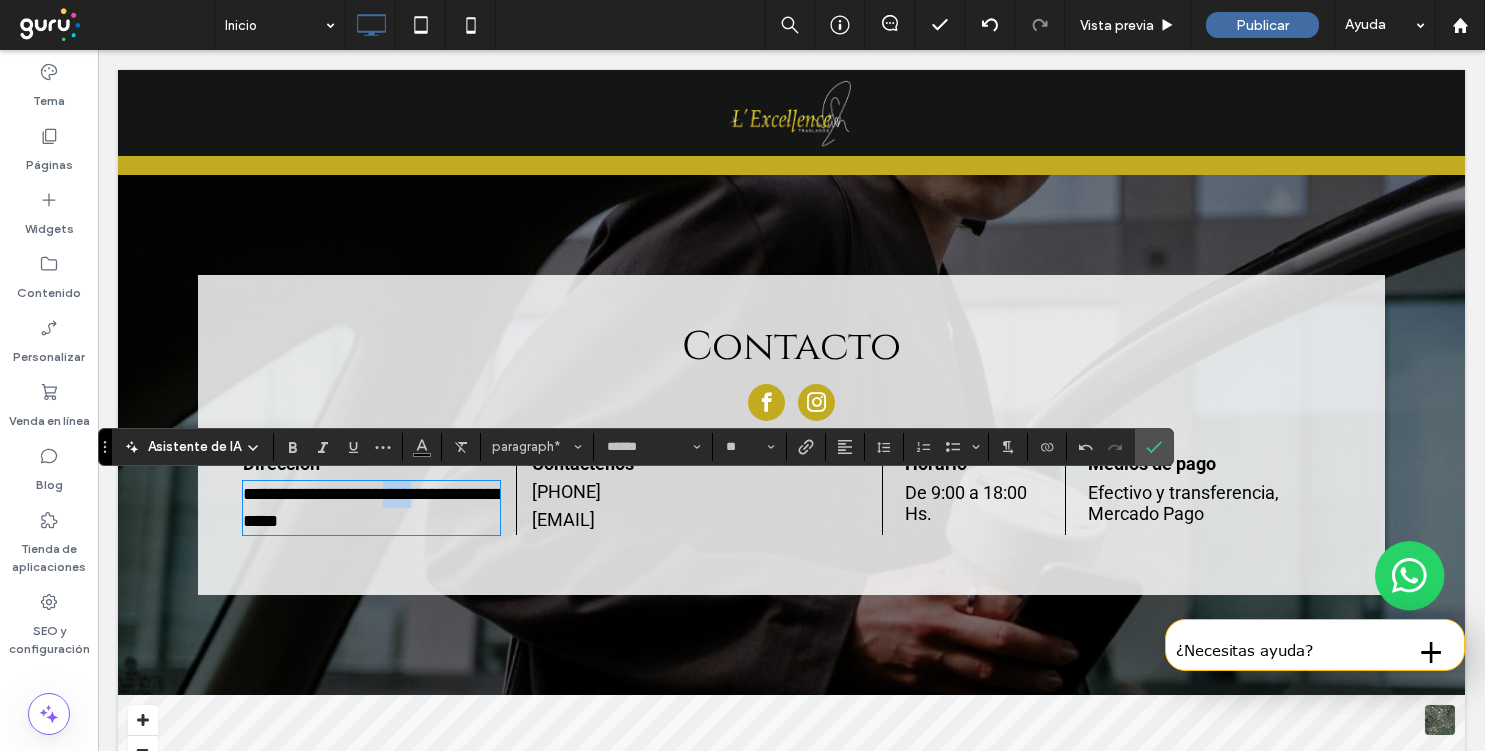 click on "**********" at bounding box center (334, 494) 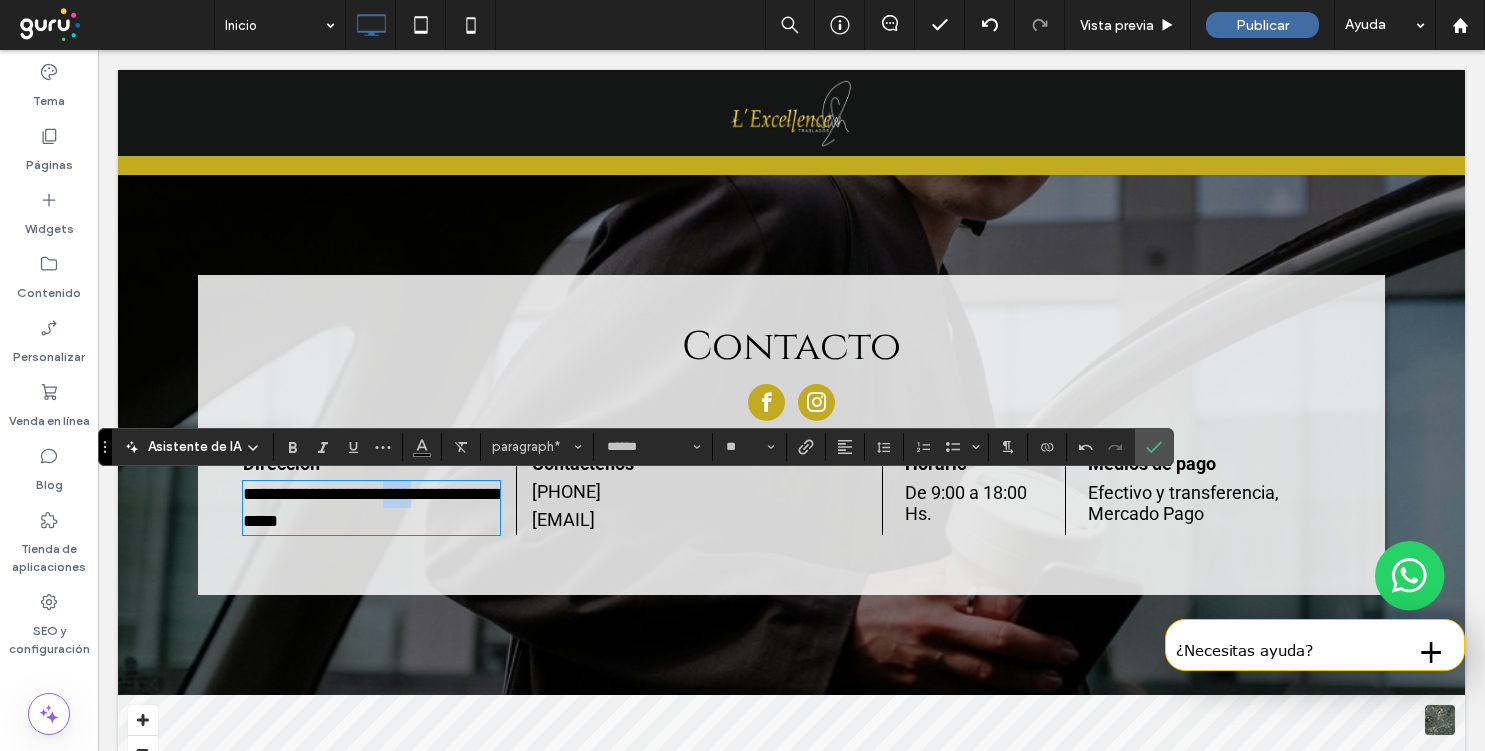 click on "**********" at bounding box center (334, 494) 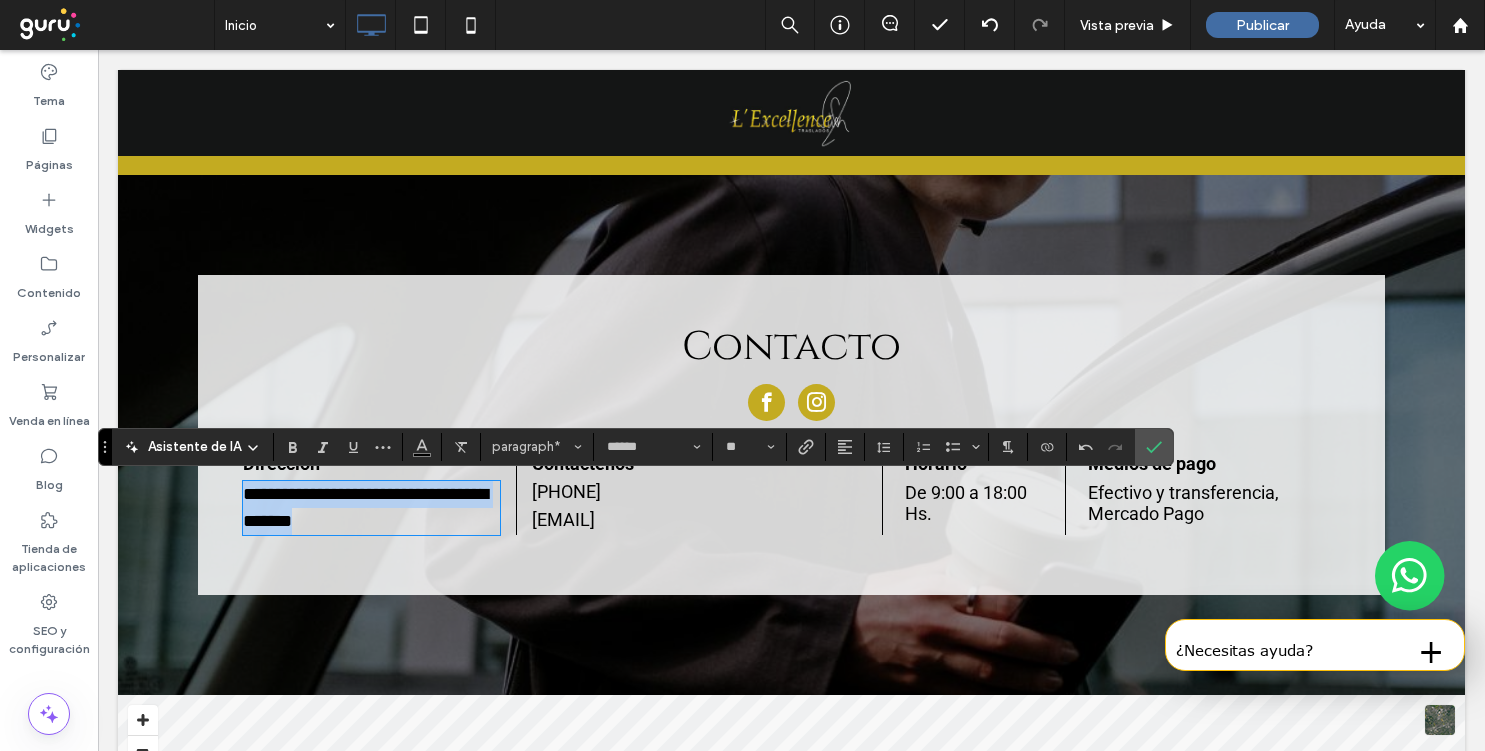 click on "**********" at bounding box center [365, 507] 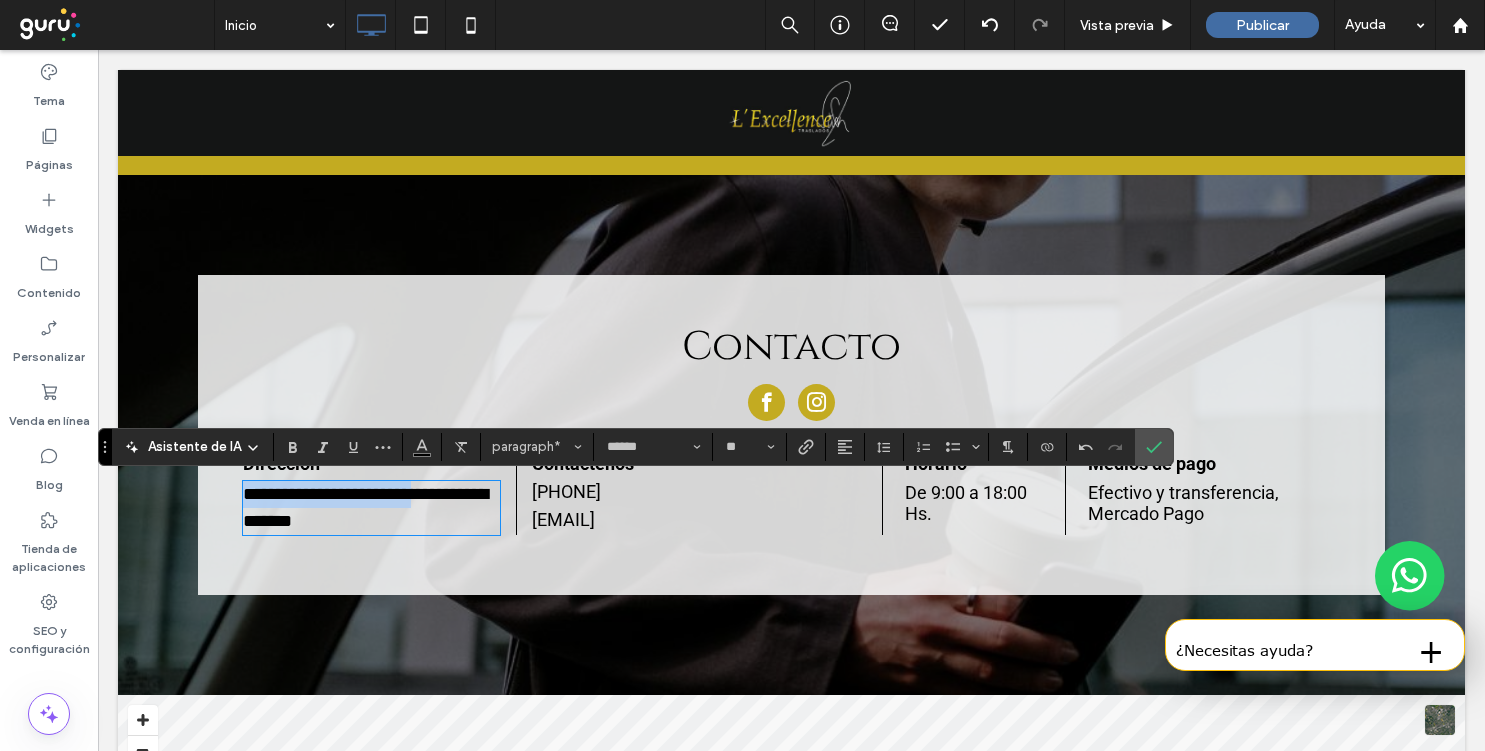 drag, startPoint x: 439, startPoint y: 494, endPoint x: 235, endPoint y: 496, distance: 204.0098 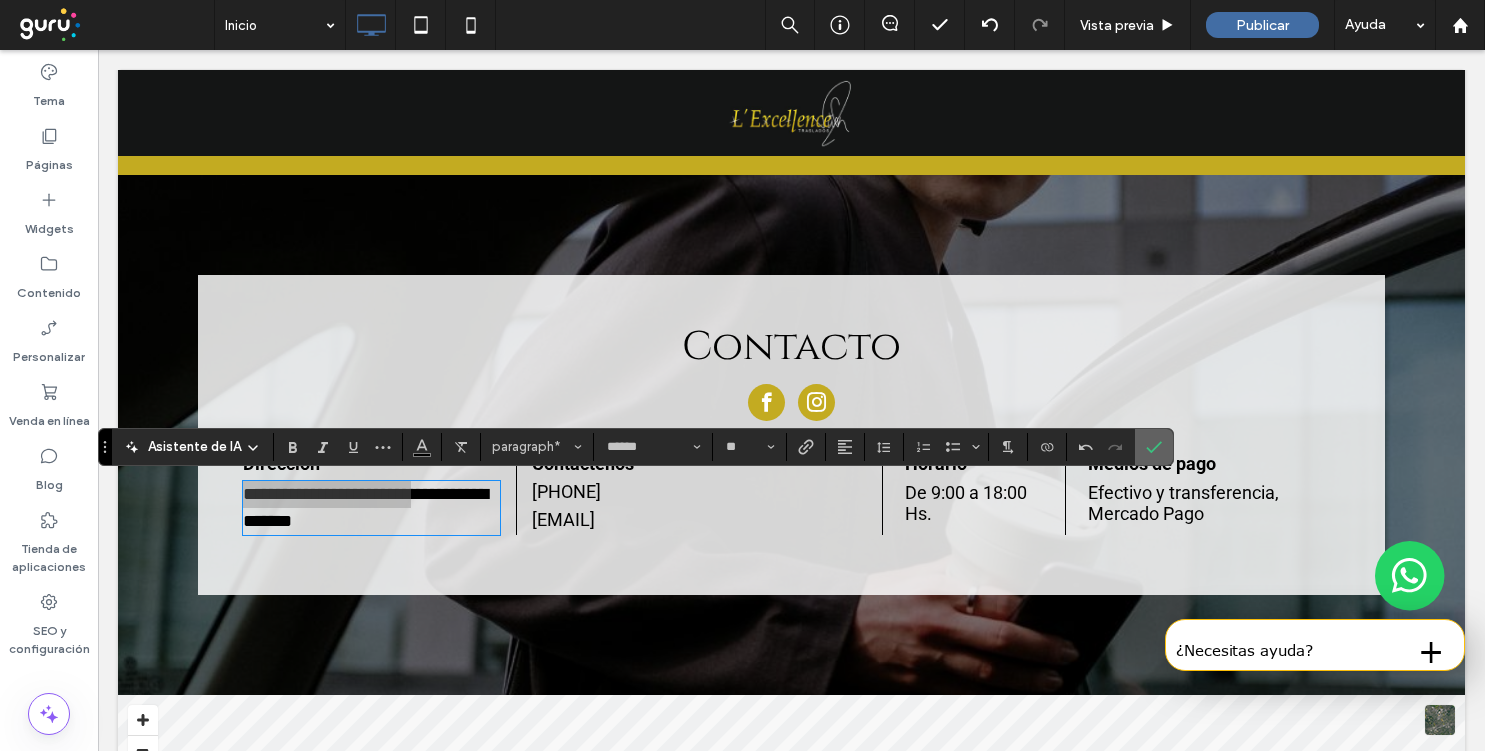 click at bounding box center [1154, 447] 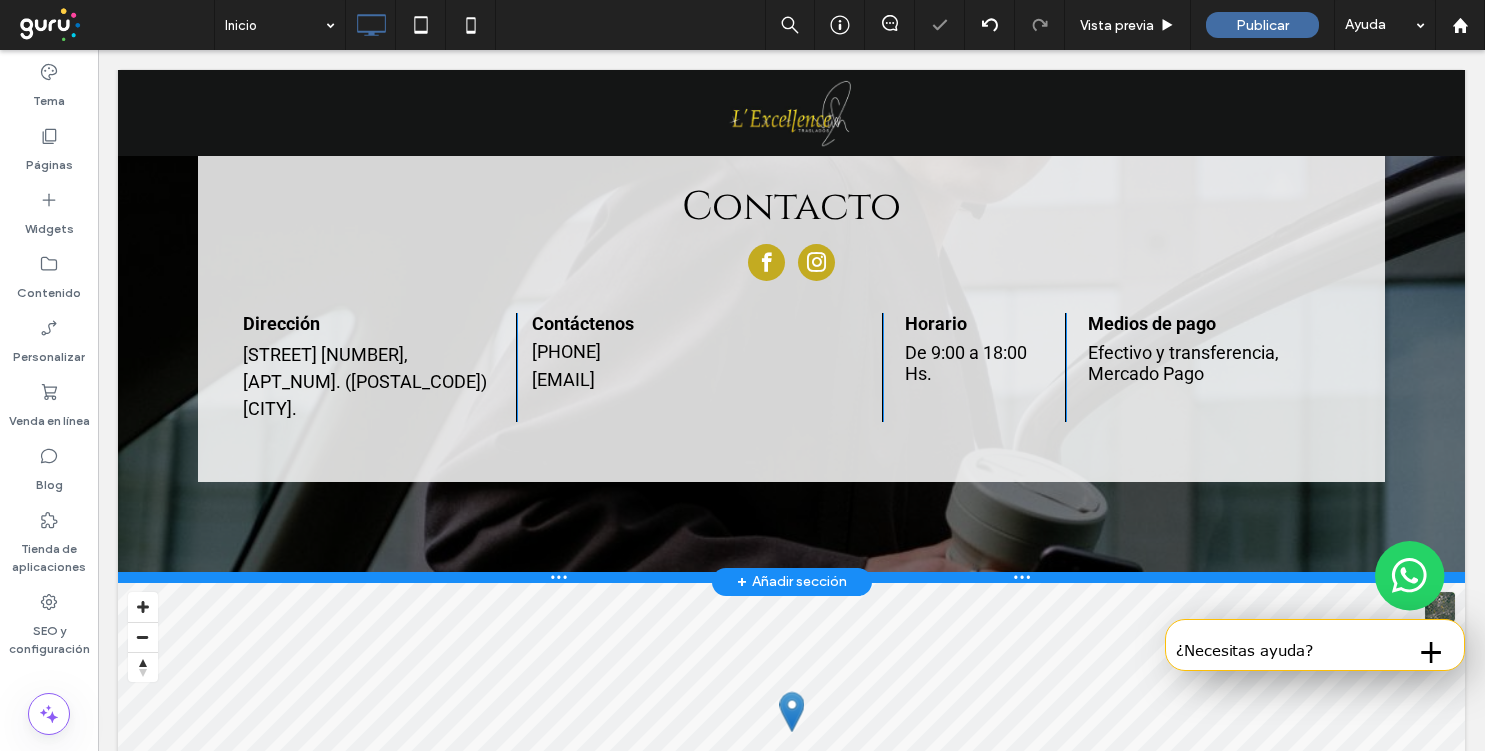 scroll, scrollTop: 4748, scrollLeft: 0, axis: vertical 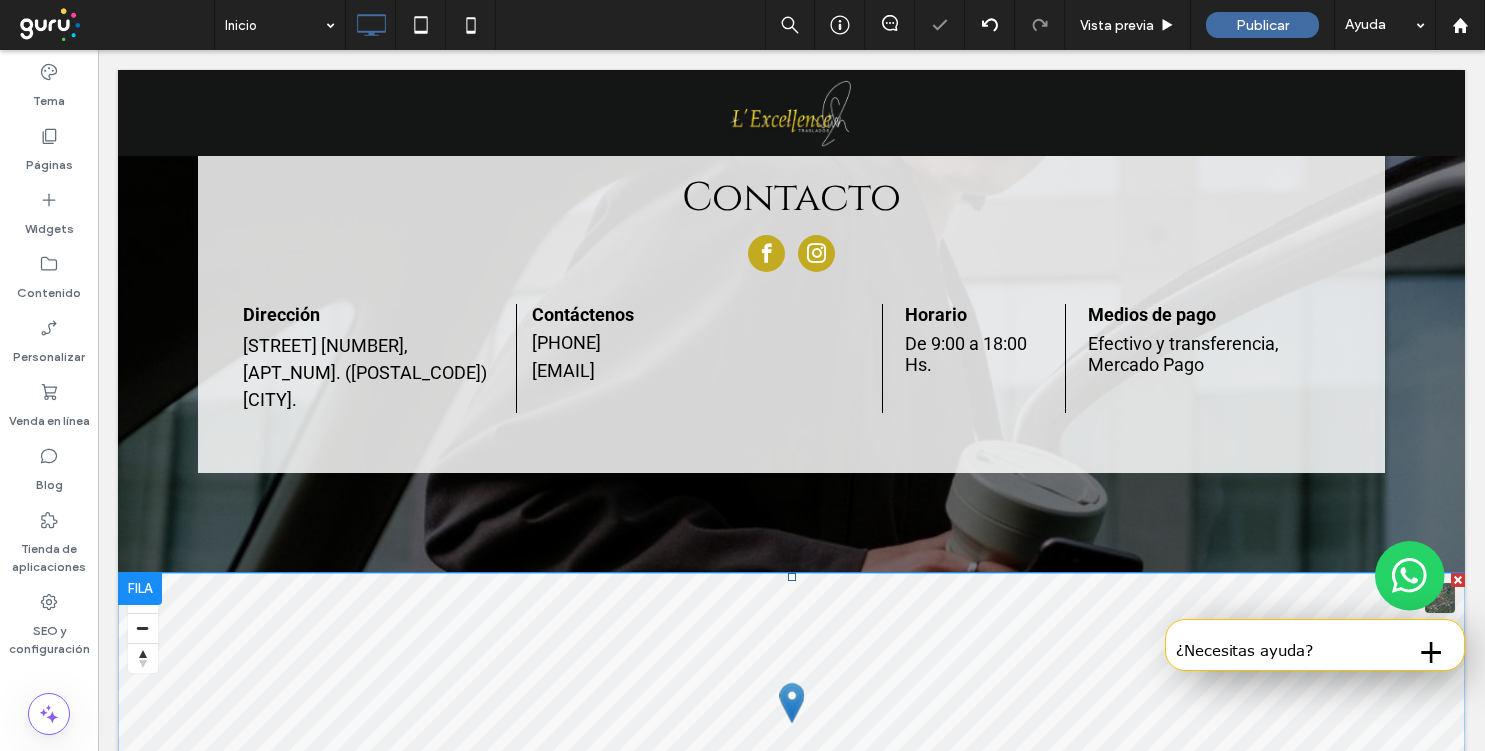 click at bounding box center (791, 723) 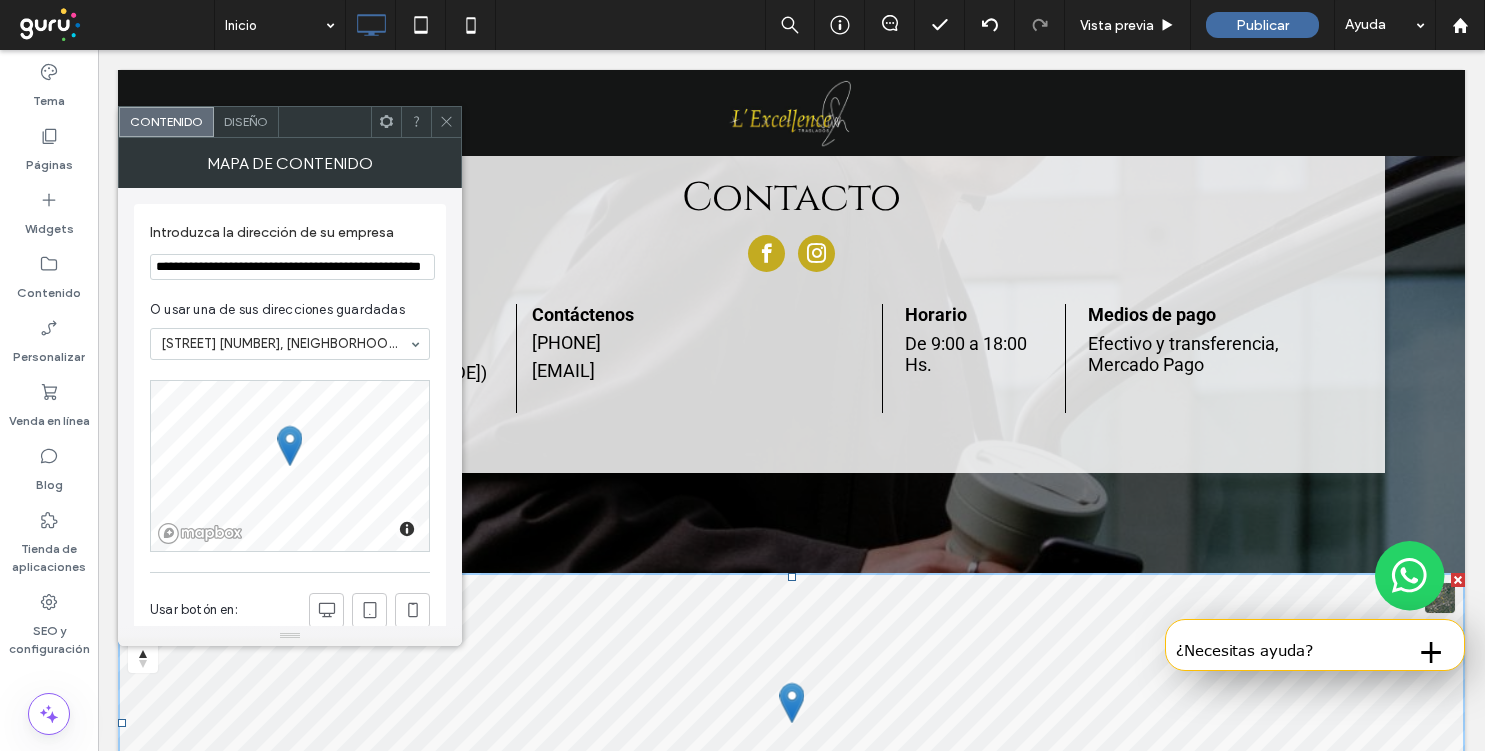 click on "**********" at bounding box center (292, 267) 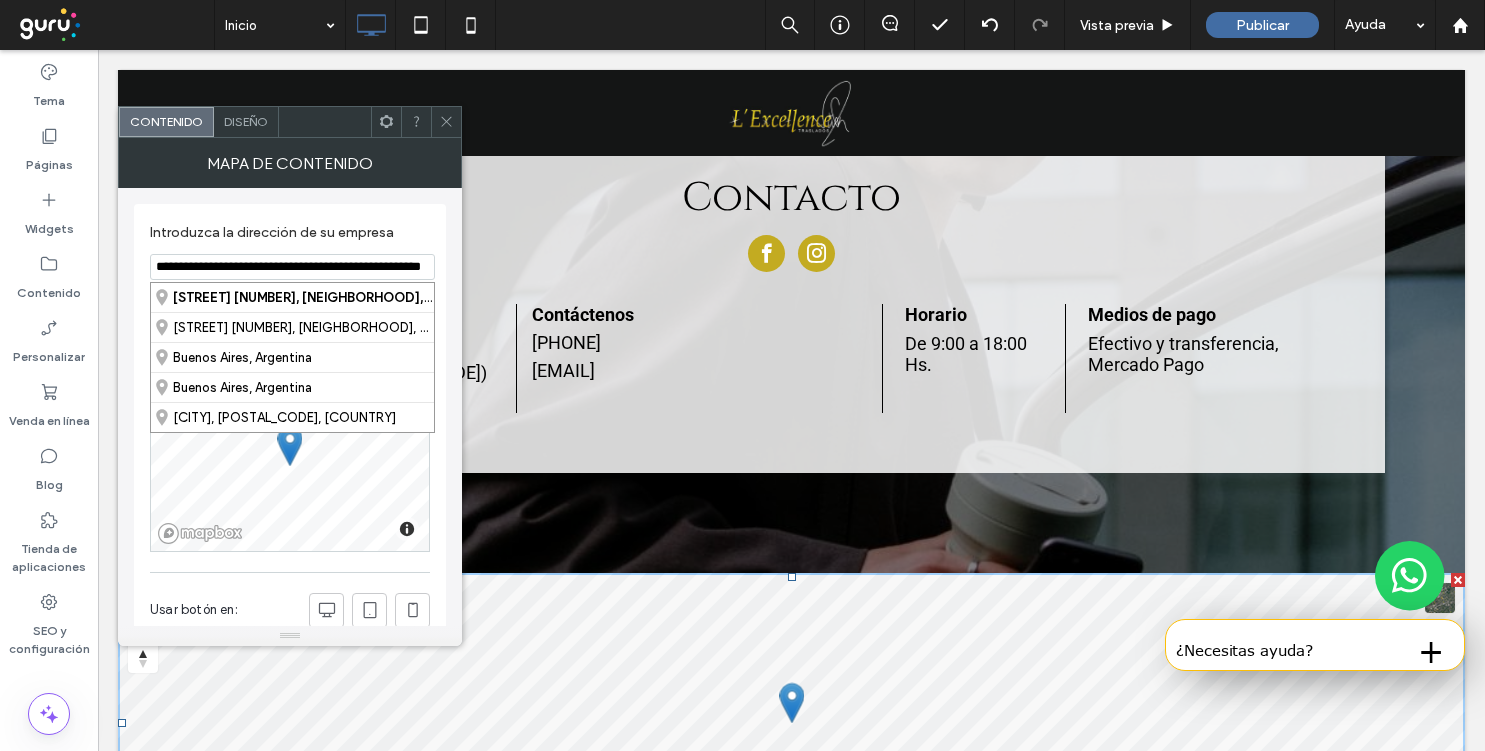 click on "**********" at bounding box center (292, 267) 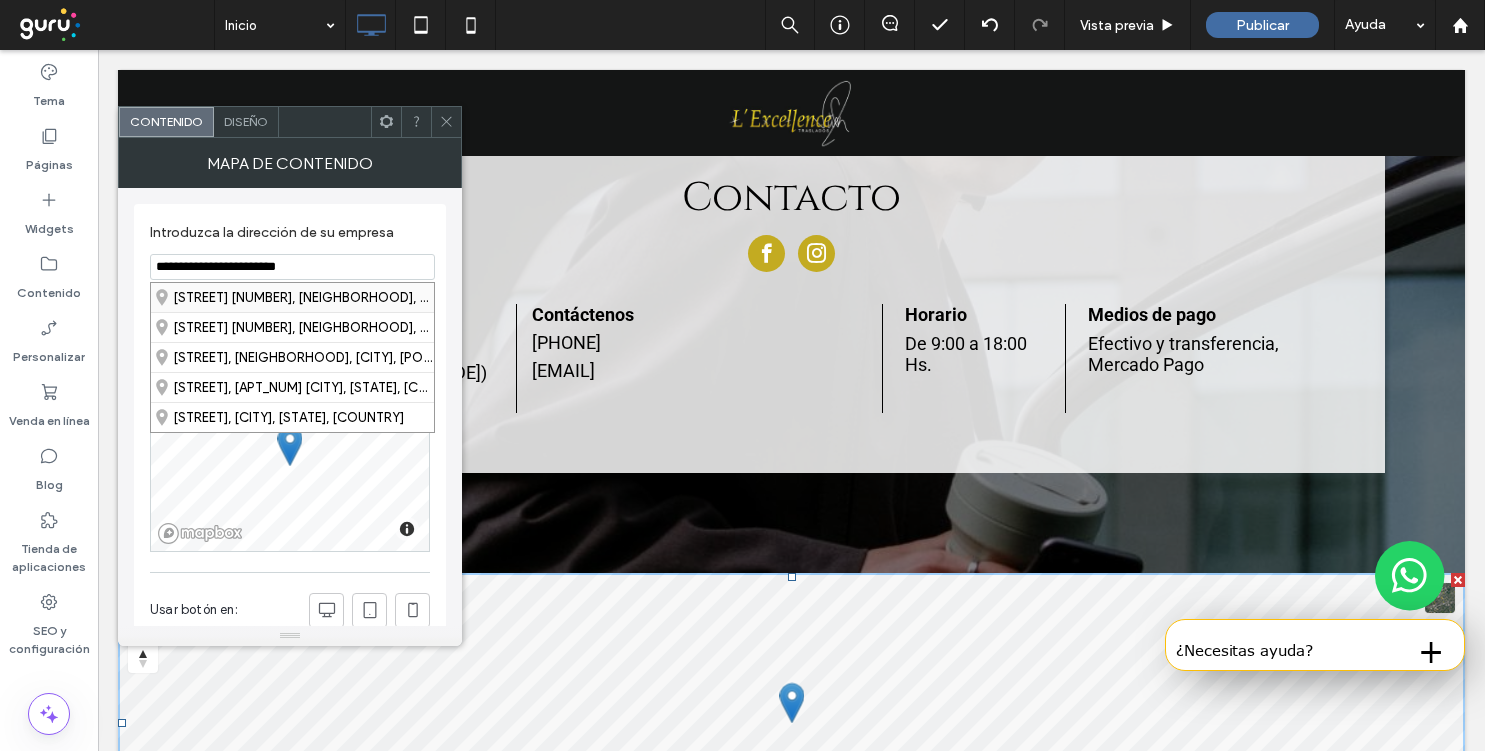 click on "[STREET] [NUMBER], [NEIGHBORHOOD], [CITY], [POSTAL_CODE], [COUNTRY]" at bounding box center [292, 297] 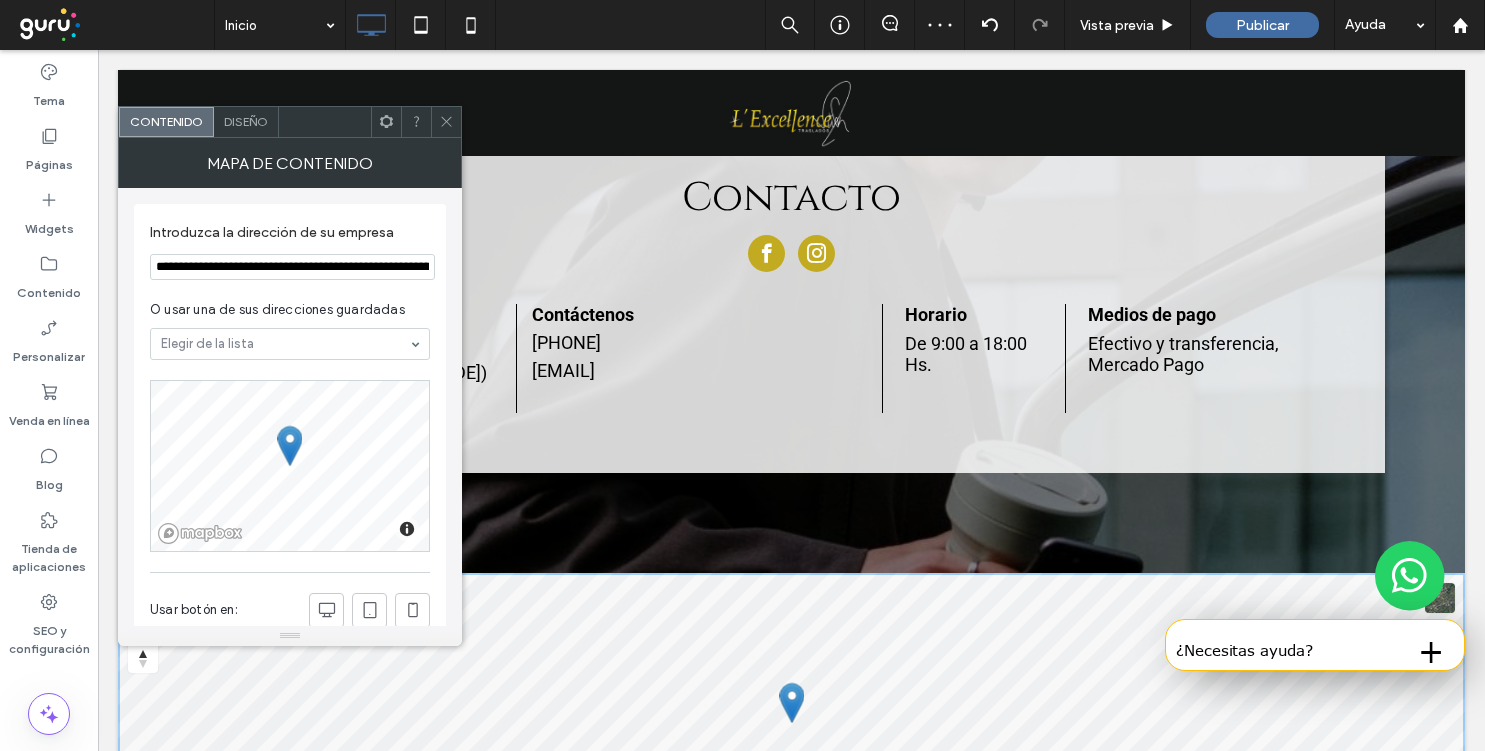 click 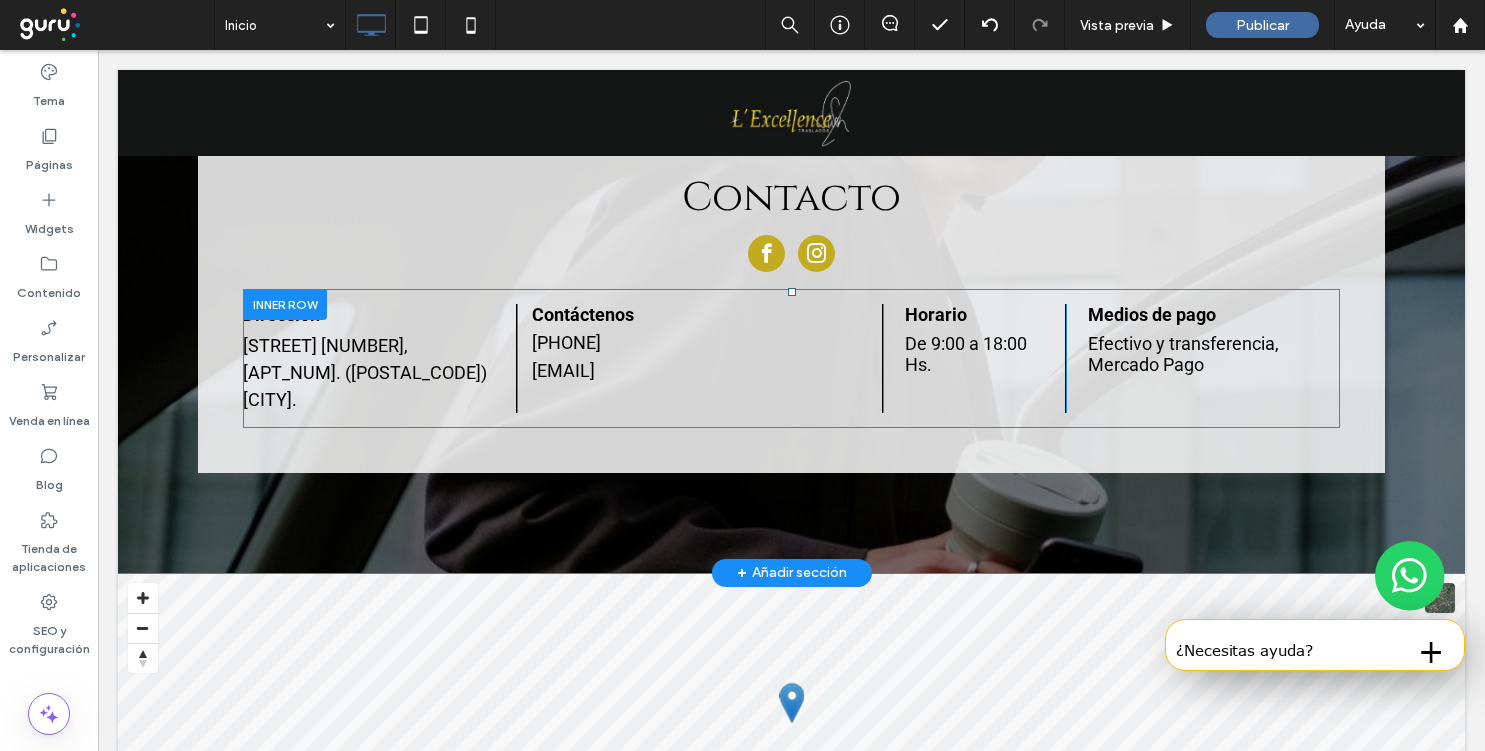 click on "Contáctenos   [PHONE]   [EMAIL] Click To Paste" at bounding box center [700, 358] 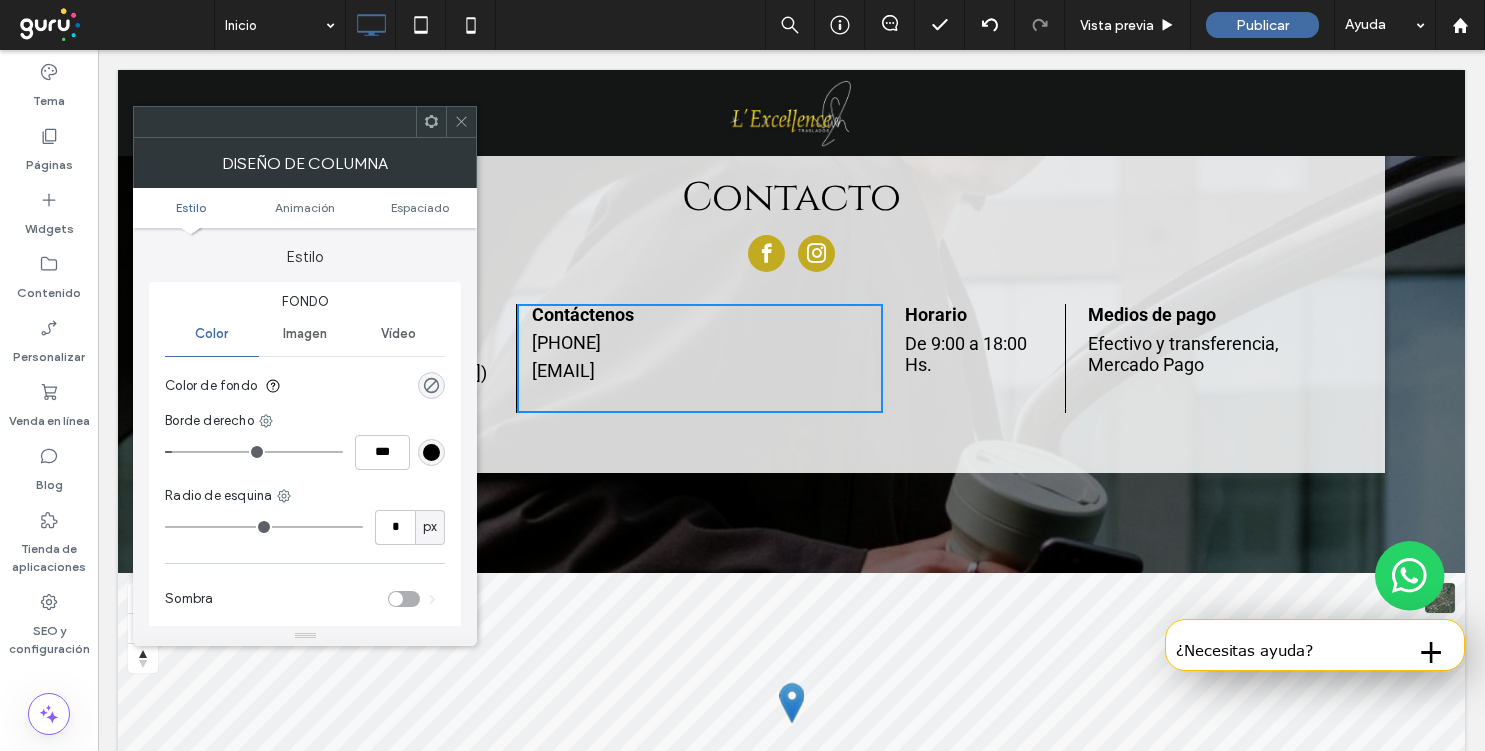 click 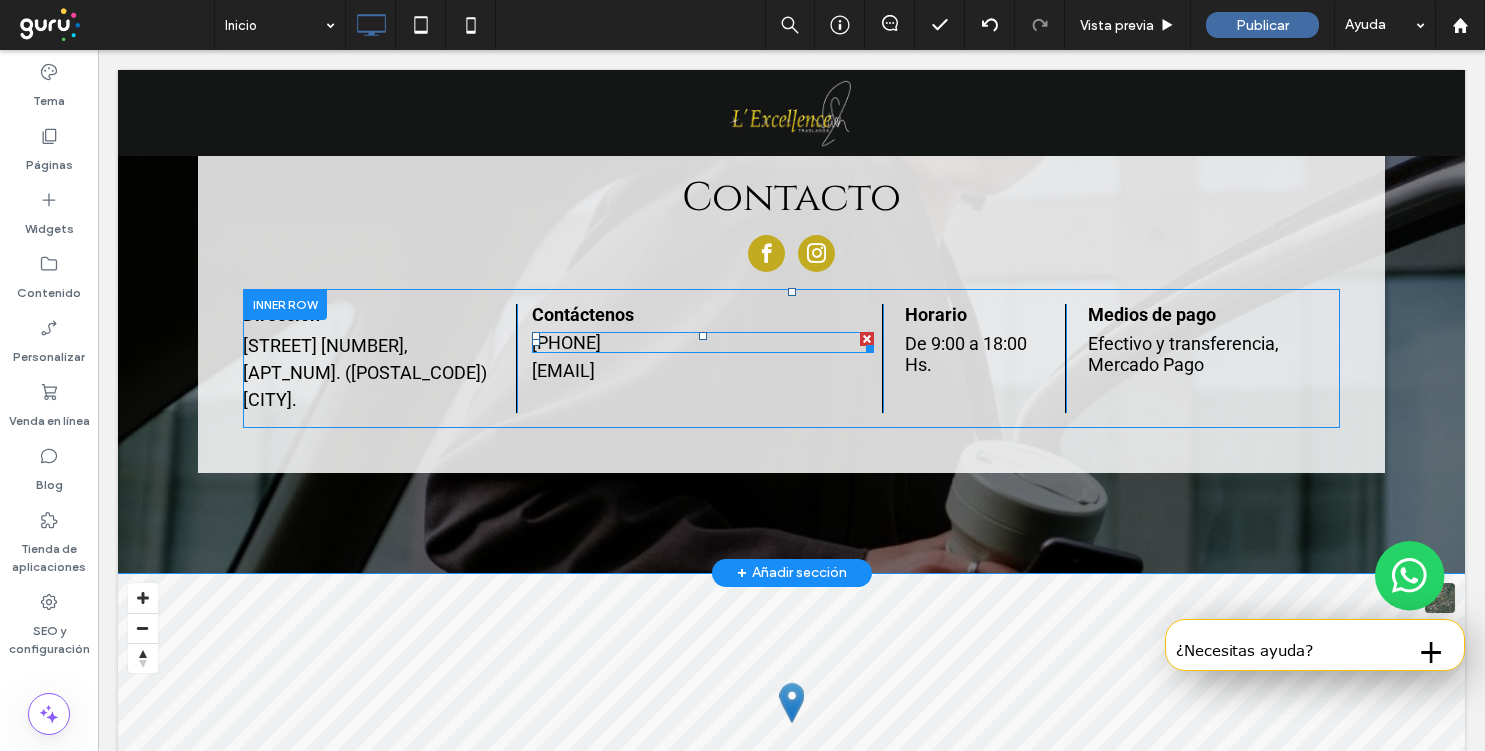 click on "[PHONE]" at bounding box center [566, 342] 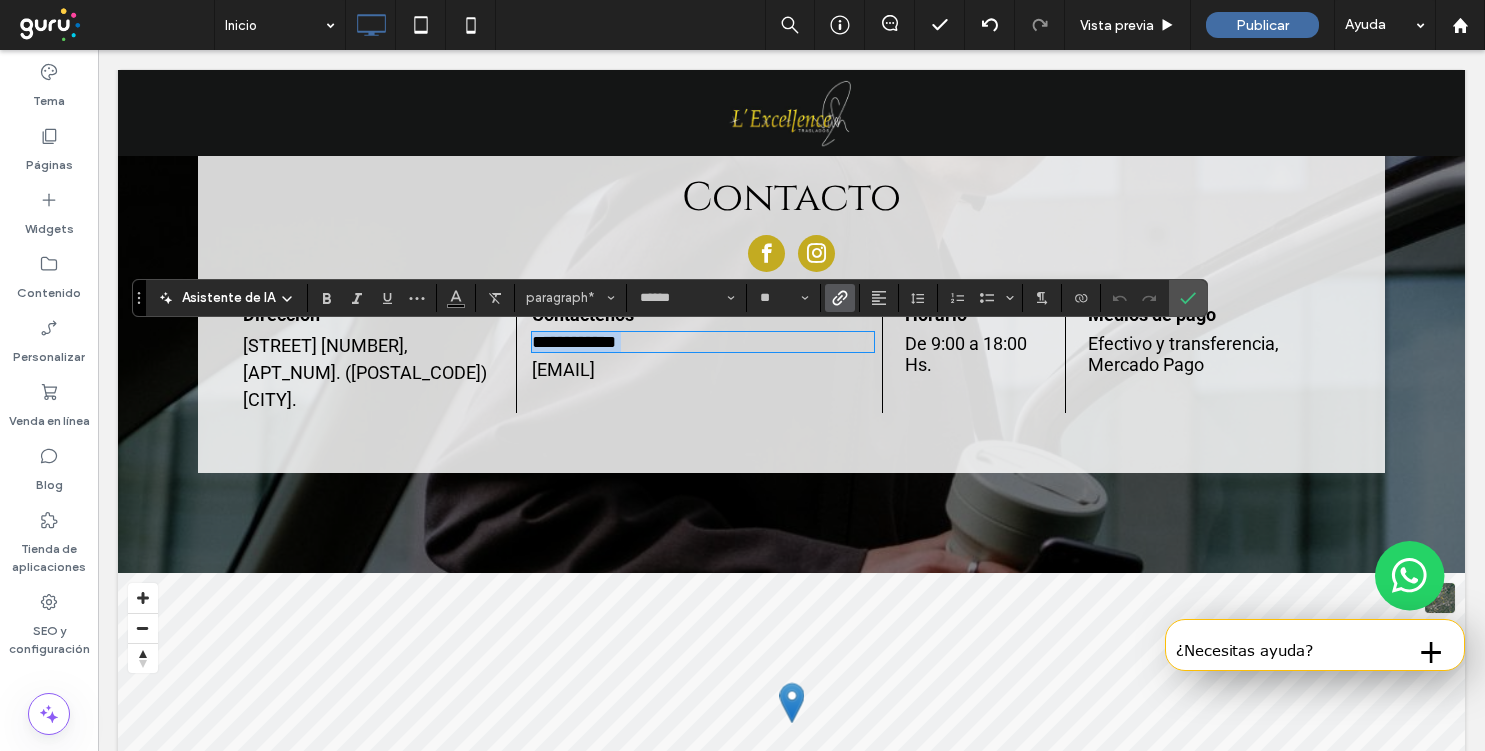click on "**********" at bounding box center (574, 342) 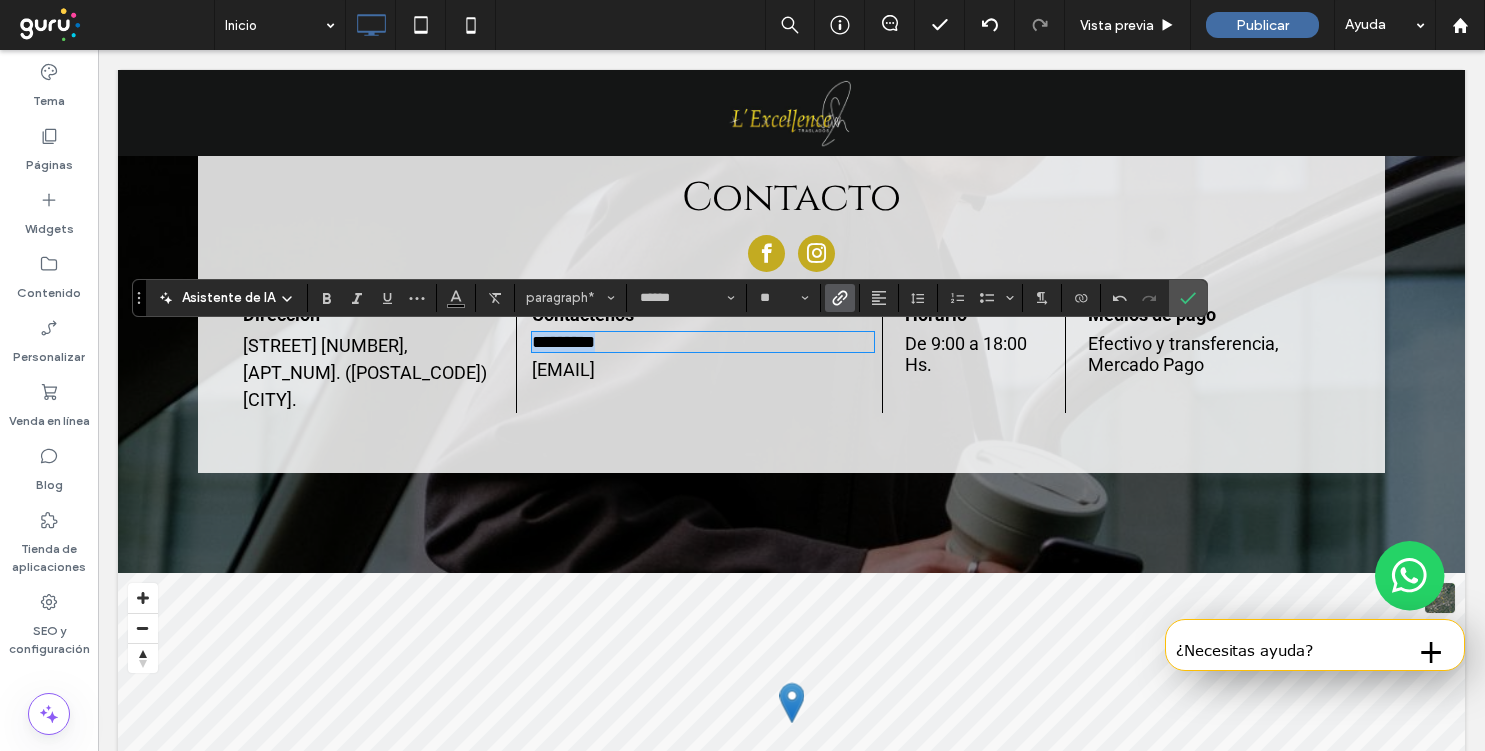 copy on "*********" 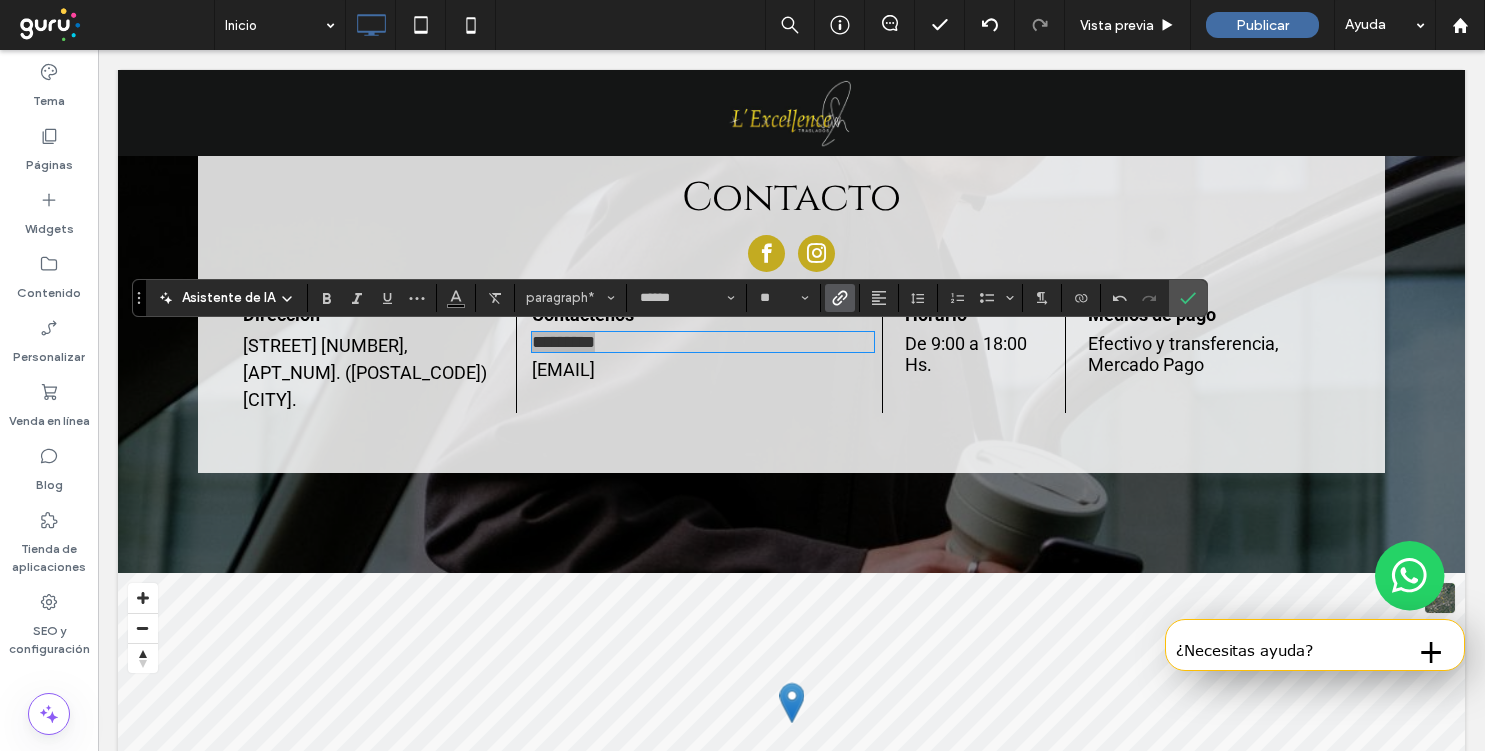 click 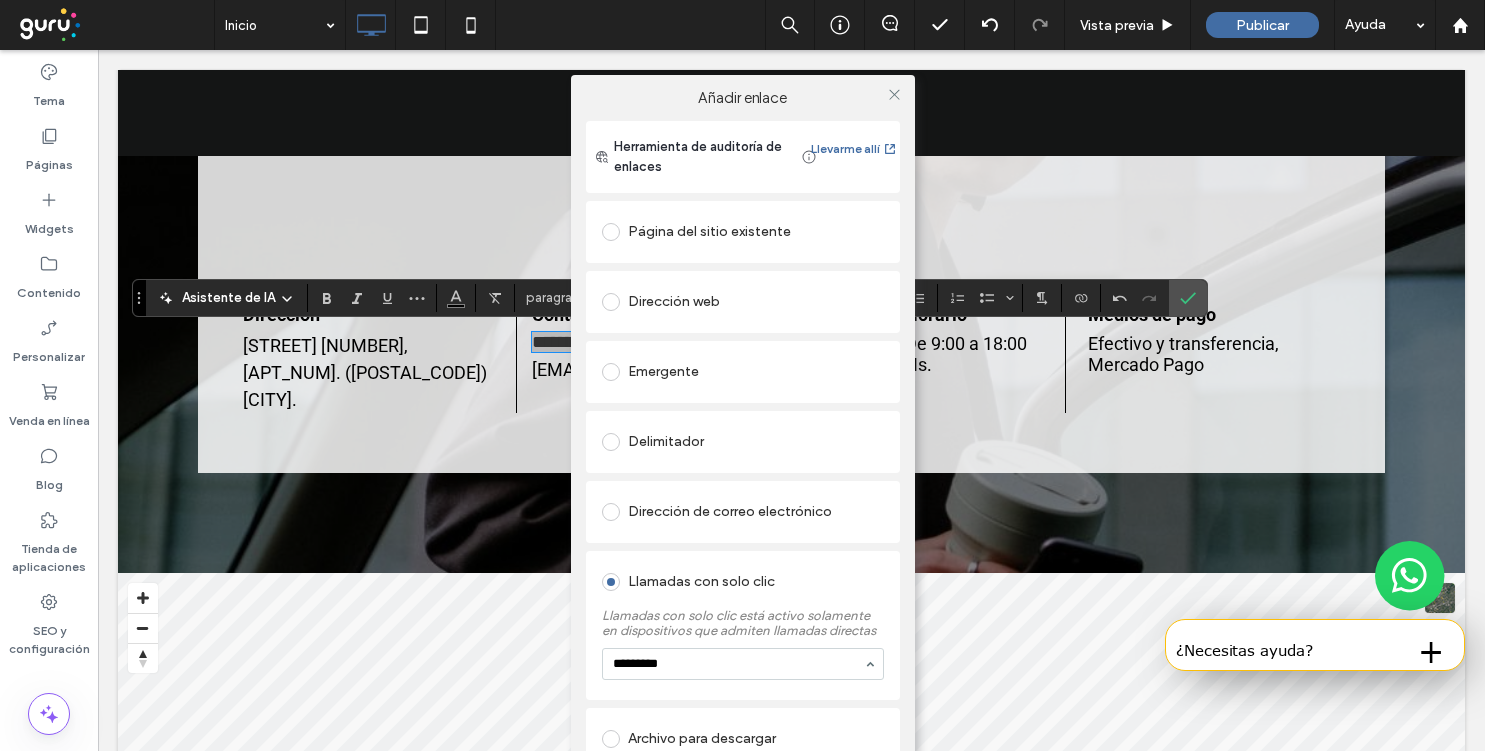 click on "*********" at bounding box center [738, 664] 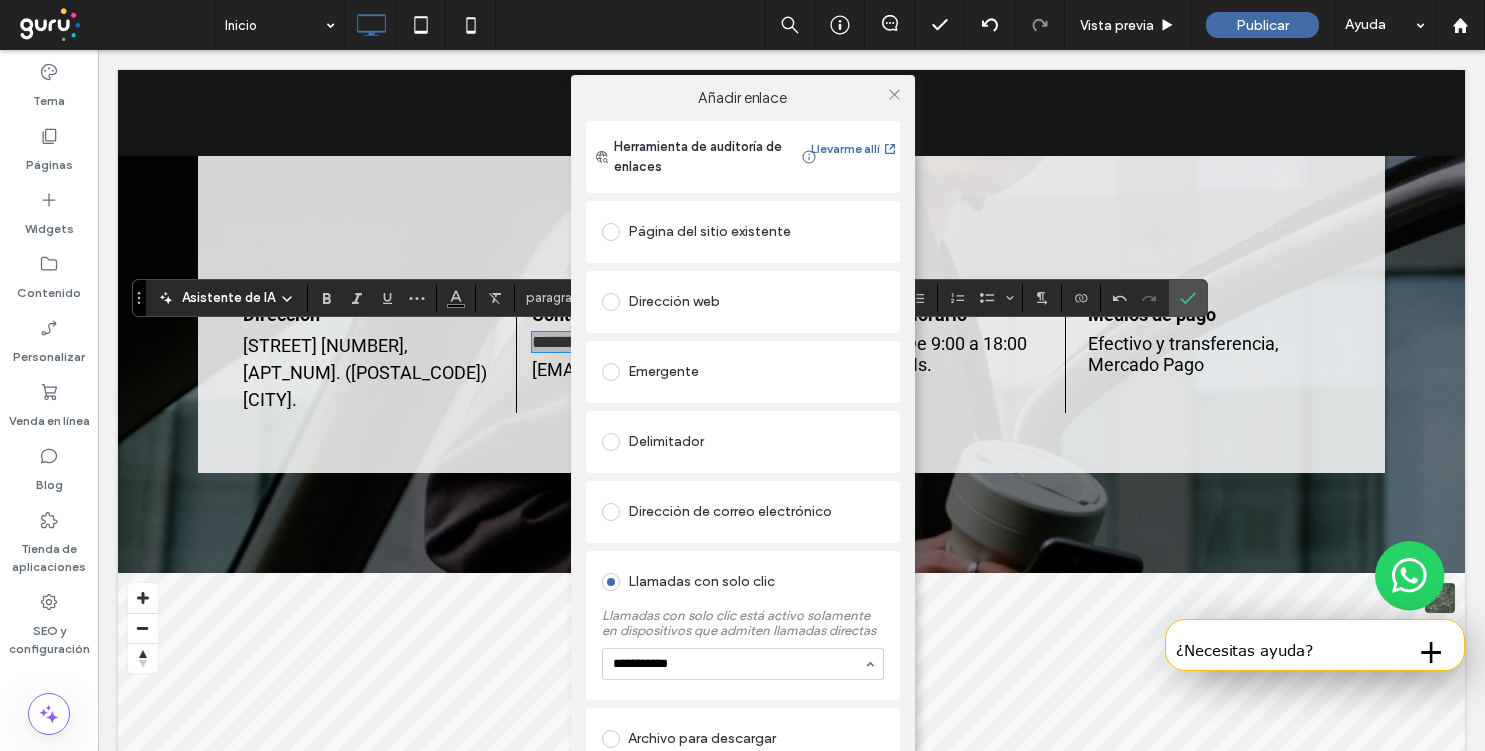 type on "**********" 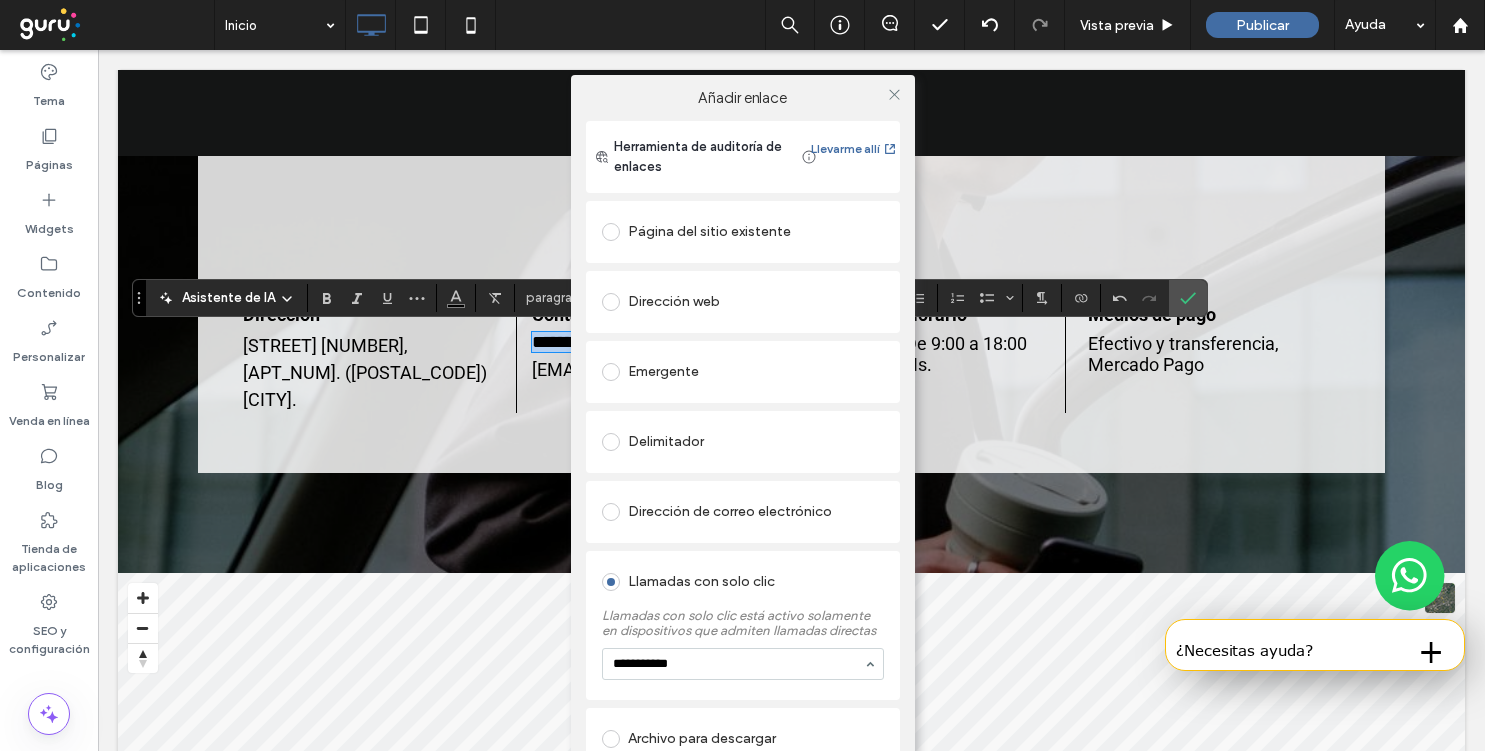 type 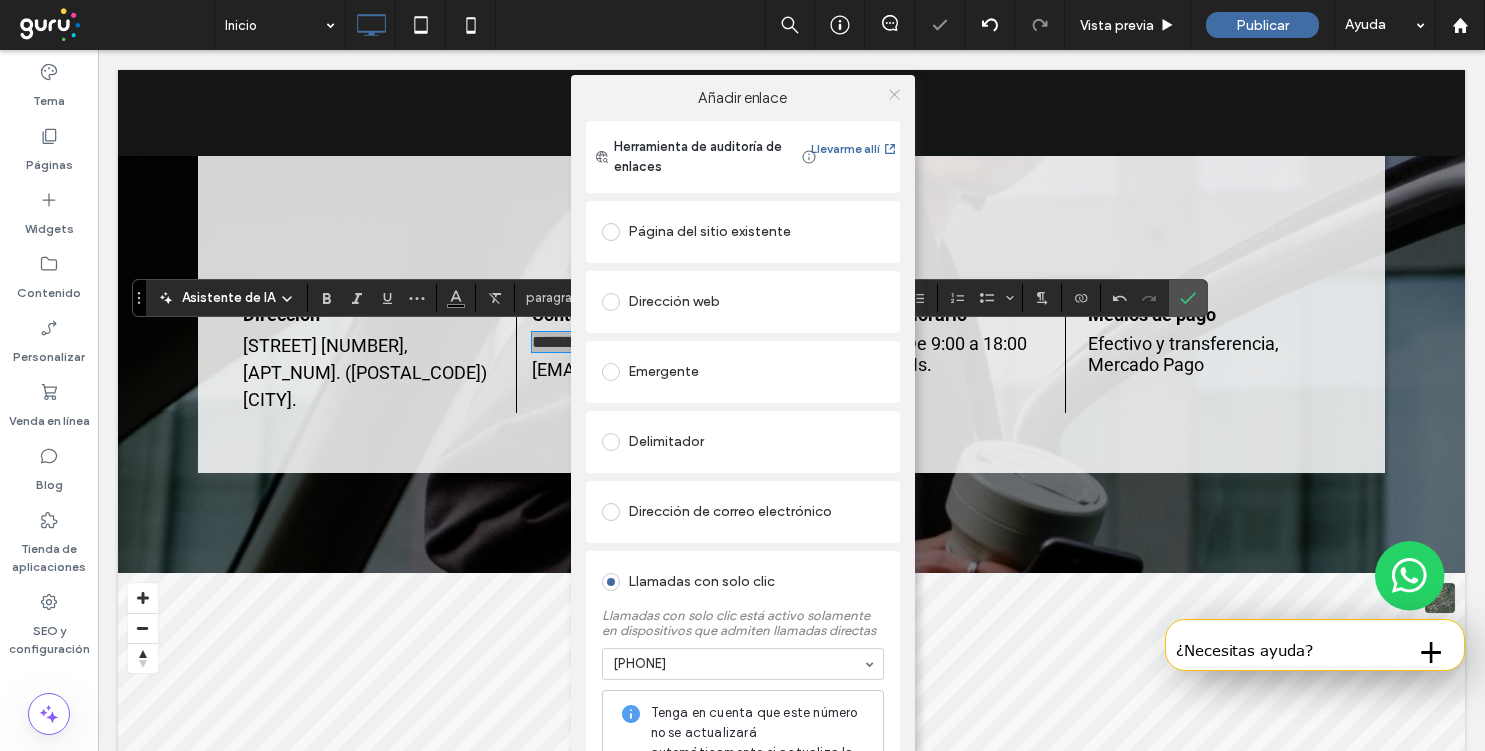 click 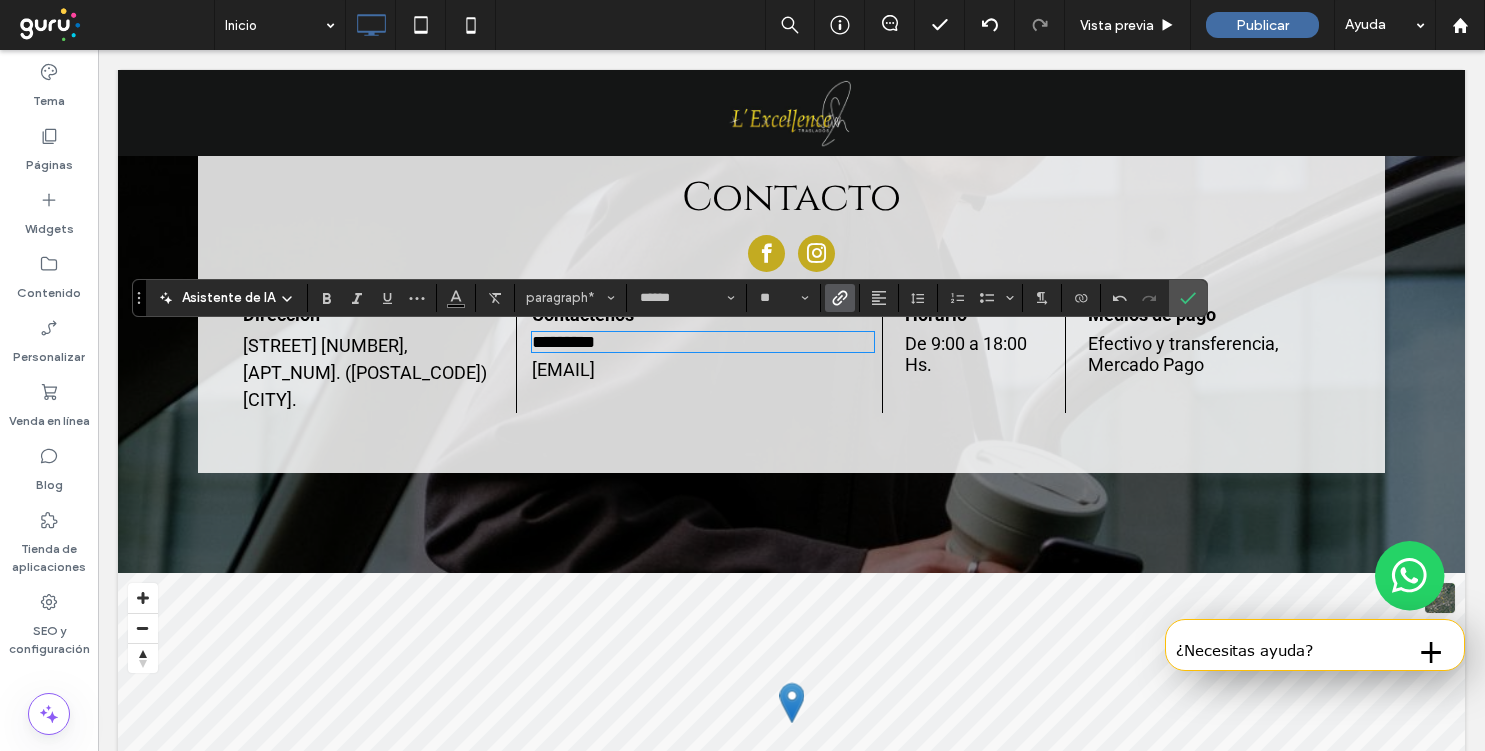 click on "Contáctenos   [PHONE]   [EMAIL] Click To Paste" at bounding box center (700, 358) 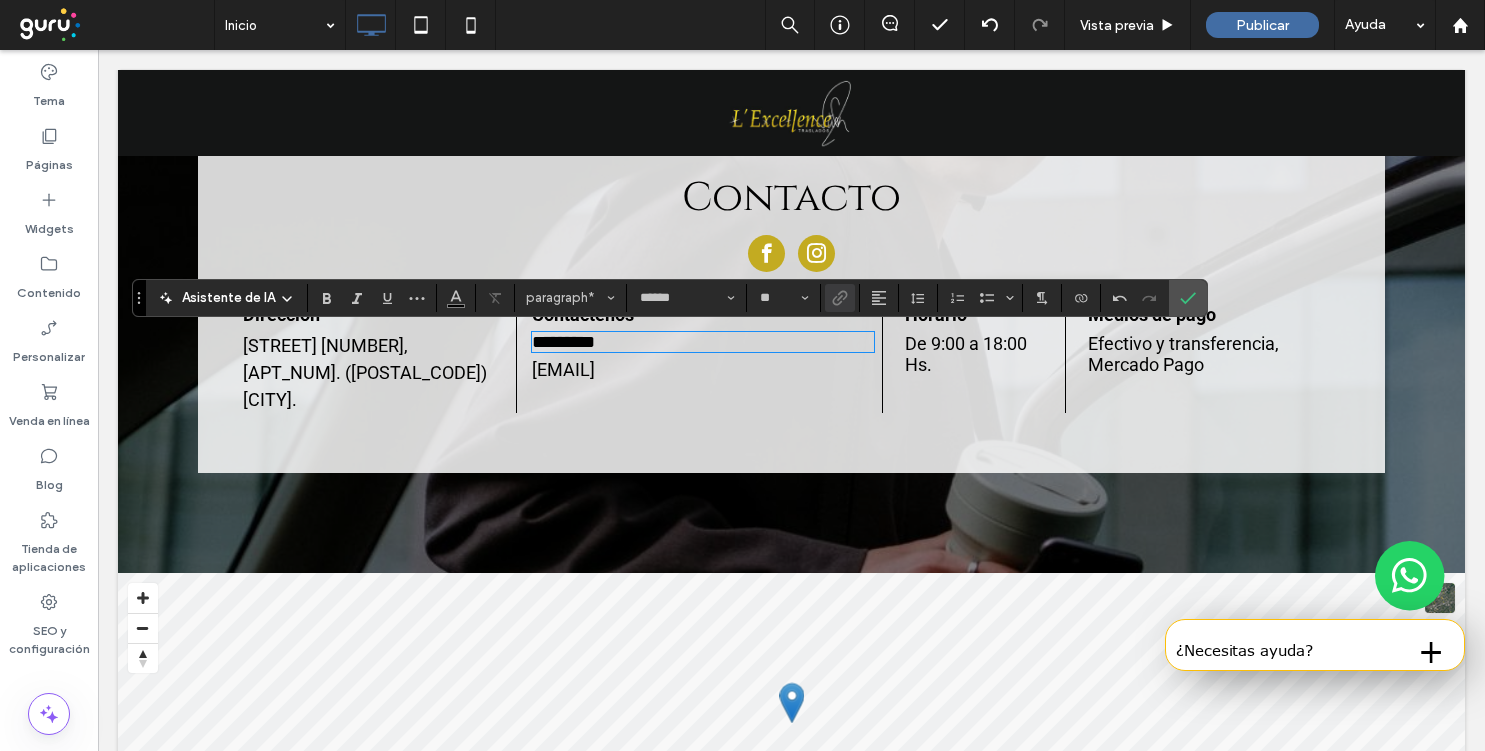click on "*********" at bounding box center (703, 342) 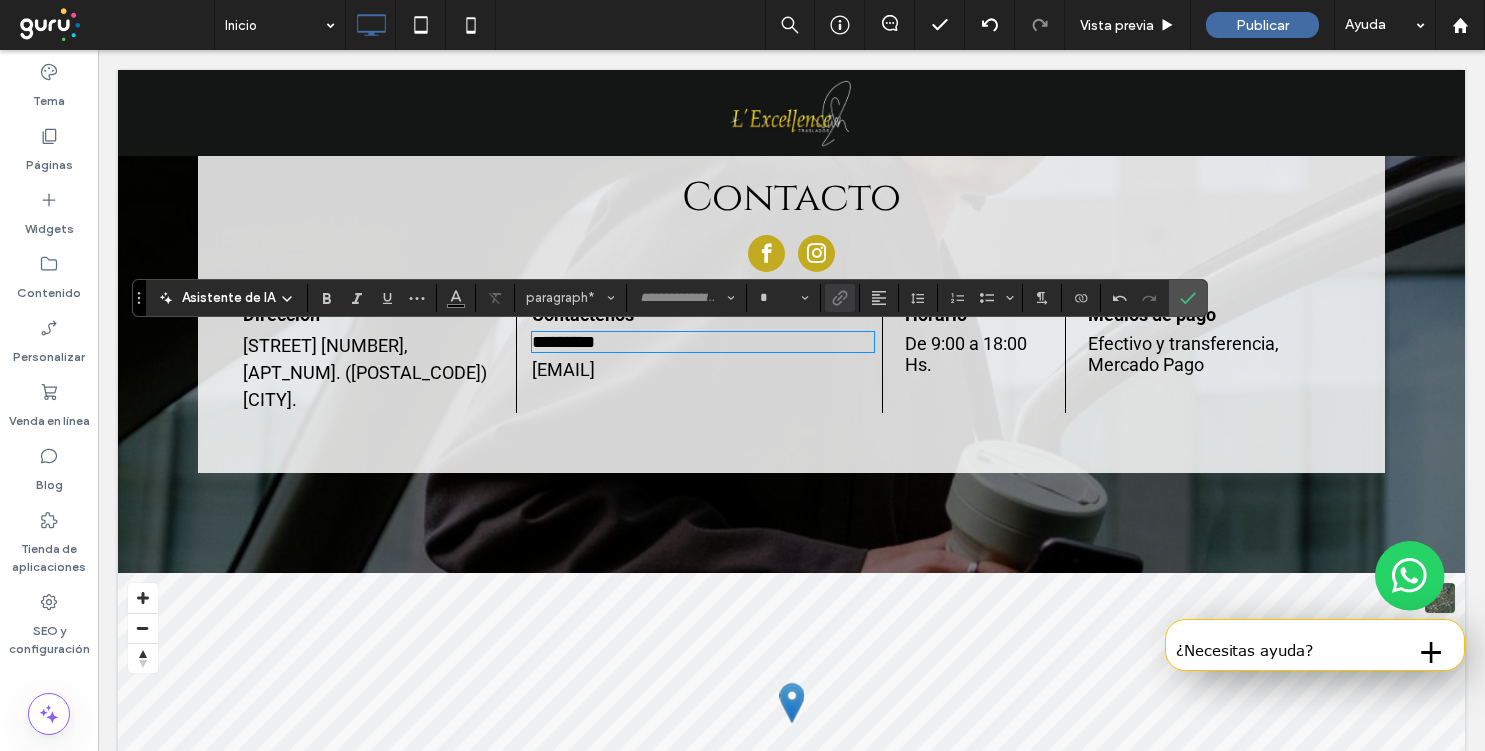 type on "******" 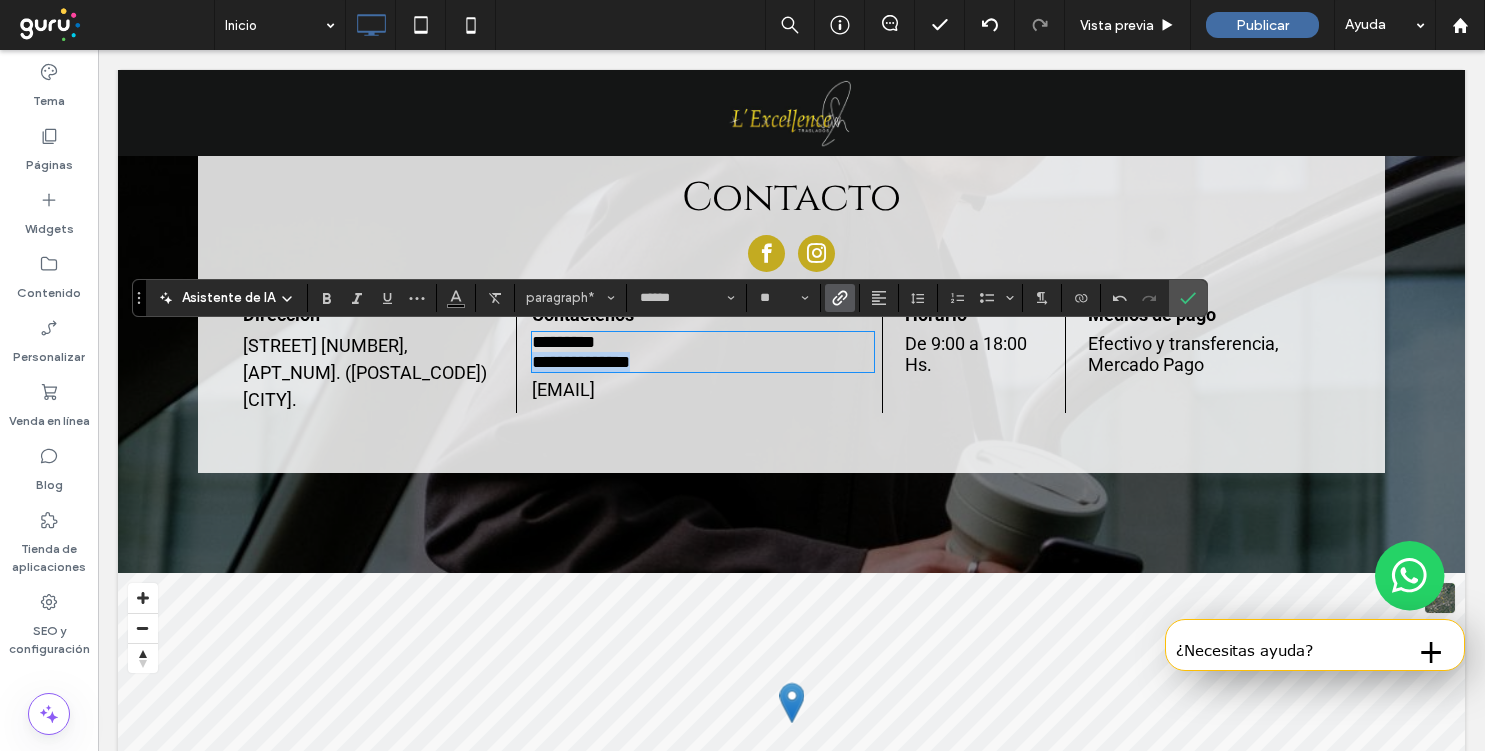 drag, startPoint x: 684, startPoint y: 364, endPoint x: 536, endPoint y: 367, distance: 148.0304 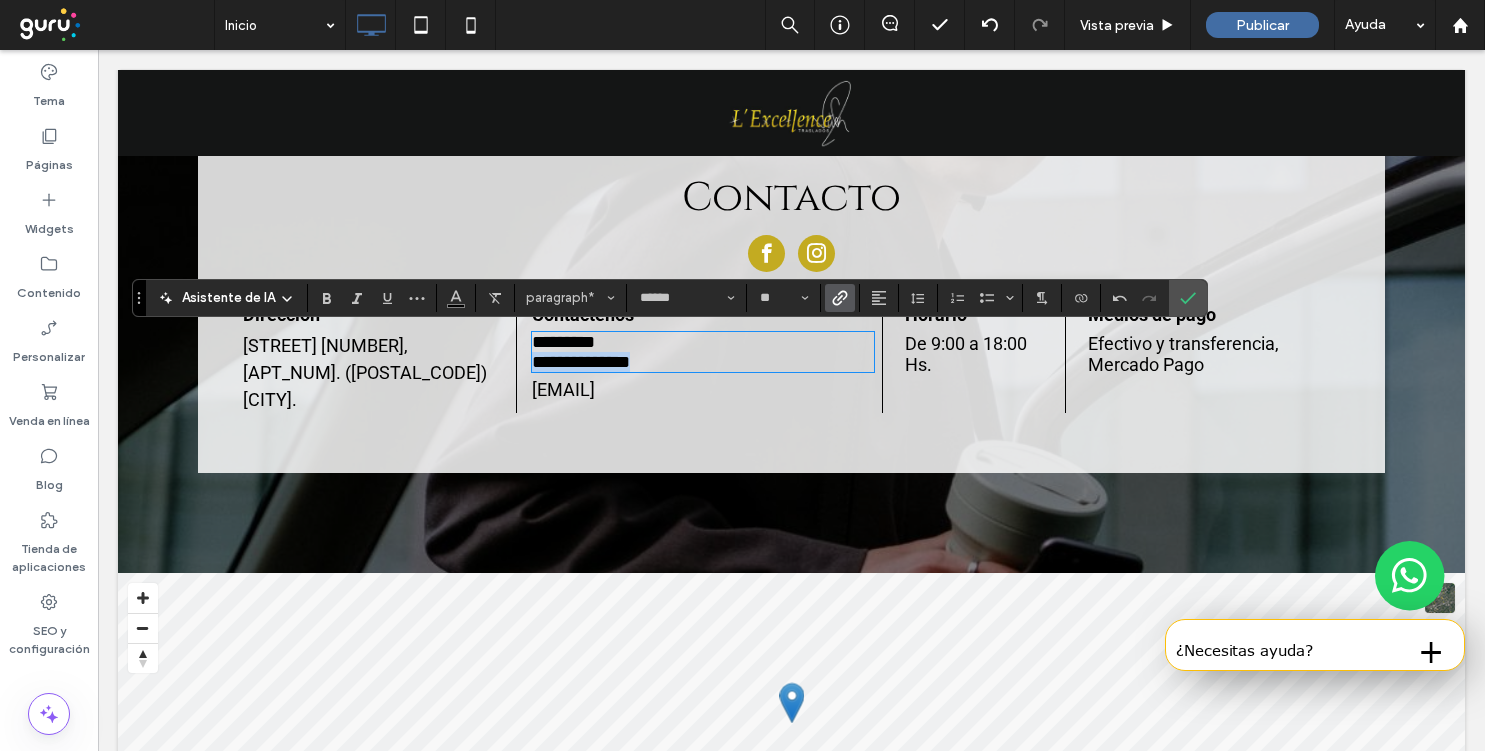copy on "**********" 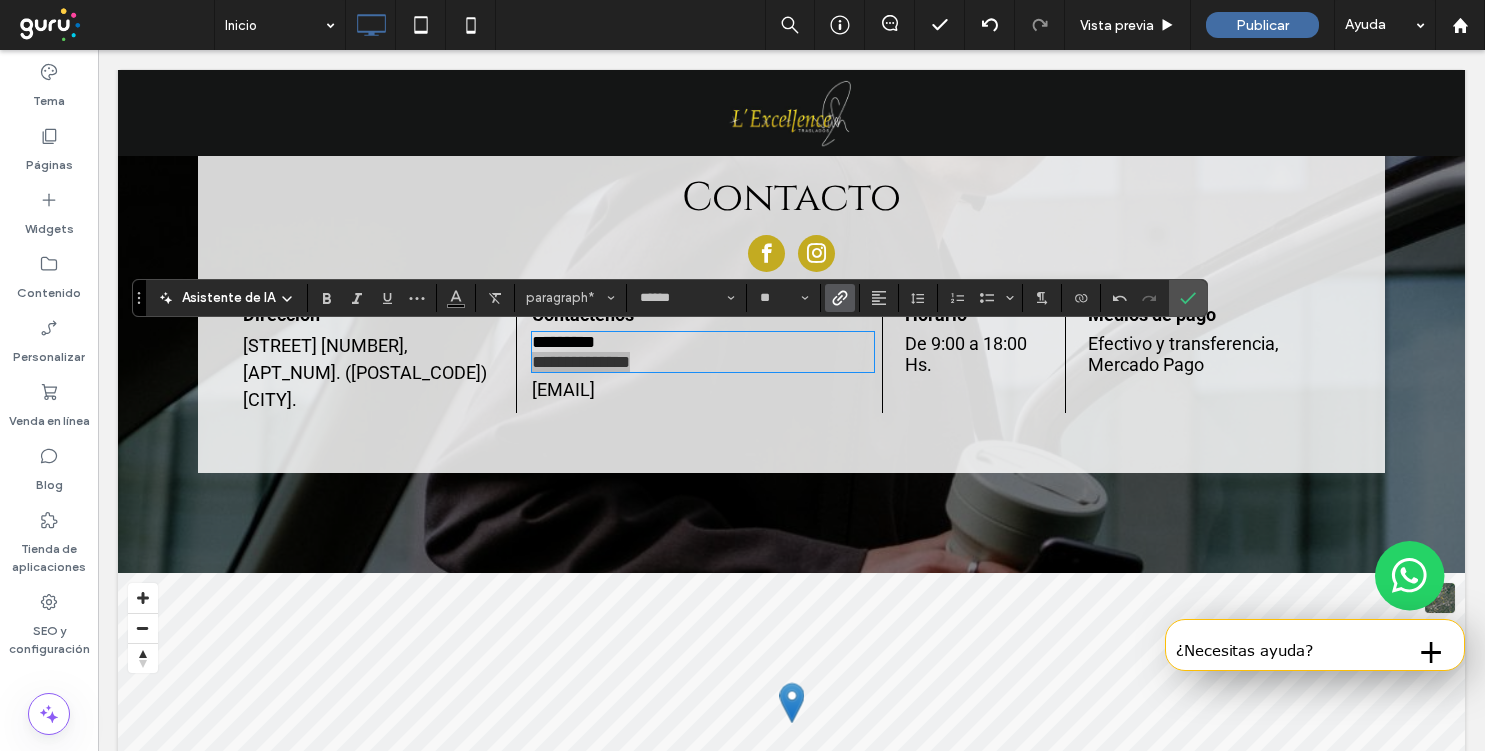 click 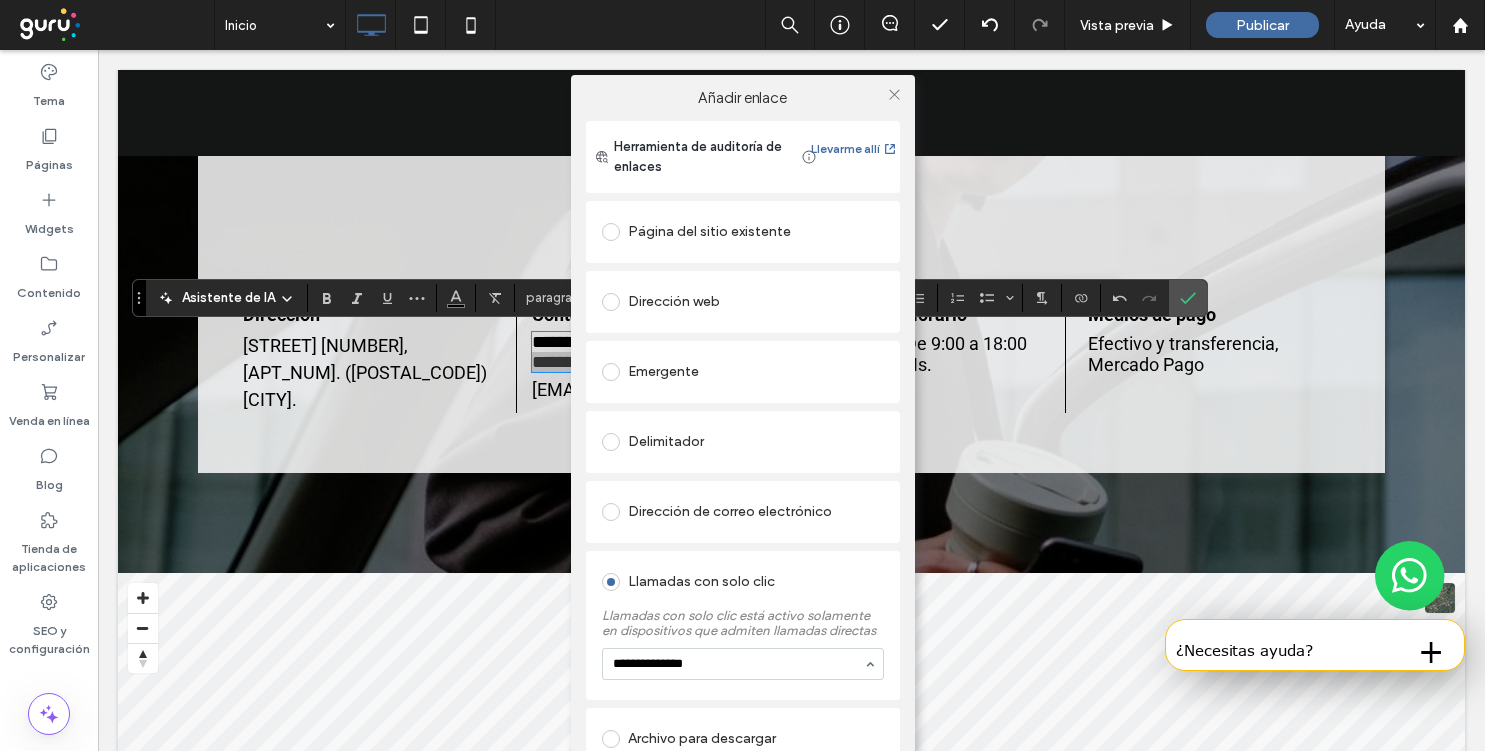 type on "**********" 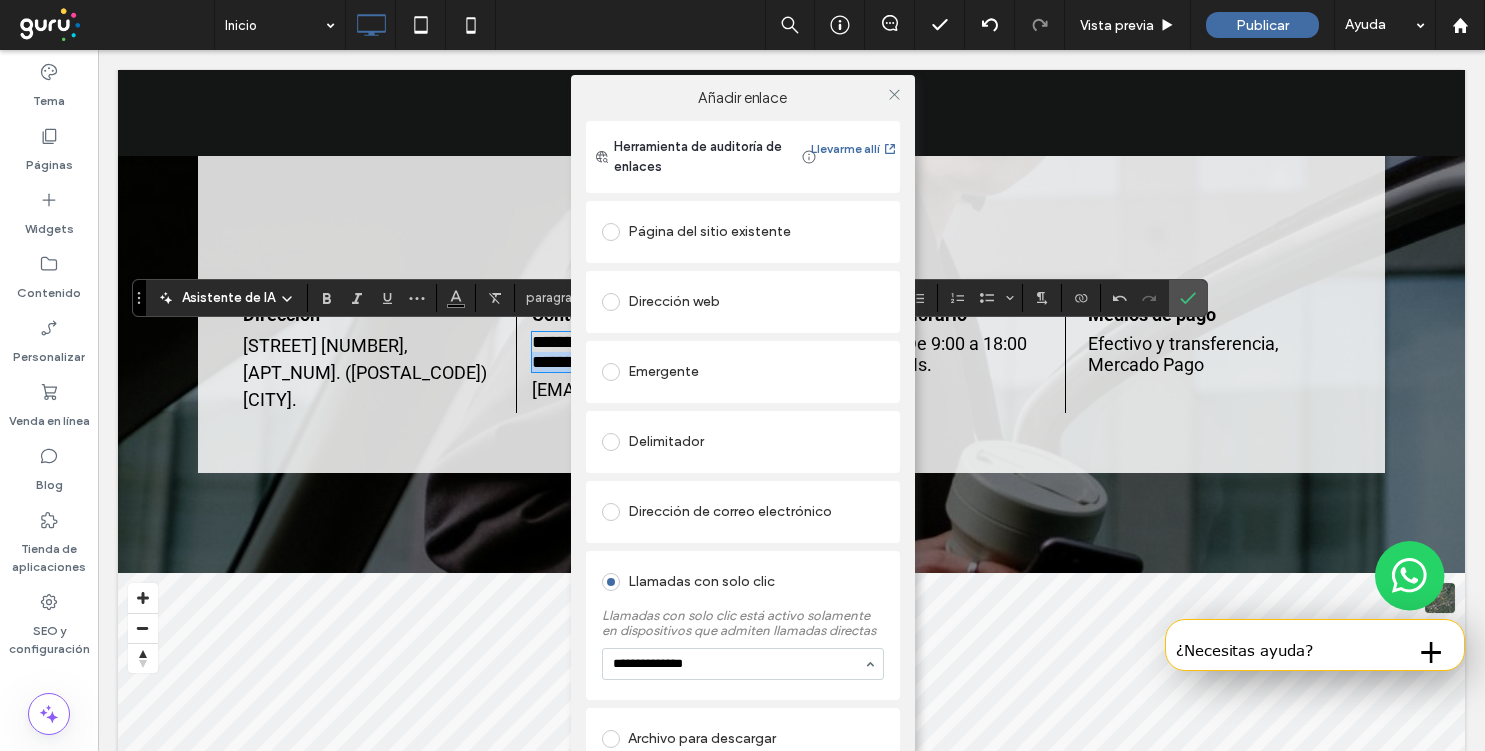 type 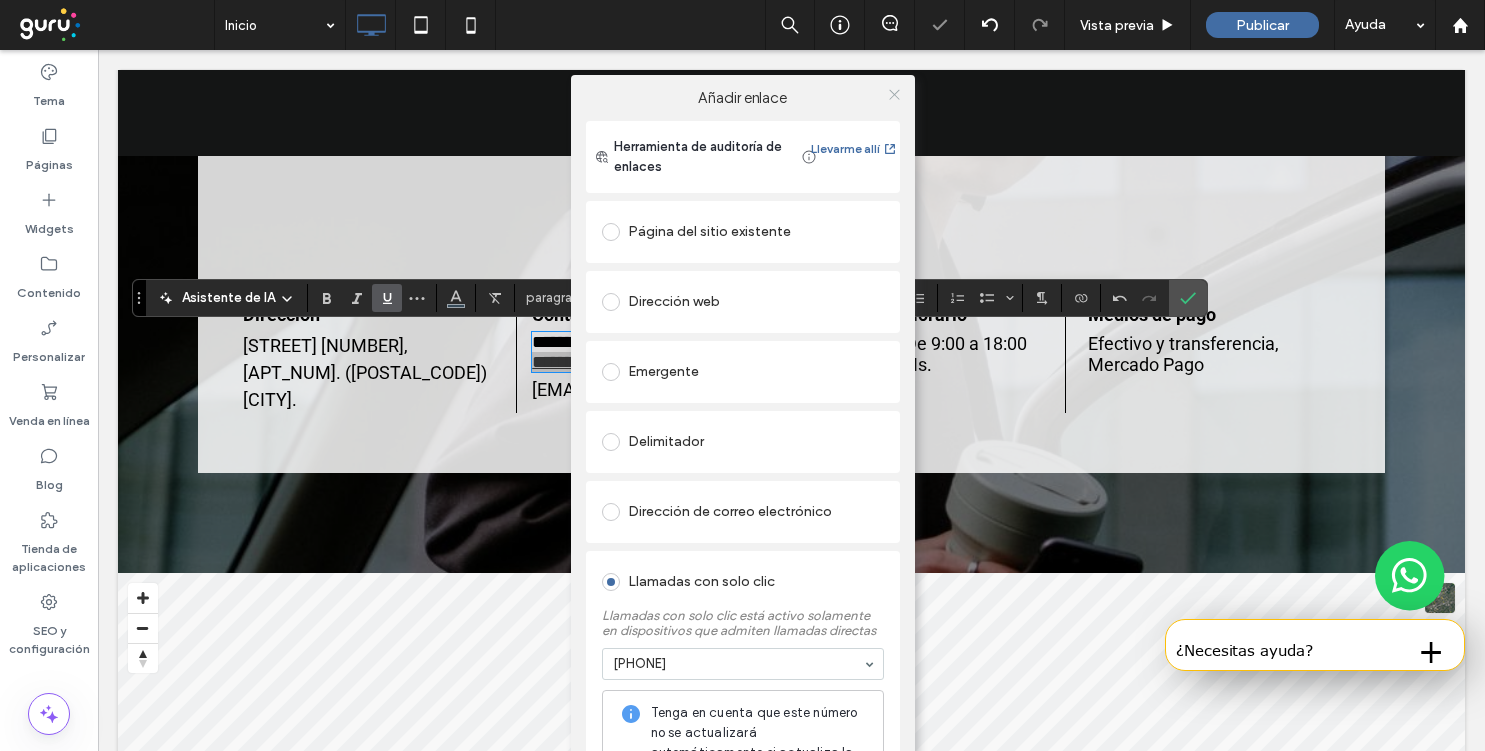 click 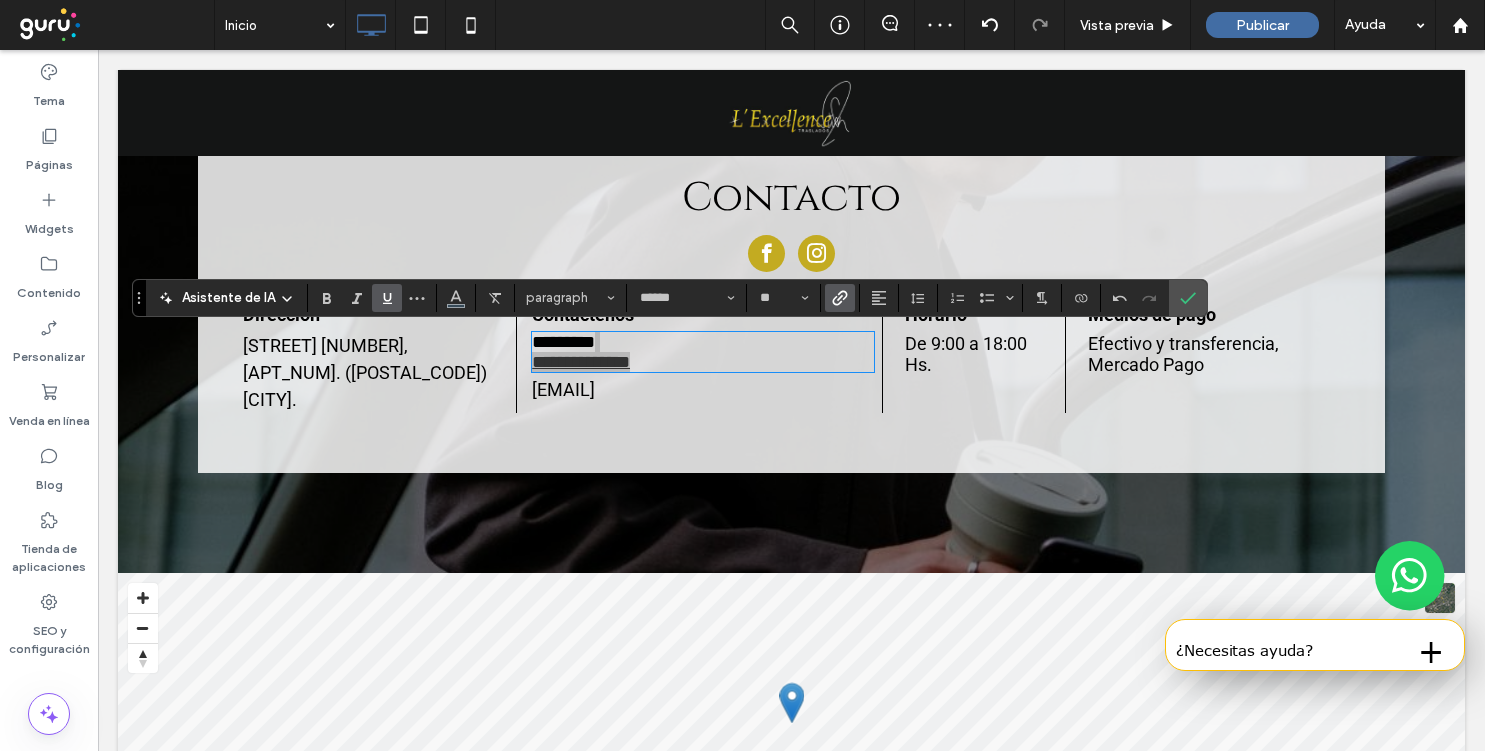 click at bounding box center (387, 298) 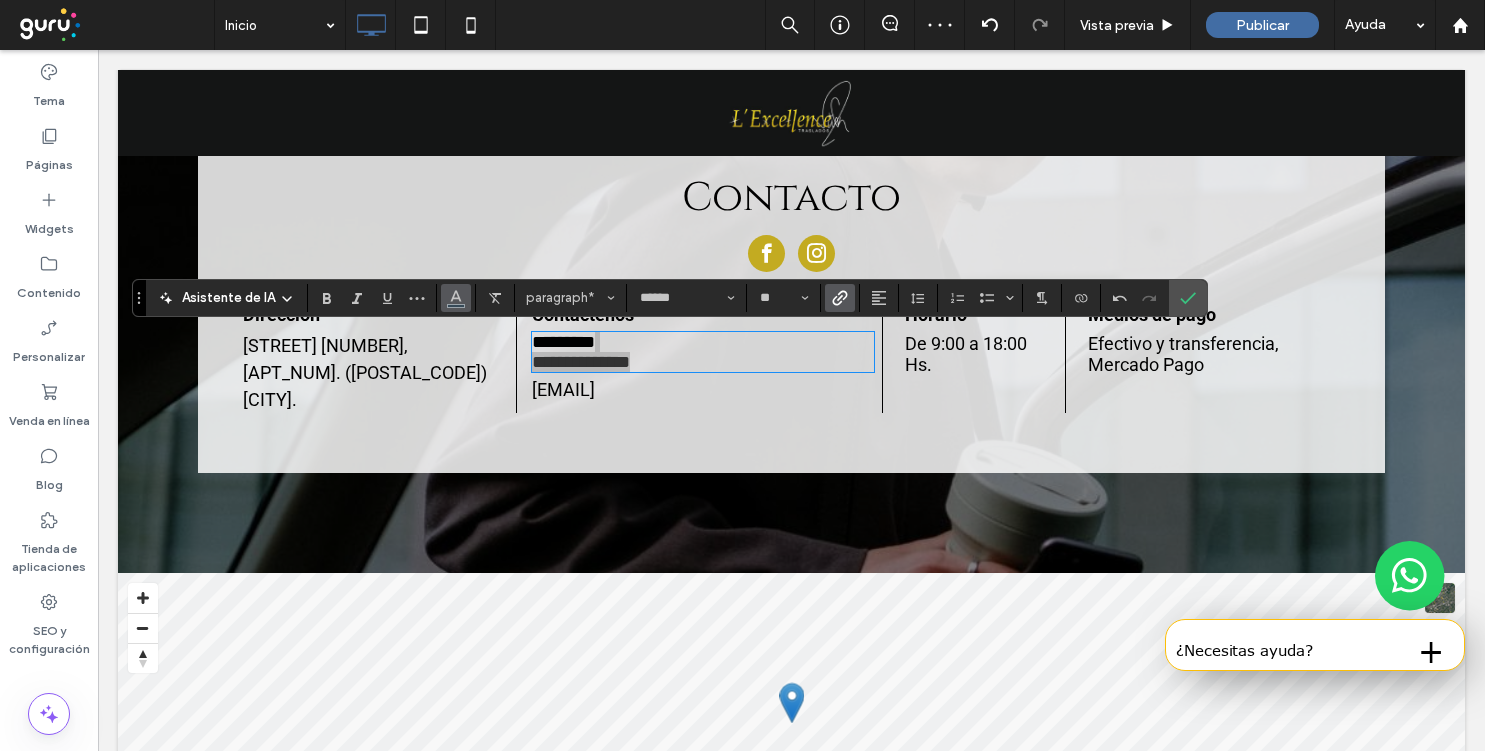 click 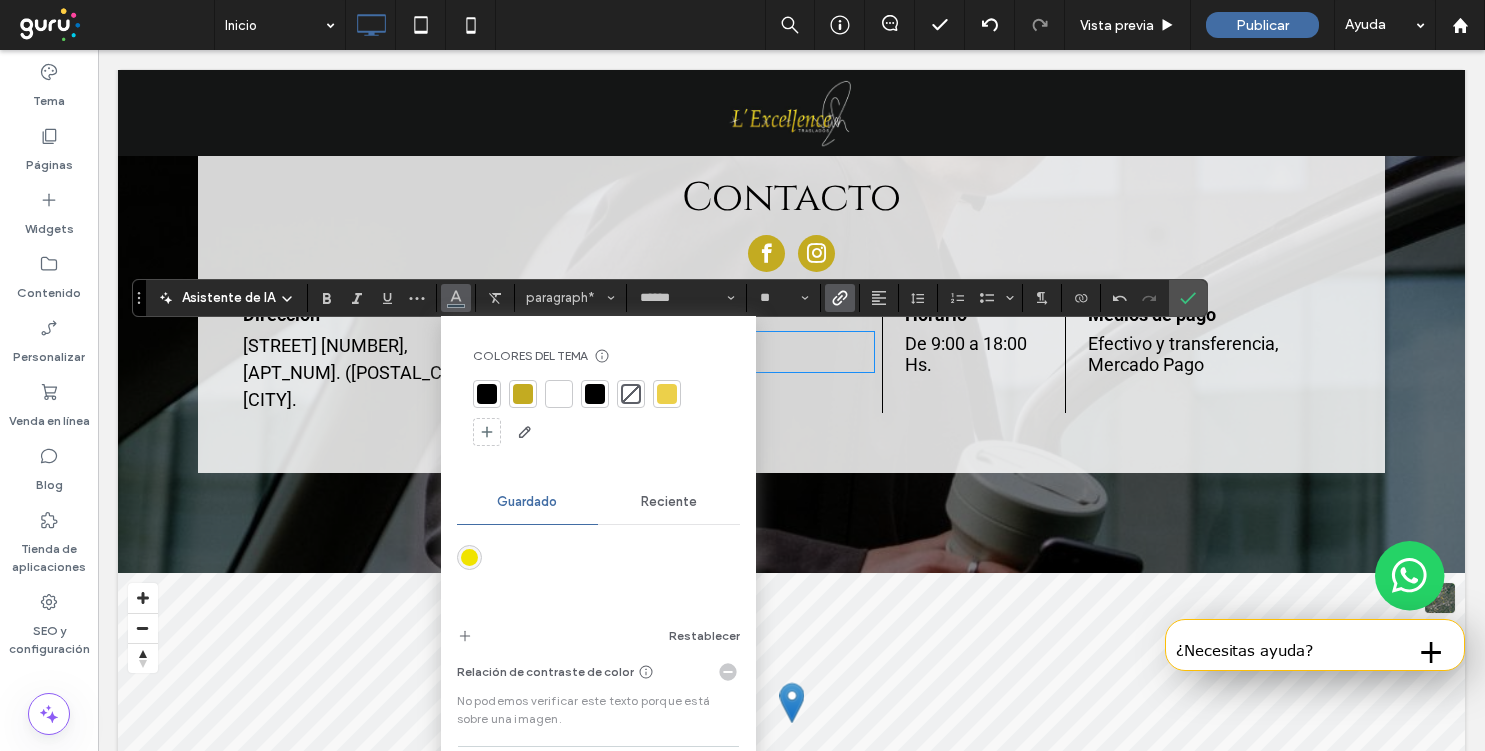 click at bounding box center [487, 394] 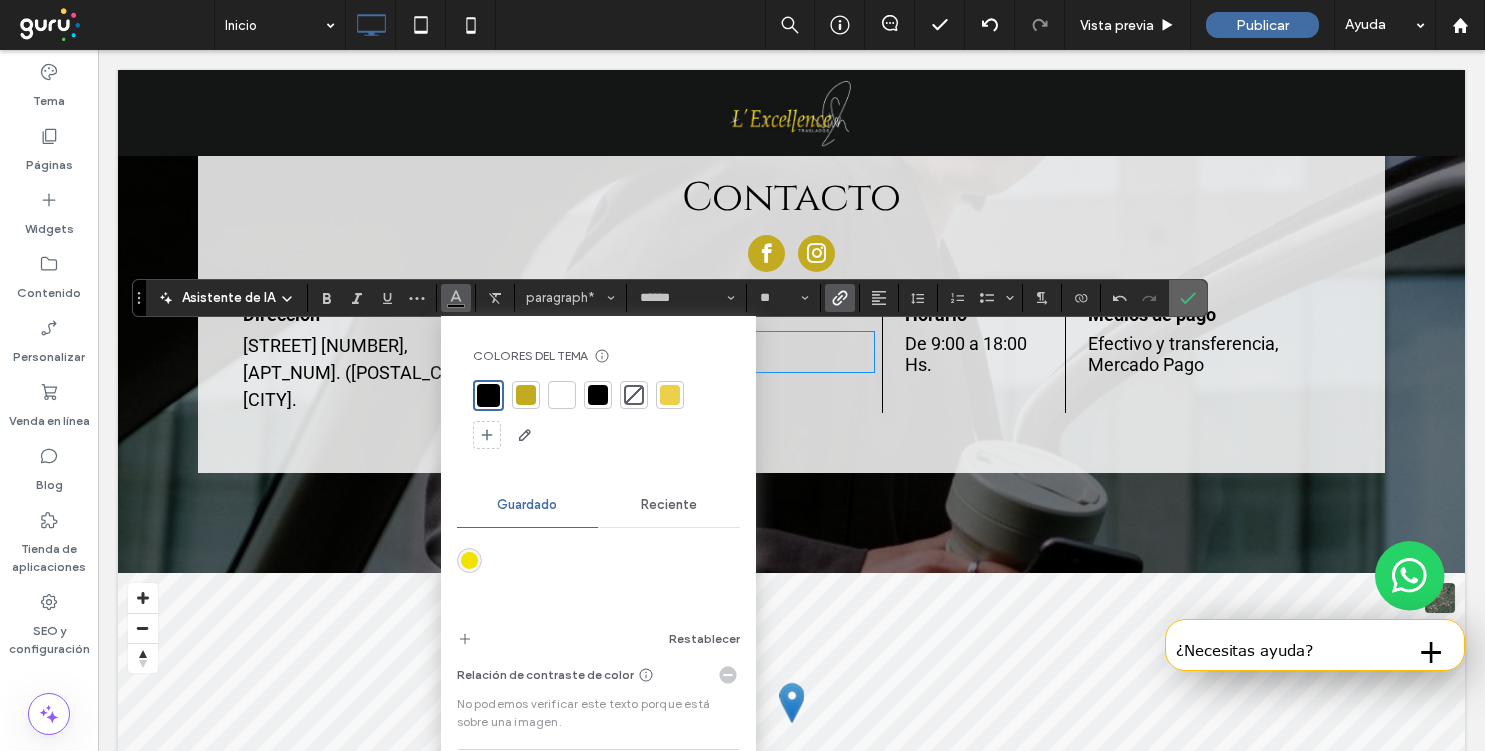 click 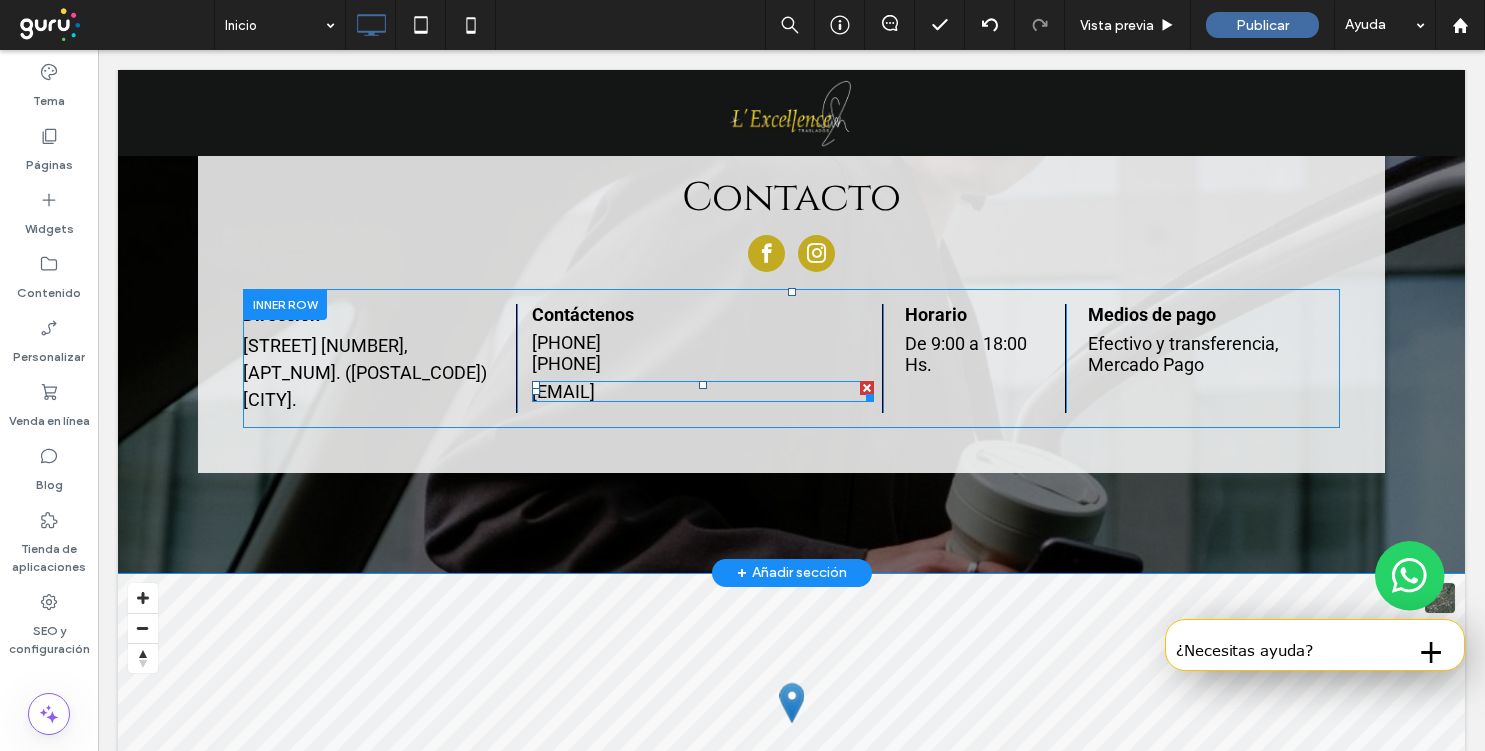 click on "[EMAIL]" at bounding box center (563, 391) 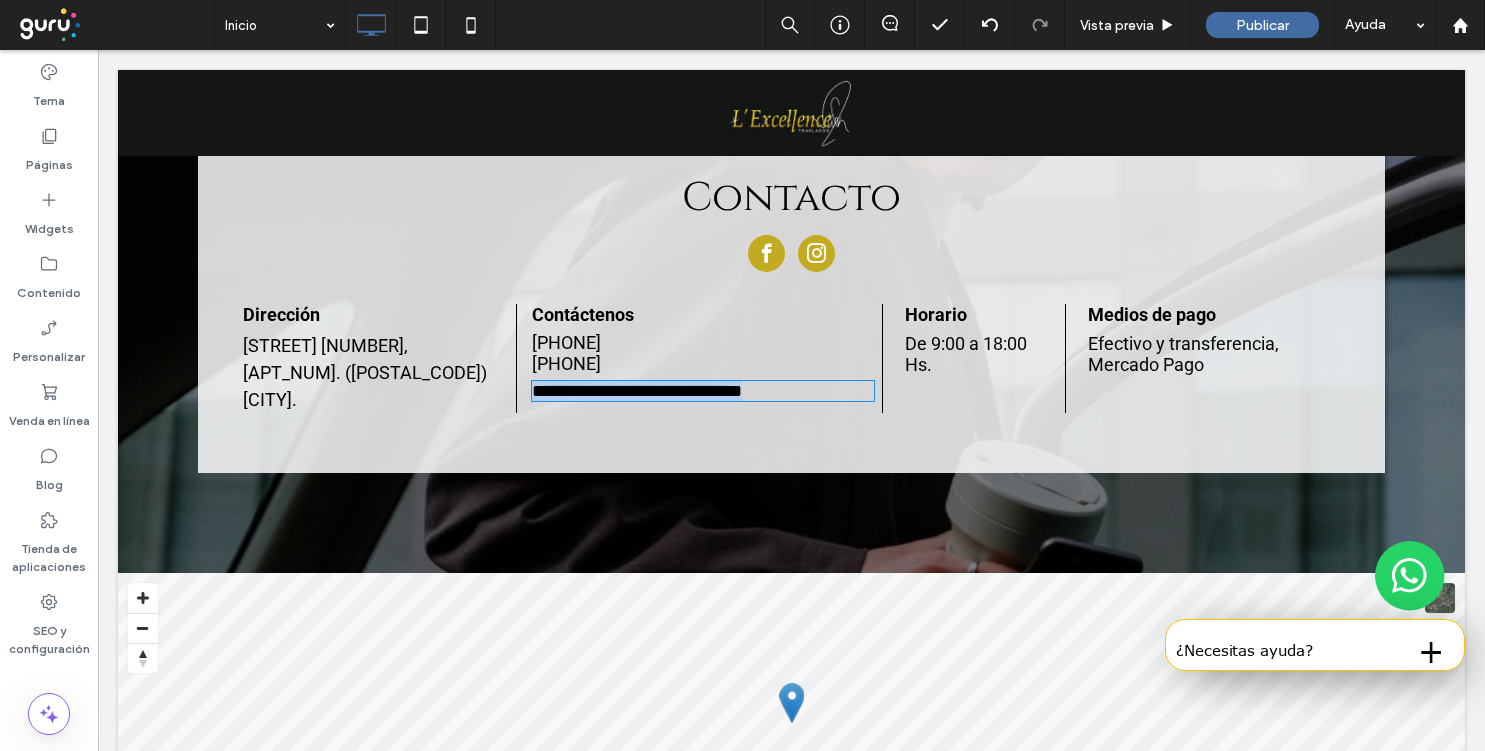 click on "**********" at bounding box center (637, 391) 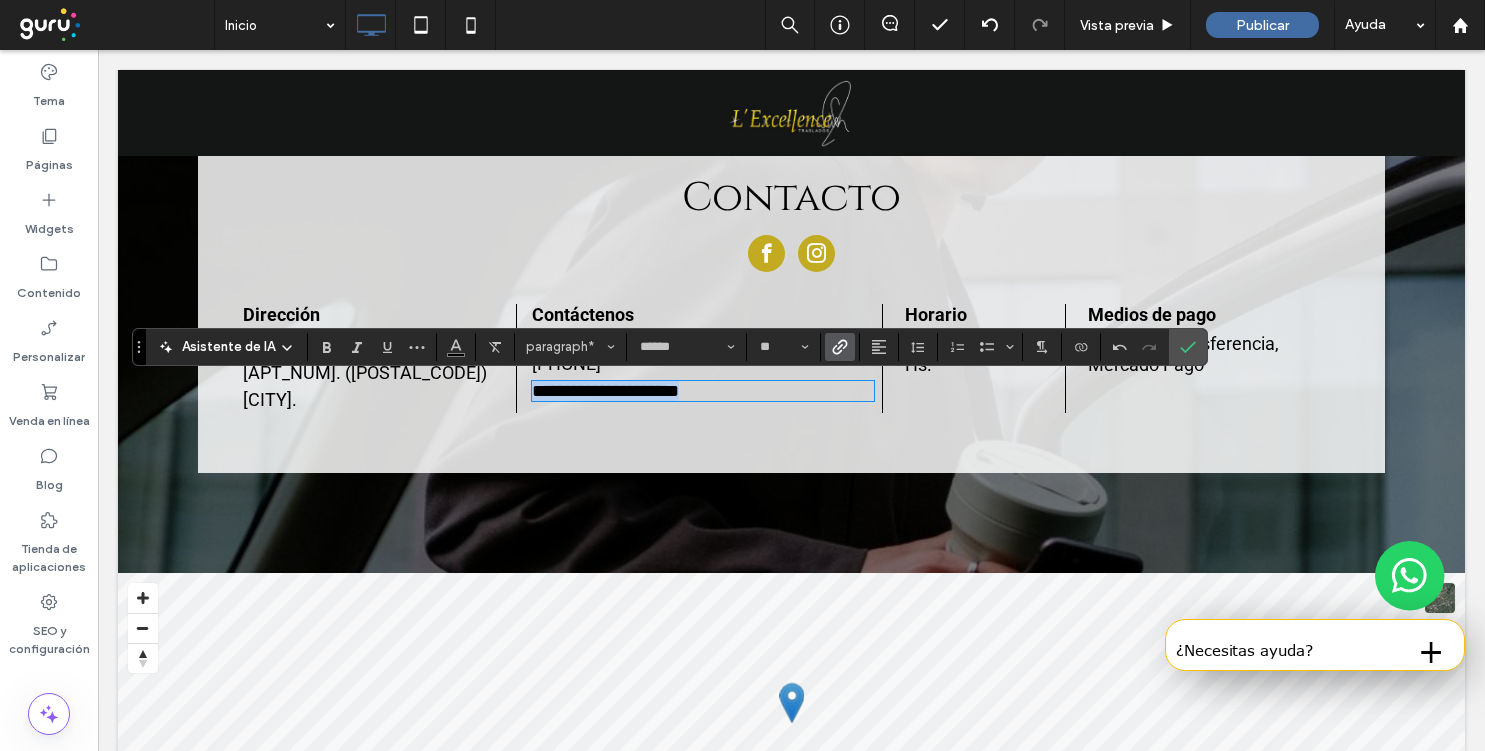 copy on "**********" 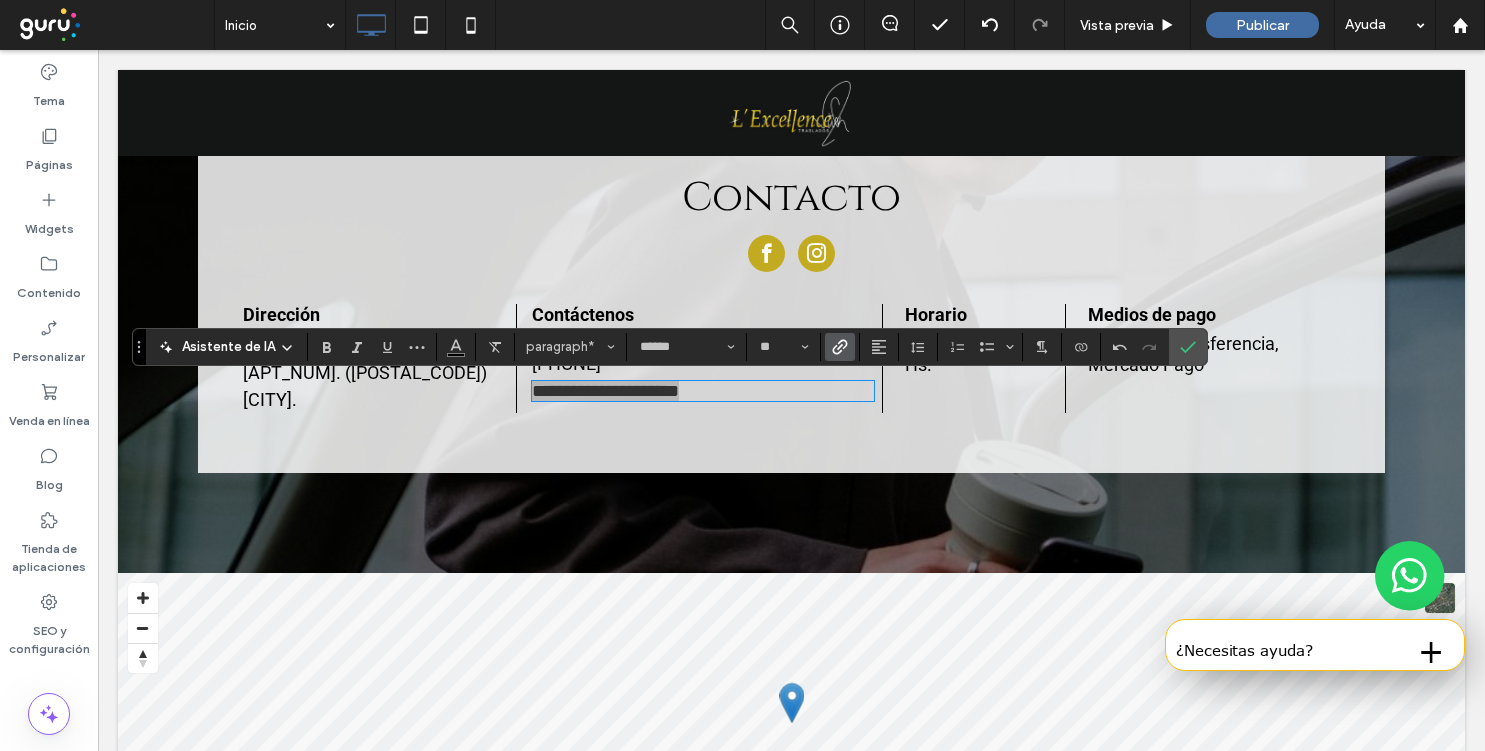 click 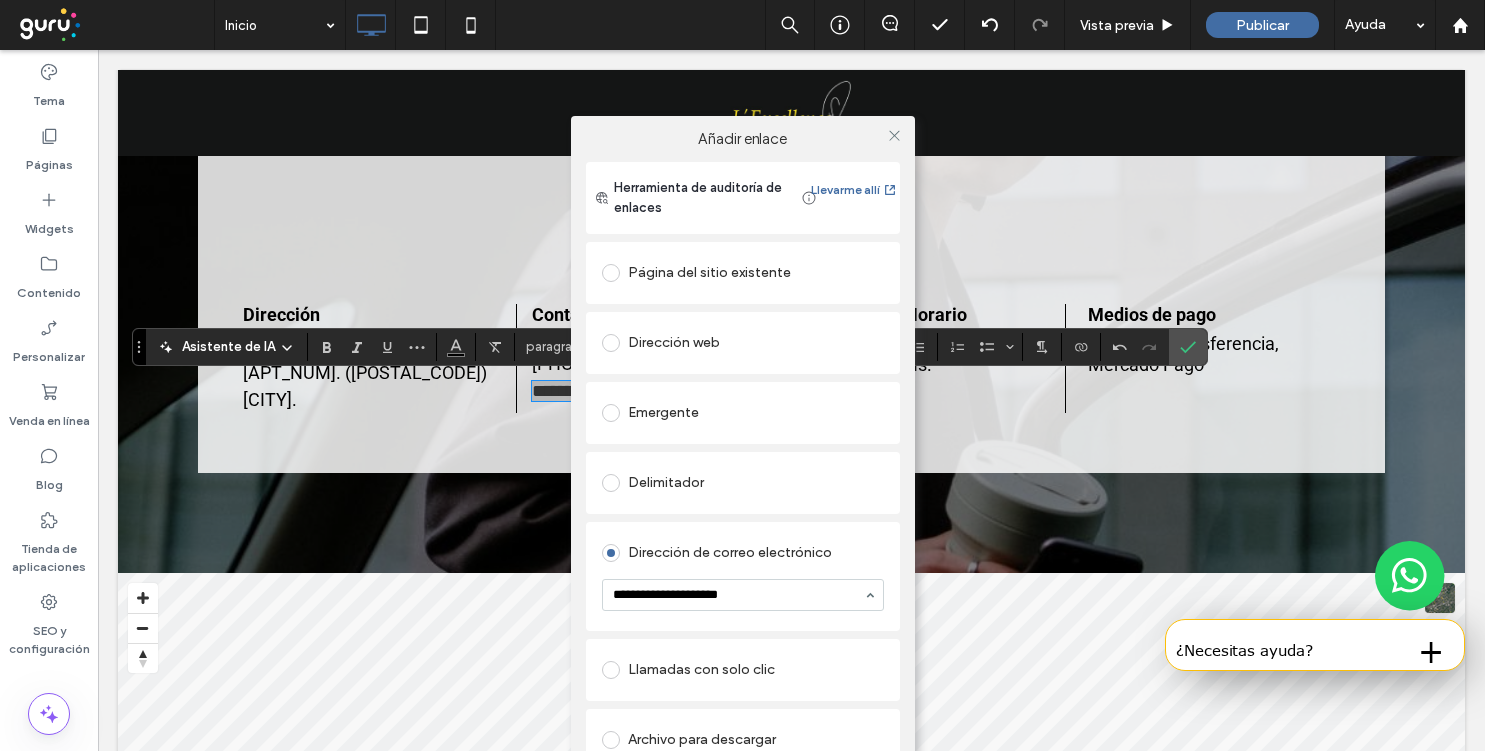 type on "**********" 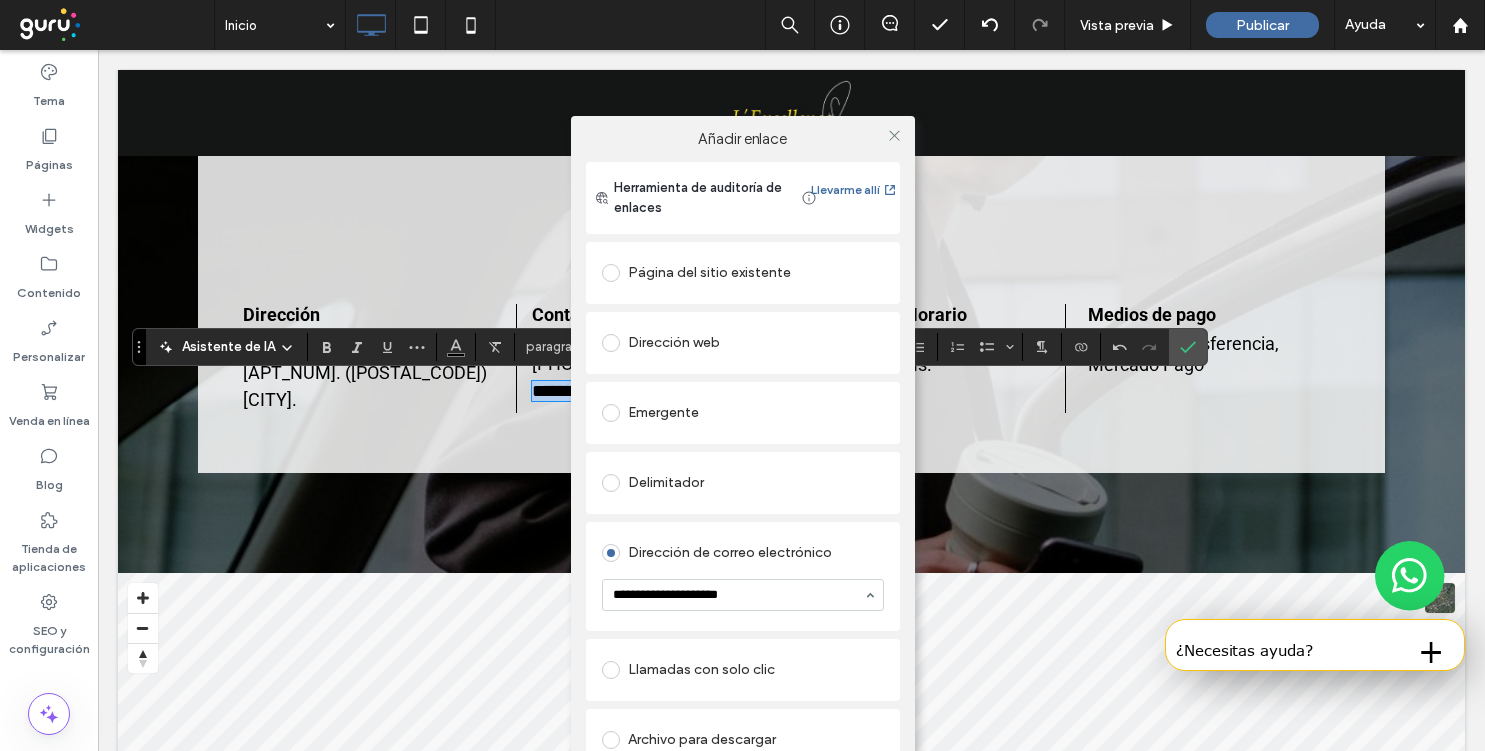 type 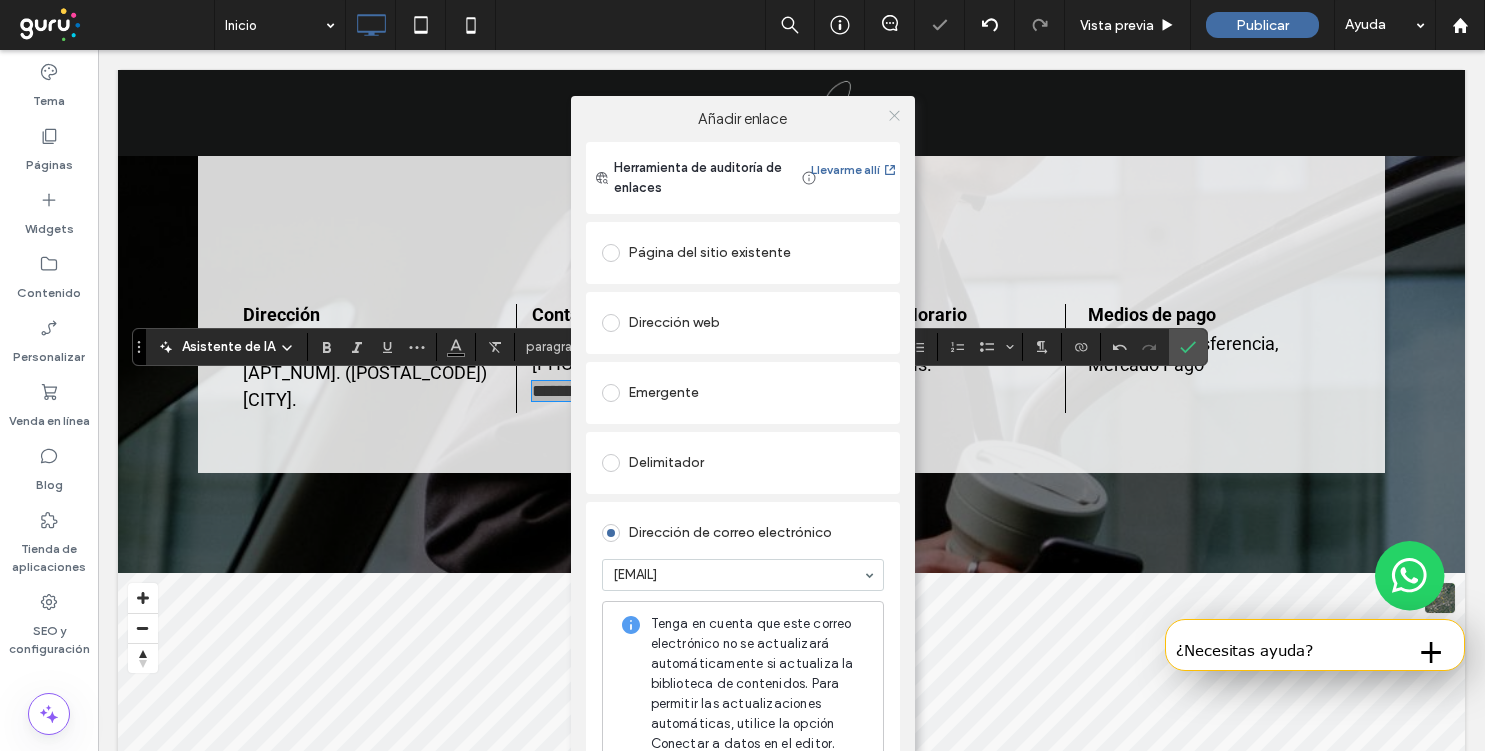 click 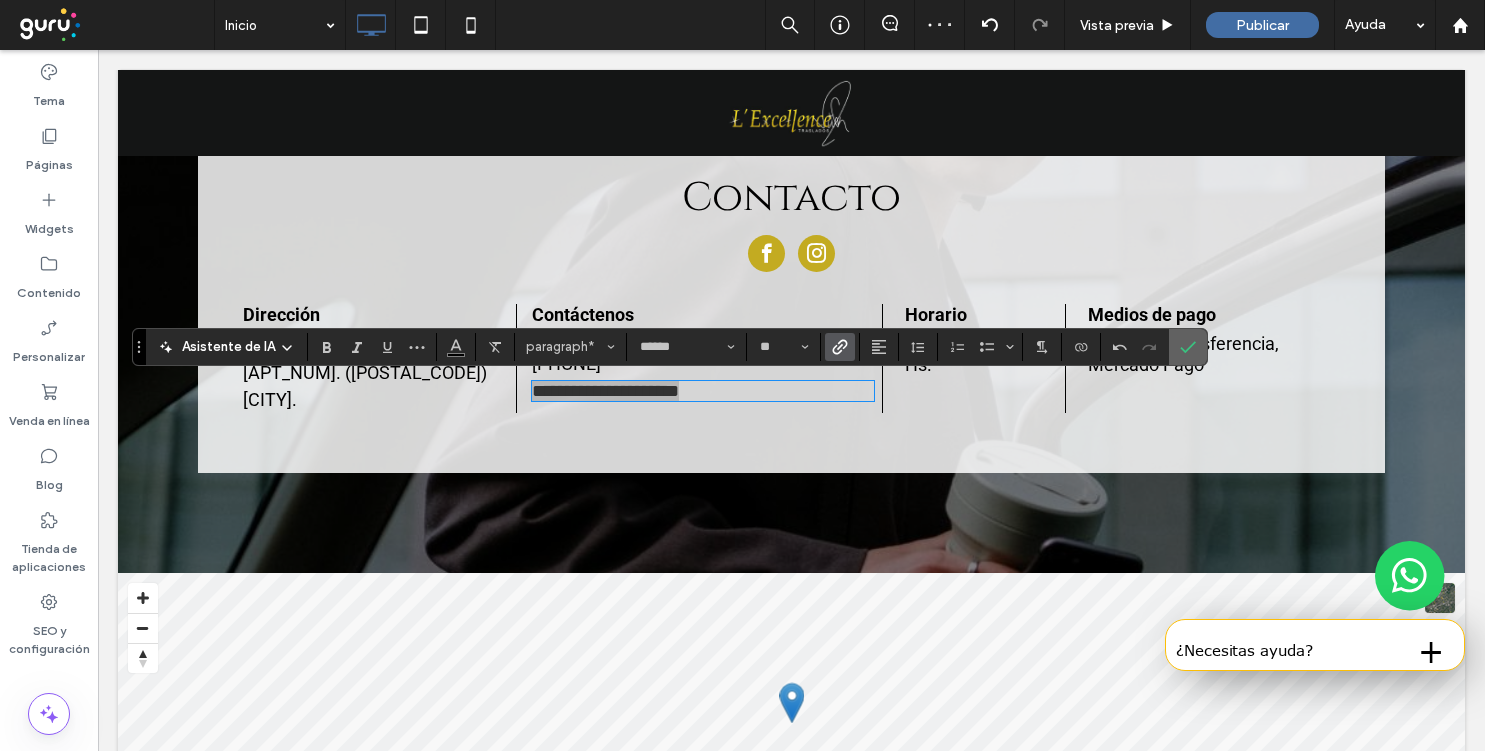 click at bounding box center [1184, 347] 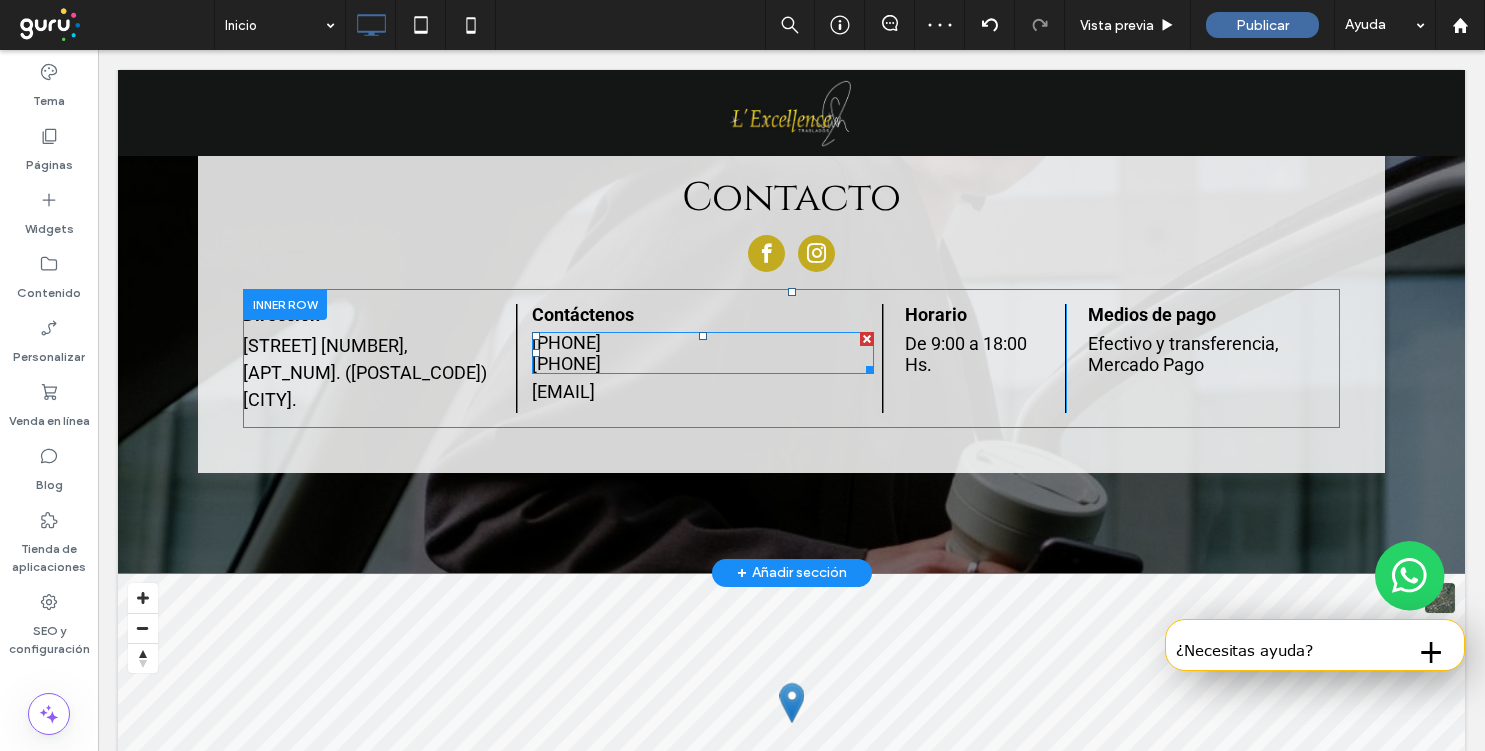 click on "[PHONE] [PHONE]" at bounding box center [703, 353] 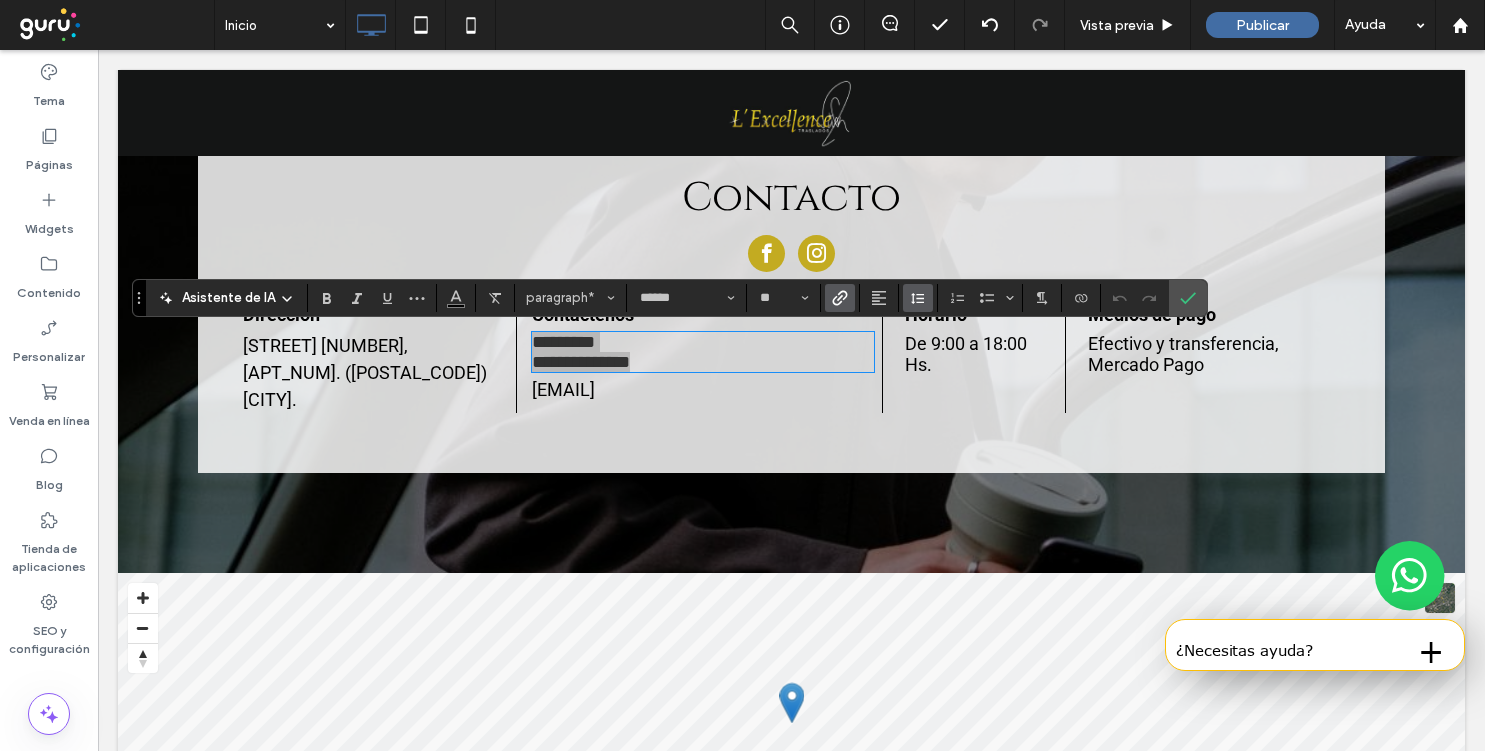 click 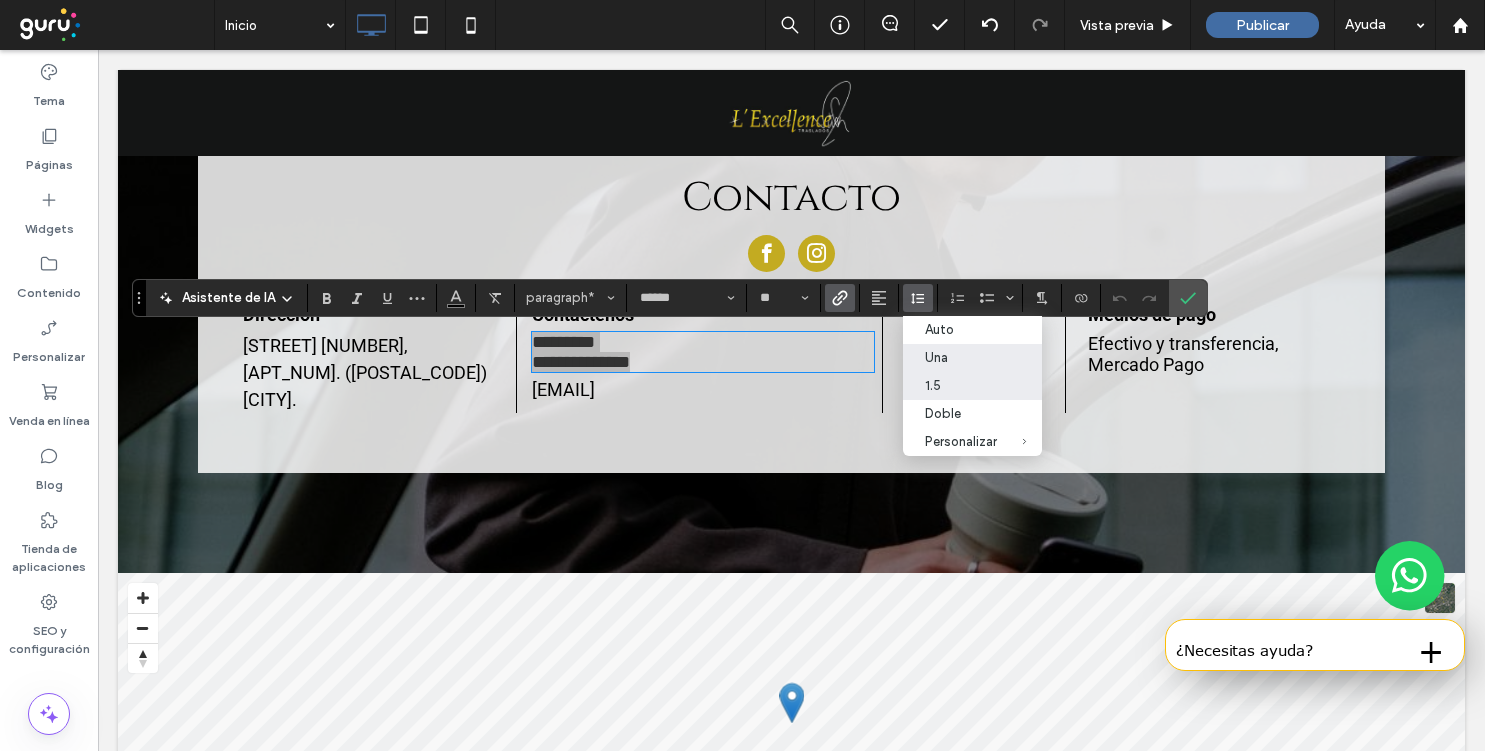 click on "1.5" at bounding box center [961, 385] 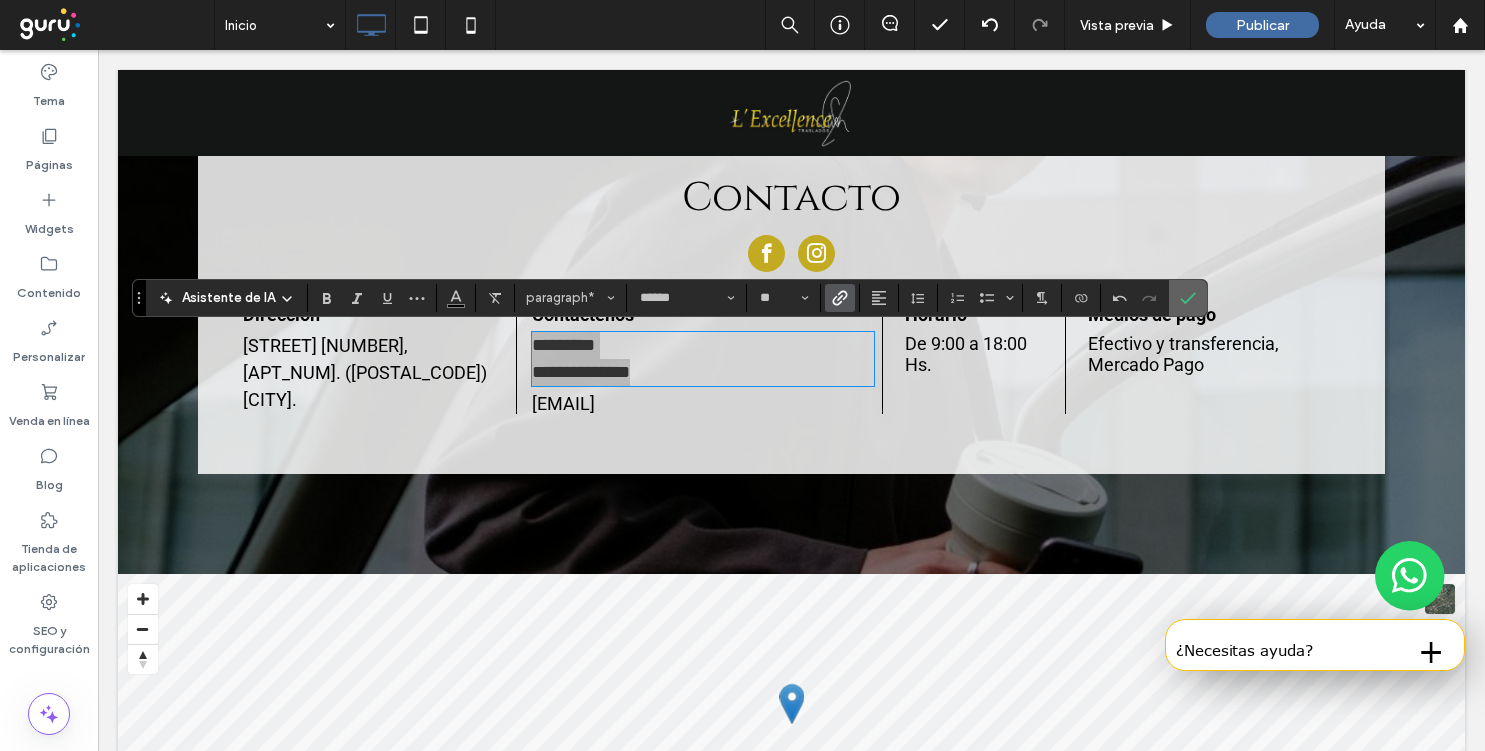 click at bounding box center [1188, 298] 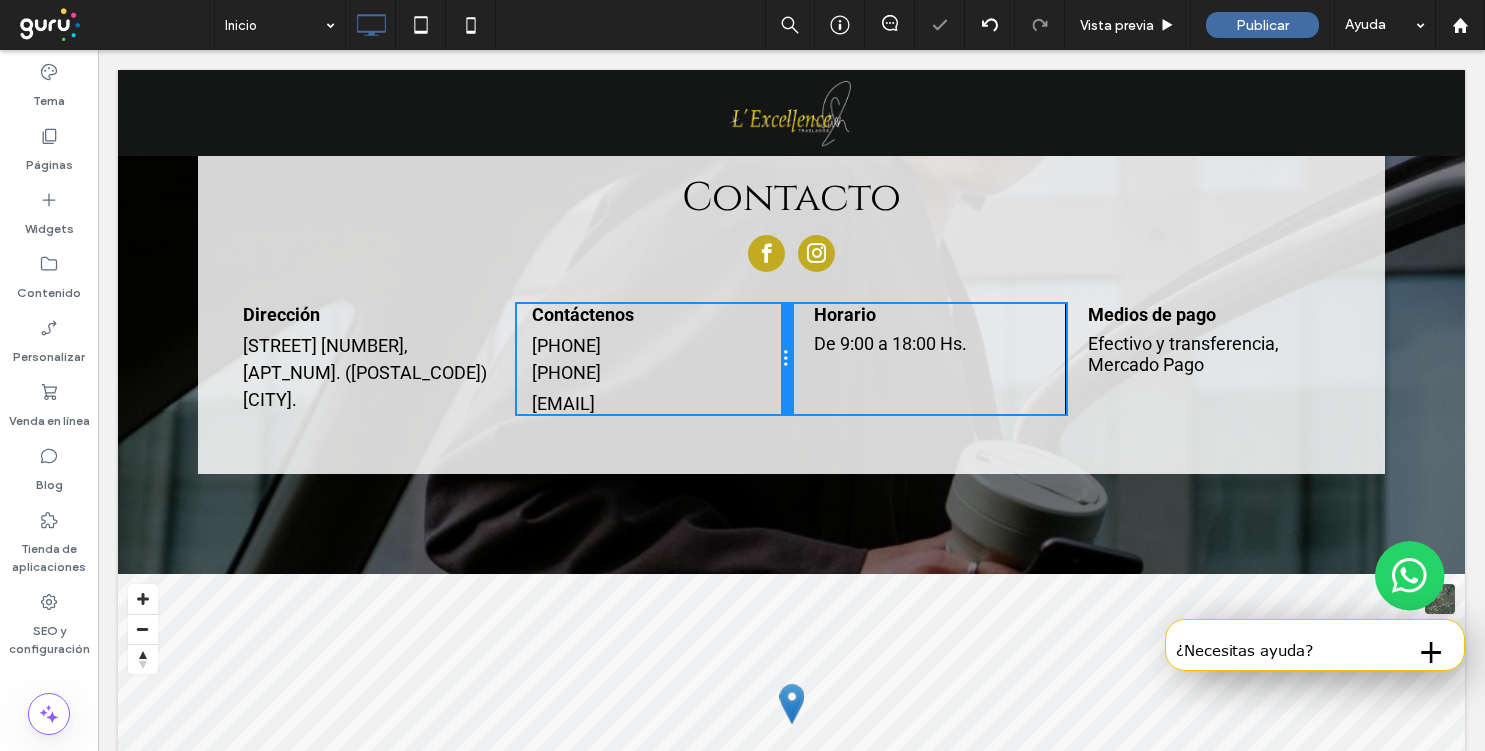 drag, startPoint x: 878, startPoint y: 367, endPoint x: 797, endPoint y: 366, distance: 81.00617 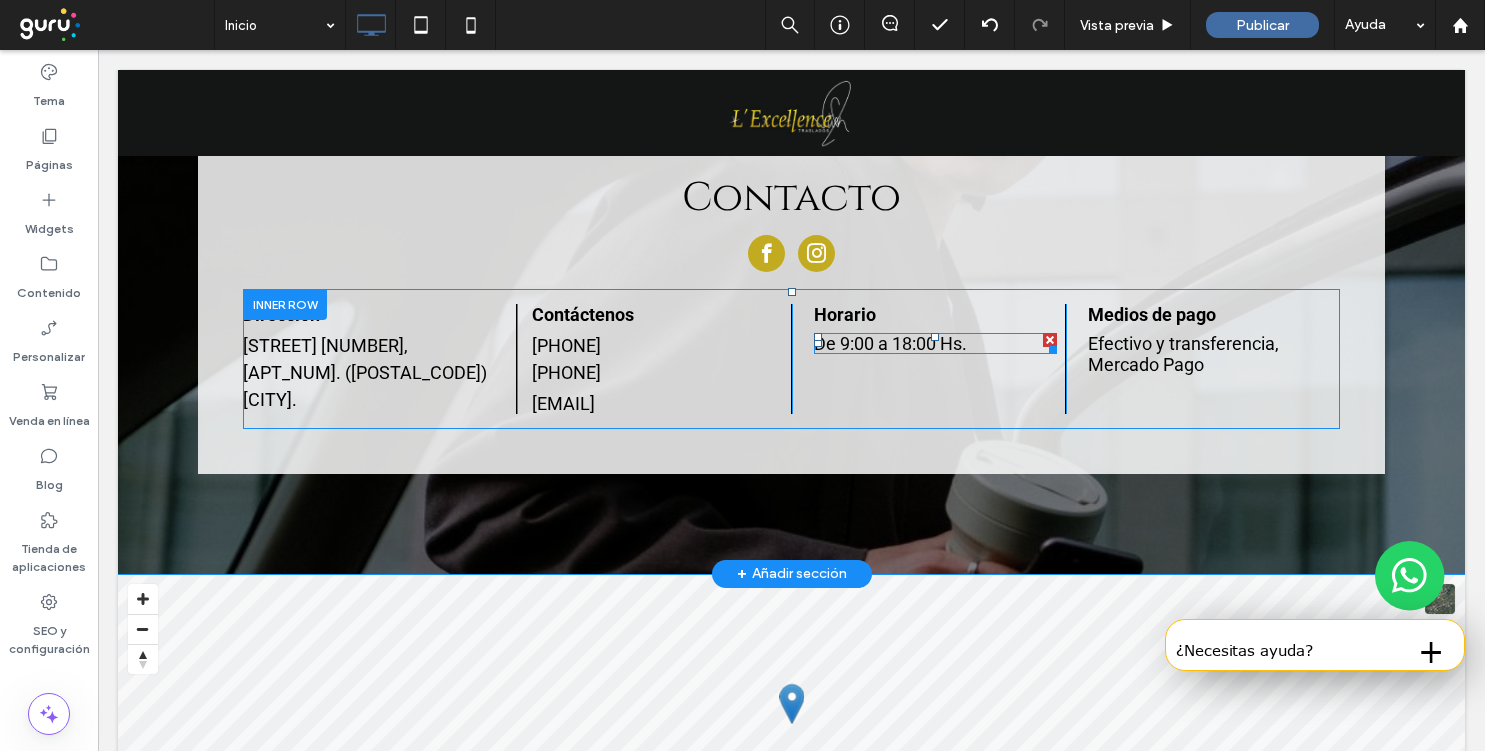 click on "De 9:00 a 18:00 Hs." at bounding box center [890, 343] 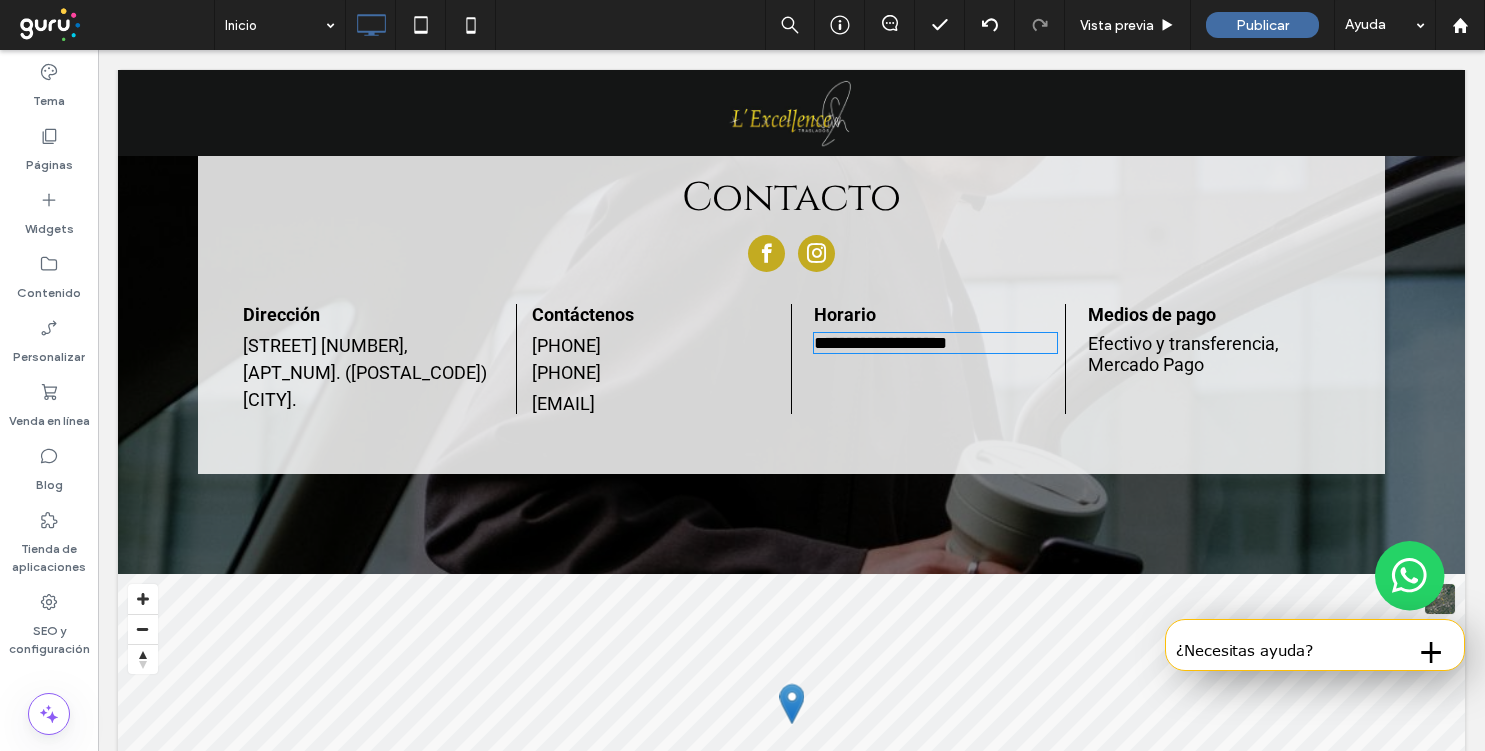 click on "**********" at bounding box center (880, 343) 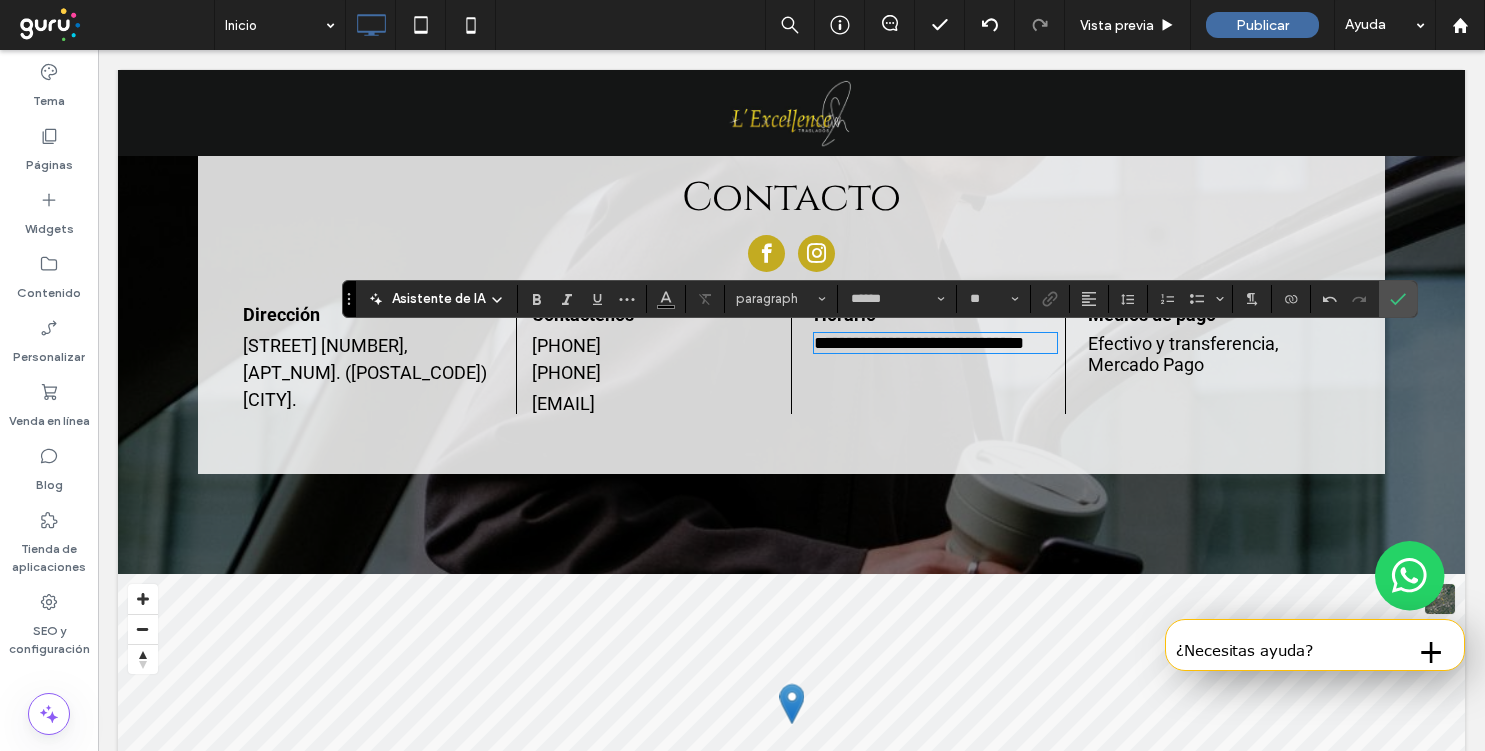 click on "Efectivo y transferencia, Mercado Pago" at bounding box center (1183, 354) 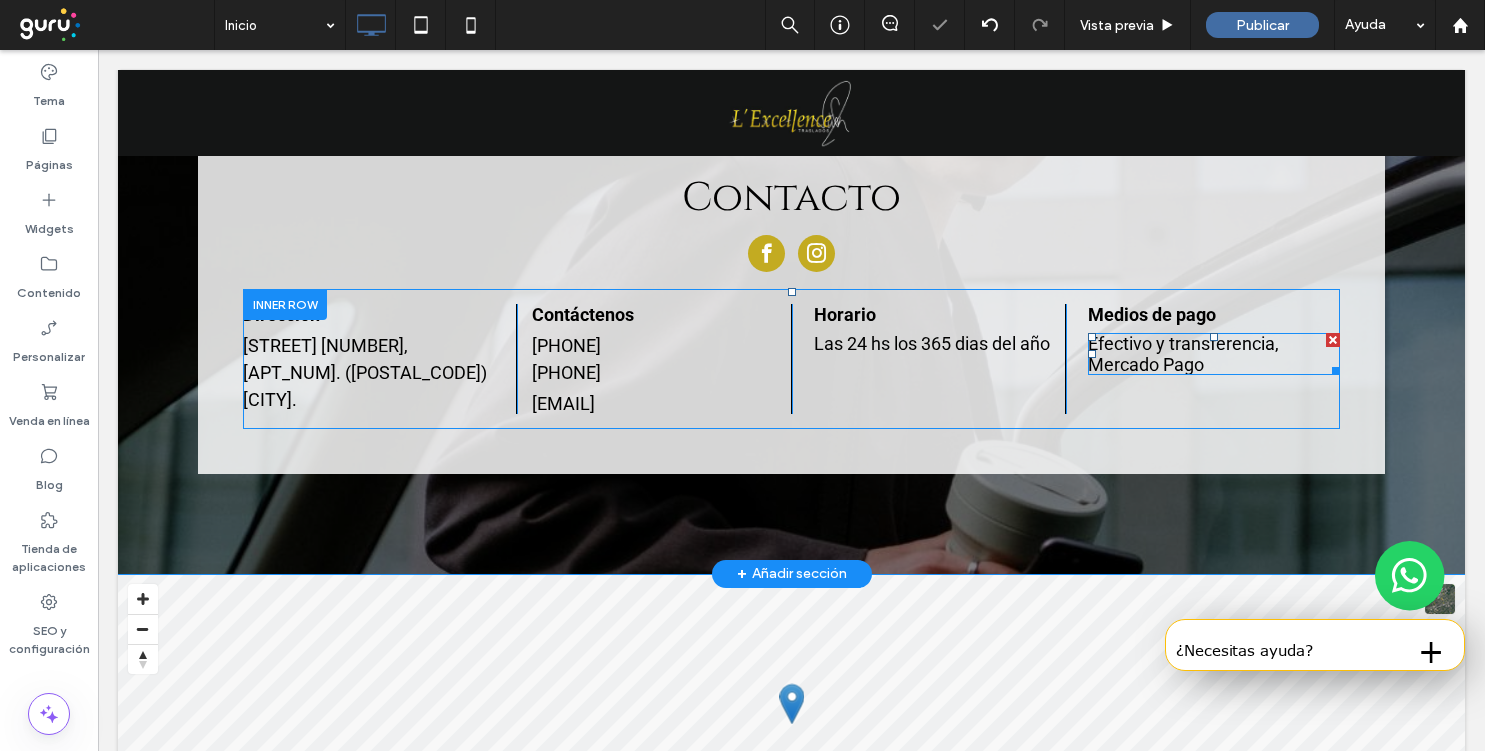 click on "Efectivo y transferencia, Mercado Pago" at bounding box center (1183, 354) 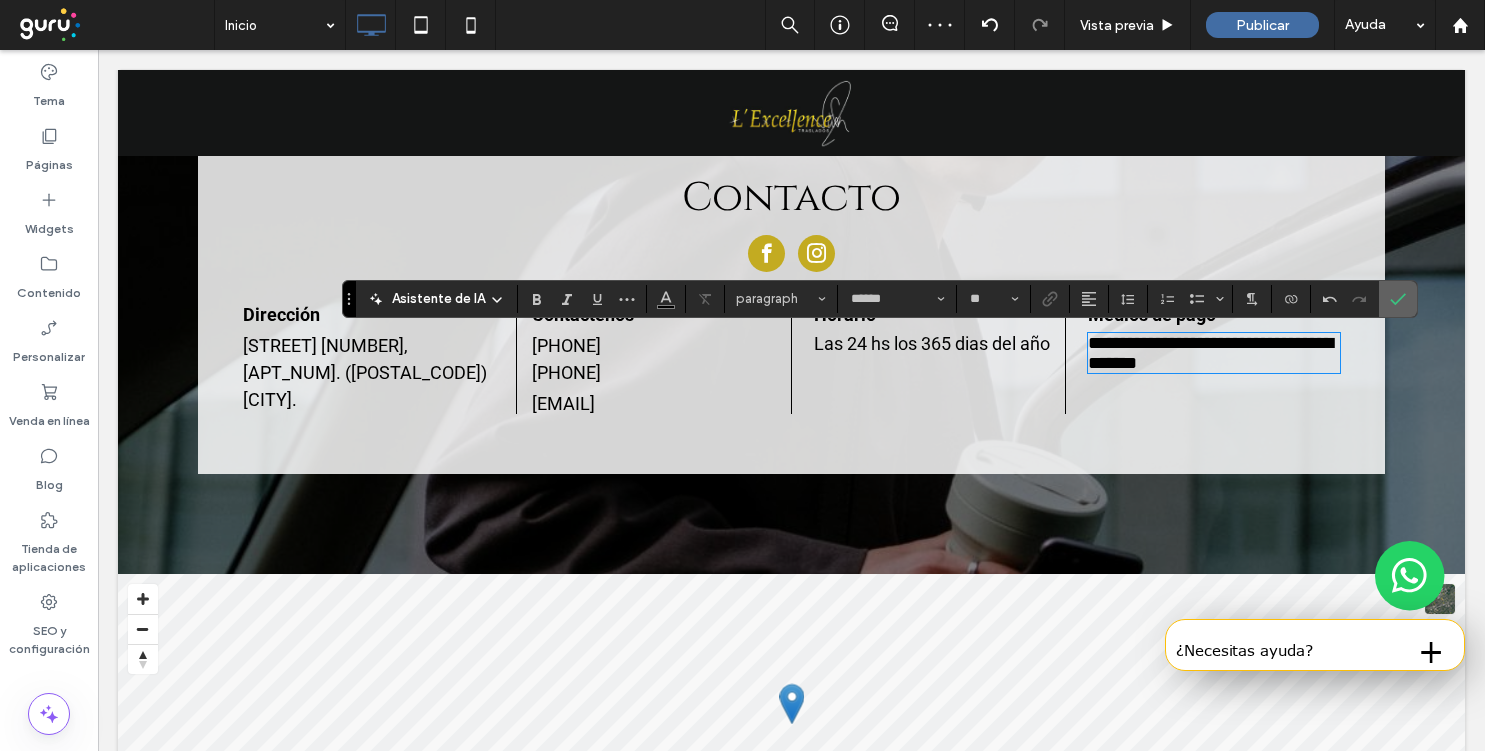 click 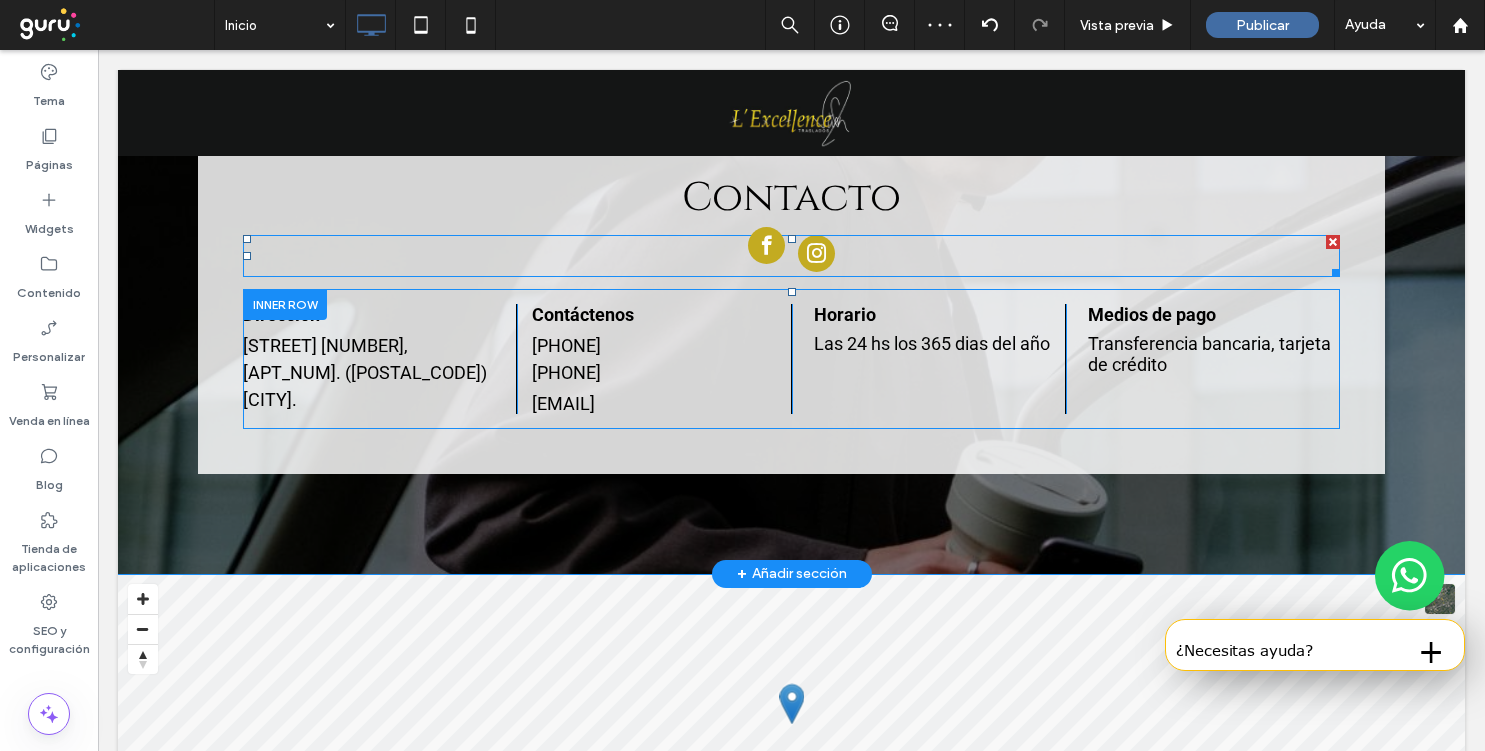 click at bounding box center (766, 256) 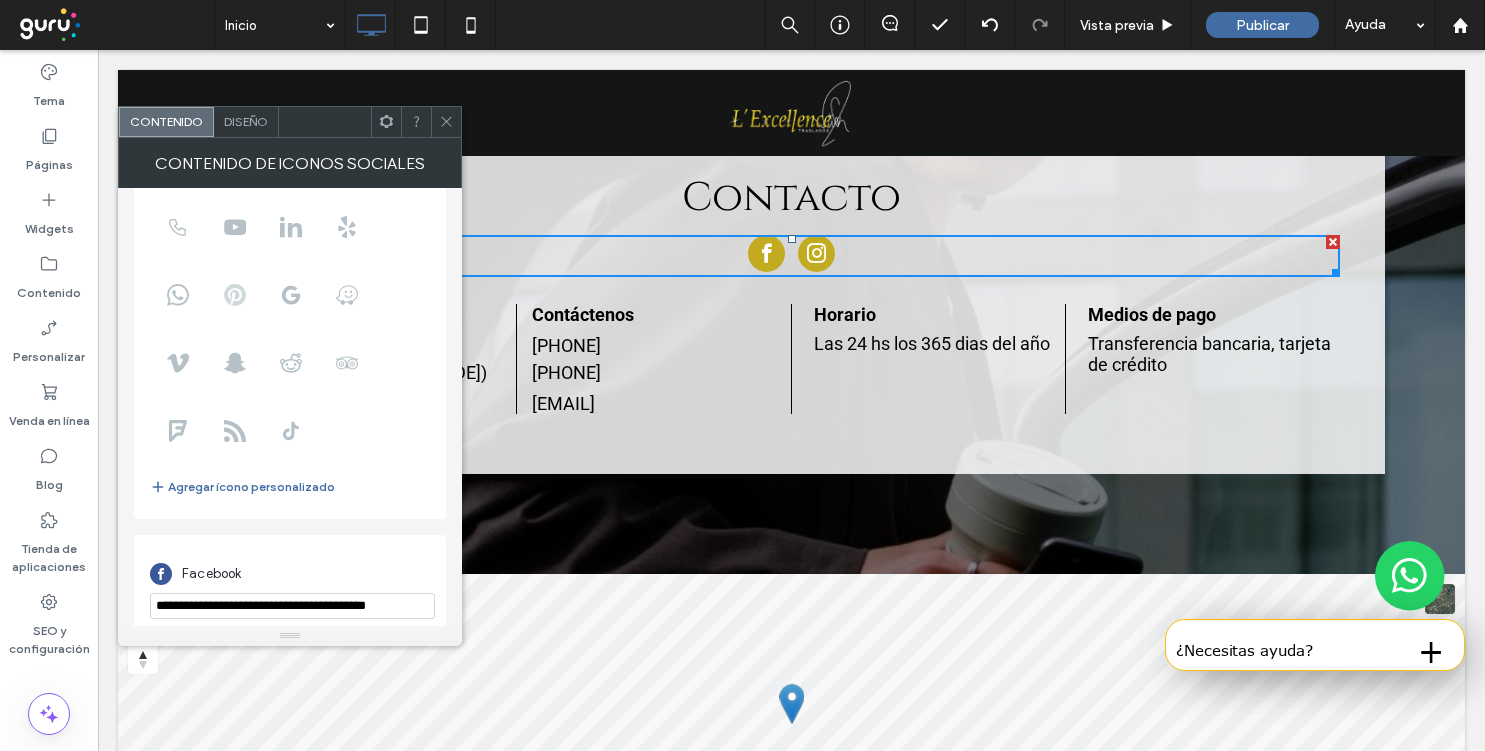 scroll, scrollTop: 245, scrollLeft: 0, axis: vertical 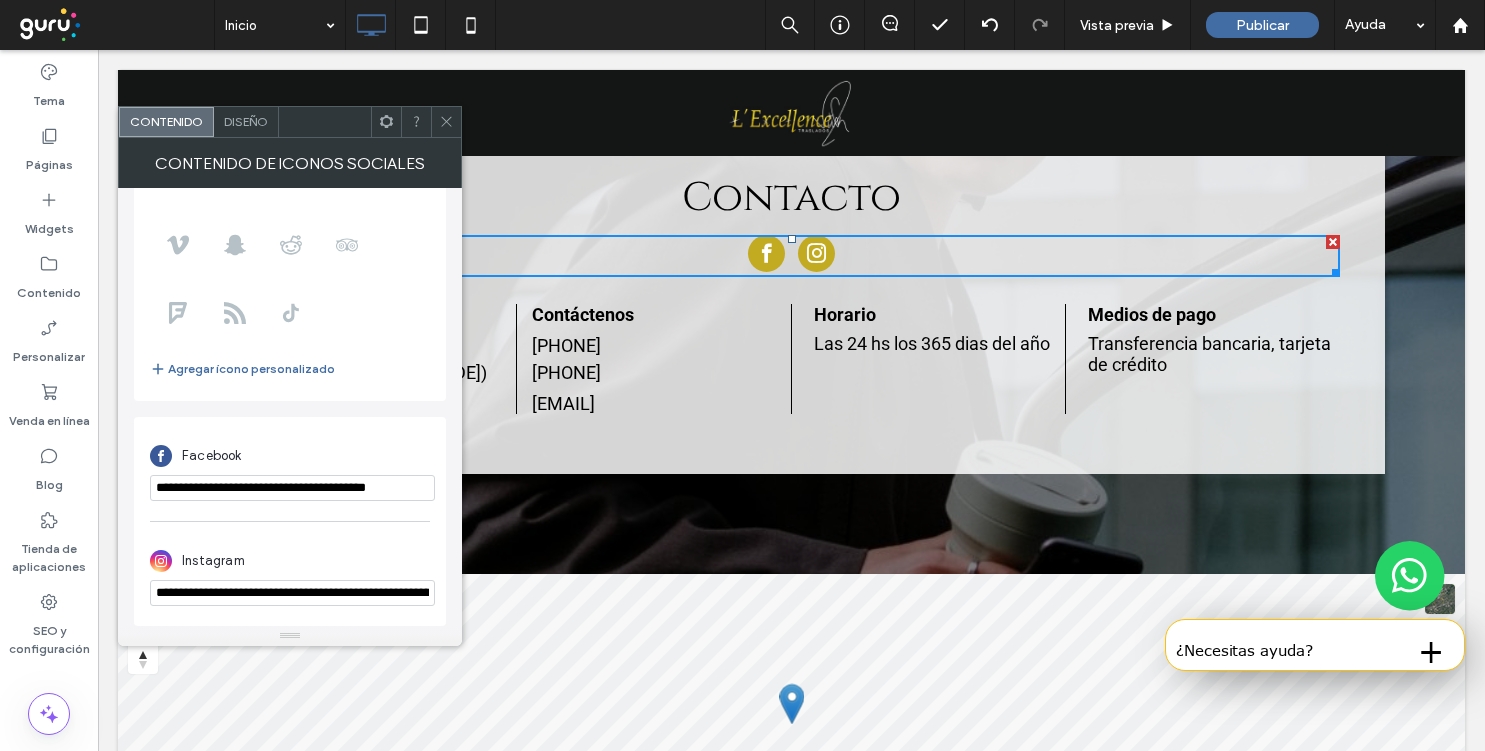 click on "**********" at bounding box center [292, 488] 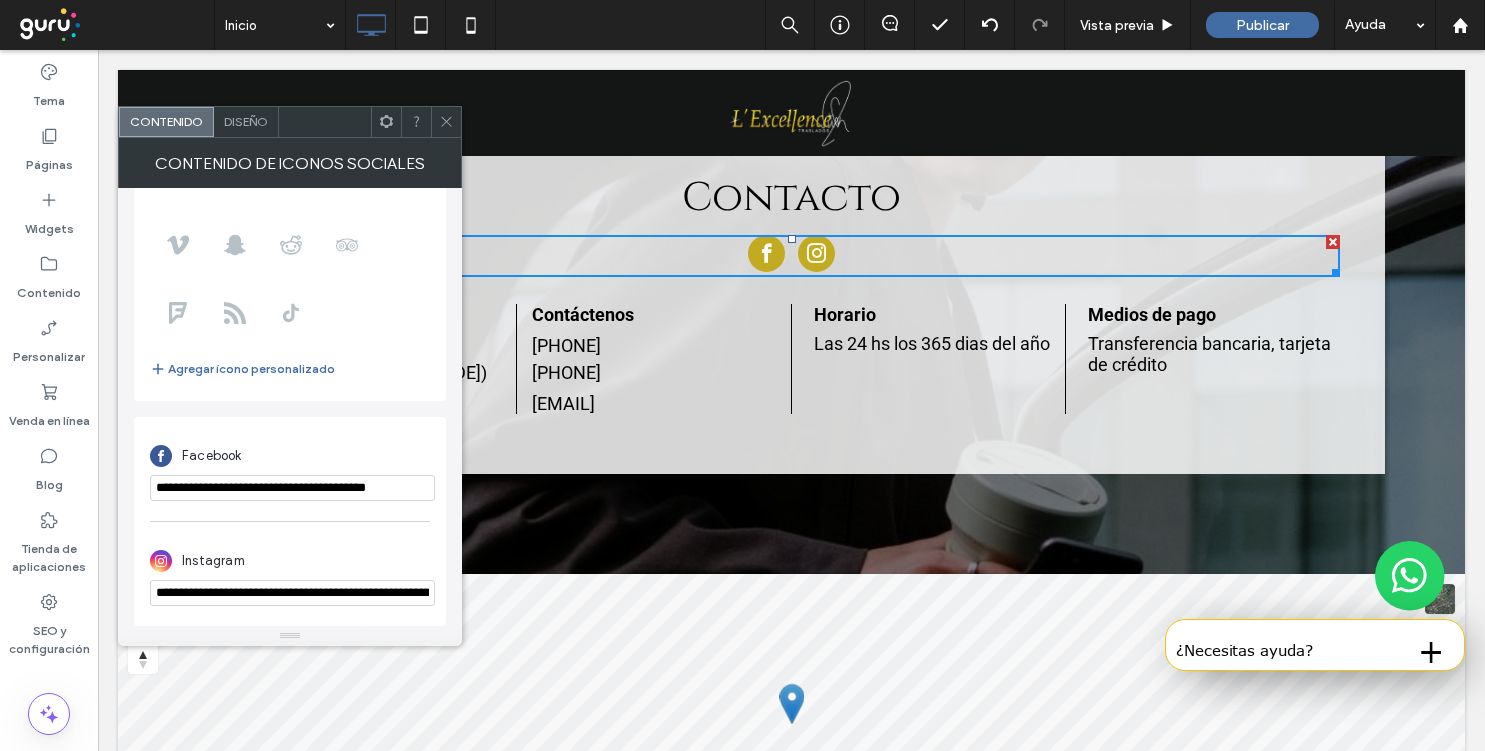 paste on "****" 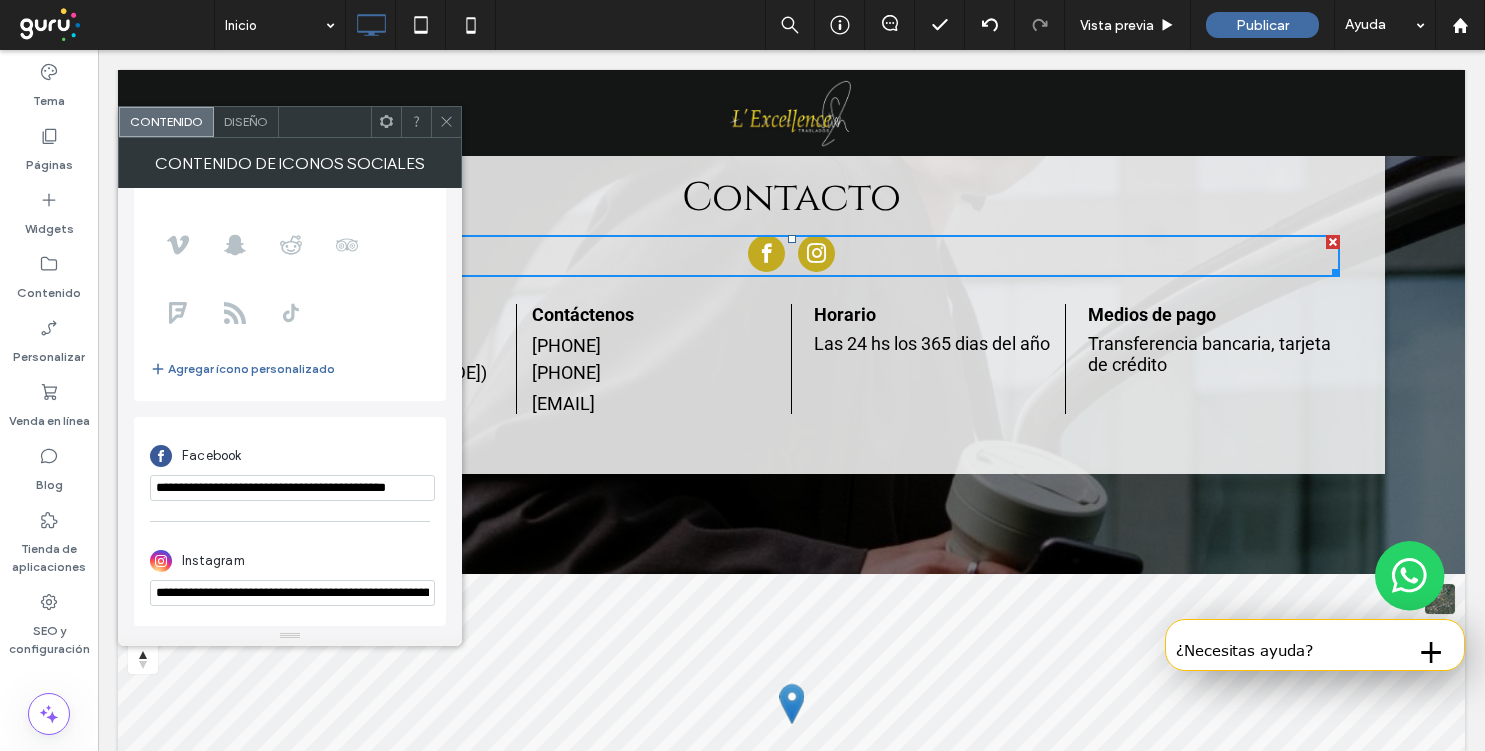 scroll, scrollTop: 0, scrollLeft: 29, axis: horizontal 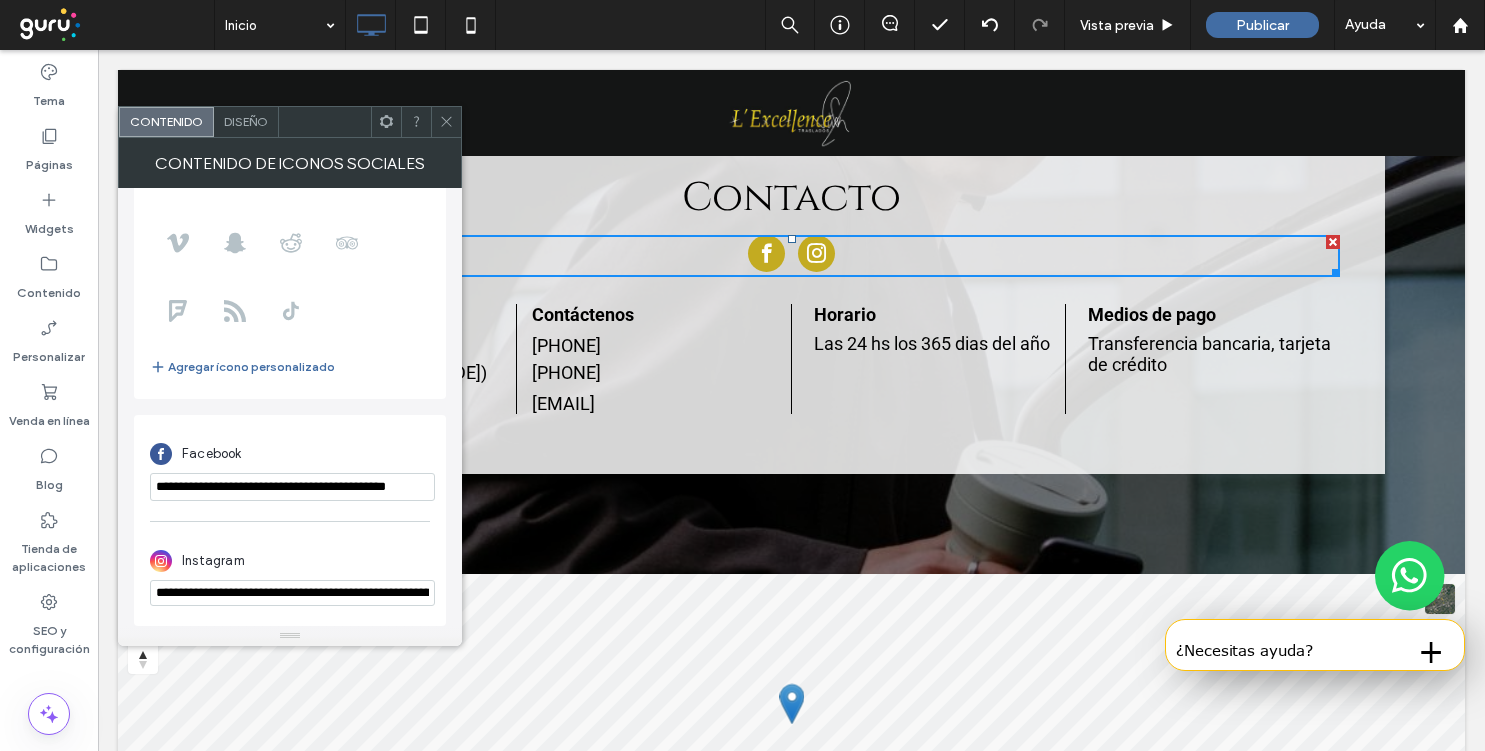 type on "**********" 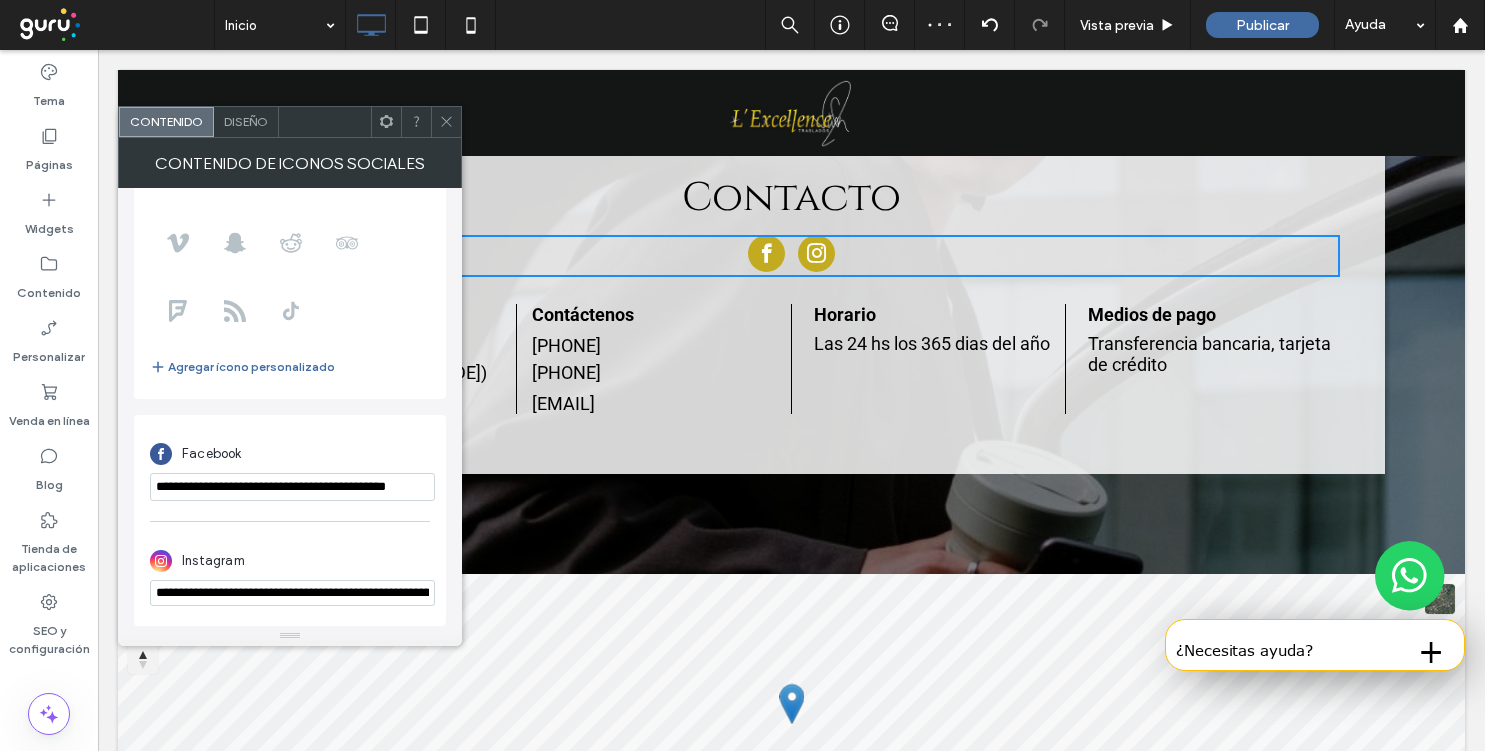 scroll, scrollTop: 0, scrollLeft: 0, axis: both 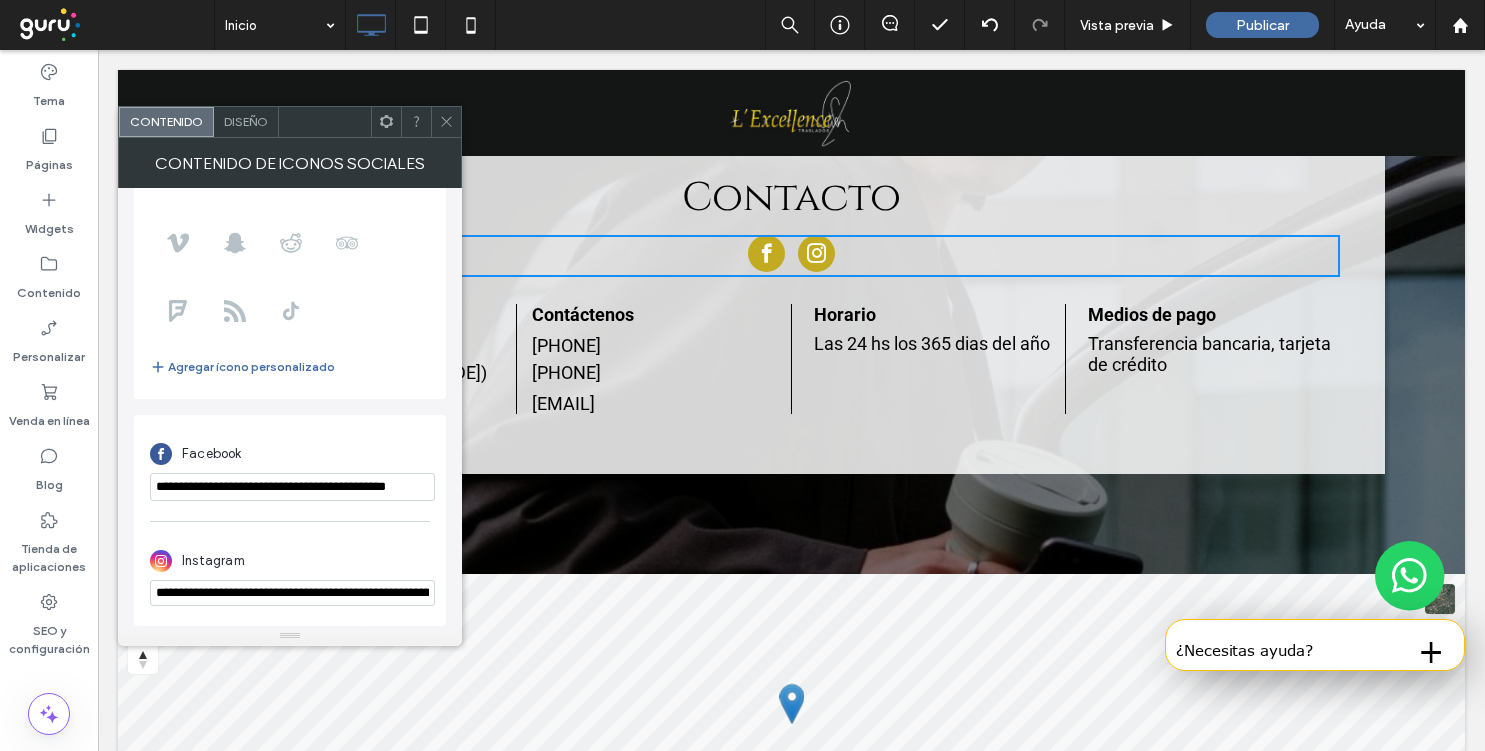 click on "**********" at bounding box center [292, 593] 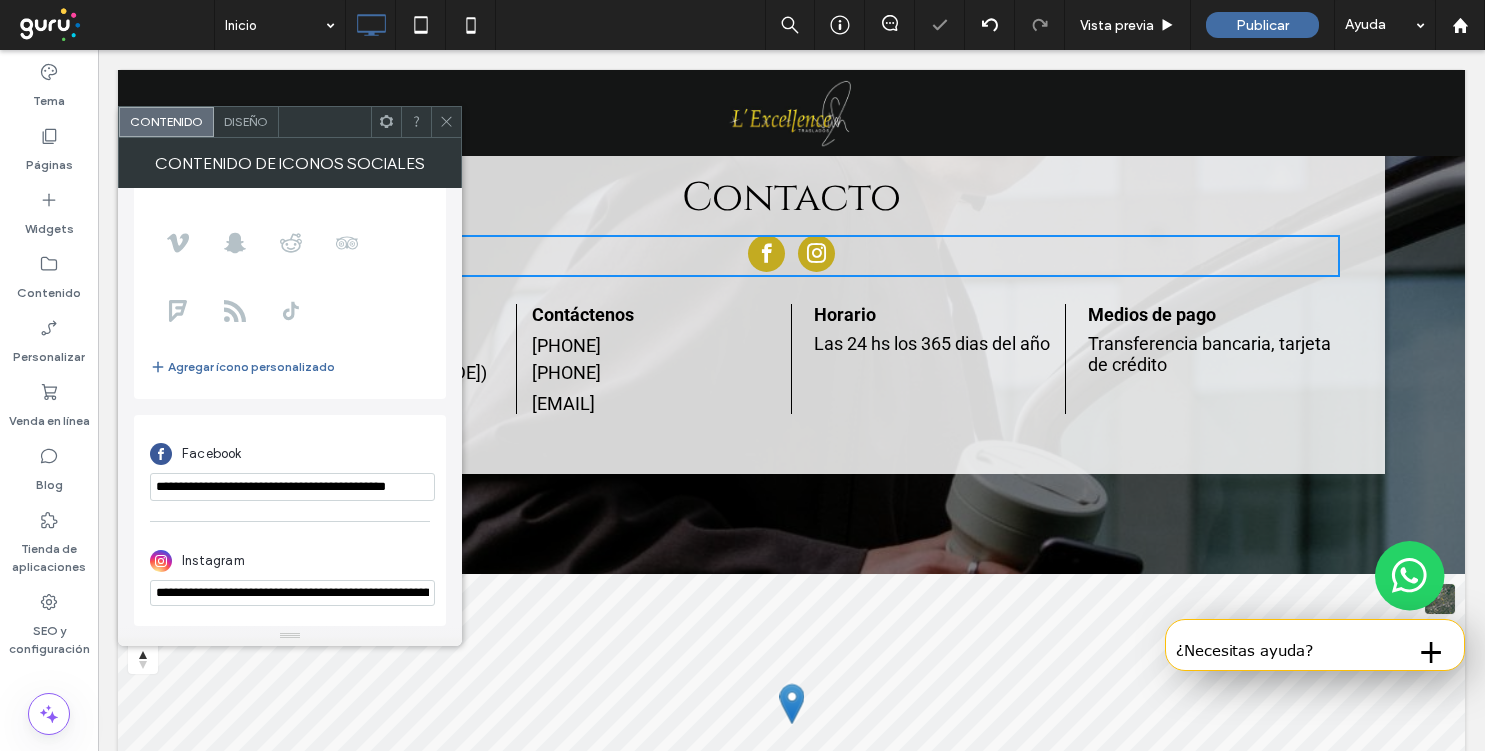 click on "**********" at bounding box center [292, 593] 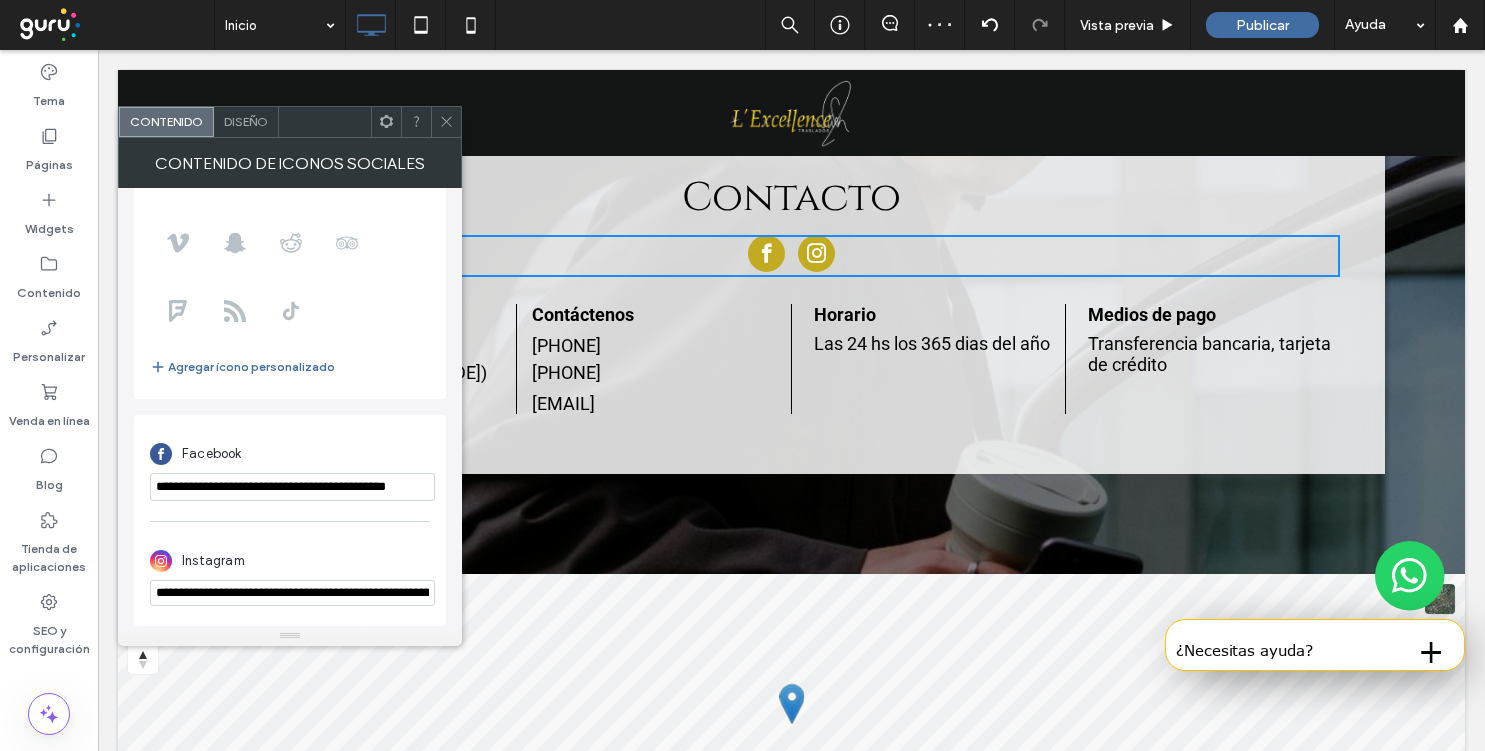 paste 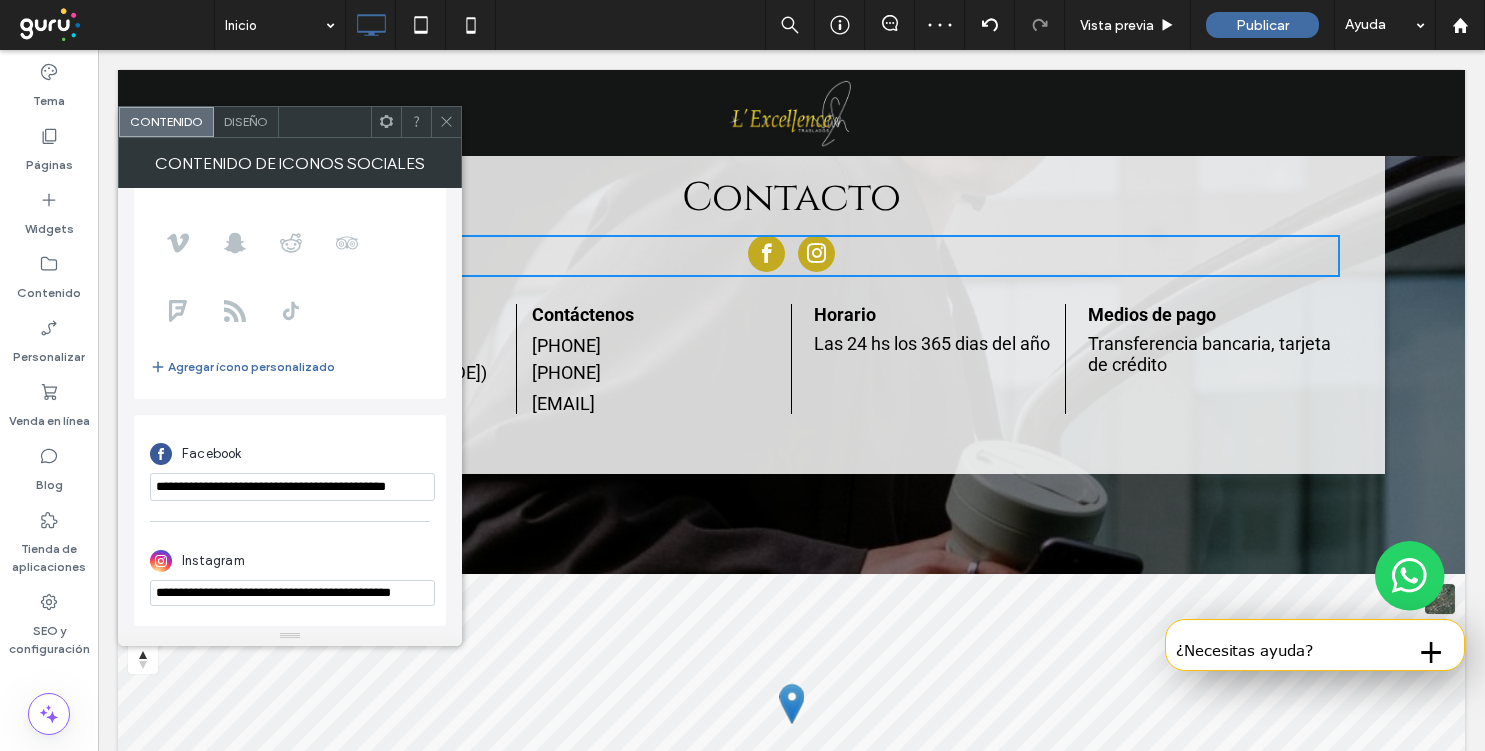 scroll, scrollTop: 0, scrollLeft: 33, axis: horizontal 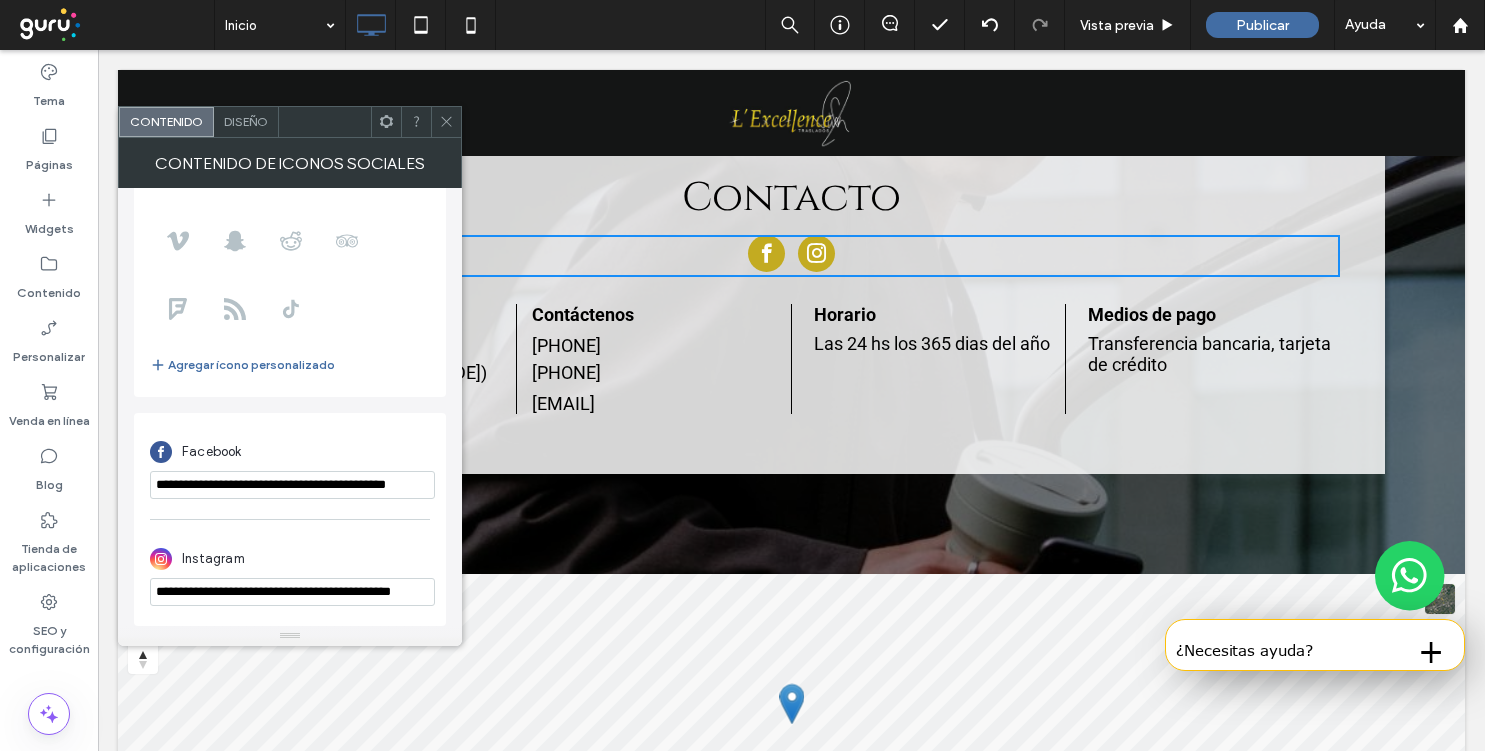 type on "**********" 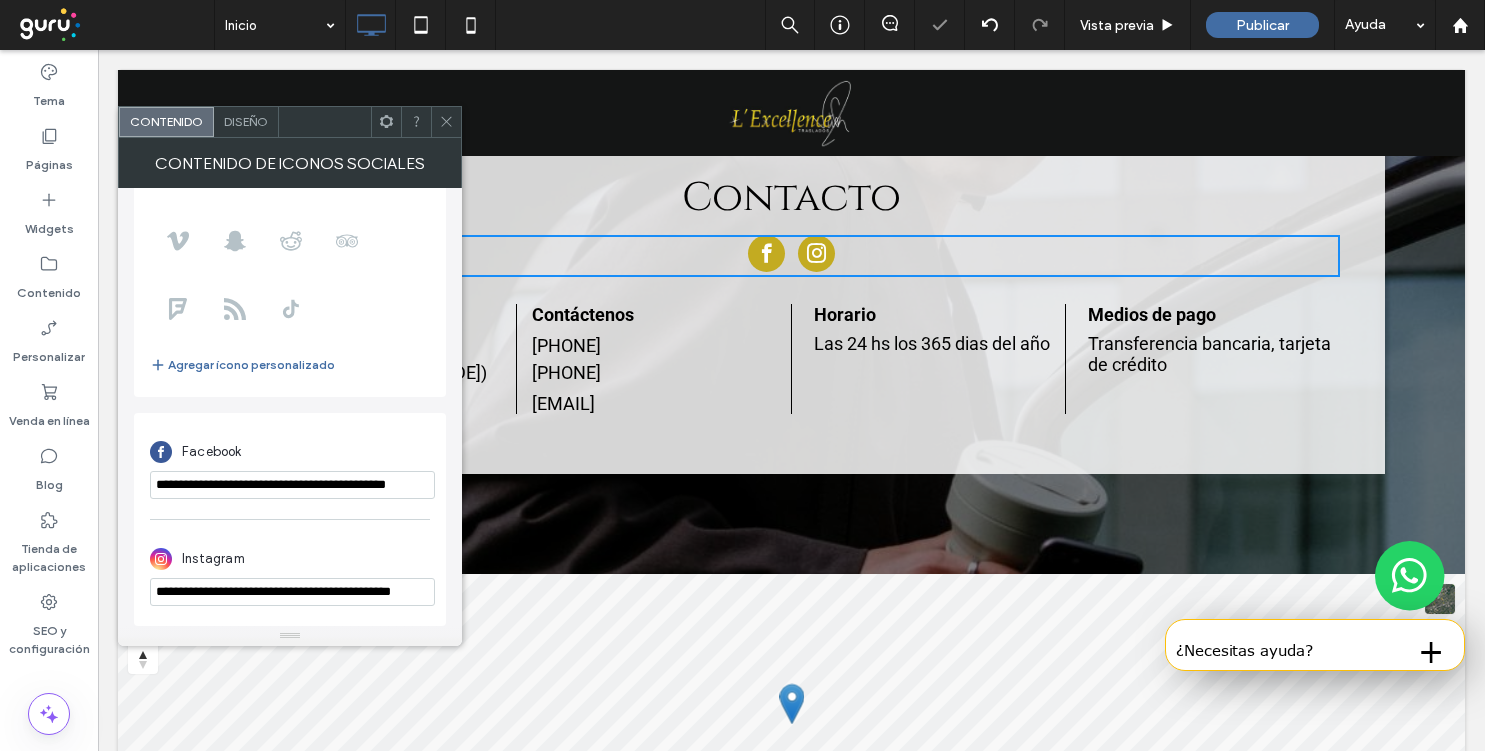 scroll, scrollTop: 0, scrollLeft: 0, axis: both 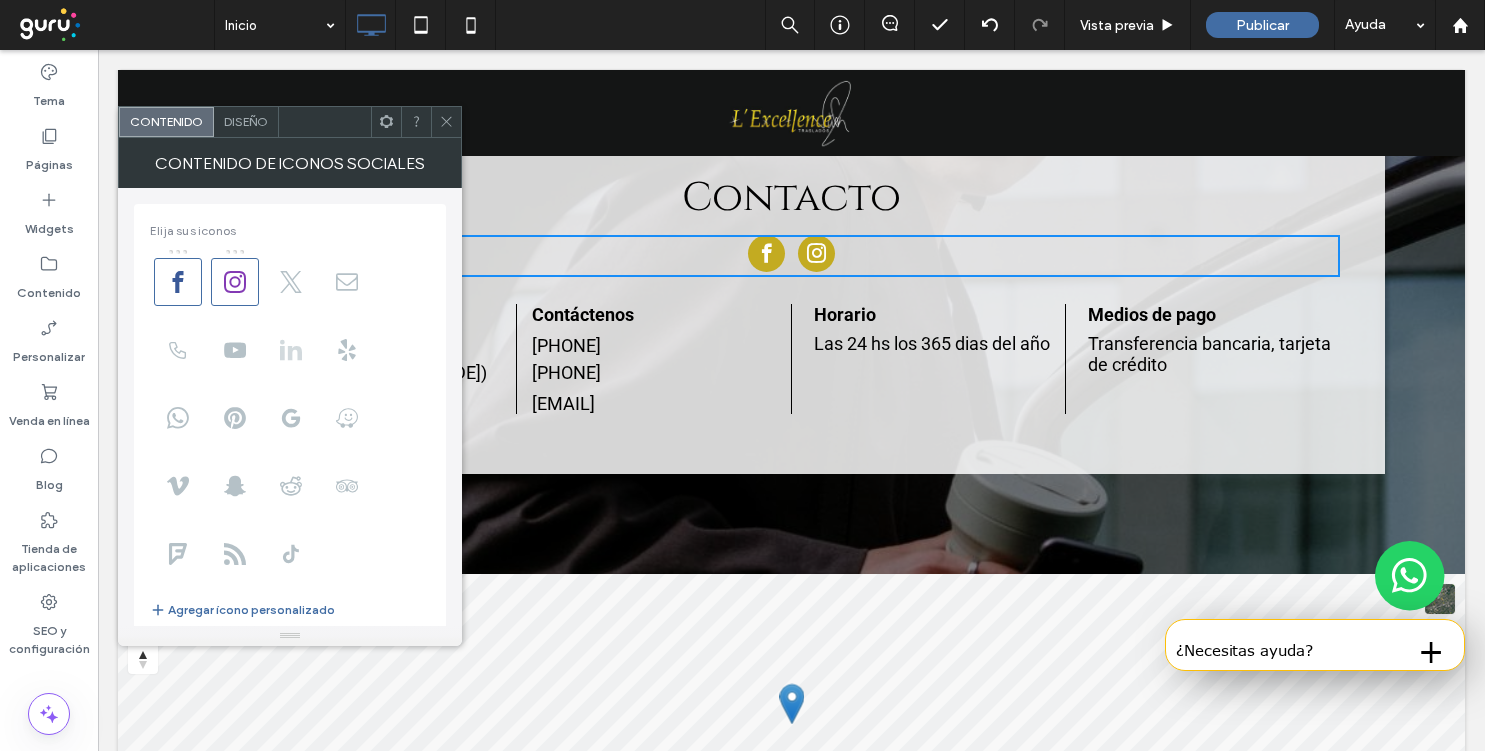 click 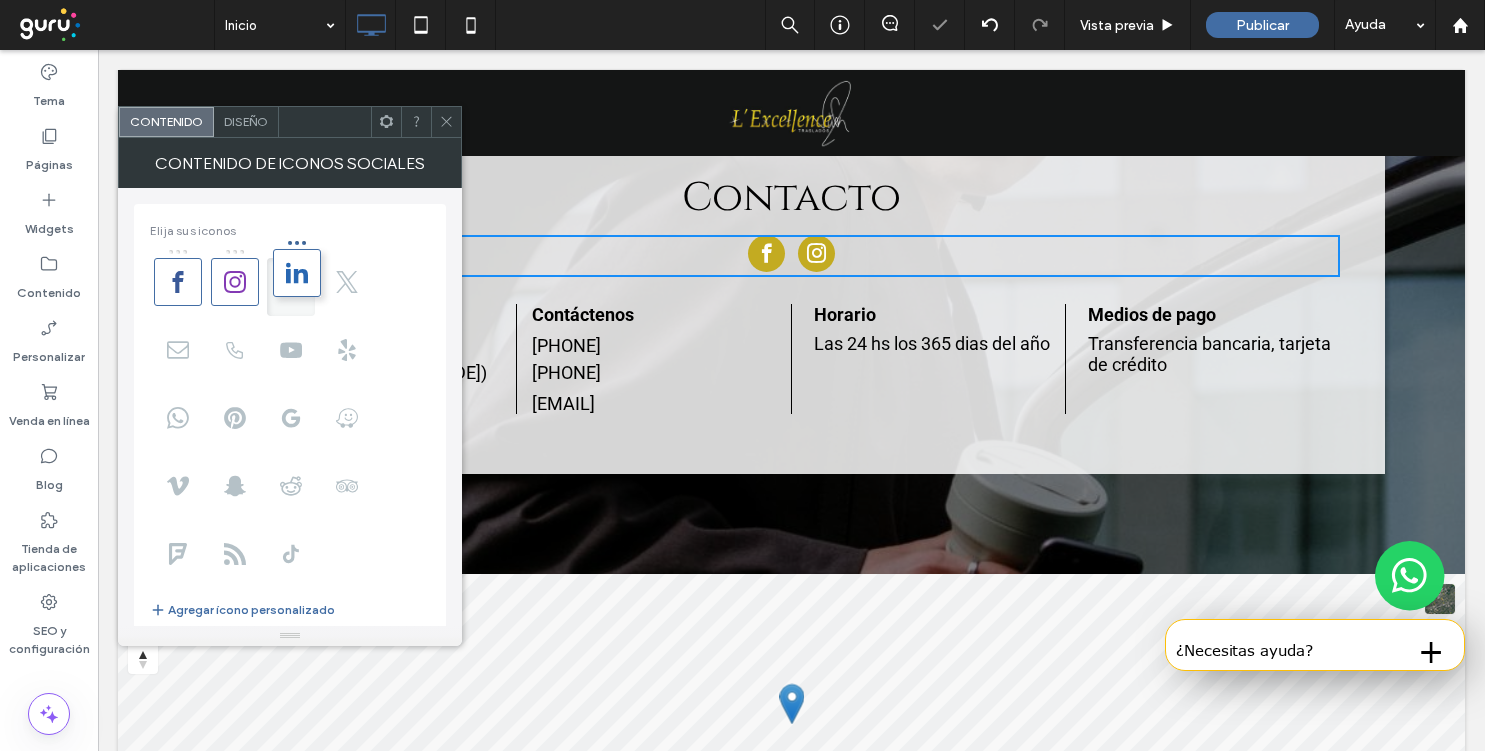 drag, startPoint x: 290, startPoint y: 355, endPoint x: 292, endPoint y: 280, distance: 75.026665 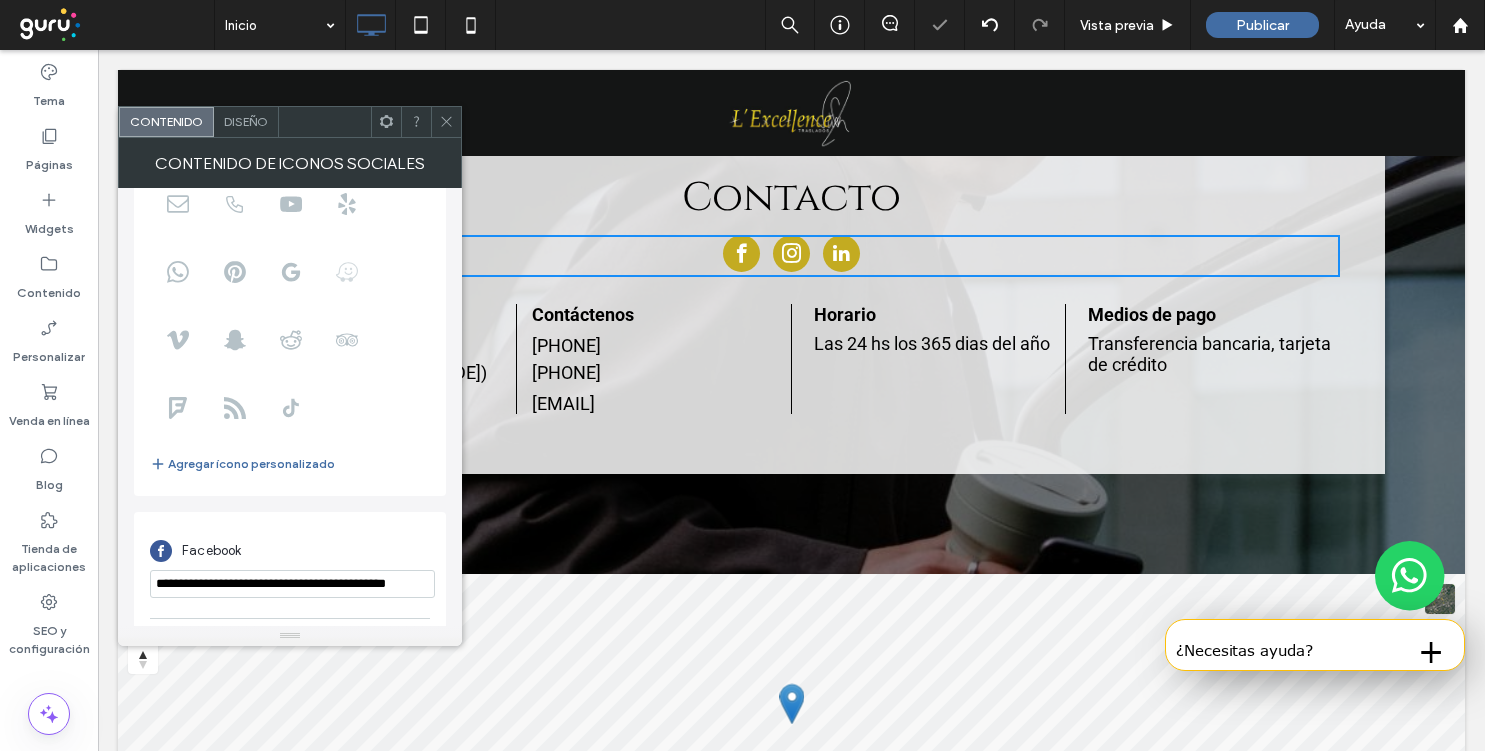 scroll, scrollTop: 352, scrollLeft: 0, axis: vertical 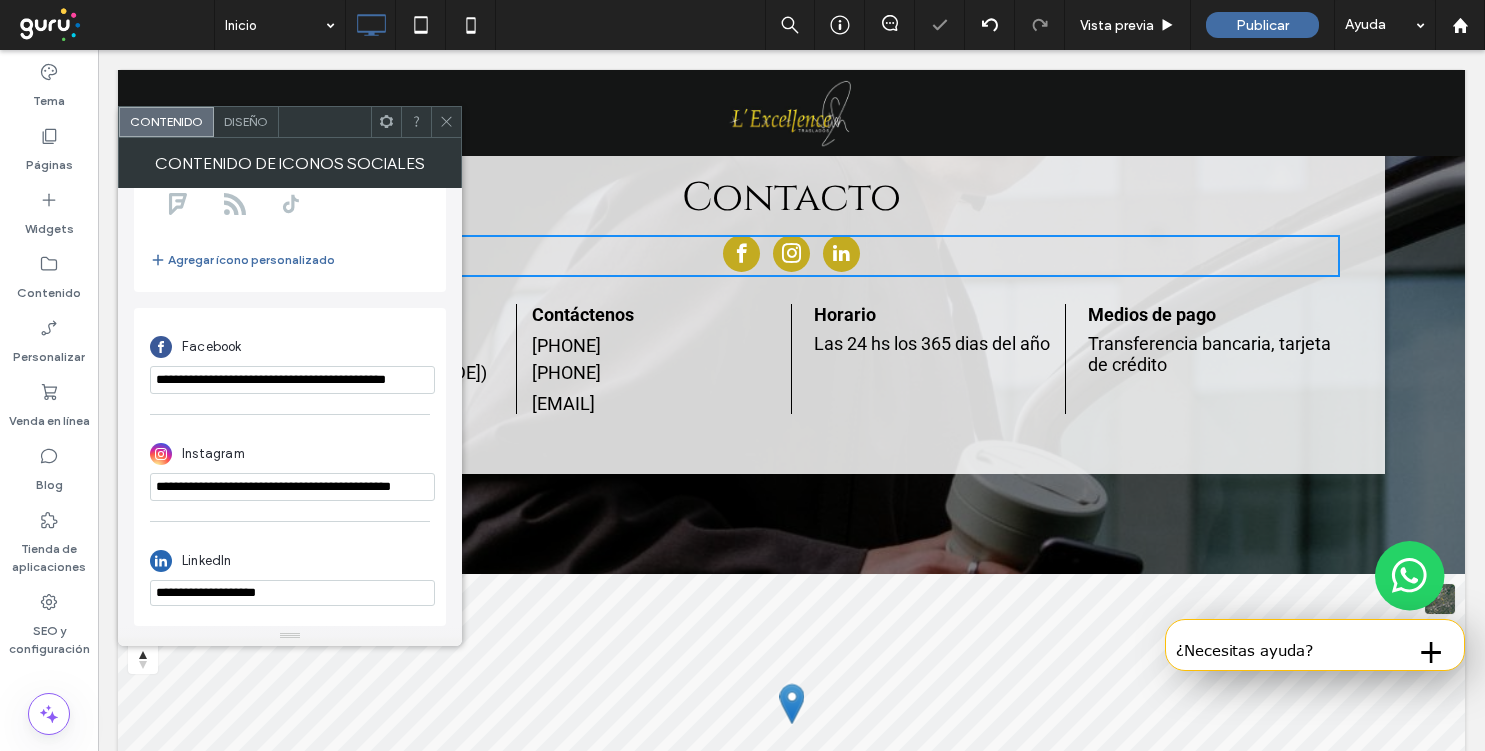click on "**********" at bounding box center (292, 593) 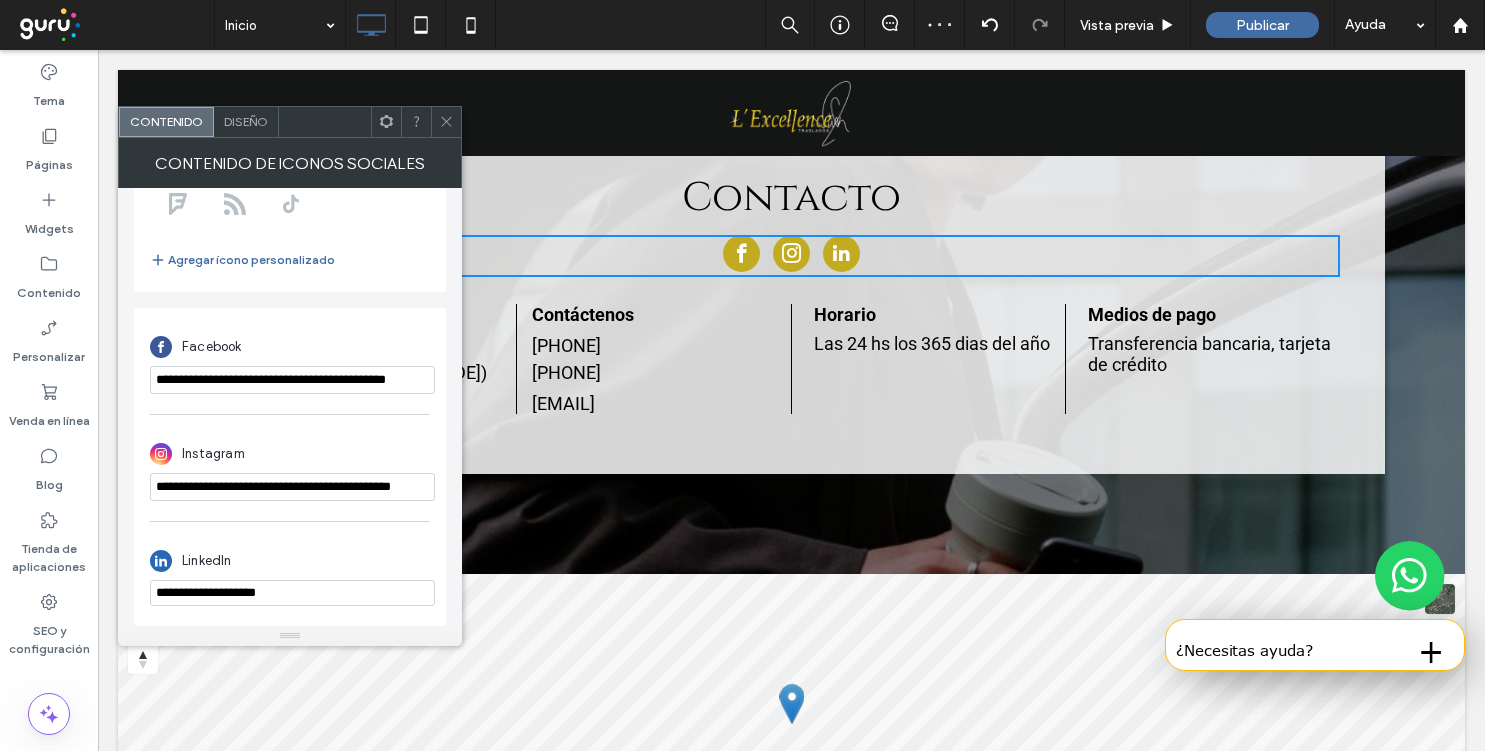 click on "**********" at bounding box center (292, 593) 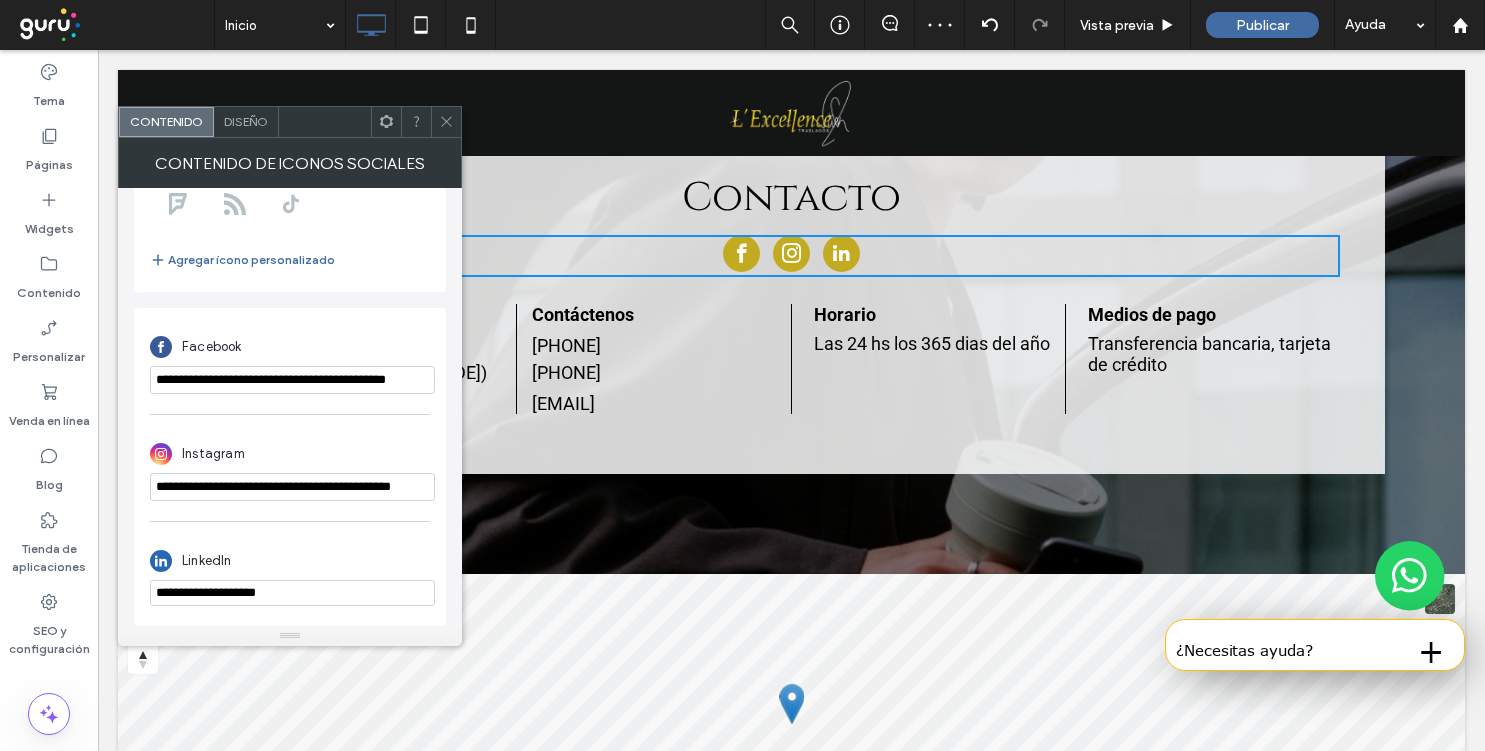 click on "**********" at bounding box center [292, 593] 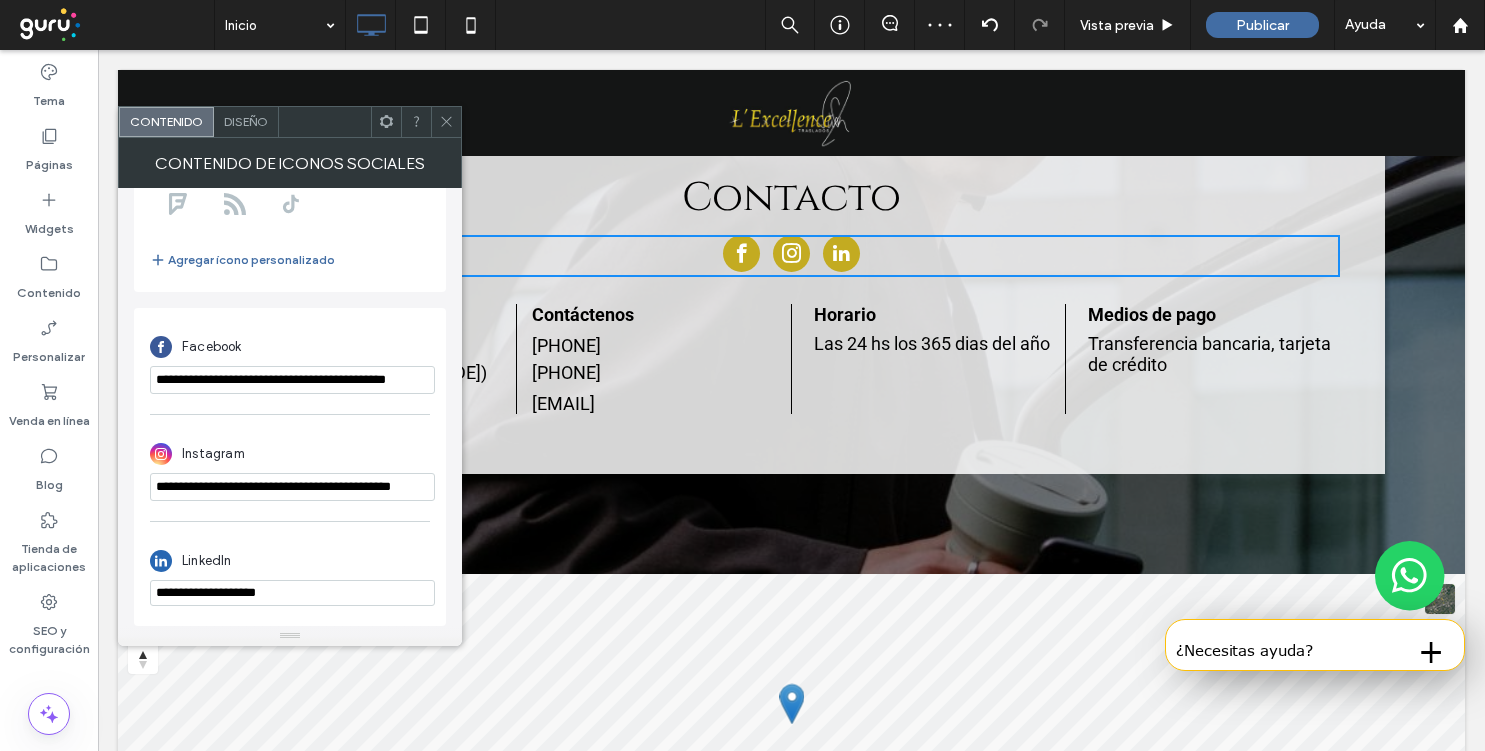 paste on "**********" 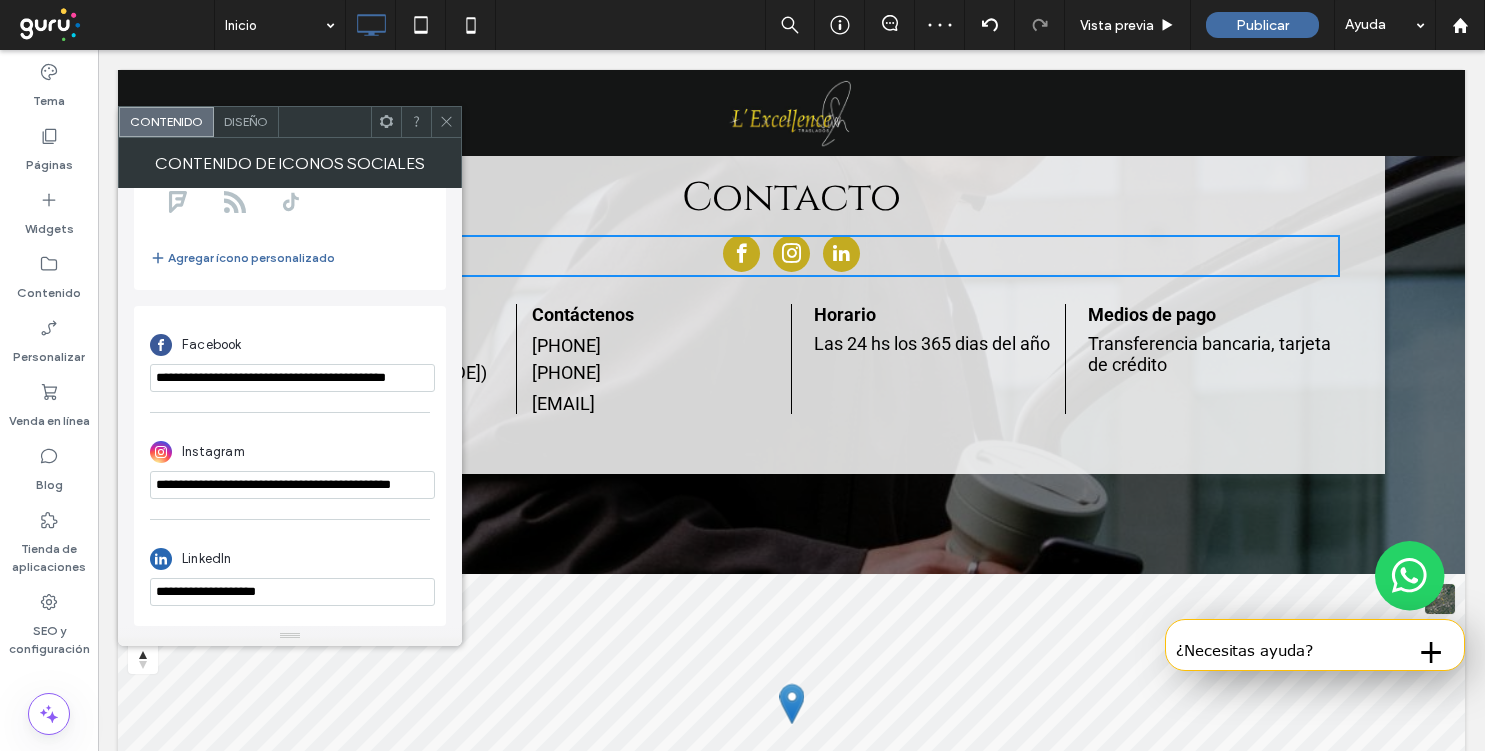 type on "**********" 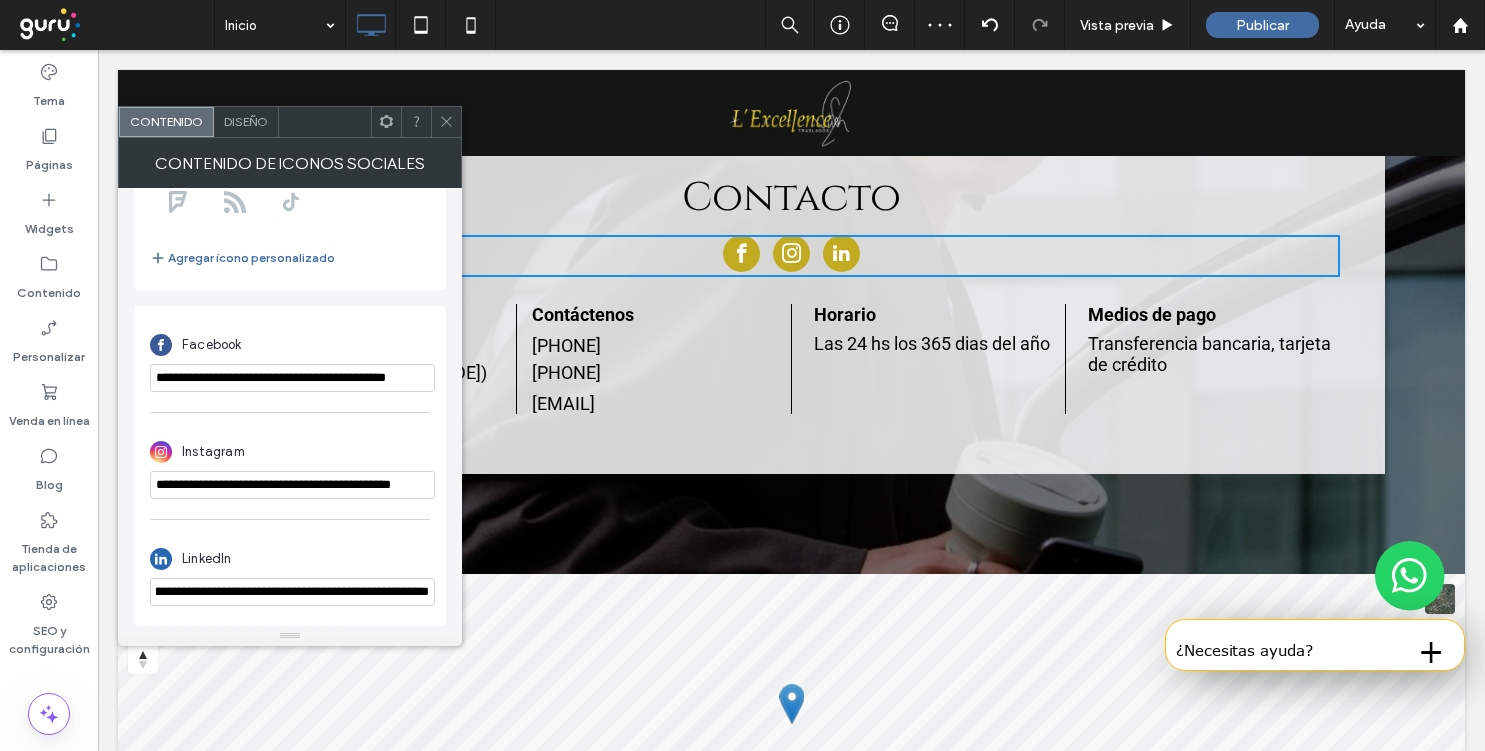 scroll, scrollTop: 0, scrollLeft: 0, axis: both 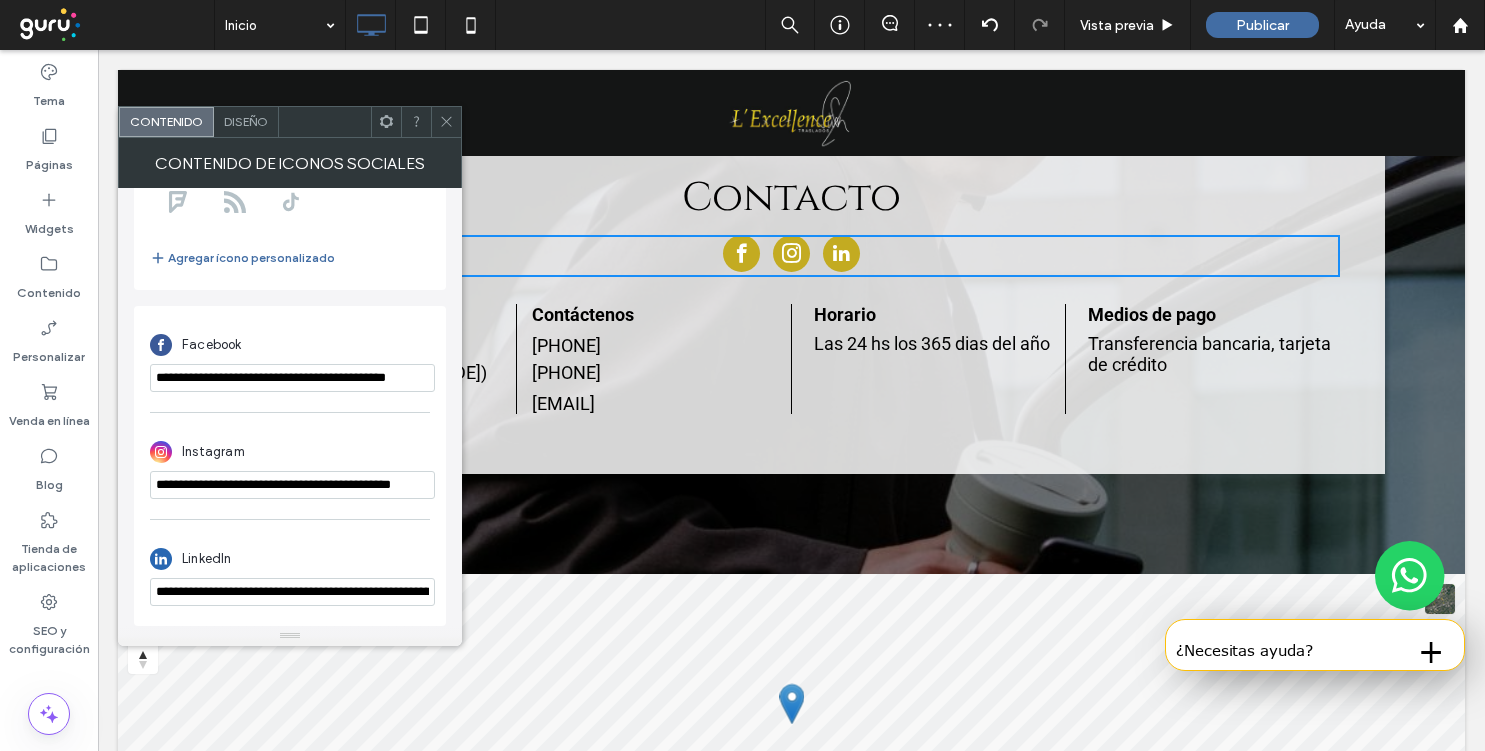 click on "Diseño" at bounding box center [246, 121] 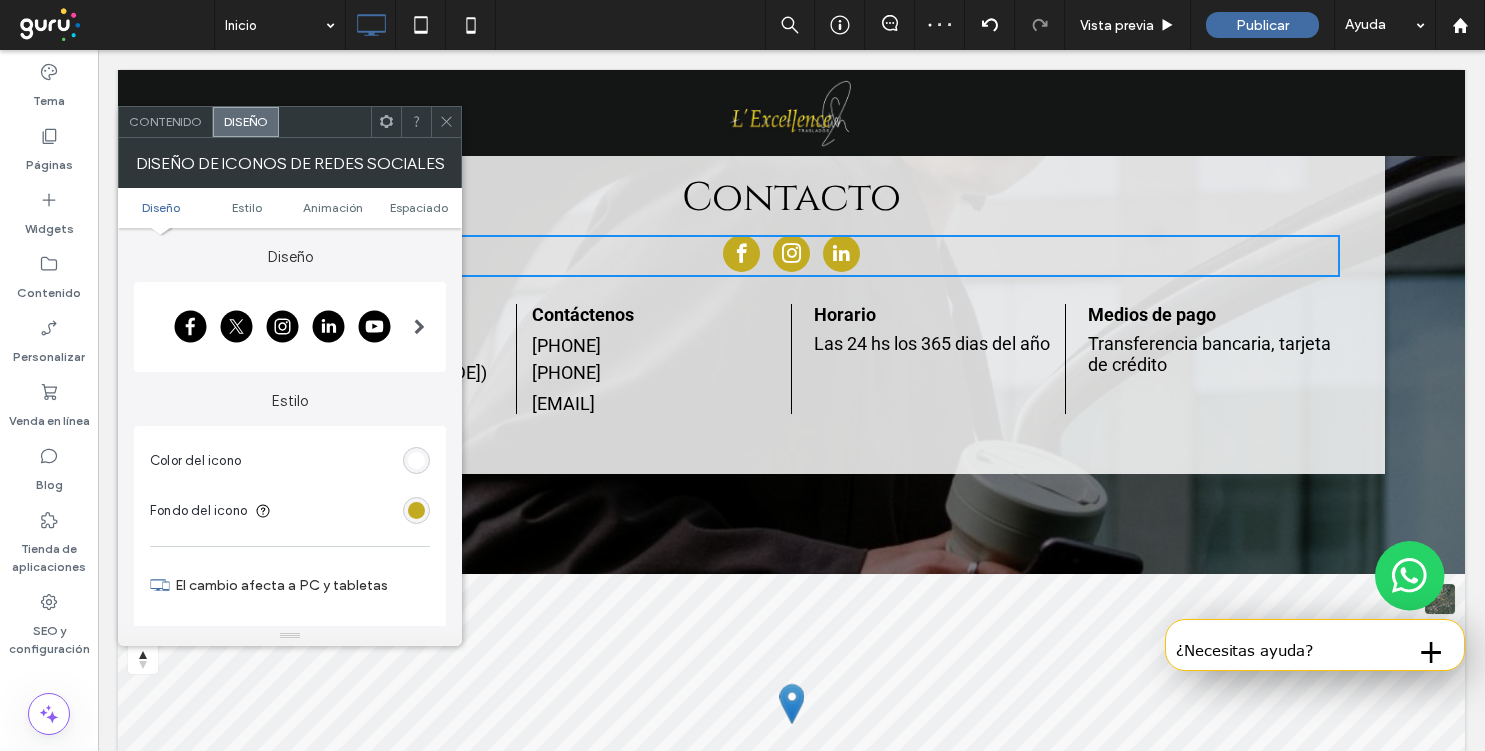 click at bounding box center [416, 510] 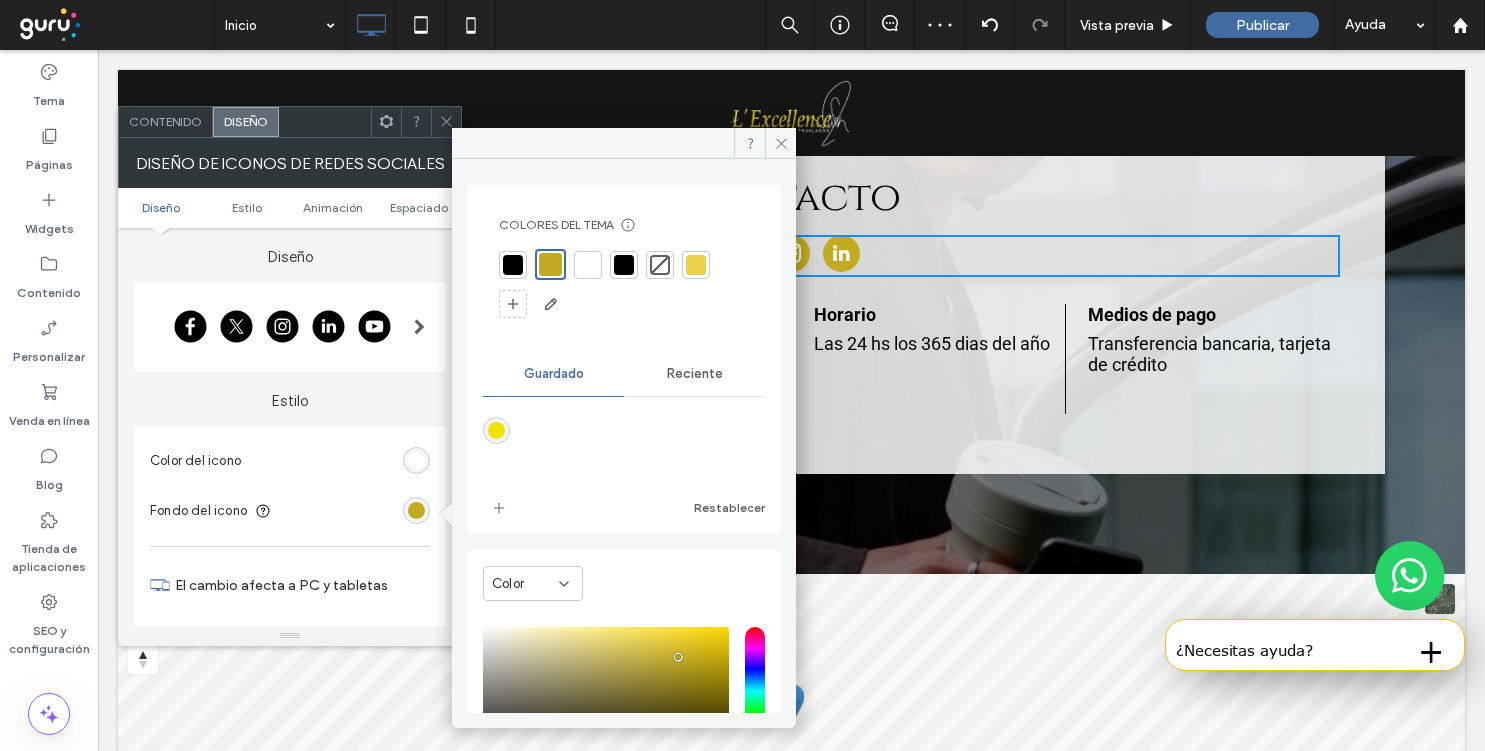 click at bounding box center [513, 265] 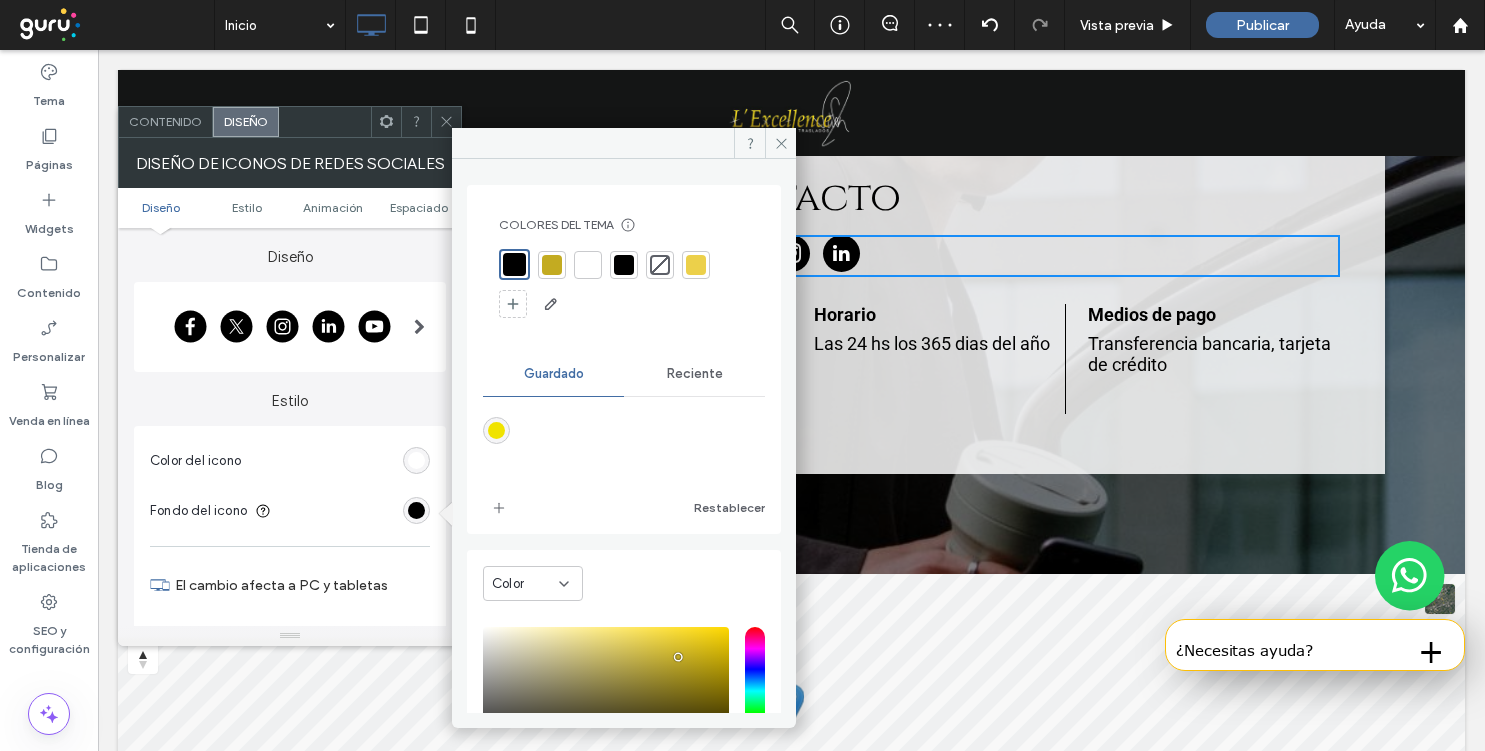 click 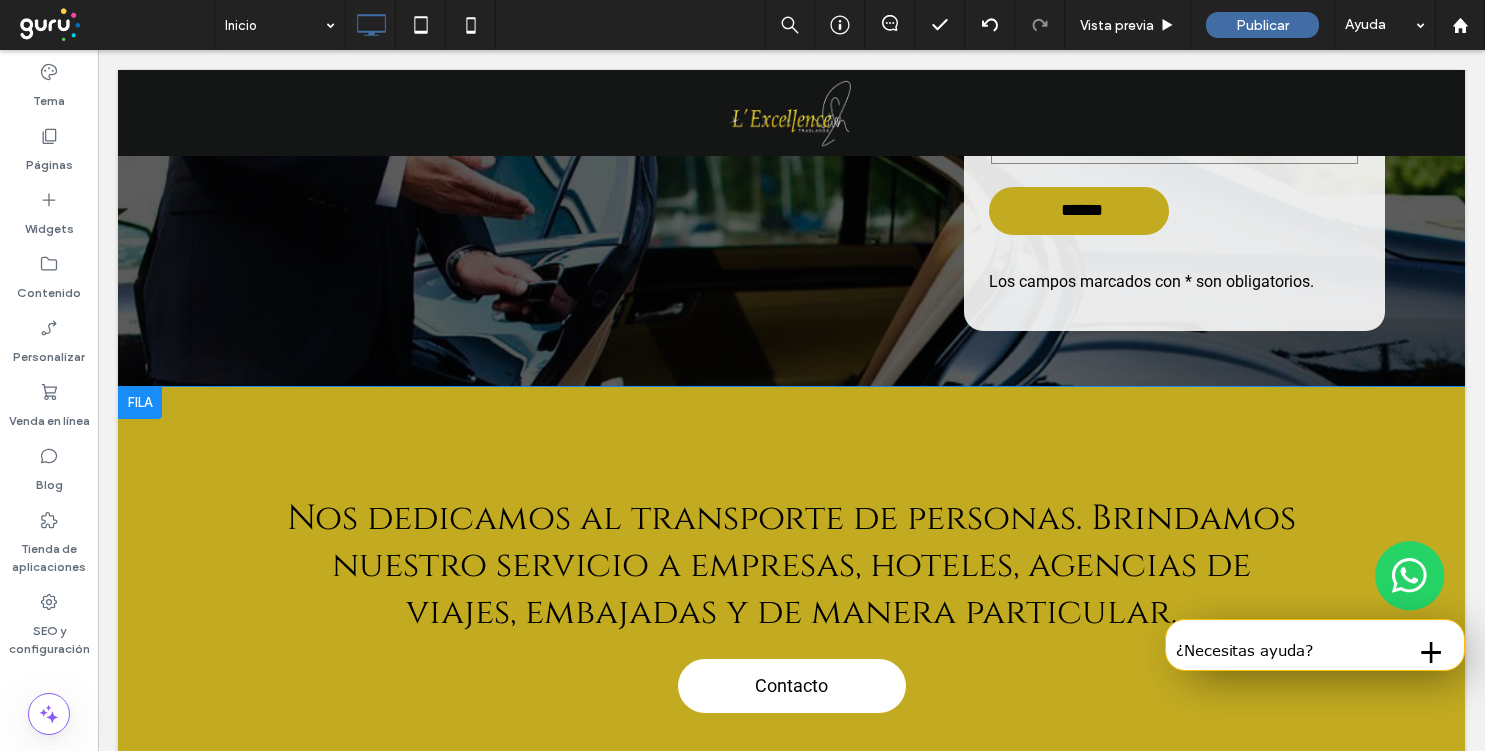 scroll, scrollTop: 542, scrollLeft: 0, axis: vertical 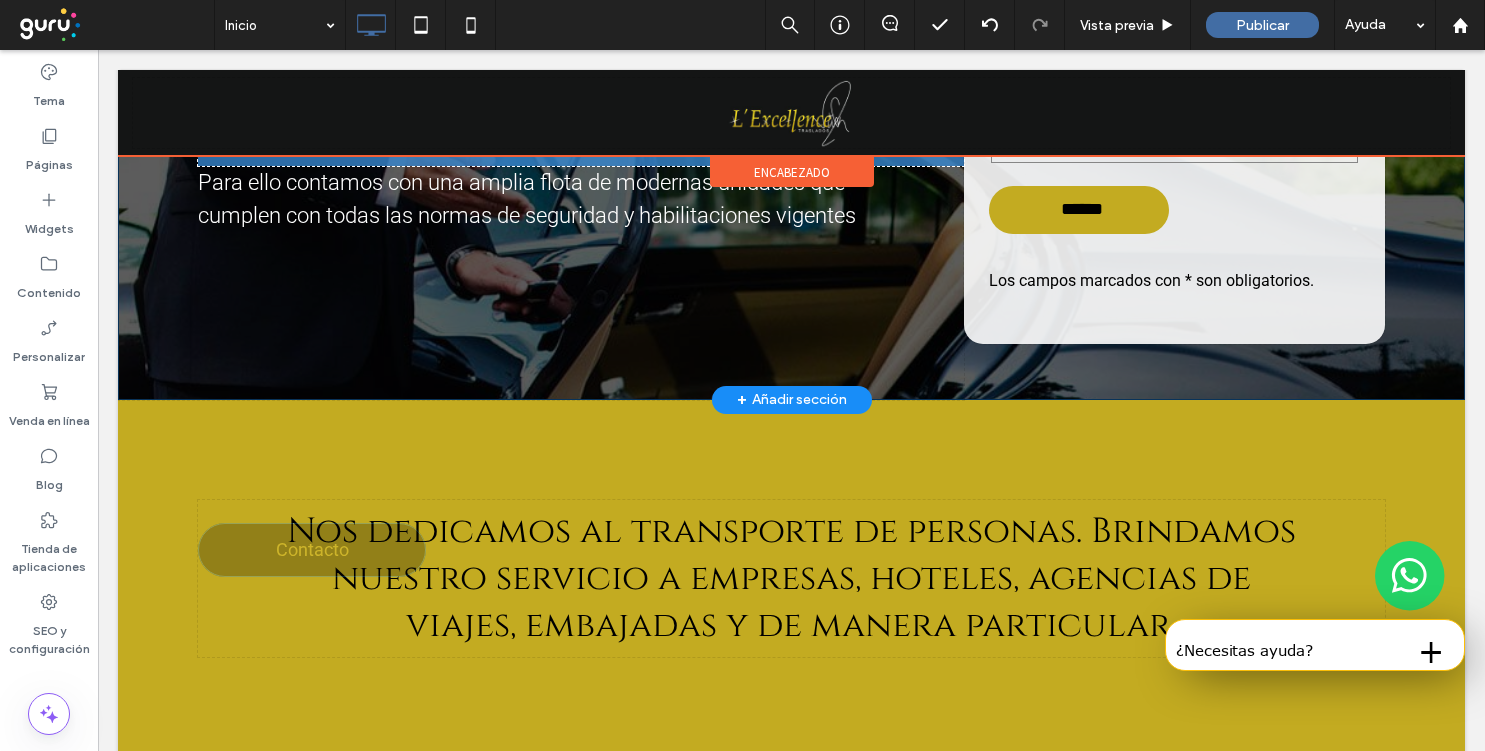 drag, startPoint x: 730, startPoint y: 685, endPoint x: 396, endPoint y: 285, distance: 521.11035 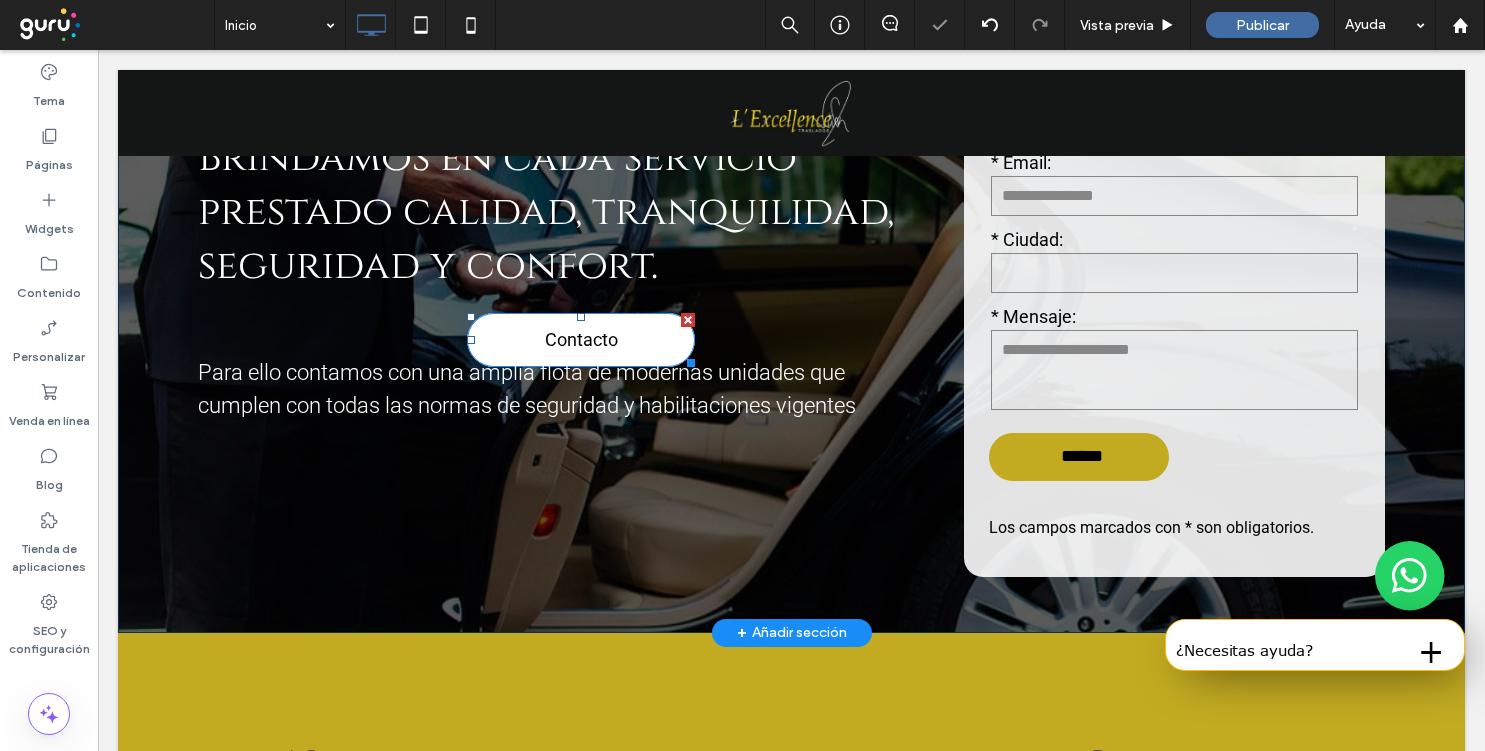 scroll, scrollTop: 223, scrollLeft: 0, axis: vertical 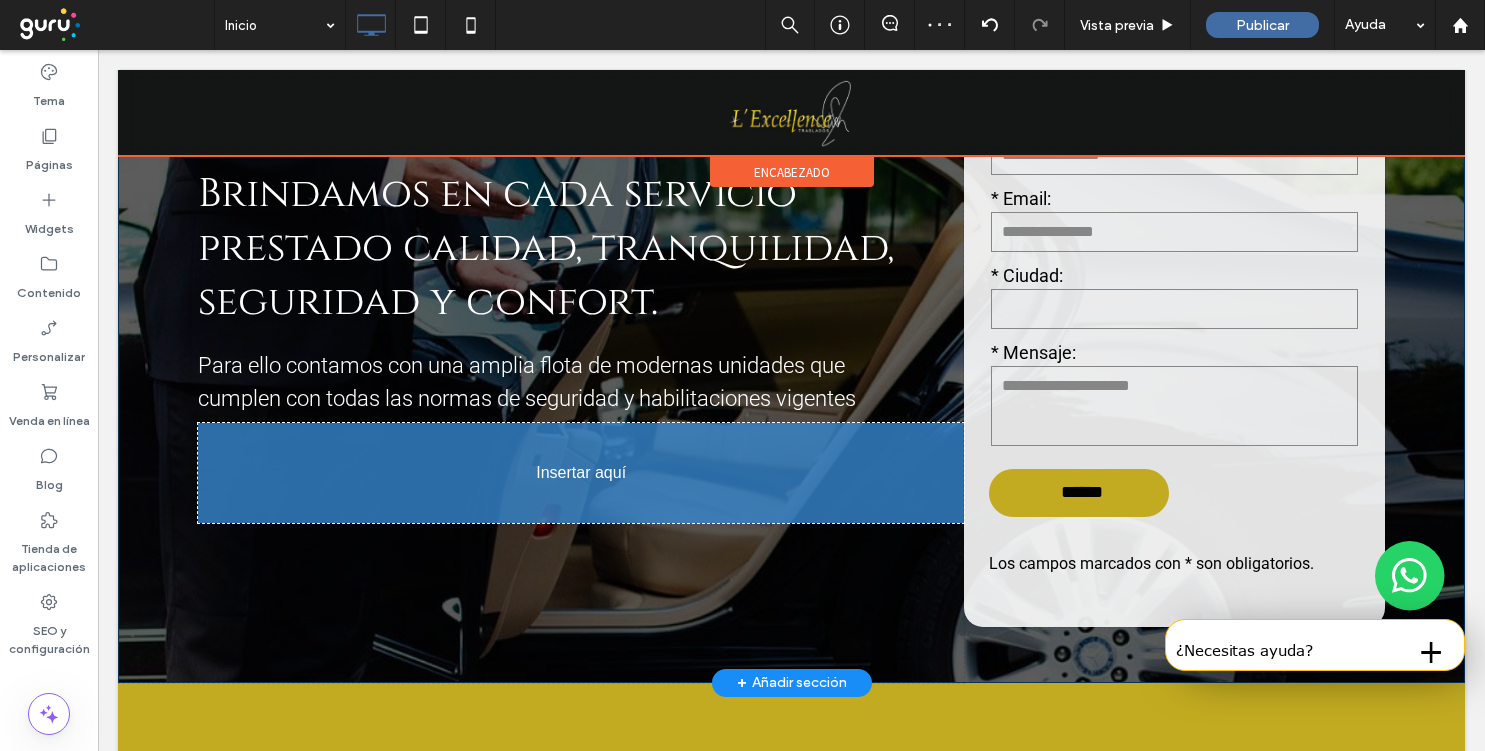 drag, startPoint x: 522, startPoint y: 363, endPoint x: 521, endPoint y: 498, distance: 135.00371 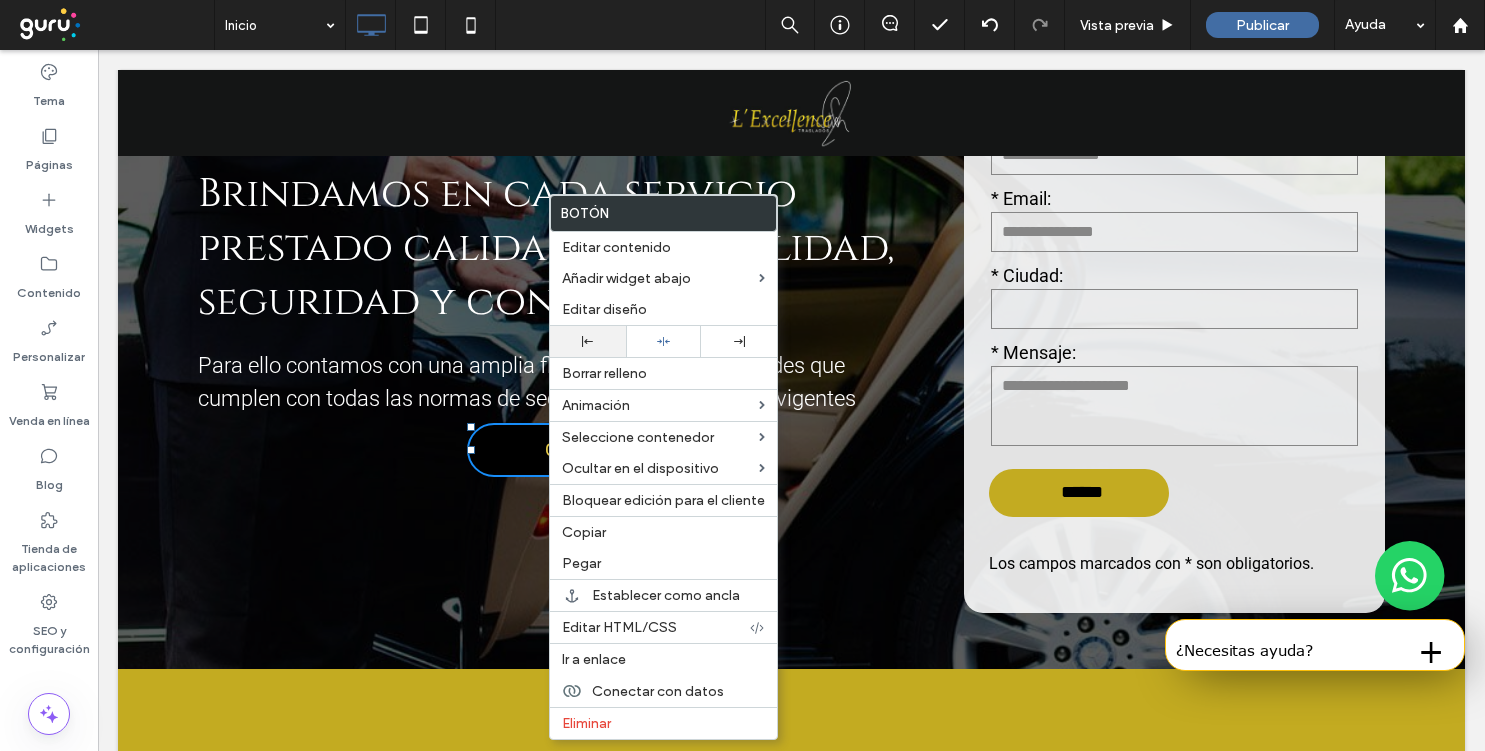 click at bounding box center [588, 341] 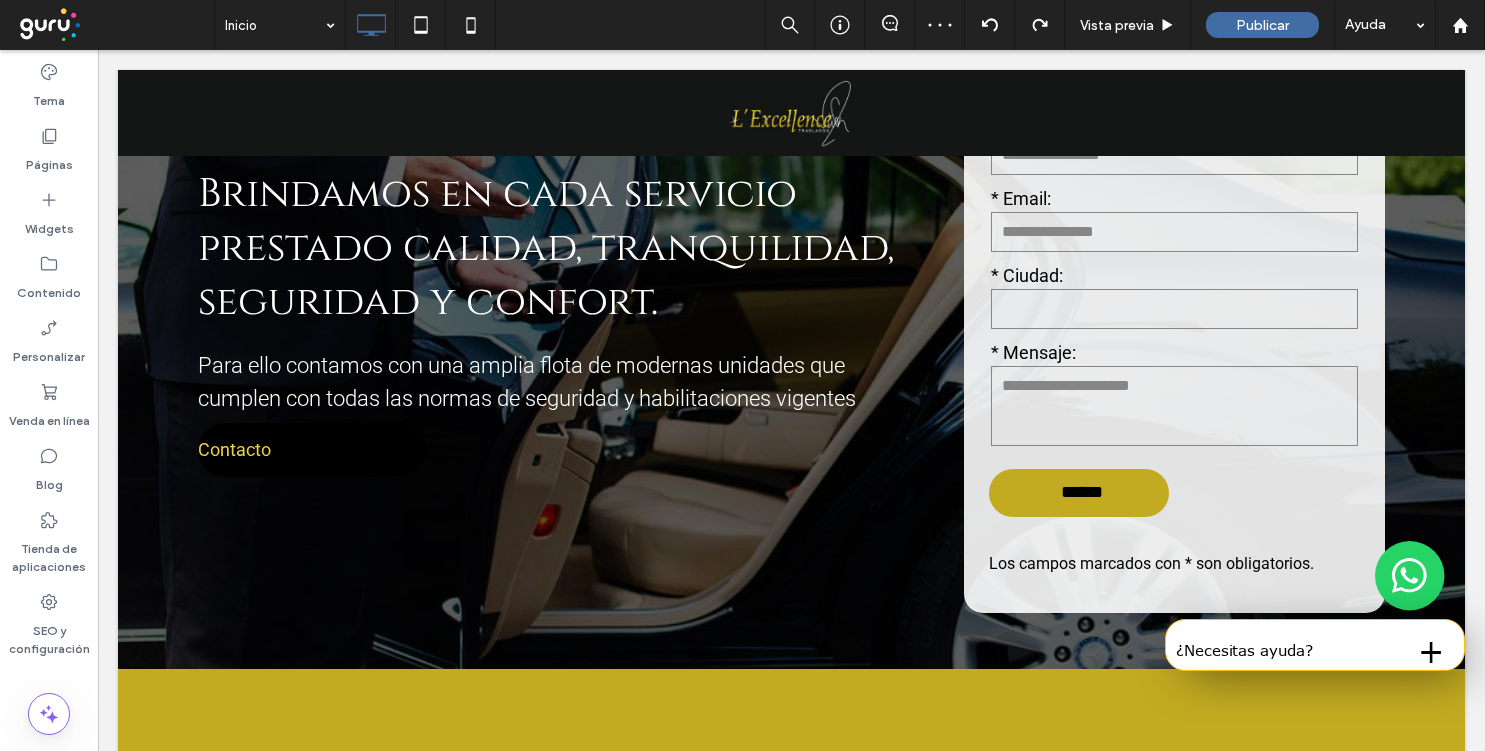 click at bounding box center (742, 375) 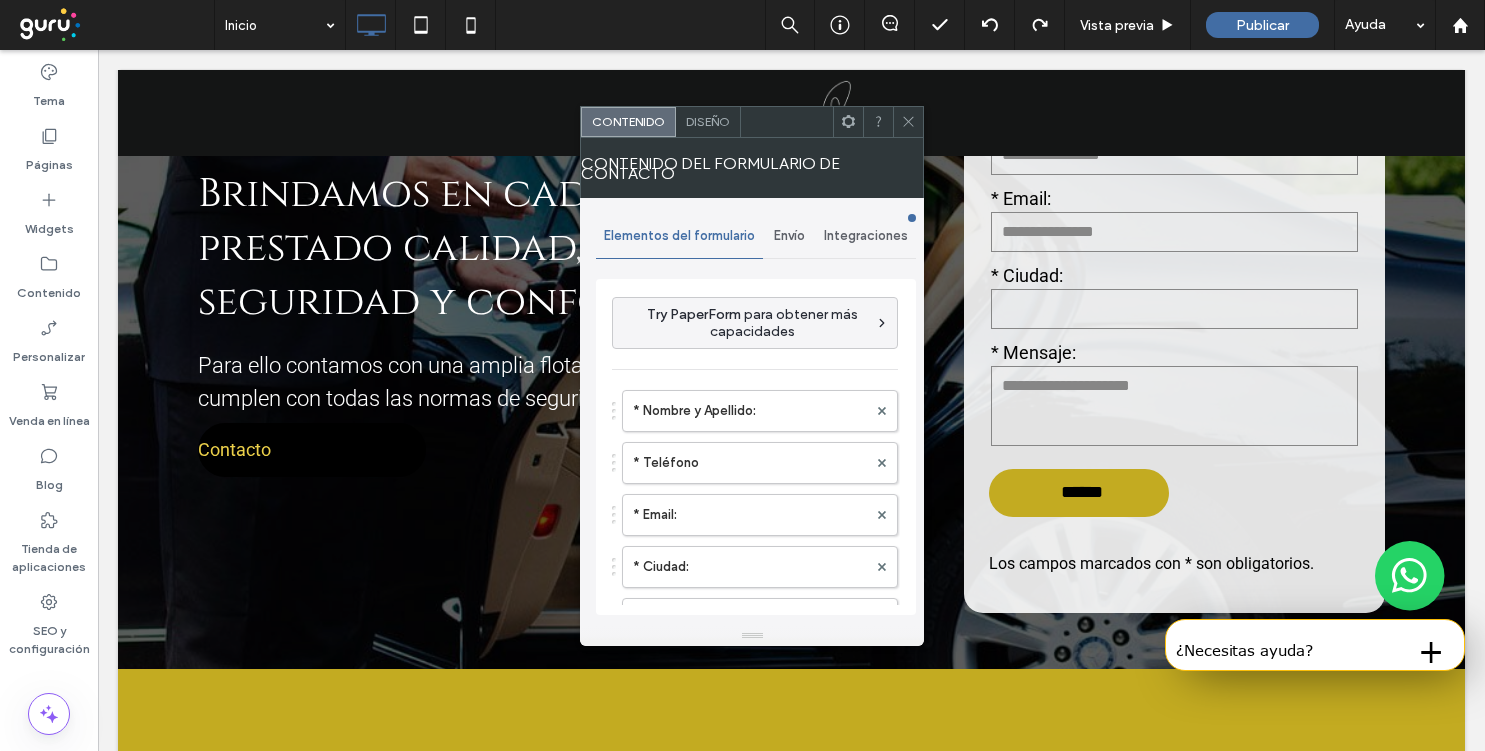 click on "Diseño" at bounding box center [708, 121] 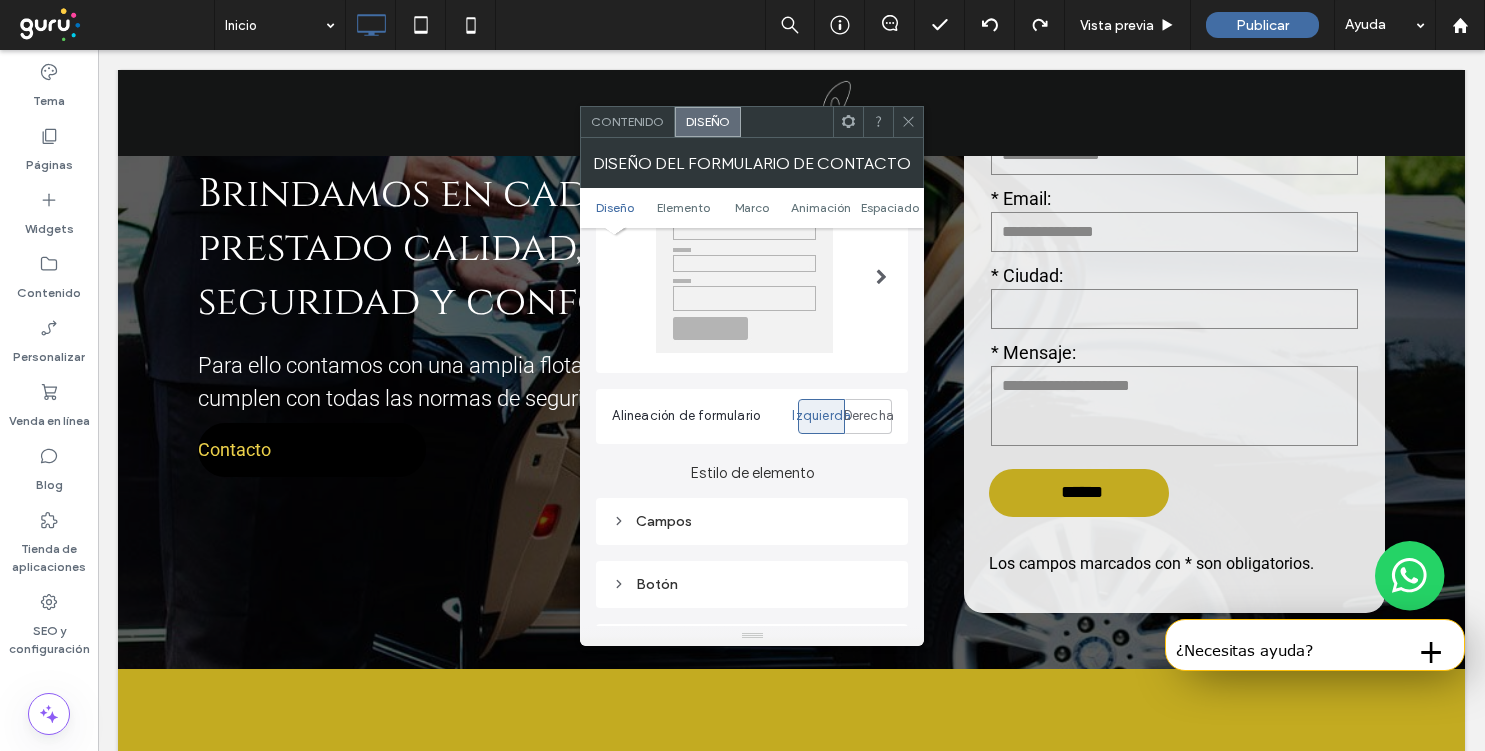 scroll, scrollTop: 0, scrollLeft: 0, axis: both 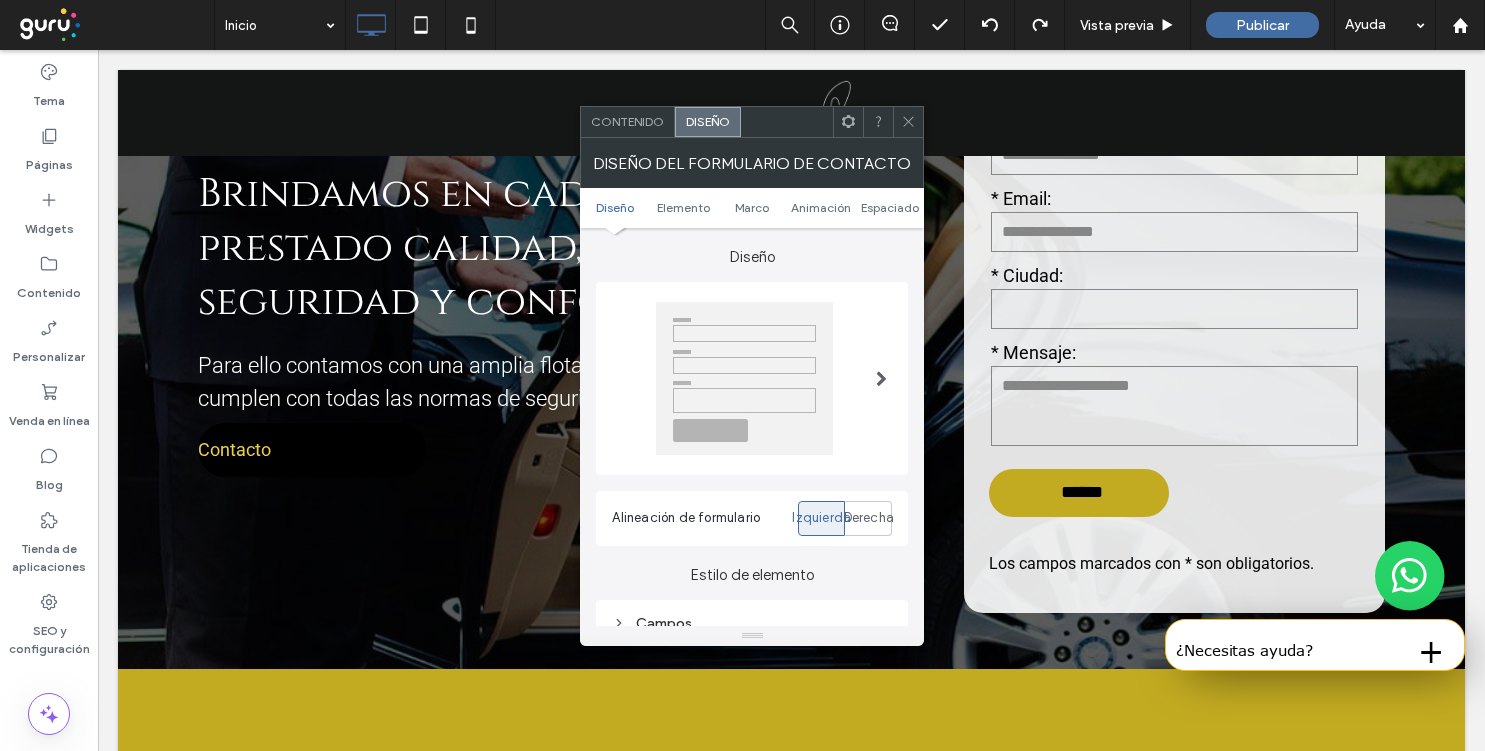 click on "Contenido" at bounding box center (628, 122) 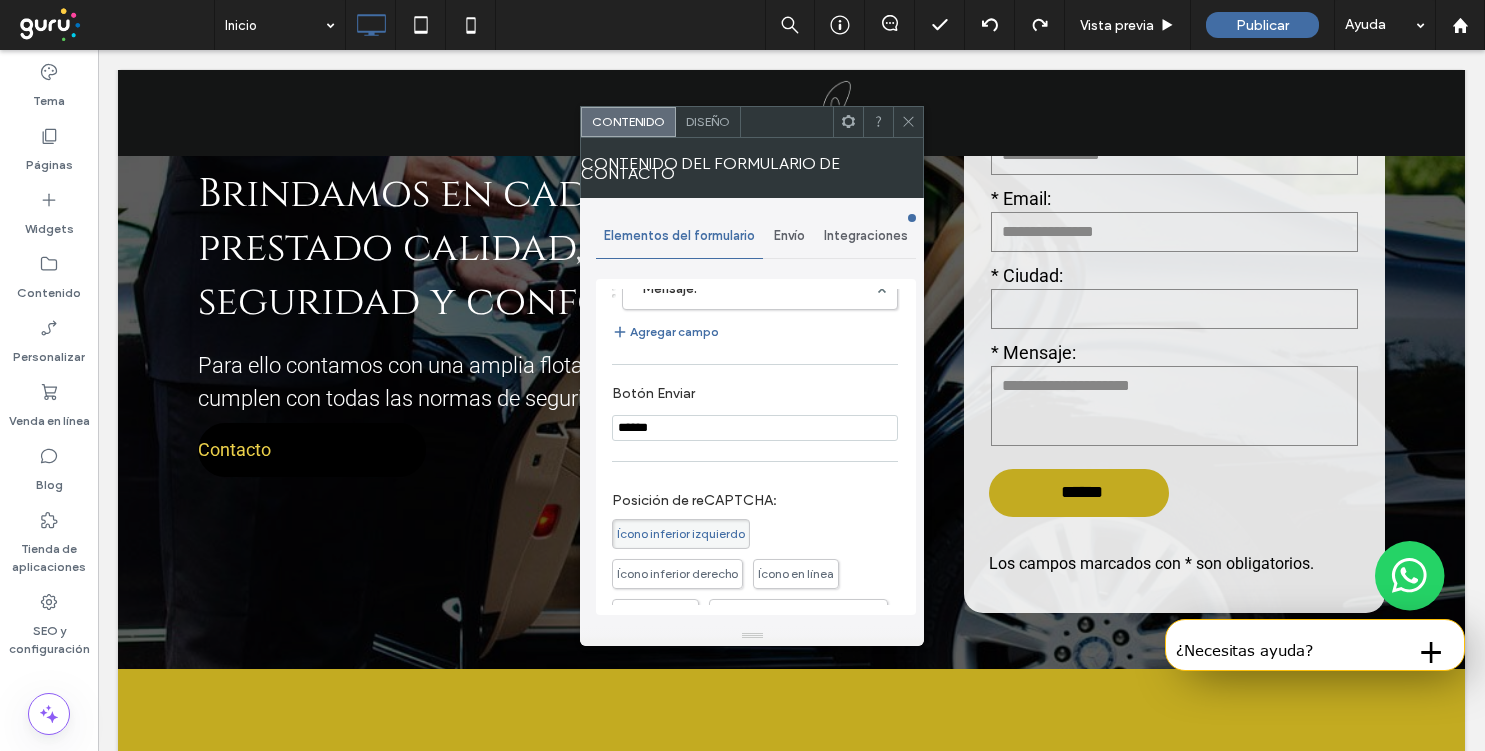 scroll, scrollTop: 314, scrollLeft: 0, axis: vertical 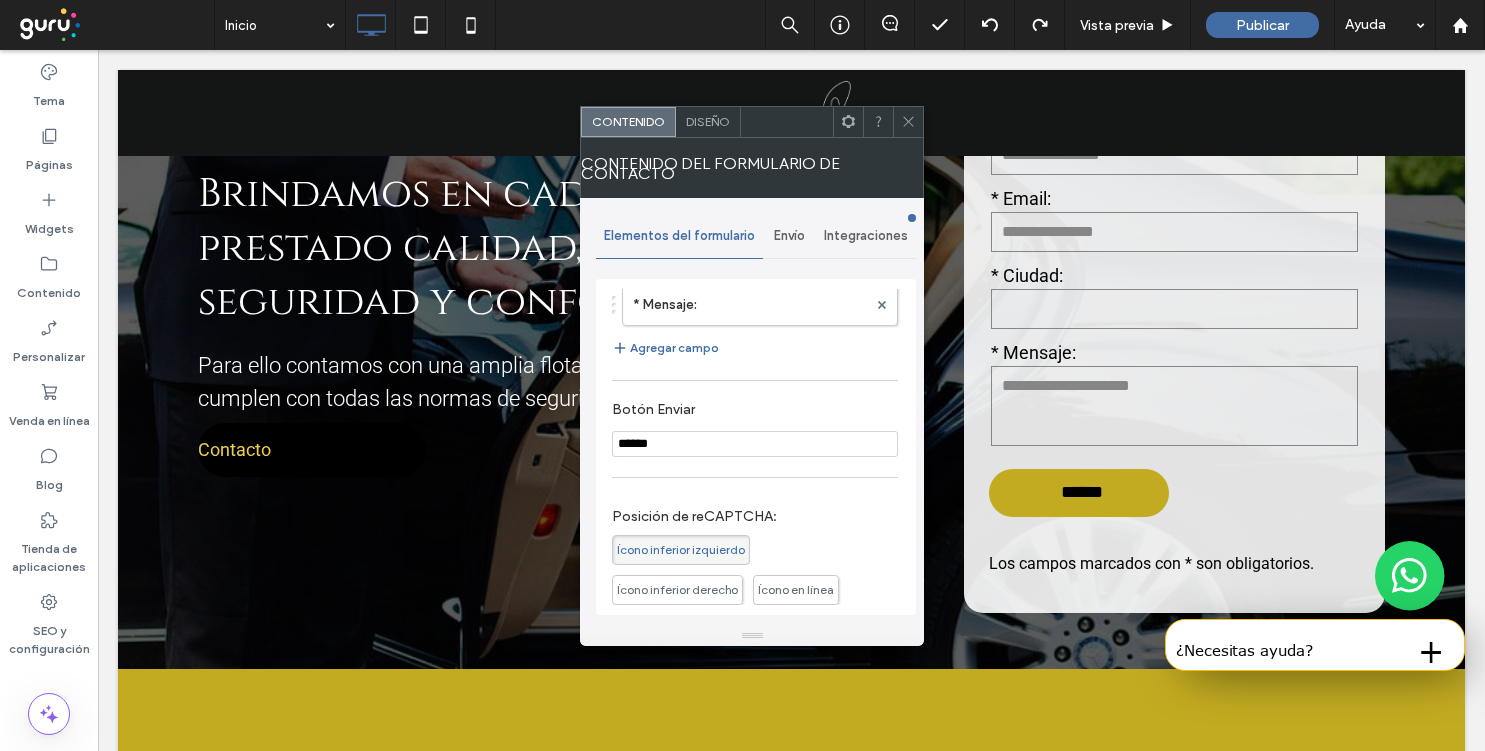 click on "******" at bounding box center (755, 444) 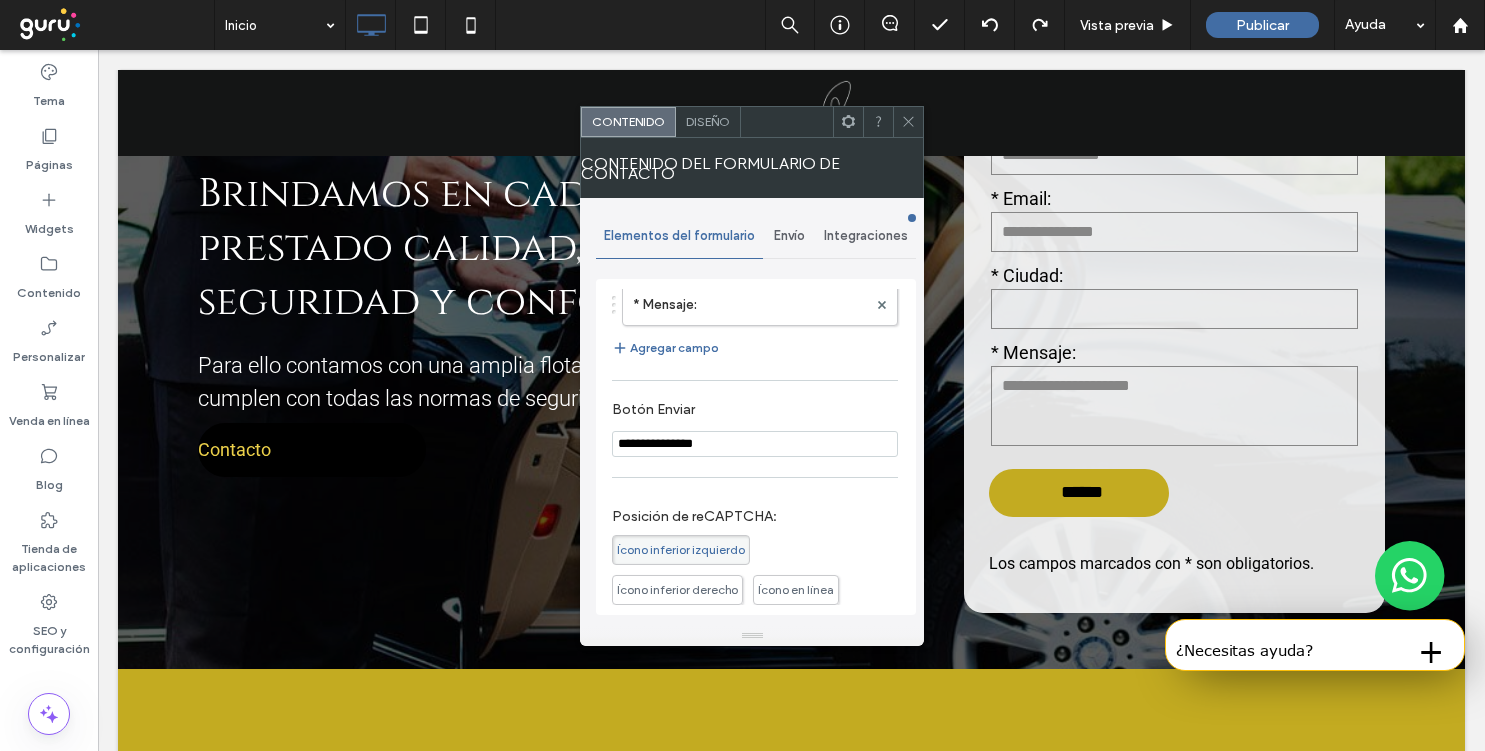 type on "**********" 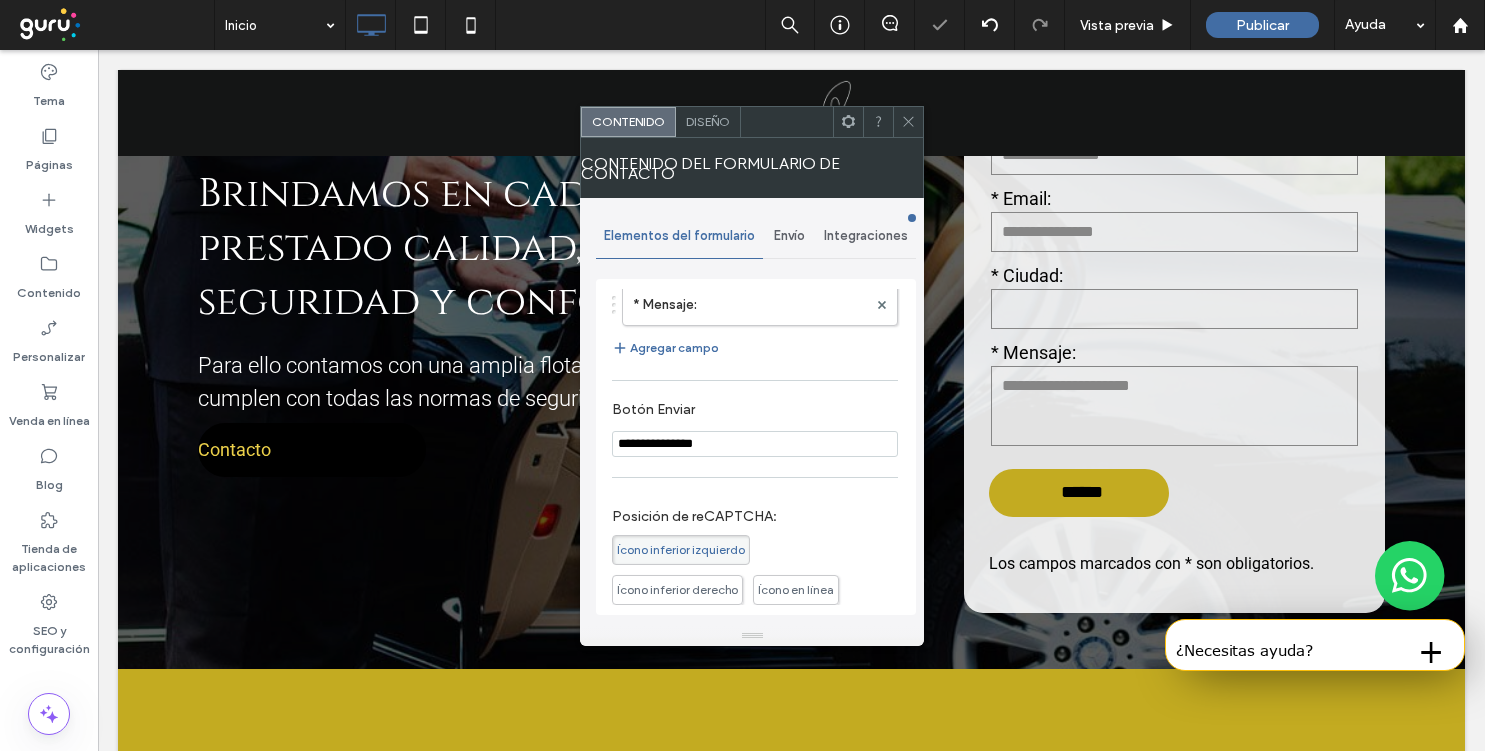 click on "Diseño" at bounding box center [708, 122] 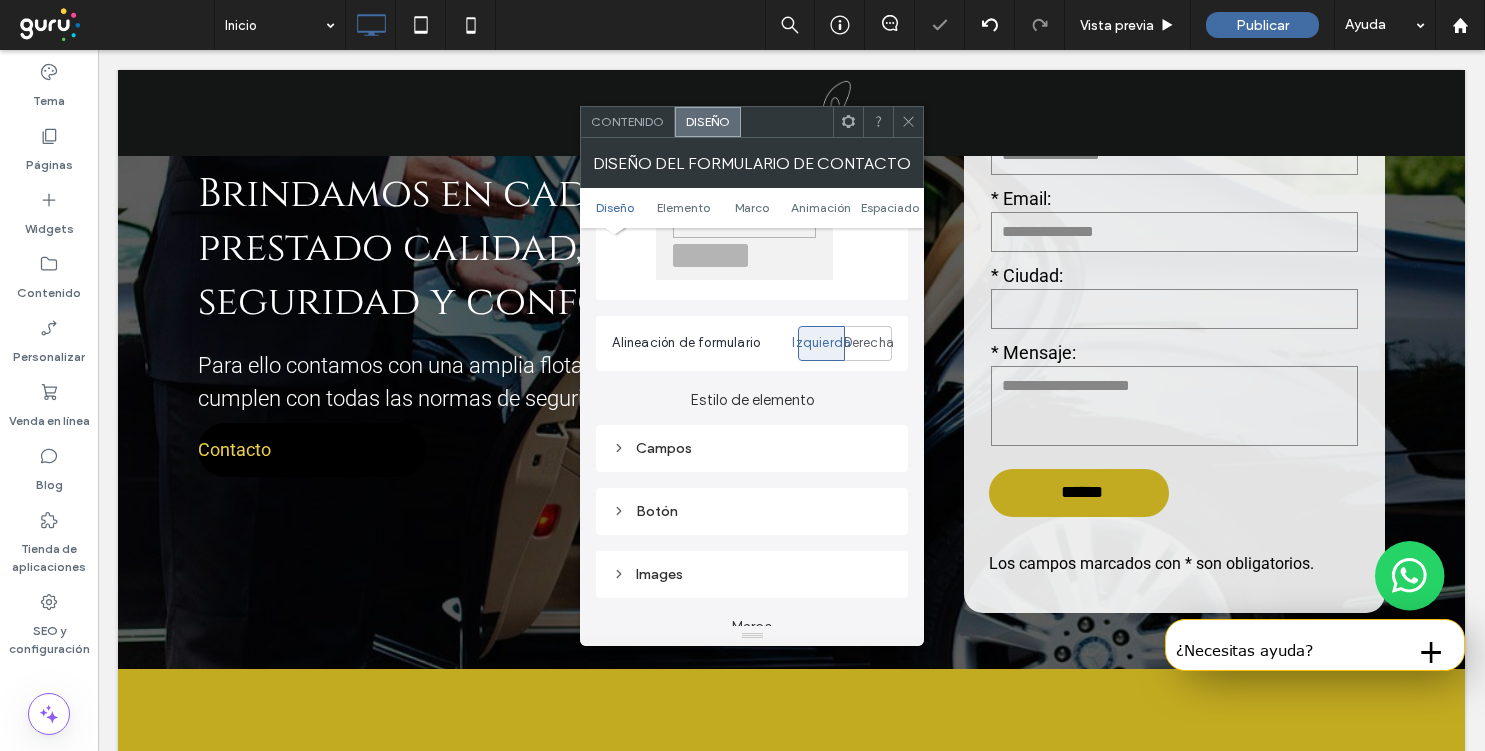 scroll, scrollTop: 200, scrollLeft: 0, axis: vertical 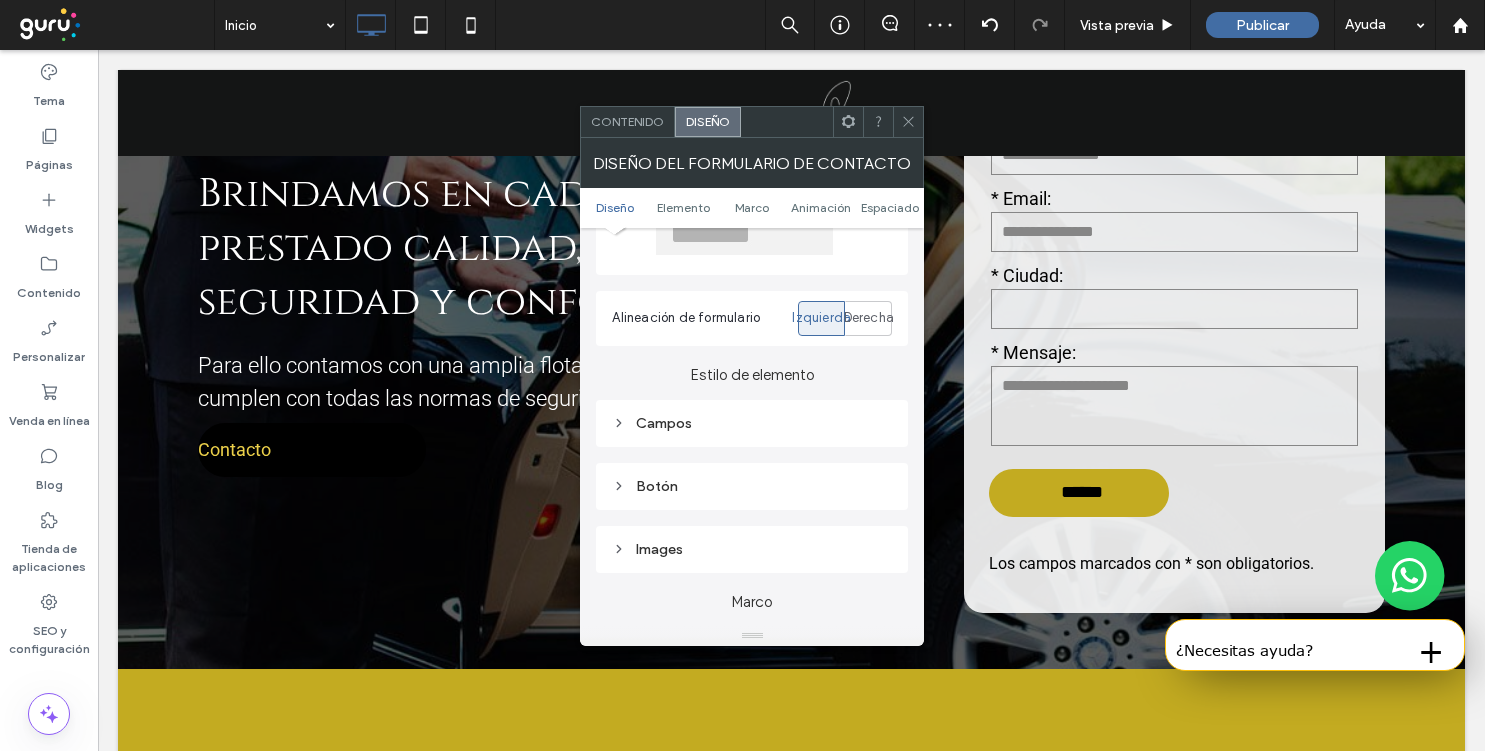click on "Campos" at bounding box center [752, 423] 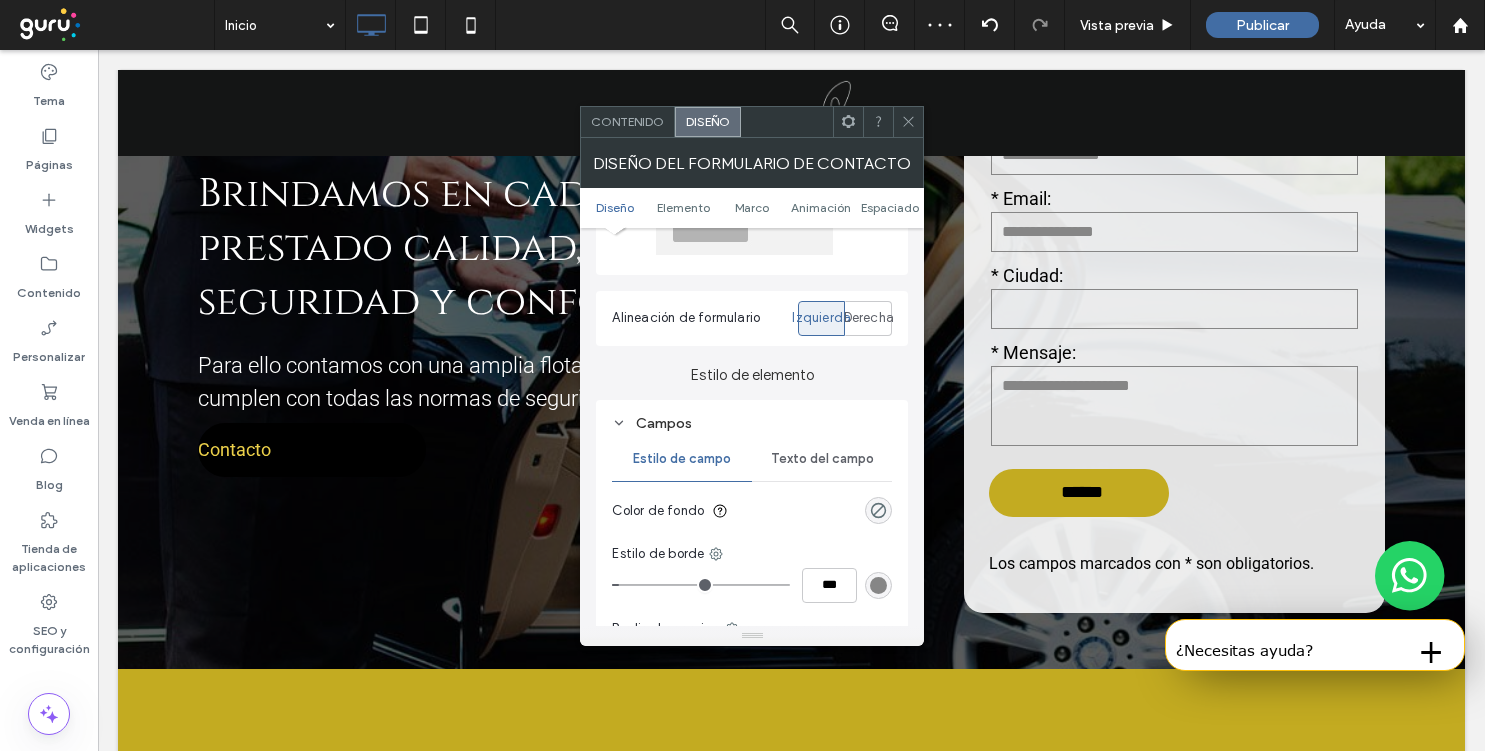 click on "Texto del campo" at bounding box center [822, 459] 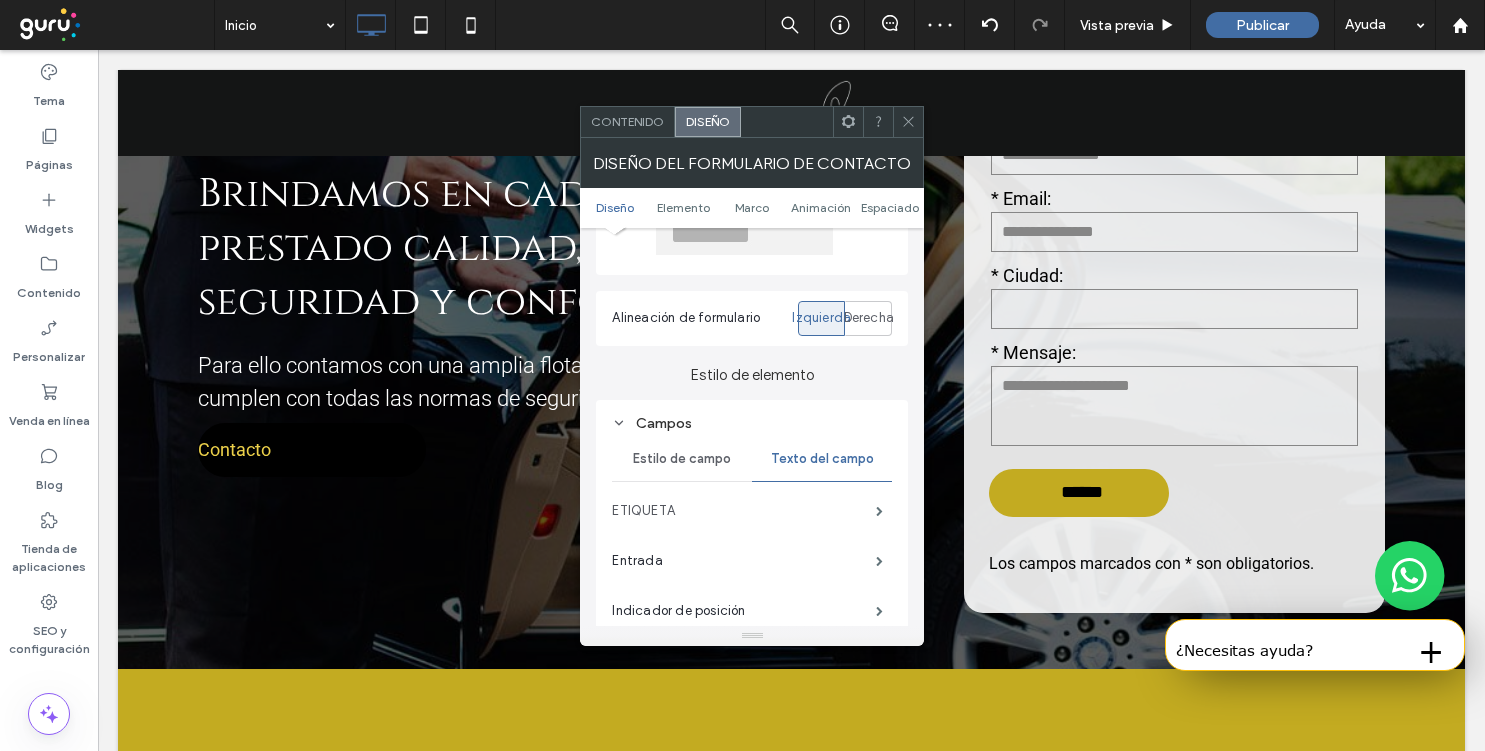 click on "ETIQUETA" at bounding box center (744, 511) 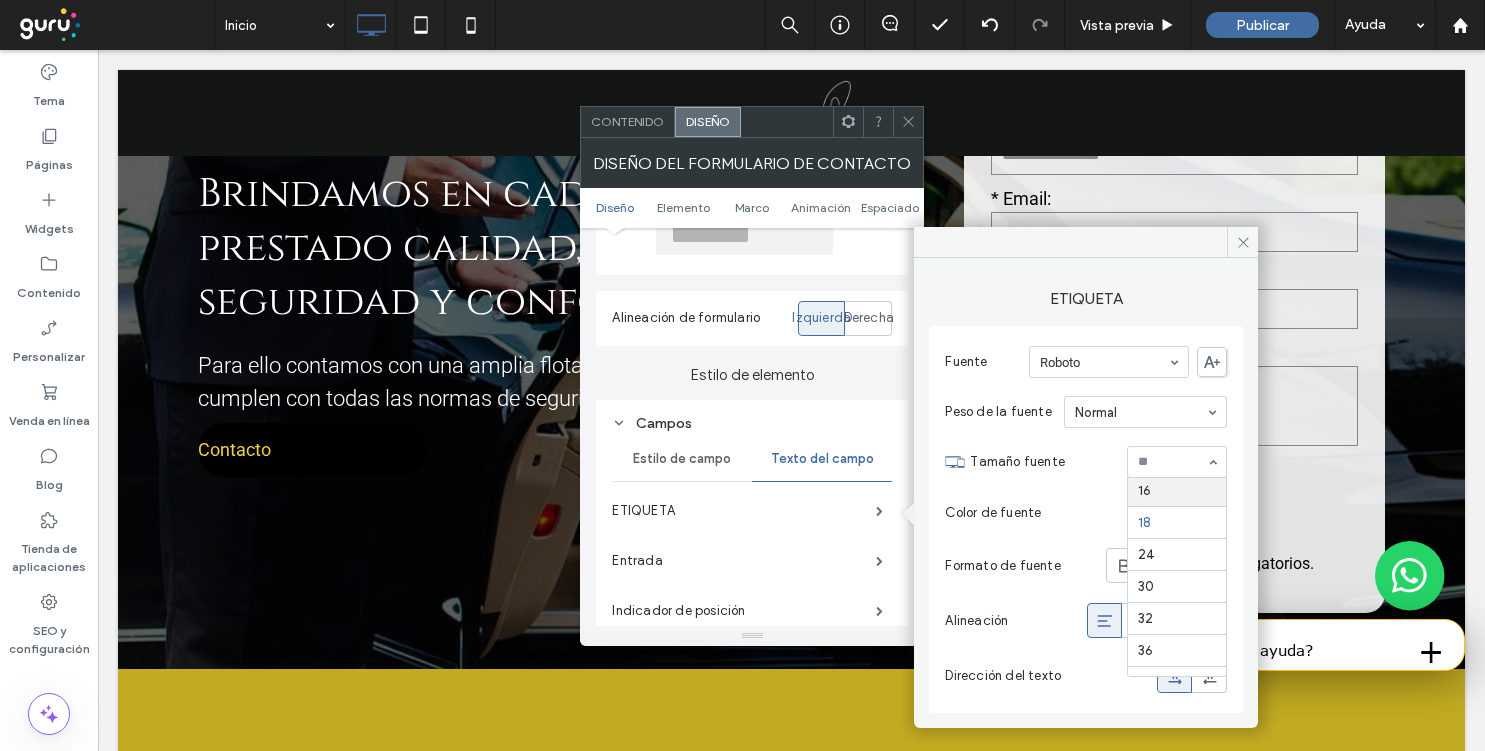 scroll, scrollTop: 188, scrollLeft: 0, axis: vertical 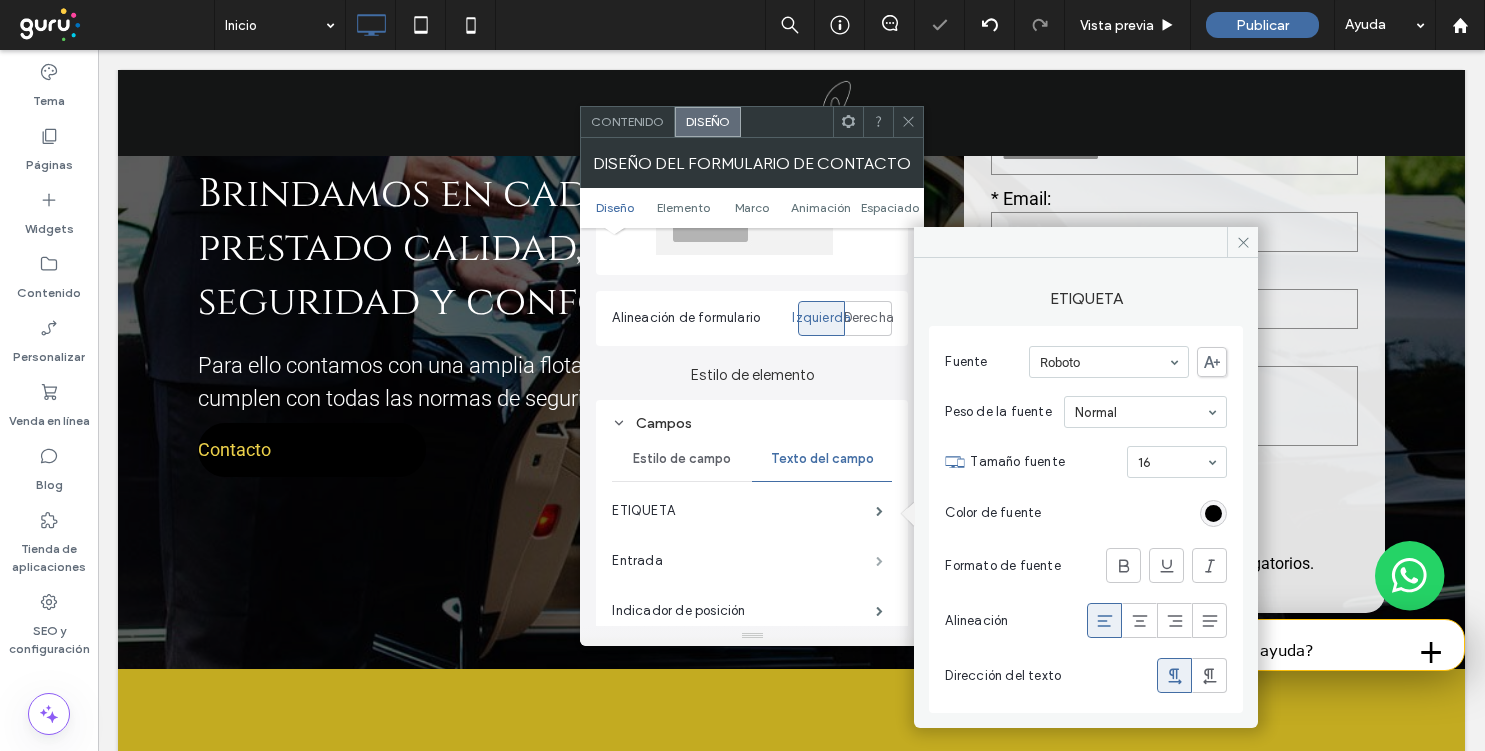 click at bounding box center [879, 561] 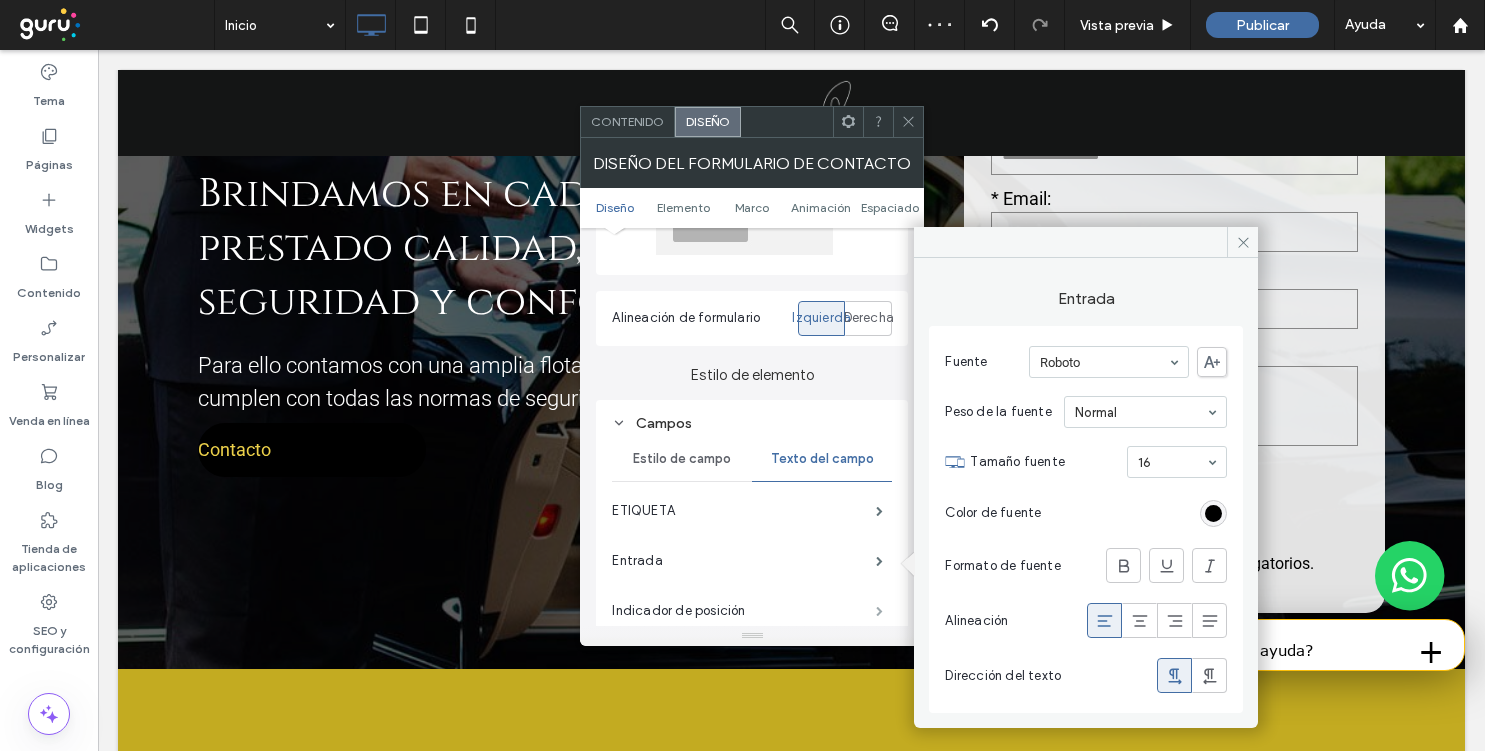 click at bounding box center (879, 611) 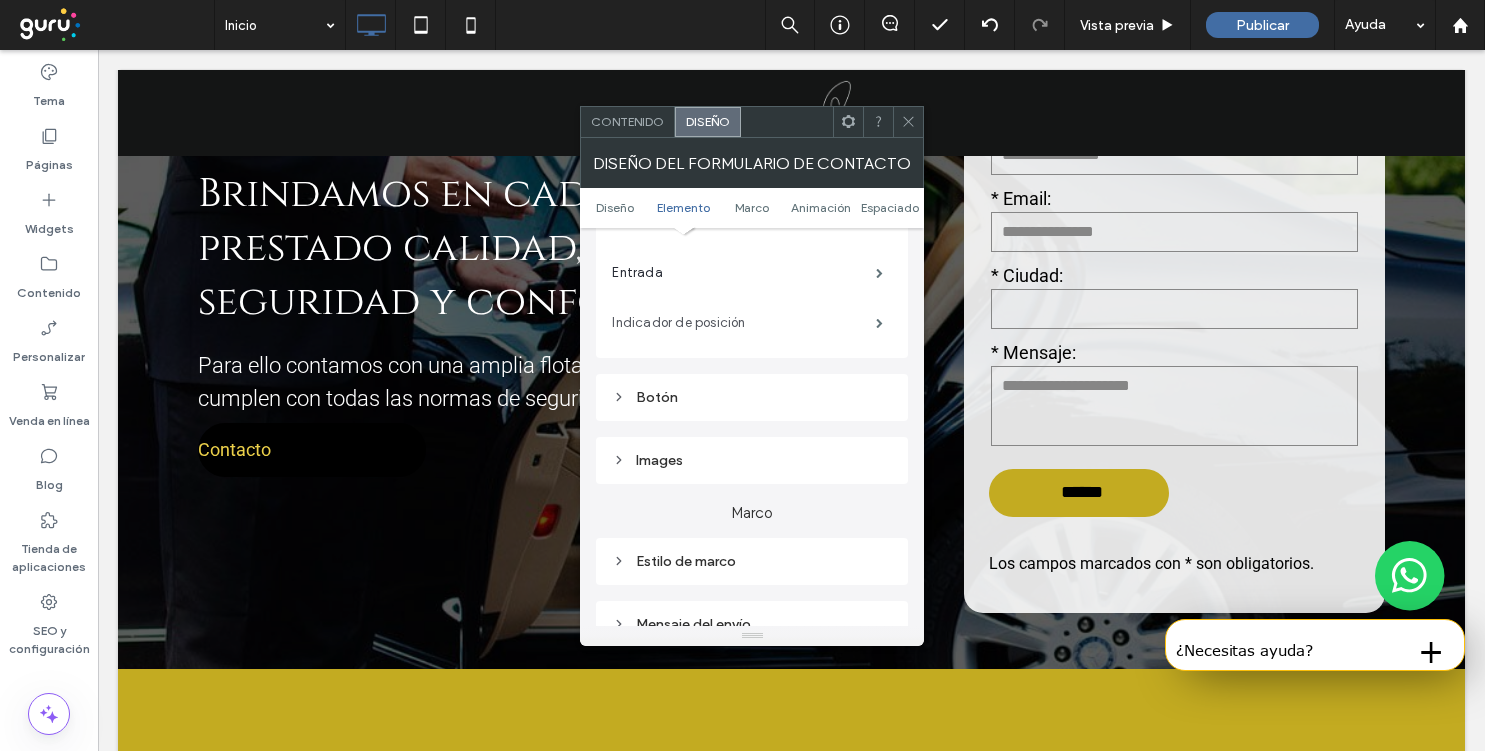 scroll, scrollTop: 500, scrollLeft: 0, axis: vertical 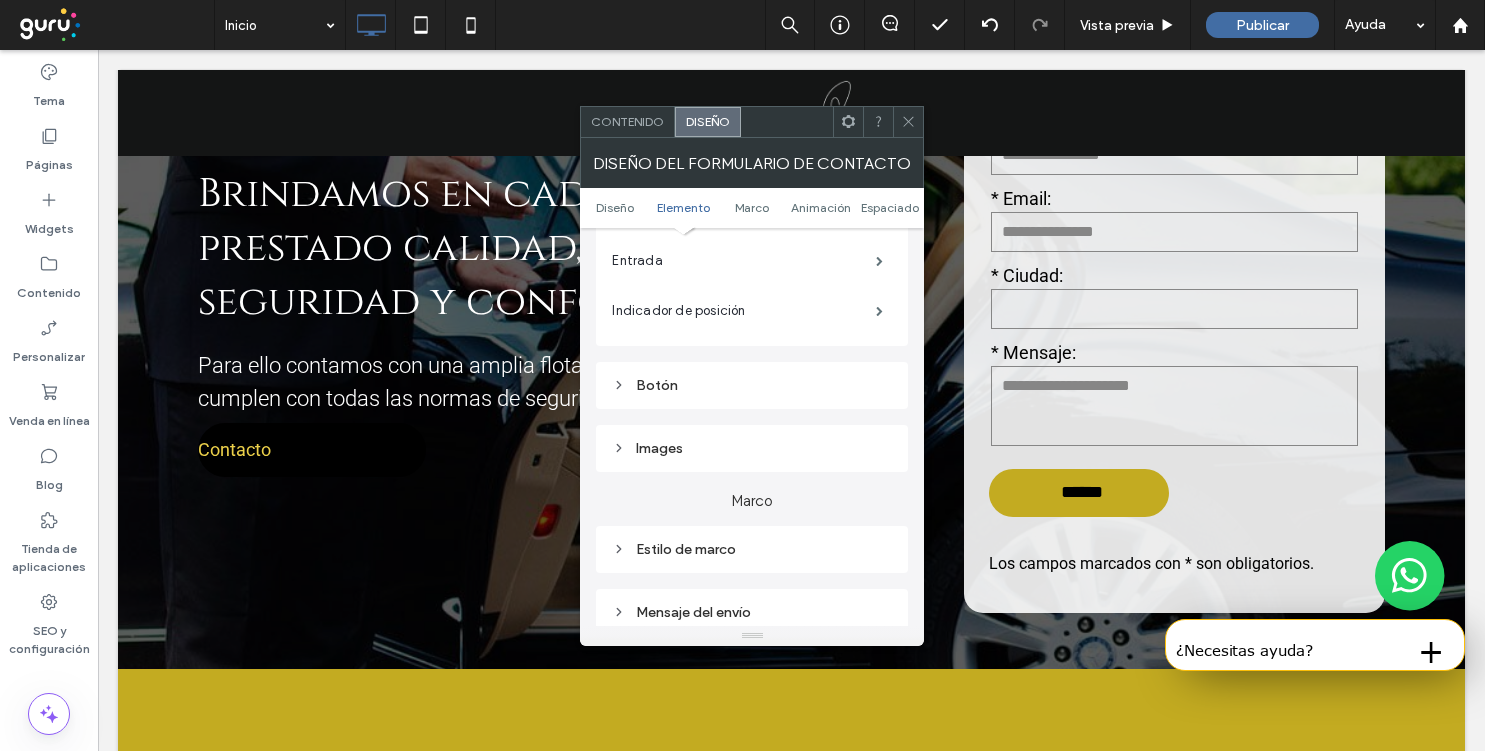 click on "Botón" at bounding box center [752, 385] 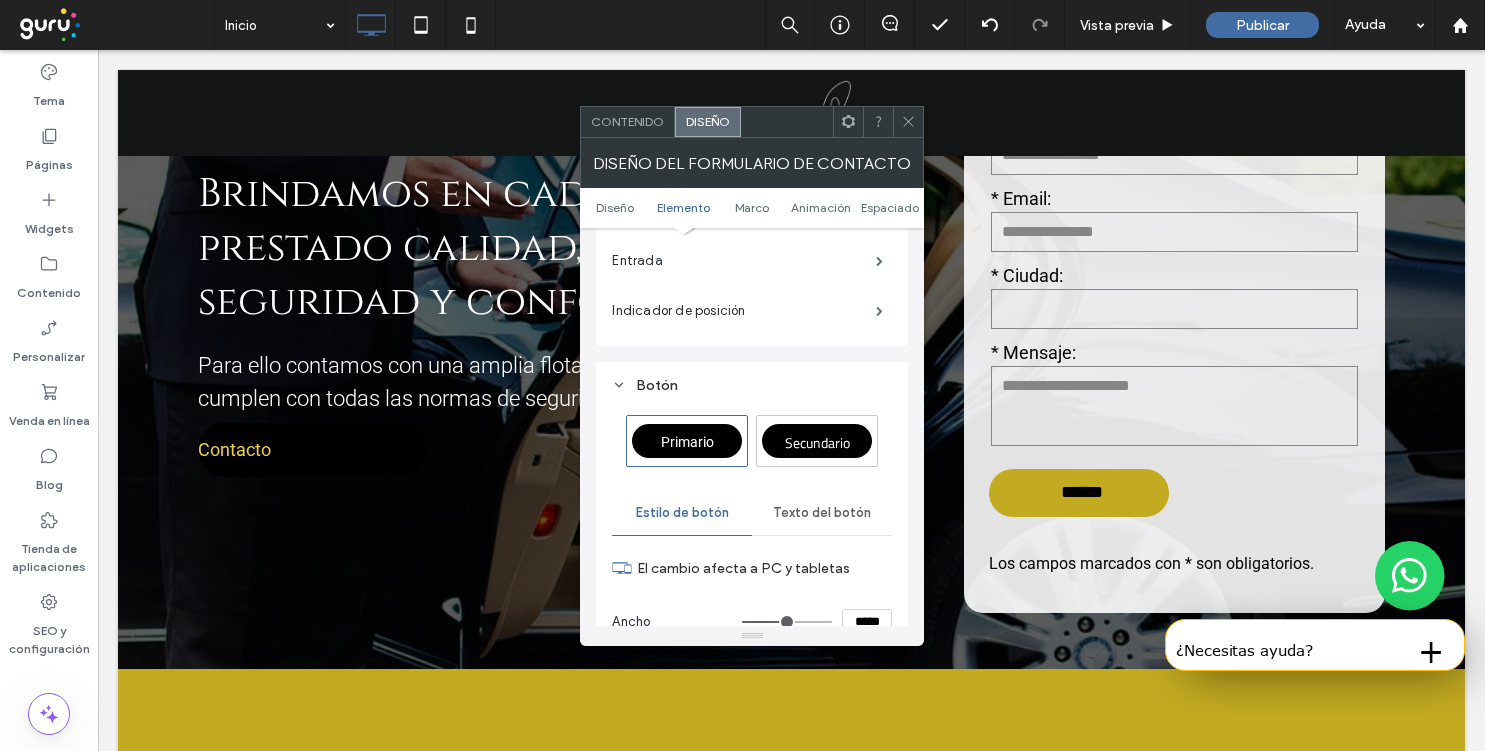 click on "Texto del botón" at bounding box center (822, 513) 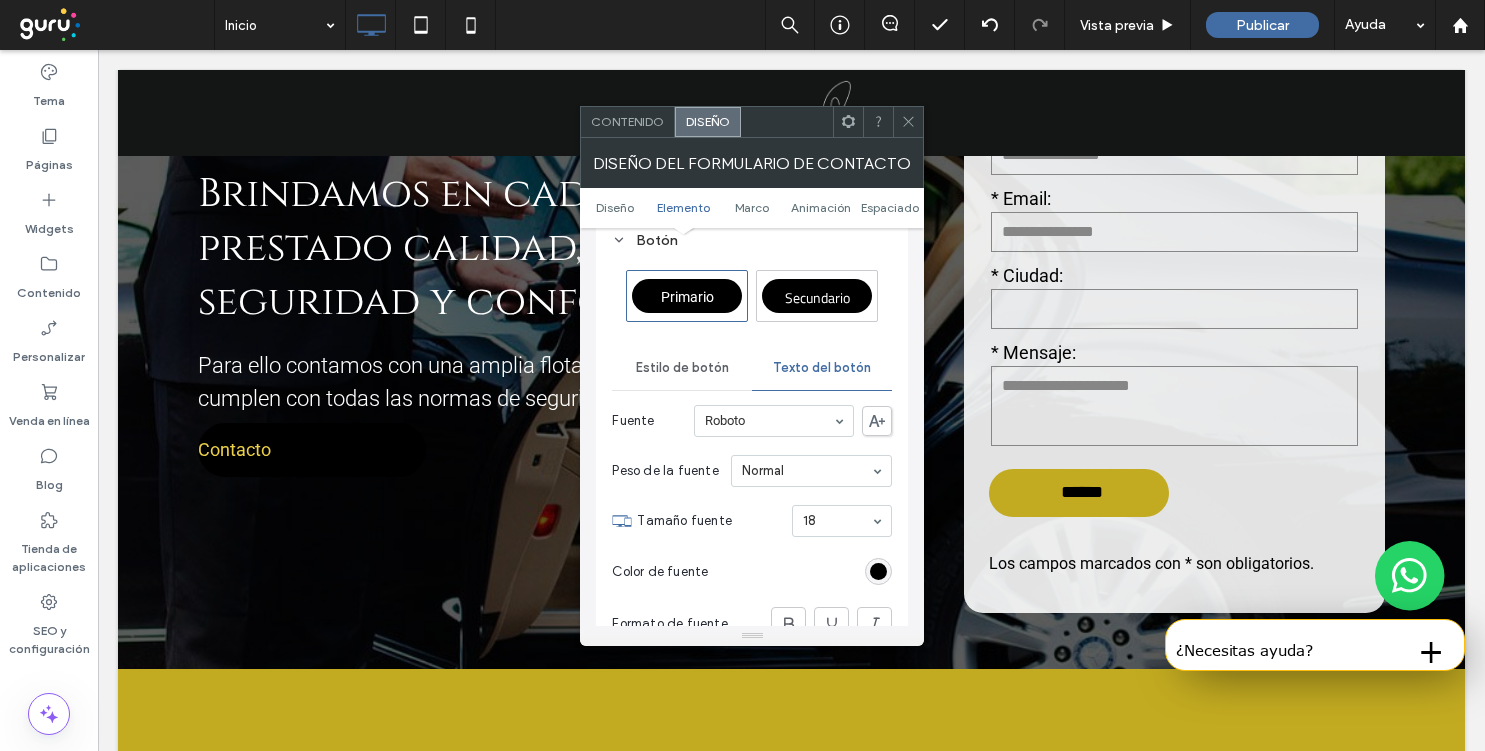 scroll, scrollTop: 791, scrollLeft: 0, axis: vertical 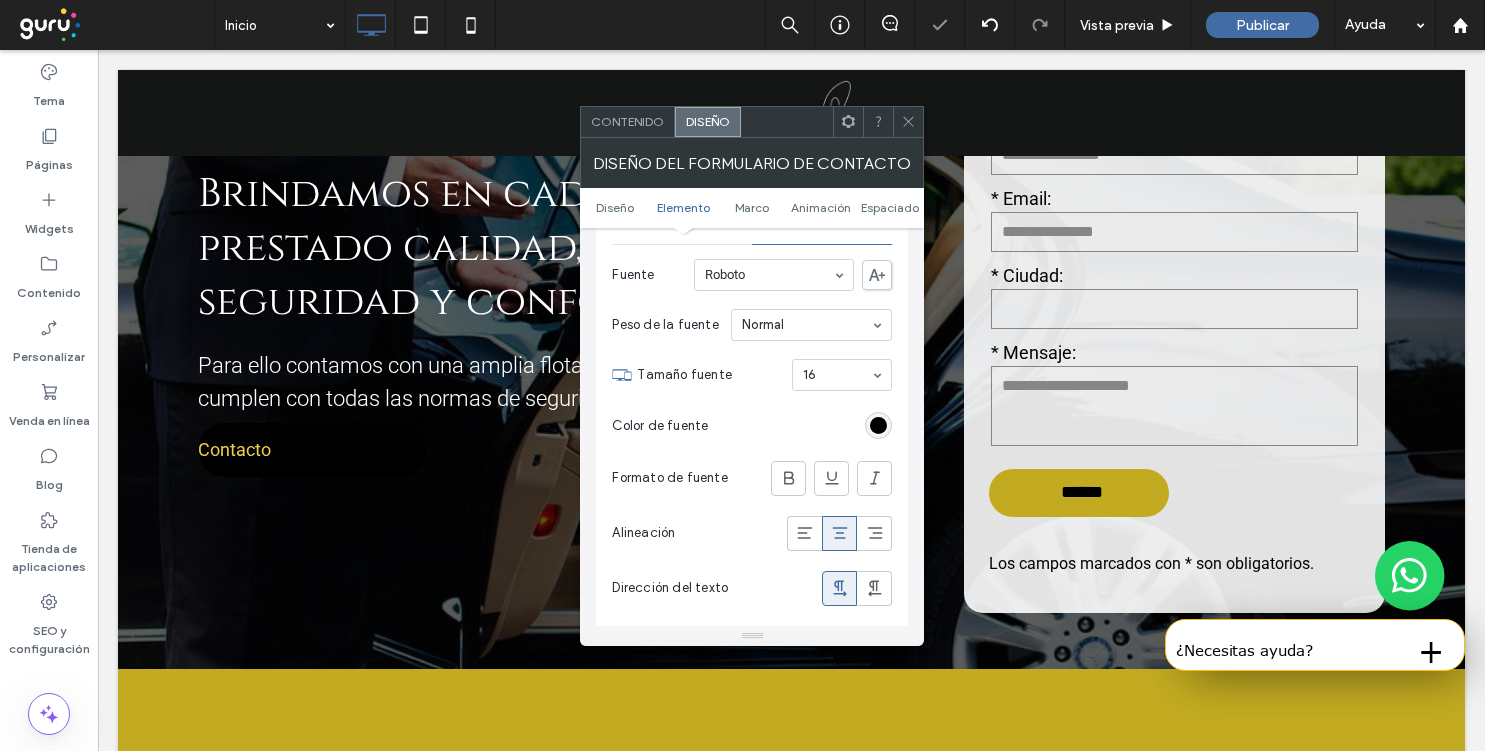 click 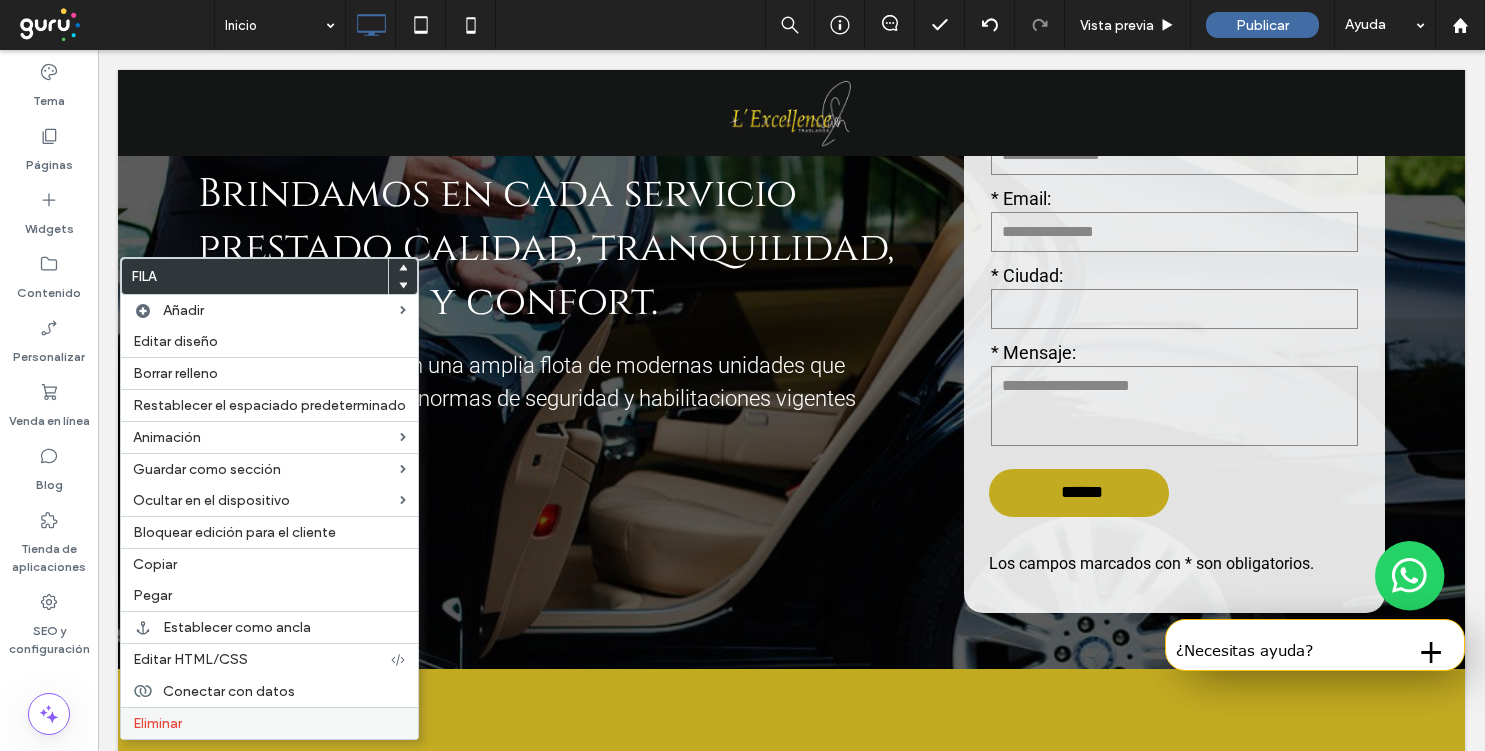 click on "Eliminar" at bounding box center [269, 723] 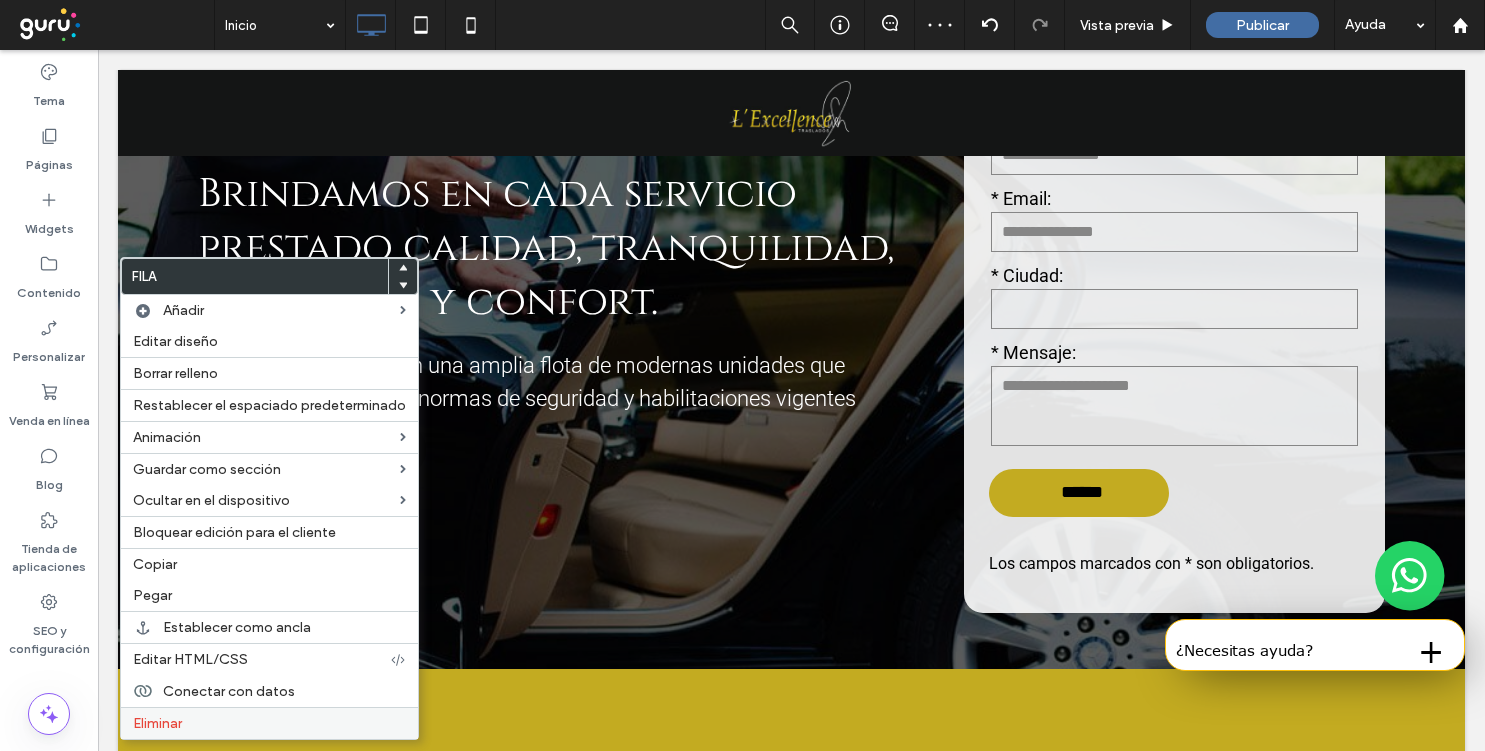 click on "Eliminar" at bounding box center [157, 723] 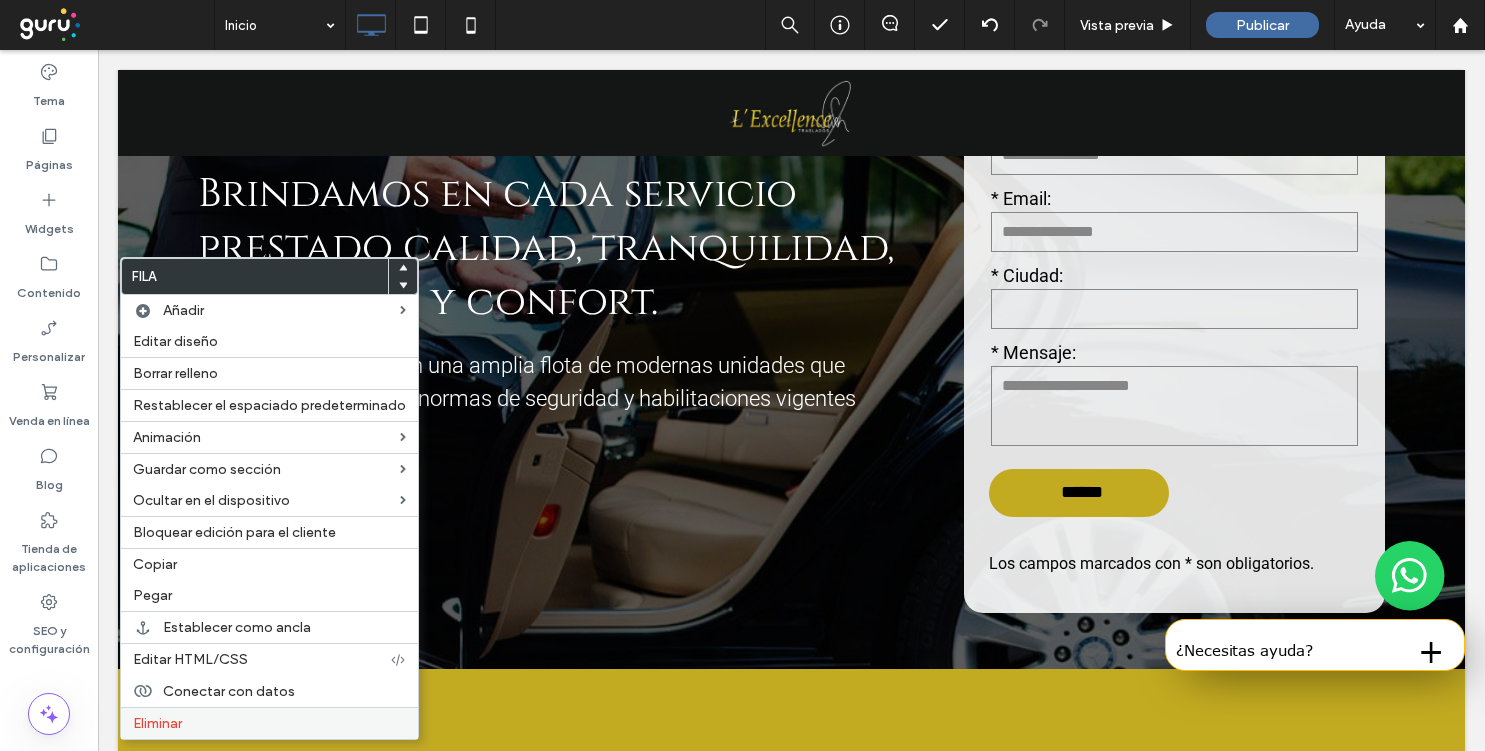 click on "Eliminar" at bounding box center (269, 723) 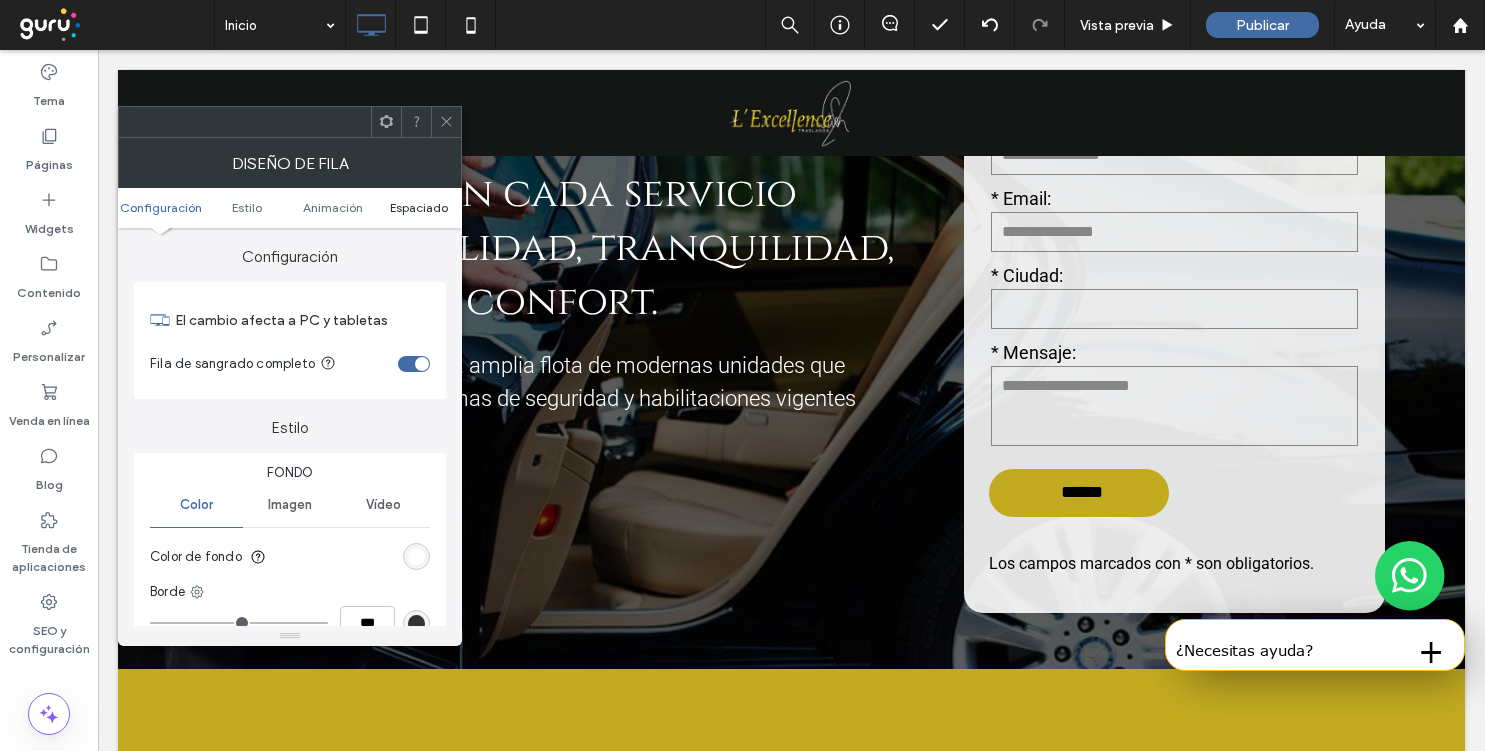 click on "Espaciado" at bounding box center [419, 207] 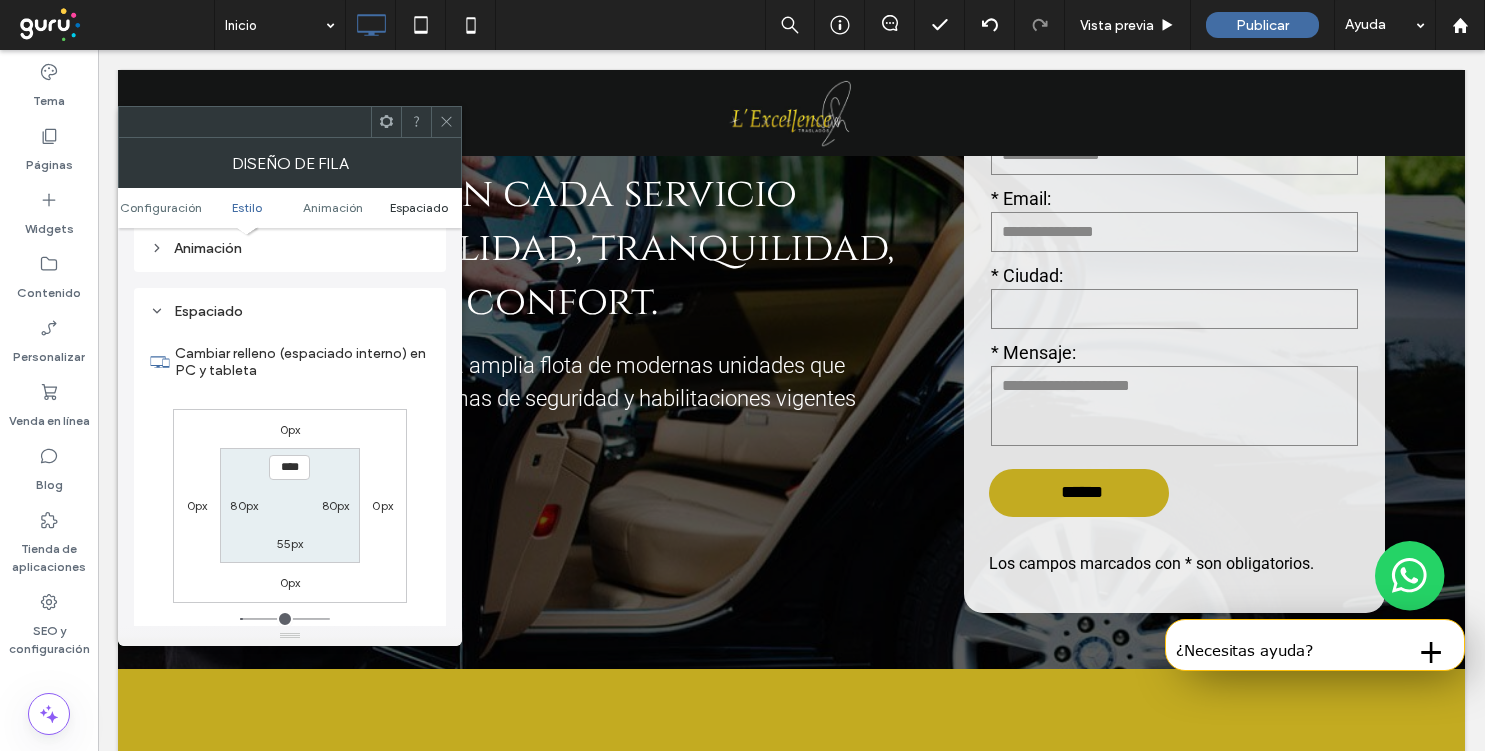 scroll, scrollTop: 566, scrollLeft: 0, axis: vertical 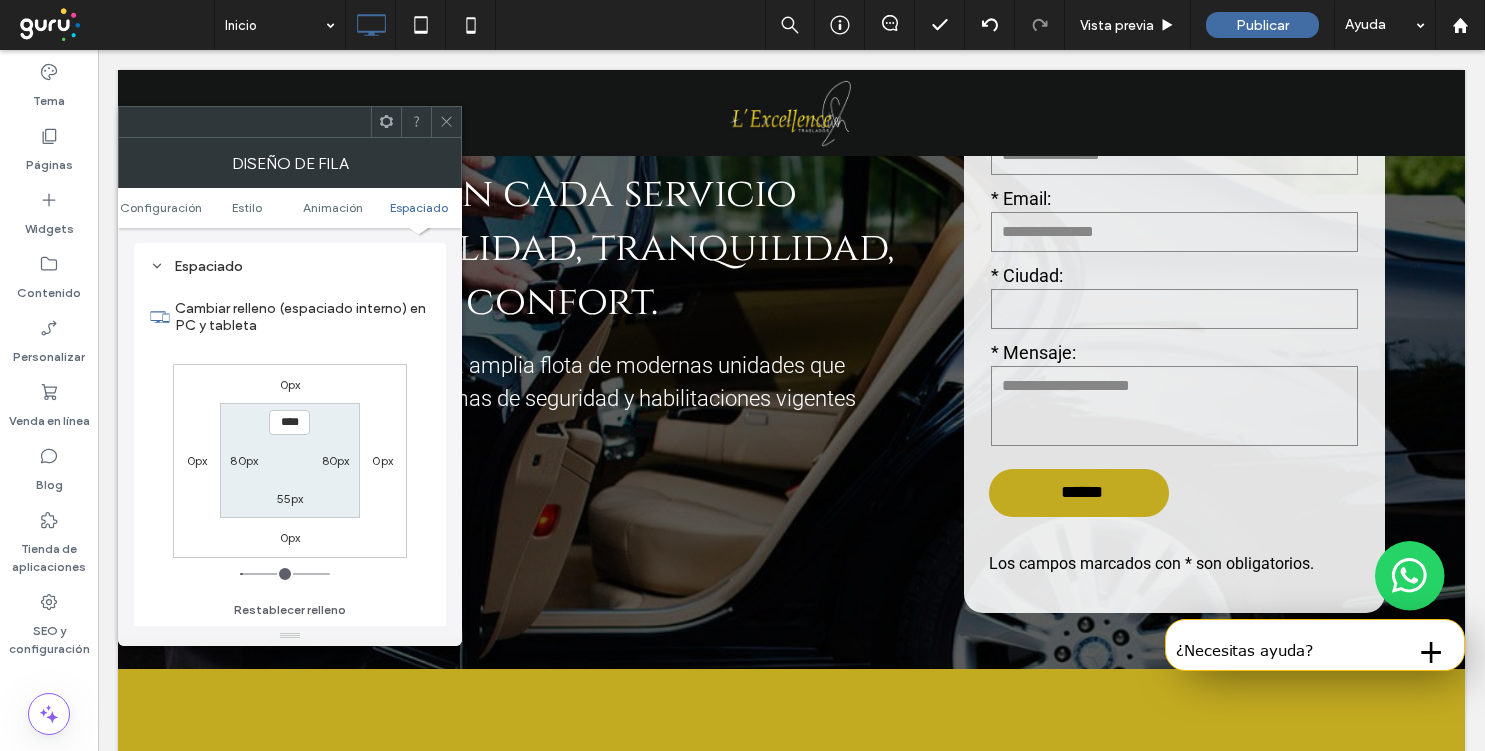 click on "55px" at bounding box center (290, 498) 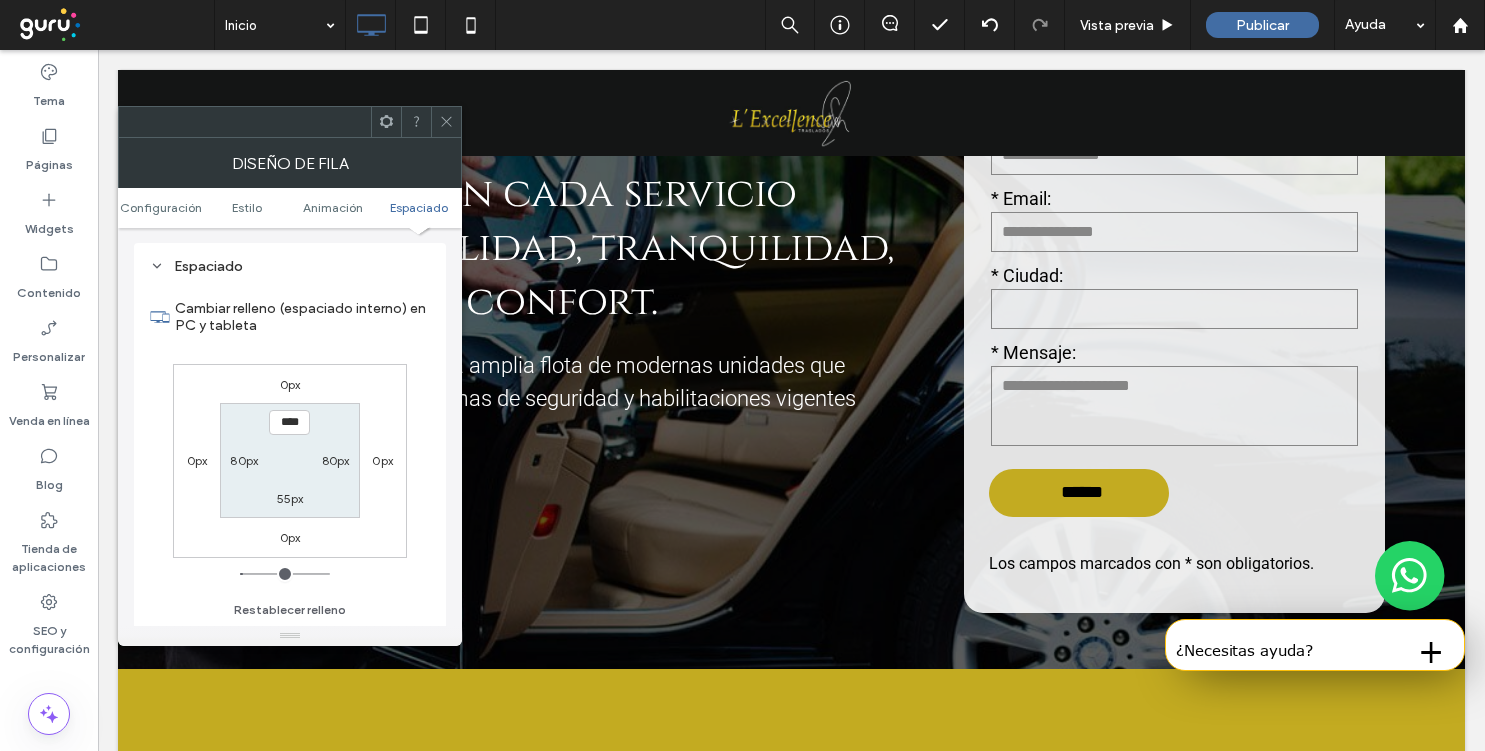 type on "**" 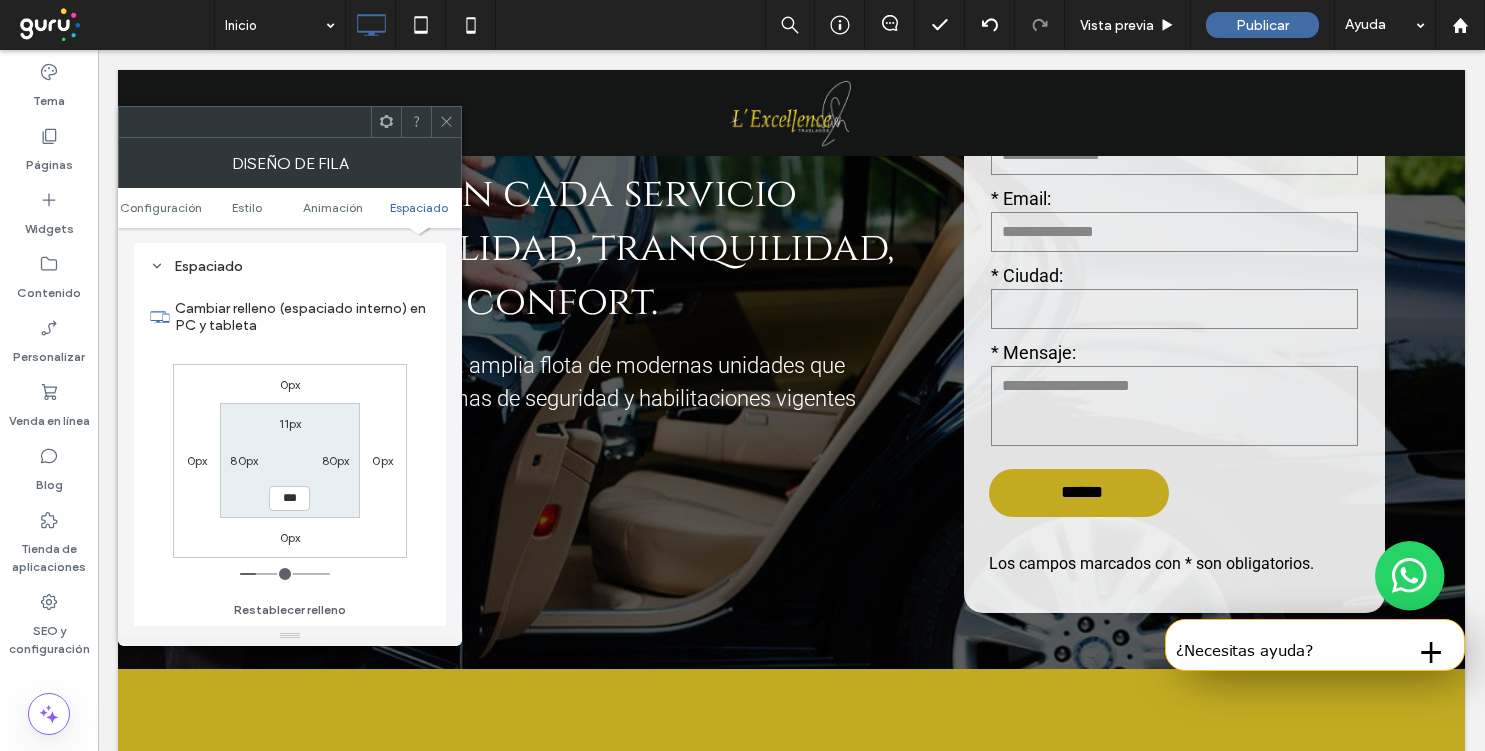 type on "***" 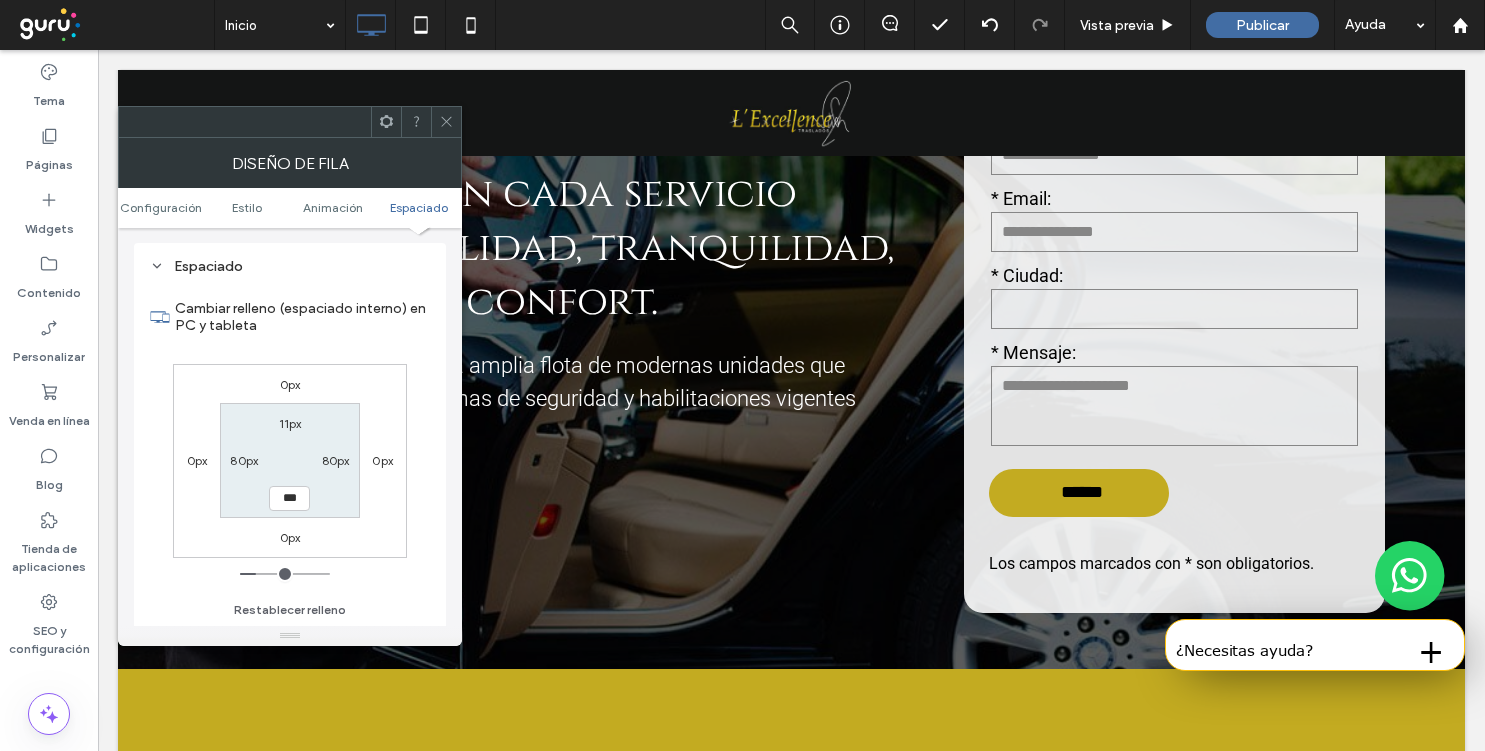 type on "***" 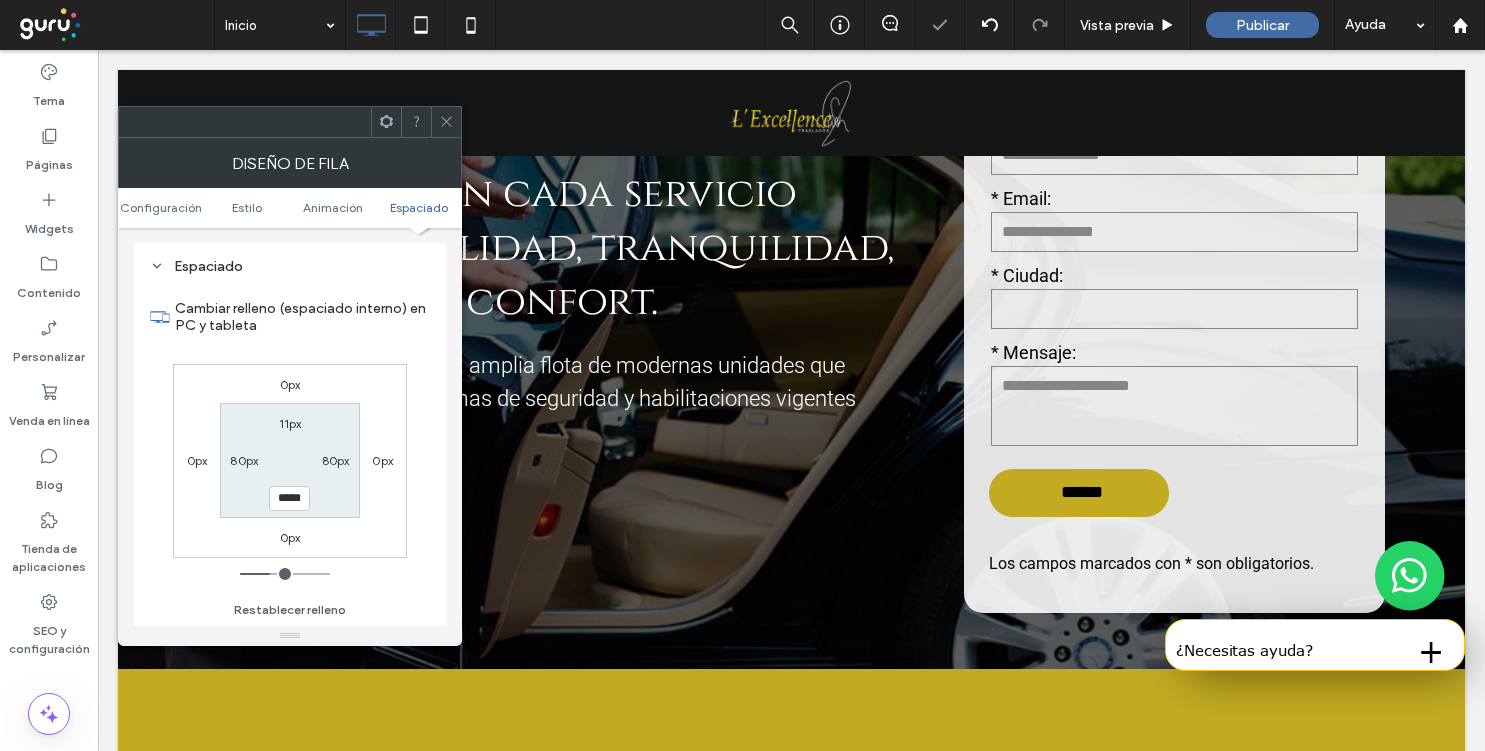 click at bounding box center [446, 122] 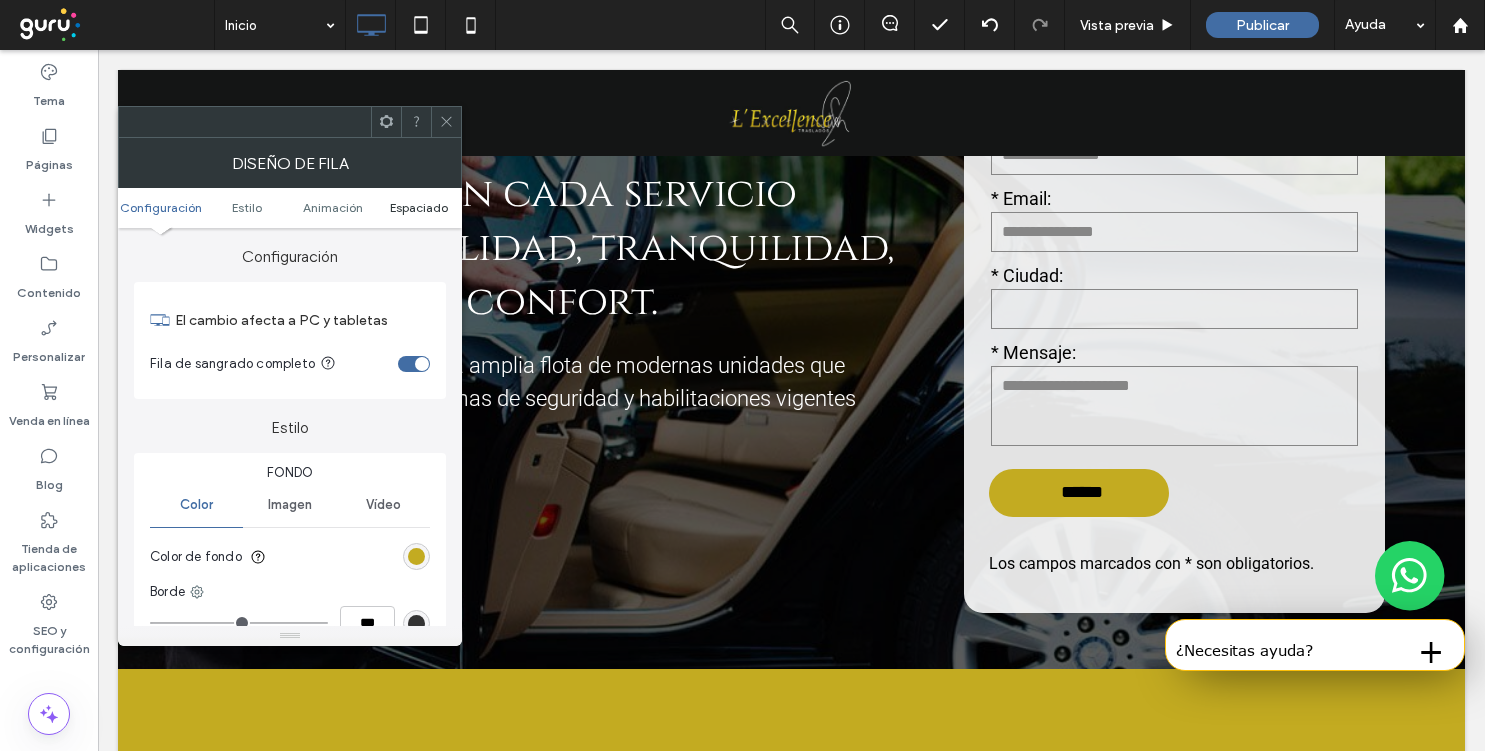 click on "Espaciado" at bounding box center [419, 207] 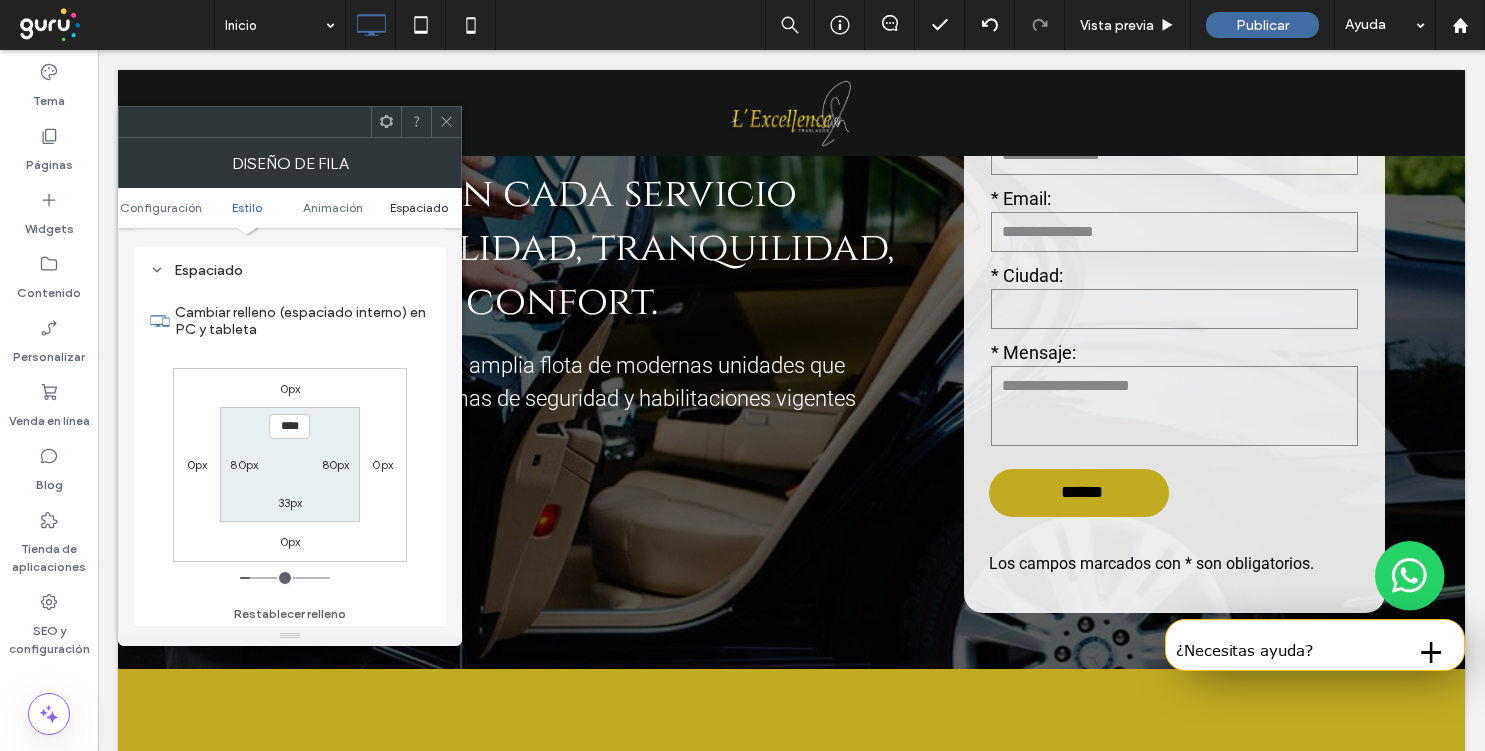 scroll, scrollTop: 566, scrollLeft: 0, axis: vertical 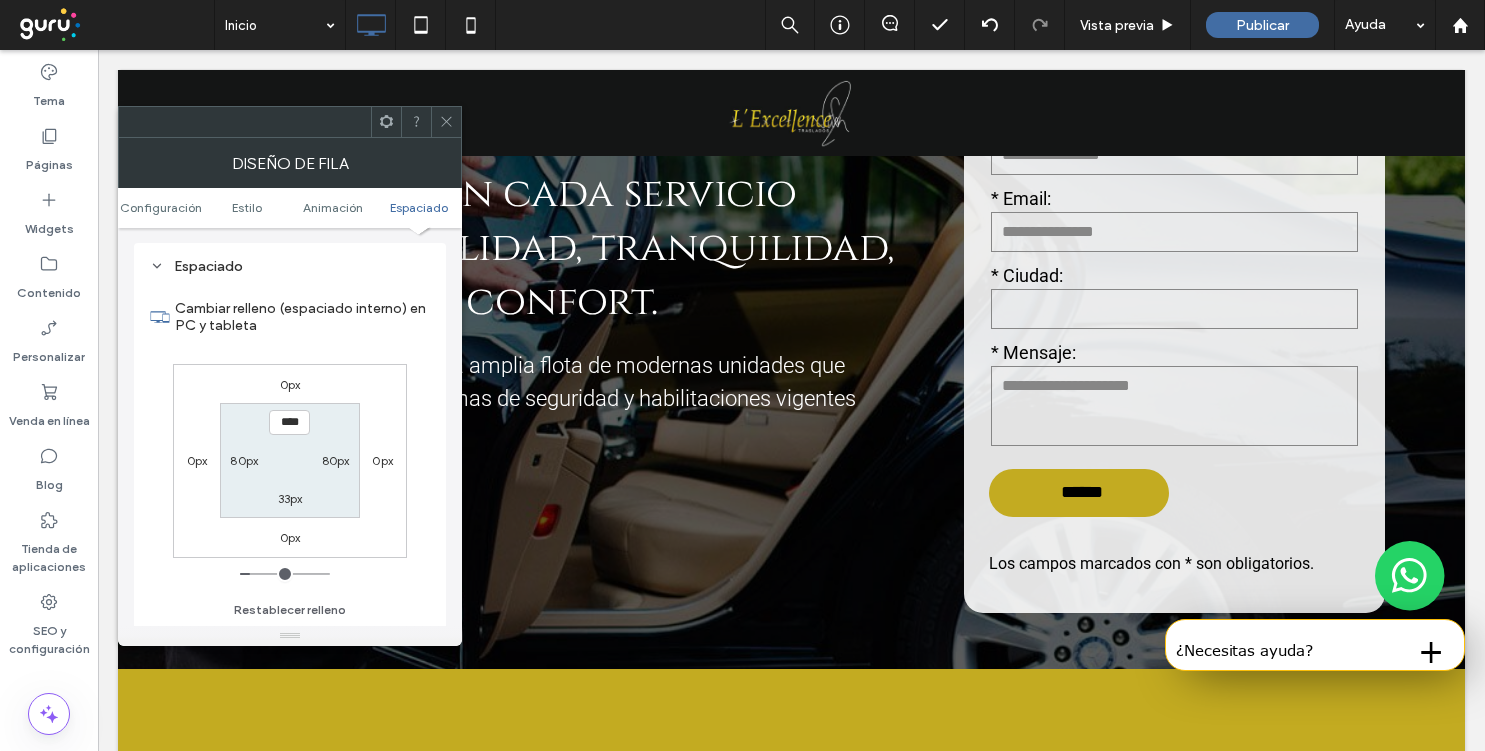 click on "Espaciado" at bounding box center [419, 207] 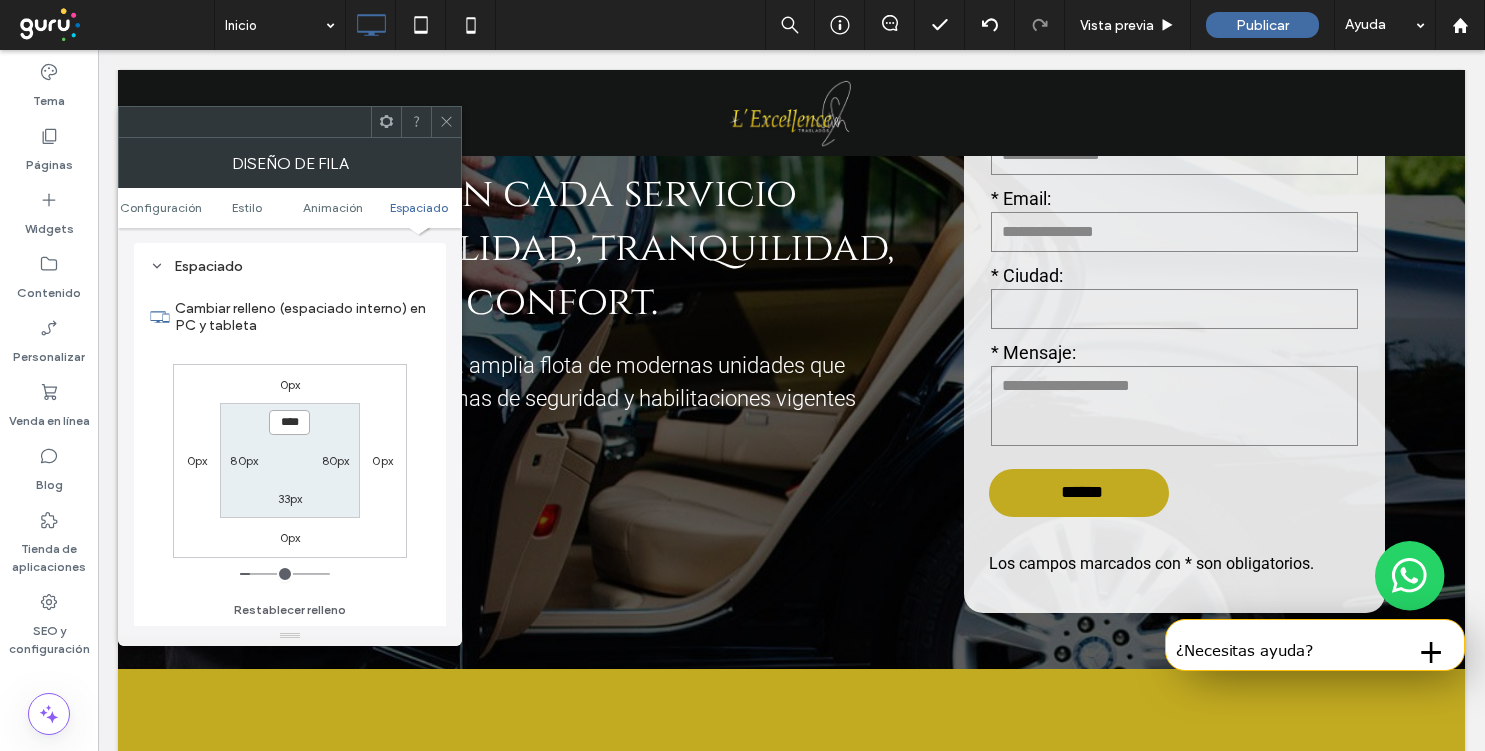 click on "****" at bounding box center [289, 422] 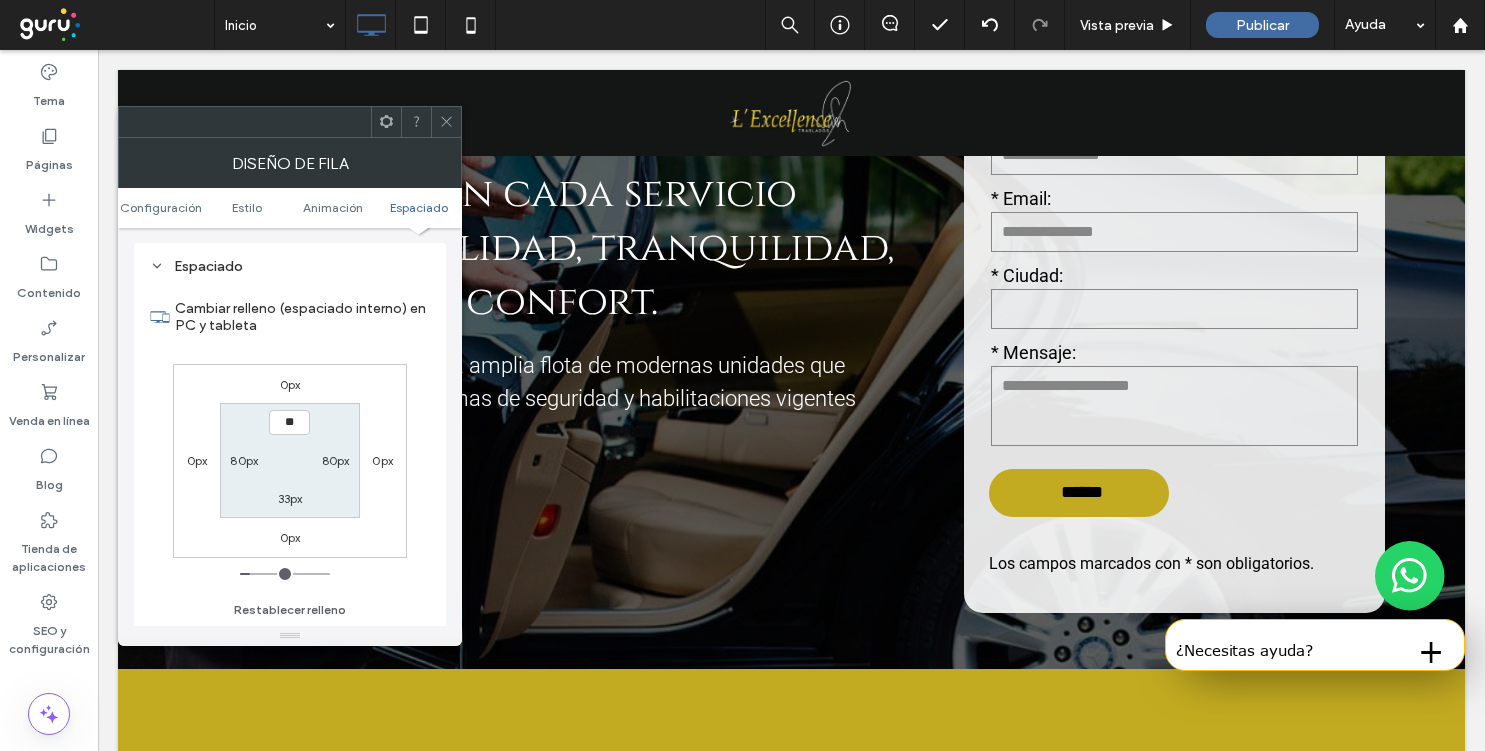 type on "****" 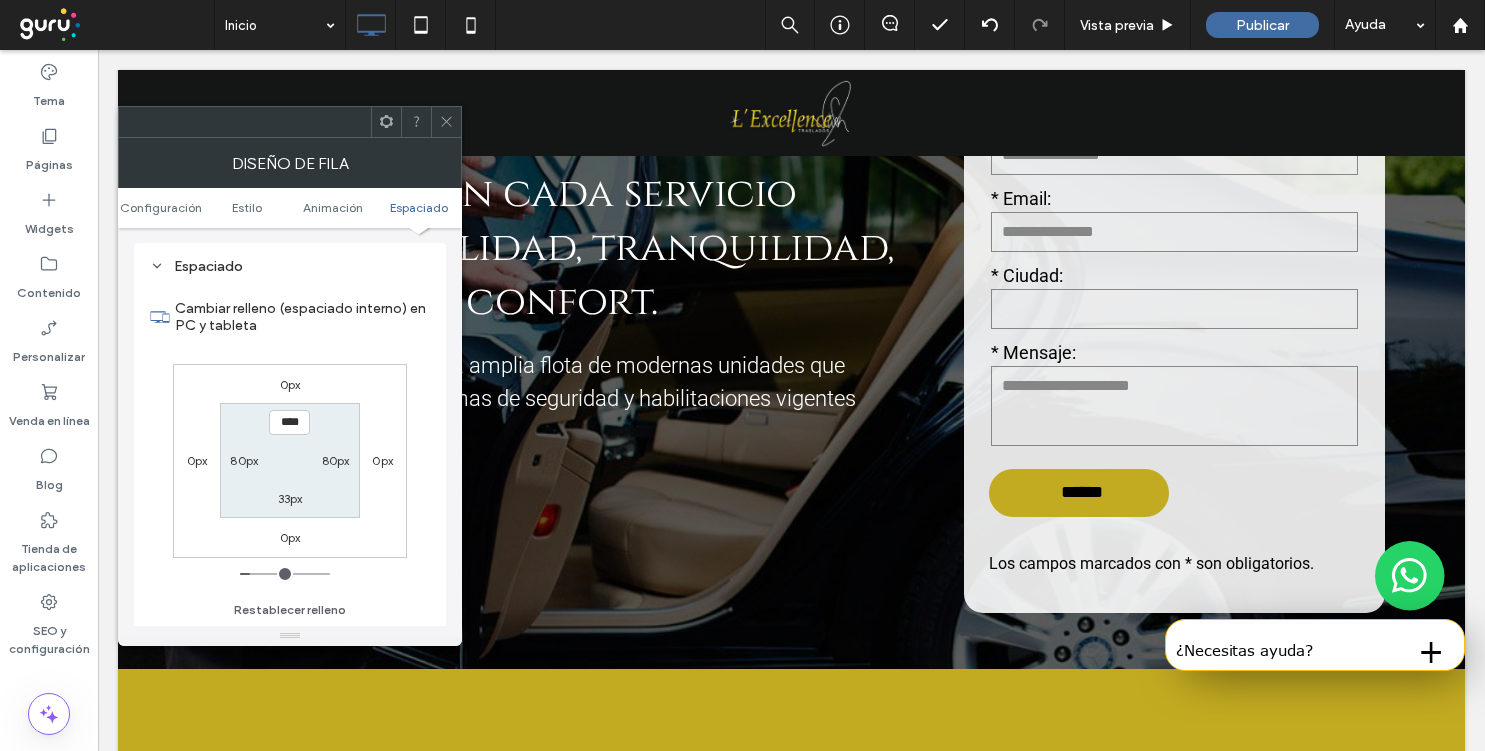 click on "33px" at bounding box center (290, 498) 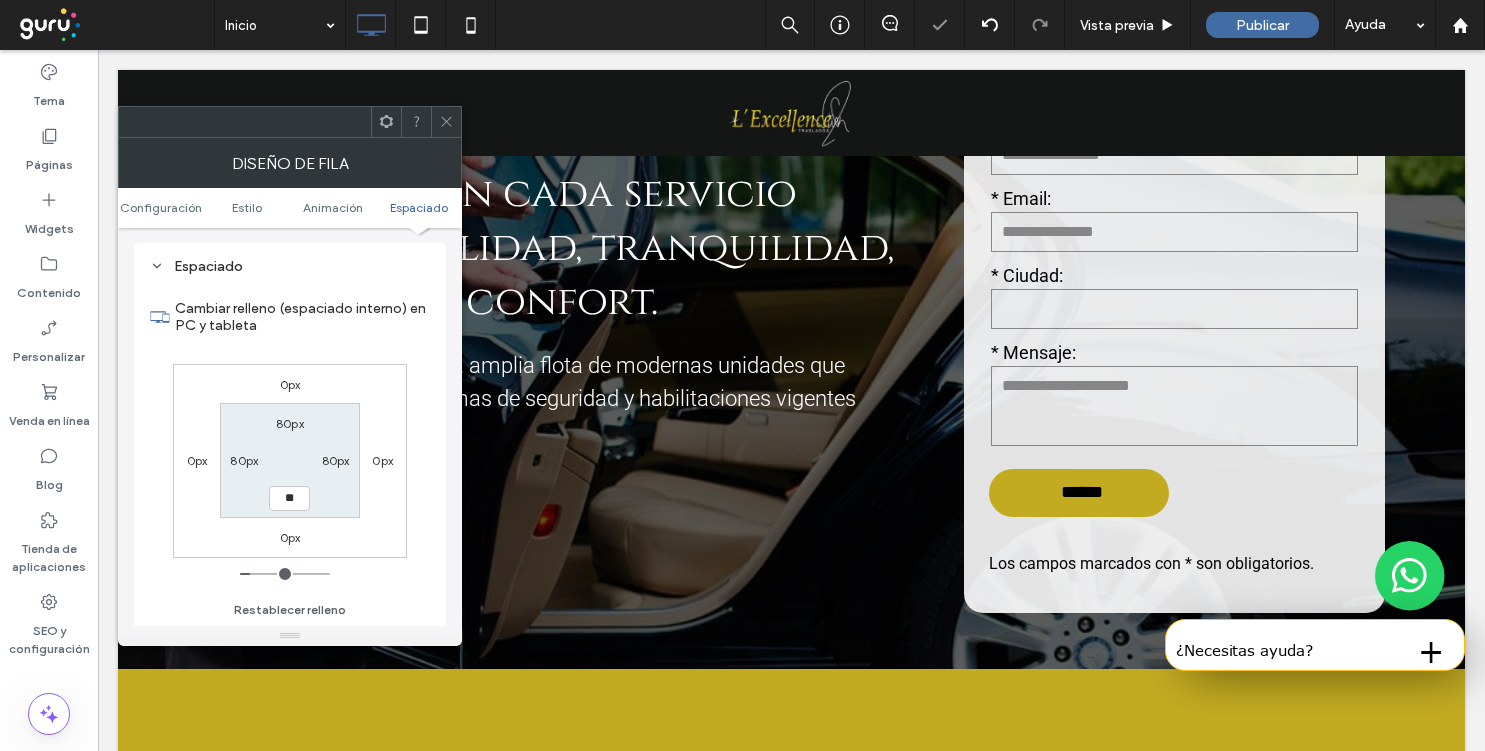 type on "**" 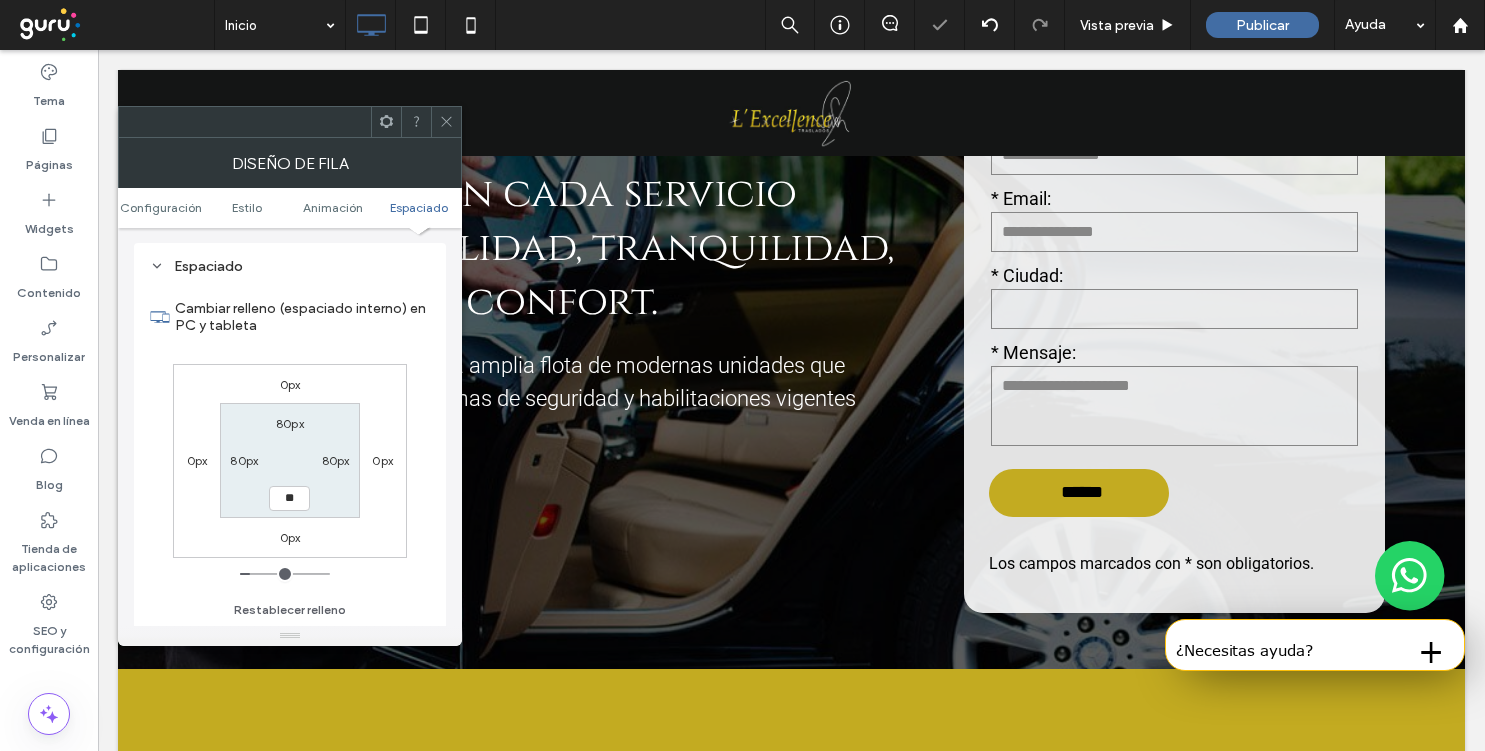 type on "**" 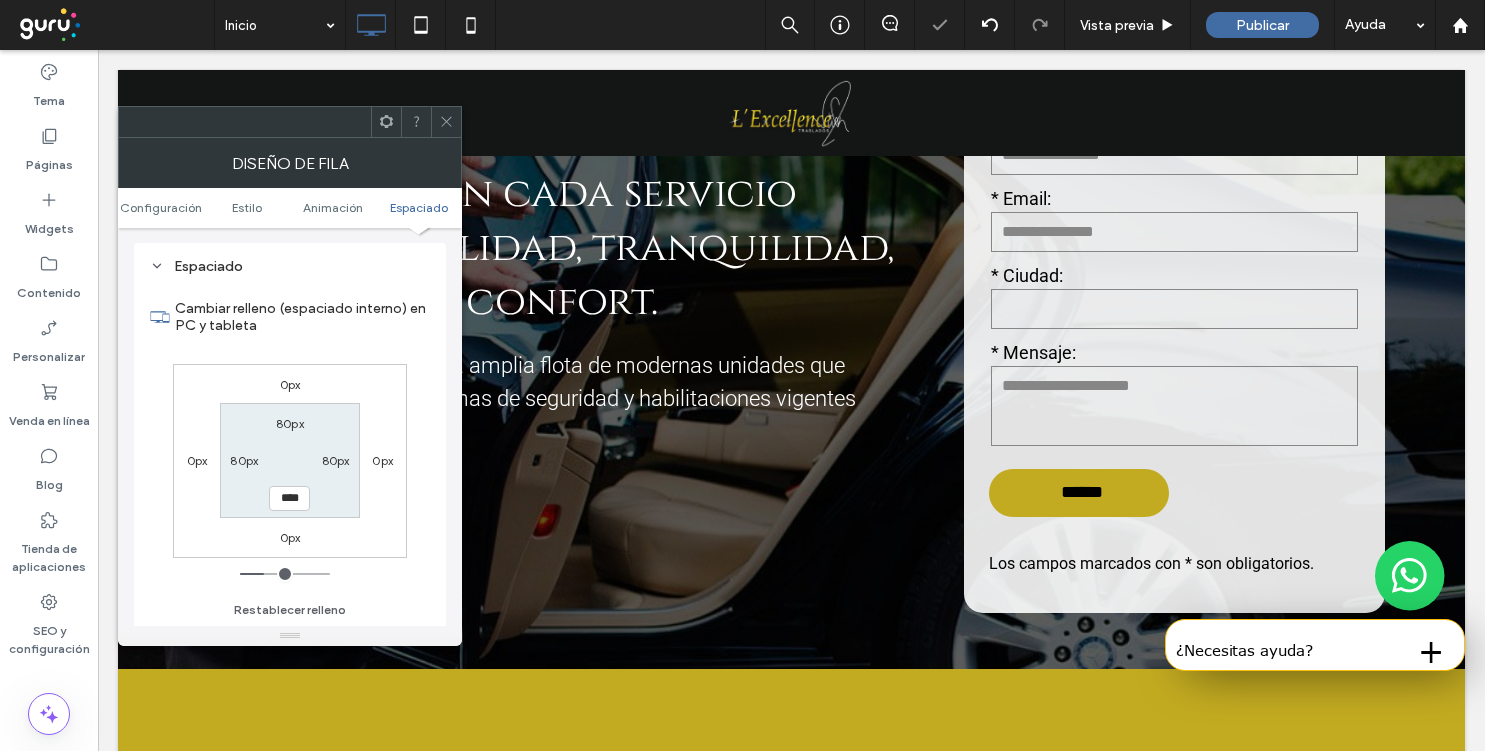 click on "80px" at bounding box center [290, 423] 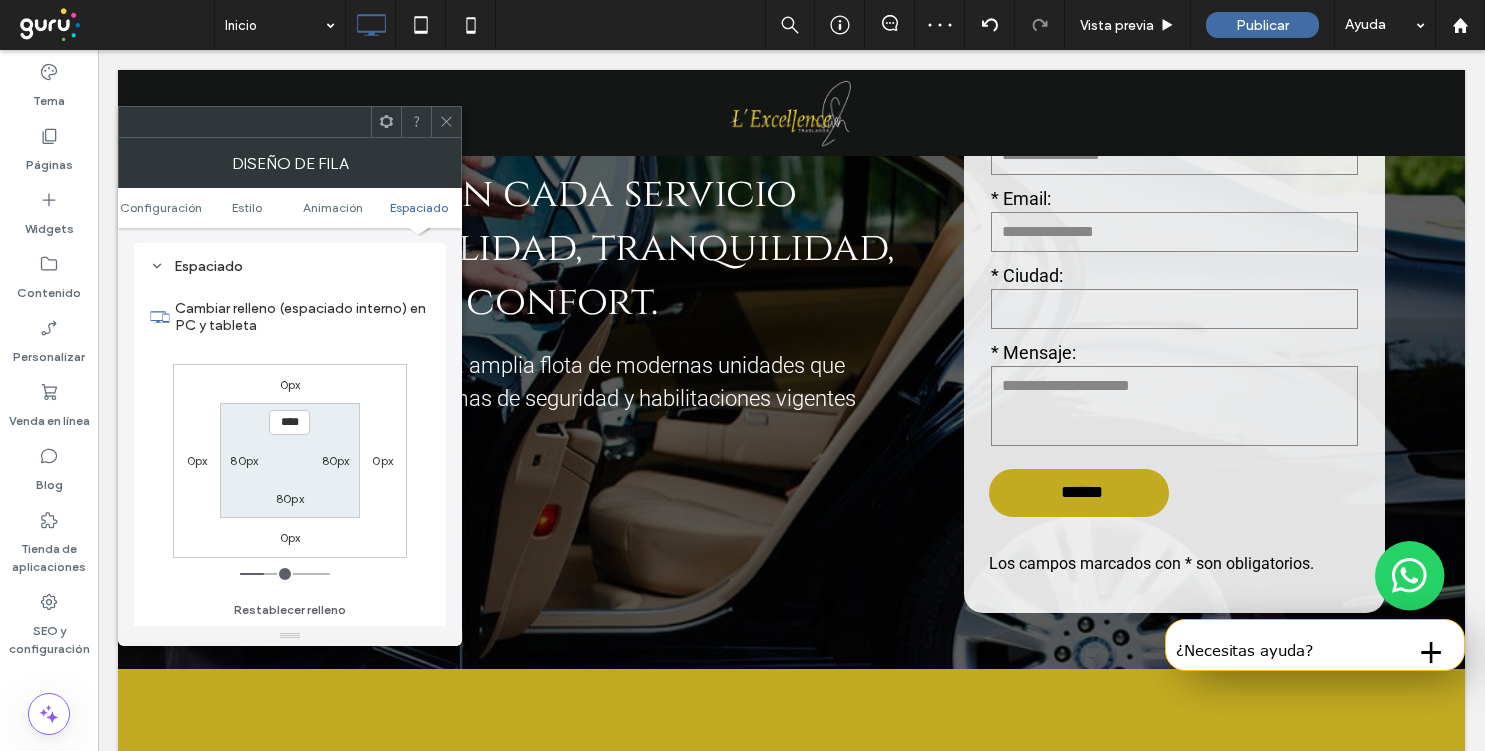 click 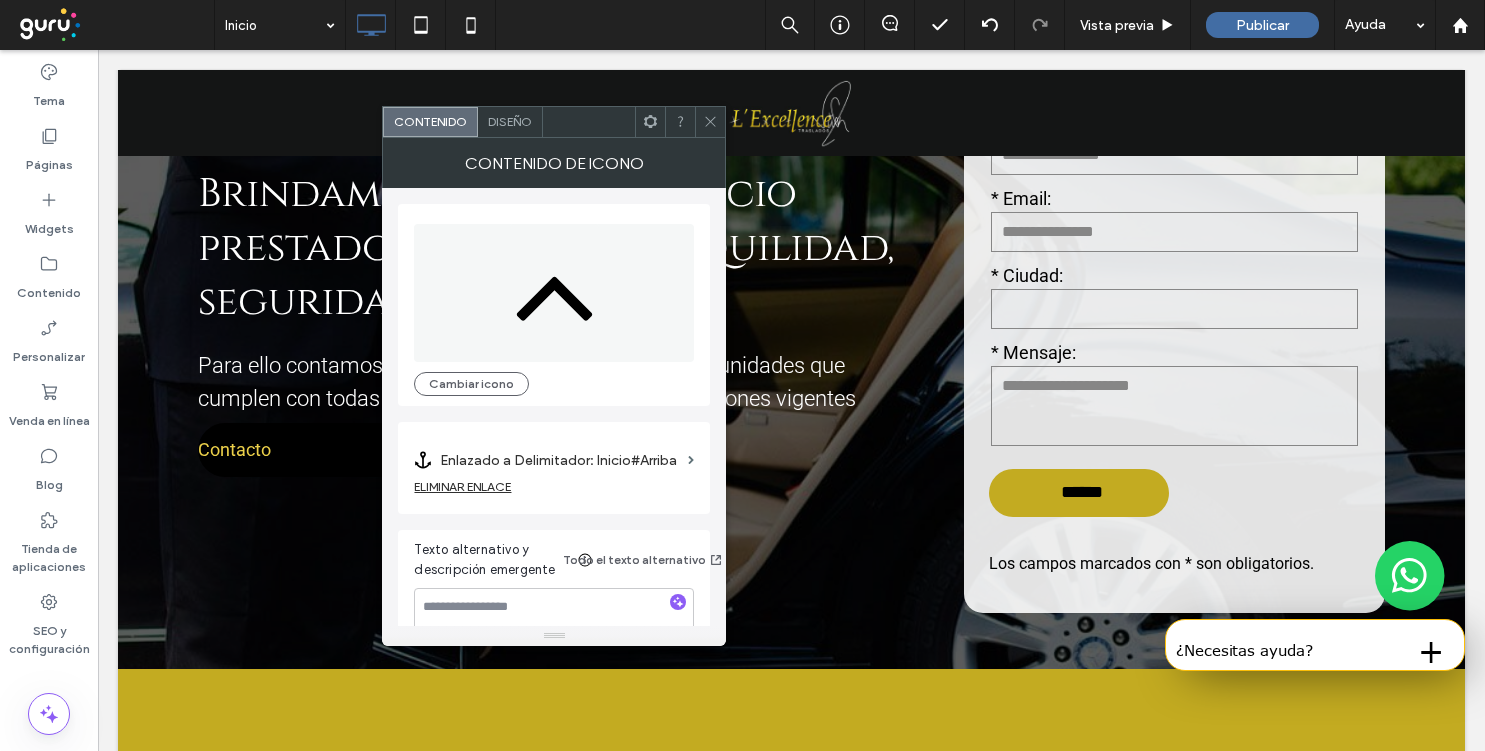 click on "Diseño" at bounding box center (510, 121) 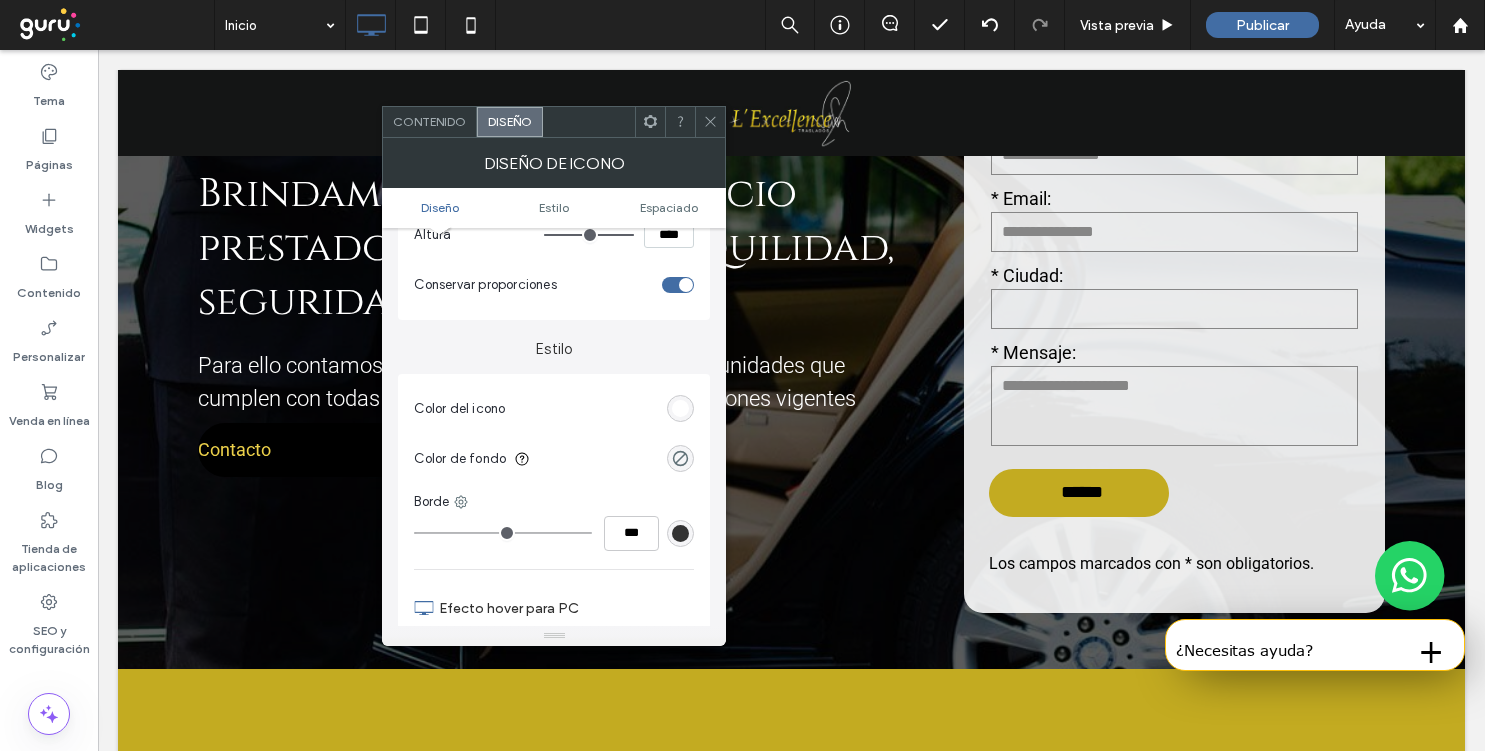 scroll, scrollTop: 396, scrollLeft: 0, axis: vertical 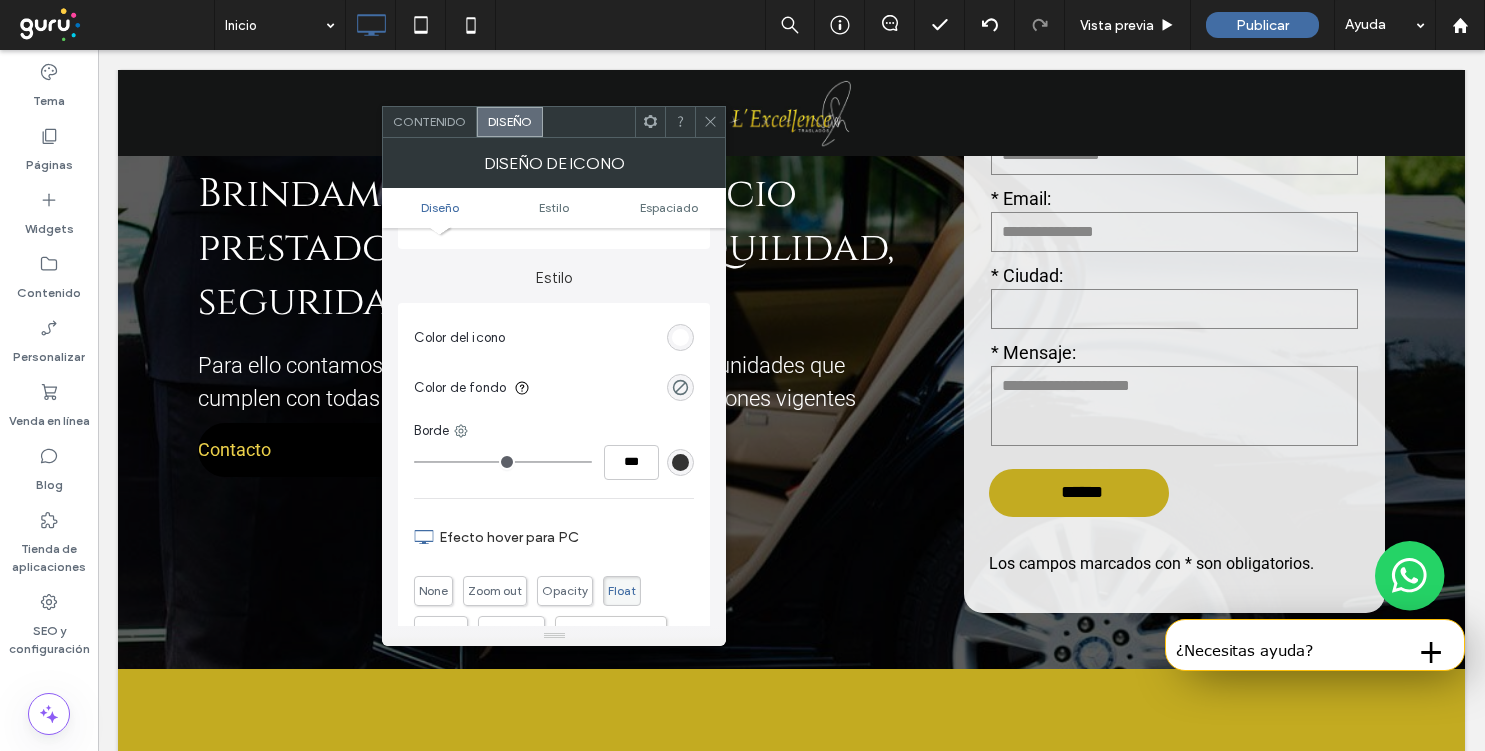 click on "Color del icono" at bounding box center (554, 338) 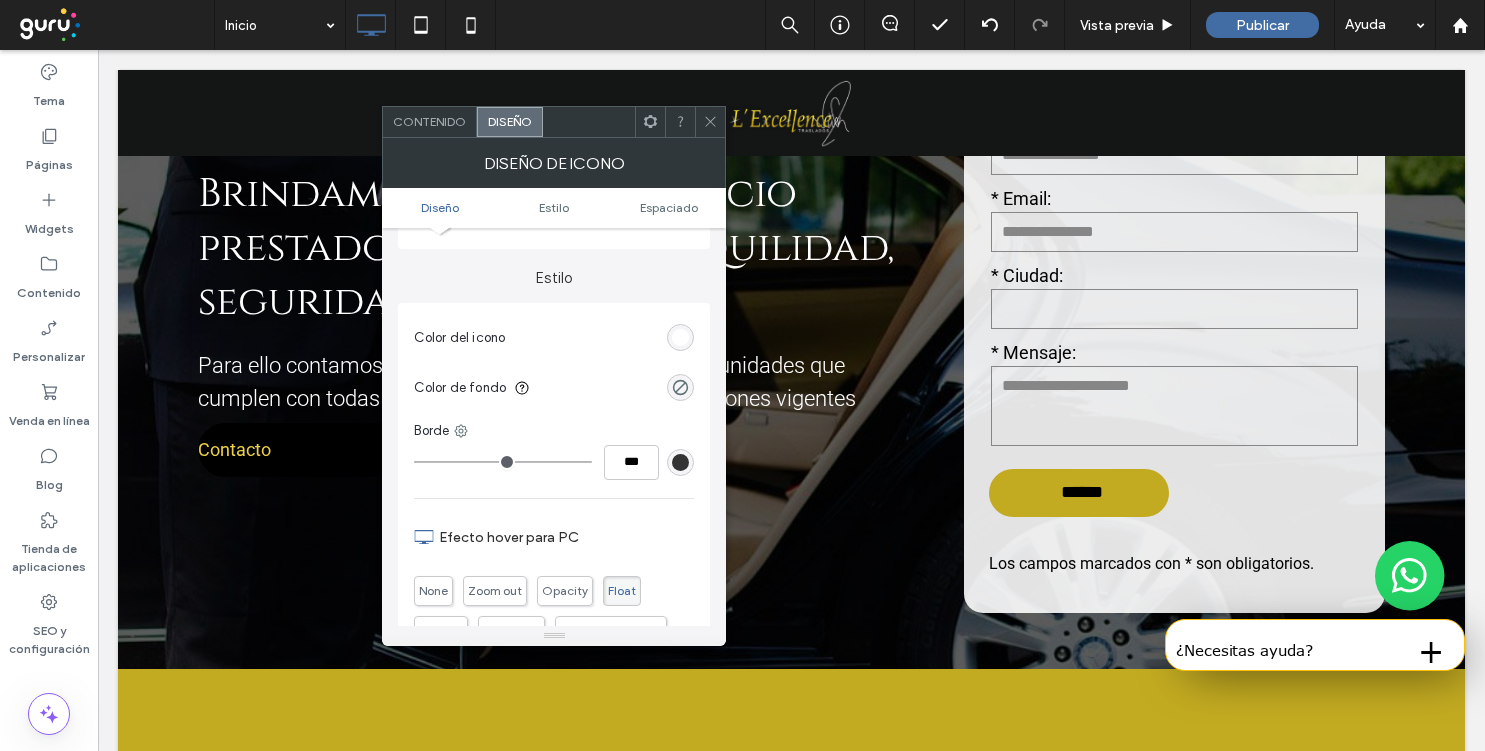 click at bounding box center [680, 337] 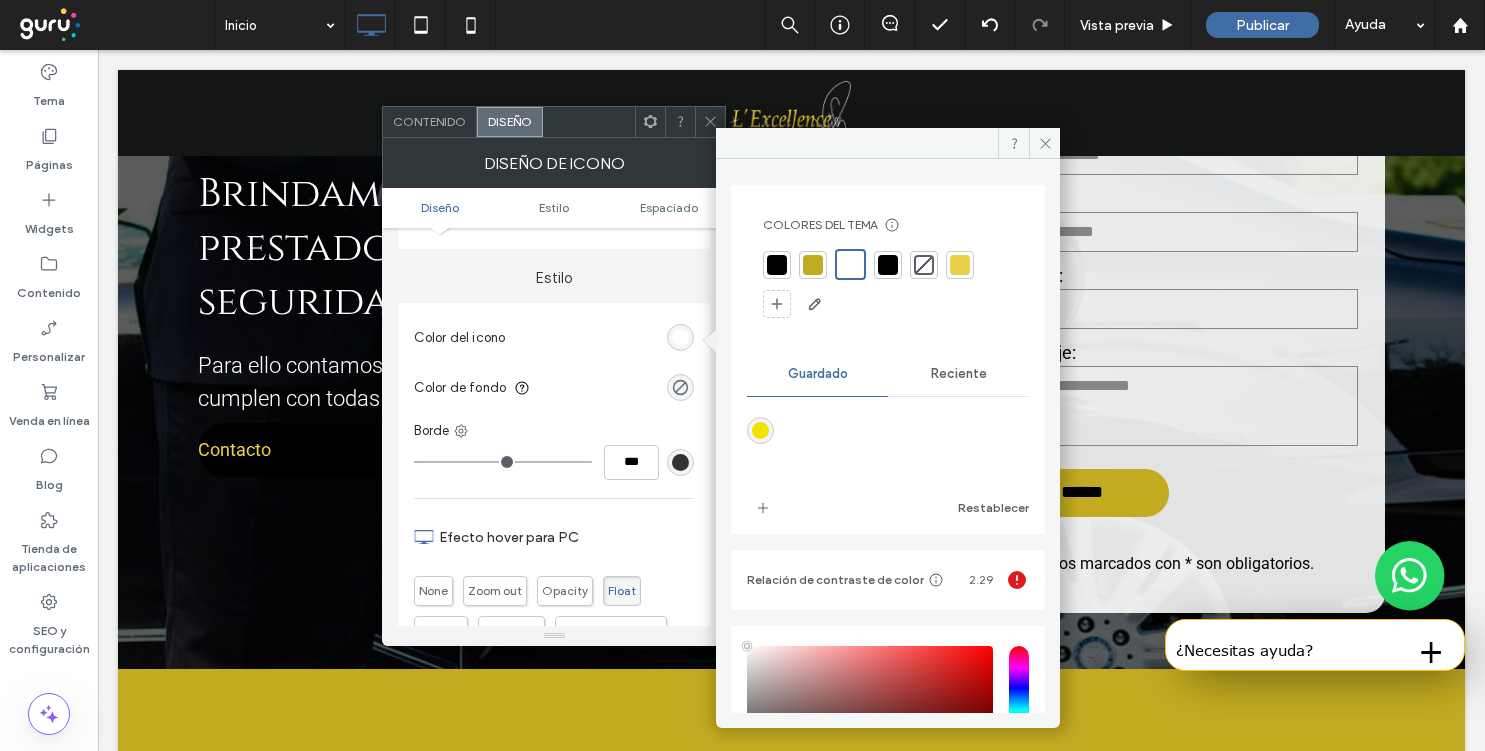click at bounding box center (777, 265) 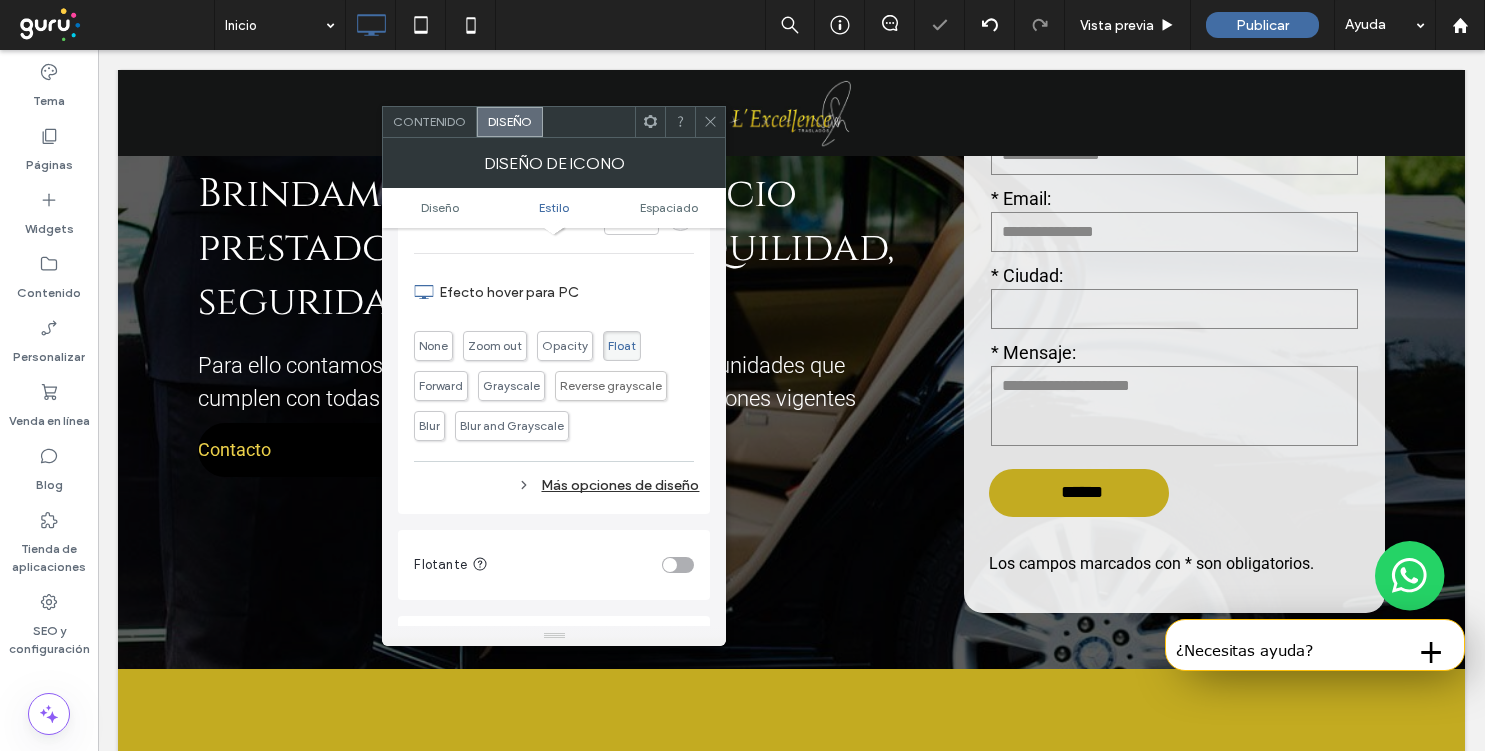scroll, scrollTop: 650, scrollLeft: 0, axis: vertical 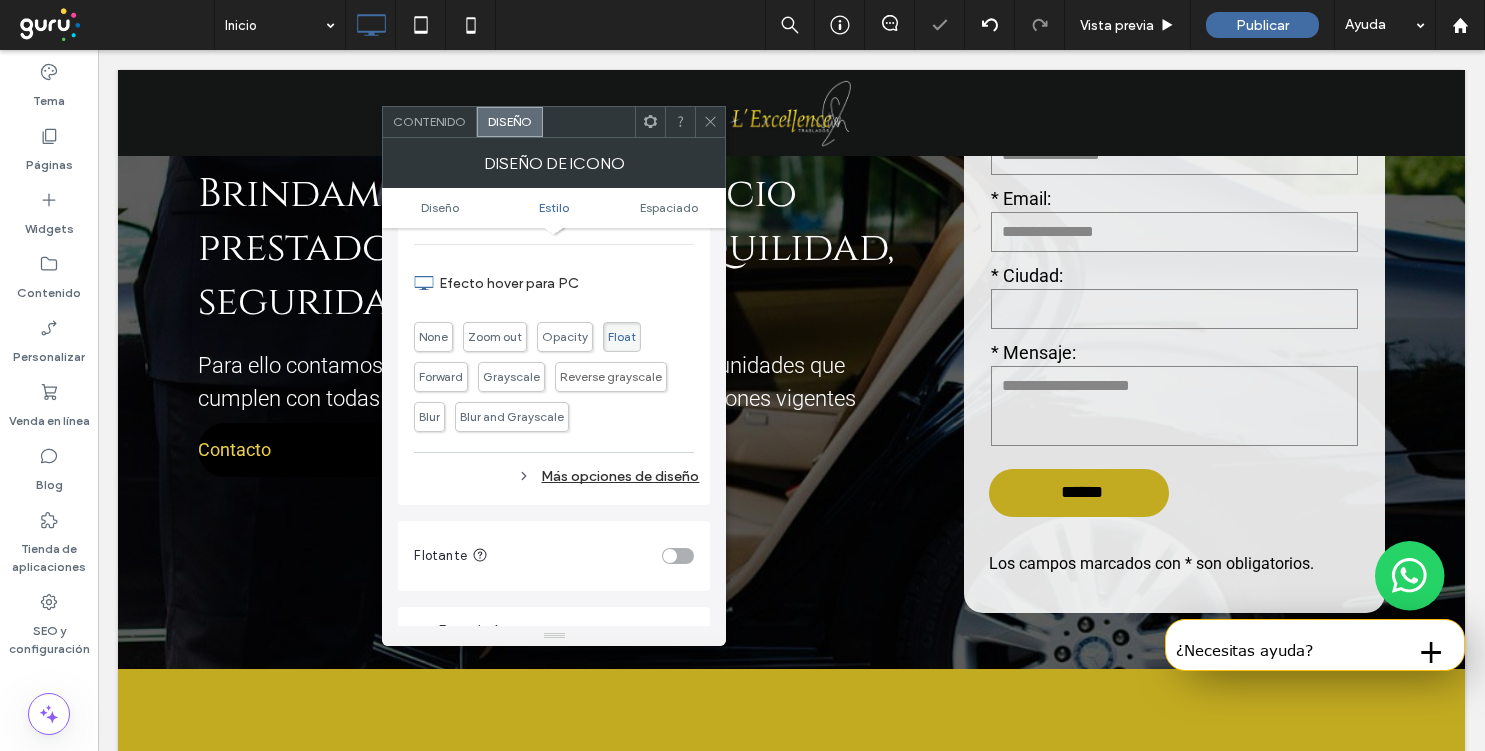 click on "Más opciones de diseño" at bounding box center (556, 476) 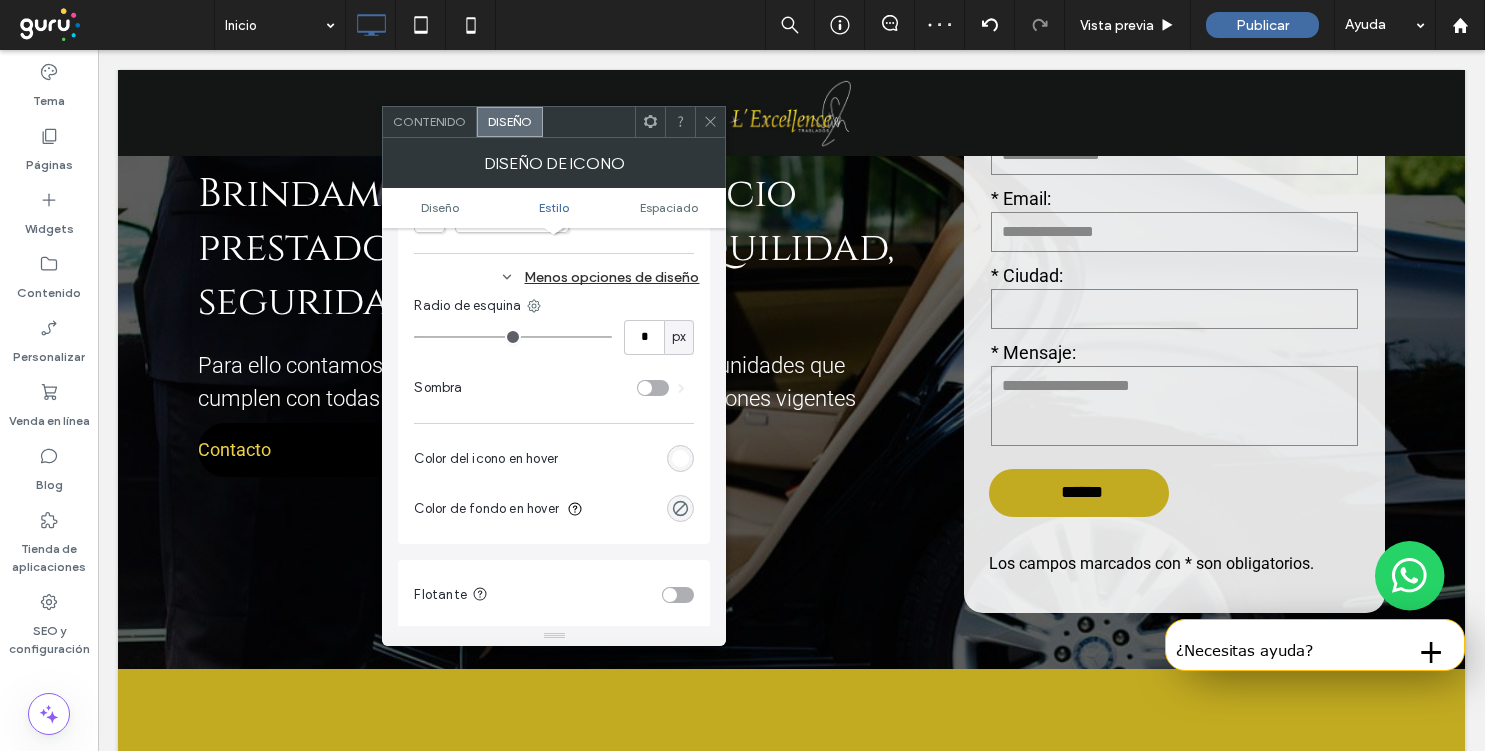 scroll, scrollTop: 972, scrollLeft: 0, axis: vertical 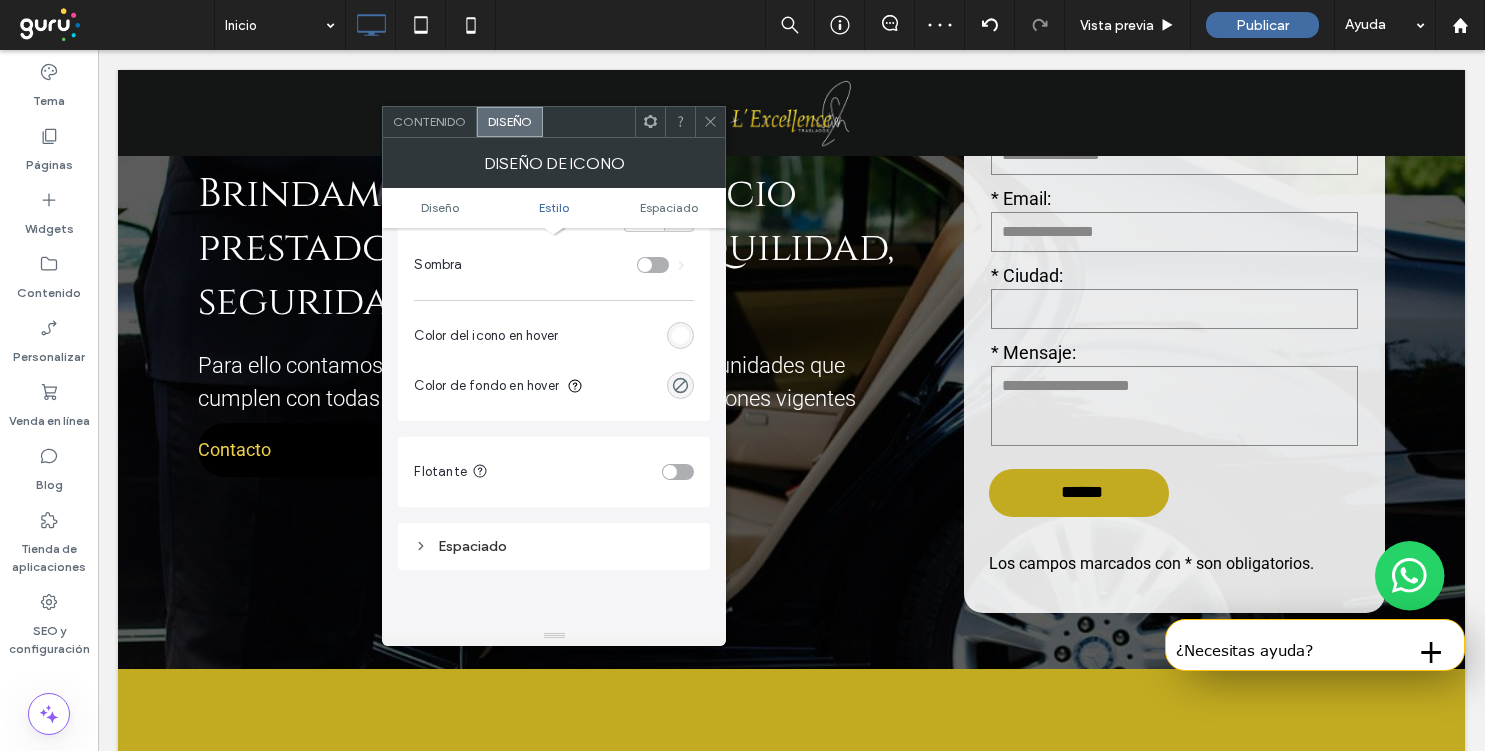 click at bounding box center [680, 335] 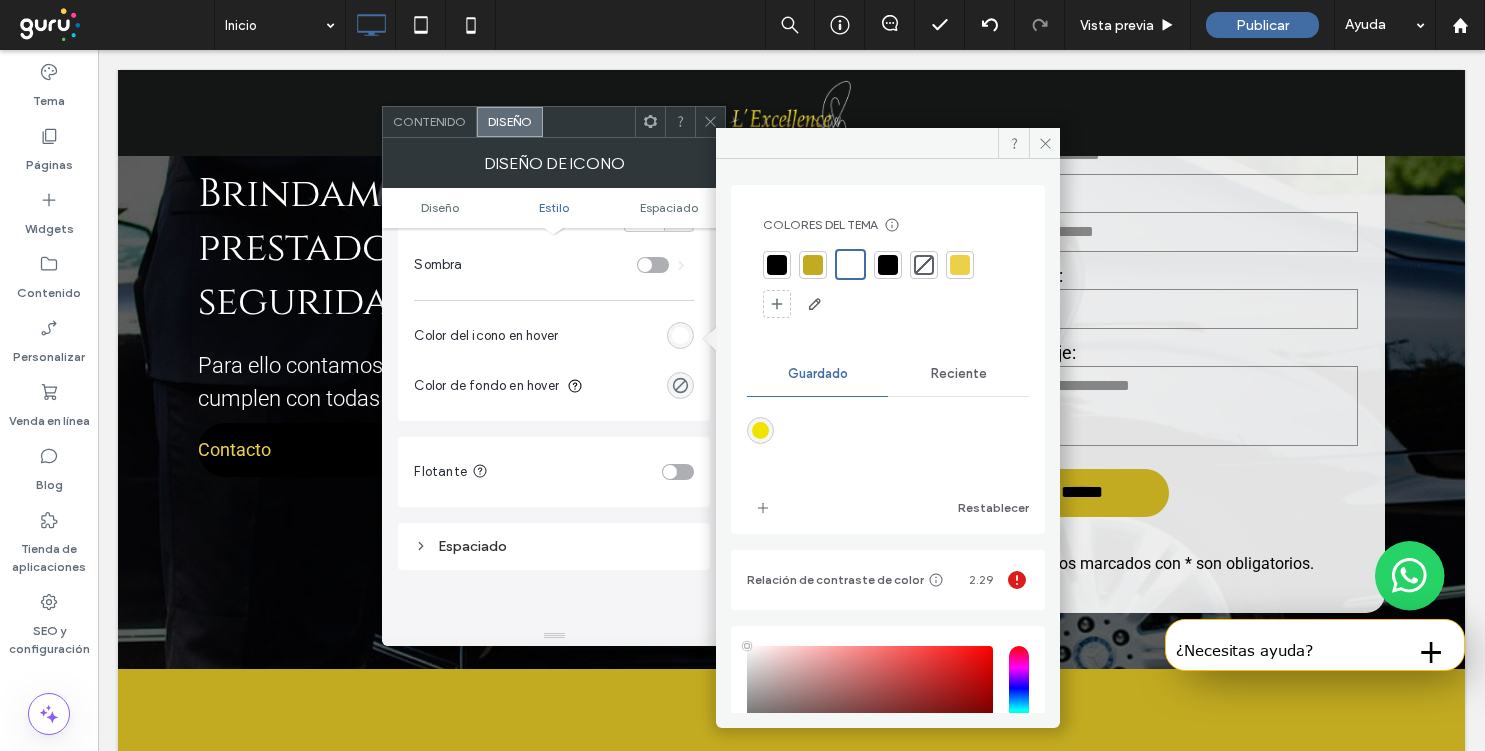 click at bounding box center [777, 265] 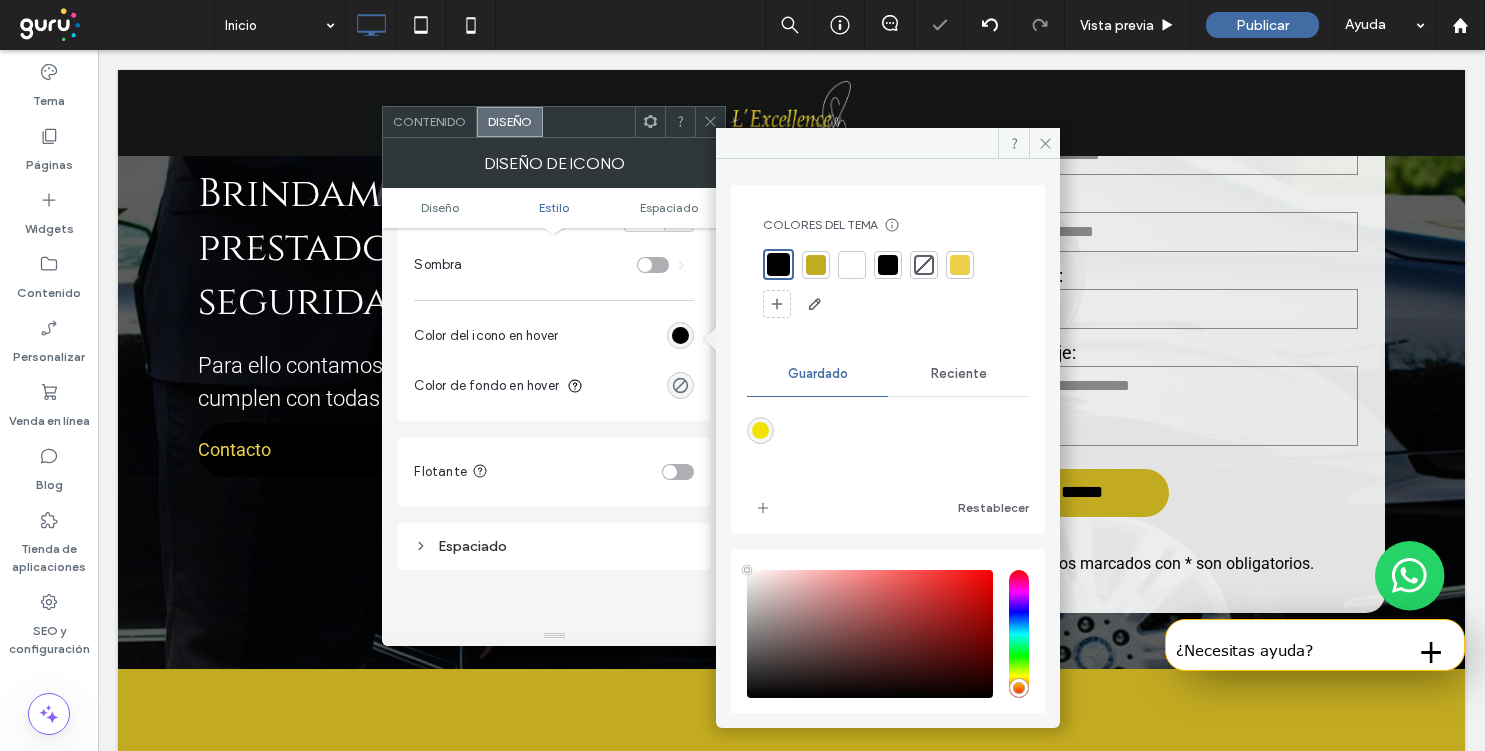 click on "Color del icono en hover" at bounding box center (554, 336) 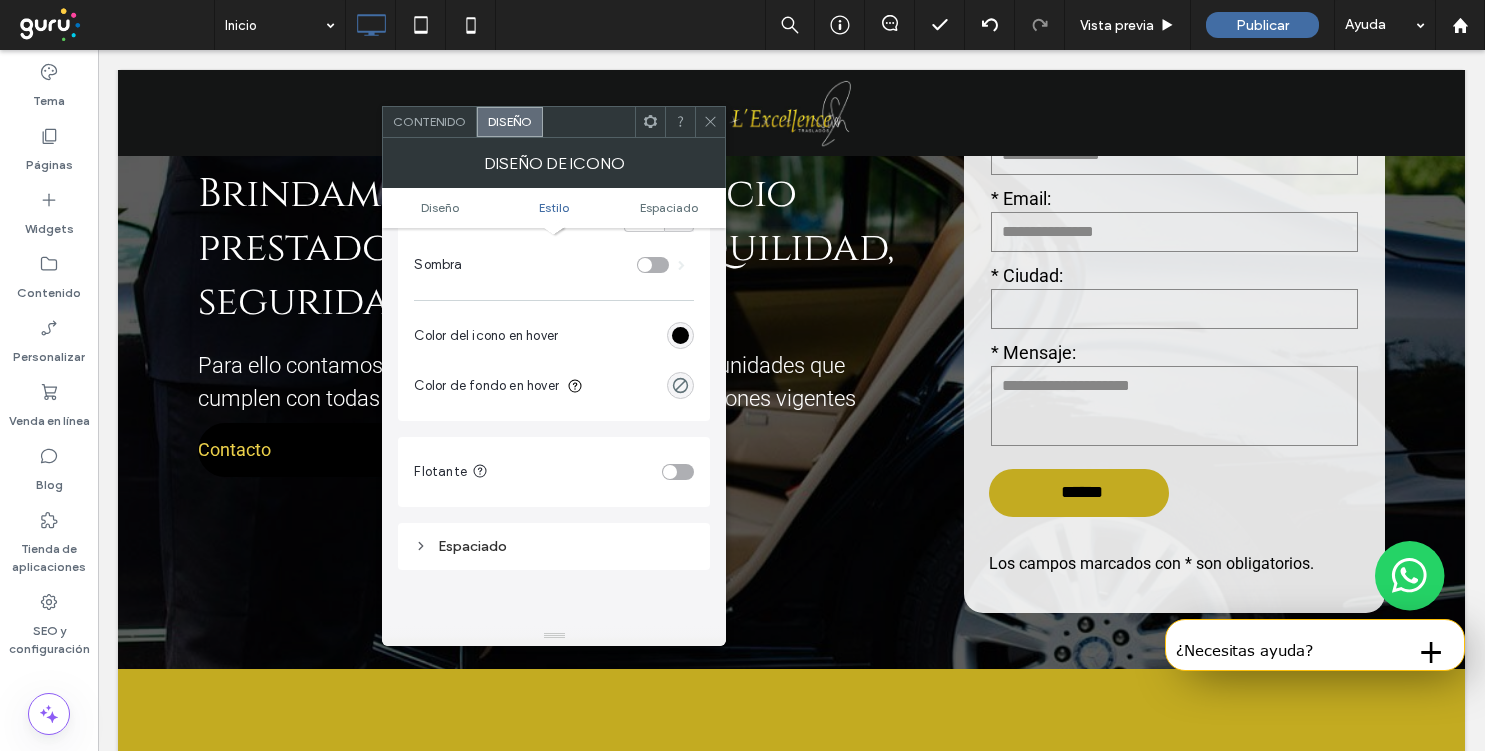 click 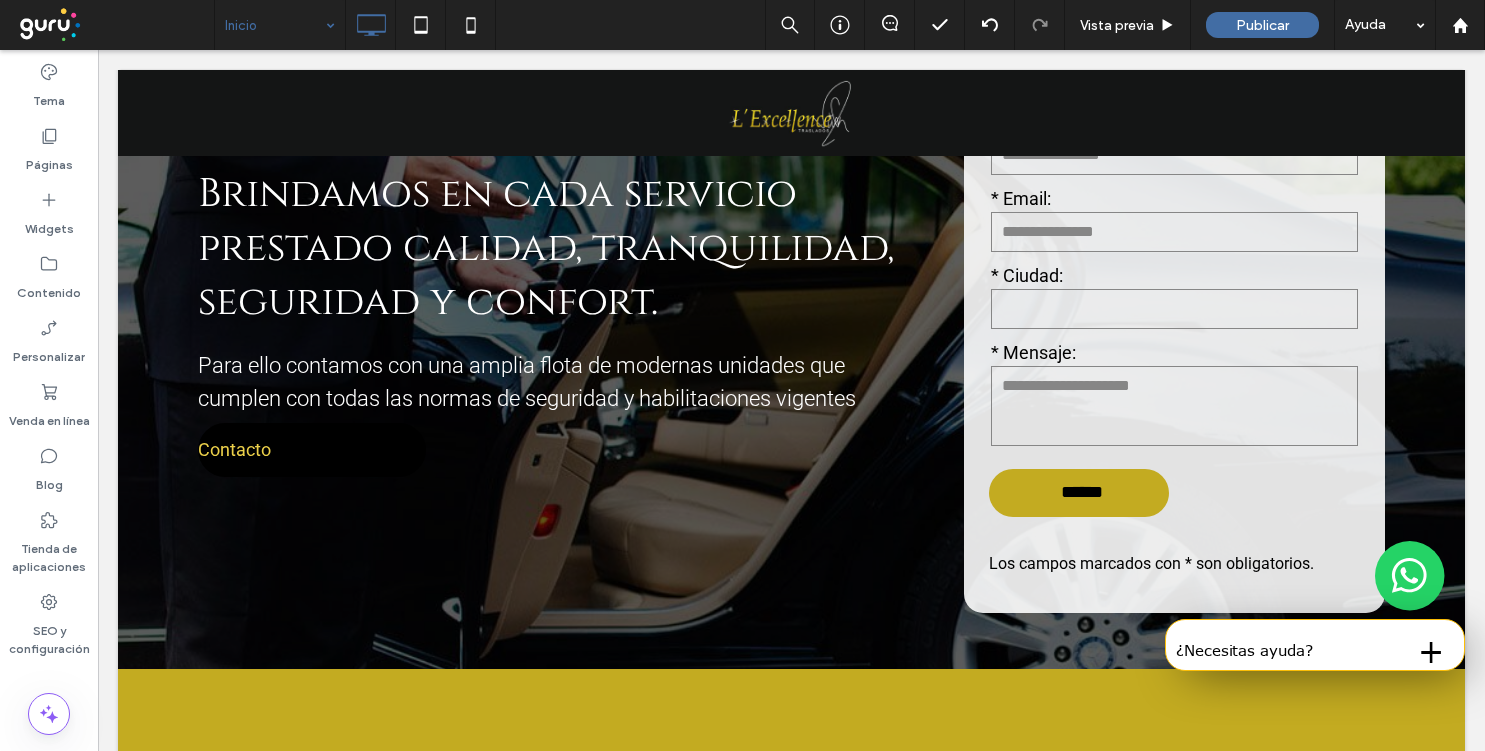 type on "******" 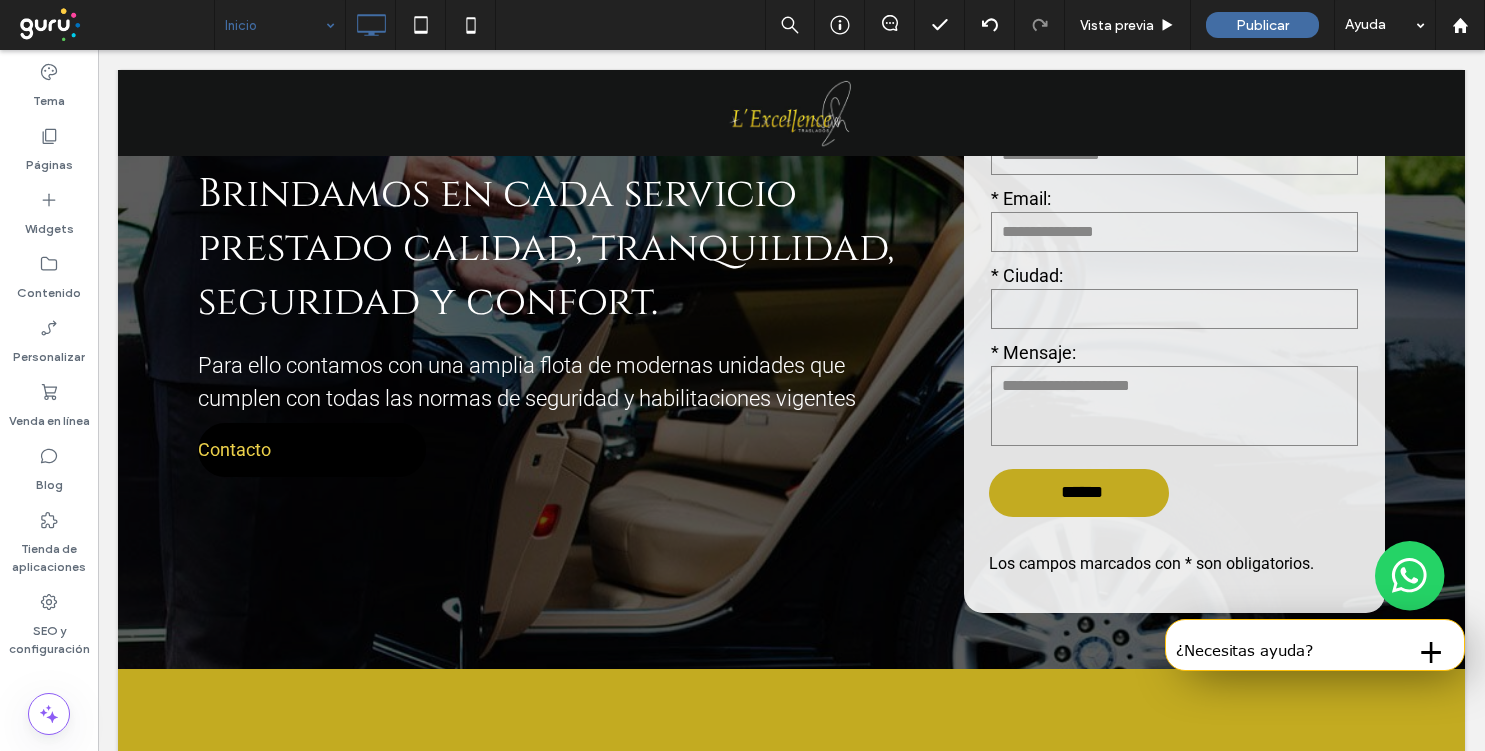 type on "**" 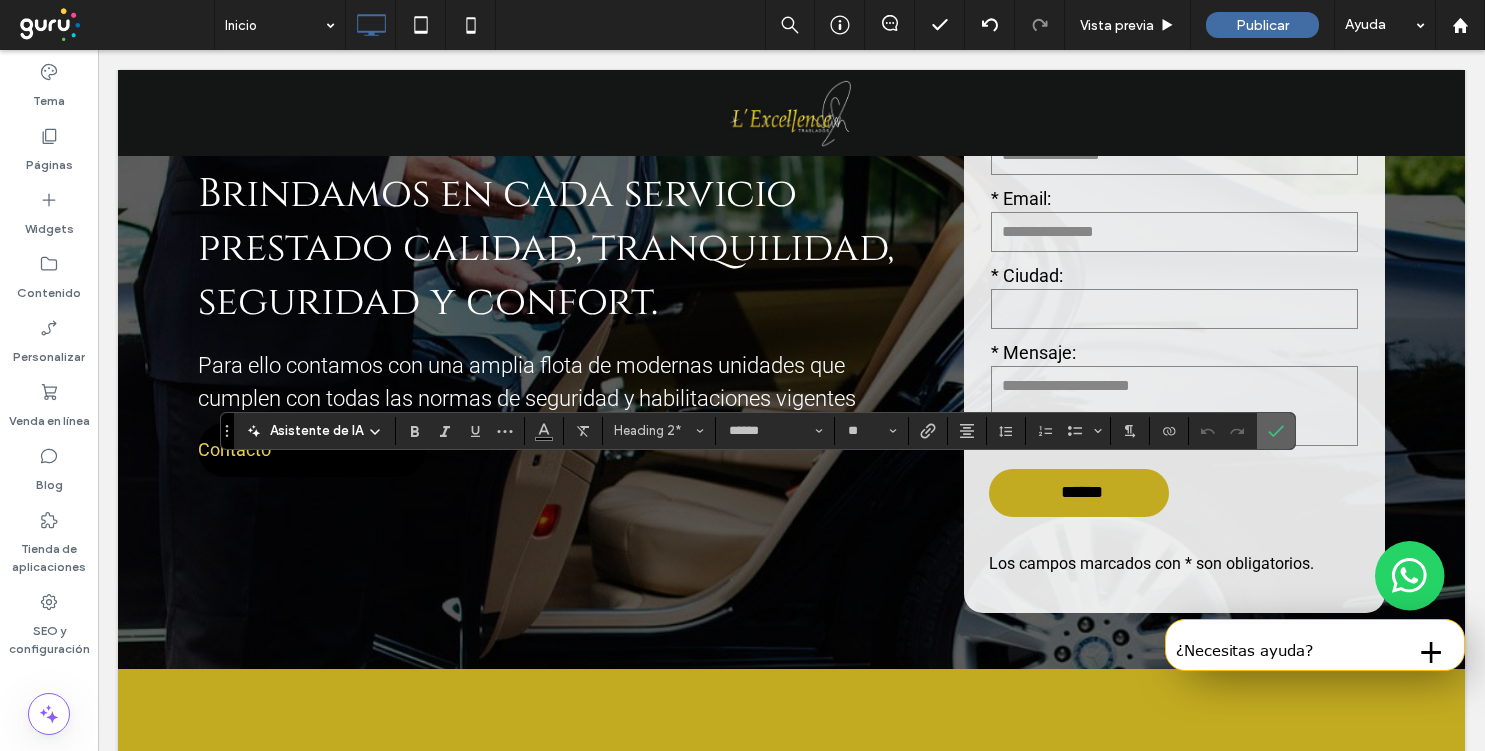 click at bounding box center (1276, 431) 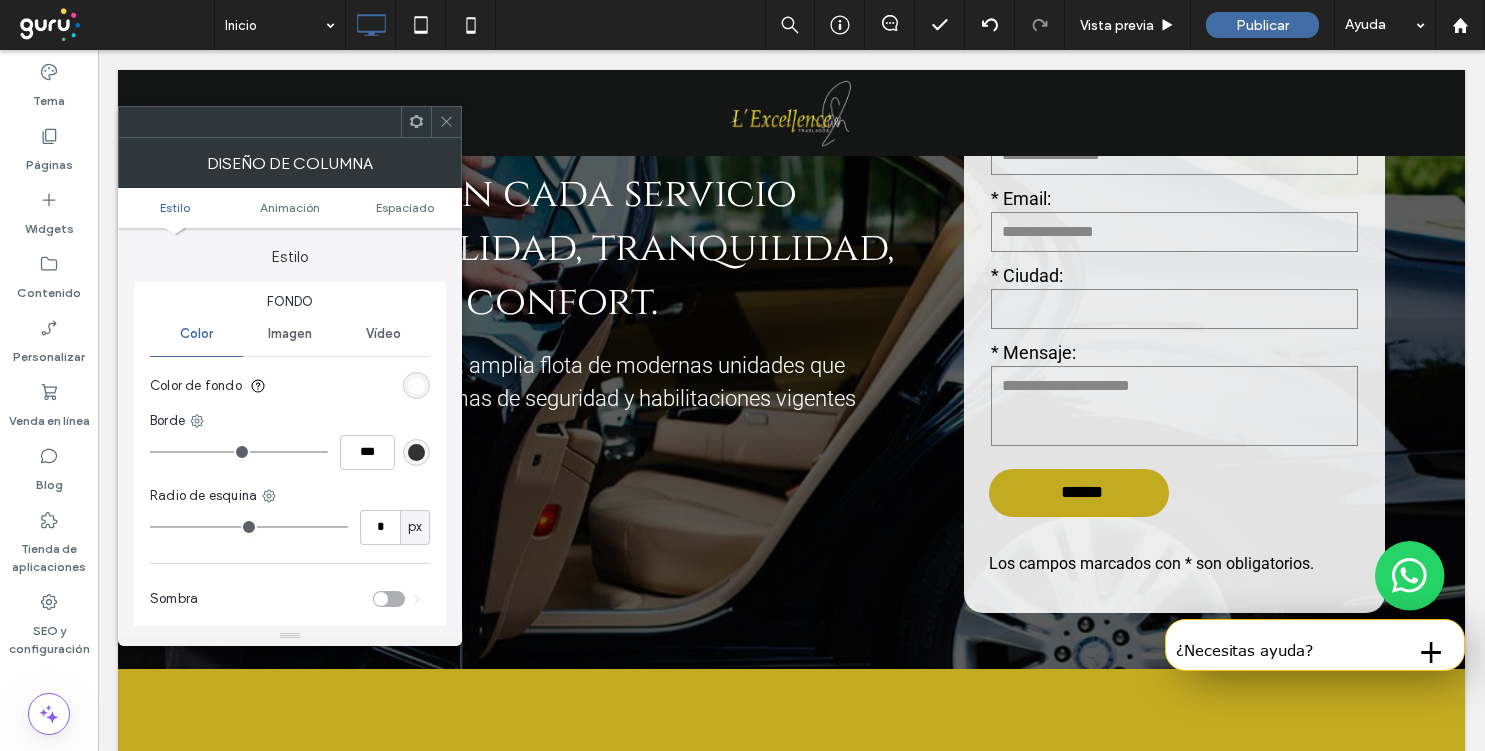 click at bounding box center [416, 385] 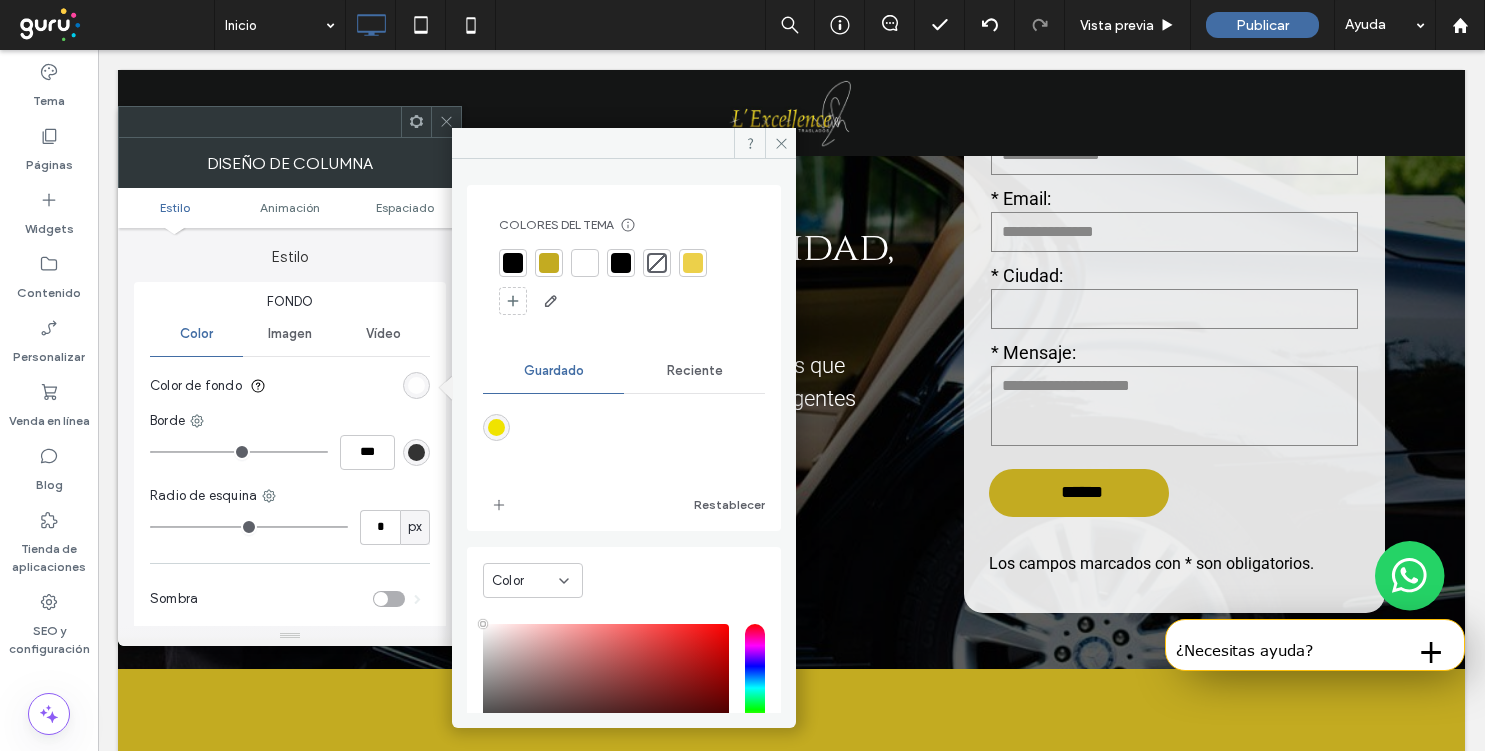 scroll, scrollTop: 166, scrollLeft: 0, axis: vertical 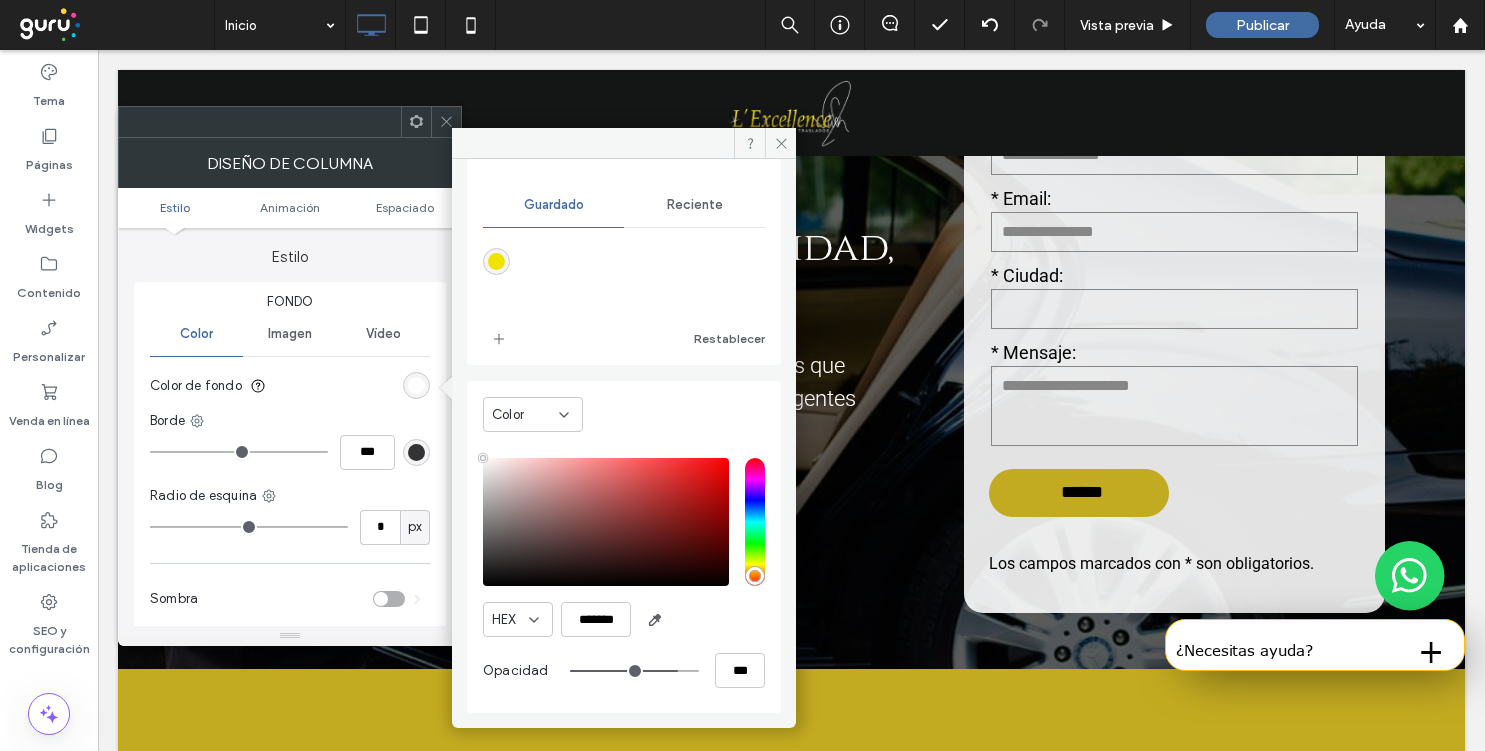 type on "**" 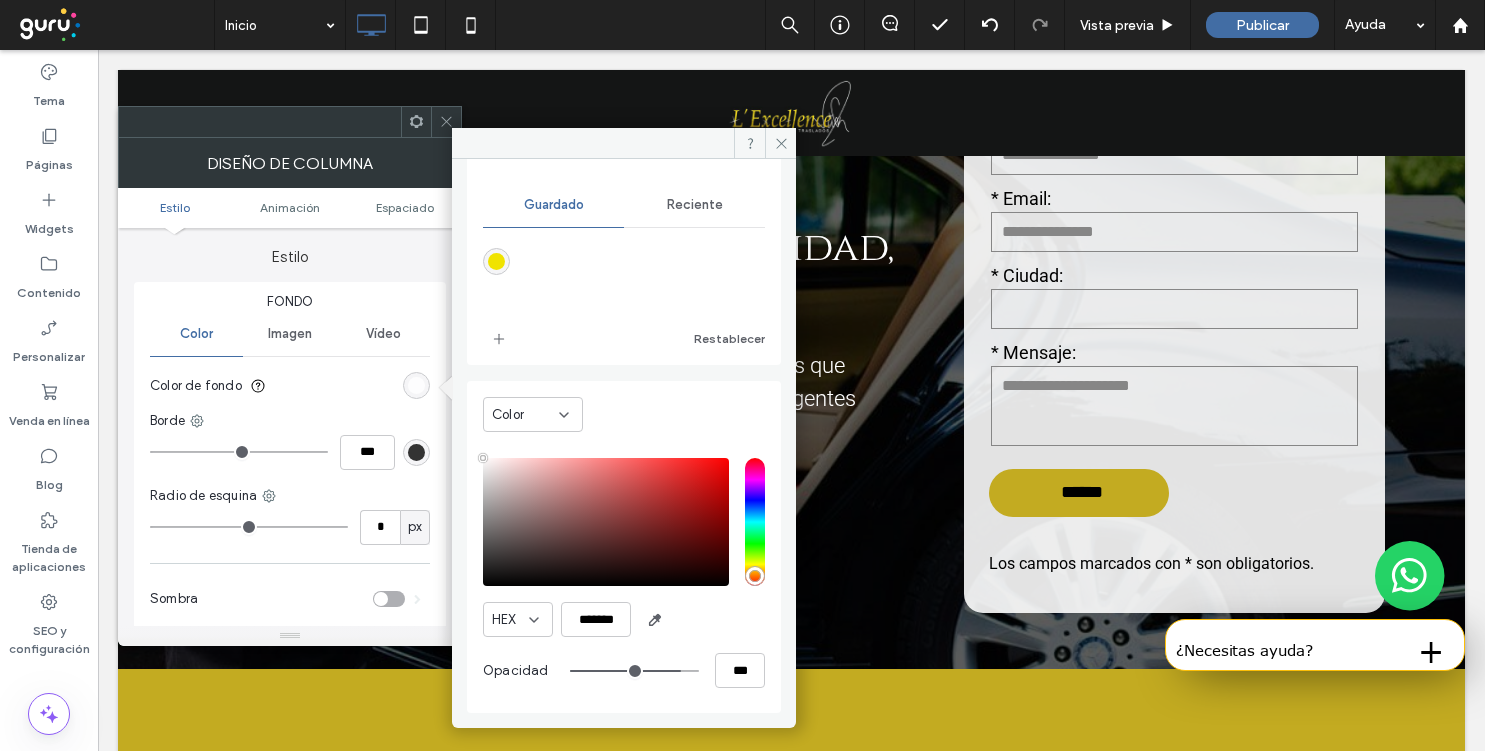type on "**" 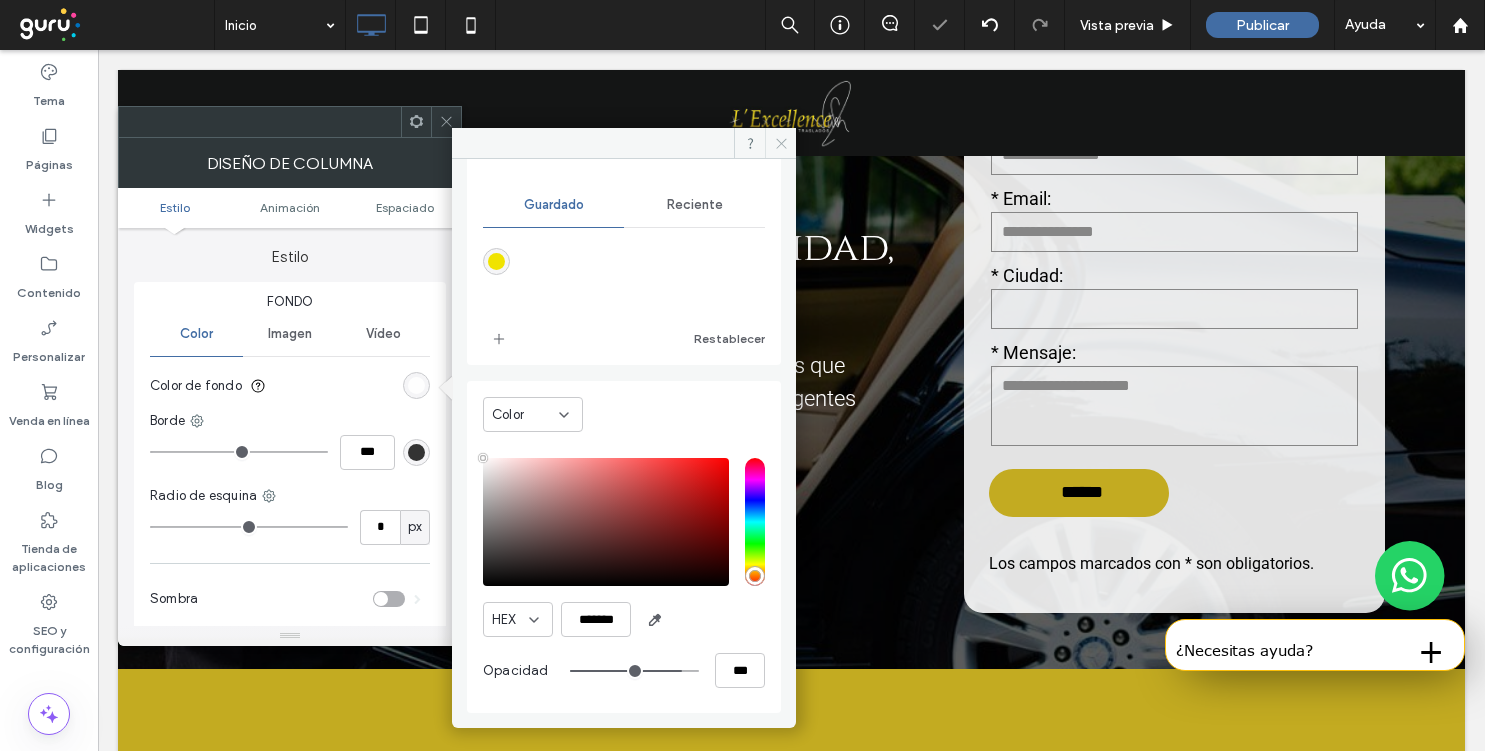 click 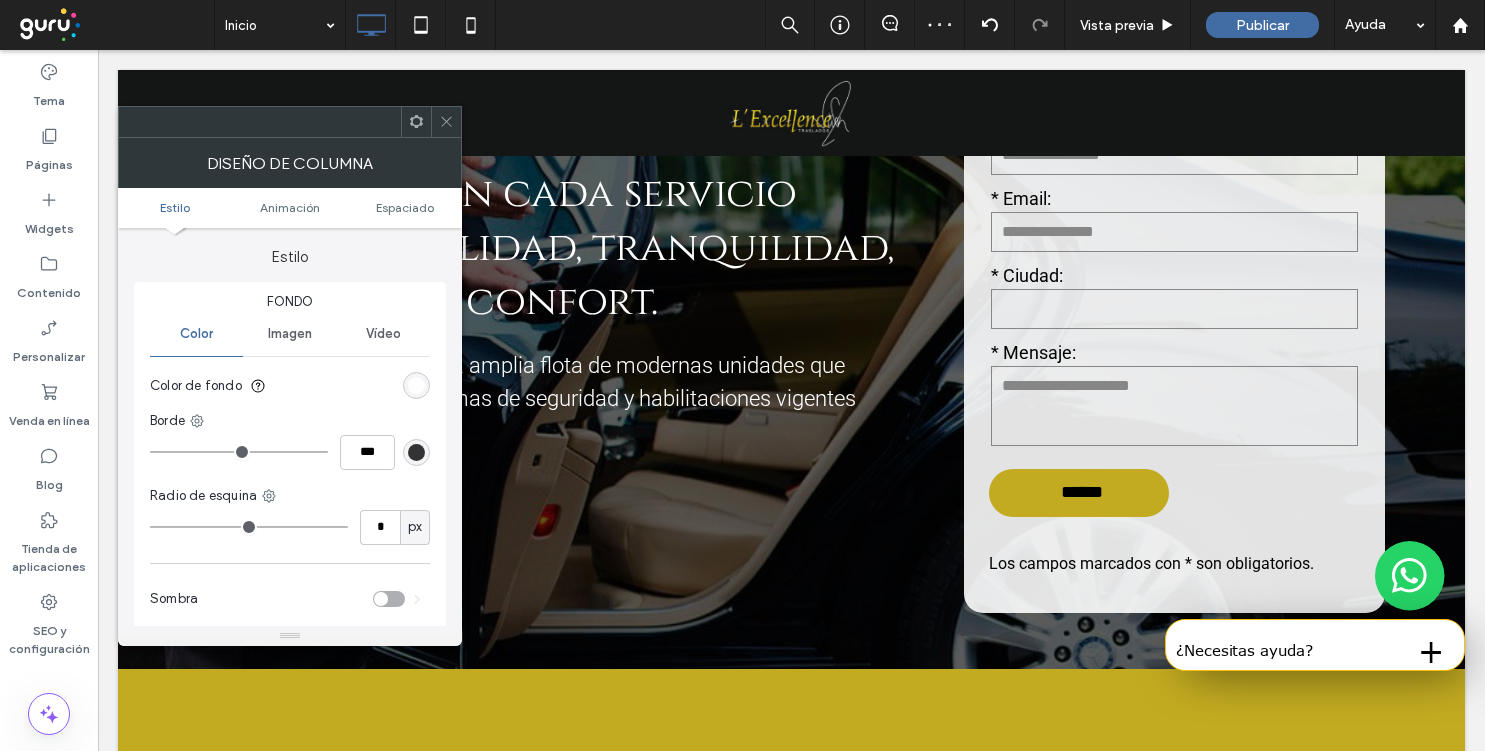 click 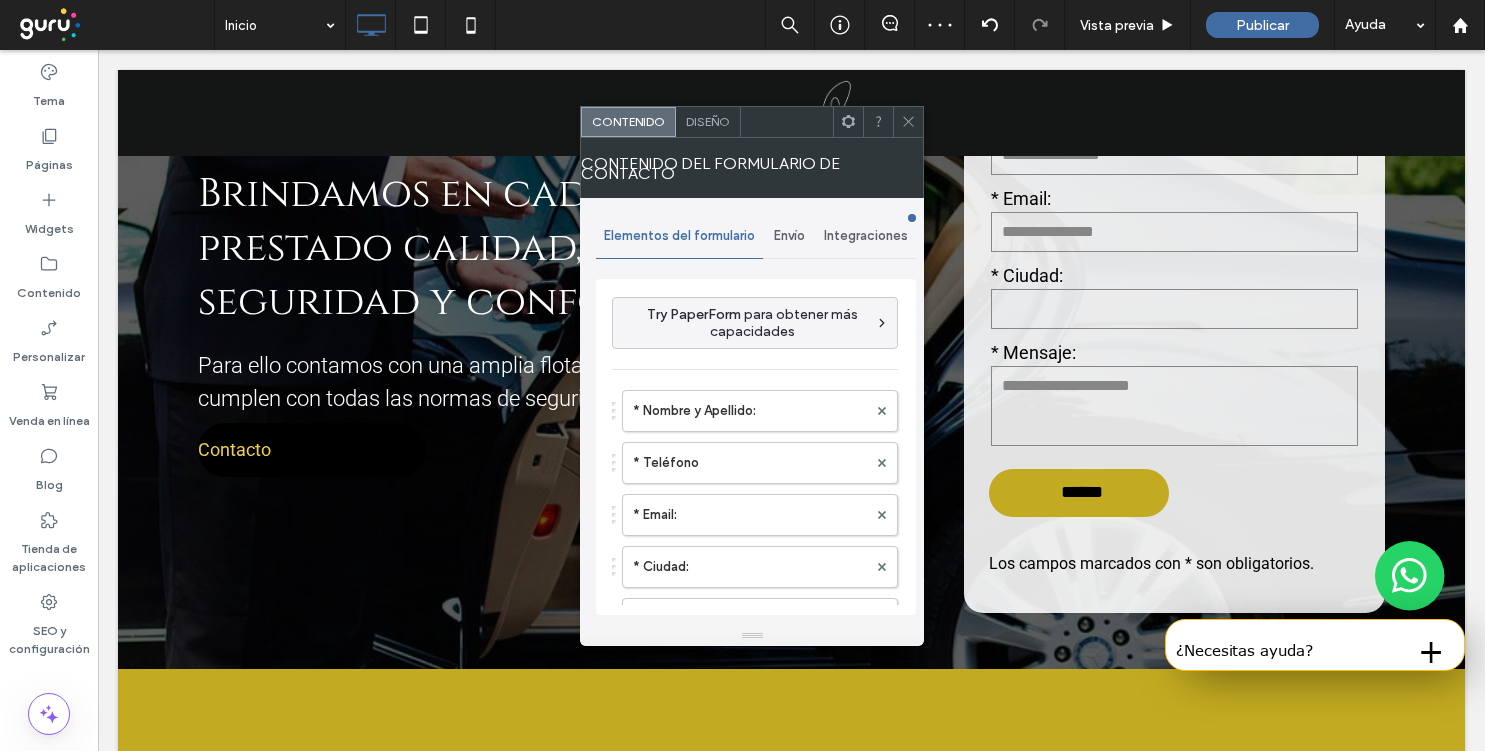 type on "**********" 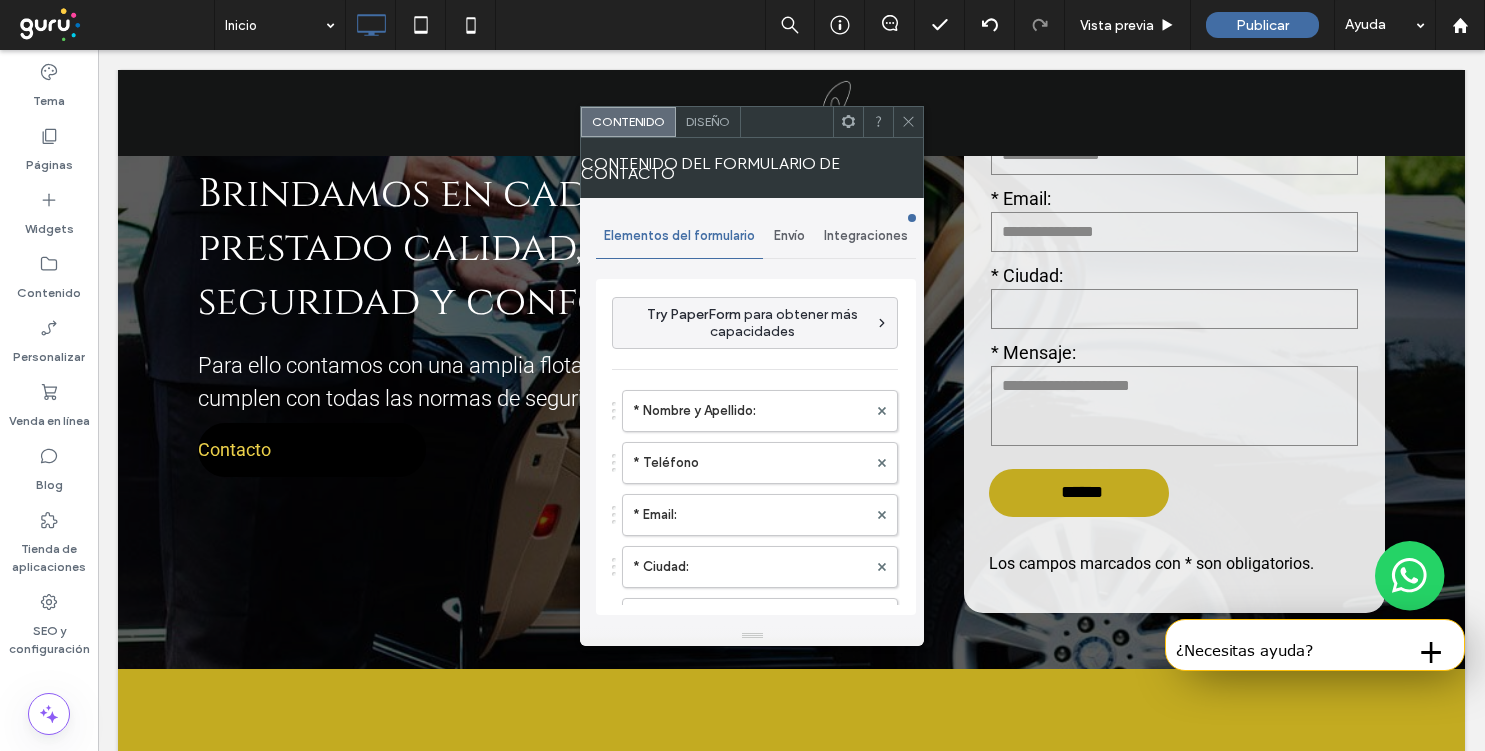 click on "Diseño" at bounding box center (708, 121) 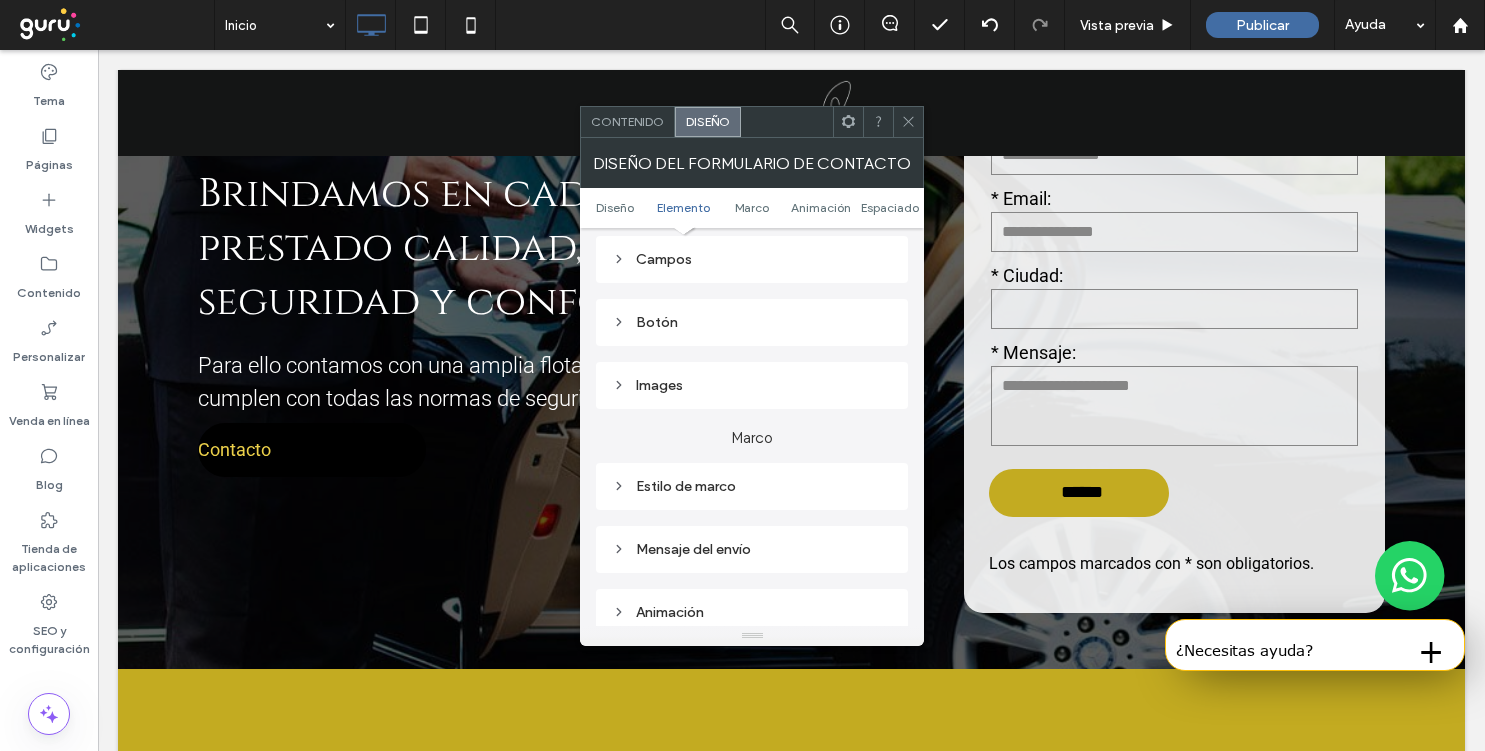 scroll, scrollTop: 532, scrollLeft: 0, axis: vertical 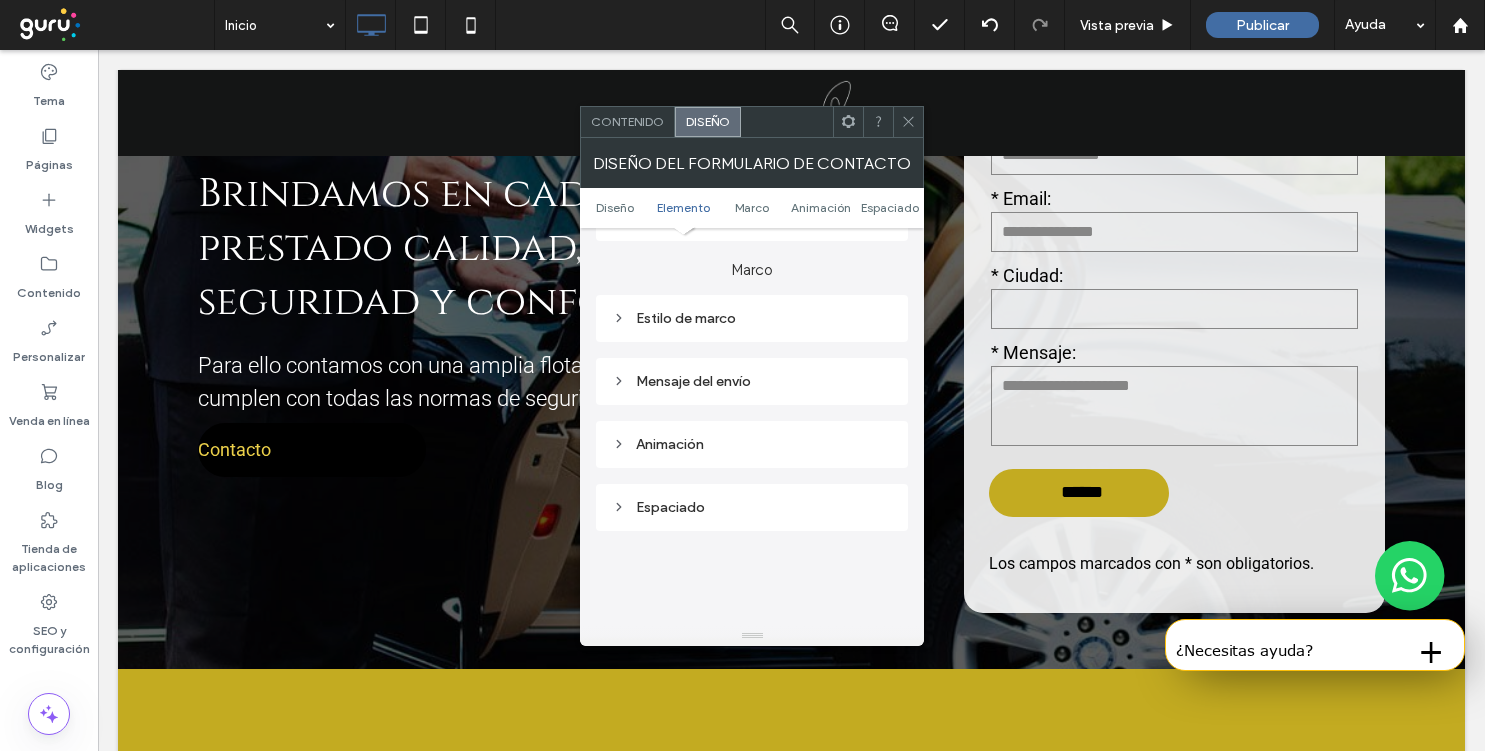 click on "Estilo de marco" at bounding box center [752, 318] 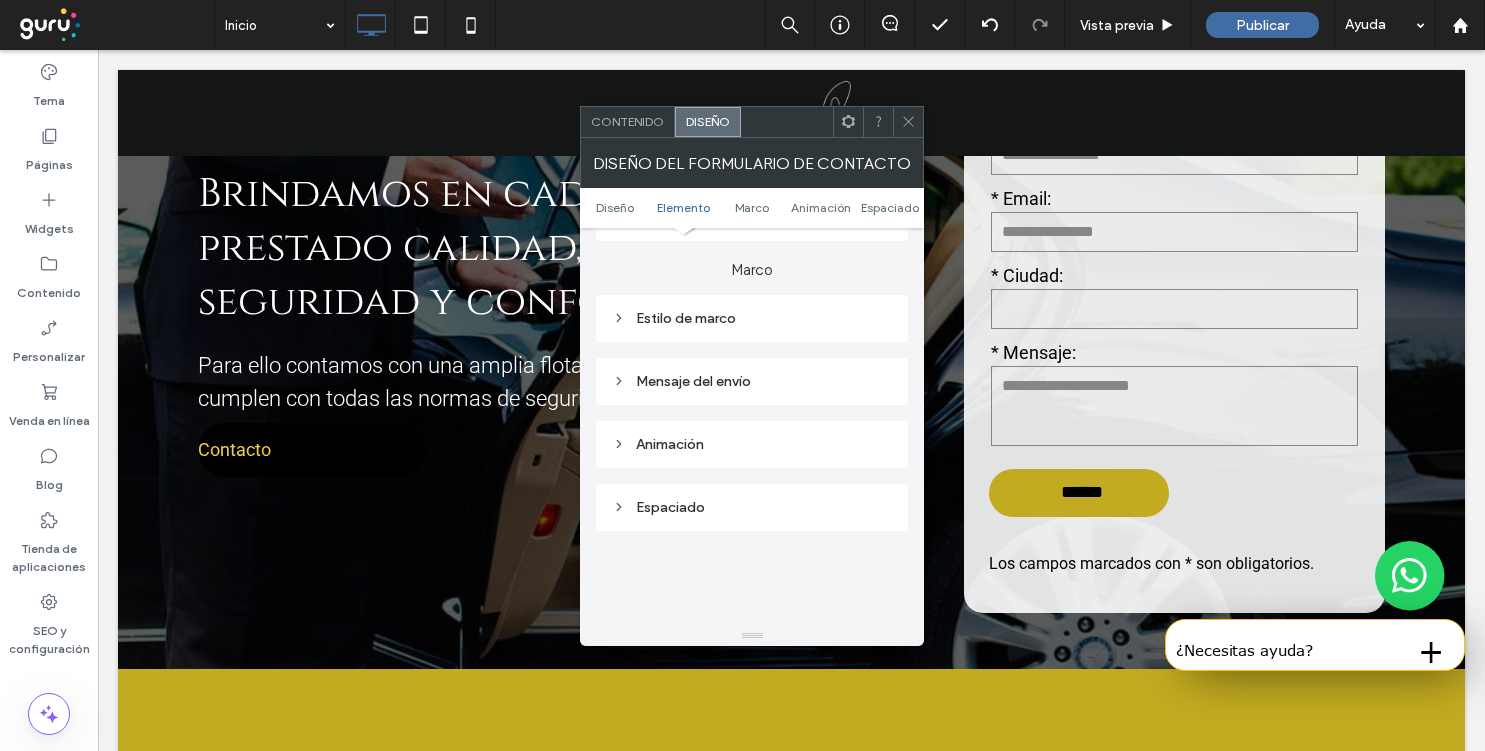 click on "Estilo de marco" at bounding box center (752, 318) 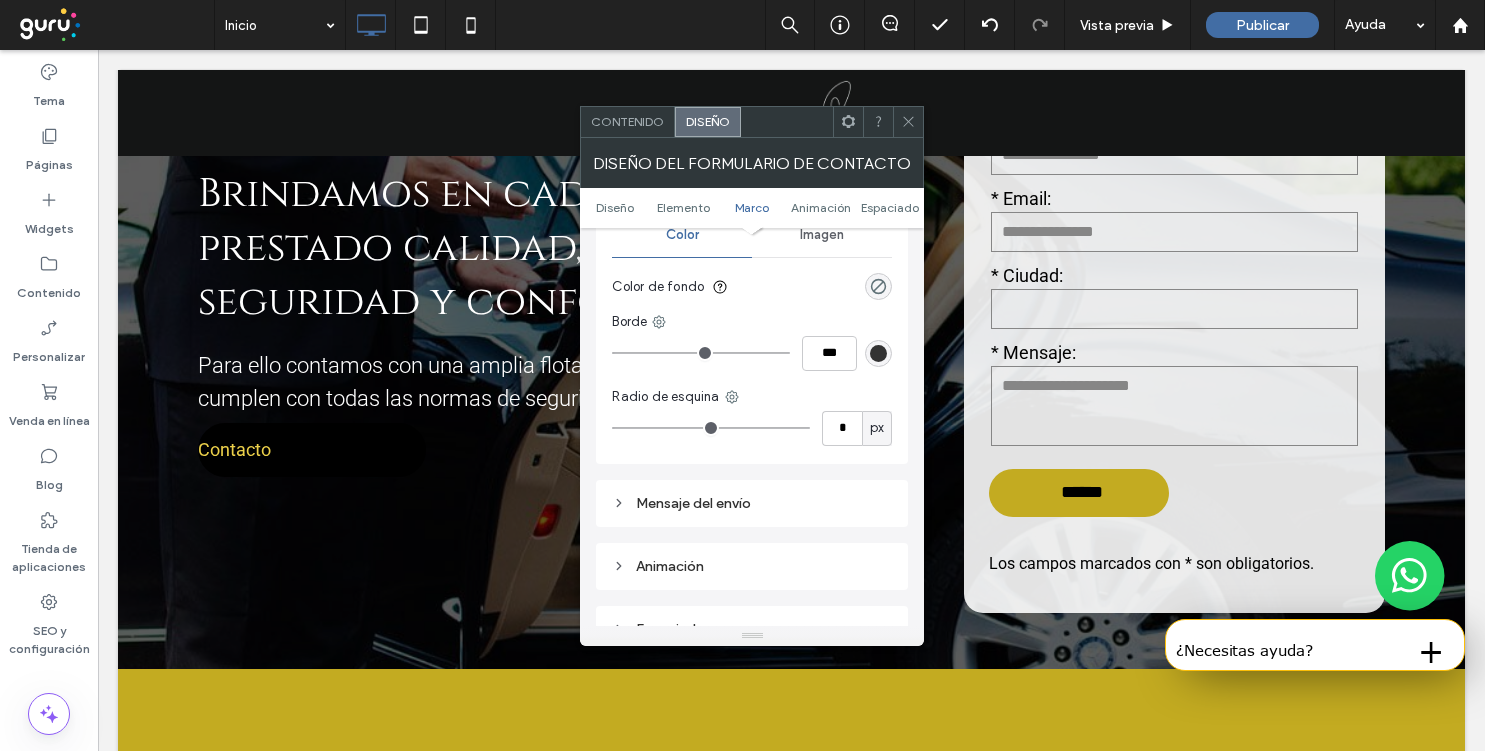 scroll, scrollTop: 709, scrollLeft: 0, axis: vertical 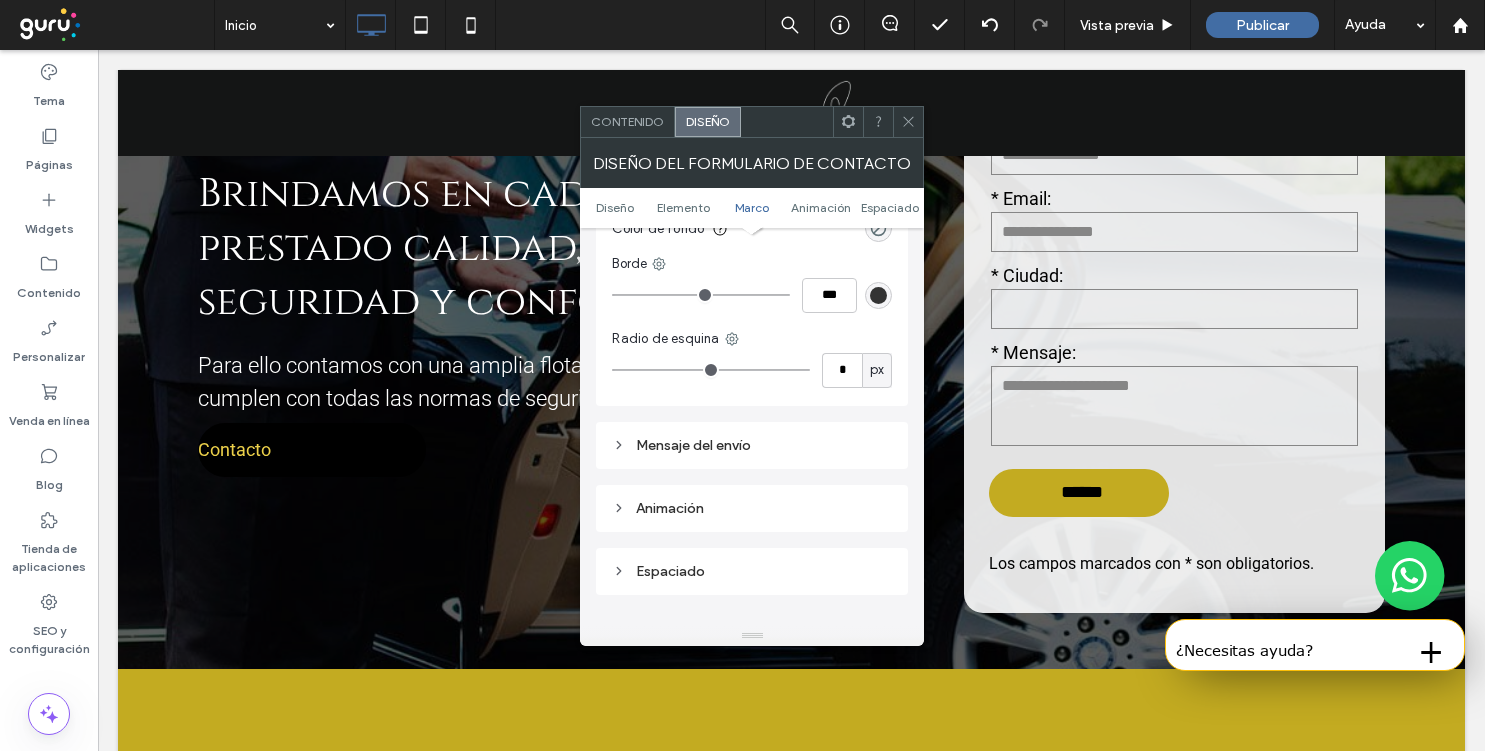 click 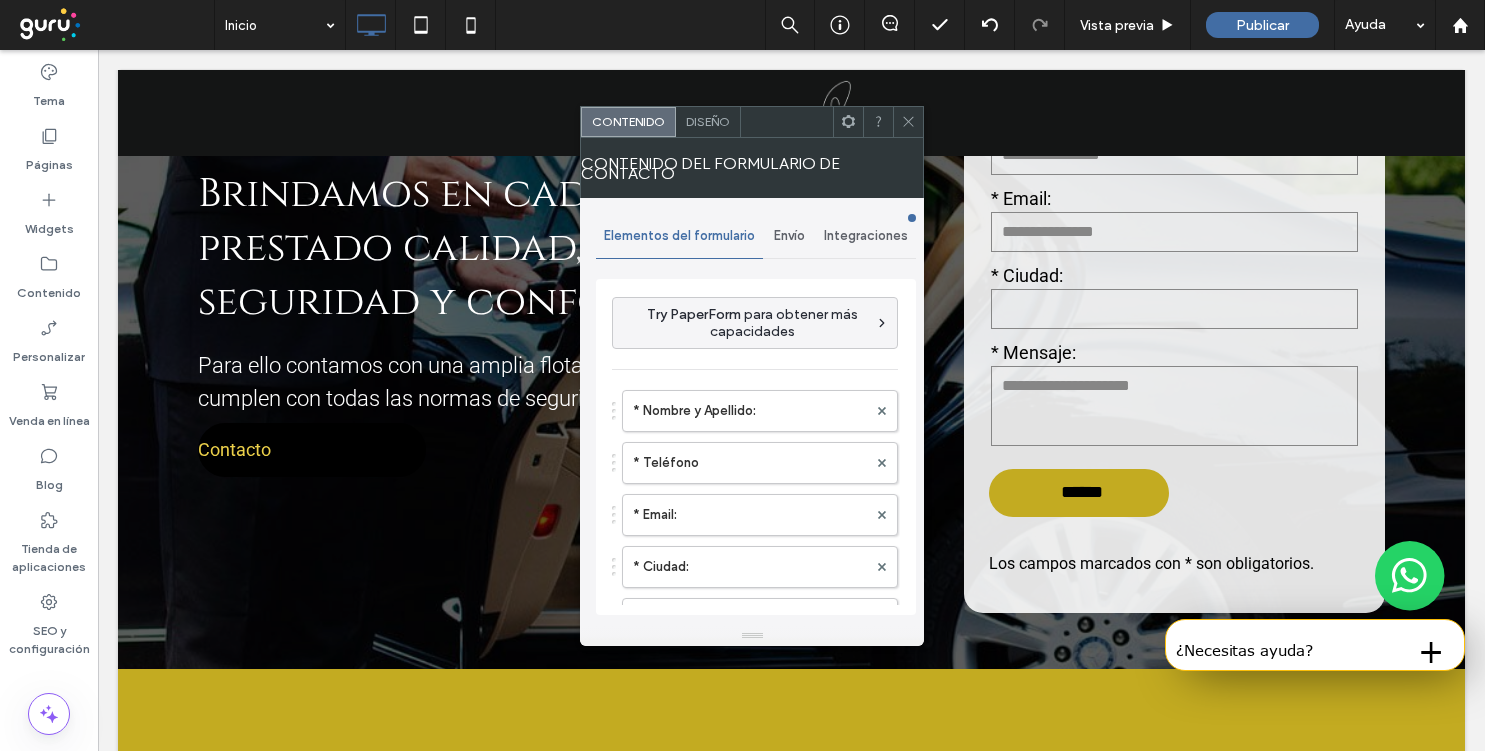 click on "Diseño" at bounding box center [708, 121] 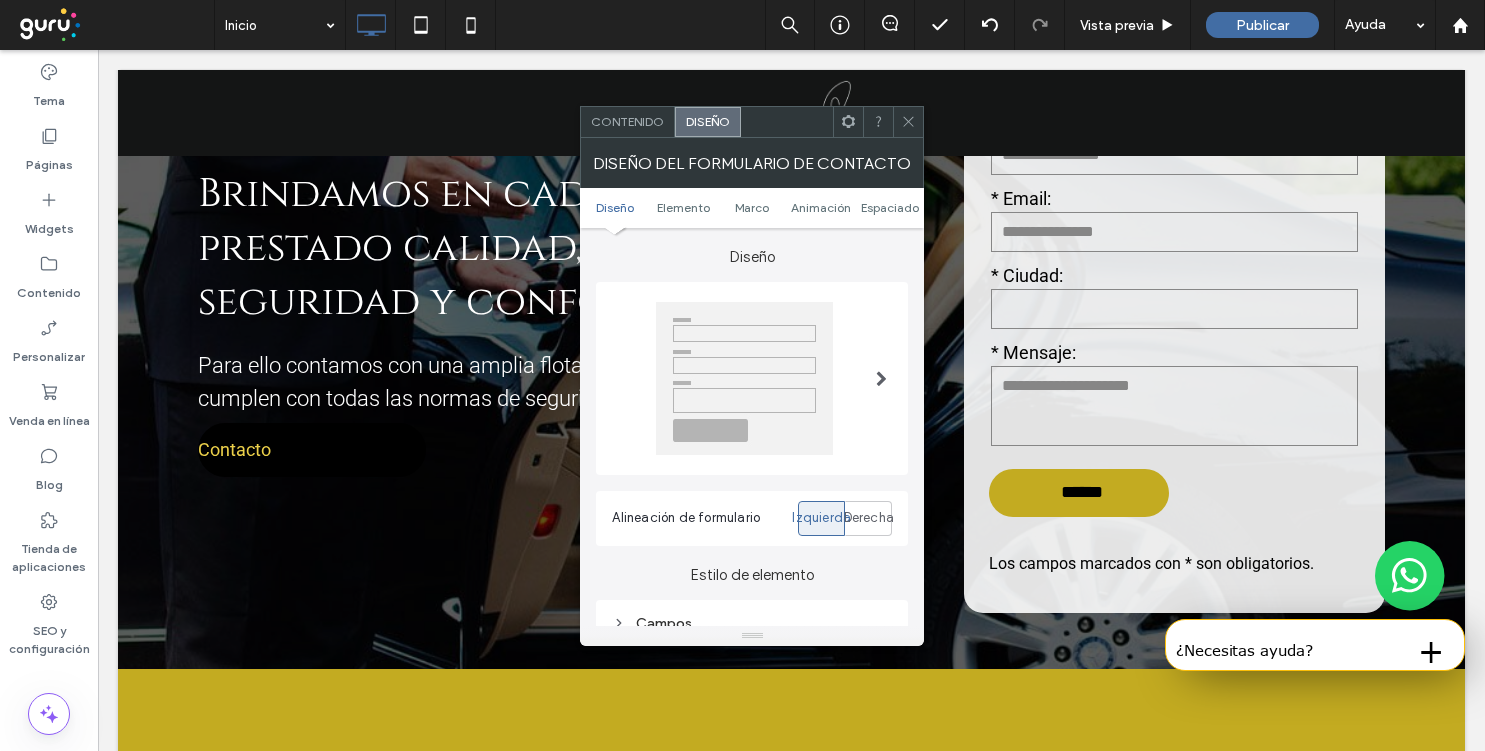 scroll, scrollTop: 422, scrollLeft: 0, axis: vertical 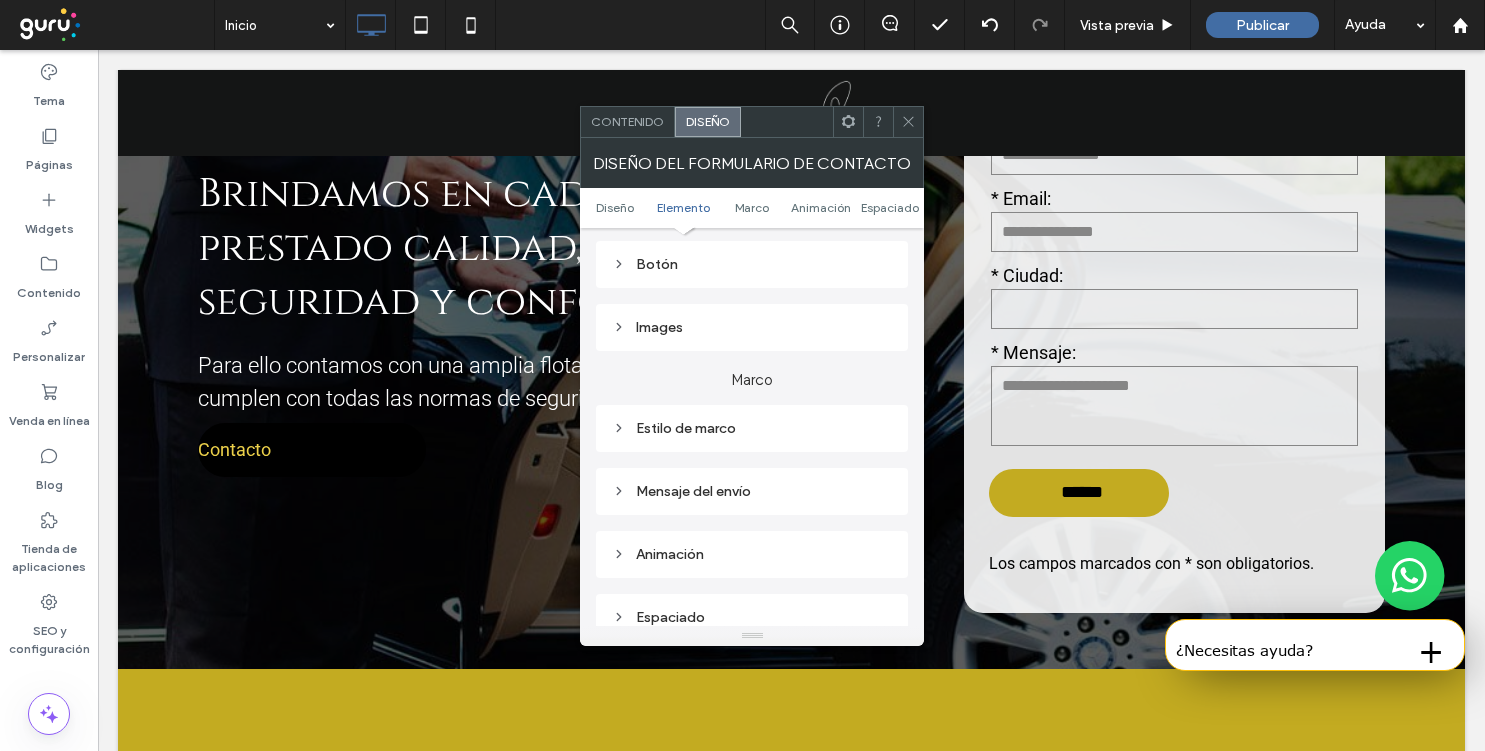 click on "Estilo de marco" at bounding box center (752, 428) 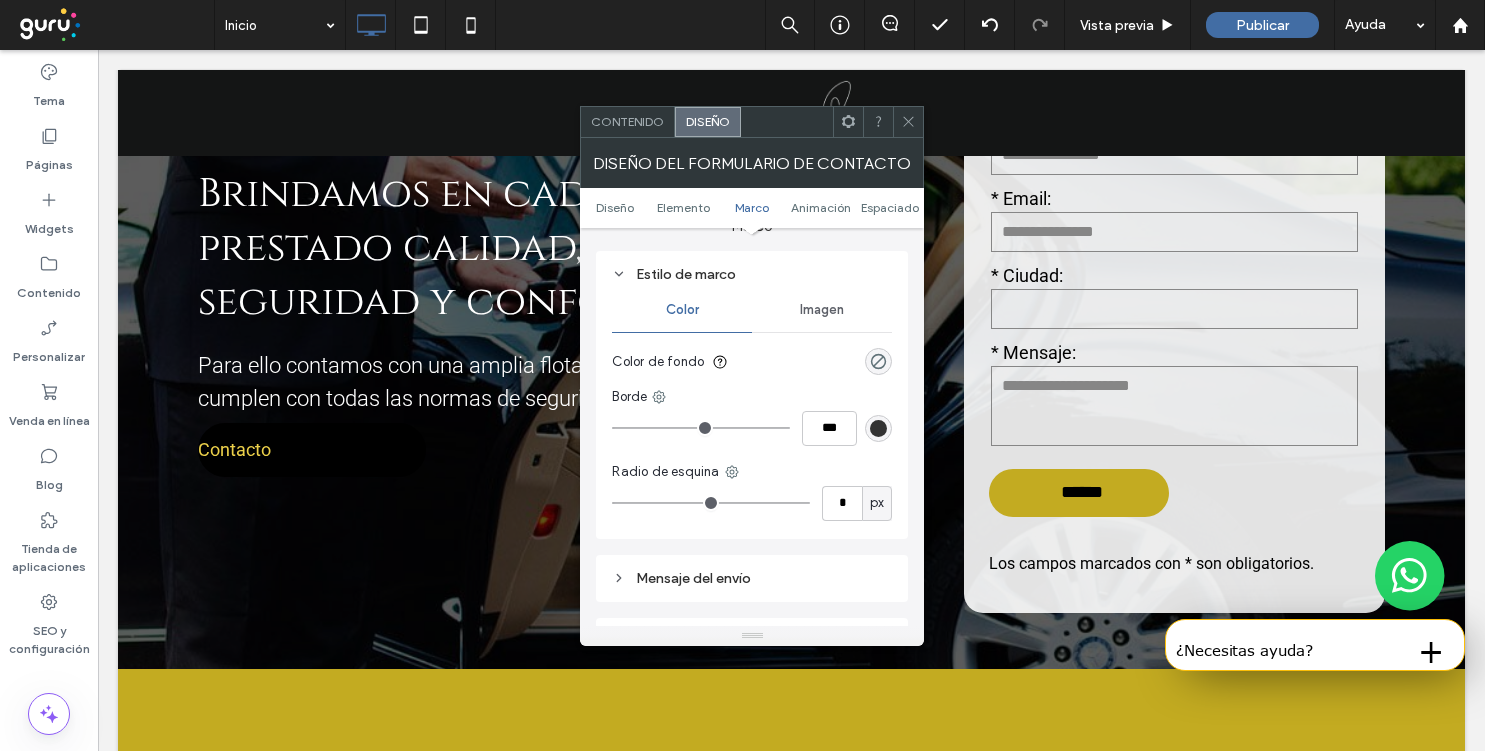scroll, scrollTop: 607, scrollLeft: 0, axis: vertical 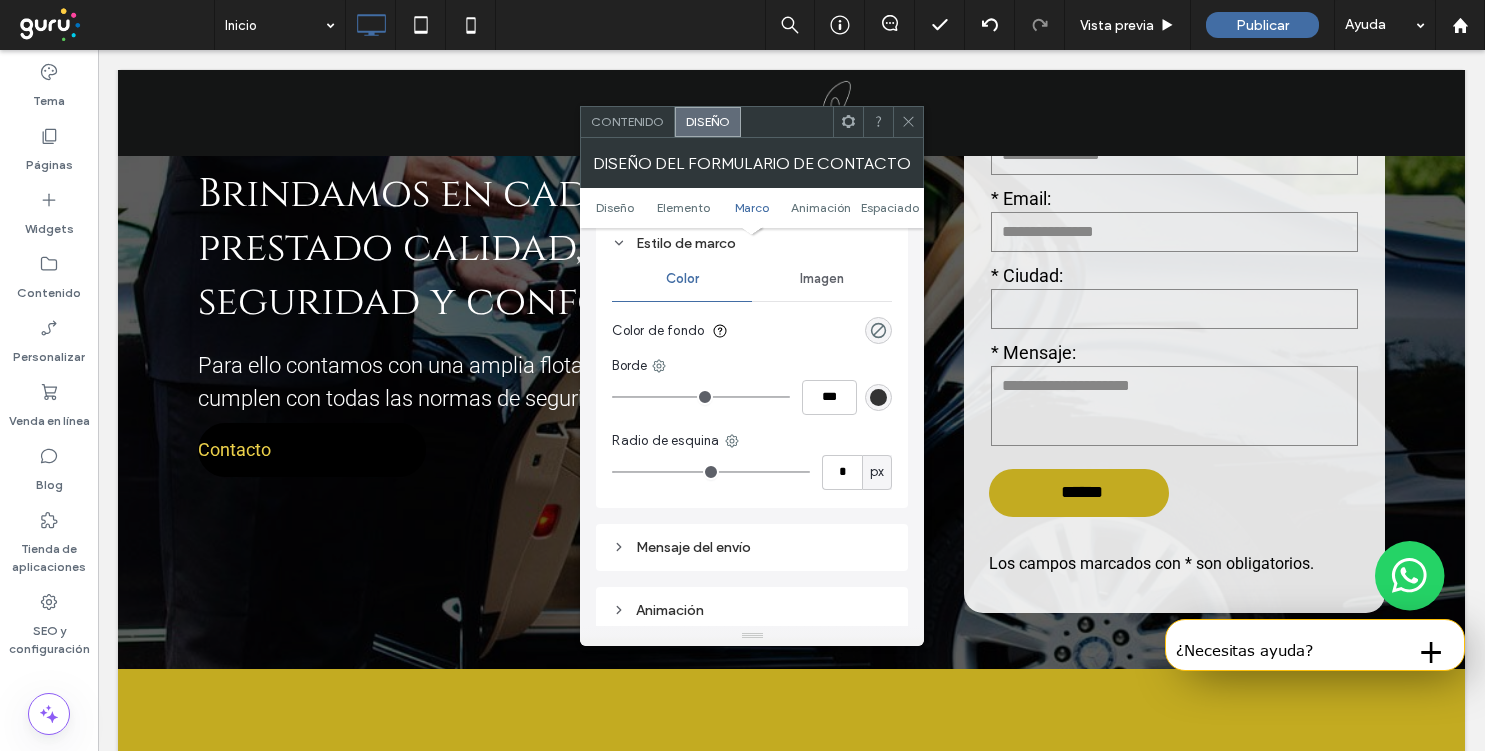 click 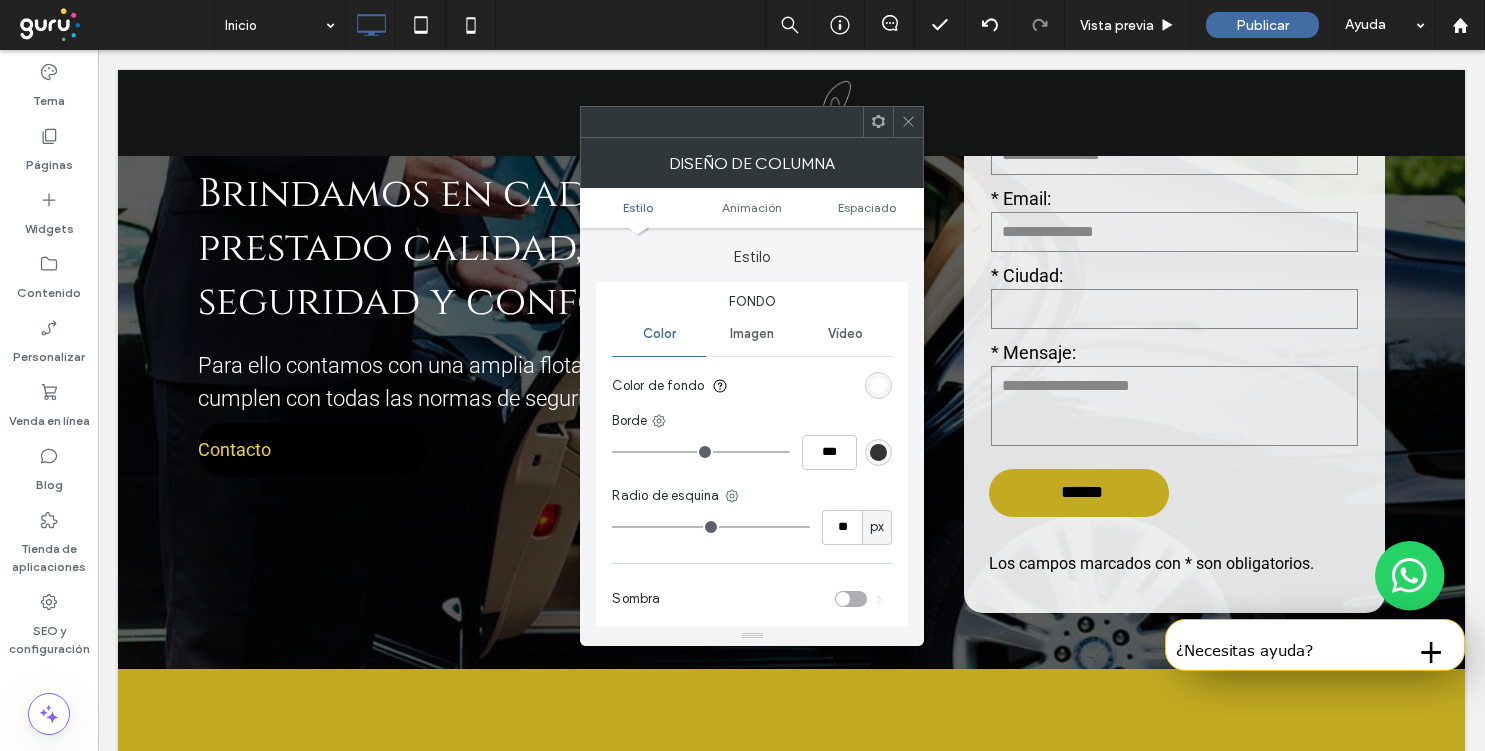 click 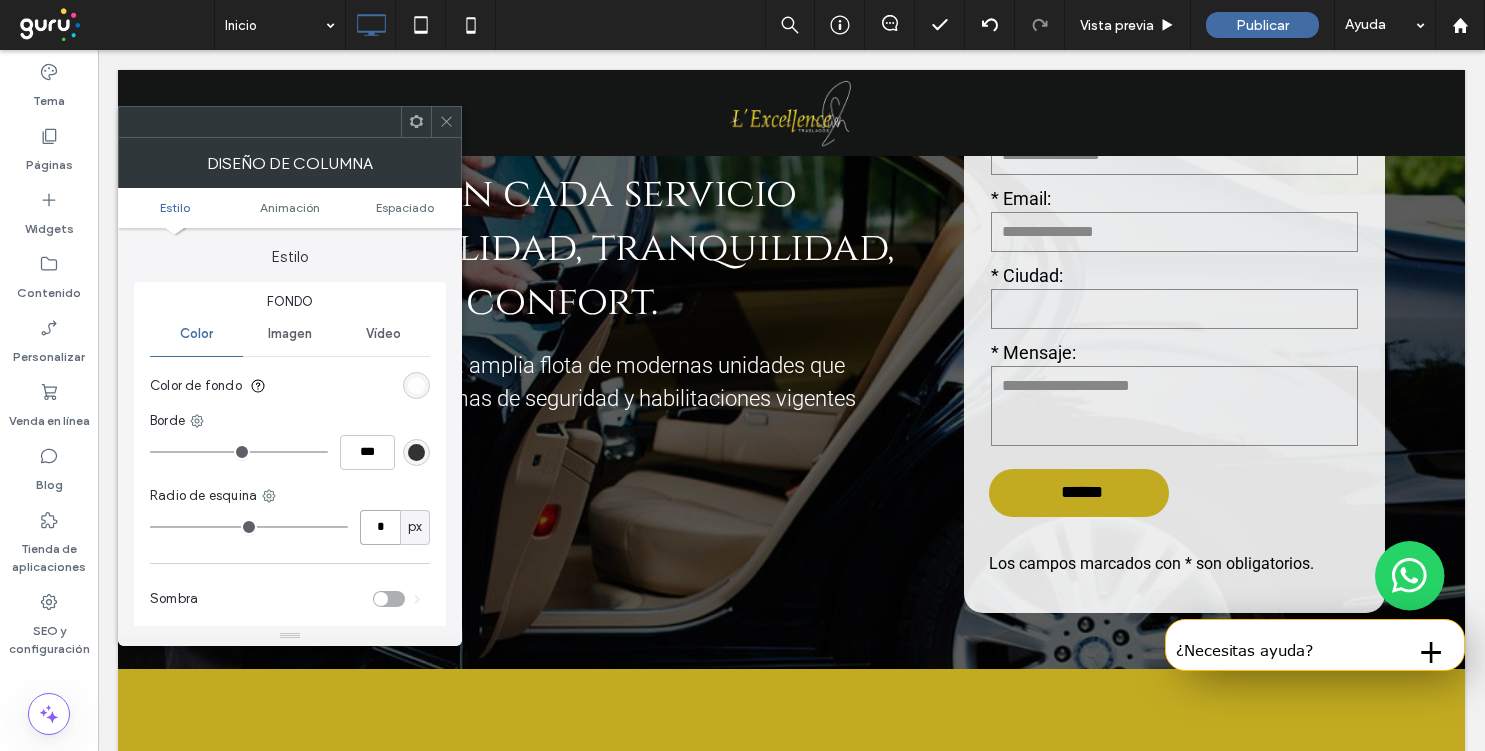 click on "*" at bounding box center [380, 527] 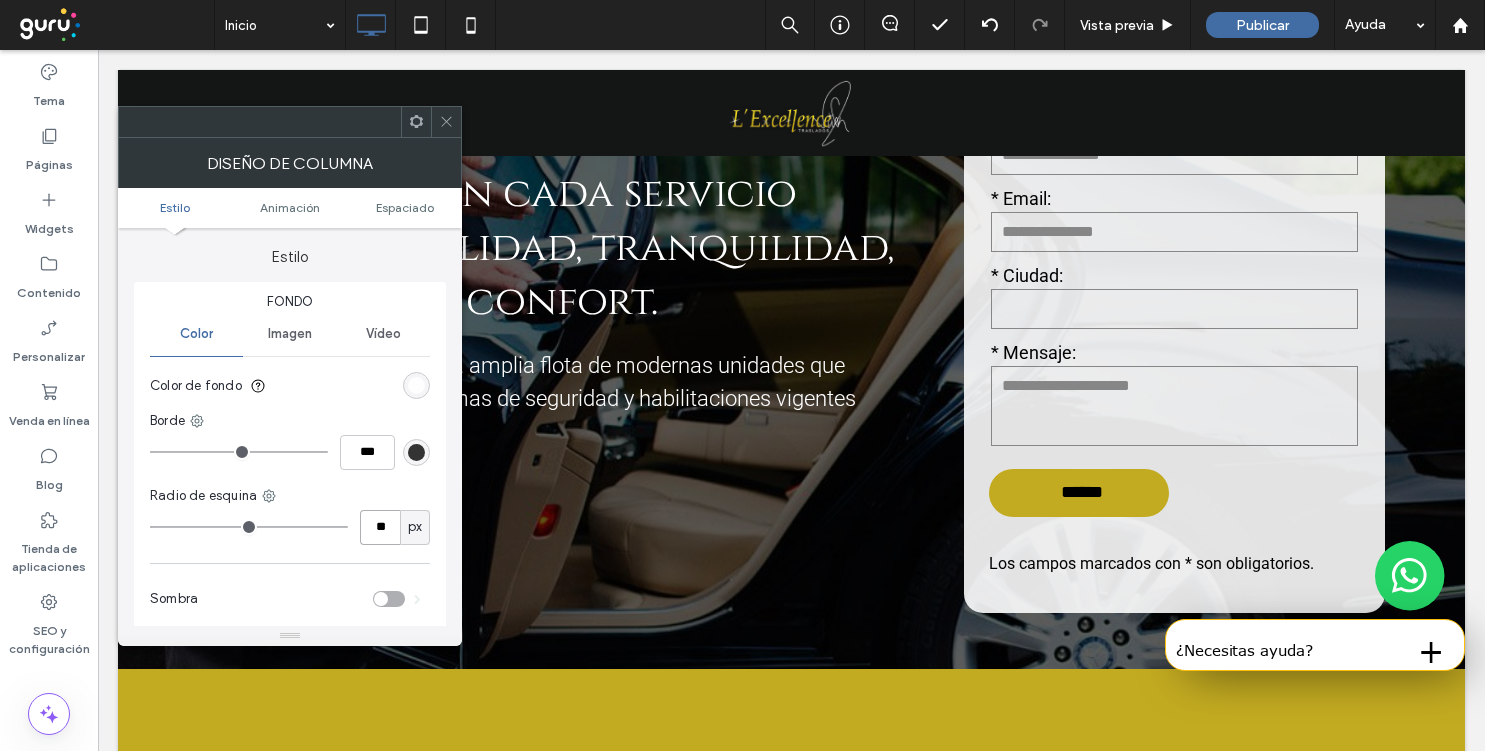 type on "**" 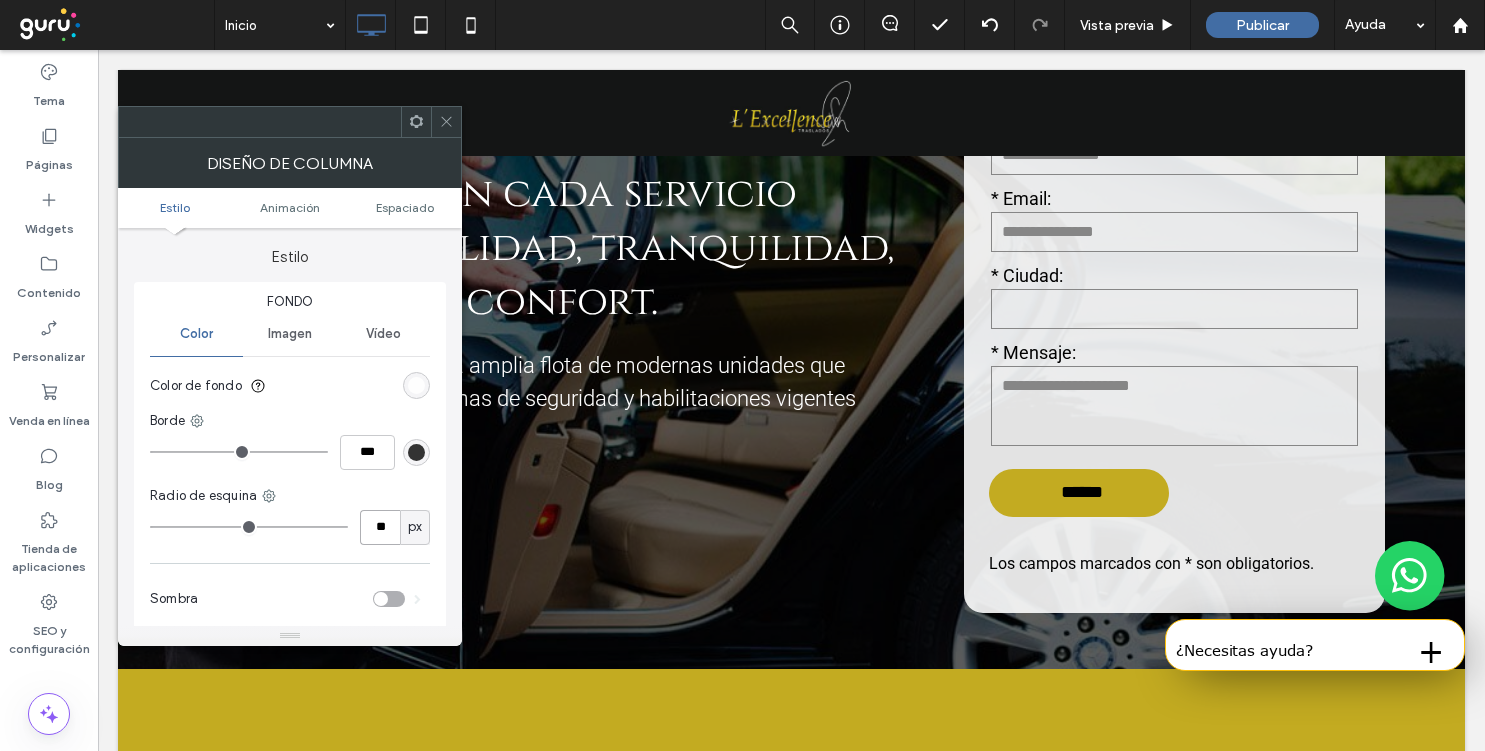 type on "**" 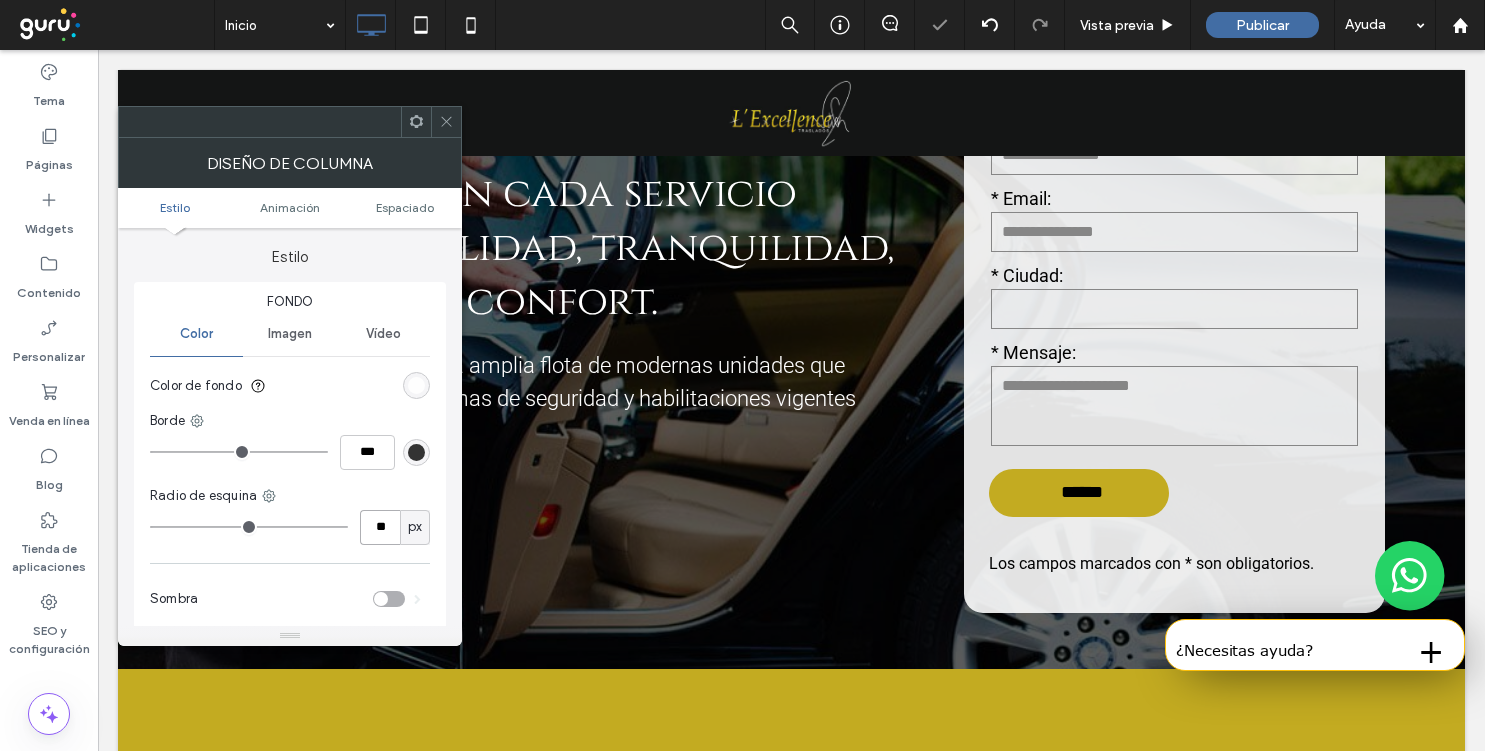 click on "**" at bounding box center (380, 527) 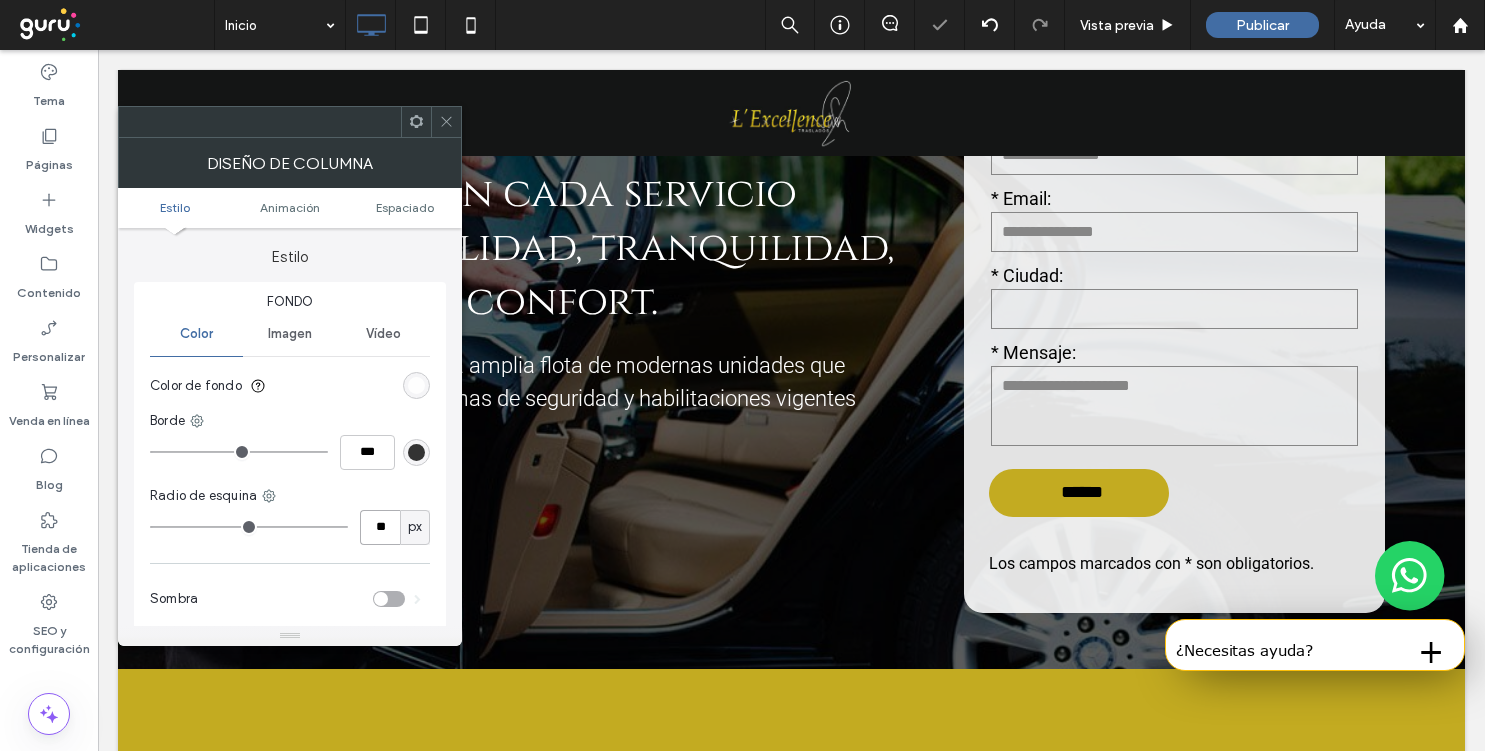 click on "**" at bounding box center [380, 527] 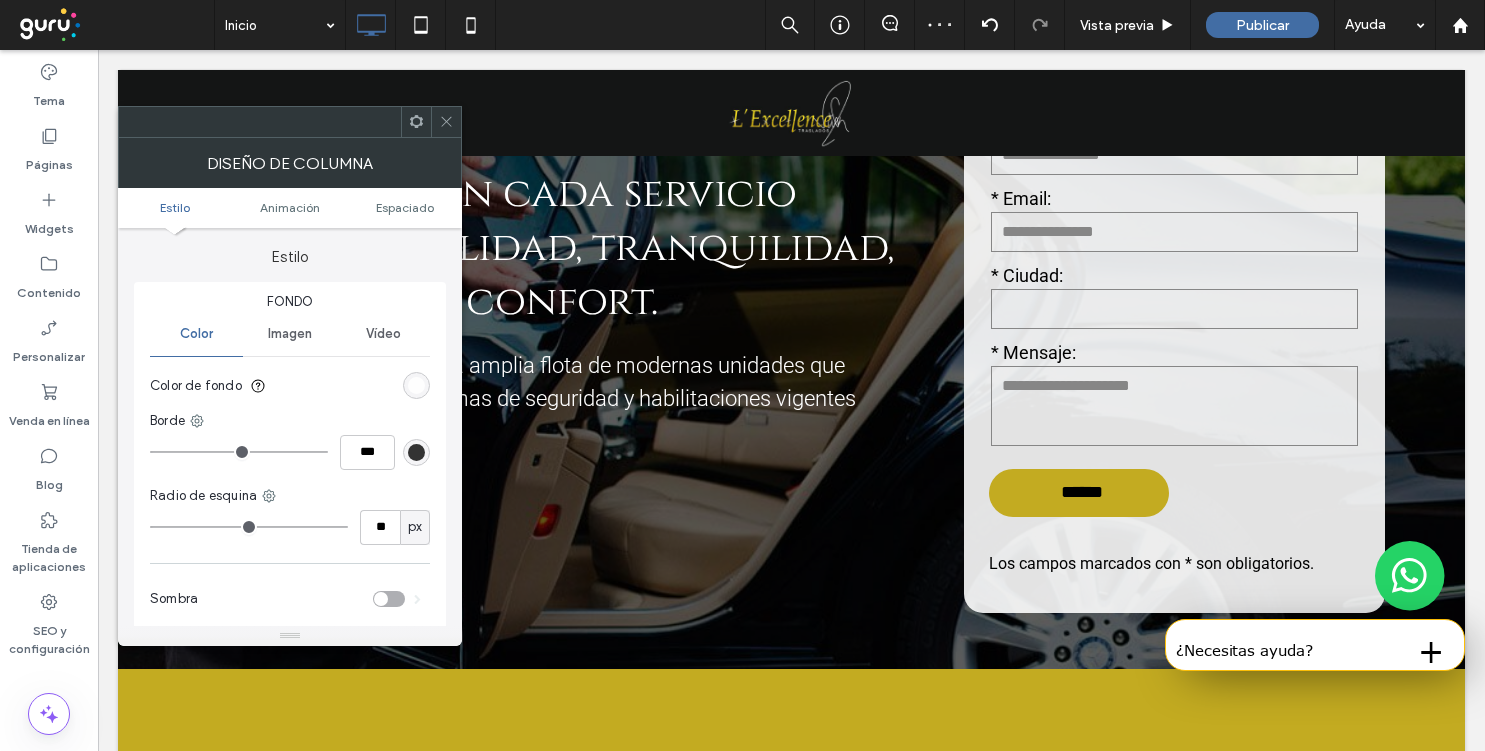 click 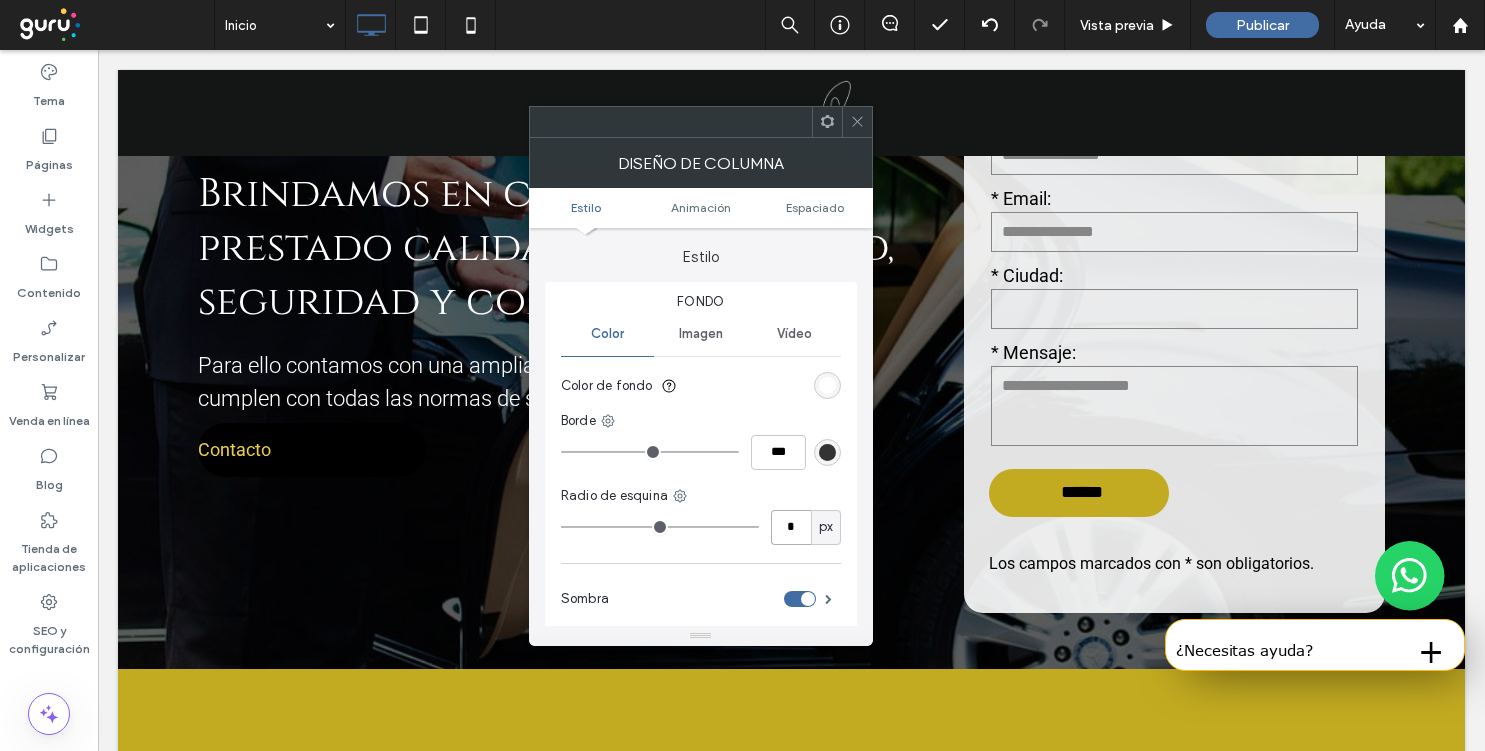 click on "*" at bounding box center [791, 527] 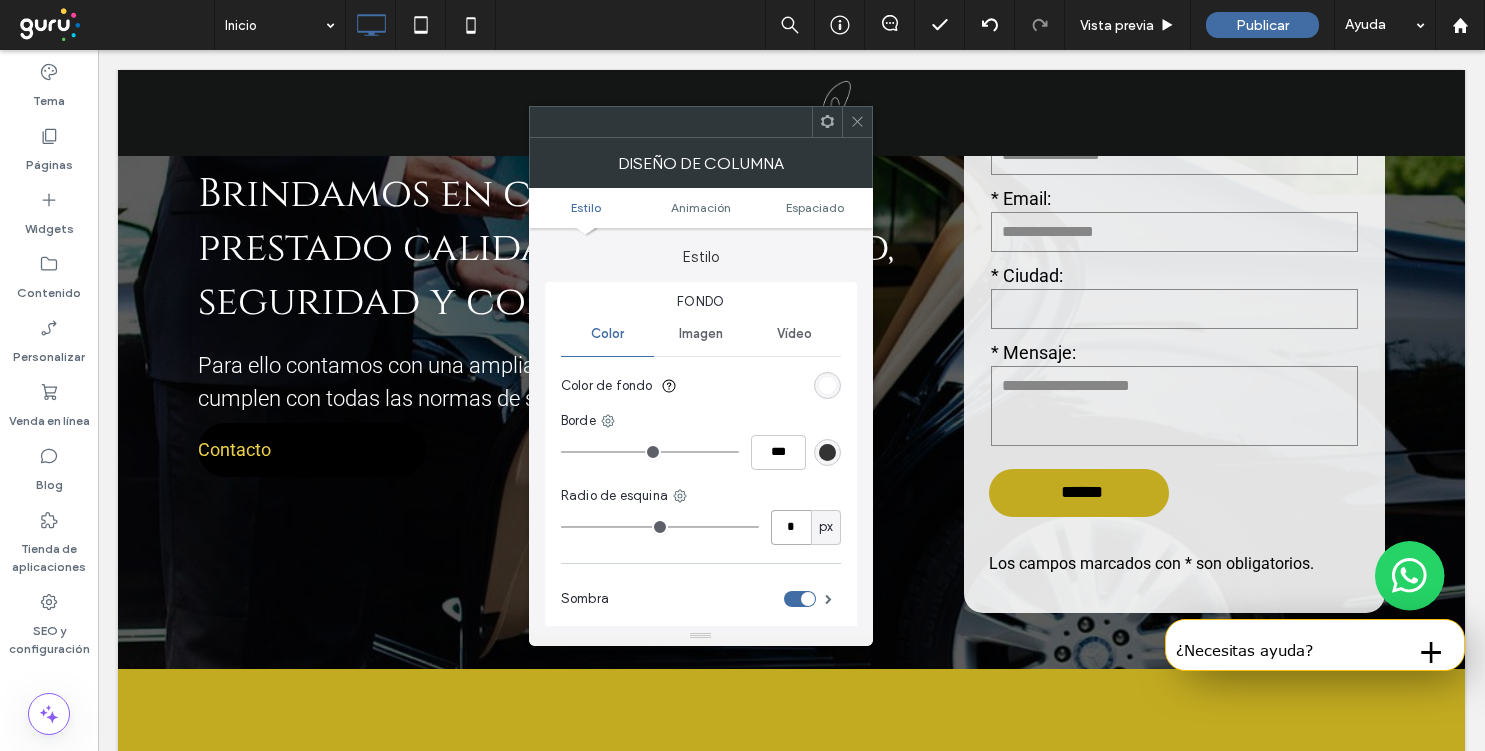 click on "*" at bounding box center (791, 527) 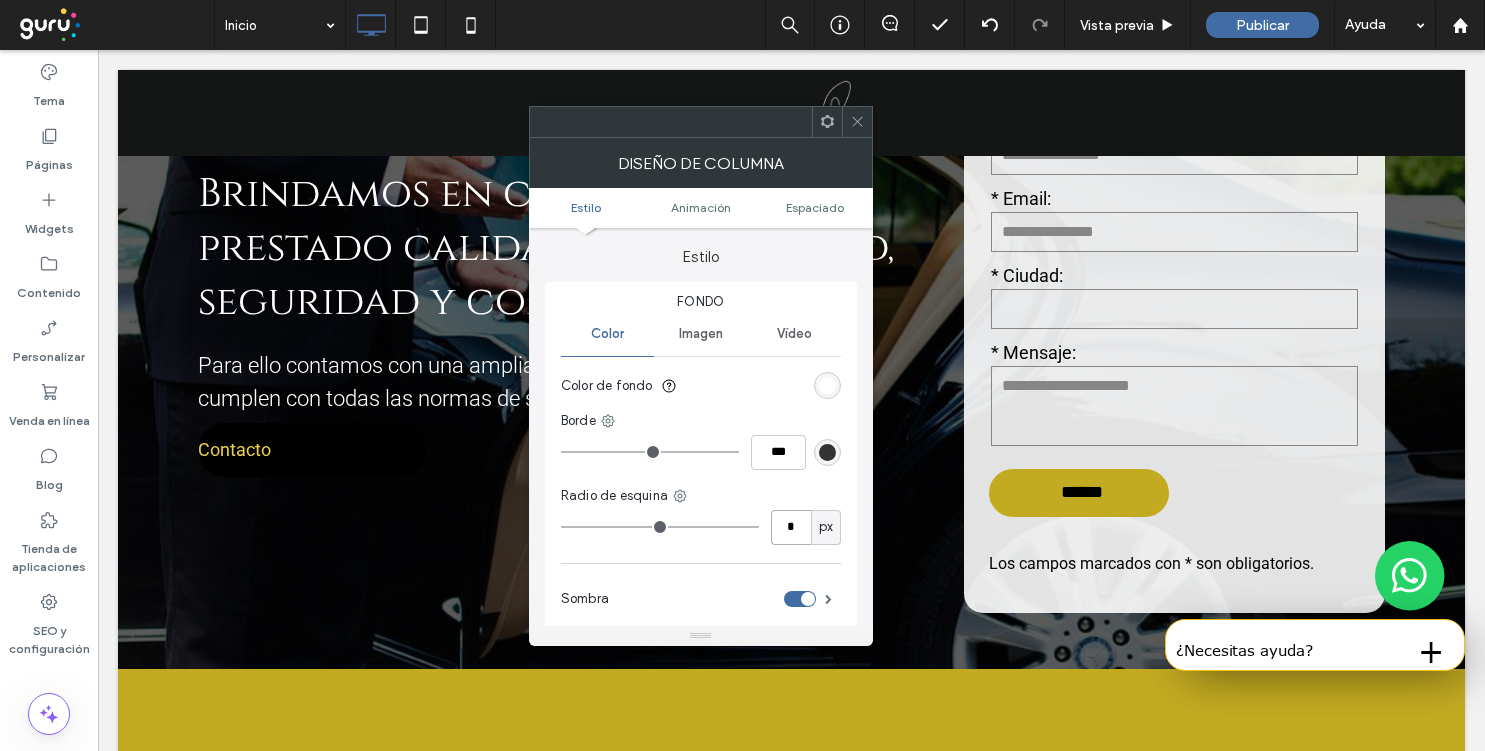 paste on "*" 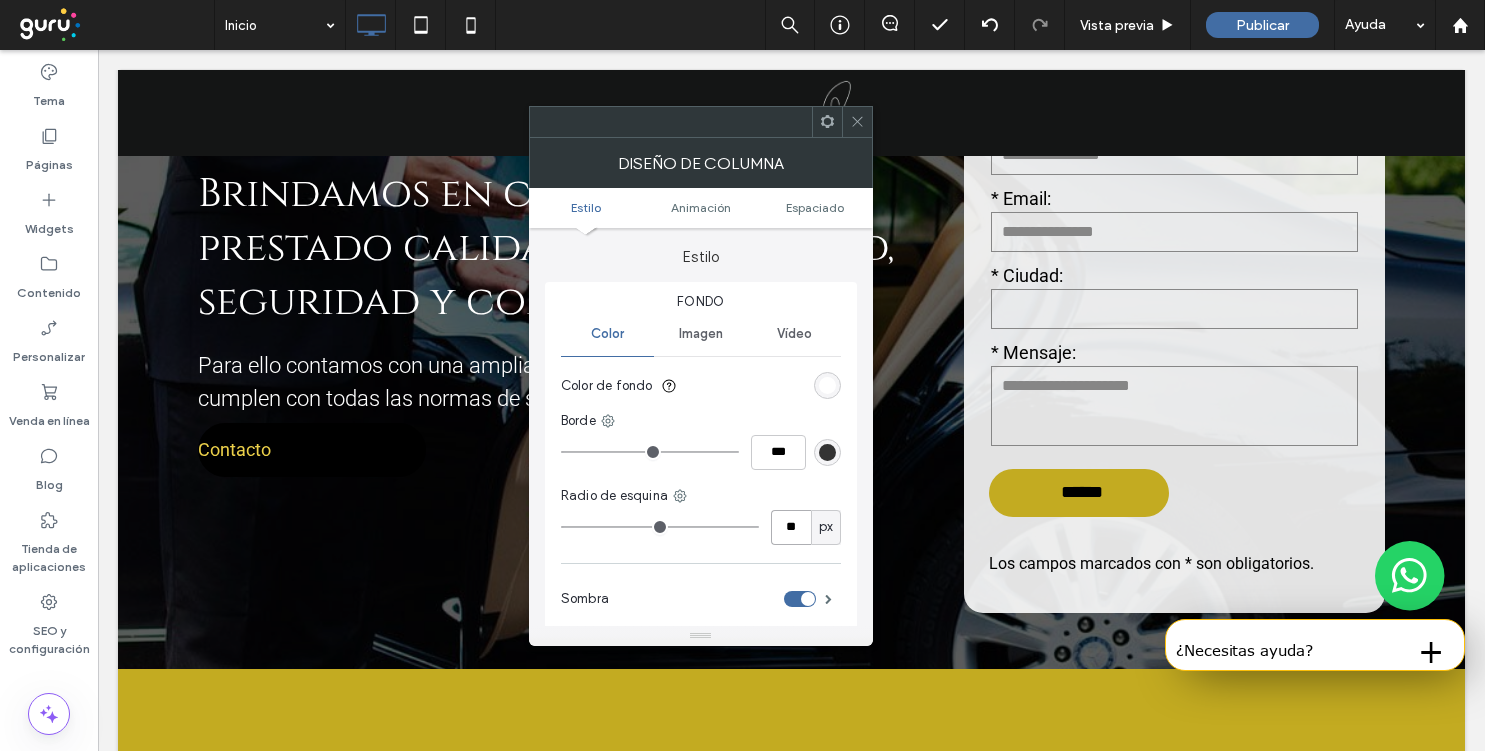 type on "**" 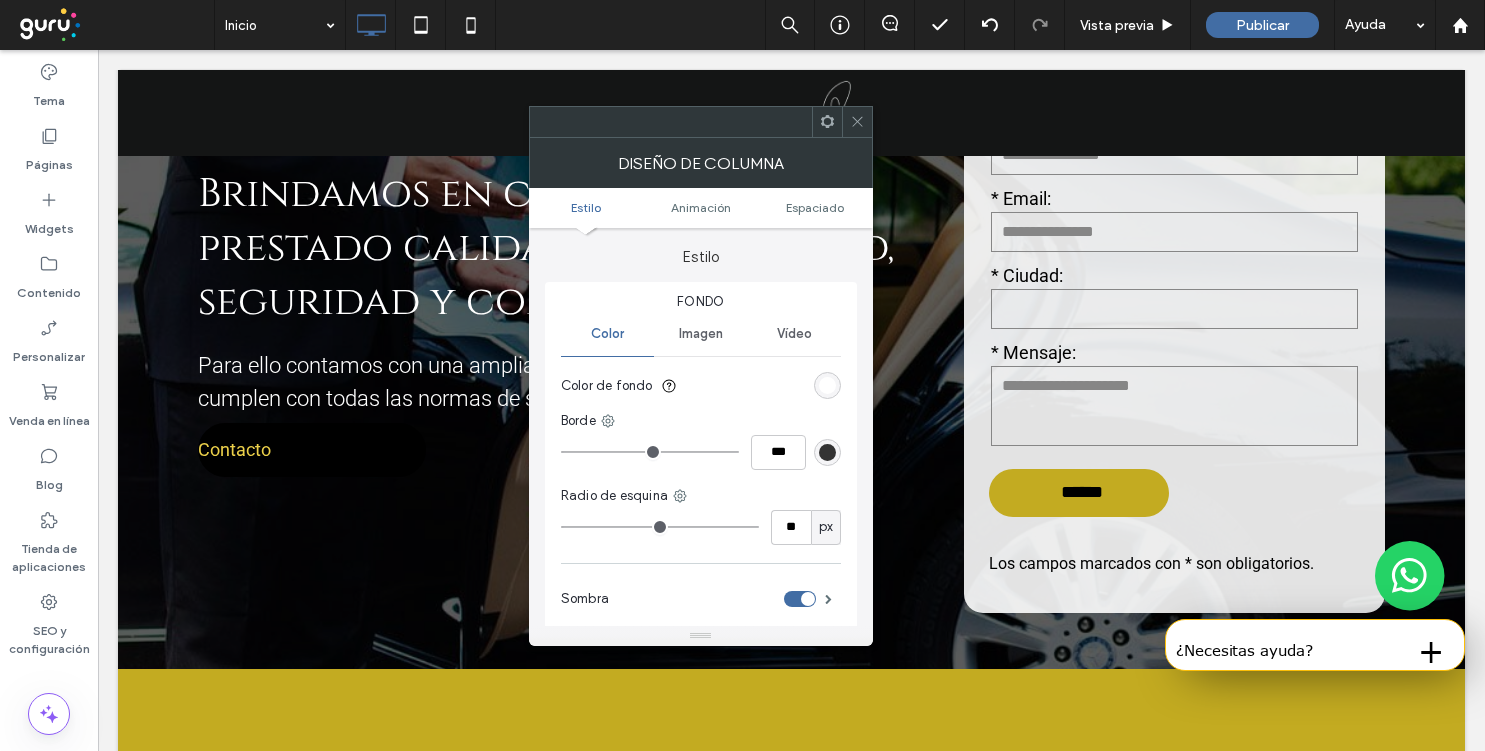 type on "**" 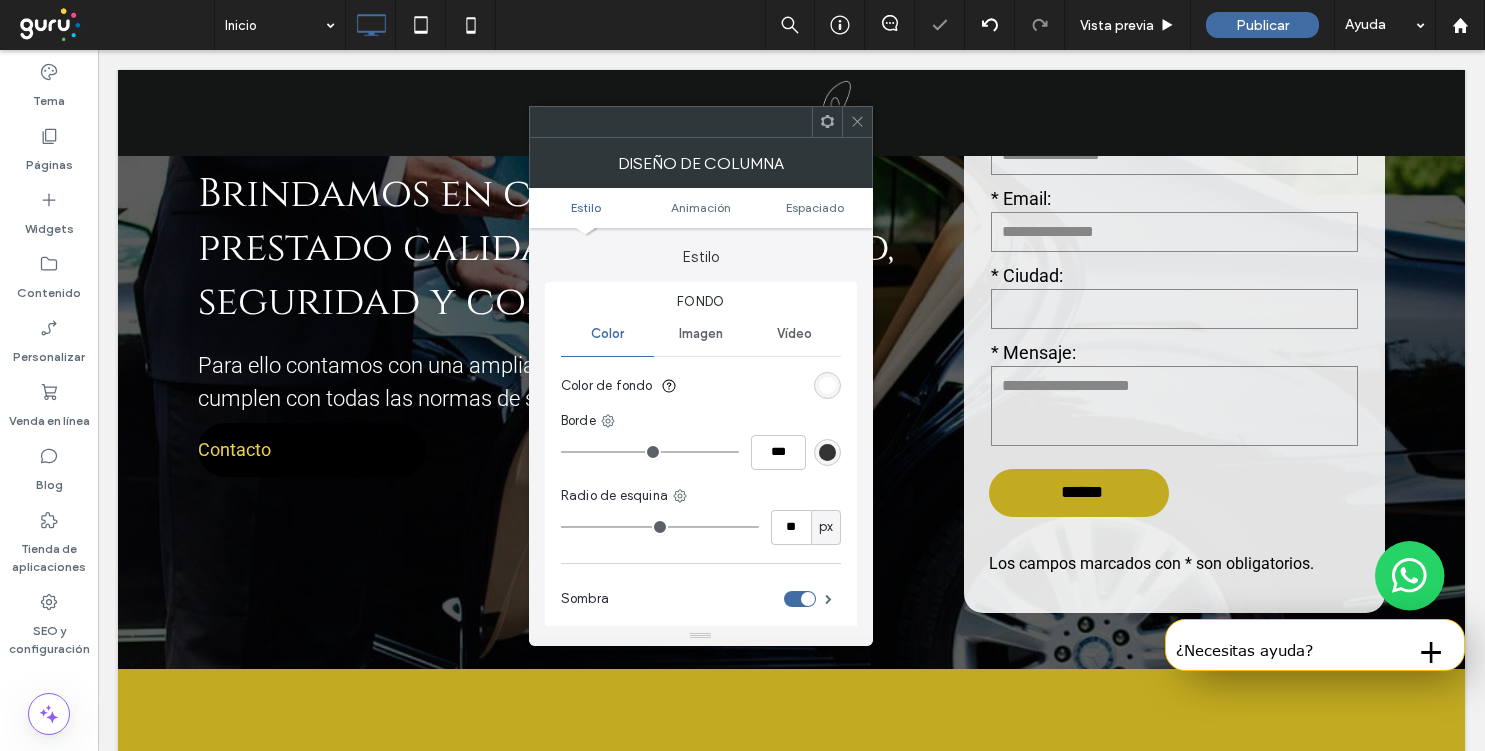 click at bounding box center (827, 452) 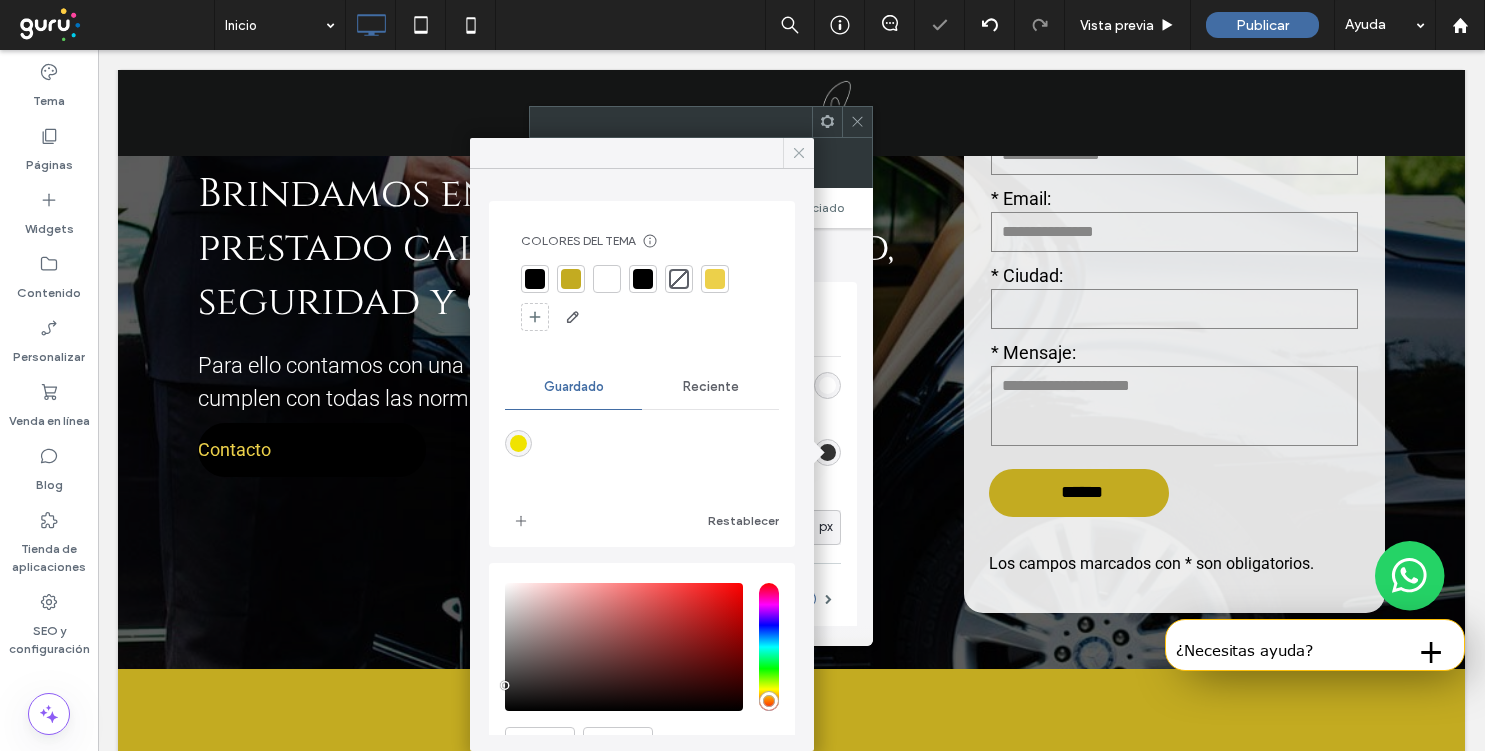 click 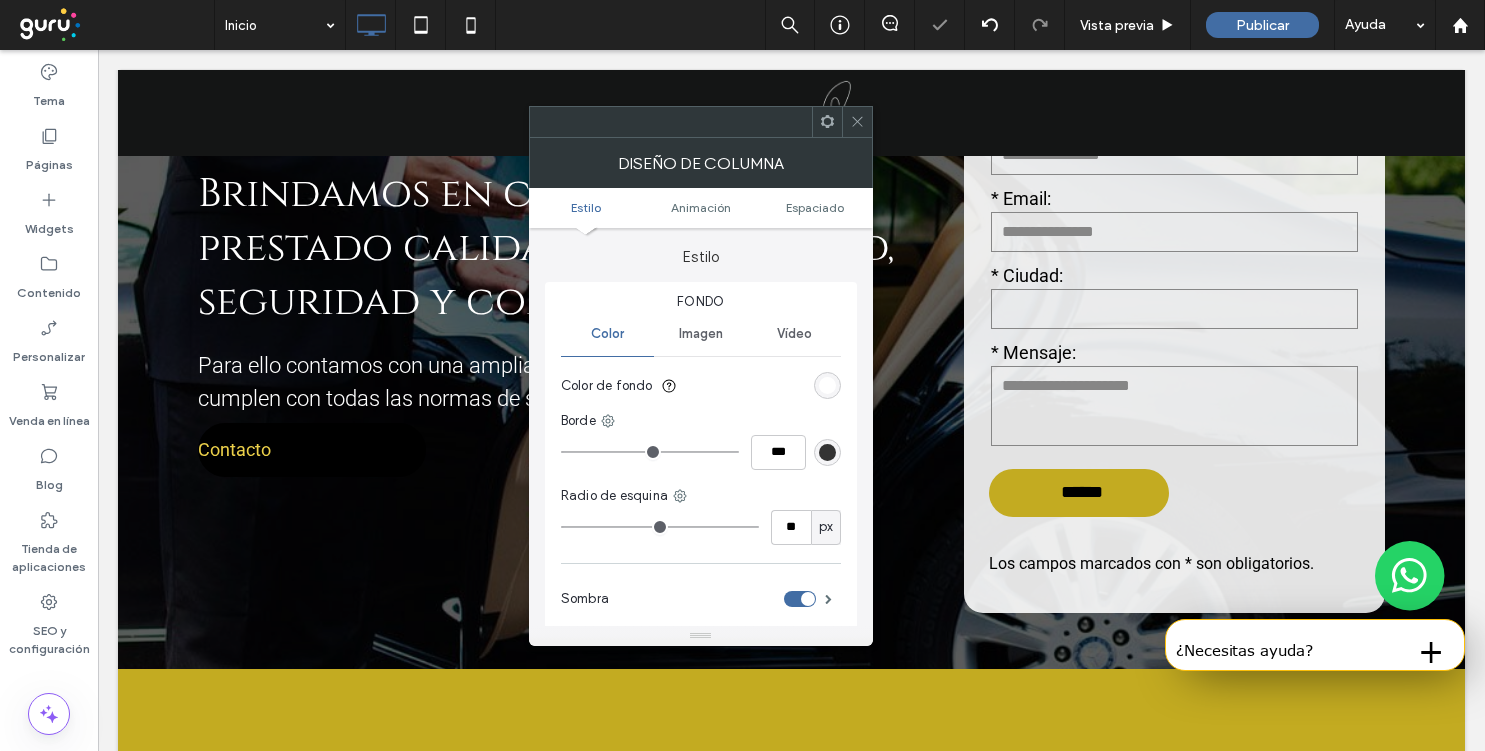 click 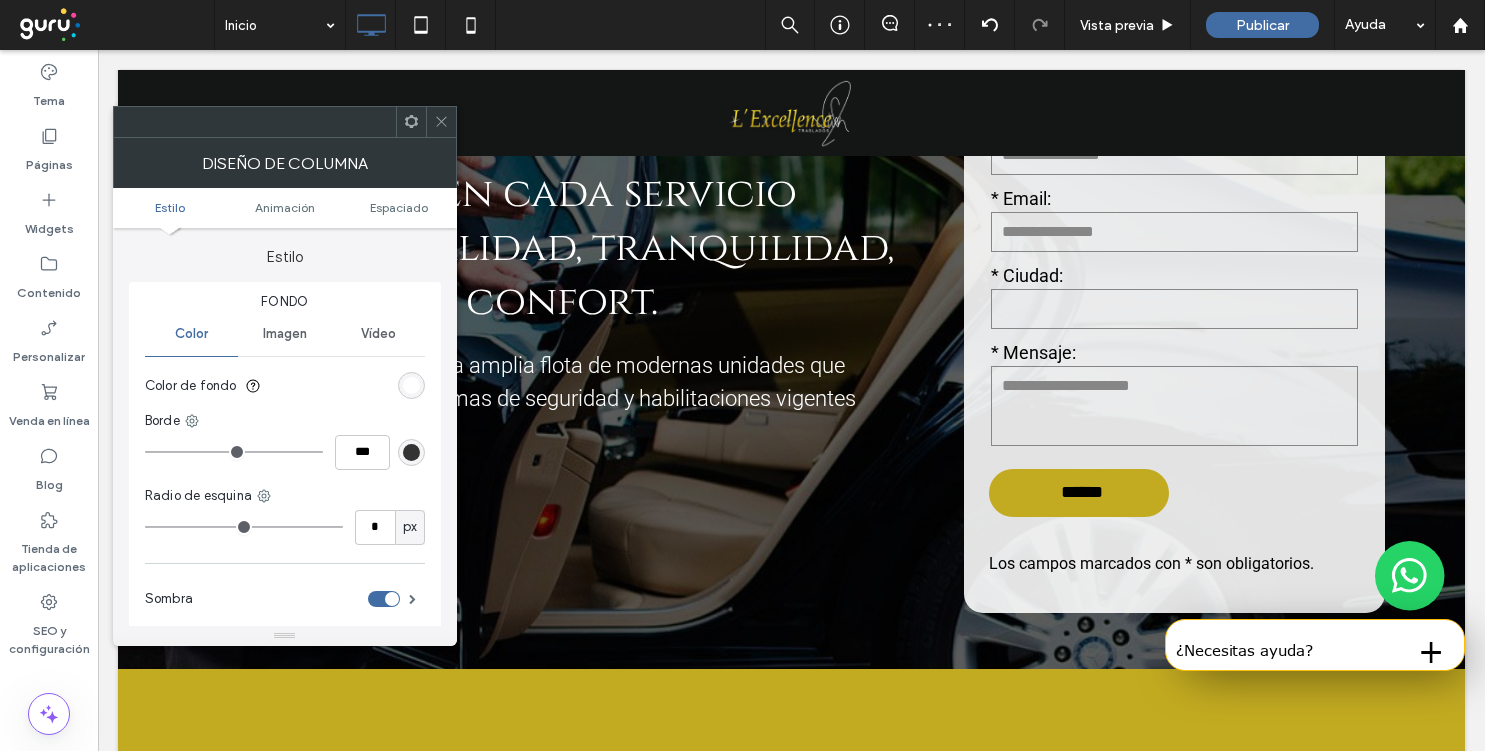 click on "px" at bounding box center (410, 527) 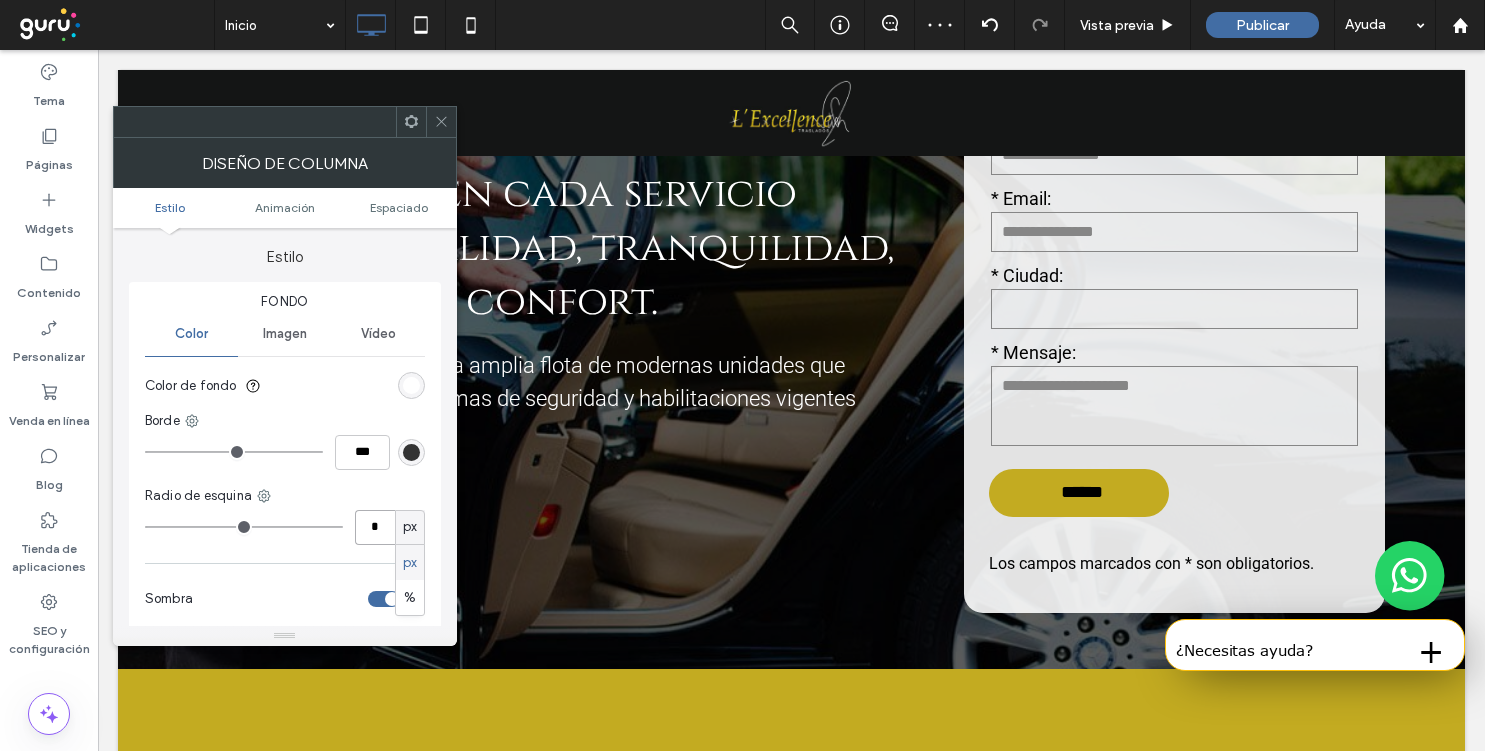 click on "*" at bounding box center [375, 527] 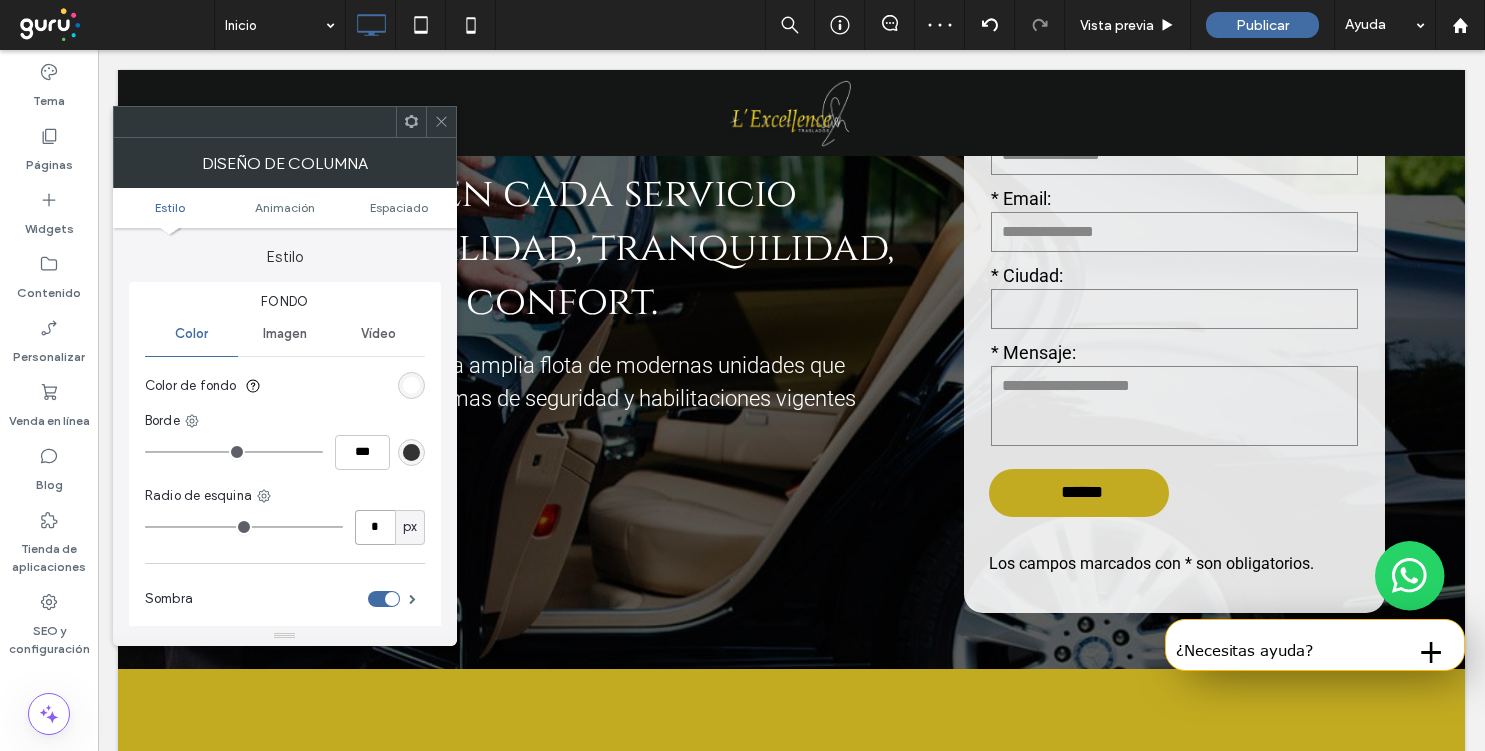 click on "*" at bounding box center (375, 527) 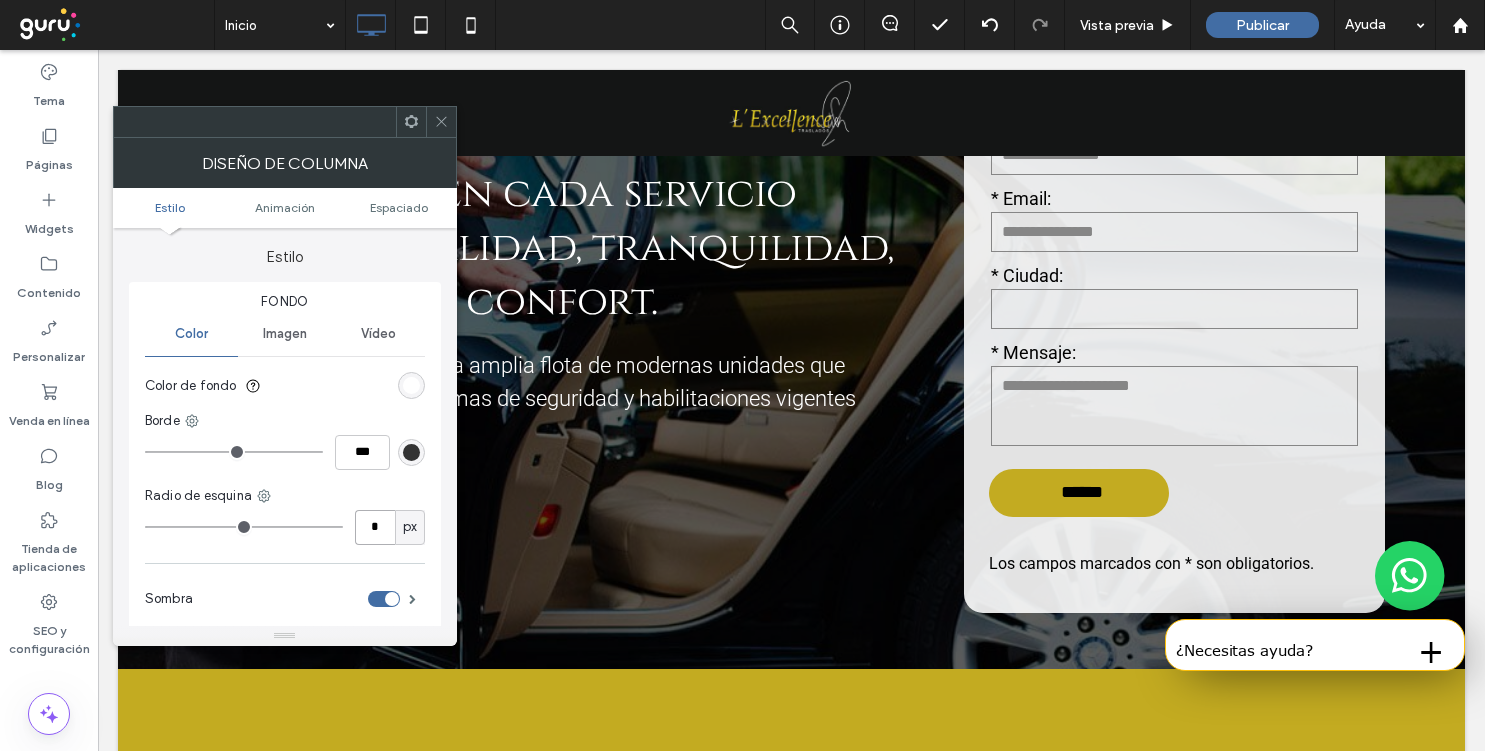 paste on "*" 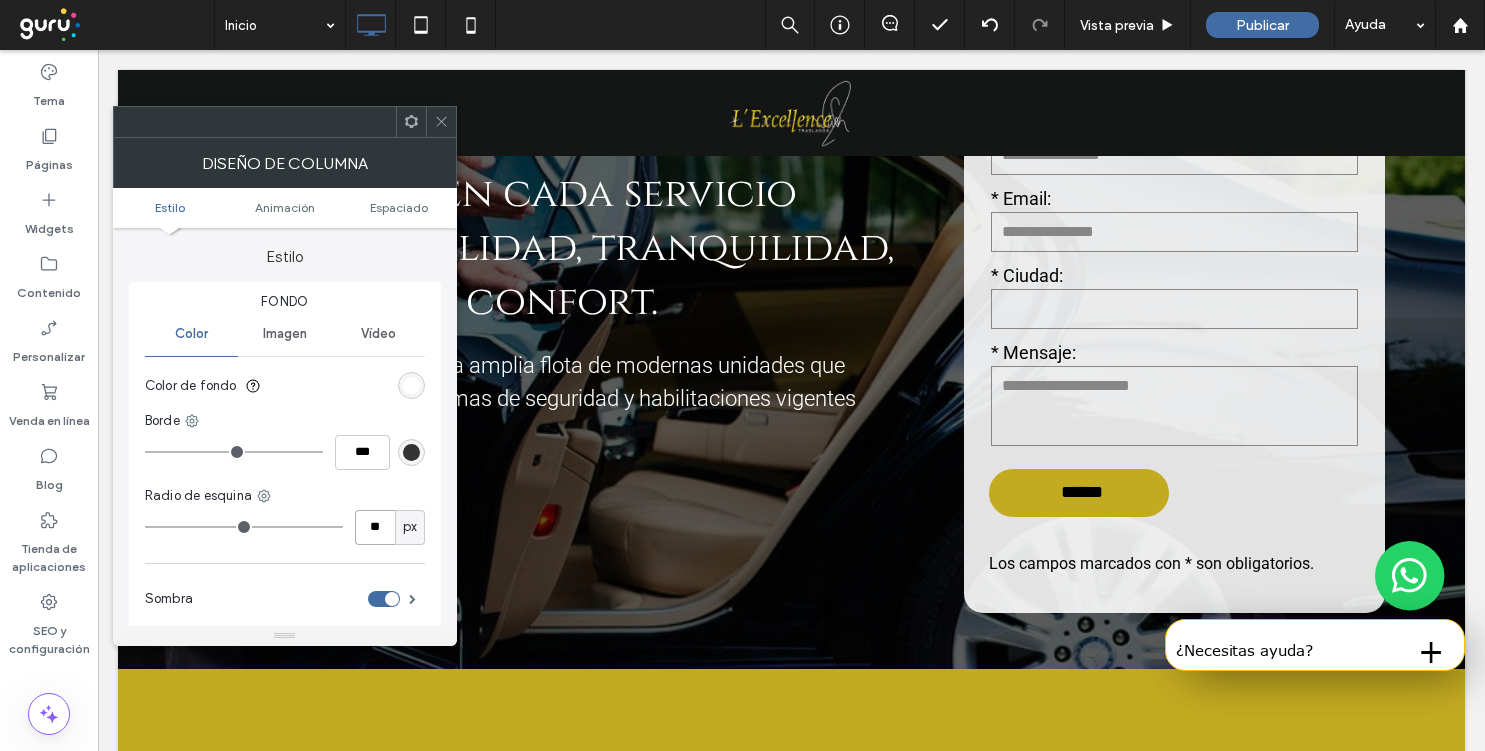 type on "**" 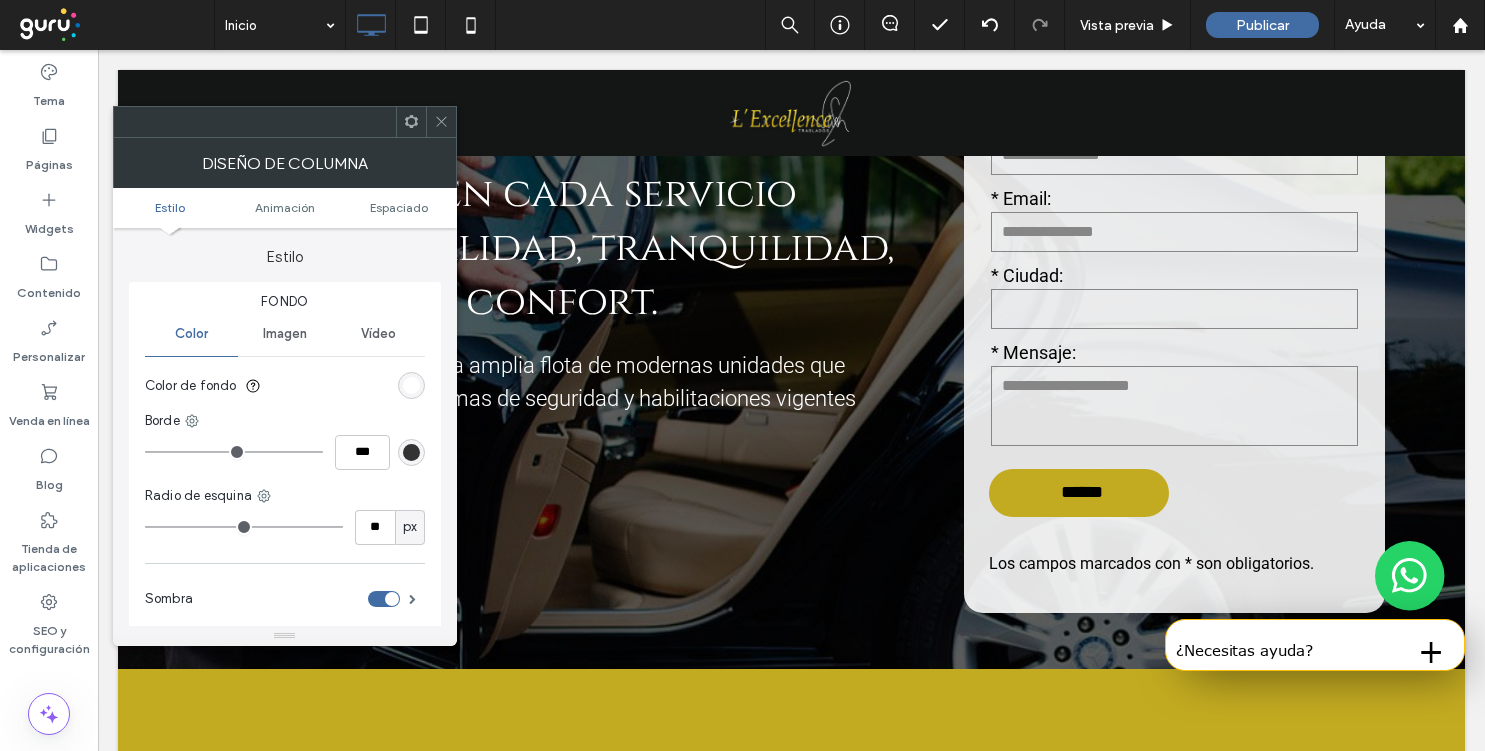 type on "**" 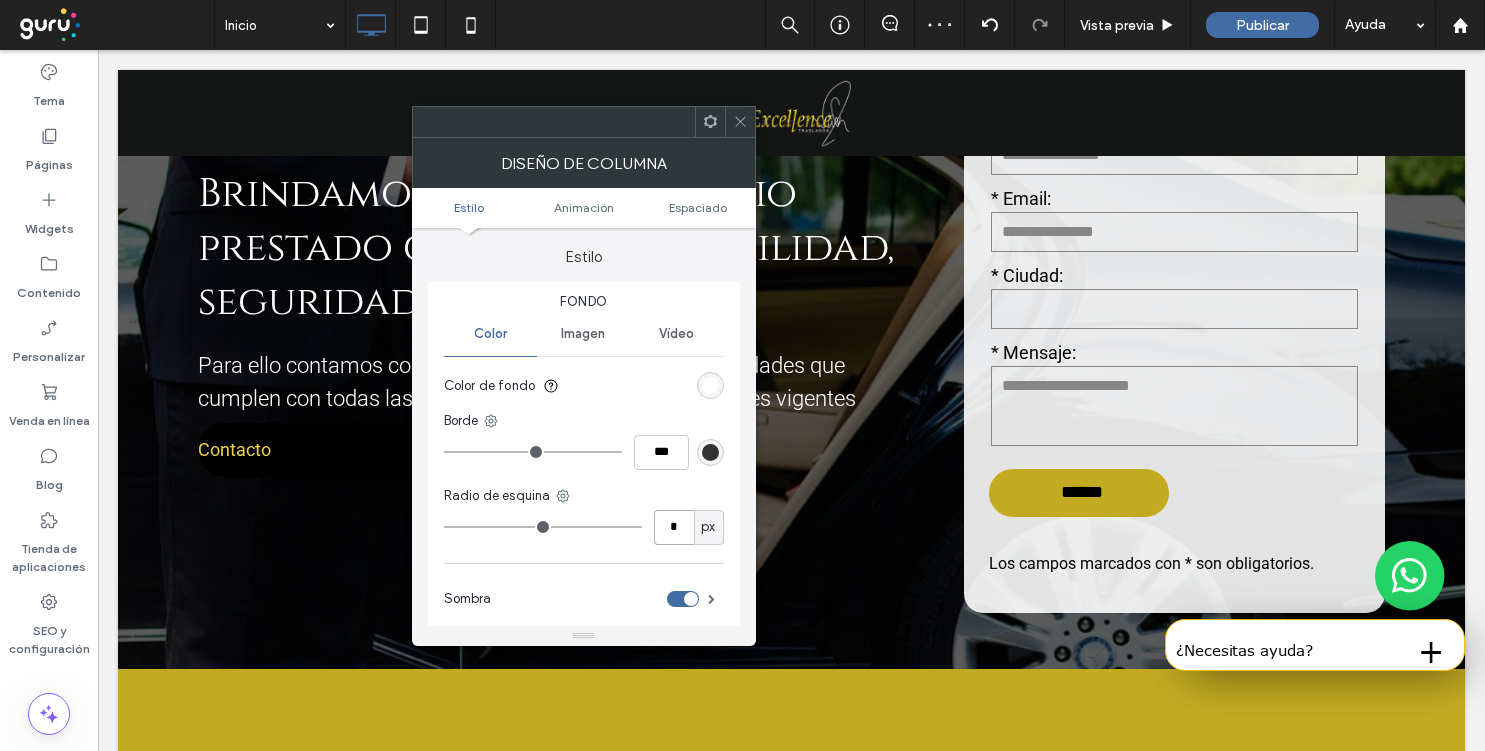 click on "*" at bounding box center (674, 527) 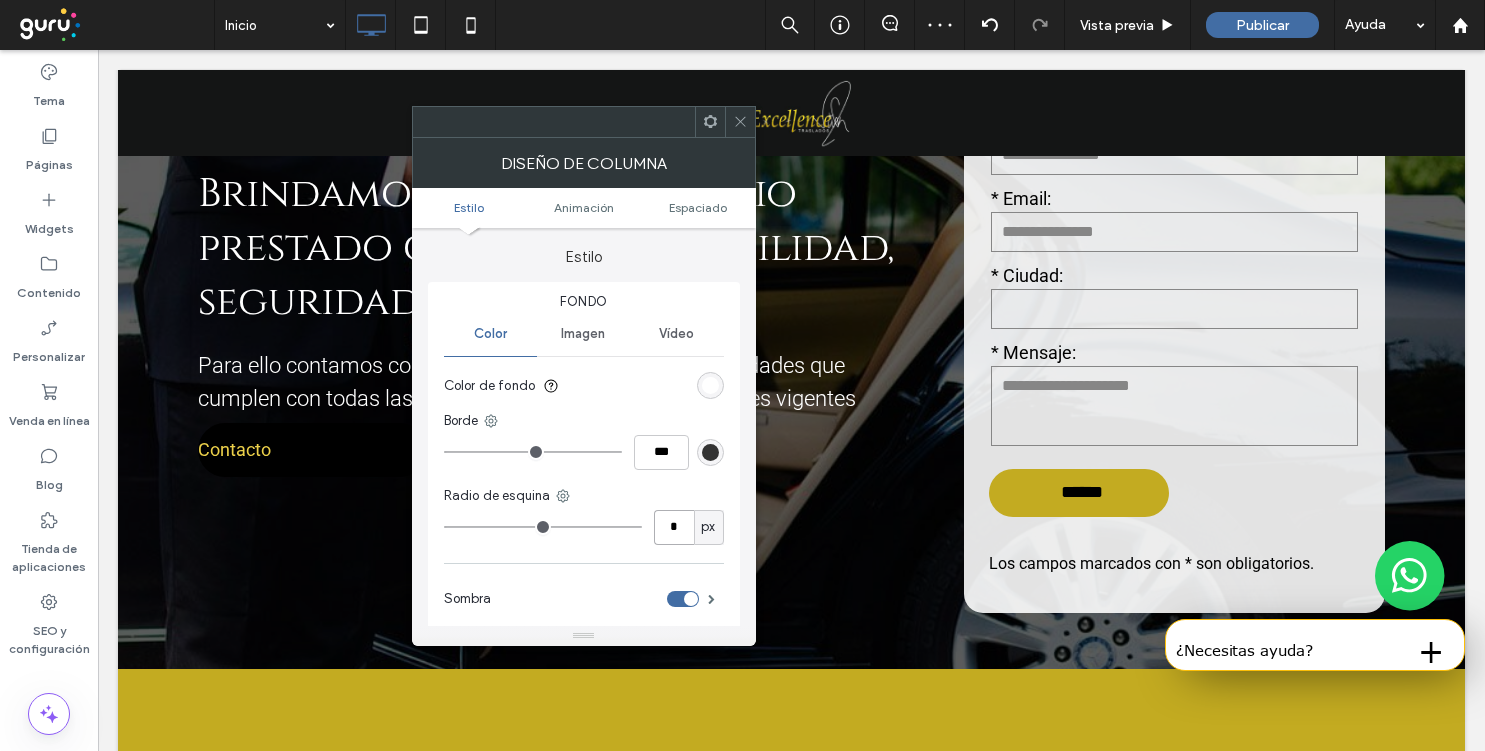 click on "*" at bounding box center [674, 527] 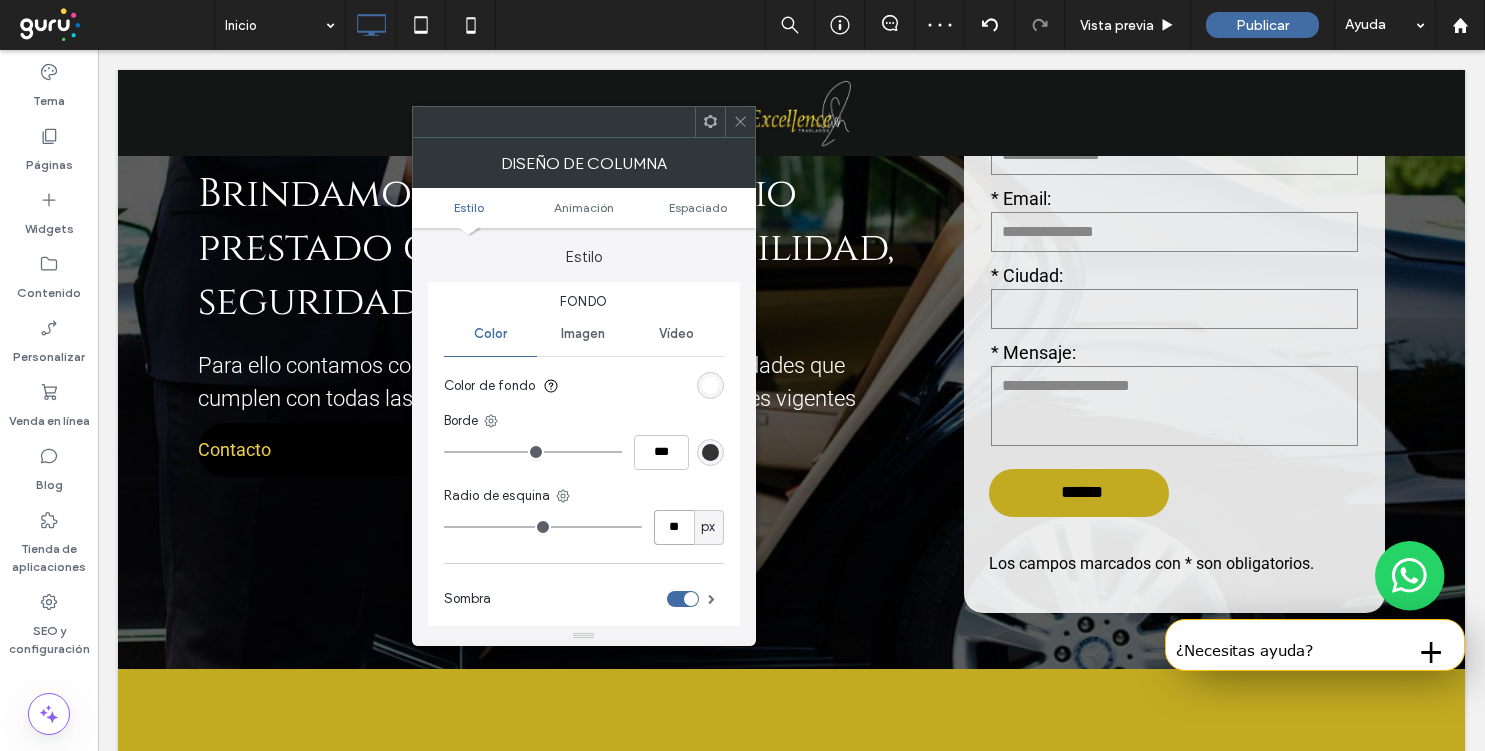 type on "**" 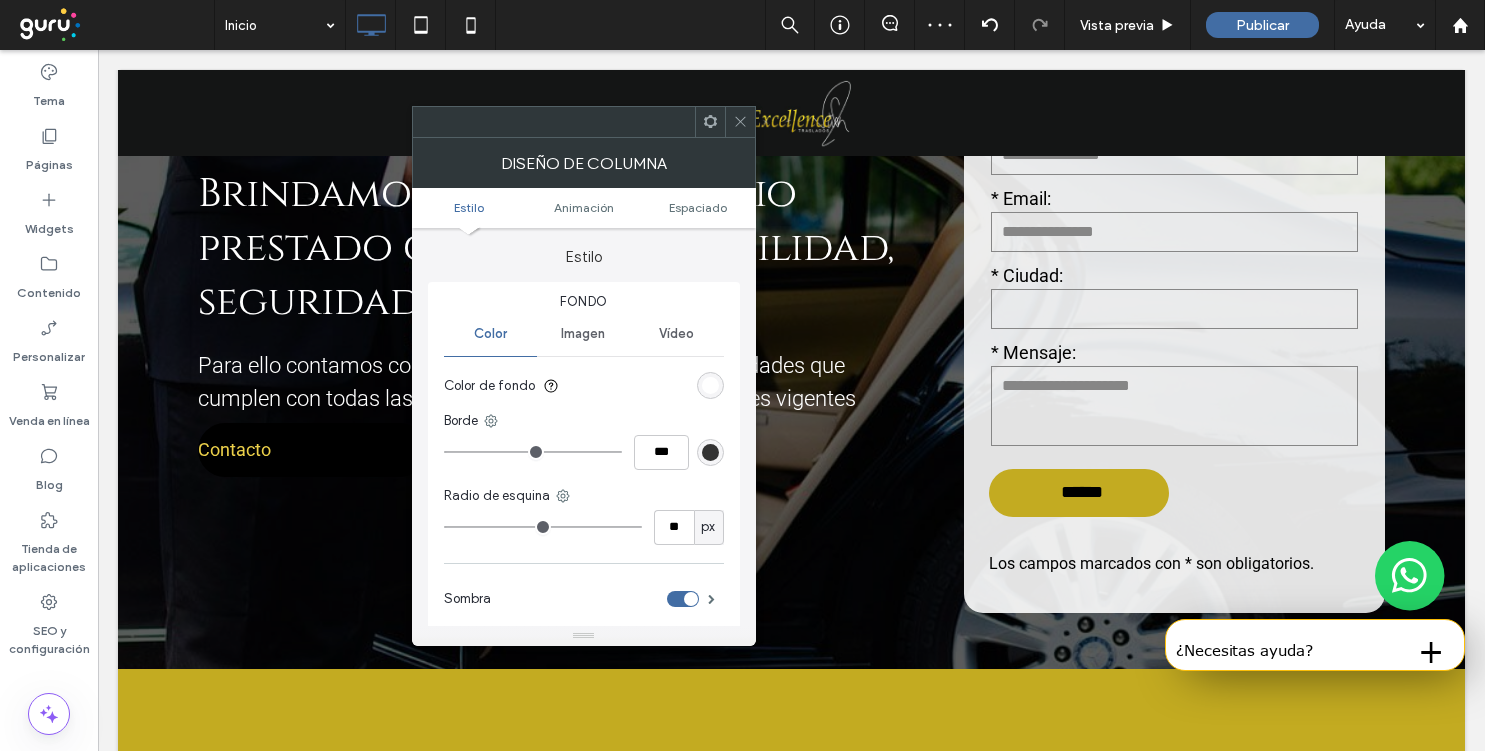 type on "**" 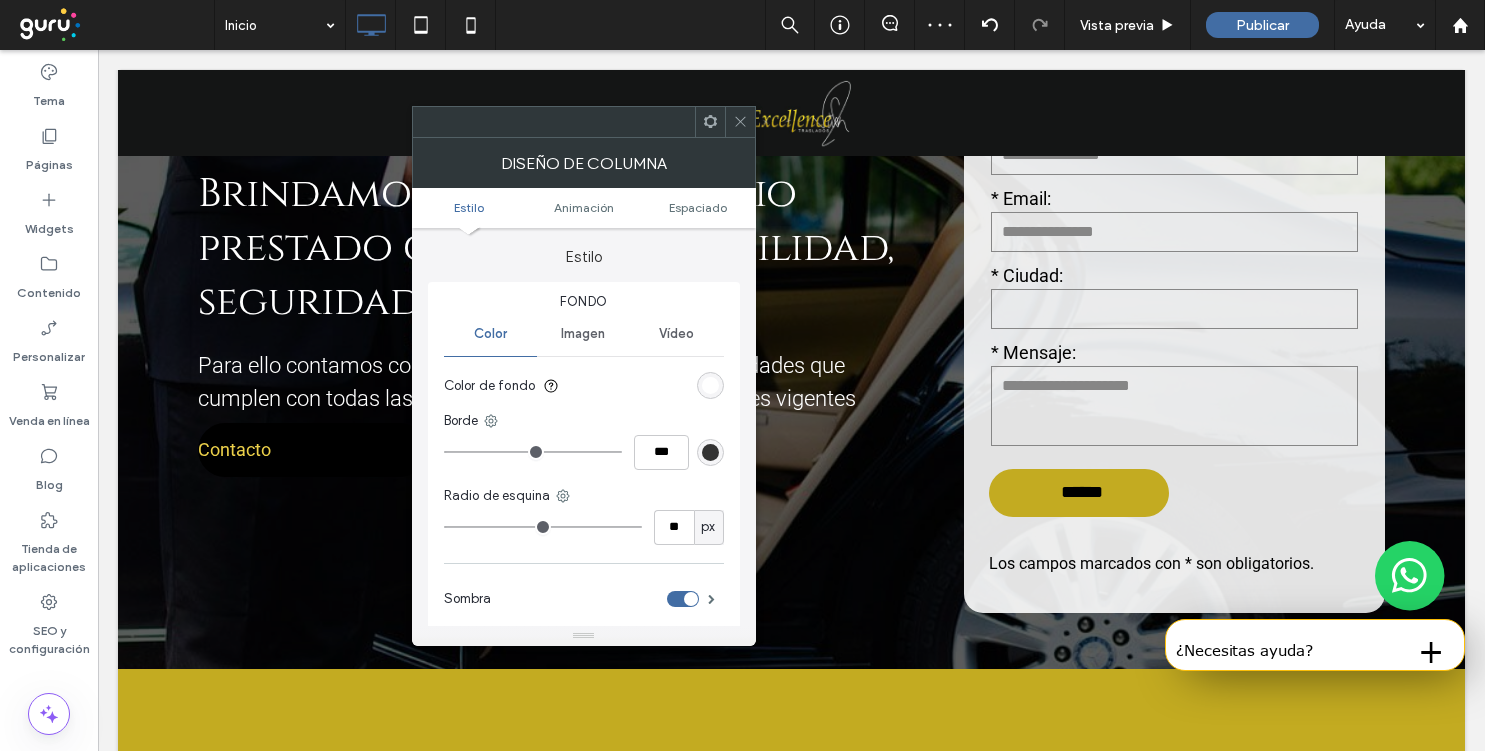 click 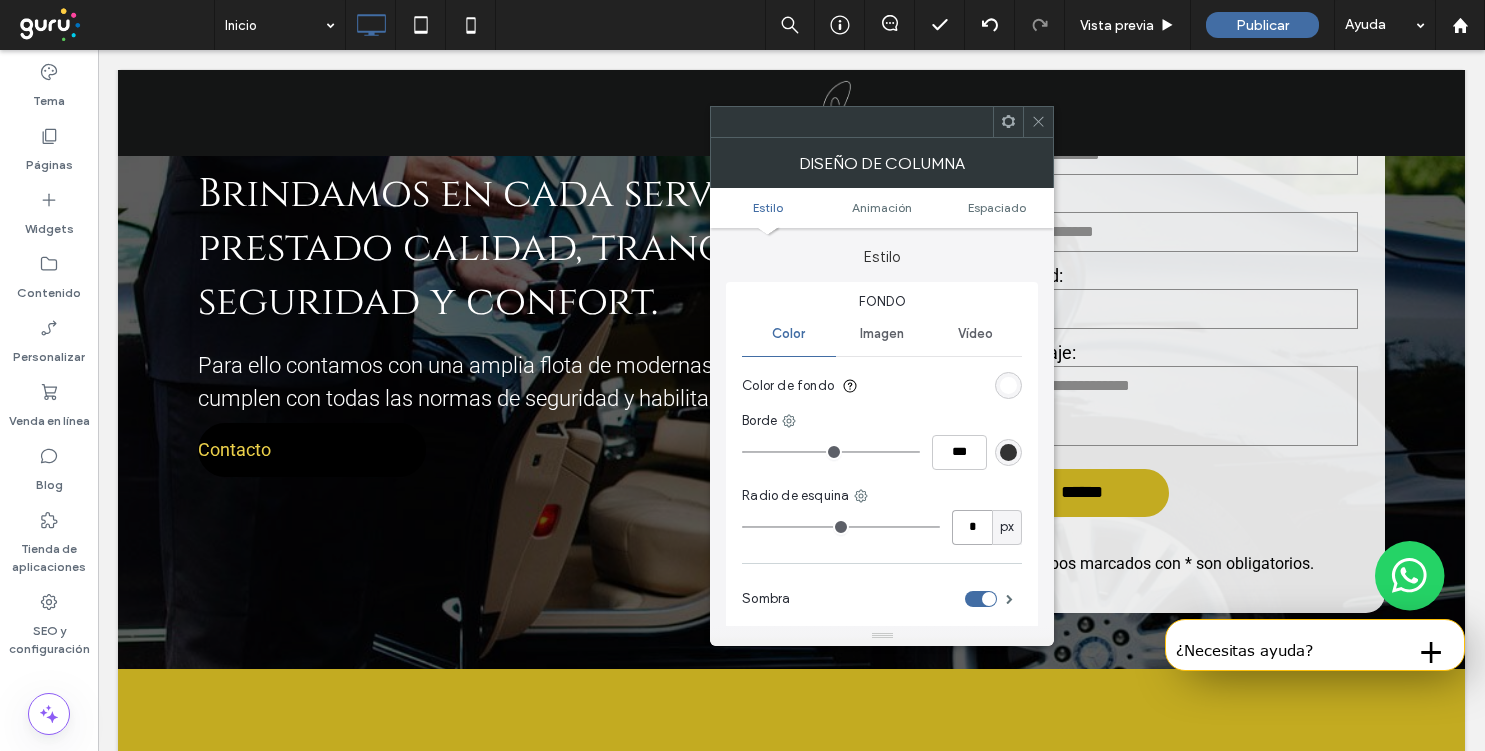 click on "*" at bounding box center (972, 527) 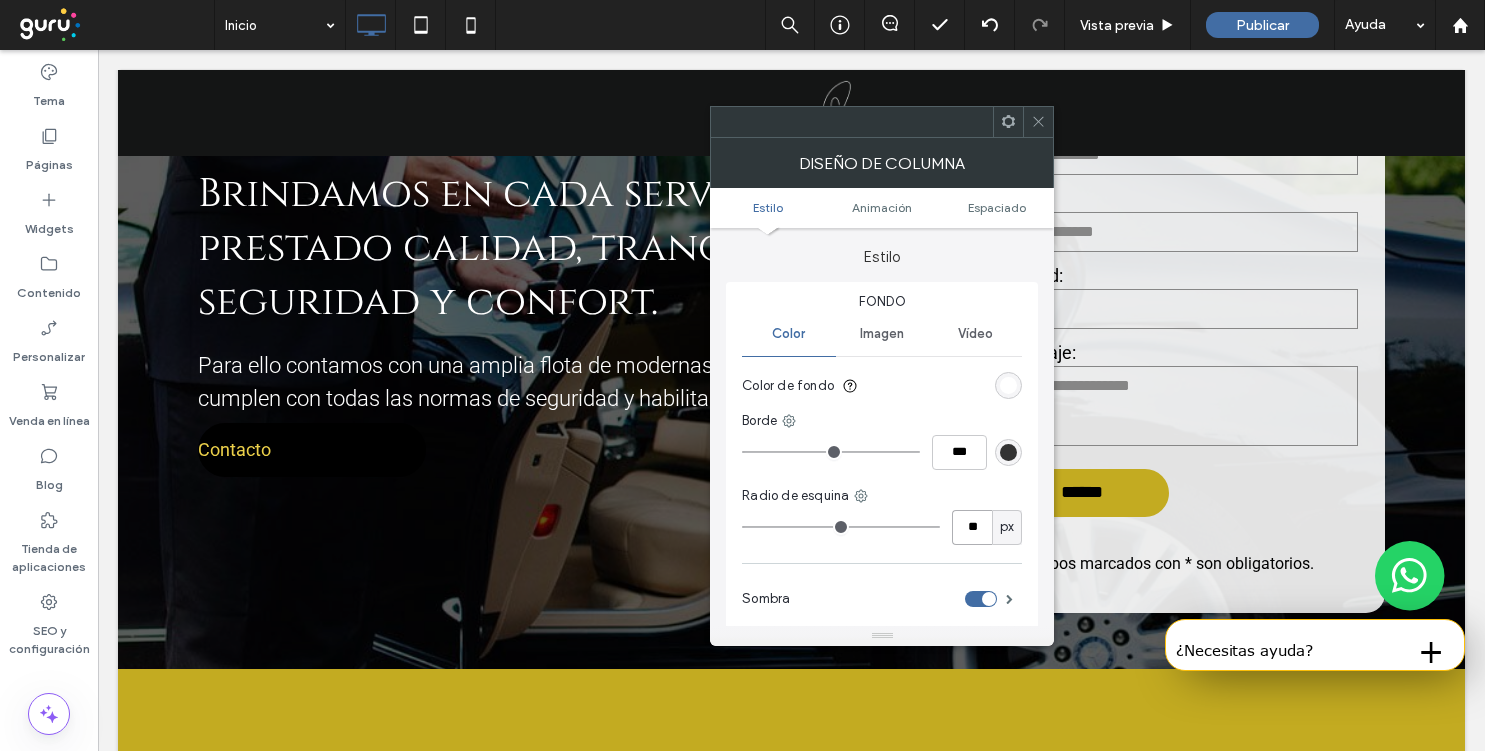 type on "**" 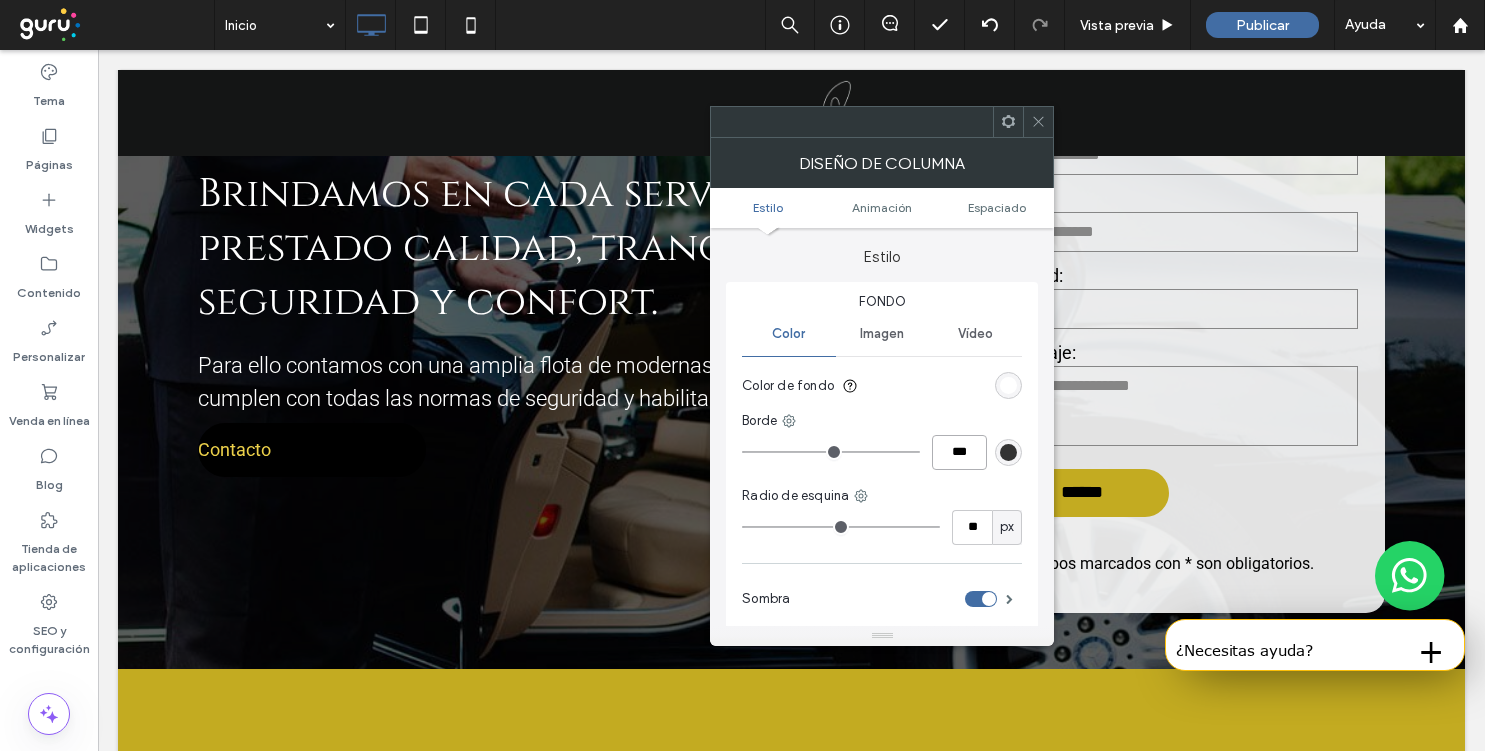 type on "**" 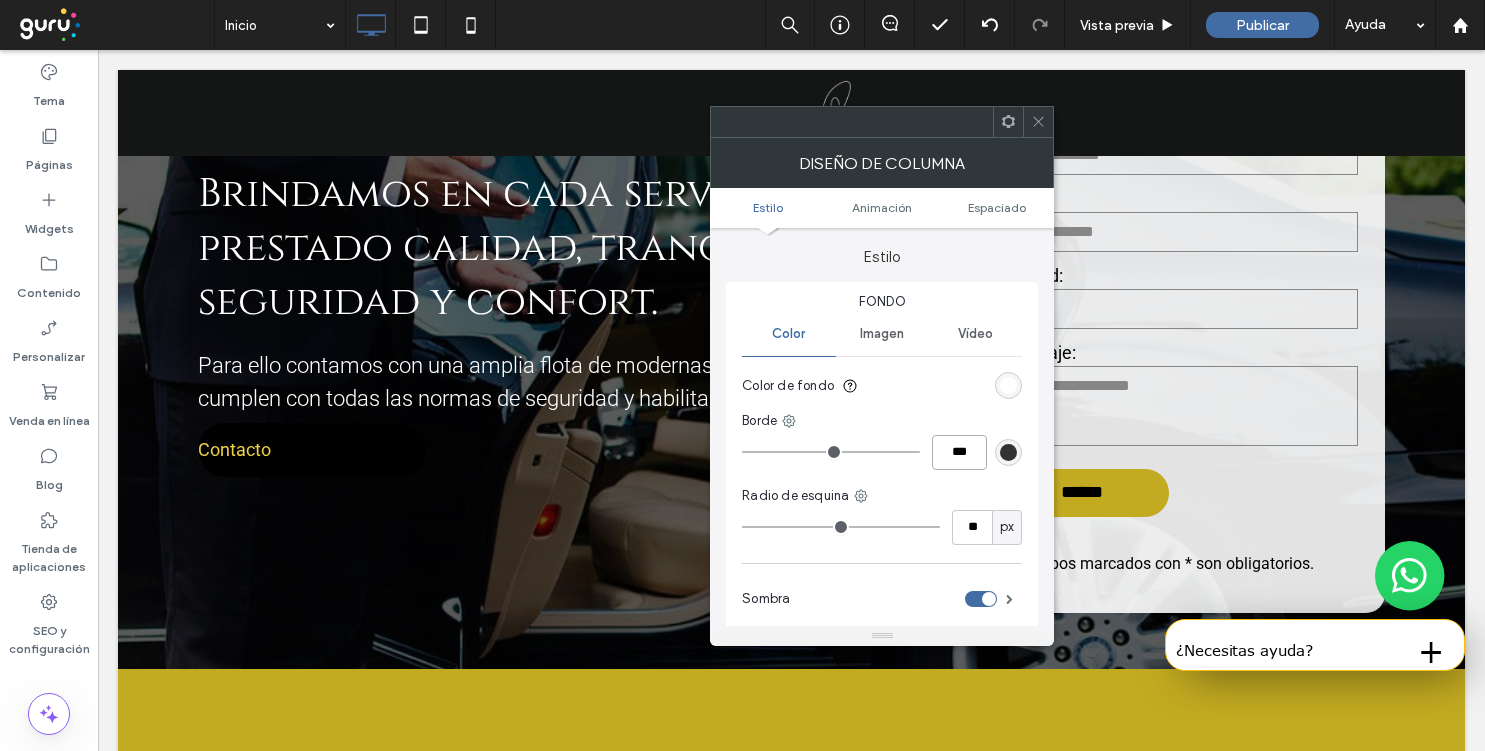 click on "***" at bounding box center (959, 452) 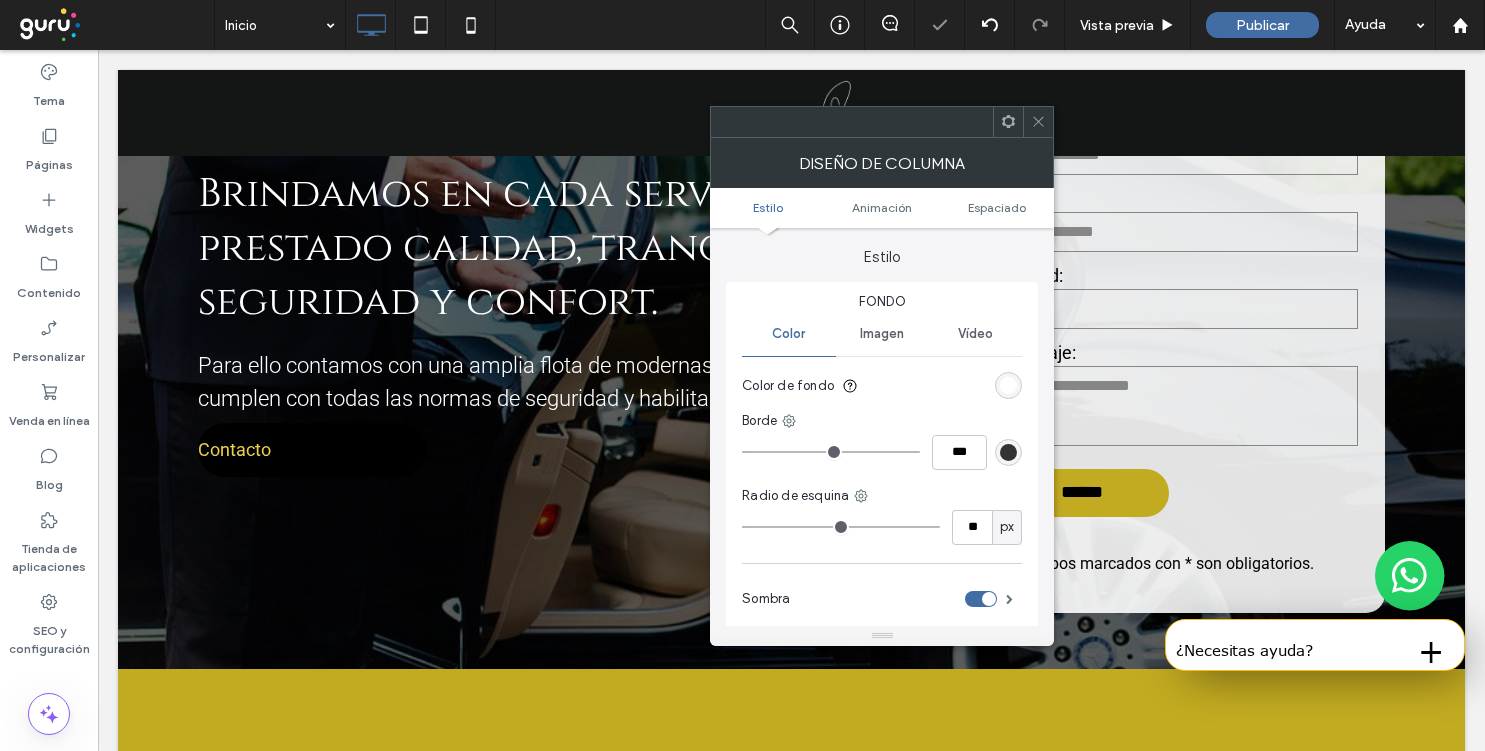 click 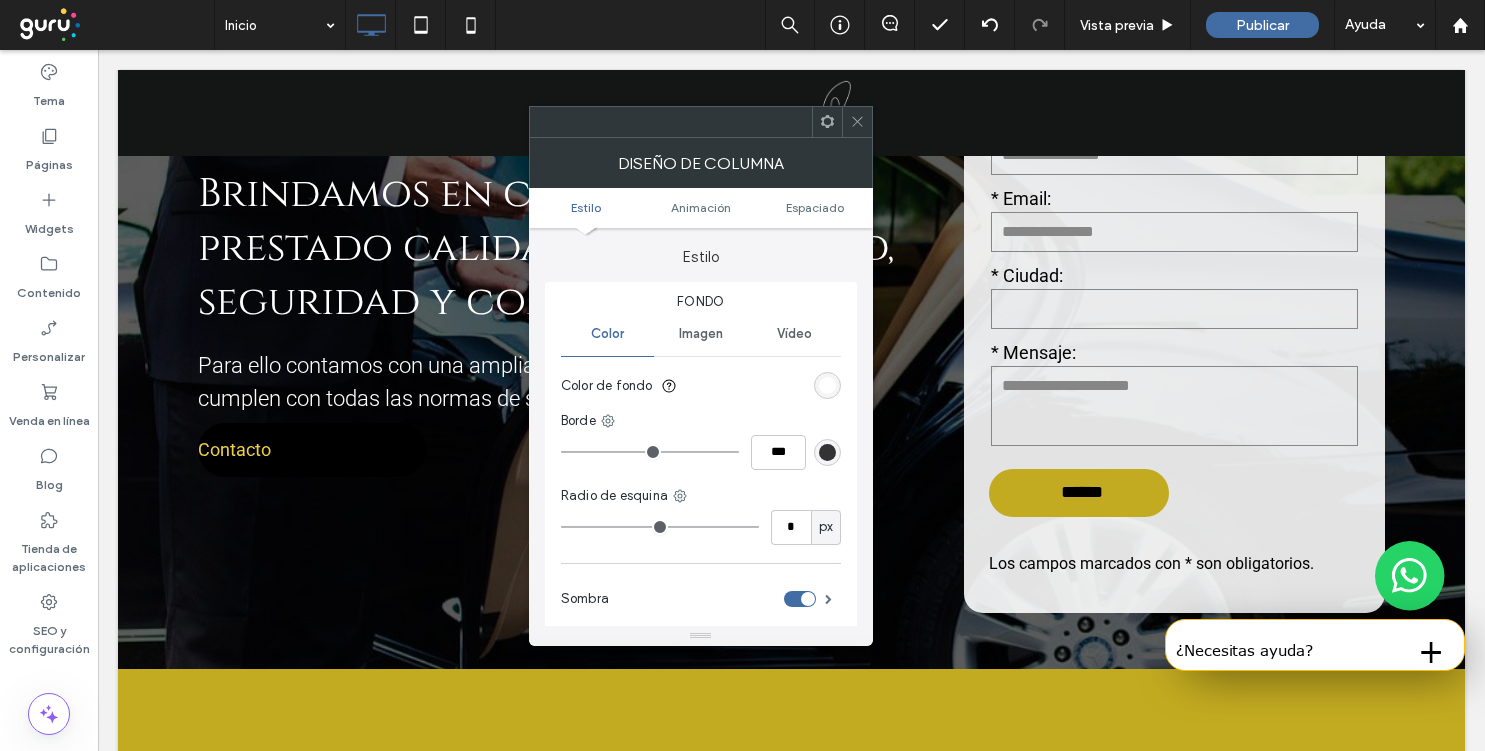 click on "Fondo Color Imagen Vídeo Color de fondo Borde *** Radio de esquina * px Sombra" at bounding box center (701, 458) 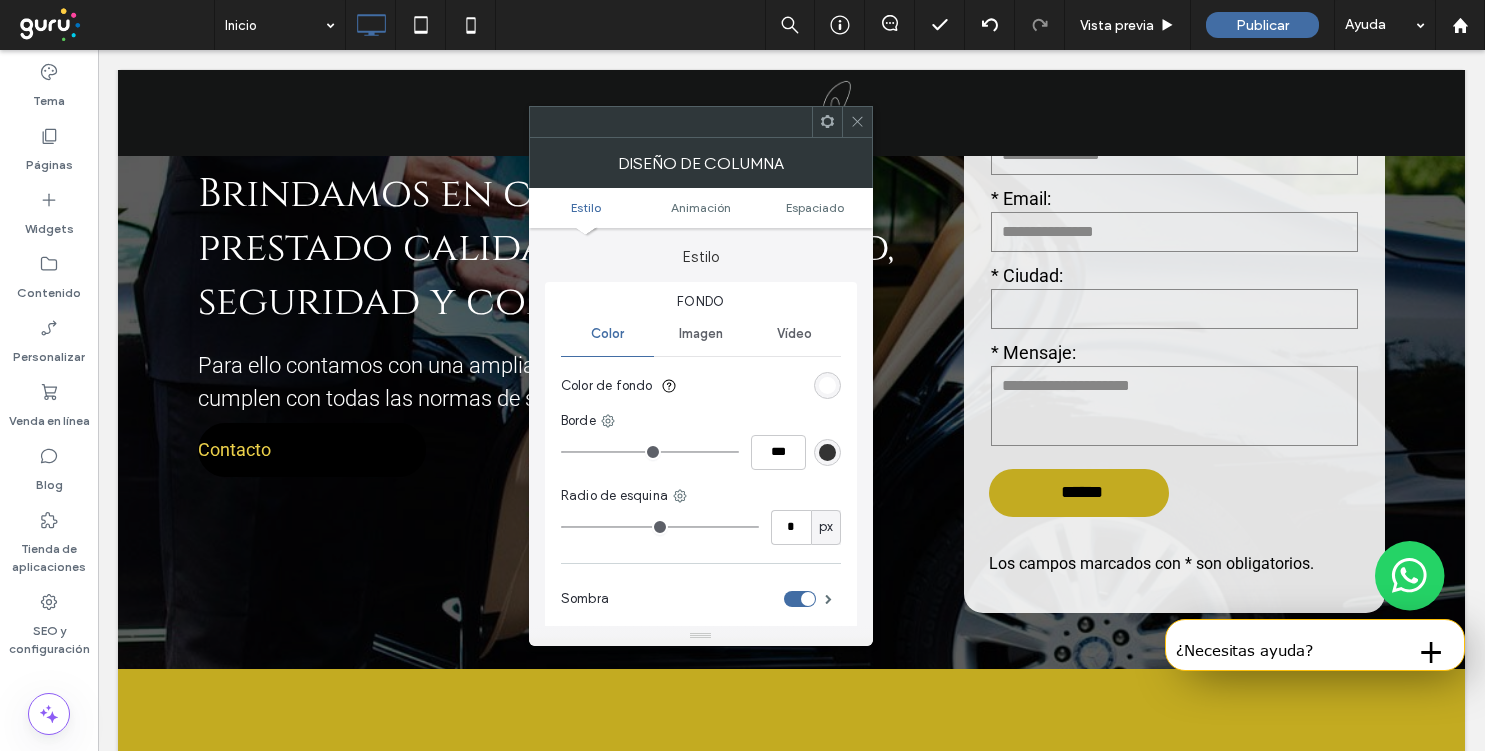 click on "Fondo Color Imagen Vídeo Color de fondo Borde *** Radio de esquina * px Sombra" at bounding box center (701, 458) 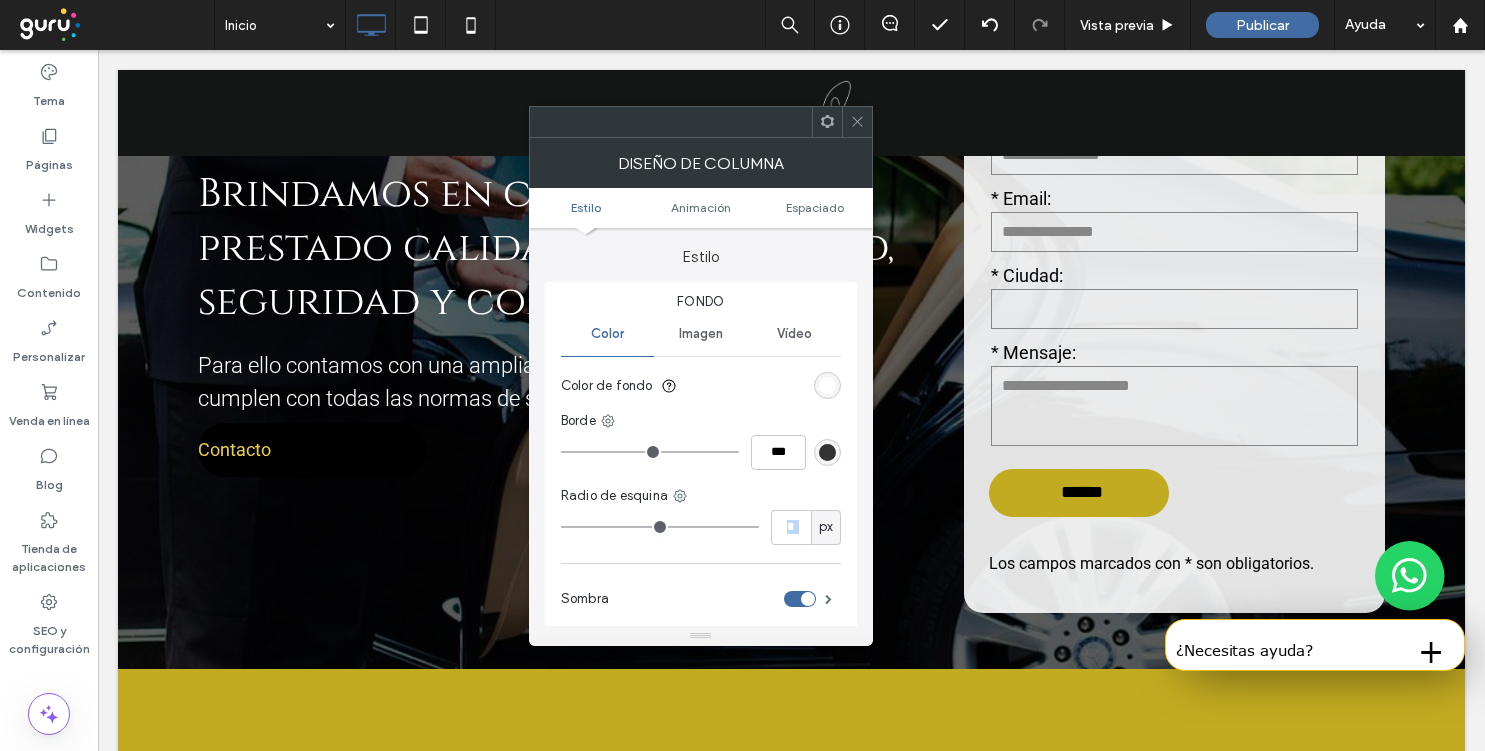 click on "Fondo Color Imagen Vídeo Color de fondo Borde *** Radio de esquina * px Sombra" at bounding box center (701, 458) 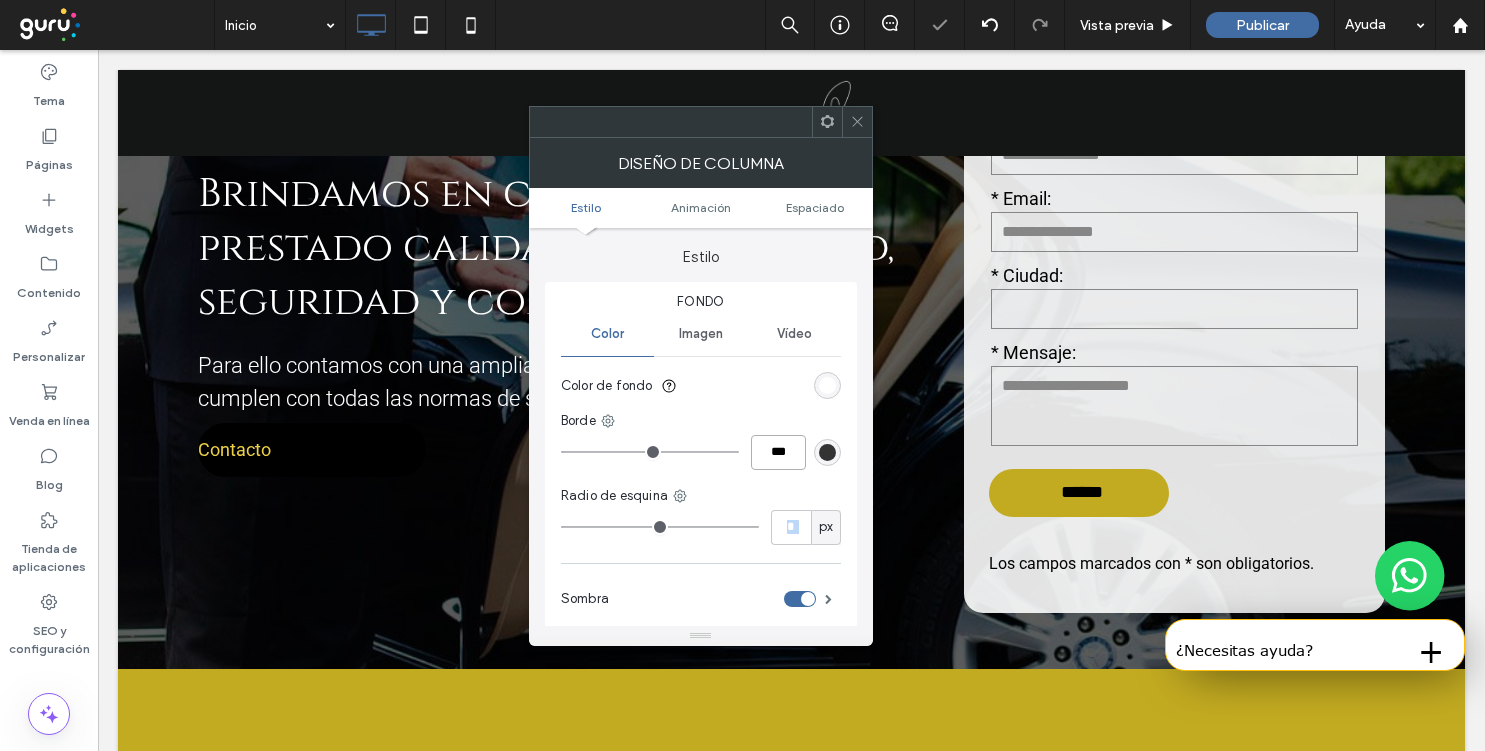 click on "***" at bounding box center [778, 452] 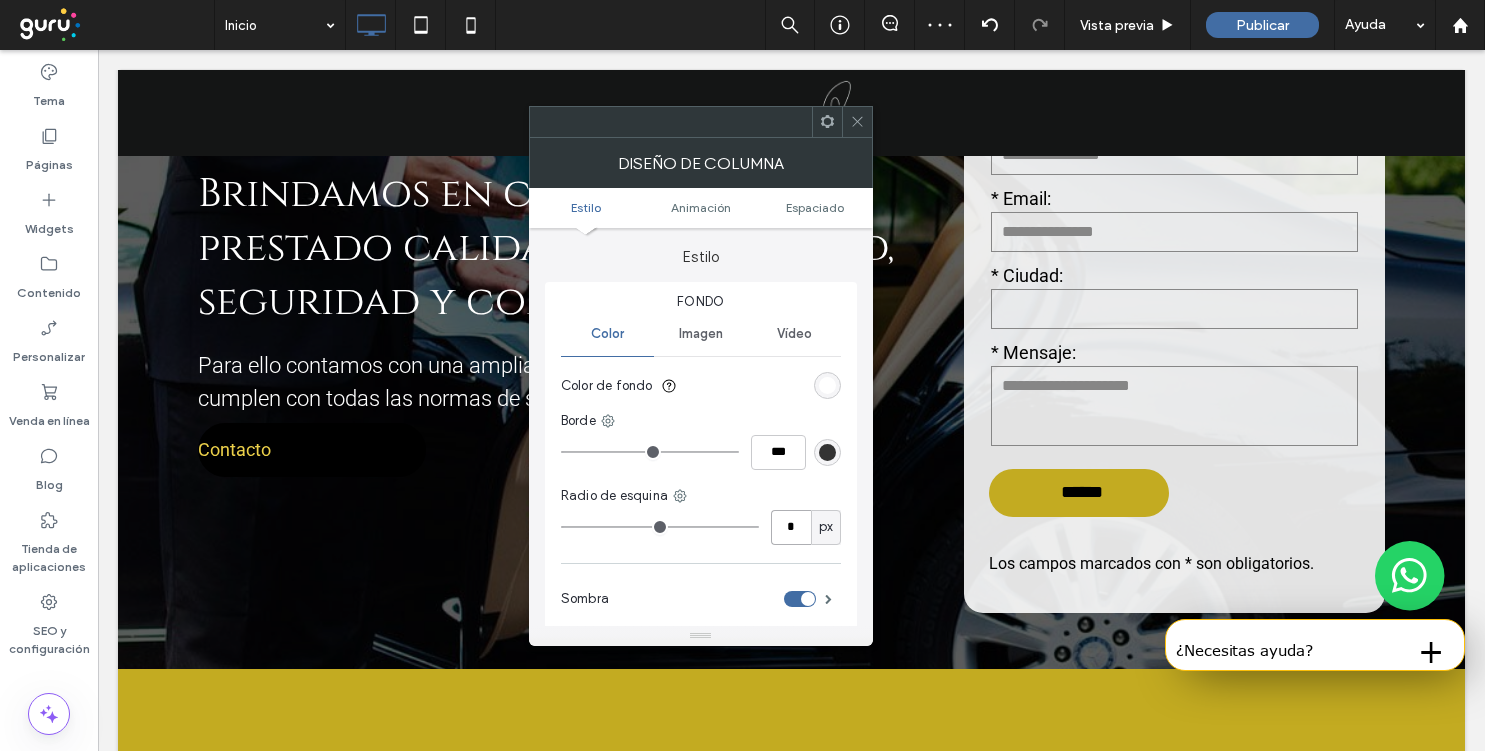 click on "*" at bounding box center (791, 527) 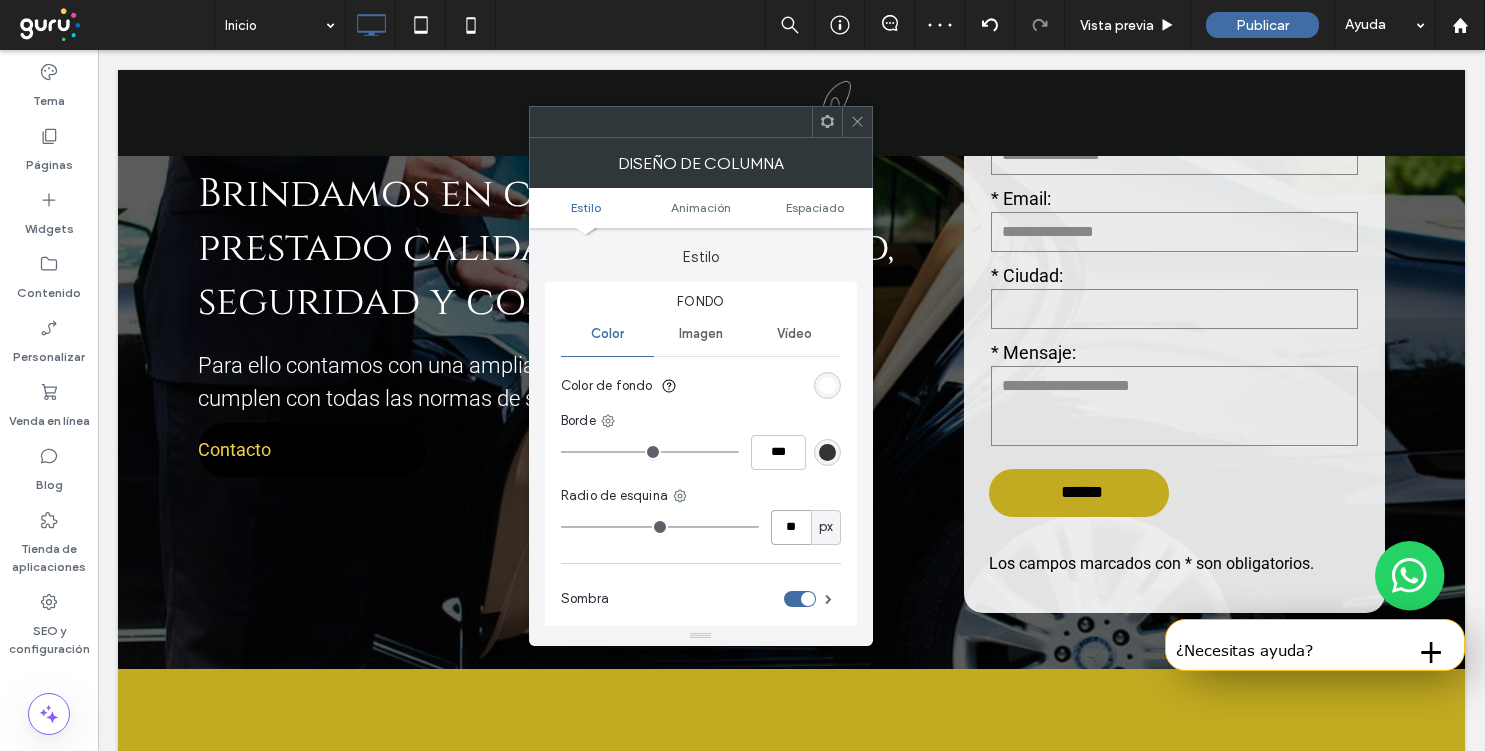 type on "**" 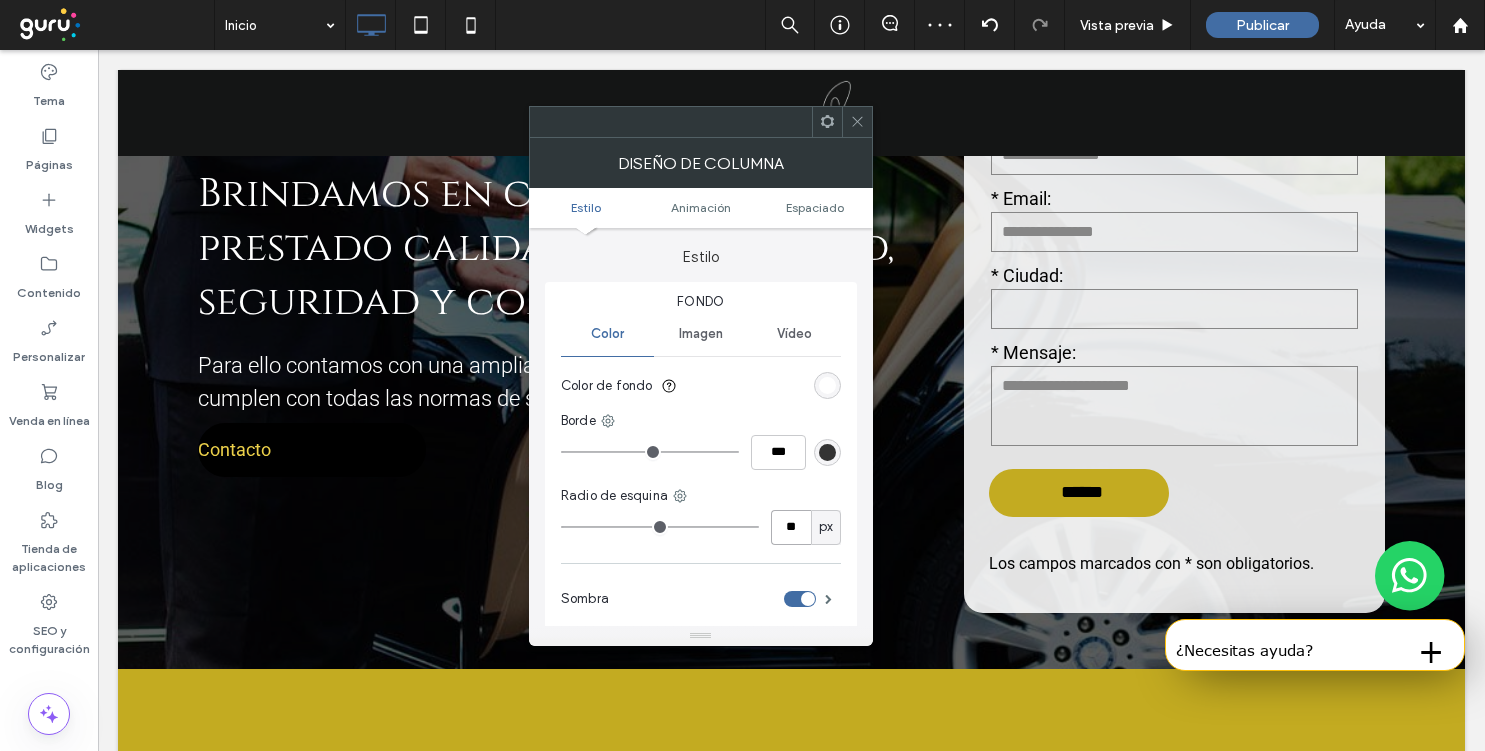 type on "**" 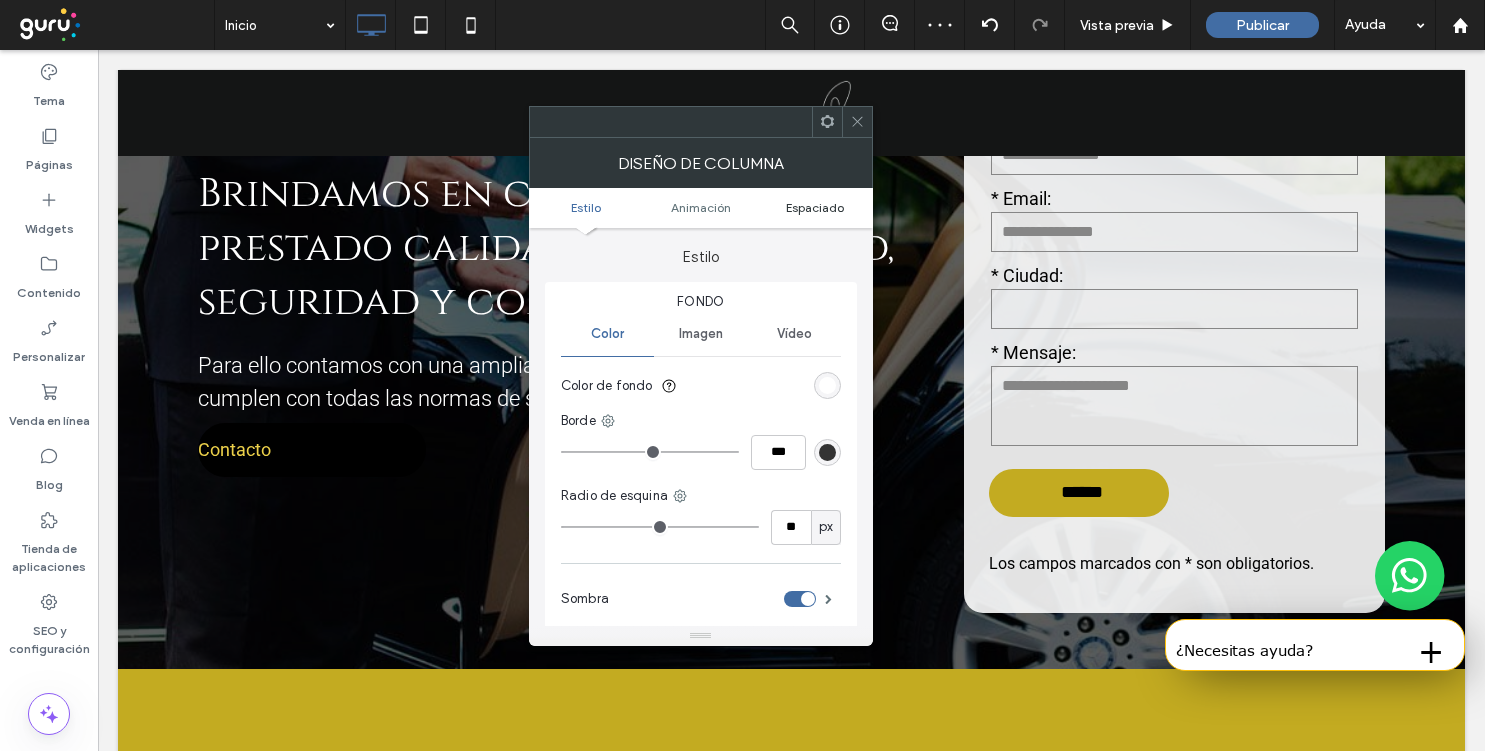 click on "Espaciado" at bounding box center [815, 207] 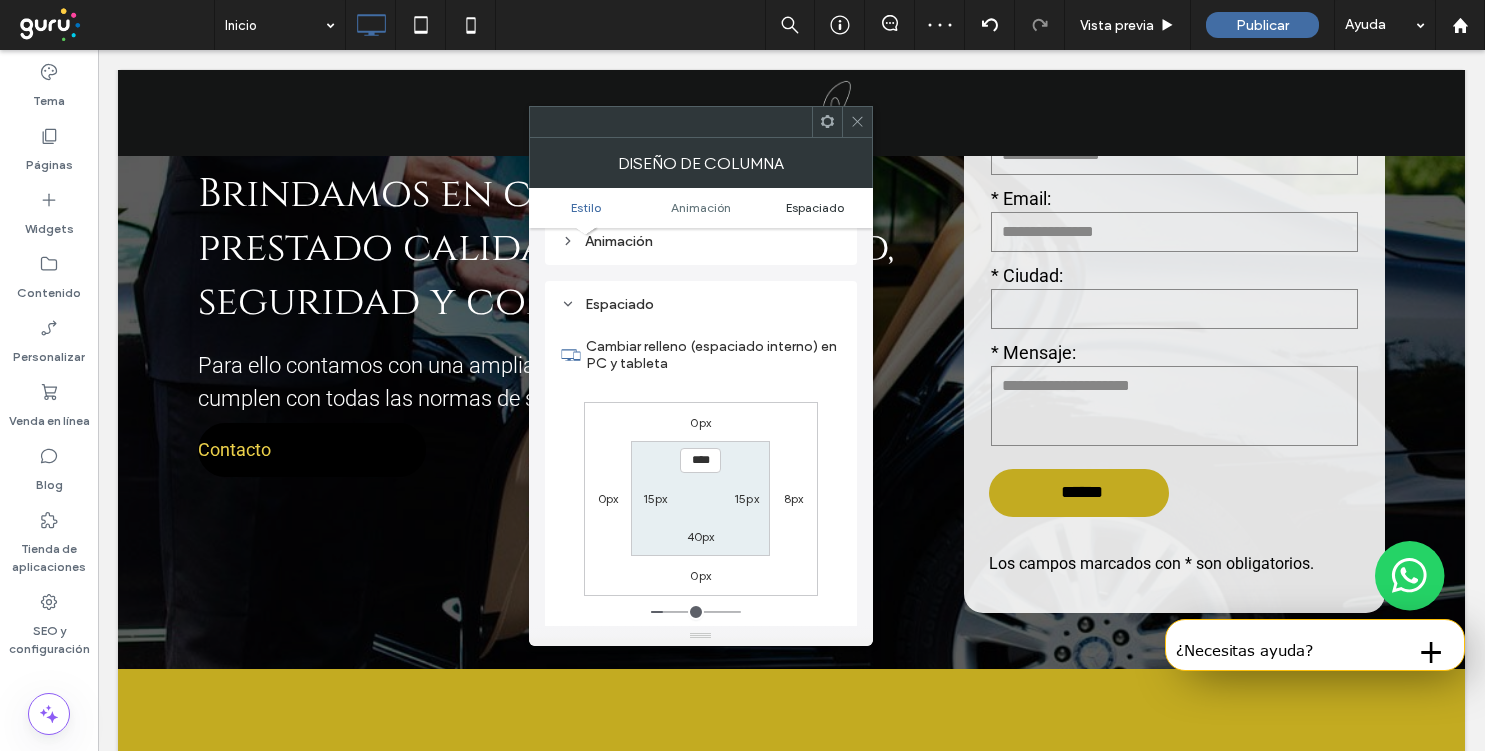 scroll, scrollTop: 470, scrollLeft: 0, axis: vertical 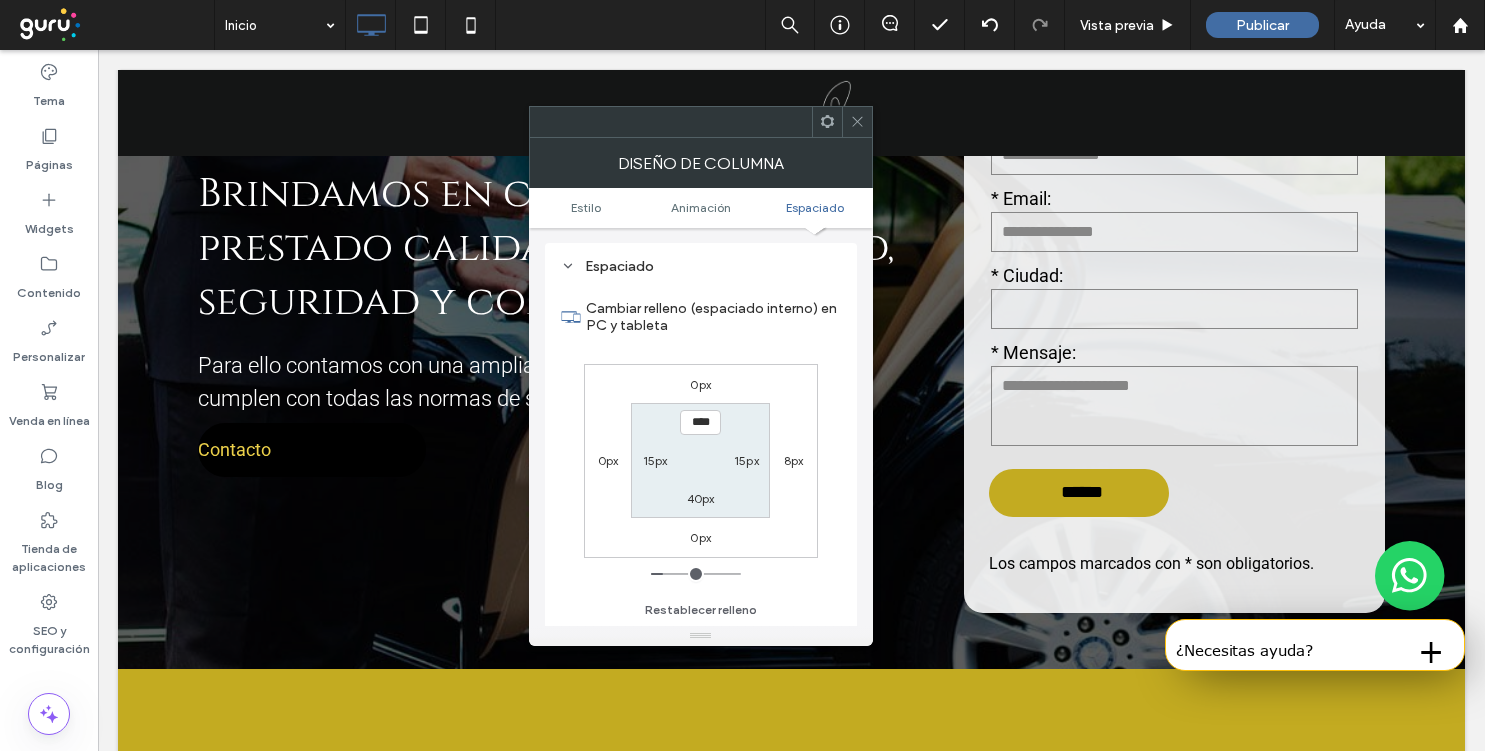 click 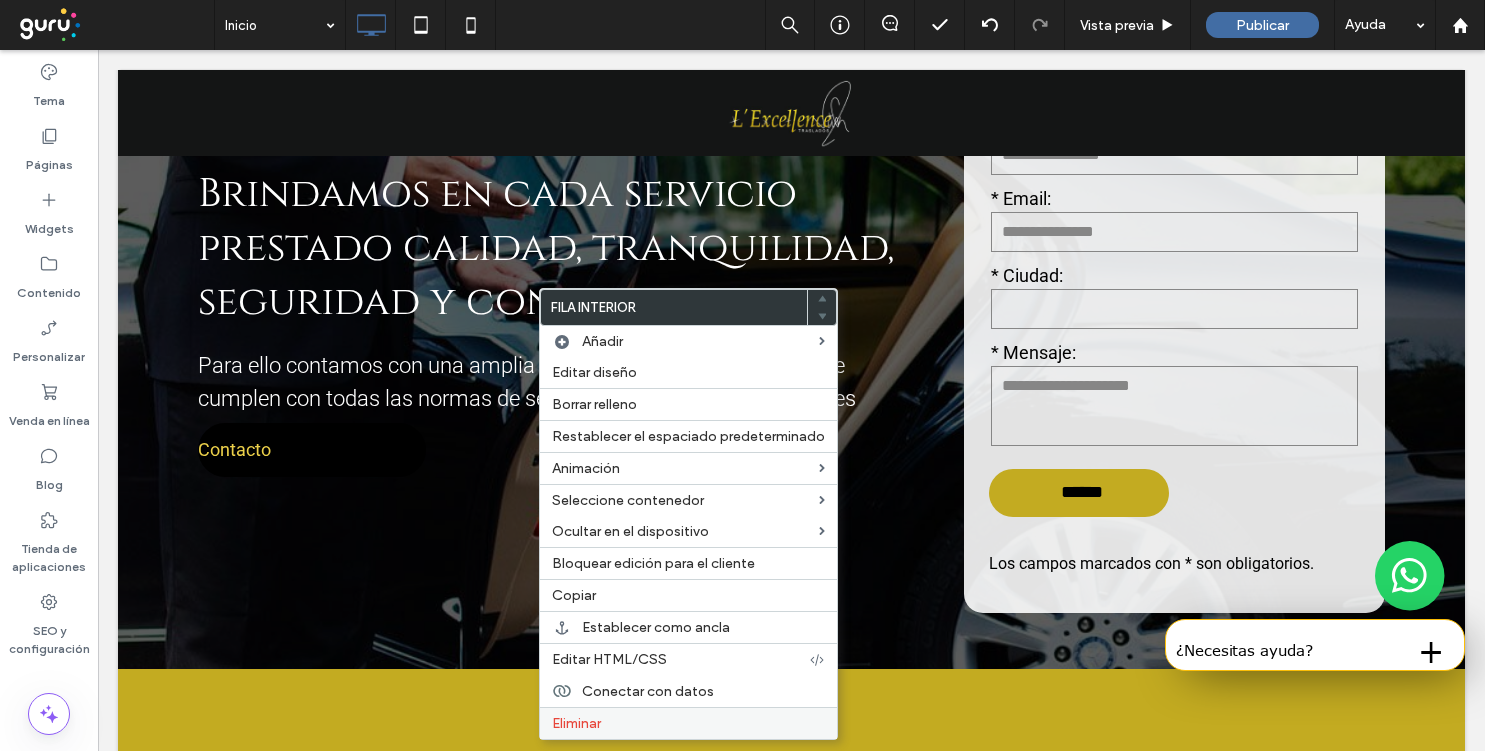 click on "Eliminar" at bounding box center (688, 723) 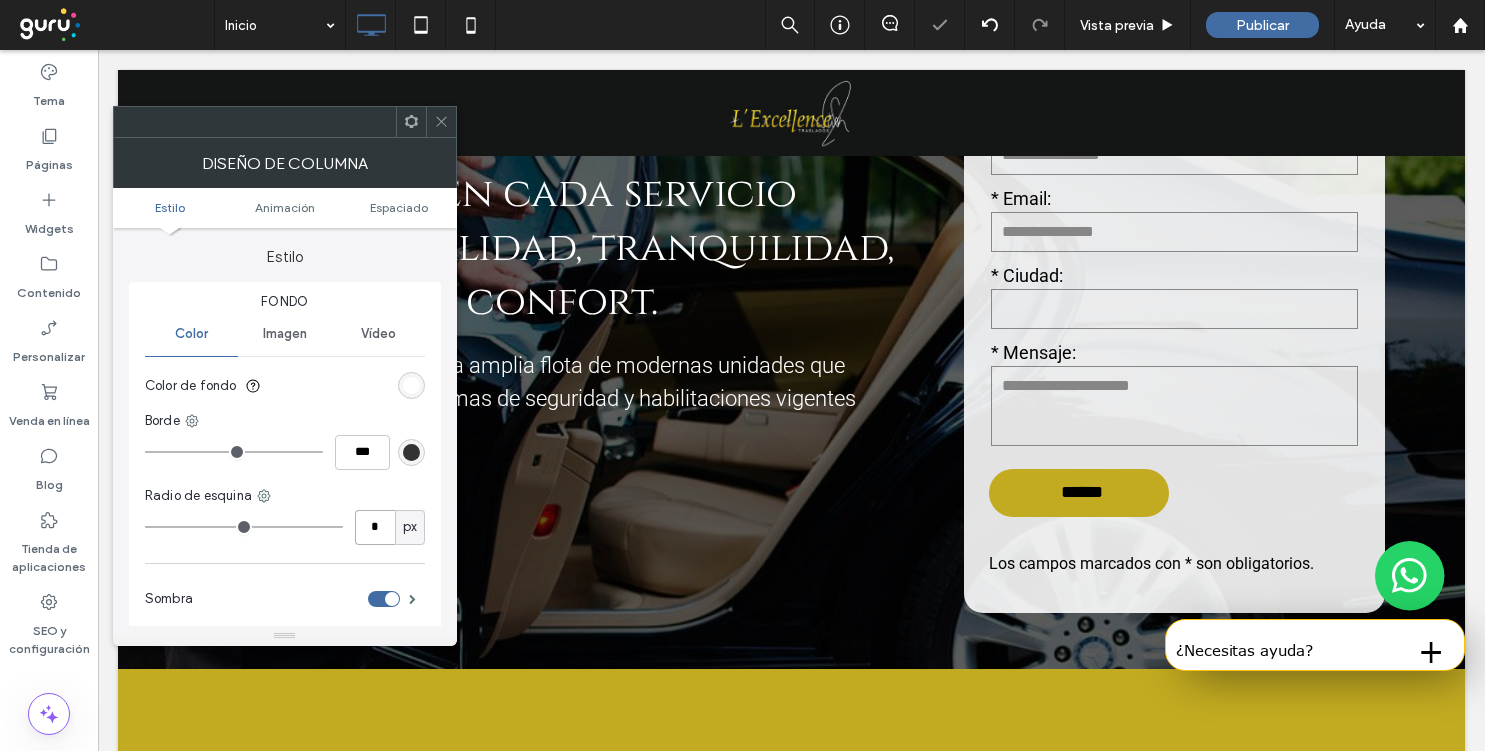 click on "*" at bounding box center (375, 527) 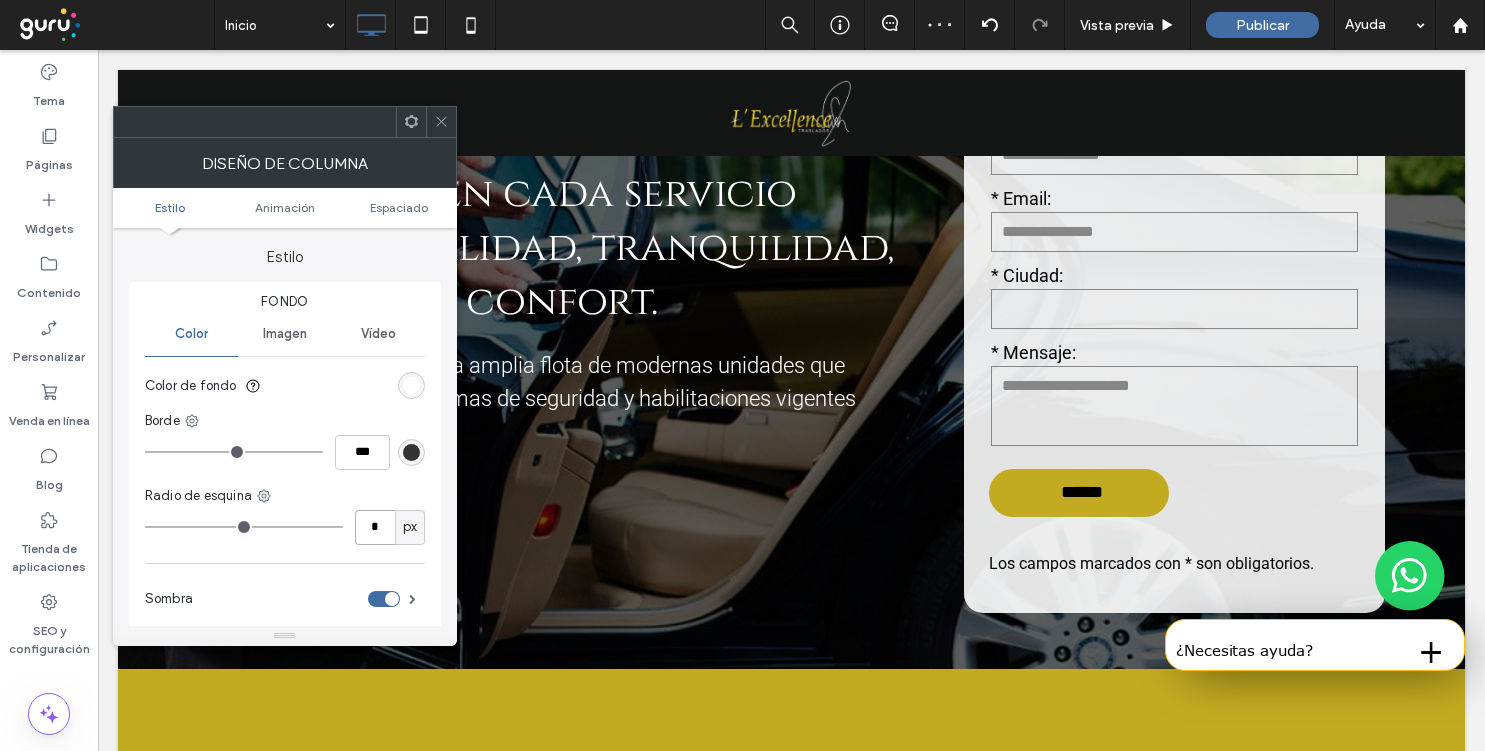 click on "*" at bounding box center [375, 527] 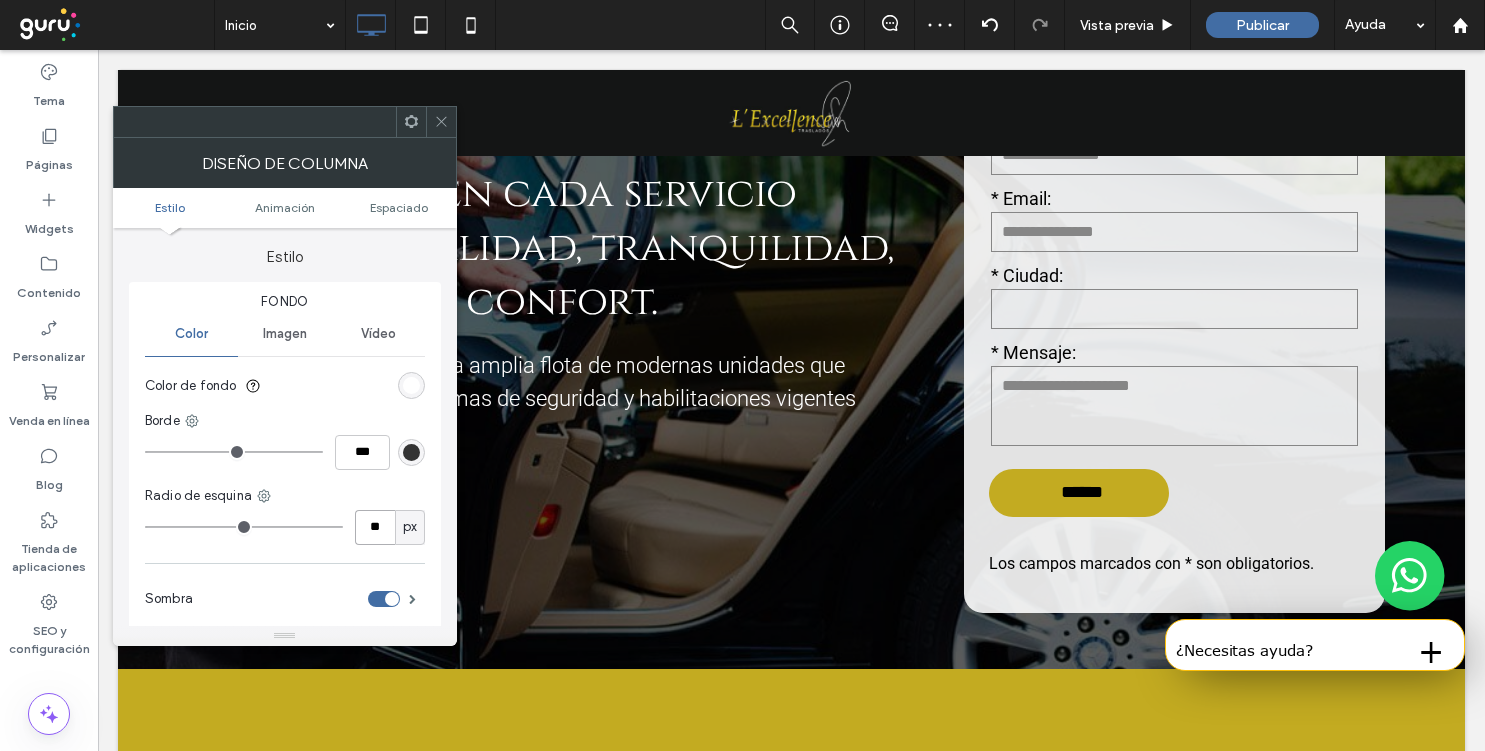 type on "**" 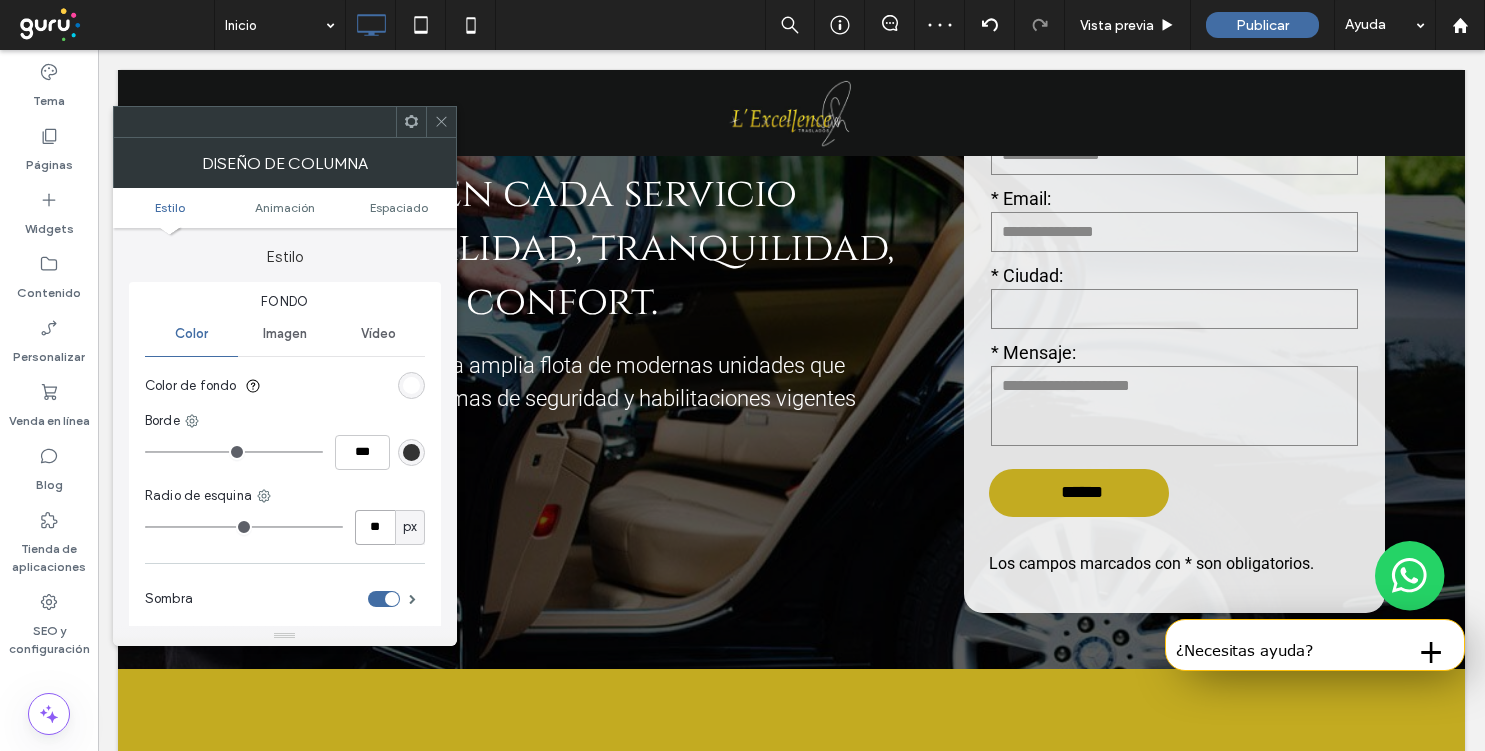 type on "**" 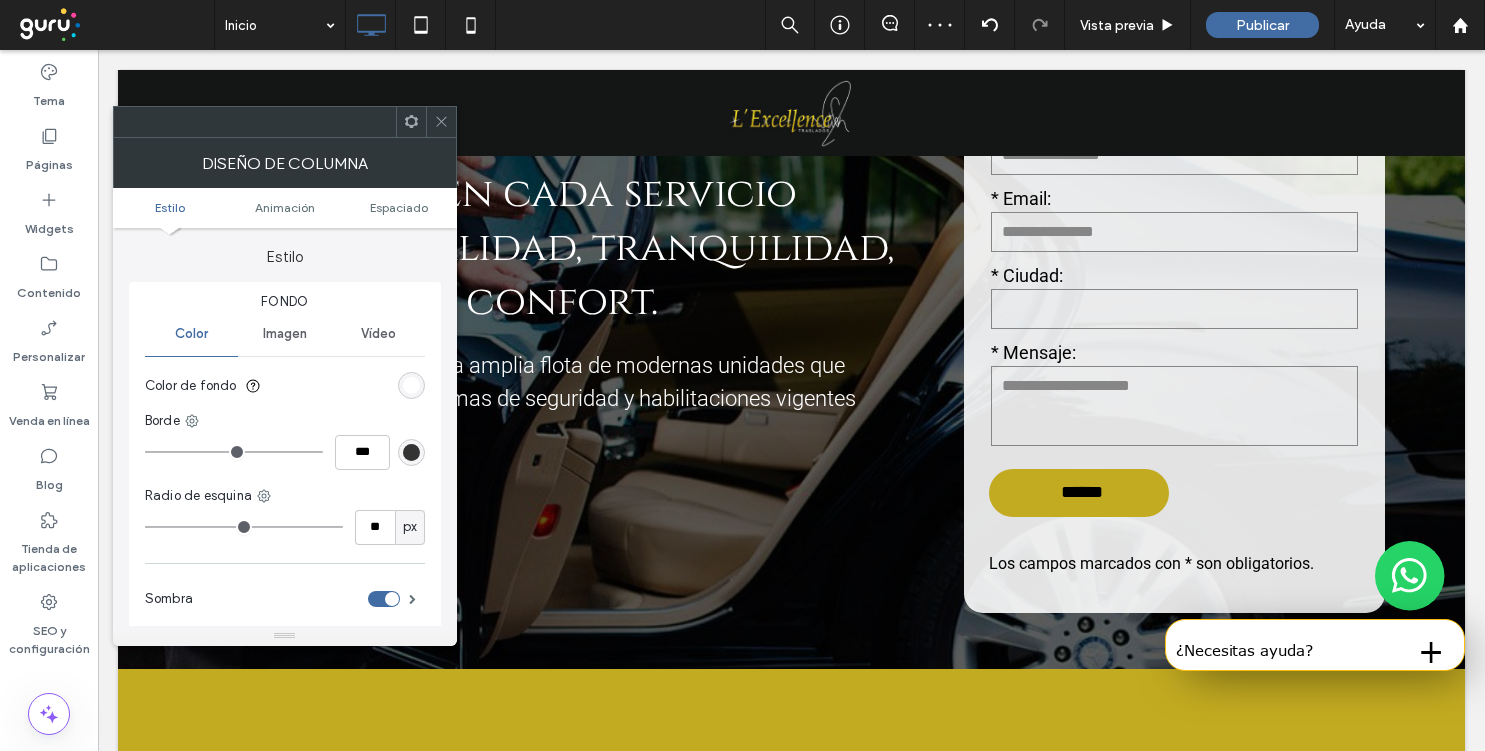click 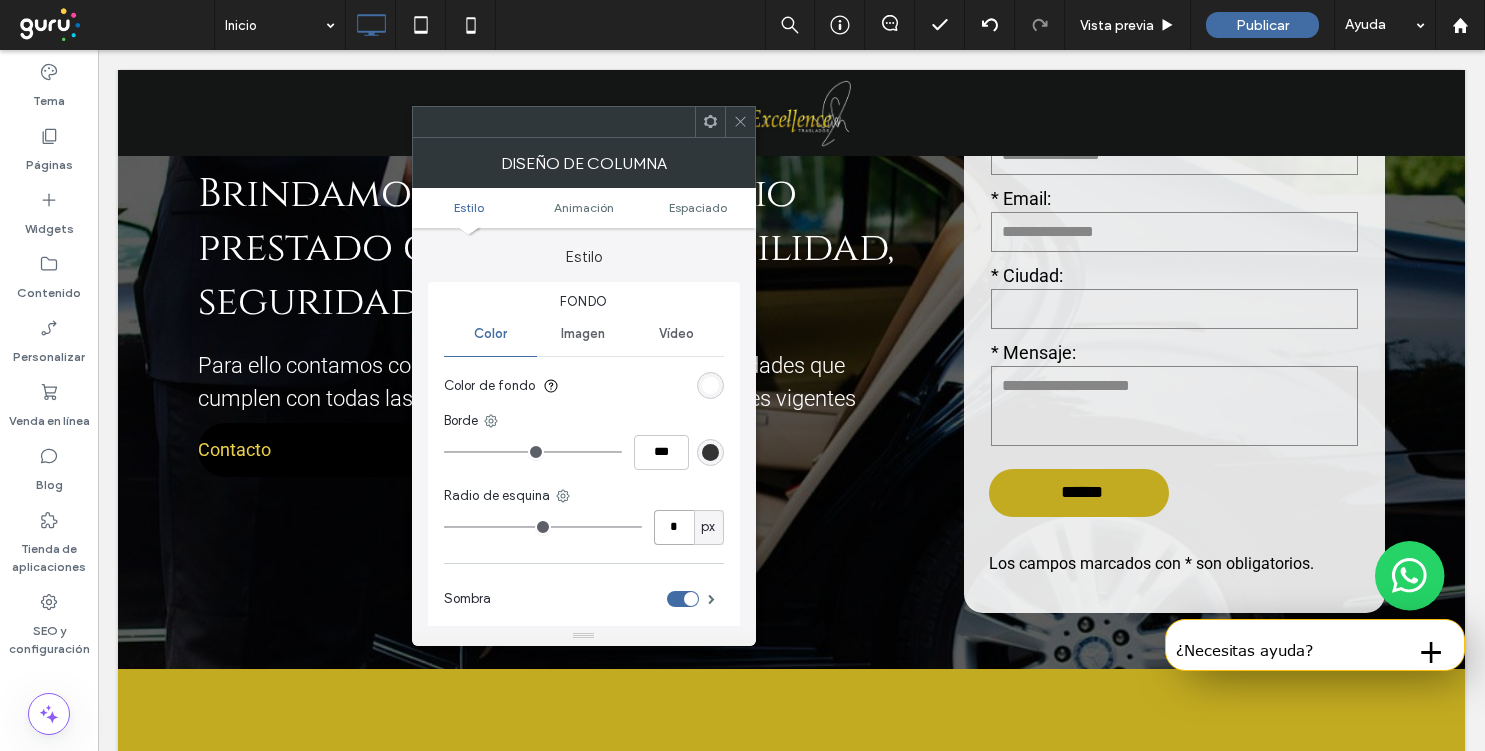 click on "*" at bounding box center (674, 527) 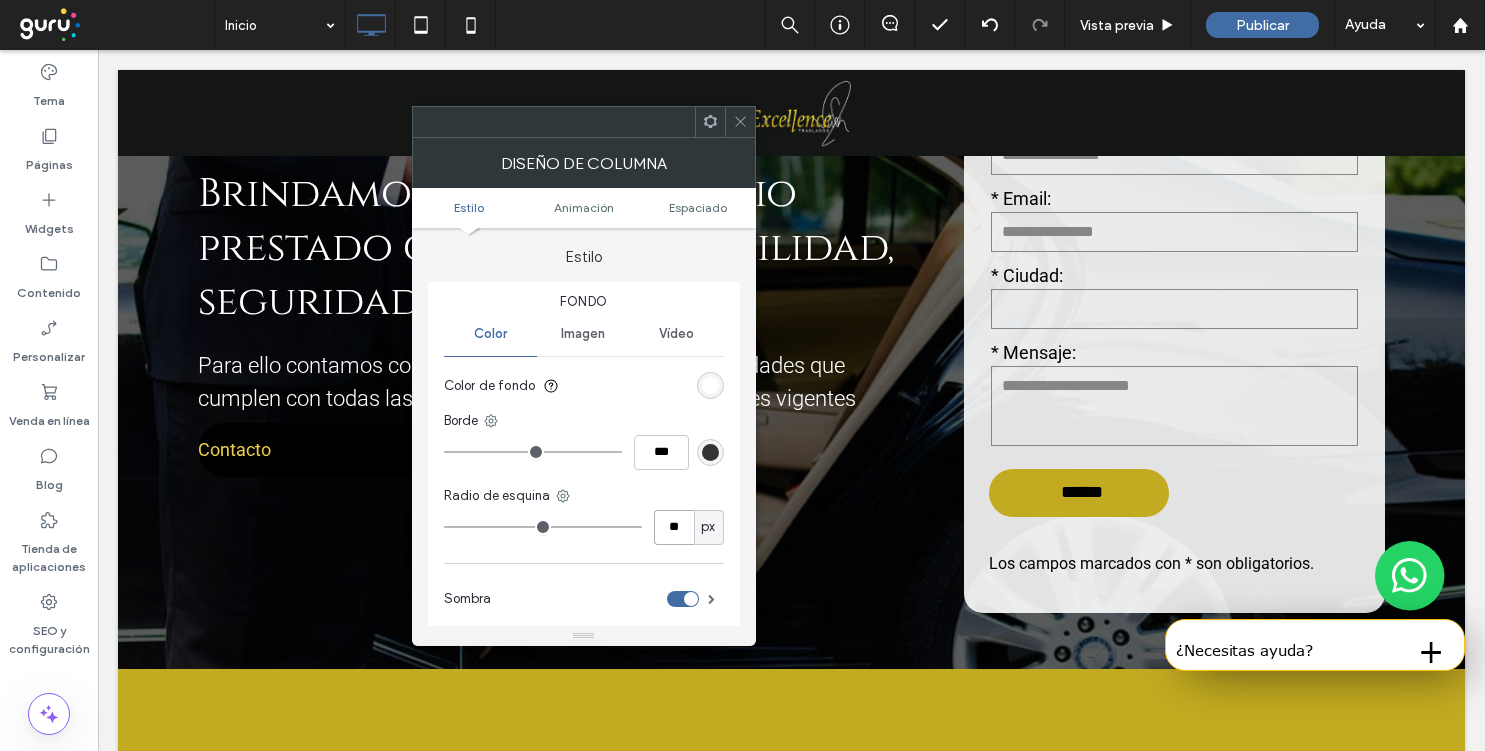 type on "**" 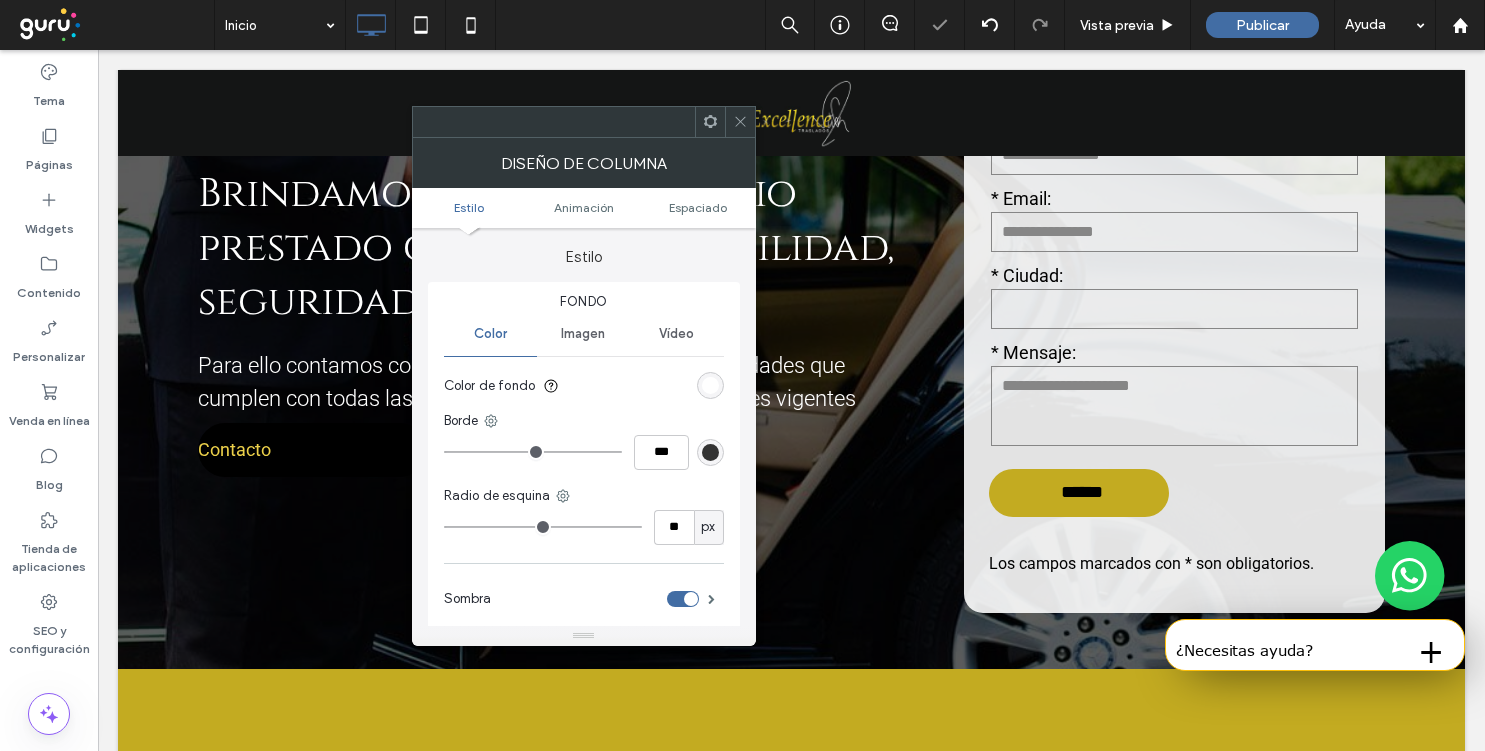 click 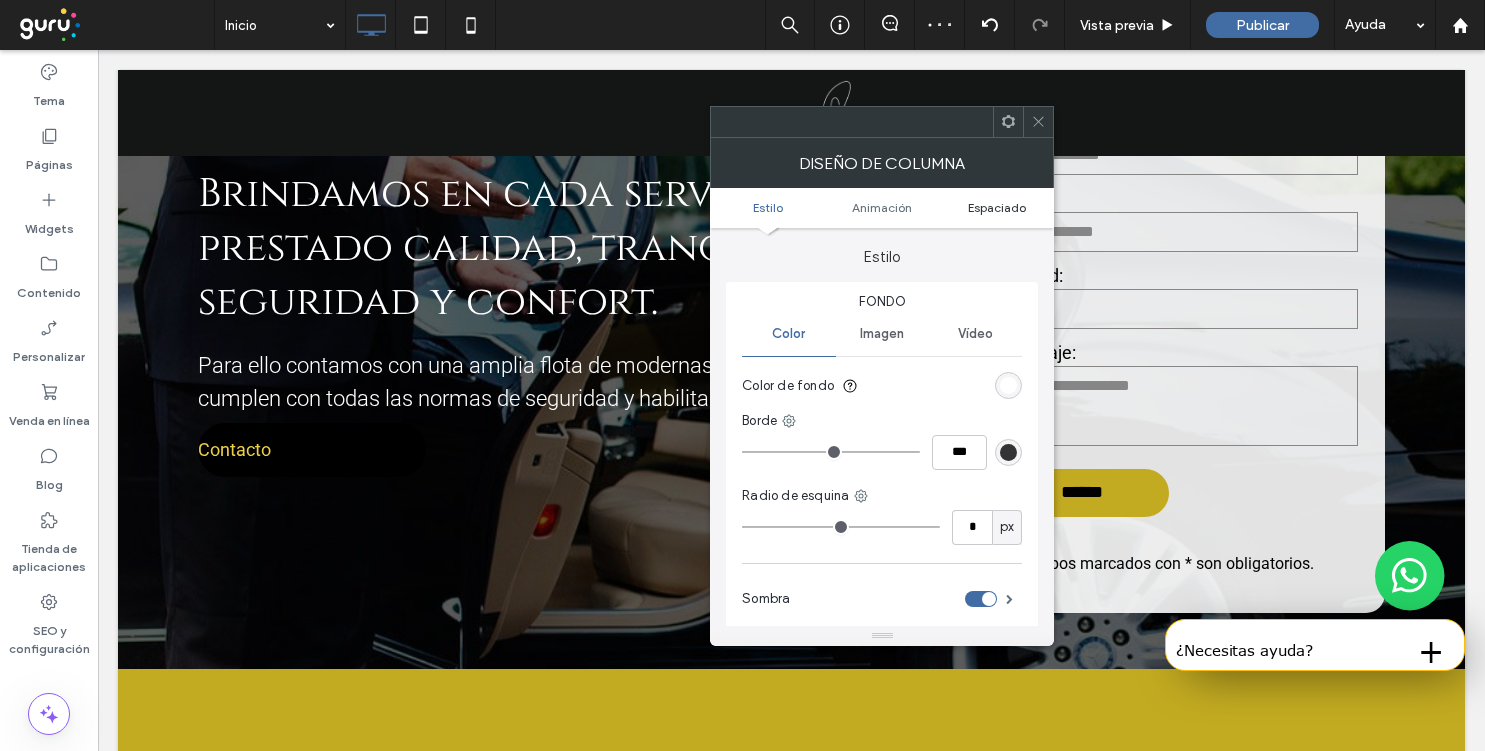 click on "Espaciado" at bounding box center [997, 207] 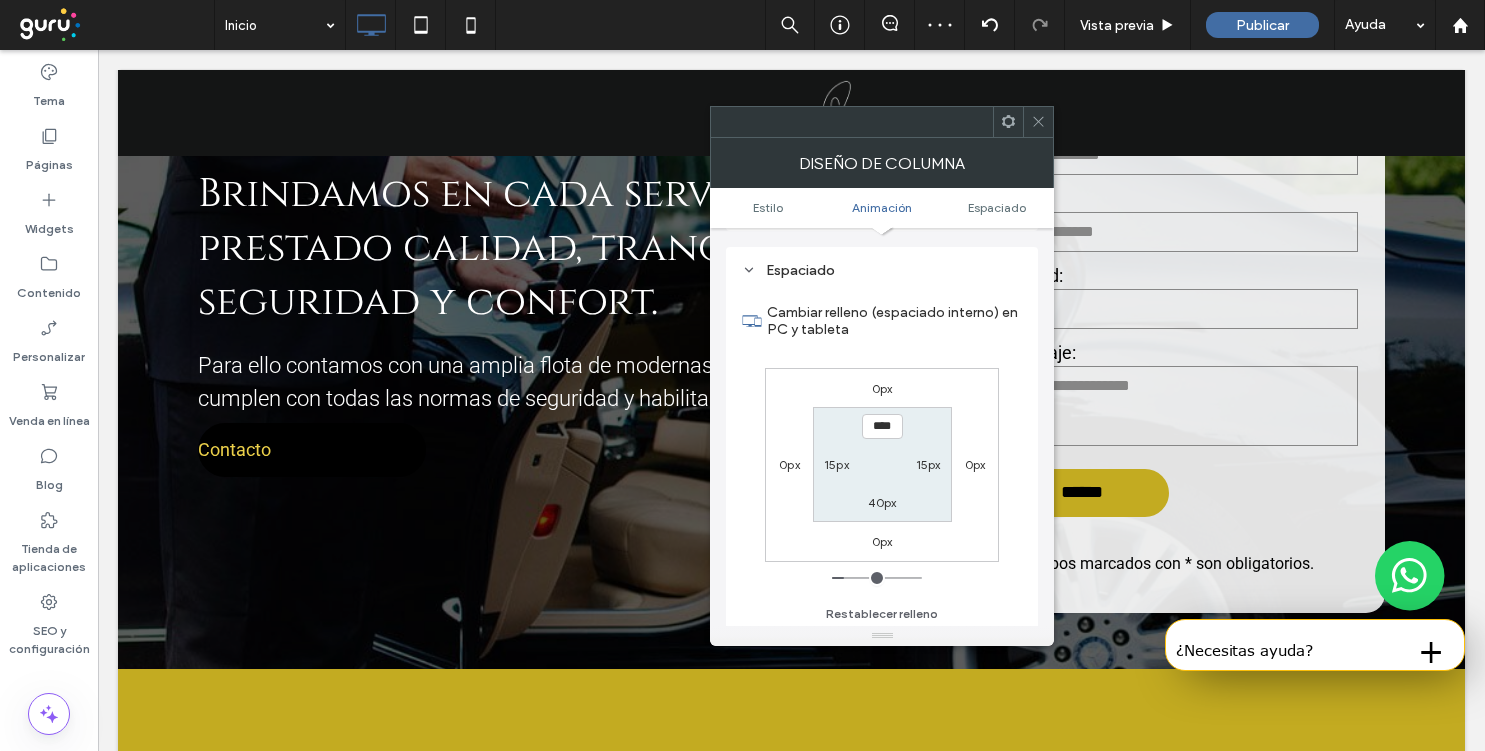 scroll, scrollTop: 470, scrollLeft: 0, axis: vertical 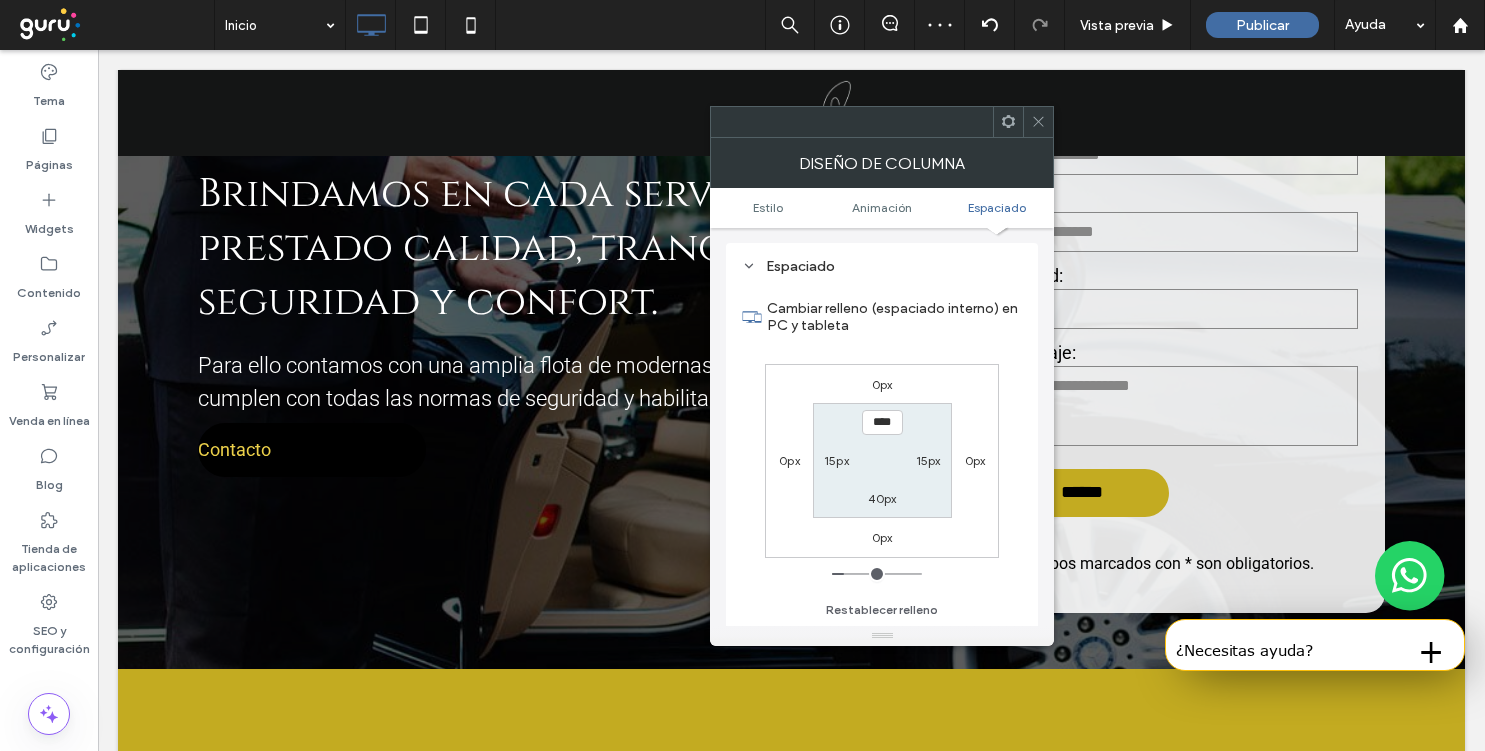 click on "40px" at bounding box center (882, 498) 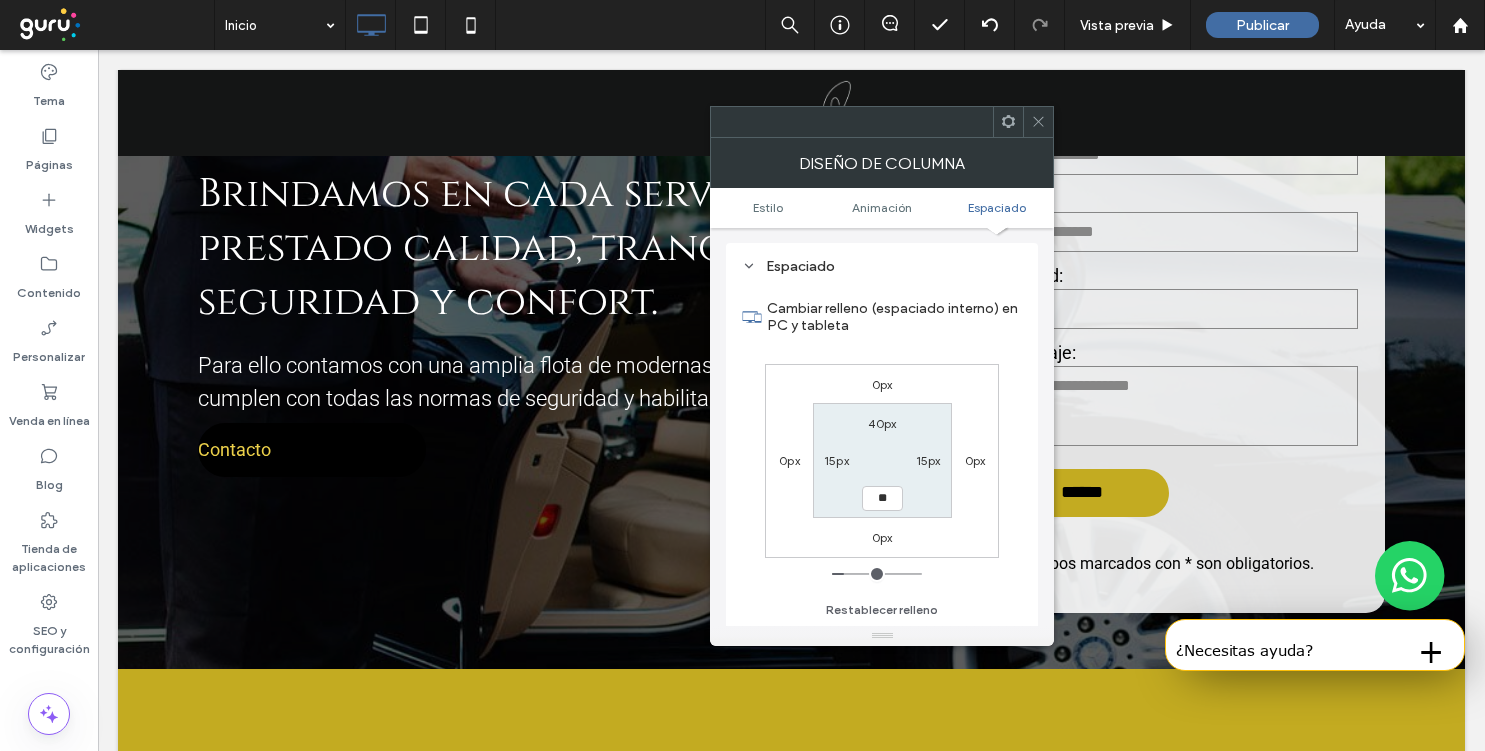 type on "**" 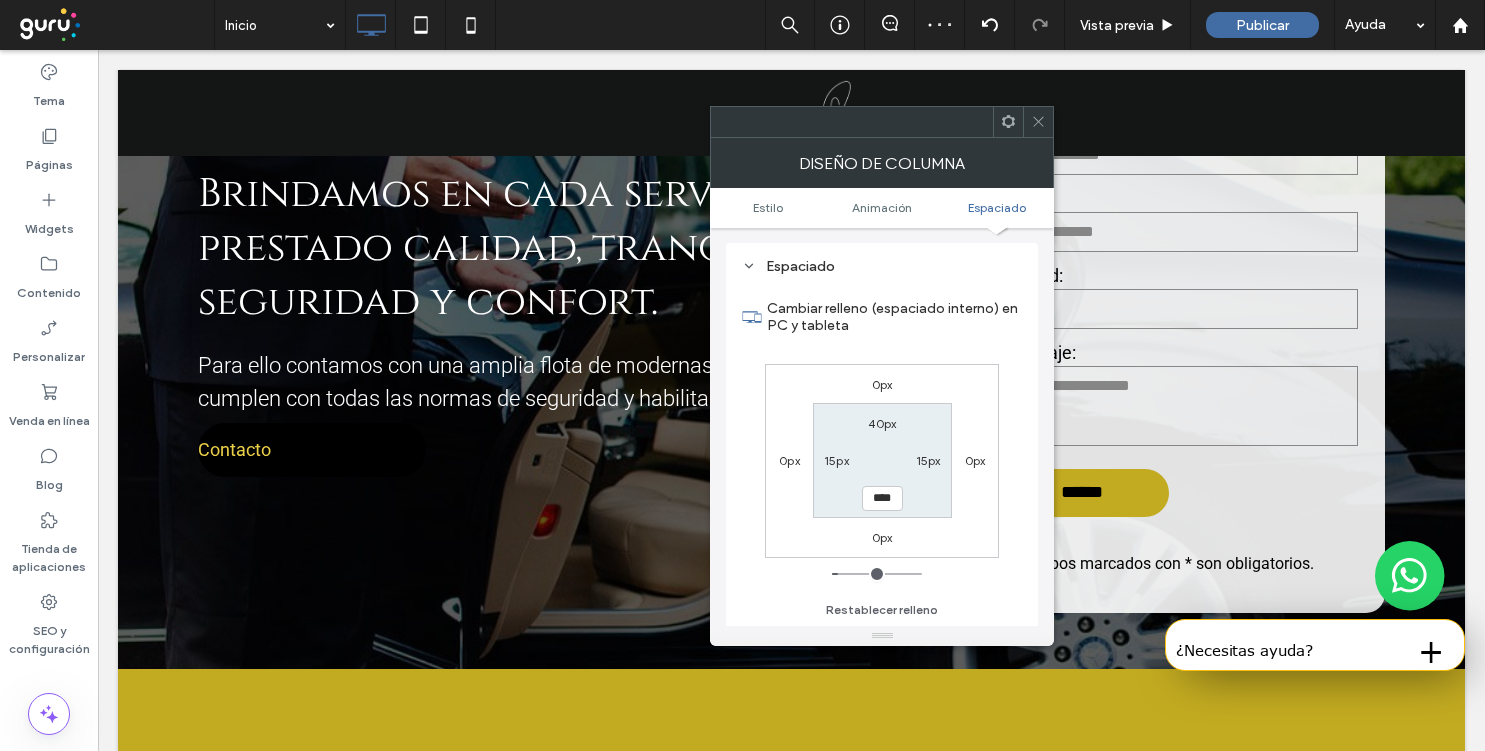 click 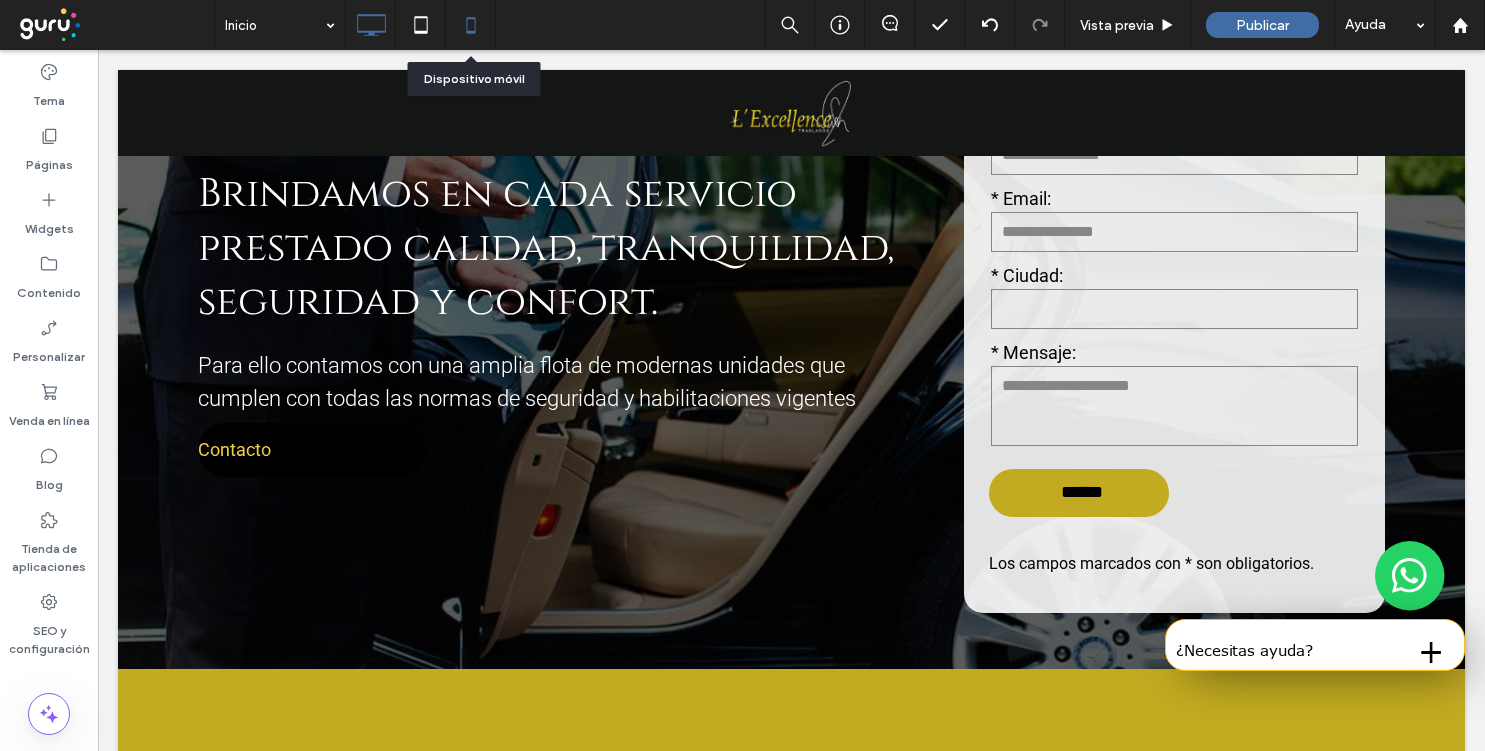 click 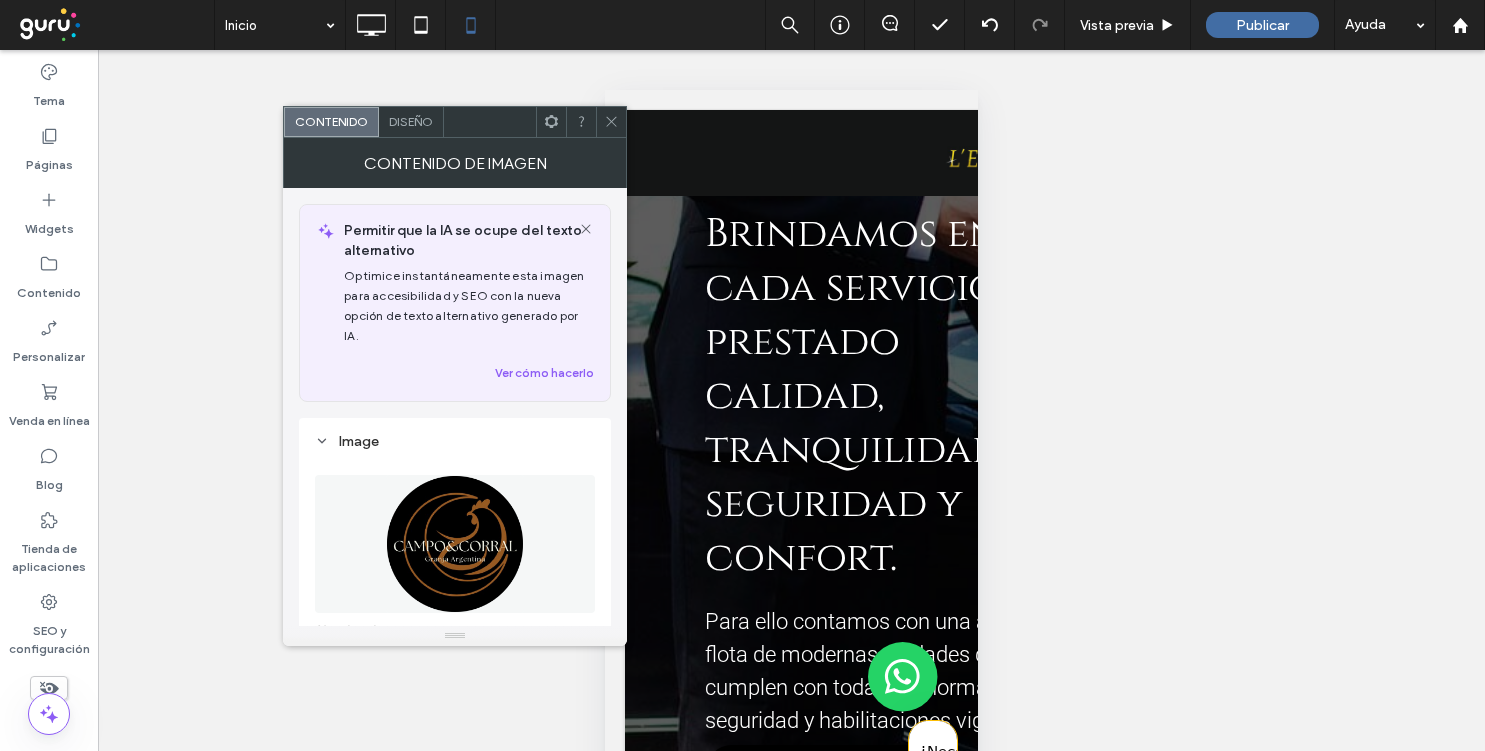 click at bounding box center (455, 544) 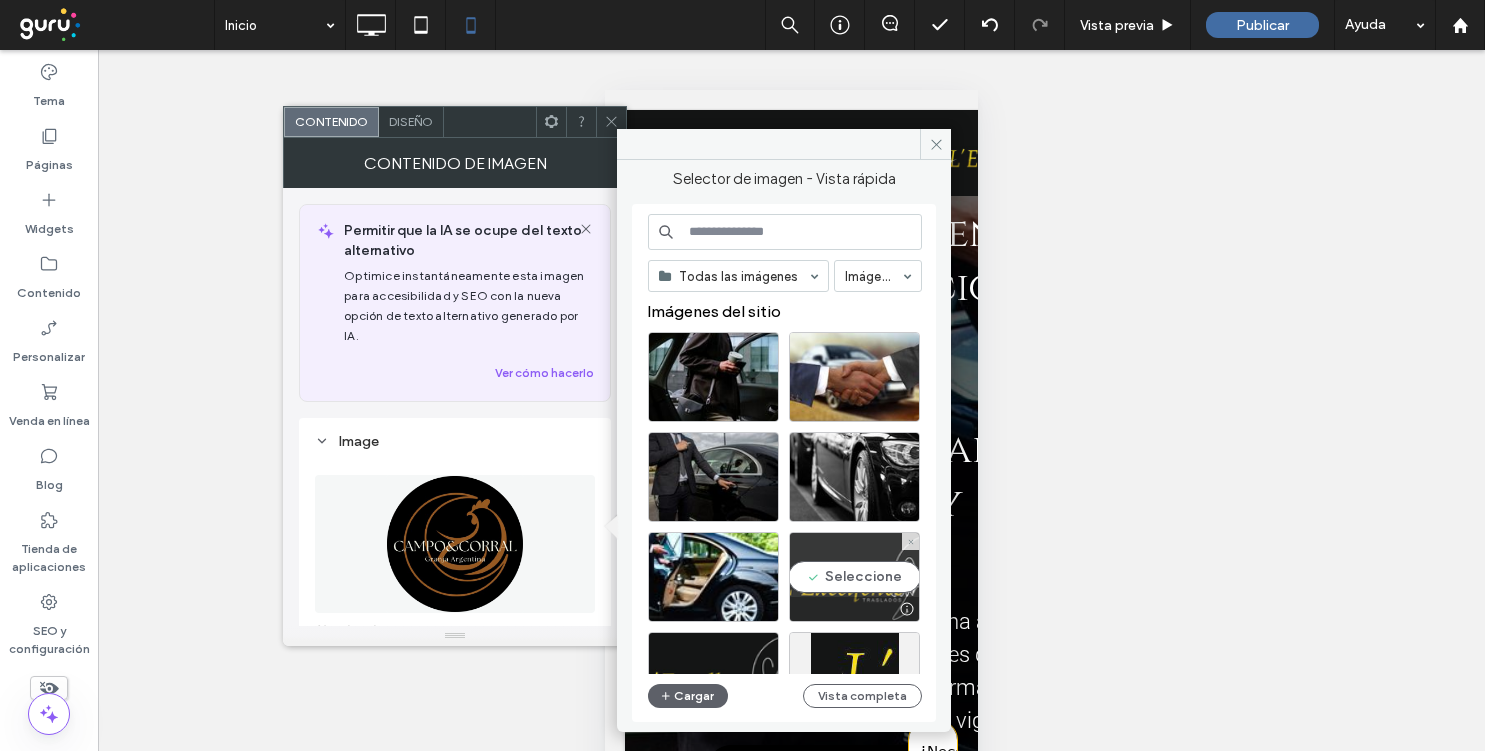 click on "Seleccione" at bounding box center (854, 577) 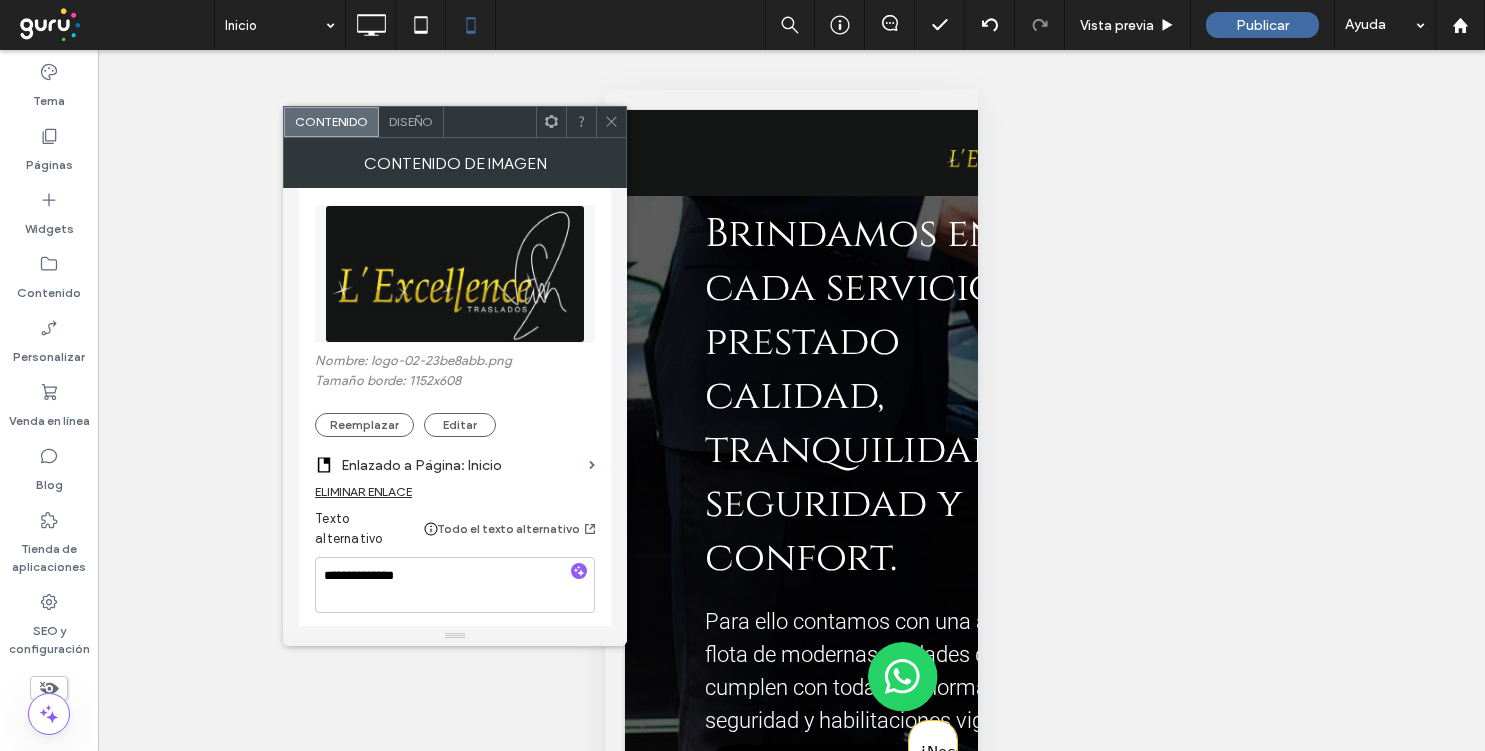 scroll, scrollTop: 284, scrollLeft: 0, axis: vertical 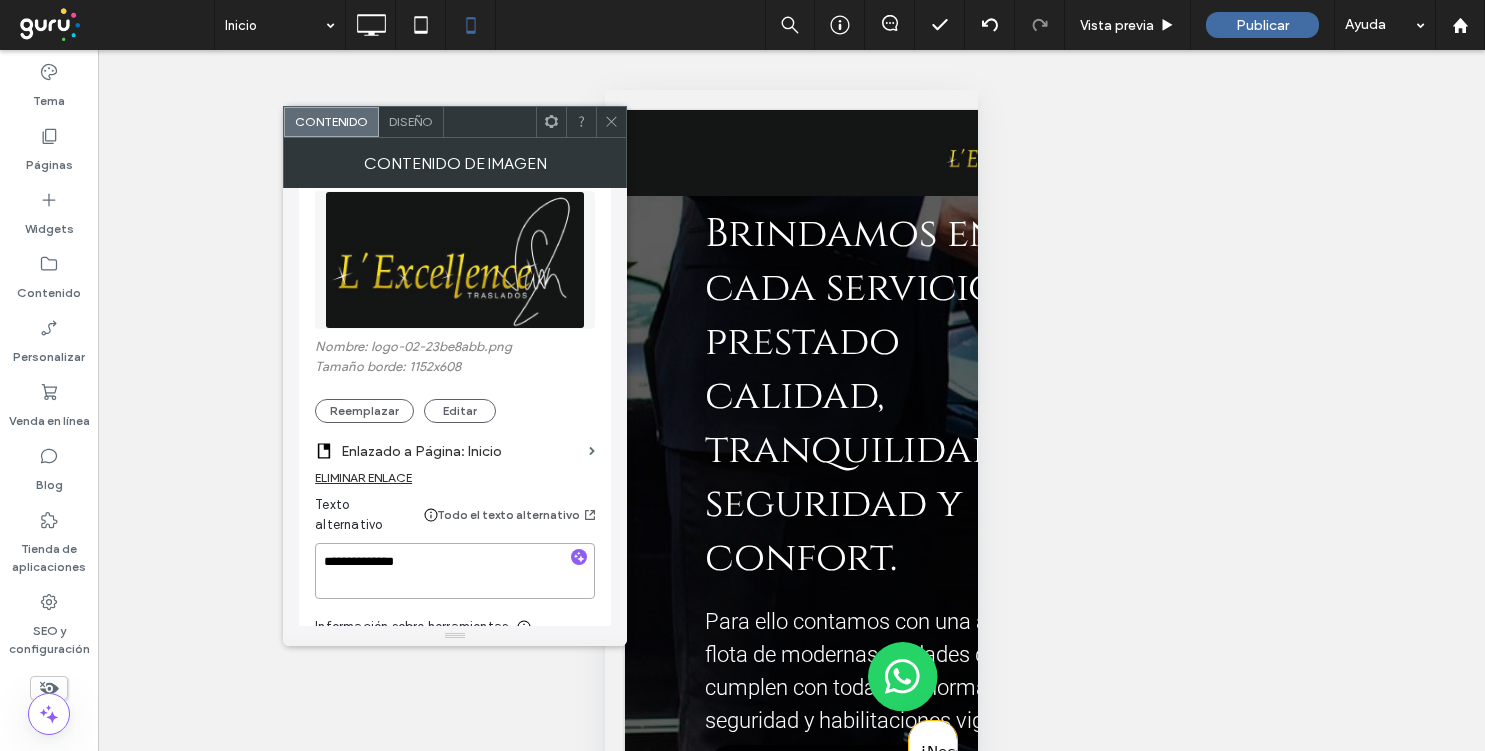 click on "**********" at bounding box center [455, 571] 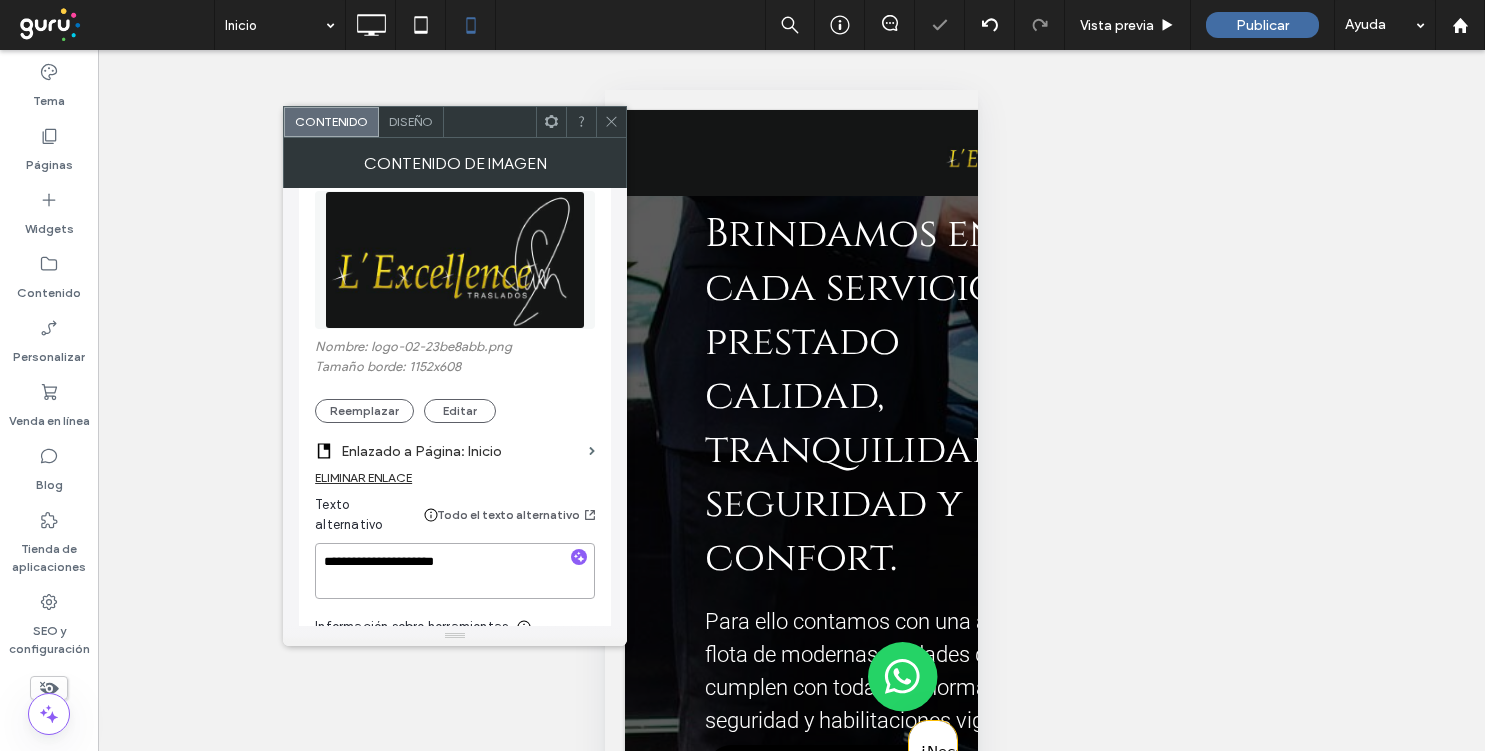 type on "**********" 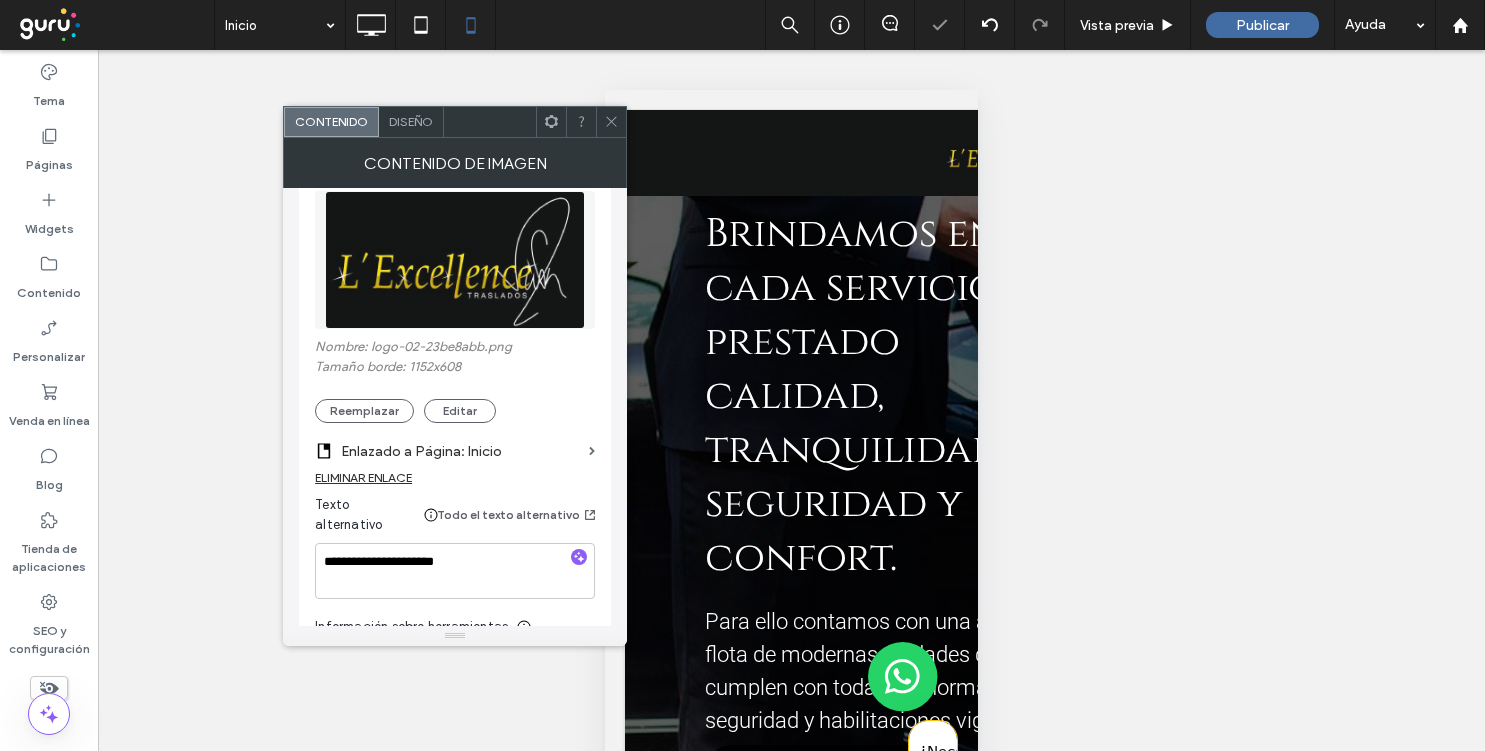 click 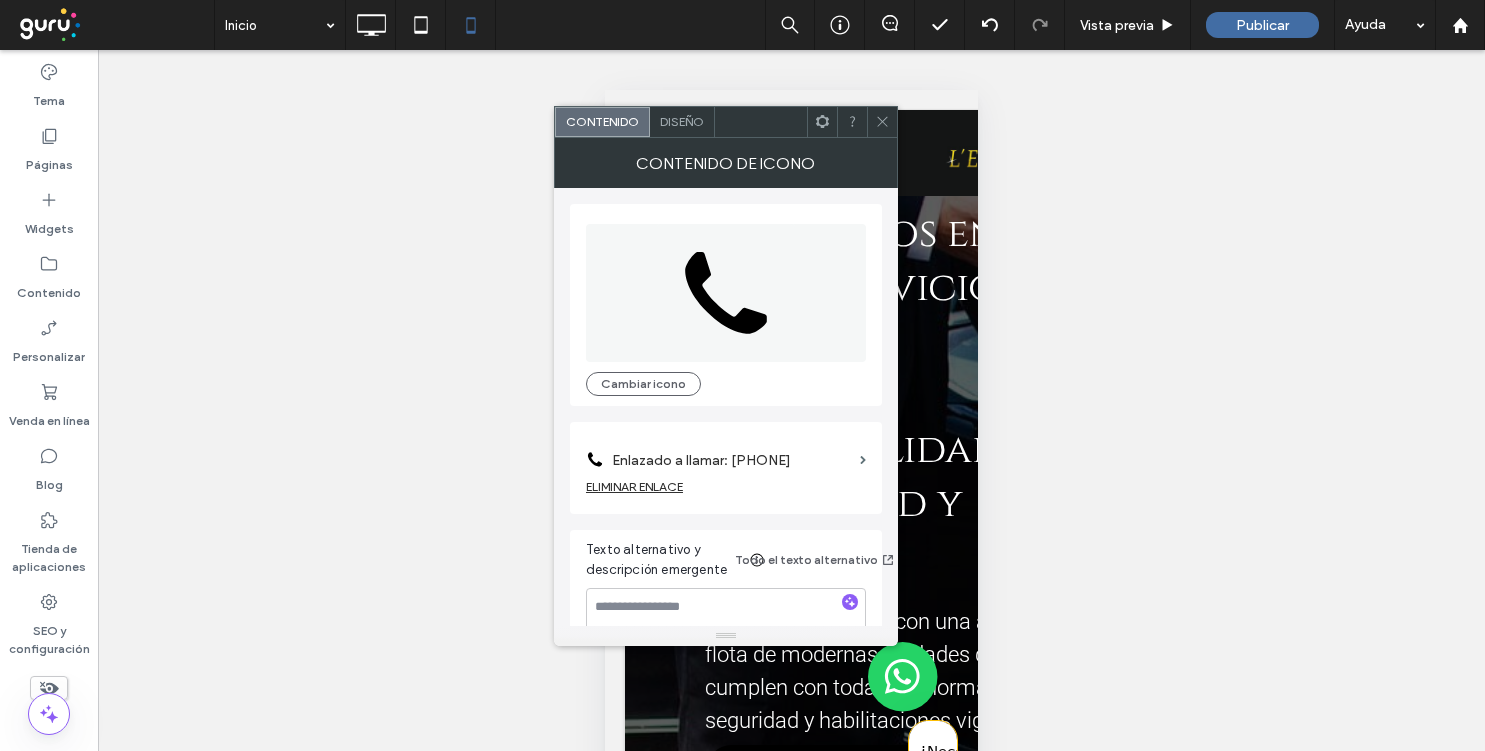 click on "Enlazado a llamar: [PHONE]" at bounding box center (732, 460) 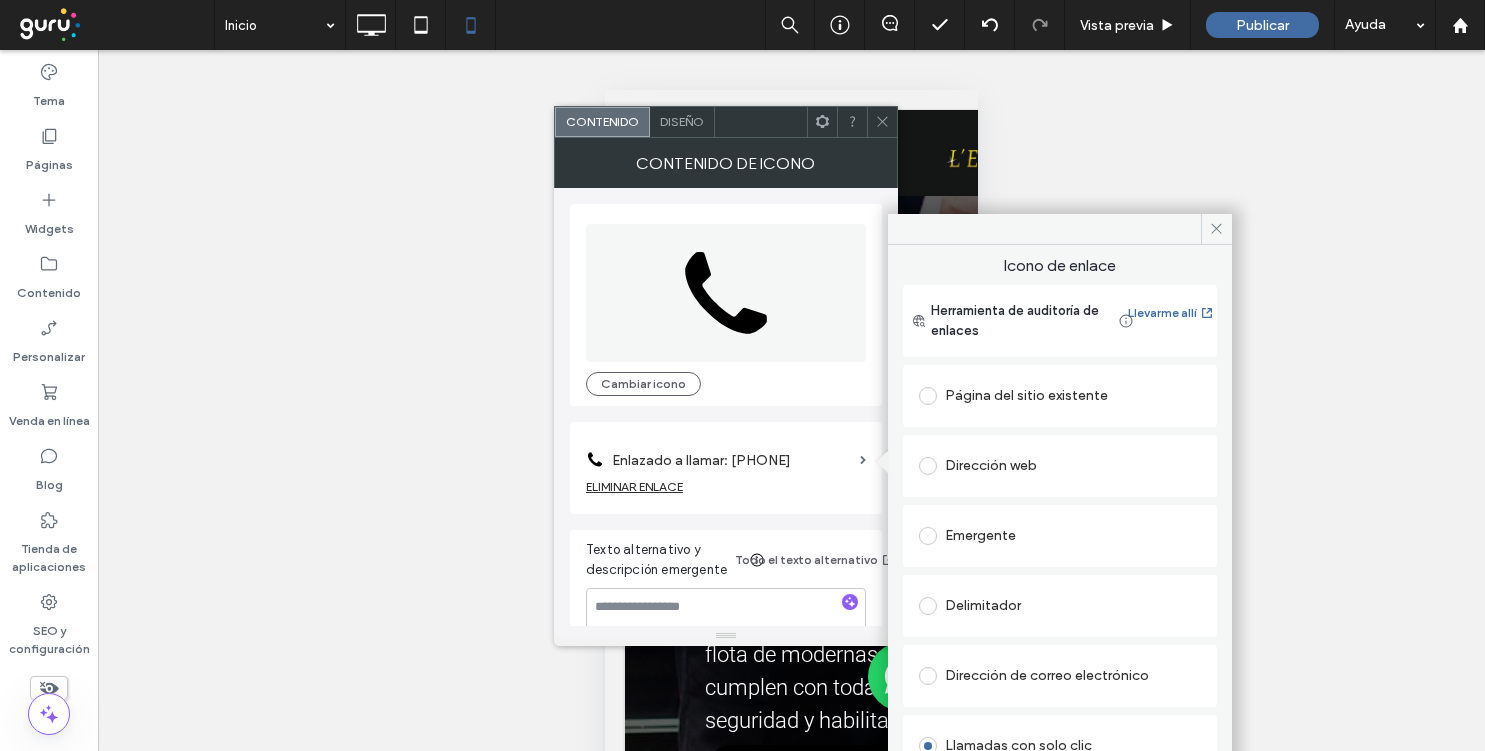 scroll, scrollTop: 189, scrollLeft: 0, axis: vertical 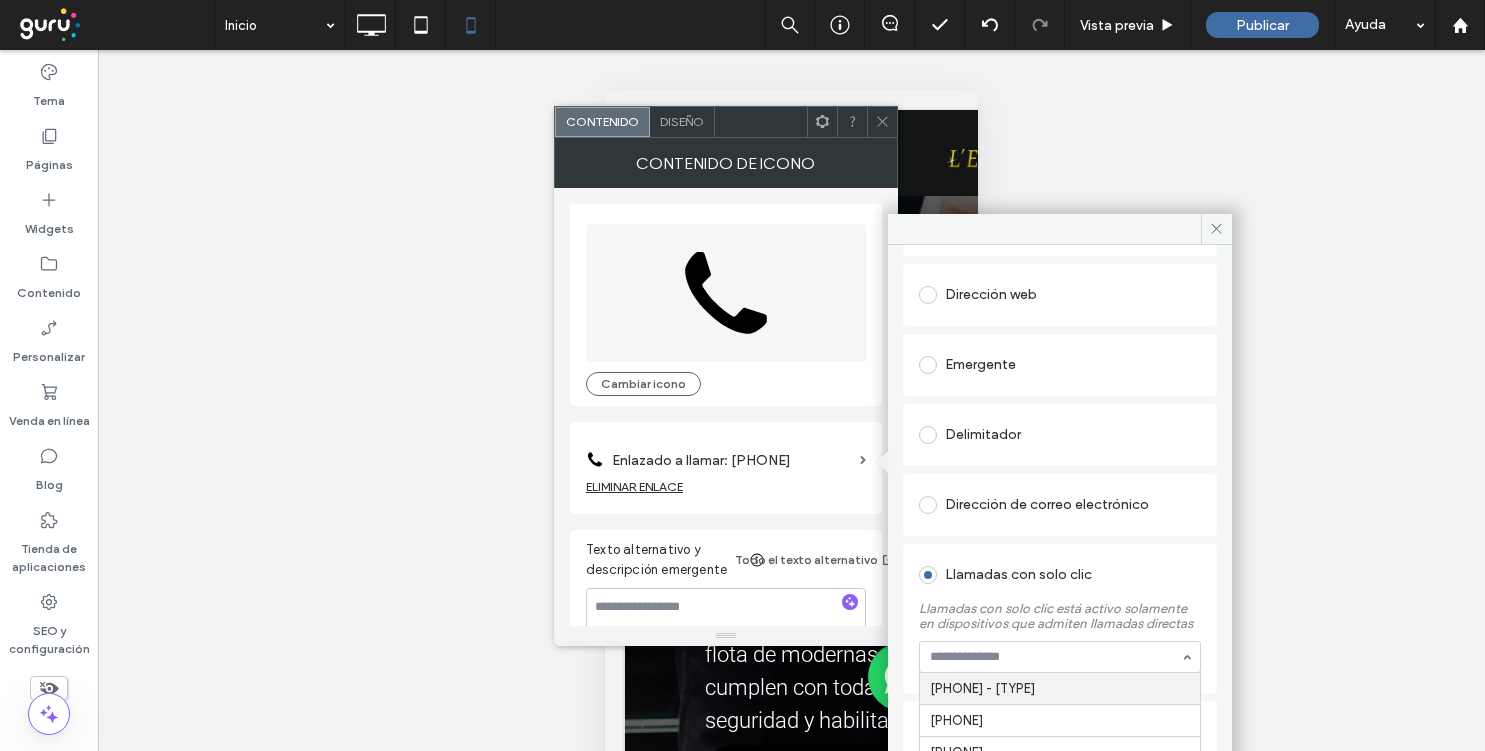 paste on "**********" 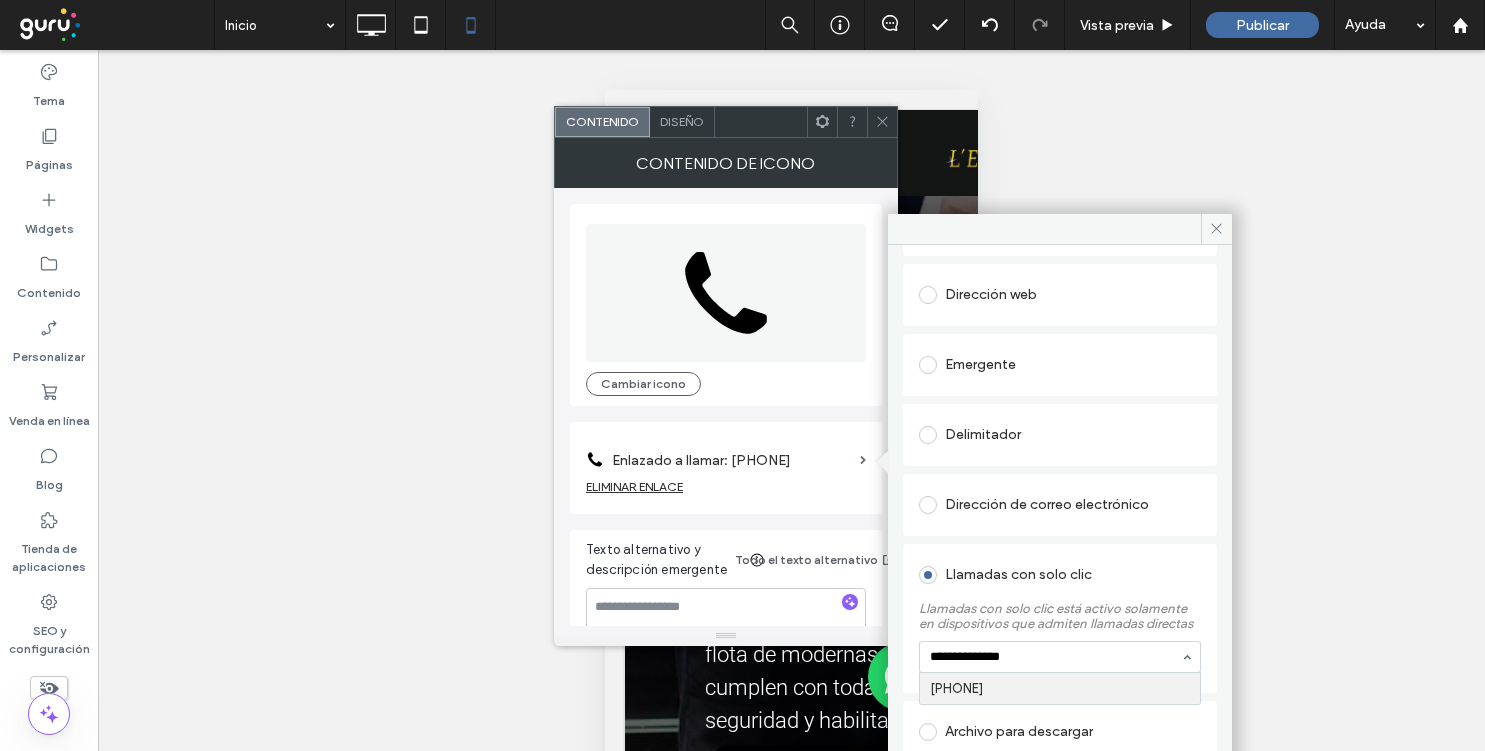 type 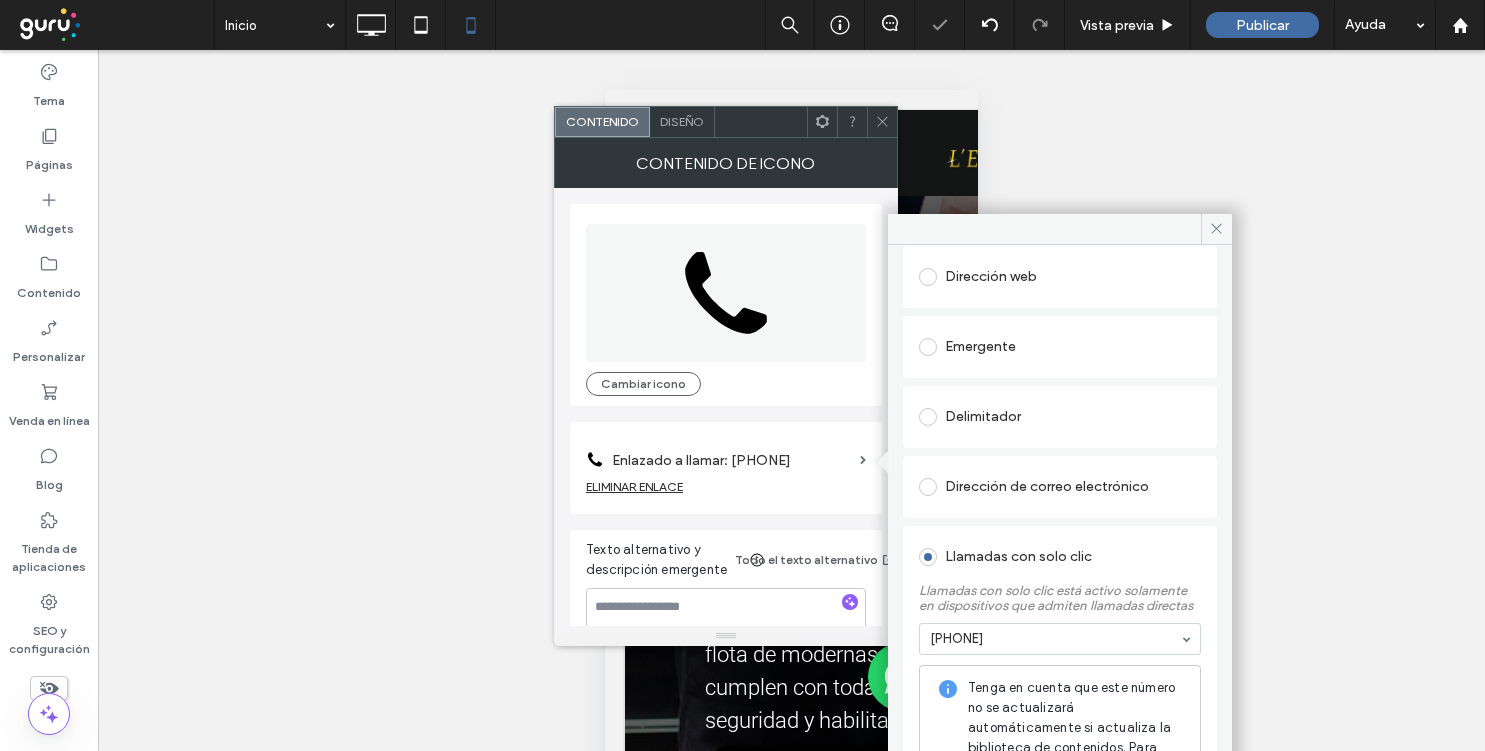 click on "Diseño" at bounding box center [682, 121] 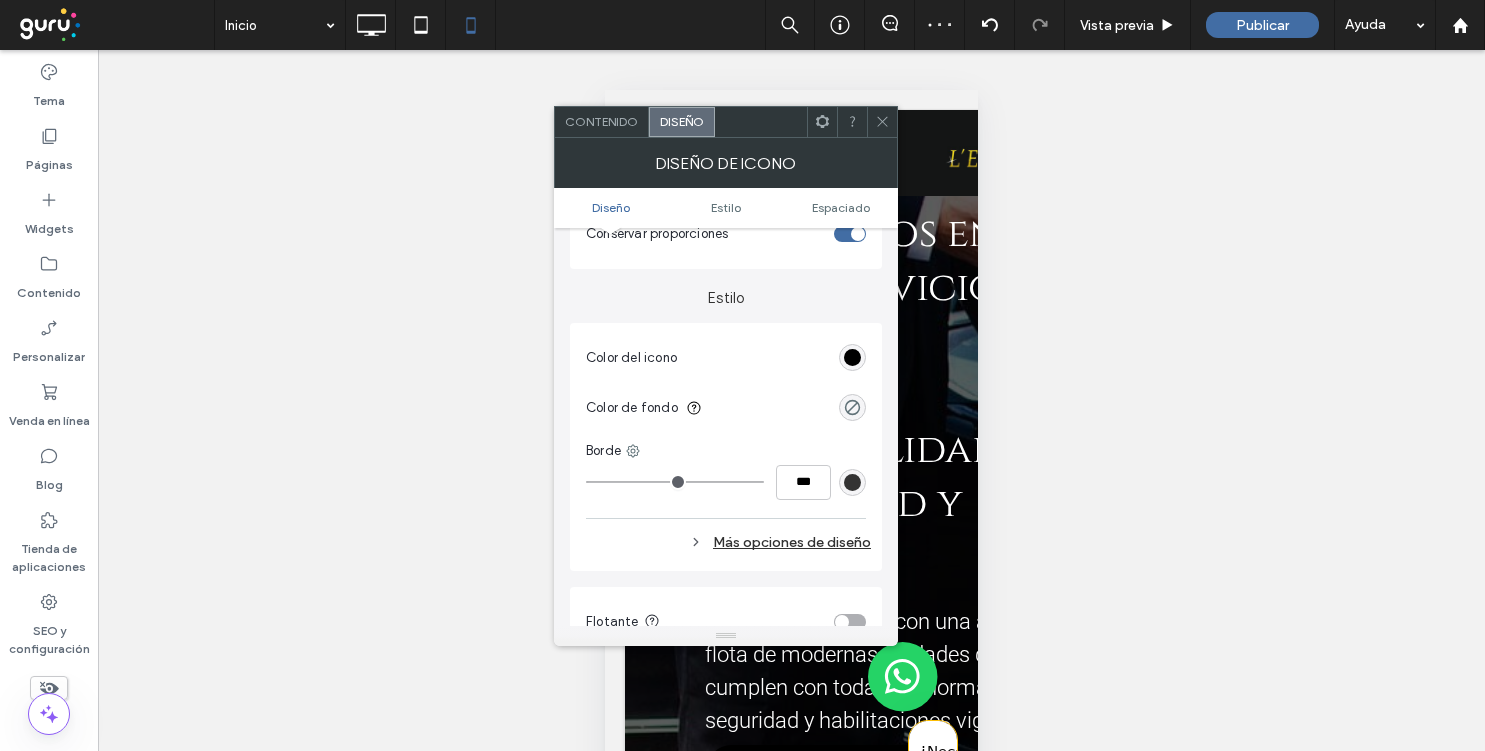 scroll, scrollTop: 418, scrollLeft: 0, axis: vertical 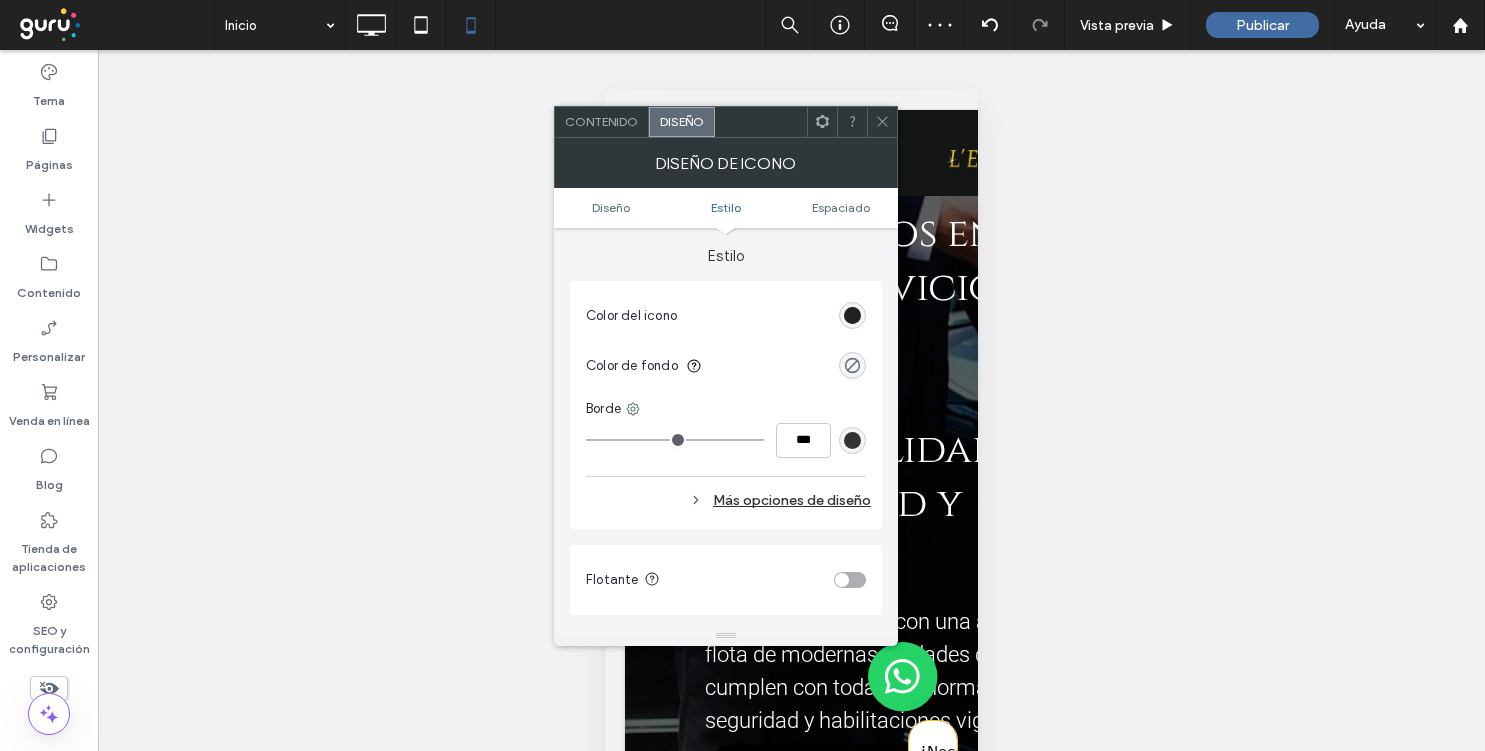 click at bounding box center (852, 315) 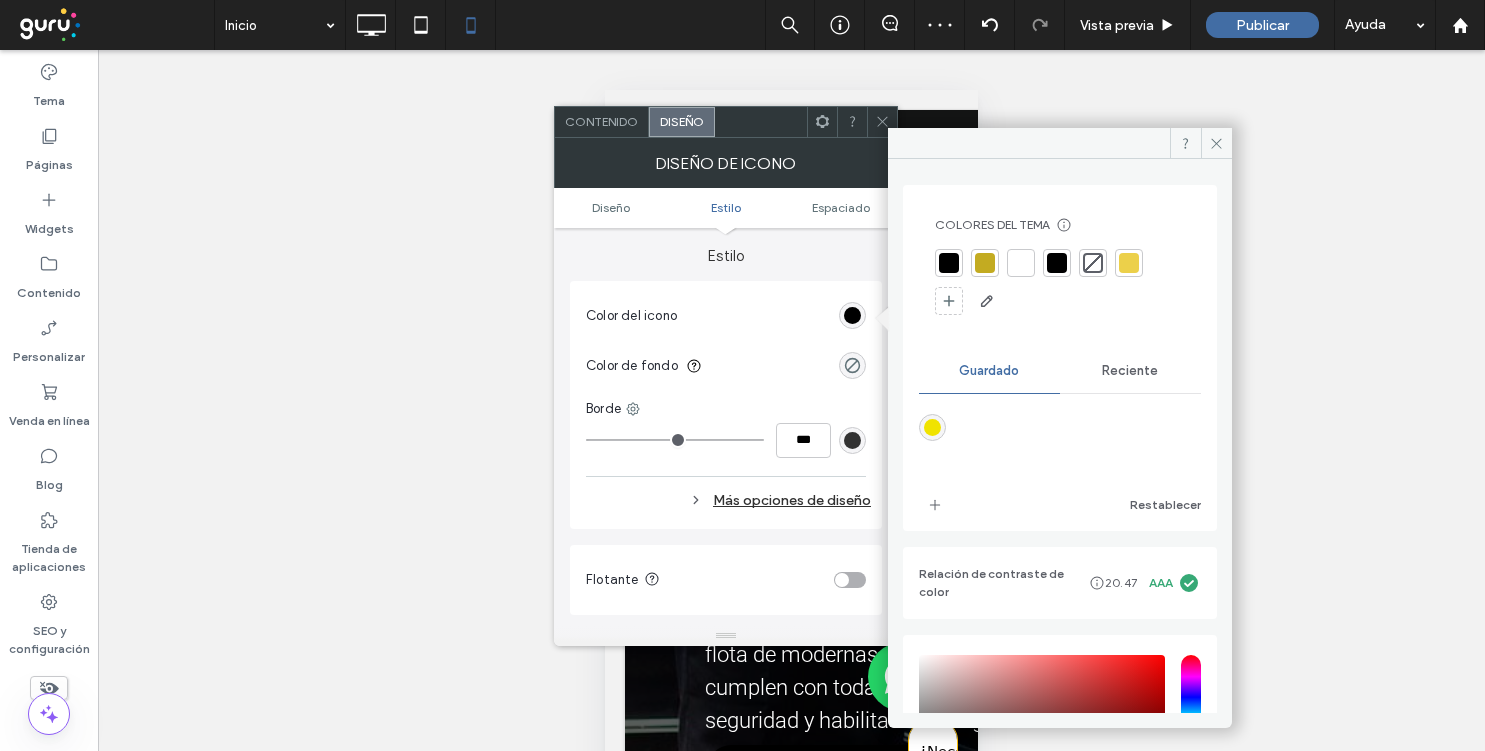 click at bounding box center (1021, 263) 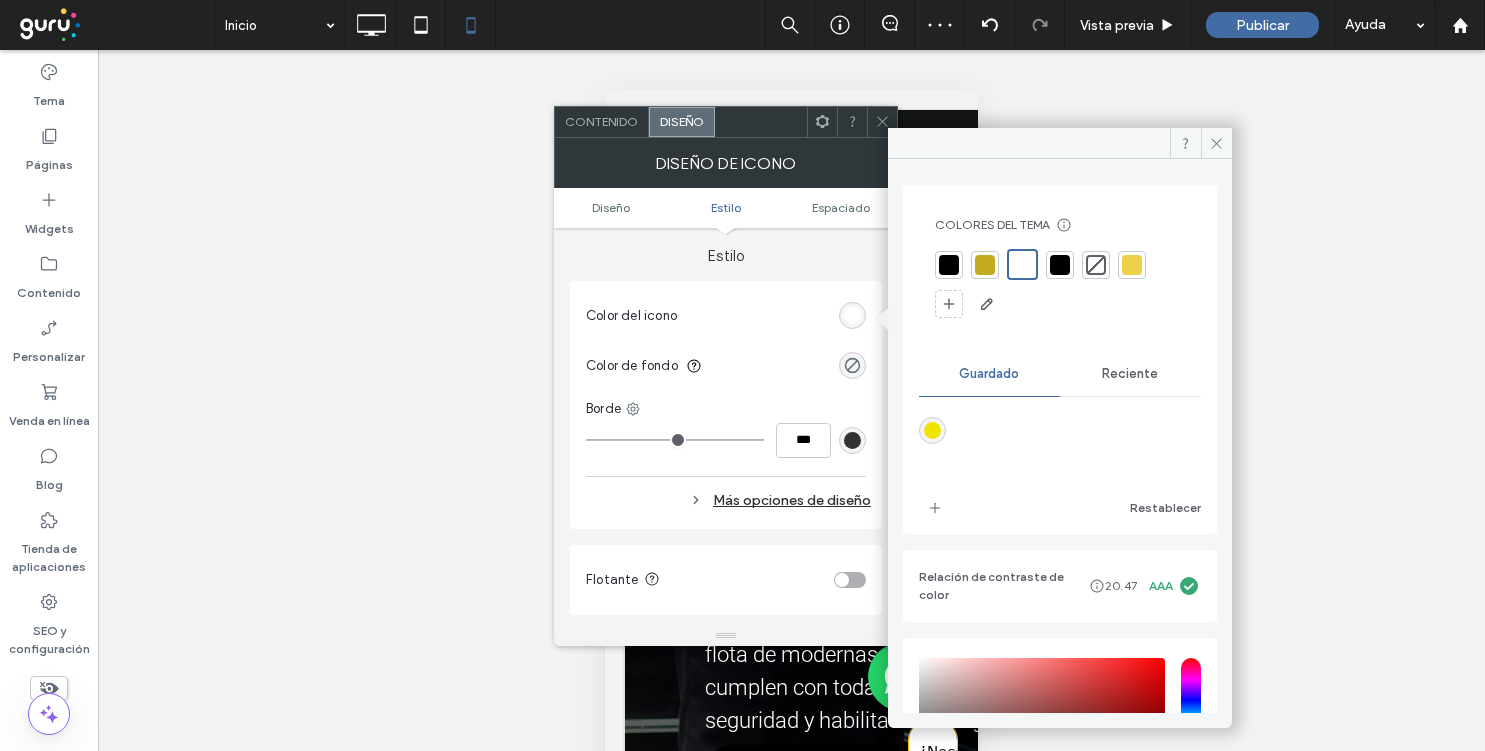 click on "Color del icono" at bounding box center [726, 316] 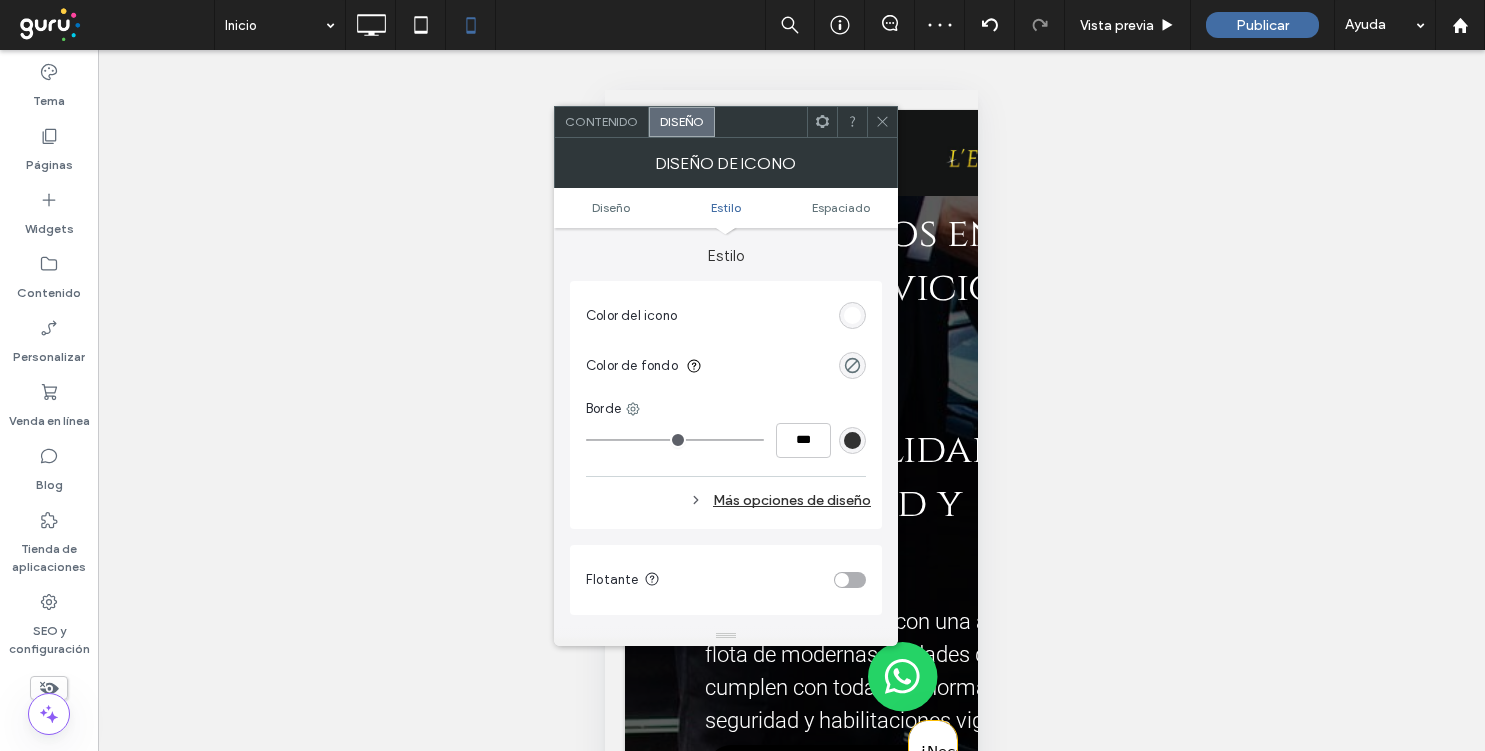 click 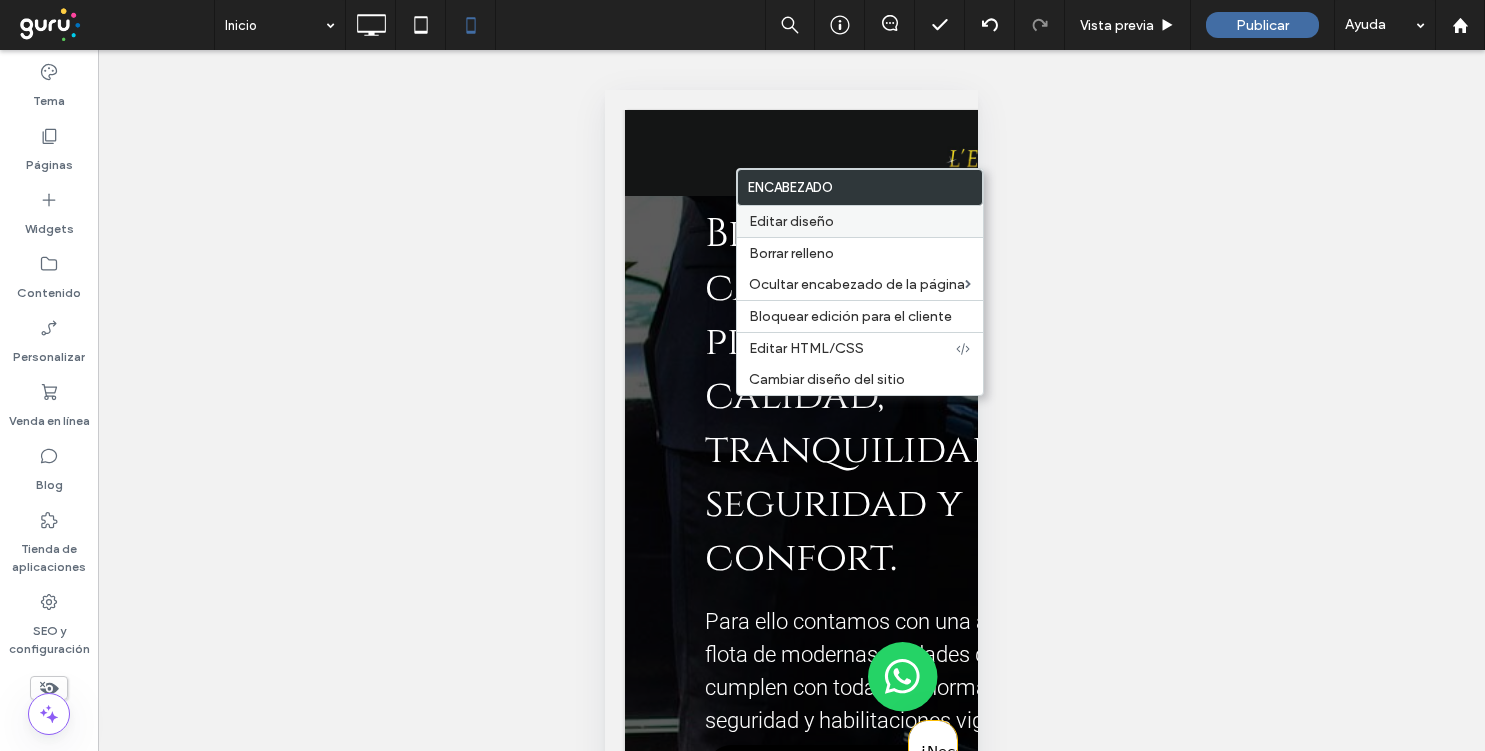 click on "Editar diseño" at bounding box center (791, 221) 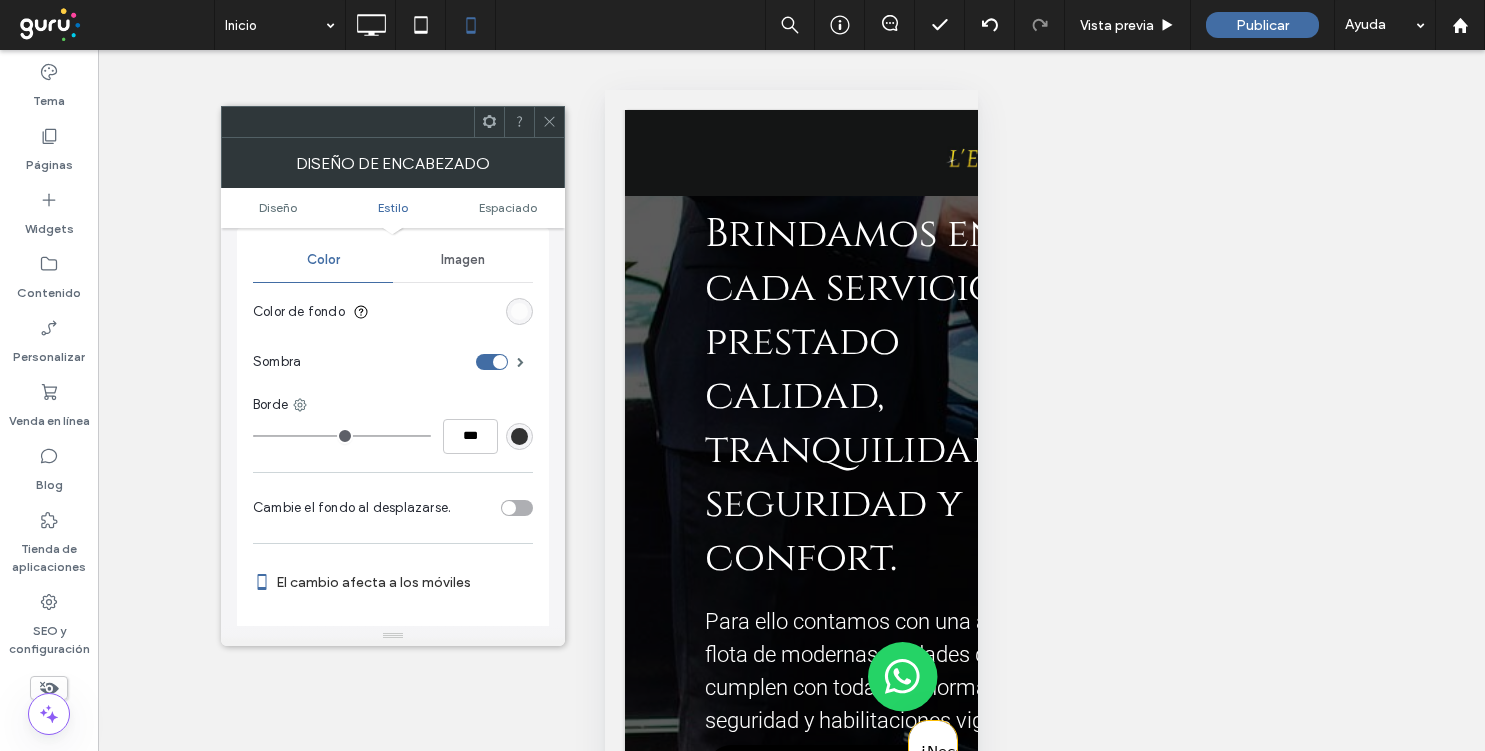 scroll, scrollTop: 404, scrollLeft: 0, axis: vertical 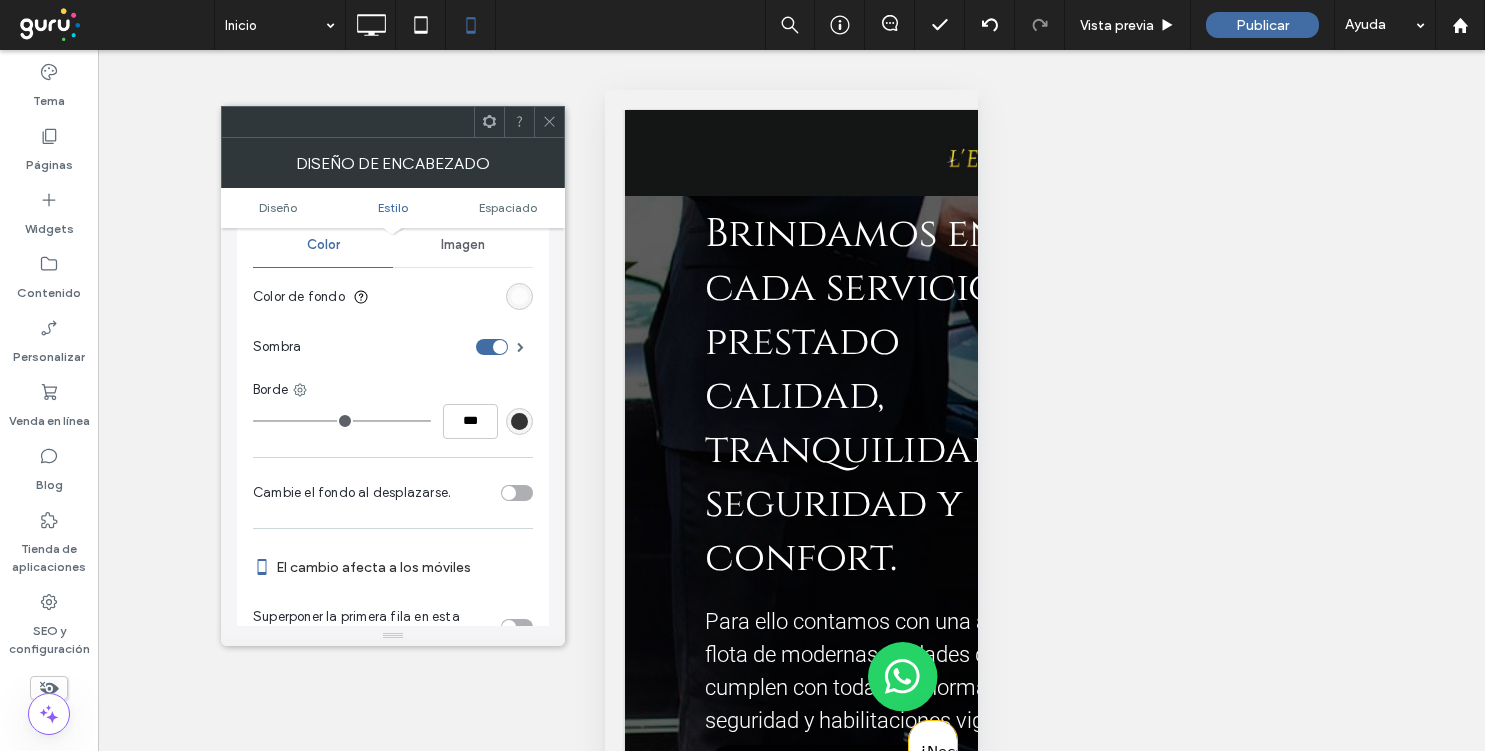 click at bounding box center [519, 296] 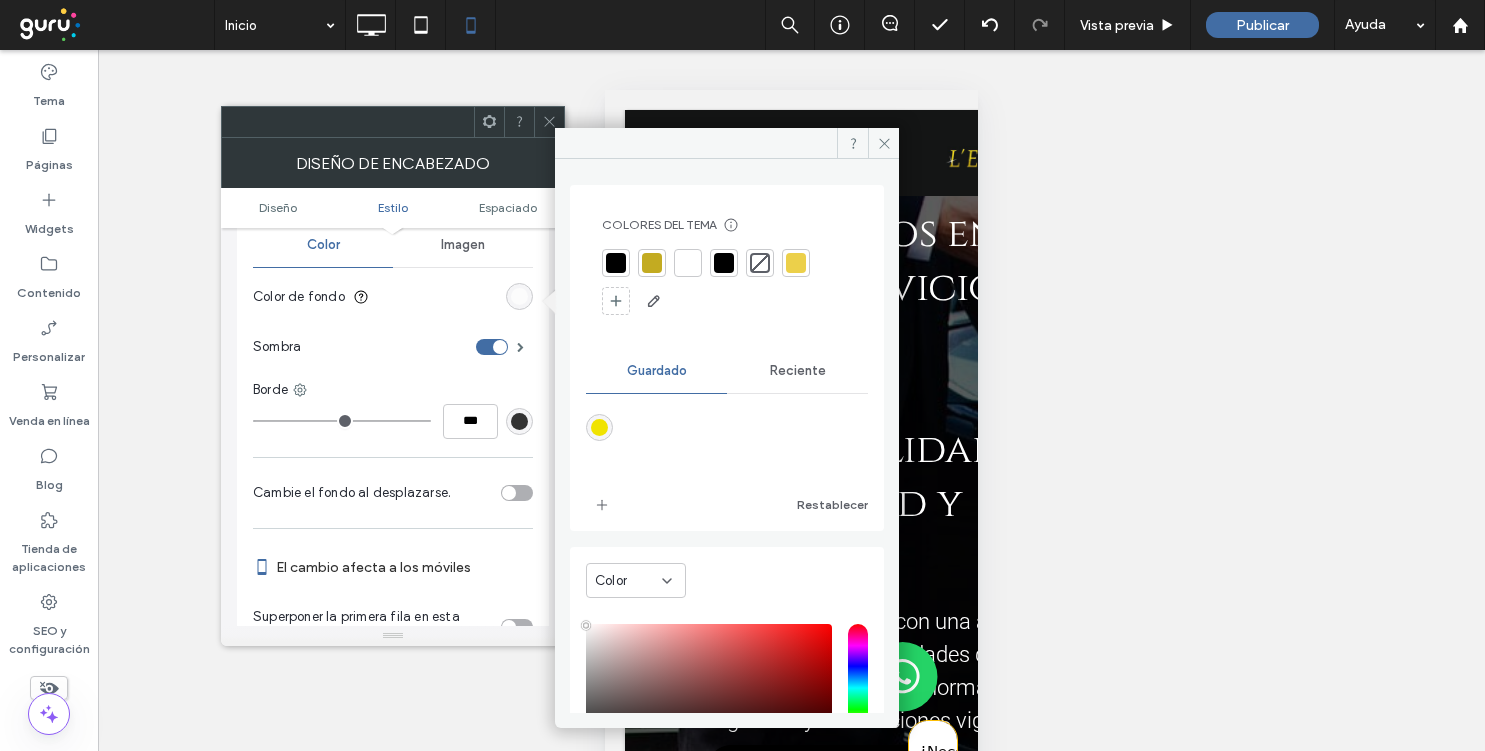click on "Reciente" at bounding box center [798, 371] 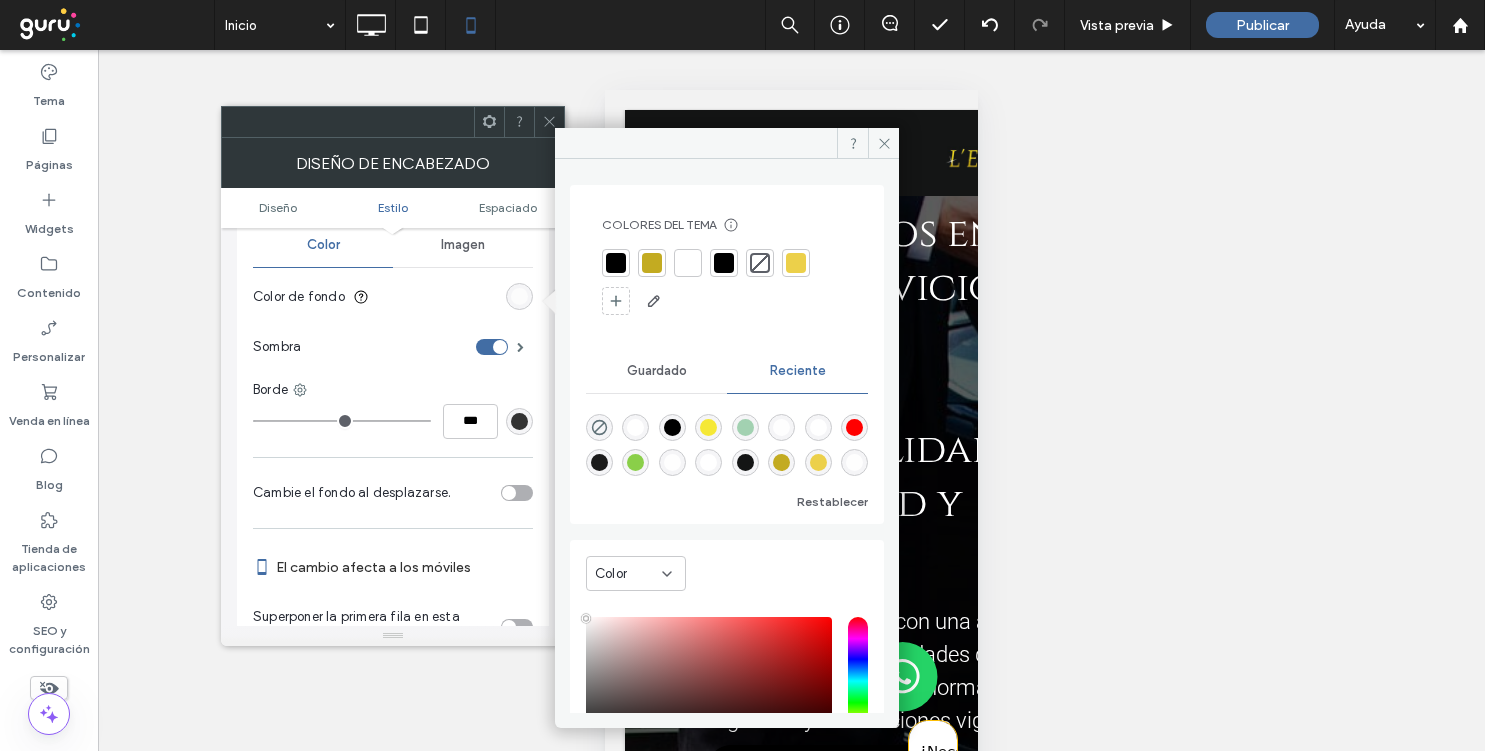 scroll, scrollTop: 32, scrollLeft: 0, axis: vertical 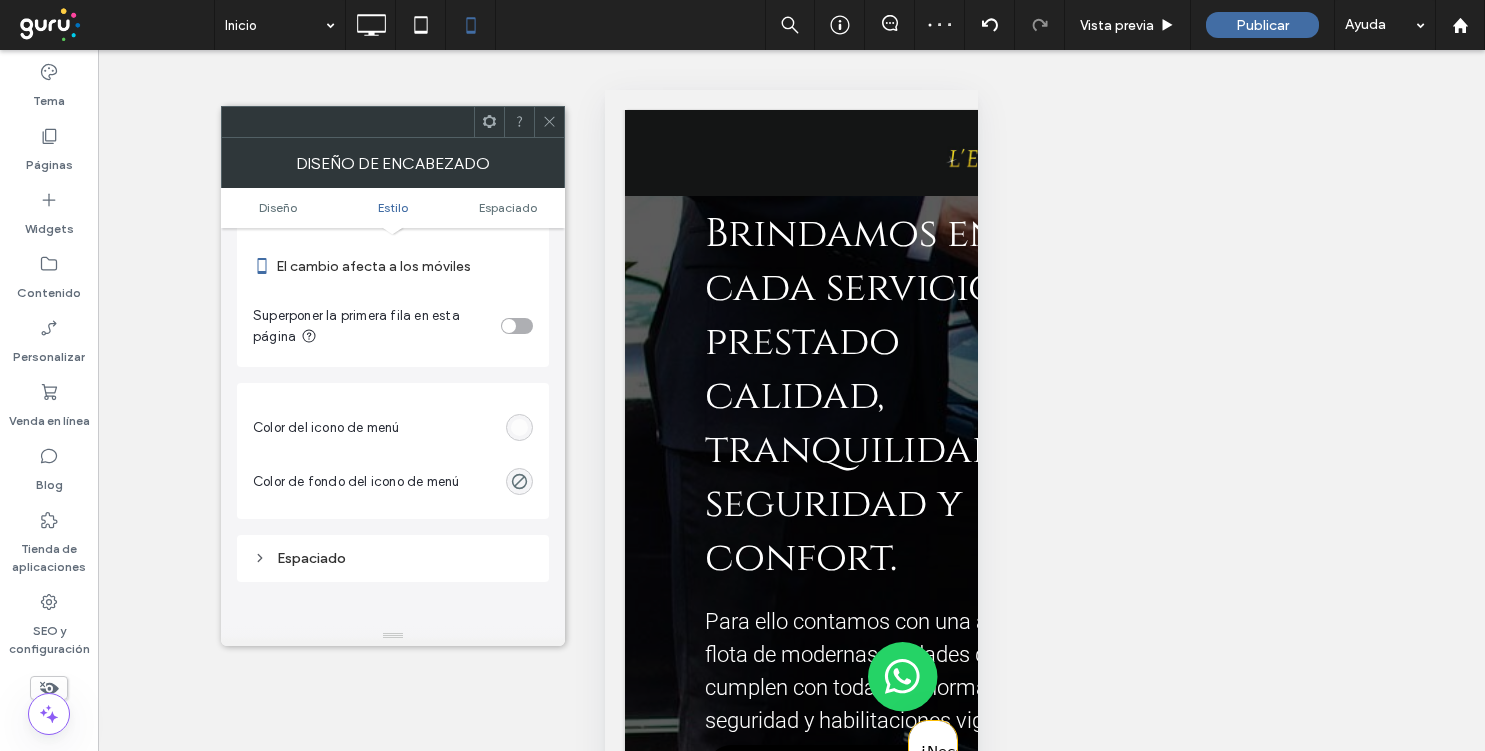 click at bounding box center (519, 427) 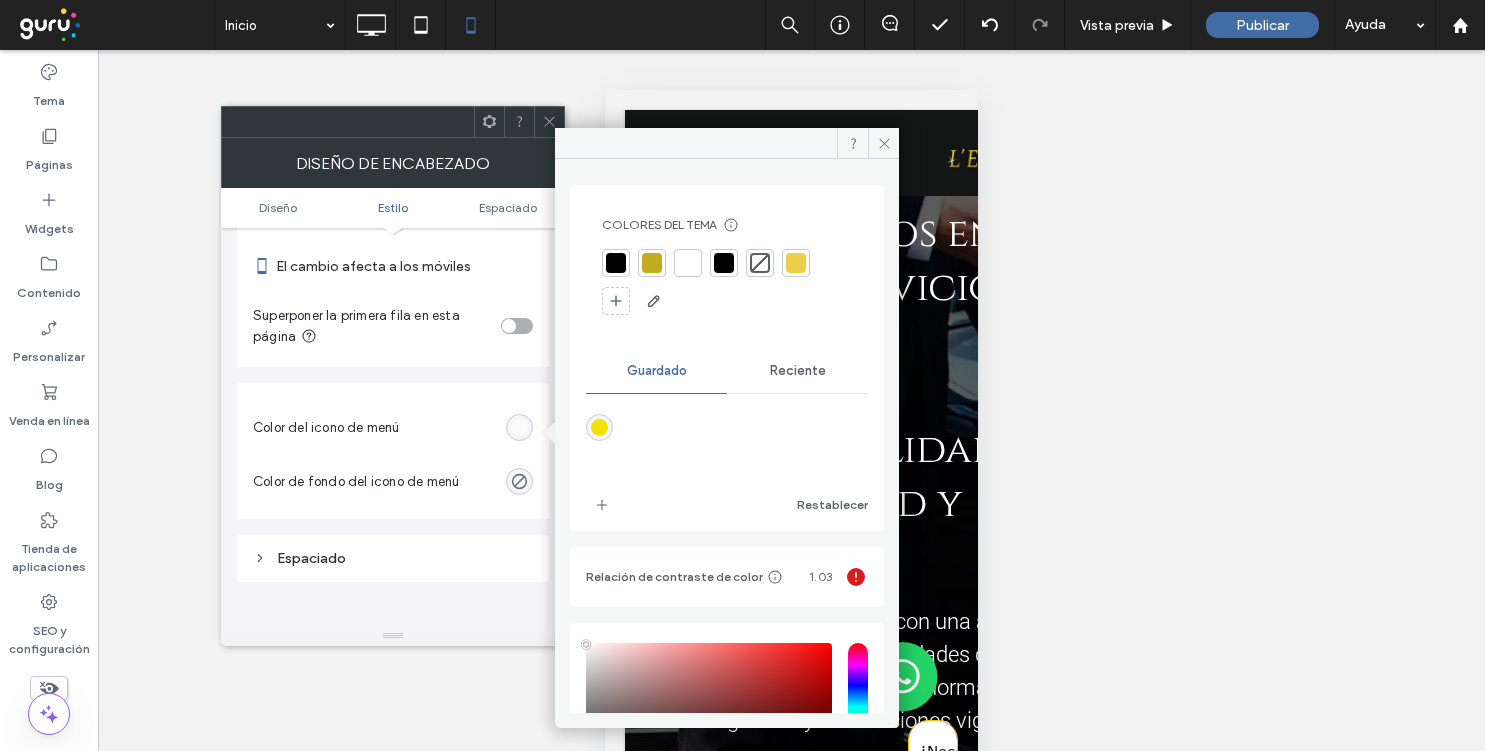 click at bounding box center [760, 263] 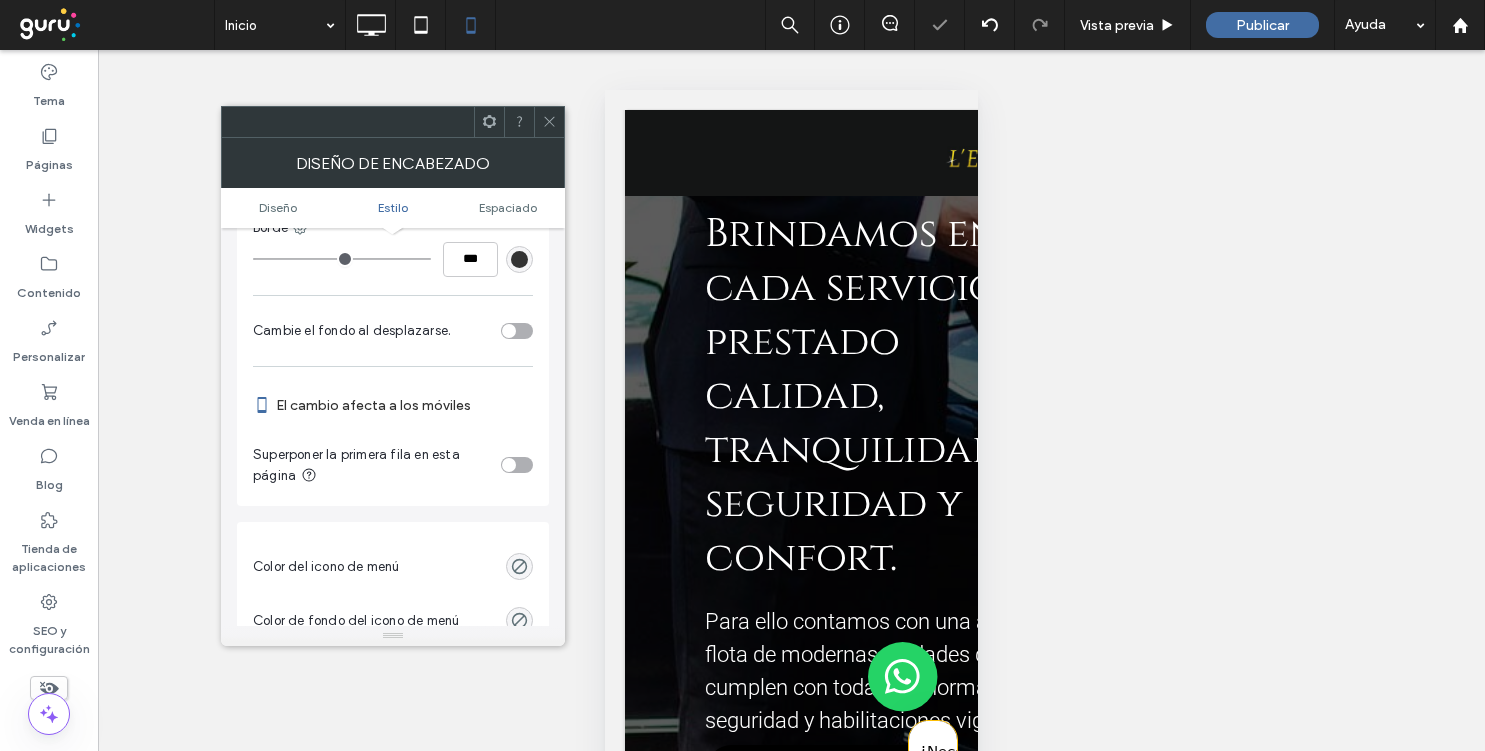 scroll, scrollTop: 524, scrollLeft: 0, axis: vertical 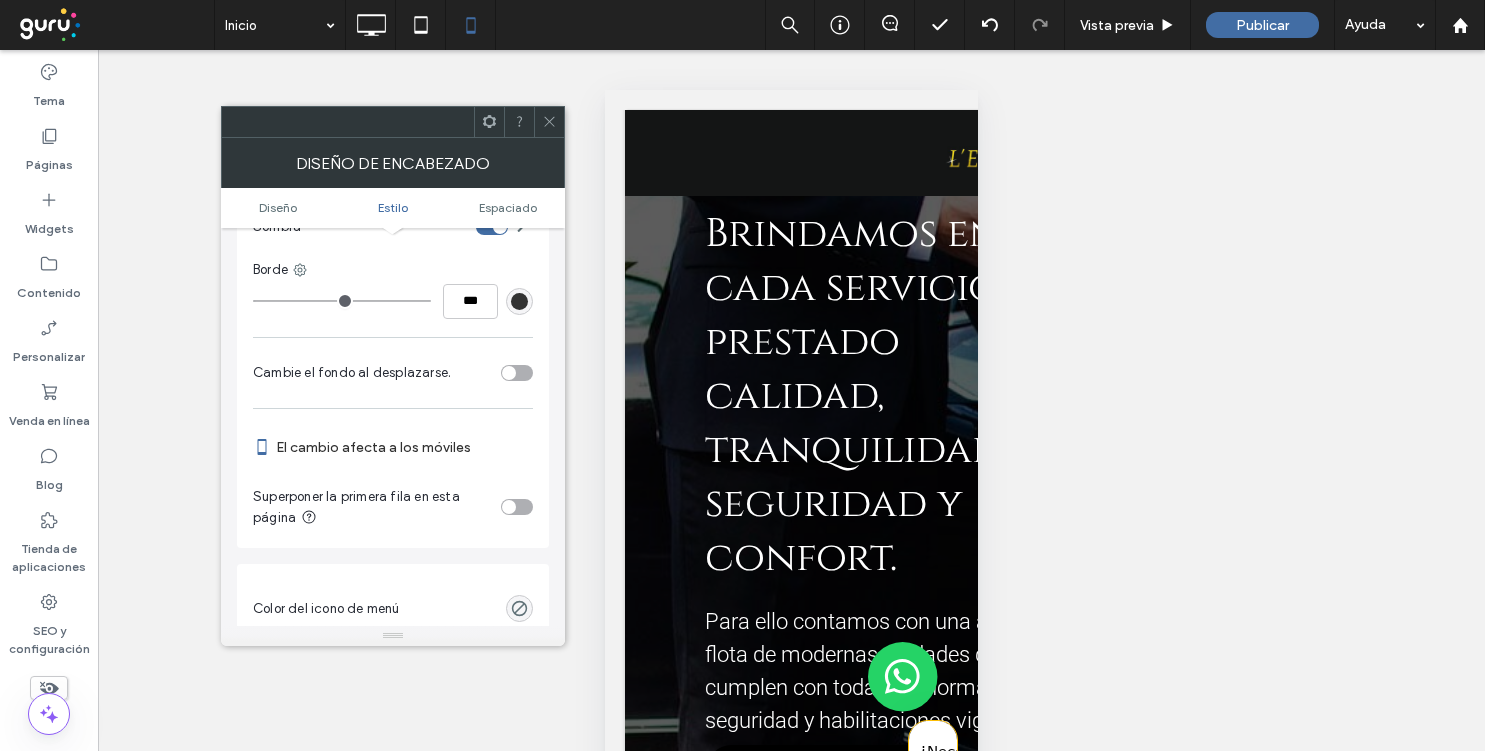 click 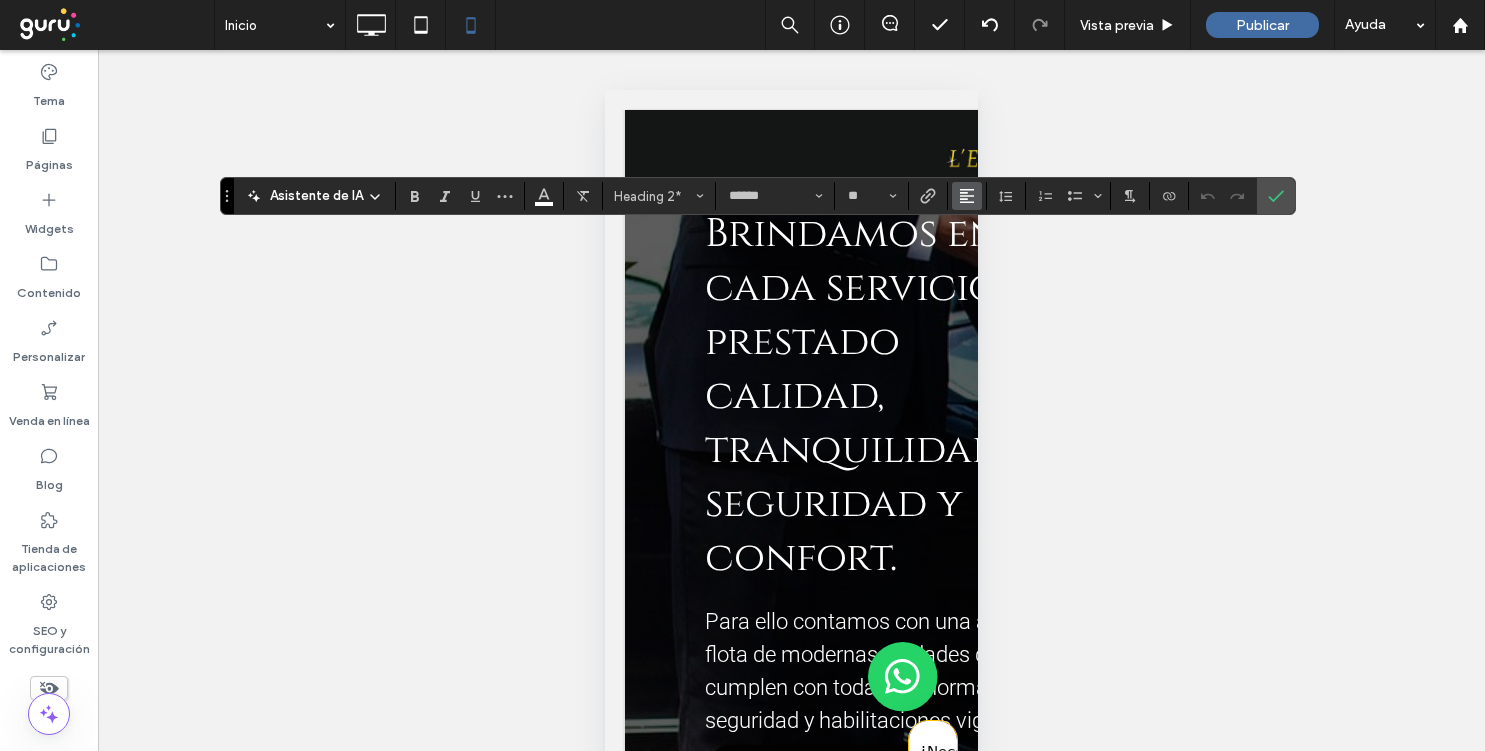 click 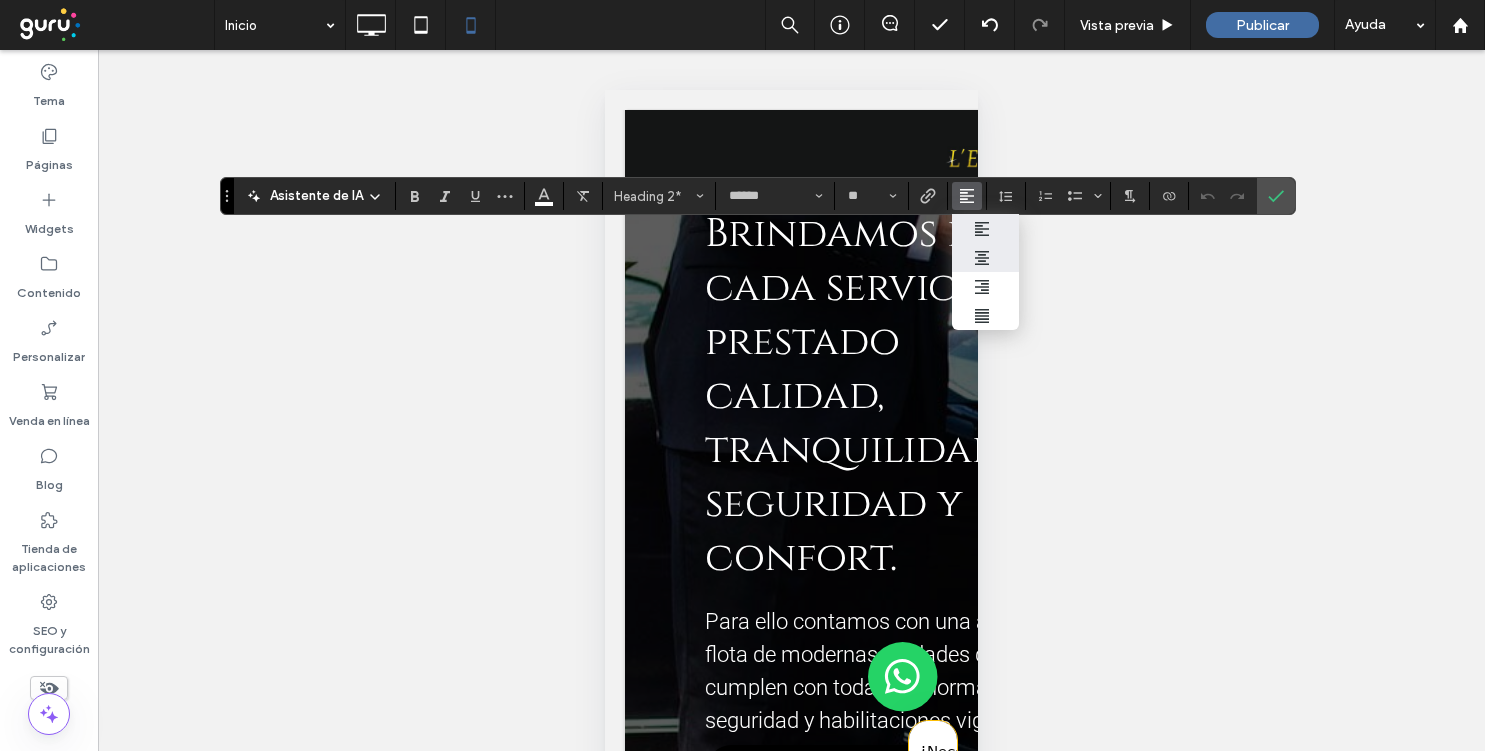 click 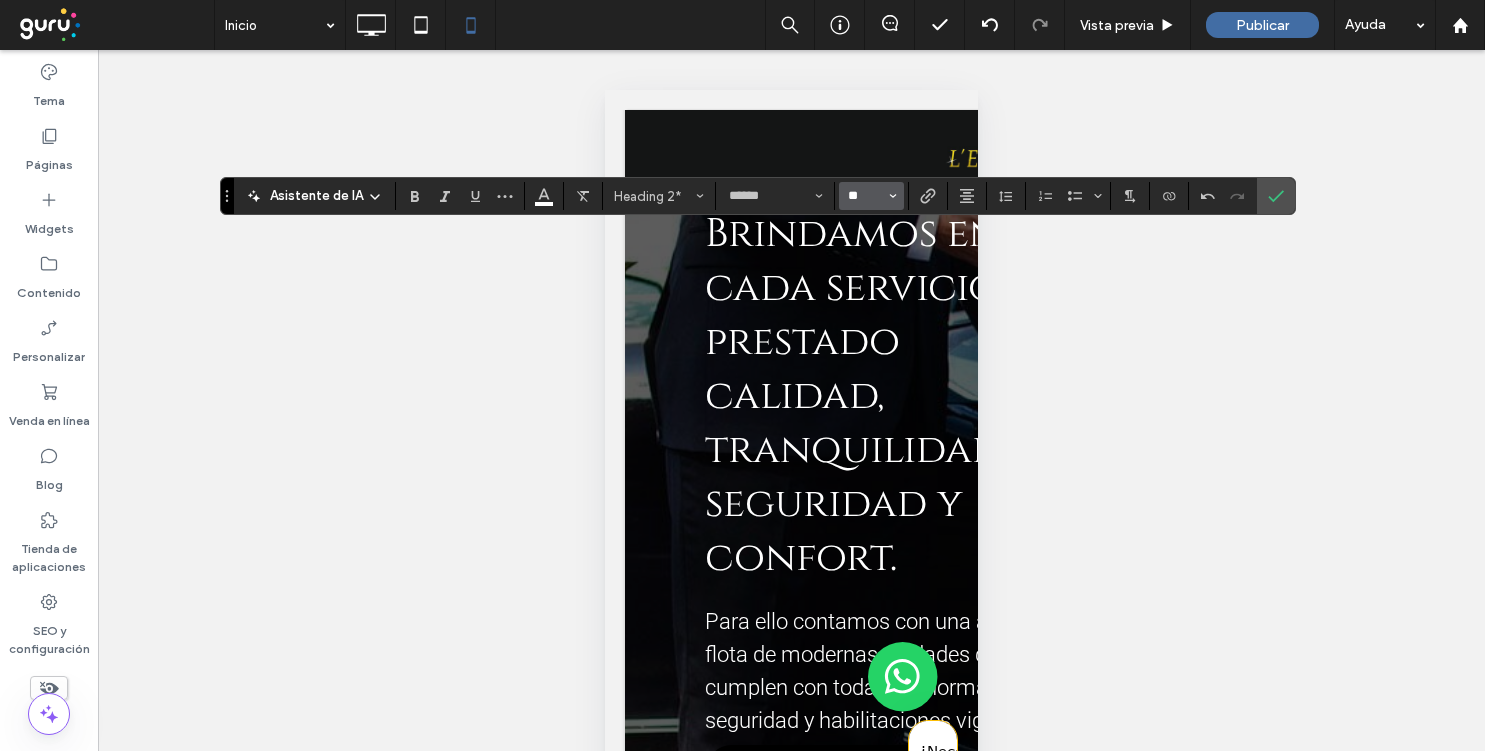 click on "**" at bounding box center (865, 196) 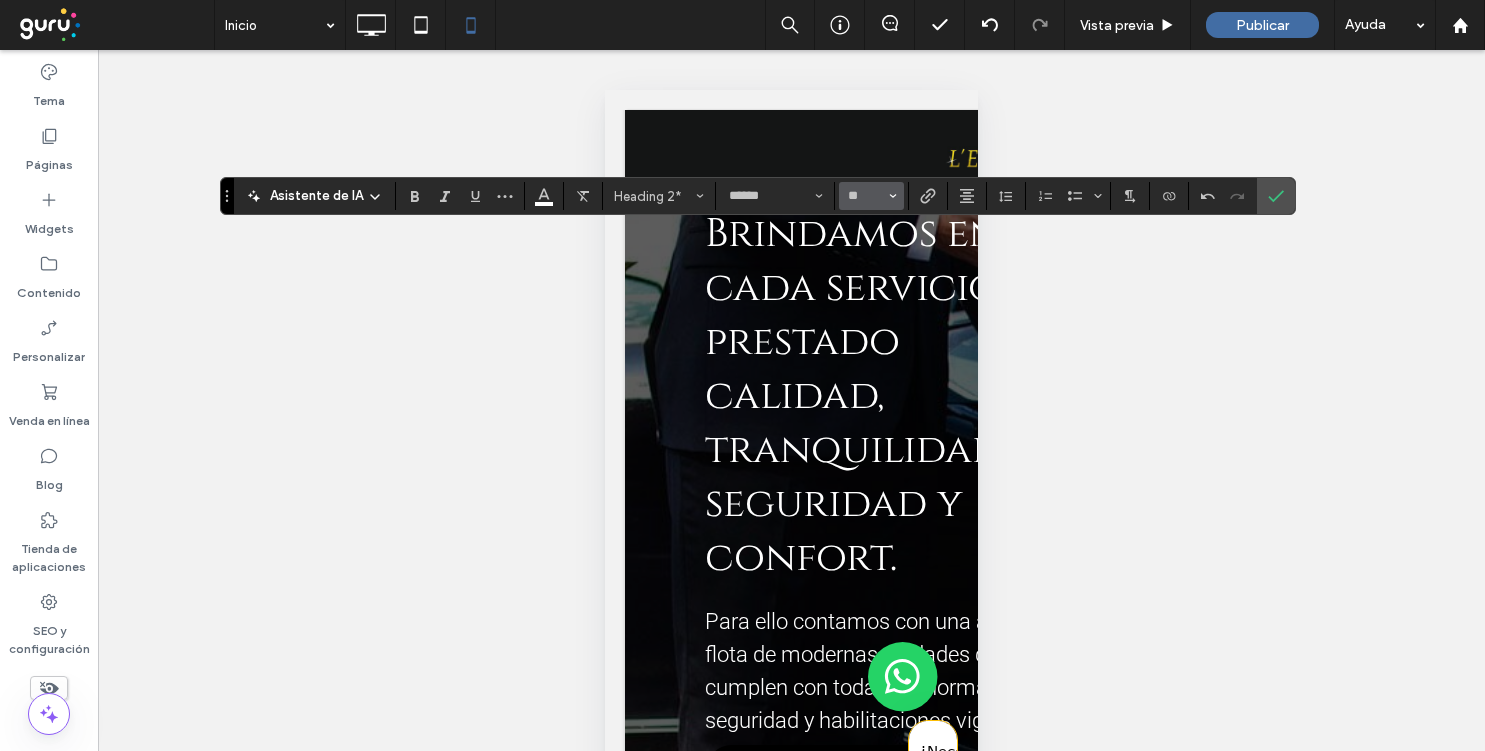 type on "**" 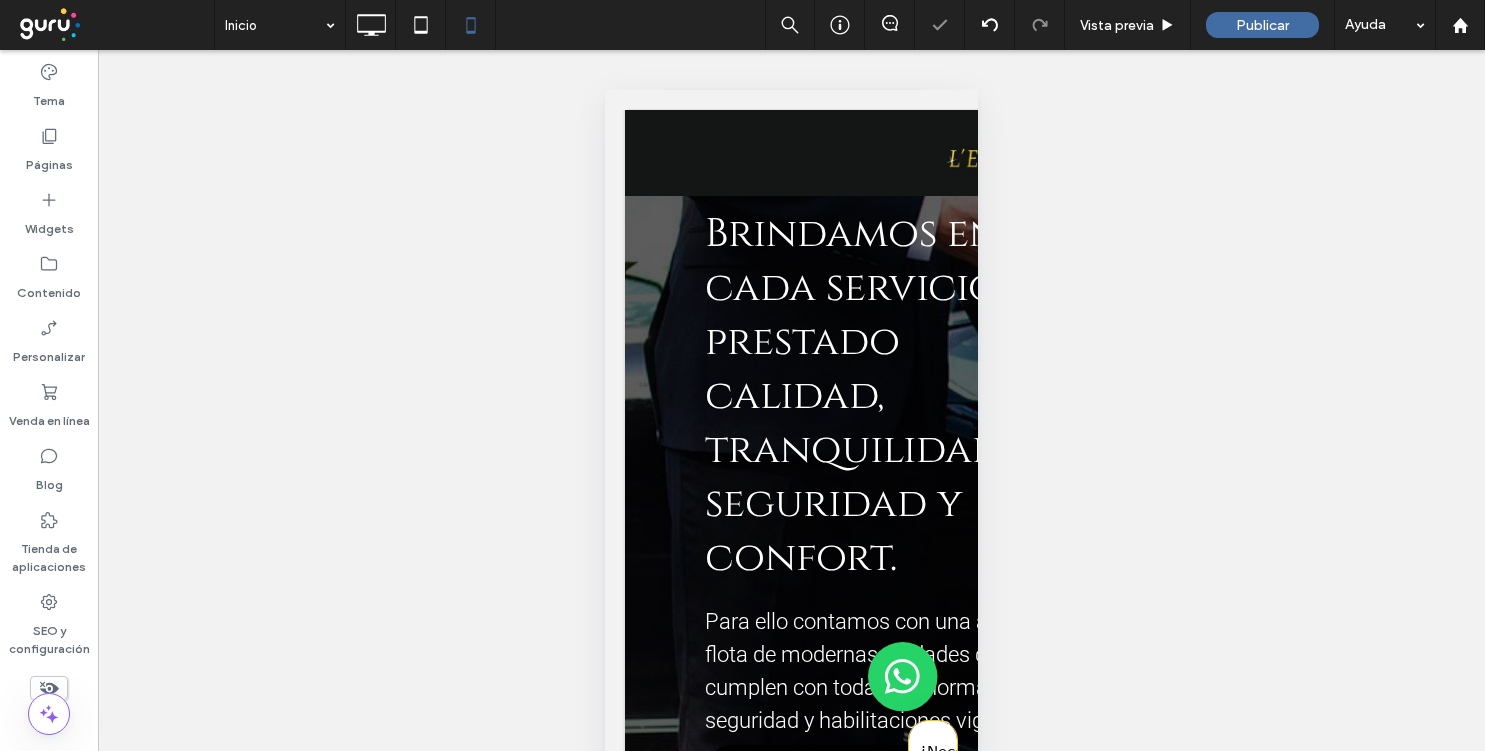type on "******" 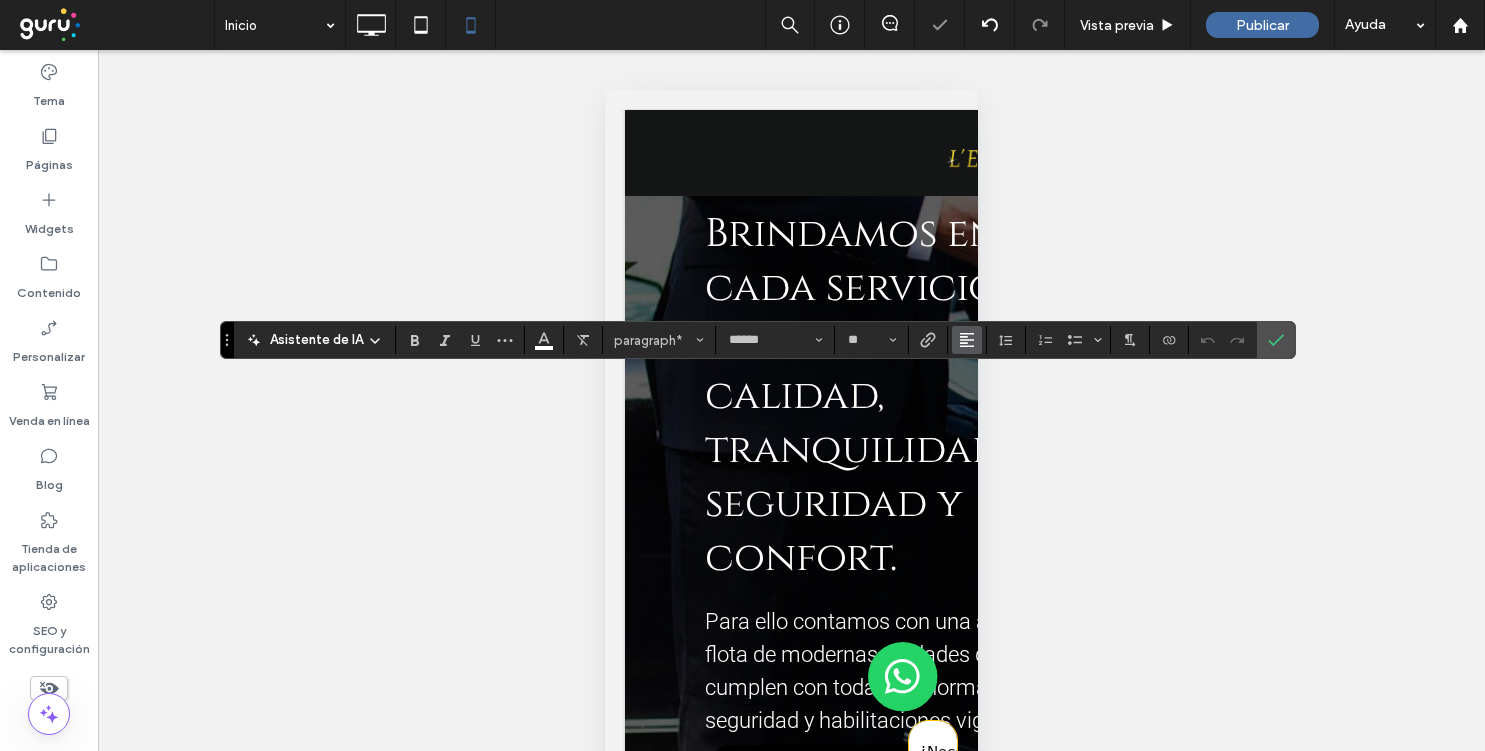 click 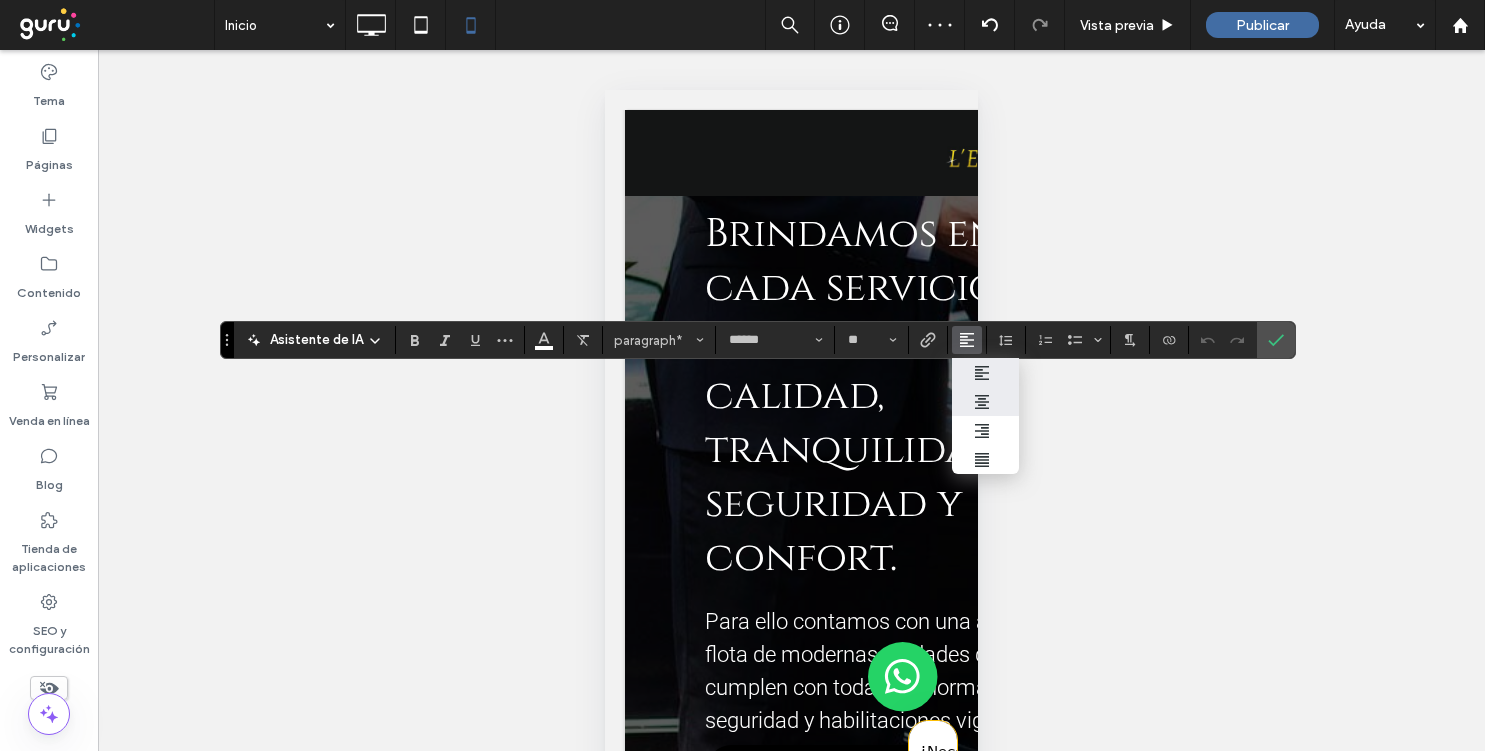 click at bounding box center [985, 402] 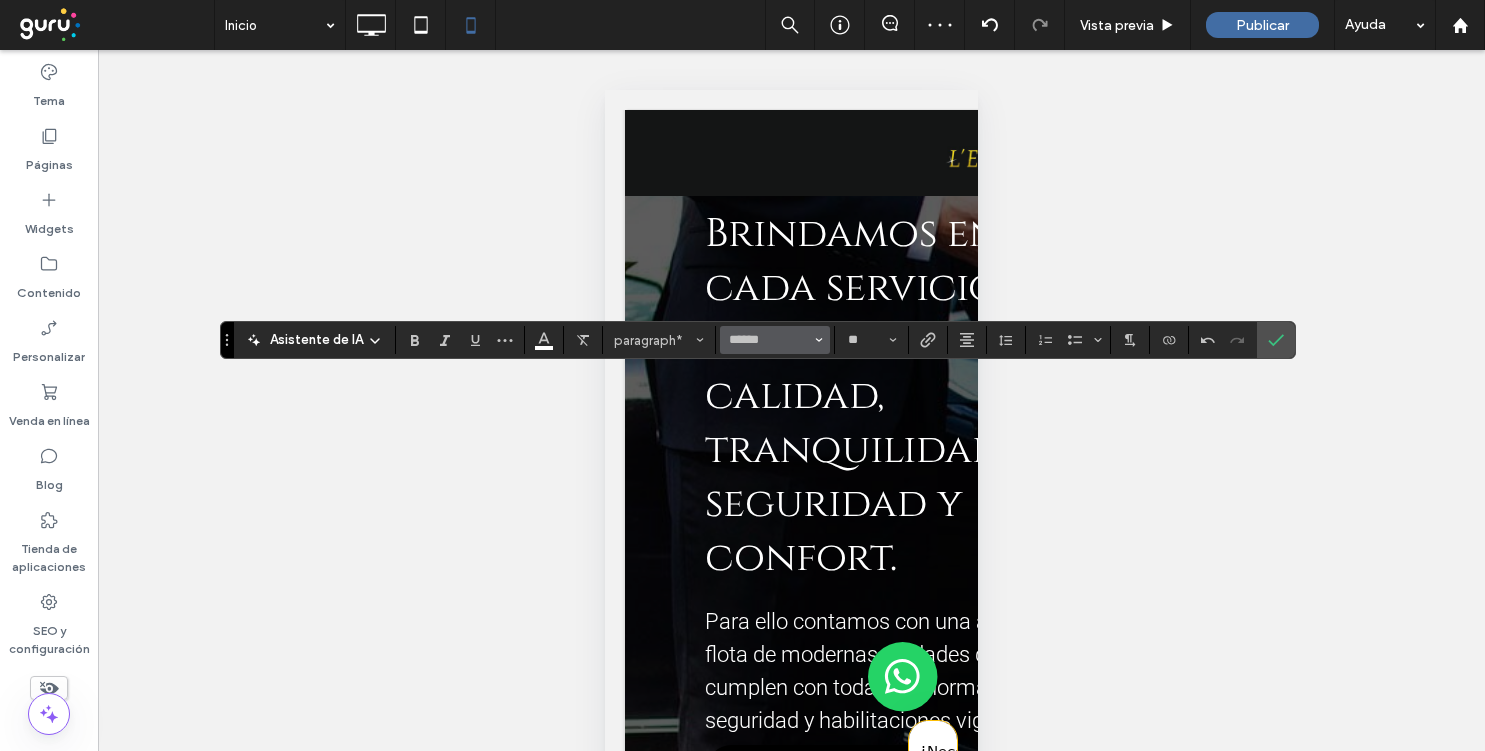 click on "******" at bounding box center [775, 340] 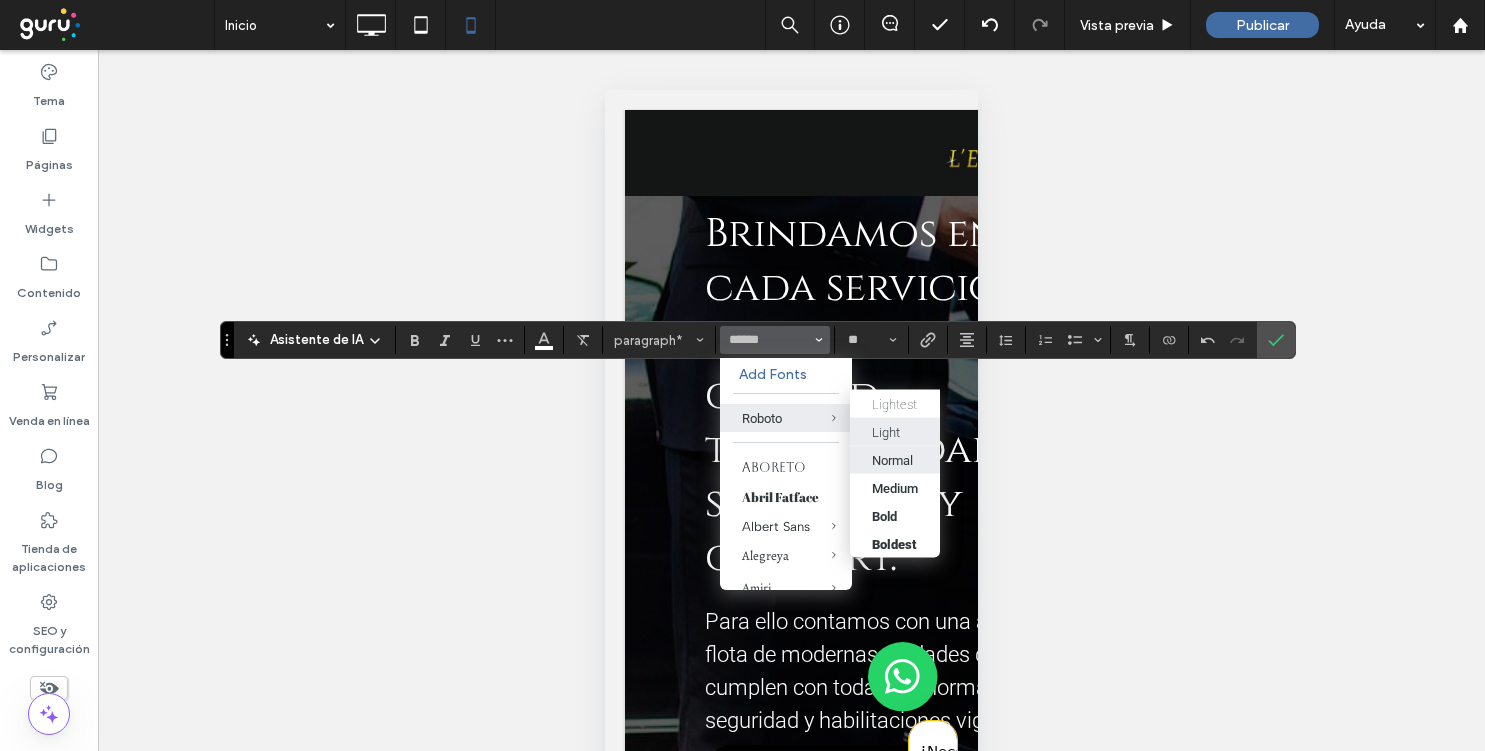 click on "Normal" at bounding box center [895, 460] 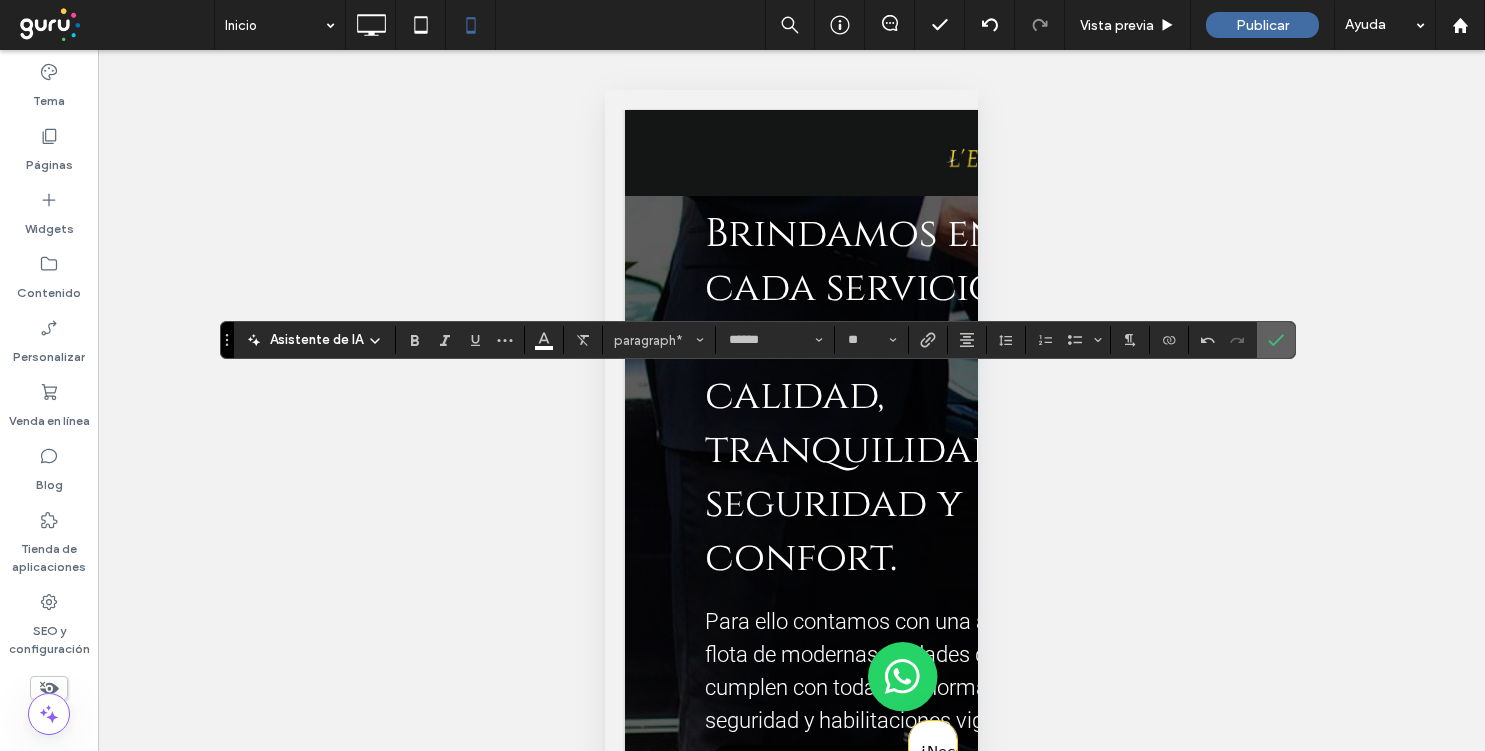 click 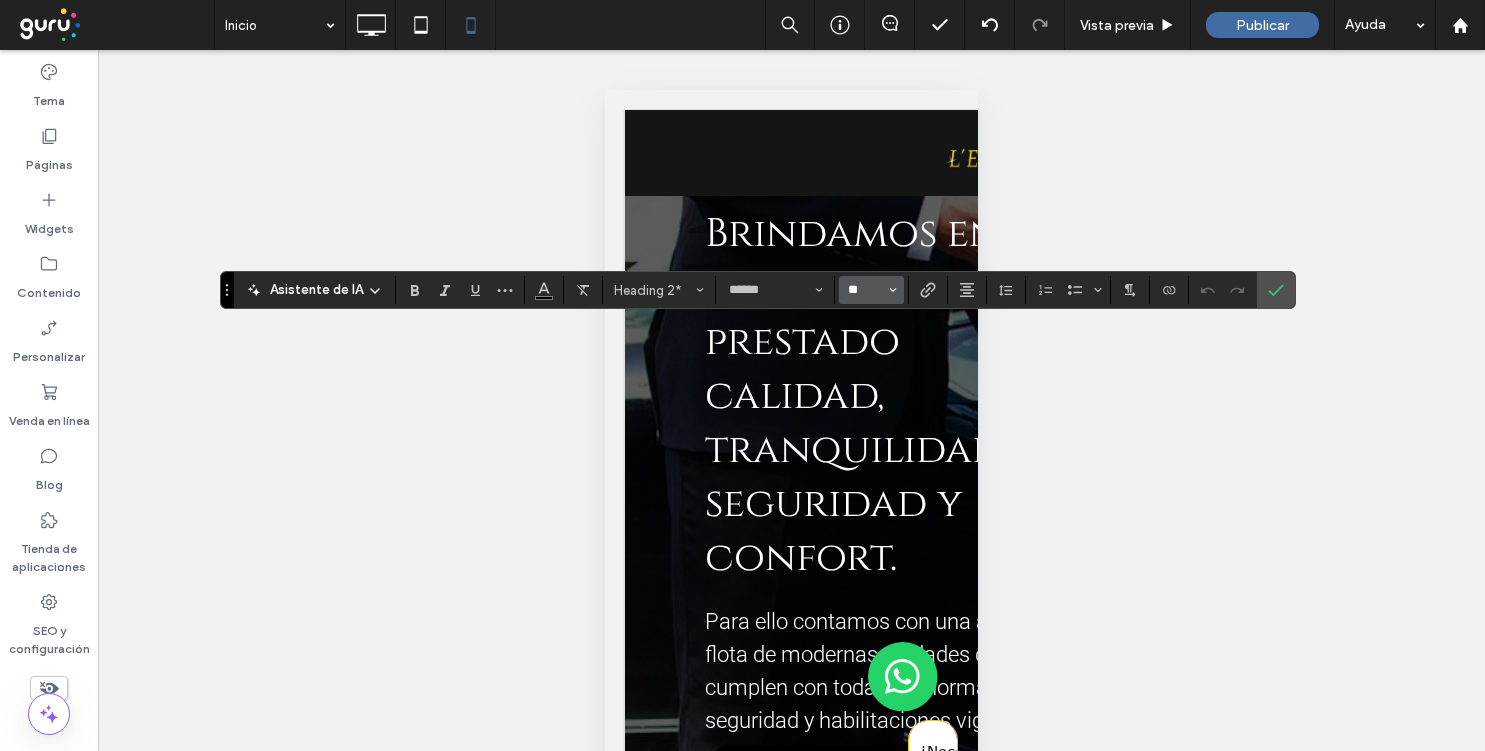 click on "**" at bounding box center [865, 290] 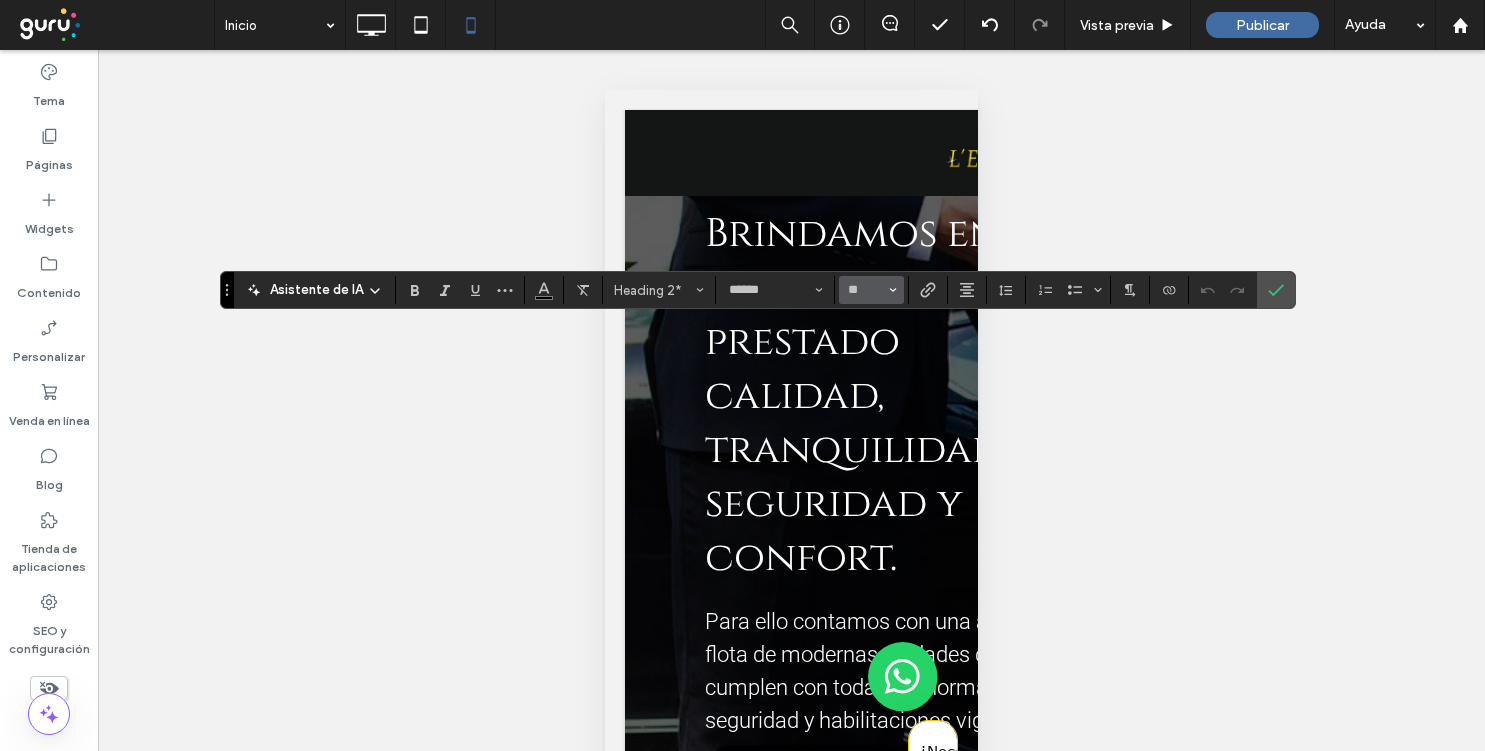 type on "**" 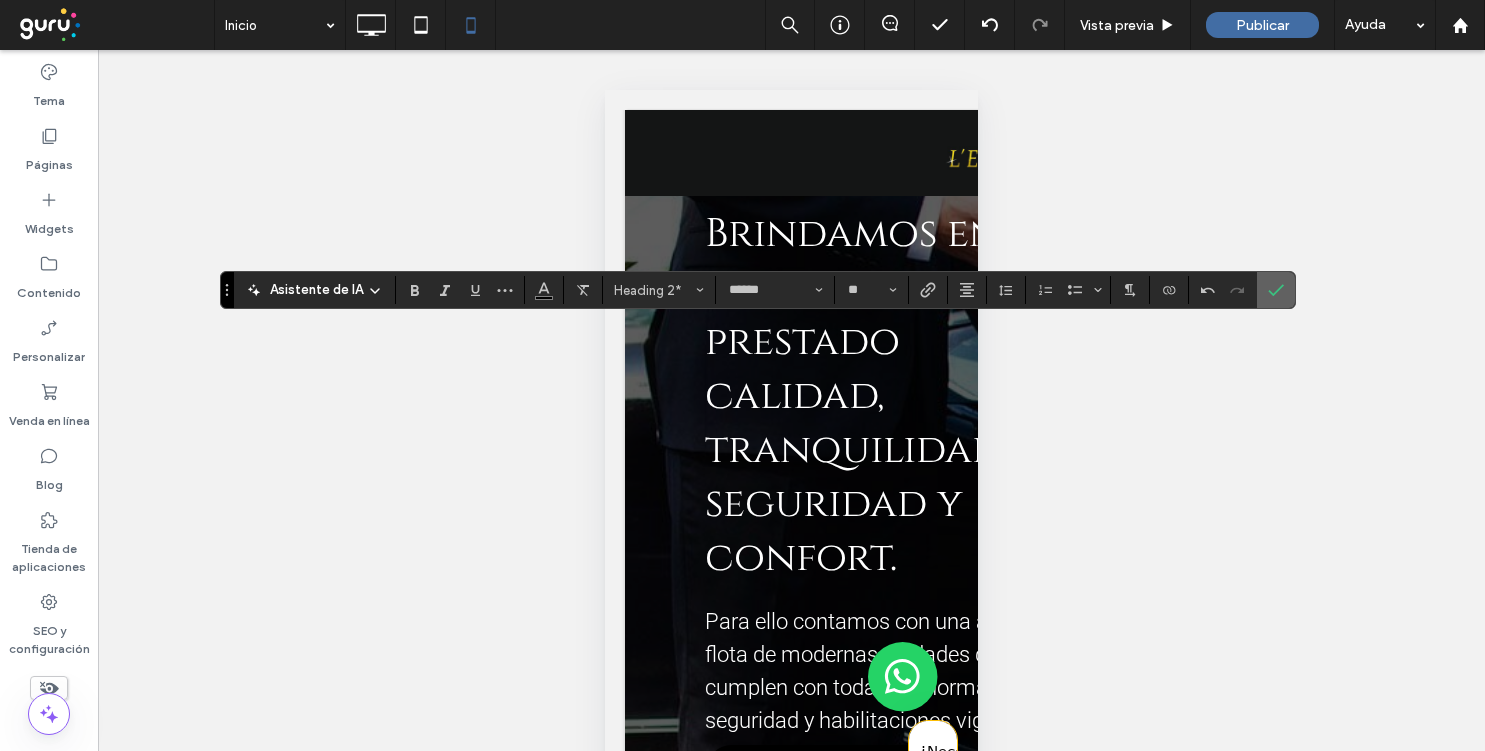 click 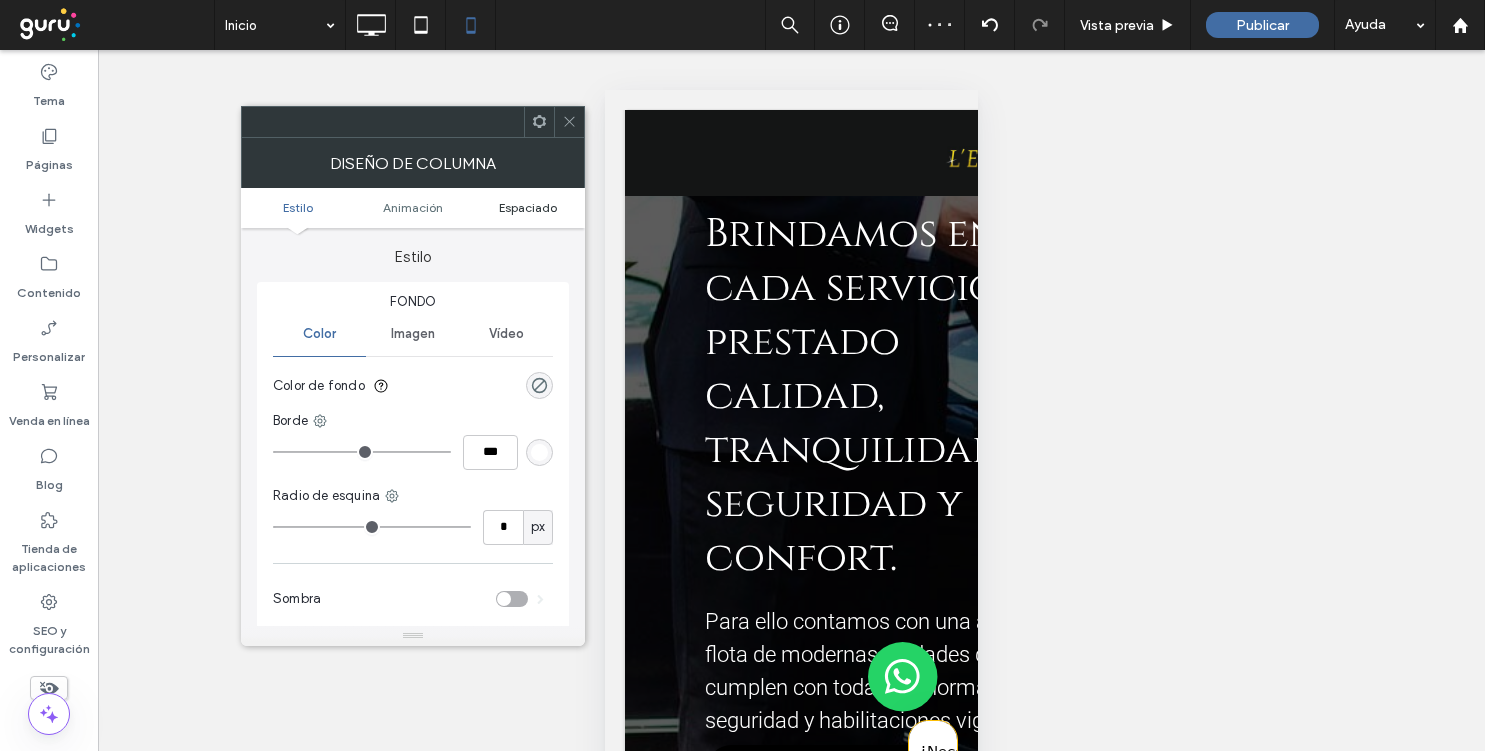 click on "Espaciado" at bounding box center [528, 207] 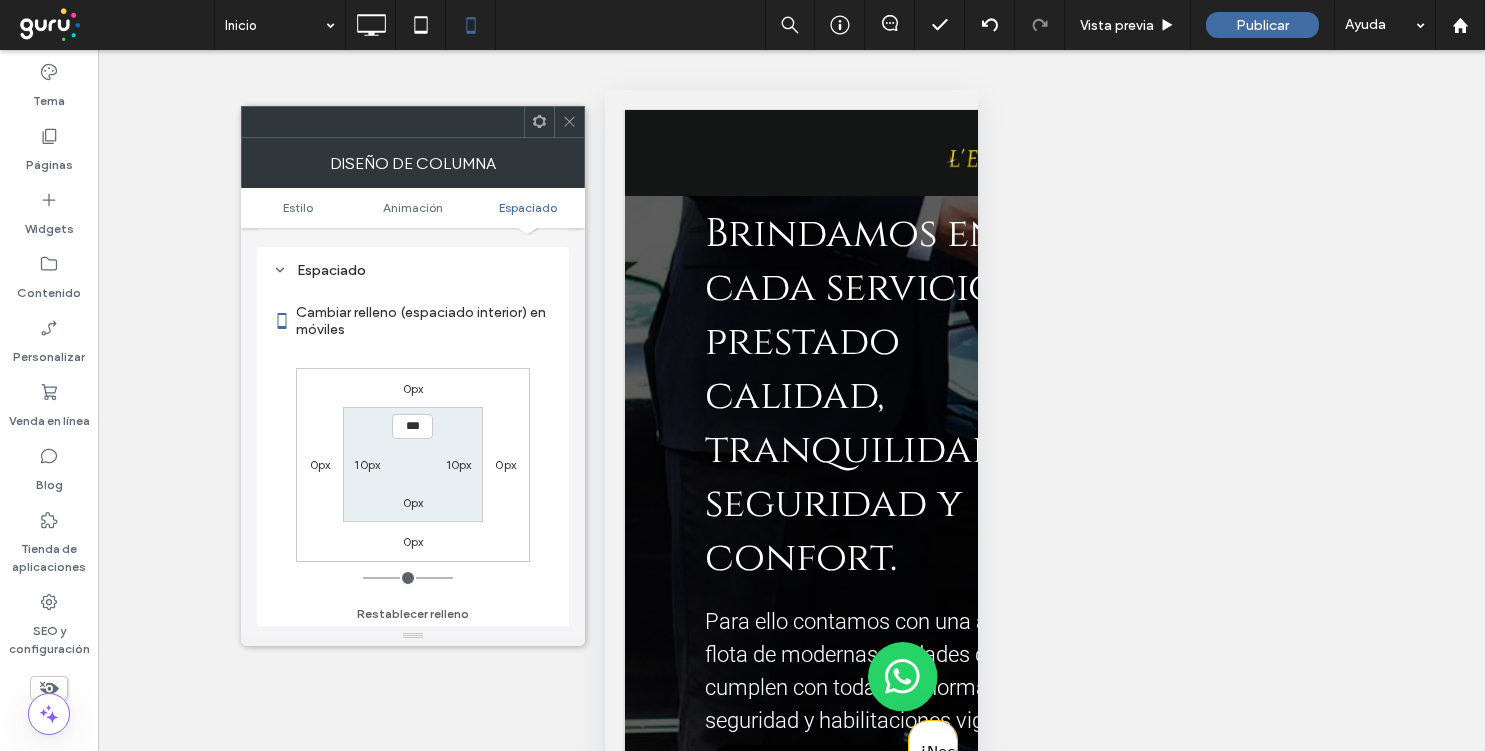 scroll, scrollTop: 470, scrollLeft: 0, axis: vertical 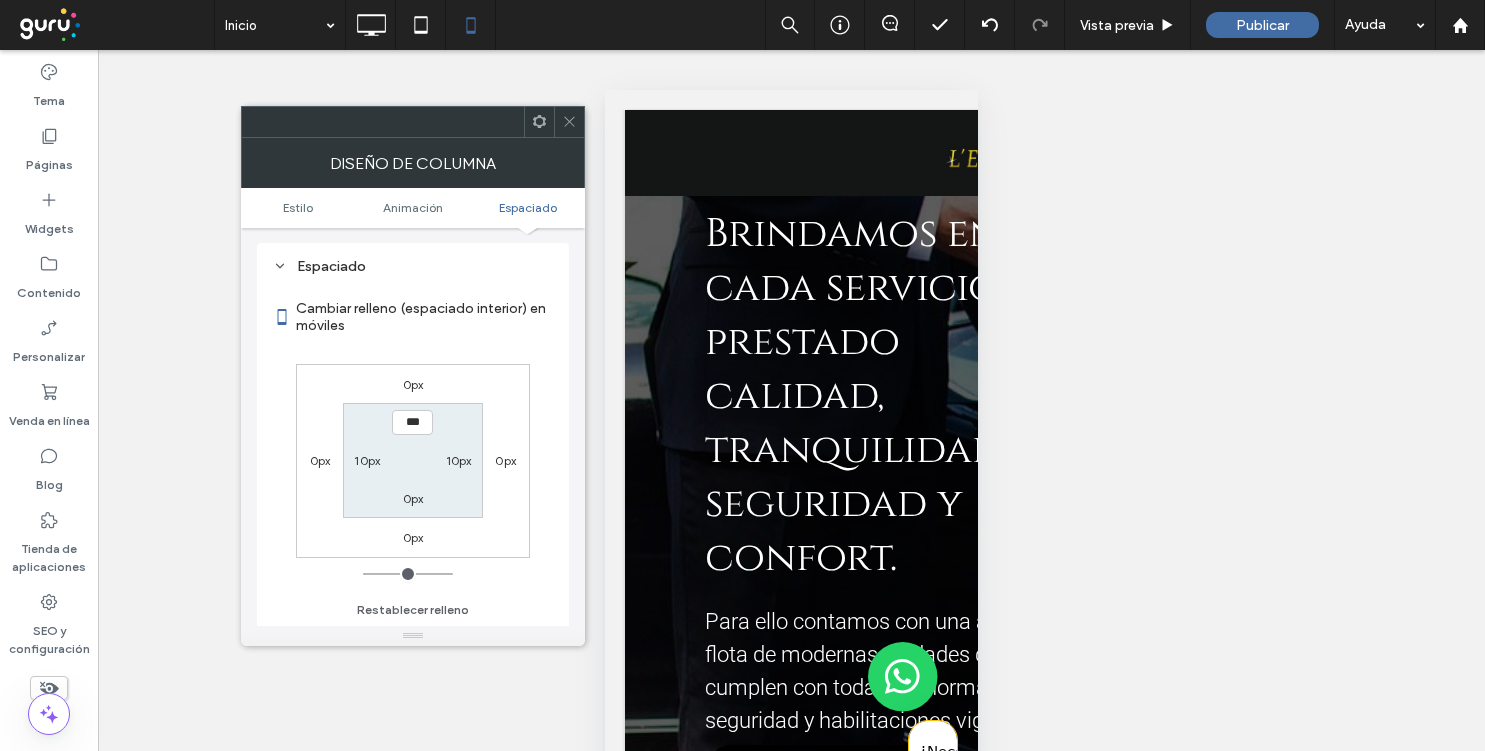 click on "10px" at bounding box center [459, 460] 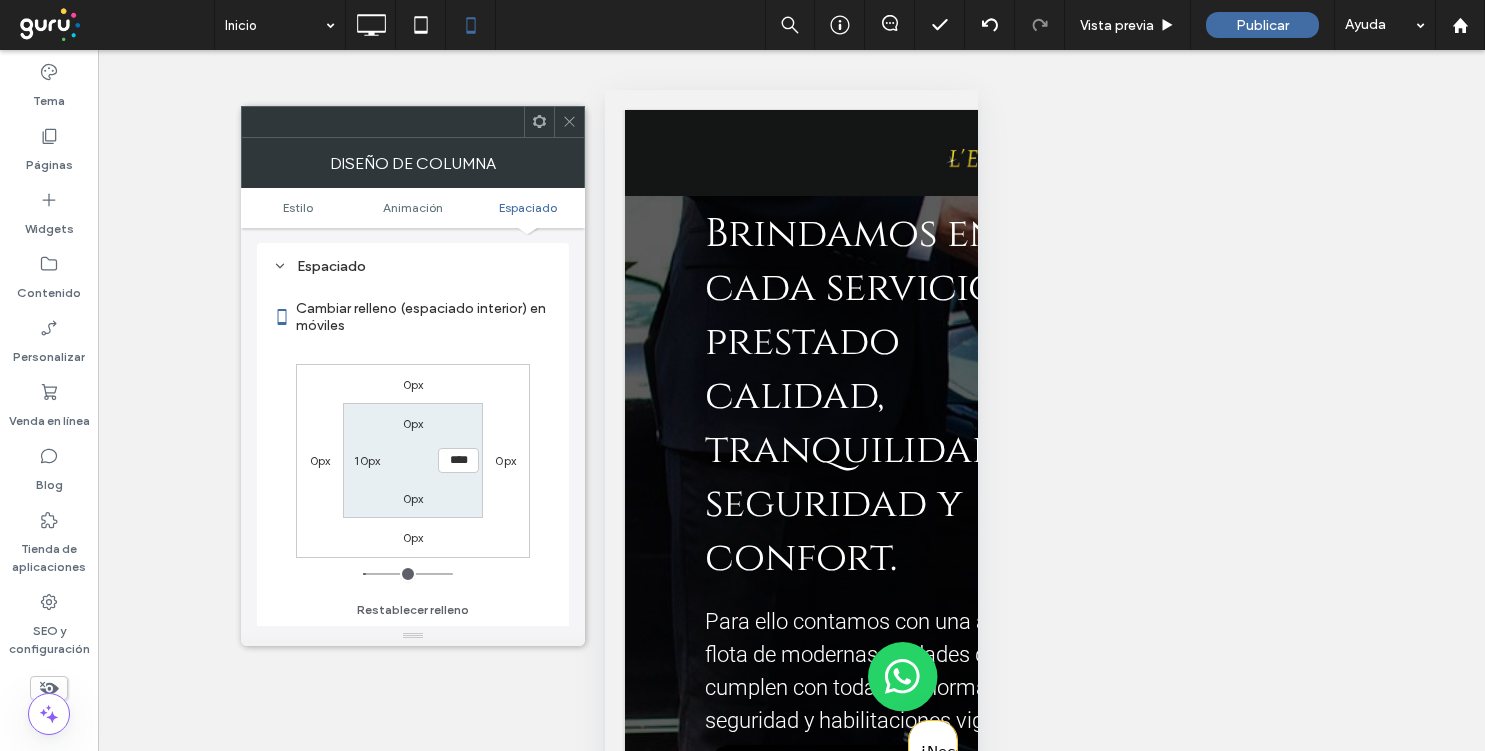 type on "*" 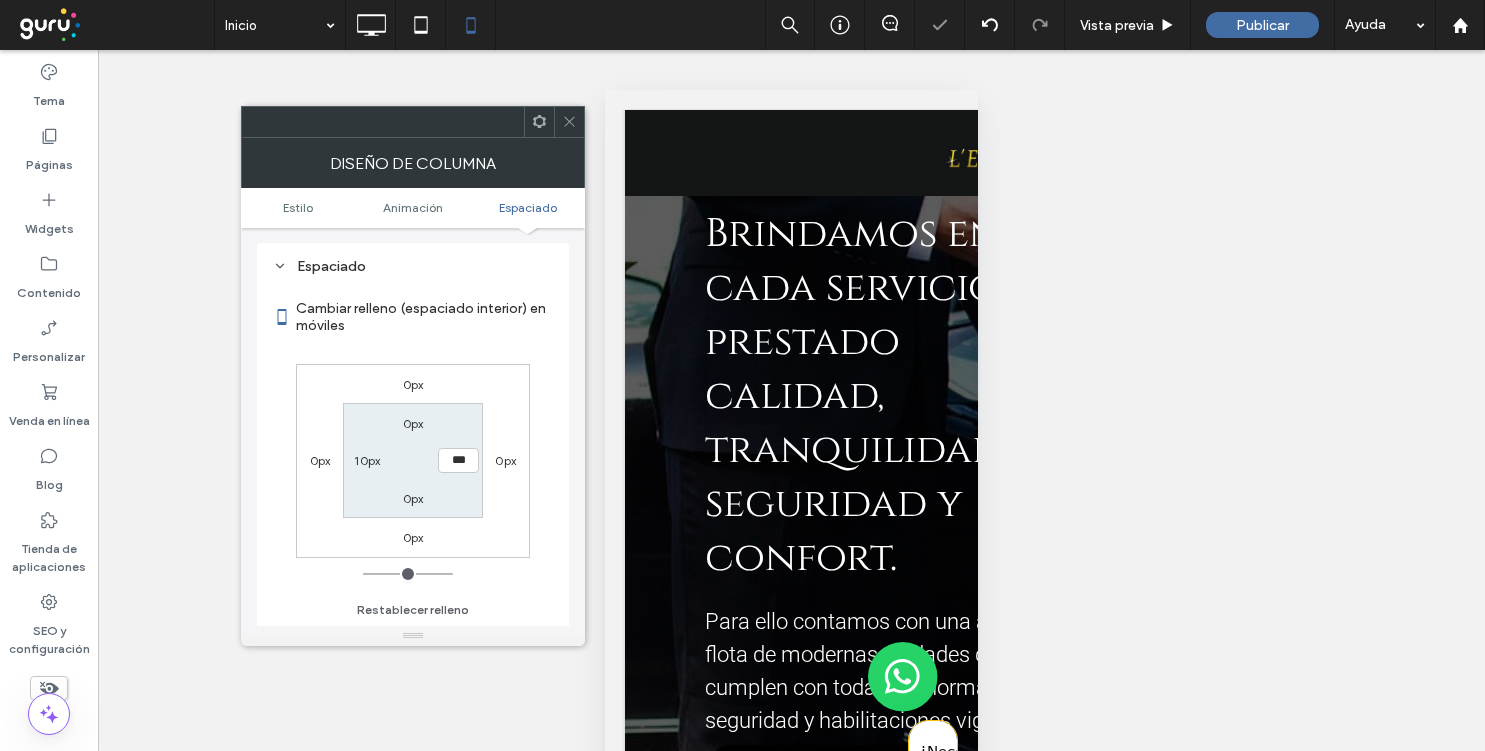 click on "10px" at bounding box center [367, 460] 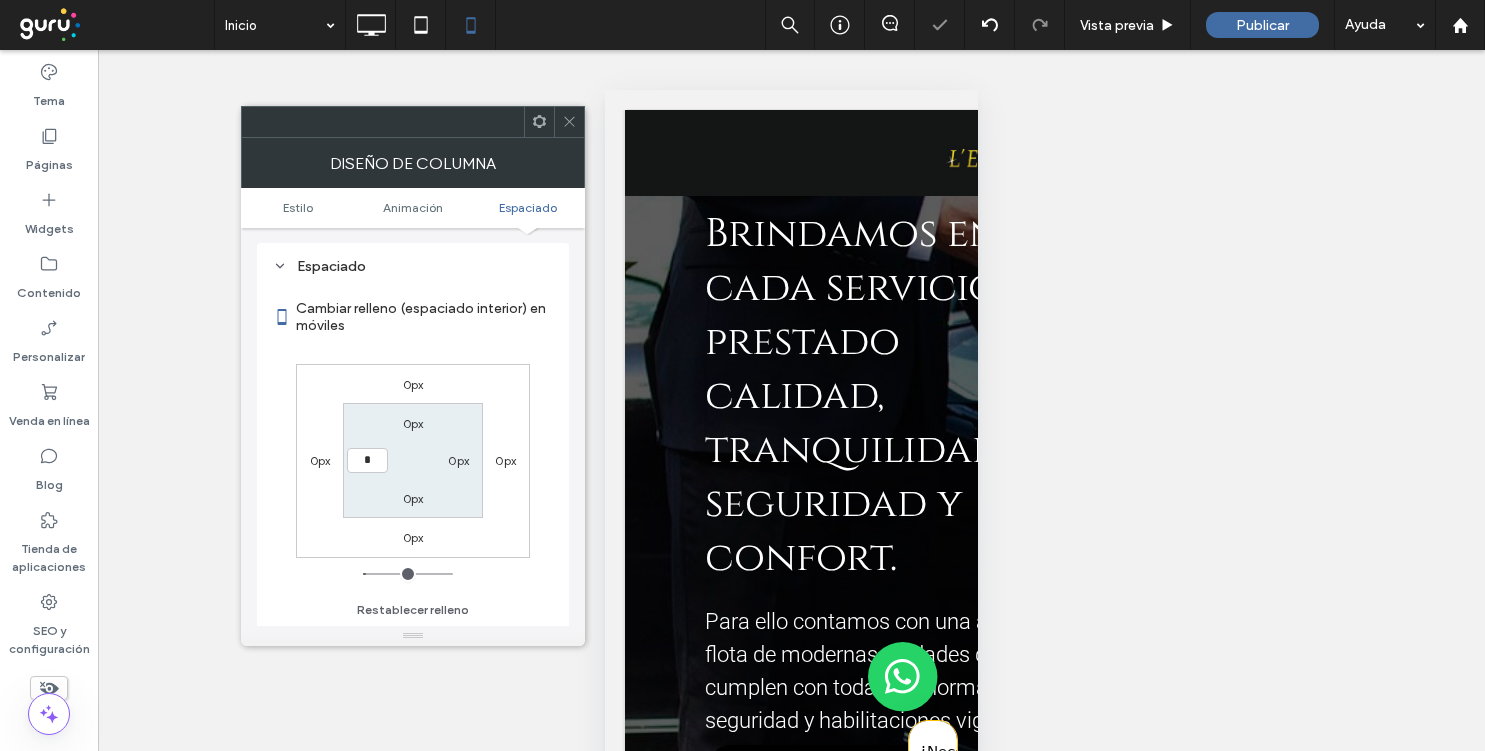 type on "*" 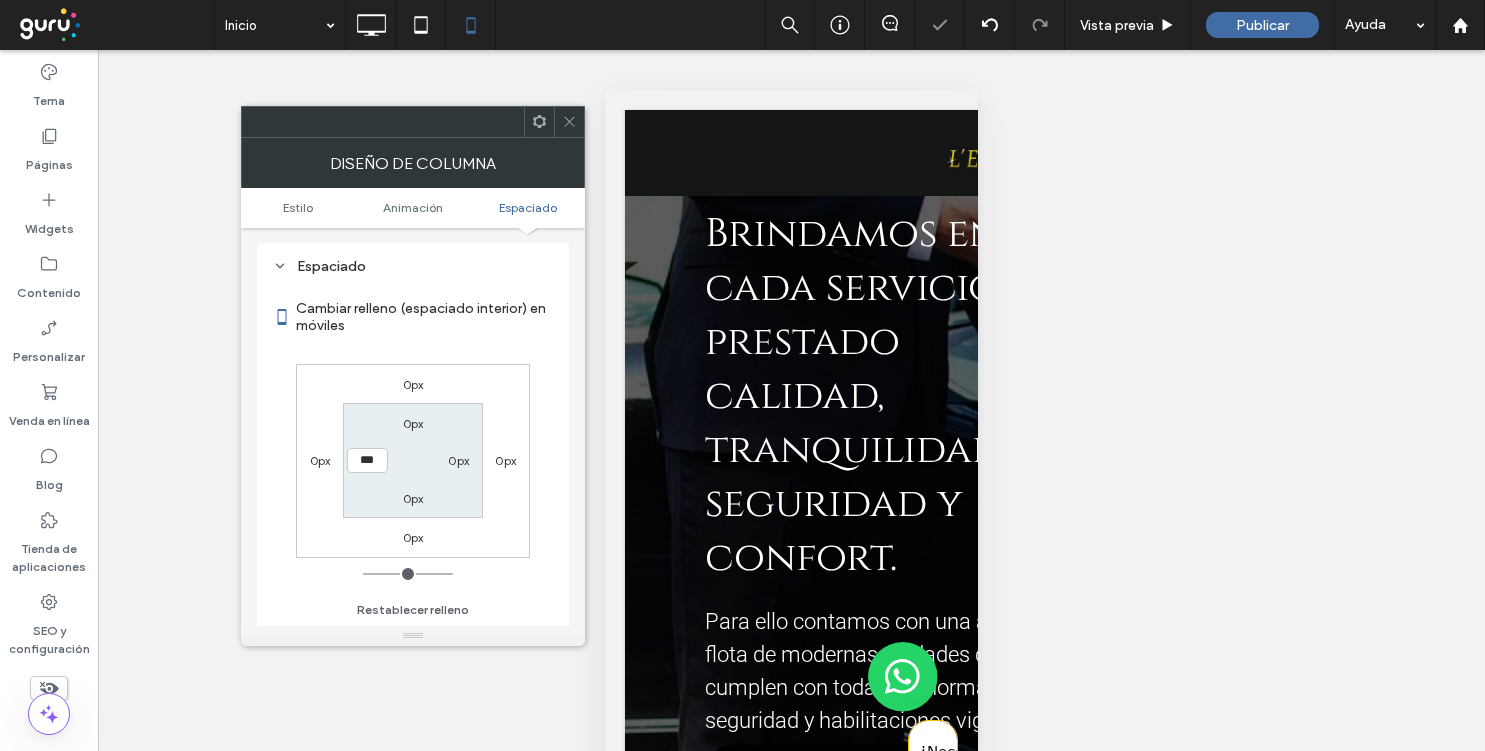 click on "0px" at bounding box center (413, 423) 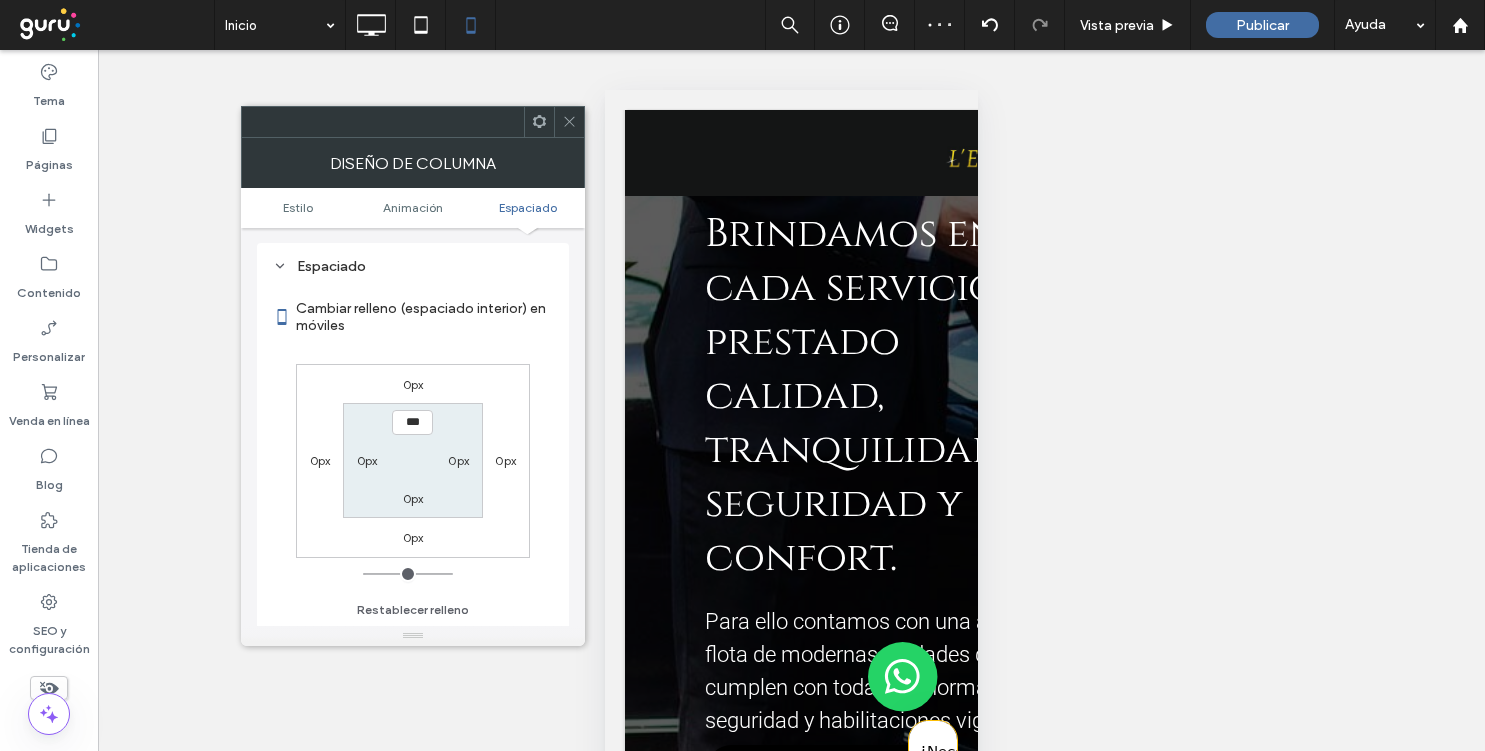 click at bounding box center [569, 122] 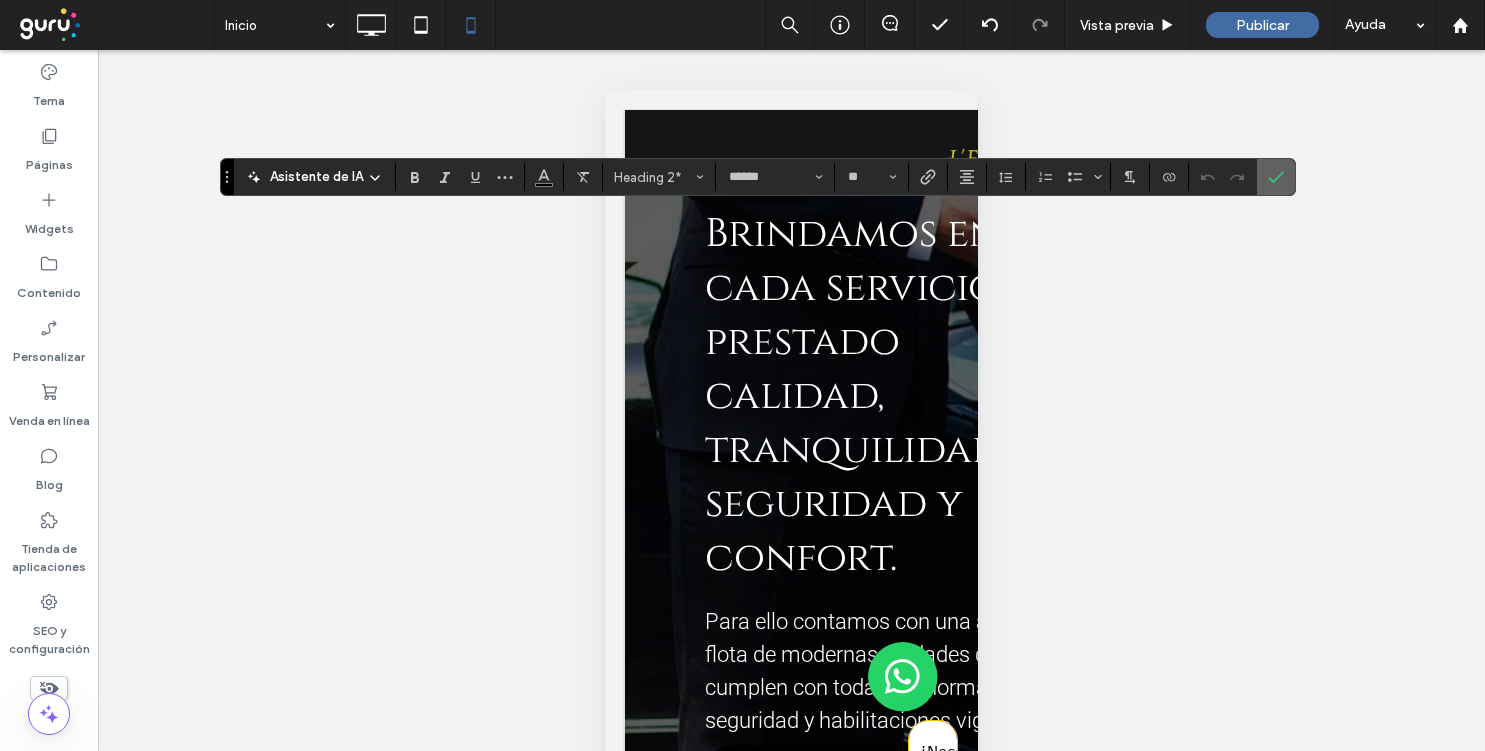 click at bounding box center [1276, 177] 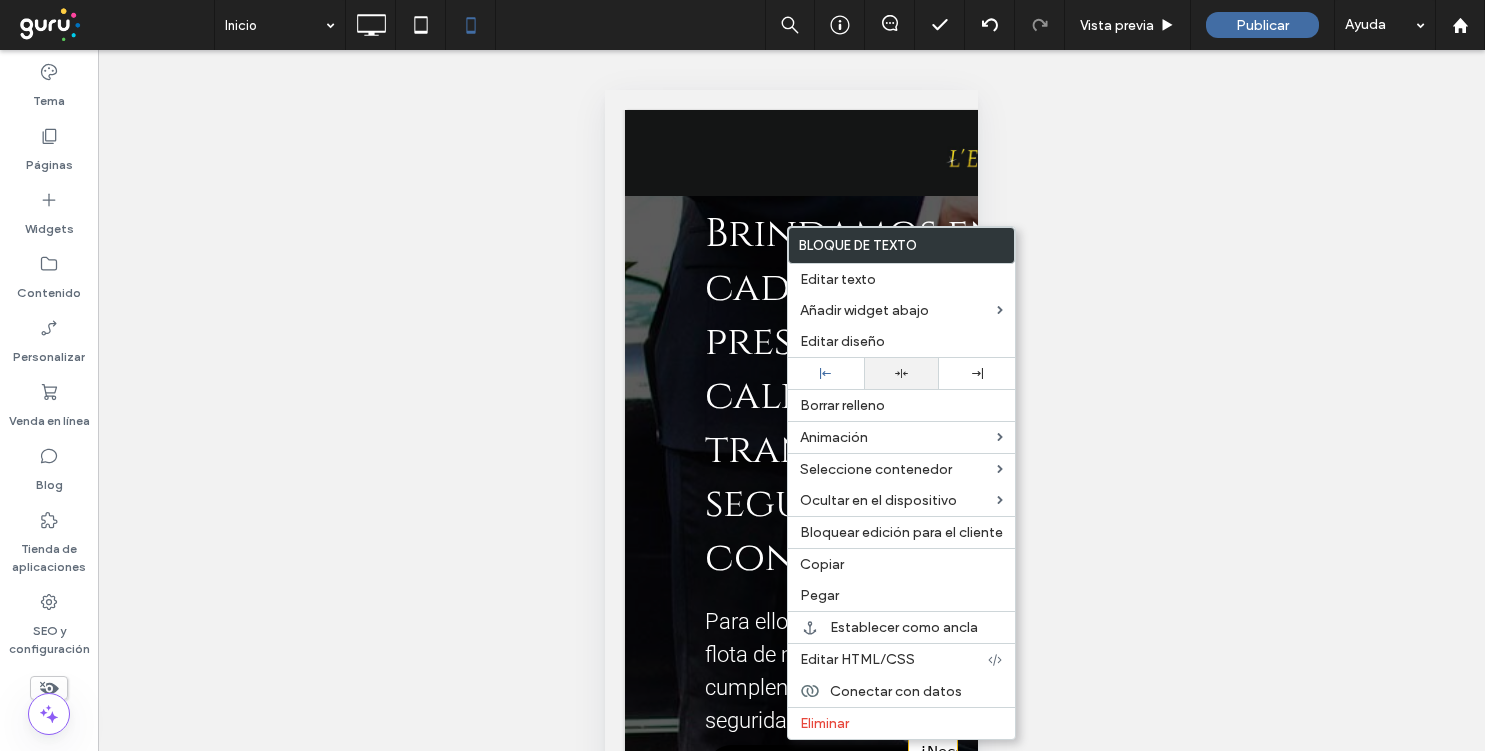 click at bounding box center (902, 373) 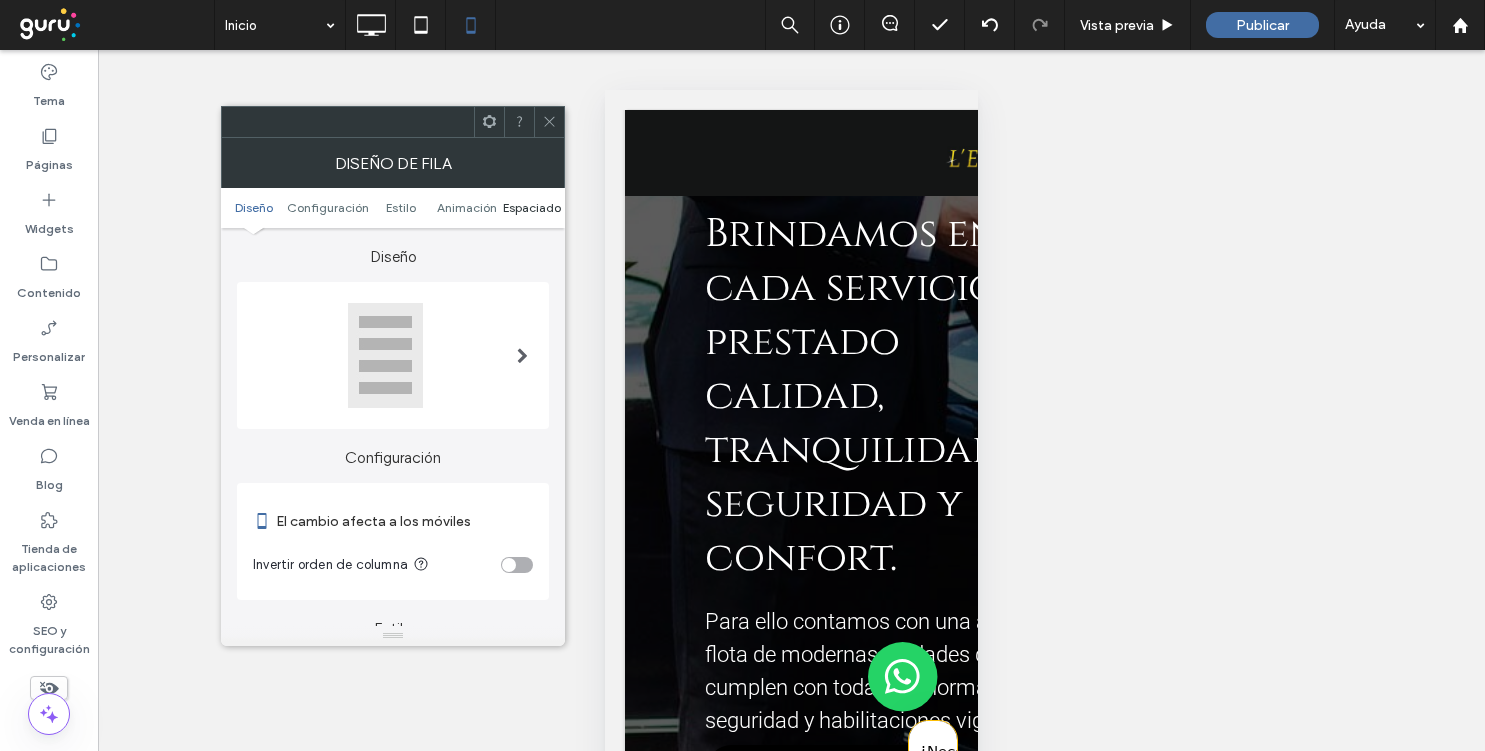 click on "Espaciado" at bounding box center (532, 207) 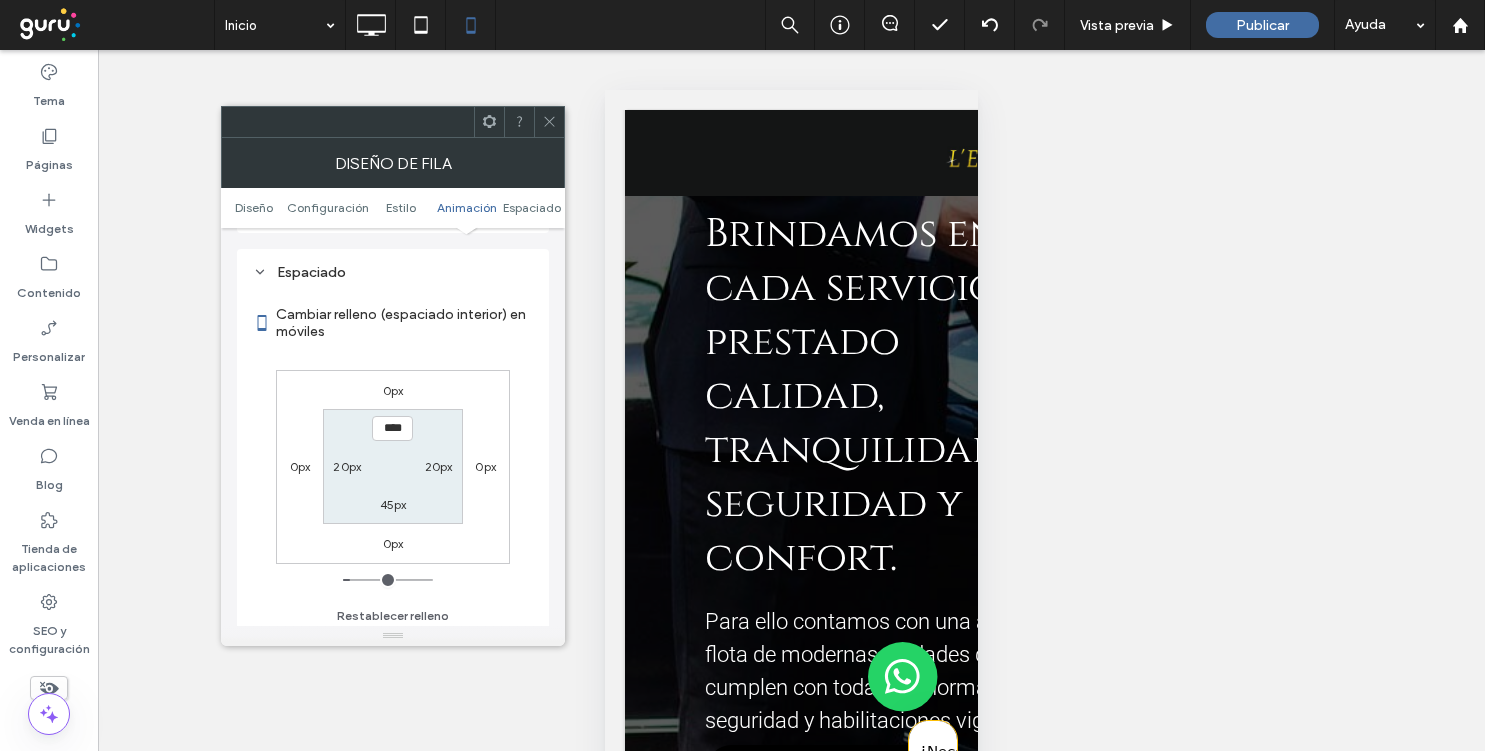 scroll, scrollTop: 768, scrollLeft: 0, axis: vertical 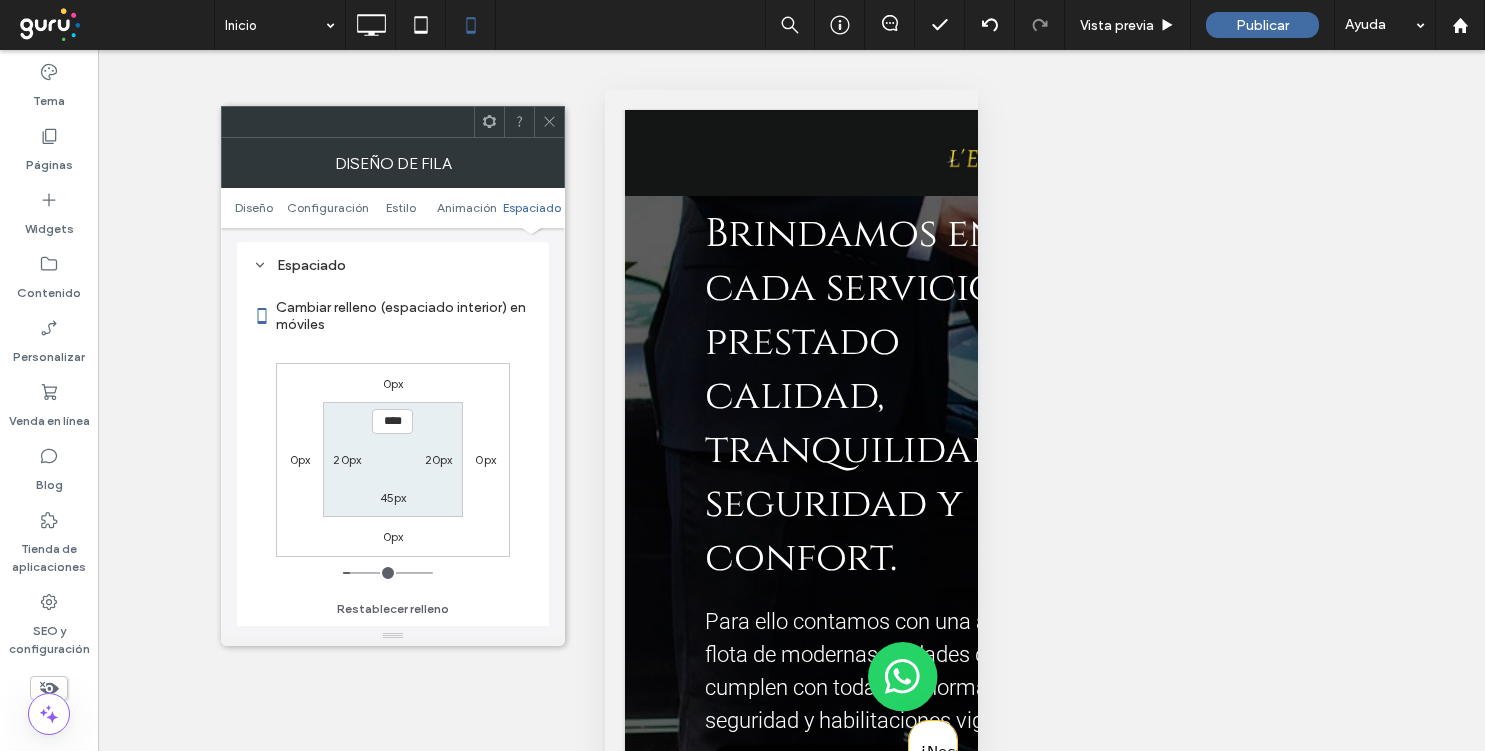 click on "45px" at bounding box center (393, 497) 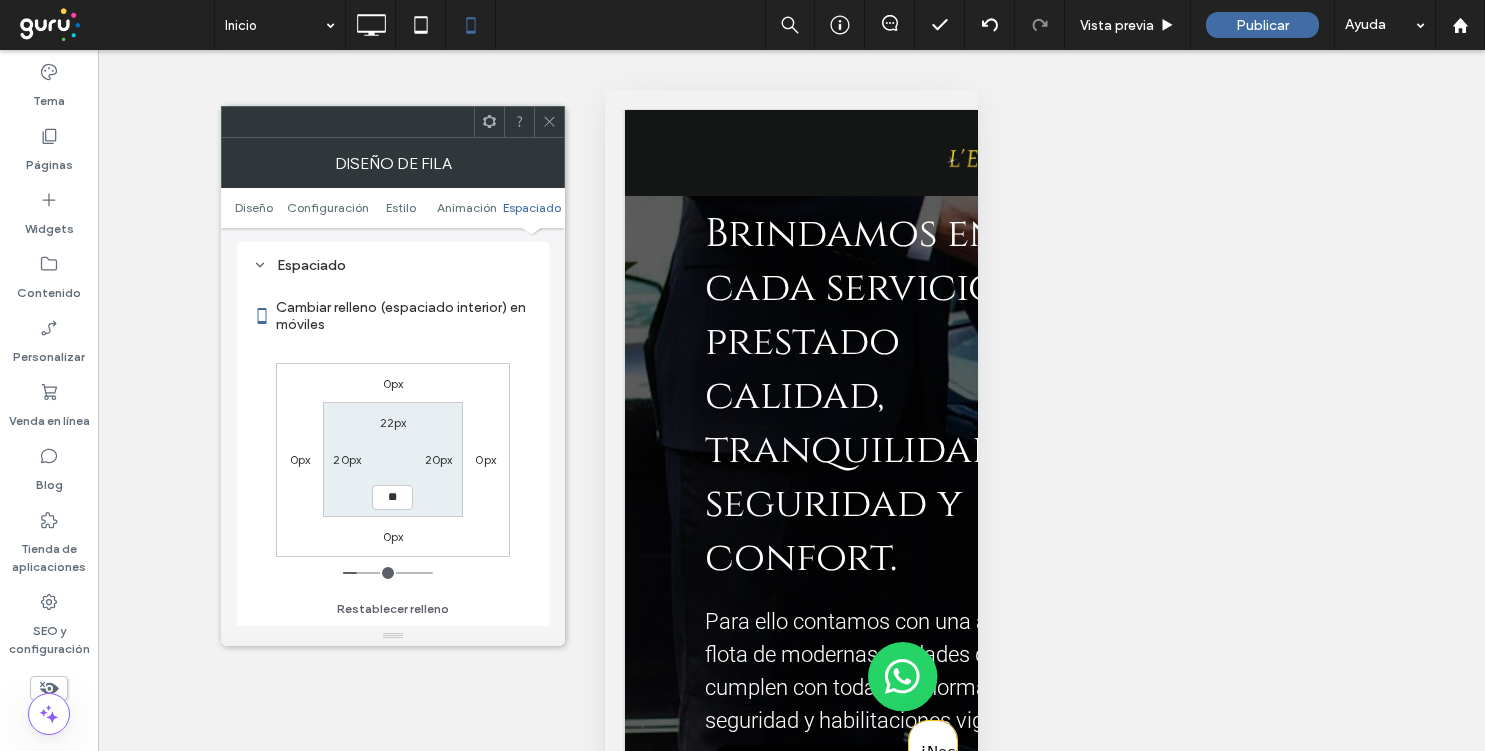type on "**" 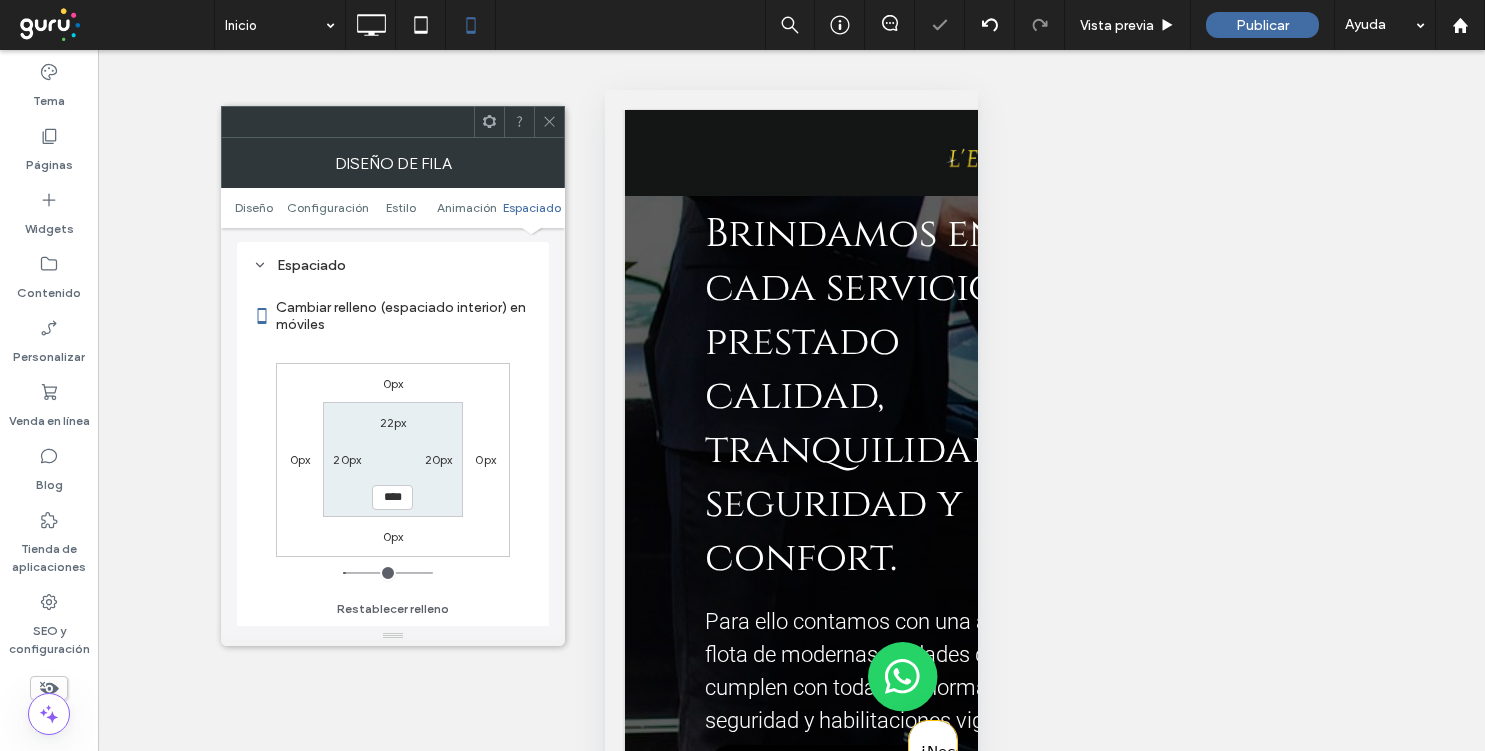 click on "22px 20px **** 20px" at bounding box center (392, 459) 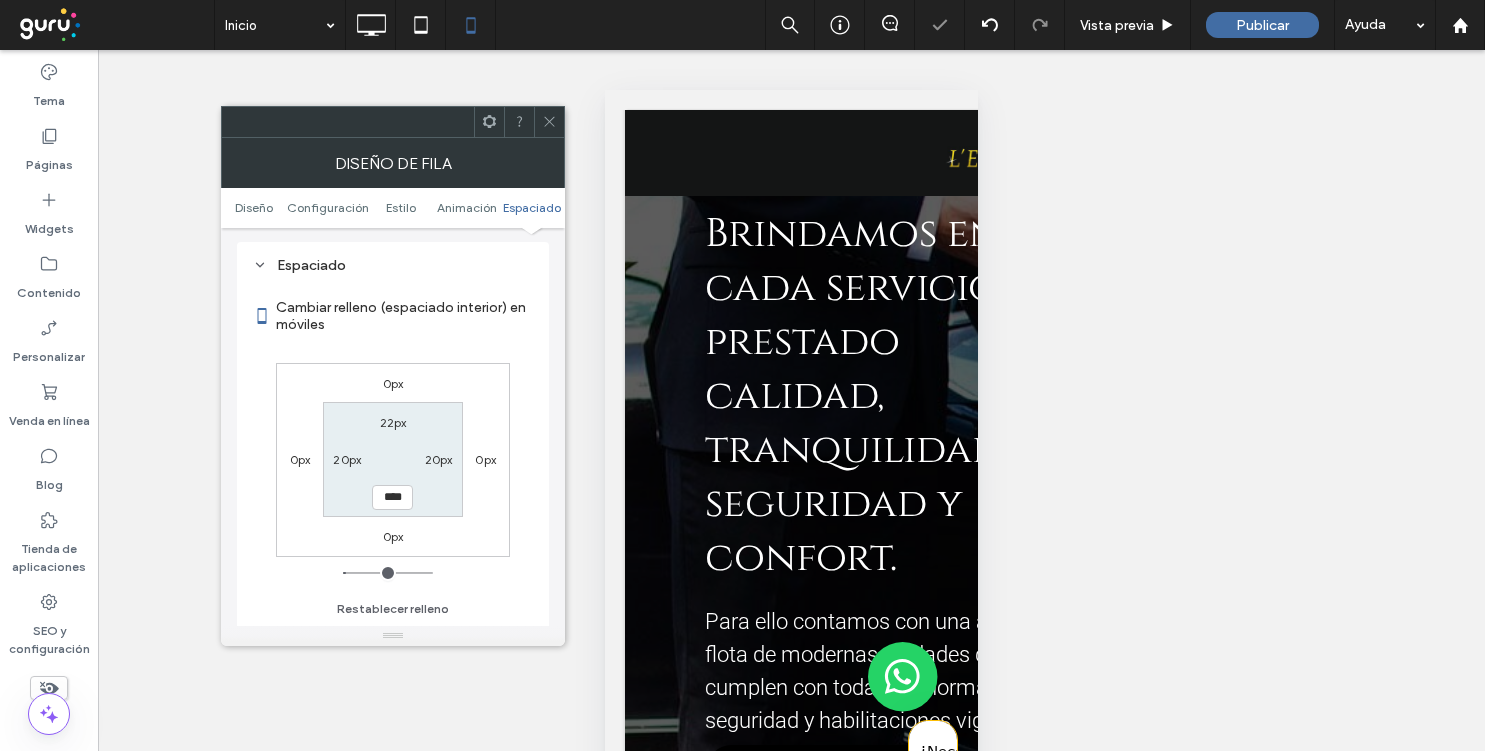 click 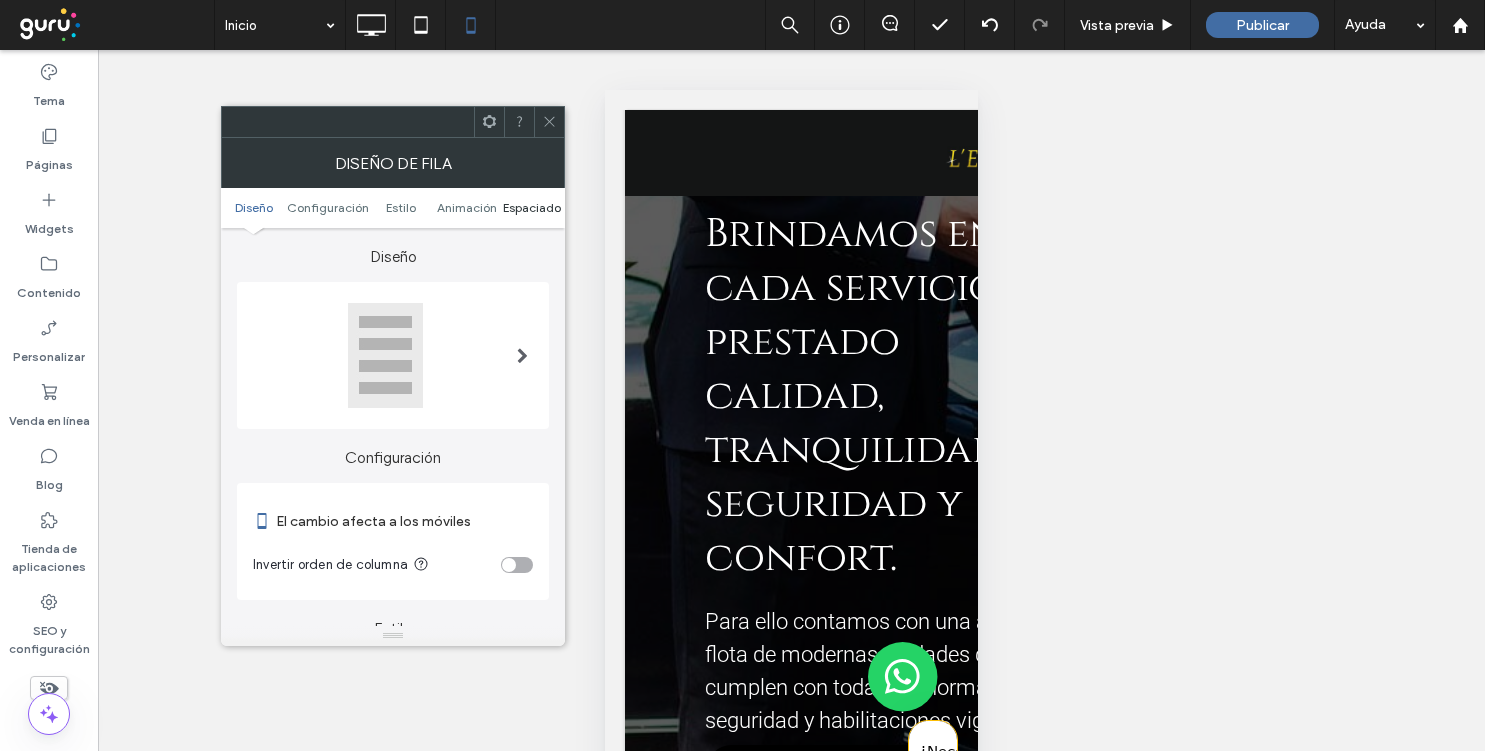 click on "Espaciado" at bounding box center [532, 207] 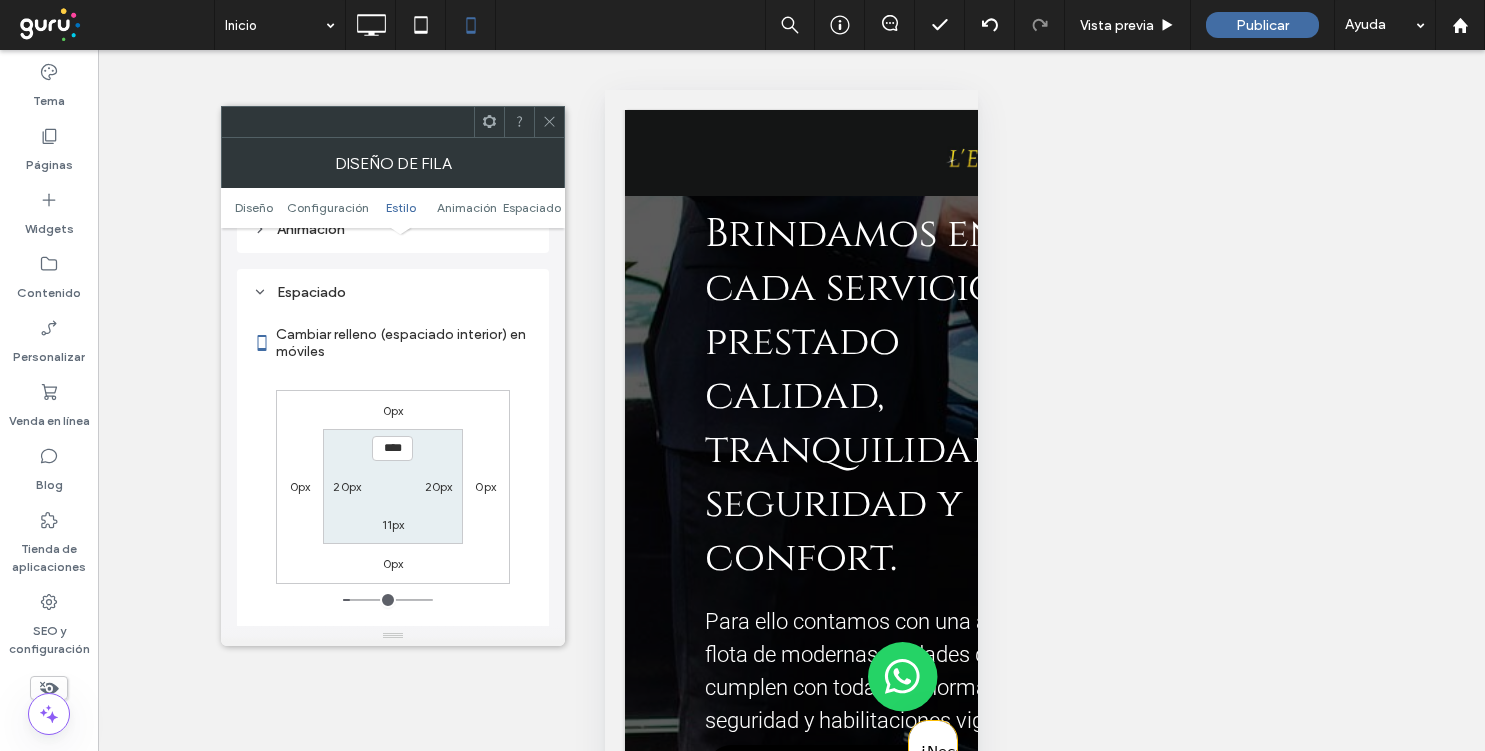 scroll, scrollTop: 768, scrollLeft: 0, axis: vertical 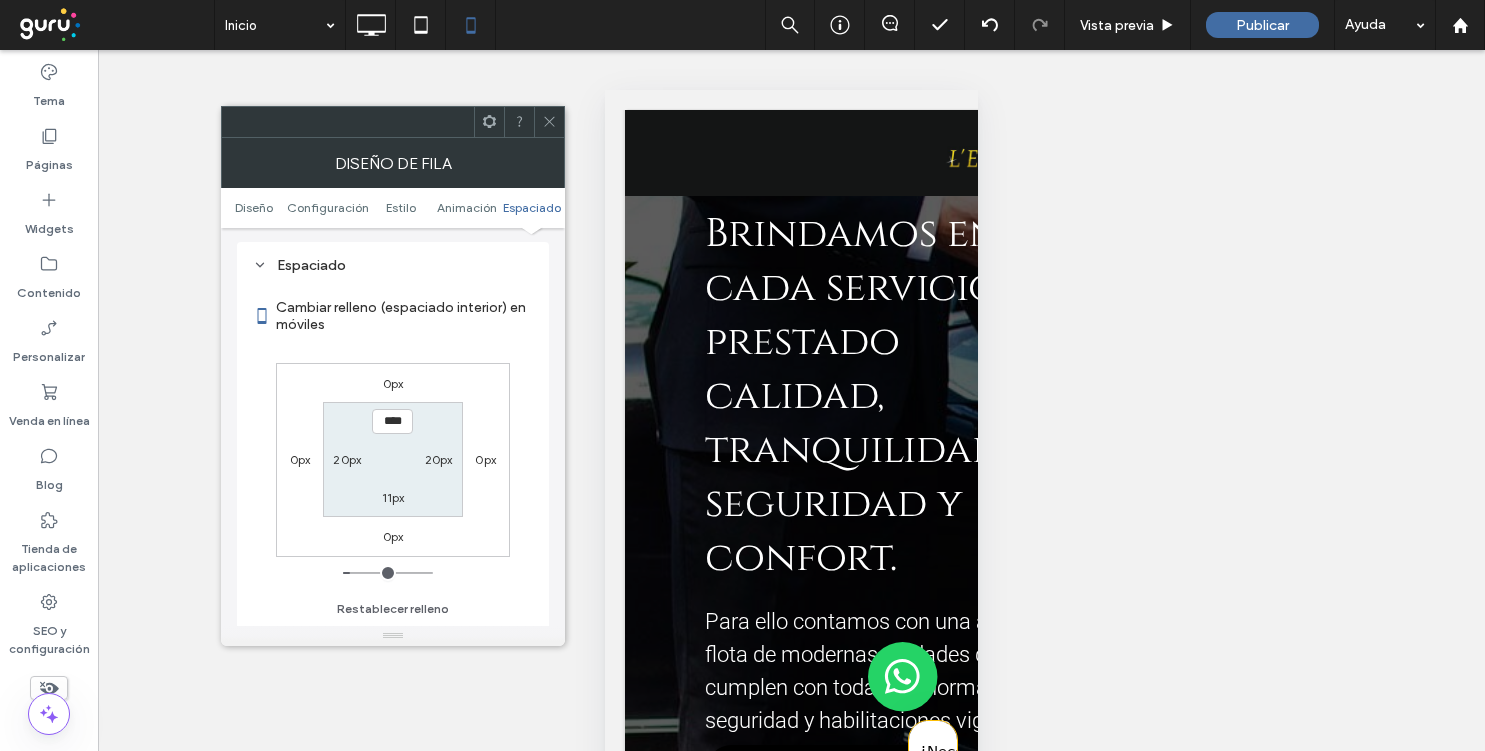 click on "11px" at bounding box center [393, 497] 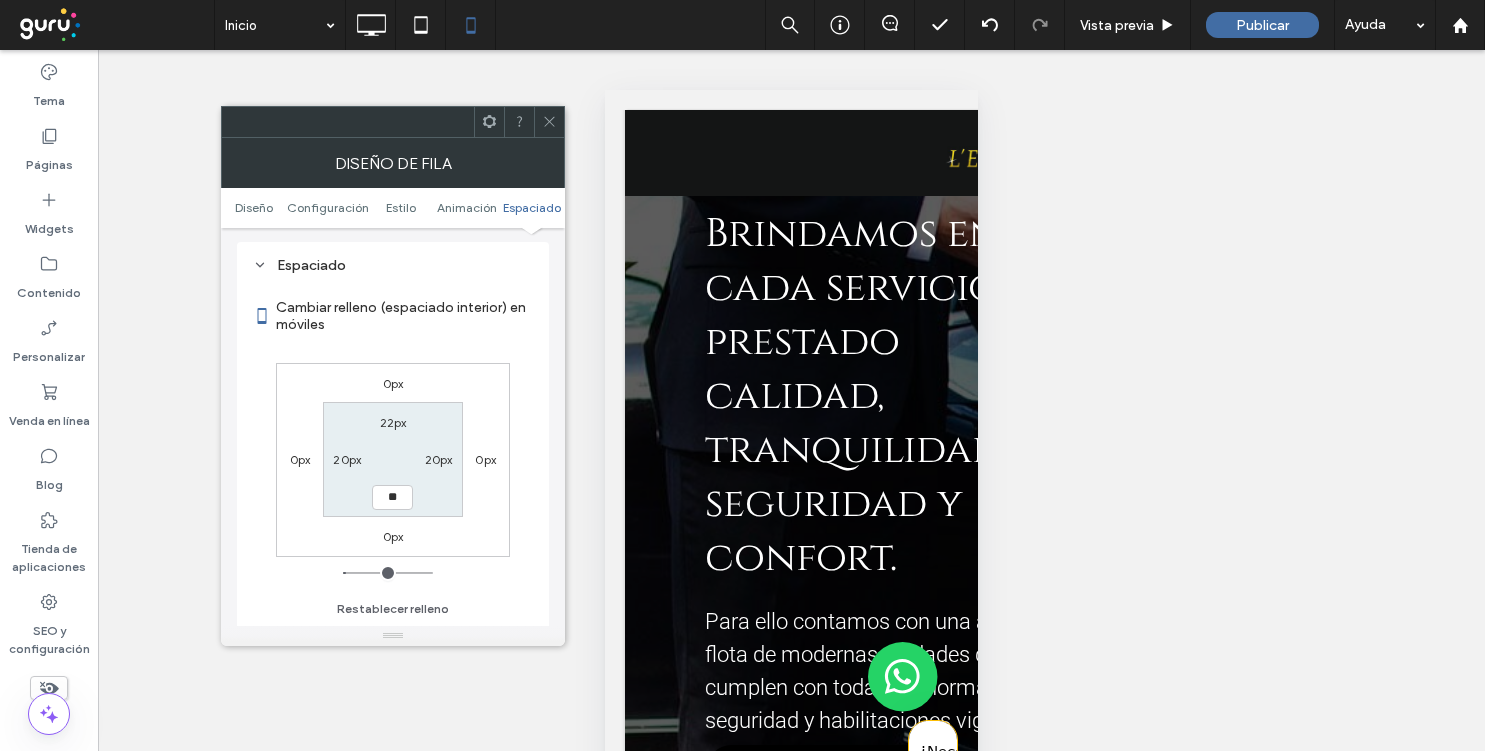 type on "**" 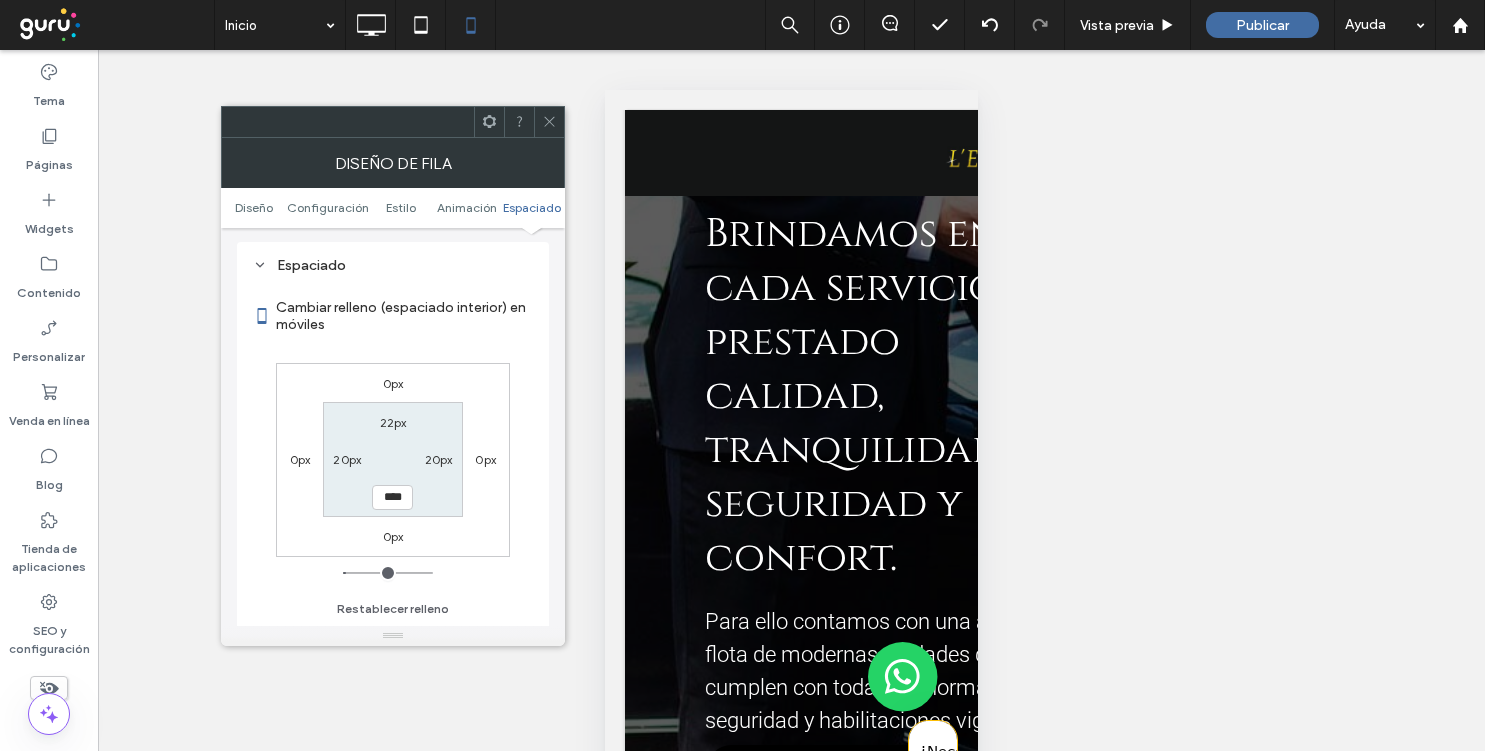 click on "20px" at bounding box center (439, 459) 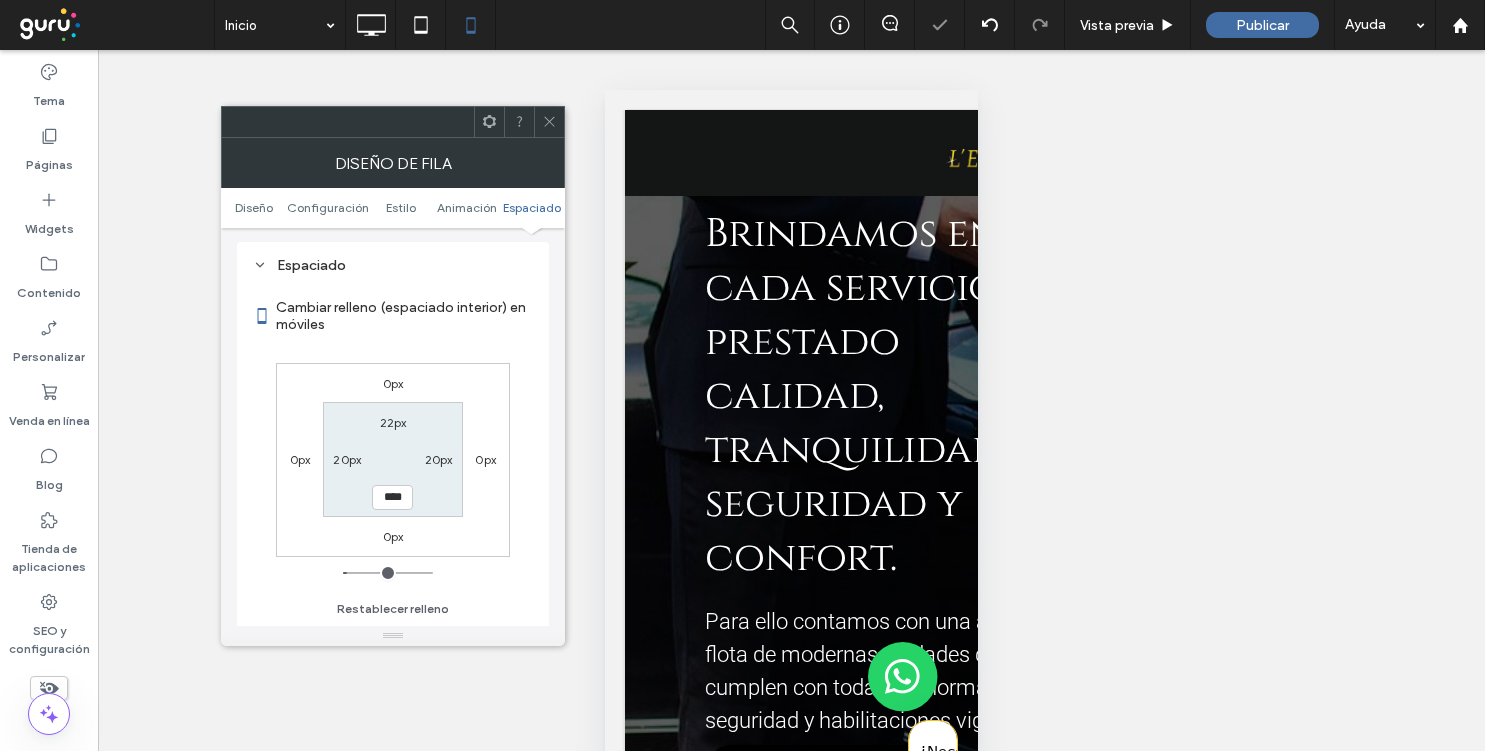 click 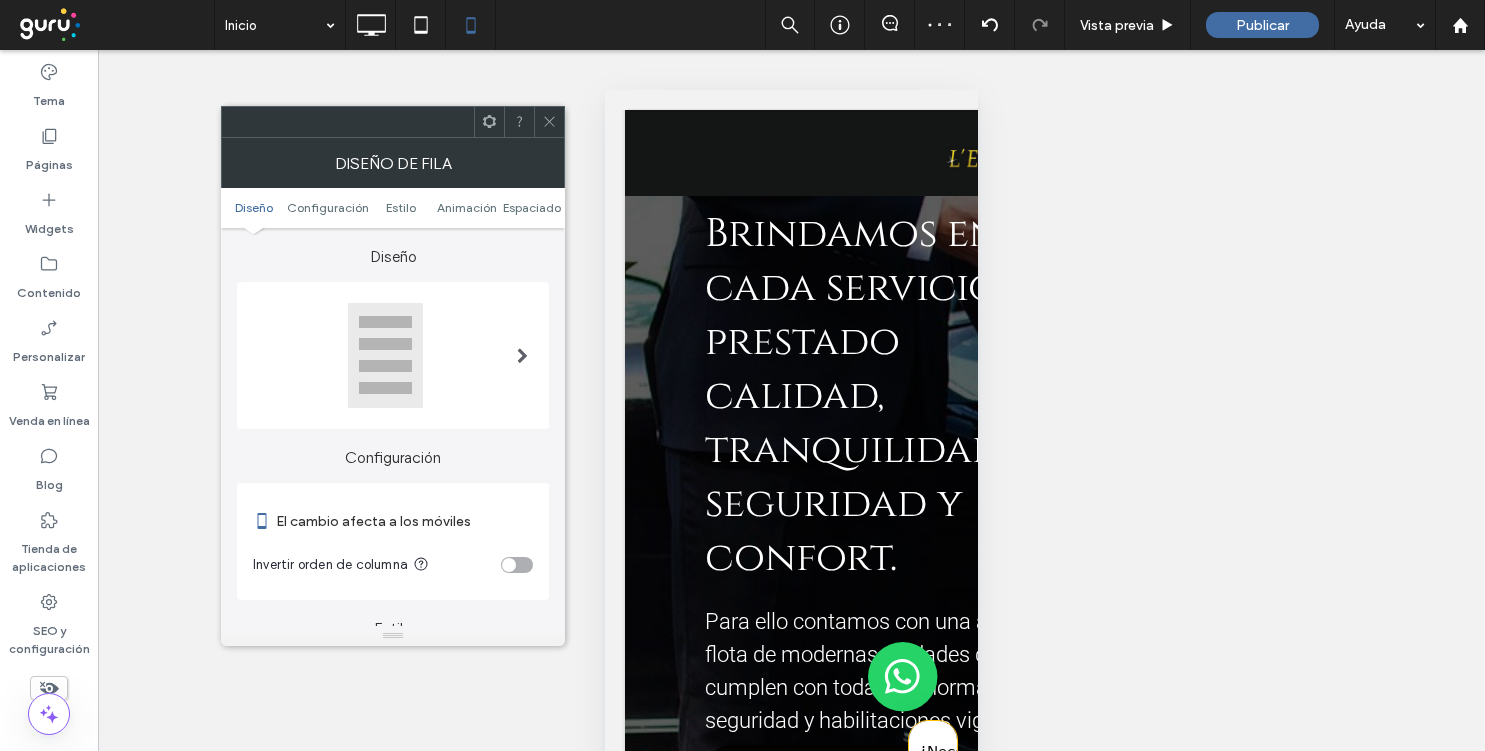 click on "Diseño Configuración Estilo Animación Espaciado" at bounding box center [393, 208] 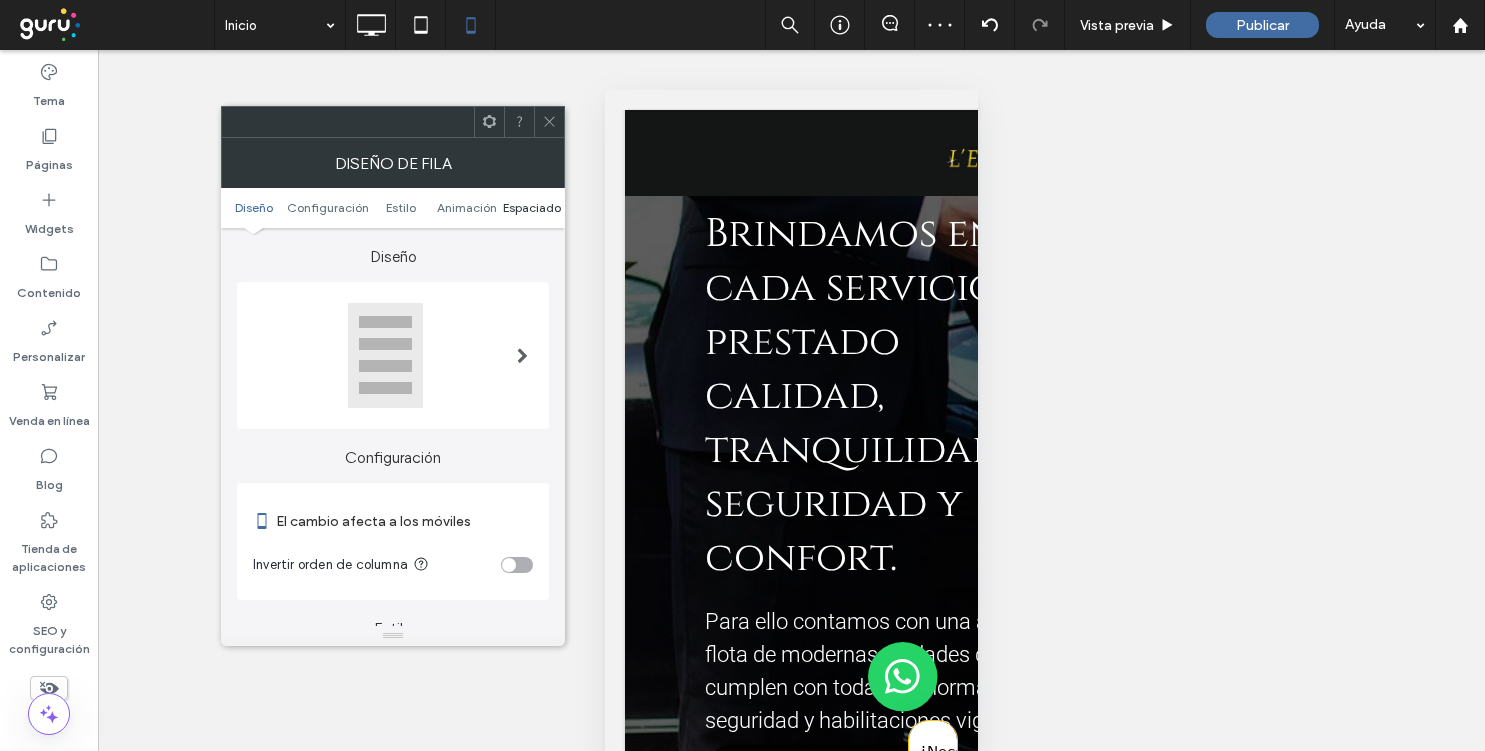 click on "Espaciado" at bounding box center [532, 207] 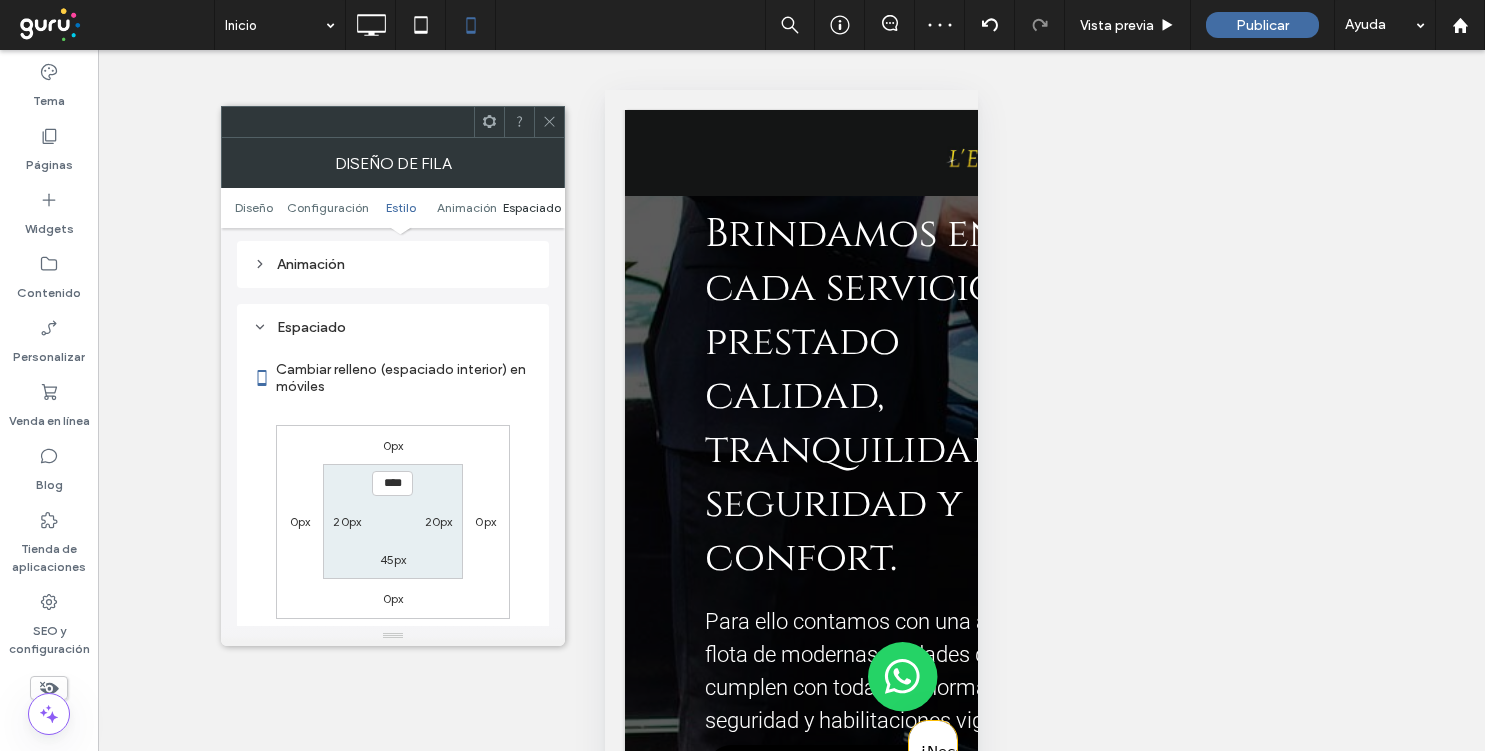 scroll, scrollTop: 768, scrollLeft: 0, axis: vertical 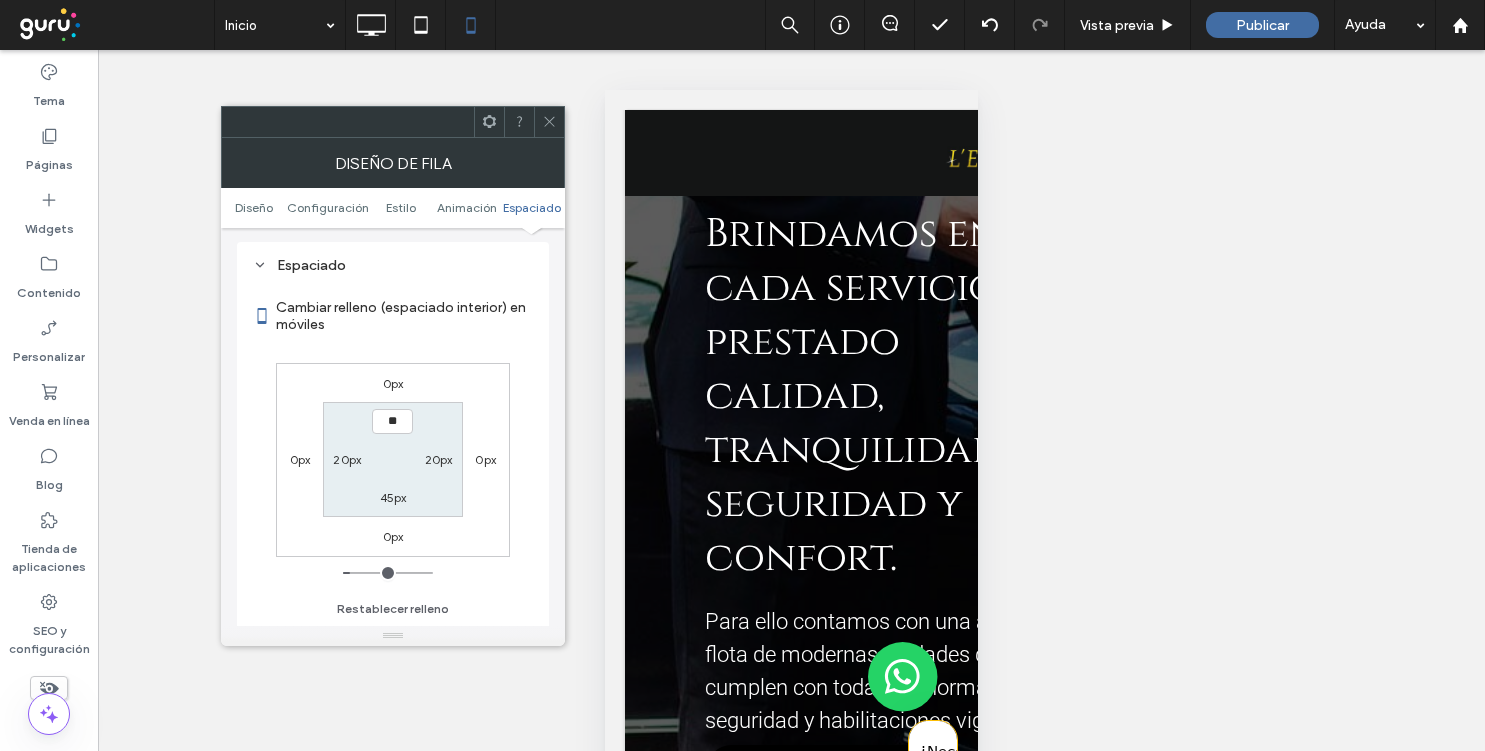 type on "****" 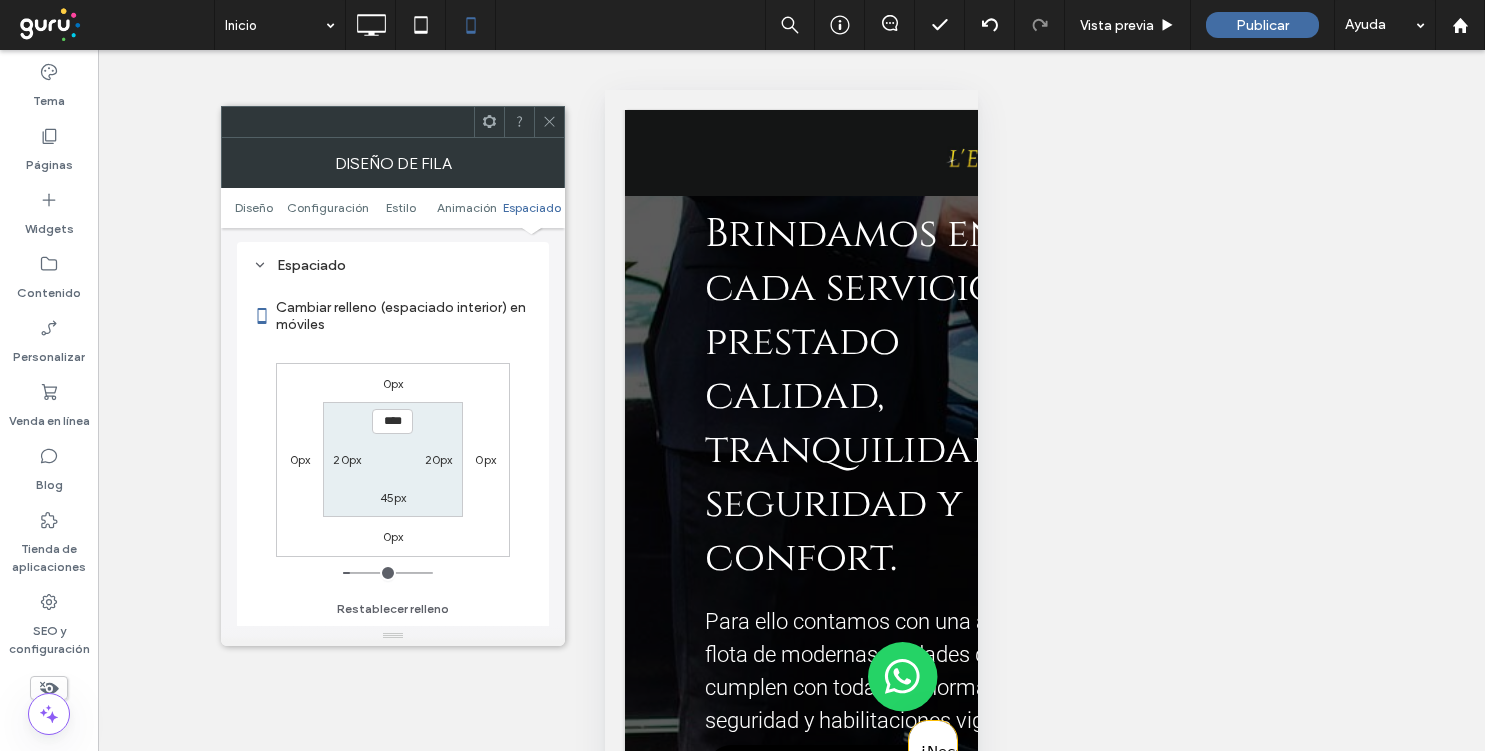 click on "0px 0px 0px 0px **** 20px 45px 20px" at bounding box center [393, 460] 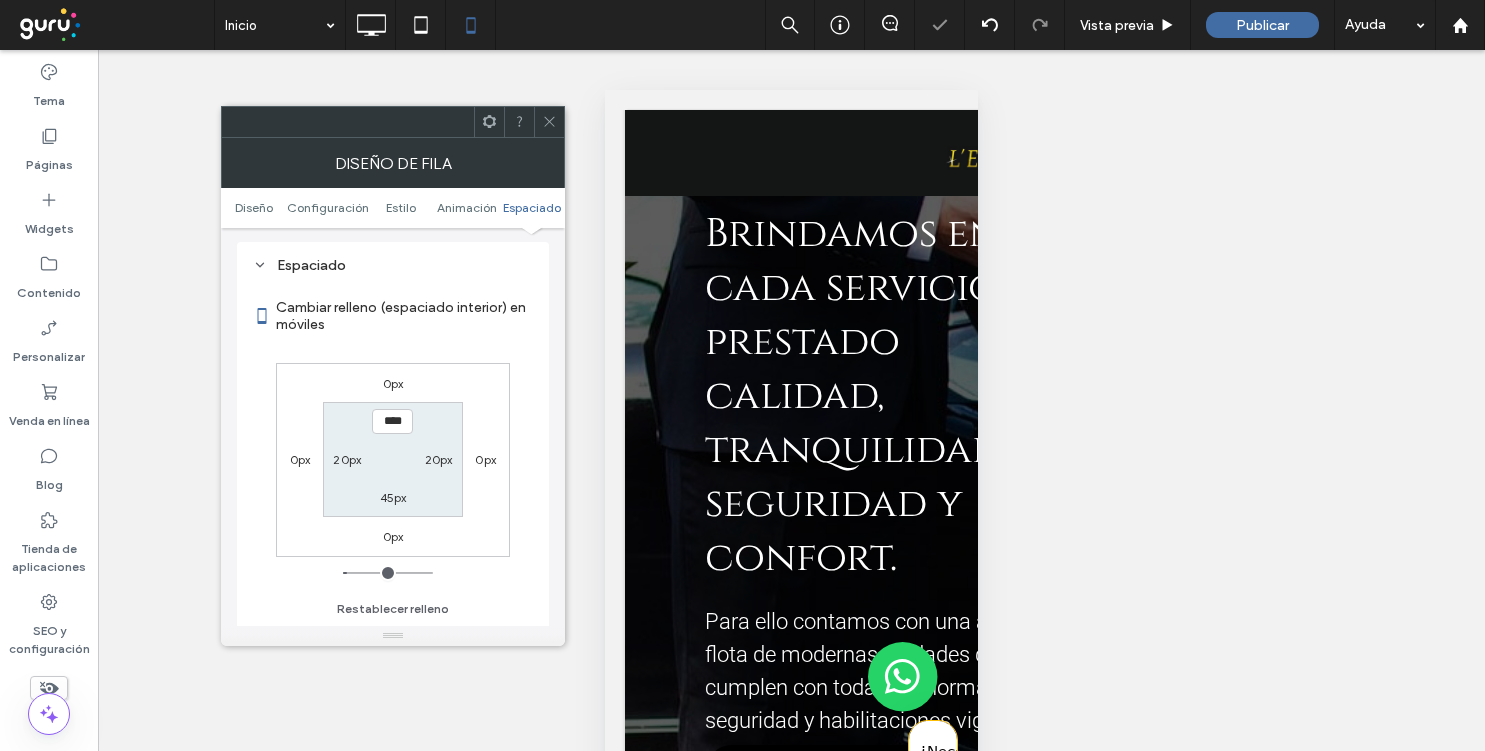 click at bounding box center (549, 122) 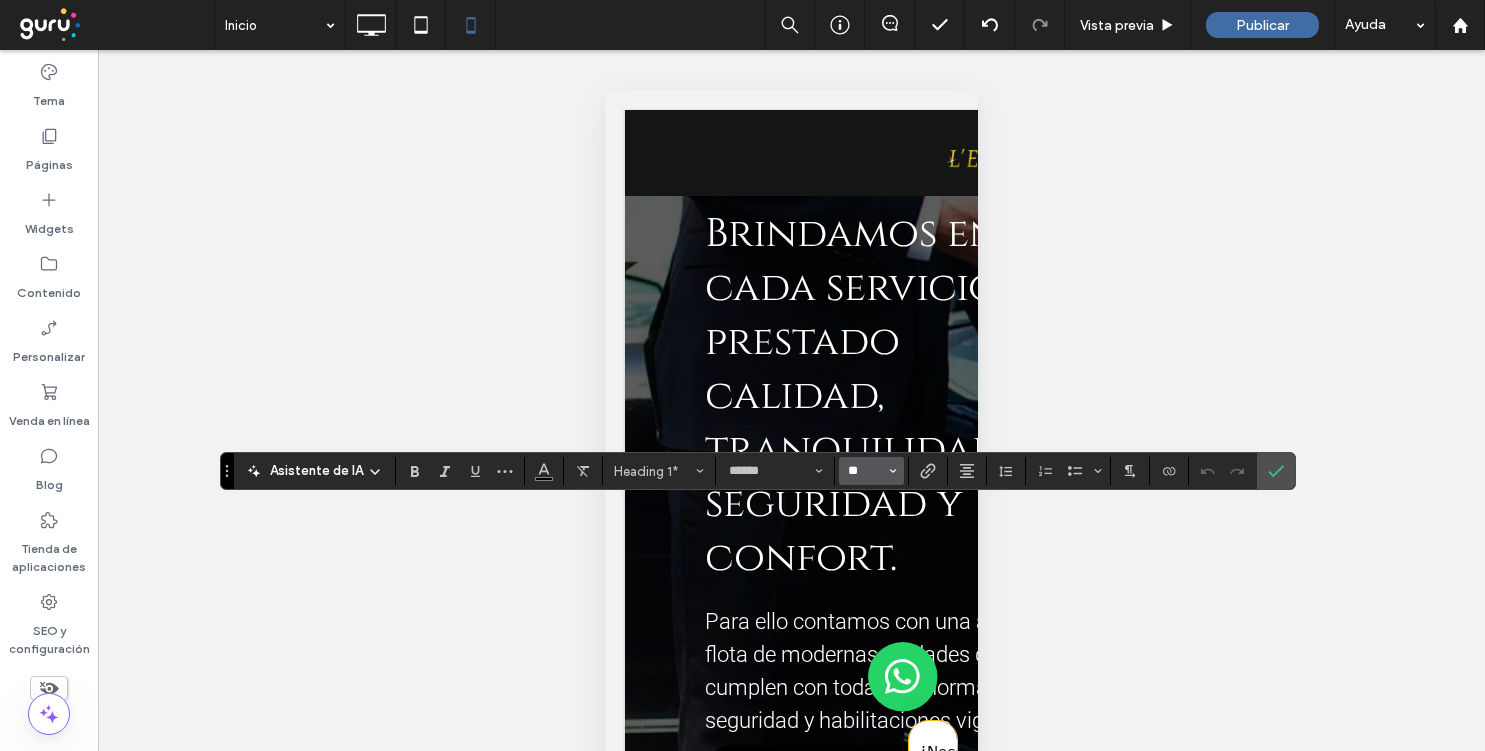 click on "**" at bounding box center [865, 471] 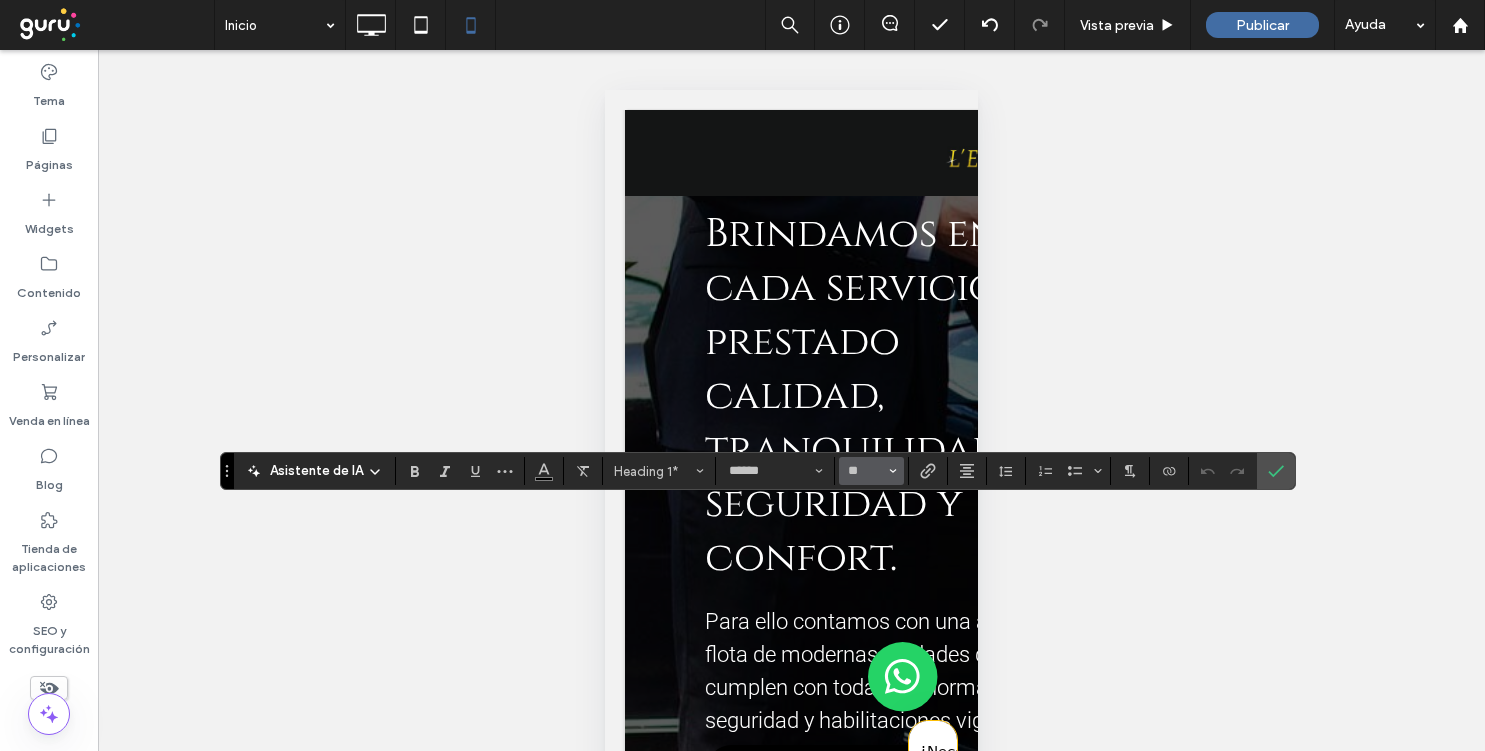 type on "**" 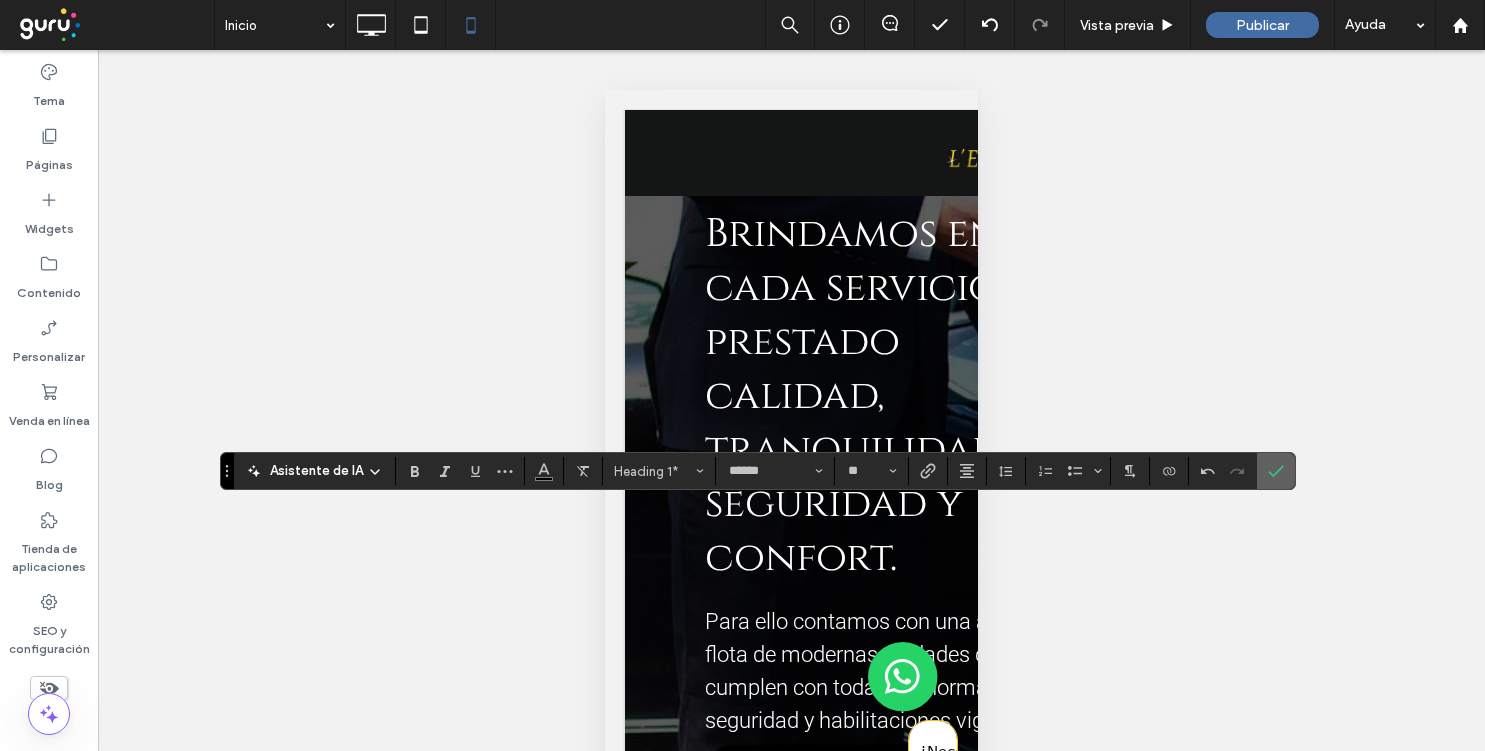 click at bounding box center (1276, 471) 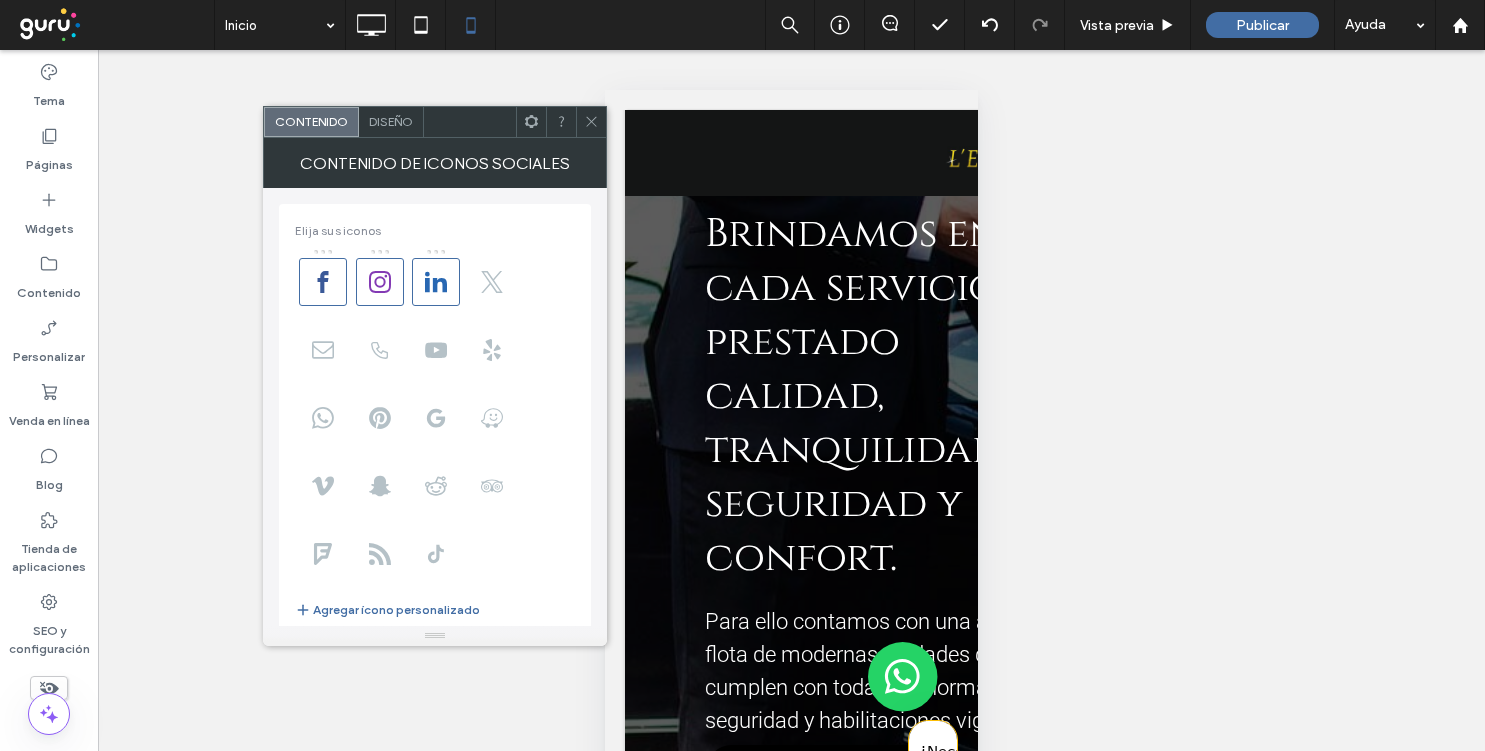 click on "Diseño" at bounding box center (391, 121) 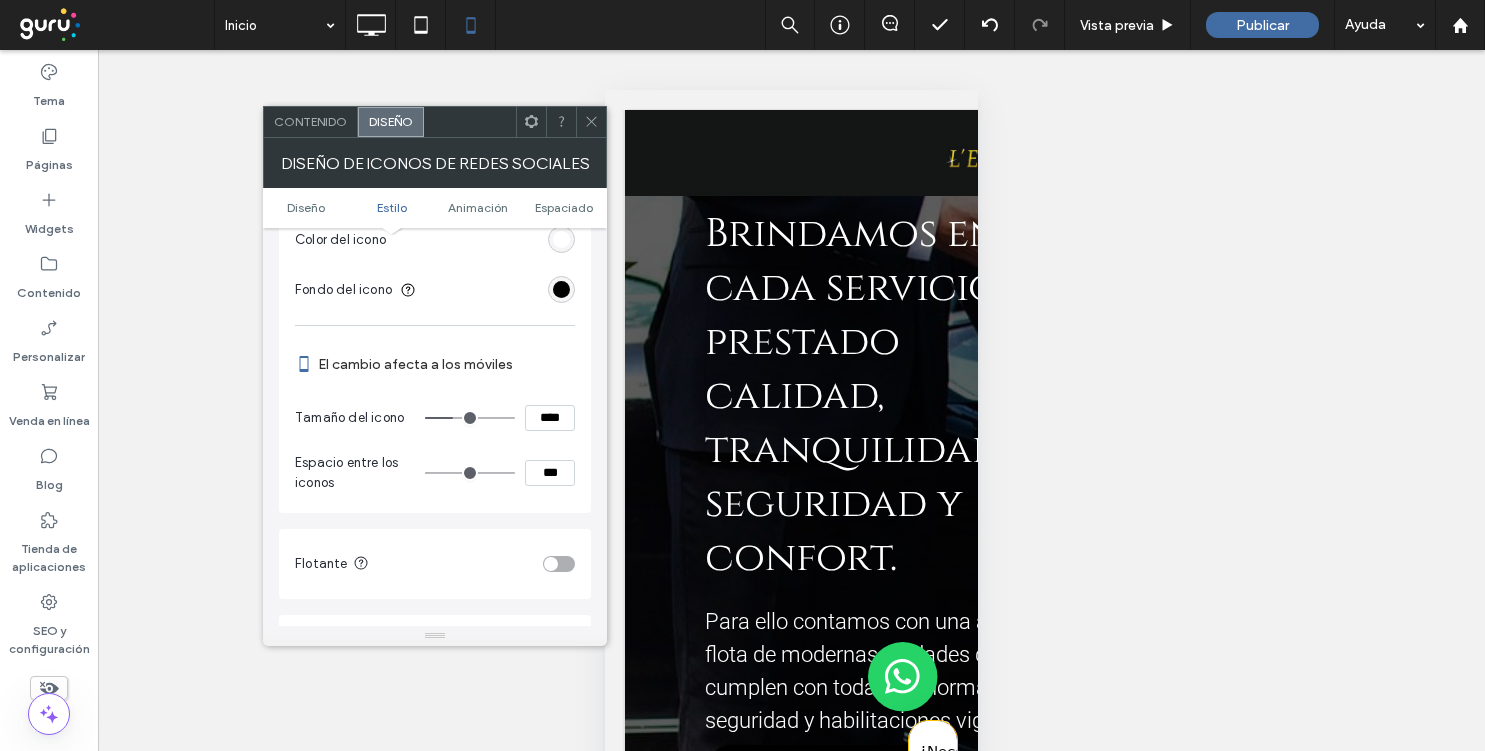 scroll, scrollTop: 225, scrollLeft: 0, axis: vertical 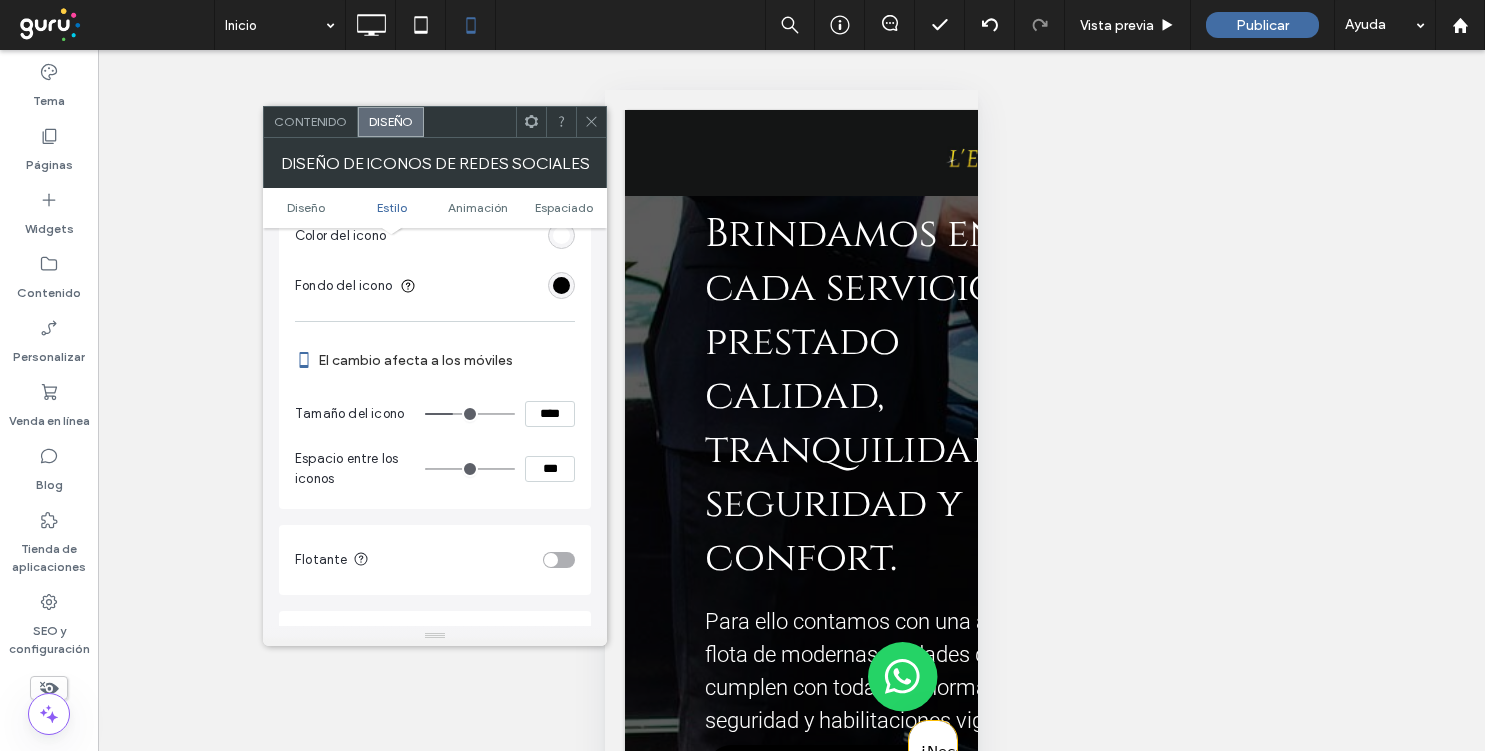 type on "**" 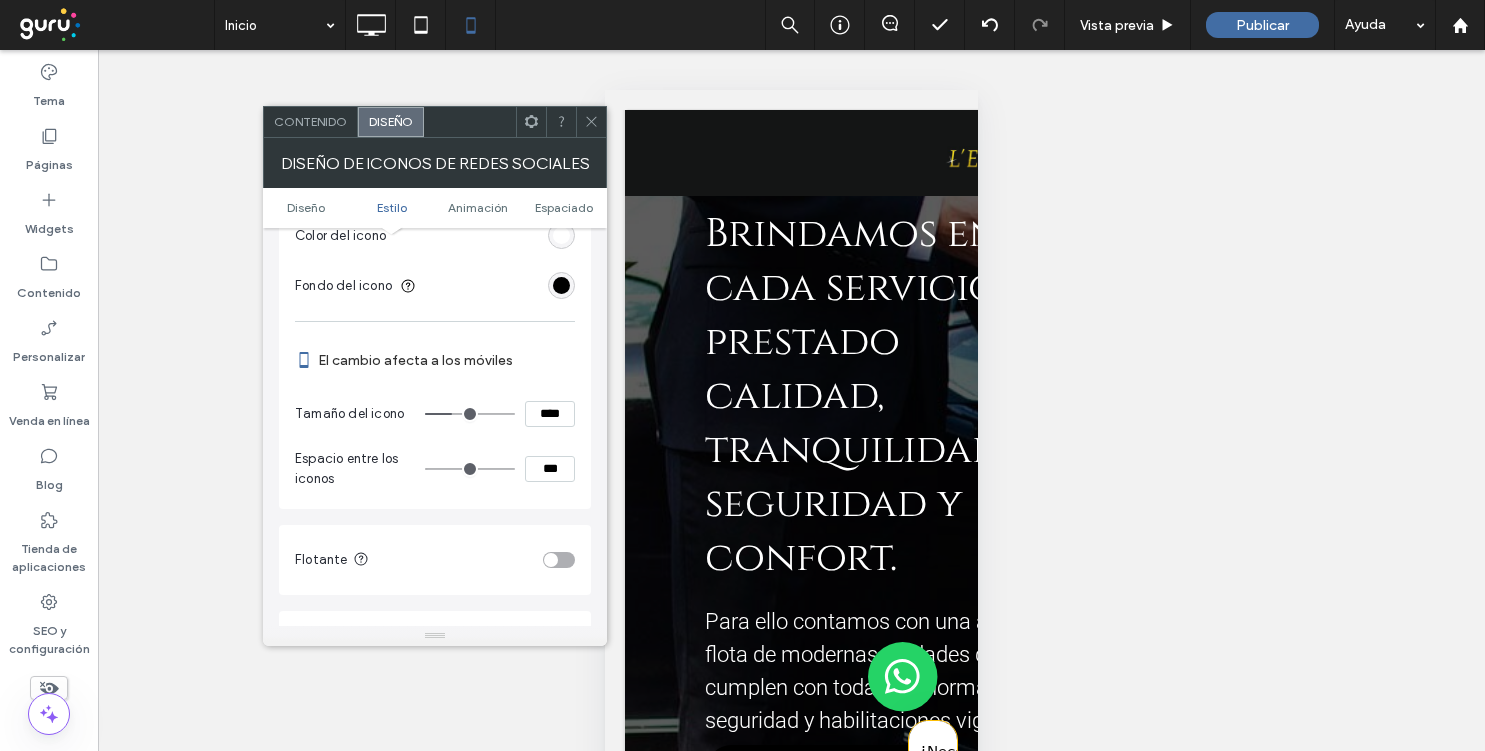 type on "**" 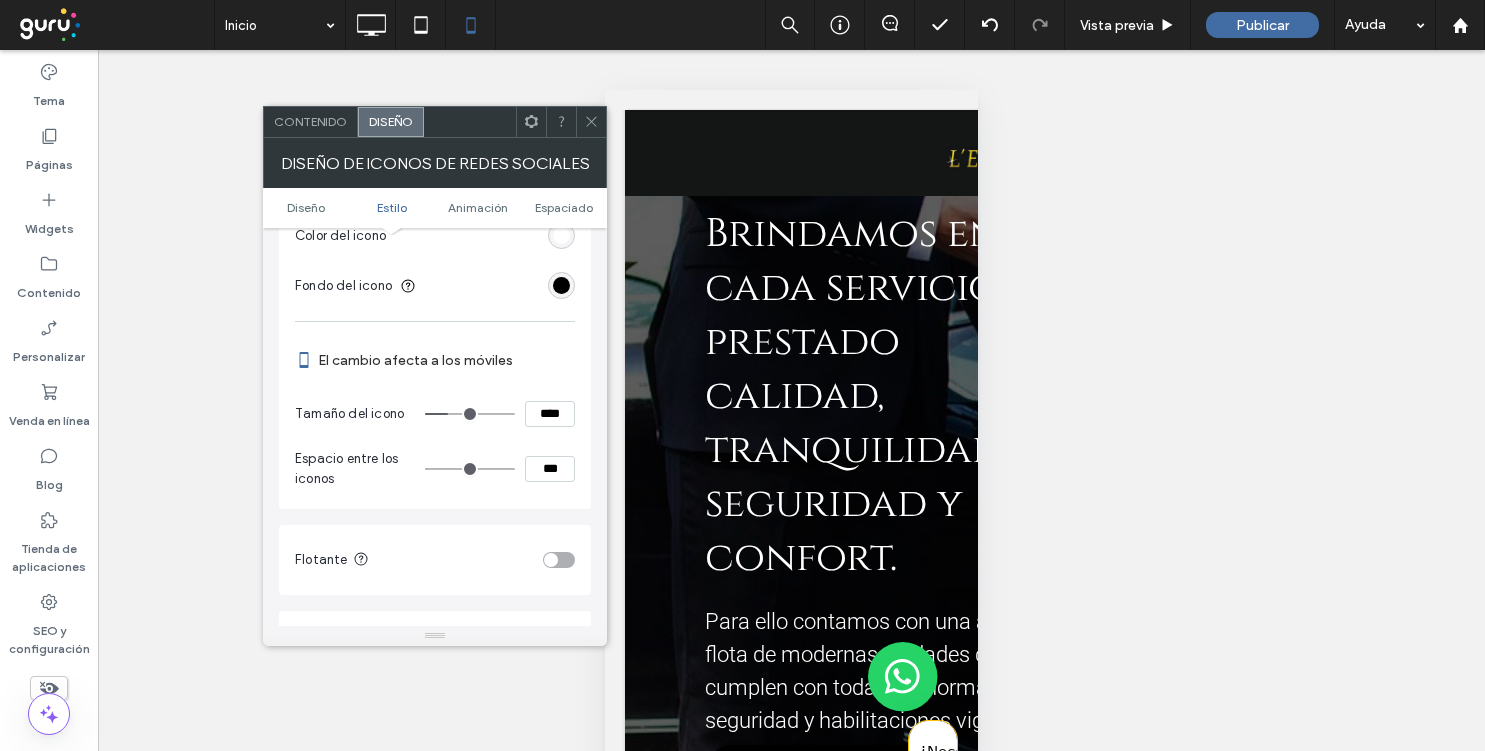 type on "**" 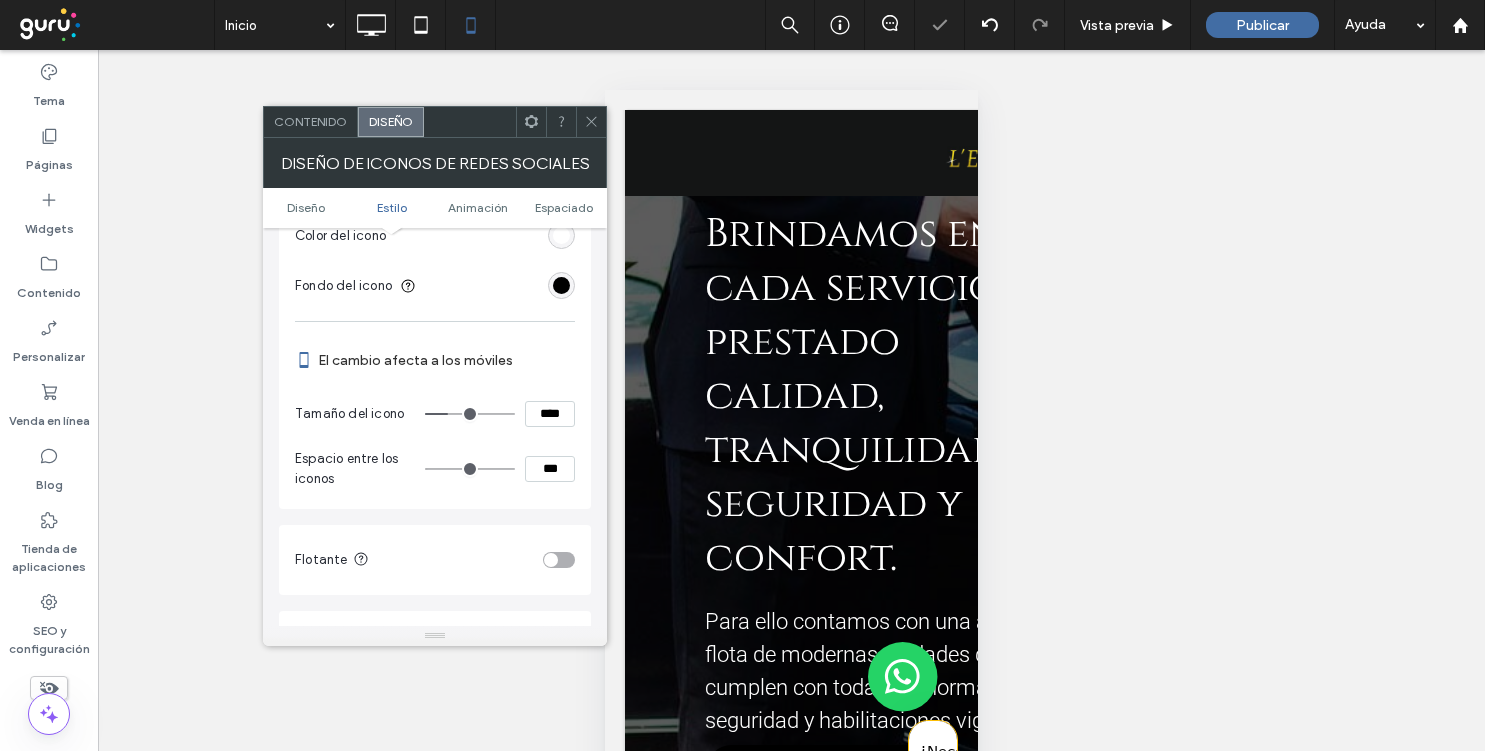 click at bounding box center [591, 122] 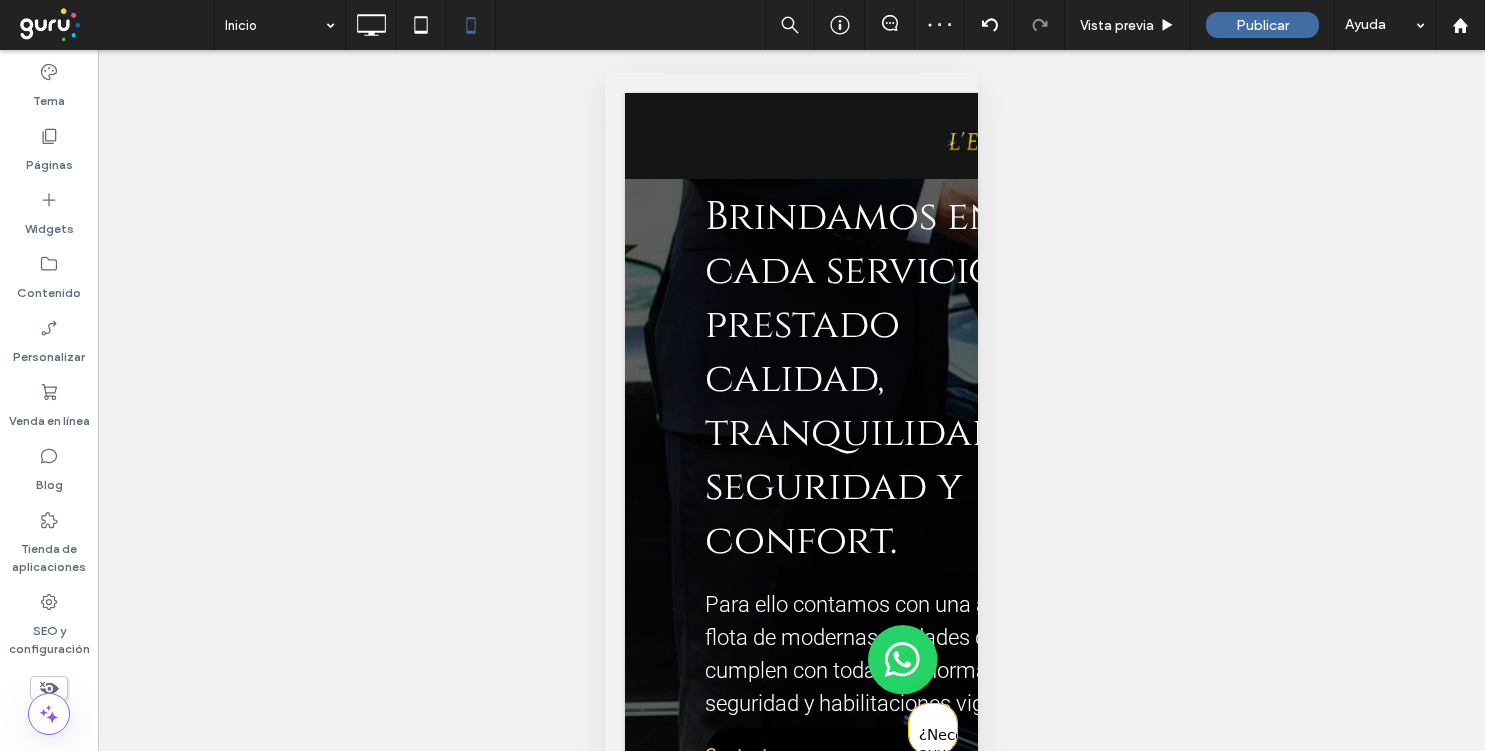 scroll, scrollTop: 76, scrollLeft: 0, axis: vertical 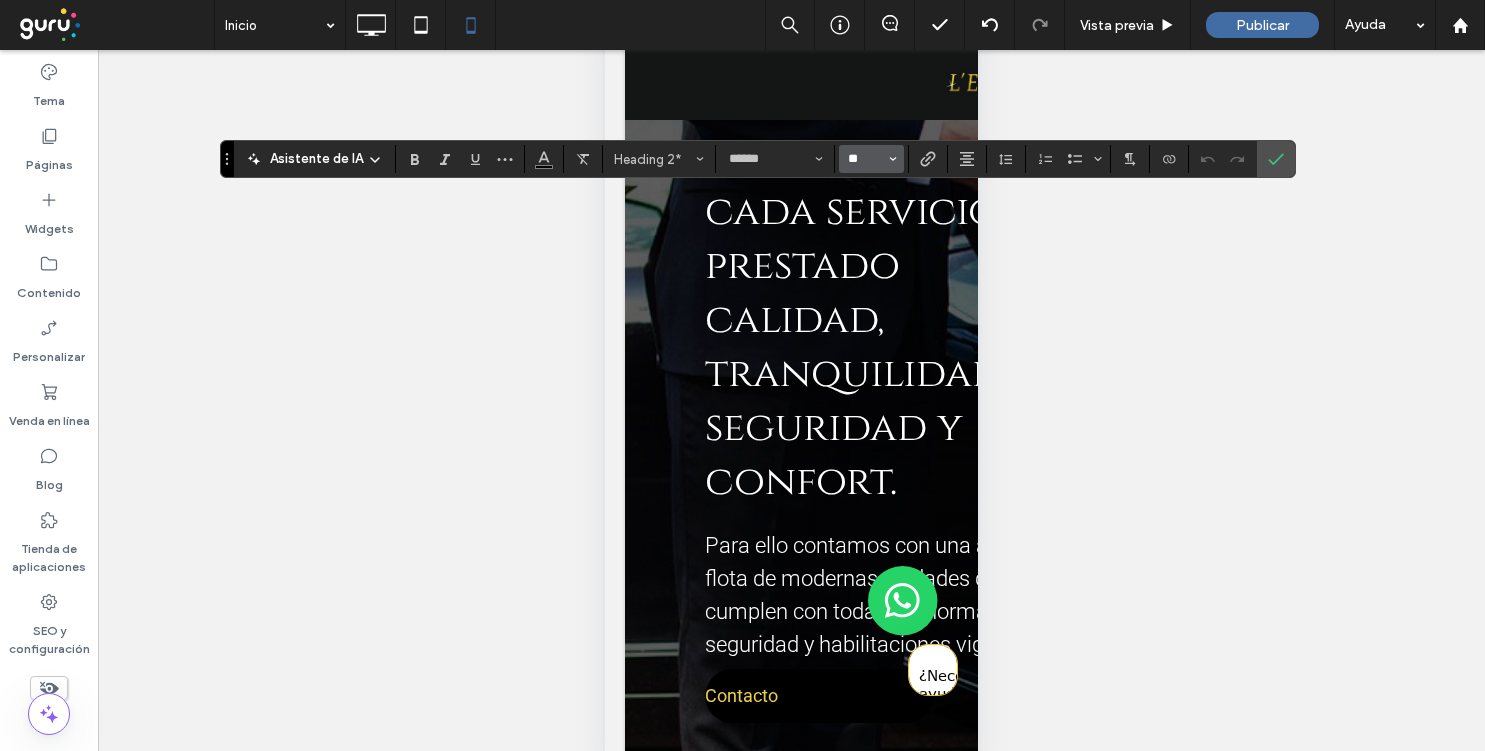 click on "**" at bounding box center [865, 159] 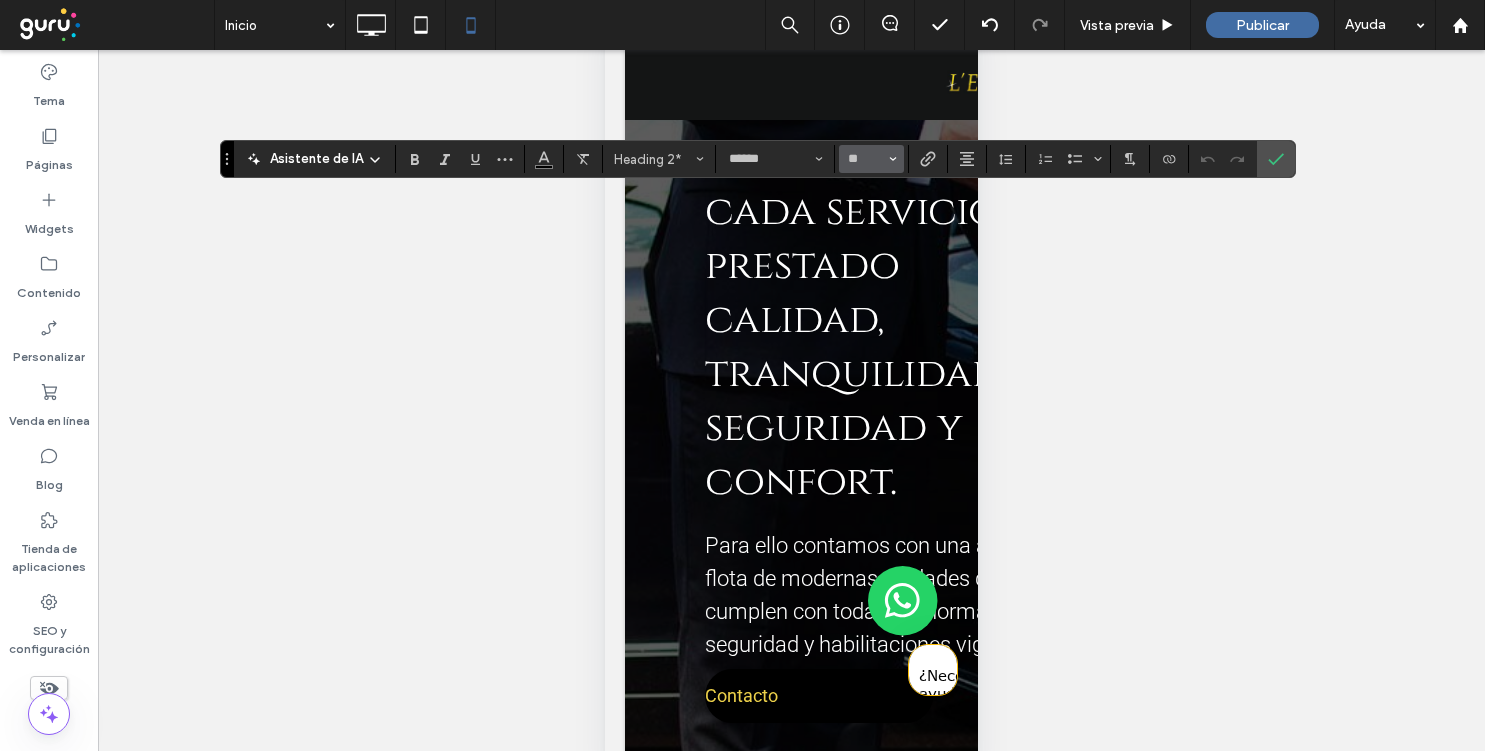 type on "**" 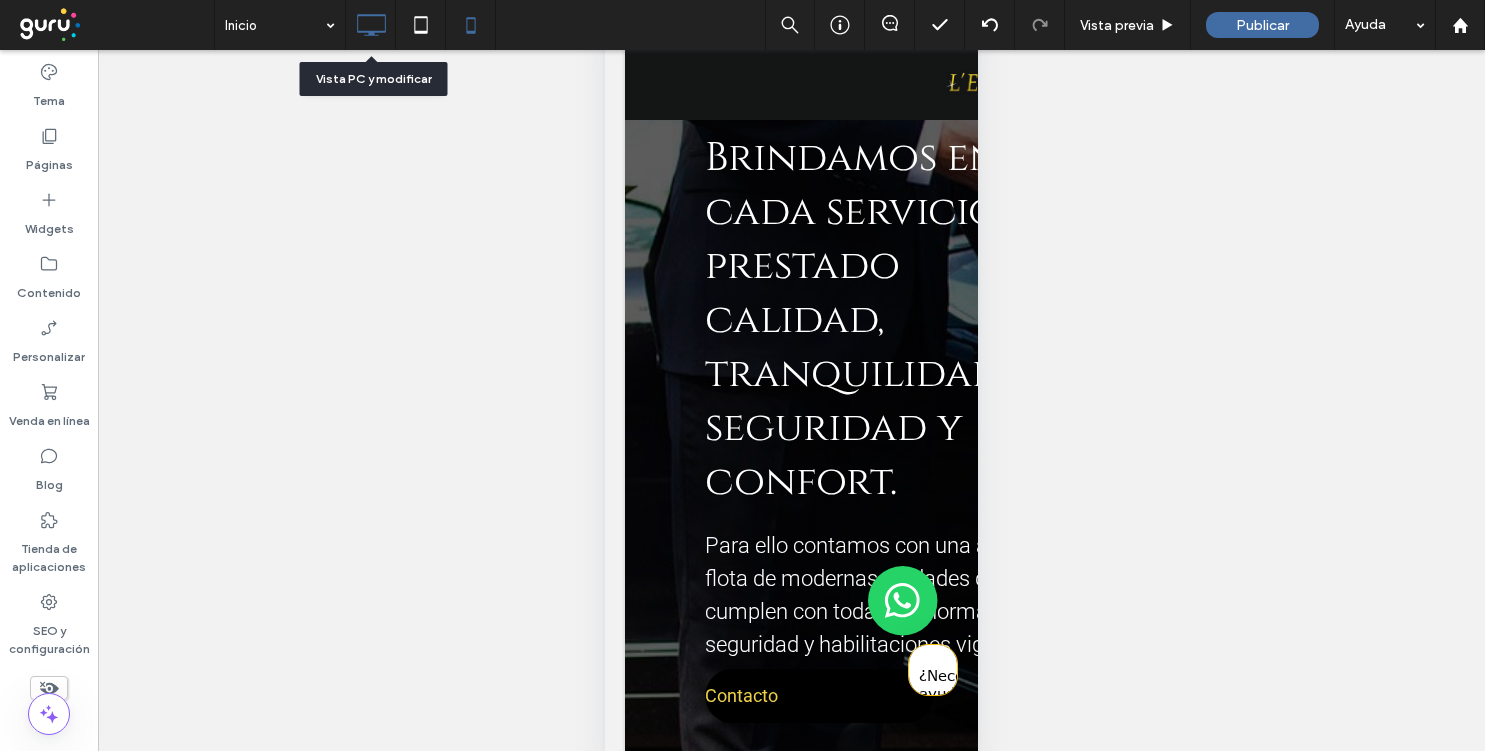 click 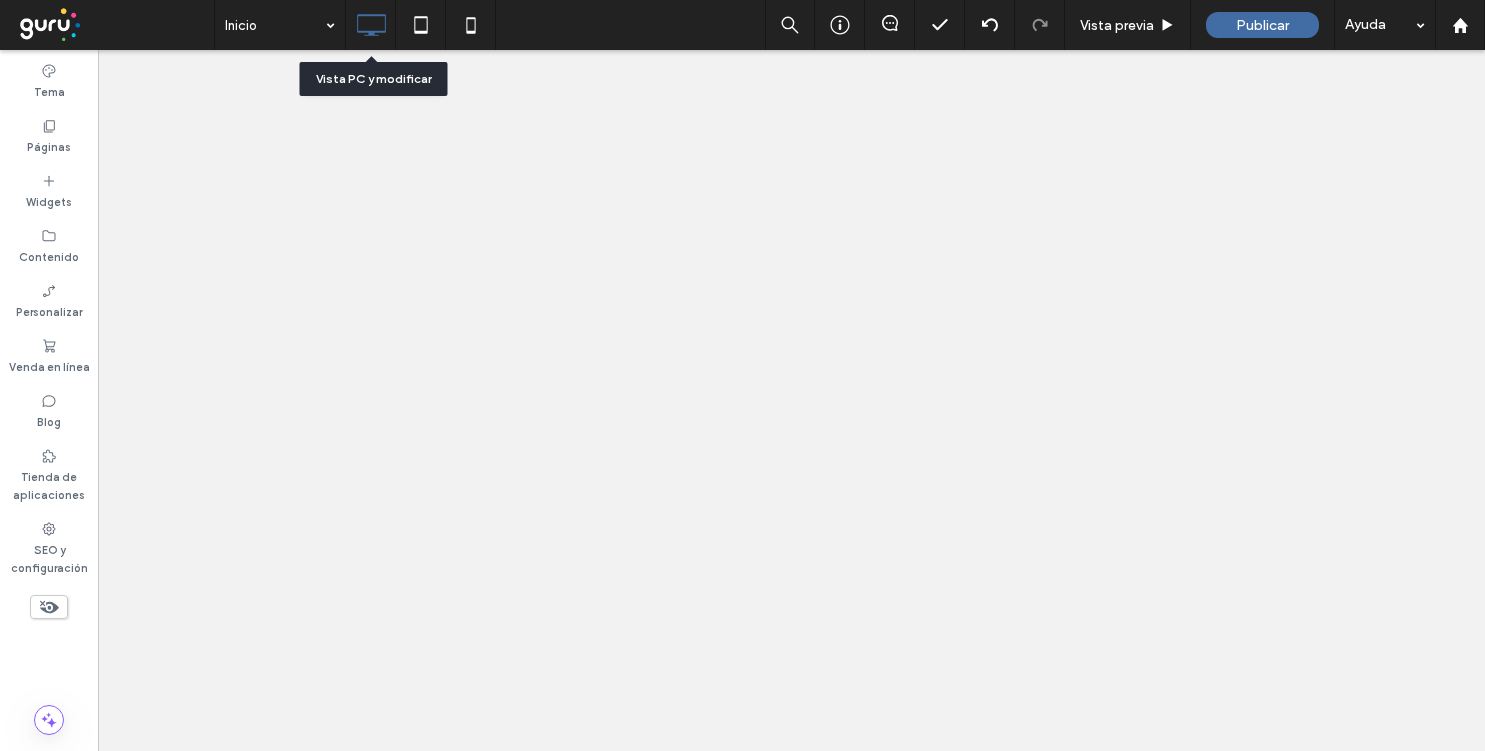 scroll, scrollTop: 0, scrollLeft: 0, axis: both 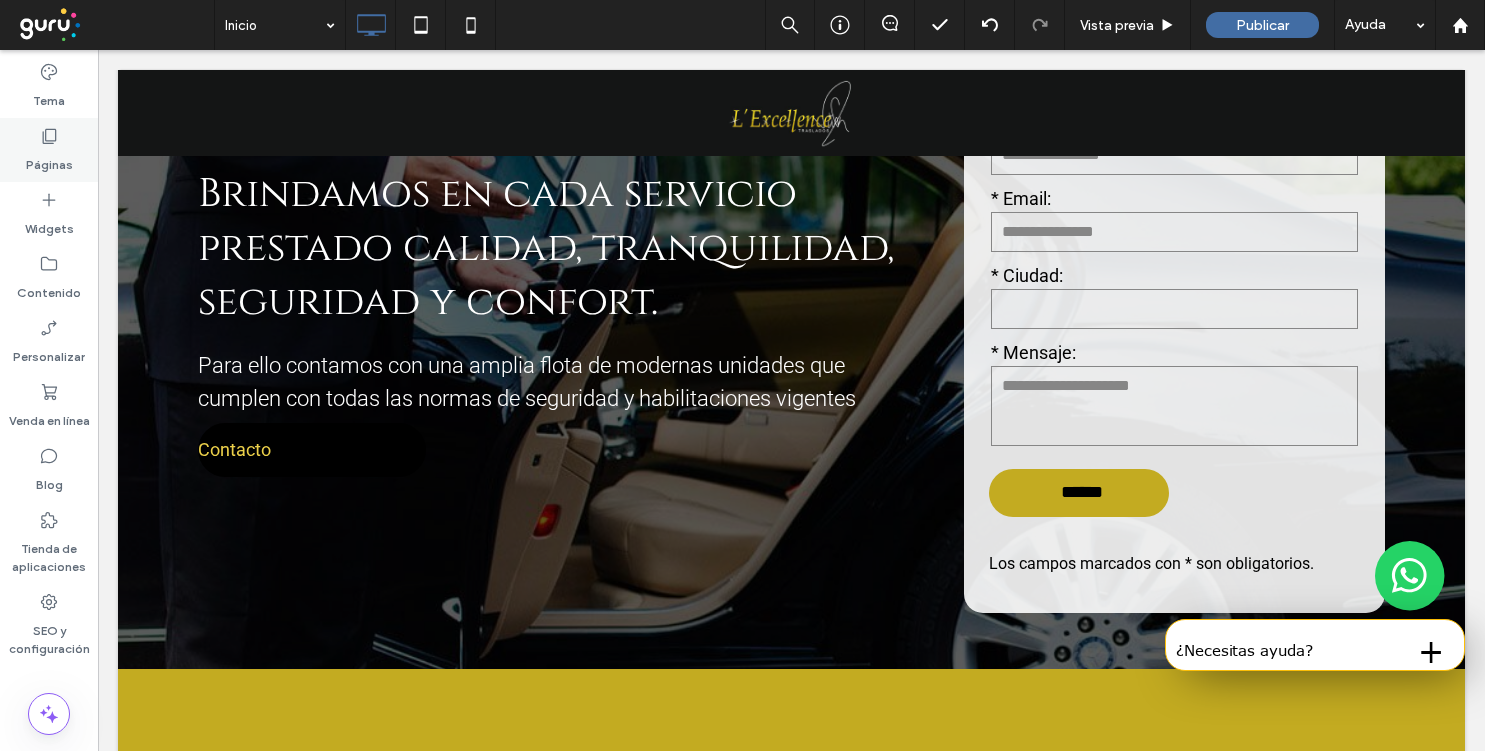 click 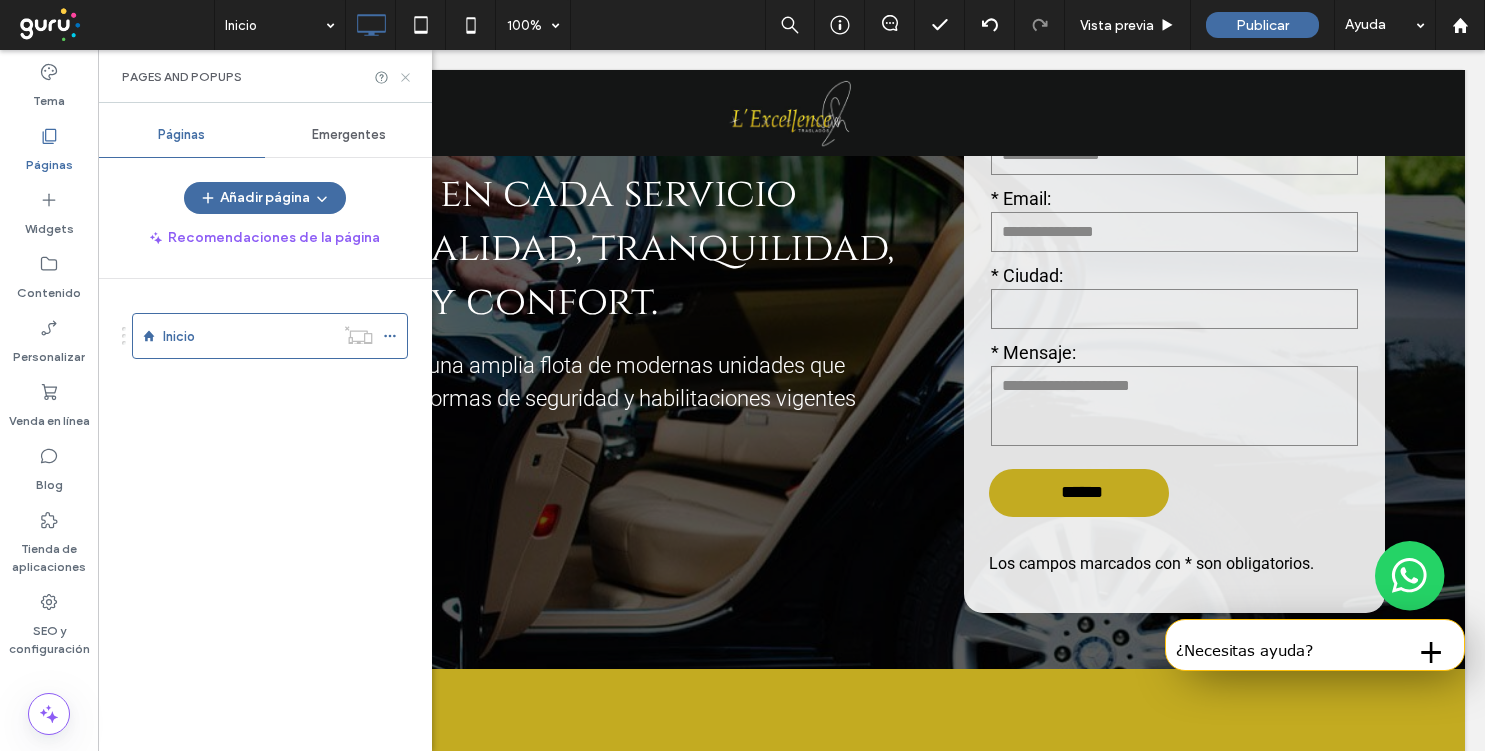 click 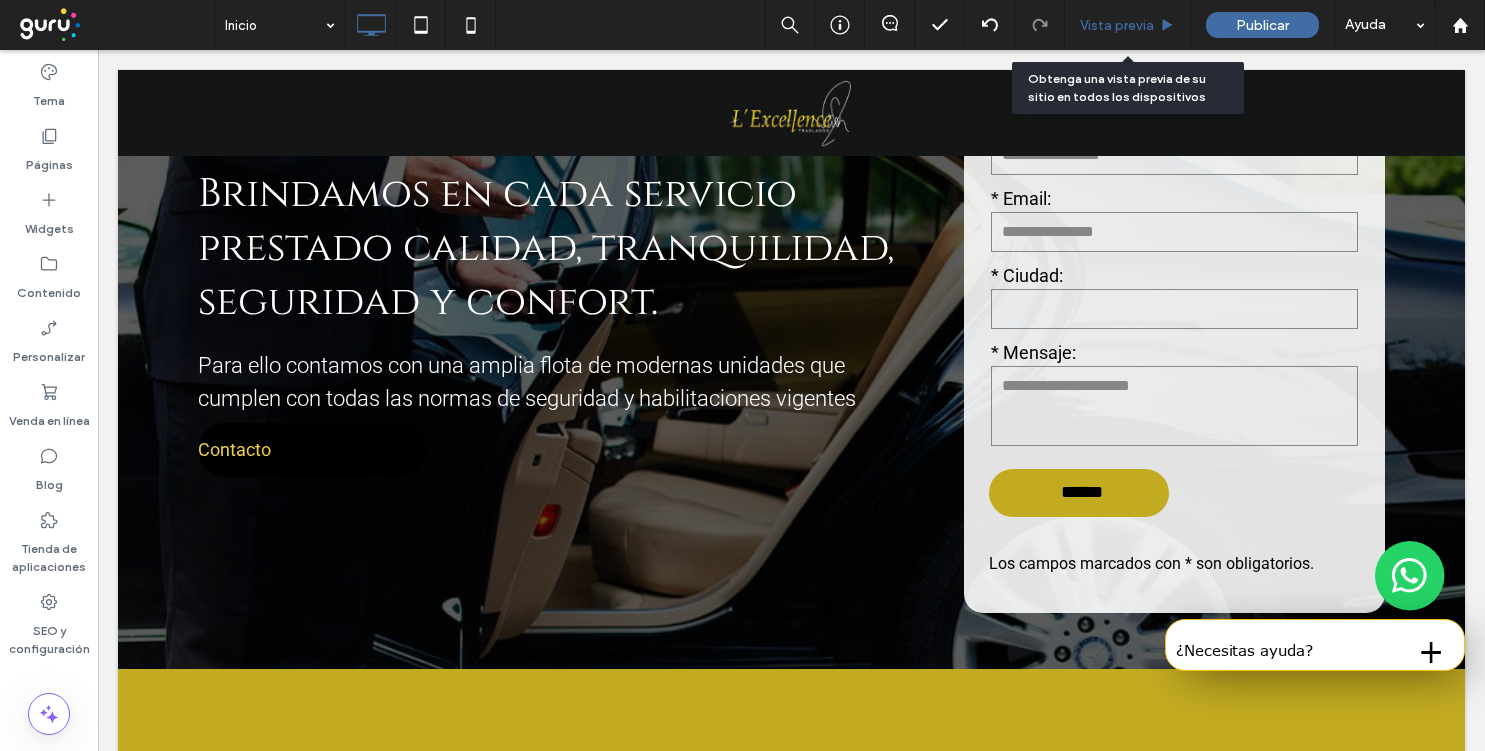 click on "Vista previa" at bounding box center [1128, 25] 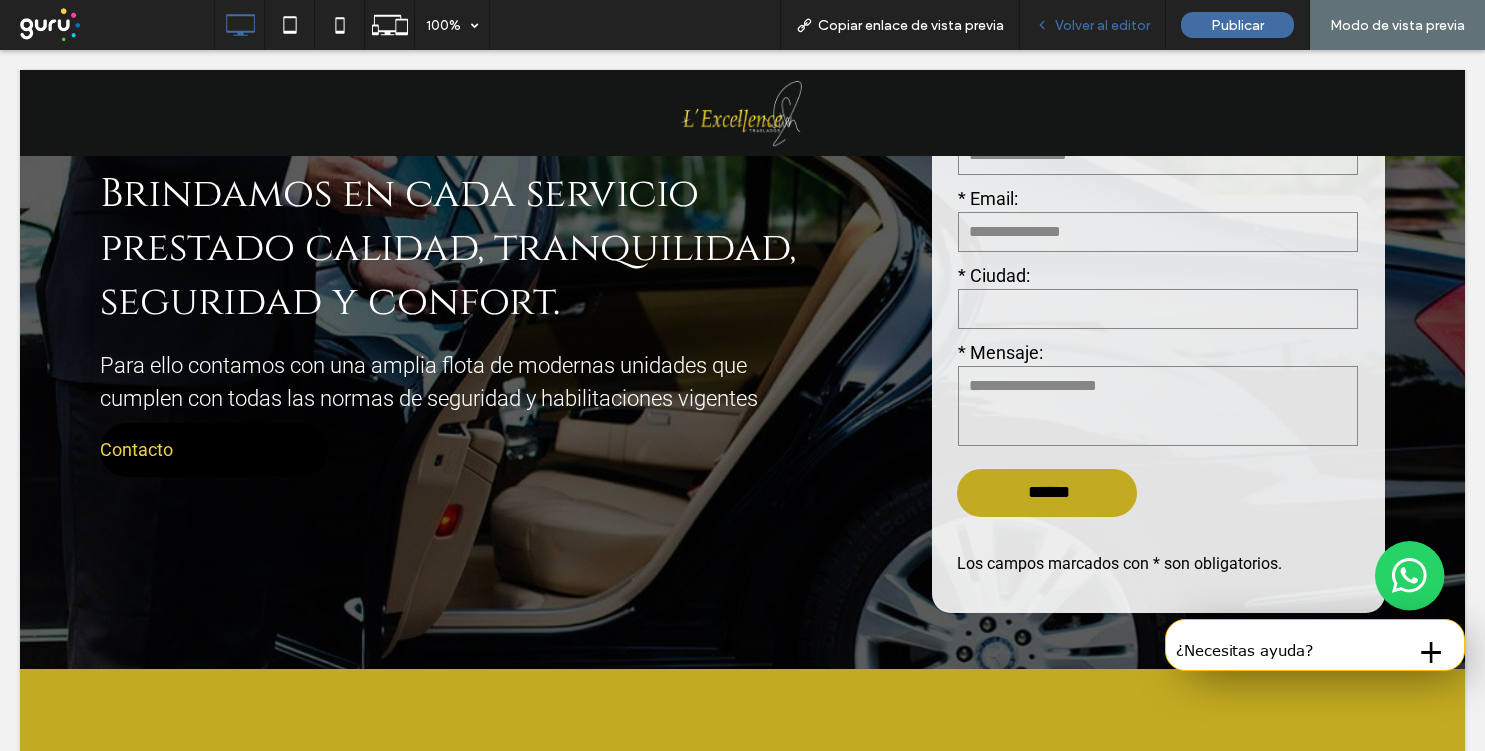 click on "Volver al editor" at bounding box center (1102, 25) 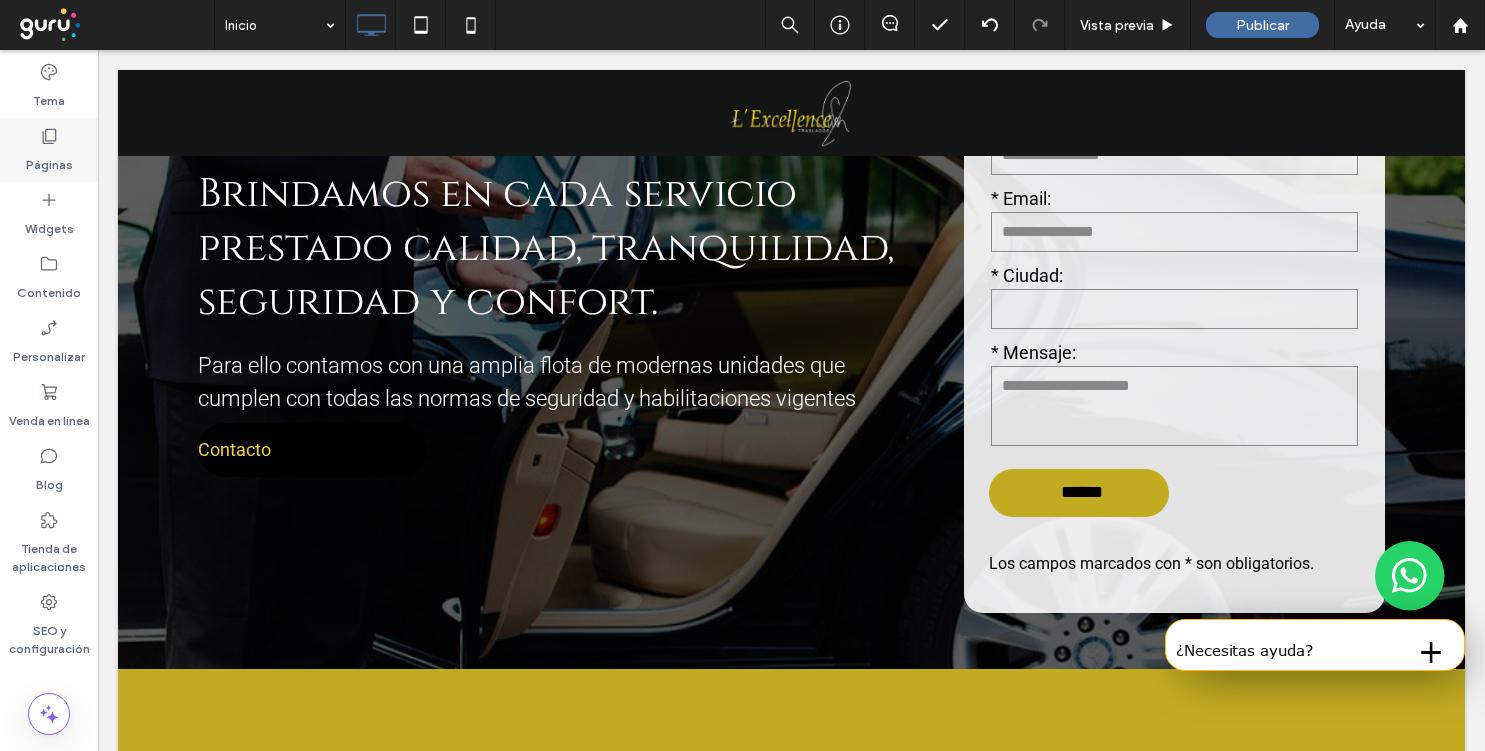 click 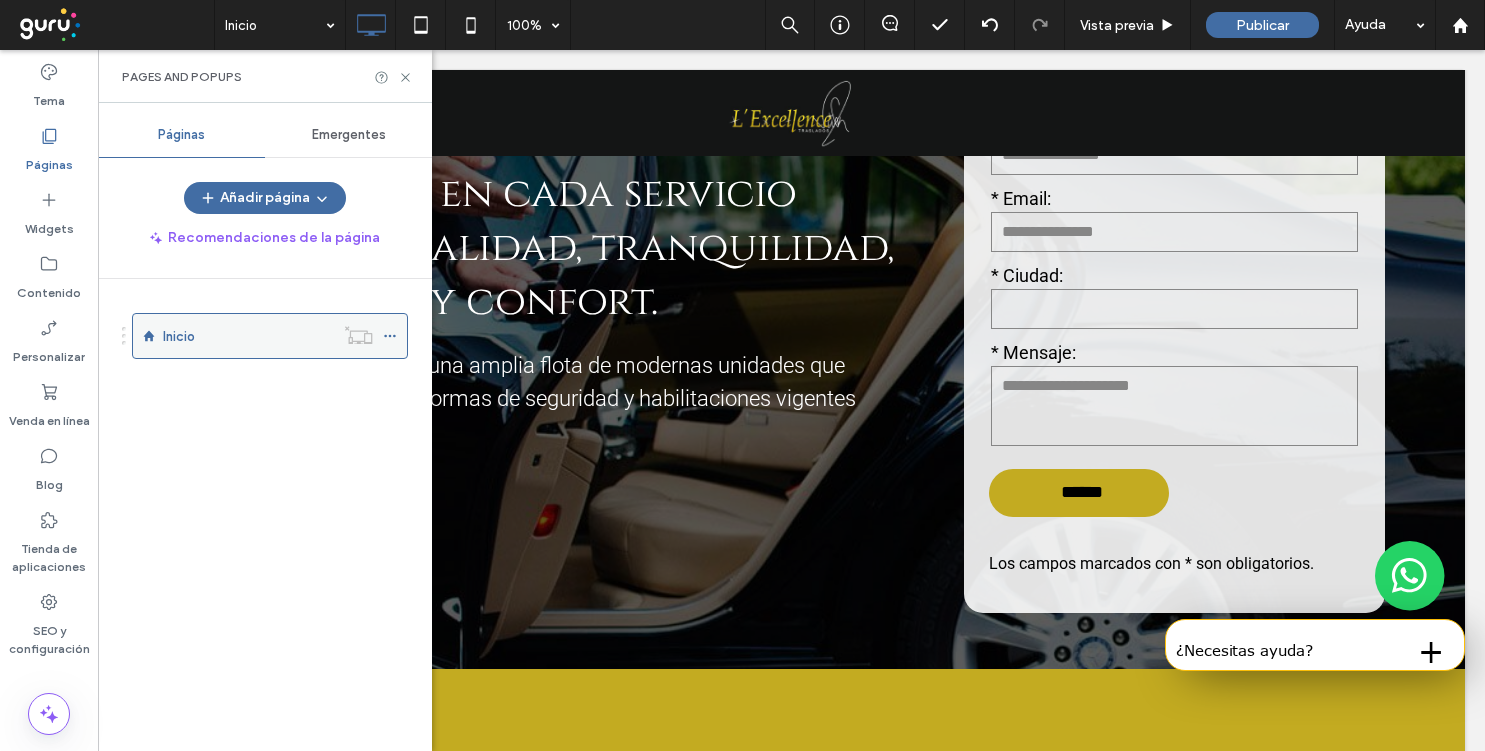 click 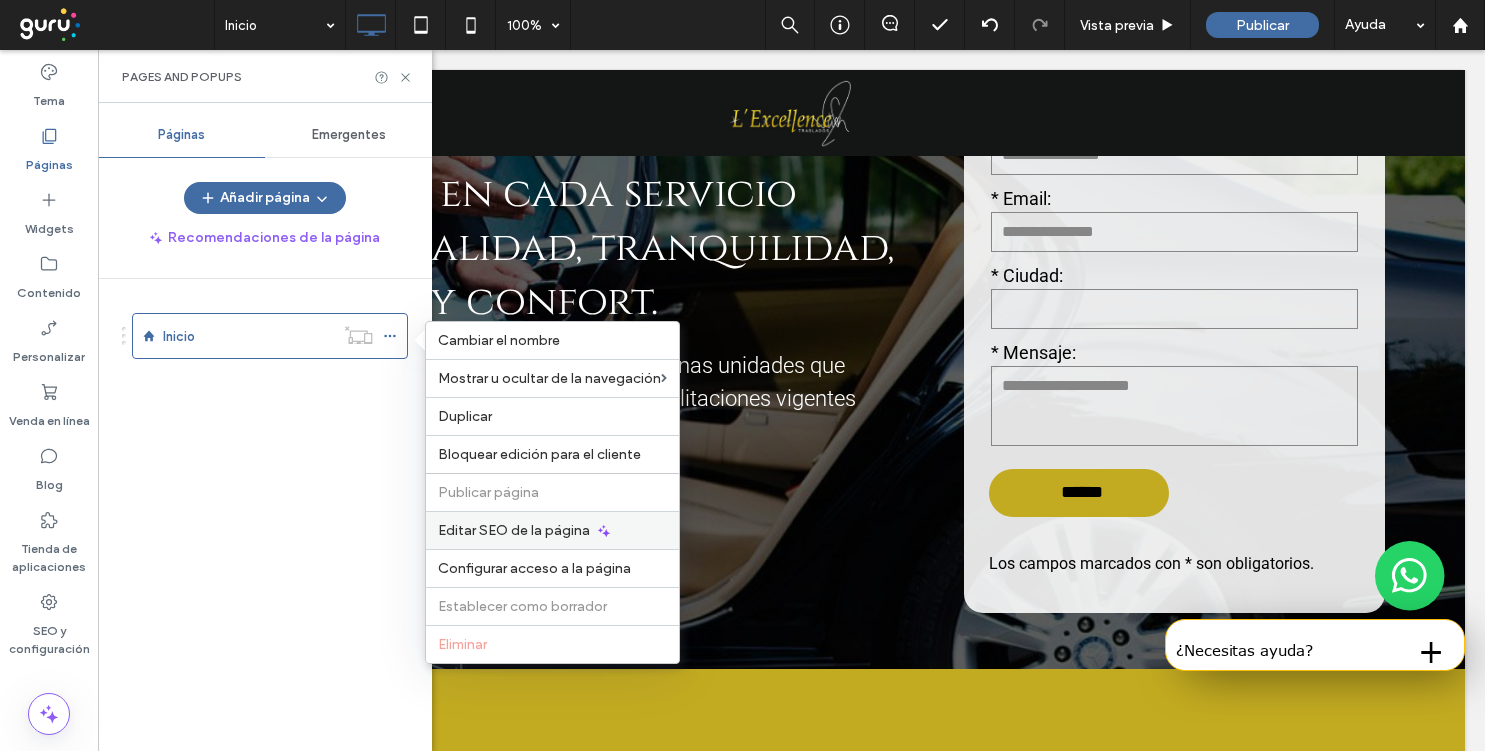 click on "Editar SEO de la página" at bounding box center [514, 530] 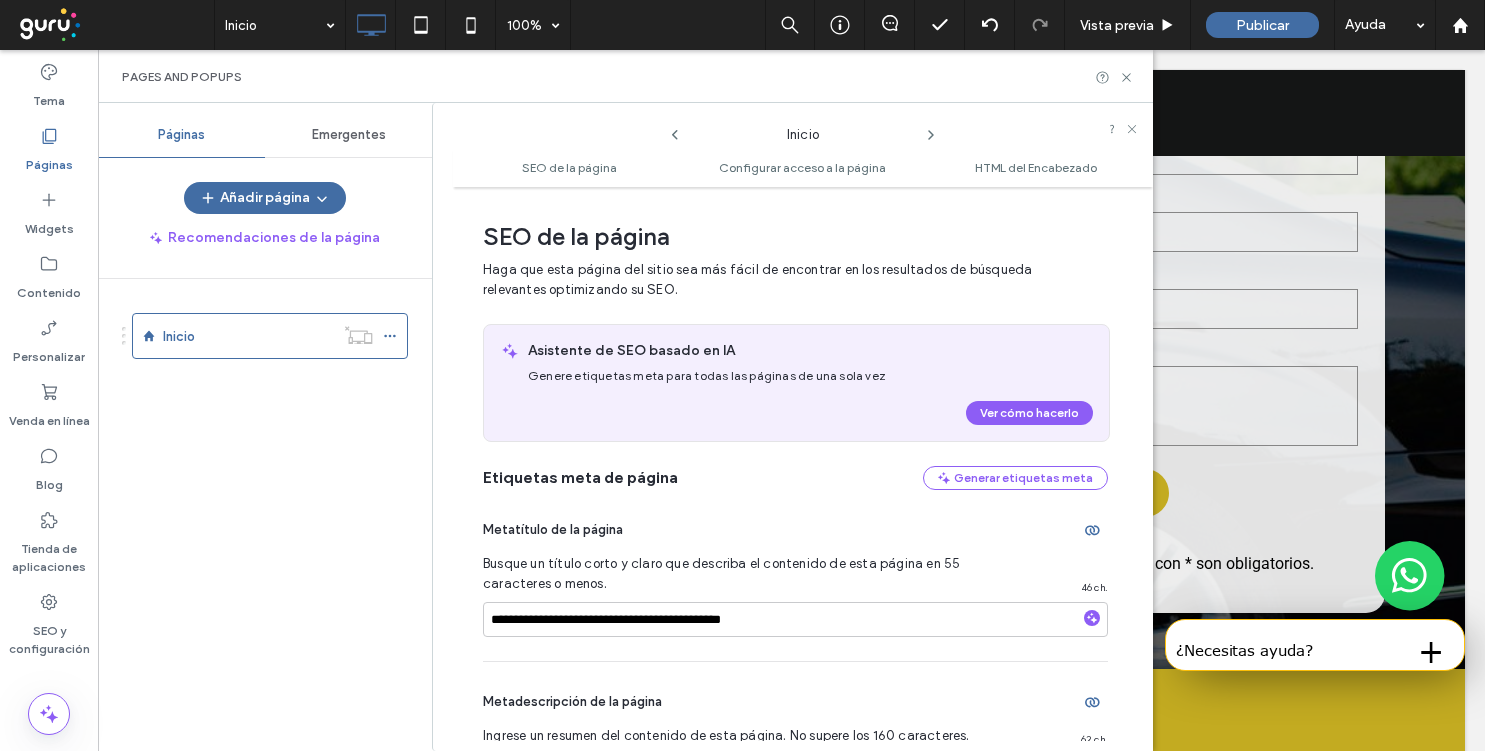 scroll, scrollTop: 10, scrollLeft: 0, axis: vertical 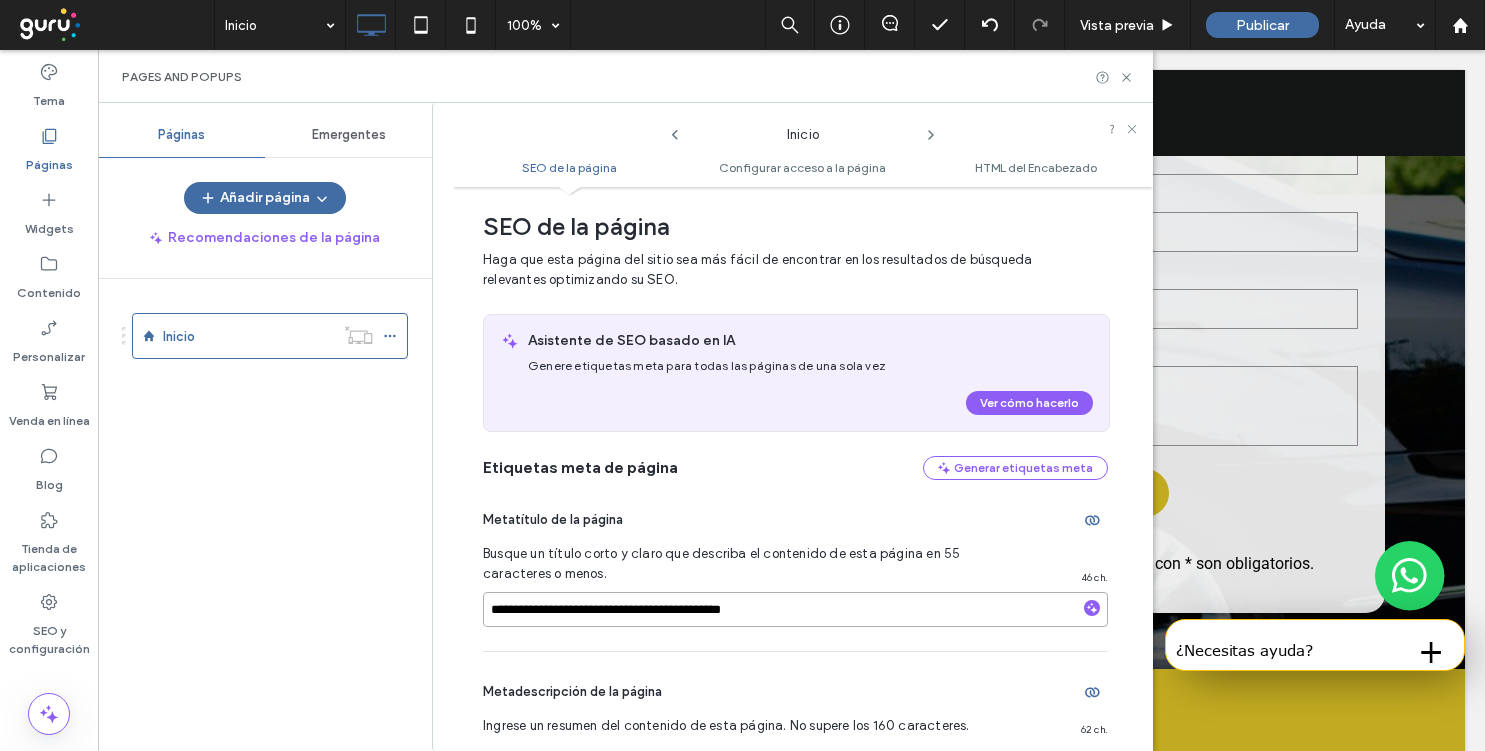 click on "**********" at bounding box center (795, 609) 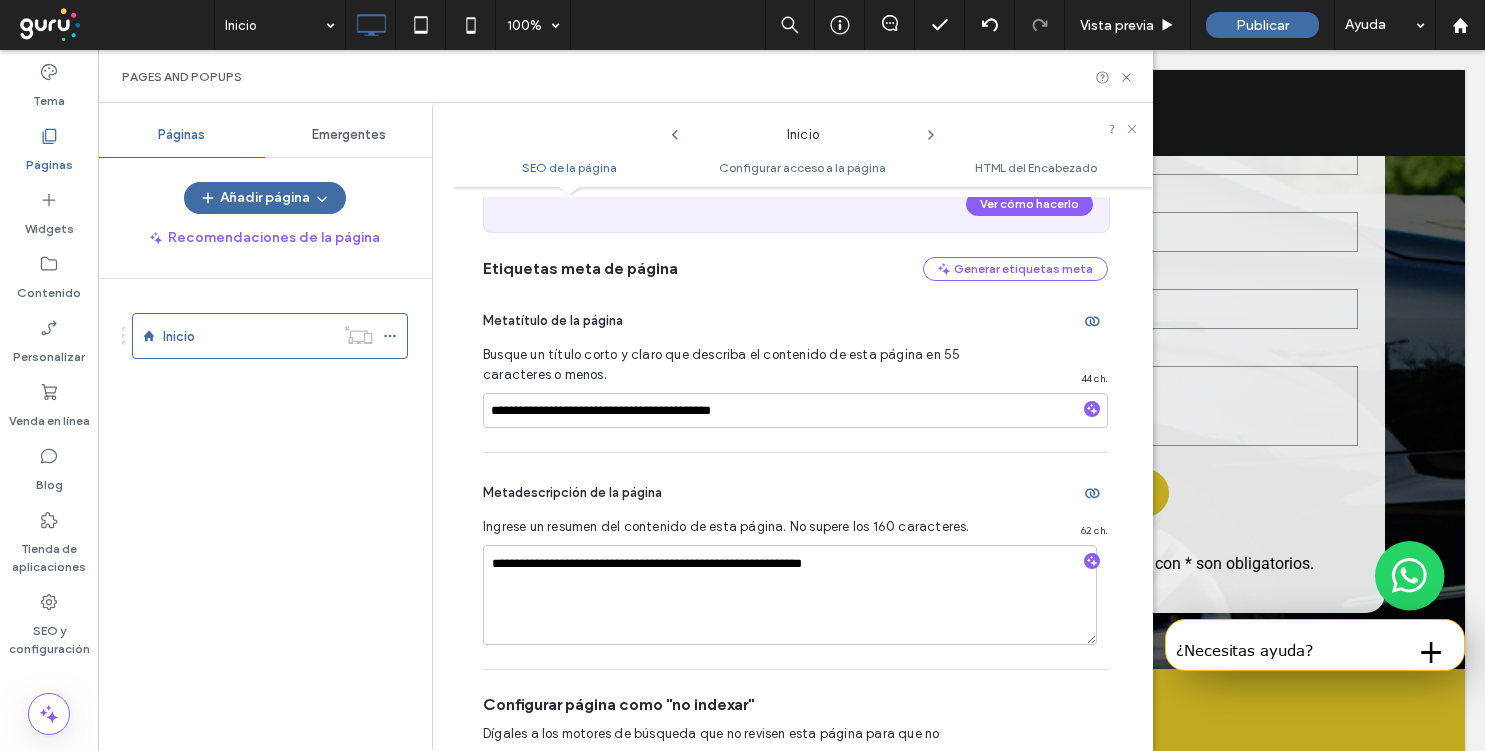 scroll, scrollTop: 210, scrollLeft: 0, axis: vertical 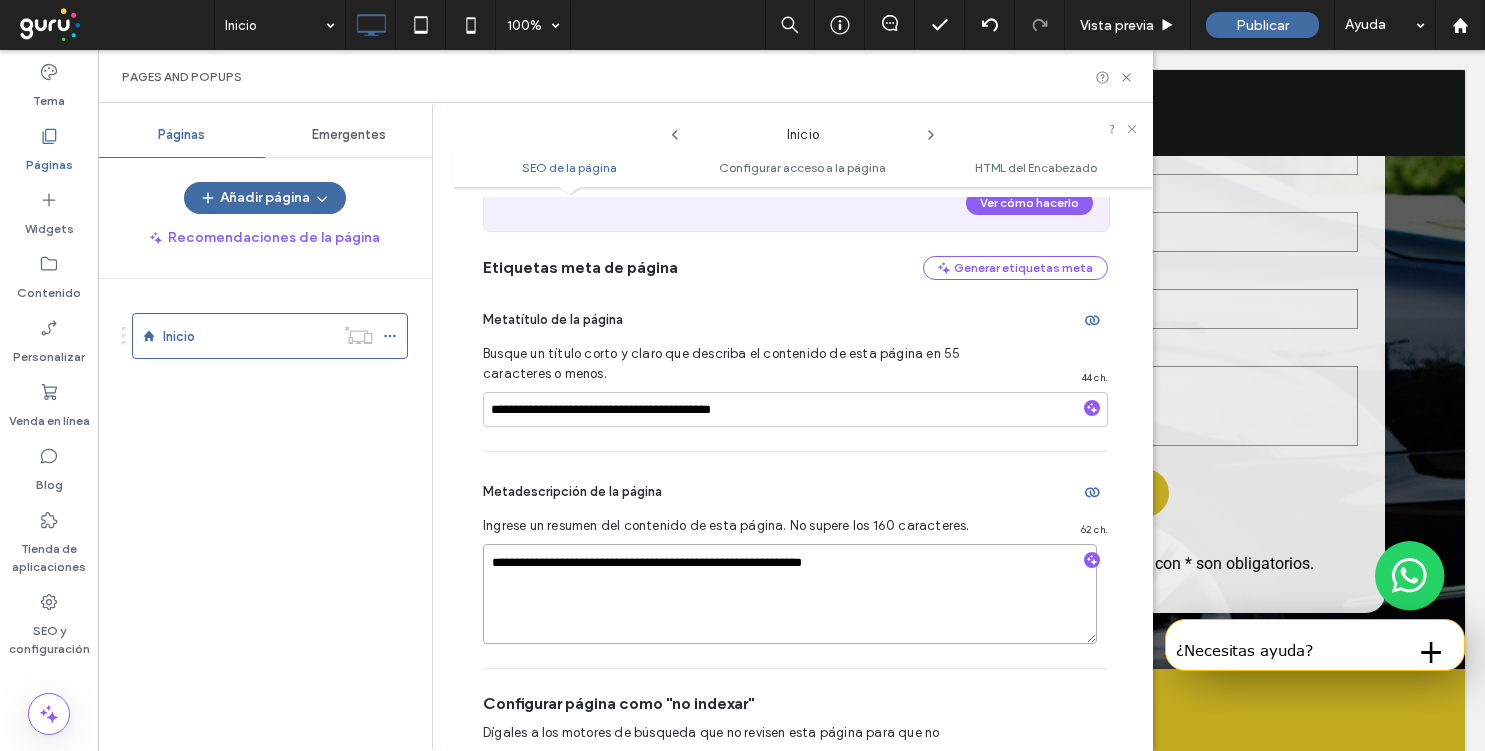 click on "**********" at bounding box center (790, 594) 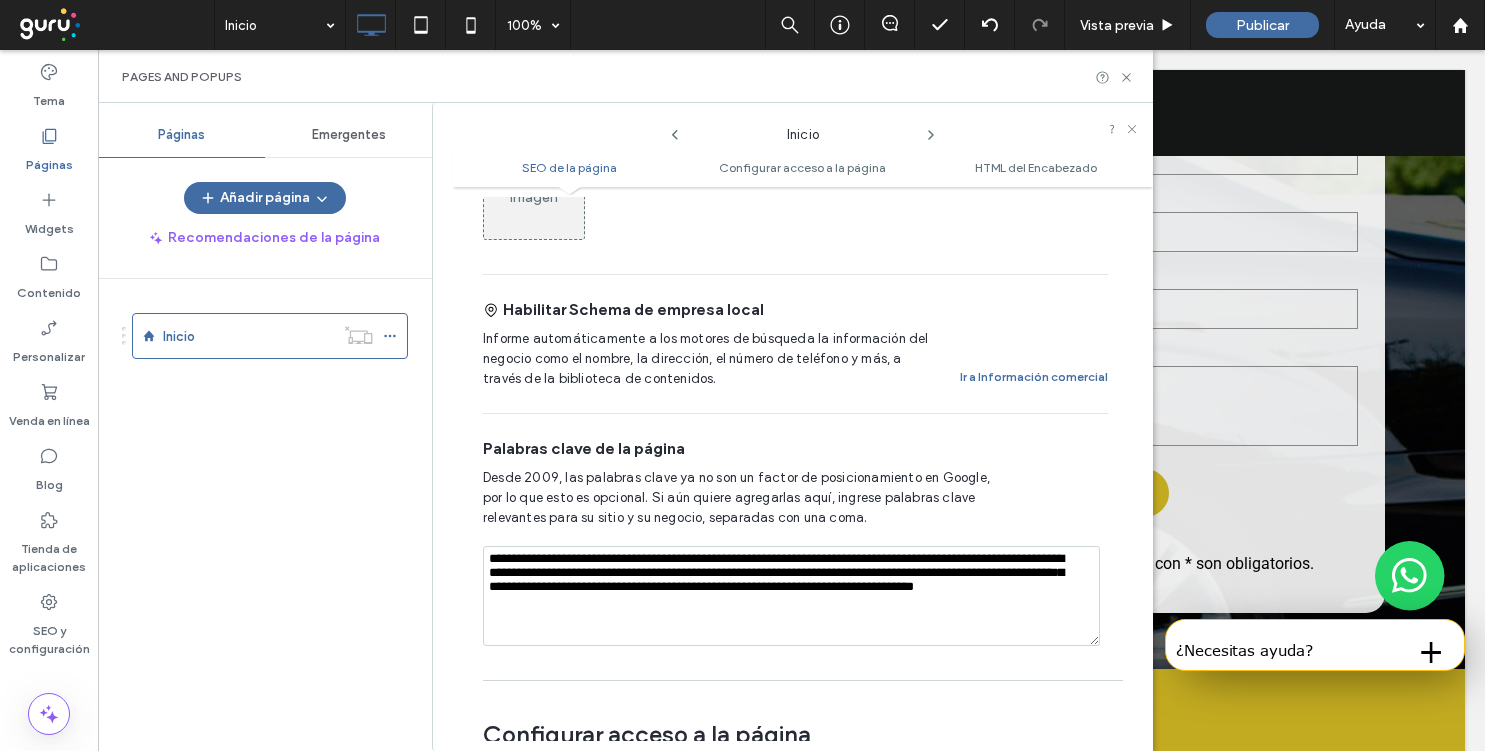 scroll, scrollTop: 1042, scrollLeft: 0, axis: vertical 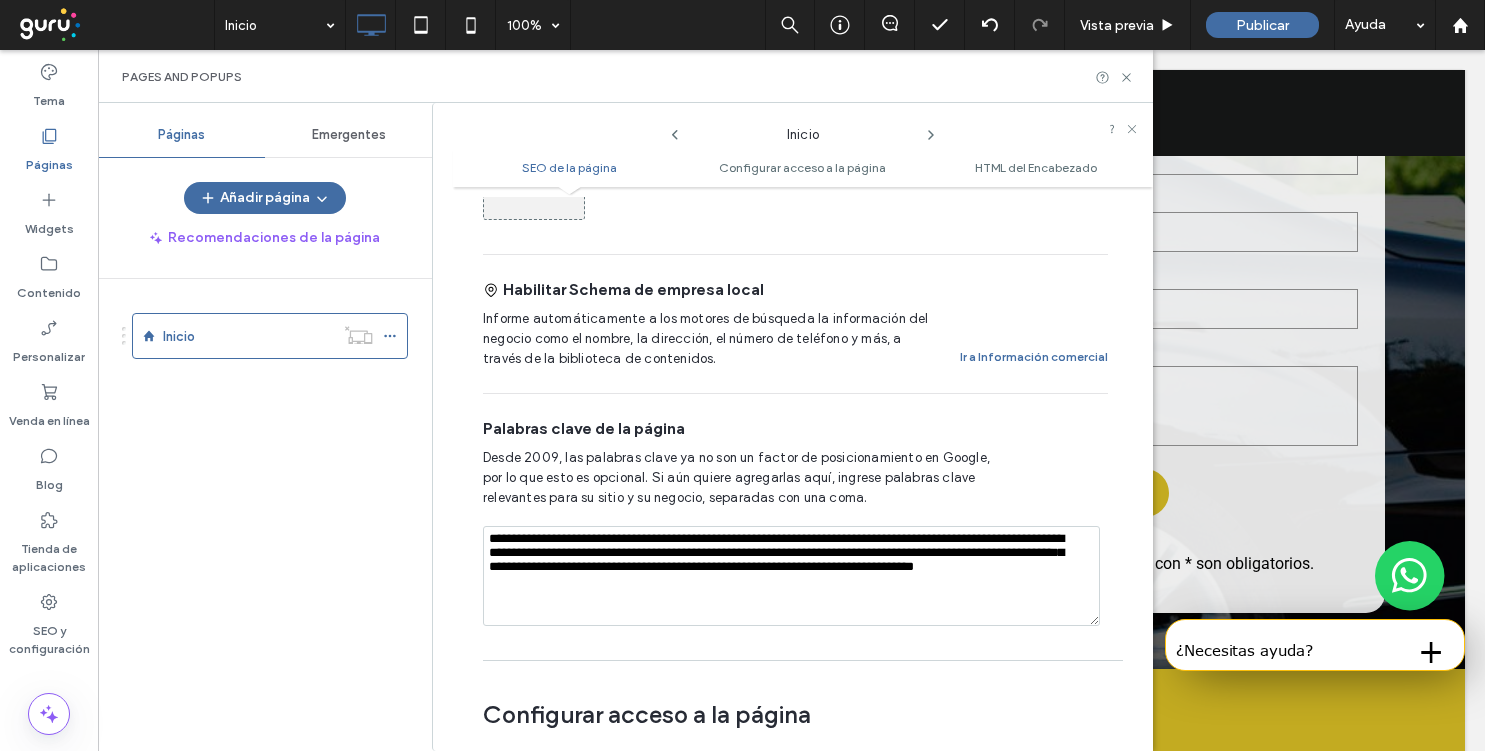 click on "**********" at bounding box center [791, 576] 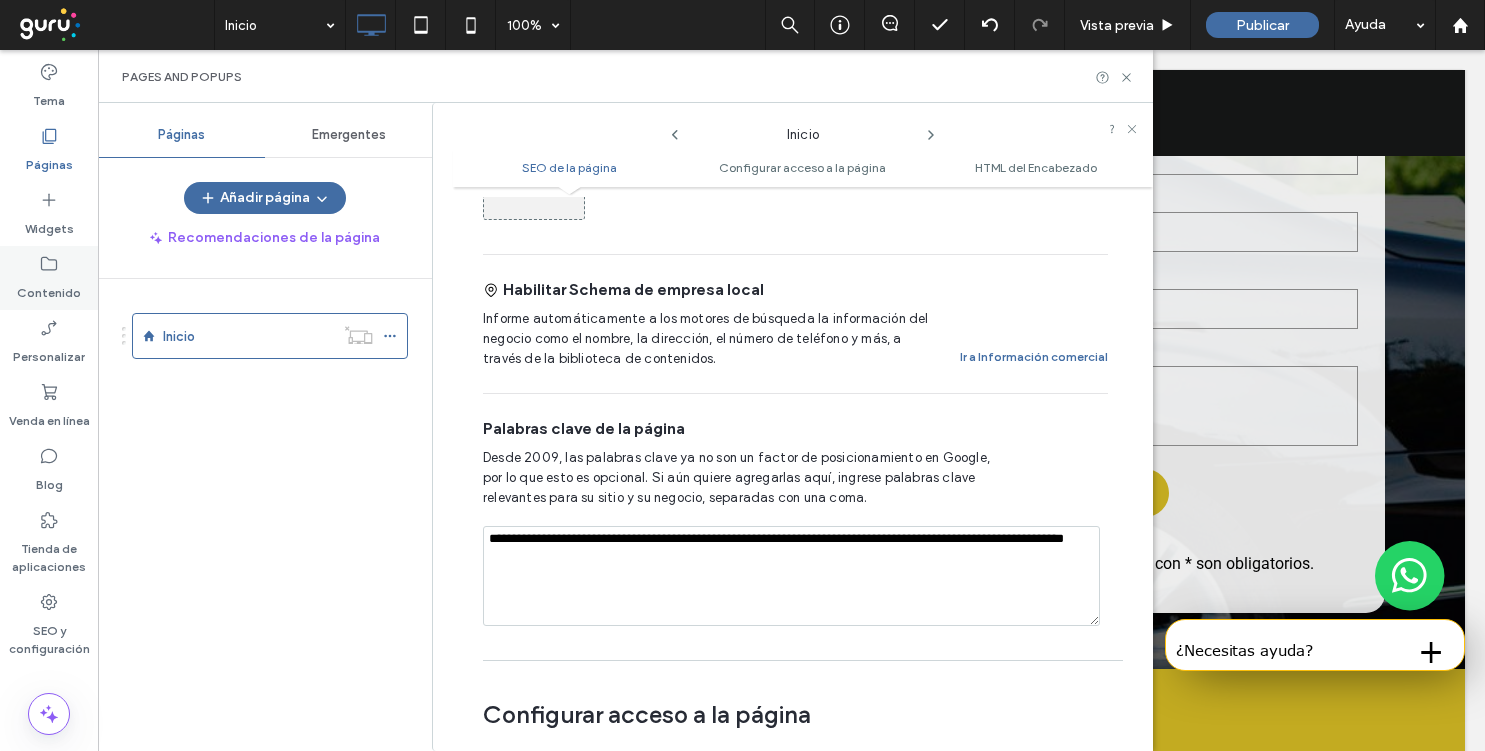 click on "Contenido" at bounding box center [49, 288] 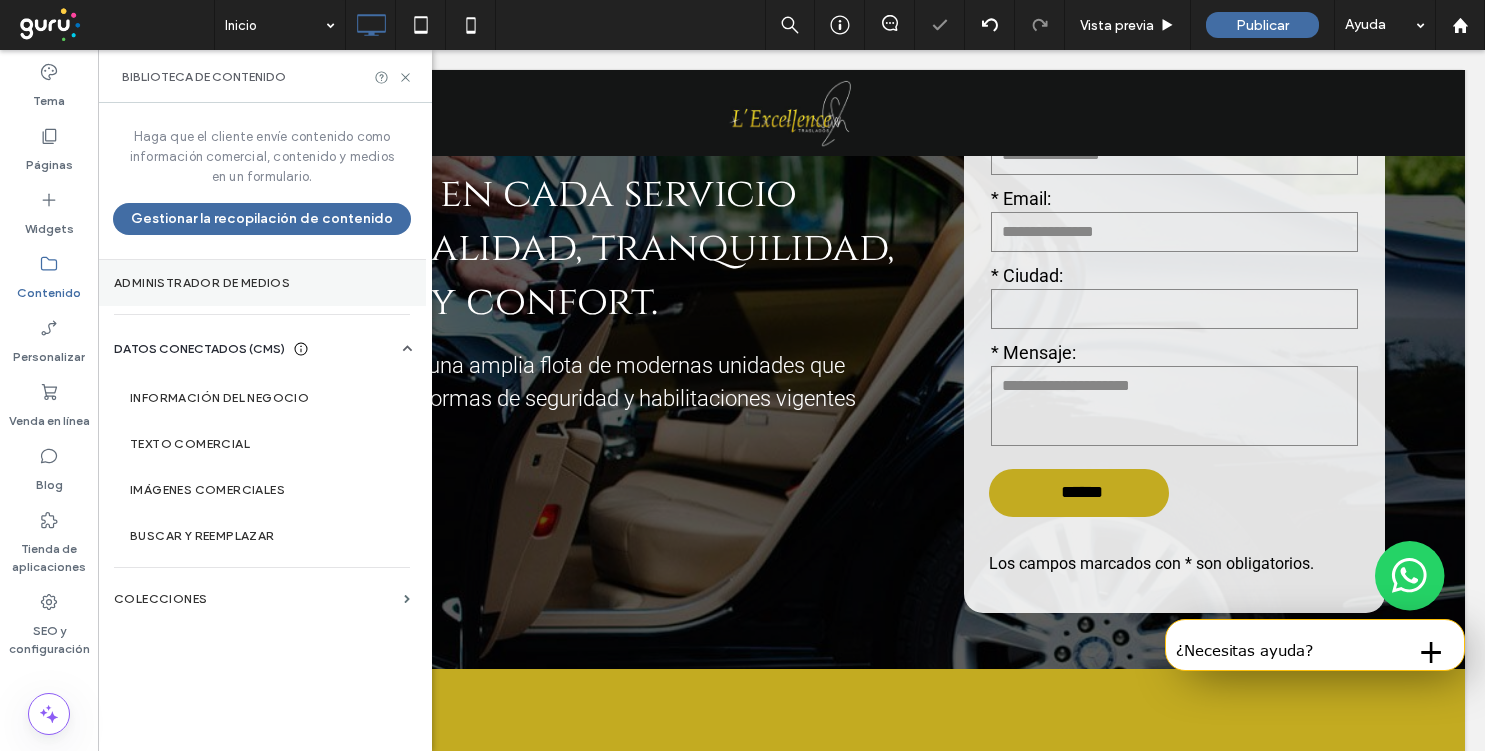 click on "Administrador de medios" at bounding box center (262, 283) 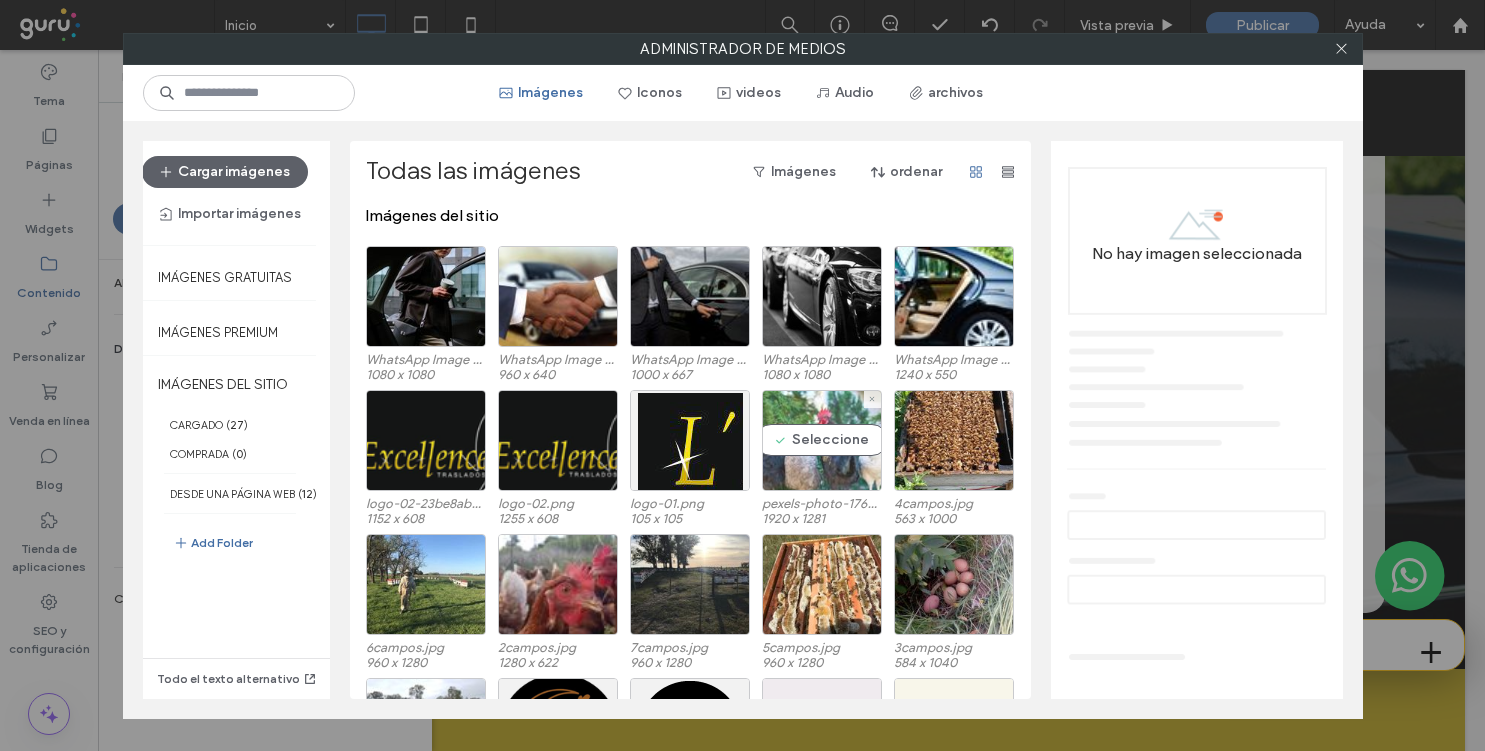 click on "Seleccione" at bounding box center [822, 440] 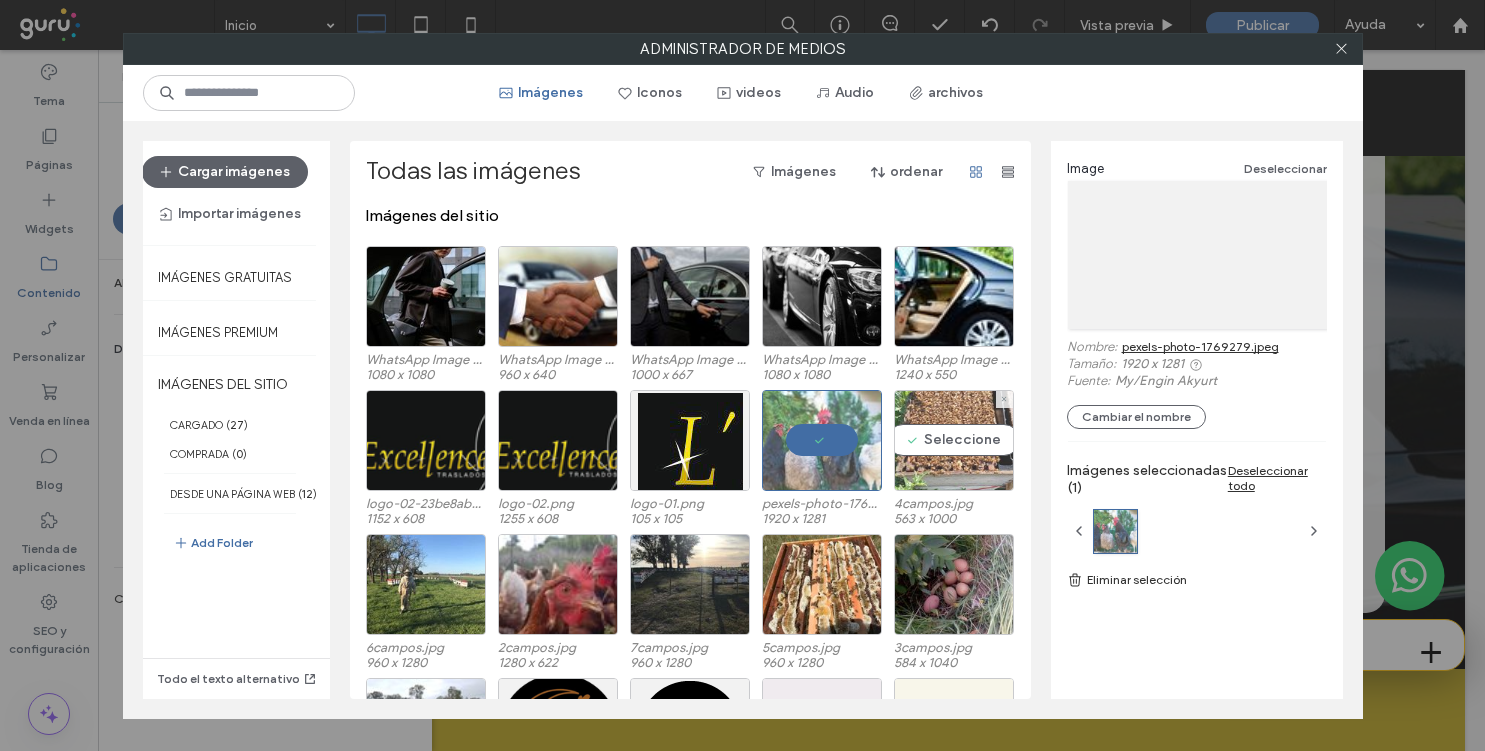 click on "Seleccione" at bounding box center (954, 440) 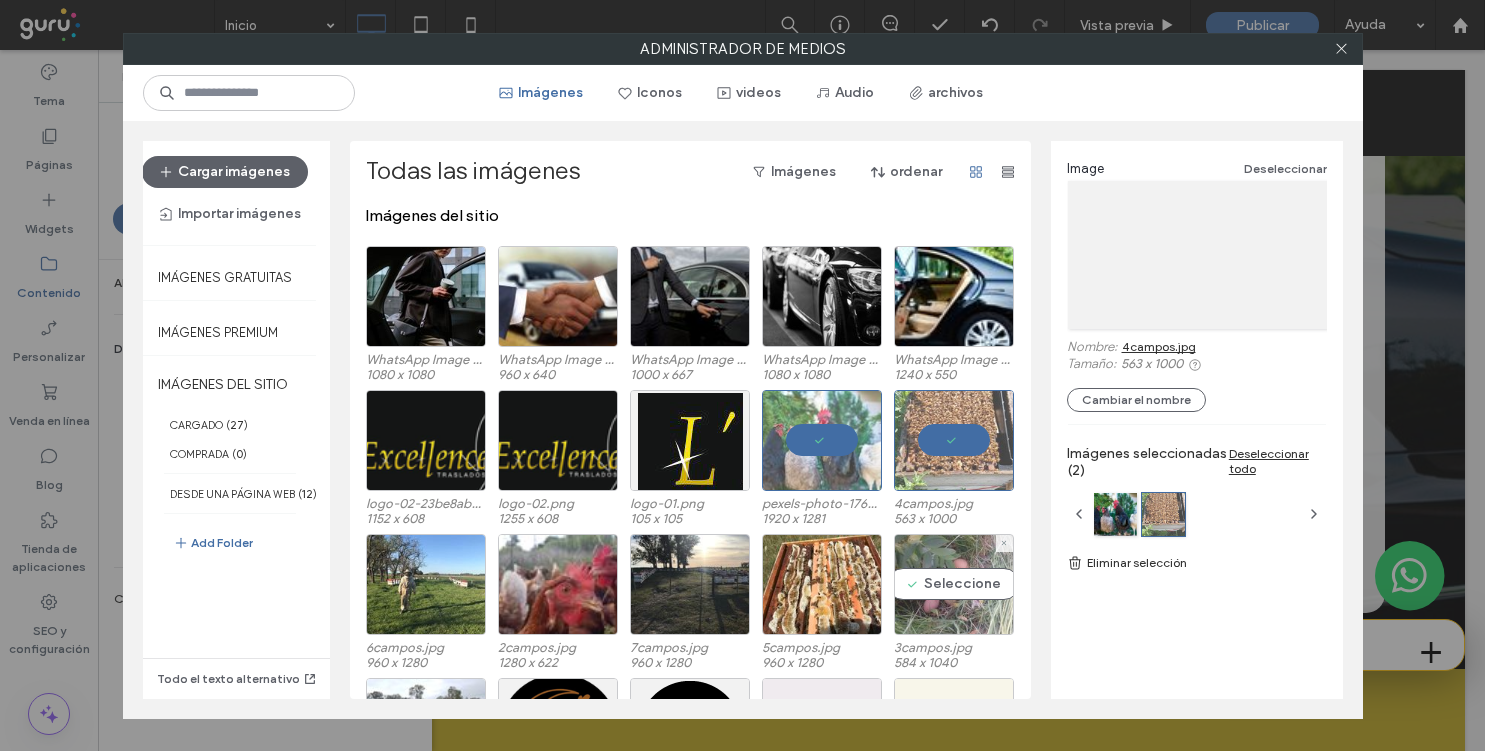 click on "Seleccione" at bounding box center (954, 584) 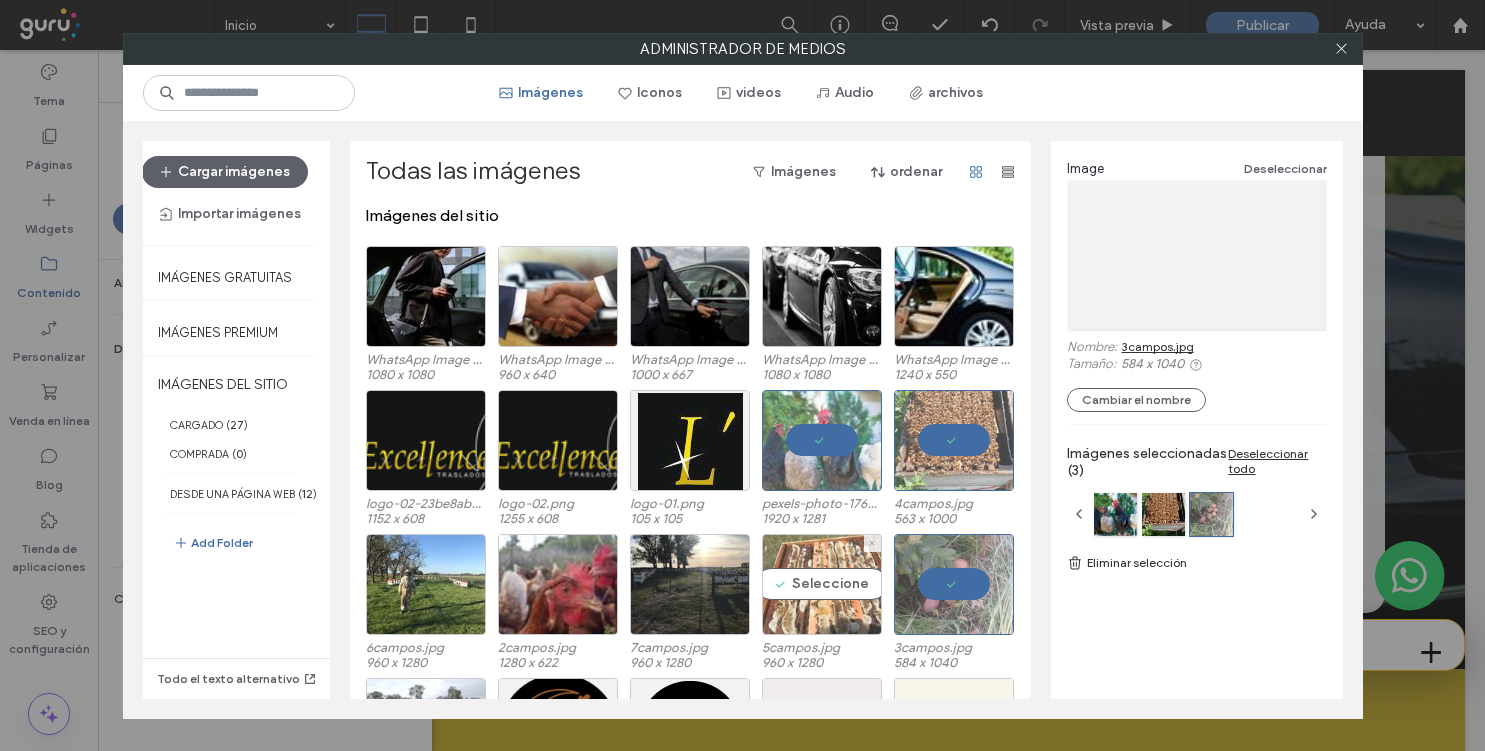 click on "Seleccione" at bounding box center (822, 584) 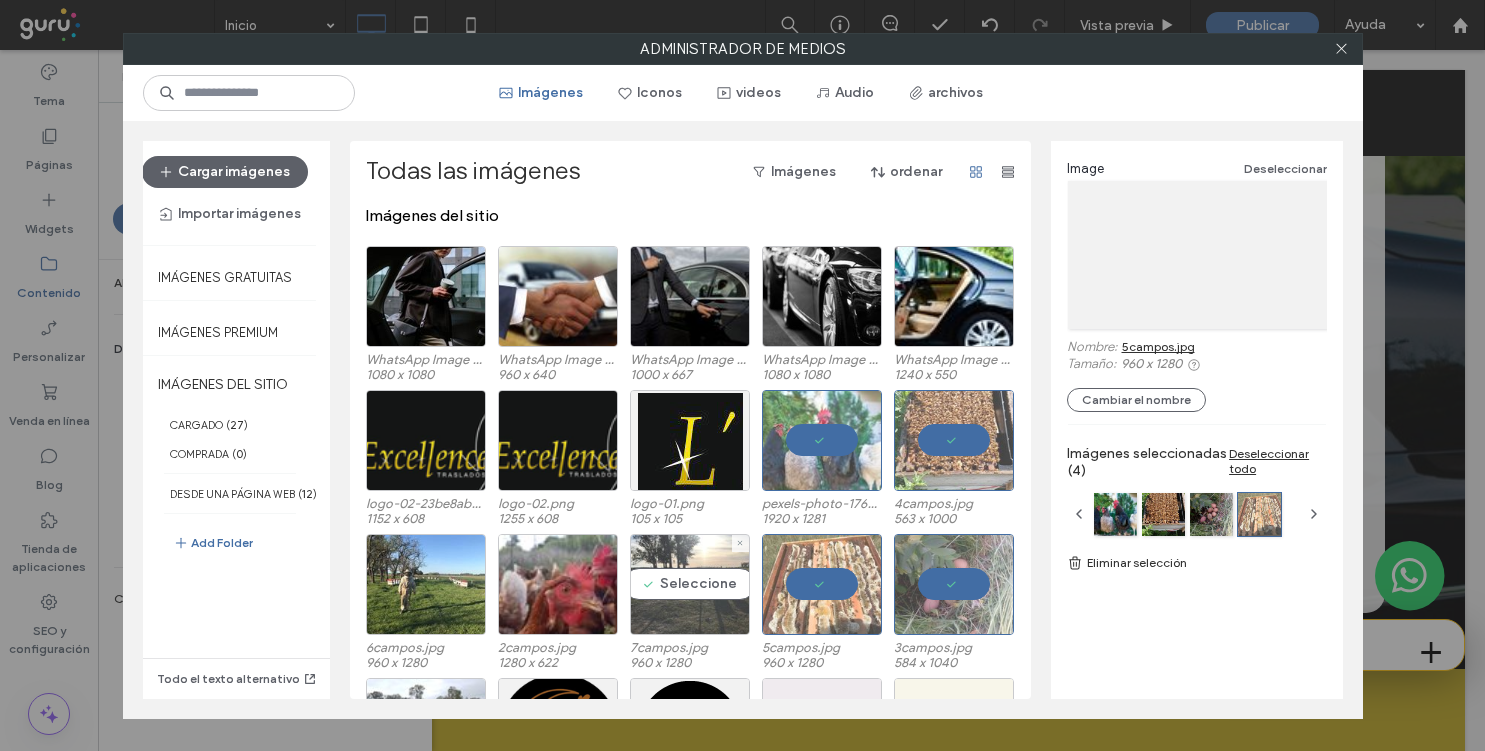click on "Seleccione" at bounding box center (690, 584) 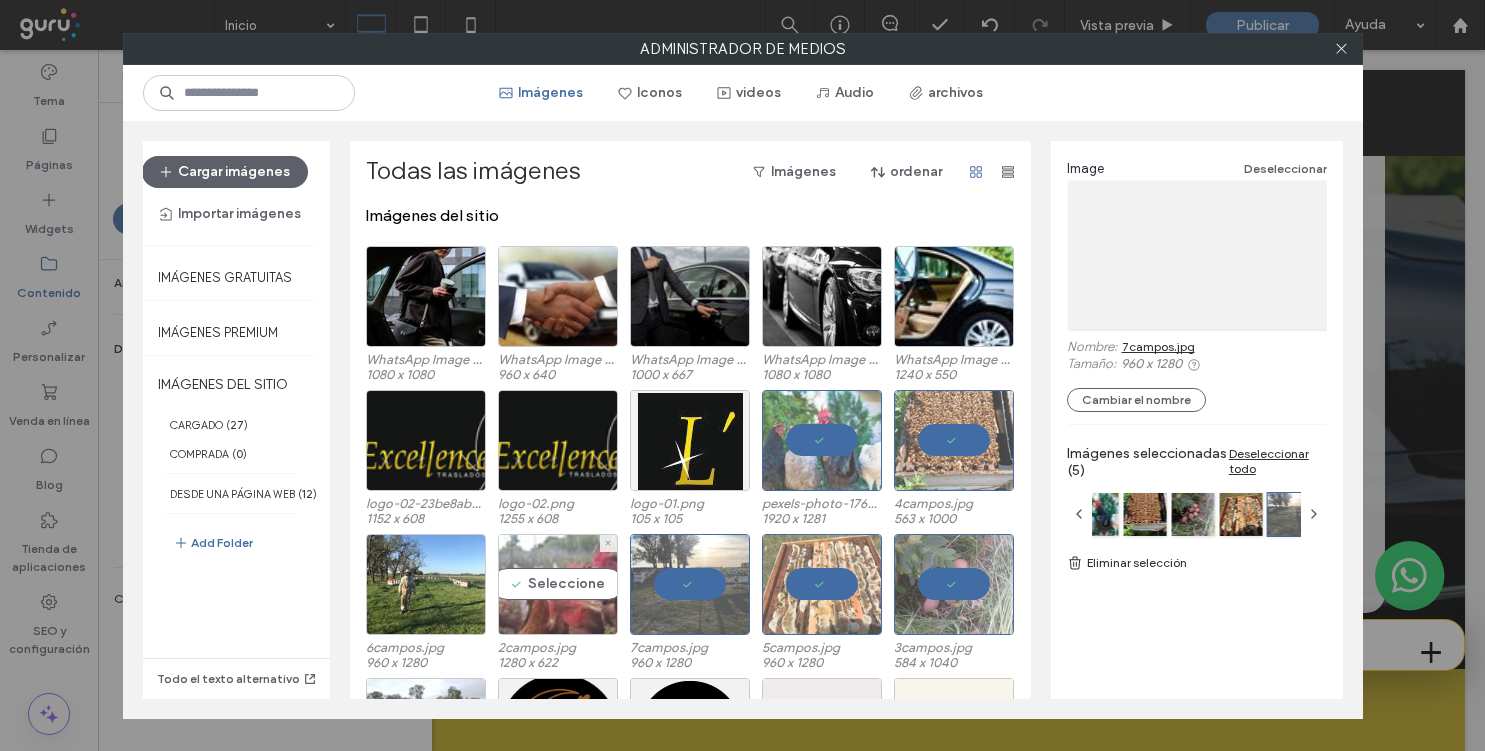 click on "Seleccione" at bounding box center (558, 584) 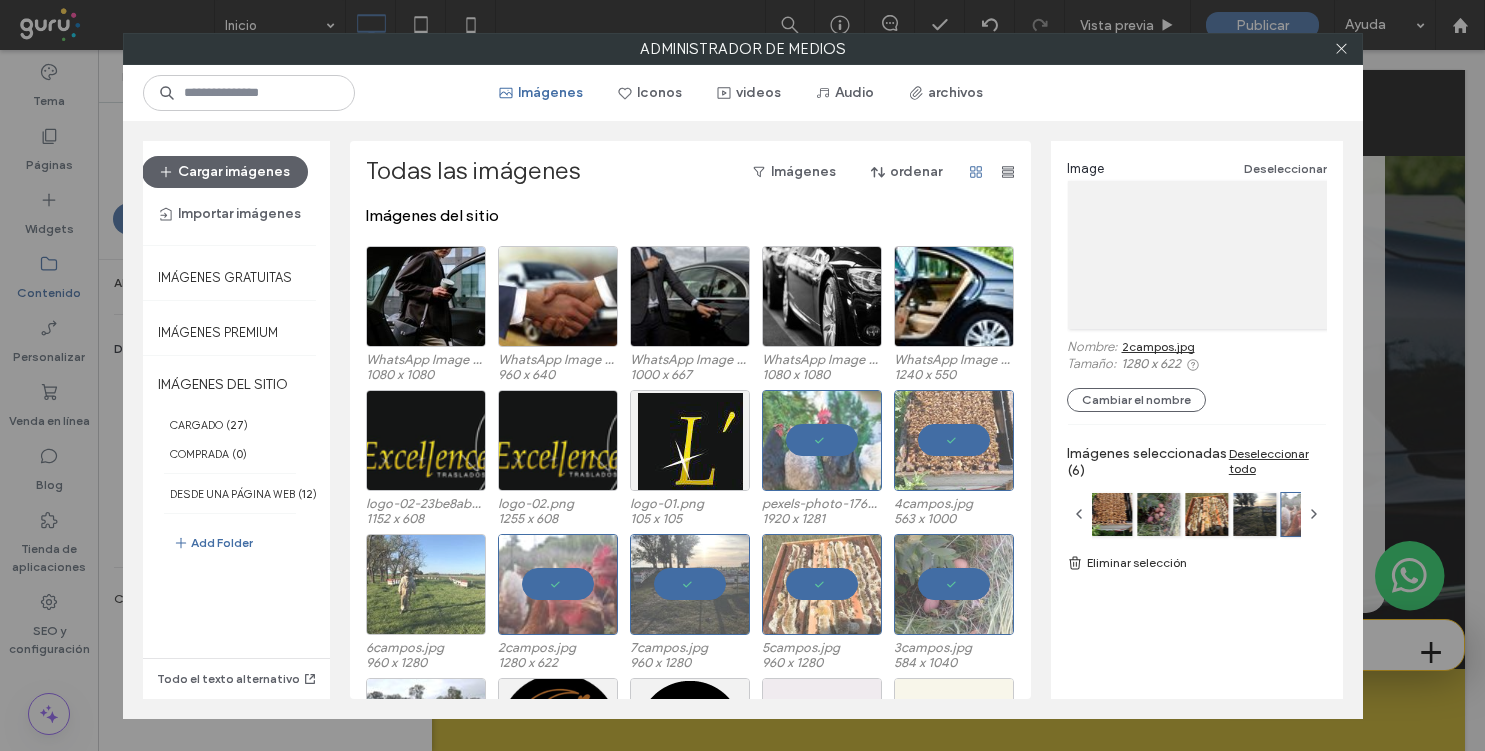 click at bounding box center [426, 584] 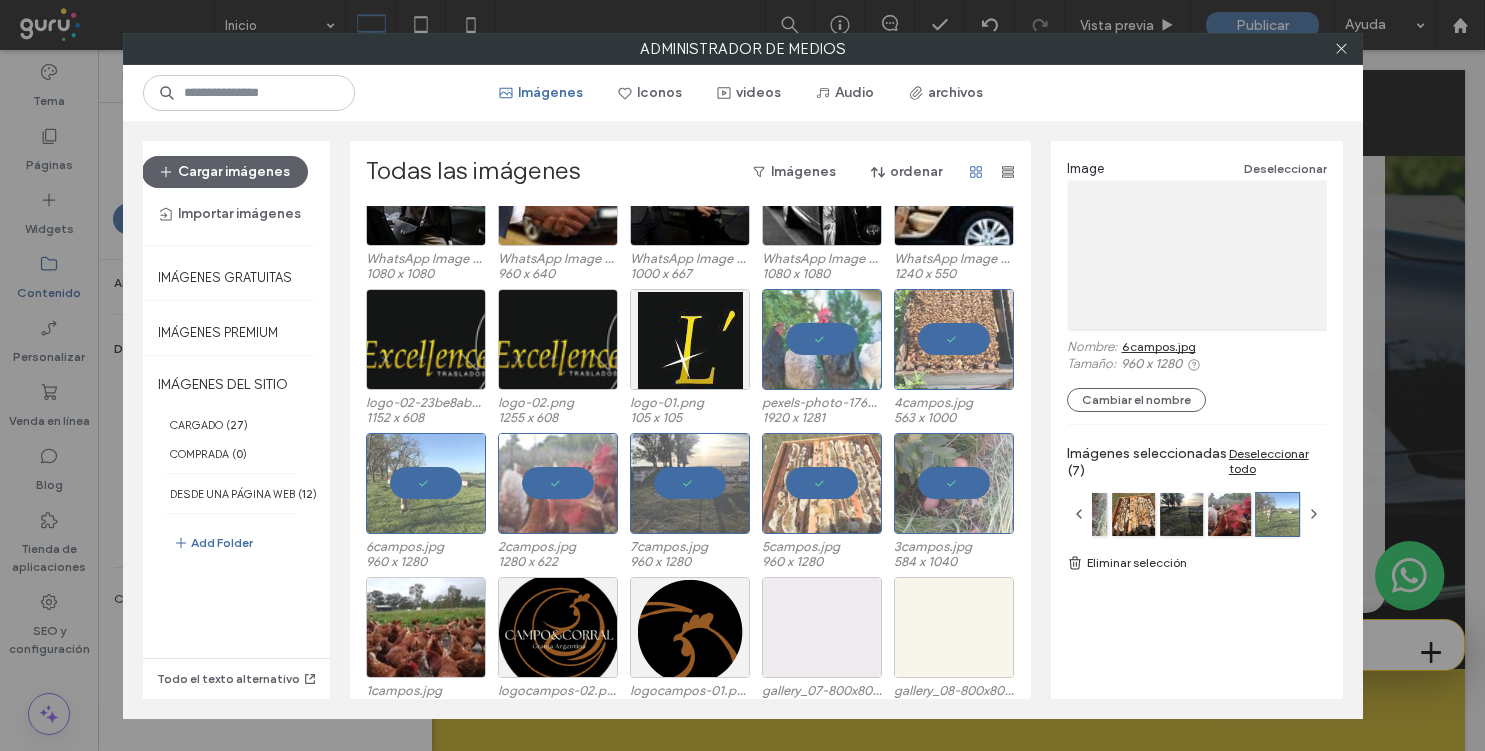 scroll, scrollTop: 114, scrollLeft: 0, axis: vertical 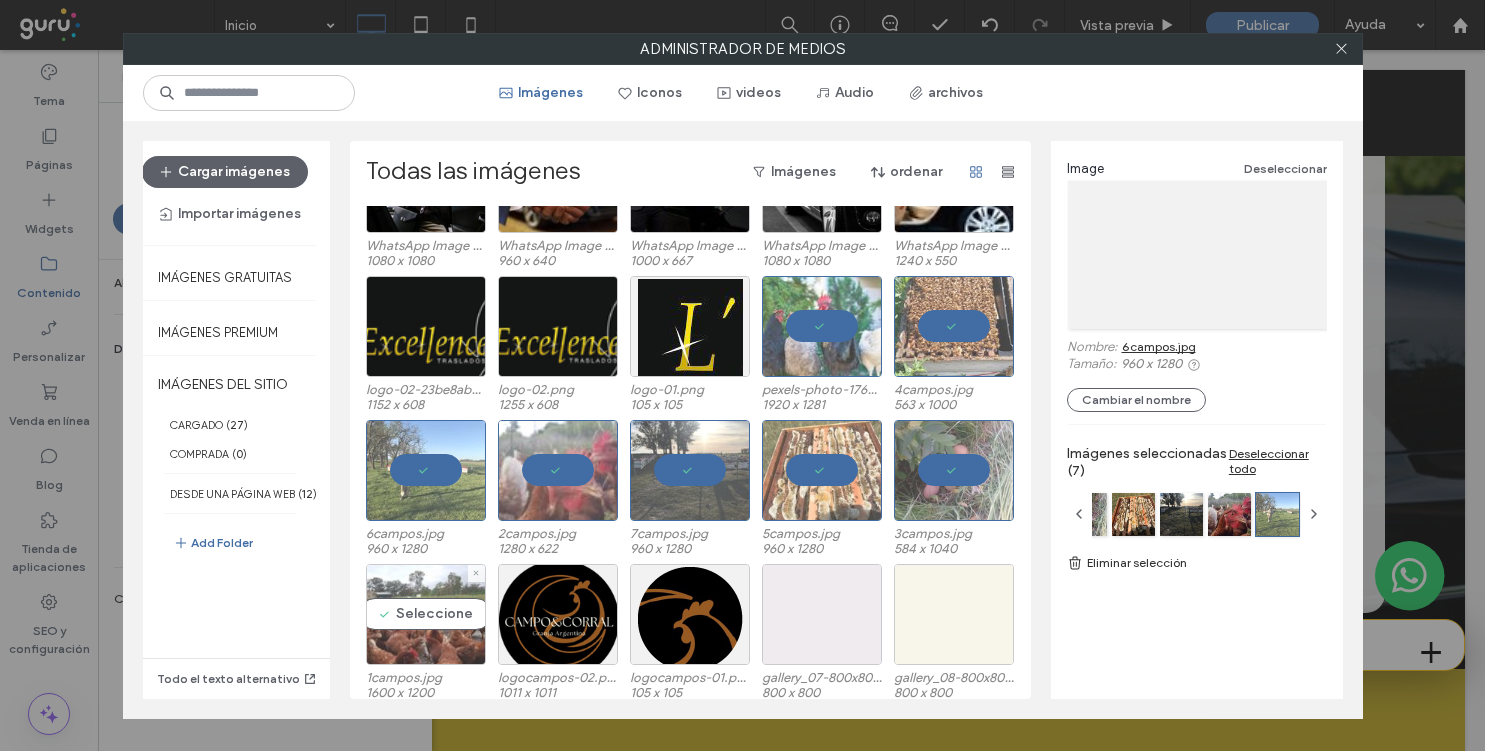 click on "Seleccione" at bounding box center [426, 614] 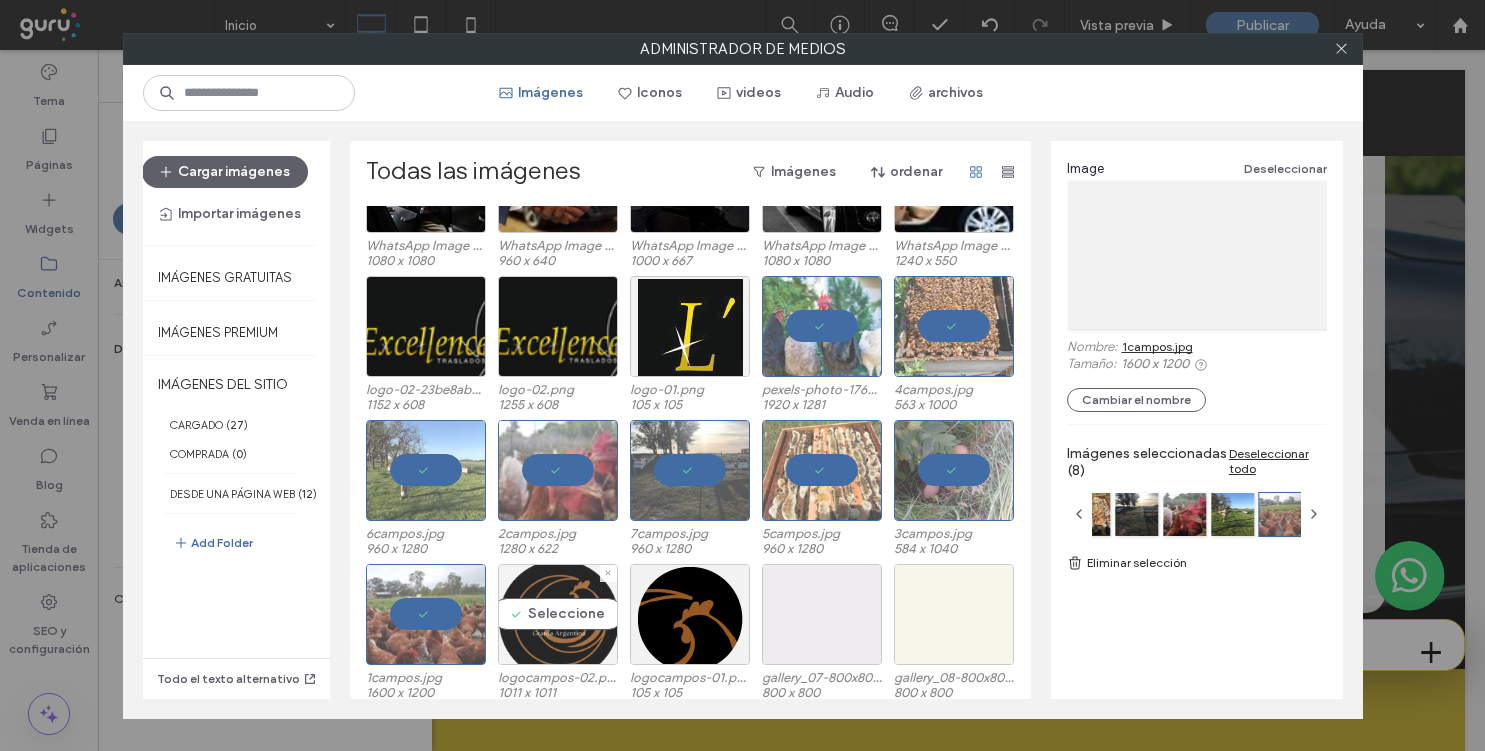 click on "Seleccione" at bounding box center [558, 614] 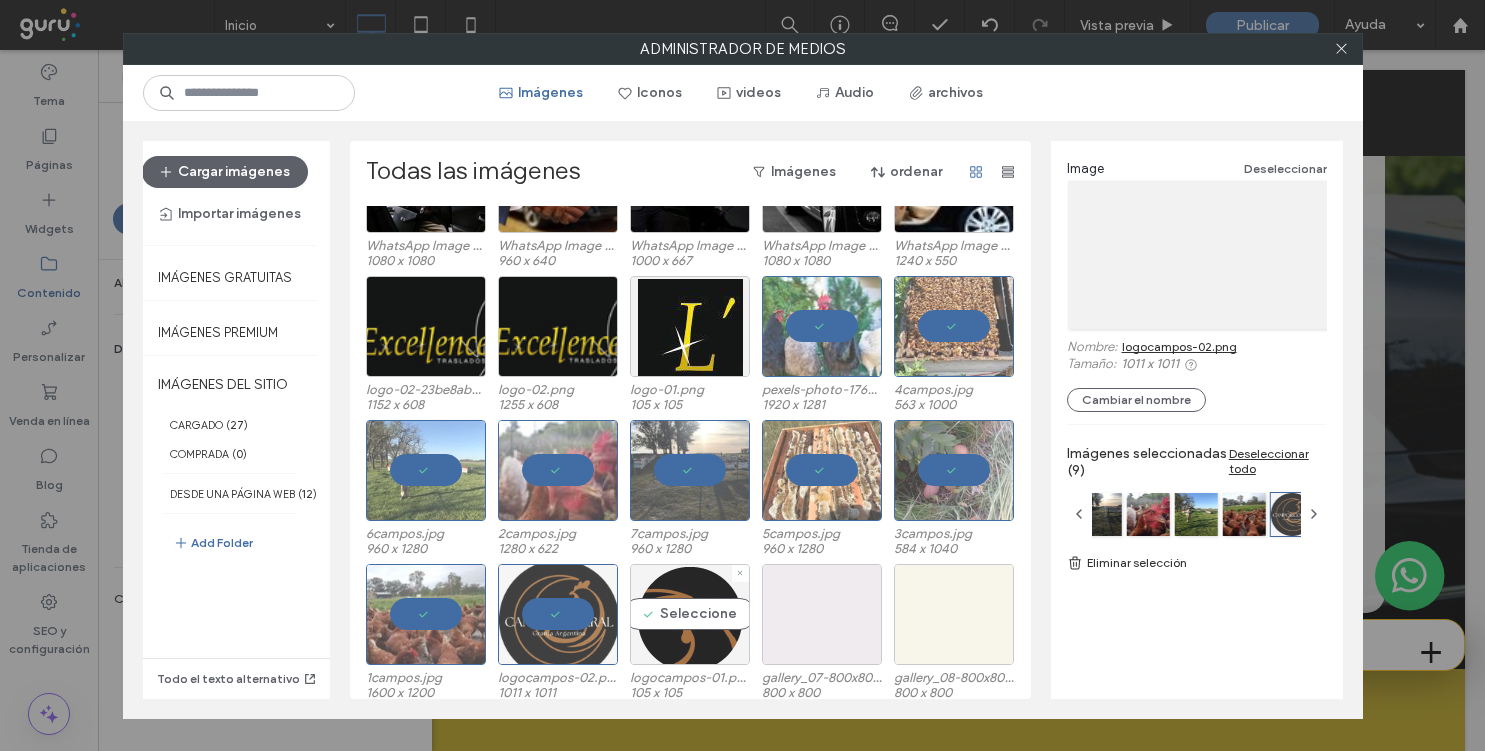 click on "Seleccione" at bounding box center (690, 614) 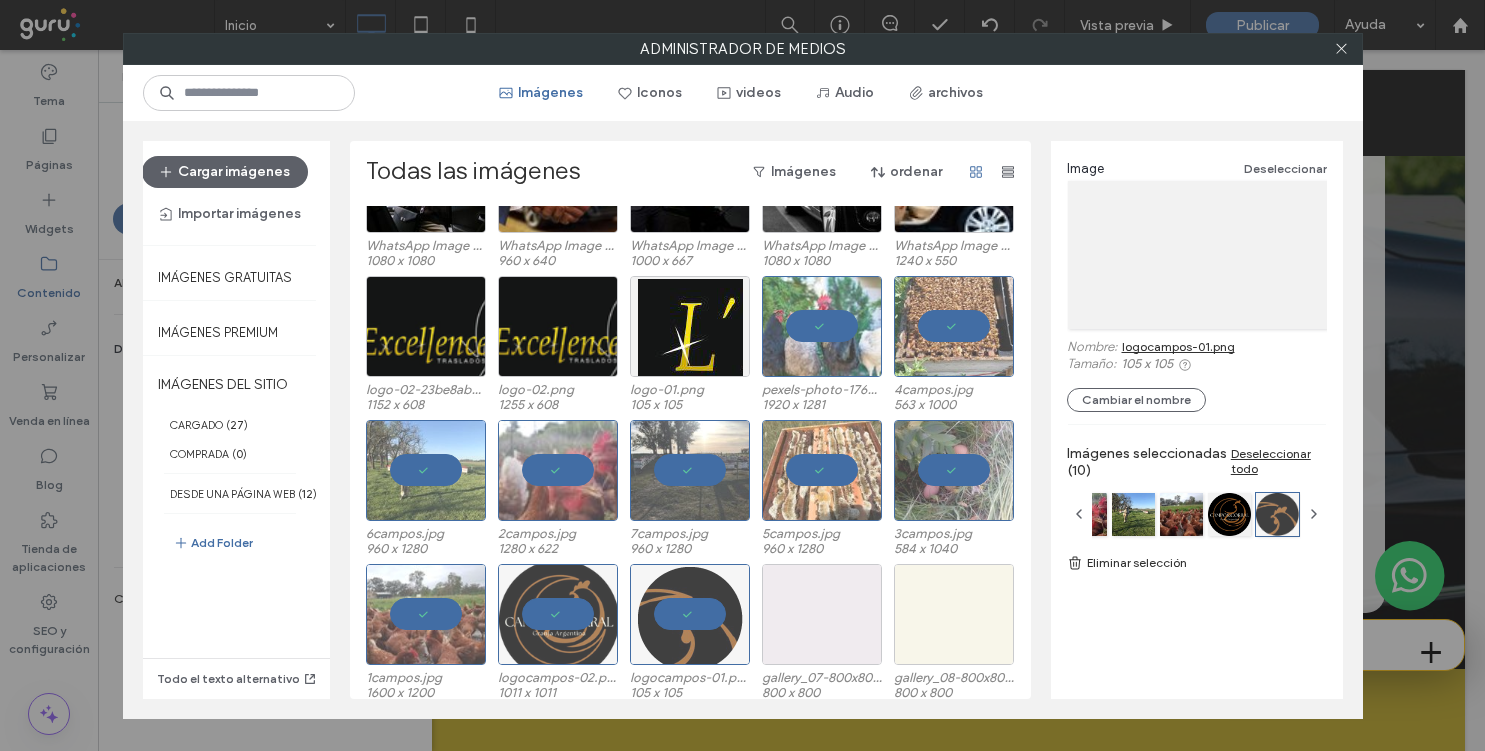 click on "Eliminar selección" at bounding box center [1197, 563] 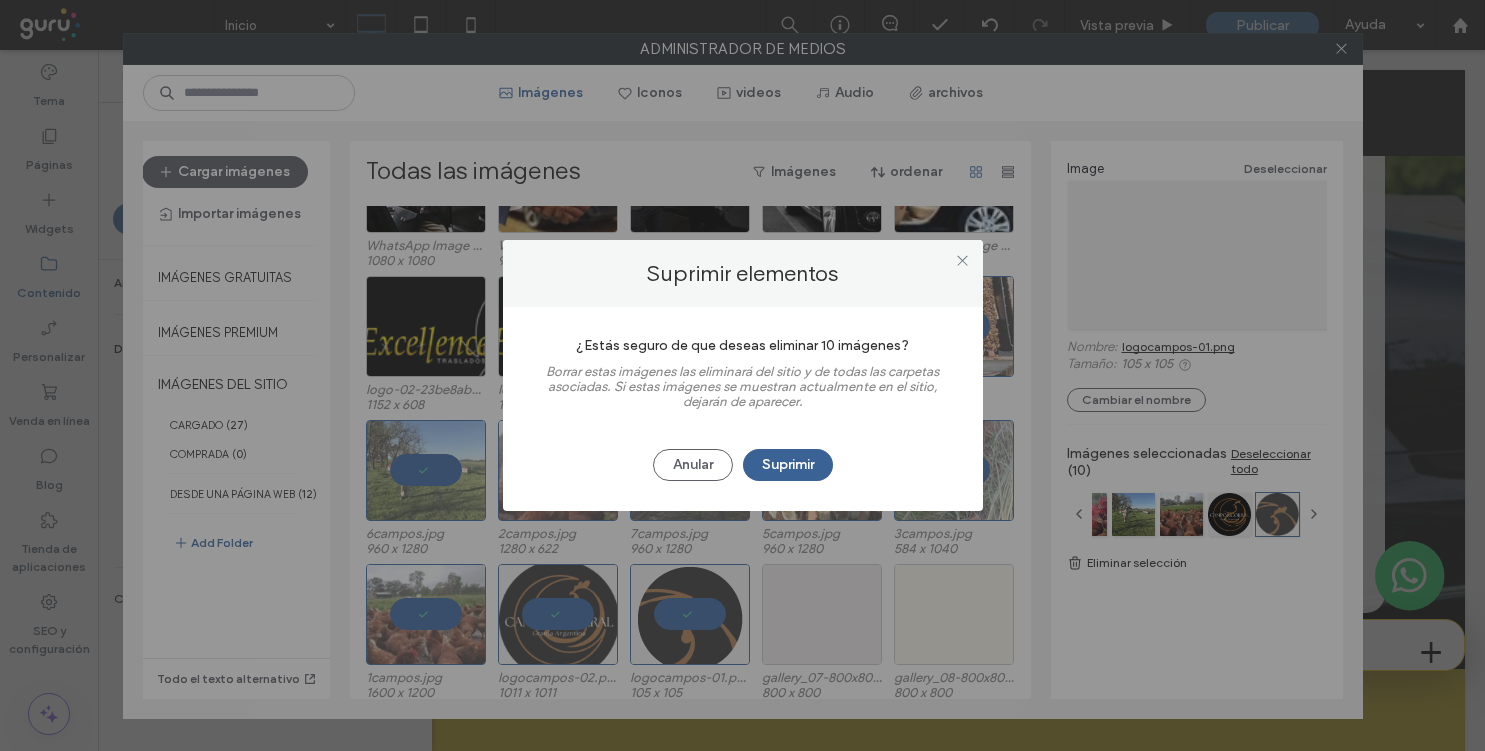 click on "Suprimir" at bounding box center (788, 465) 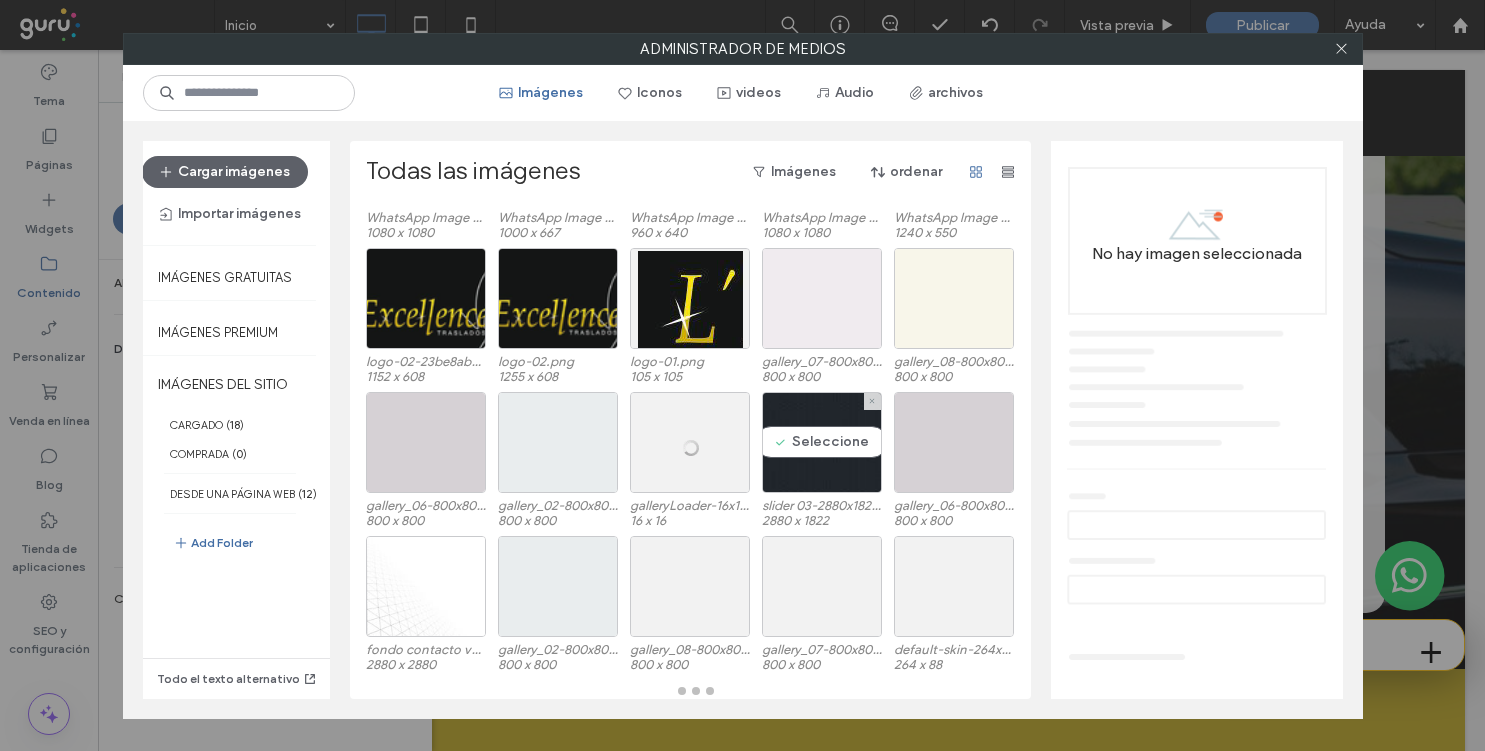 scroll, scrollTop: 142, scrollLeft: 0, axis: vertical 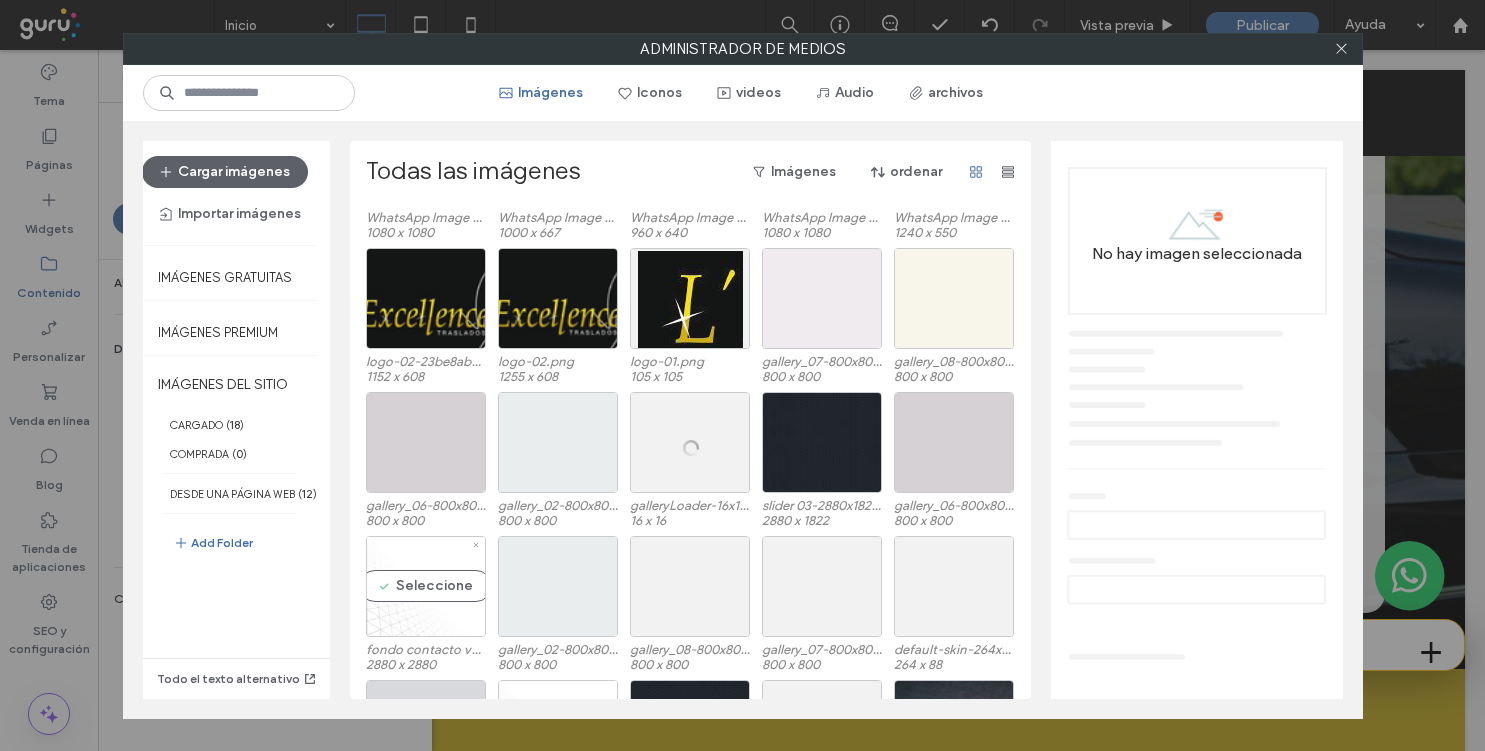 click on "Seleccione" at bounding box center (426, 586) 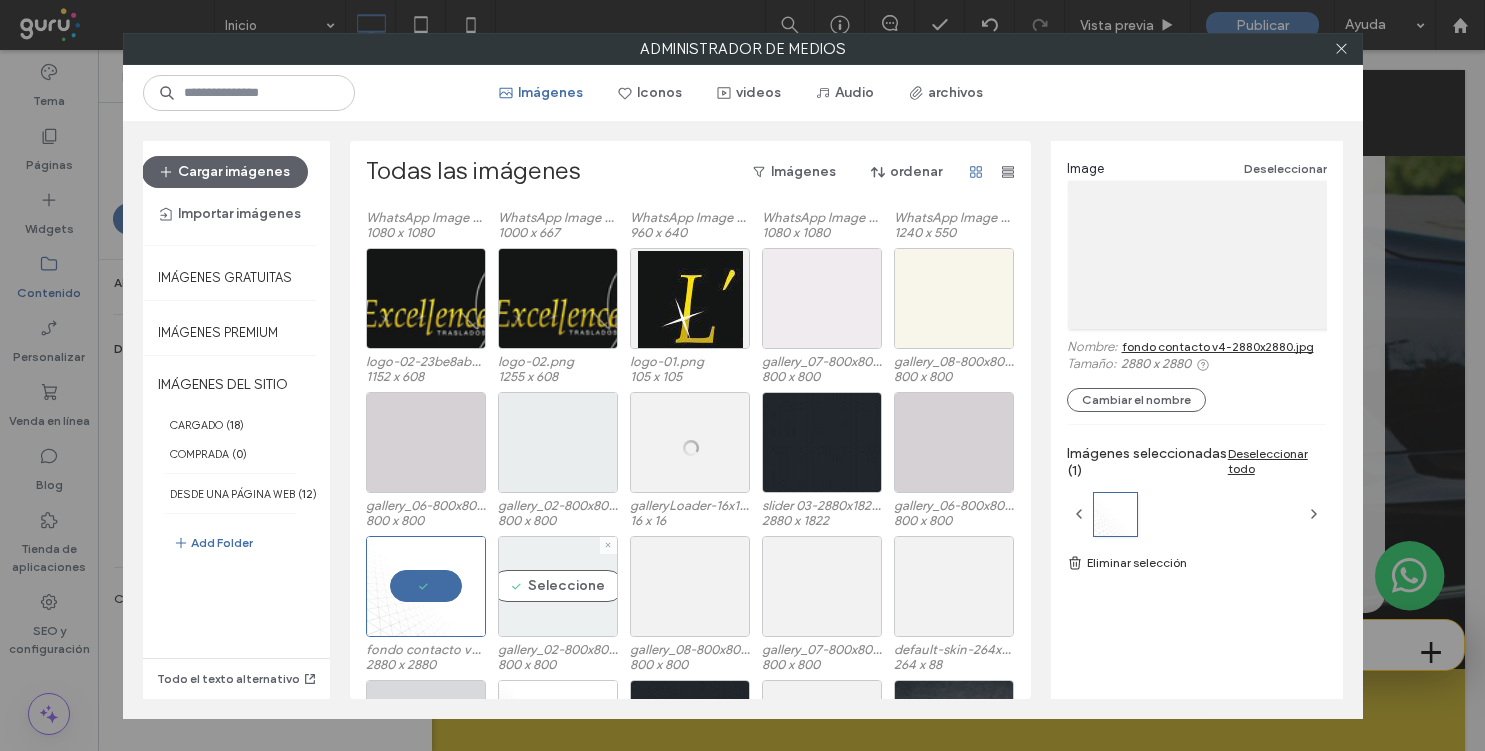 click on "Seleccione" at bounding box center (558, 586) 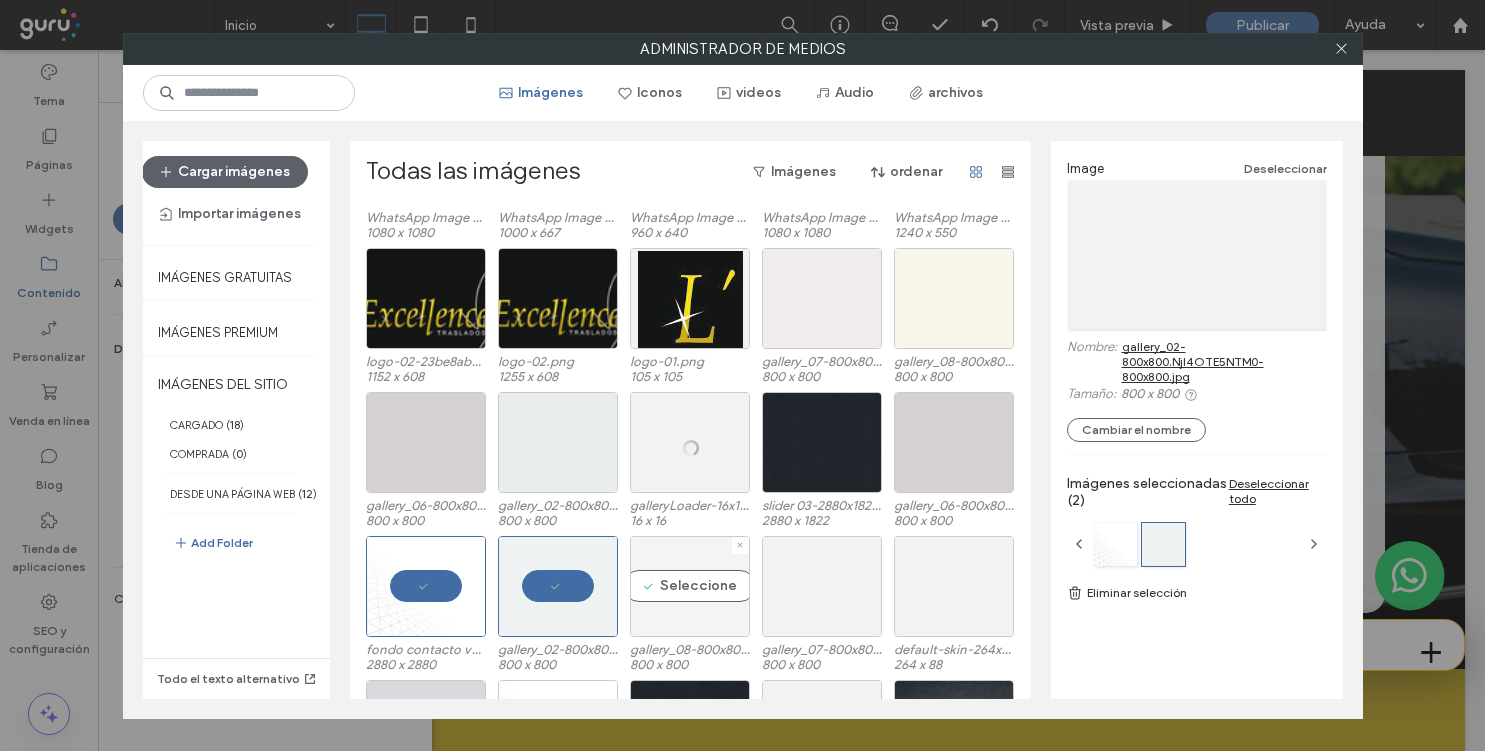 click on "Seleccione" at bounding box center (690, 586) 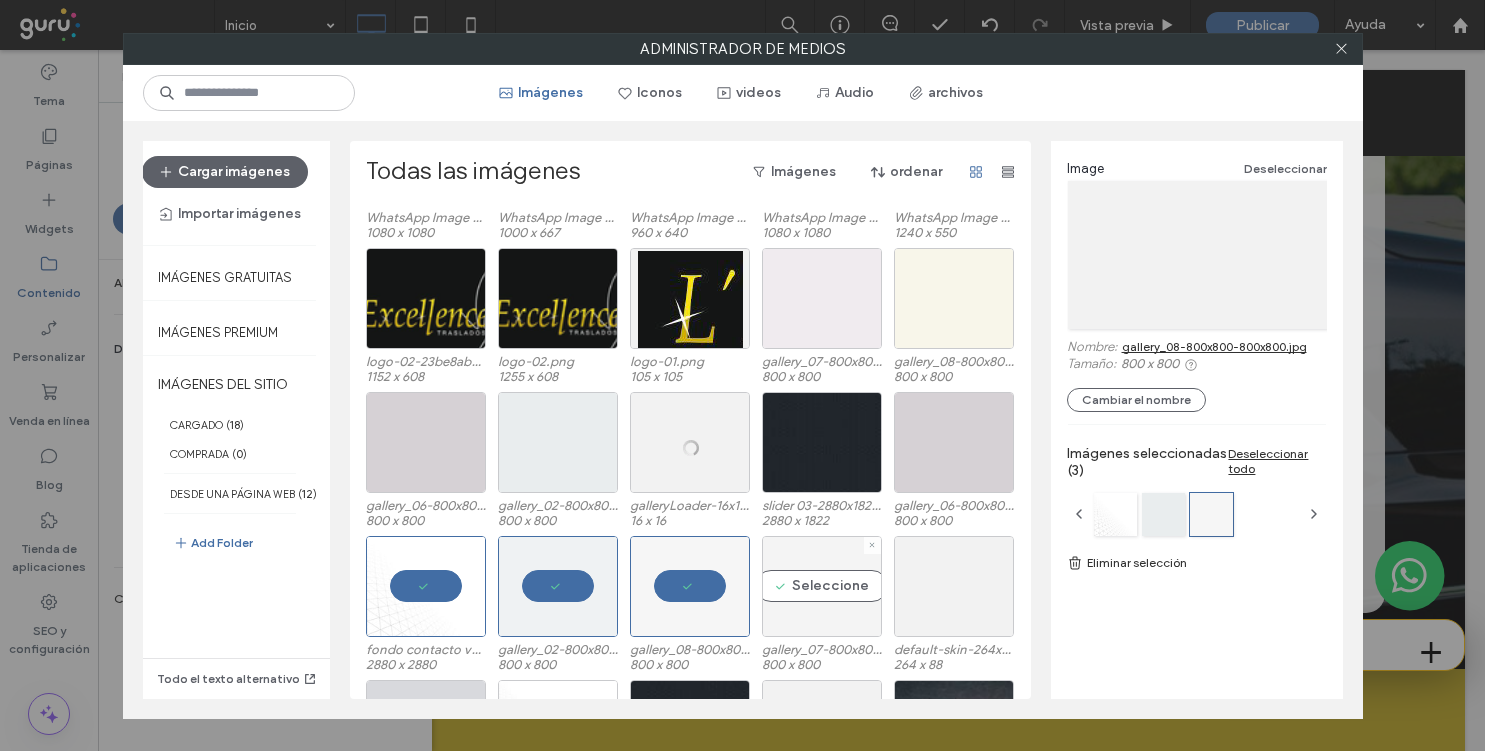 drag, startPoint x: 813, startPoint y: 578, endPoint x: 828, endPoint y: 578, distance: 15 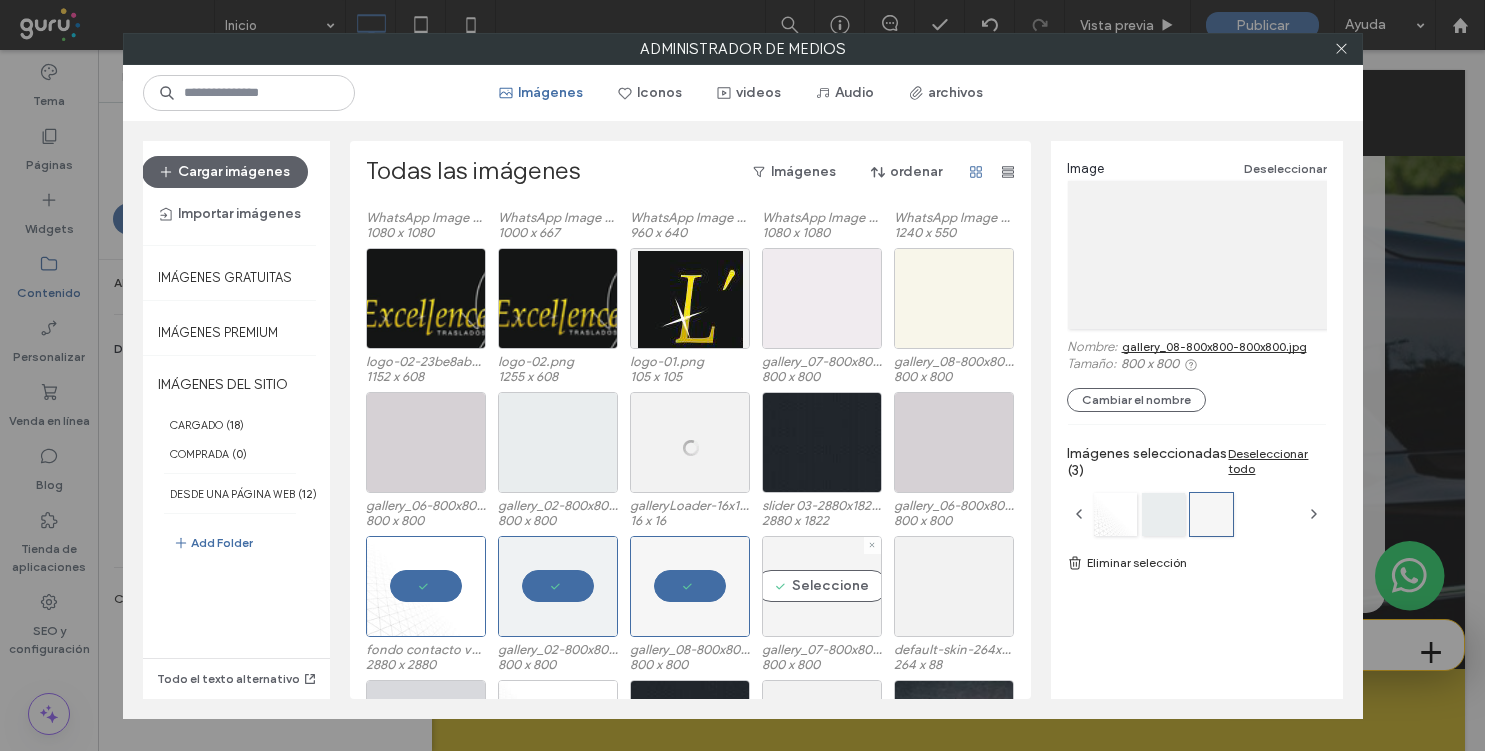 click on "Seleccione" at bounding box center [822, 586] 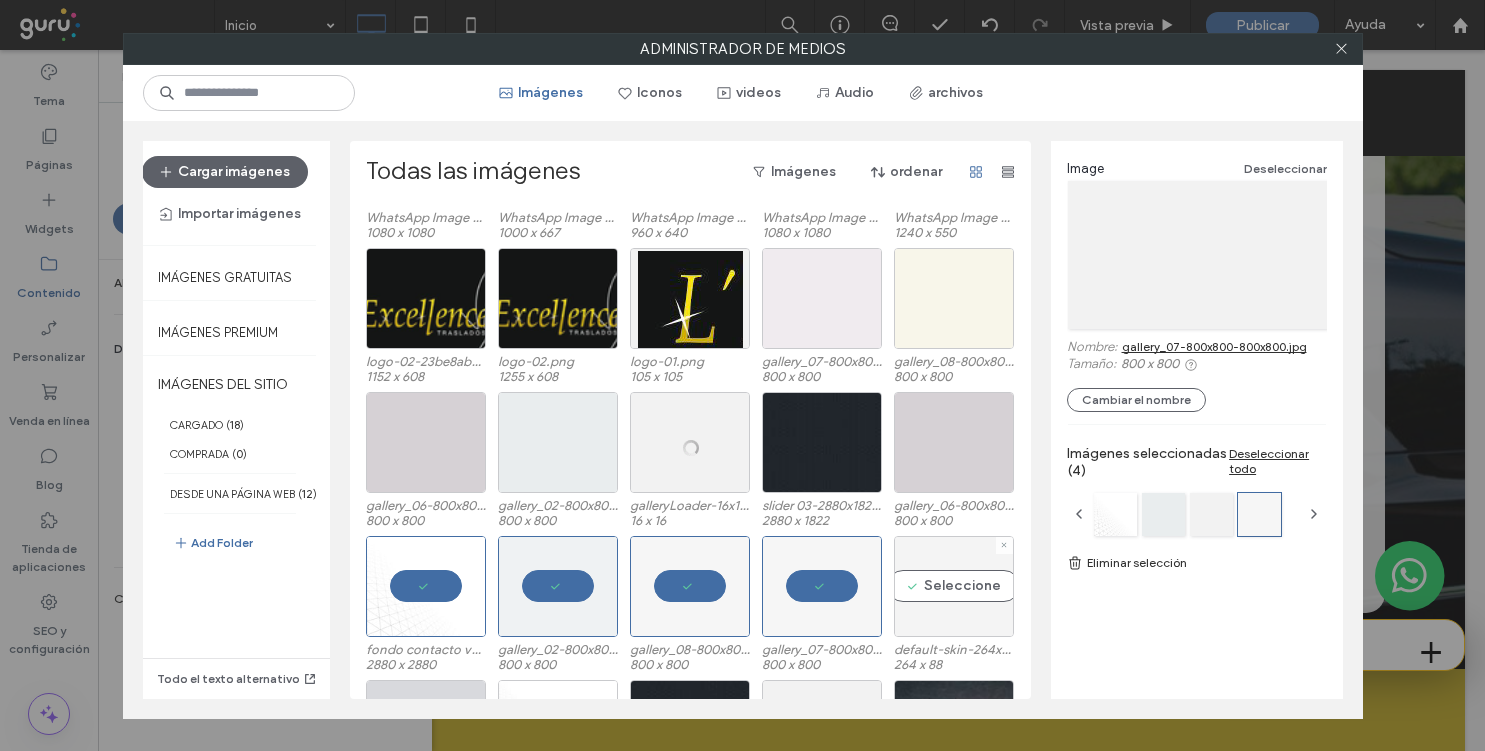 click on "Seleccione" at bounding box center [954, 586] 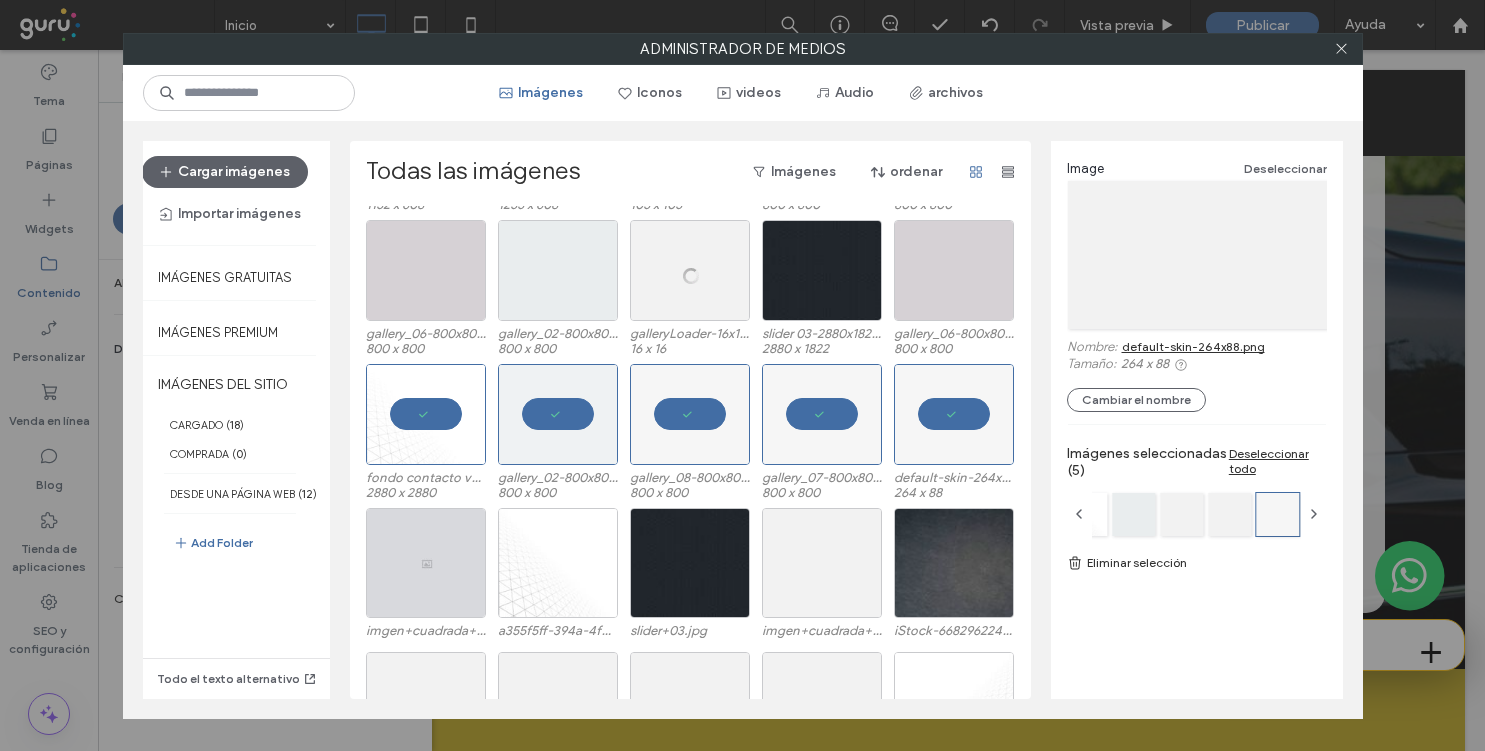 scroll, scrollTop: 339, scrollLeft: 0, axis: vertical 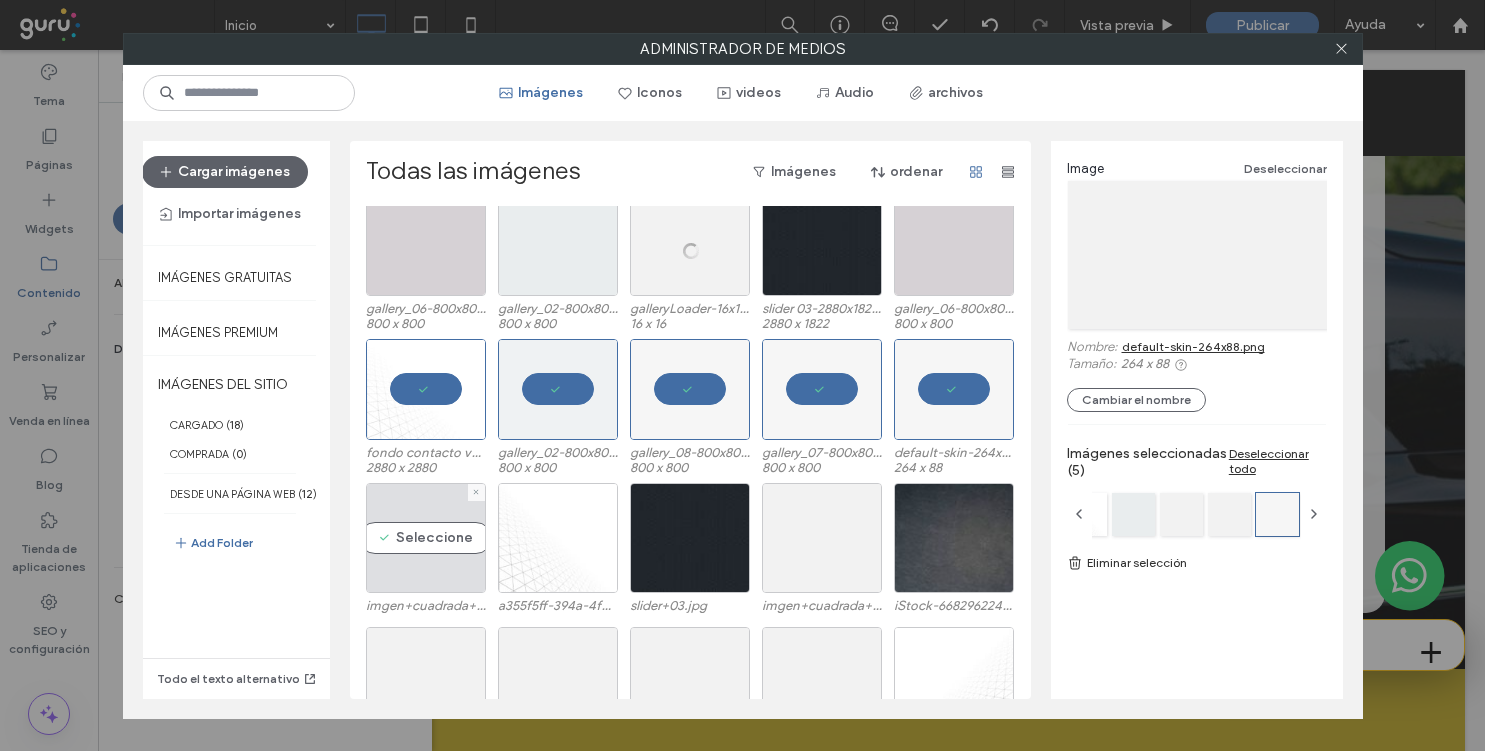 click on "Seleccione" at bounding box center [426, 538] 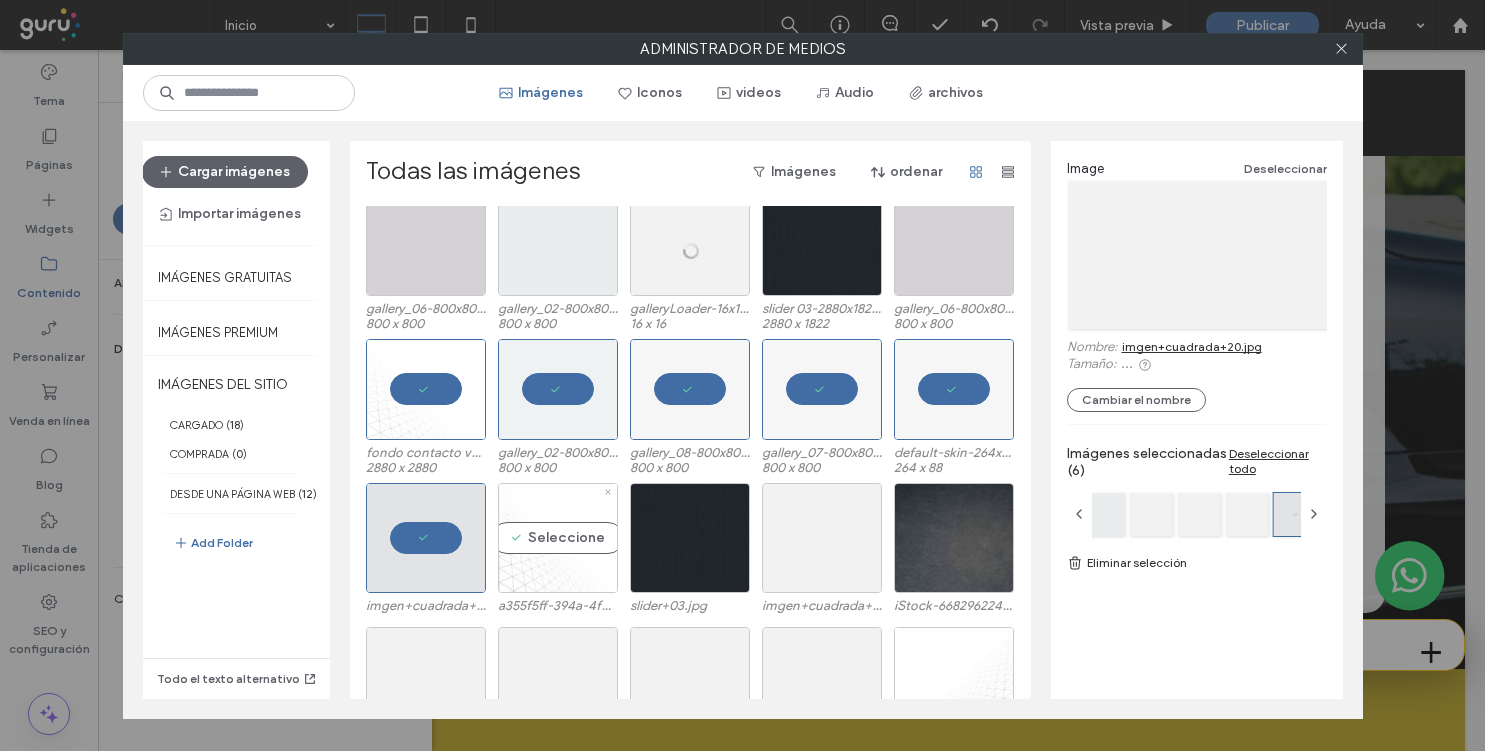 click on "Seleccione" at bounding box center (558, 538) 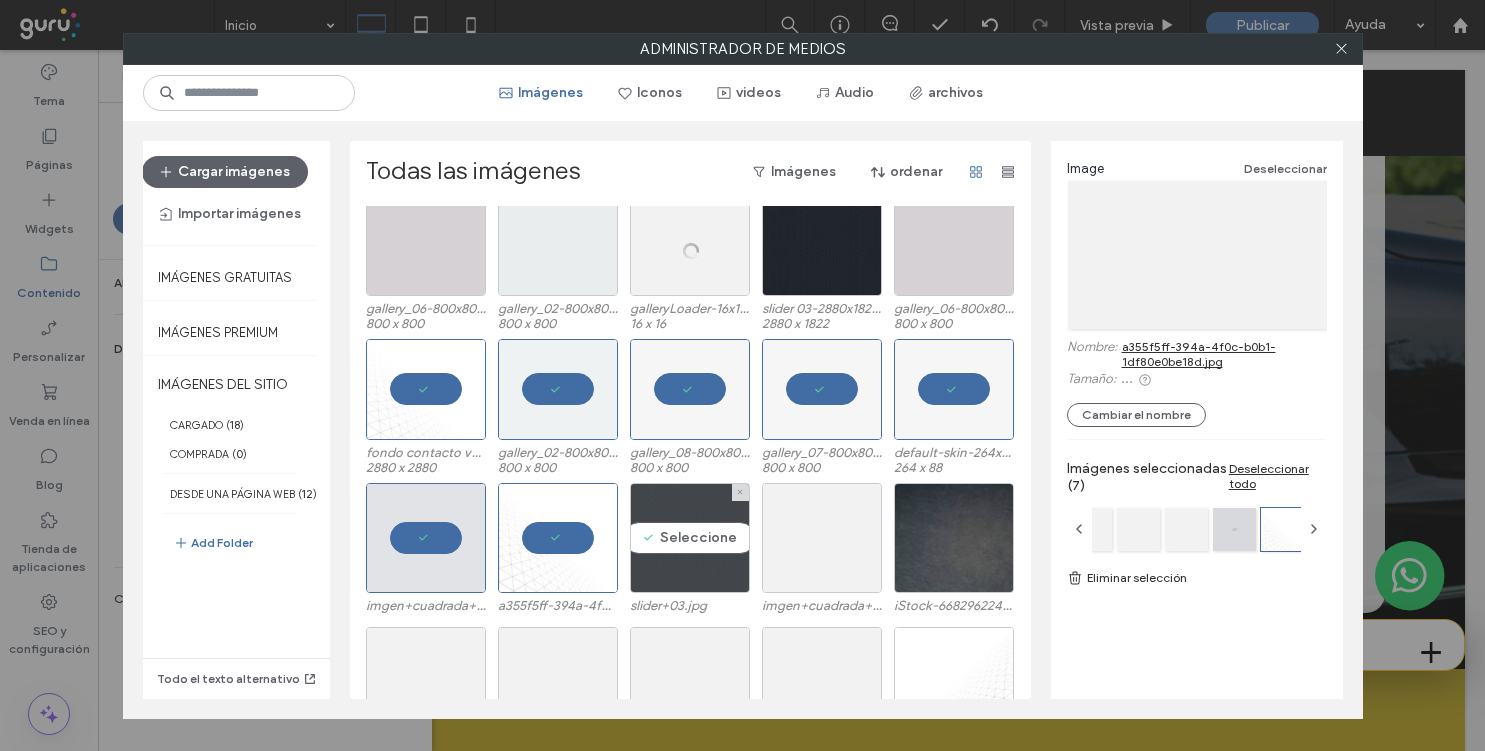 click on "Seleccione" at bounding box center [690, 538] 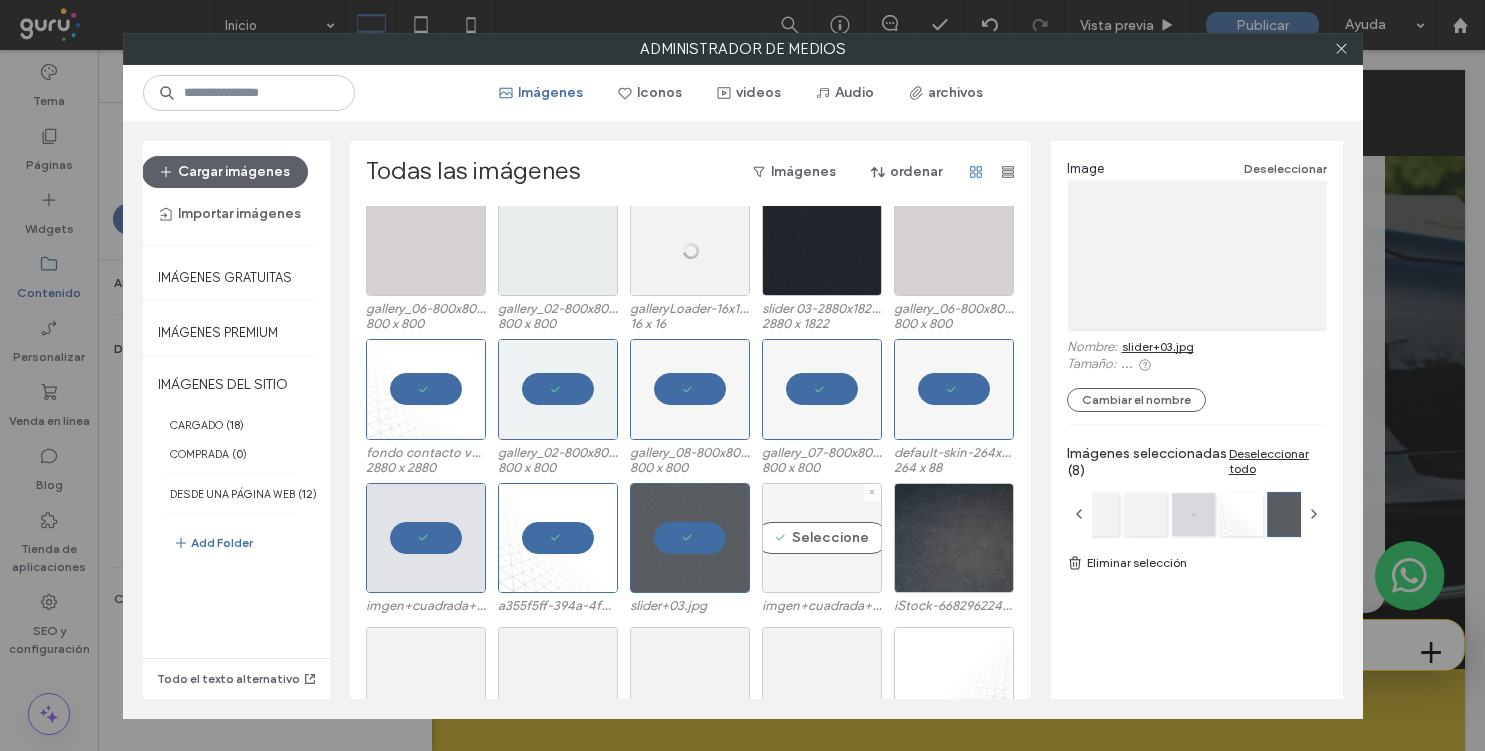 click on "Seleccione" at bounding box center (822, 538) 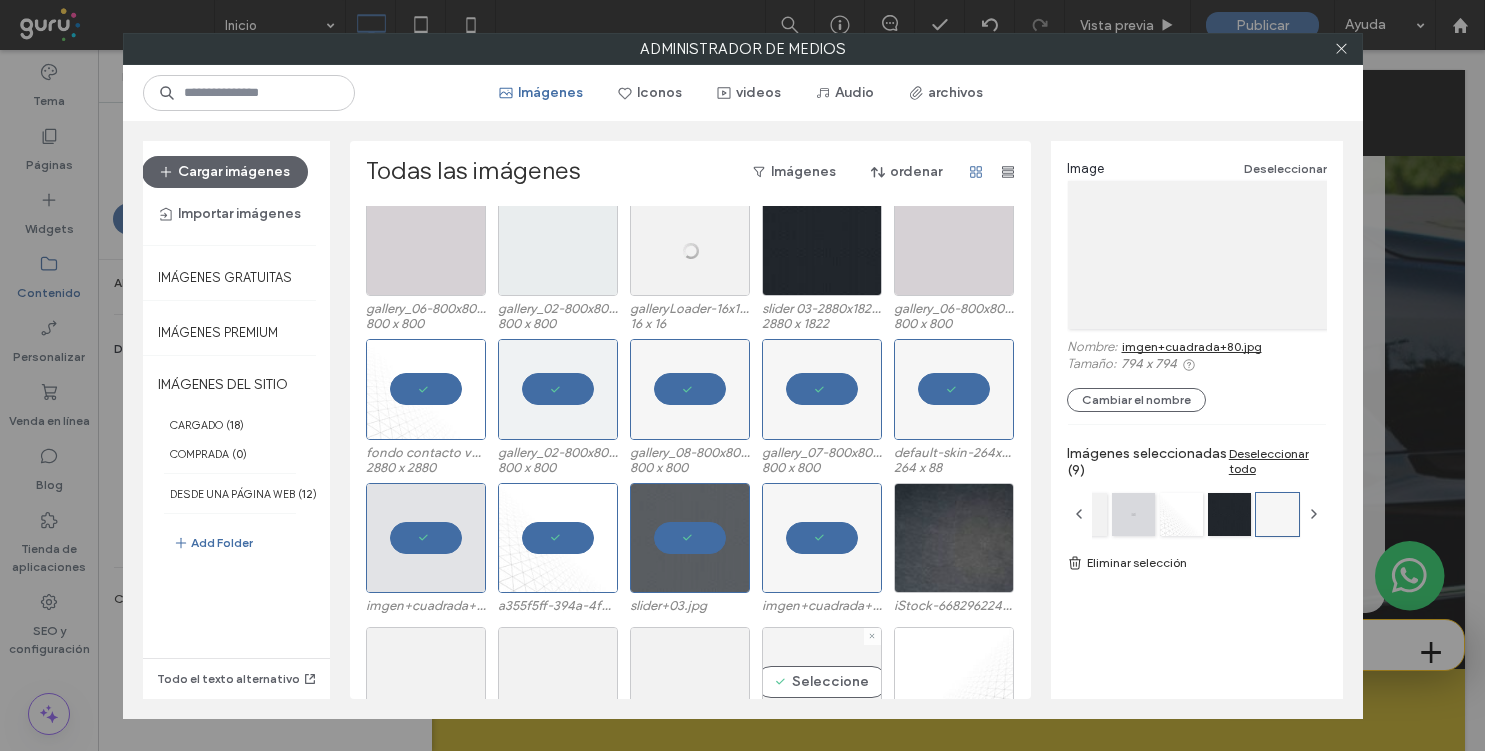 click on "Seleccione" at bounding box center (822, 682) 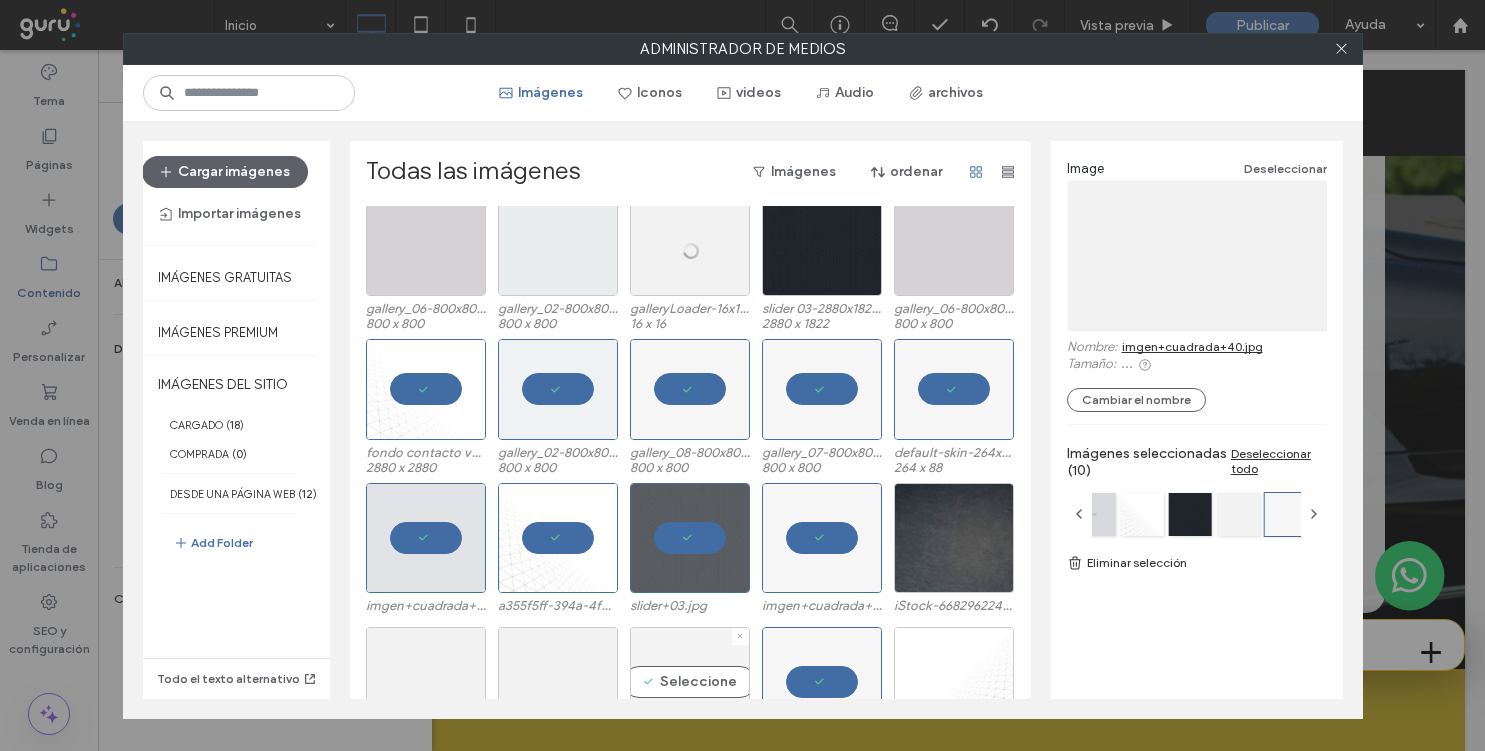 click on "Seleccione" at bounding box center [690, 682] 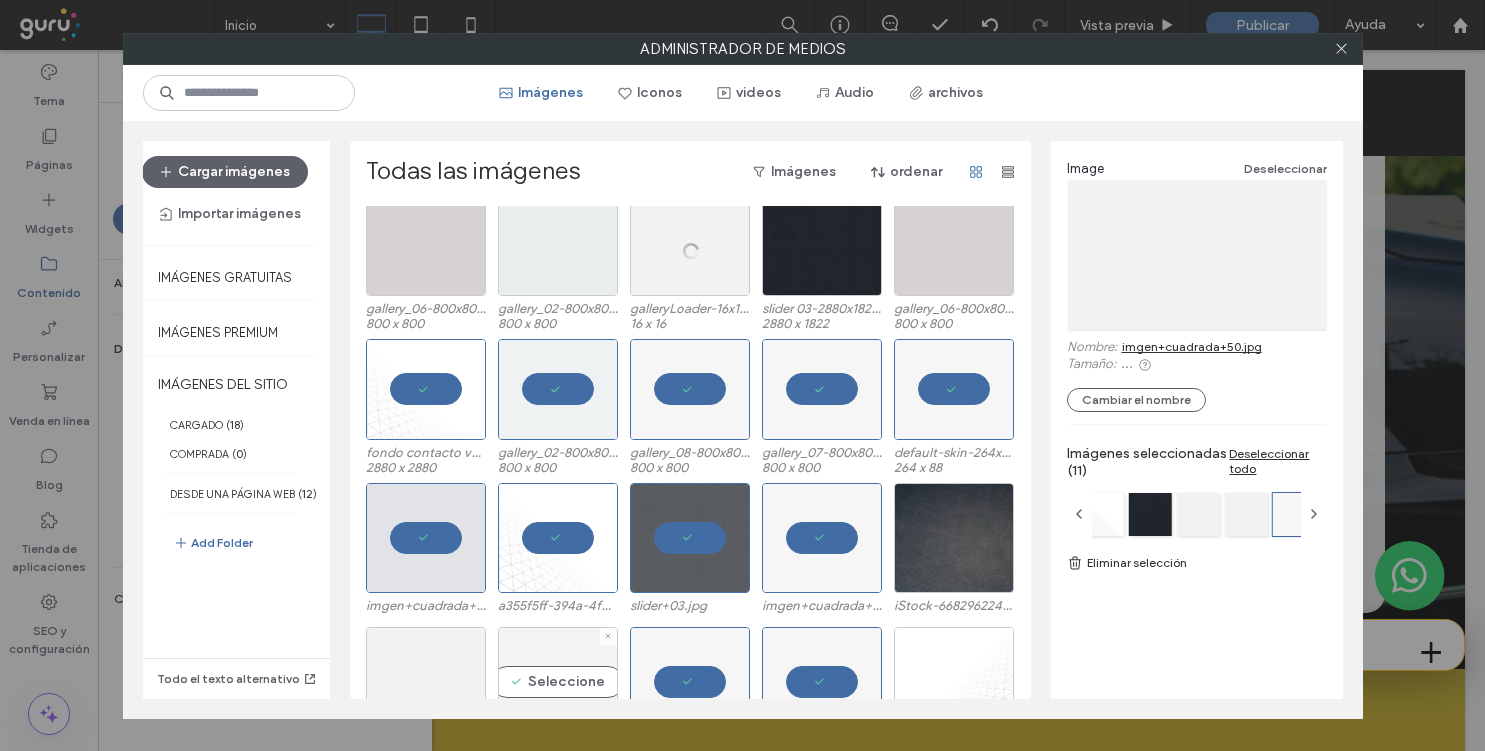 click on "Seleccione" at bounding box center (558, 682) 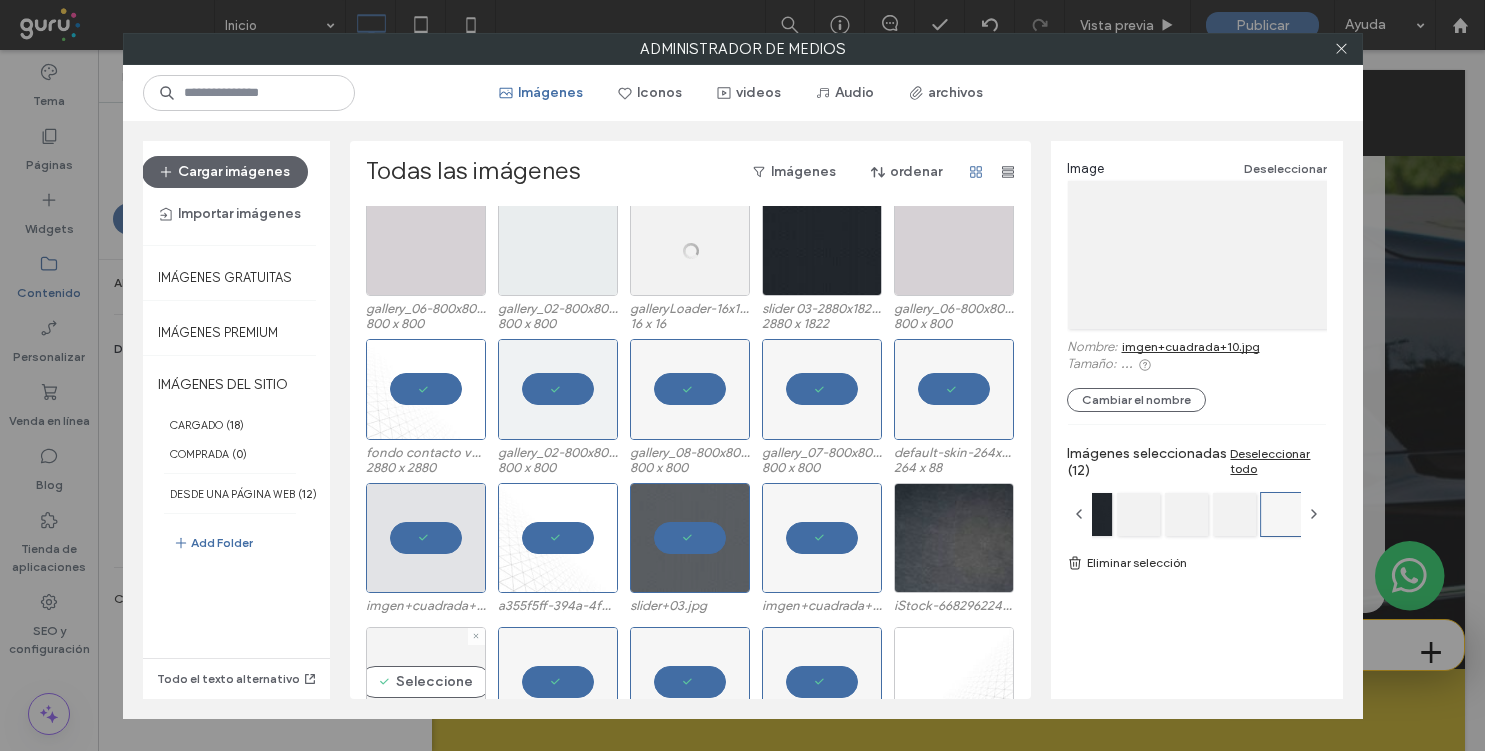 click on "Seleccione" at bounding box center (426, 682) 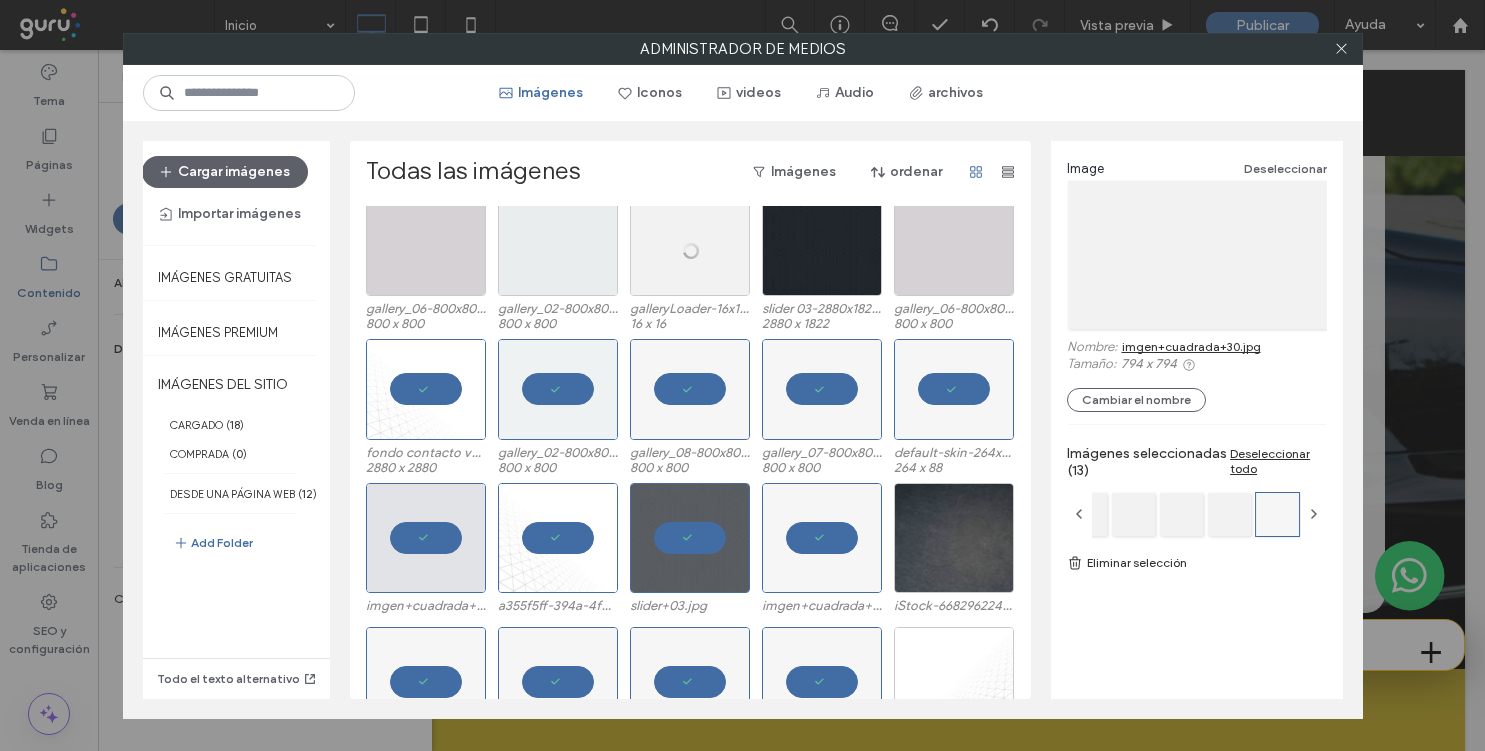 click on "Eliminar selección" at bounding box center [1197, 558] 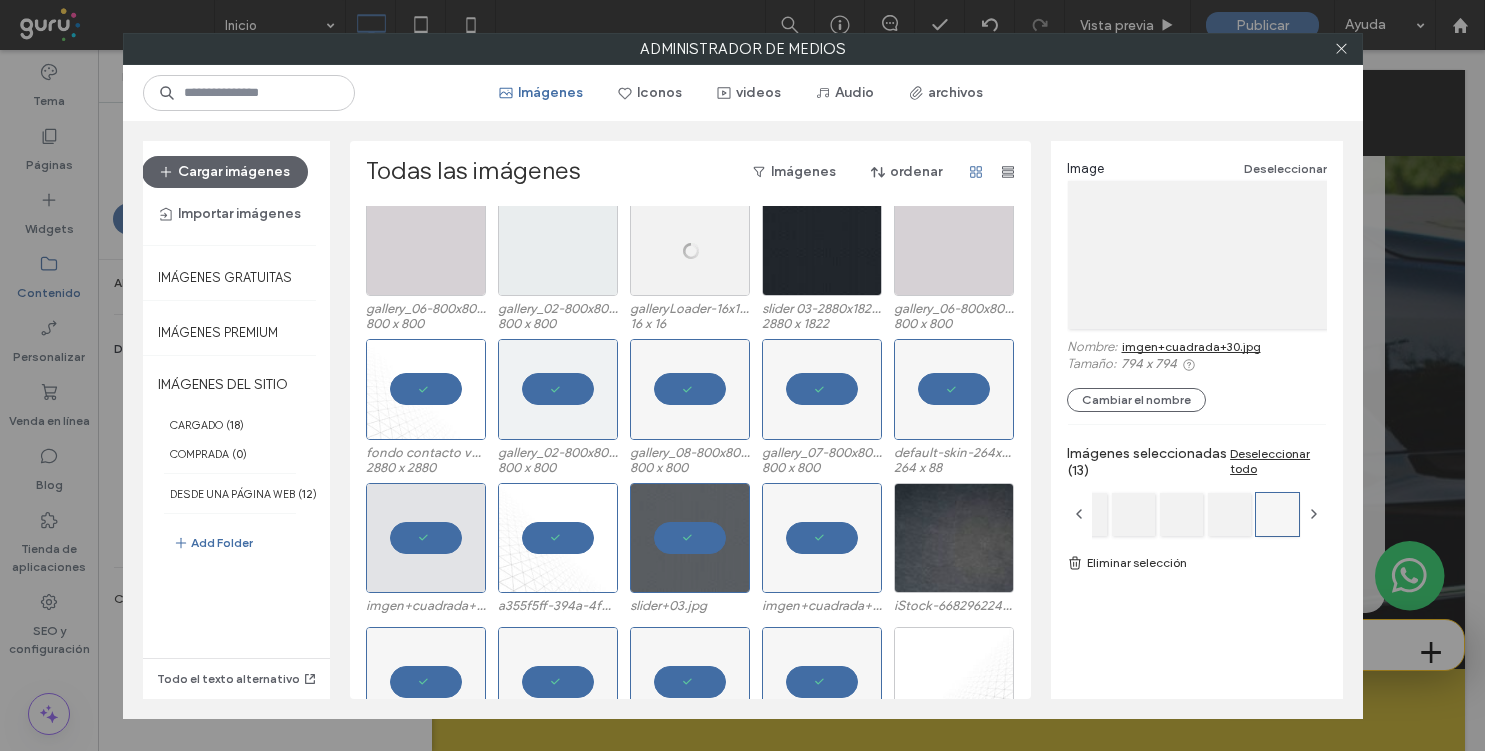 click on "Eliminar selección" at bounding box center (1197, 563) 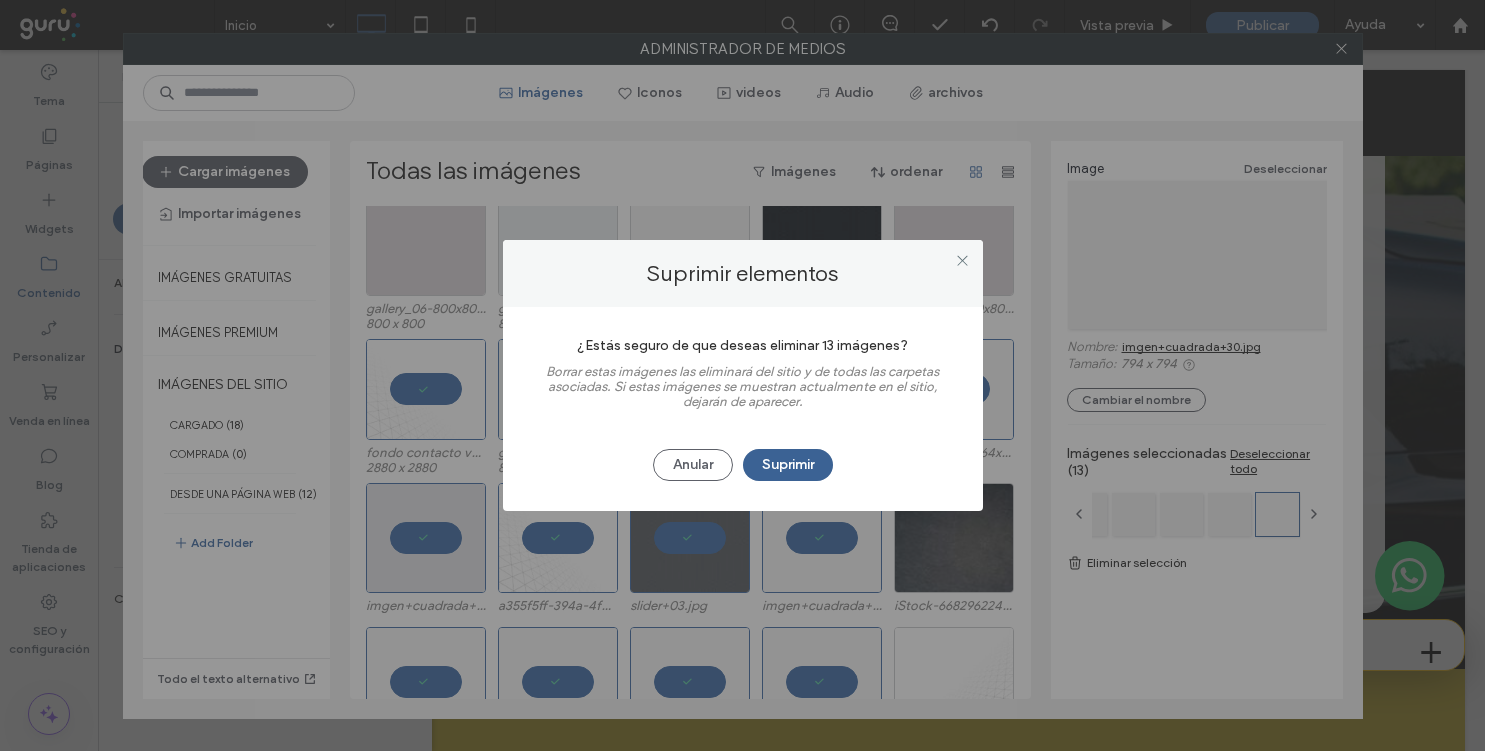 click on "Suprimir" at bounding box center (788, 465) 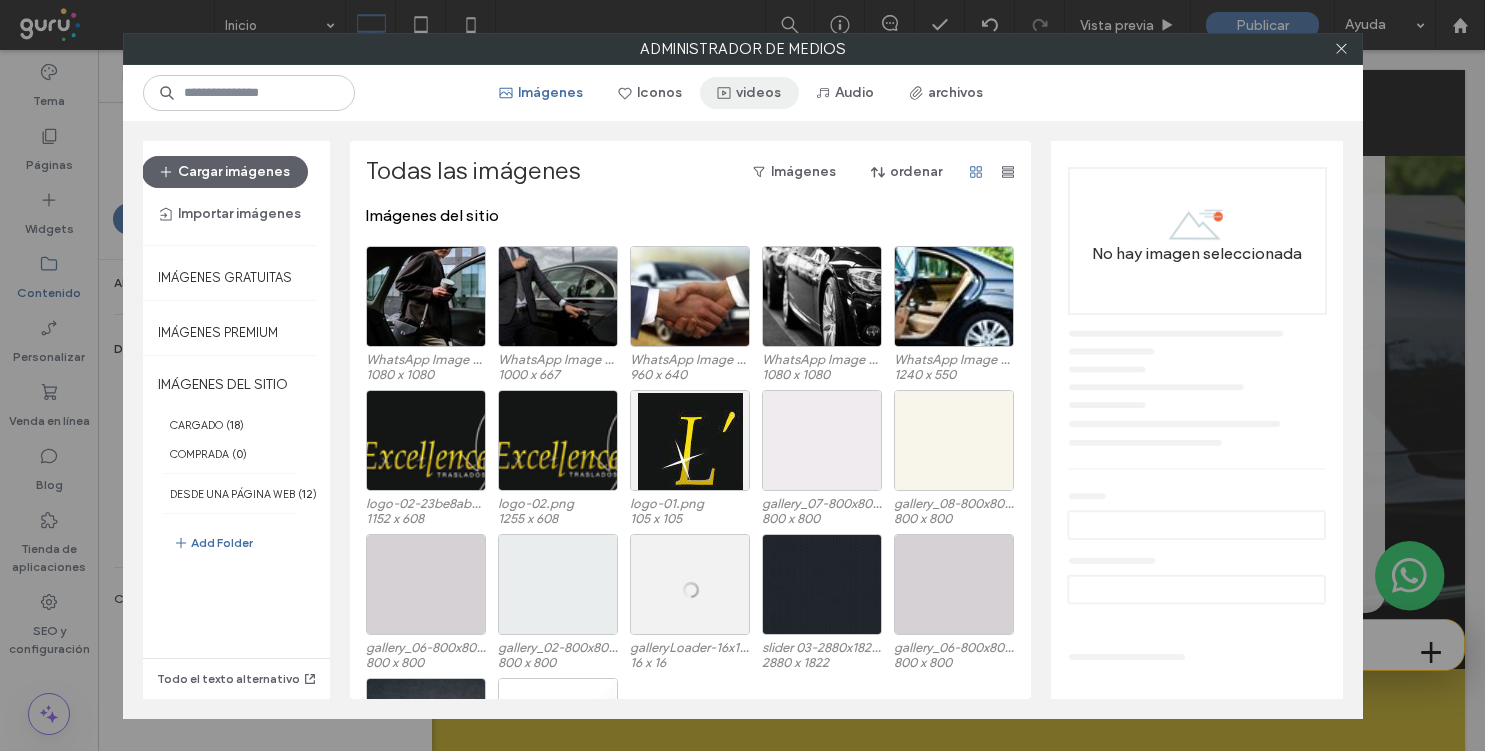 click on "videos" at bounding box center [749, 93] 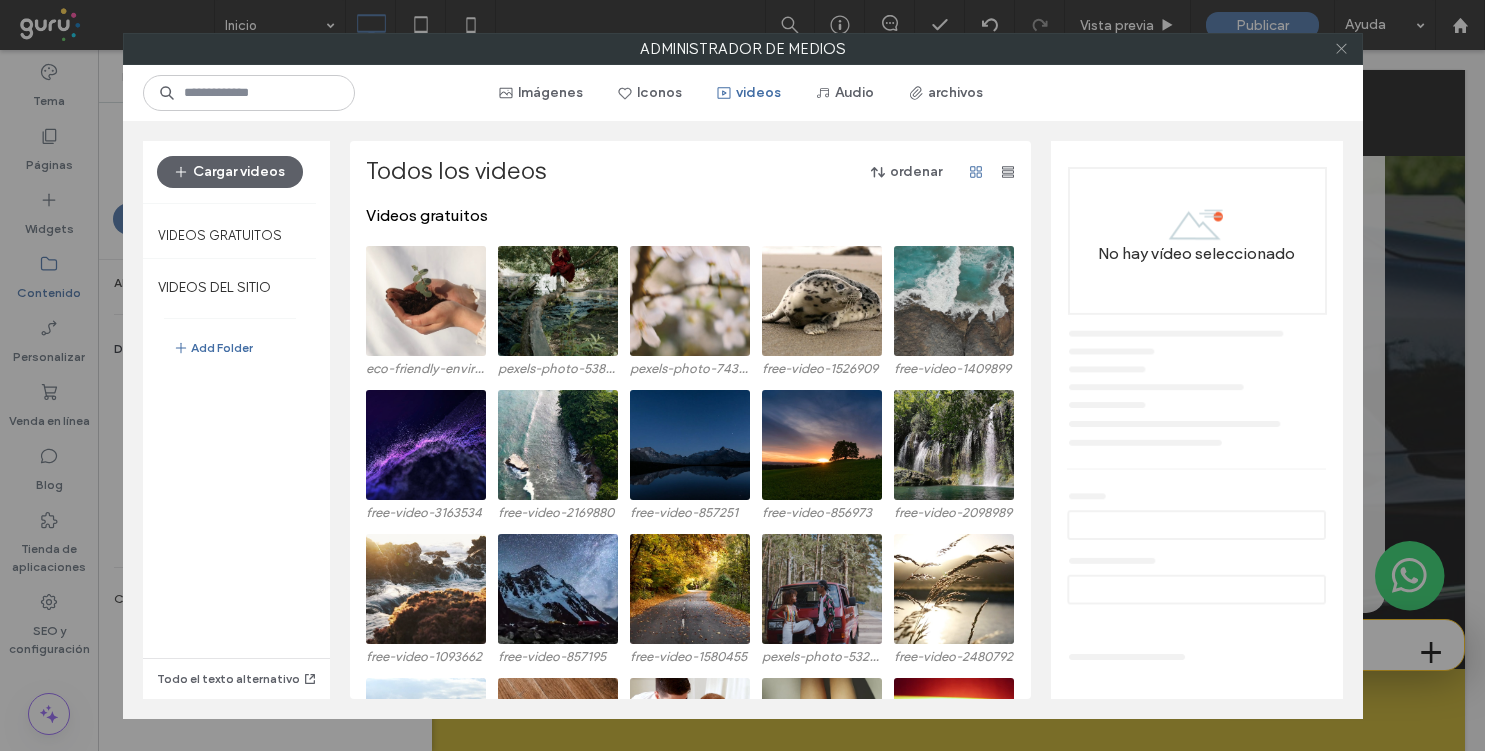 click 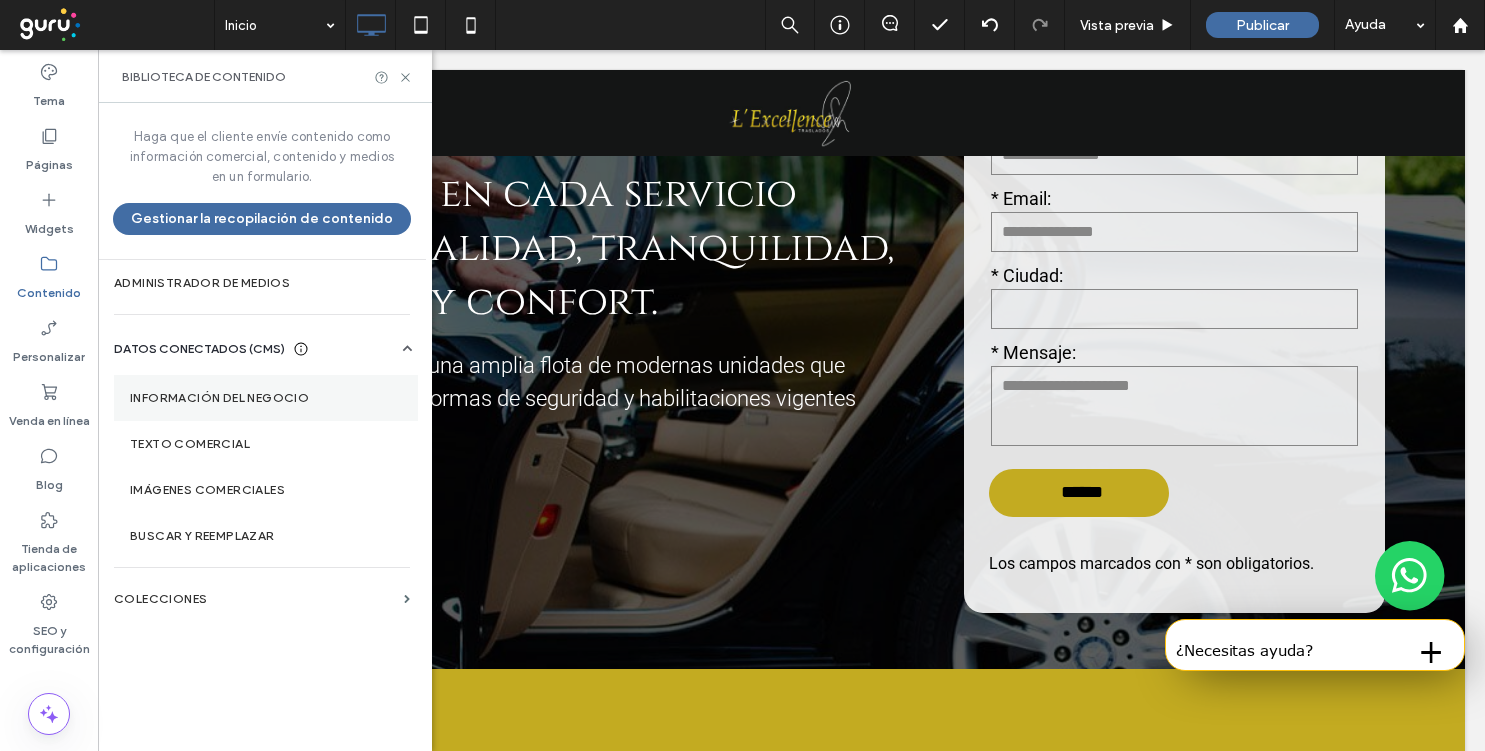 click on "Información del negocio" at bounding box center [266, 398] 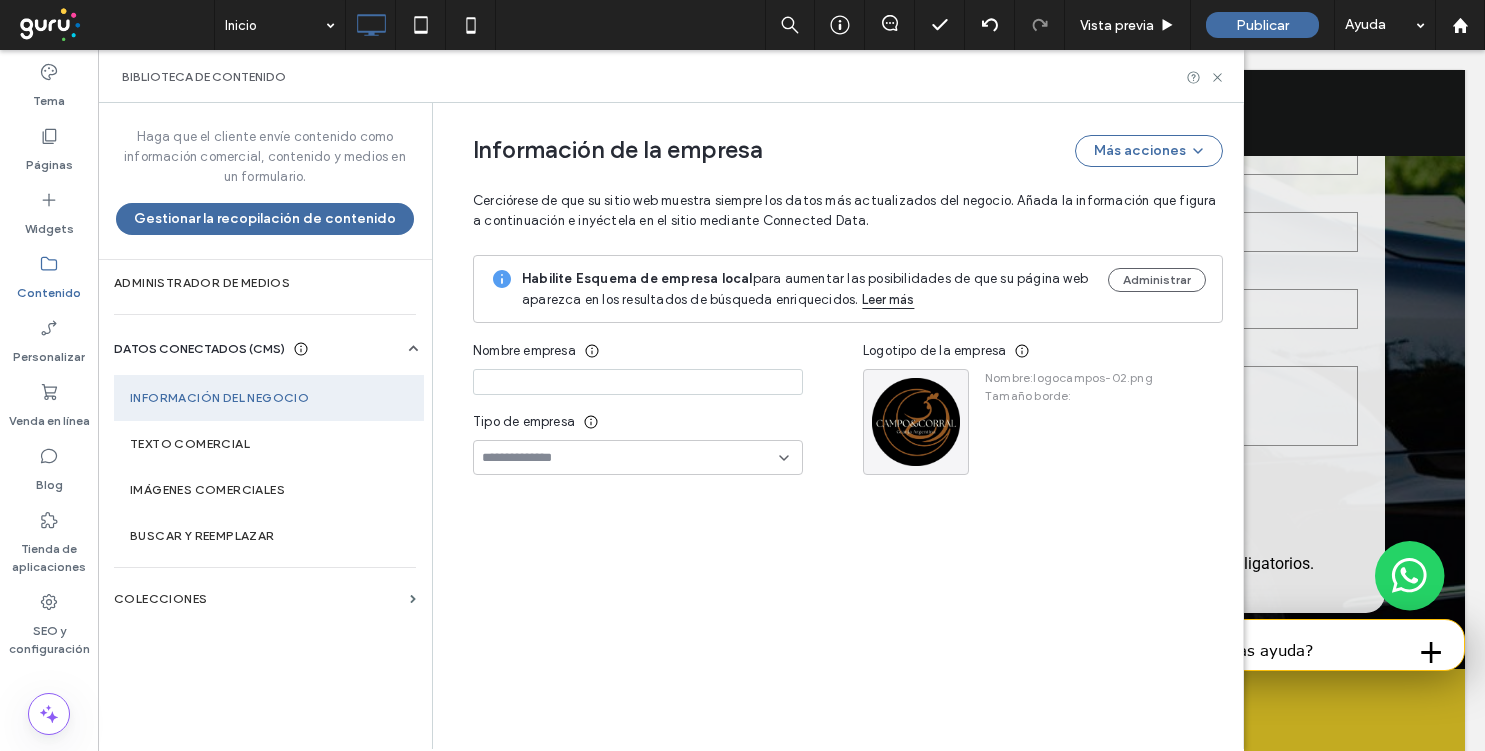 type on "**********" 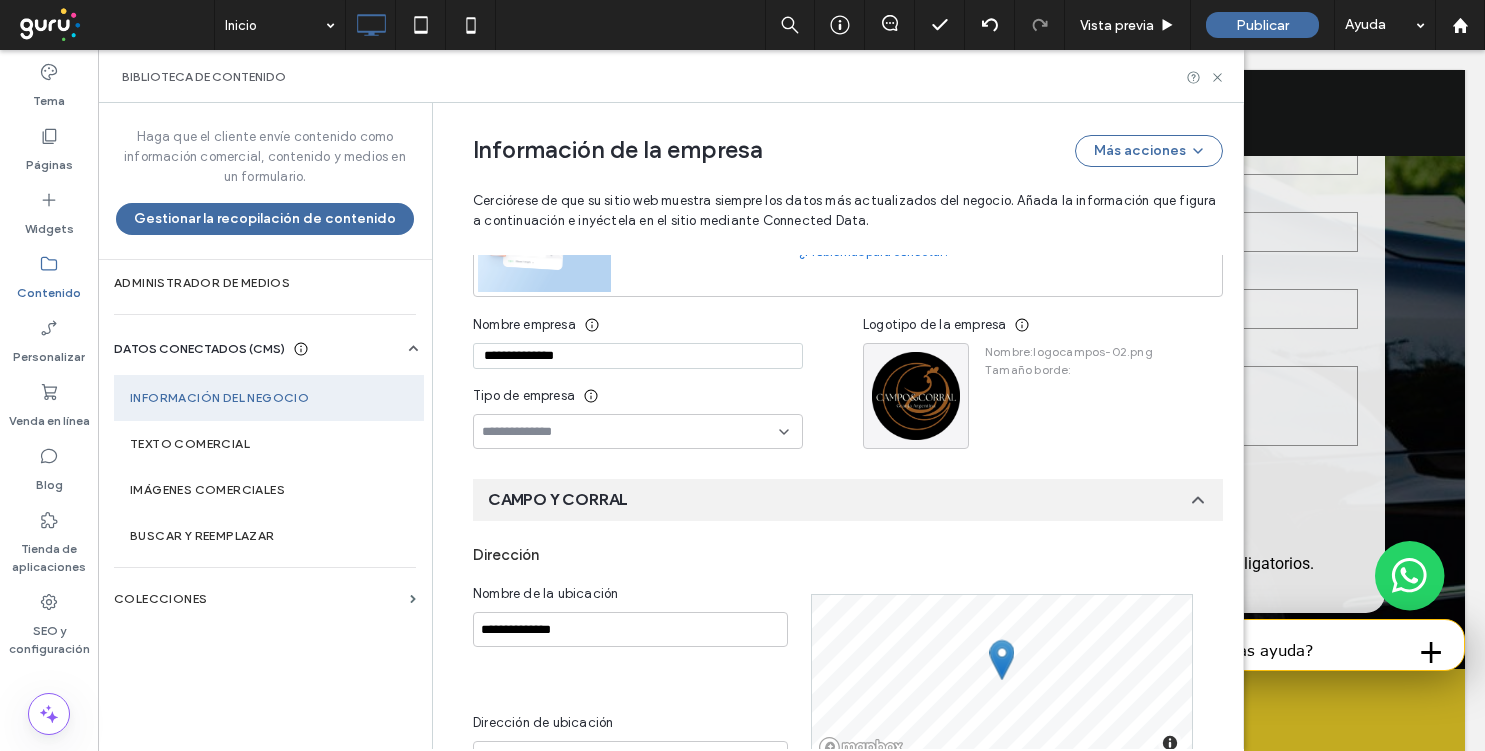 scroll, scrollTop: 293, scrollLeft: 0, axis: vertical 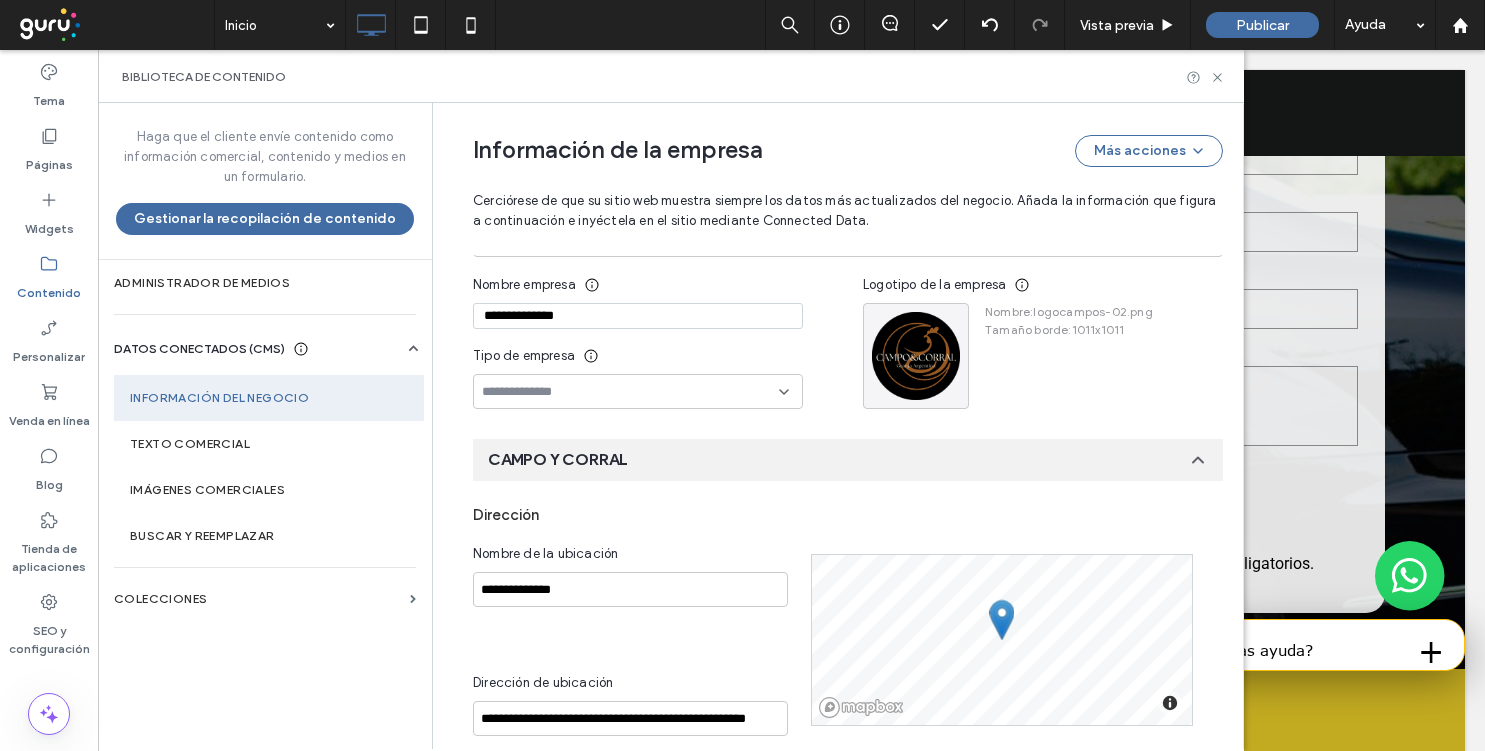 click on "**********" at bounding box center (638, 316) 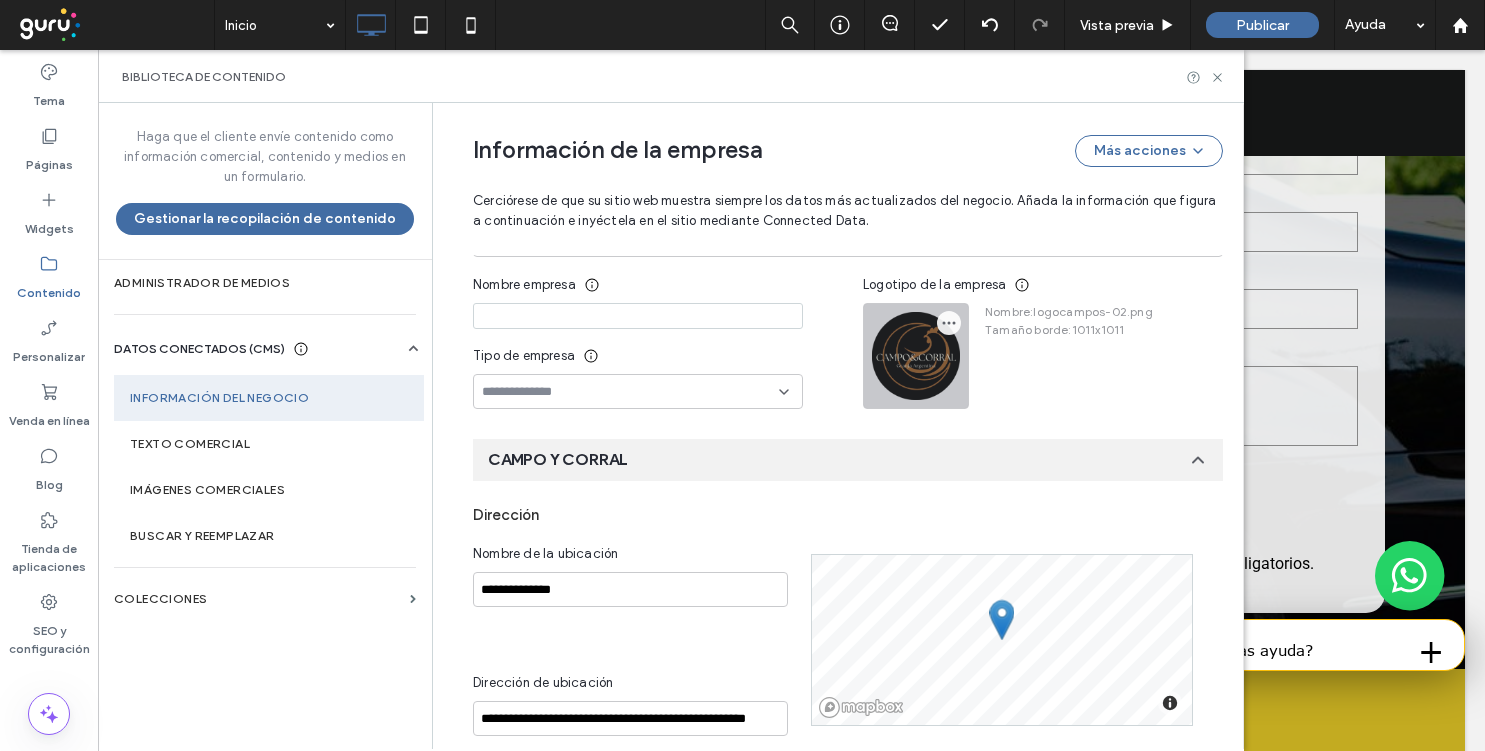 type 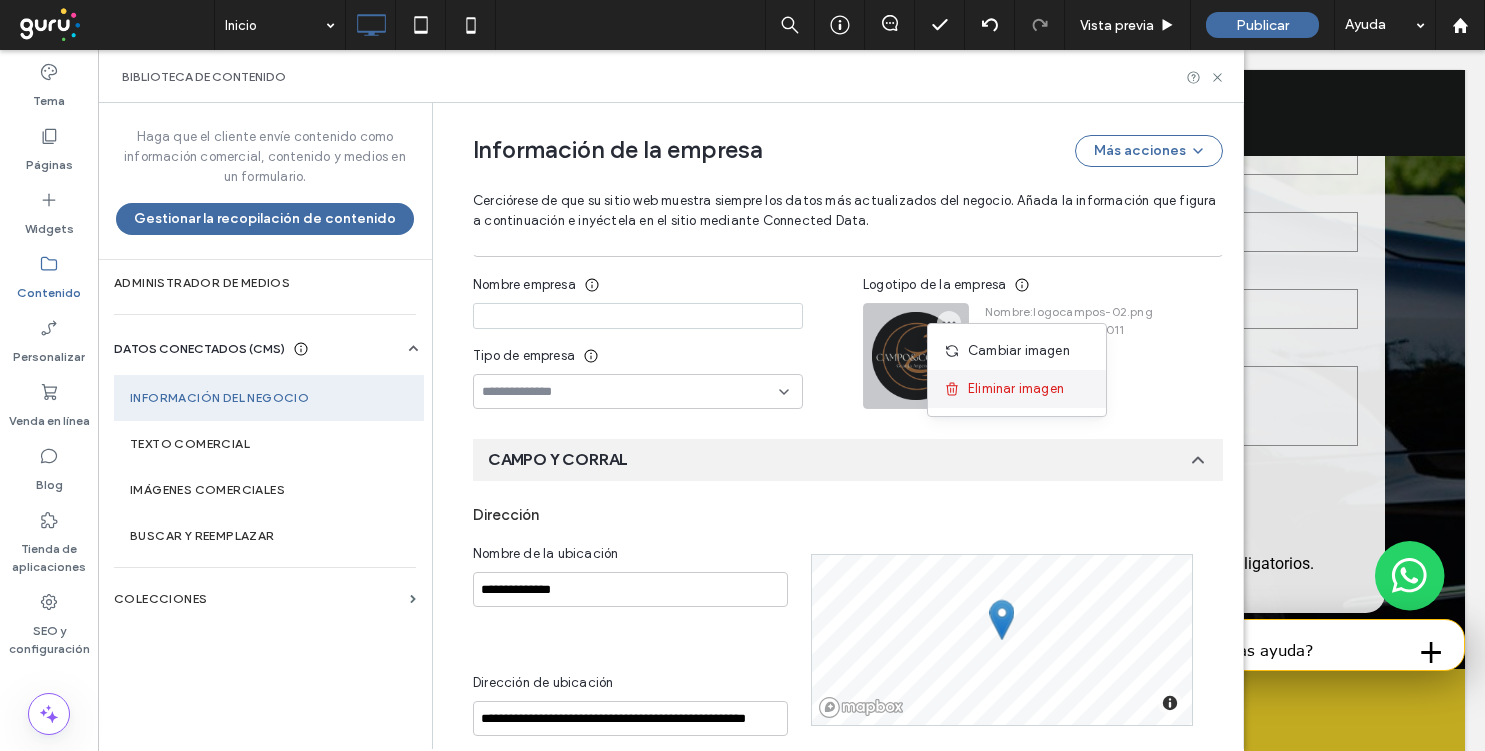 click 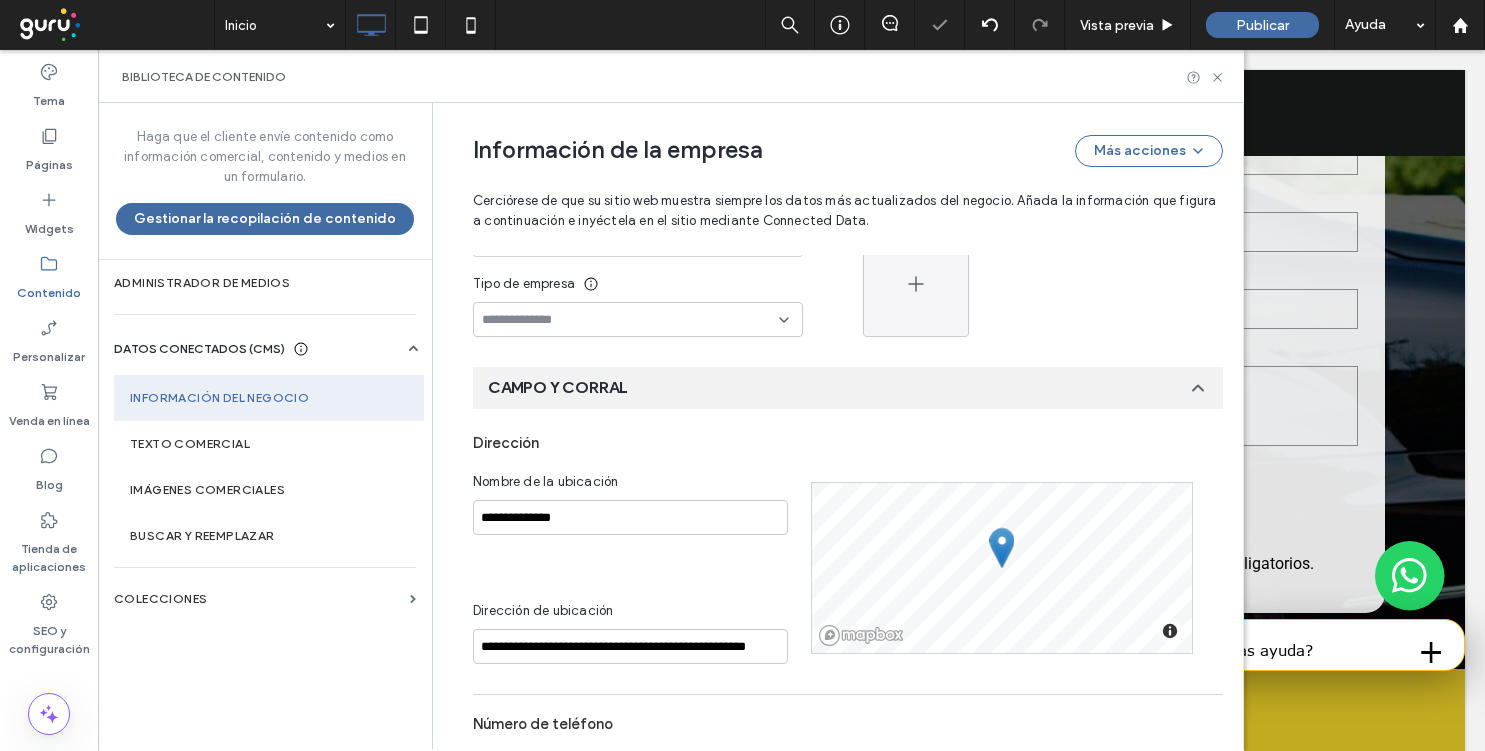 scroll, scrollTop: 380, scrollLeft: 0, axis: vertical 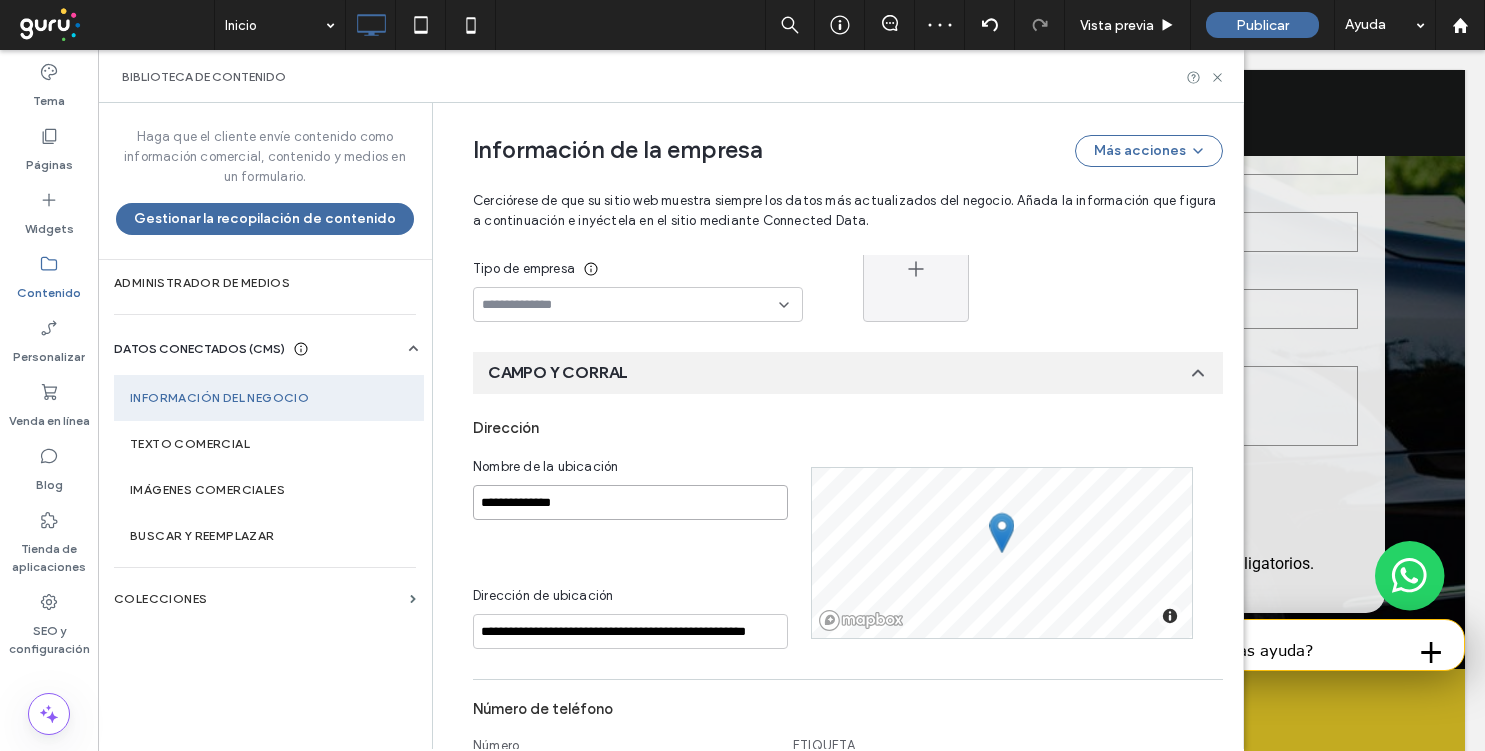 click on "**********" at bounding box center [630, 502] 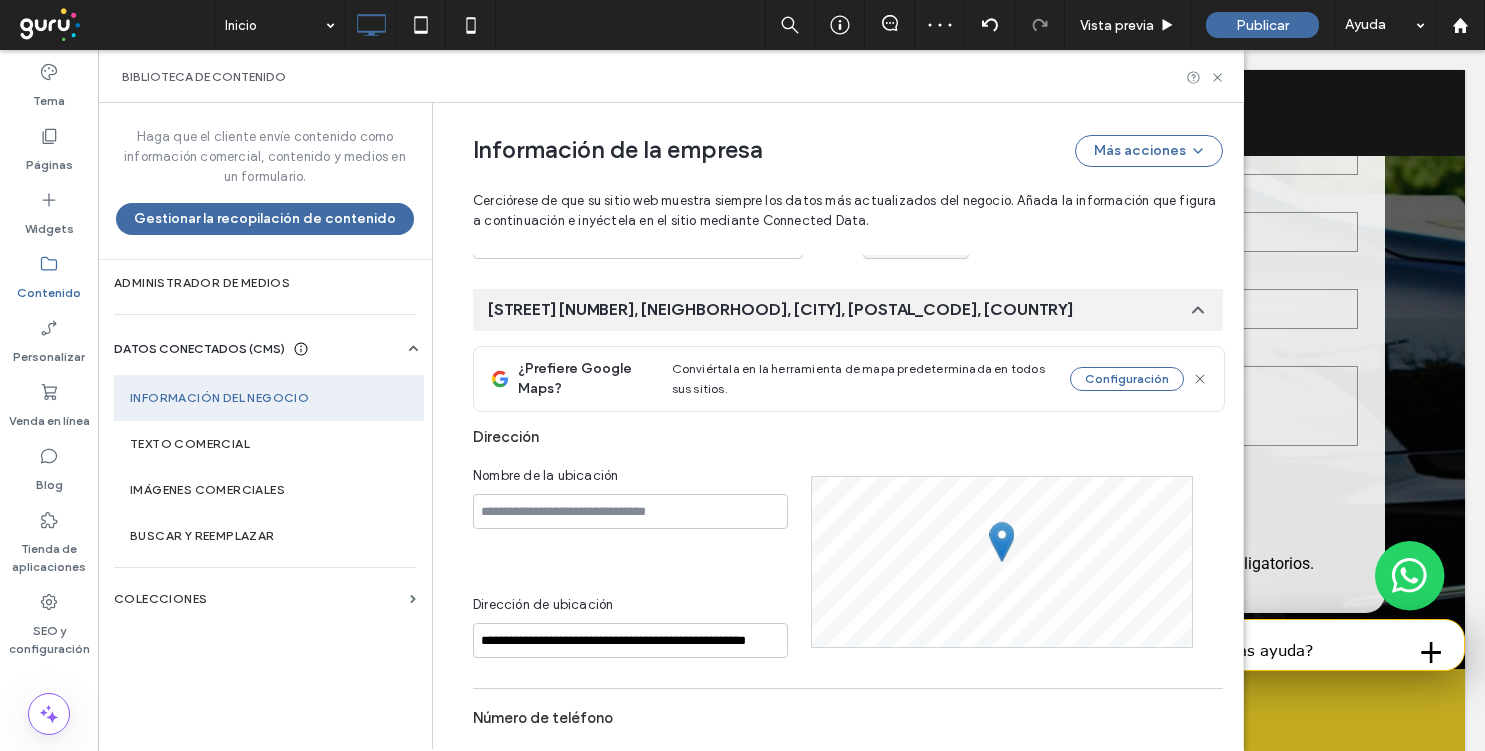 click on "**********" at bounding box center [848, 502] 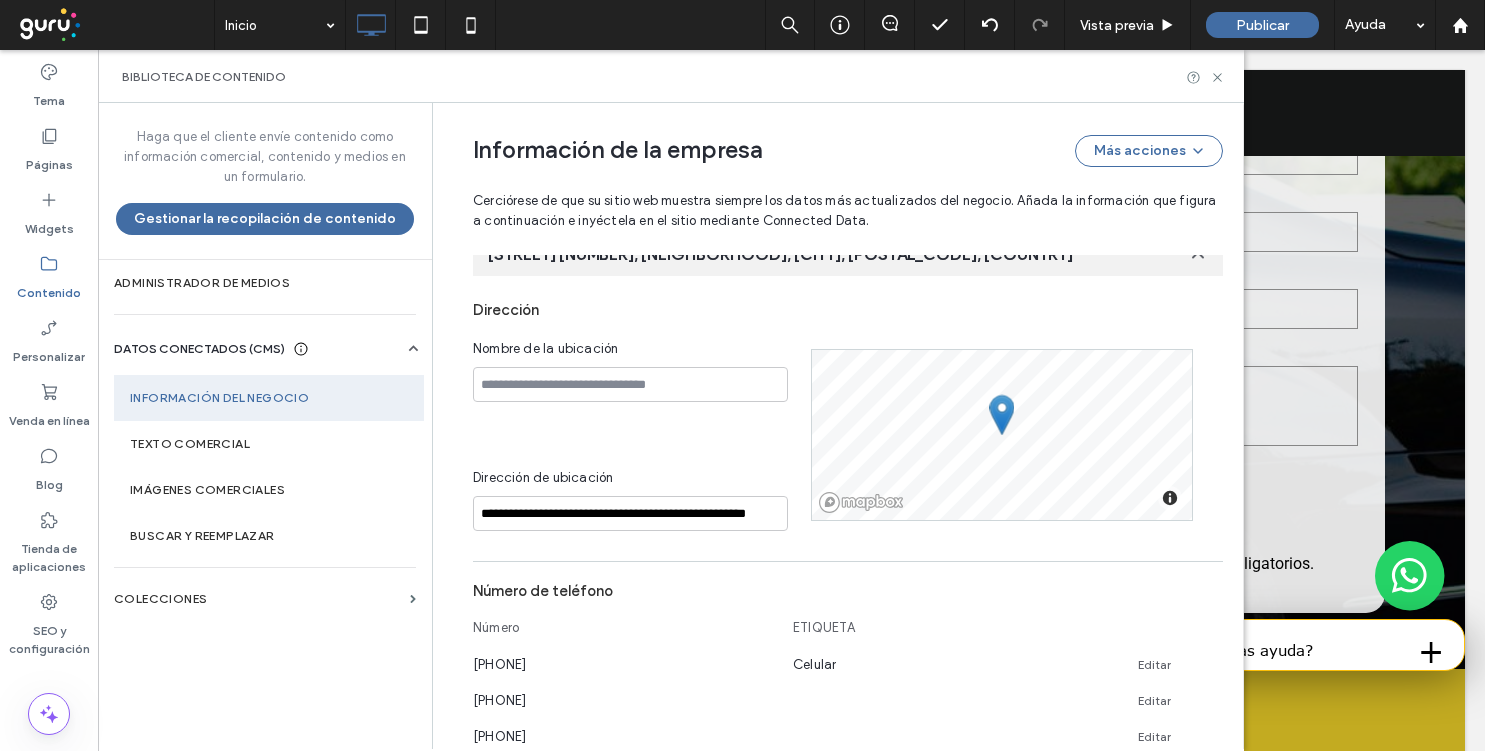 scroll, scrollTop: 500, scrollLeft: 0, axis: vertical 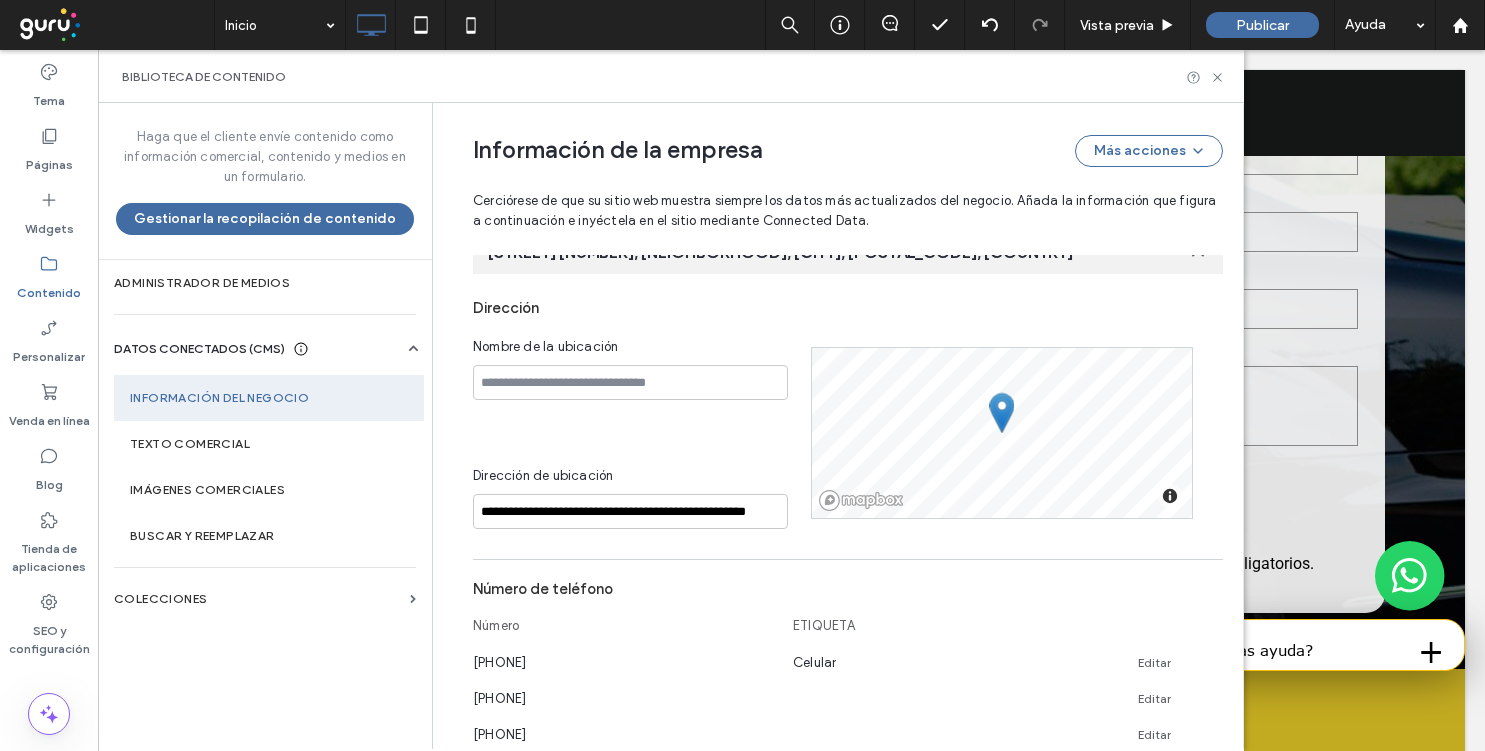 click on "Dirección de ubicación" at bounding box center (630, 480) 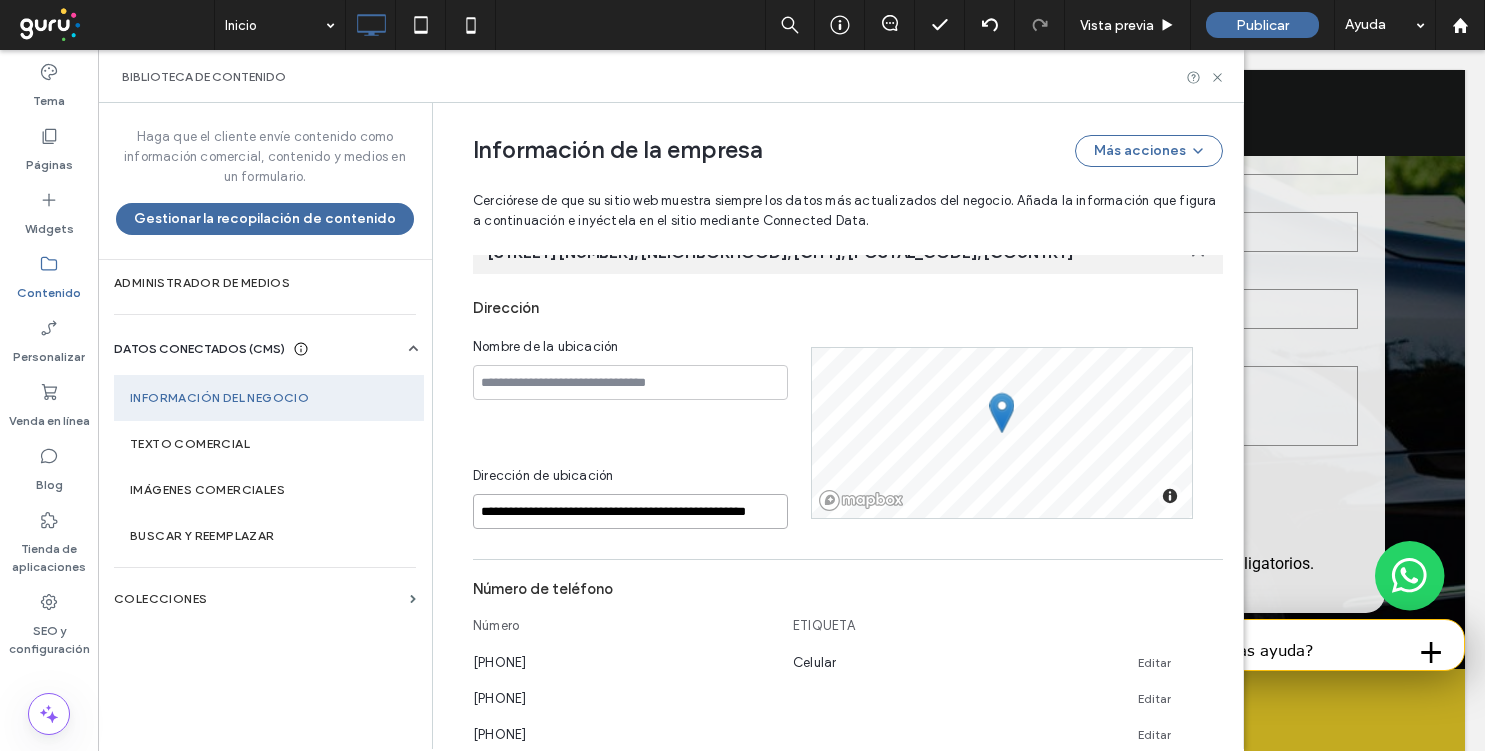 click on "**********" at bounding box center (630, 511) 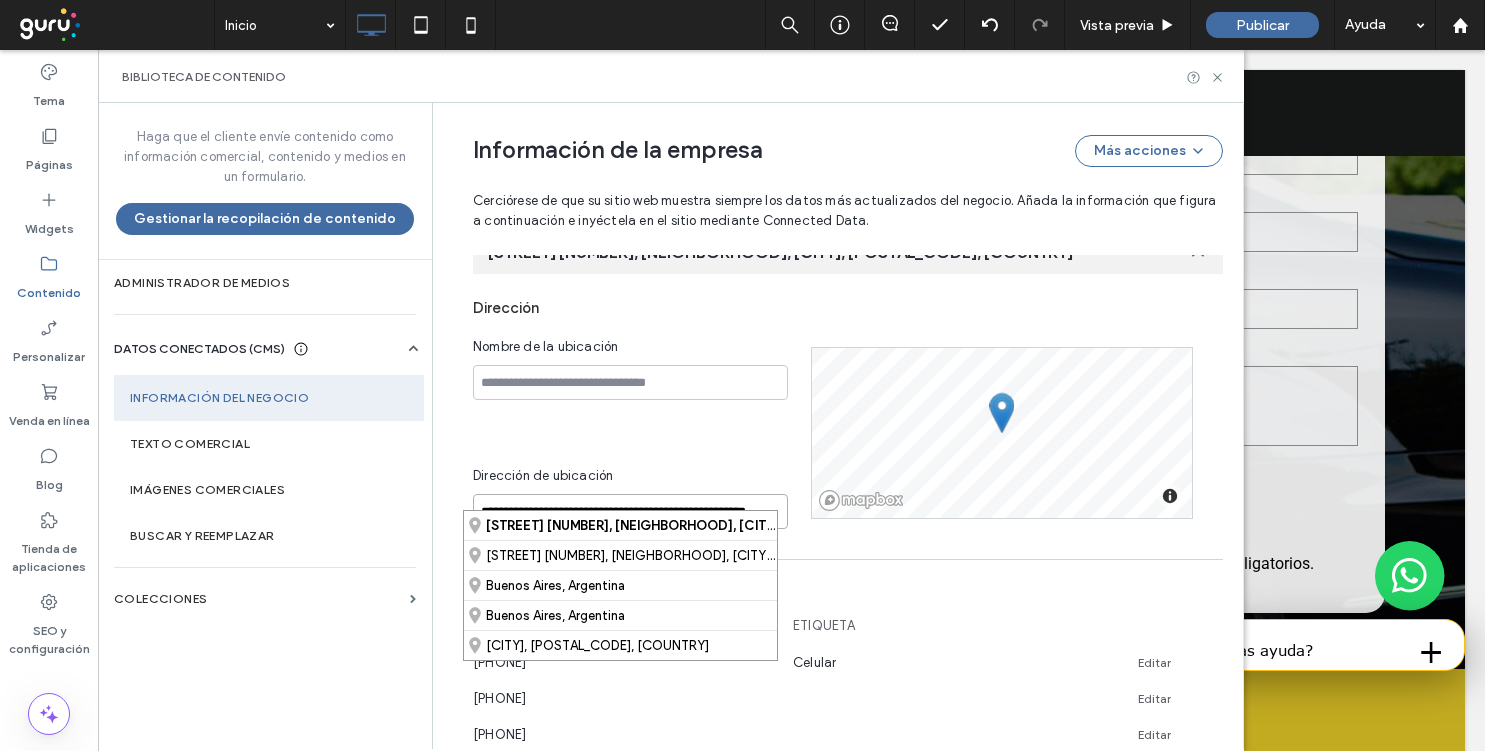 click on "**********" at bounding box center [630, 511] 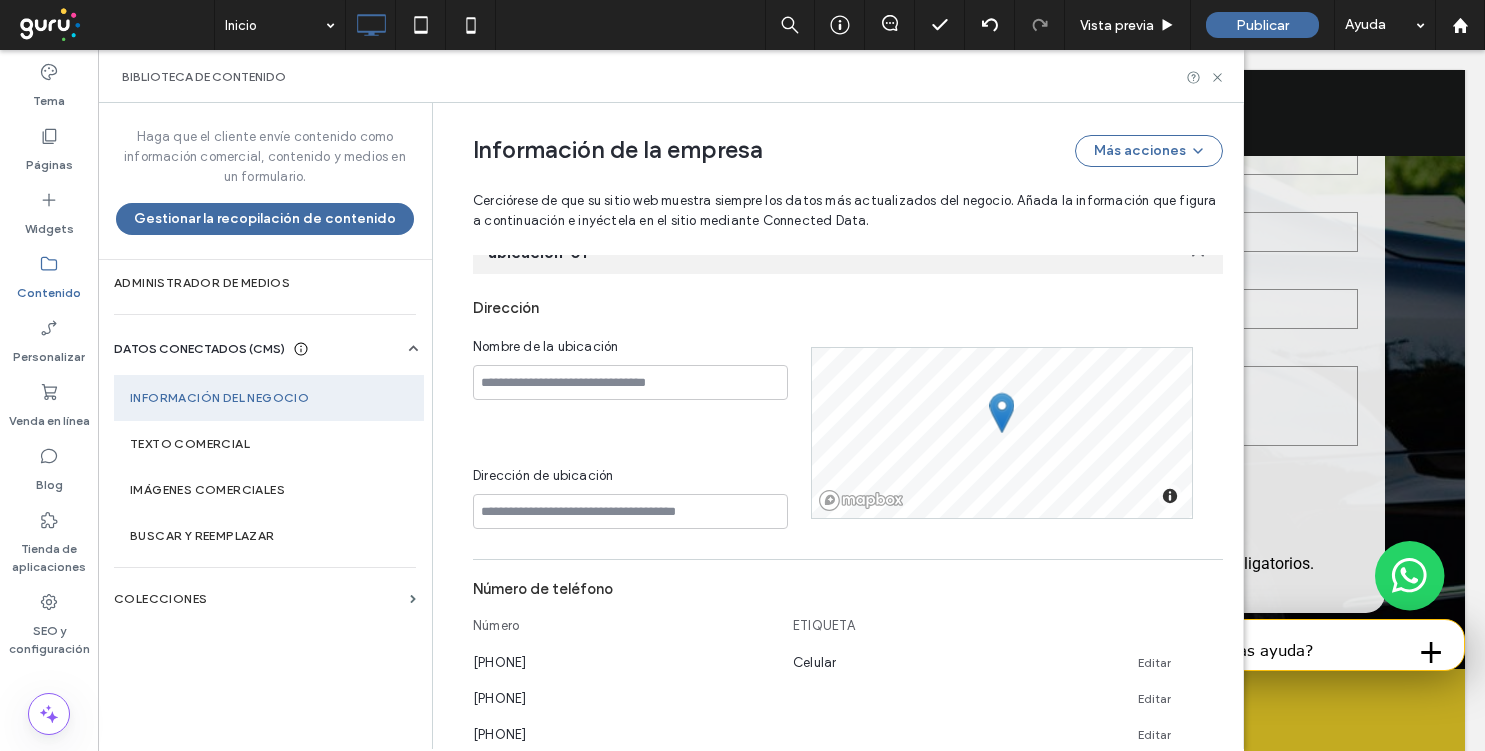 click on "ETIQUETA" at bounding box center (943, 630) 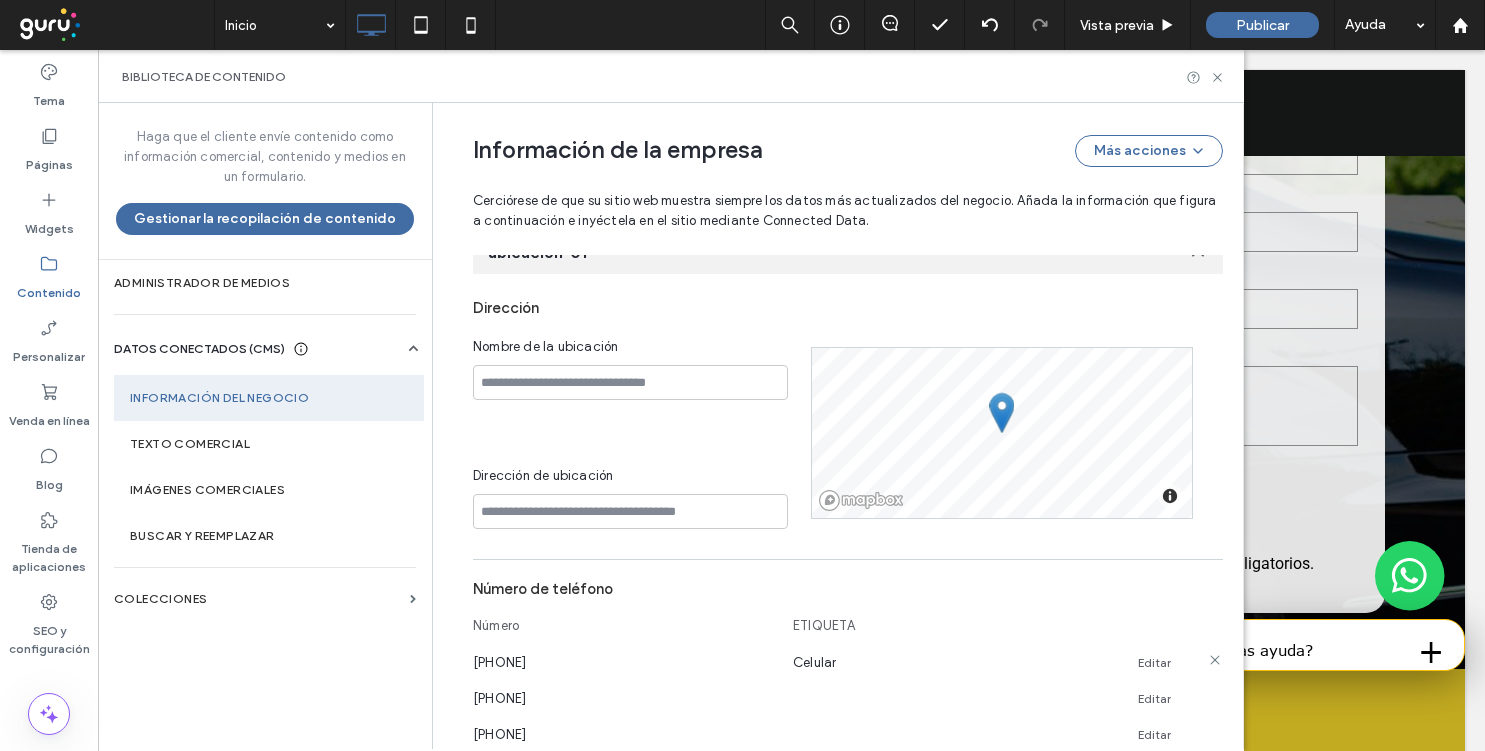 click 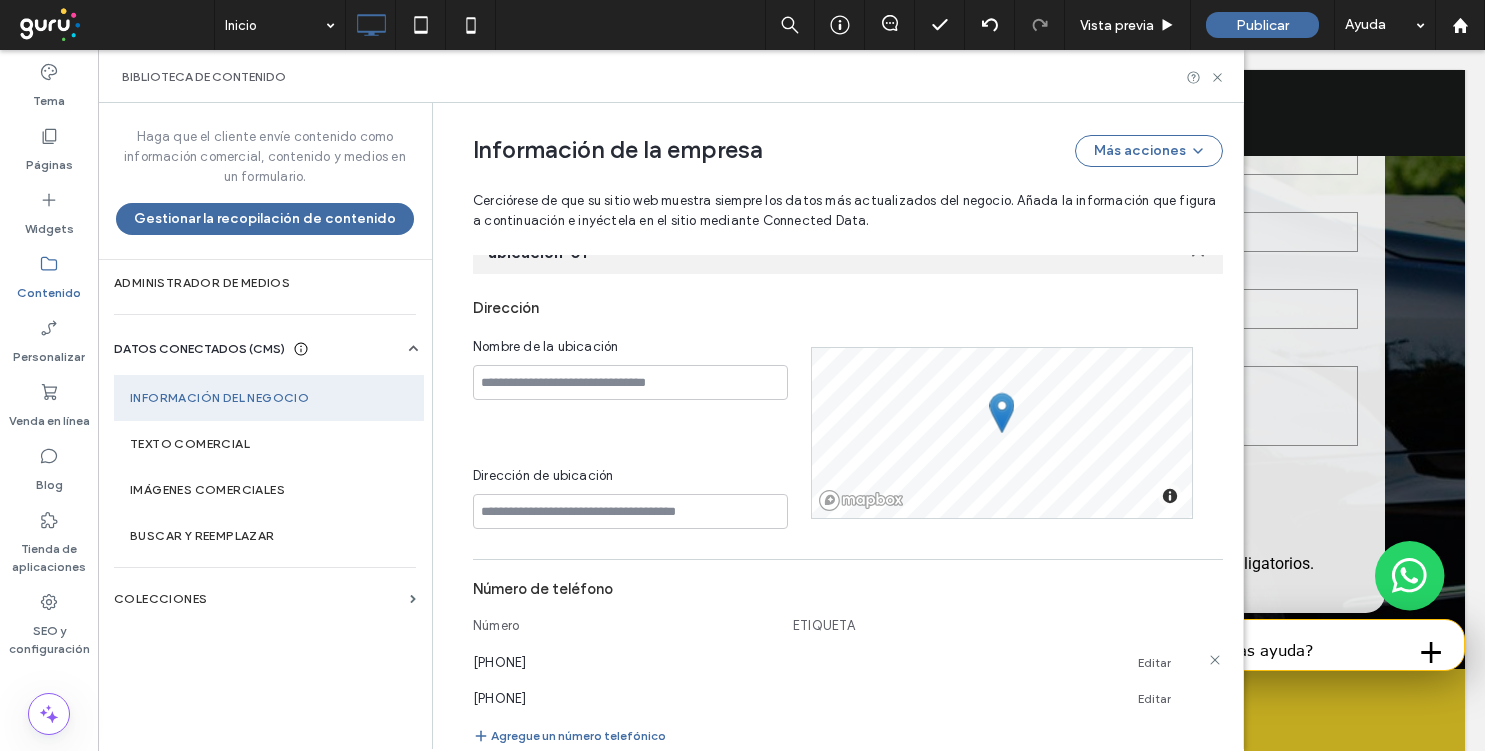 click 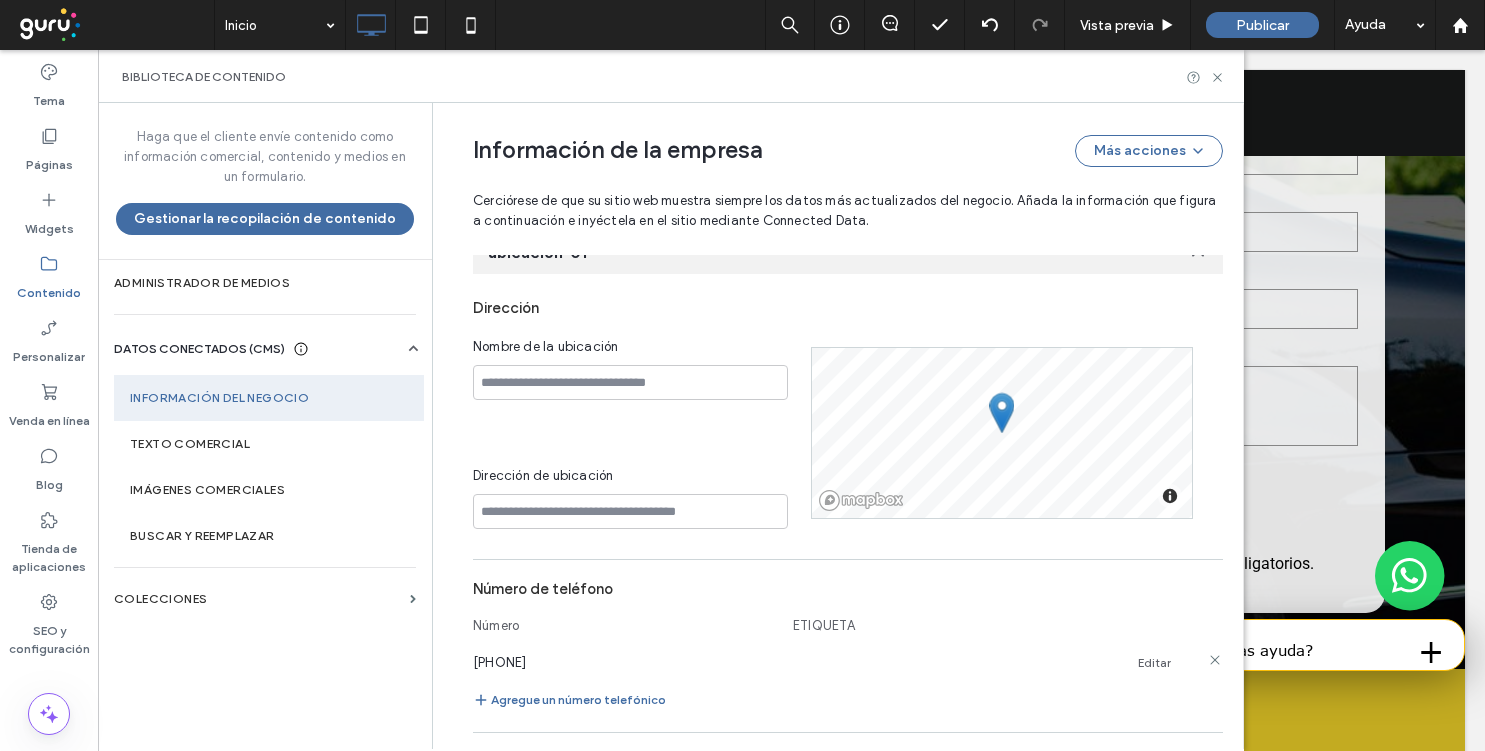 click 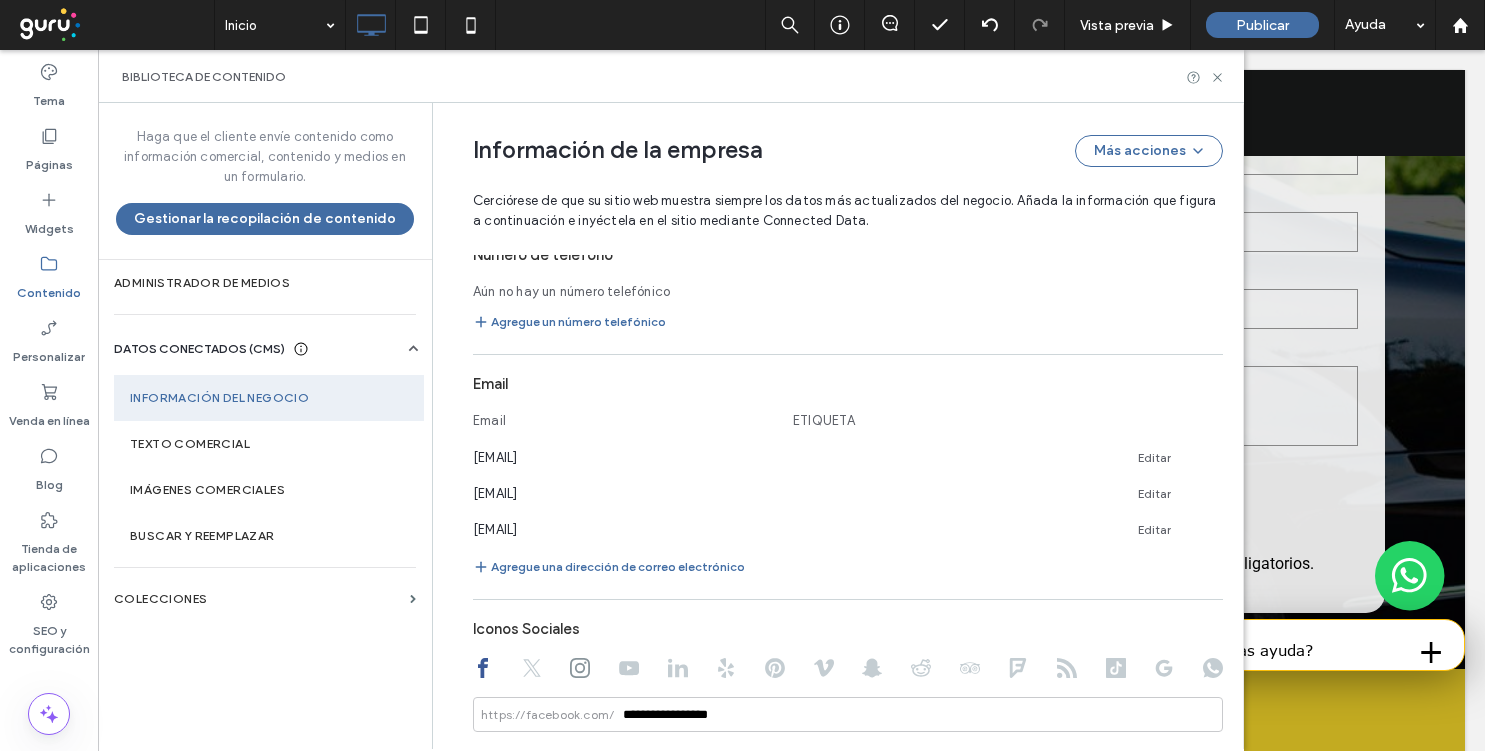 scroll, scrollTop: 874, scrollLeft: 0, axis: vertical 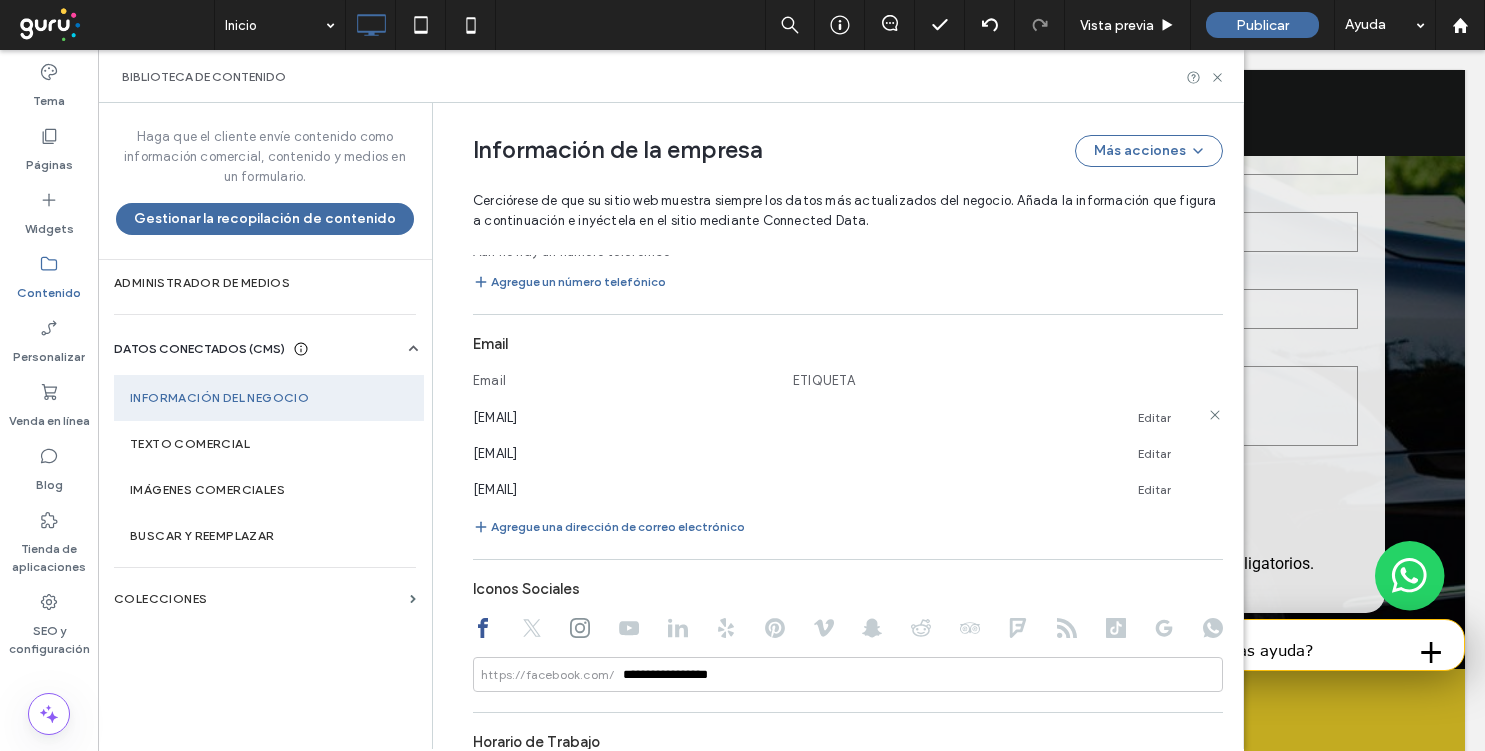 click 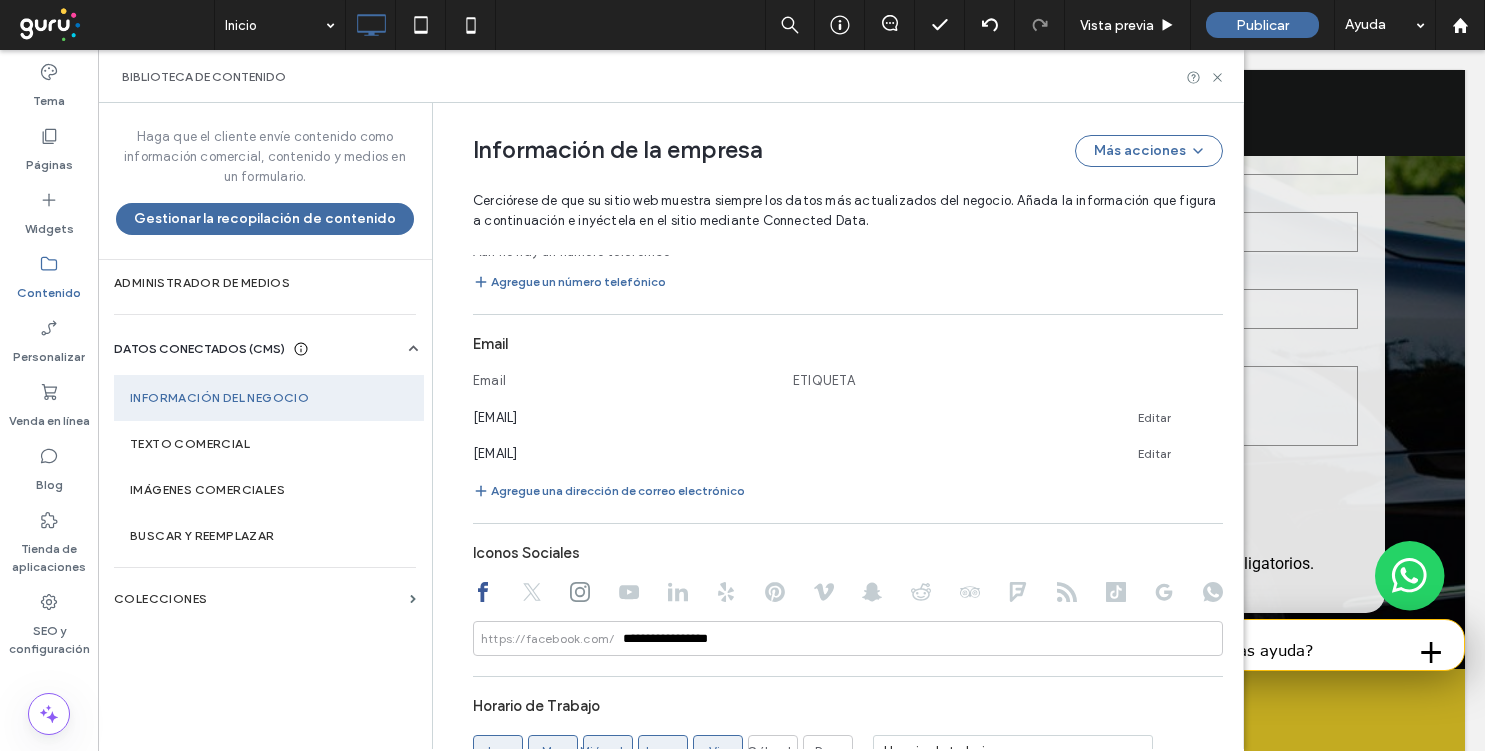 click 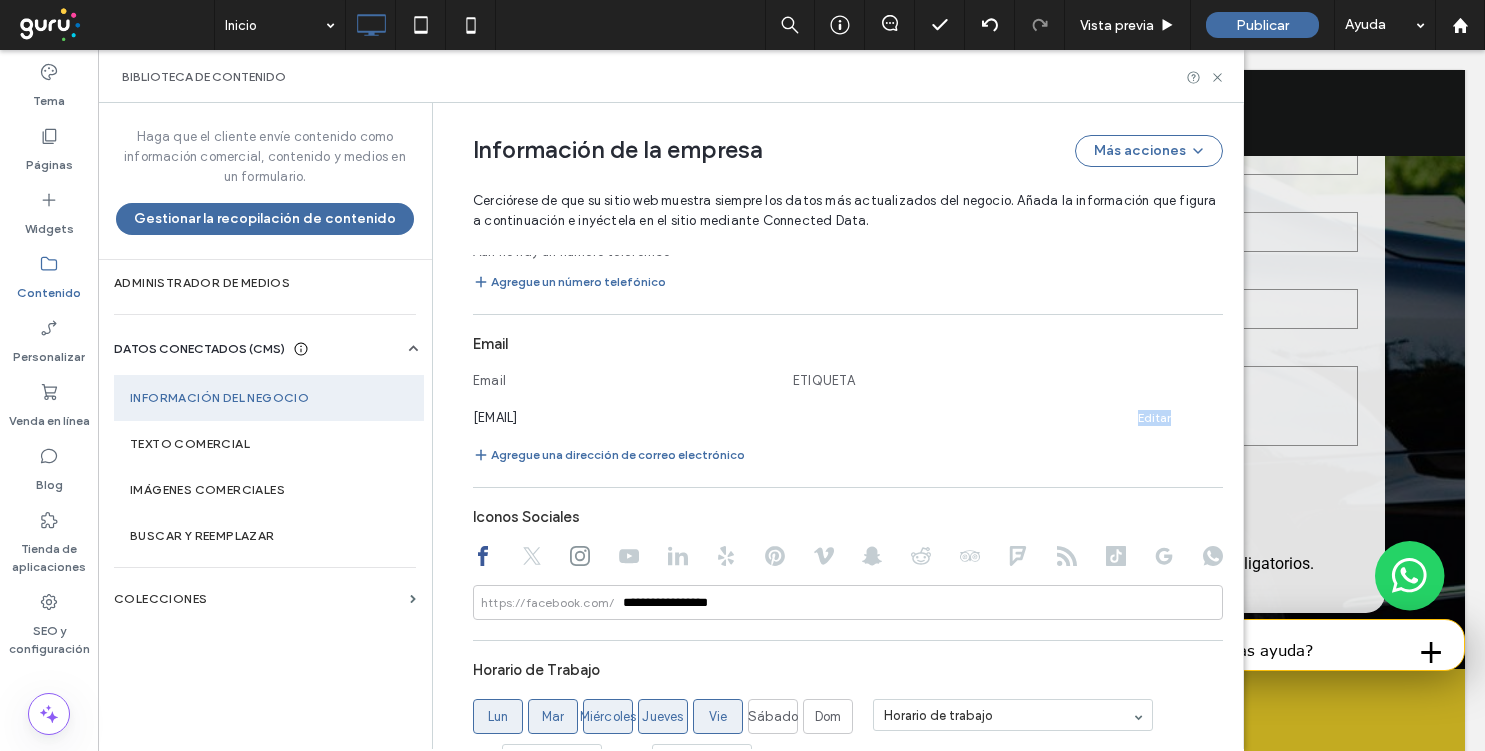click 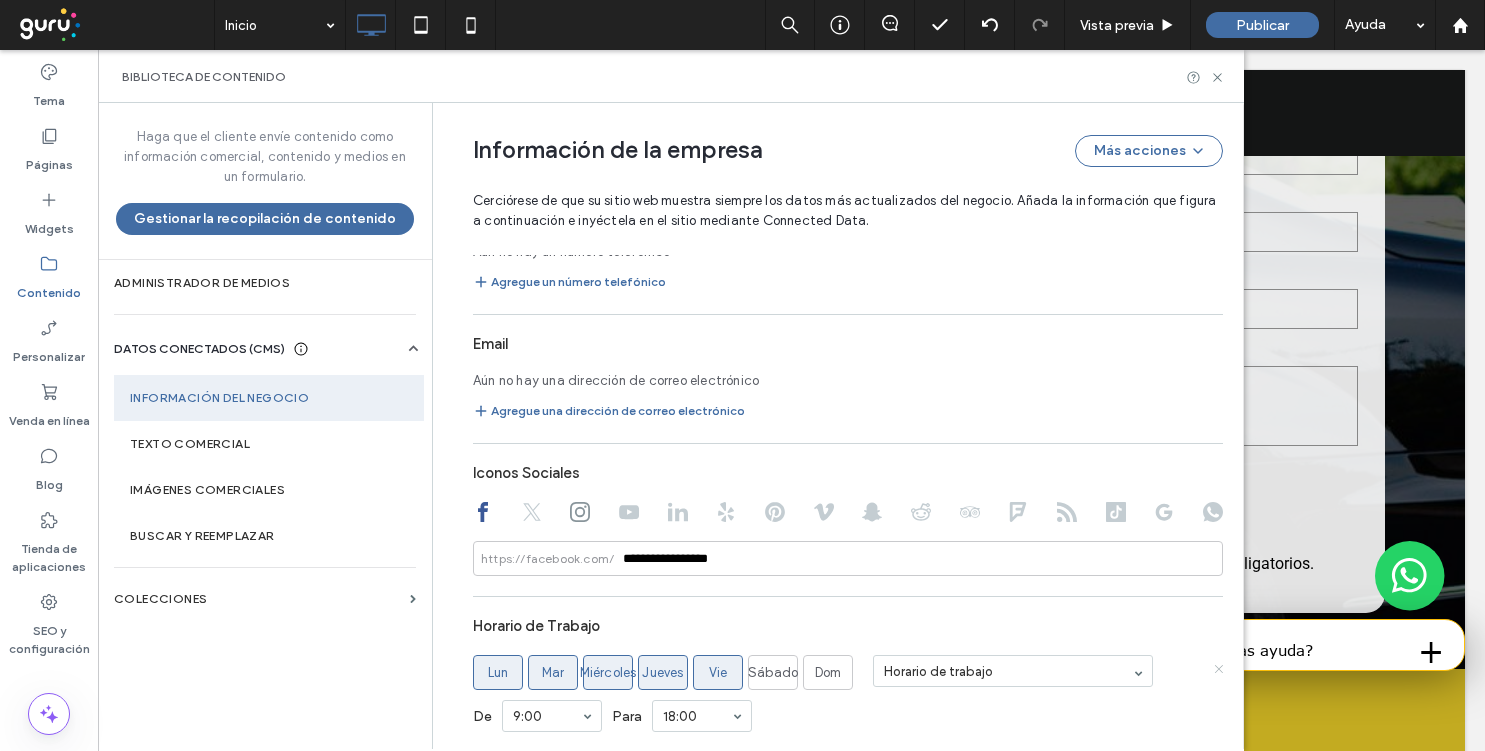 click 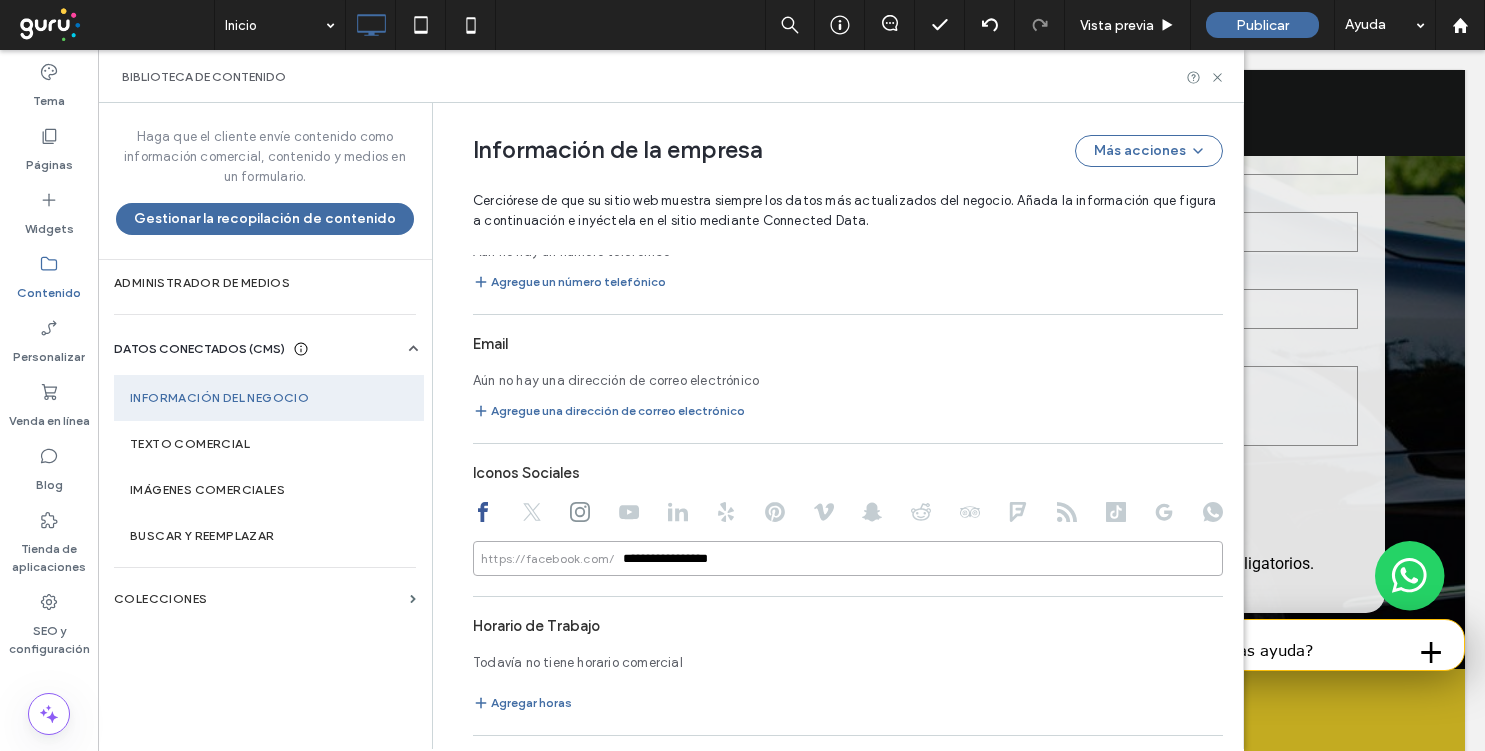 click on "**********" at bounding box center [848, 558] 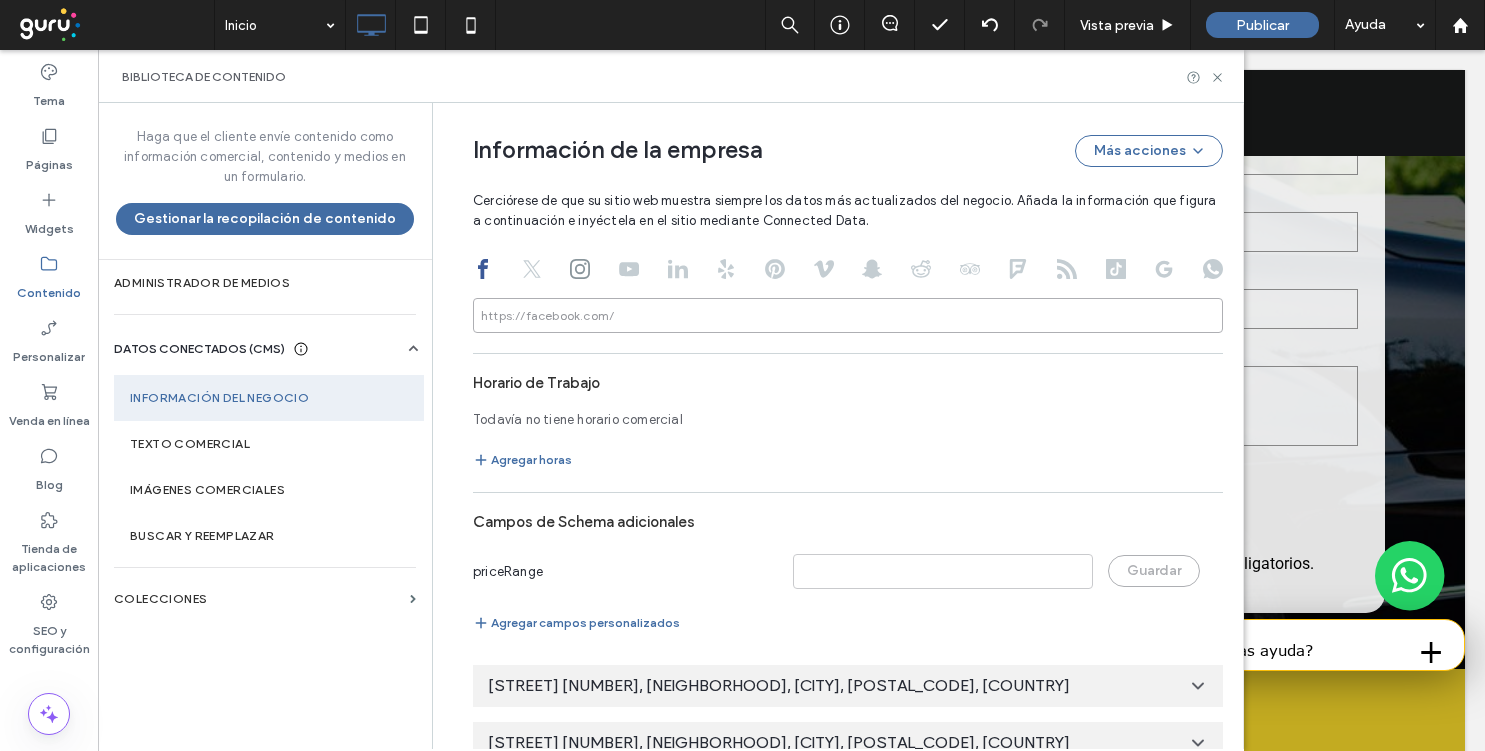 scroll, scrollTop: 1135, scrollLeft: 0, axis: vertical 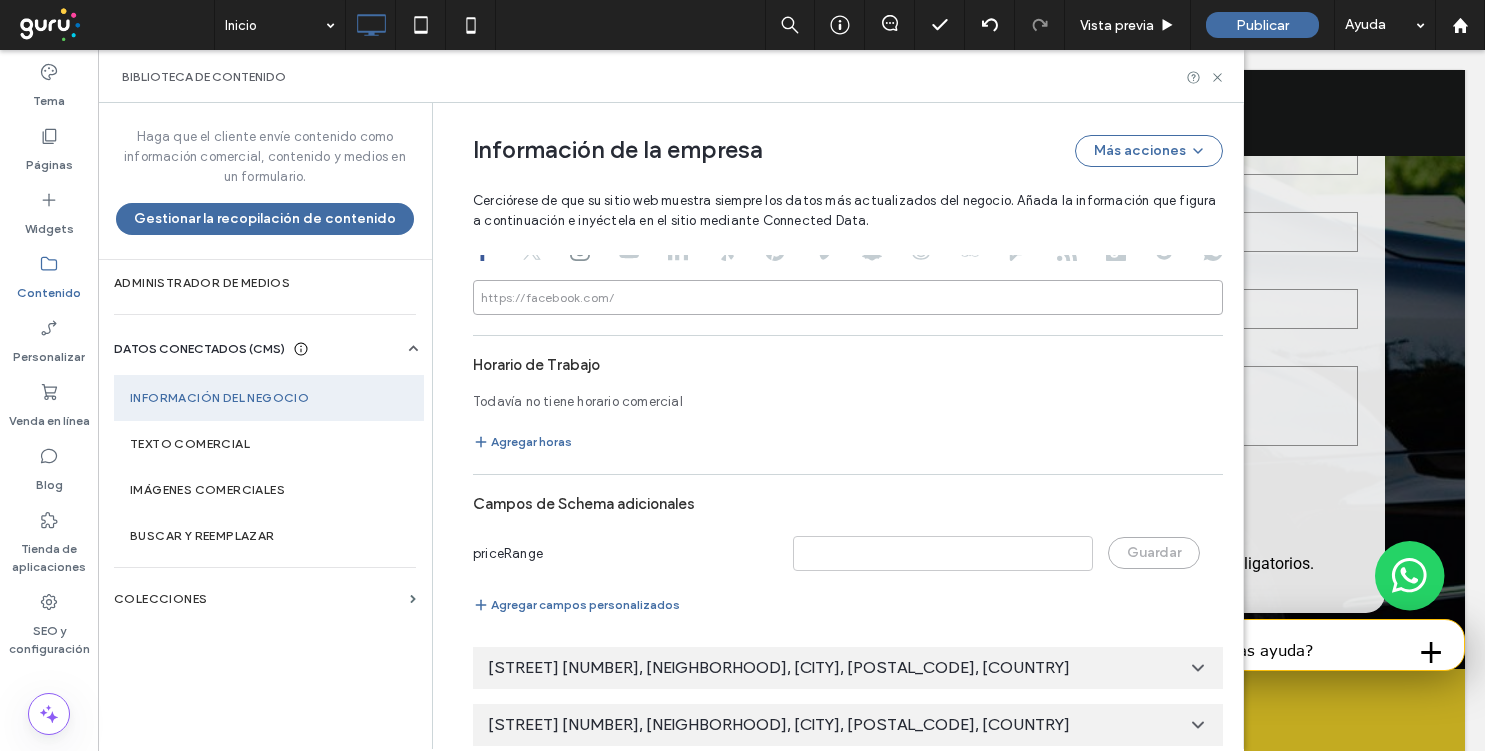 type 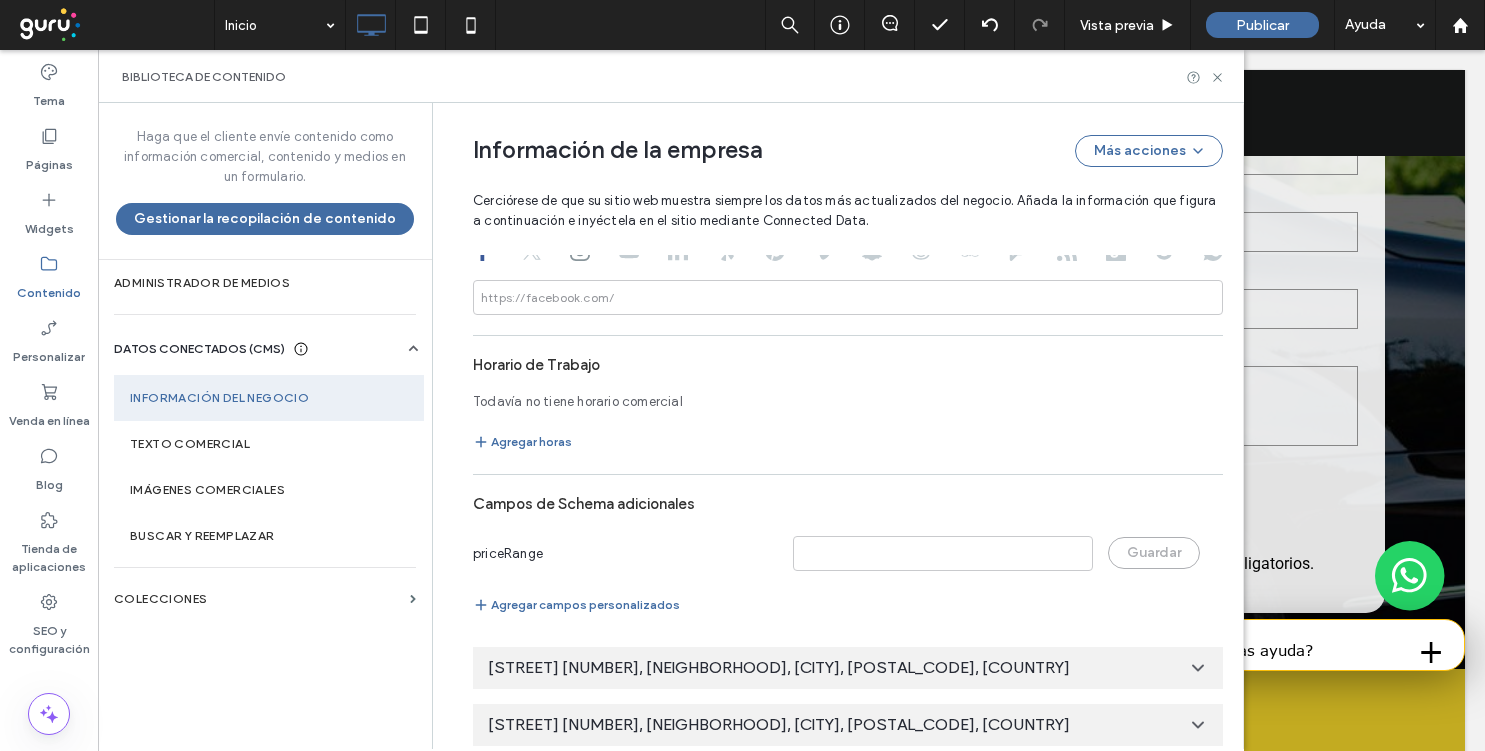 click 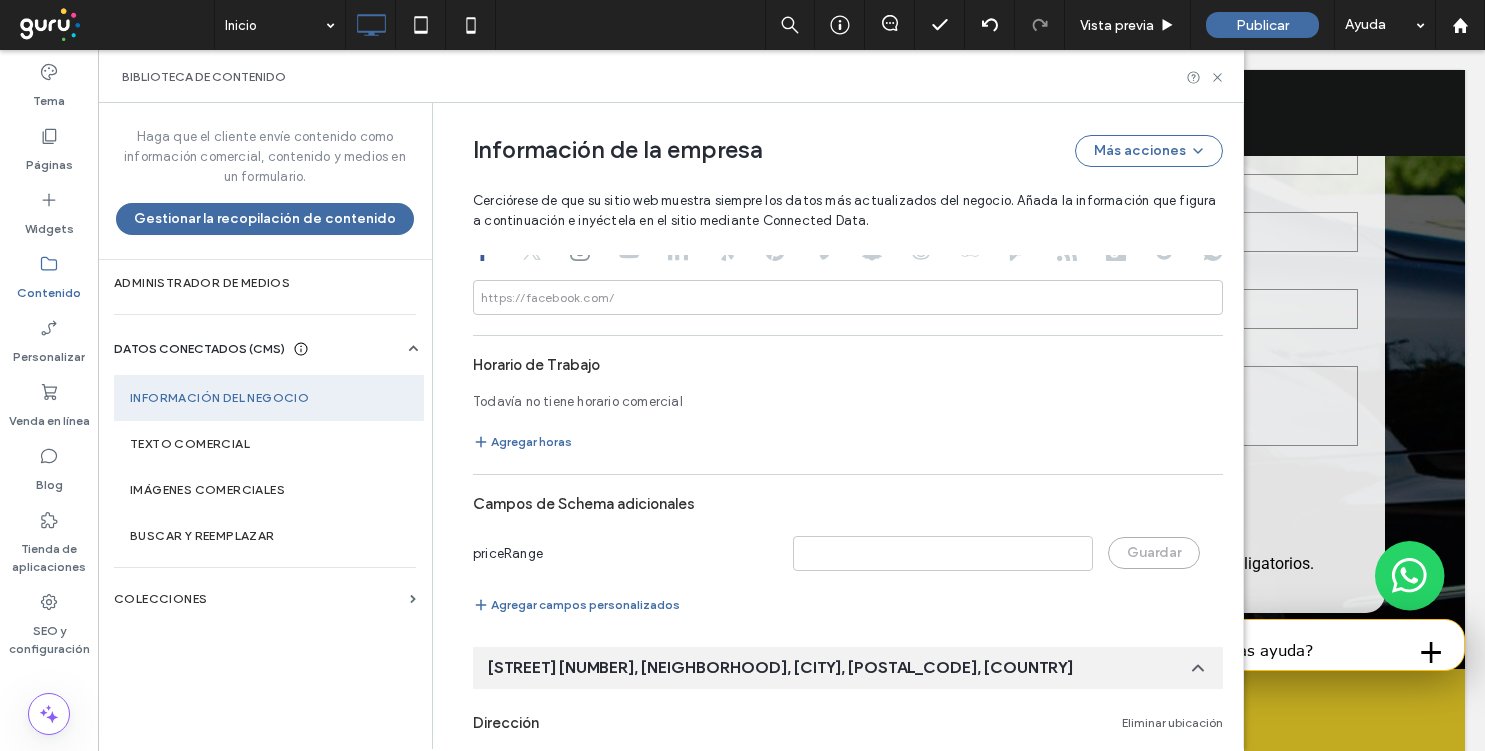 scroll, scrollTop: 0, scrollLeft: 0, axis: both 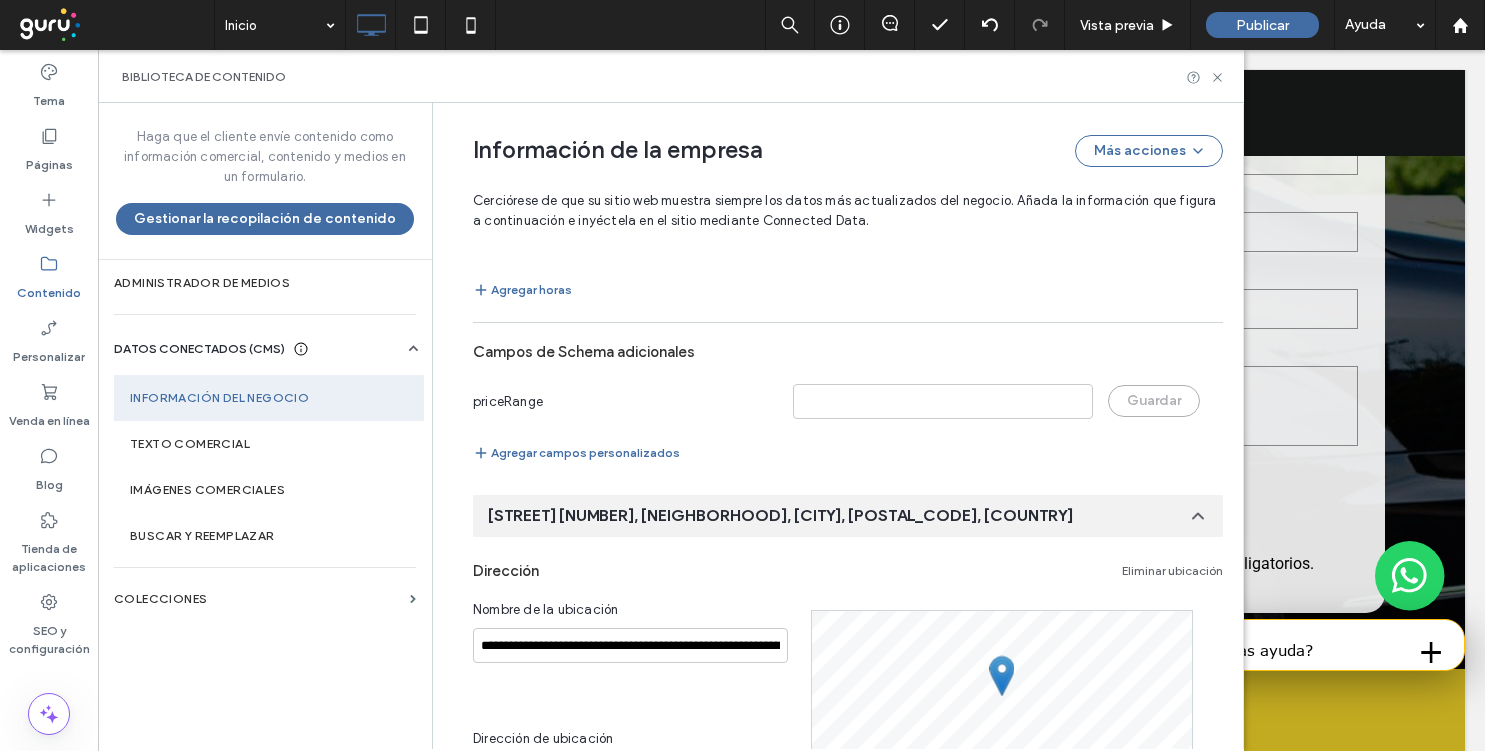 click on "Dirección Eliminar ubicación" at bounding box center (848, 571) 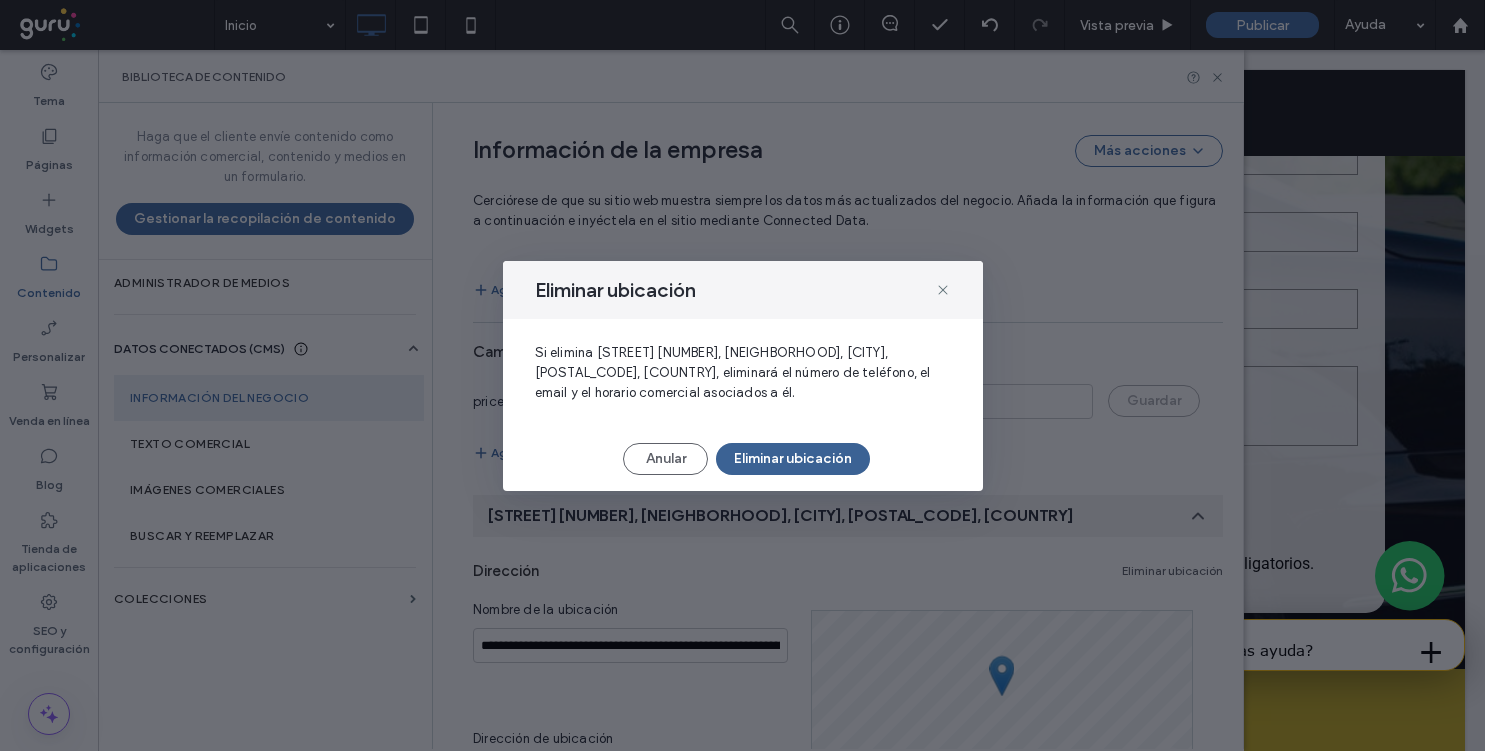 click on "Eliminar ubicación" at bounding box center [793, 459] 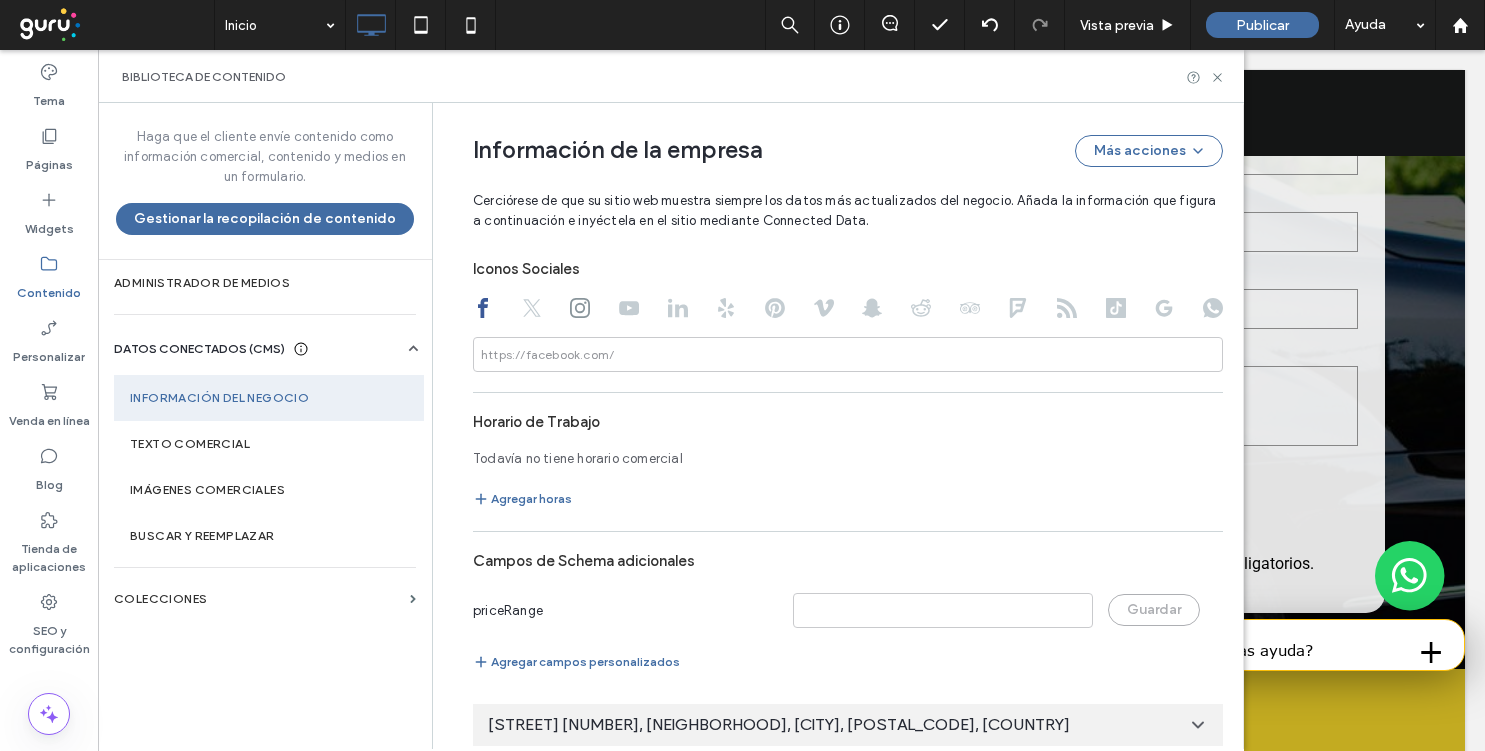 click 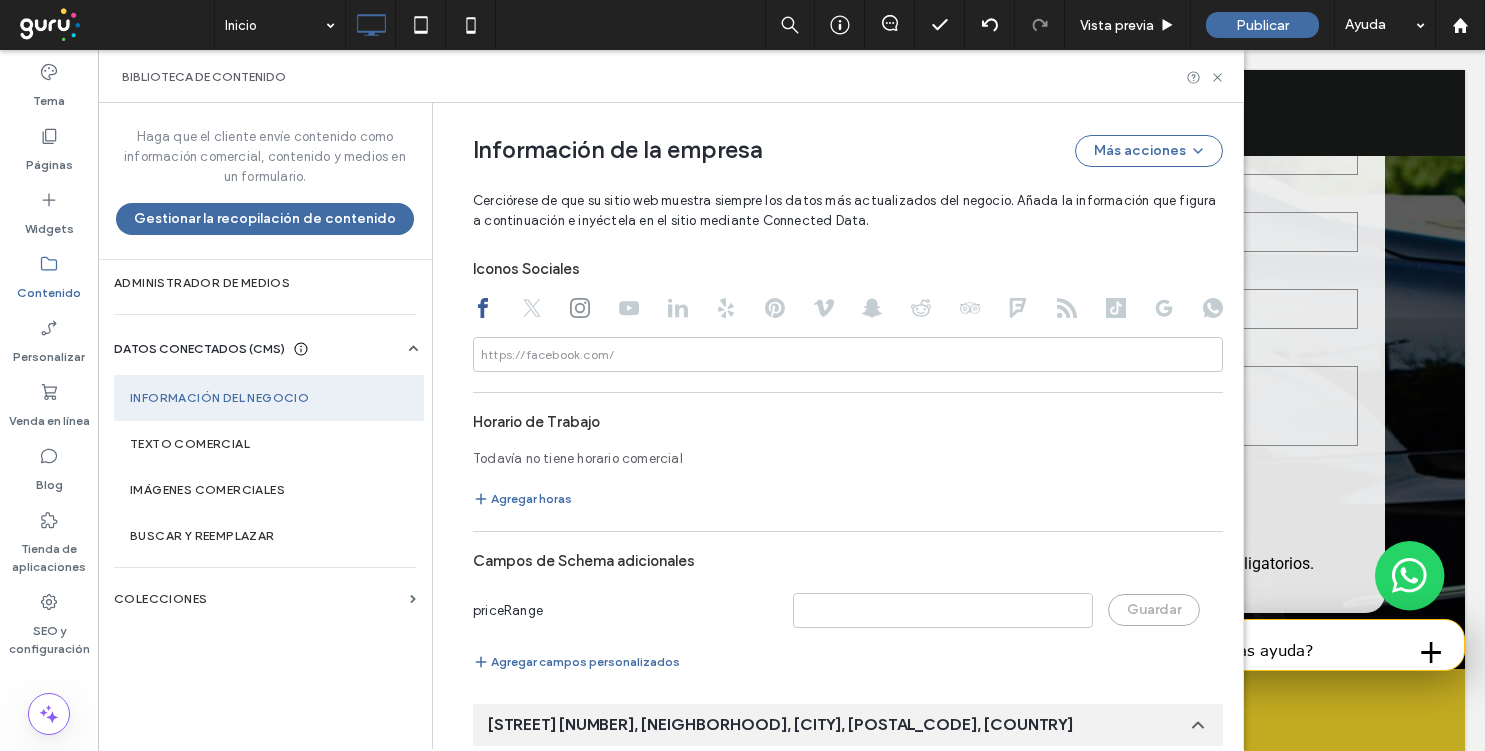 scroll, scrollTop: 0, scrollLeft: 0, axis: both 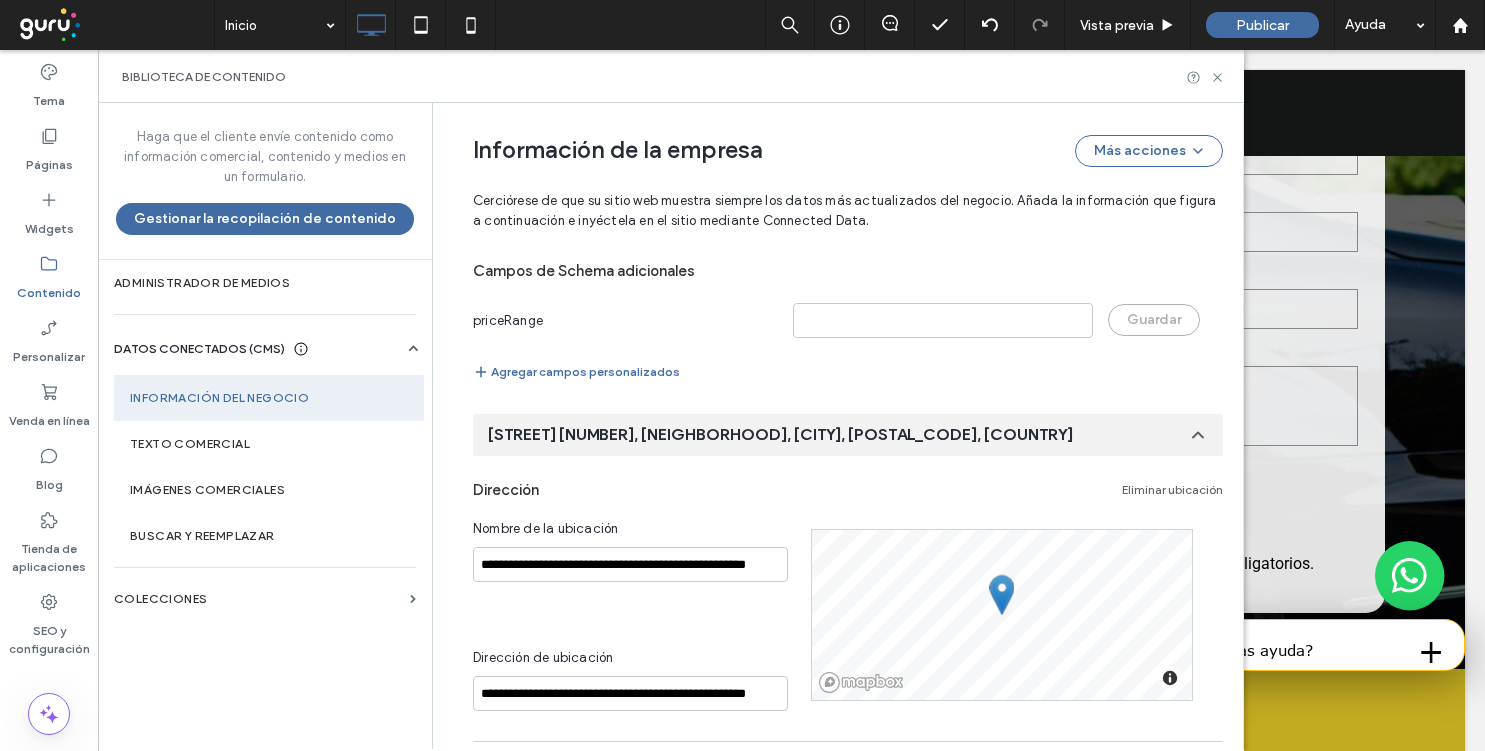 click on "Eliminar ubicación" at bounding box center [1172, 490] 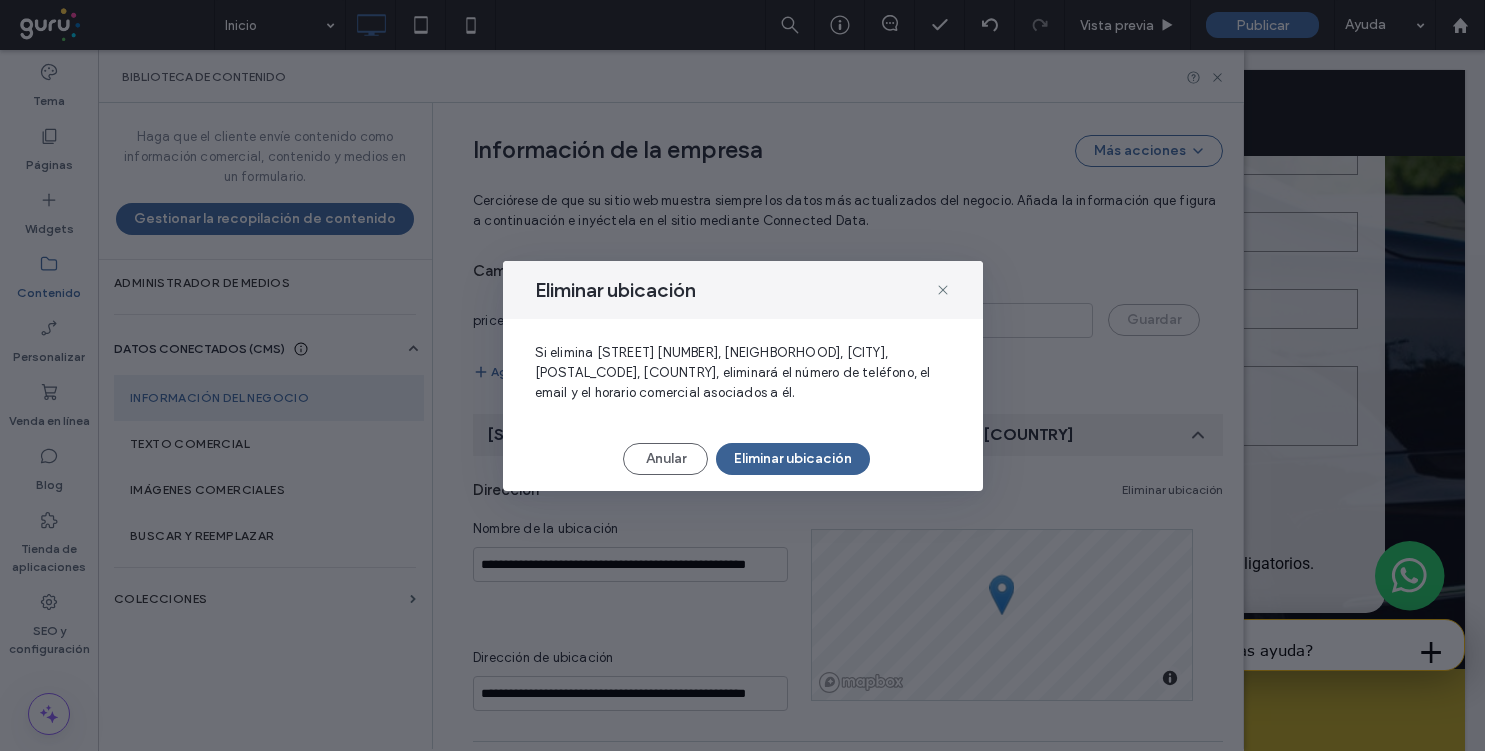 click on "Eliminar ubicación" at bounding box center (793, 459) 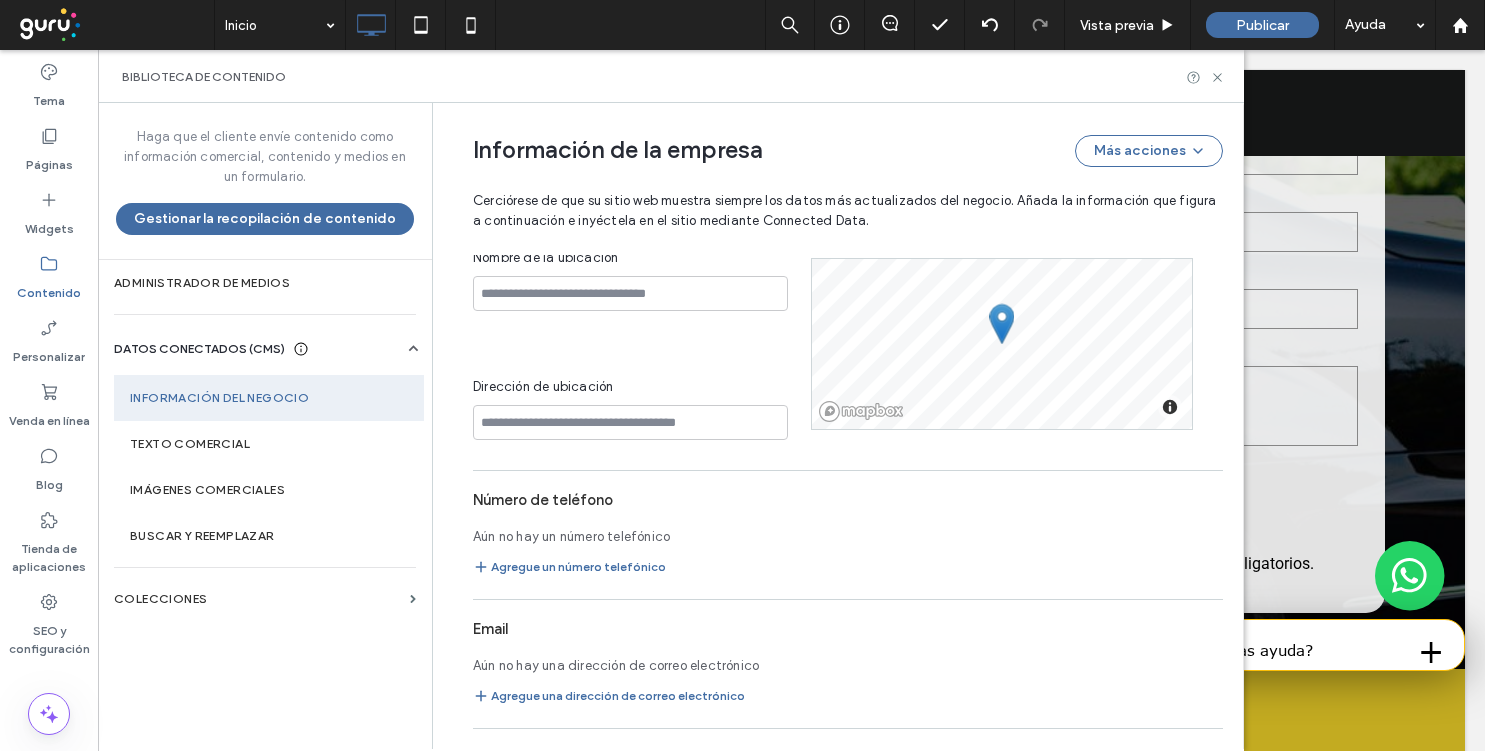 scroll, scrollTop: 597, scrollLeft: 0, axis: vertical 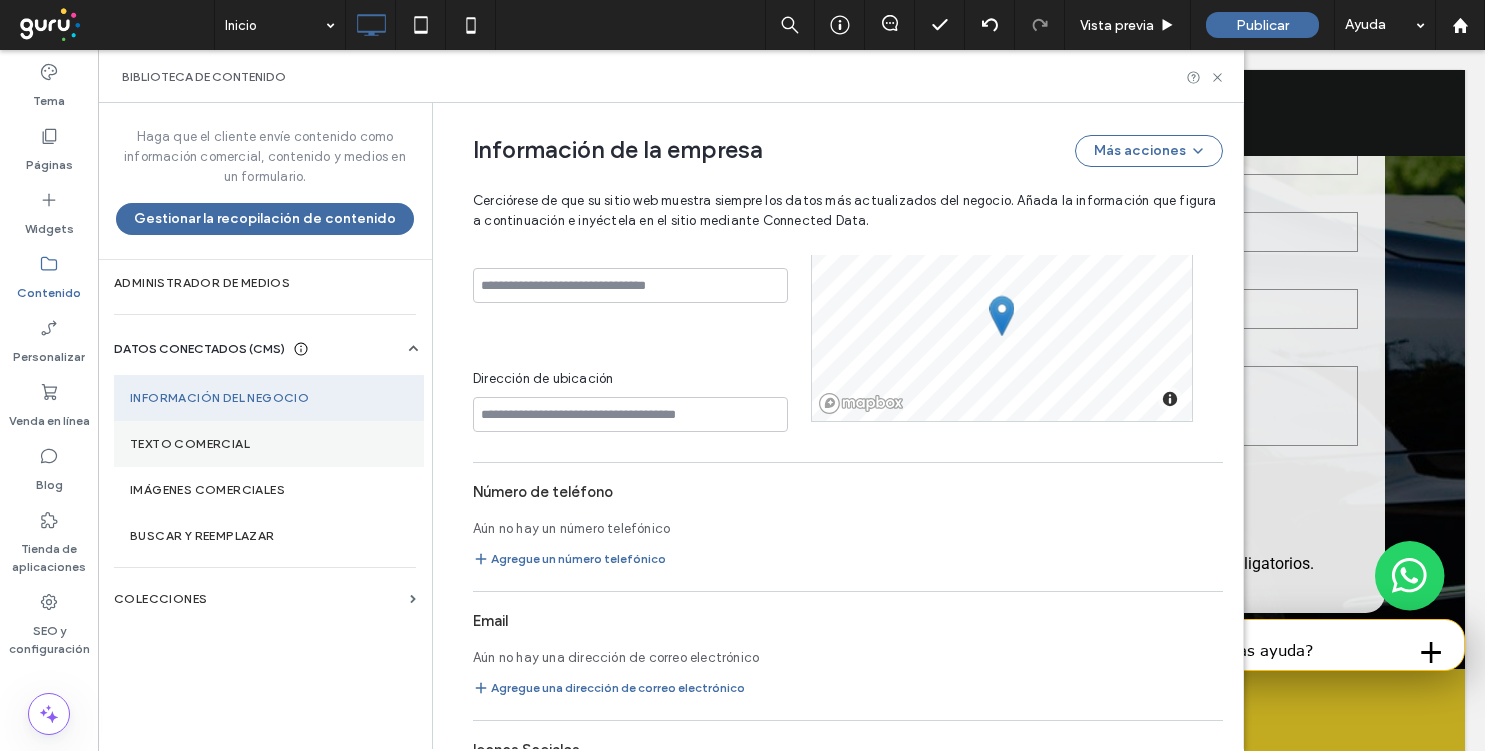 click on "Texto comercial" at bounding box center [269, 444] 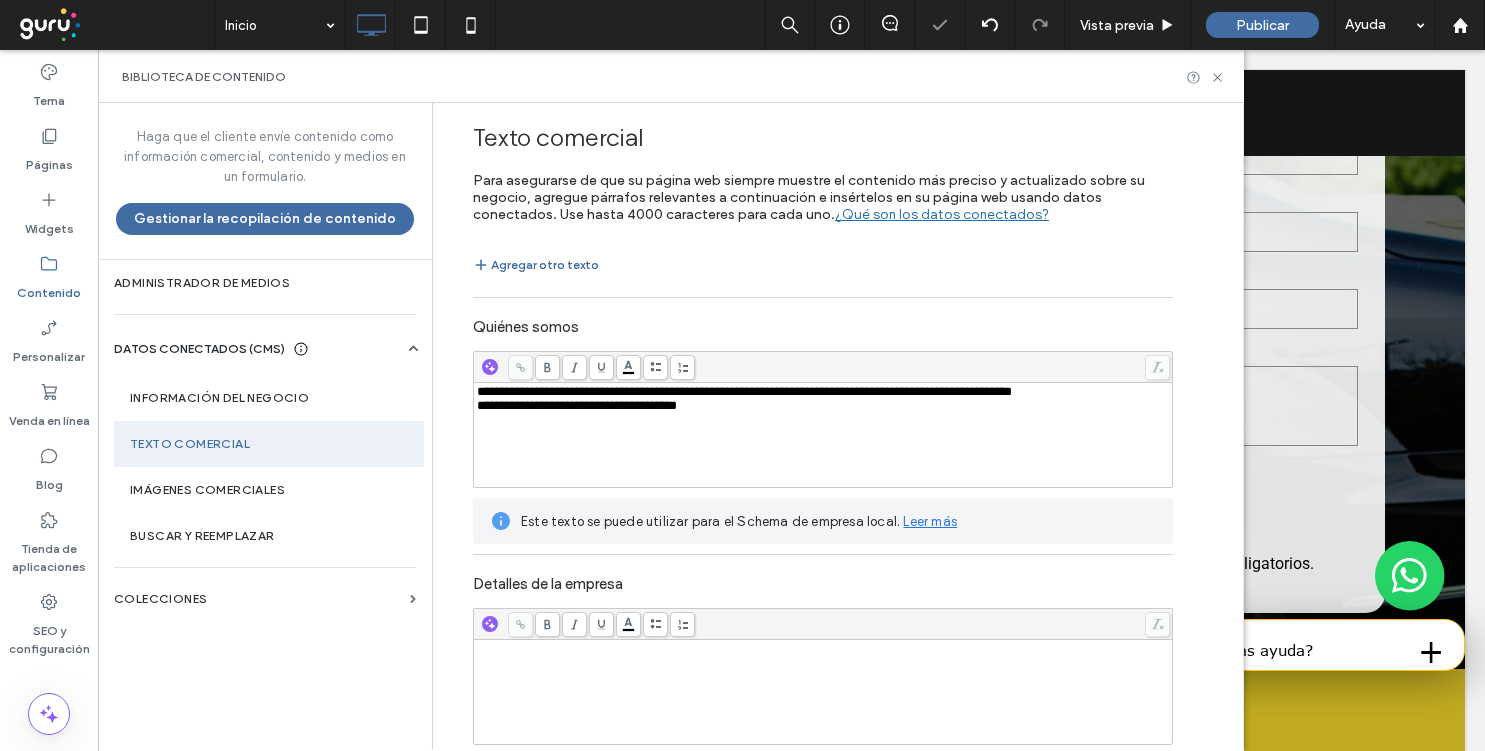 click on "**********" at bounding box center [823, 435] 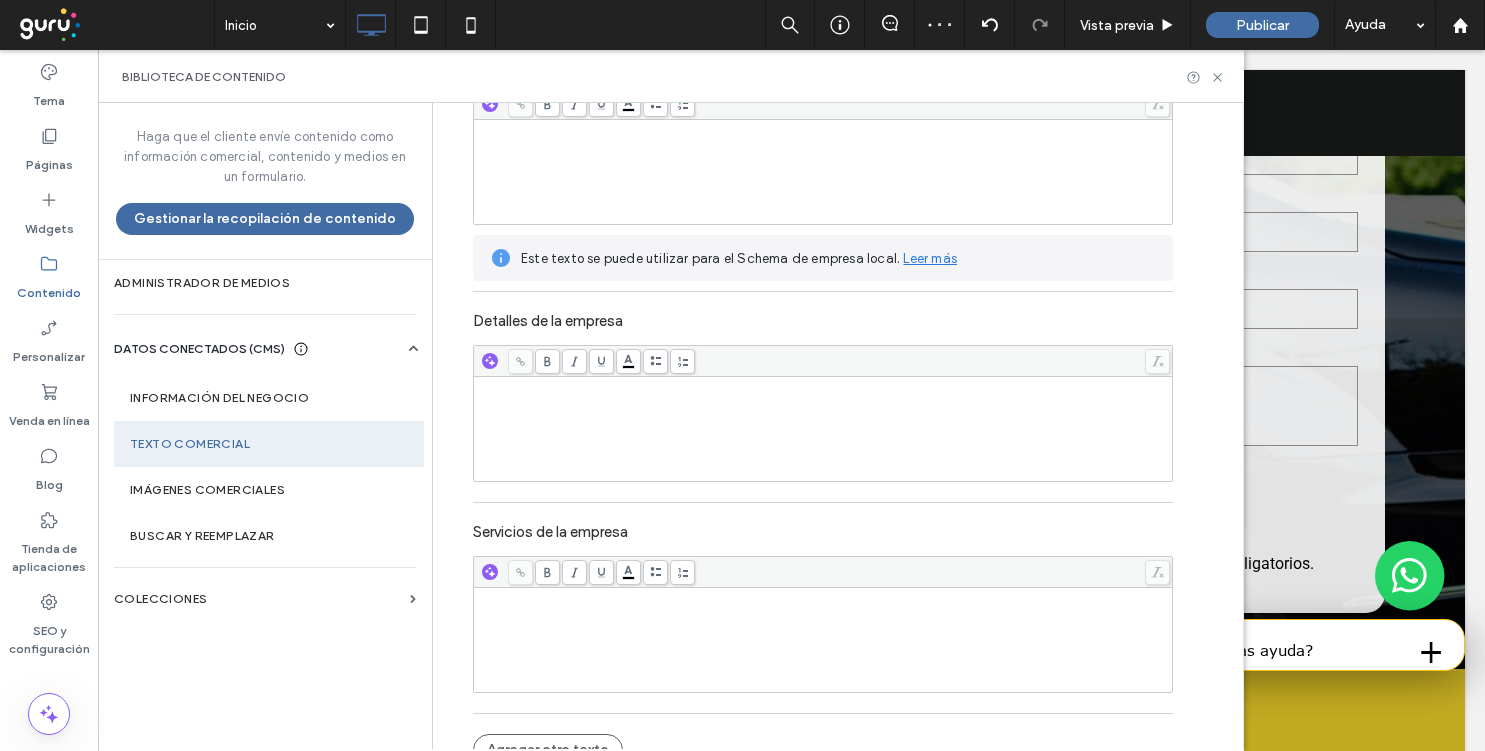scroll, scrollTop: 291, scrollLeft: 0, axis: vertical 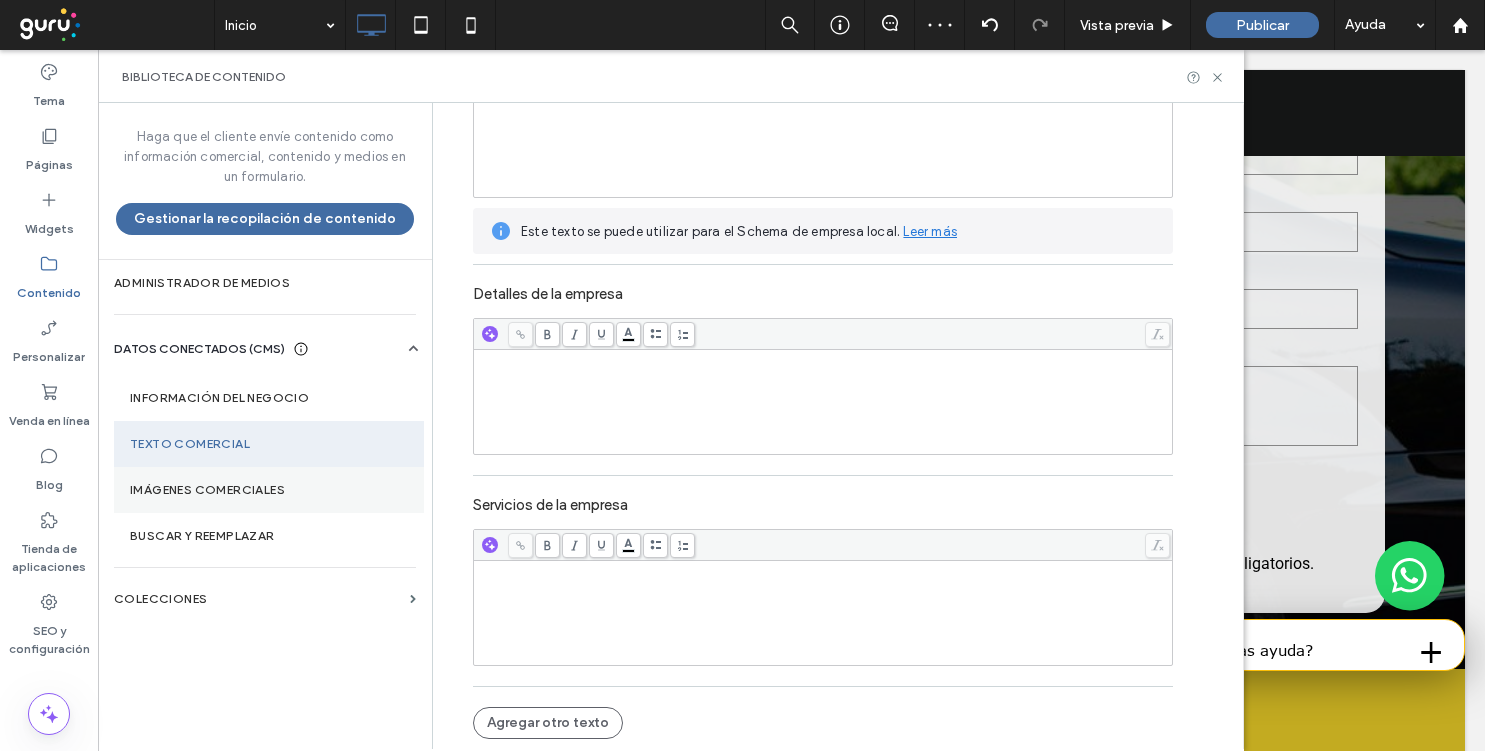 click on "Imágenes comerciales" at bounding box center (269, 490) 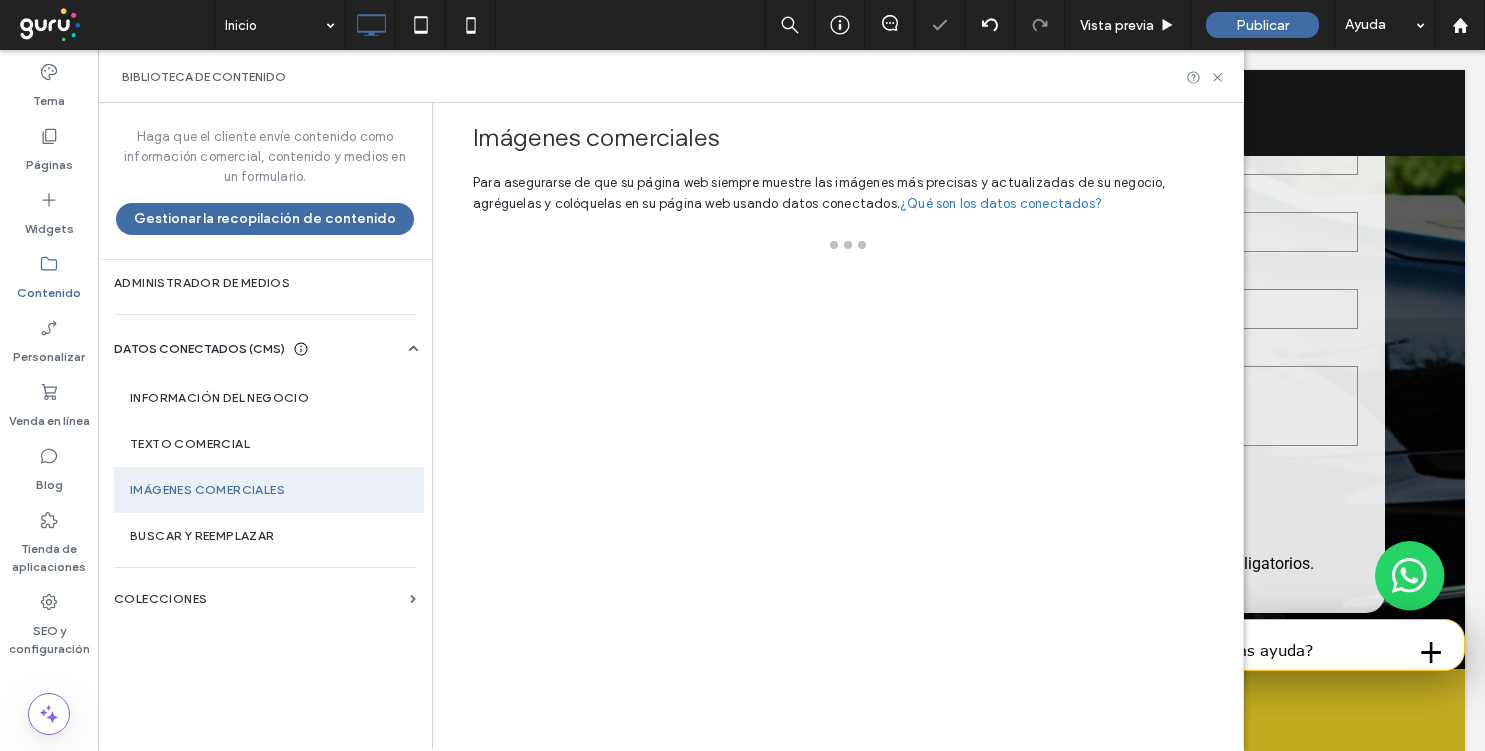 scroll, scrollTop: 0, scrollLeft: 0, axis: both 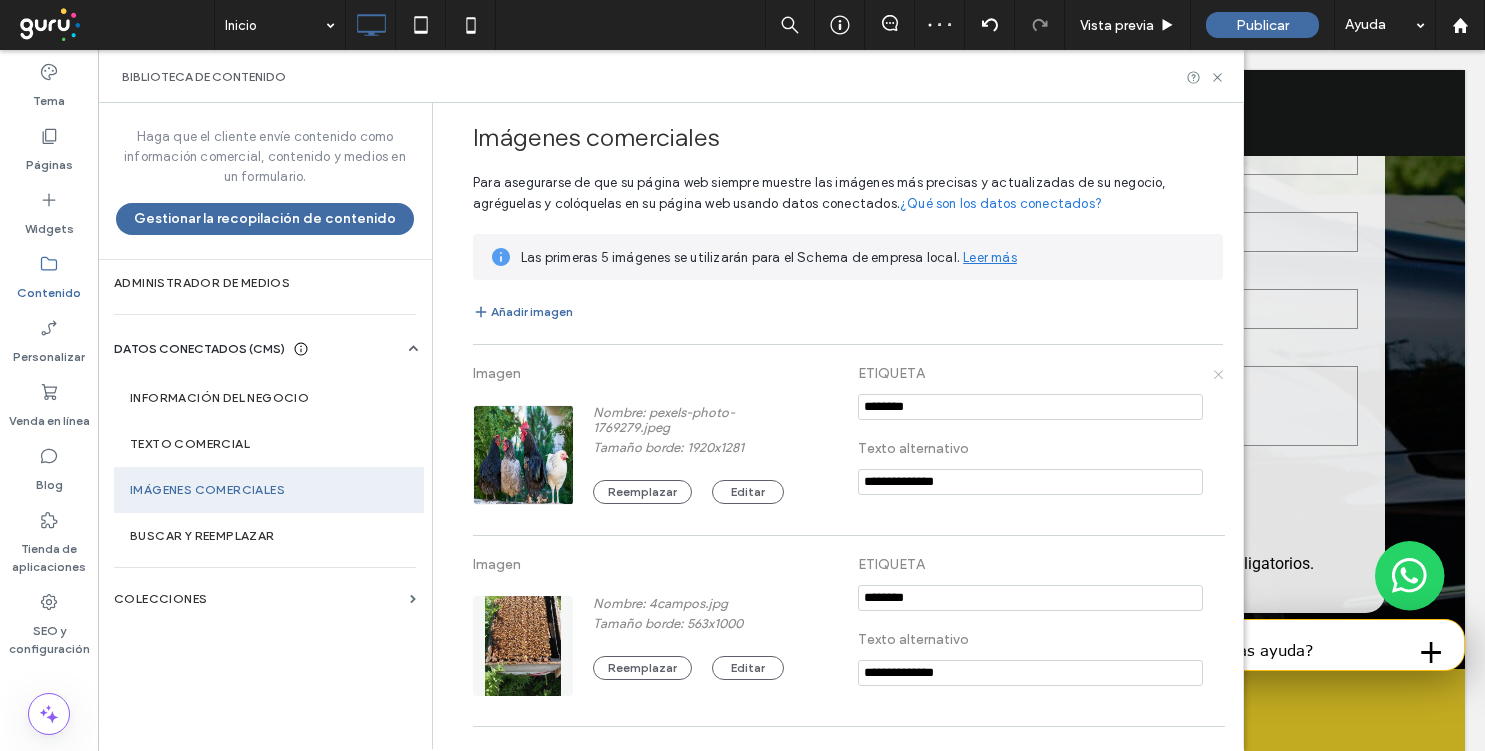 click 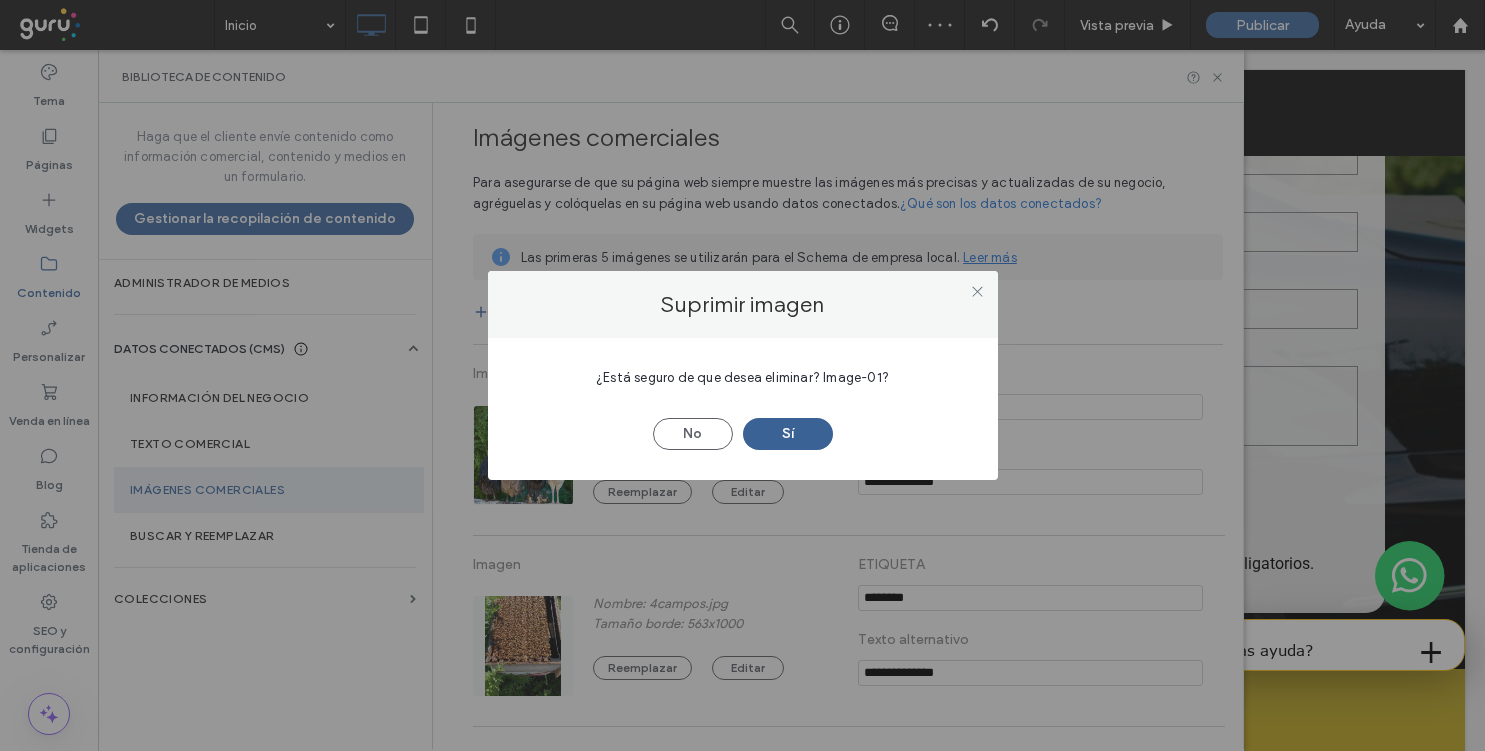 click on "Sí" at bounding box center [788, 434] 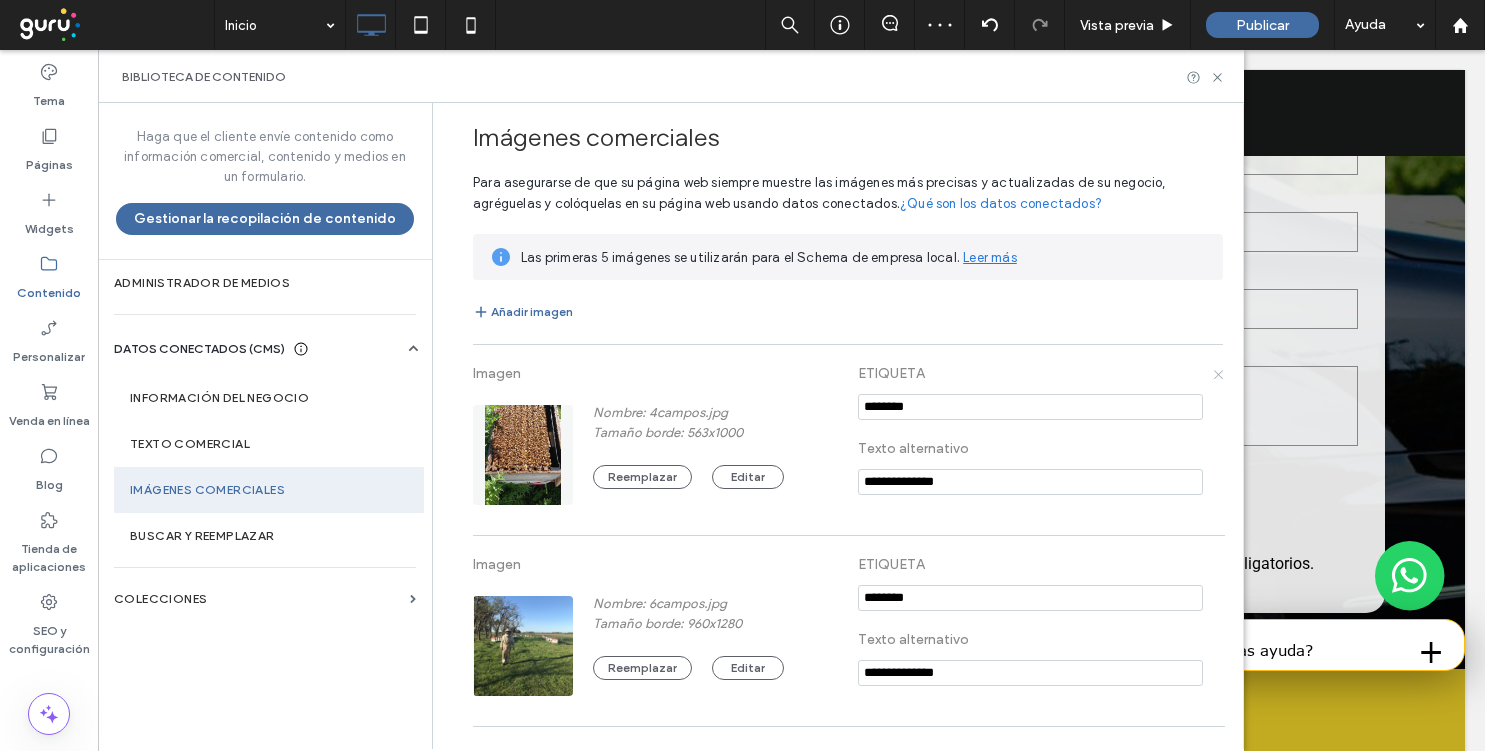 click 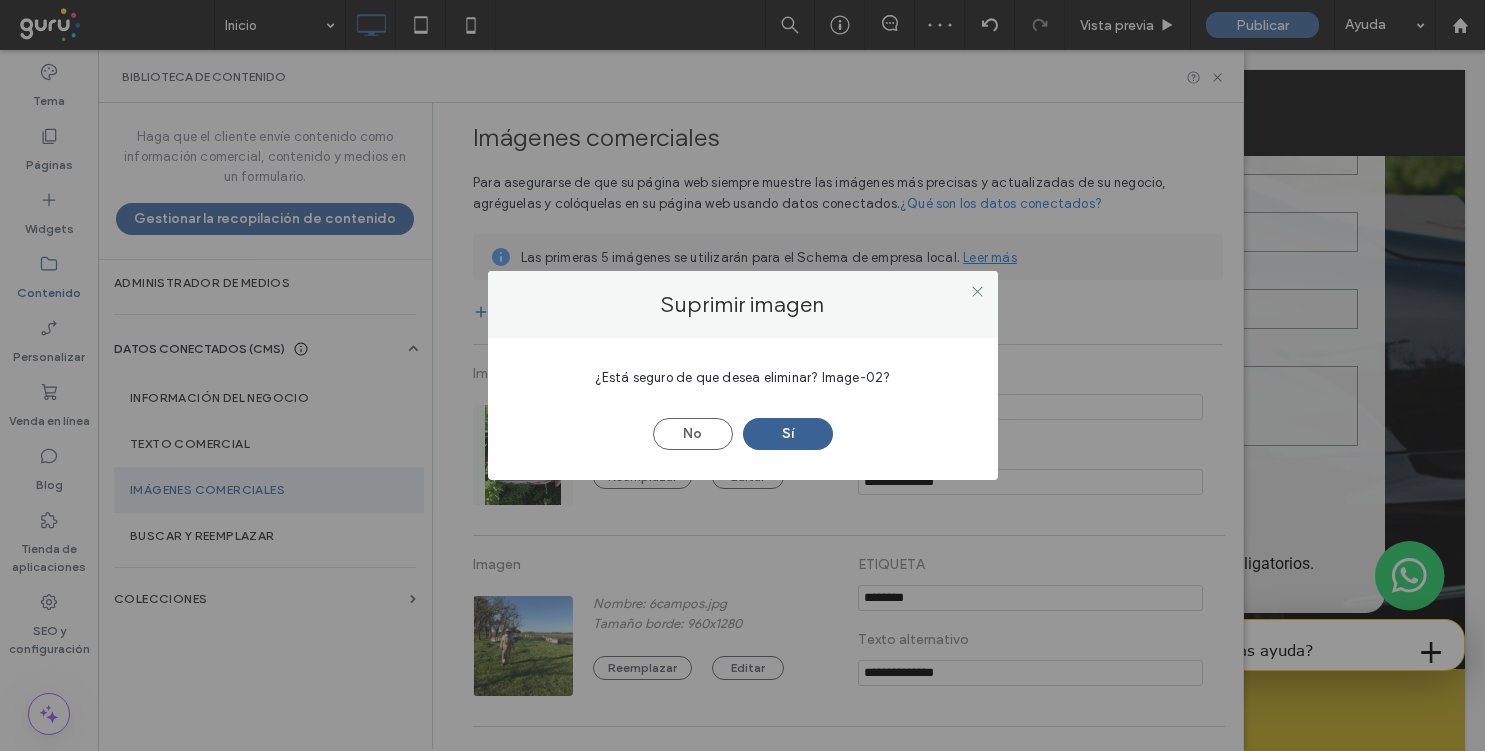 click on "Sí" at bounding box center (788, 434) 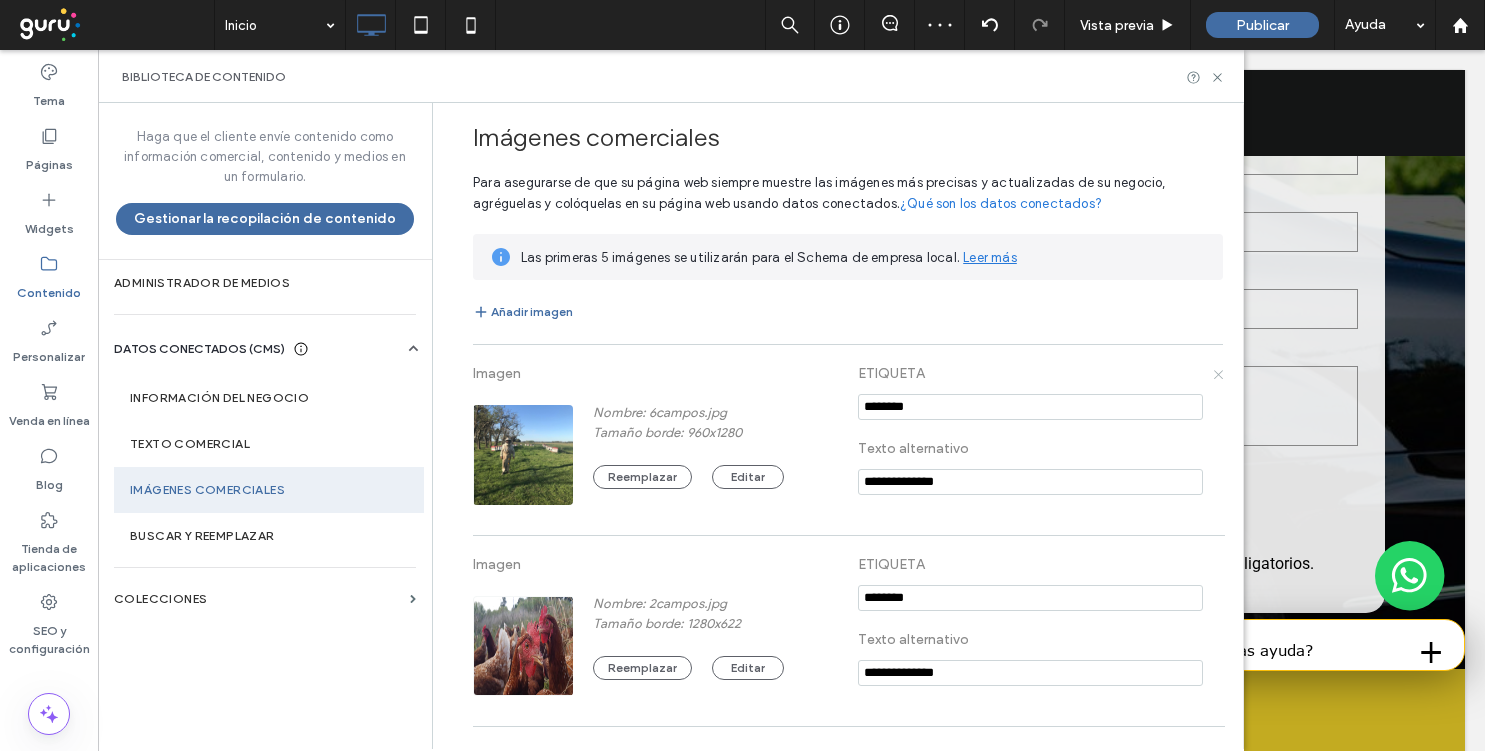 click 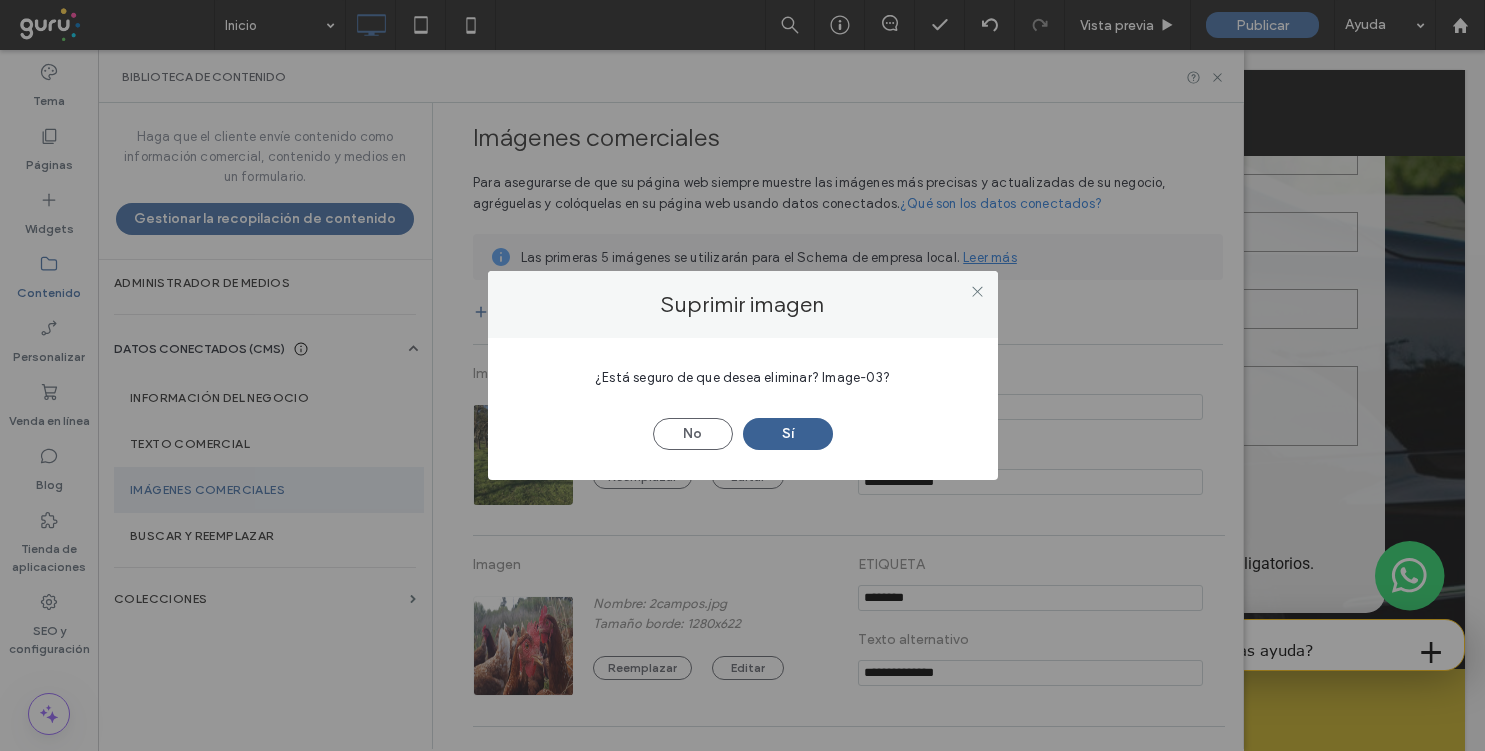 click on "Sí" at bounding box center [788, 434] 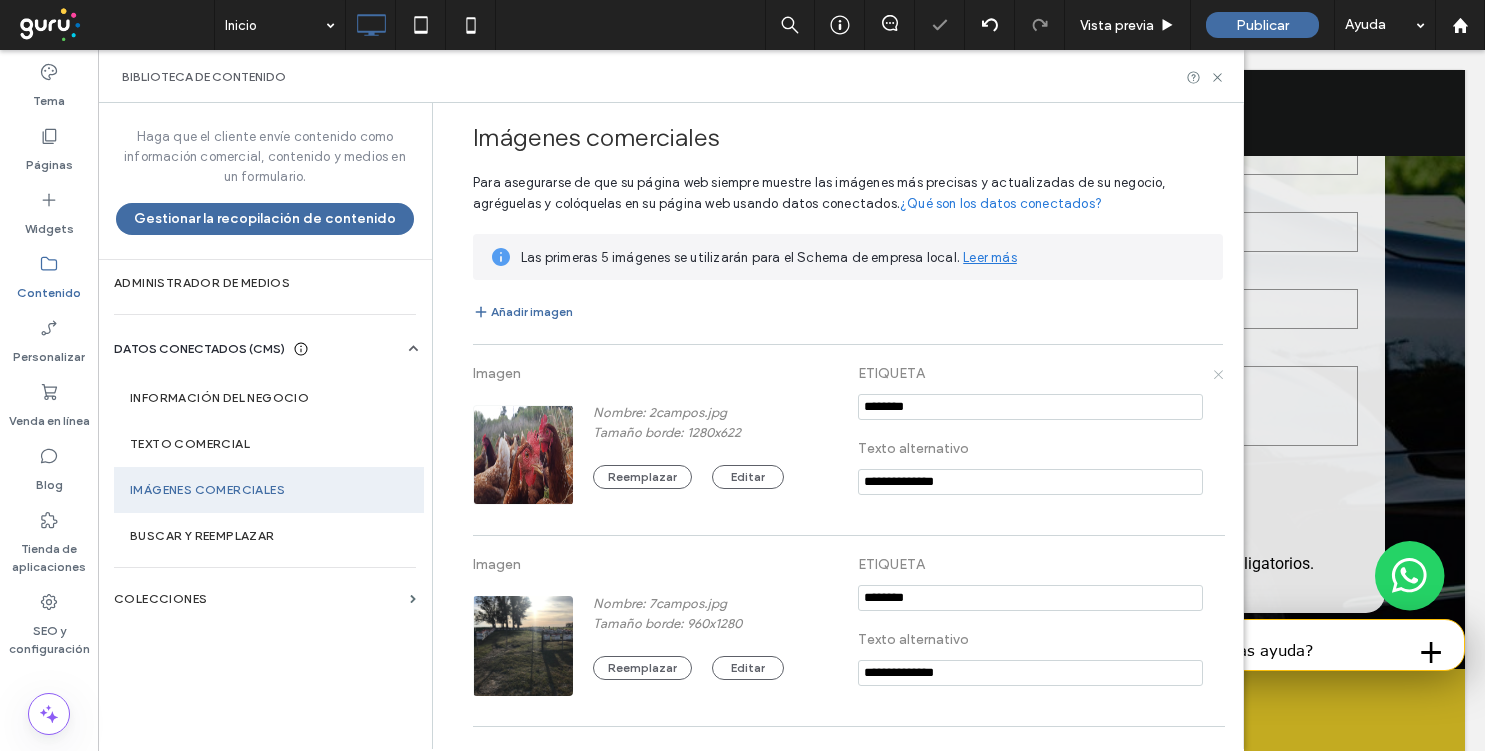 click 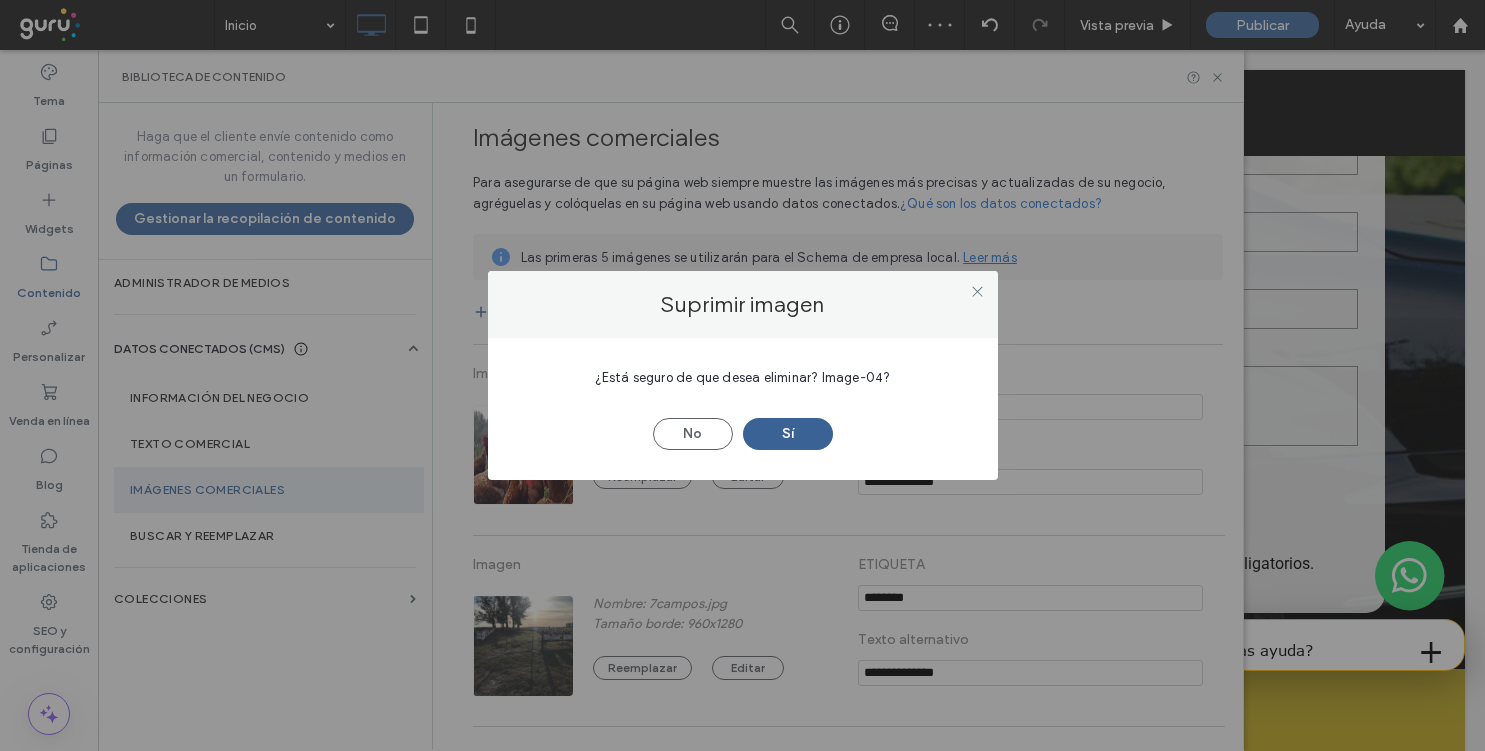 click on "Sí" at bounding box center (788, 434) 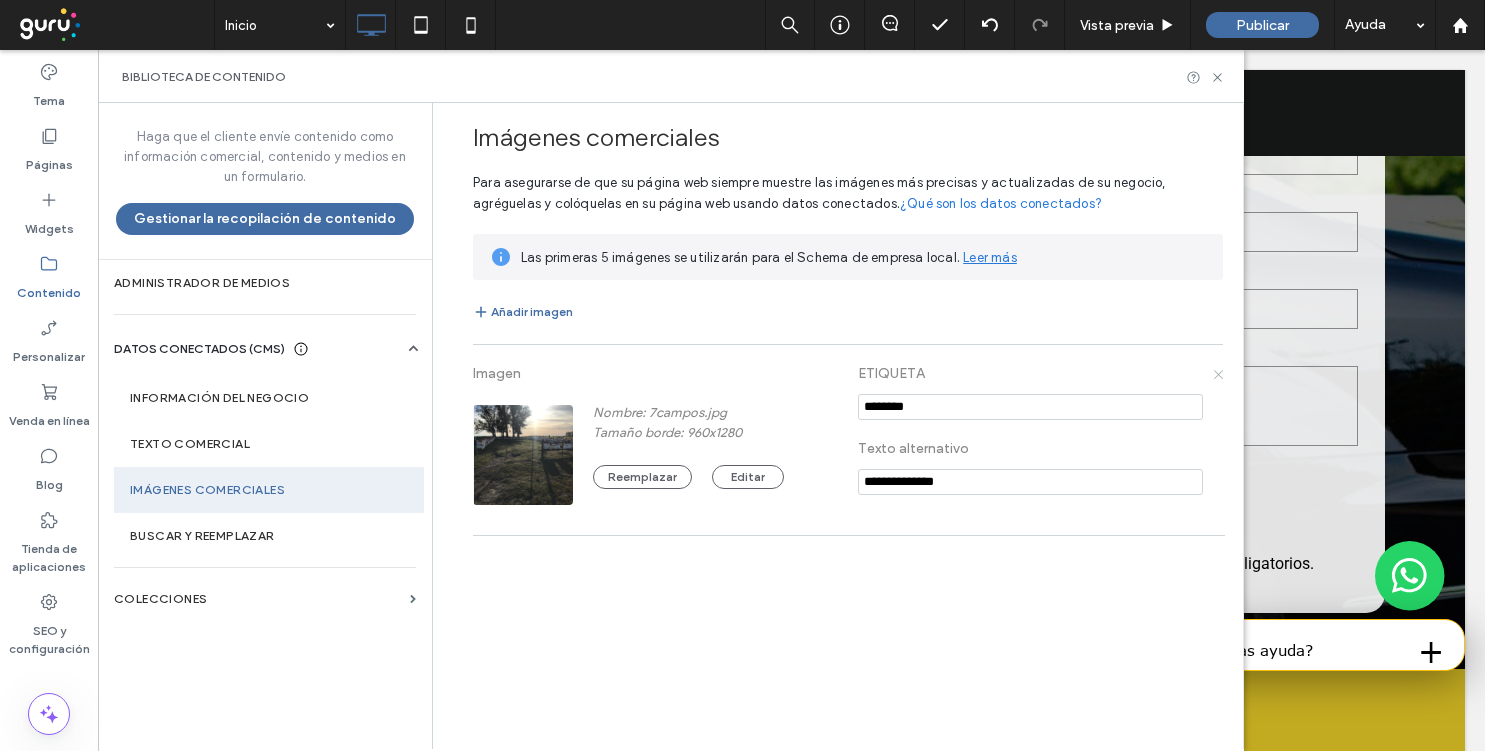click 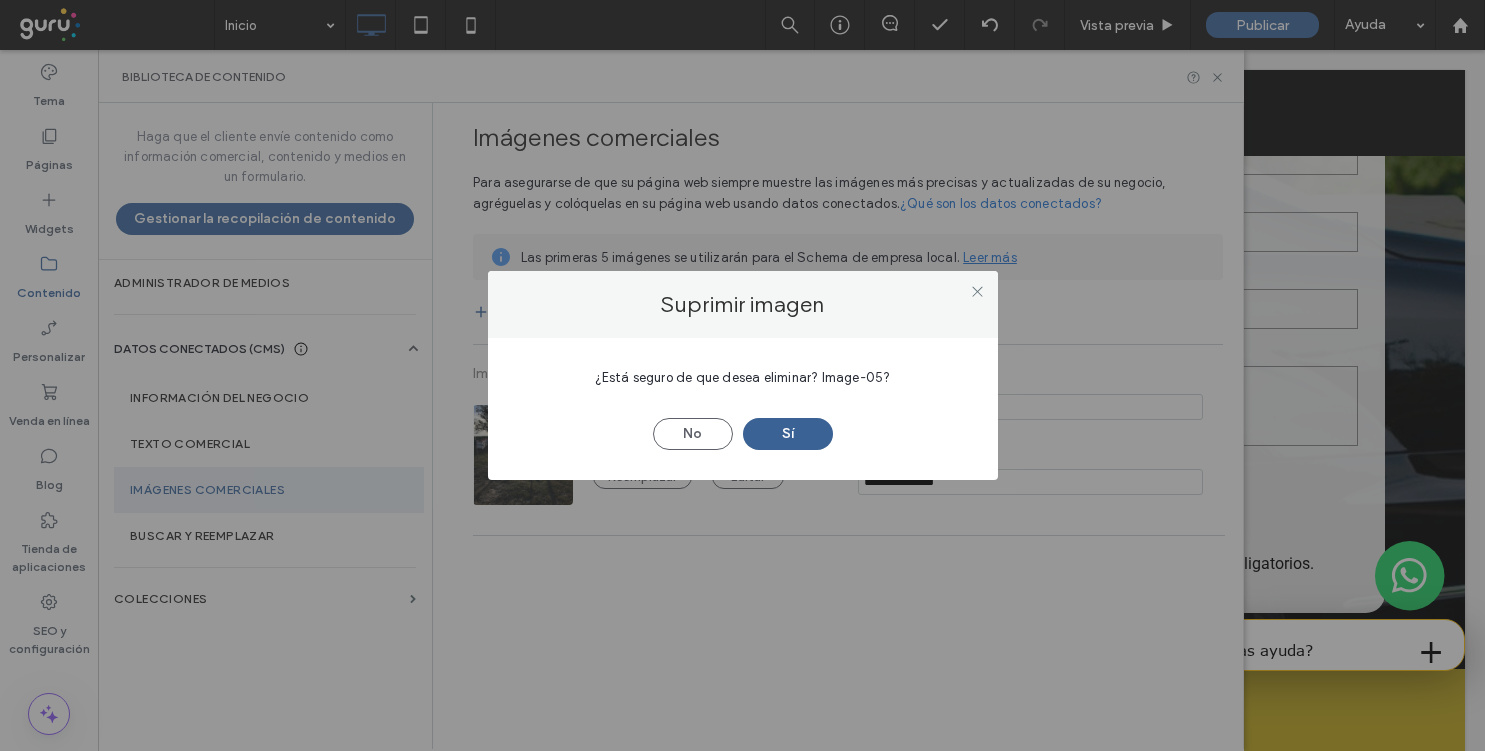 click on "Sí" at bounding box center [788, 434] 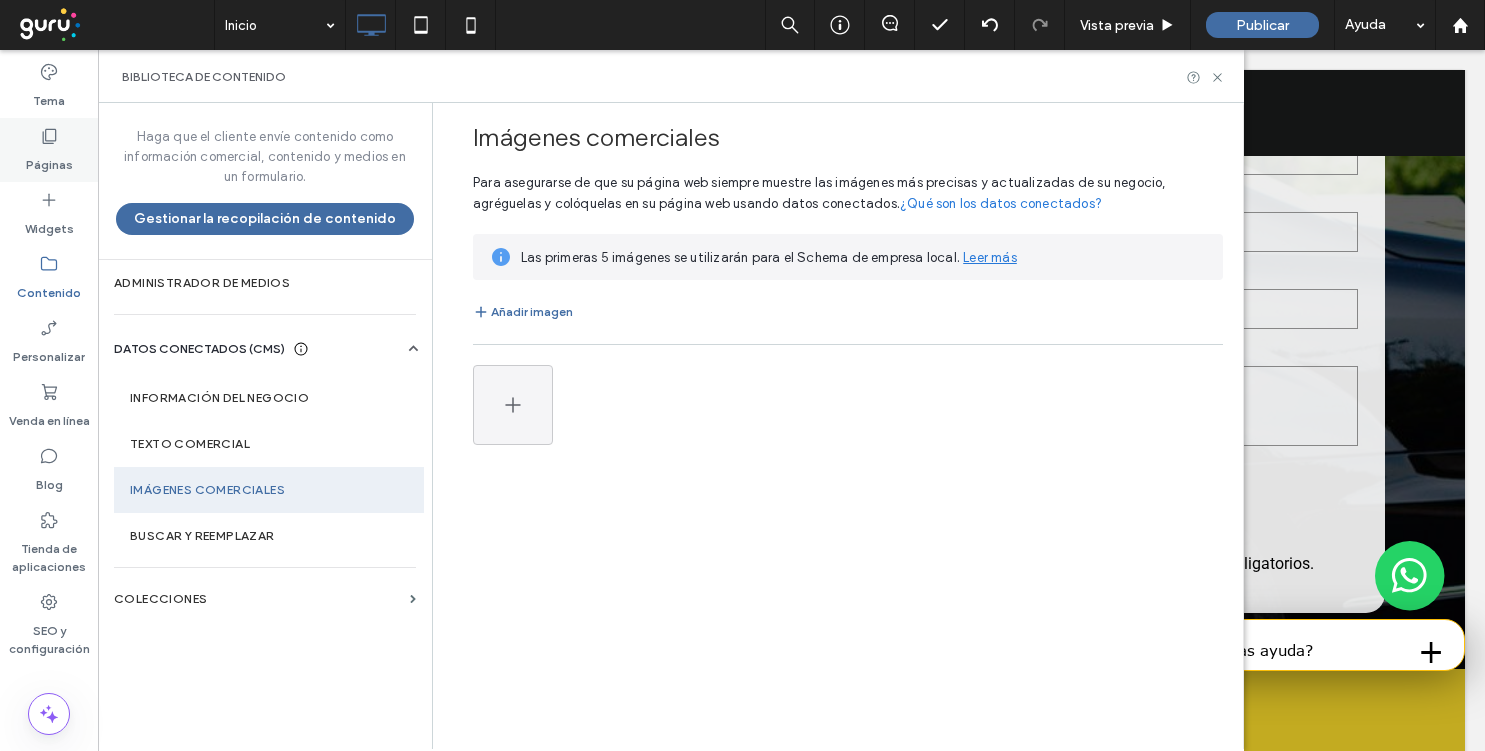 click on "Páginas" at bounding box center [49, 150] 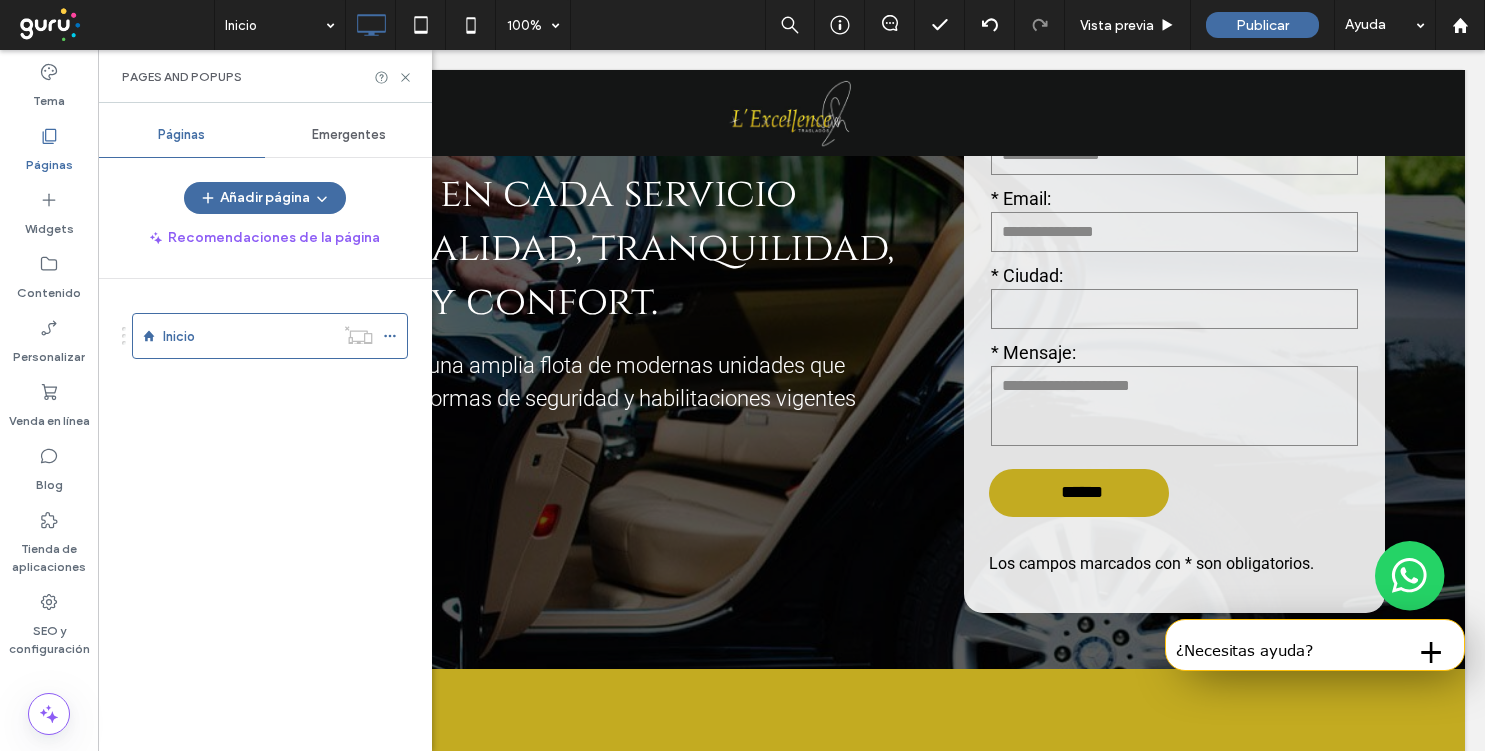 click on "Emergentes" at bounding box center [349, 135] 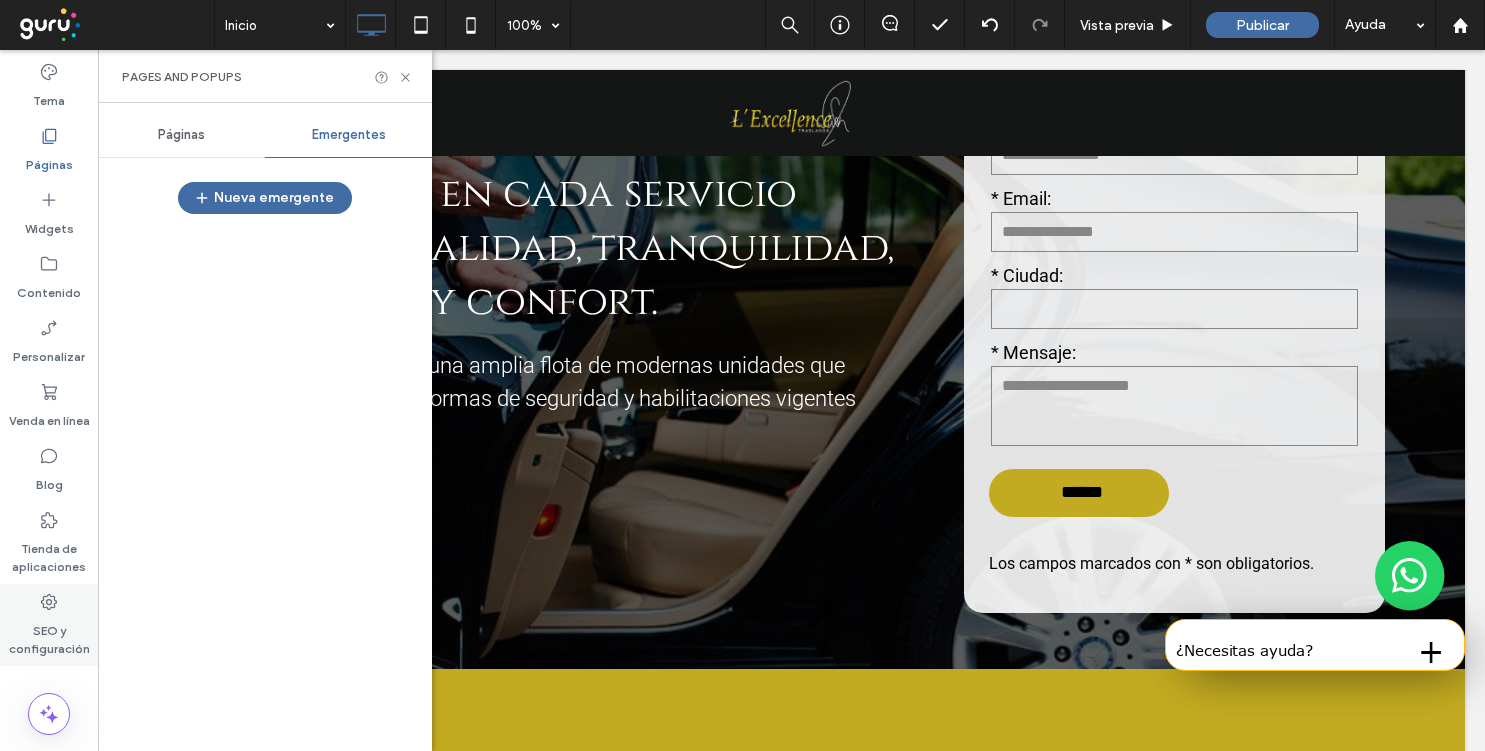 click on "SEO y configuración" at bounding box center (49, 635) 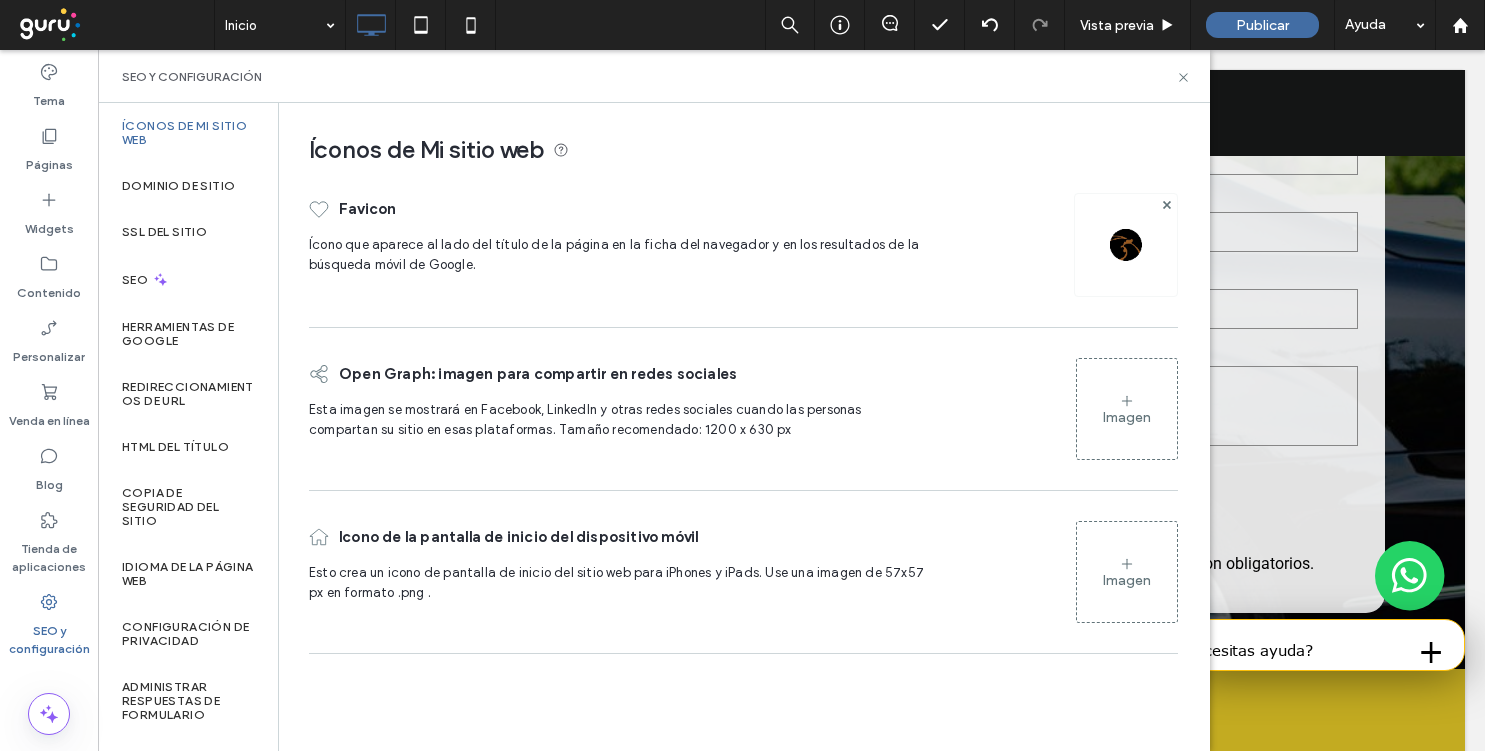 click at bounding box center [1126, 245] 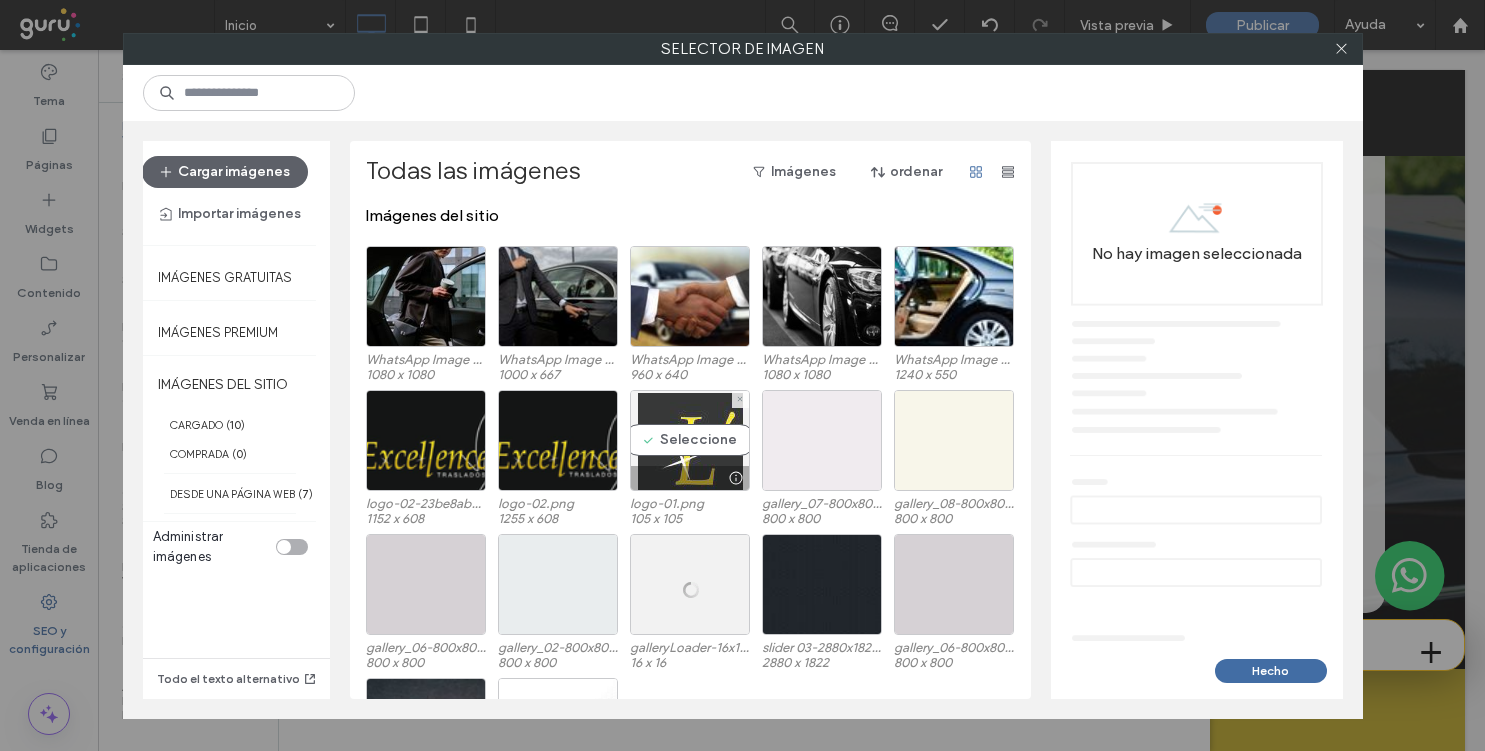 click on "Seleccione" at bounding box center (690, 440) 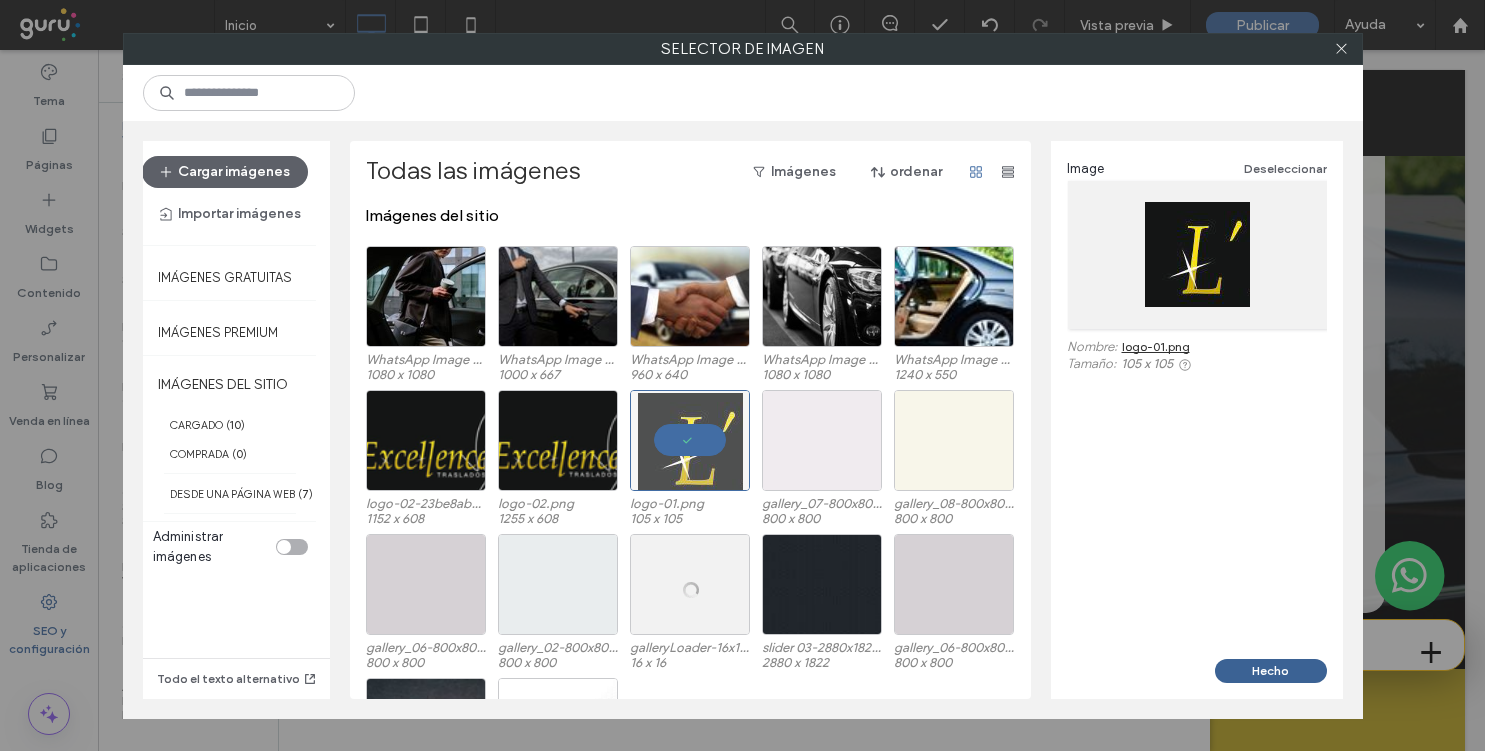 click on "Hecho" at bounding box center [1271, 671] 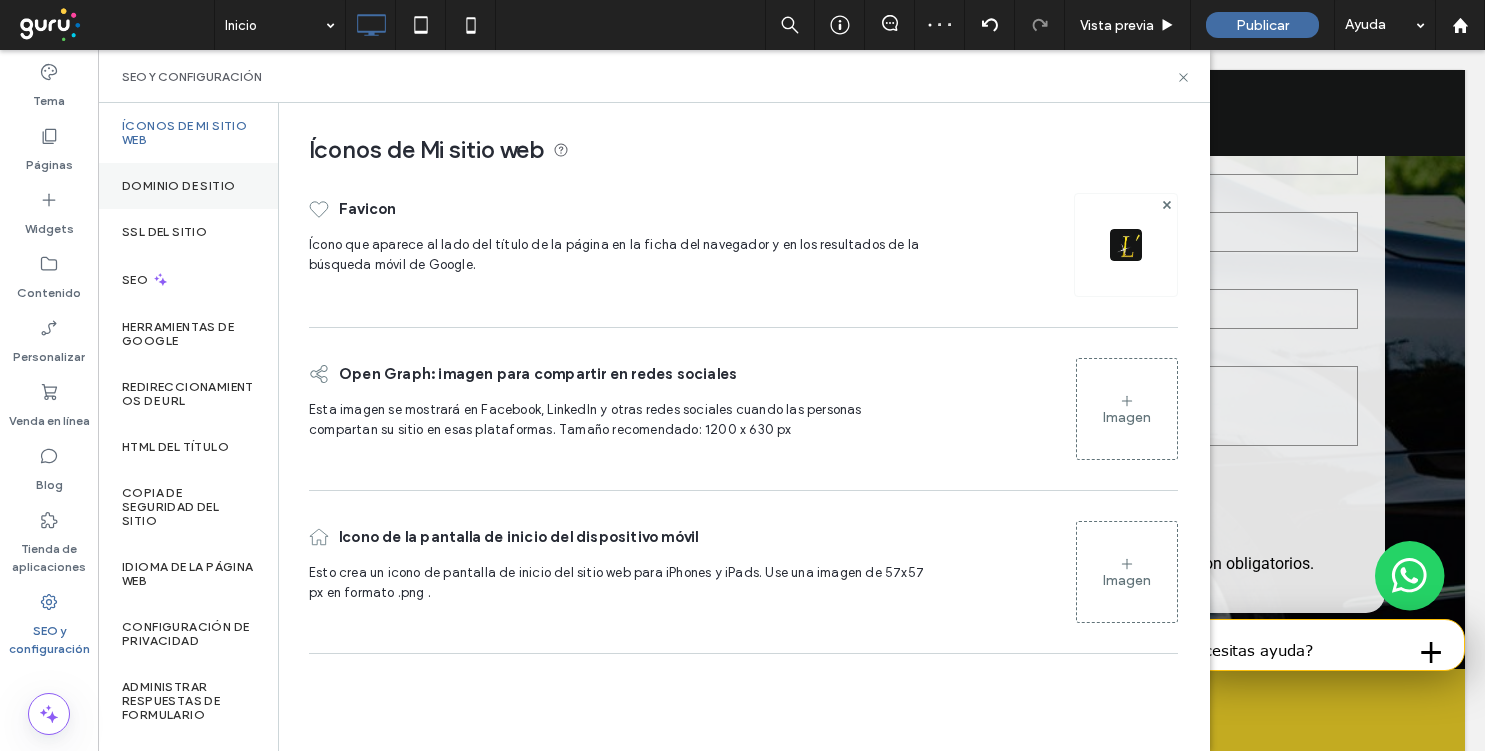 click on "Dominio de sitio" at bounding box center [178, 186] 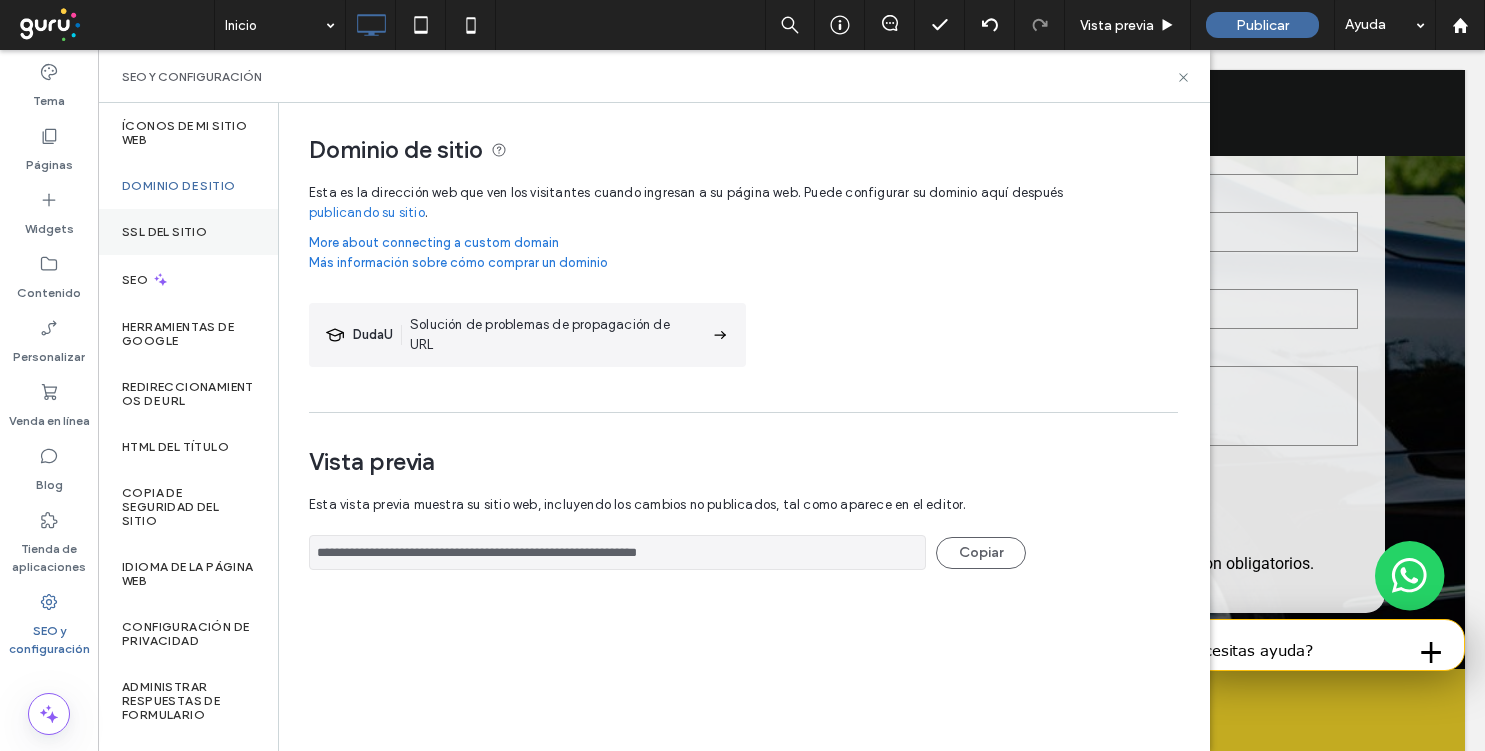 click on "SSL del sitio" at bounding box center [164, 232] 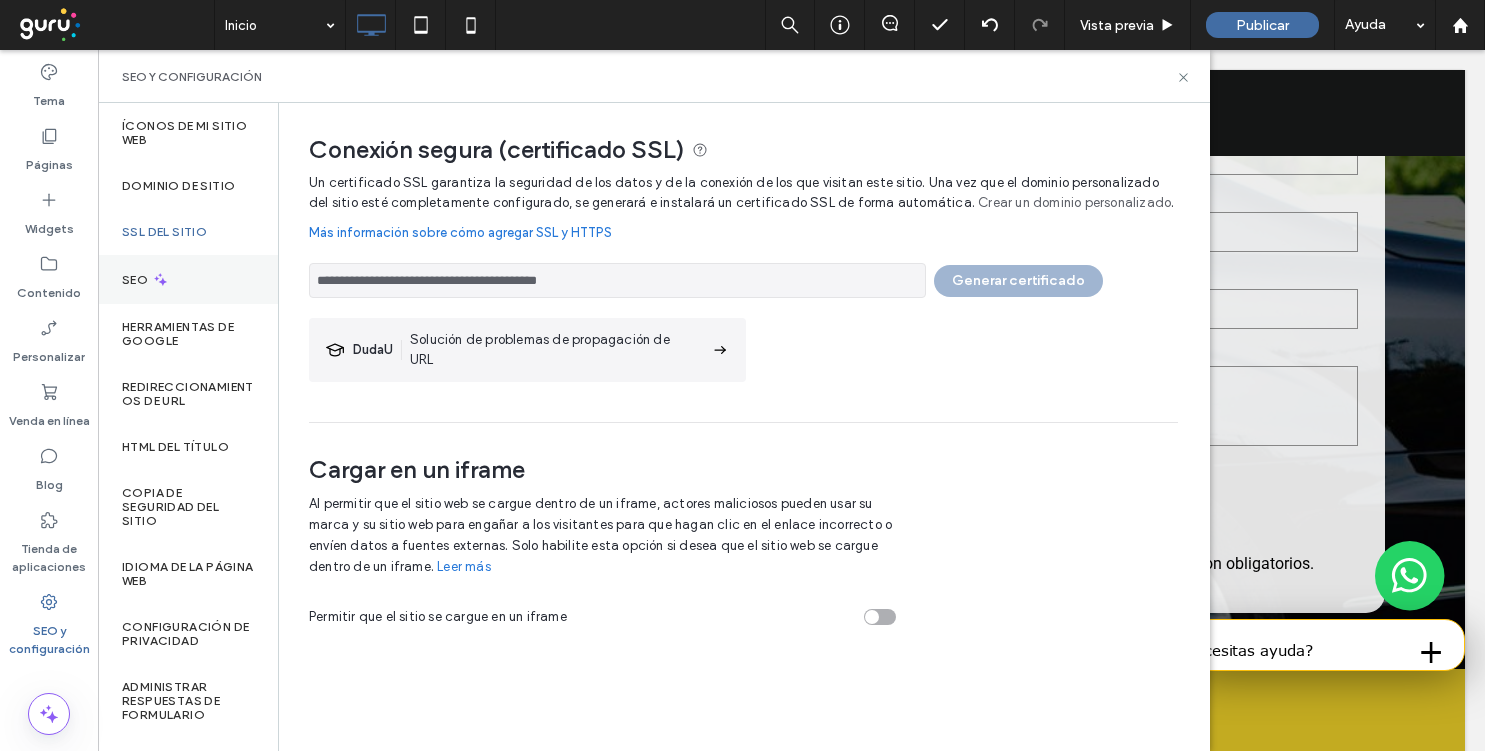 click on "SEO" at bounding box center (188, 279) 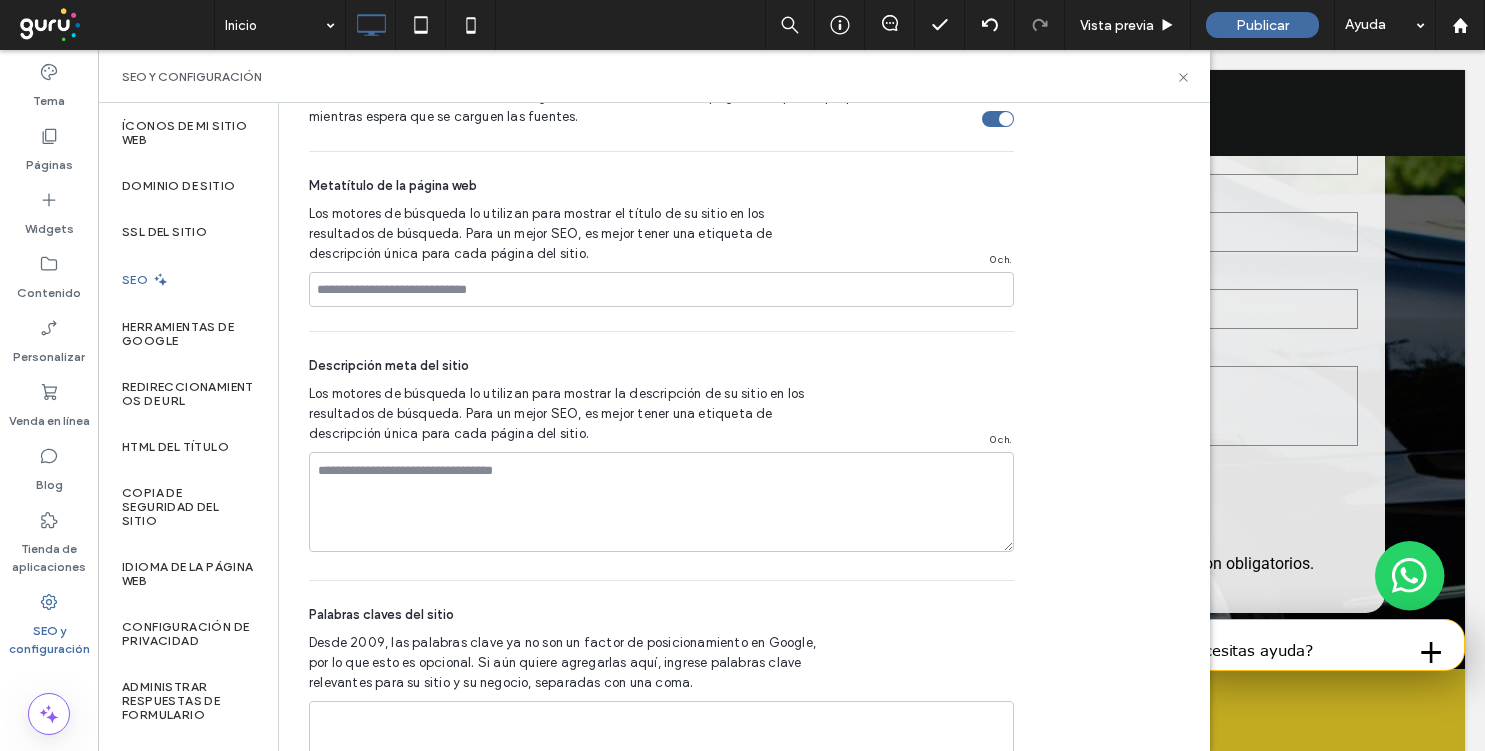 scroll, scrollTop: 1406, scrollLeft: 0, axis: vertical 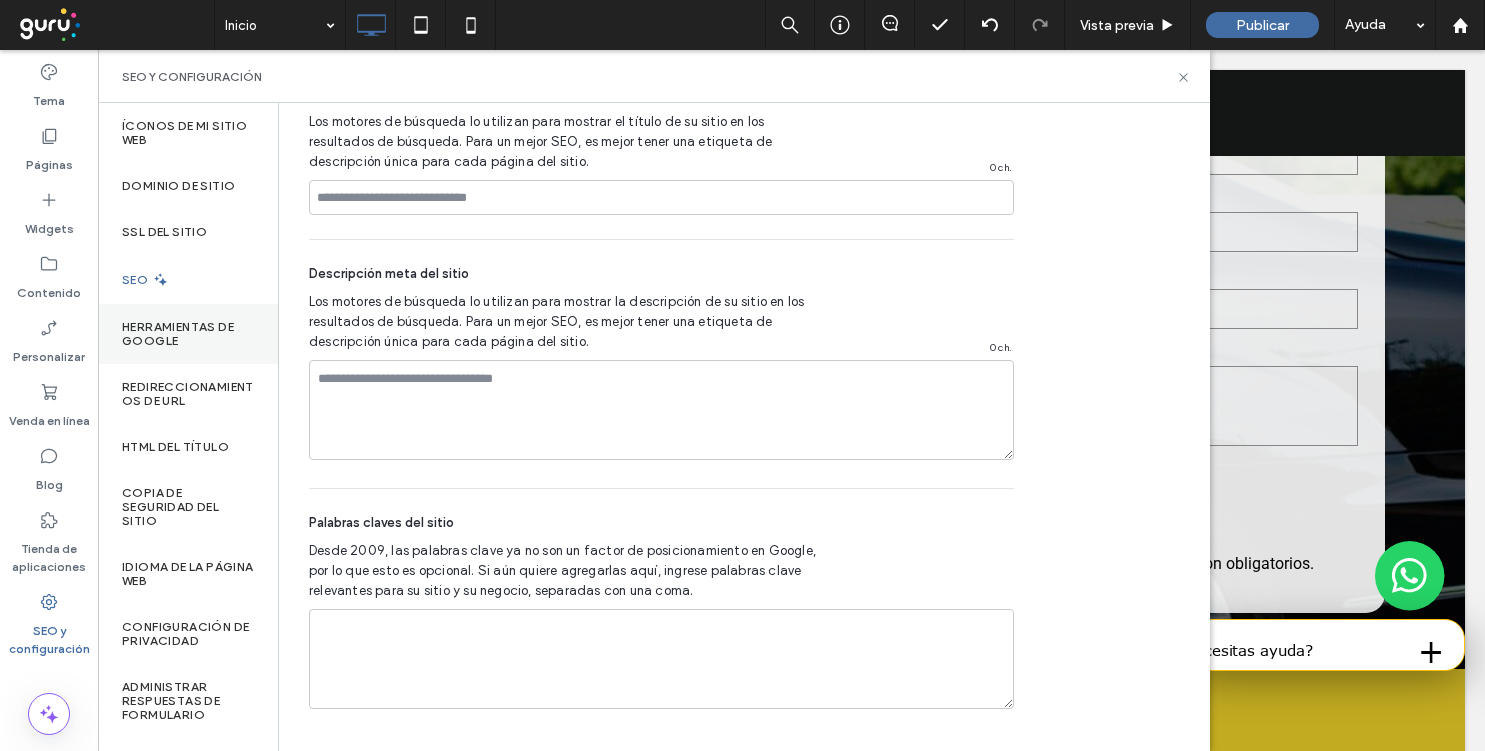 click on "Herramientas de Google" at bounding box center [188, 334] 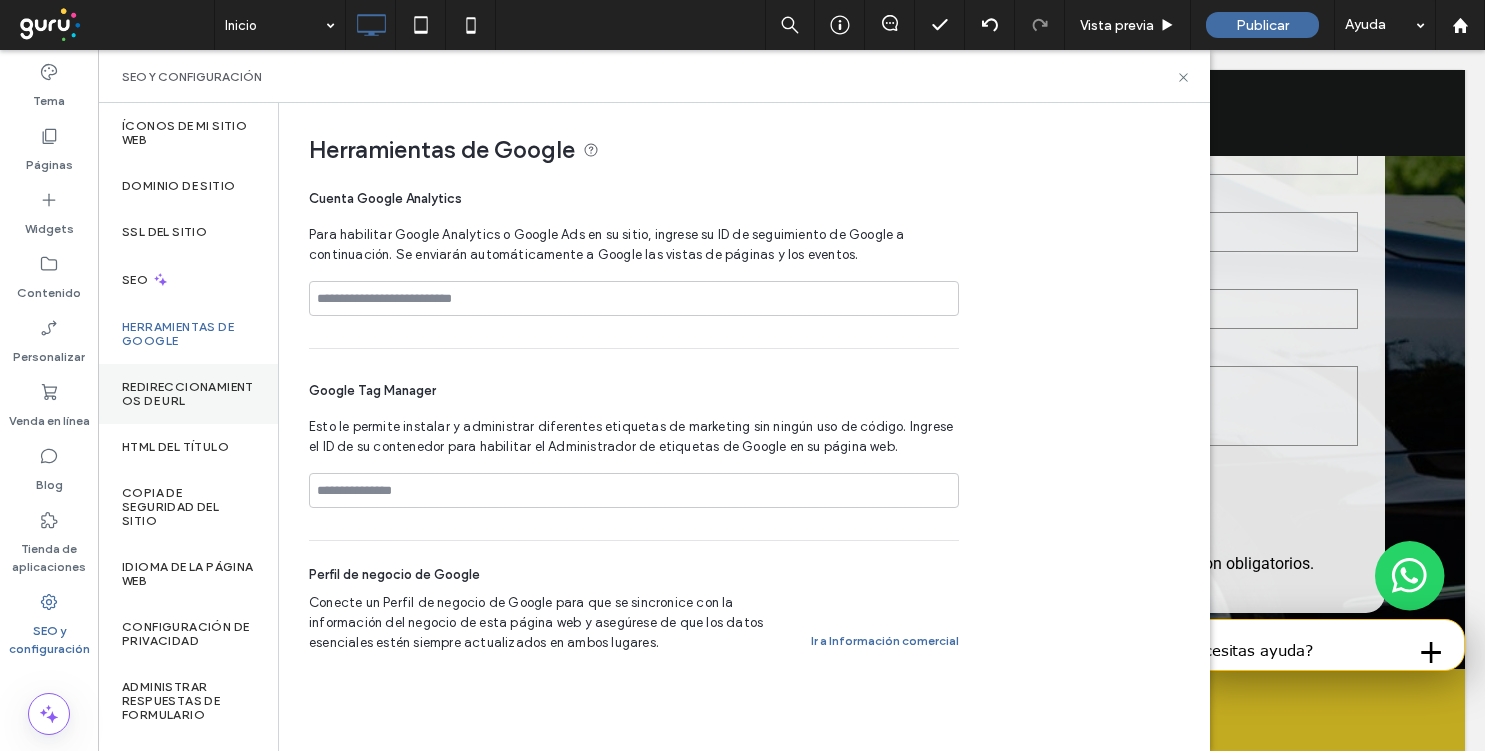click on "Redireccionamientos de URL" at bounding box center [188, 394] 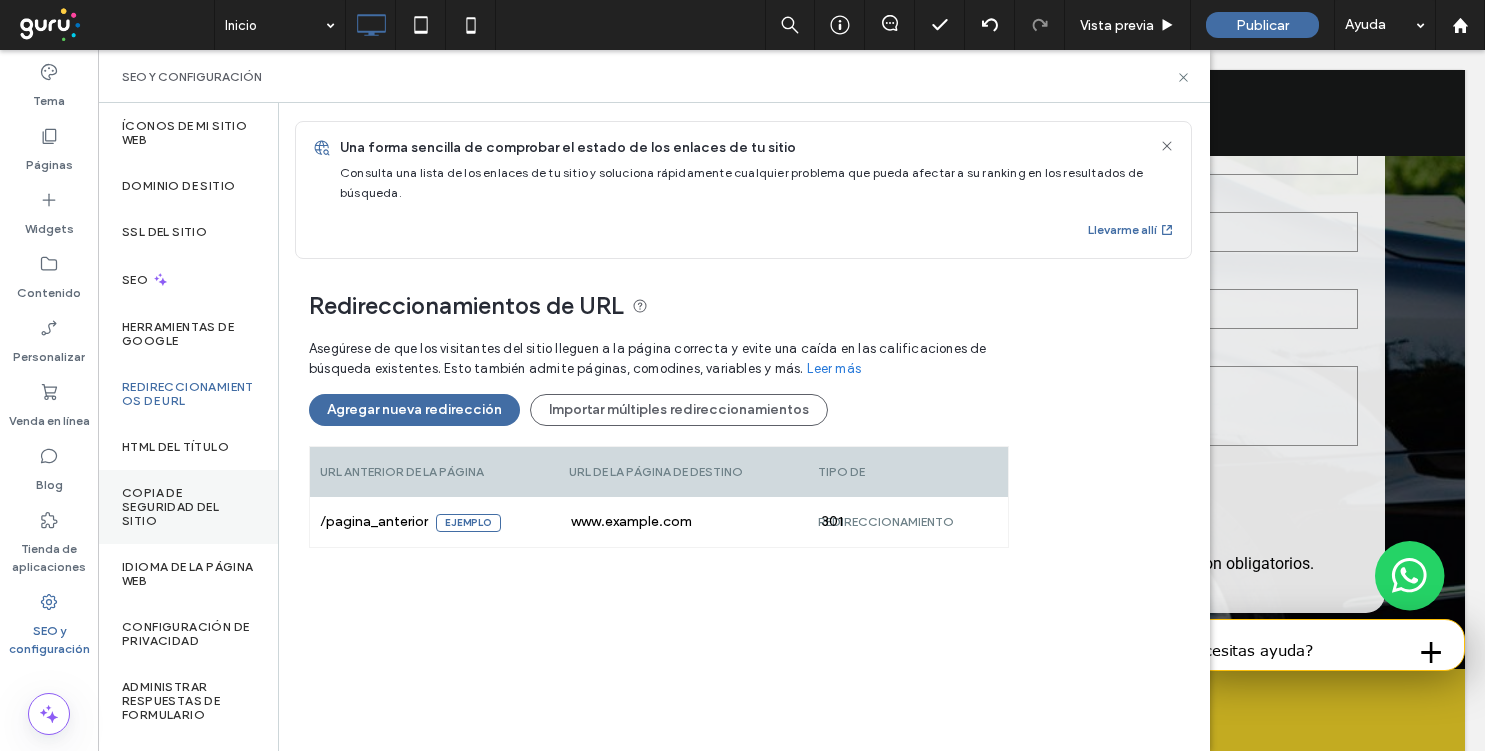 click on "Copia de seguridad del sitio" at bounding box center (188, 507) 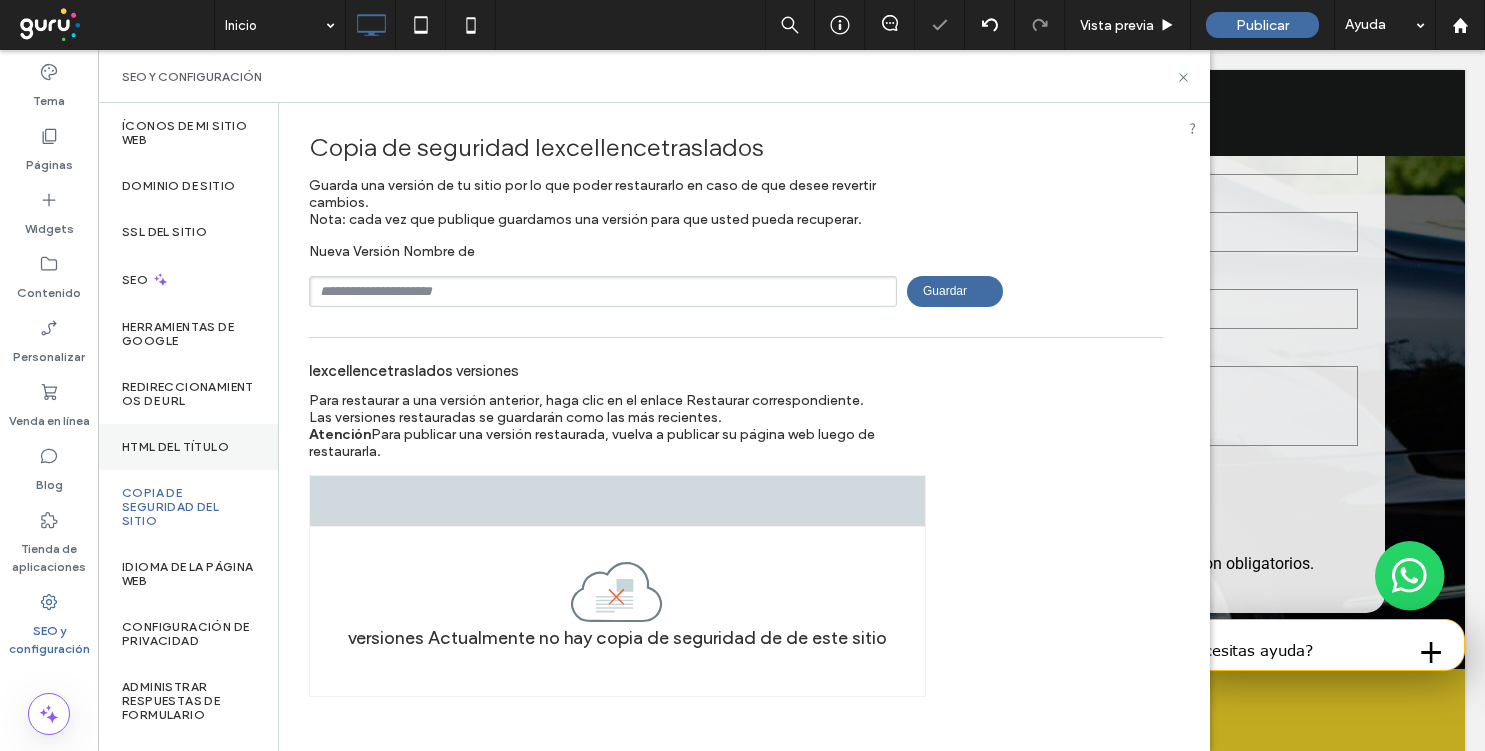 click on "HTML del título" at bounding box center (175, 447) 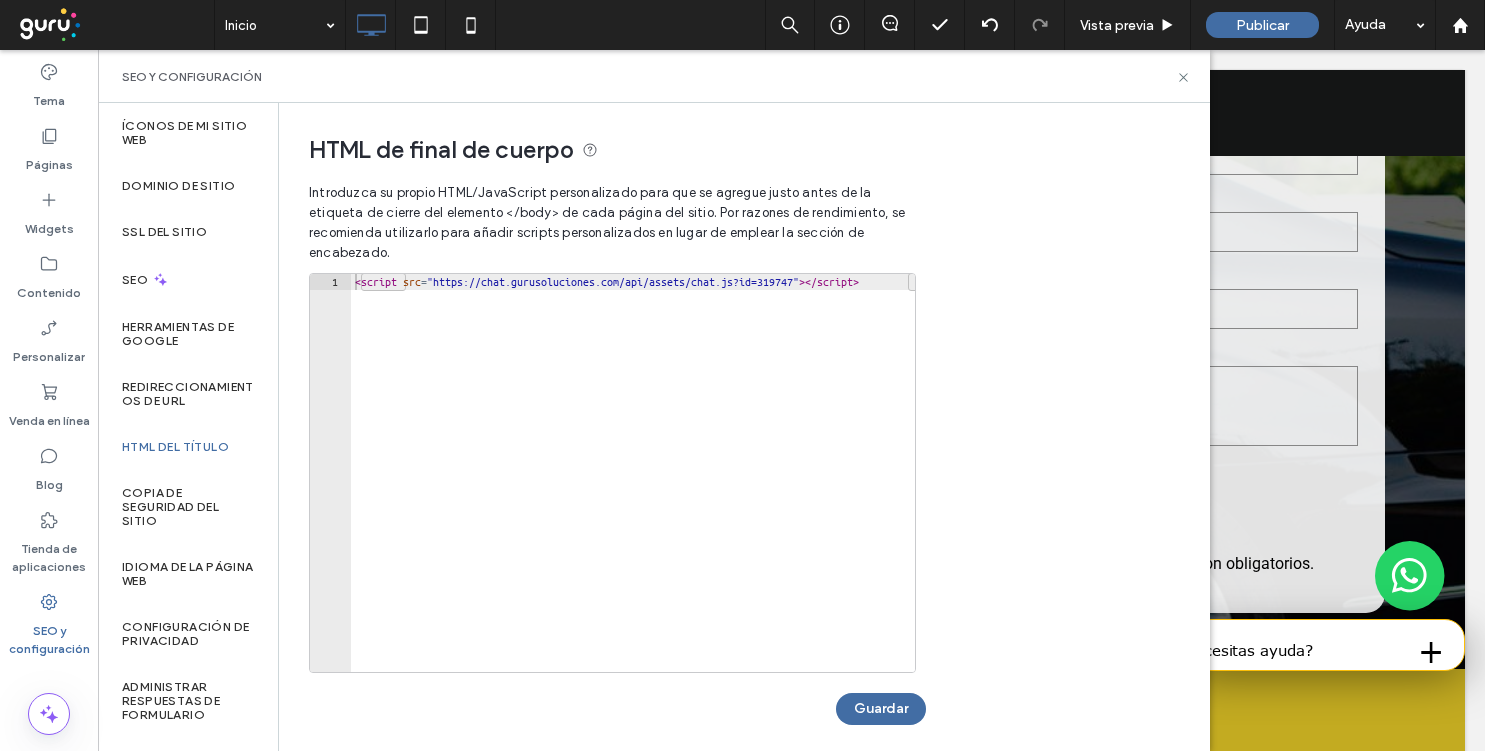 click on "< script   src = "https://chat.gurusoluciones.com/api/assets/chat.js?id=319747" > </ script >" at bounding box center (657, 489) 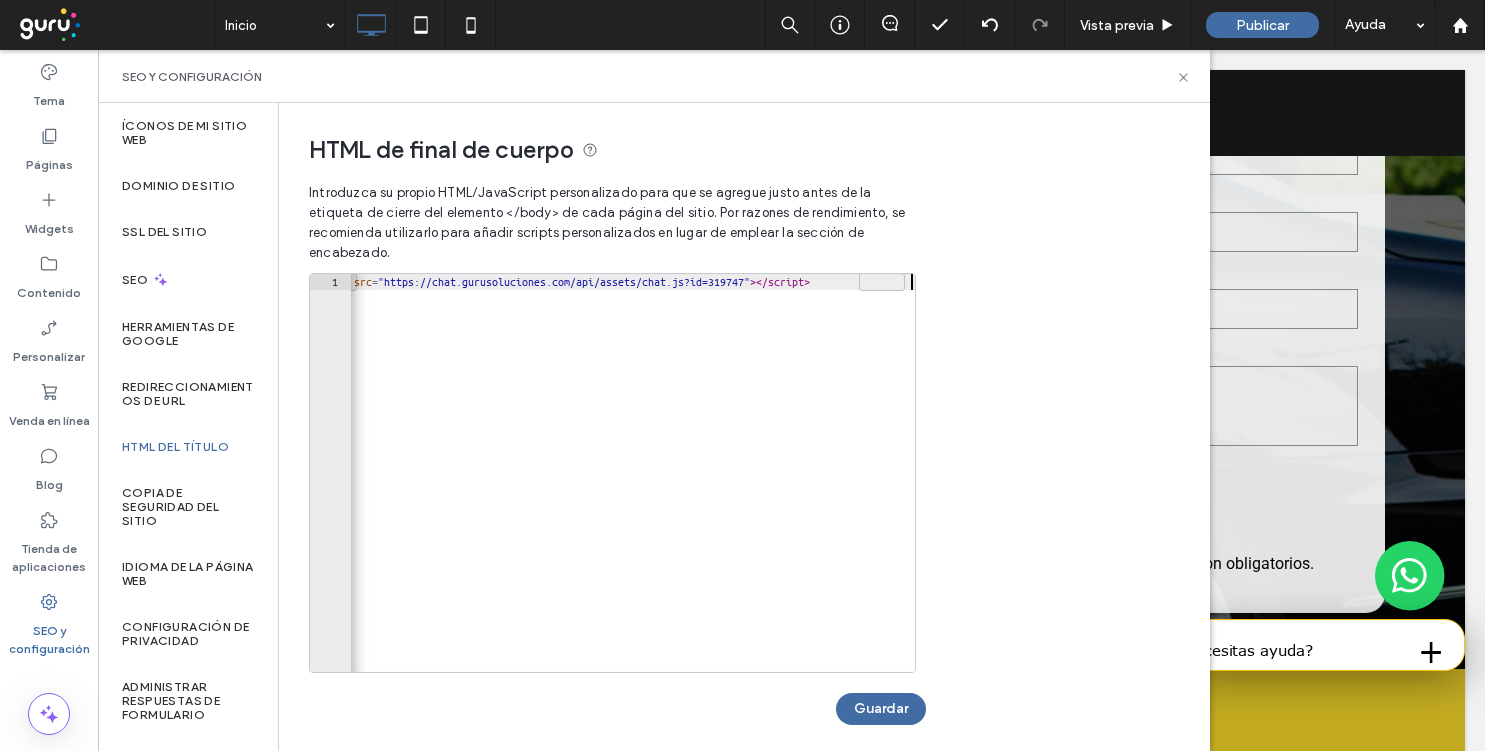 click on "< script   src = "https://chat.gurusoluciones.com/api/assets/chat.js?id=319747" > </ script >" at bounding box center (608, 489) 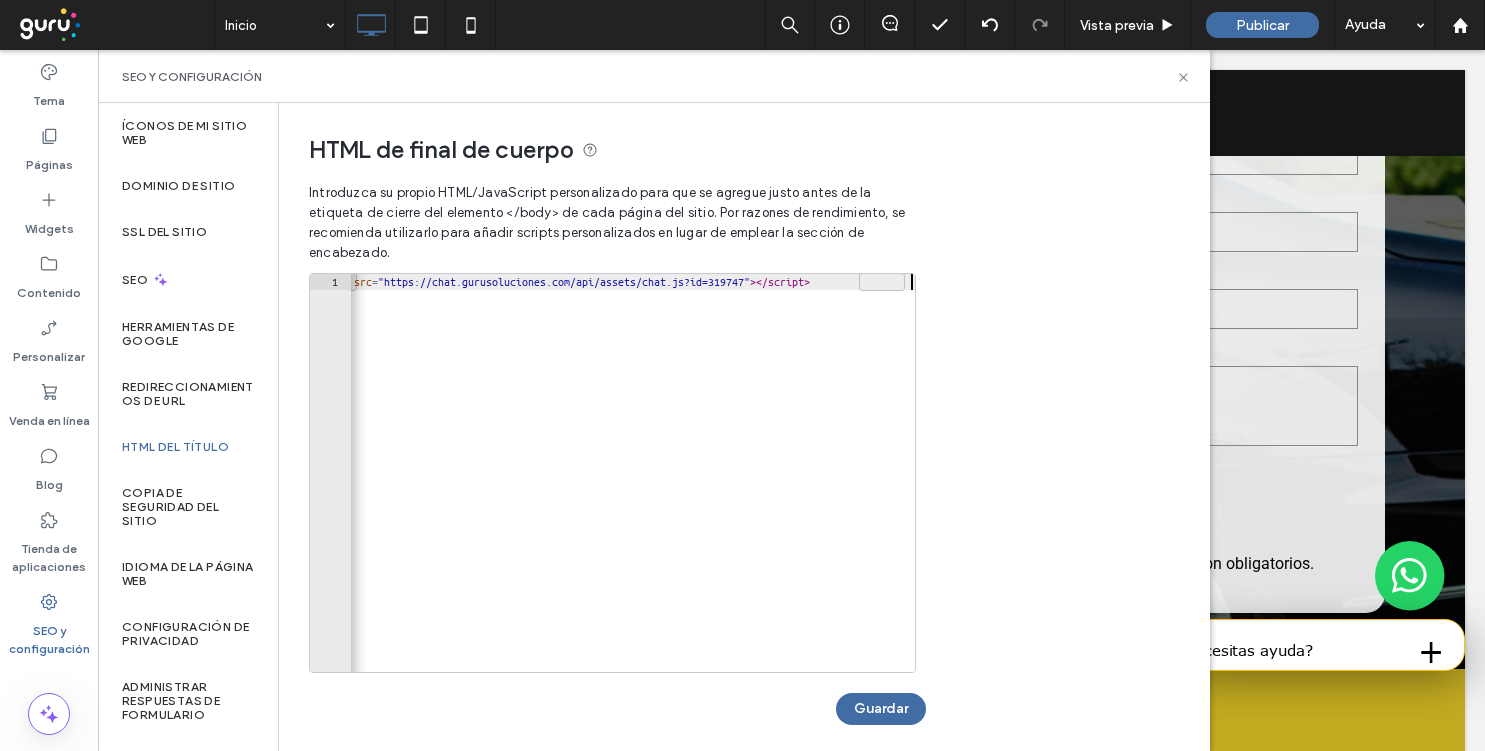 scroll, scrollTop: 0, scrollLeft: 49, axis: horizontal 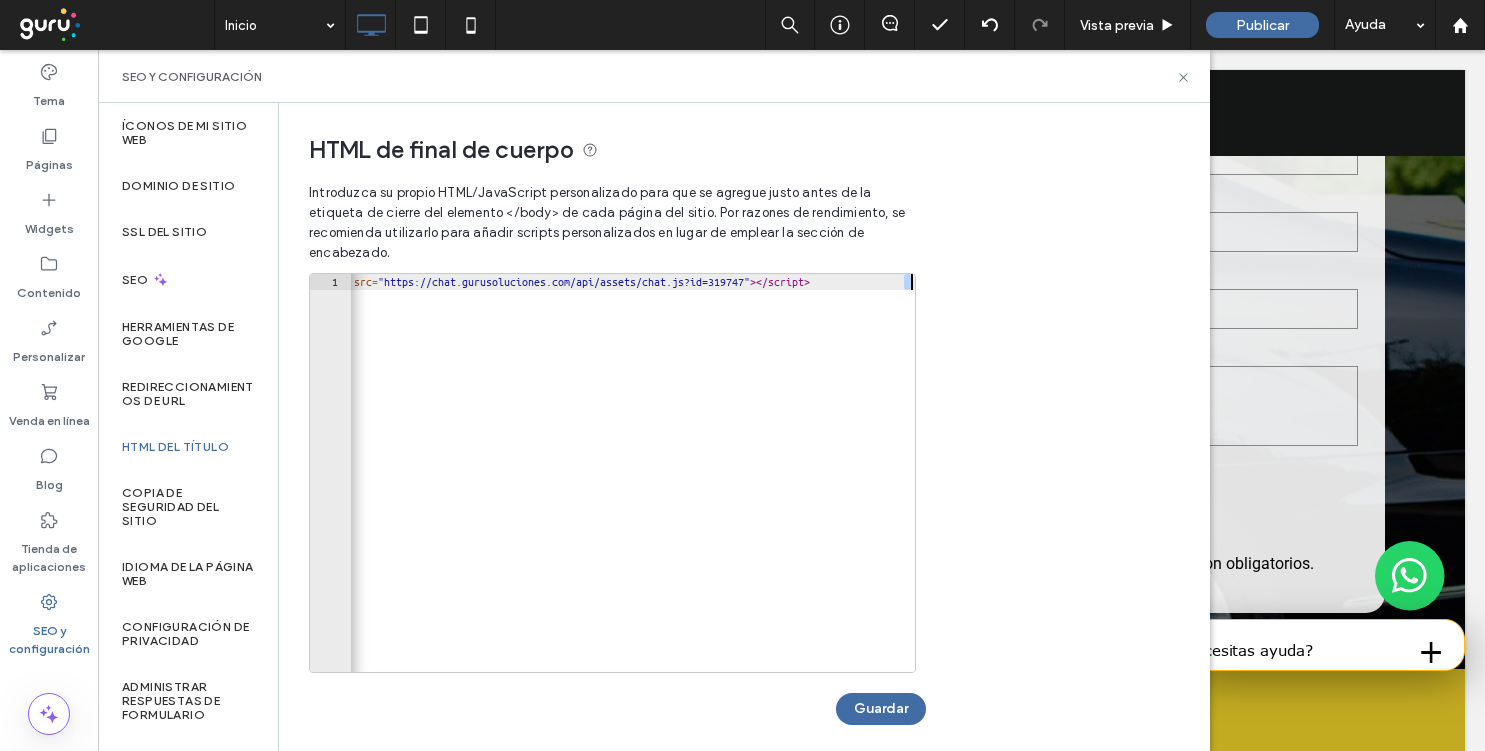 click on "< script   src = "https://chat.gurusoluciones.com/api/assets/chat.js?id=319747" > </ script >" at bounding box center [608, 489] 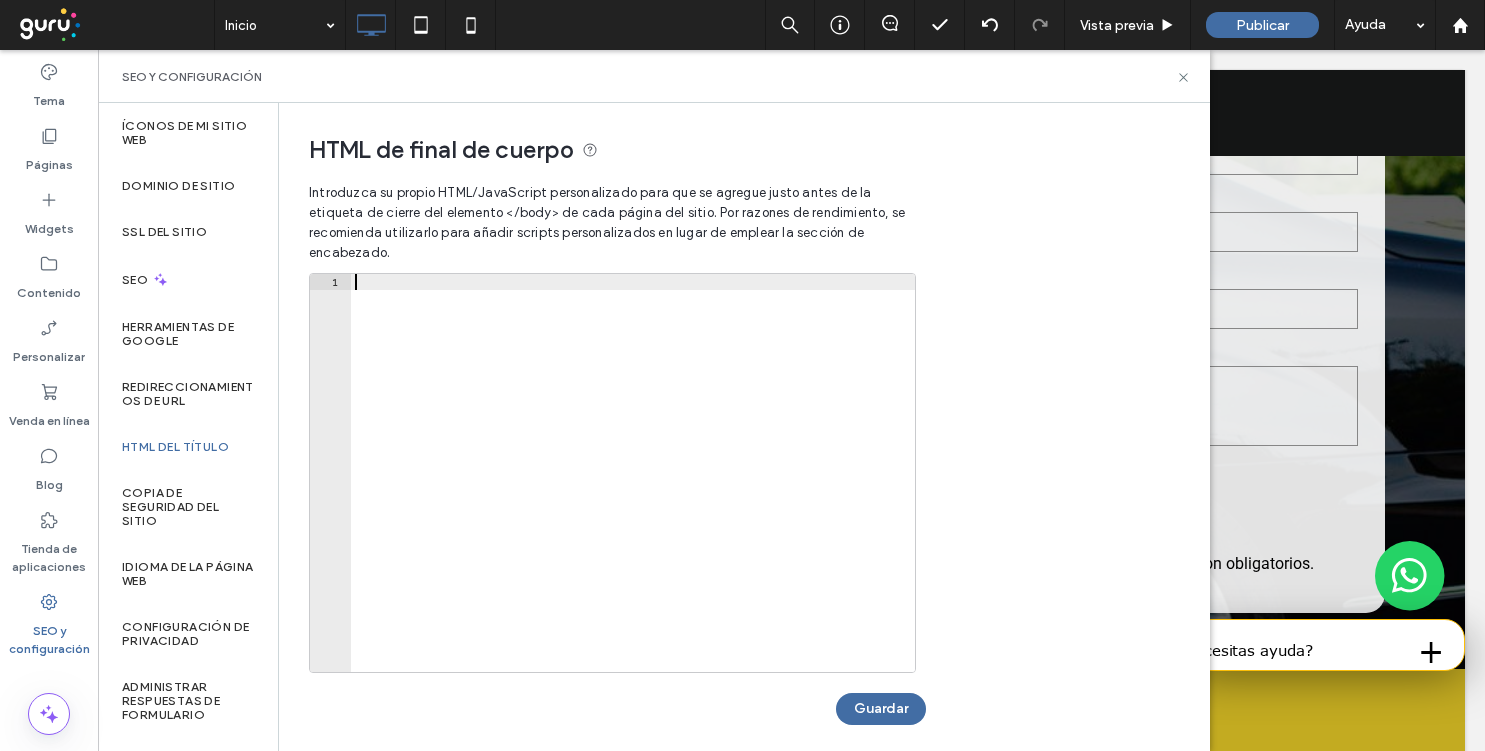 paste on "**********" 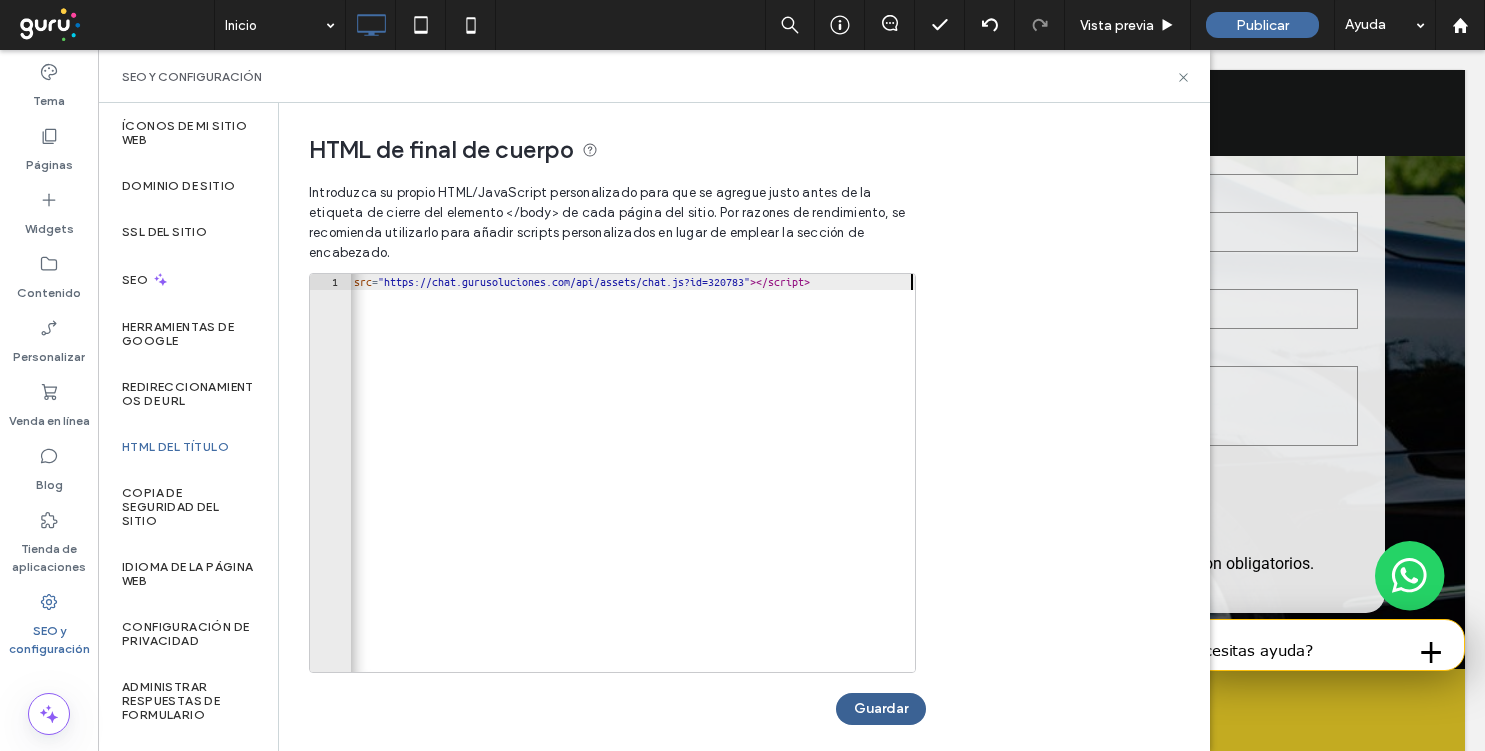 click on "Guardar" at bounding box center [881, 709] 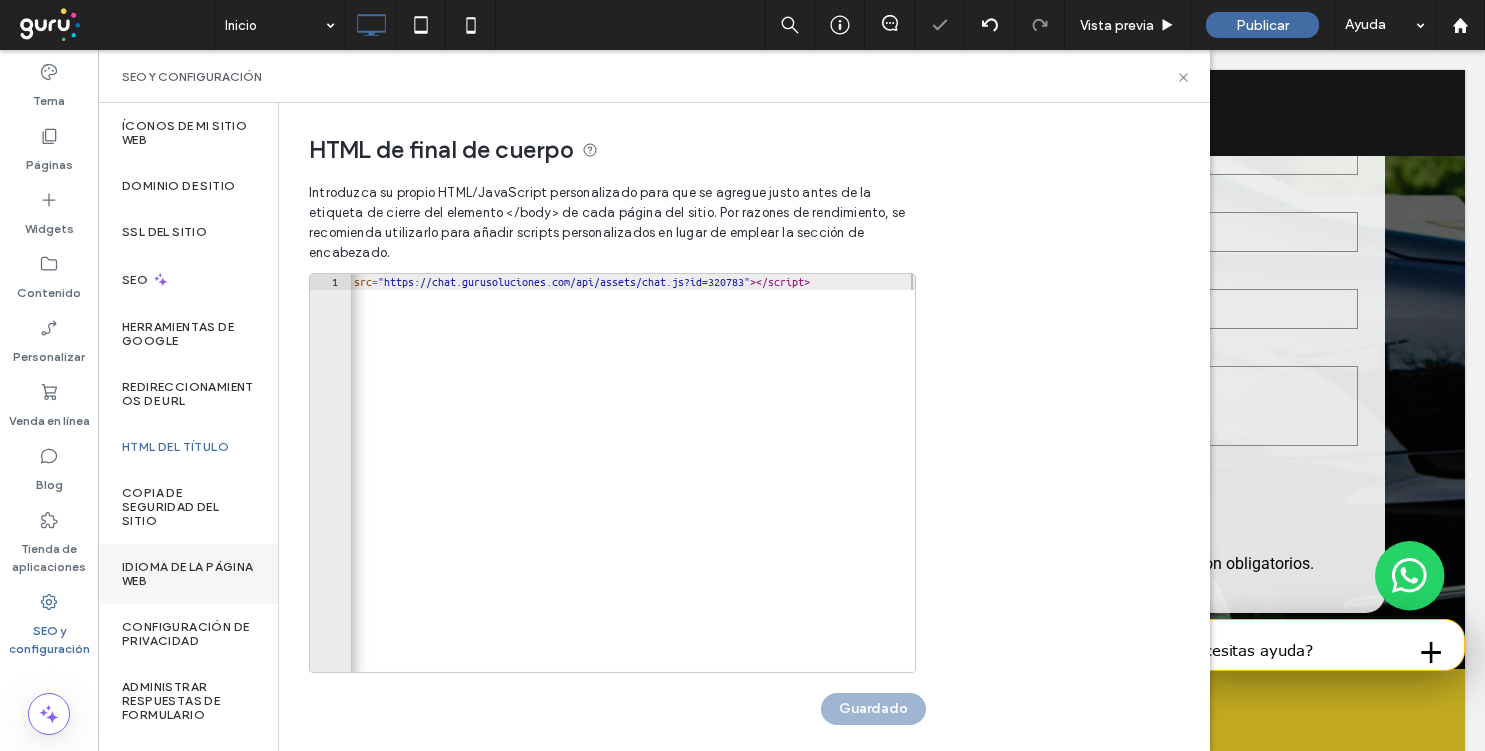 scroll, scrollTop: 181, scrollLeft: 0, axis: vertical 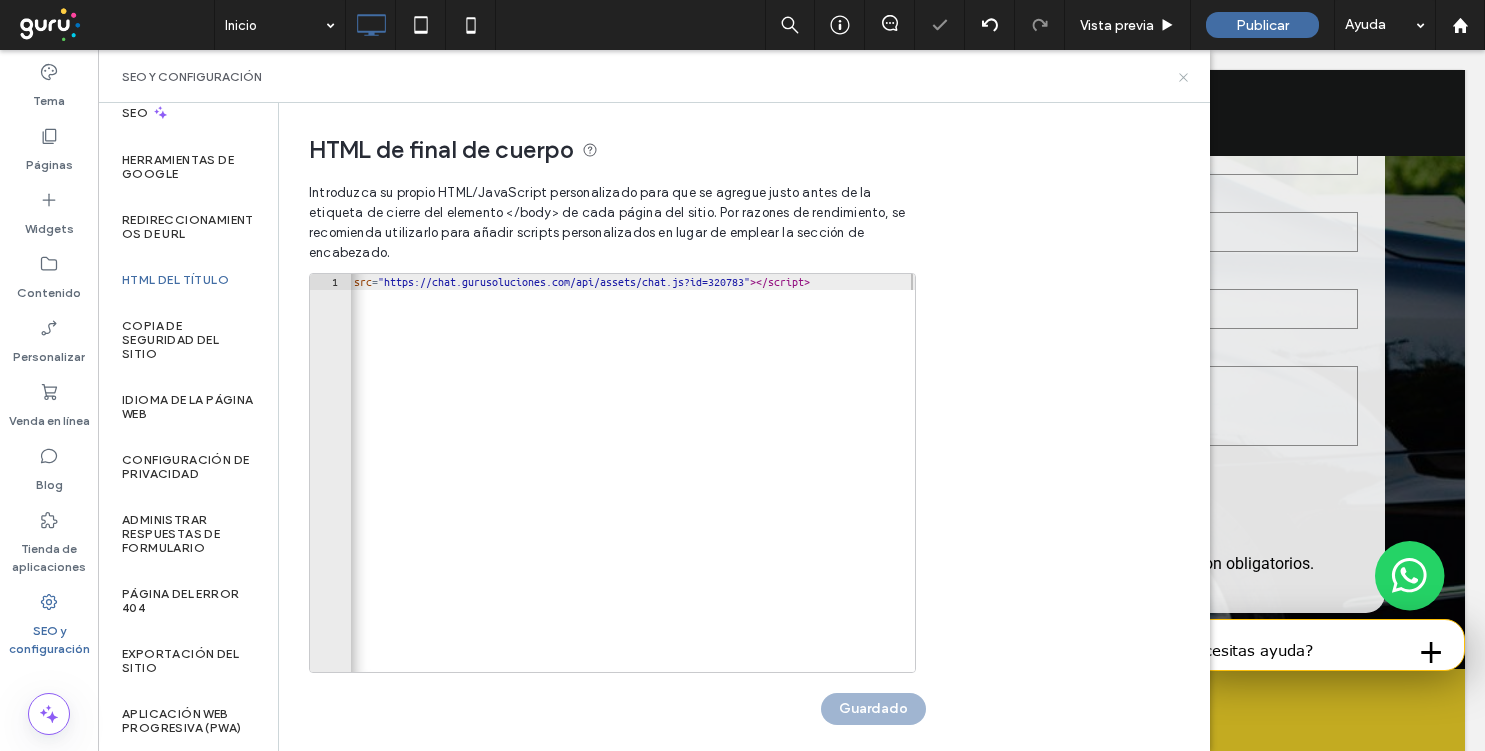 click 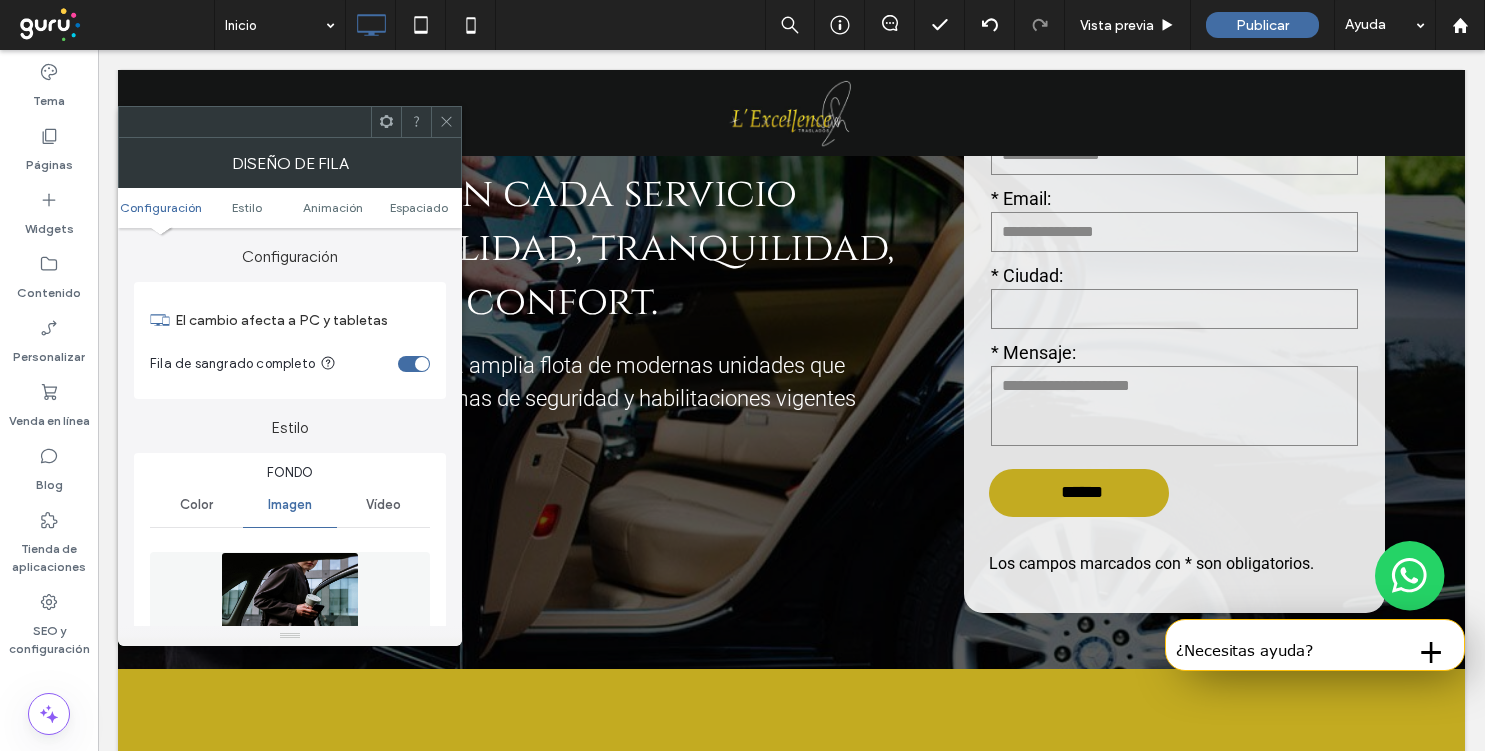click on "Vídeo" at bounding box center [383, 505] 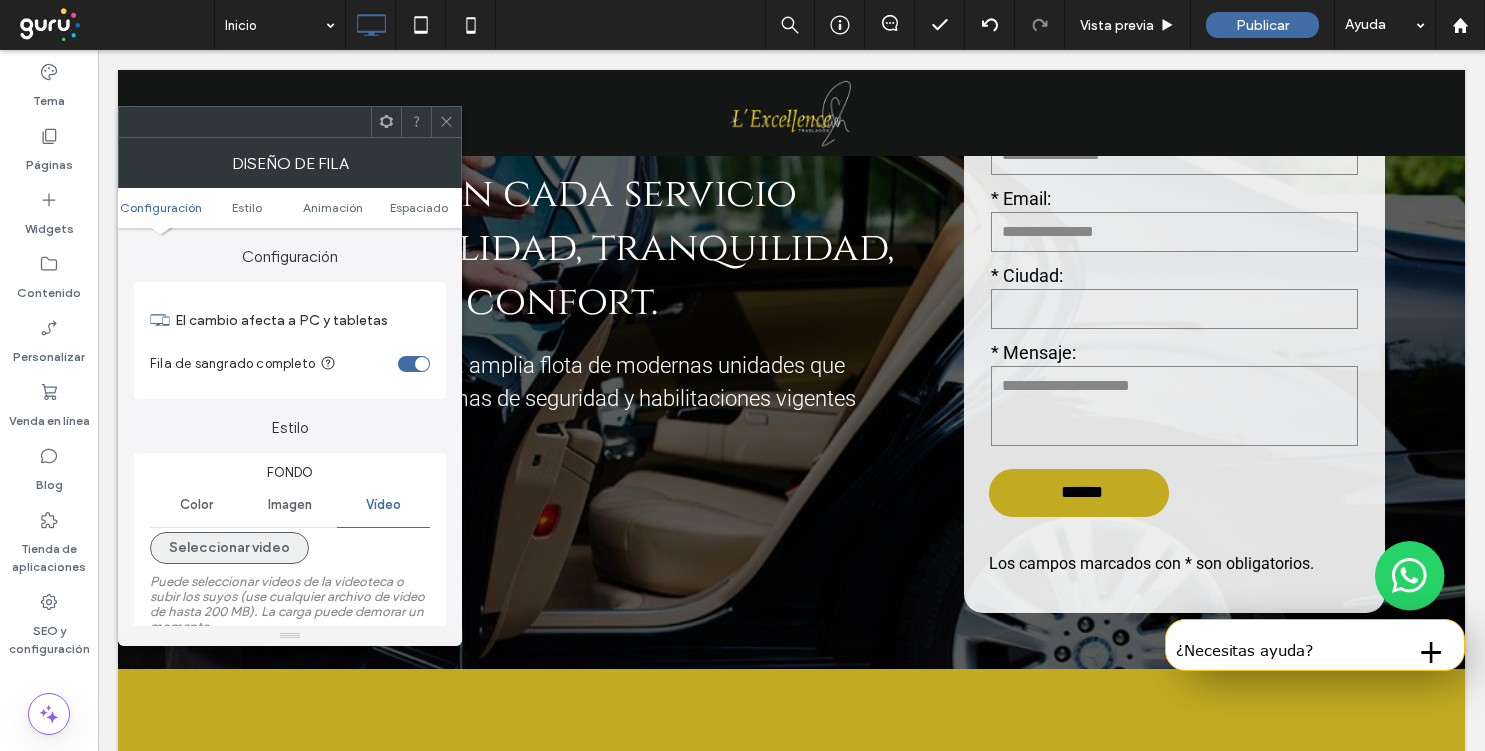 click on "Seleccionar video" at bounding box center [229, 548] 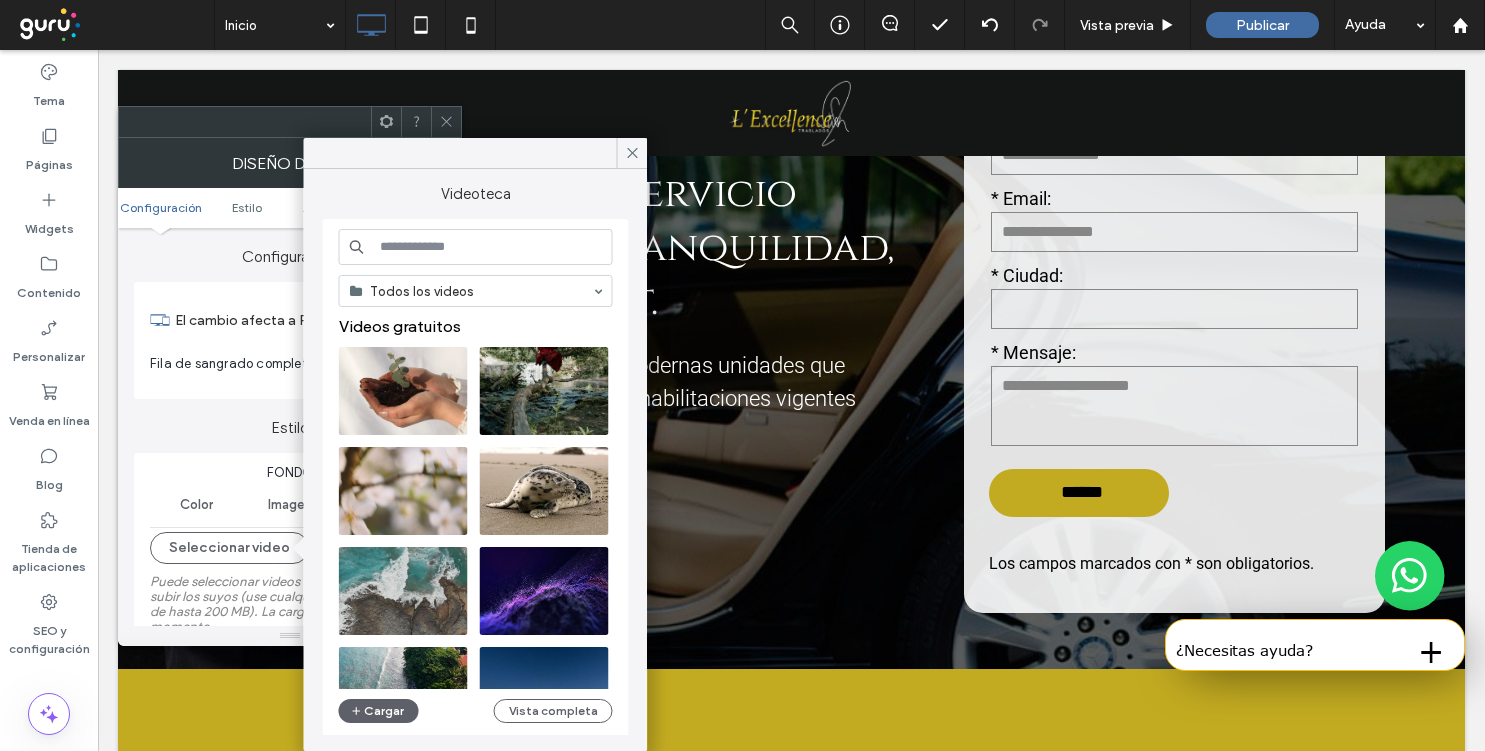 click at bounding box center (476, 247) 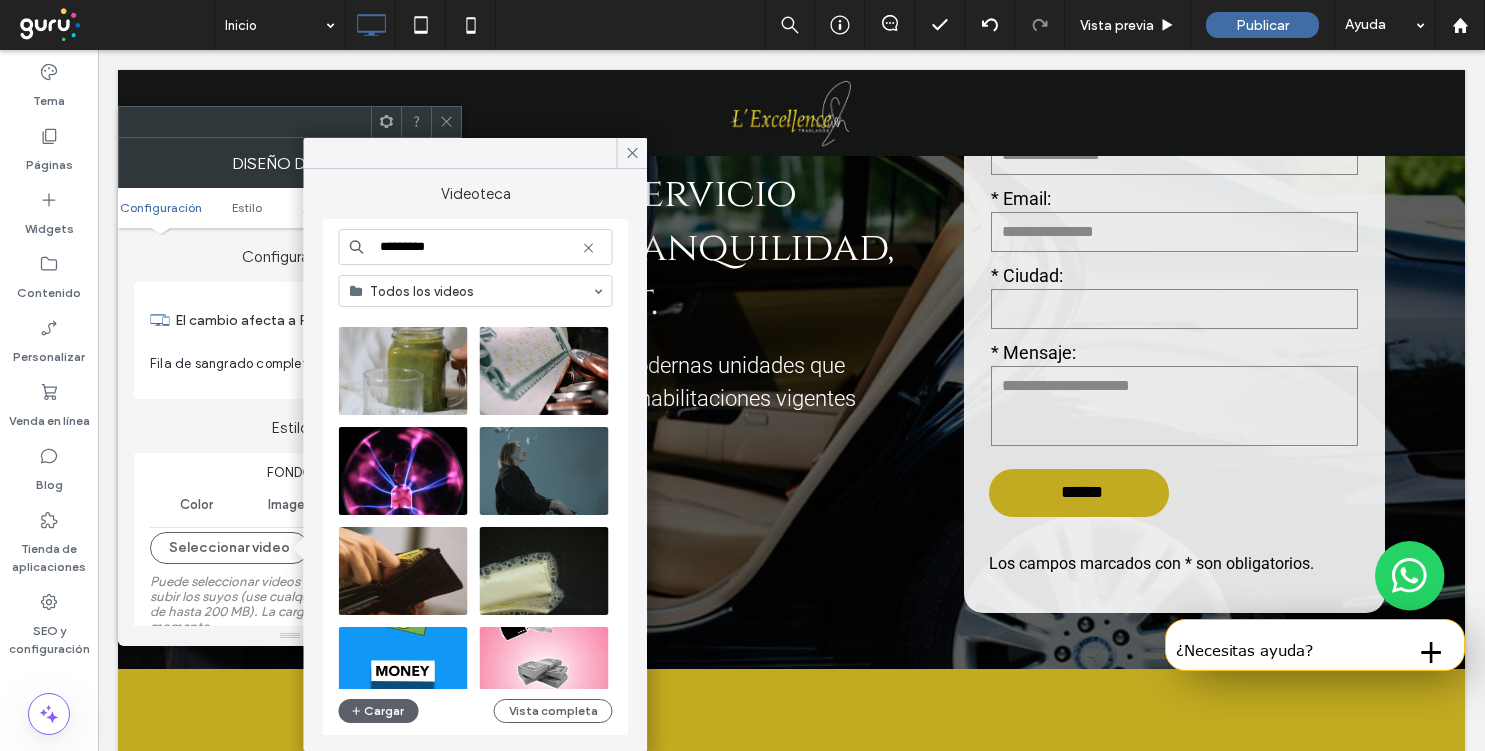 scroll, scrollTop: 664, scrollLeft: 0, axis: vertical 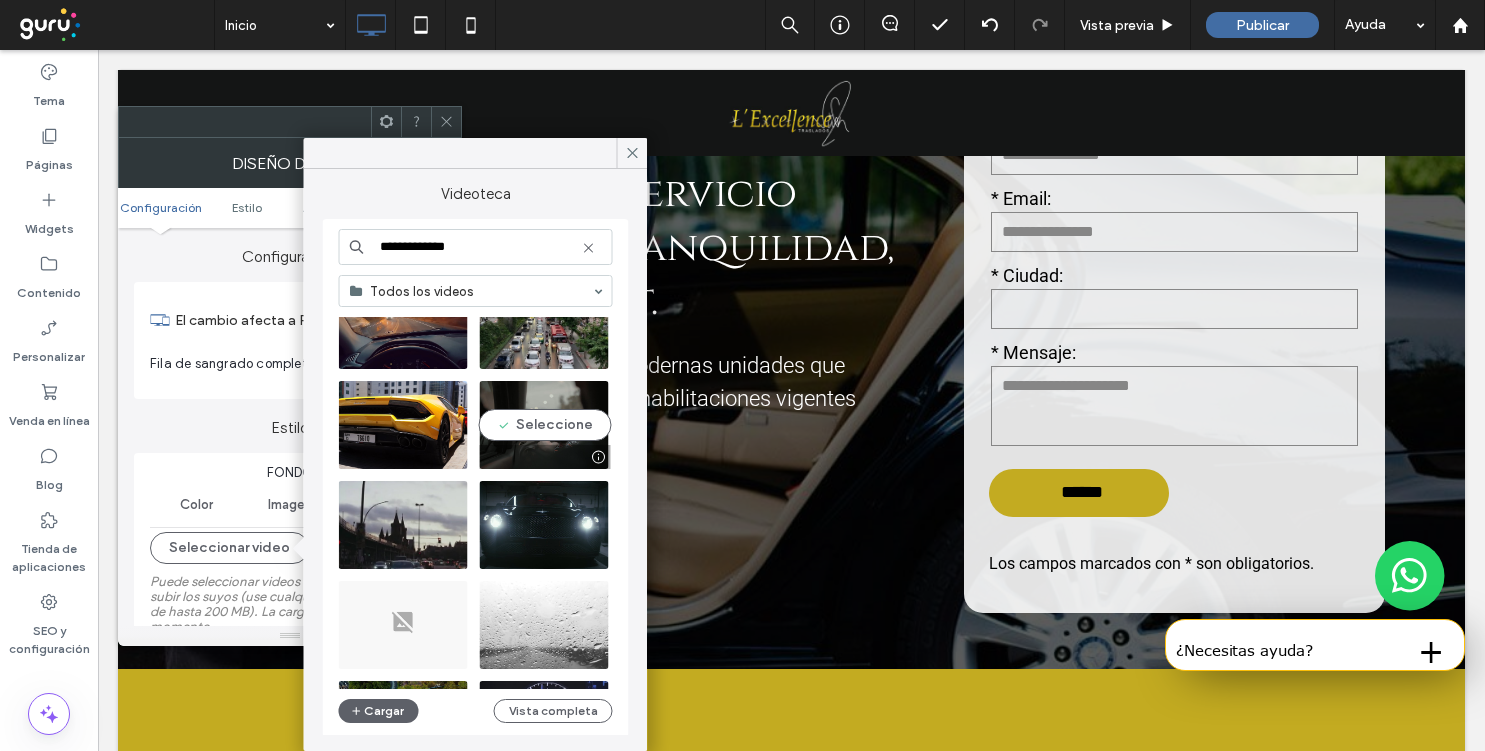 type on "**********" 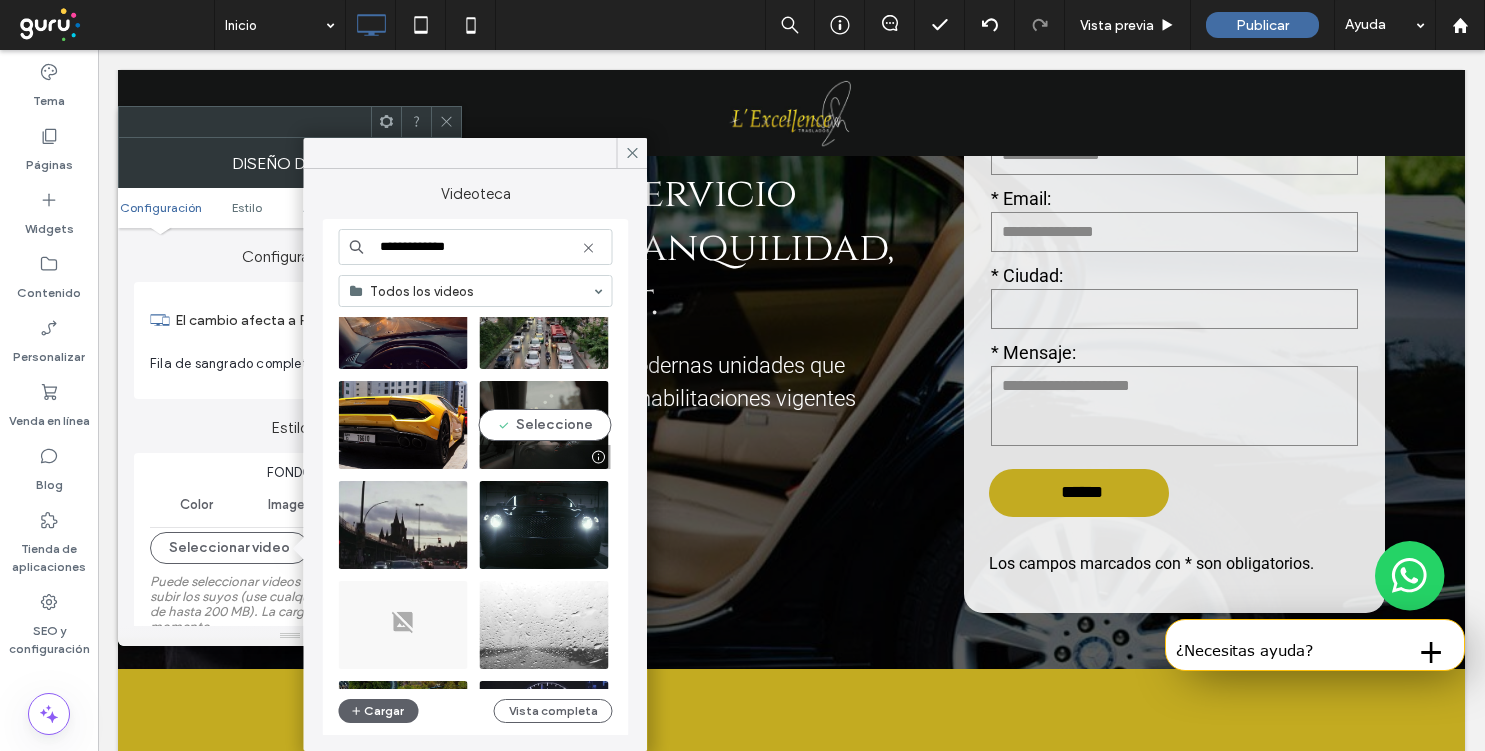 click at bounding box center [544, 425] 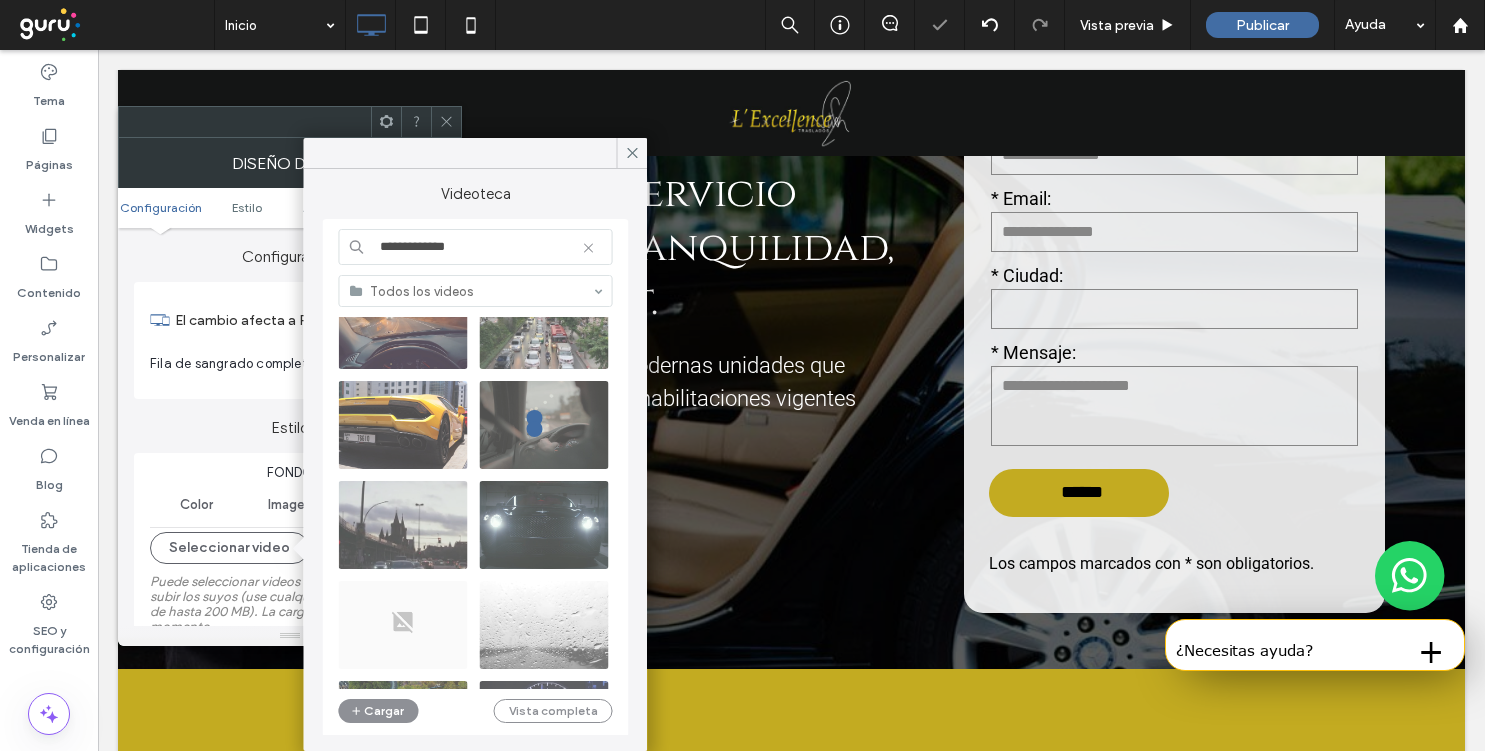 type on "**********" 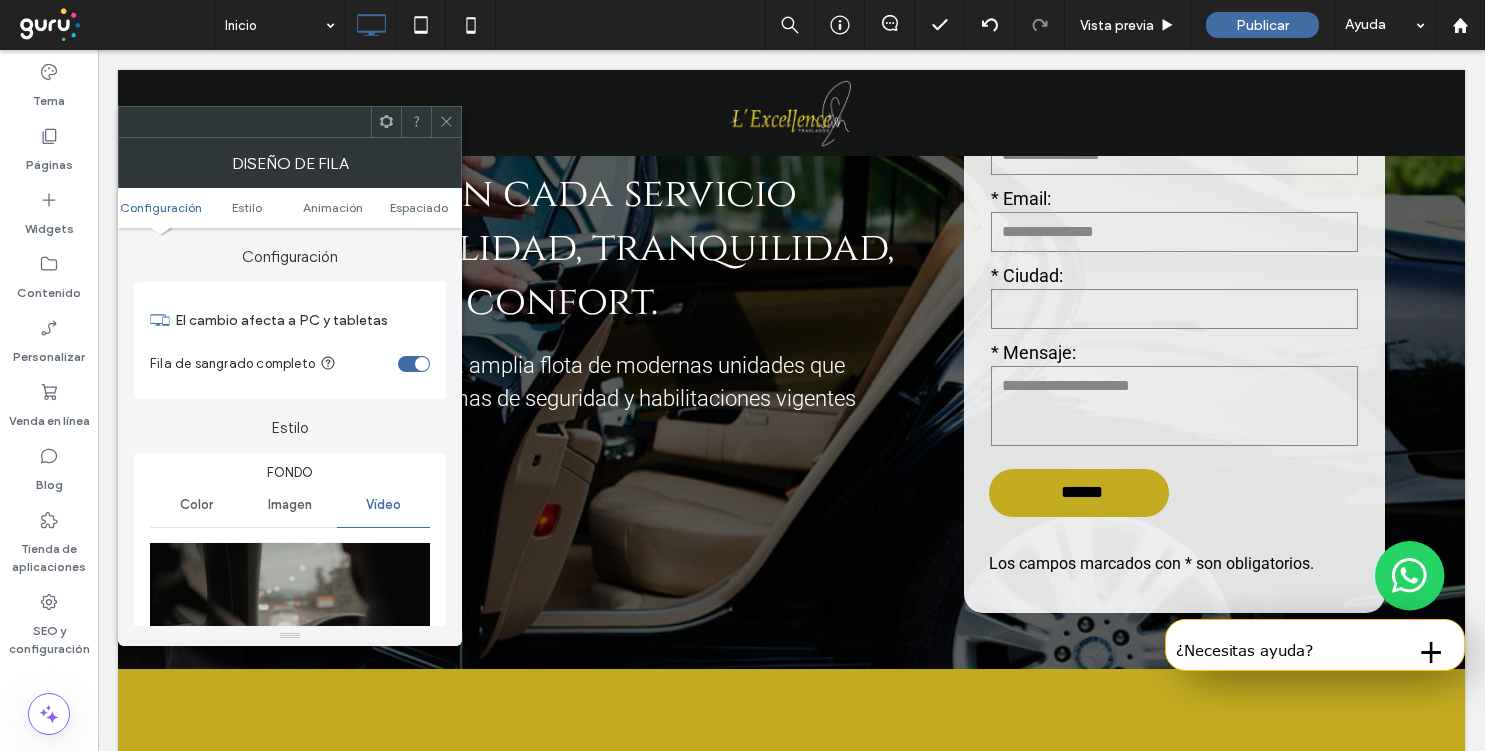 click 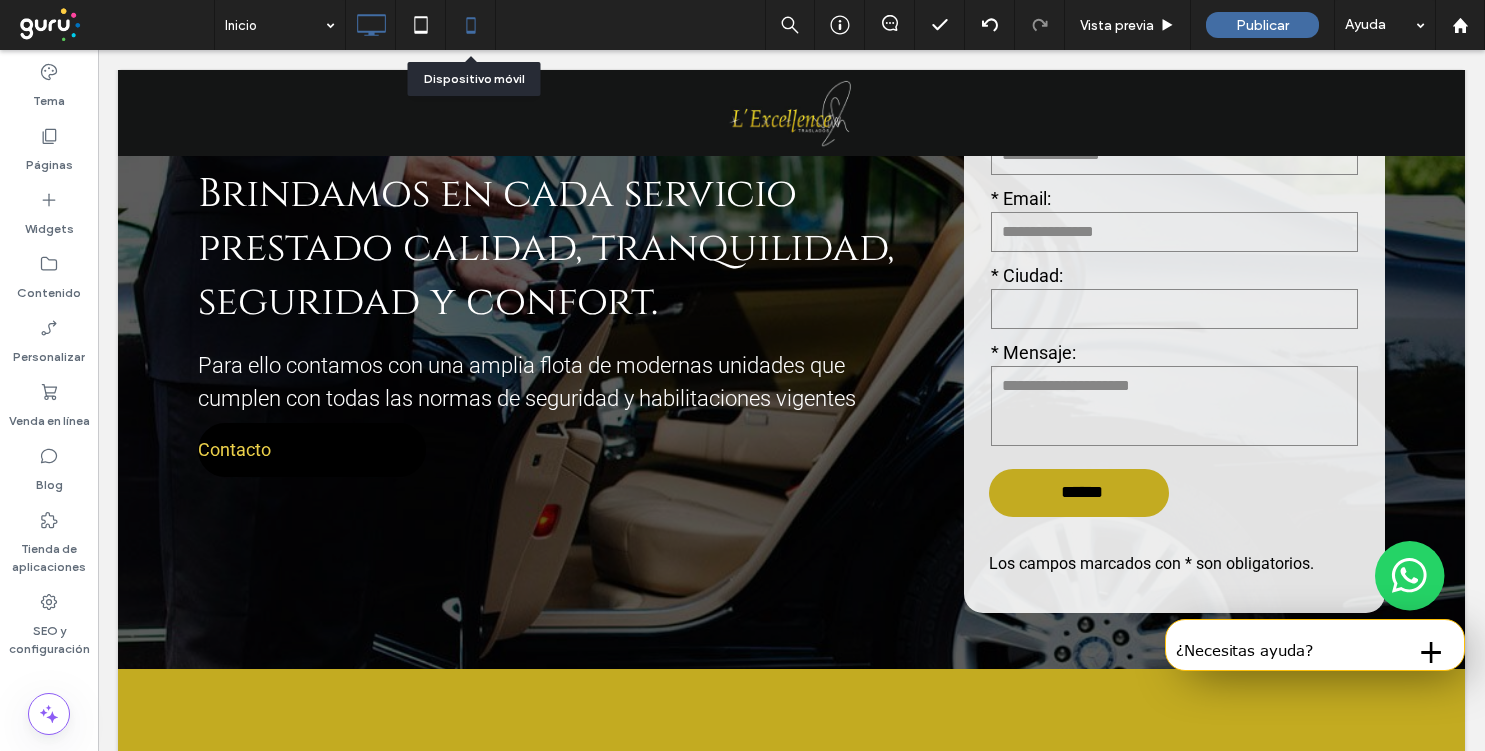 click 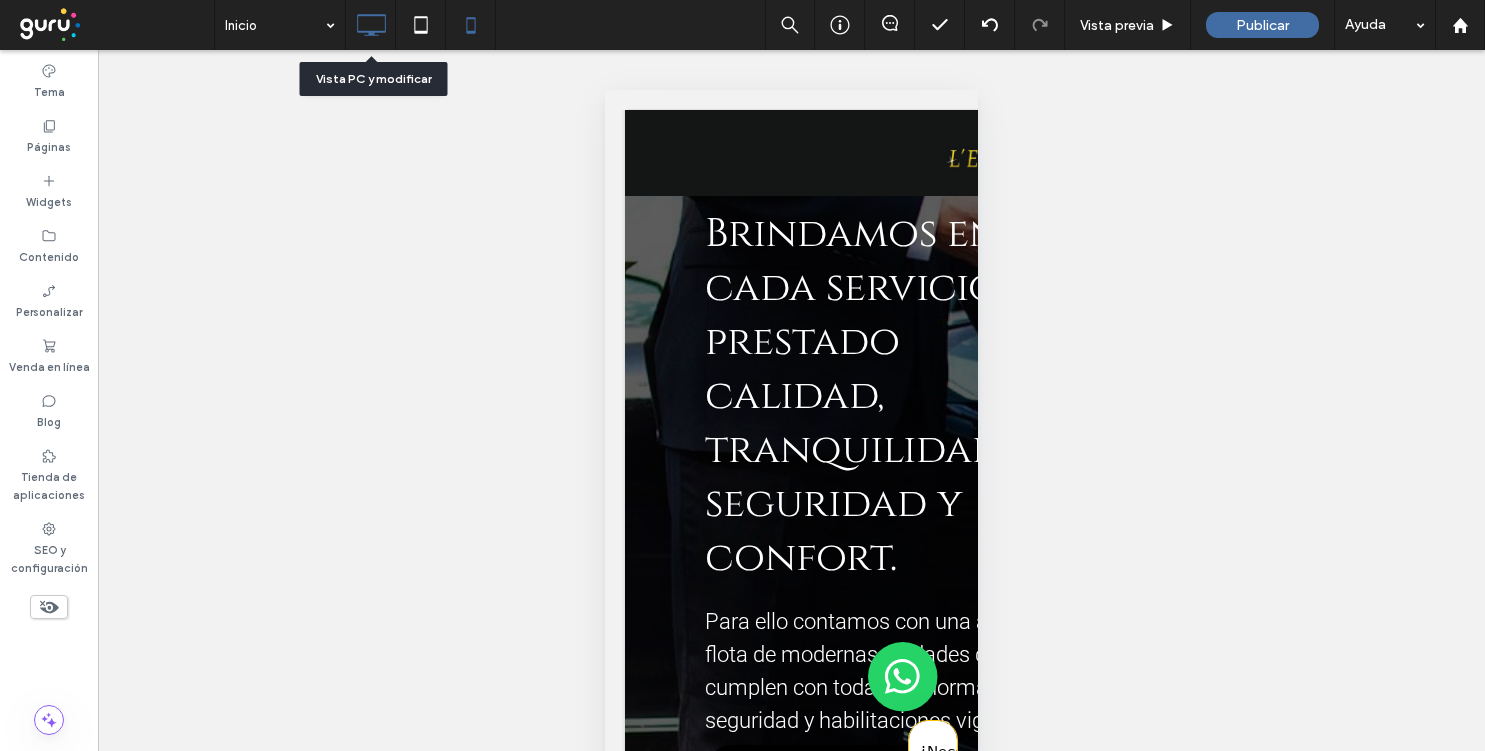 click 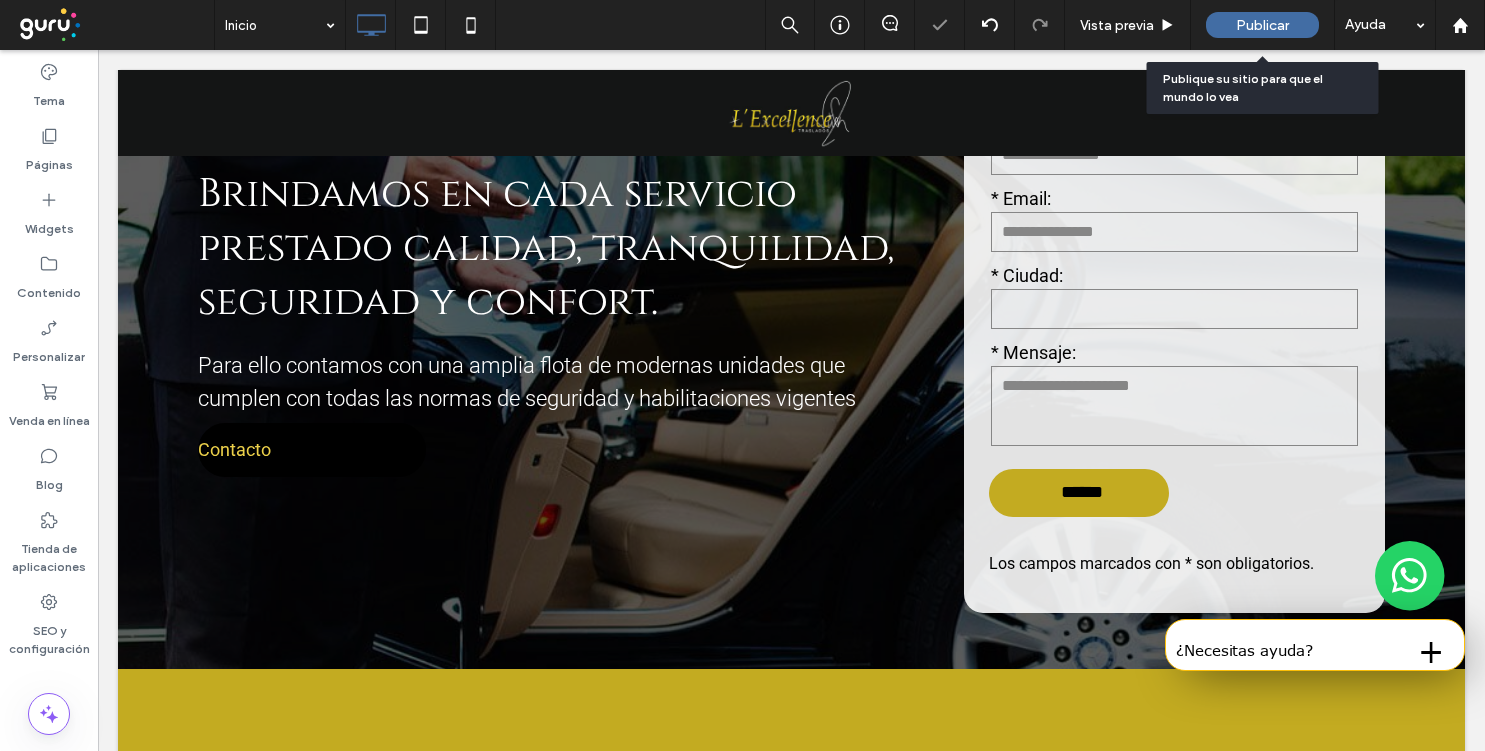 click on "Publicar" at bounding box center [1262, 25] 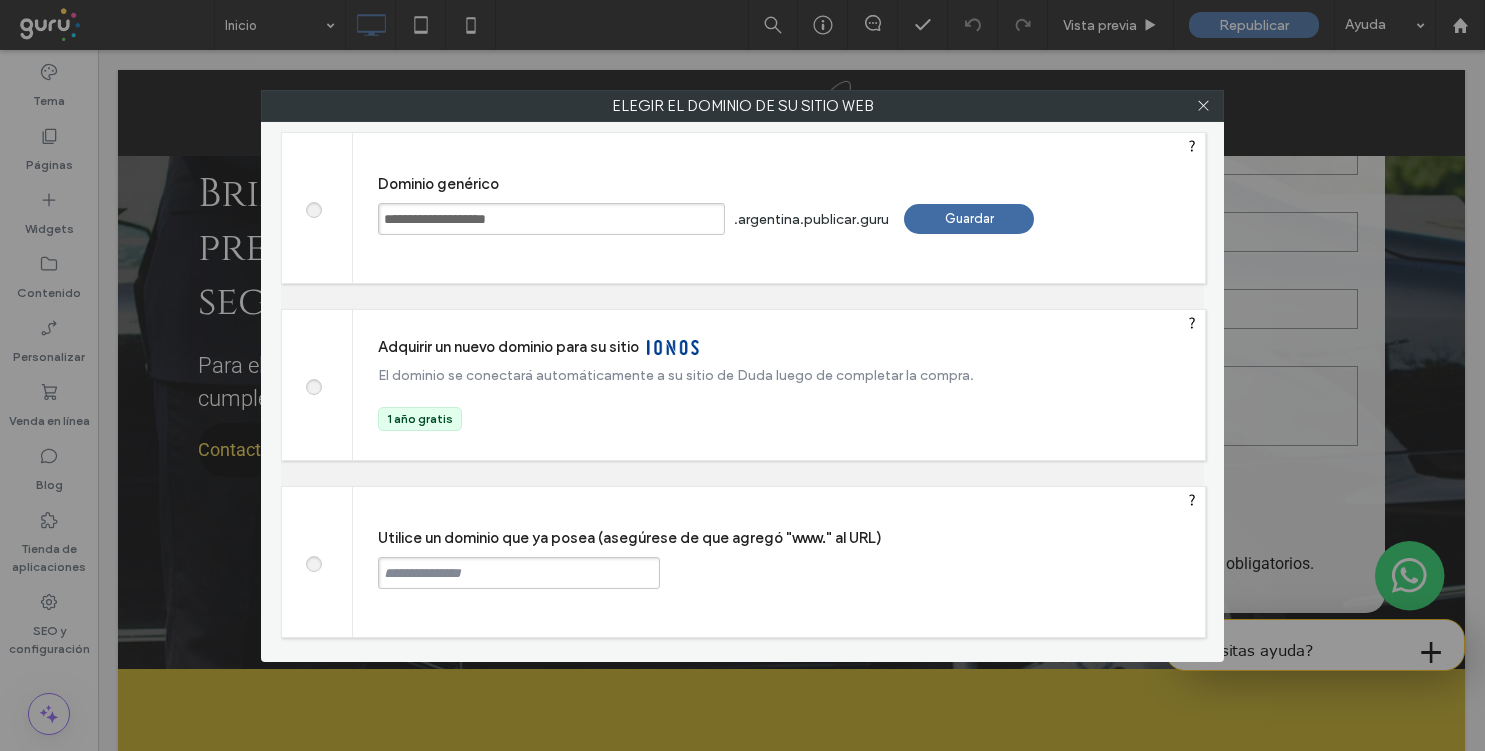 click on "Guardar" at bounding box center [969, 219] 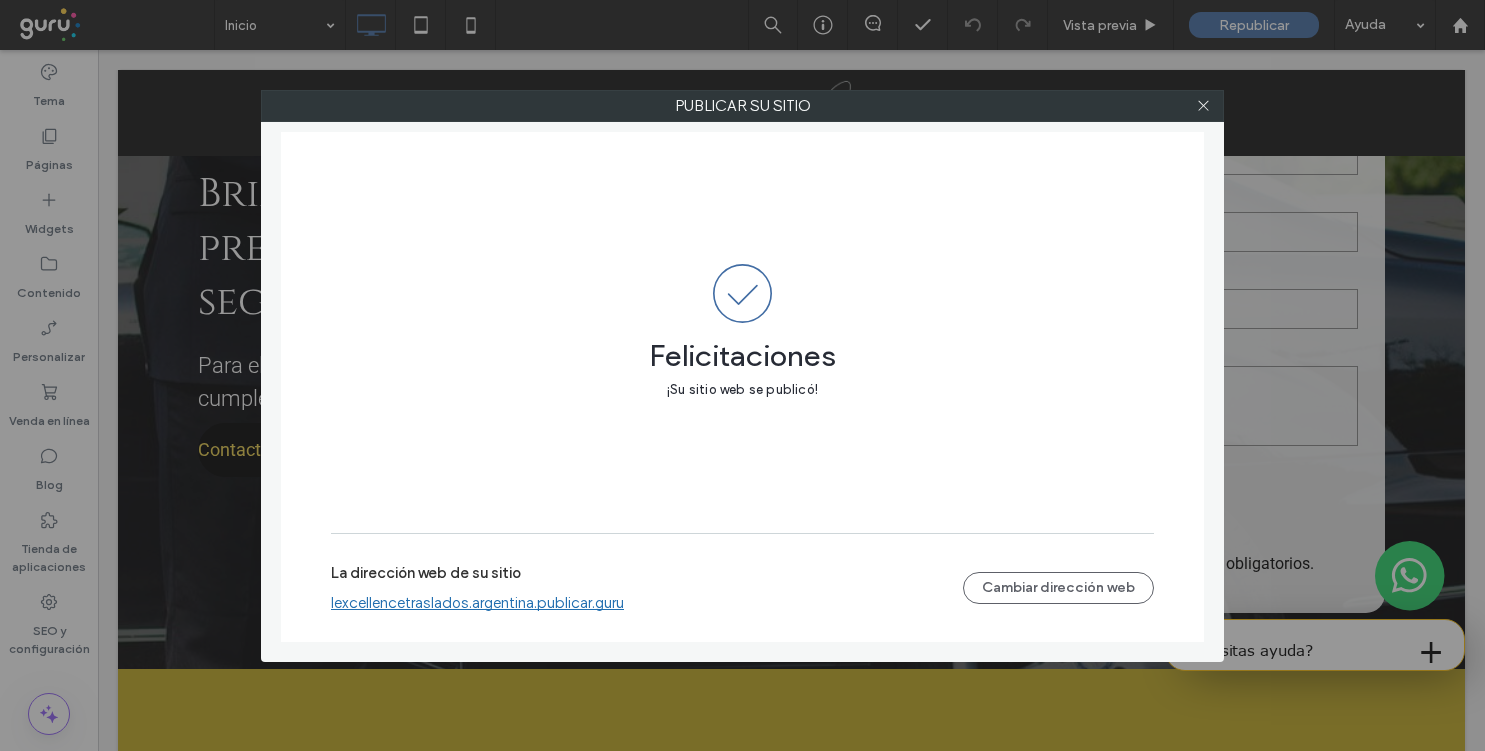 click on "lexcellencetraslados.argentina.publicar.guru" at bounding box center [477, 603] 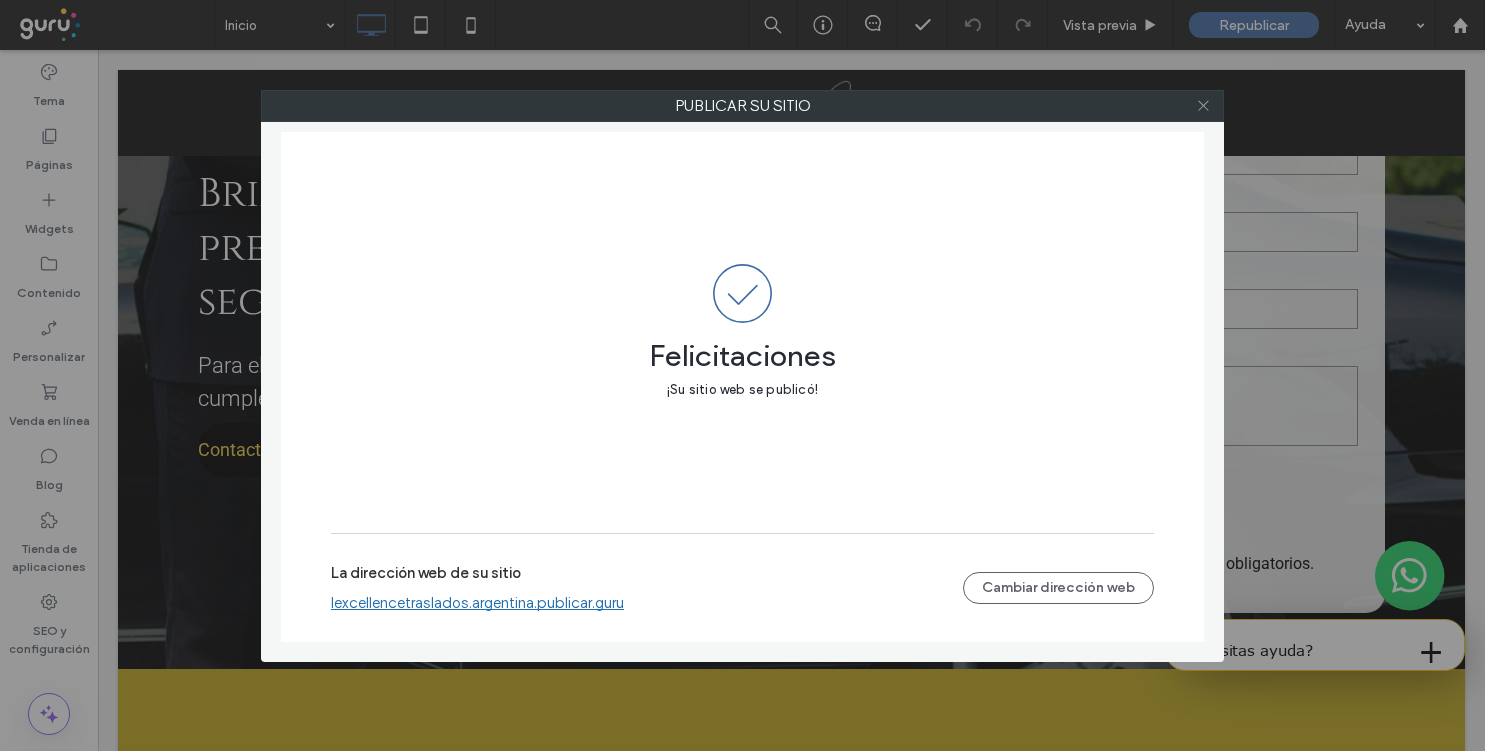 click 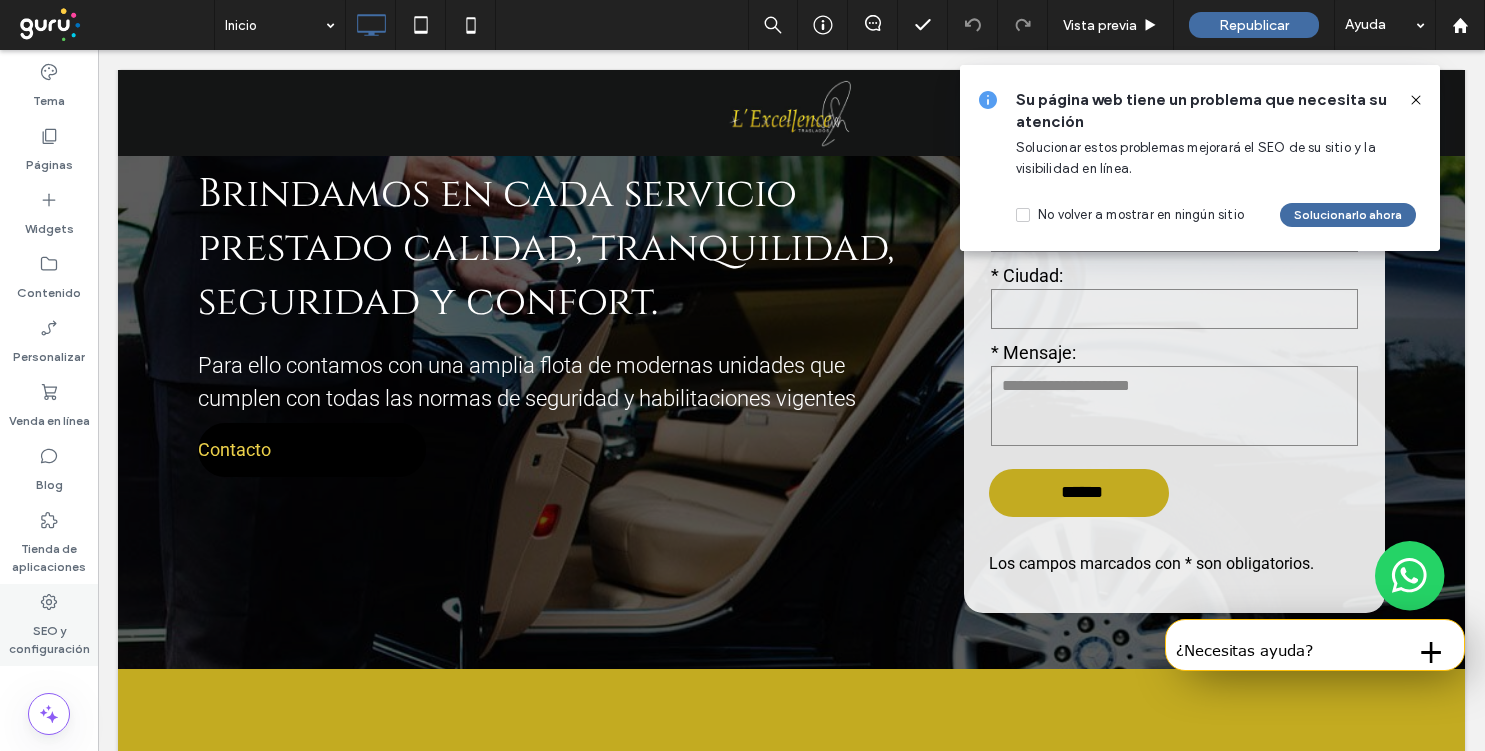 click 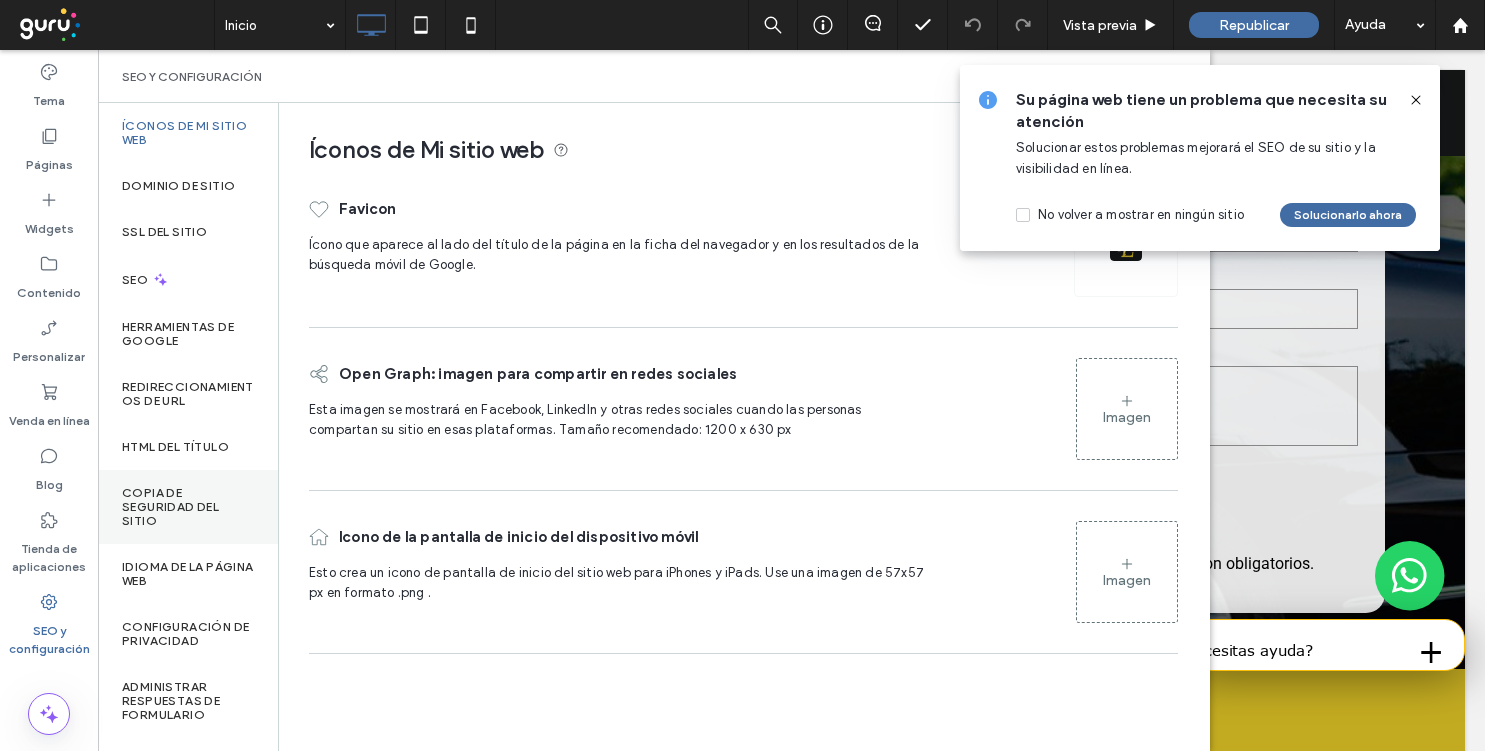 click on "Copia de seguridad del sitio" at bounding box center (188, 507) 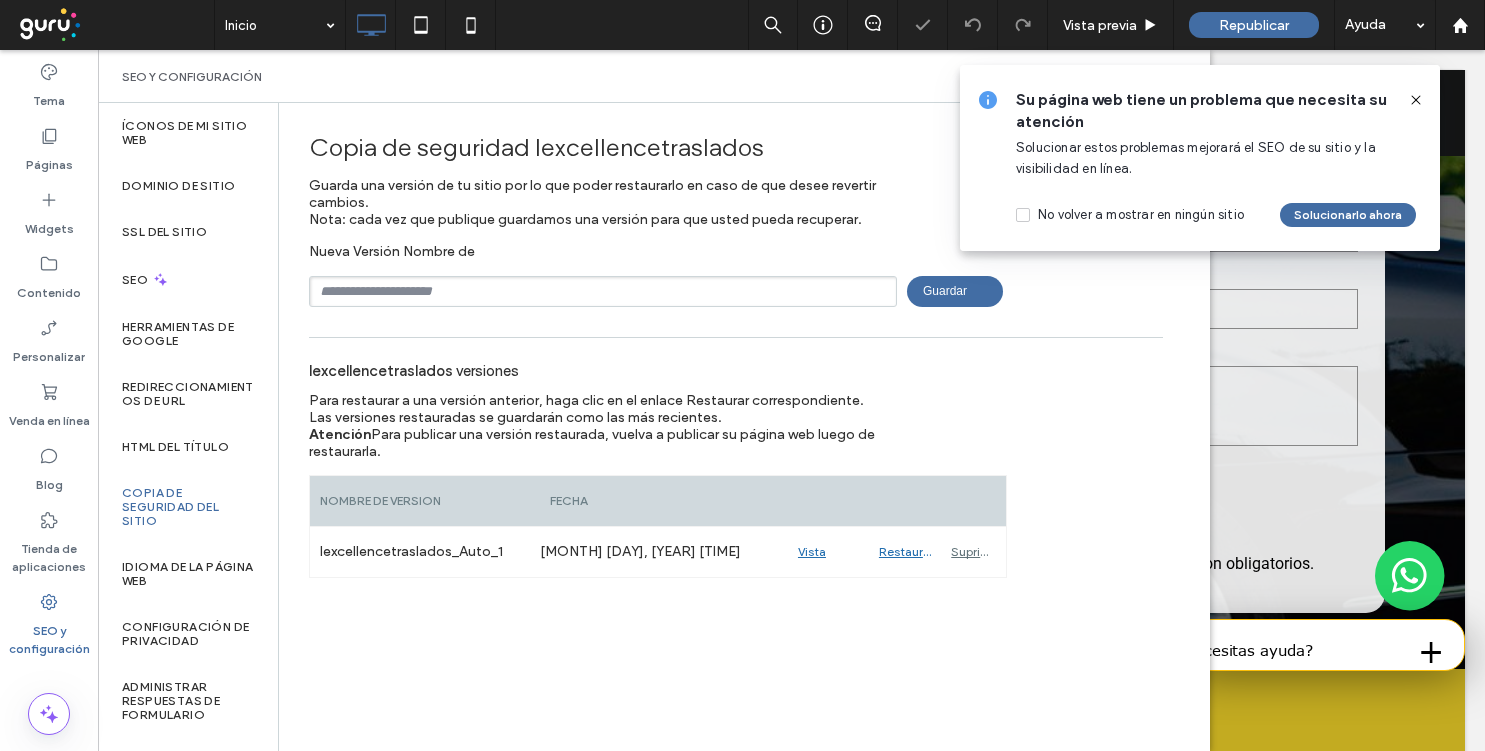 click at bounding box center [603, 291] 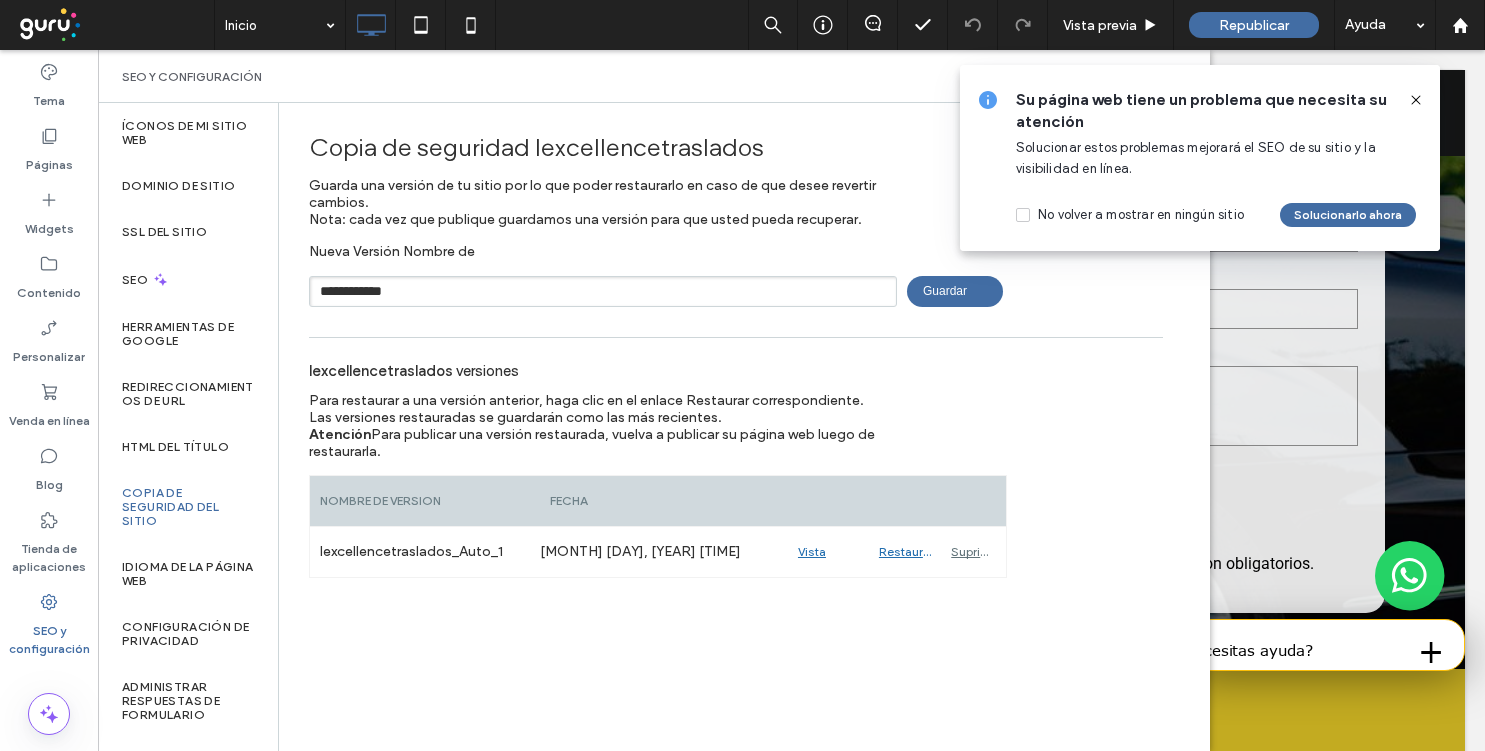 type on "**********" 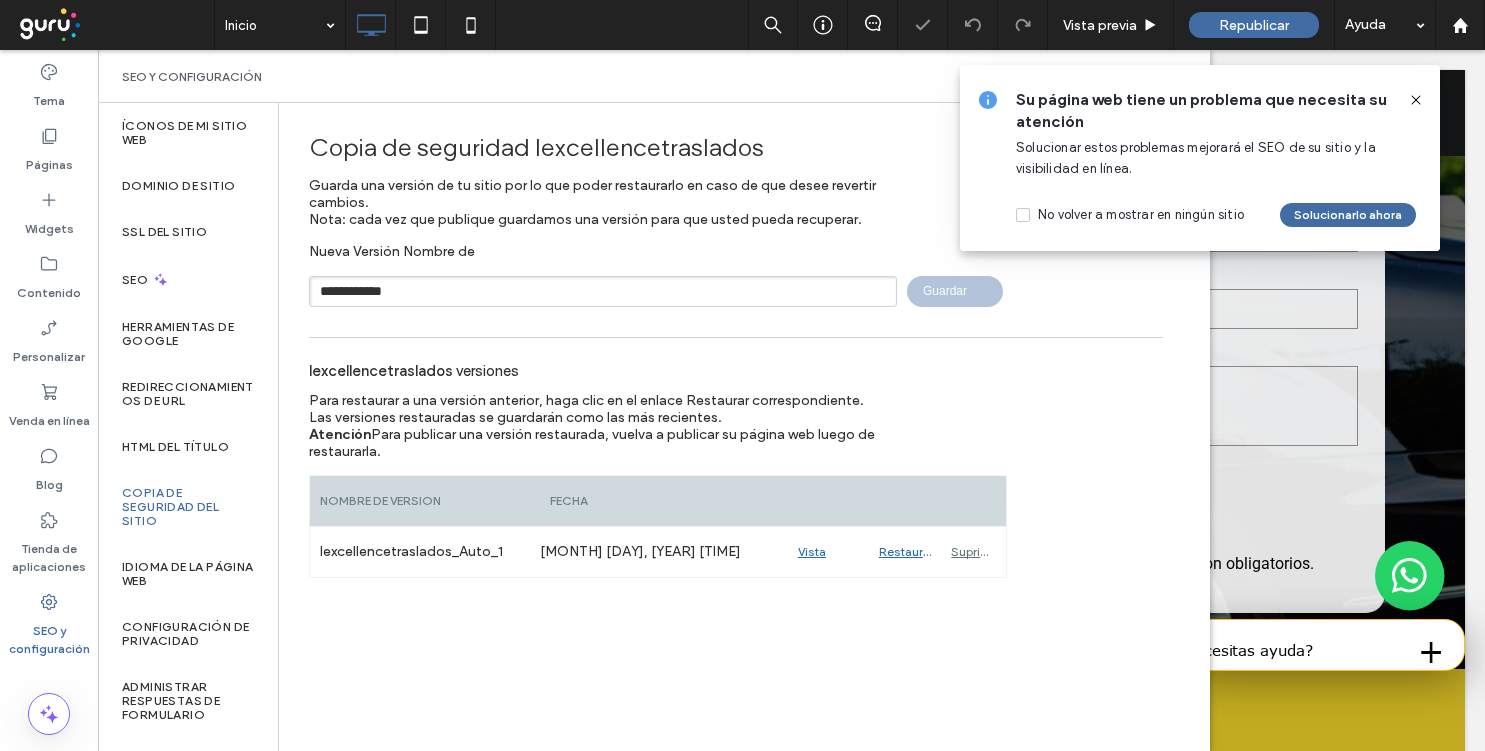 type 